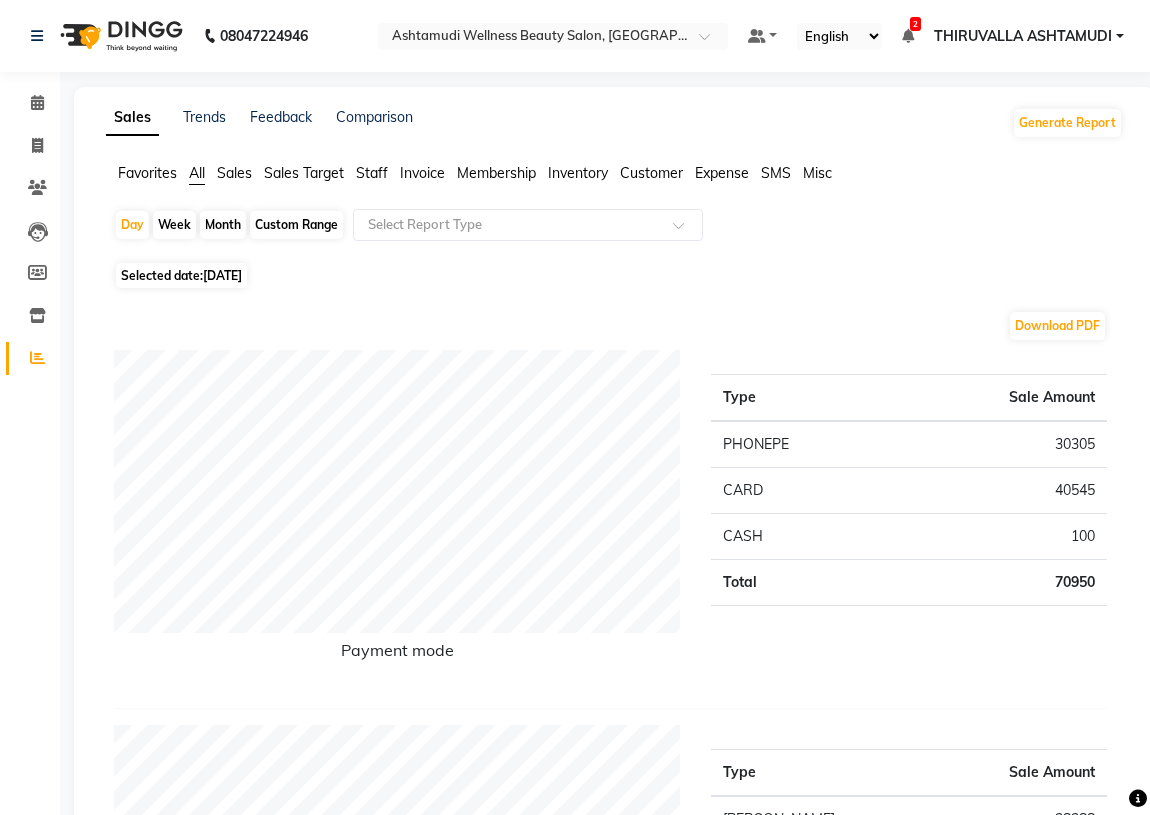 scroll, scrollTop: 0, scrollLeft: 0, axis: both 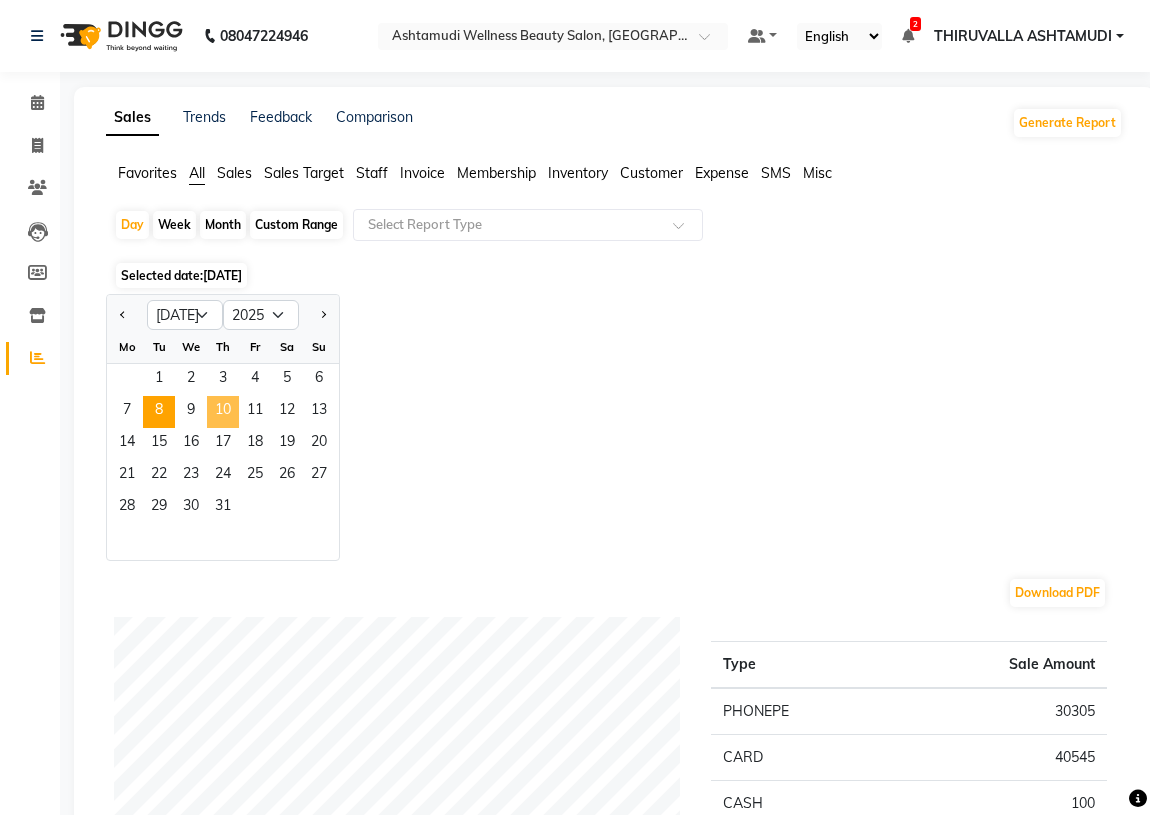 click on "10" 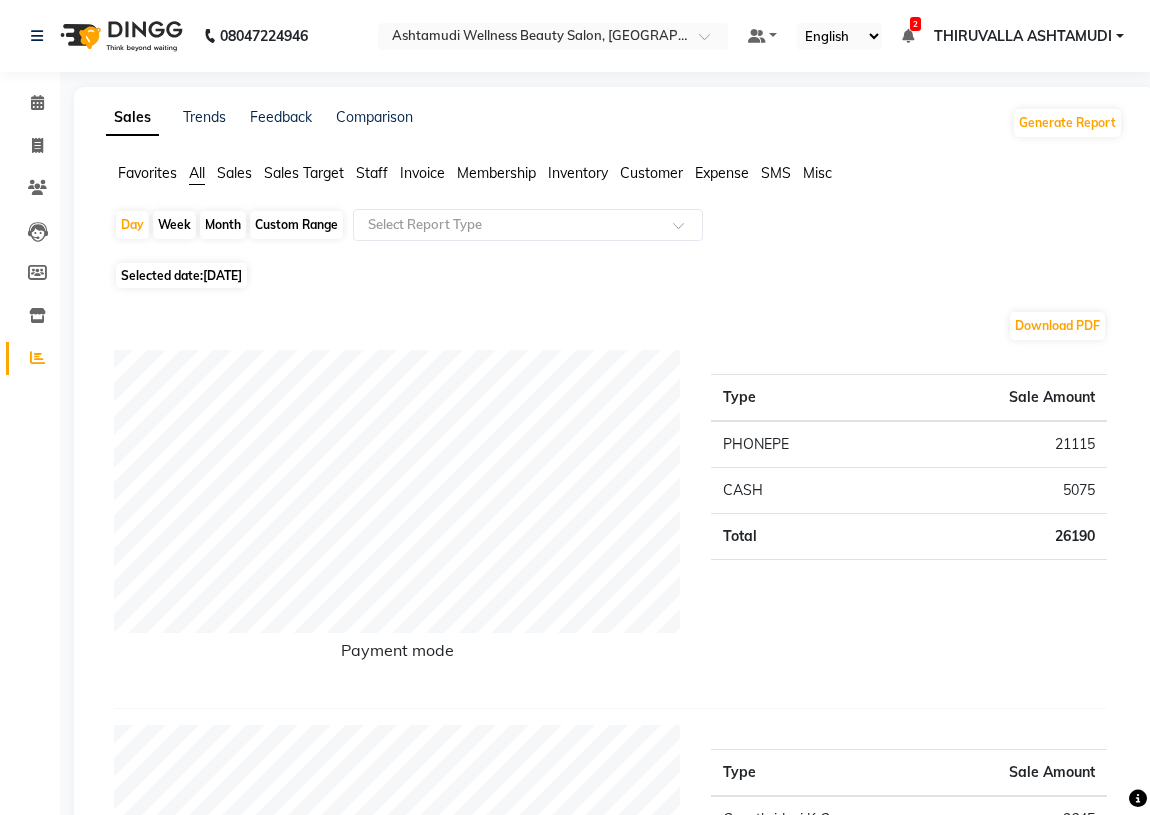 click on "[DATE]" 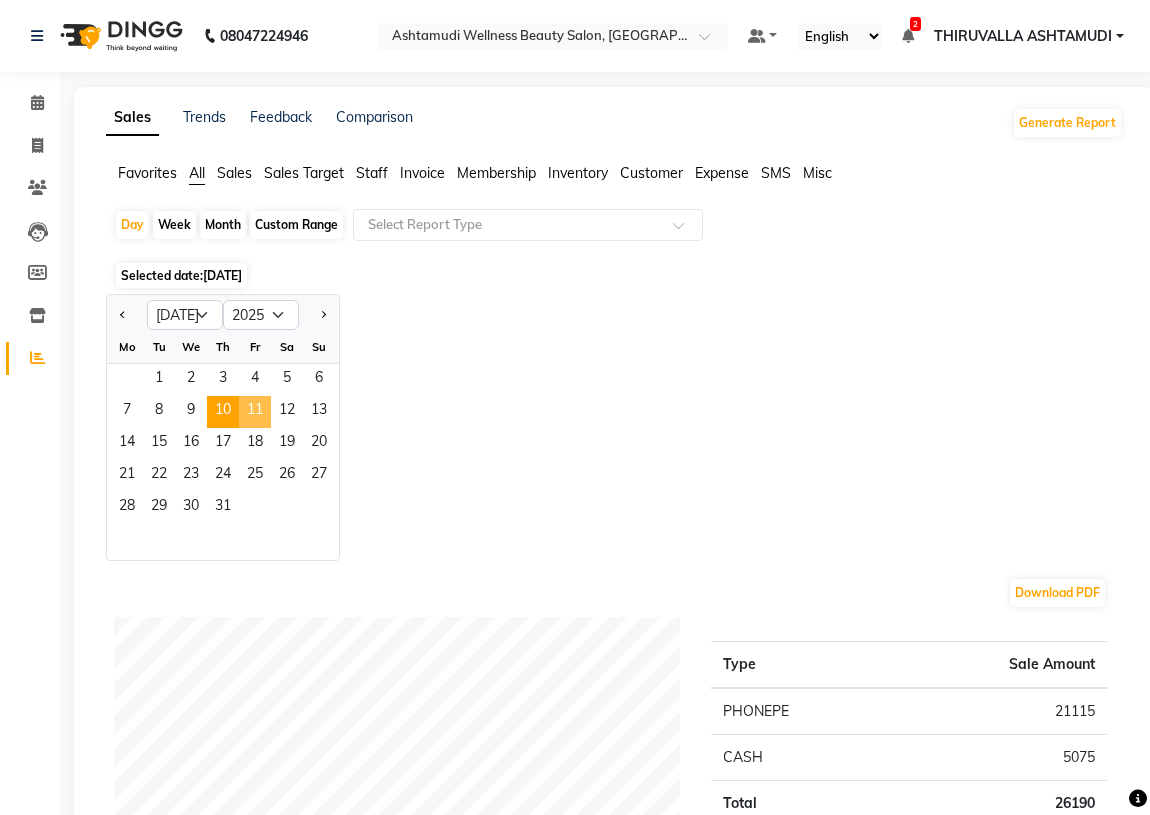 click on "11" 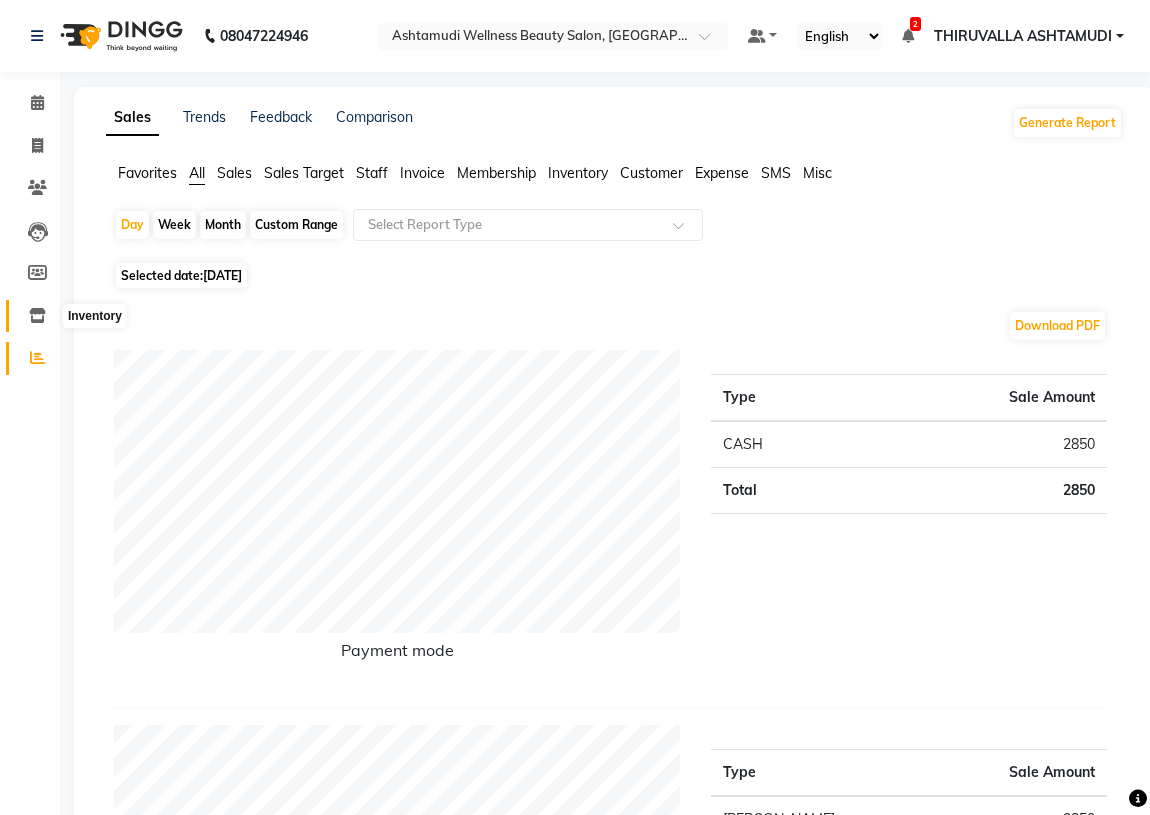 click 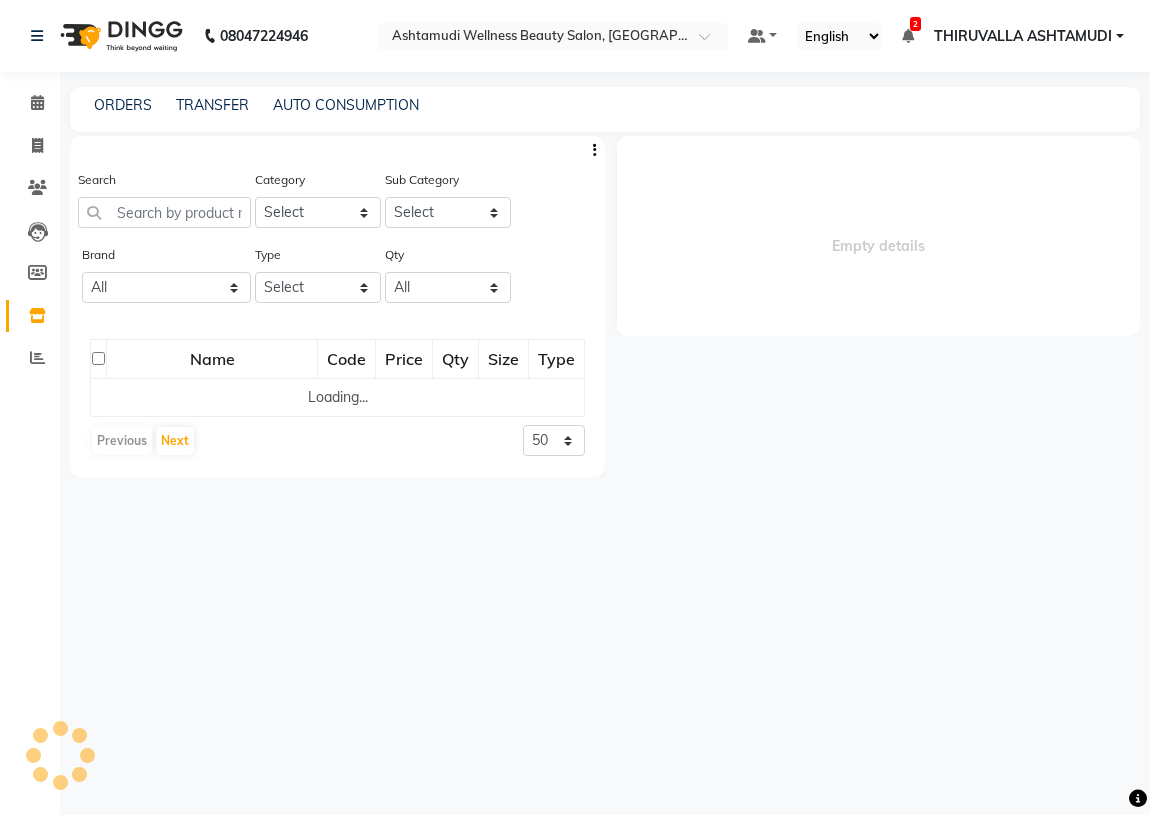 select 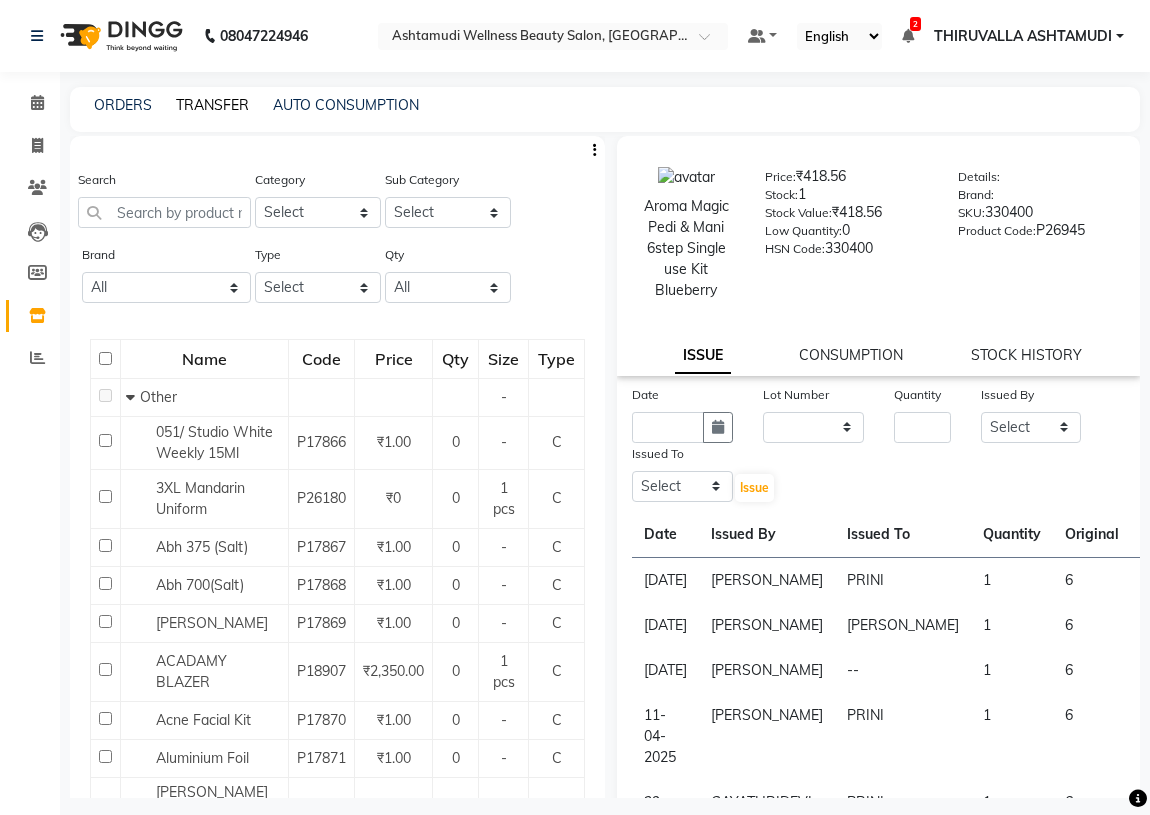 click on "TRANSFER" 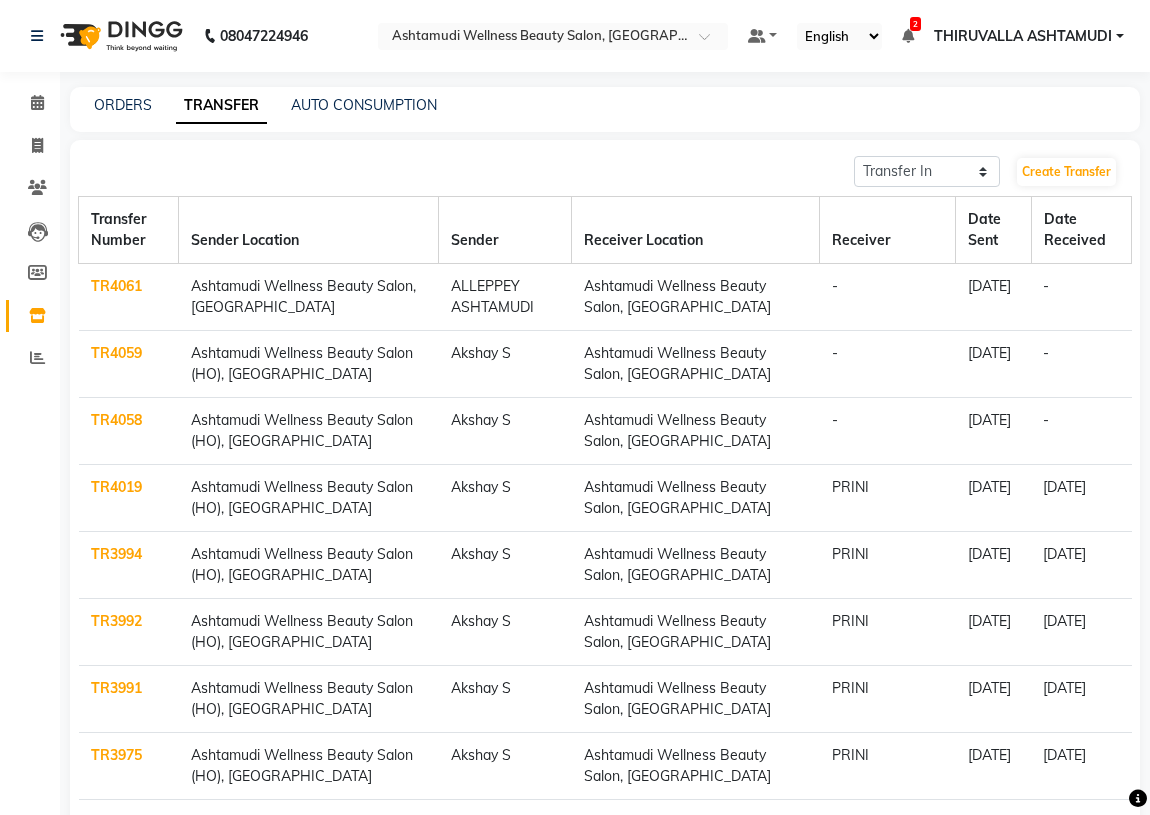 click on "TR4058" 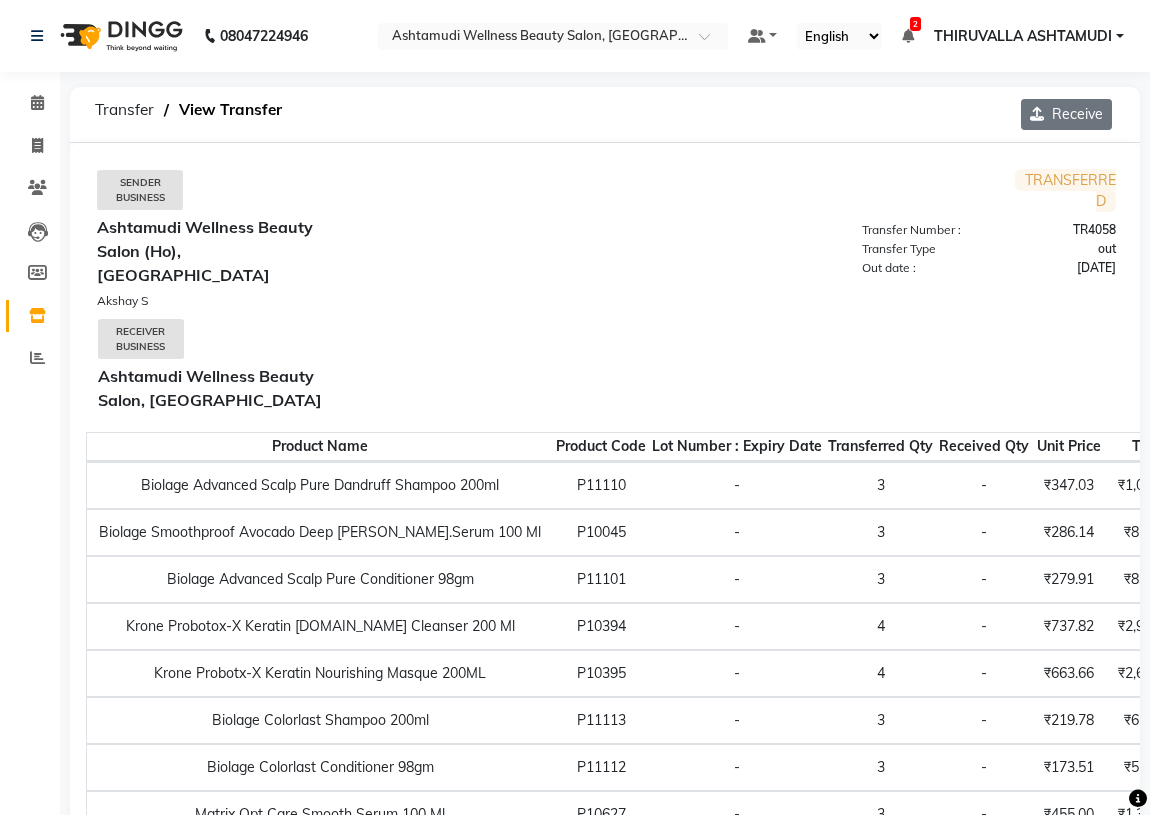 click on "Receive" 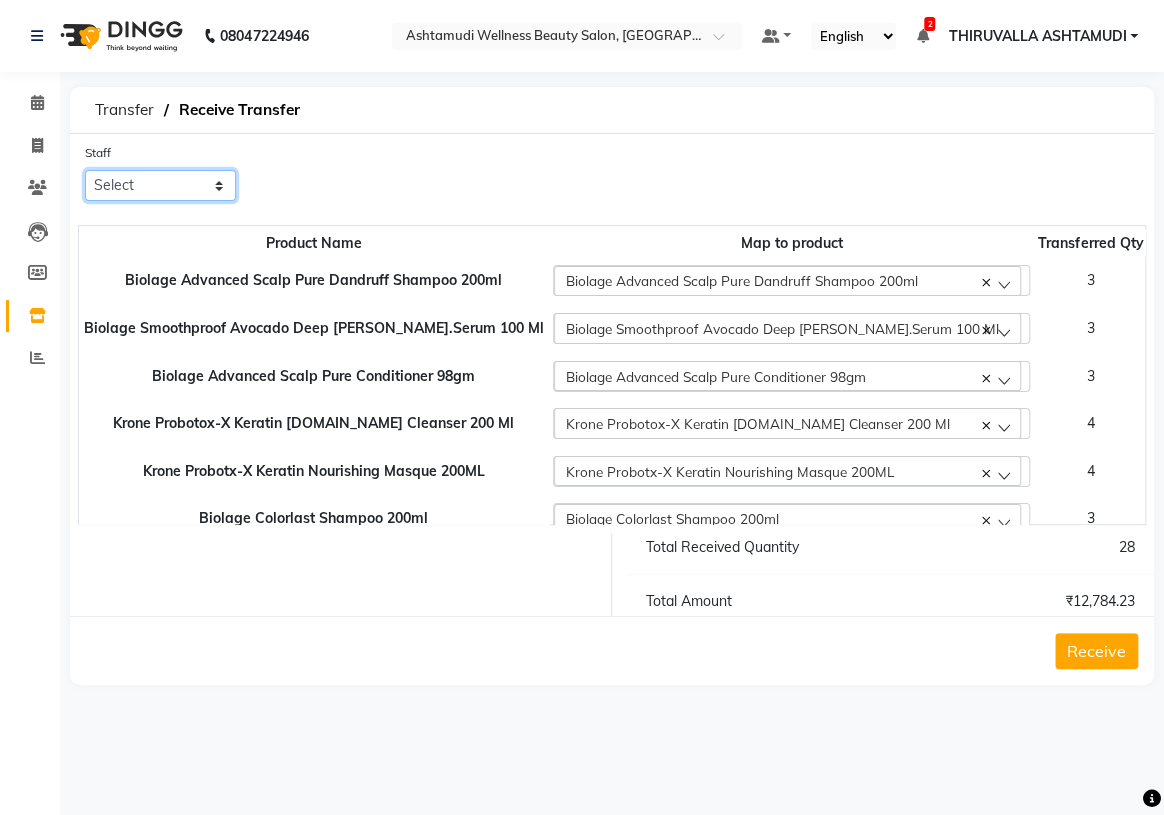 click on "Select ABHIRAMI		 [PERSON_NAME] [PERSON_NAME]	[PERSON_NAME]	 [PERSON_NAME] [PERSON_NAME]		 [PERSON_NAME] SHINY ABY THIRUVALLA ASHTAMUDI" at bounding box center [160, 185] 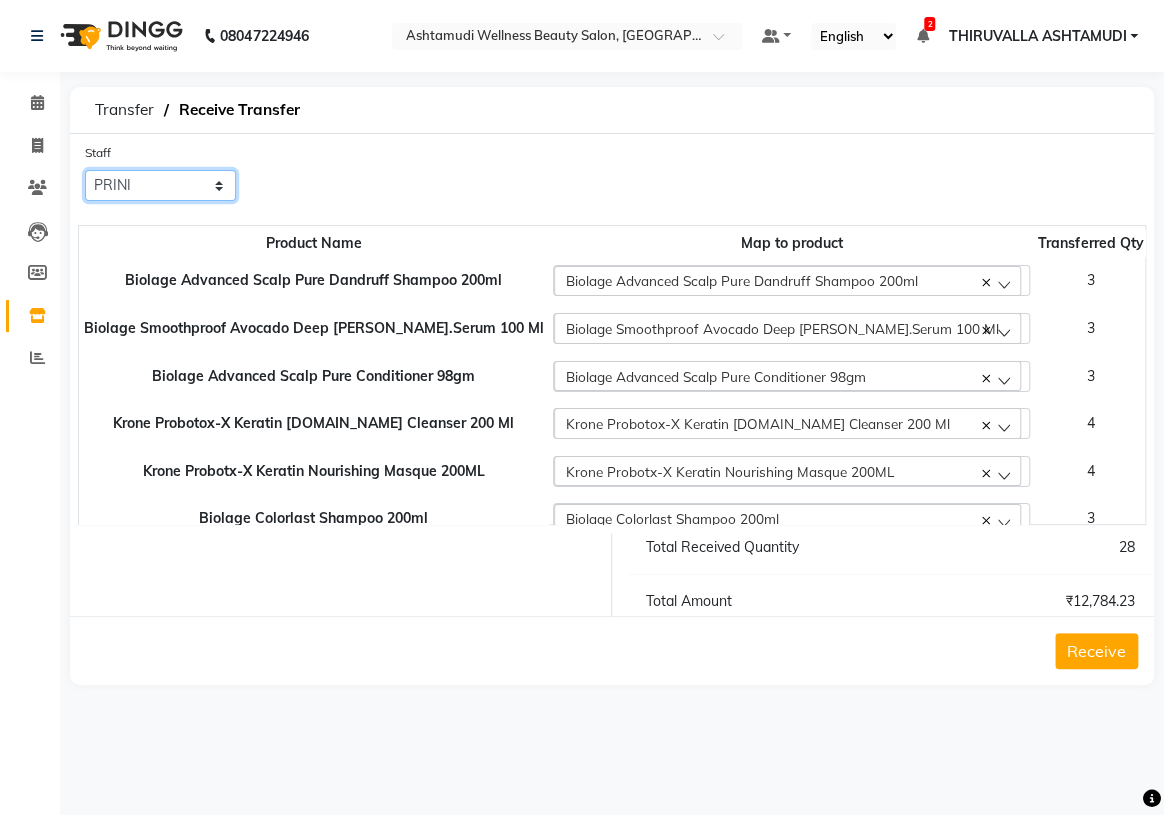 click on "Select ABHIRAMI		 [PERSON_NAME] [PERSON_NAME]	[PERSON_NAME]	 [PERSON_NAME] [PERSON_NAME]		 [PERSON_NAME] SHINY ABY THIRUVALLA ASHTAMUDI" at bounding box center (160, 185) 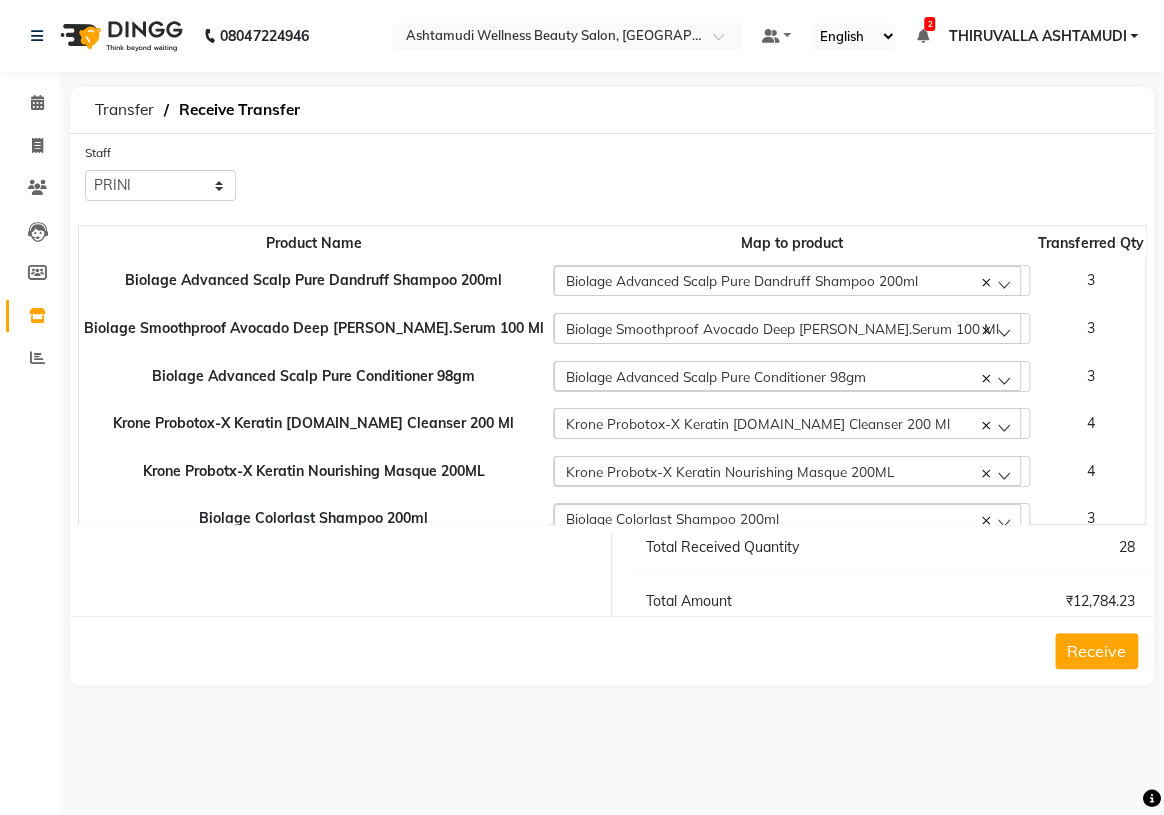 click on "Receive" 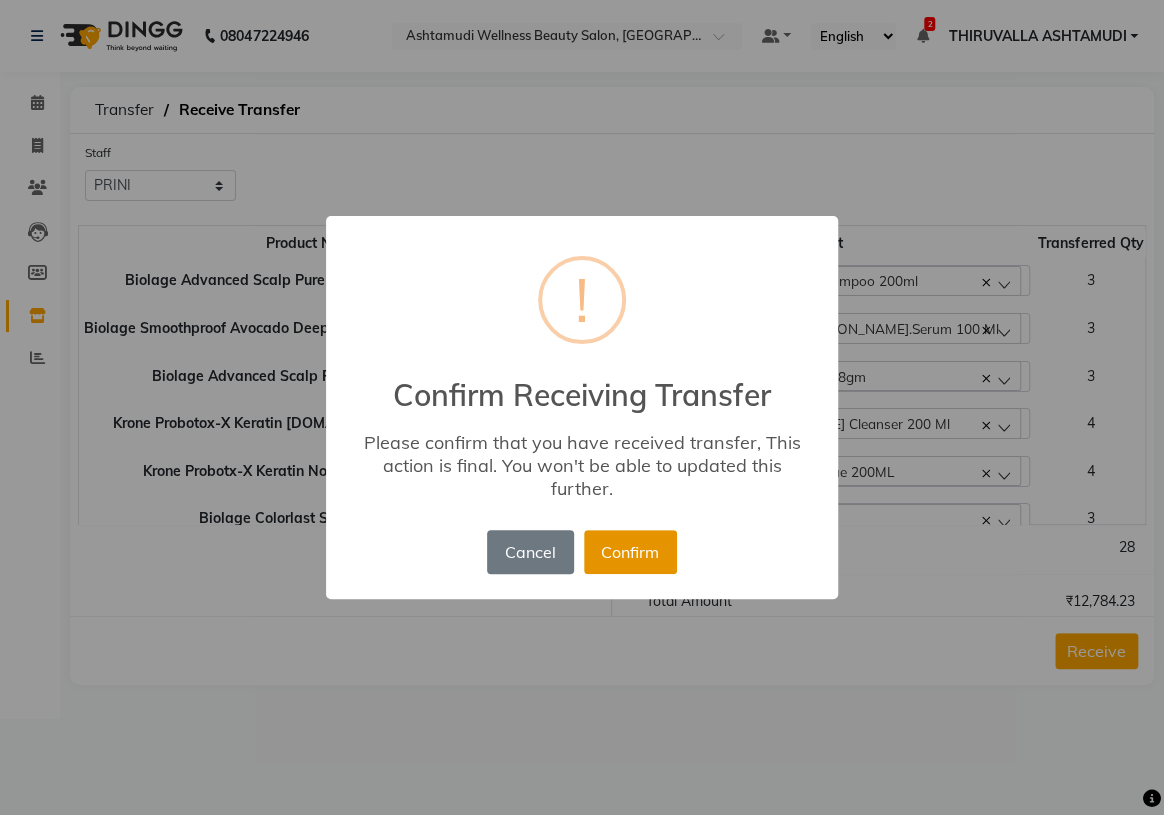click on "Confirm" at bounding box center [630, 552] 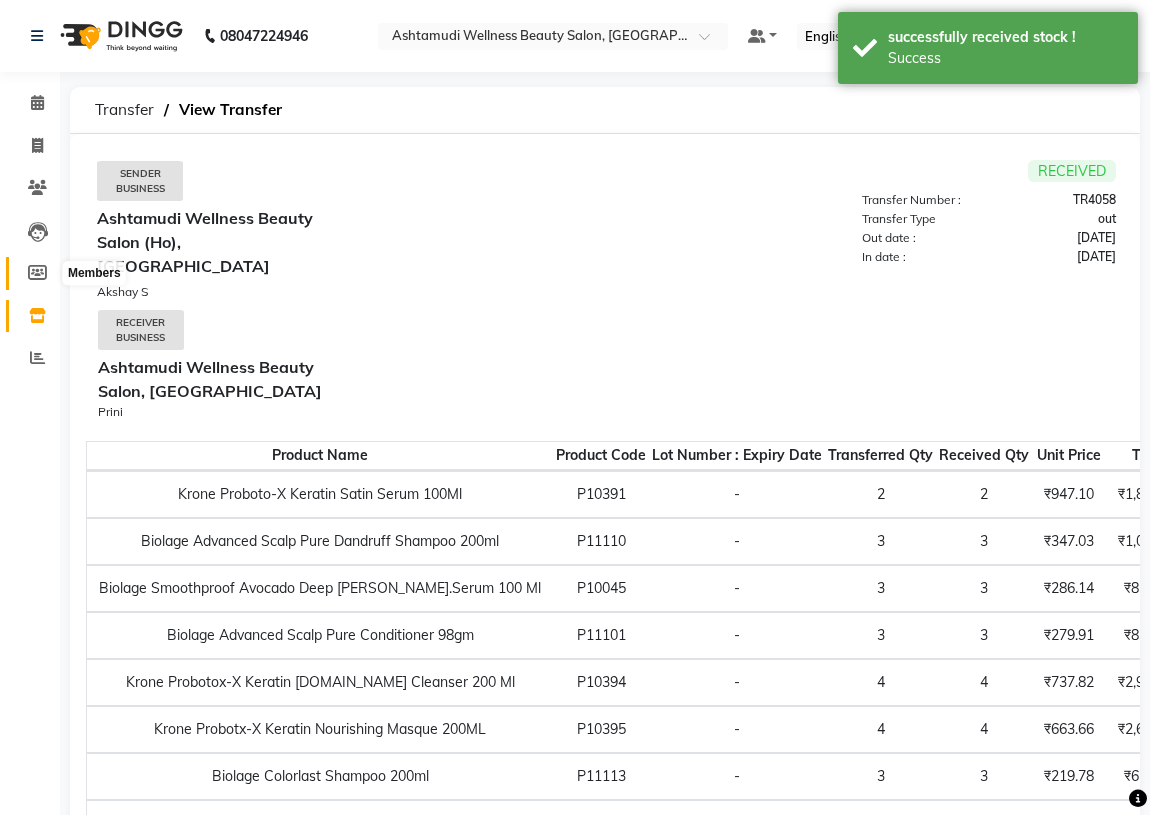 click 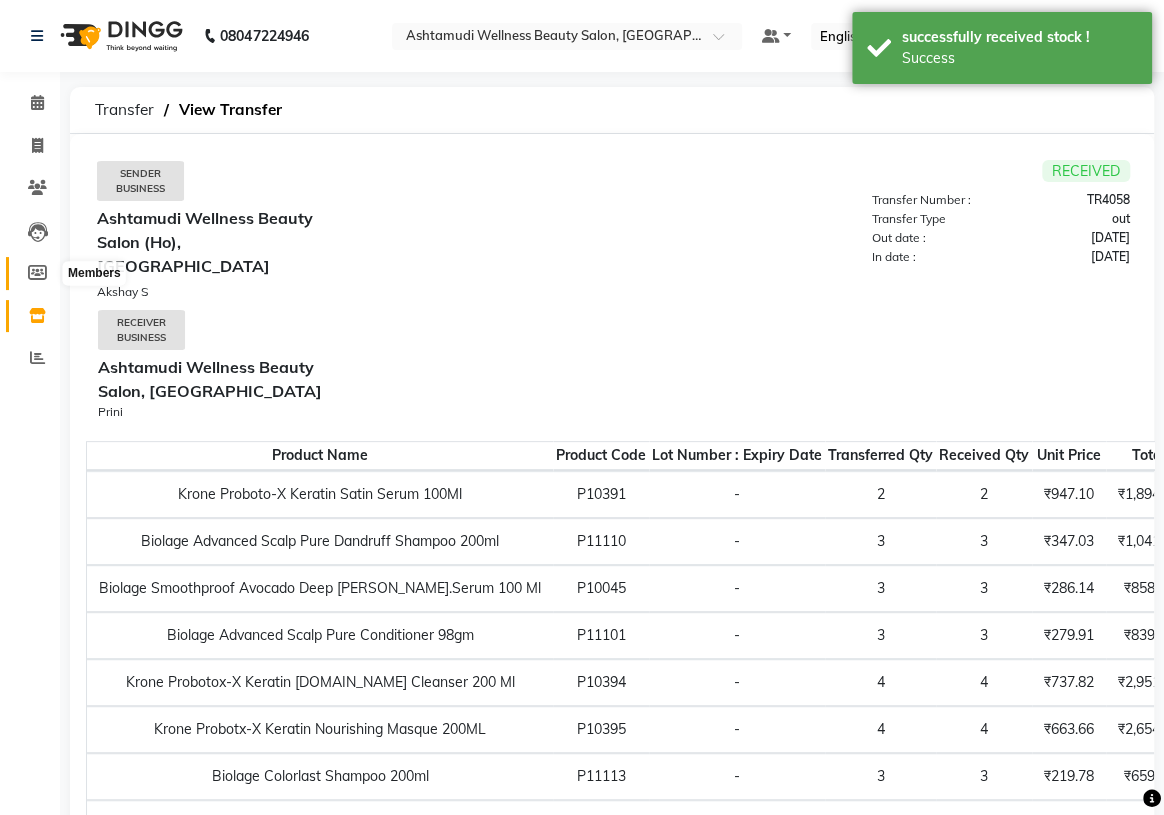 select 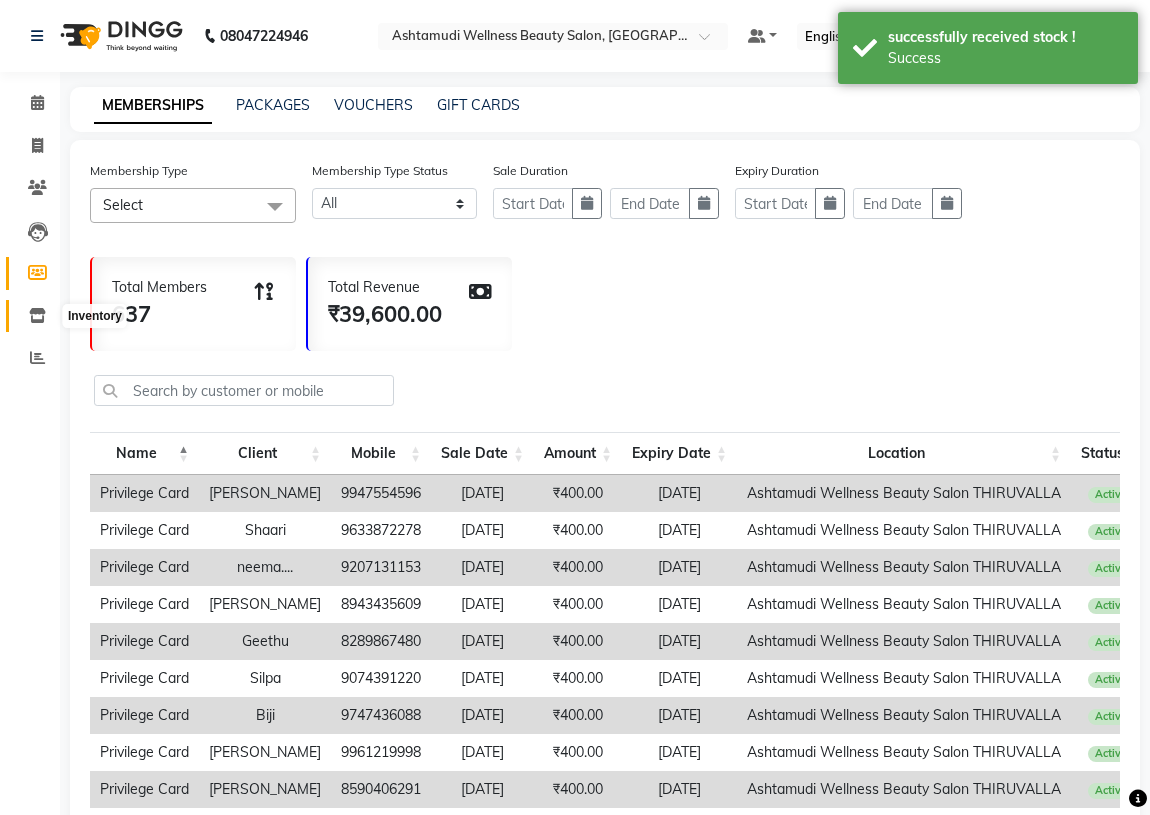 click 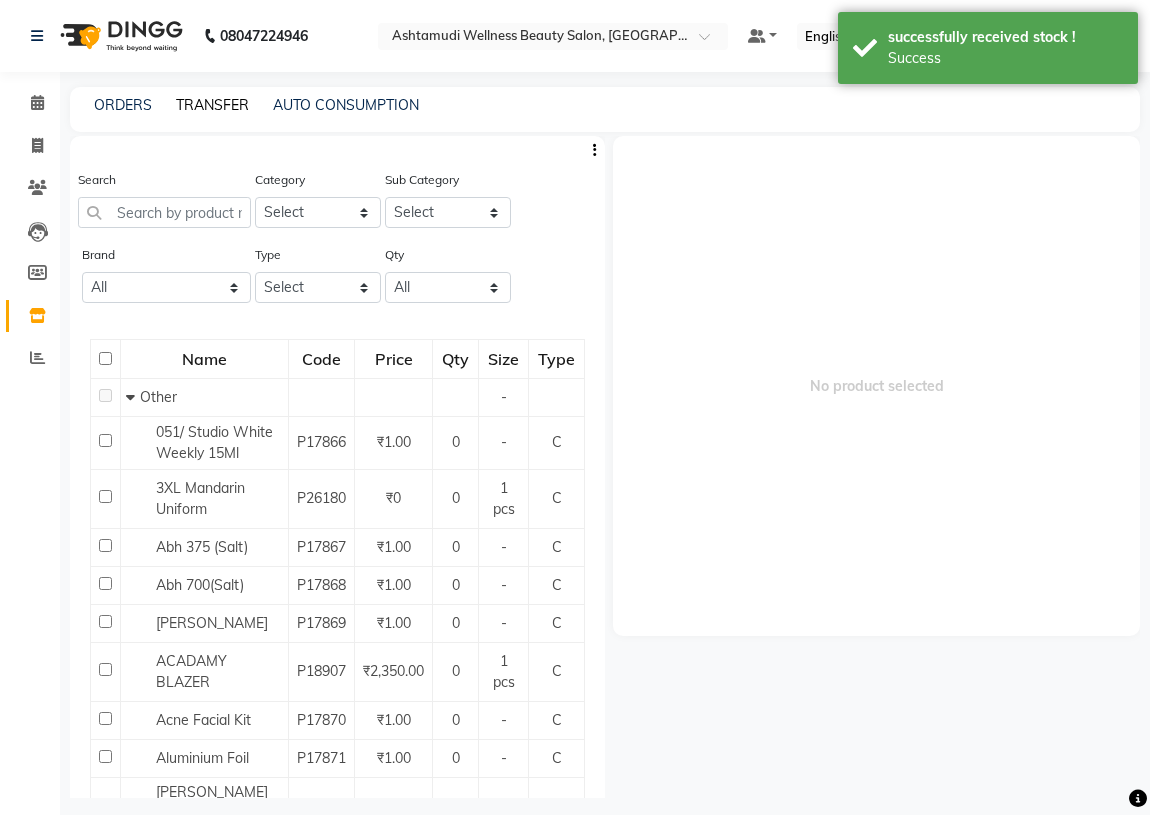 click on "TRANSFER" 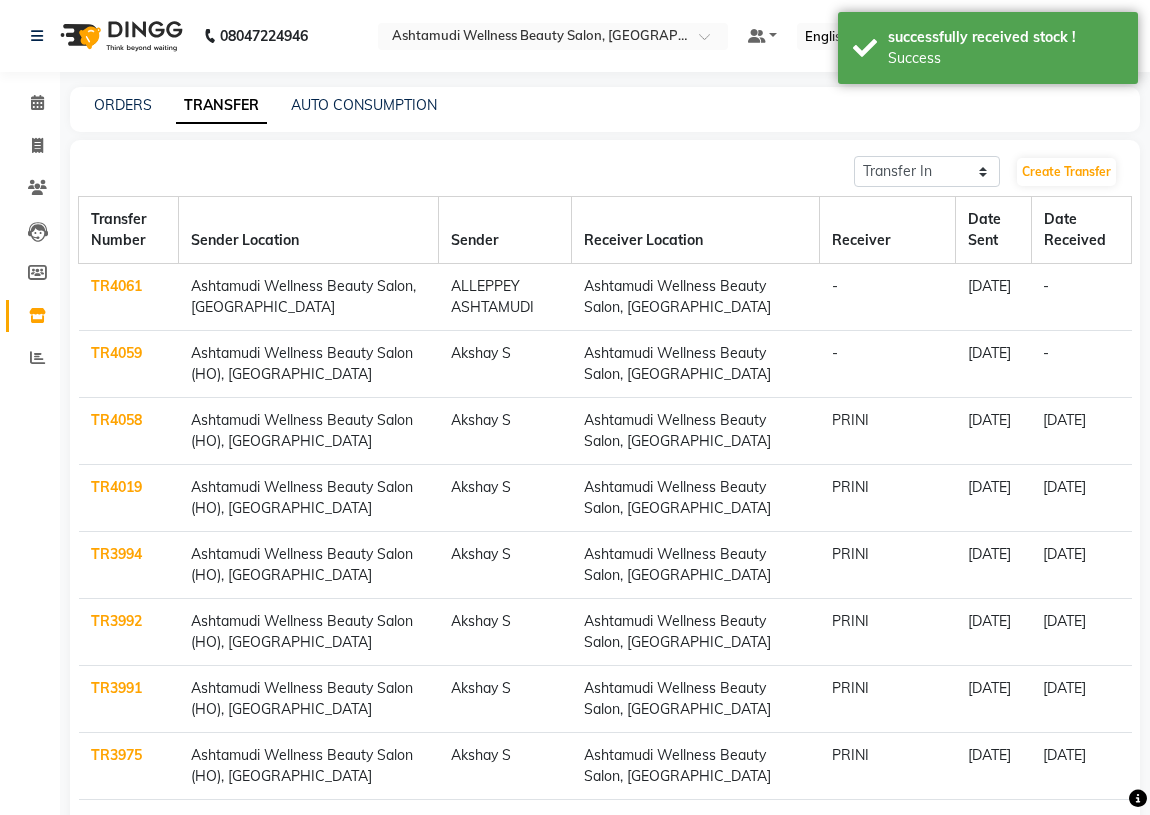 click on "TR4059" 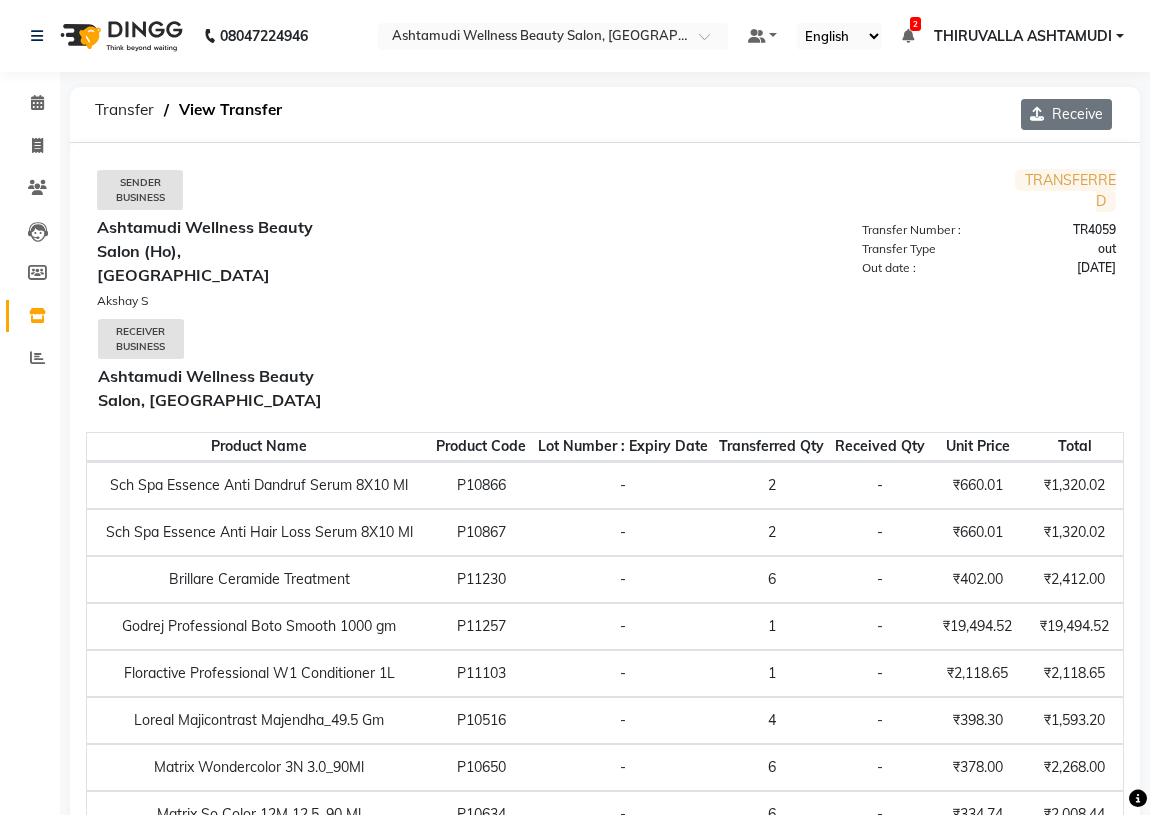 click on "Receive" 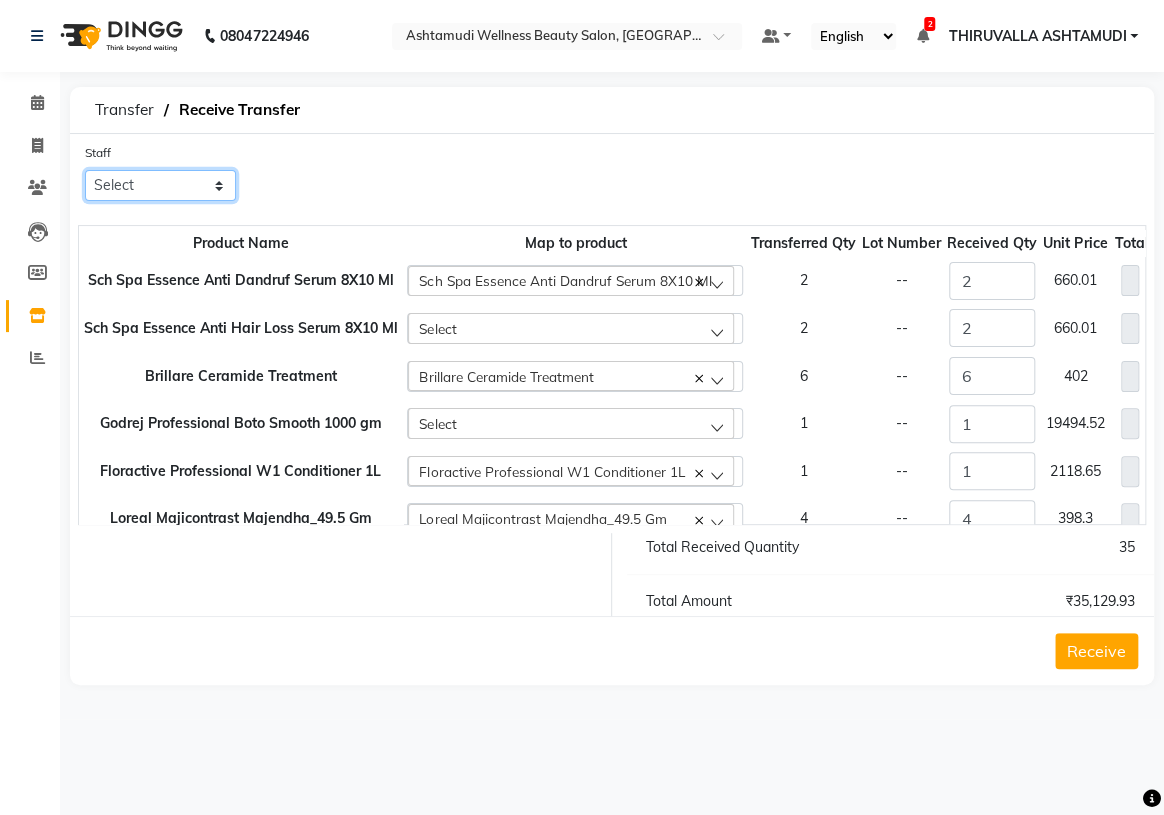 click on "Select ABHIRAMI		 [PERSON_NAME] [PERSON_NAME]	[PERSON_NAME]	 [PERSON_NAME] [PERSON_NAME]		 [PERSON_NAME] SHINY ABY THIRUVALLA ASHTAMUDI" at bounding box center (160, 185) 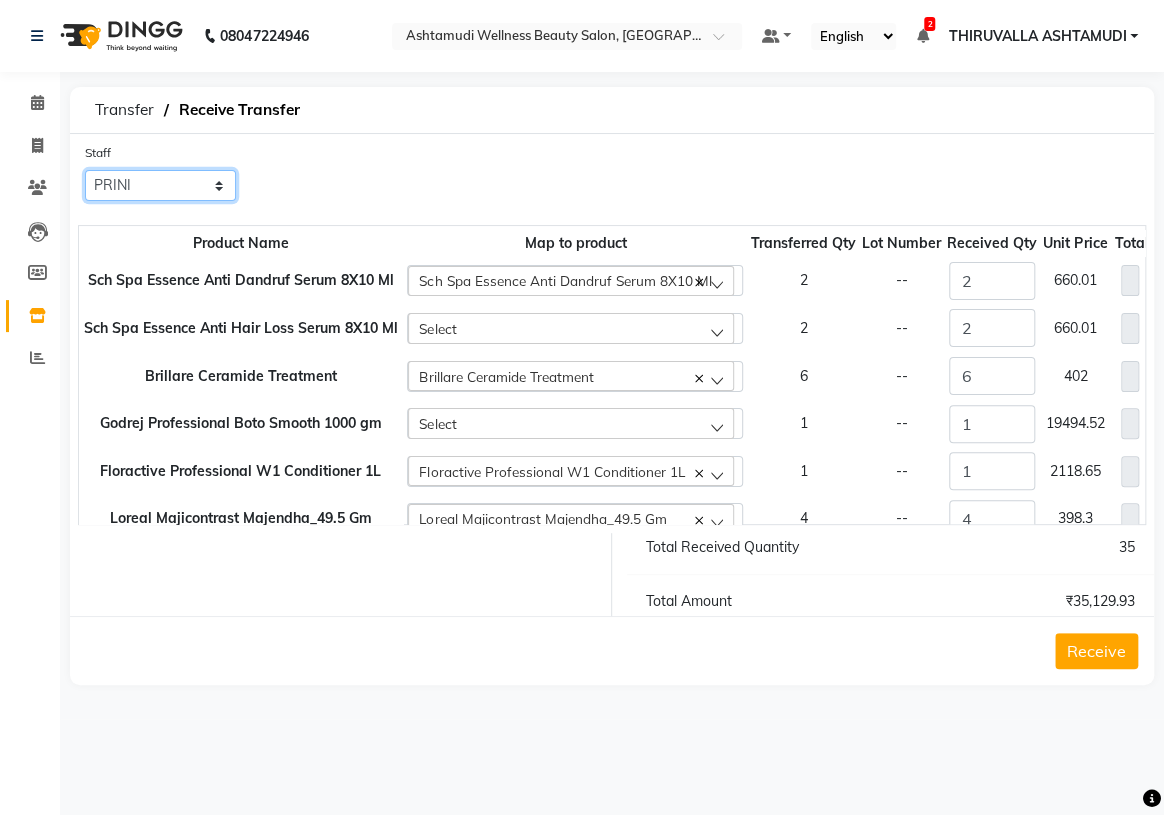 click on "Select ABHIRAMI		 [PERSON_NAME] [PERSON_NAME]	[PERSON_NAME]	 [PERSON_NAME] [PERSON_NAME]		 [PERSON_NAME] SHINY ABY THIRUVALLA ASHTAMUDI" at bounding box center [160, 185] 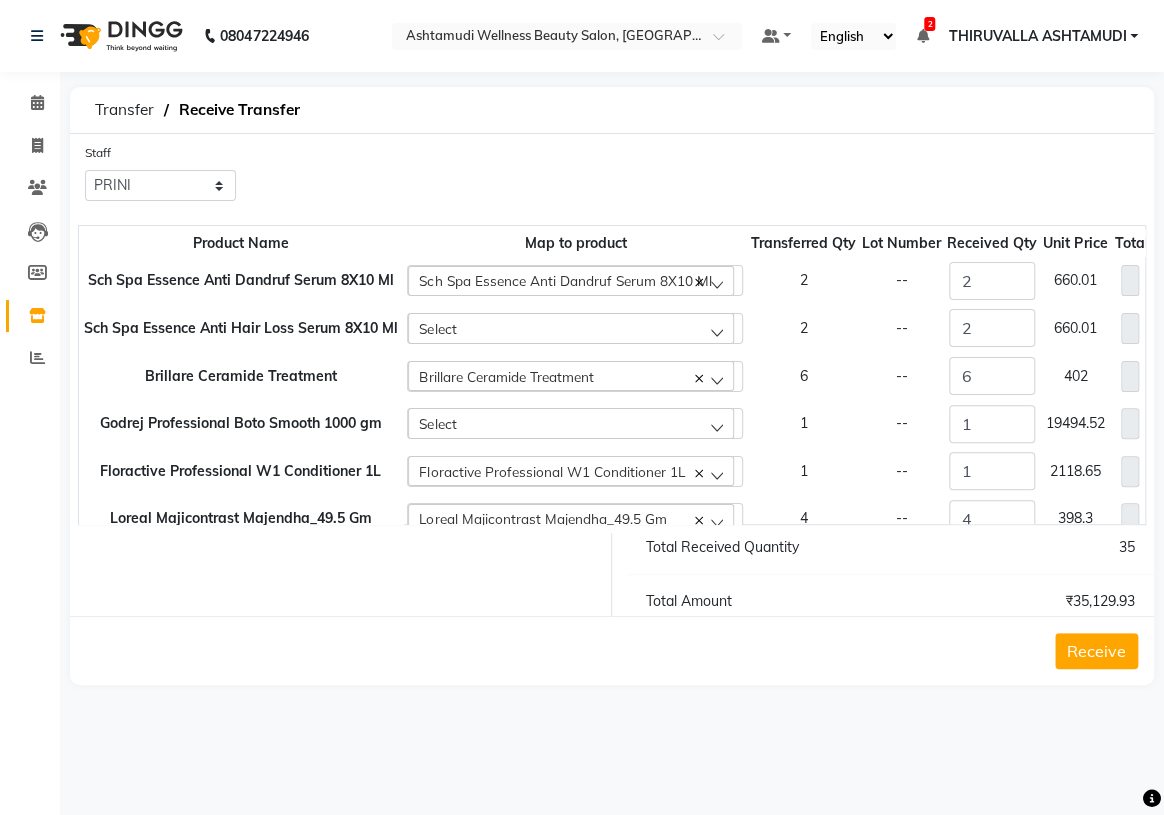 click on "Receive" 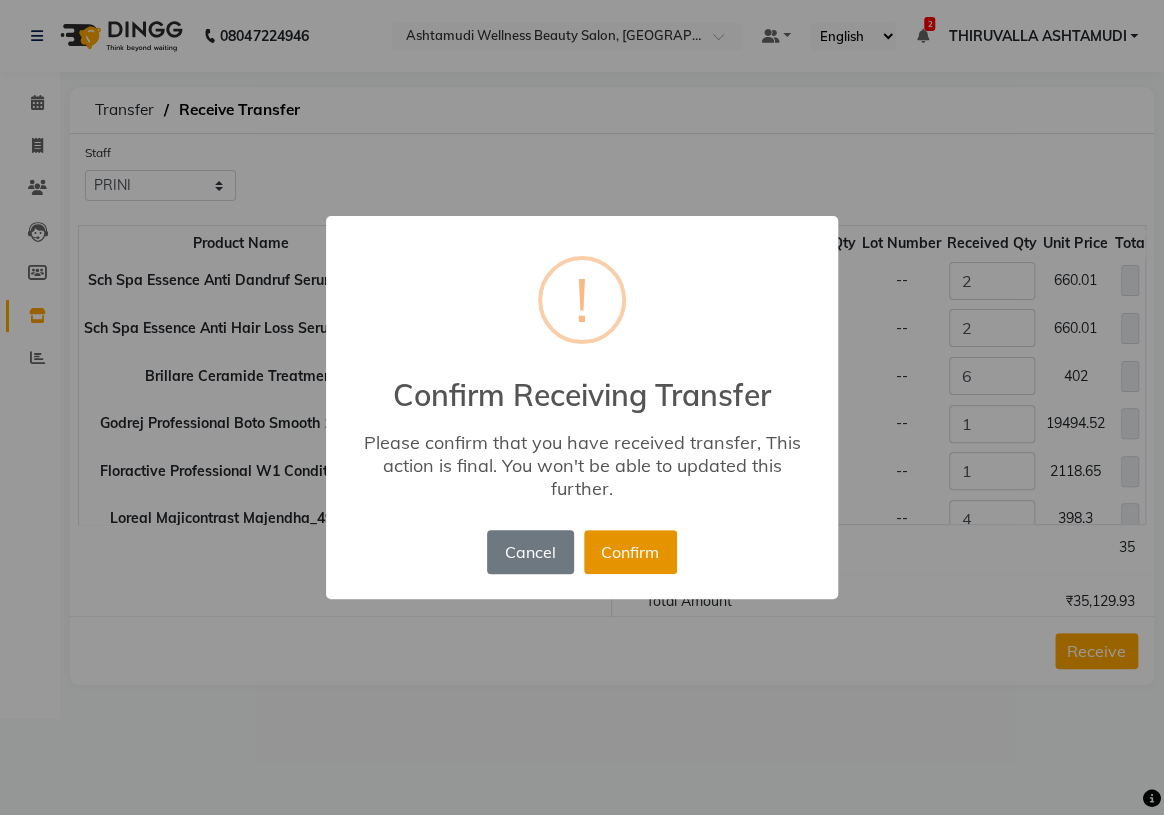 click on "Confirm" at bounding box center [630, 552] 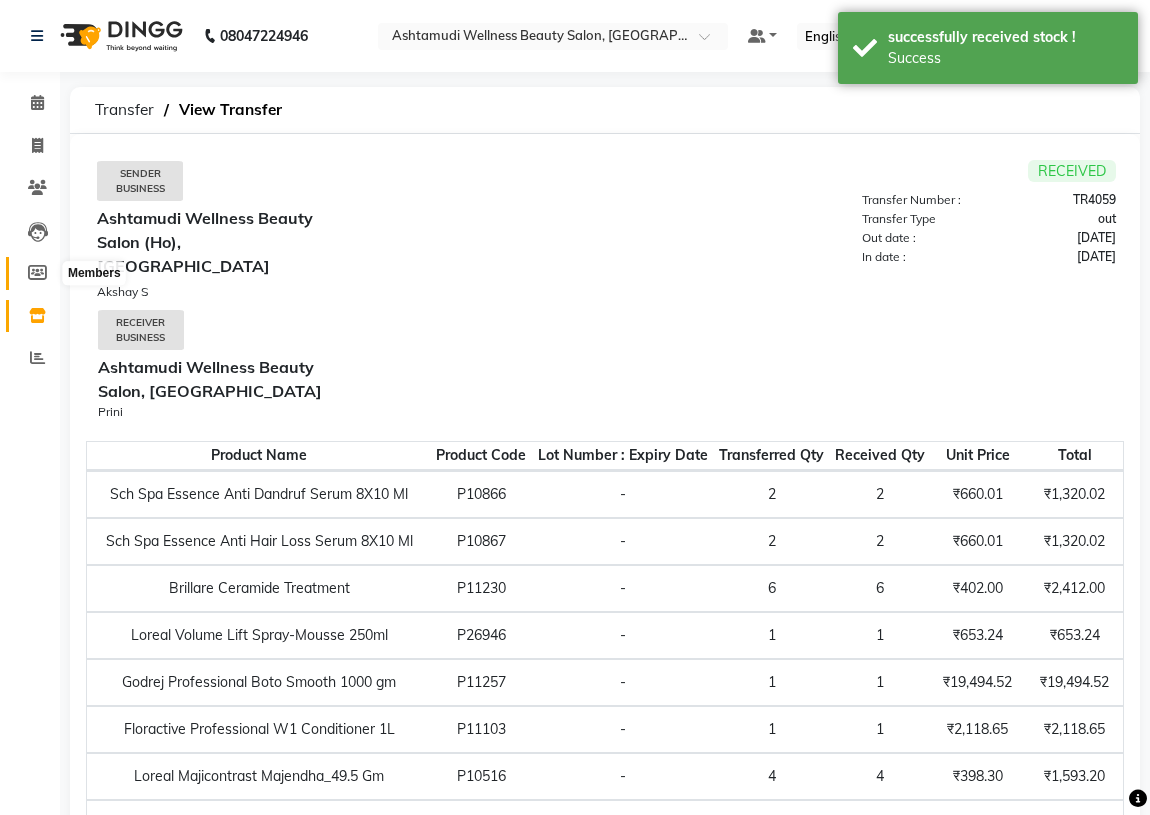 click 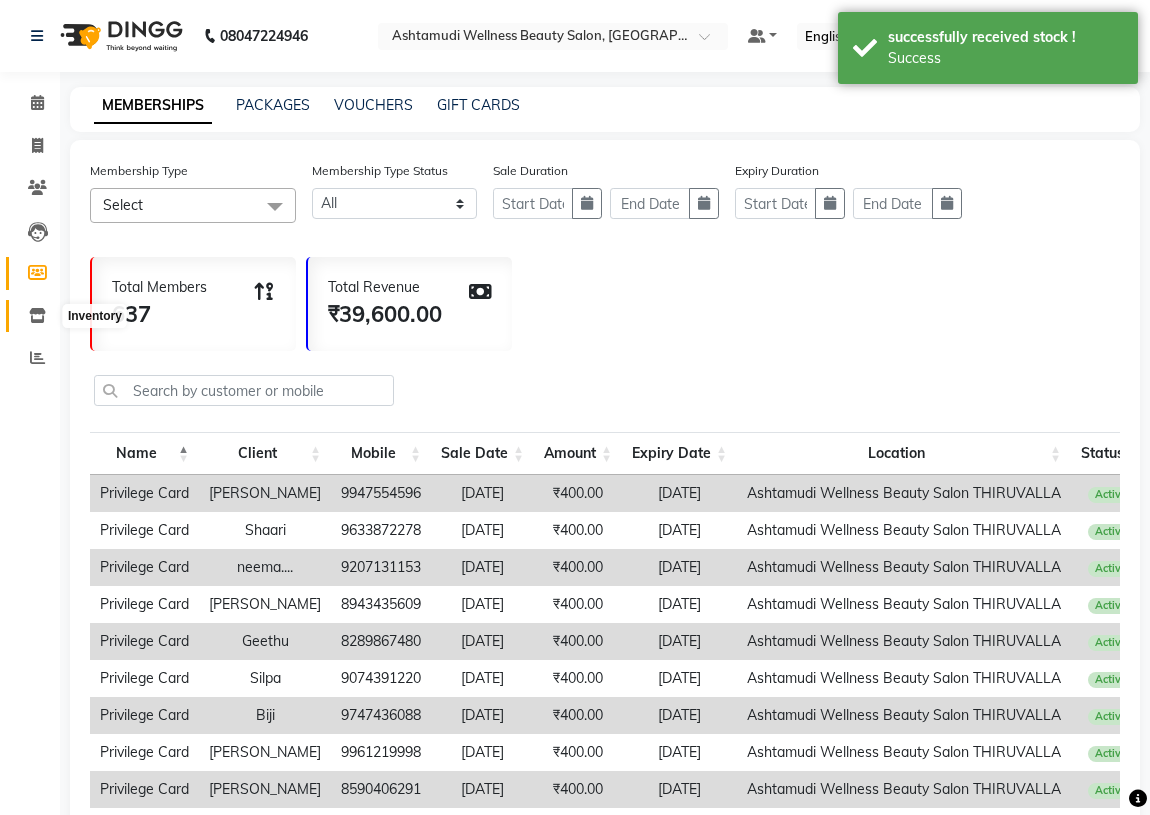 click 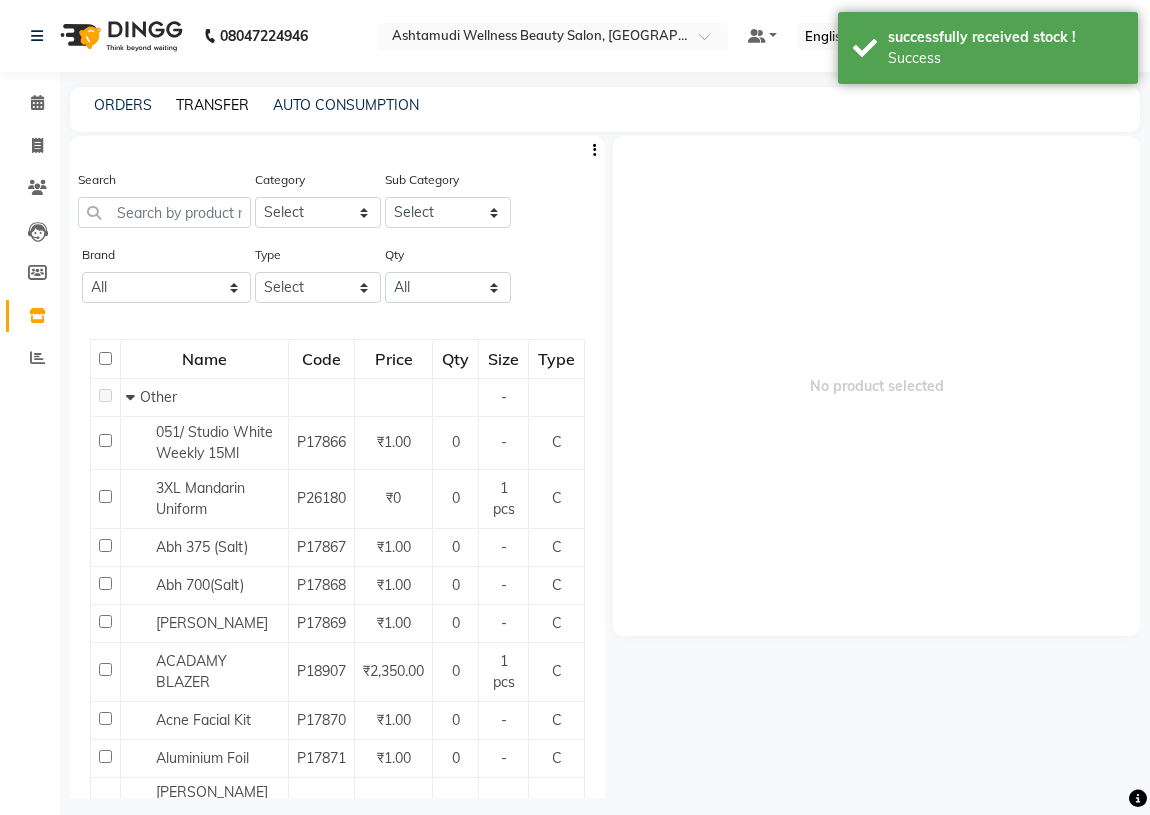 click on "TRANSFER" 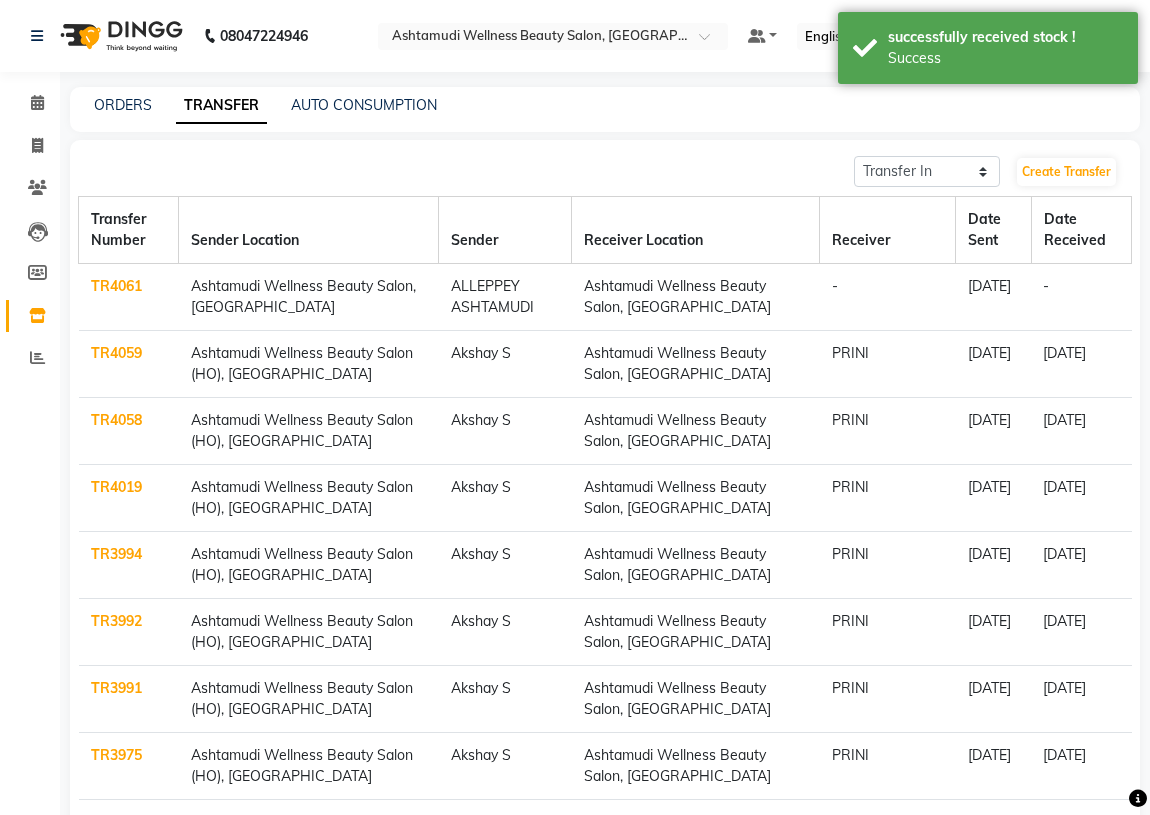 click on "TR4061" 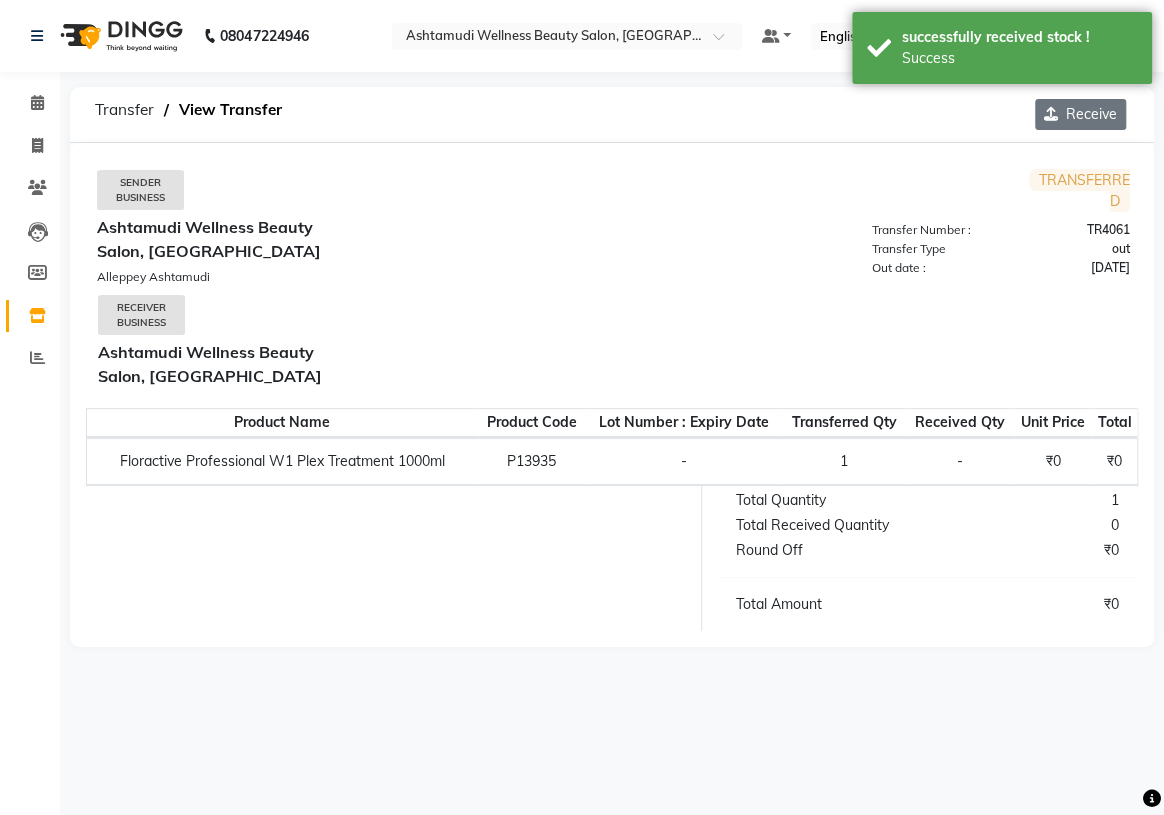 click on "Receive" 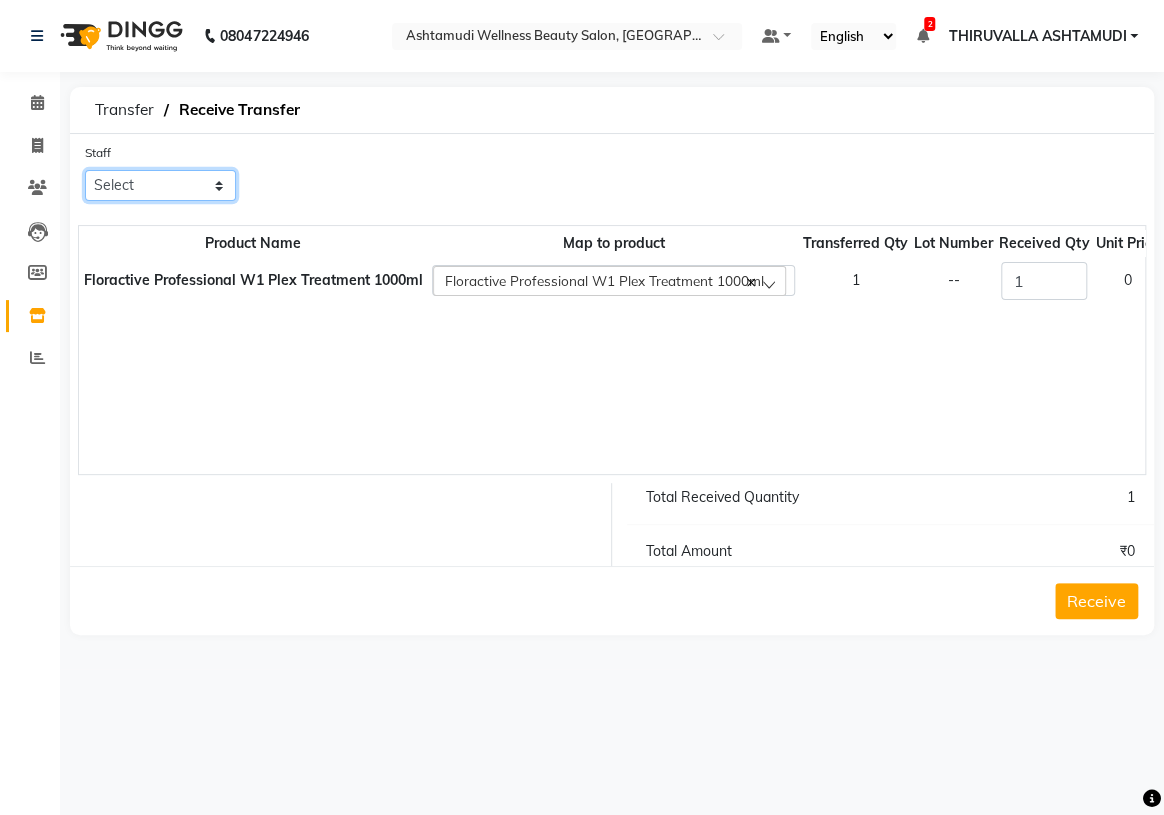 click on "Select ABHIRAMI		 [PERSON_NAME] [PERSON_NAME]	[PERSON_NAME]	 [PERSON_NAME] [PERSON_NAME]		 [PERSON_NAME] SHINY ABY THIRUVALLA ASHTAMUDI" at bounding box center (160, 185) 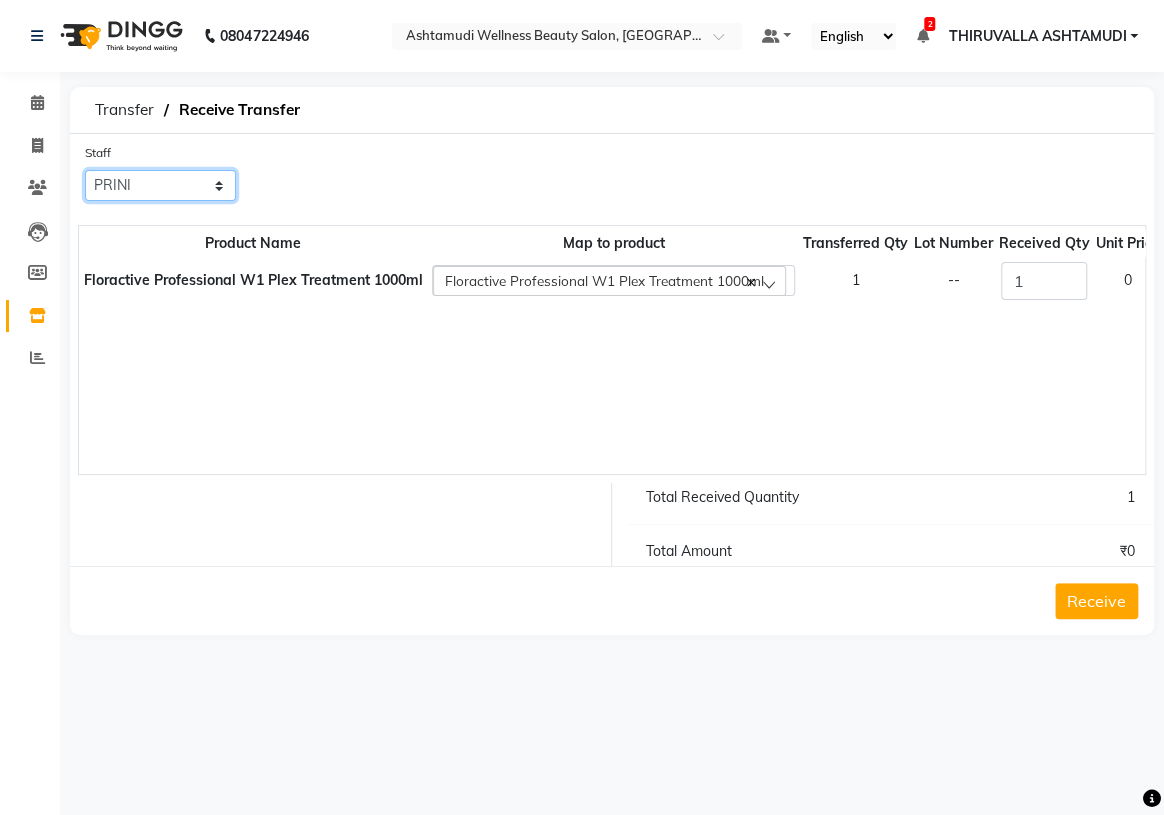 click on "Select ABHIRAMI		 [PERSON_NAME] [PERSON_NAME]	[PERSON_NAME]	 [PERSON_NAME] [PERSON_NAME]		 [PERSON_NAME] SHINY ABY THIRUVALLA ASHTAMUDI" at bounding box center [160, 185] 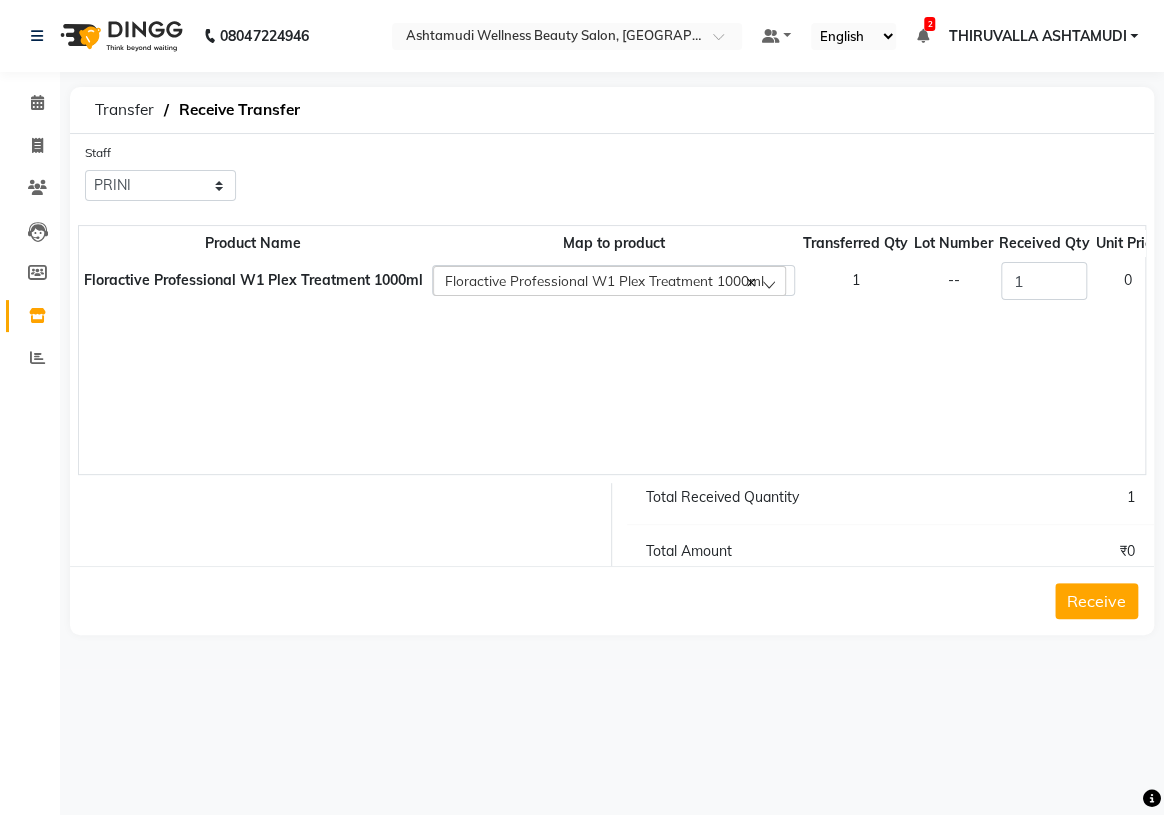 click on "Receive" 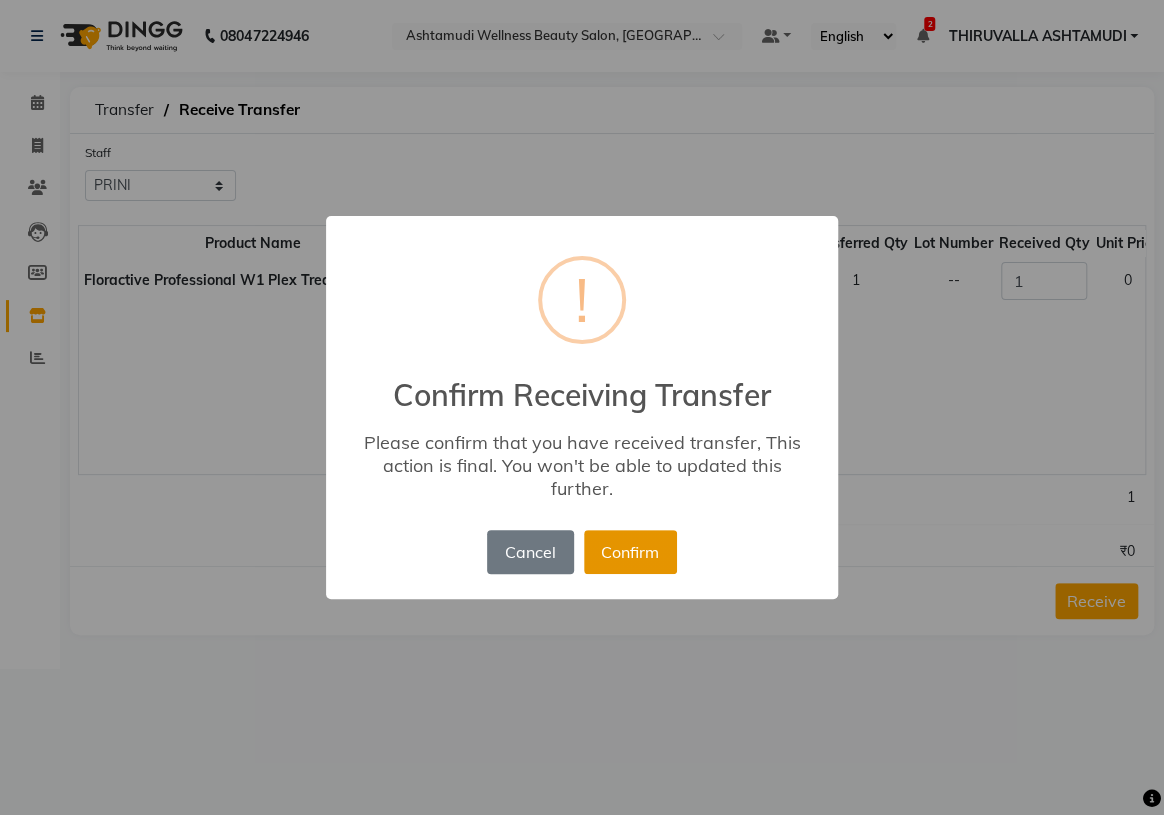 click on "Confirm" at bounding box center [630, 552] 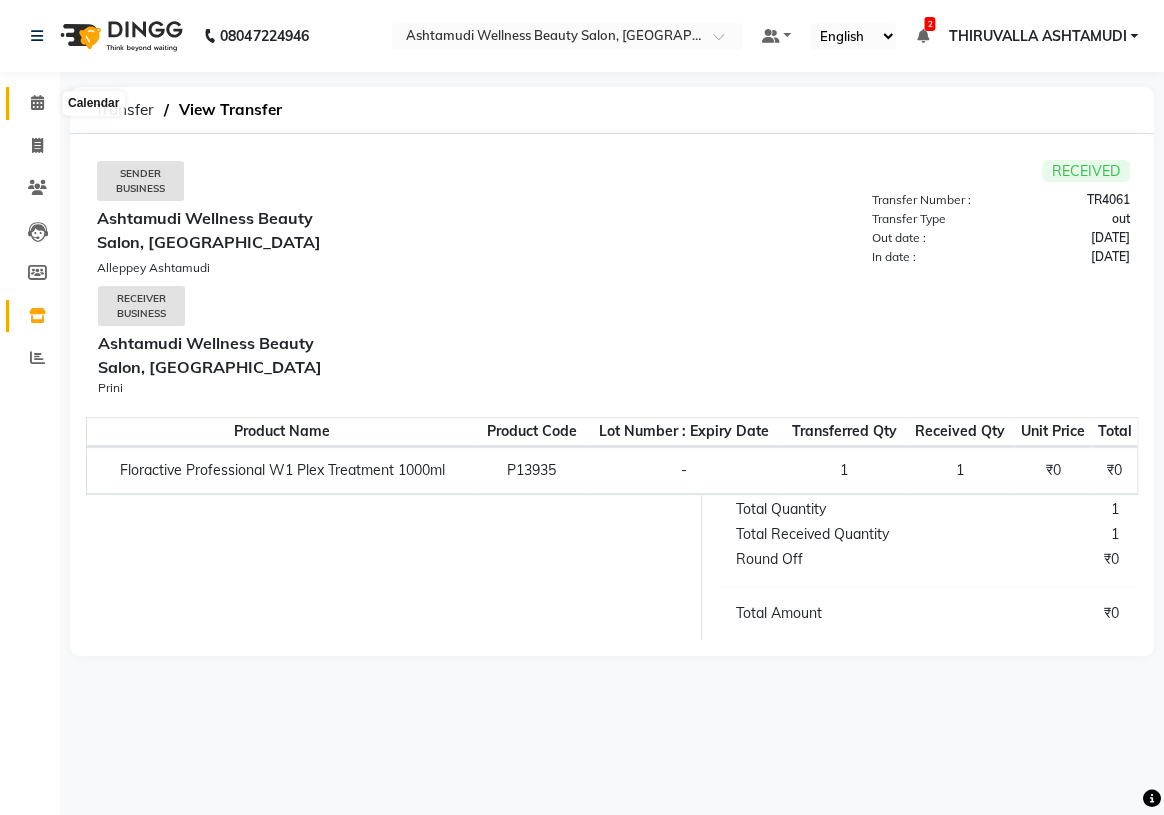 click 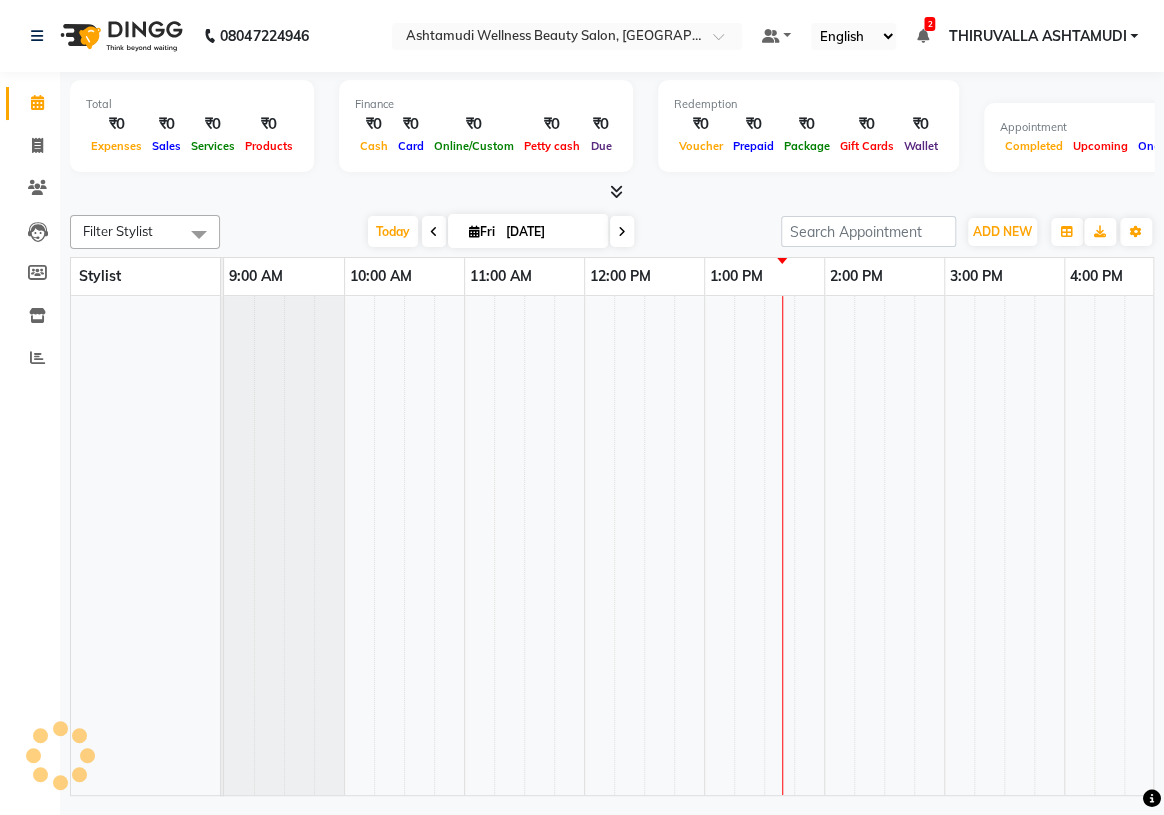 scroll, scrollTop: 0, scrollLeft: 0, axis: both 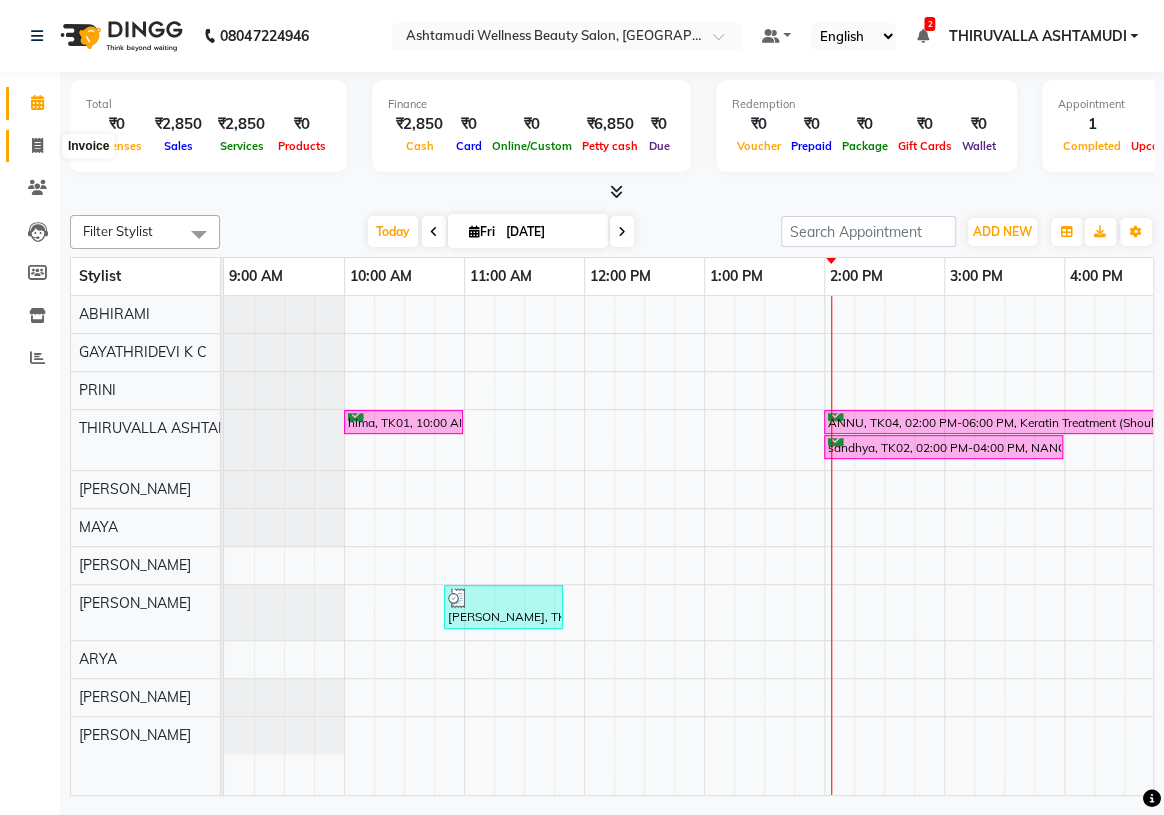 click 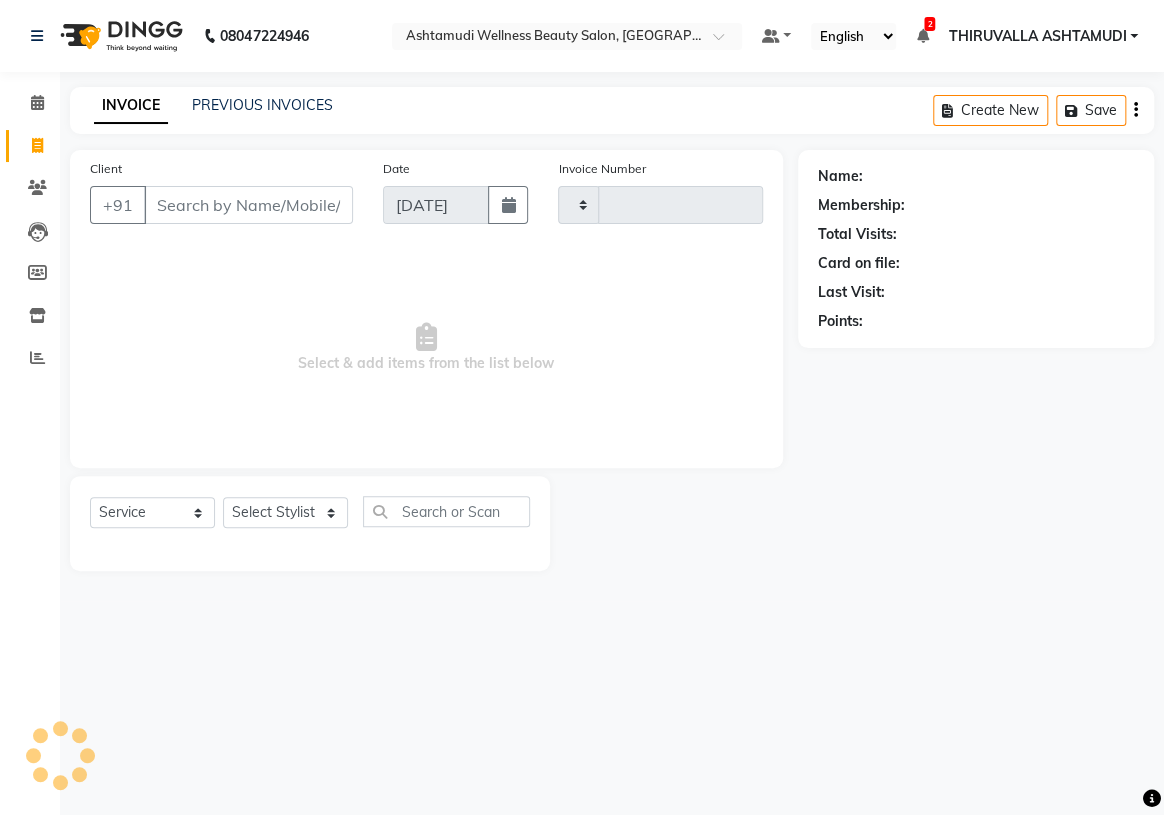 type on "0970" 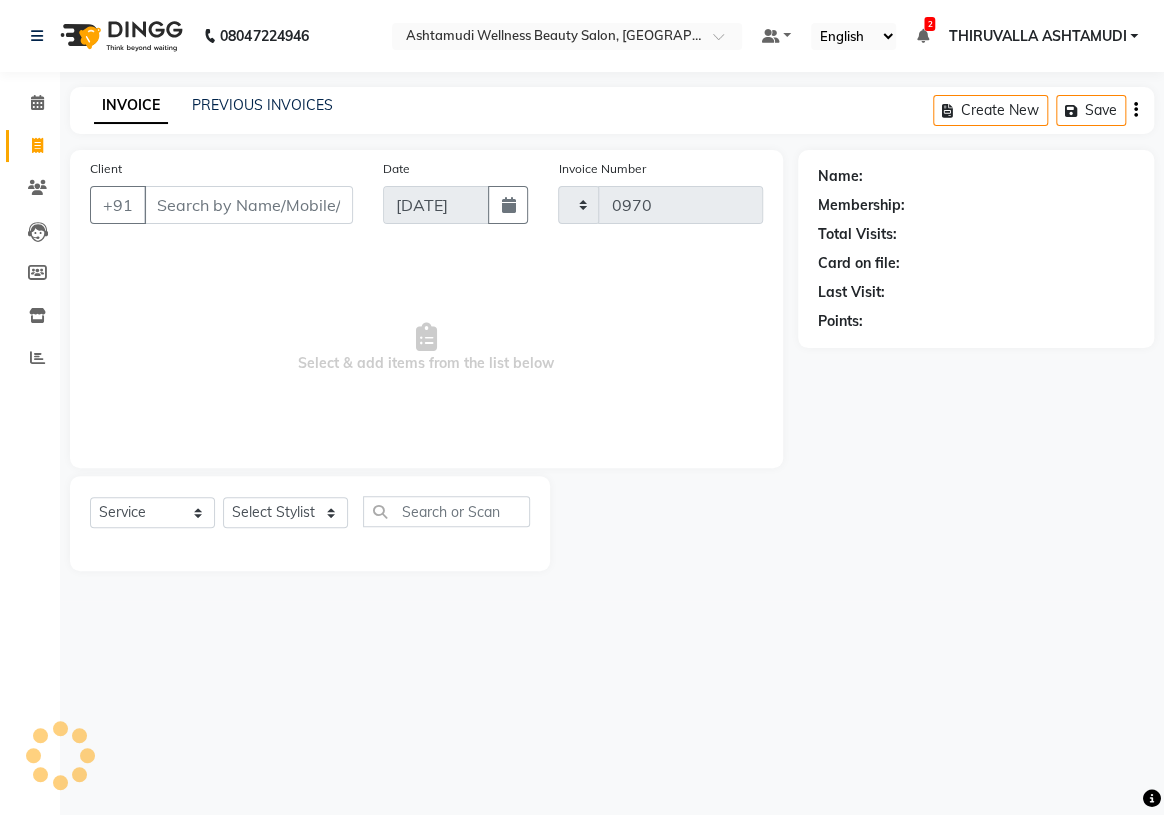 select on "4634" 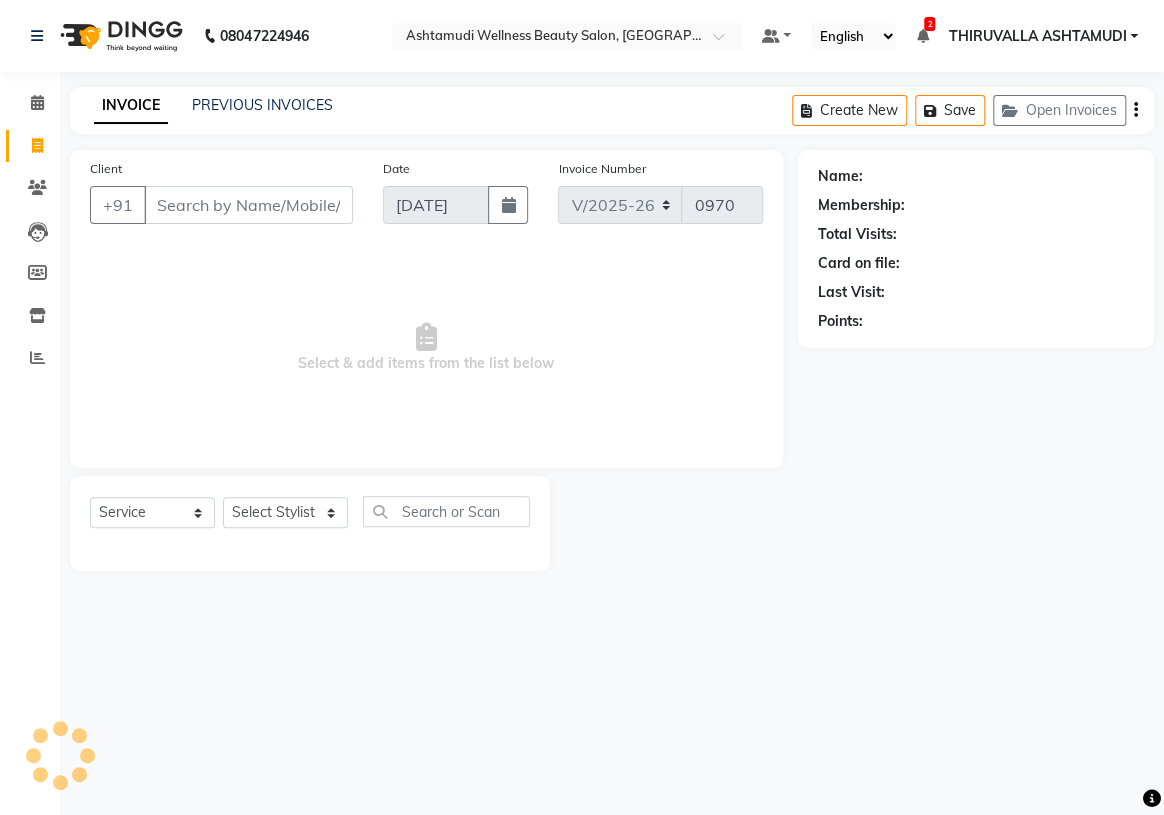 click on "Client" at bounding box center [248, 205] 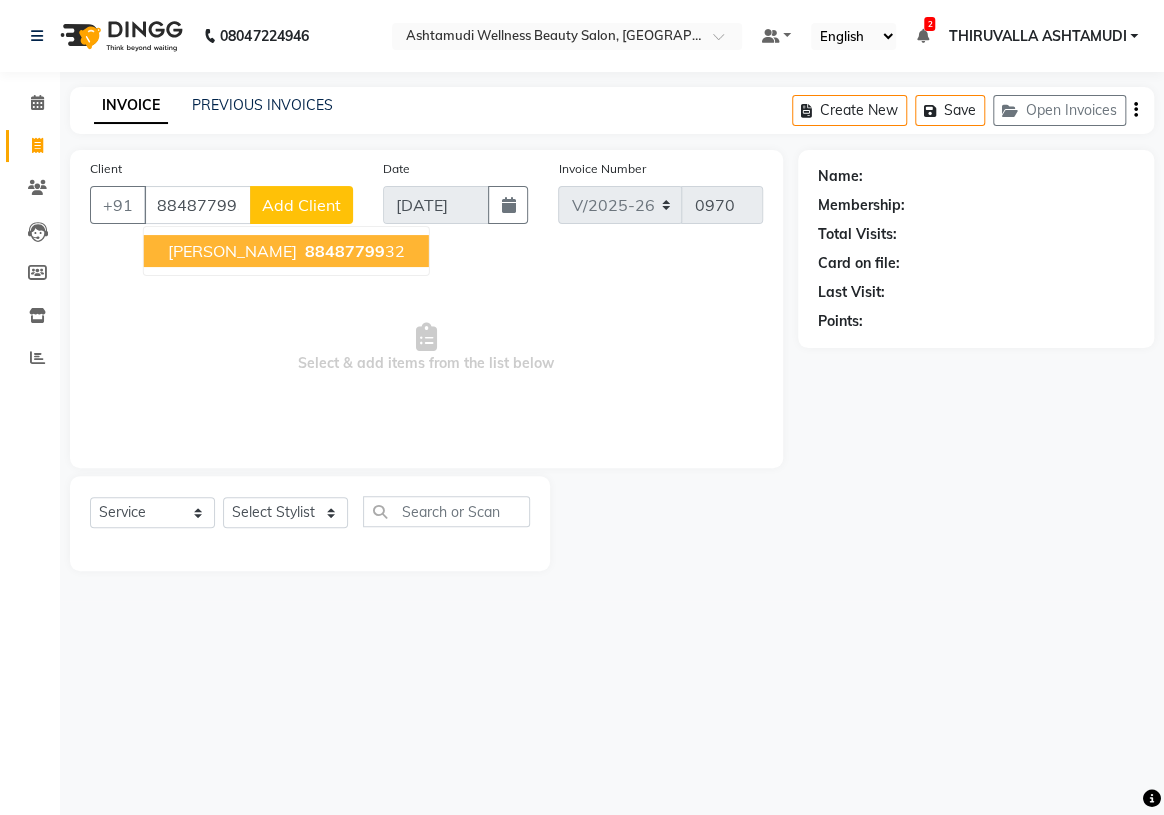 type on "8848779932" 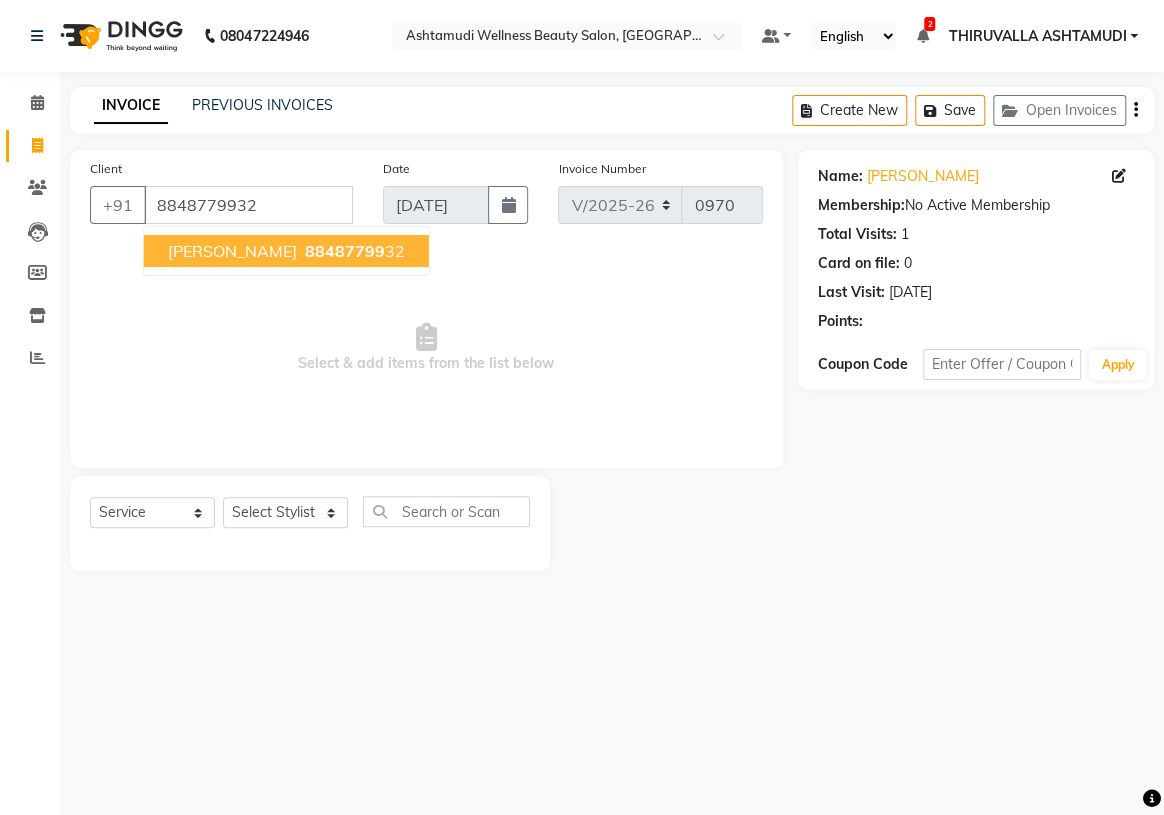 click on "Haritha   88487799 32" at bounding box center (286, 251) 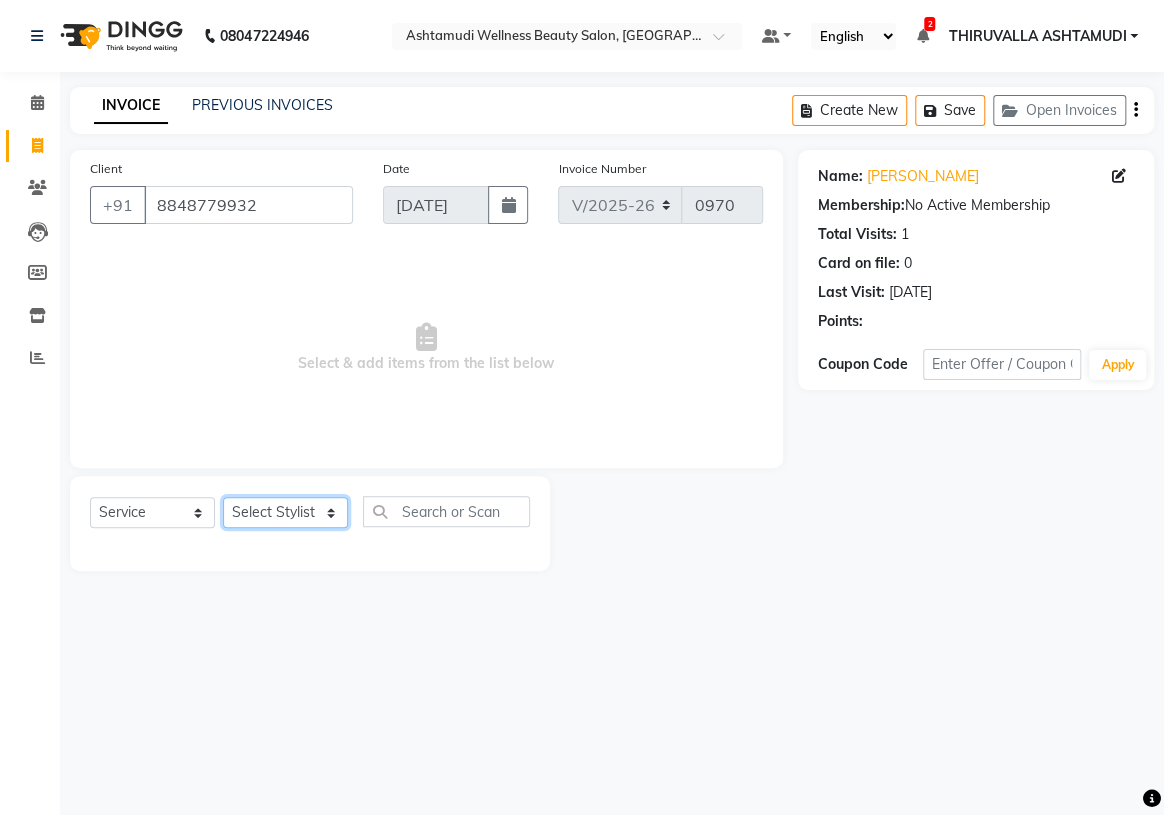 click on "Select Stylist ABHIRAMI		 ARYA Eshani GAYATHRIDEVI	K C	 JISNA KHEM MAYA MAYA Nila PRINI		 RINA RAI SHINY ABY THIRUVALLA ASHTAMUDI" 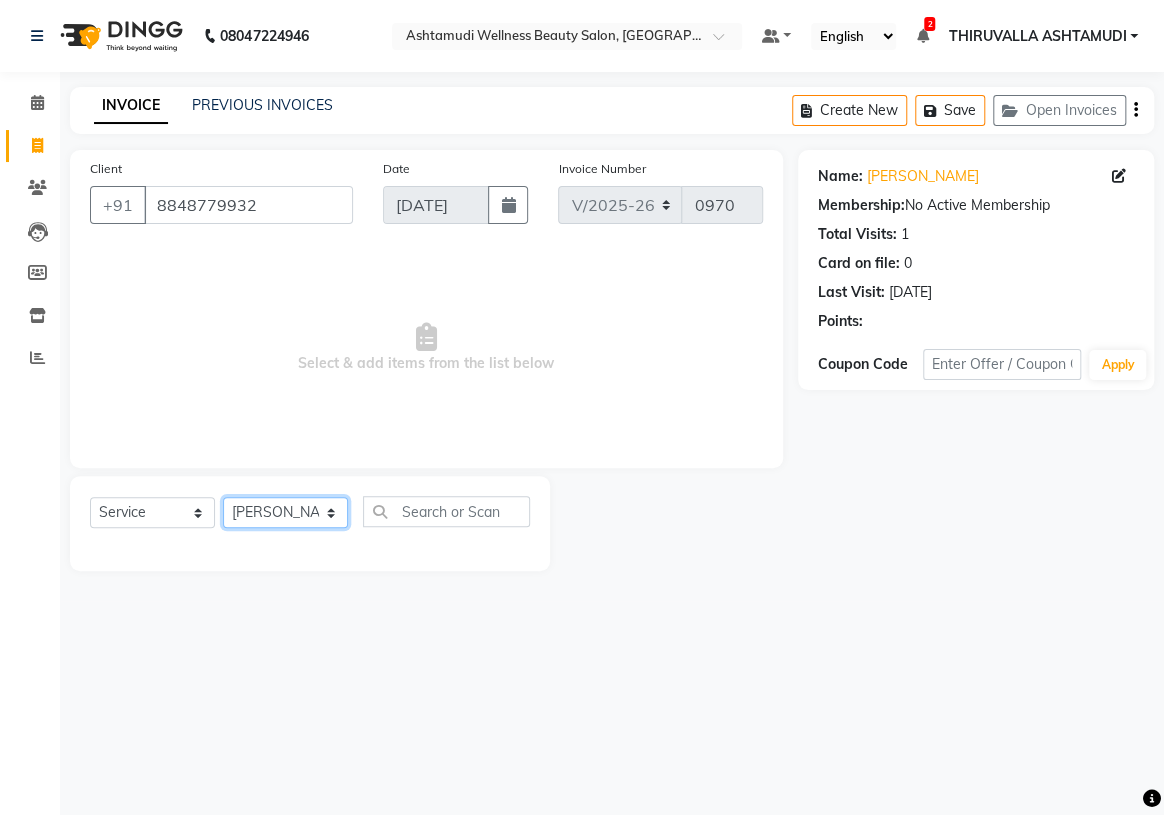 click on "Select Stylist ABHIRAMI		 ARYA Eshani GAYATHRIDEVI	K C	 JISNA KHEM MAYA MAYA Nila PRINI		 RINA RAI SHINY ABY THIRUVALLA ASHTAMUDI" 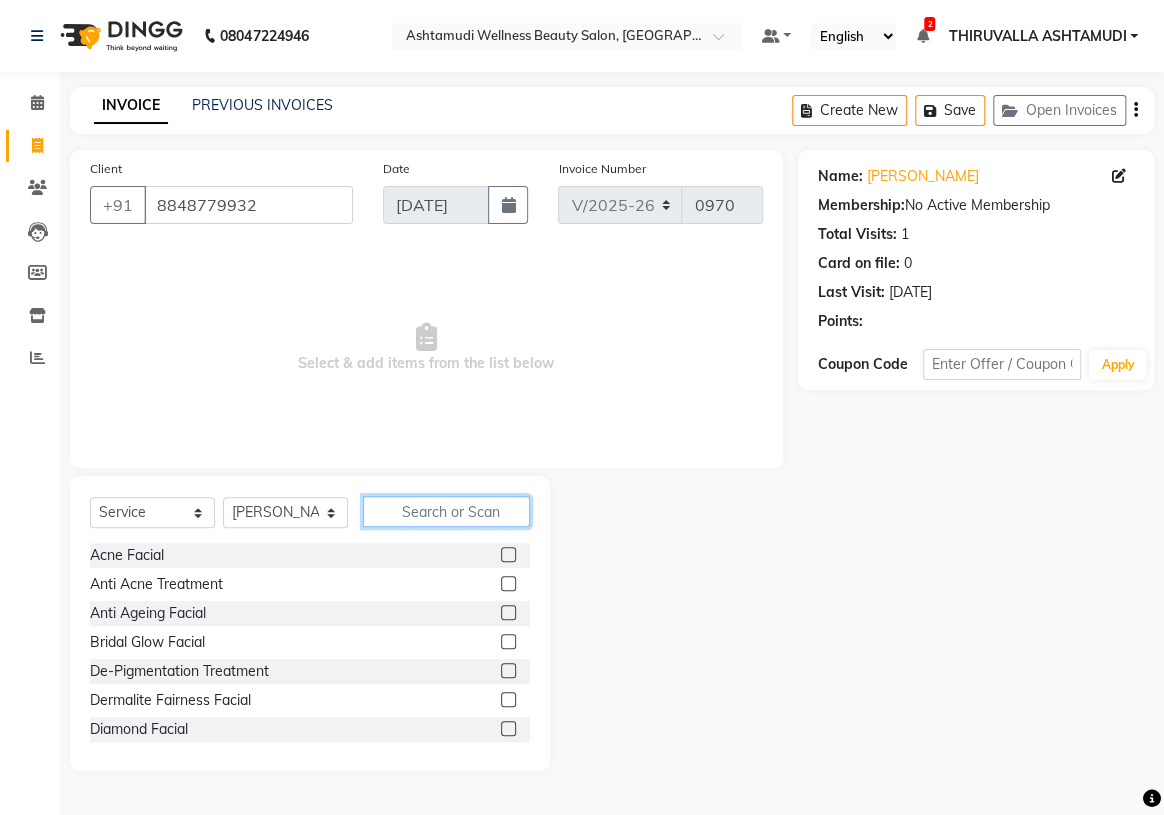 click 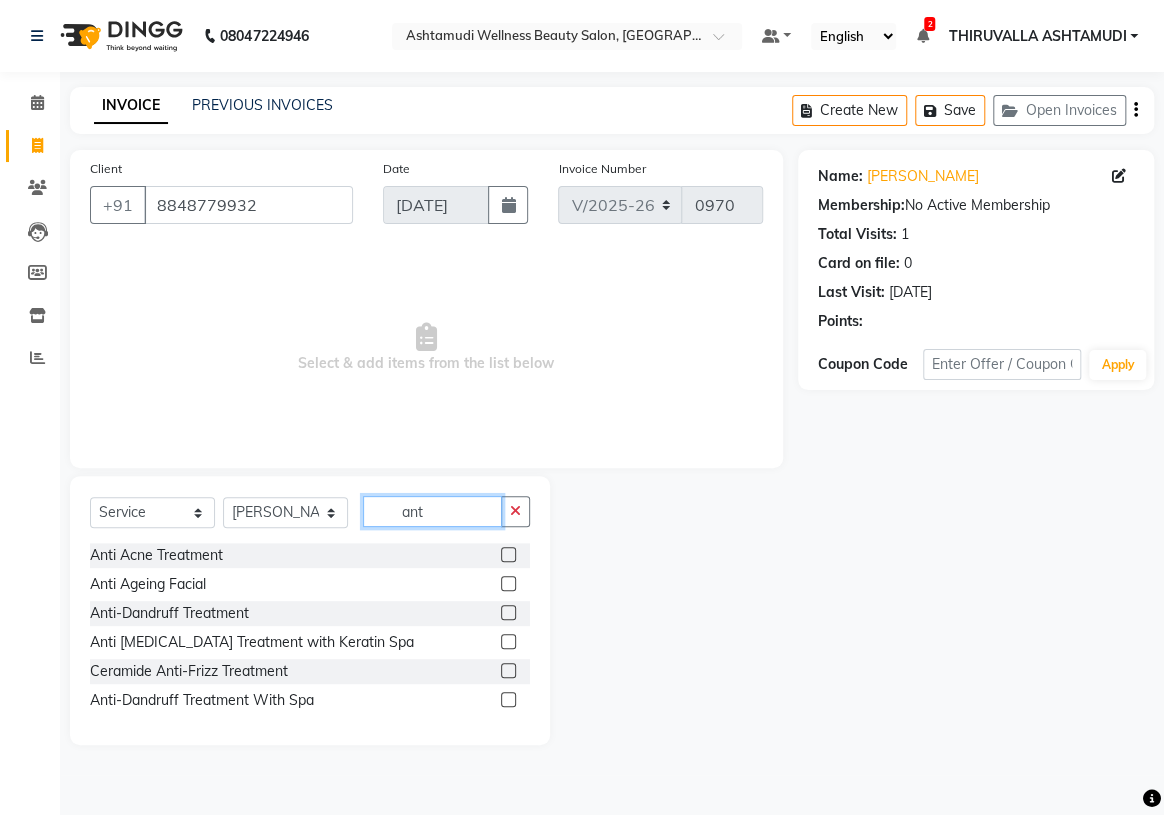 type on "anti" 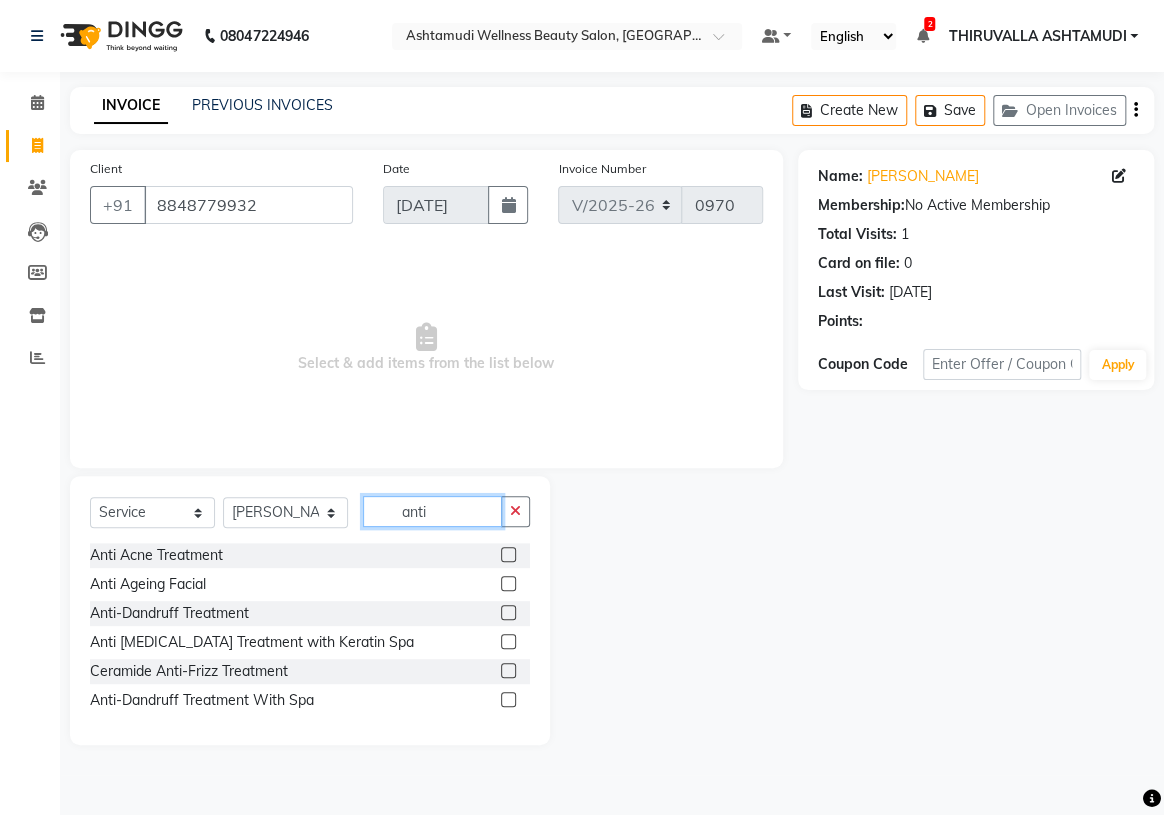 drag, startPoint x: 449, startPoint y: 509, endPoint x: 366, endPoint y: 509, distance: 83 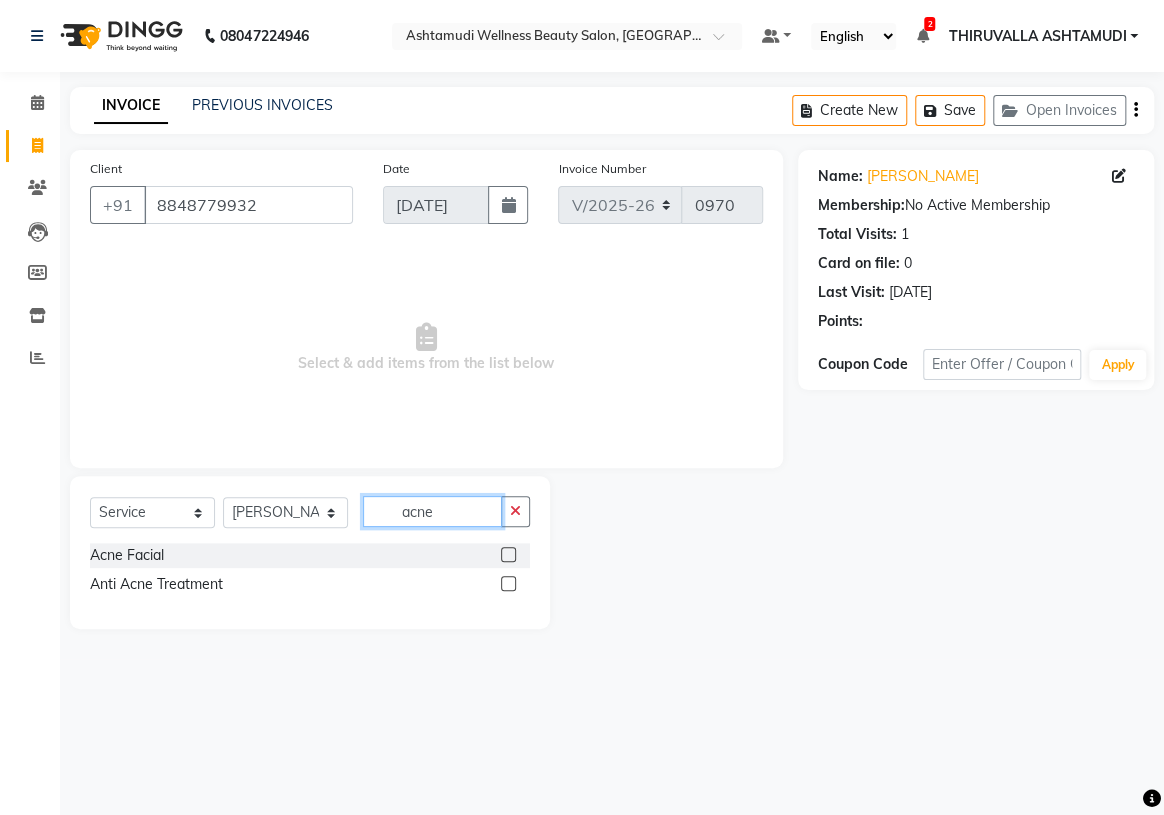 type on "acne" 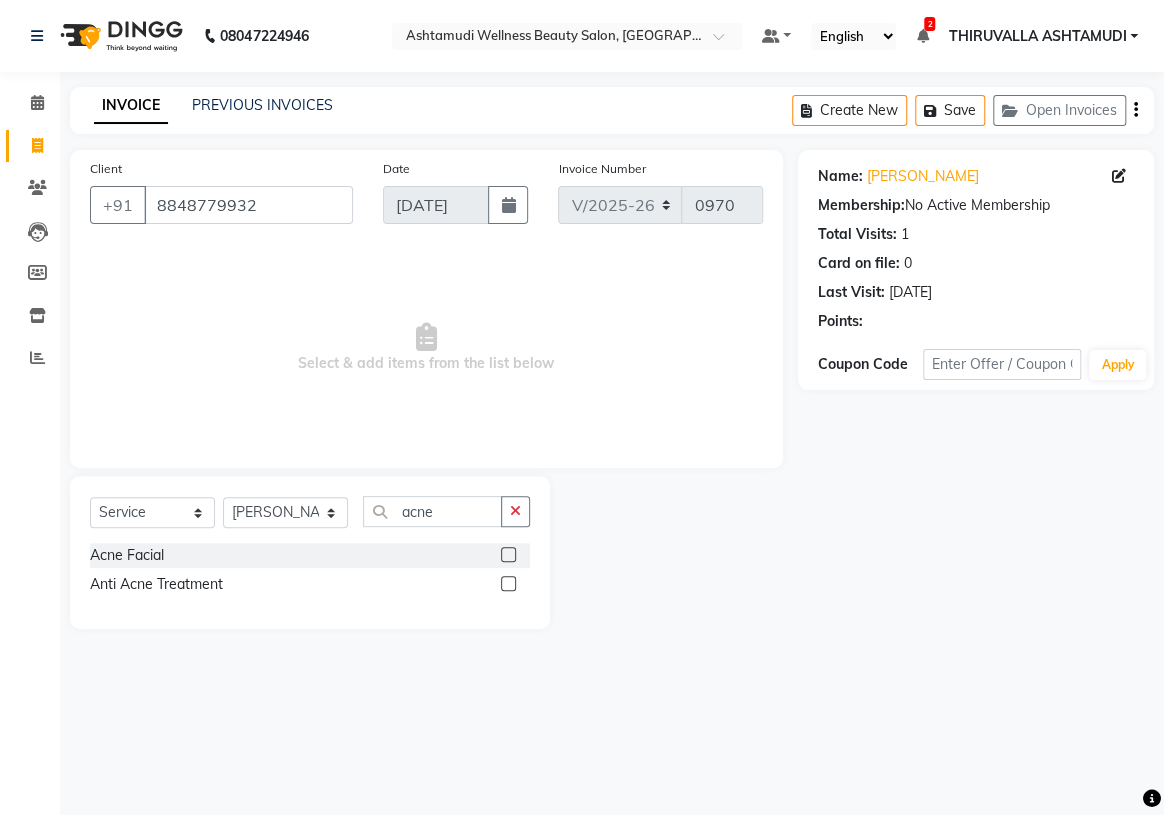 click 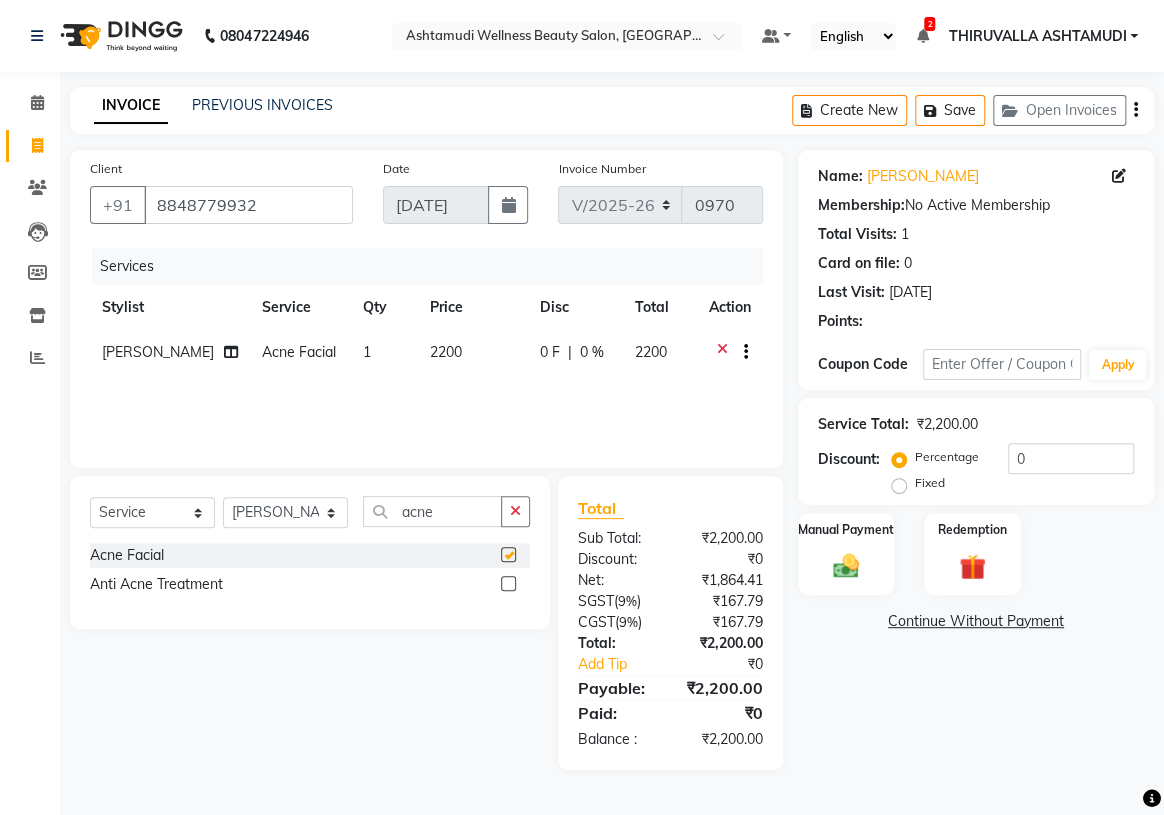 checkbox on "false" 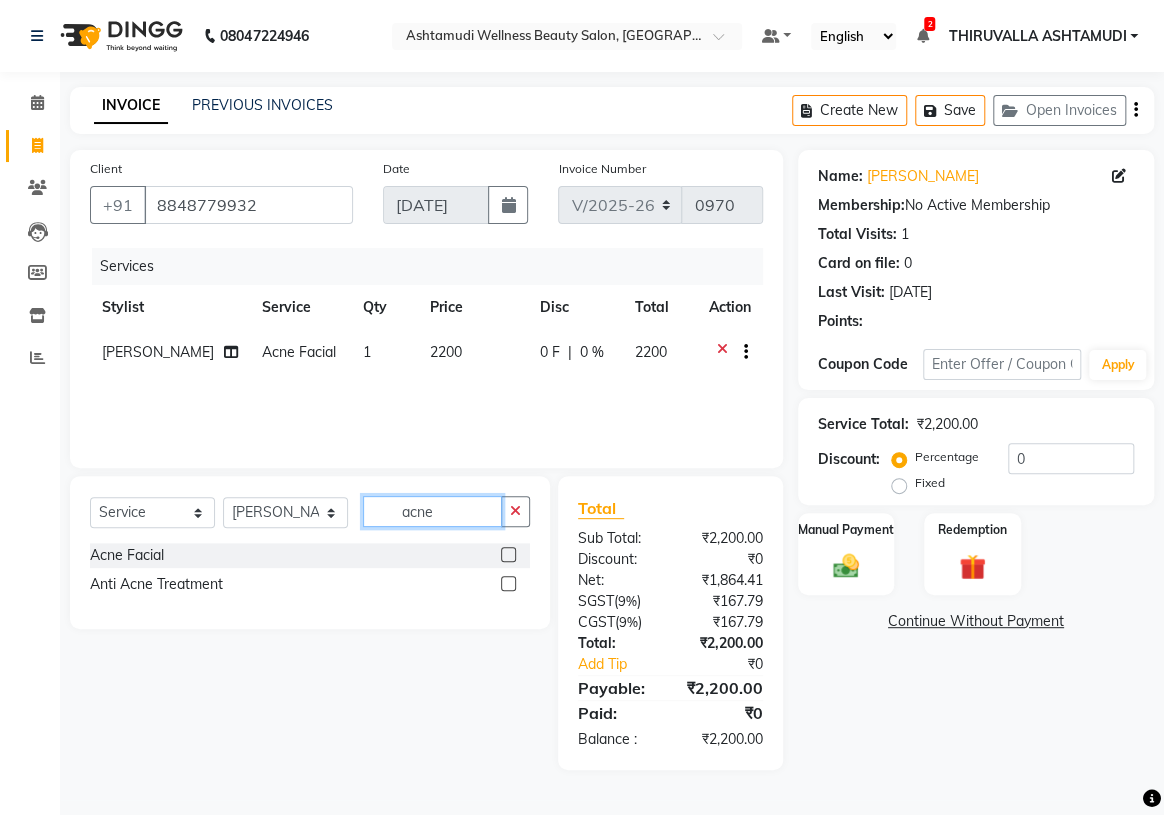 drag, startPoint x: 456, startPoint y: 510, endPoint x: 341, endPoint y: 514, distance: 115.06954 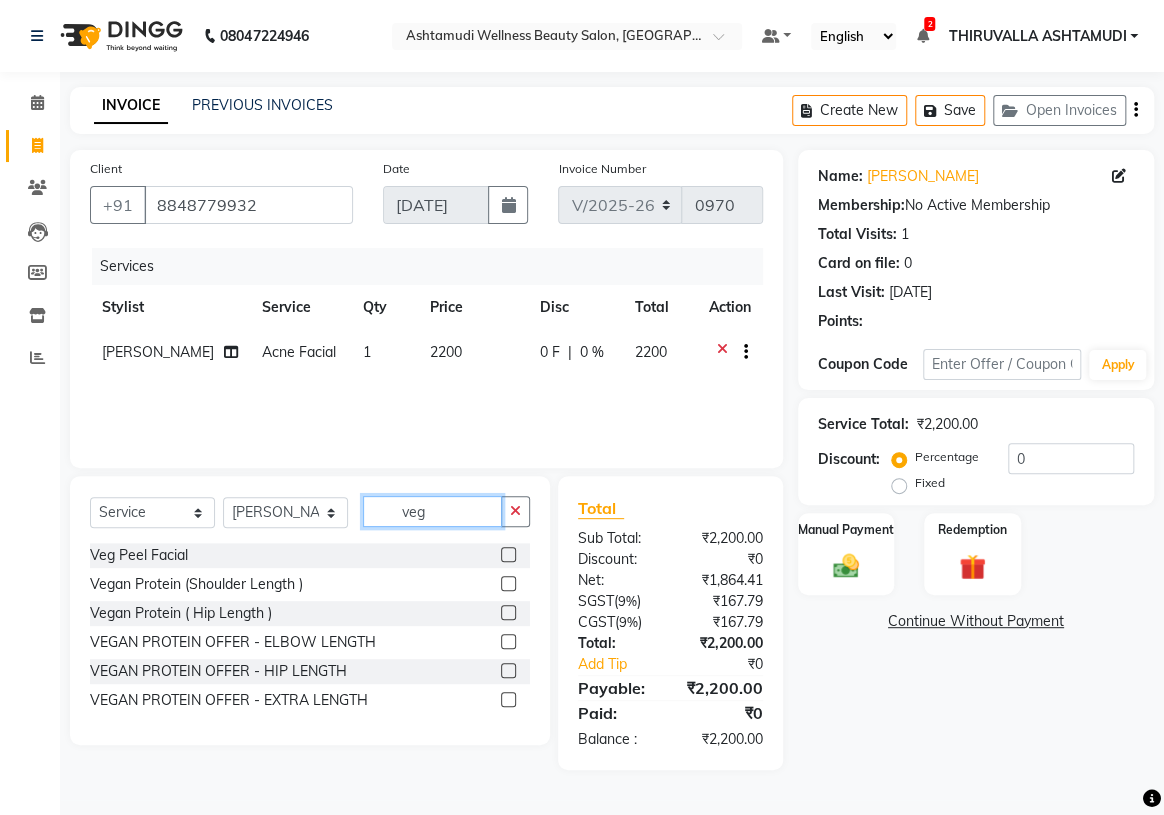 type on "veg" 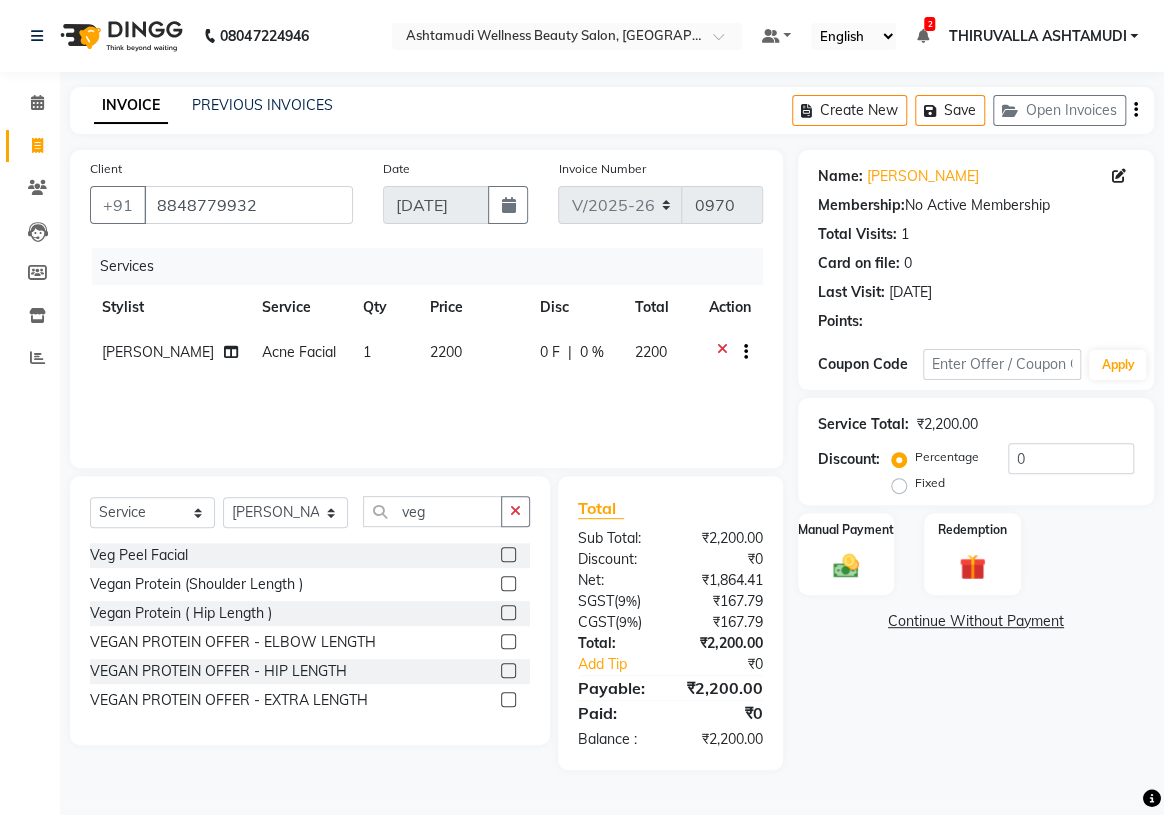 click 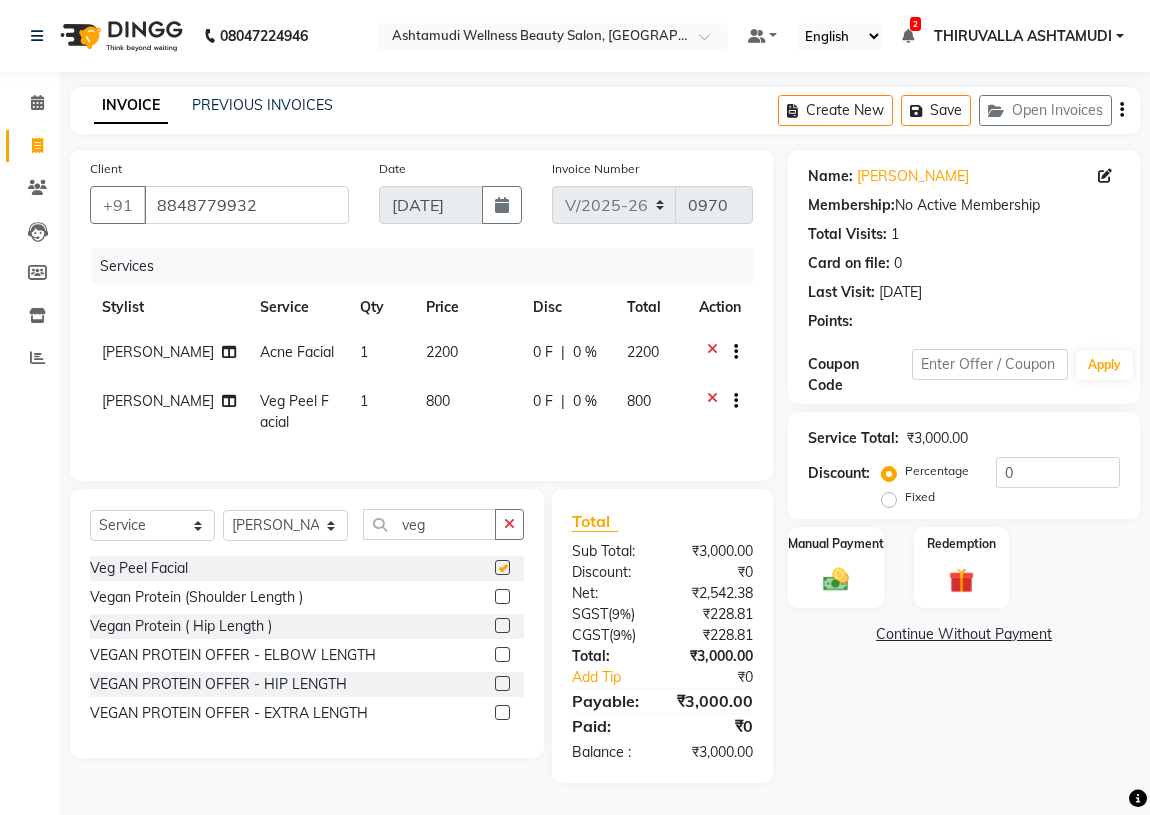 checkbox on "false" 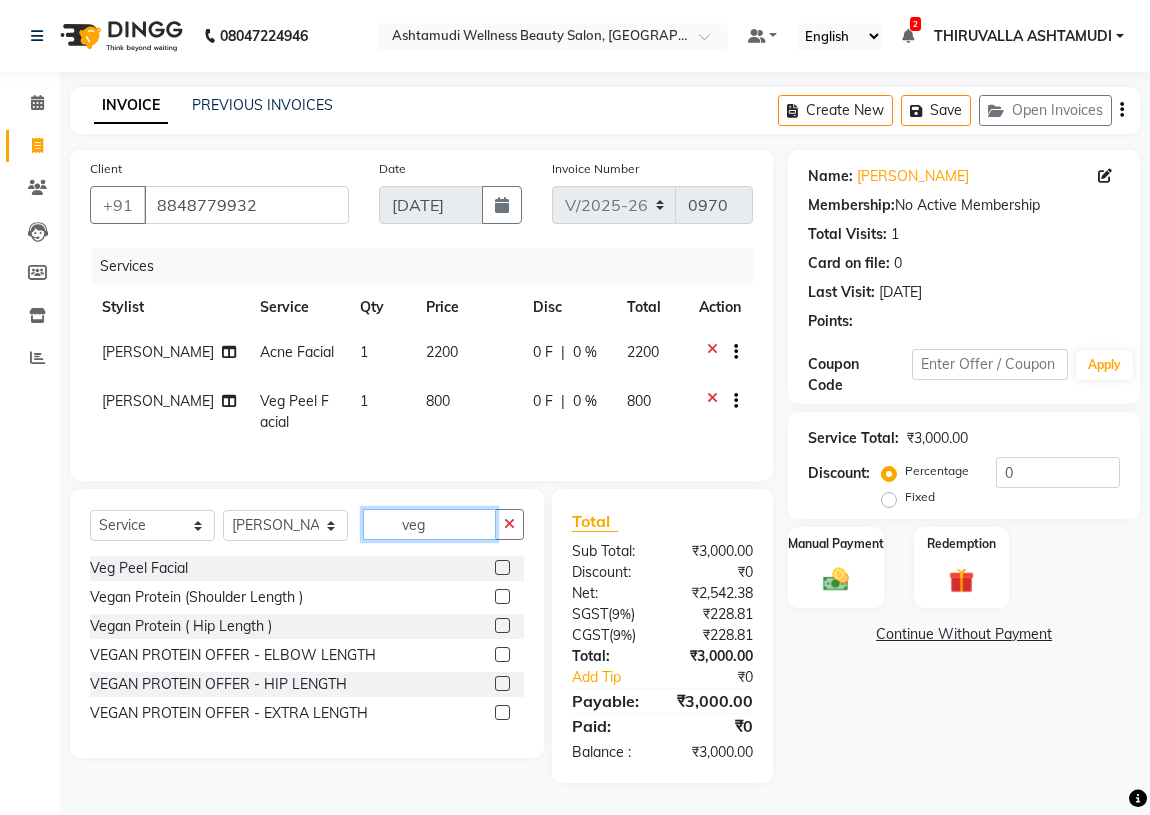 drag, startPoint x: 436, startPoint y: 537, endPoint x: 385, endPoint y: 542, distance: 51.24451 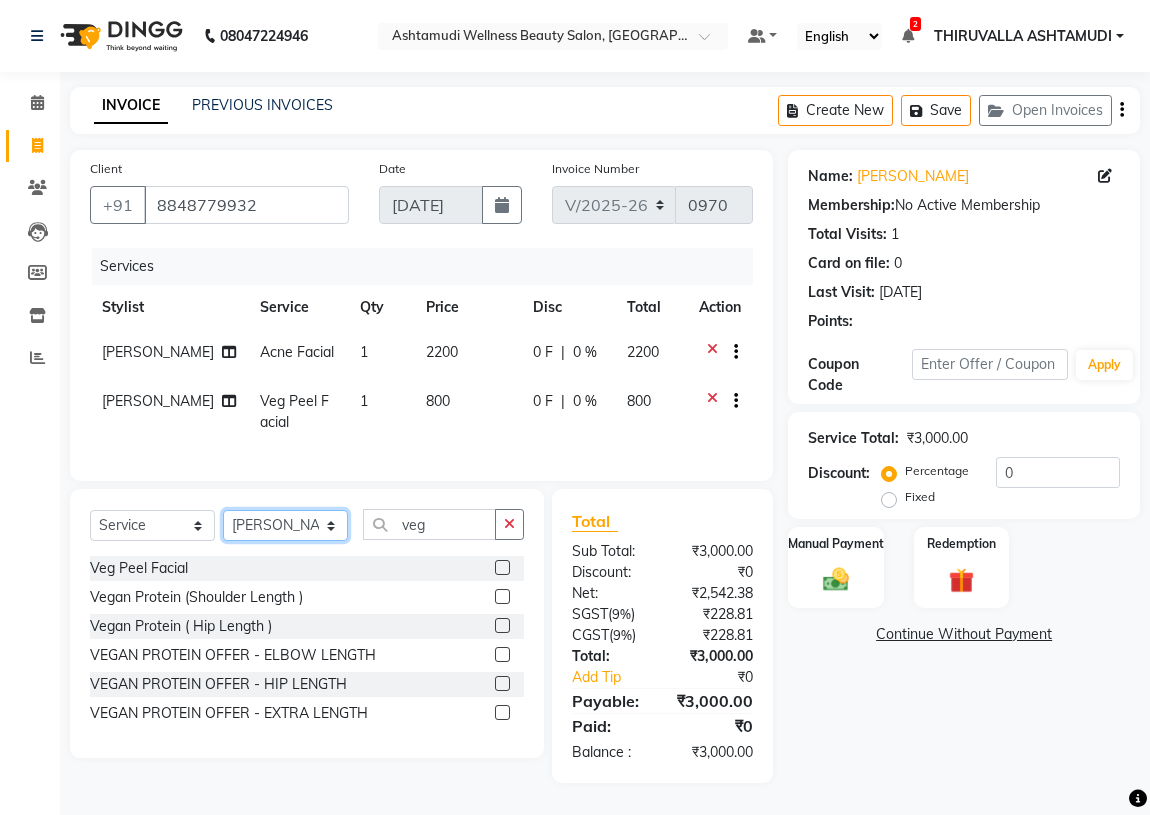 click on "Select Stylist ABHIRAMI		 ARYA Eshani GAYATHRIDEVI	K C	 JISNA KHEM MAYA MAYA Nila PRINI		 RINA RAI SHINY ABY THIRUVALLA ASHTAMUDI" 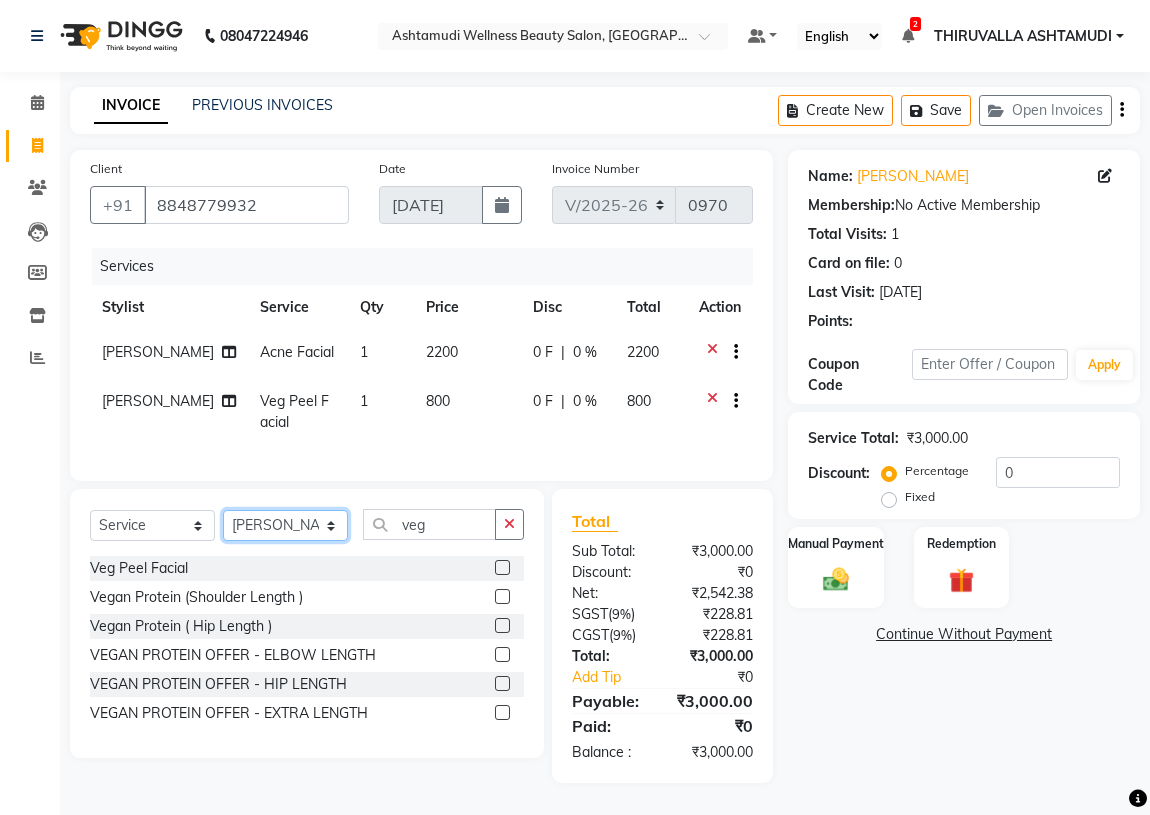 select on "45185" 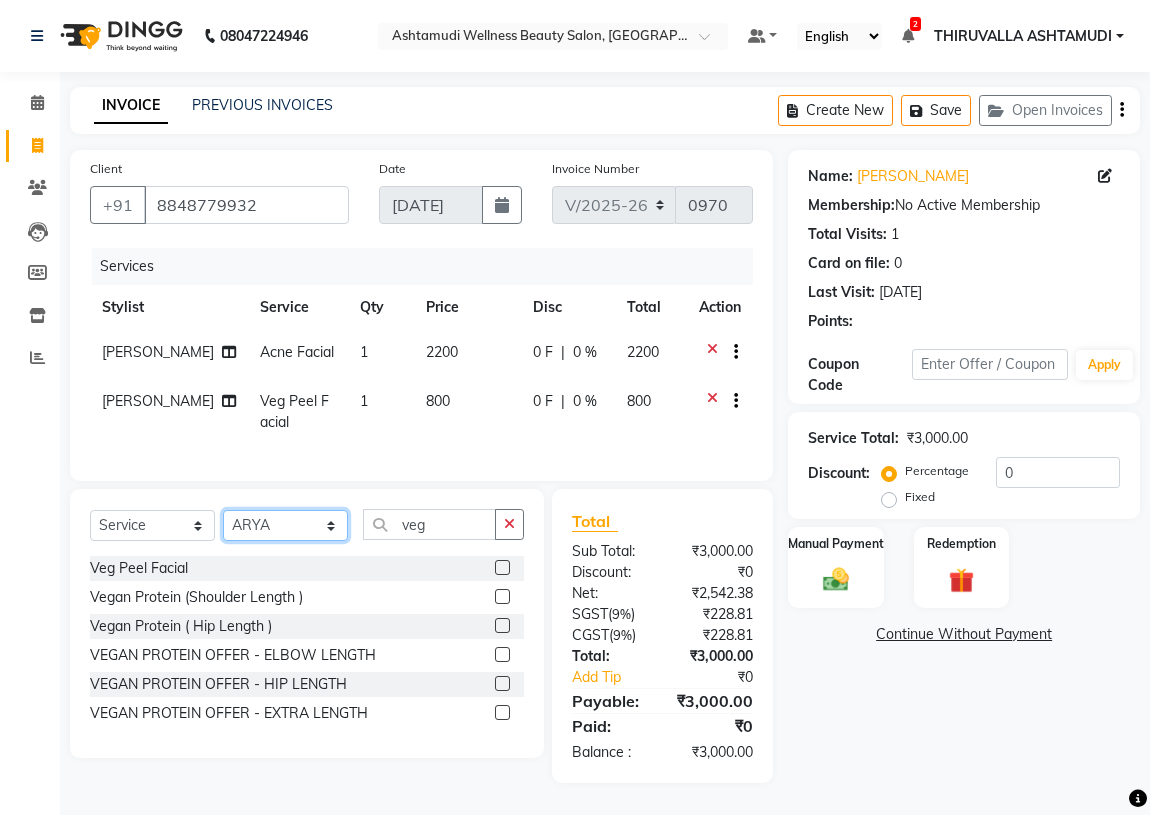 click on "Select Stylist ABHIRAMI		 ARYA Eshani GAYATHRIDEVI	K C	 JISNA KHEM MAYA MAYA Nila PRINI		 RINA RAI SHINY ABY THIRUVALLA ASHTAMUDI" 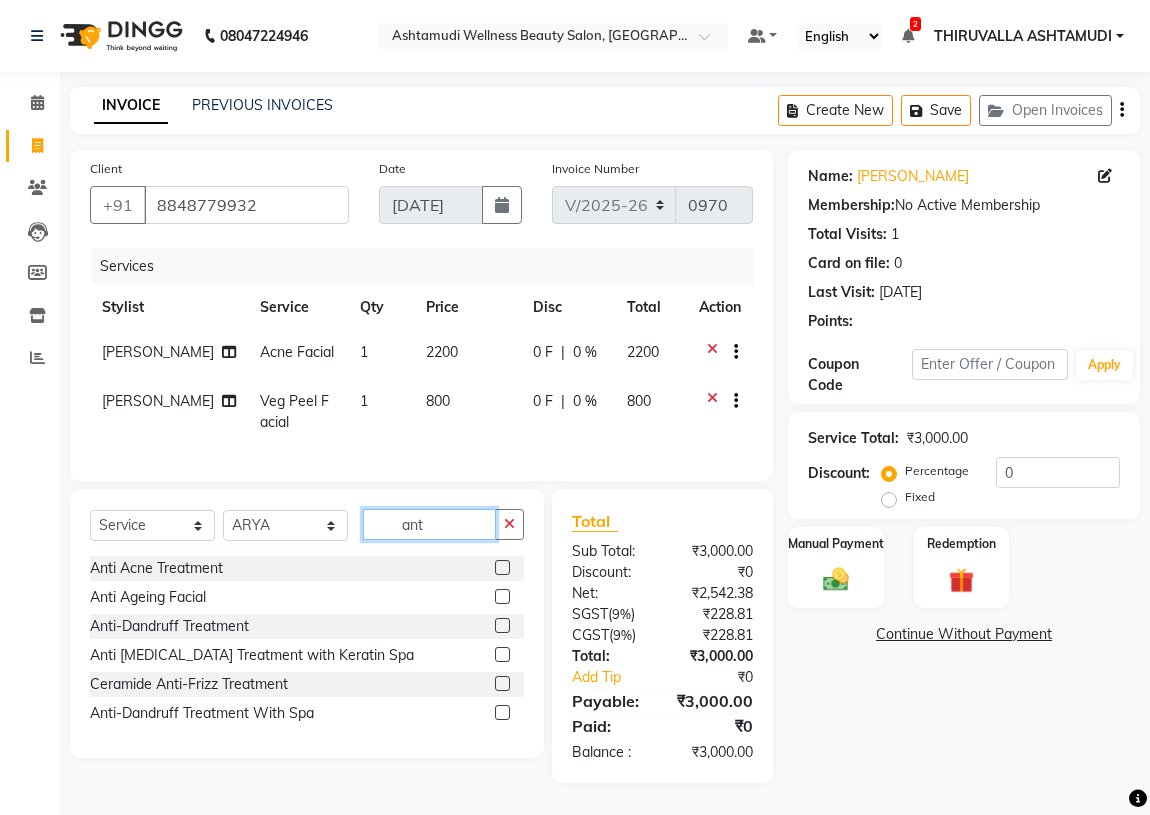 type on "ant" 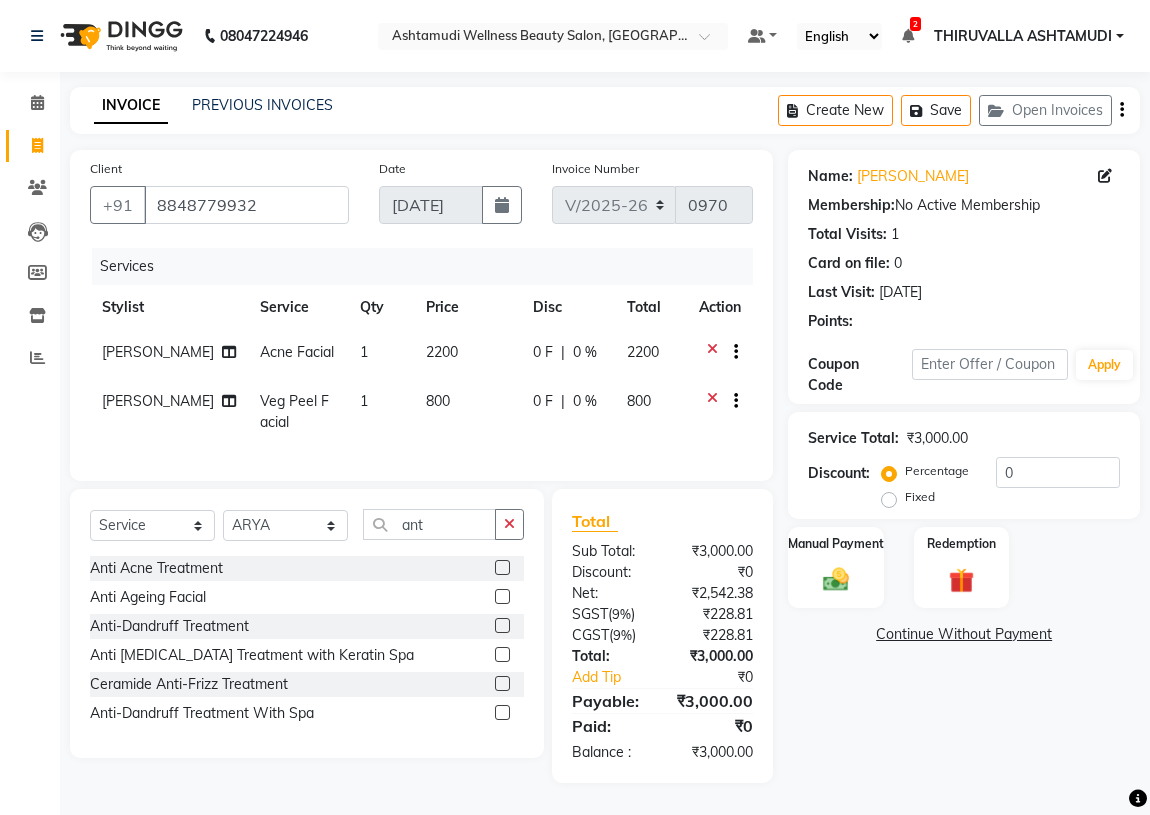 drag, startPoint x: 504, startPoint y: 611, endPoint x: 489, endPoint y: 608, distance: 15.297058 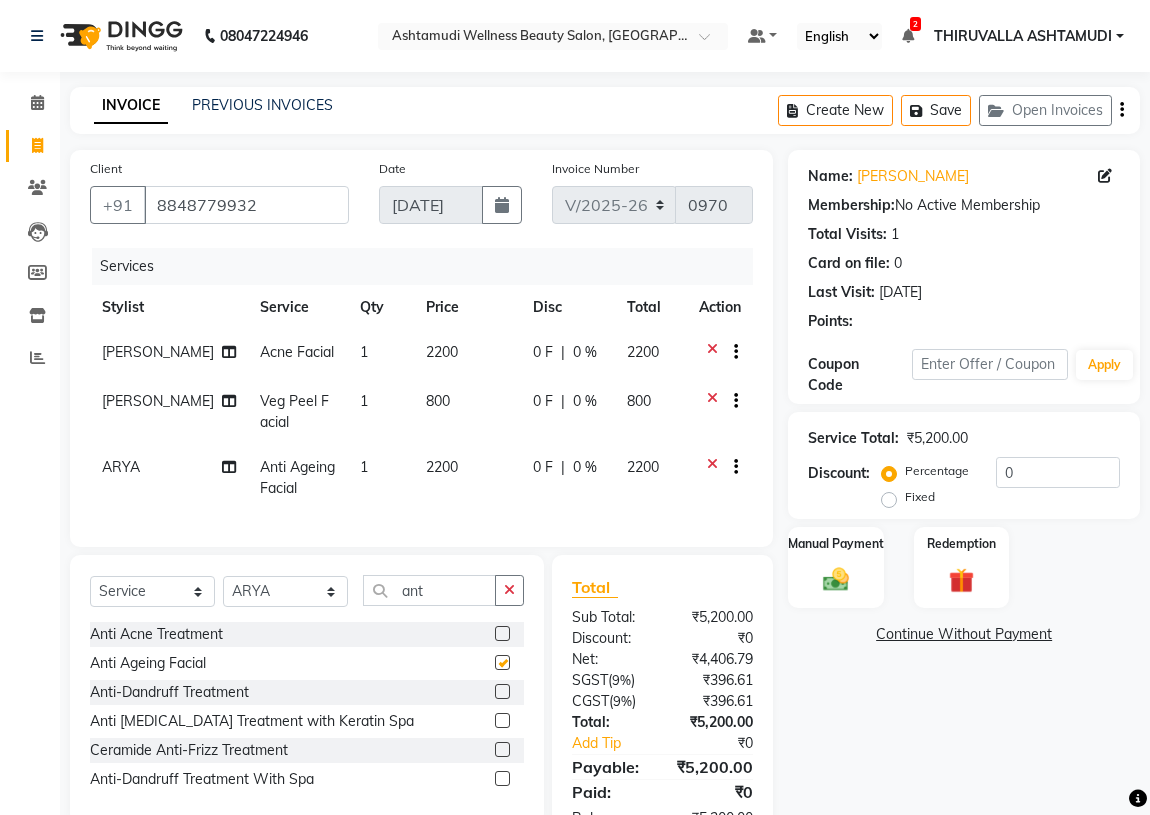 checkbox on "false" 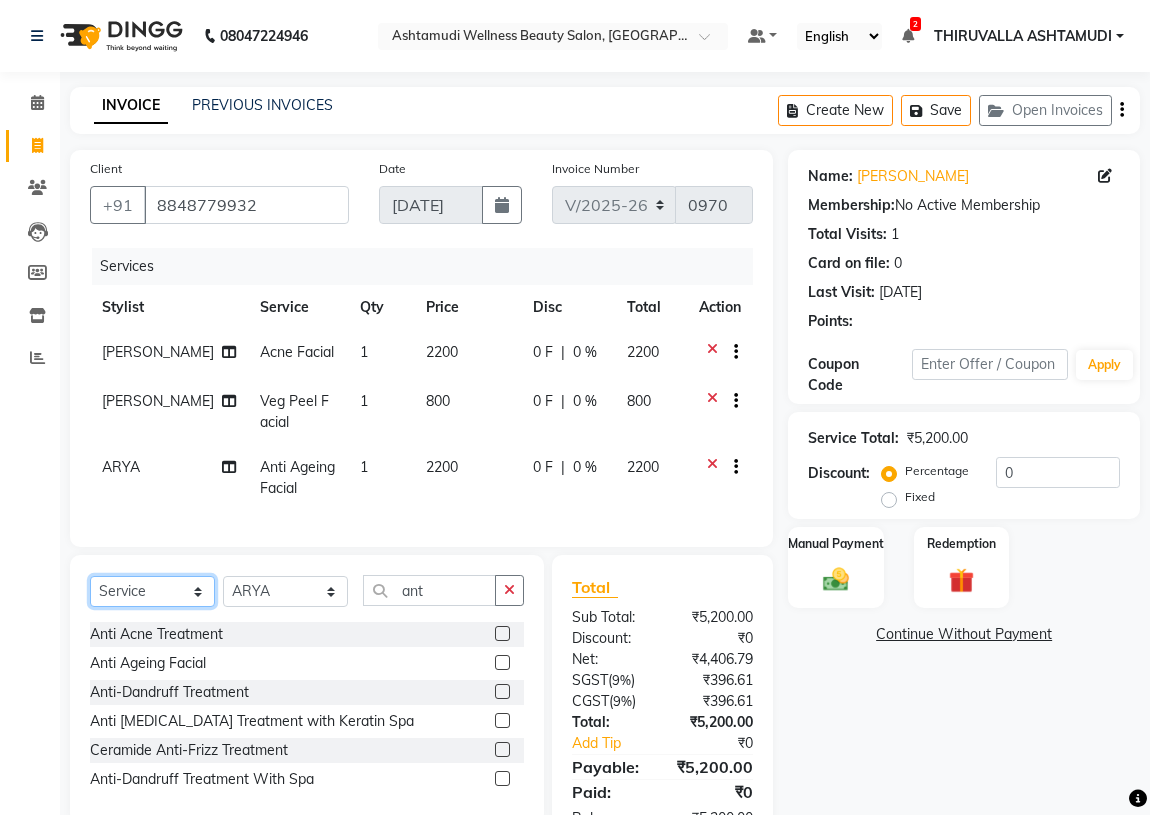 click on "Select  Service  Product  Membership  Package Voucher Prepaid Gift Card" 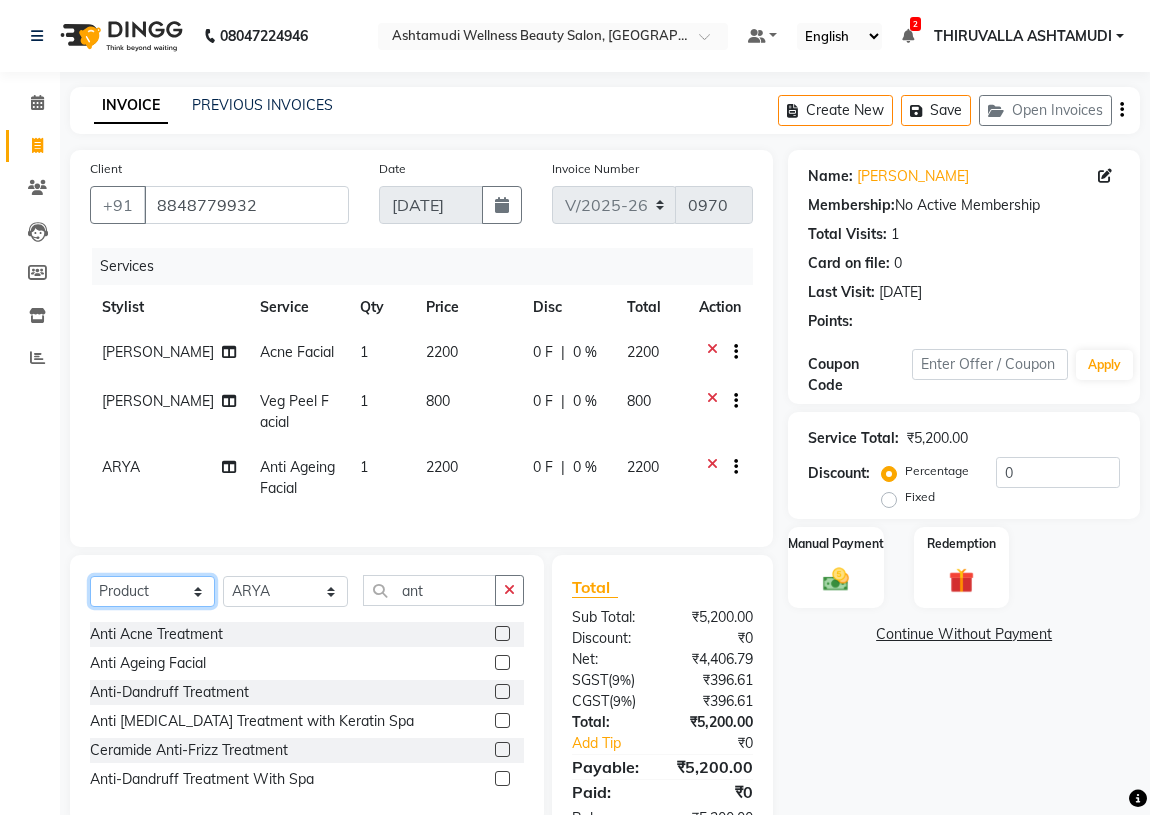 click on "Select  Service  Product  Membership  Package Voucher Prepaid Gift Card" 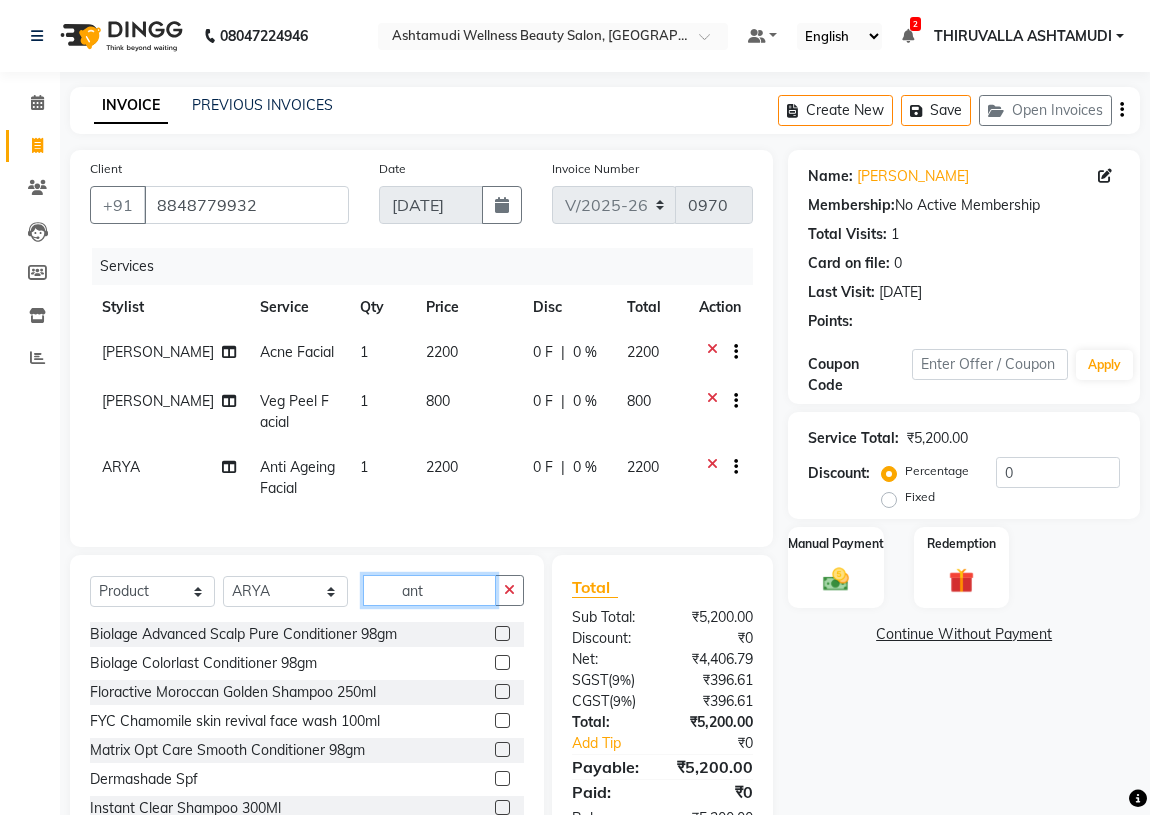 drag, startPoint x: 447, startPoint y: 608, endPoint x: 397, endPoint y: 613, distance: 50.24938 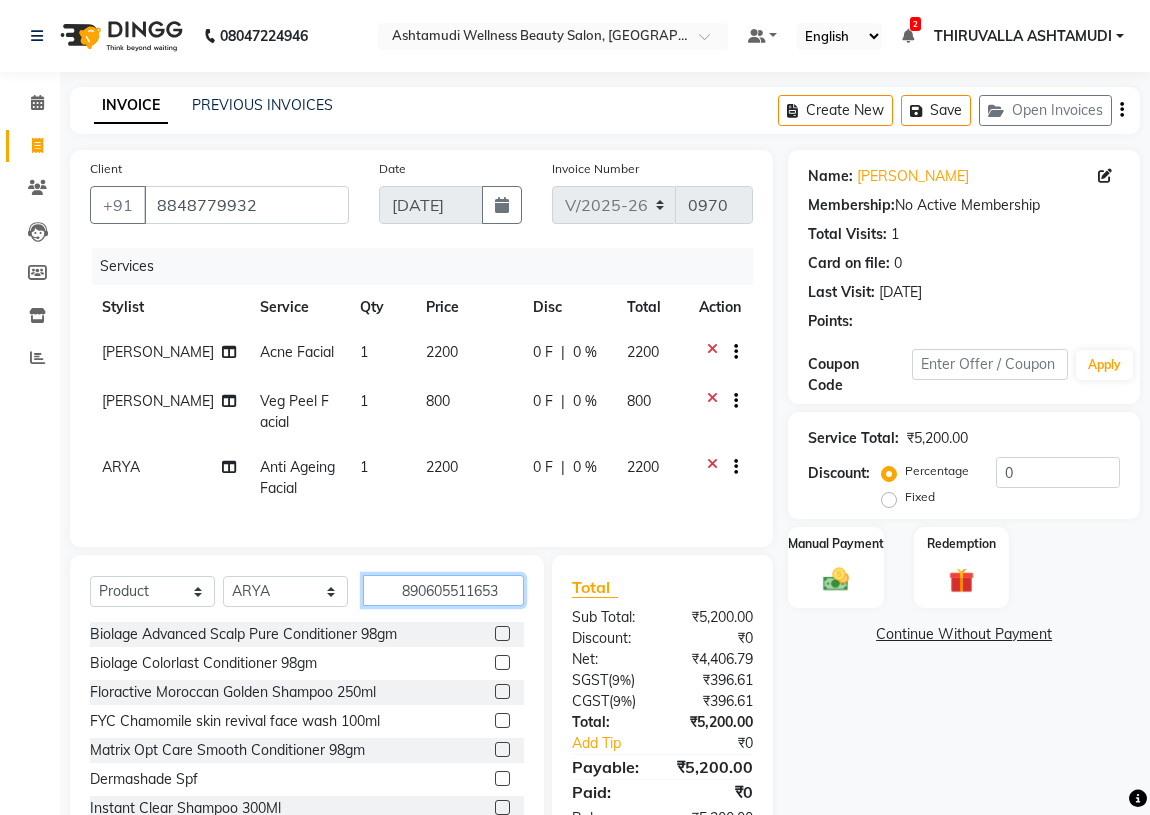 type on "8906055116531" 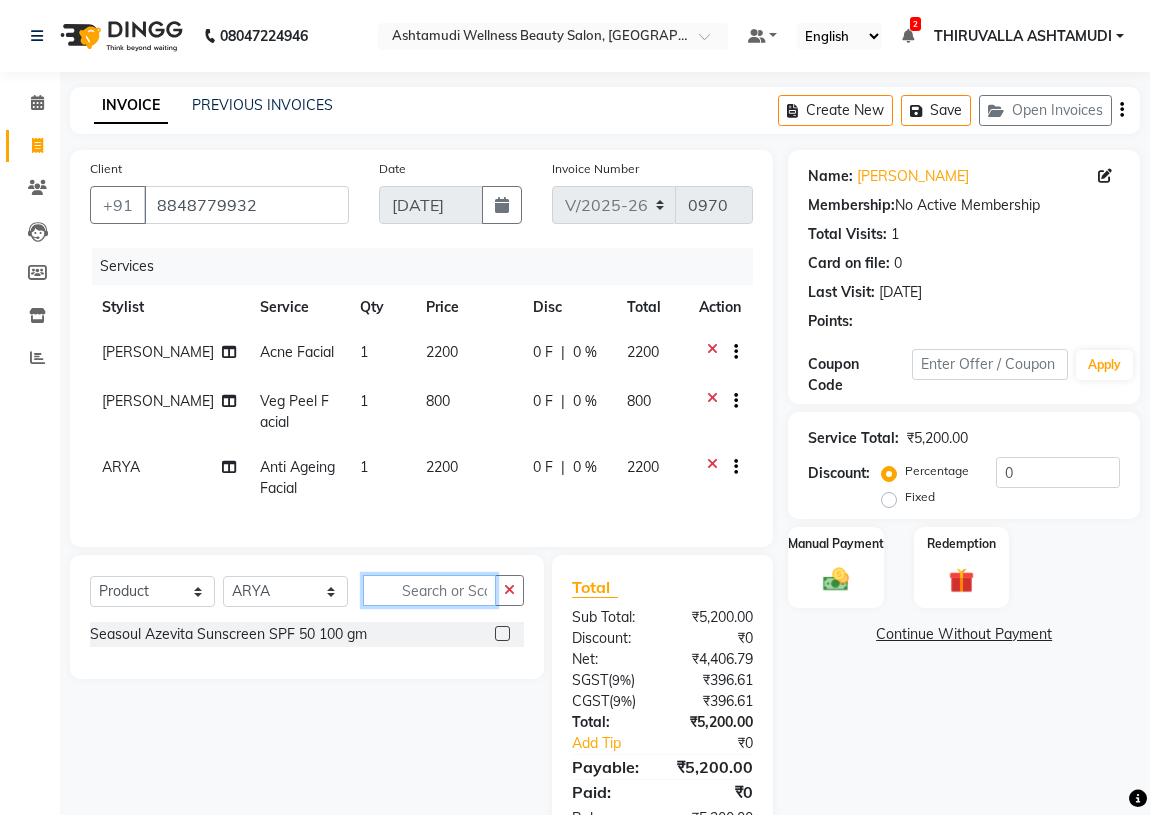 scroll, scrollTop: 0, scrollLeft: 0, axis: both 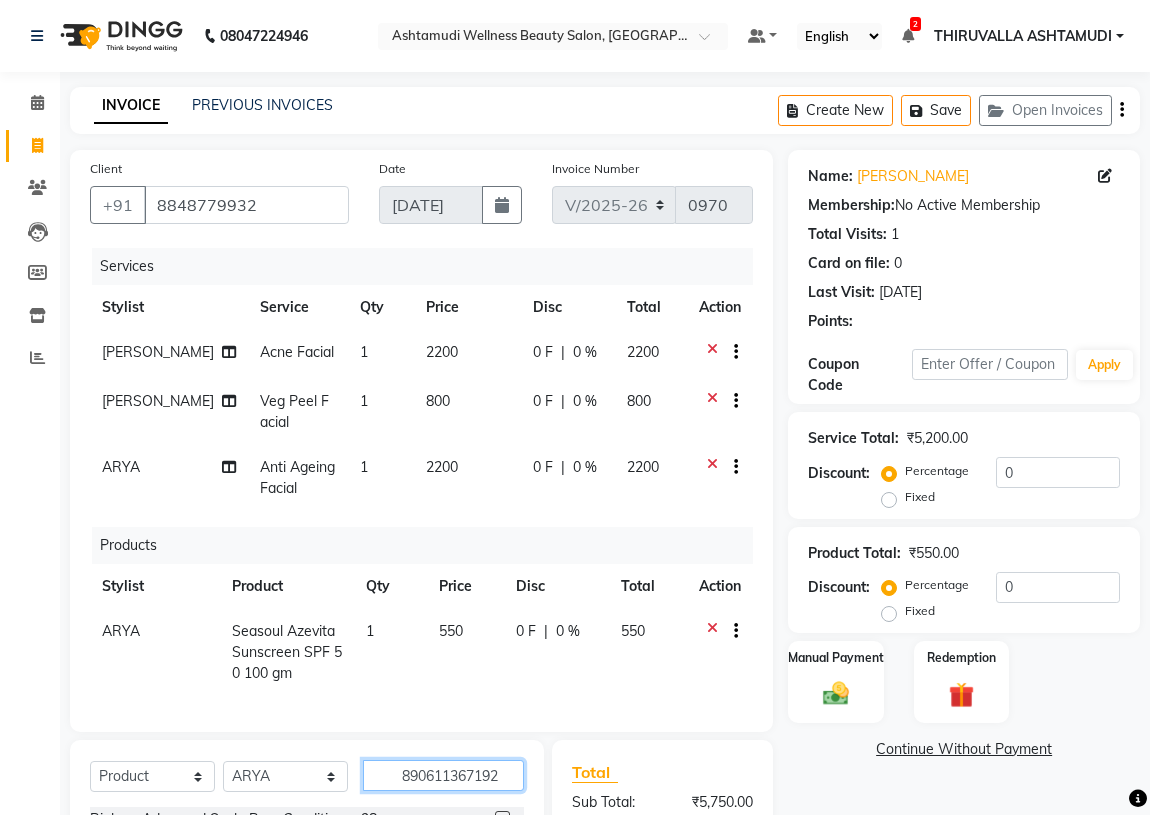 type on "8906113671927" 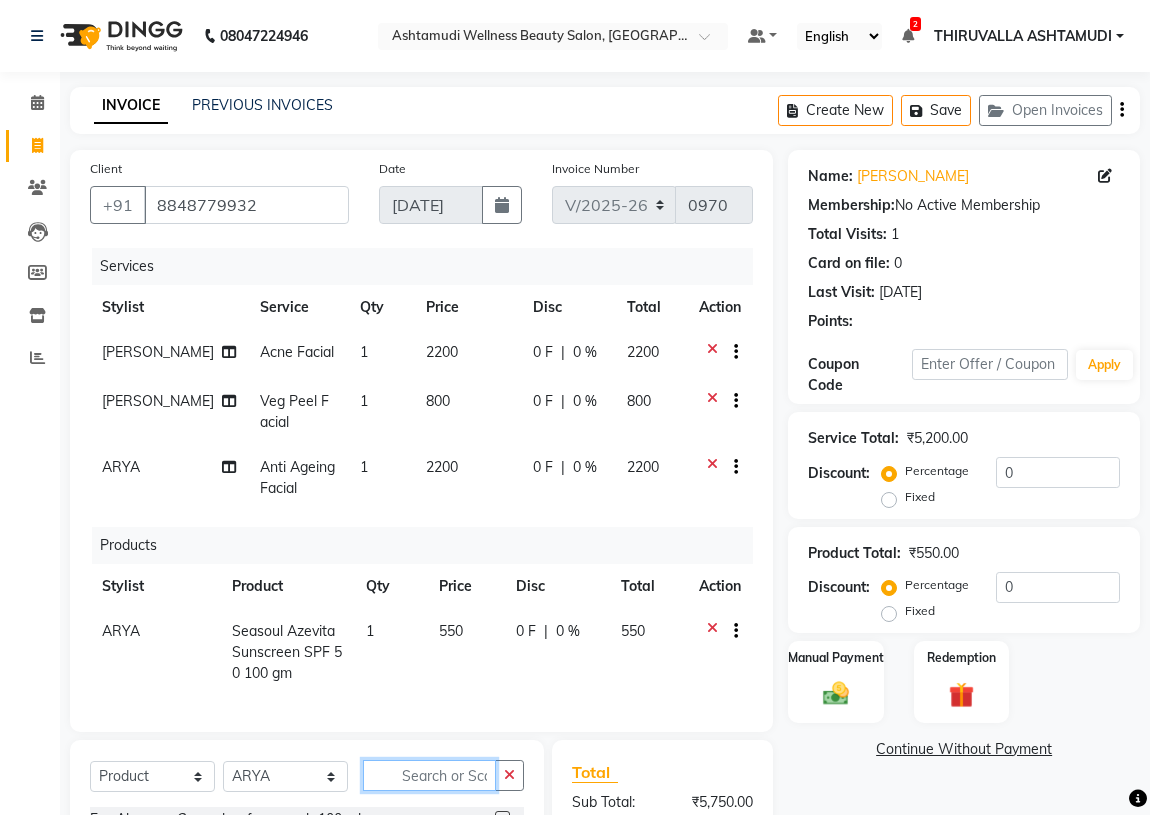 scroll, scrollTop: 0, scrollLeft: 0, axis: both 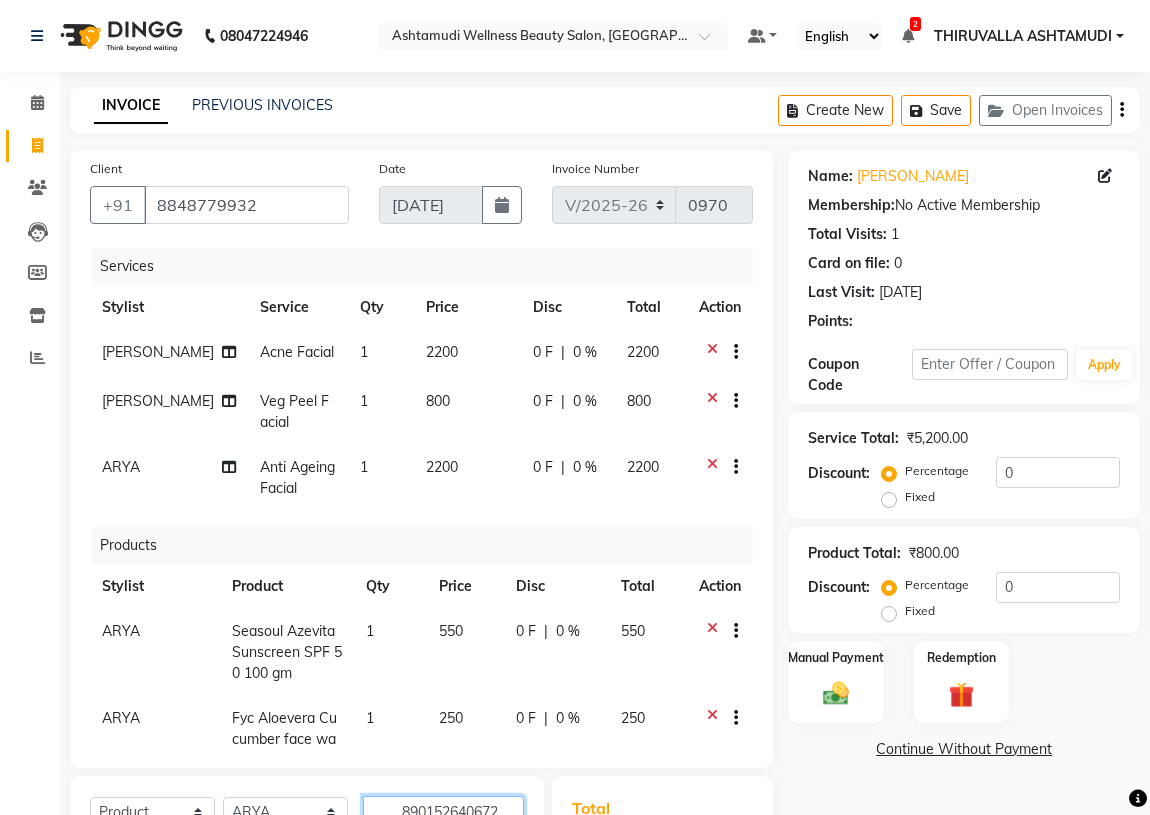 type on "8901526406722" 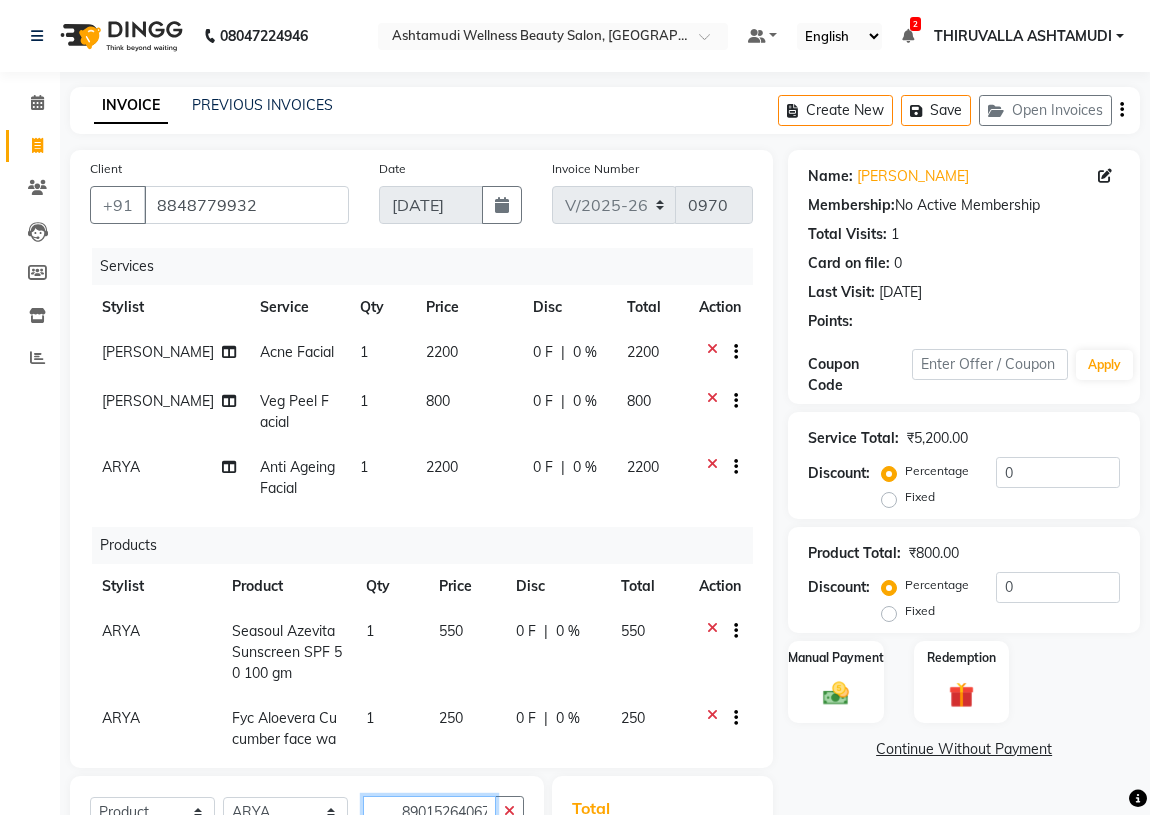 scroll, scrollTop: 5, scrollLeft: 0, axis: vertical 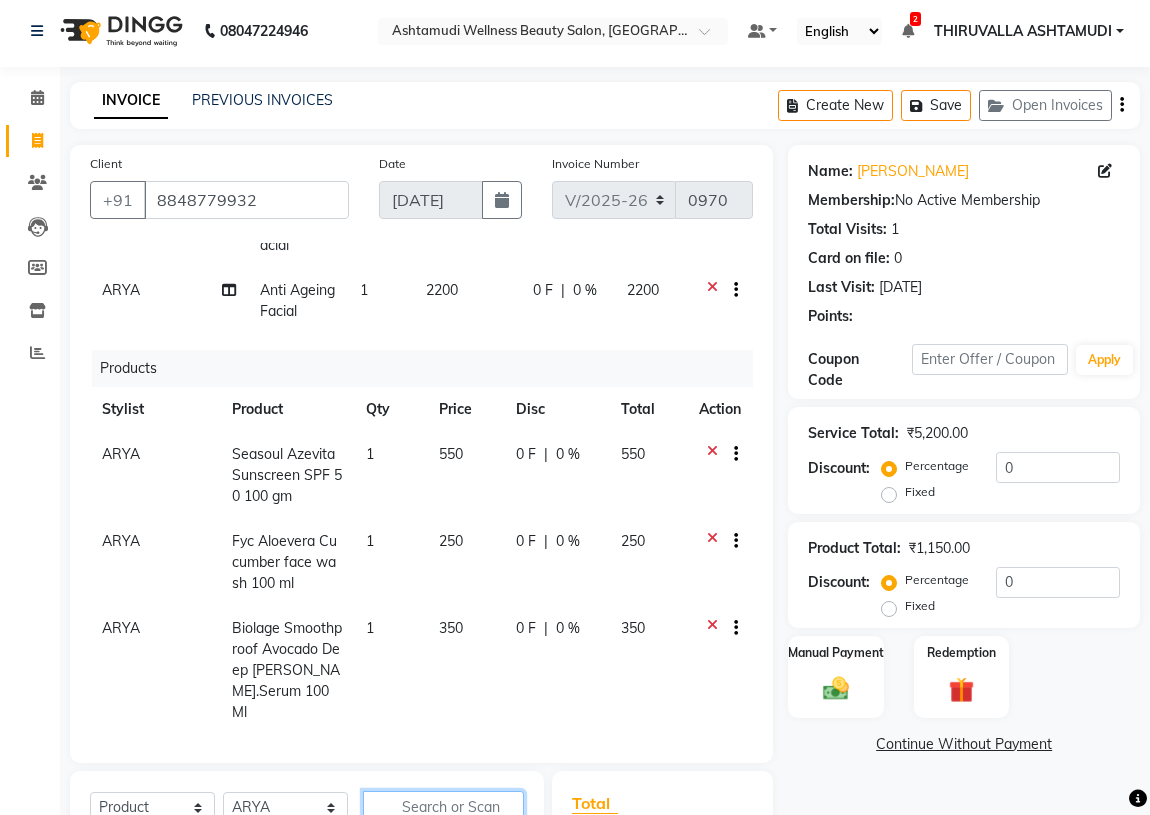 type 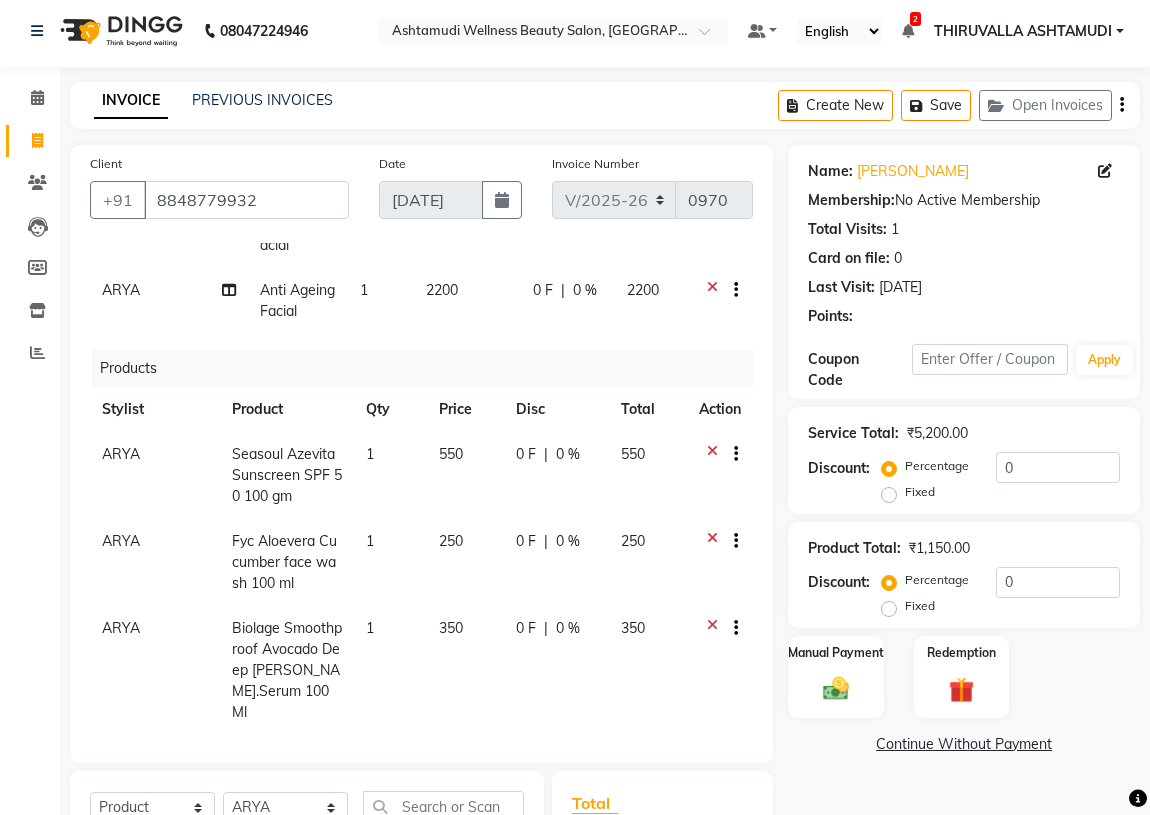 click on "ARYA" 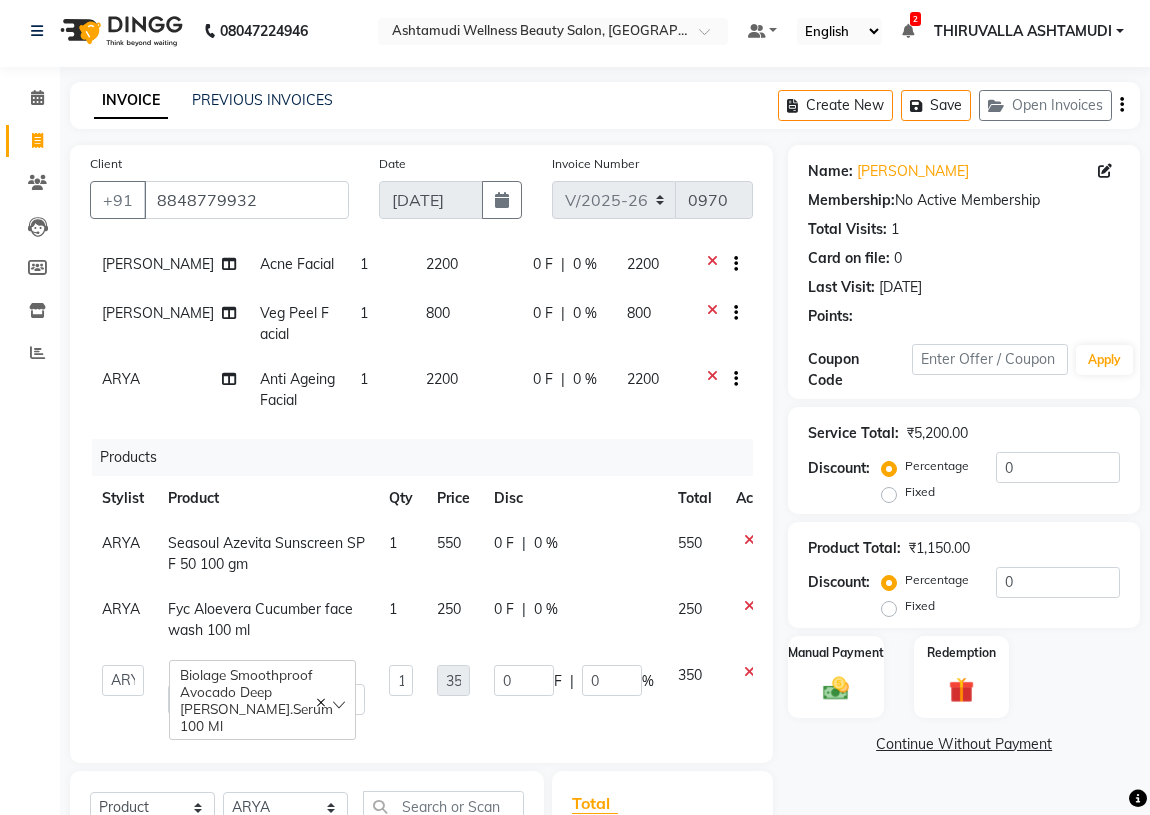 scroll, scrollTop: 154, scrollLeft: 0, axis: vertical 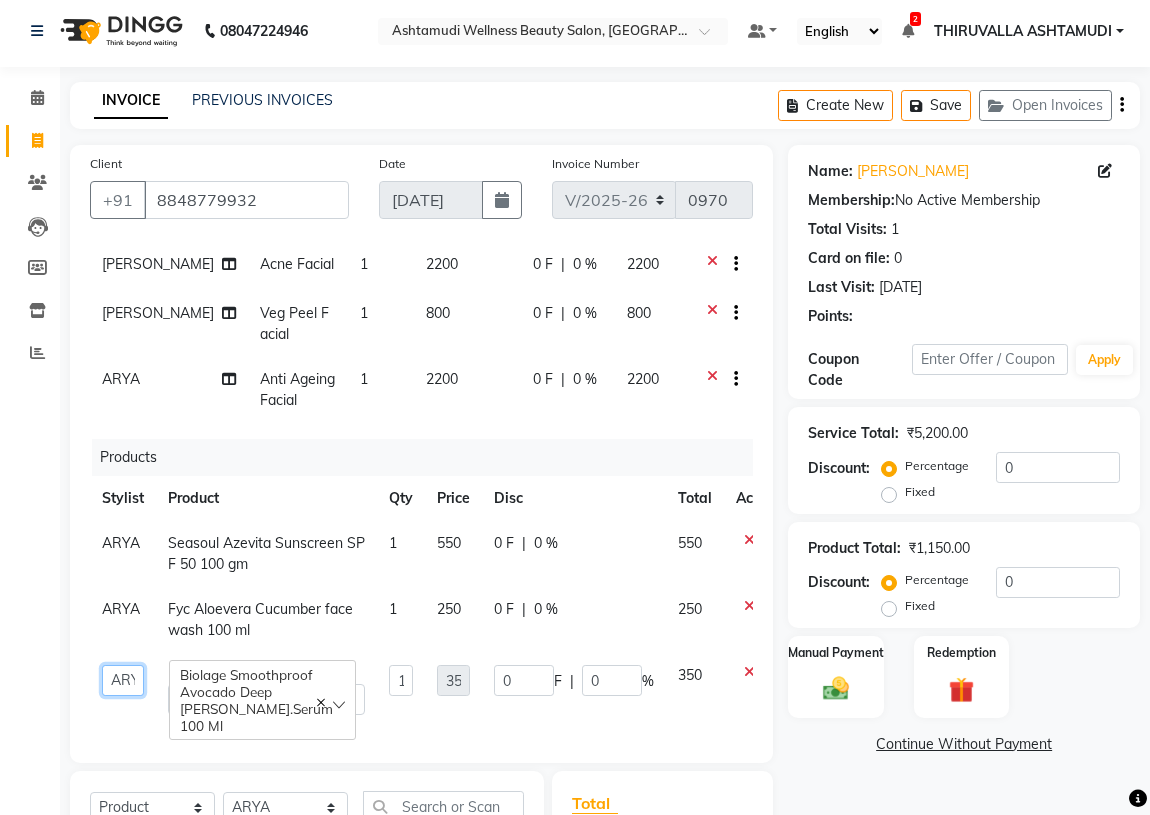 click on "ABHIRAMI		   ARYA   Eshani   GAYATHRIDEVI	K C	   JISNA   KHEM MAYA   MAYA   Nila   PRINI		   RINA RAI   SHINY ABY   THIRUVALLA ASHTAMUDI" 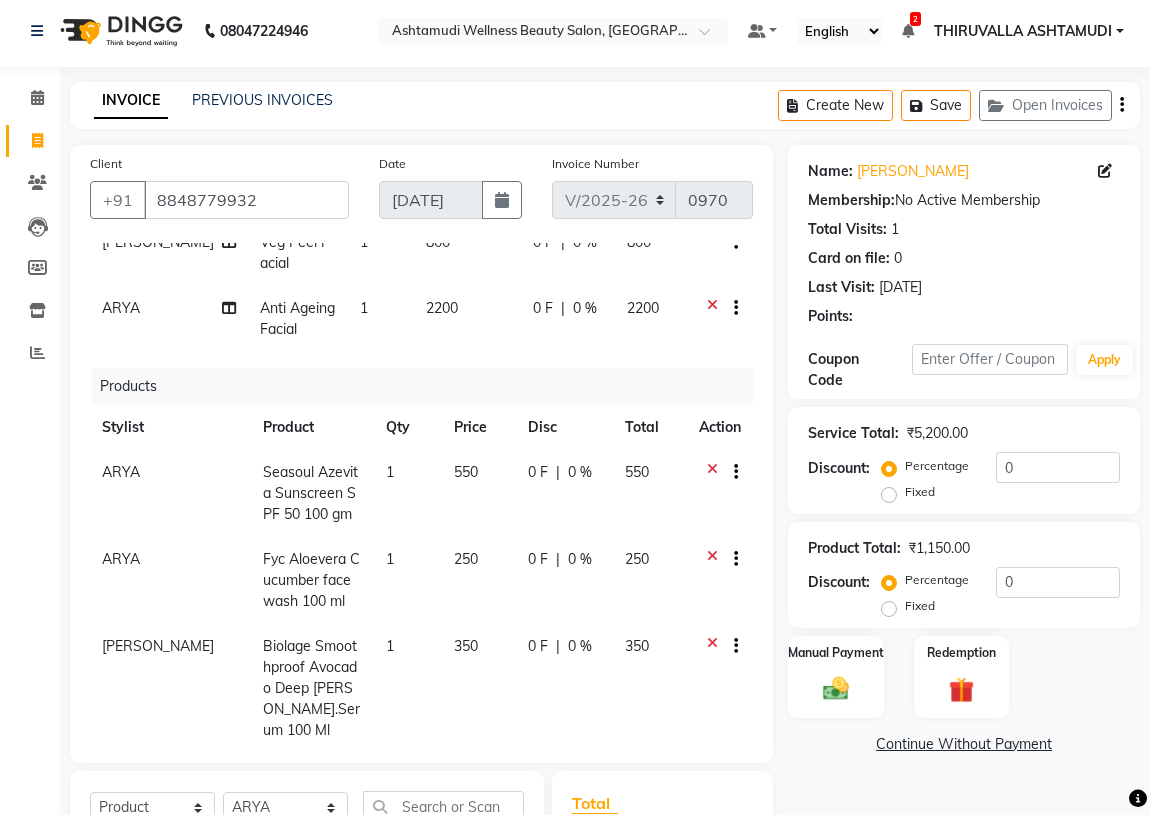 scroll, scrollTop: 172, scrollLeft: 0, axis: vertical 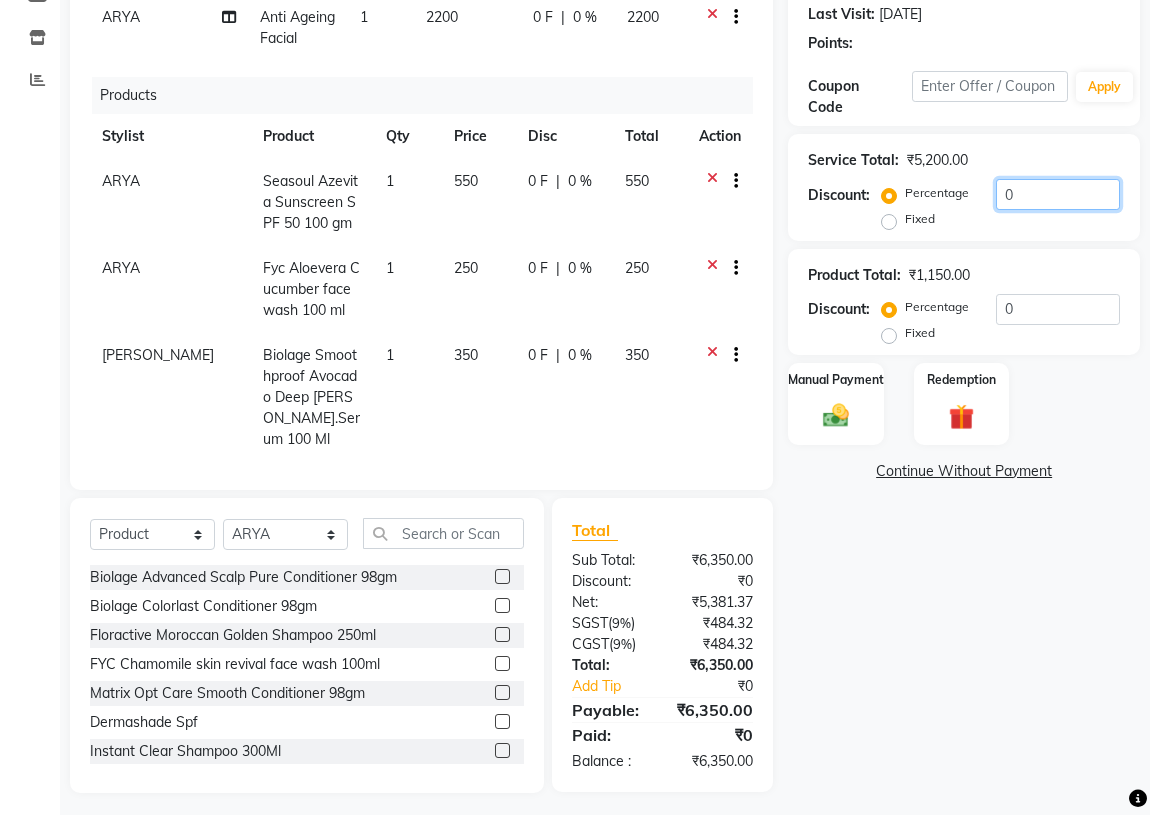 drag, startPoint x: 1032, startPoint y: 203, endPoint x: 997, endPoint y: 202, distance: 35.014282 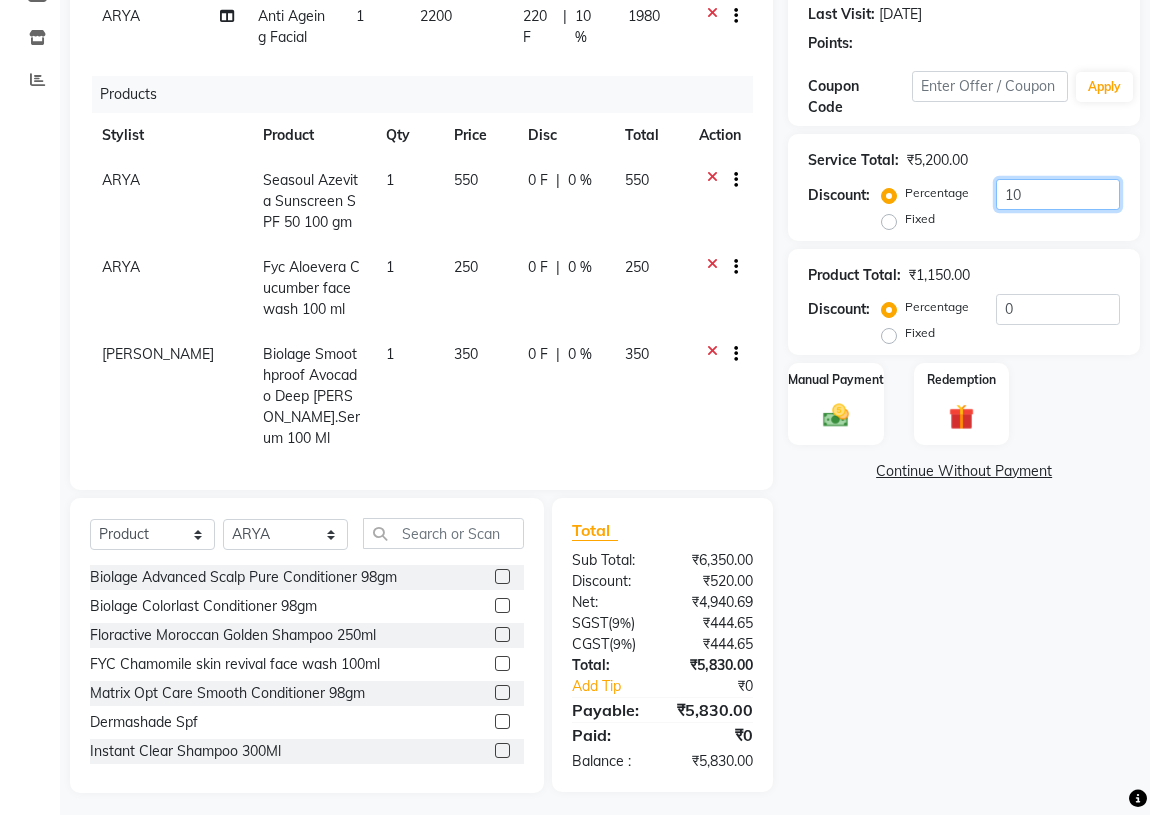 type on "1" 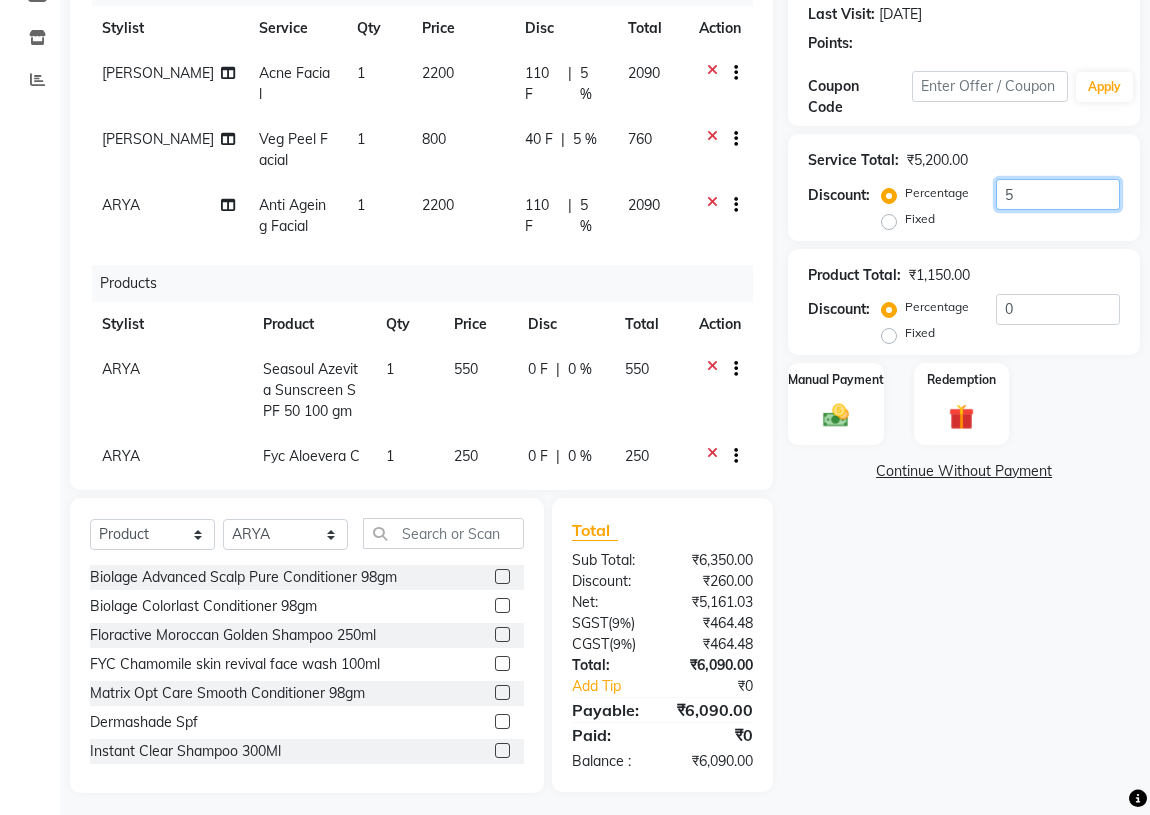 scroll, scrollTop: 0, scrollLeft: 0, axis: both 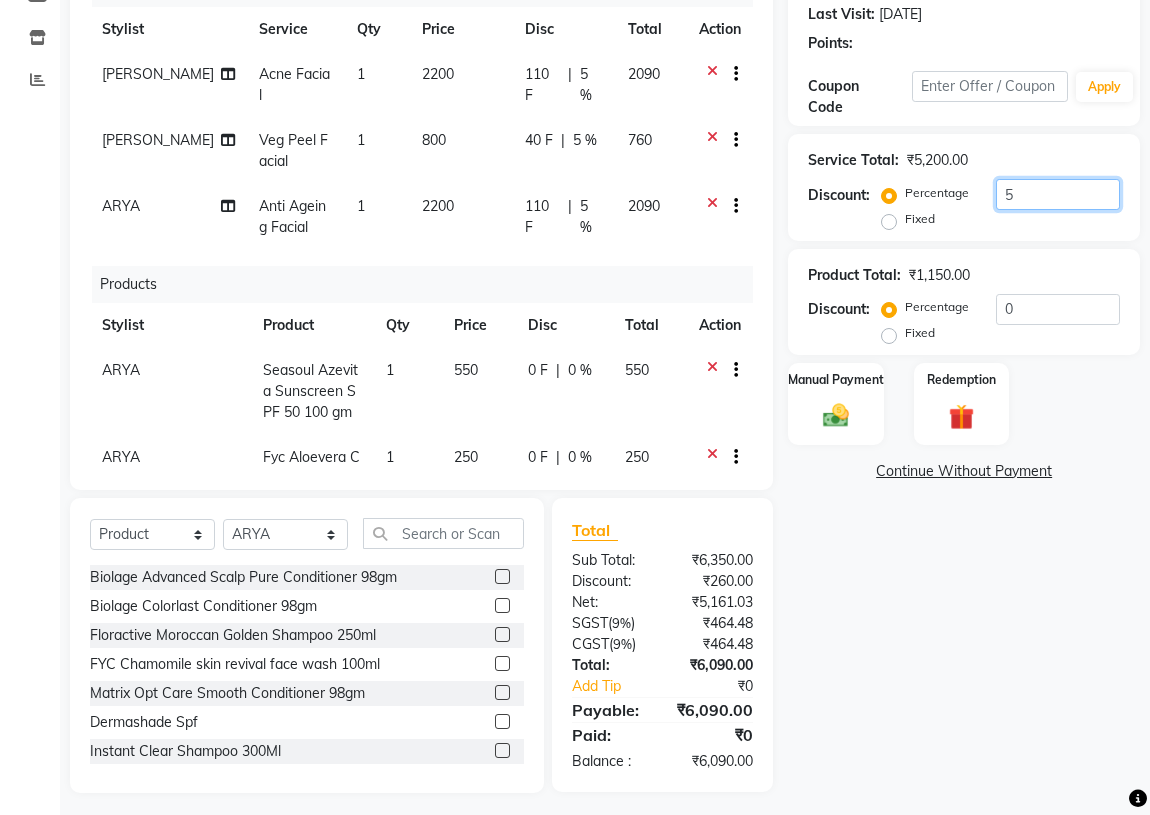 drag, startPoint x: 1021, startPoint y: 190, endPoint x: 1002, endPoint y: 190, distance: 19 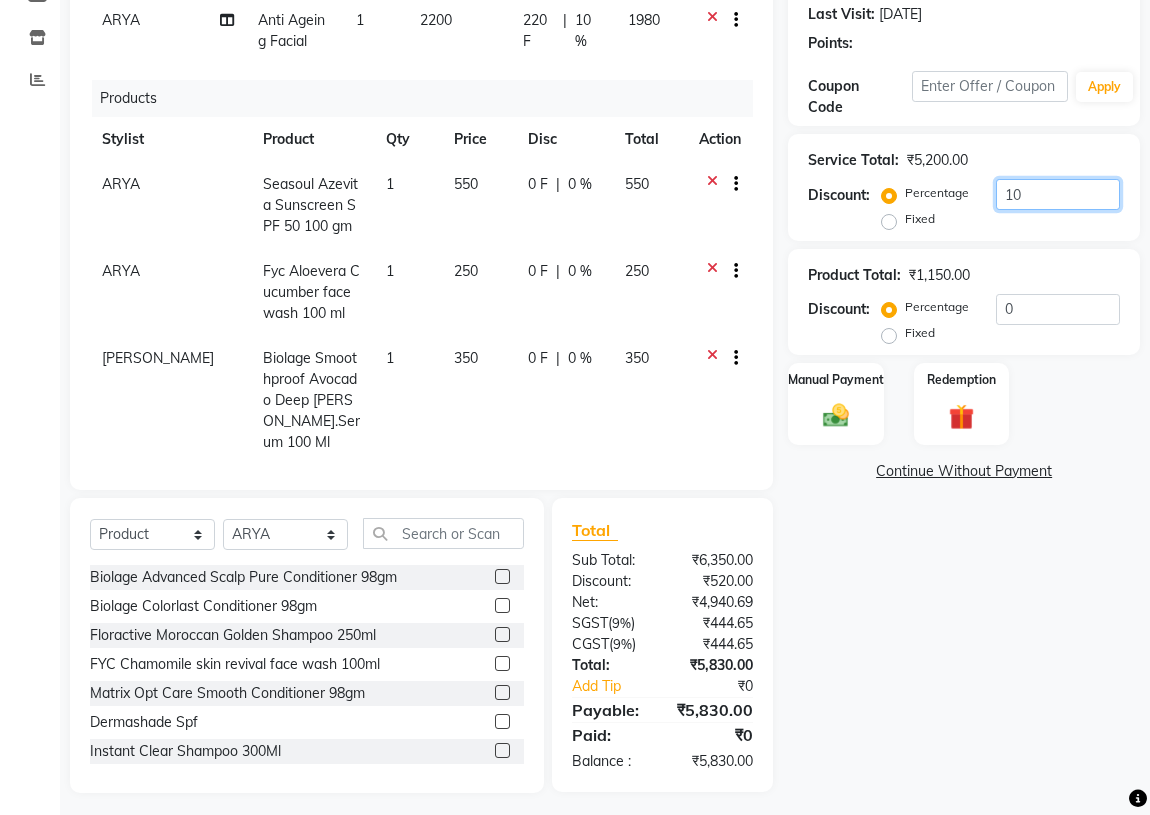 scroll, scrollTop: 190, scrollLeft: 0, axis: vertical 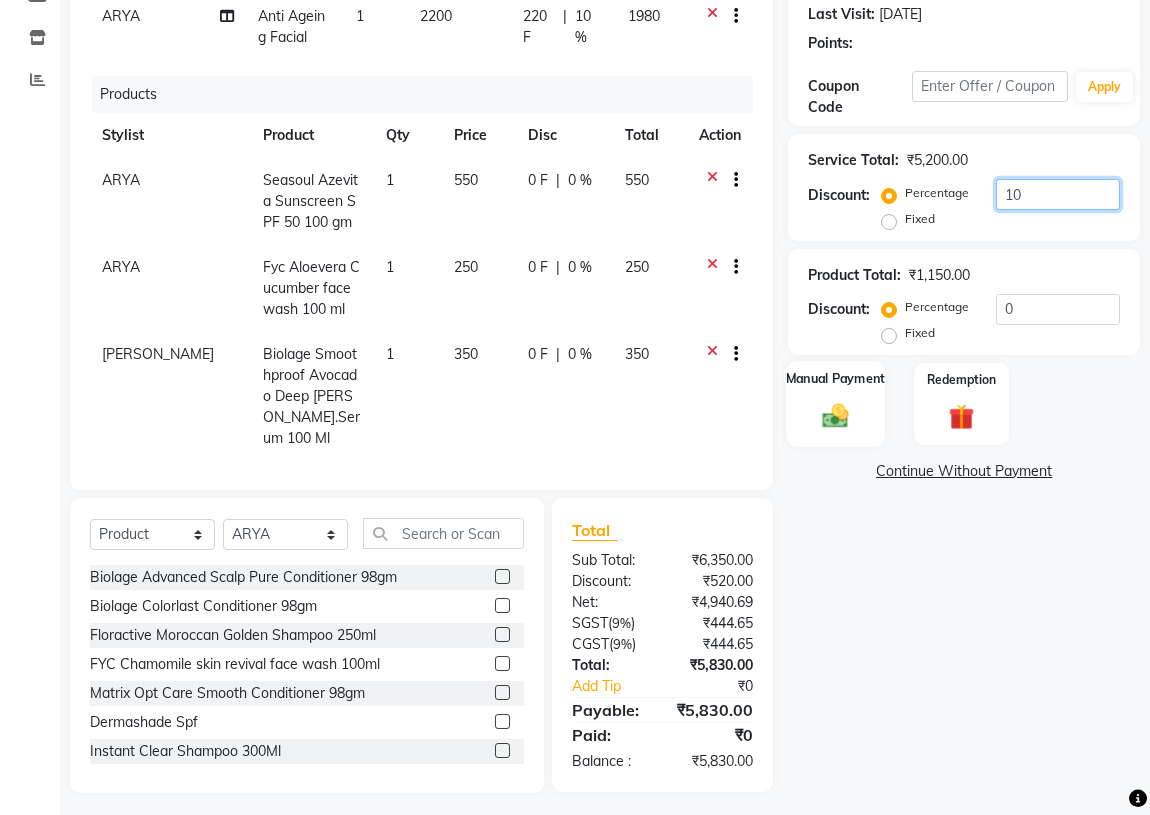 type on "10" 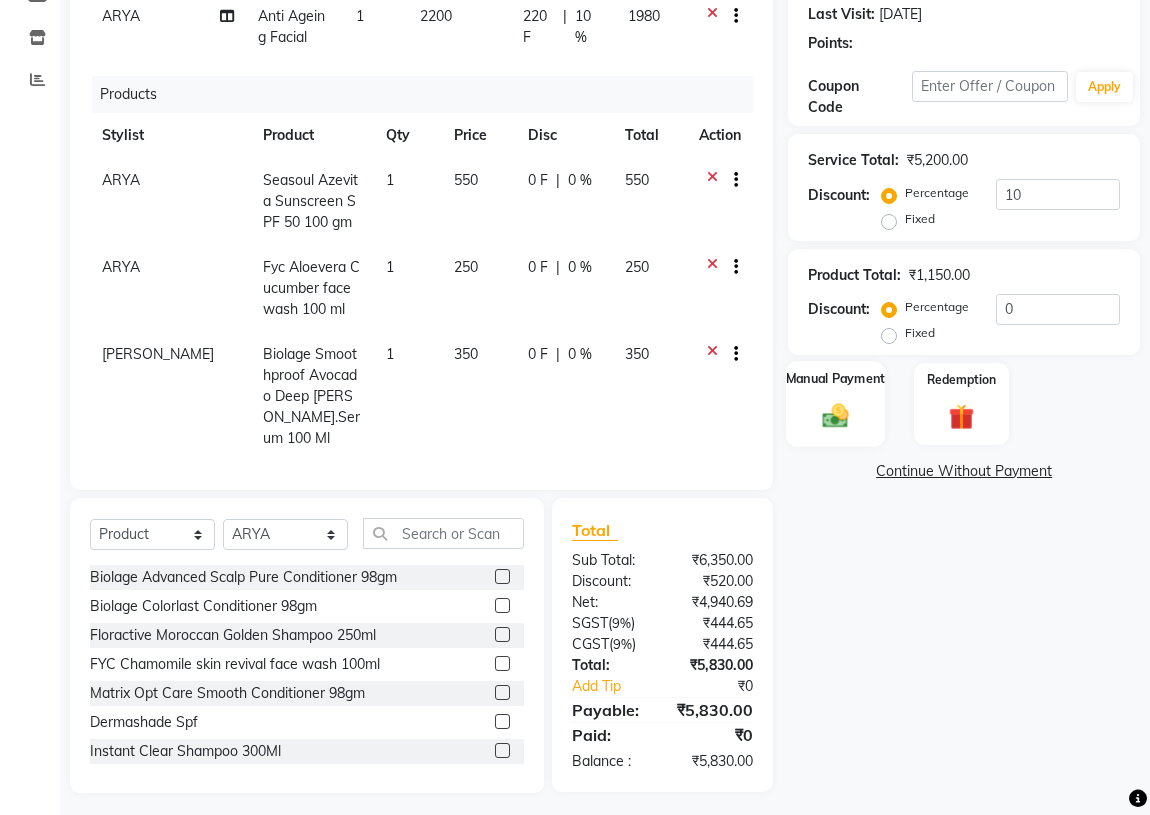 click 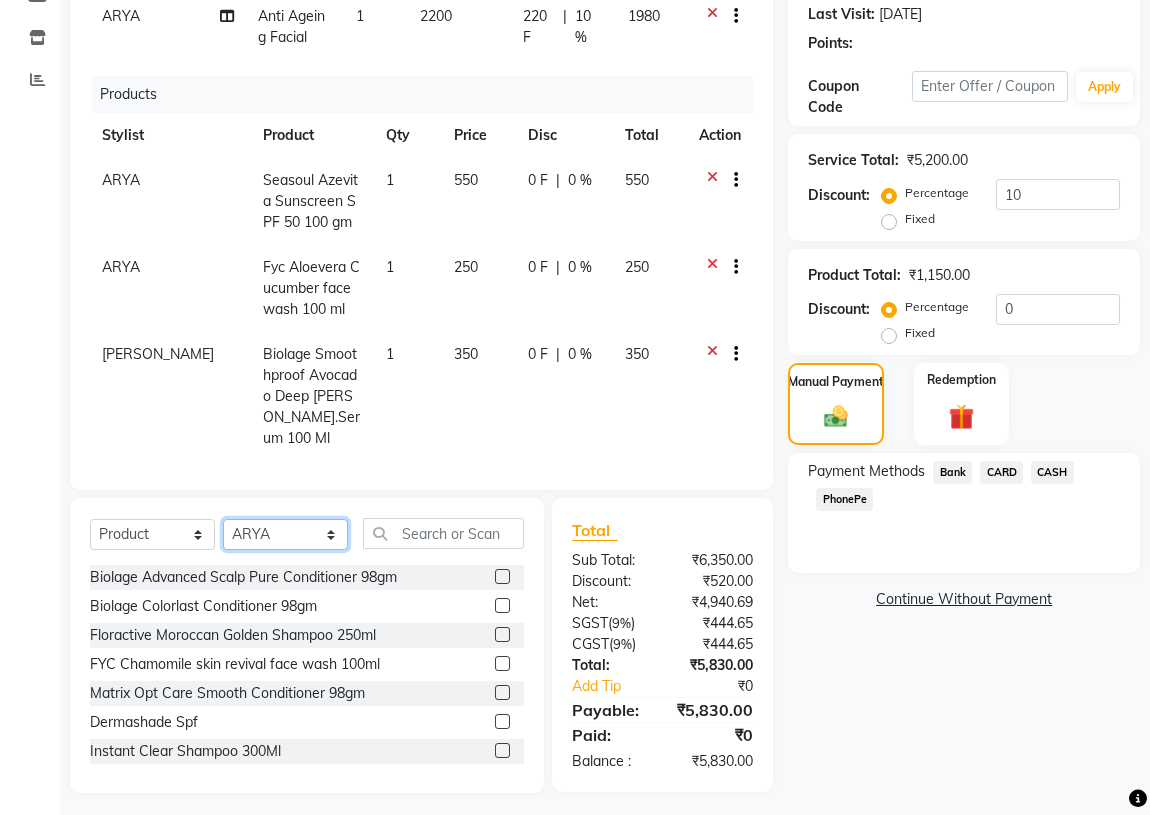 click on "Select Stylist ABHIRAMI		 ARYA Eshani GAYATHRIDEVI	K C	 JISNA KHEM MAYA MAYA Nila PRINI		 RINA RAI SHINY ABY THIRUVALLA ASHTAMUDI" 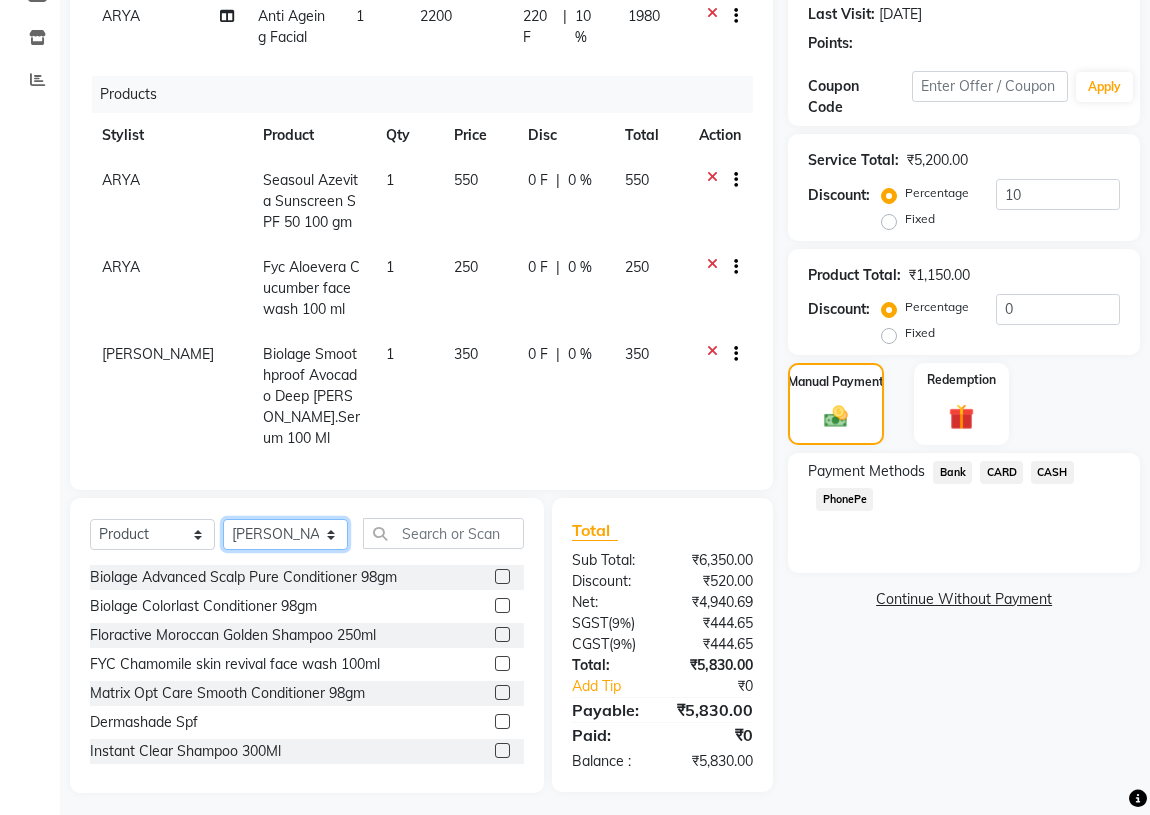 click on "Select Stylist ABHIRAMI		 ARYA Eshani GAYATHRIDEVI	K C	 JISNA KHEM MAYA MAYA Nila PRINI		 RINA RAI SHINY ABY THIRUVALLA ASHTAMUDI" 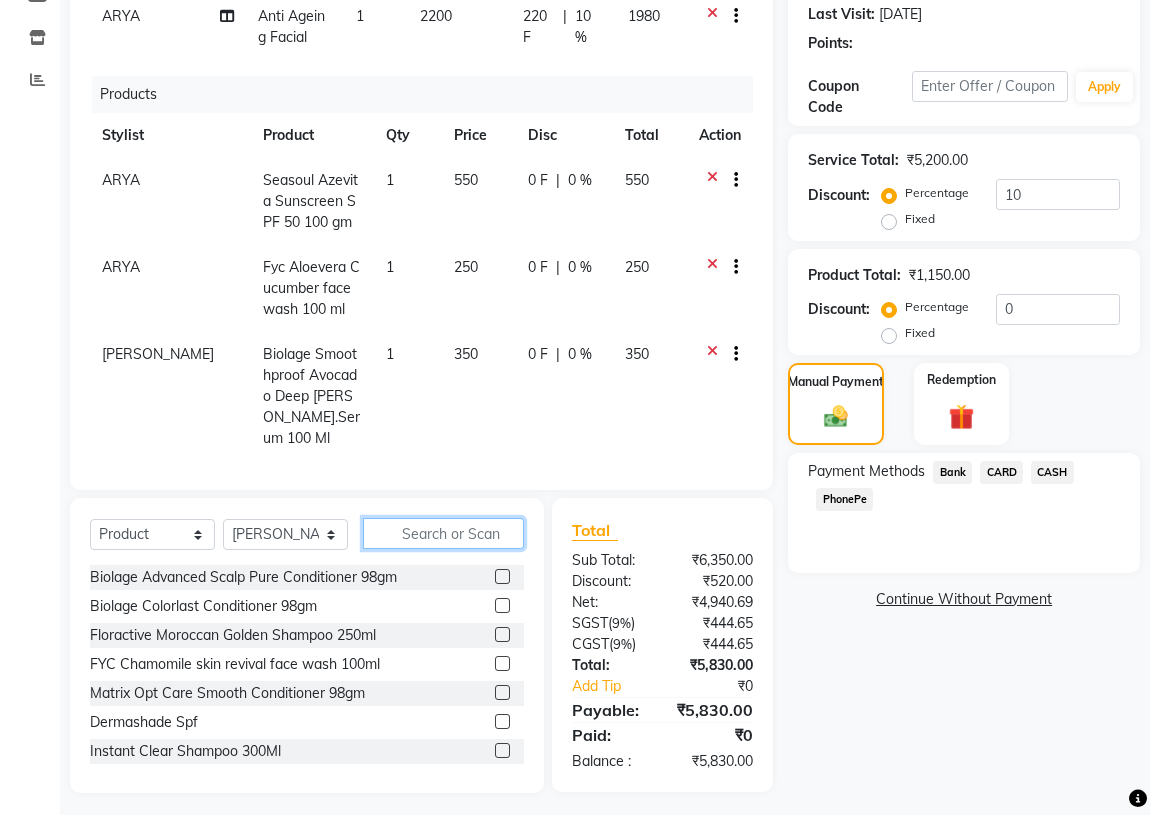 click 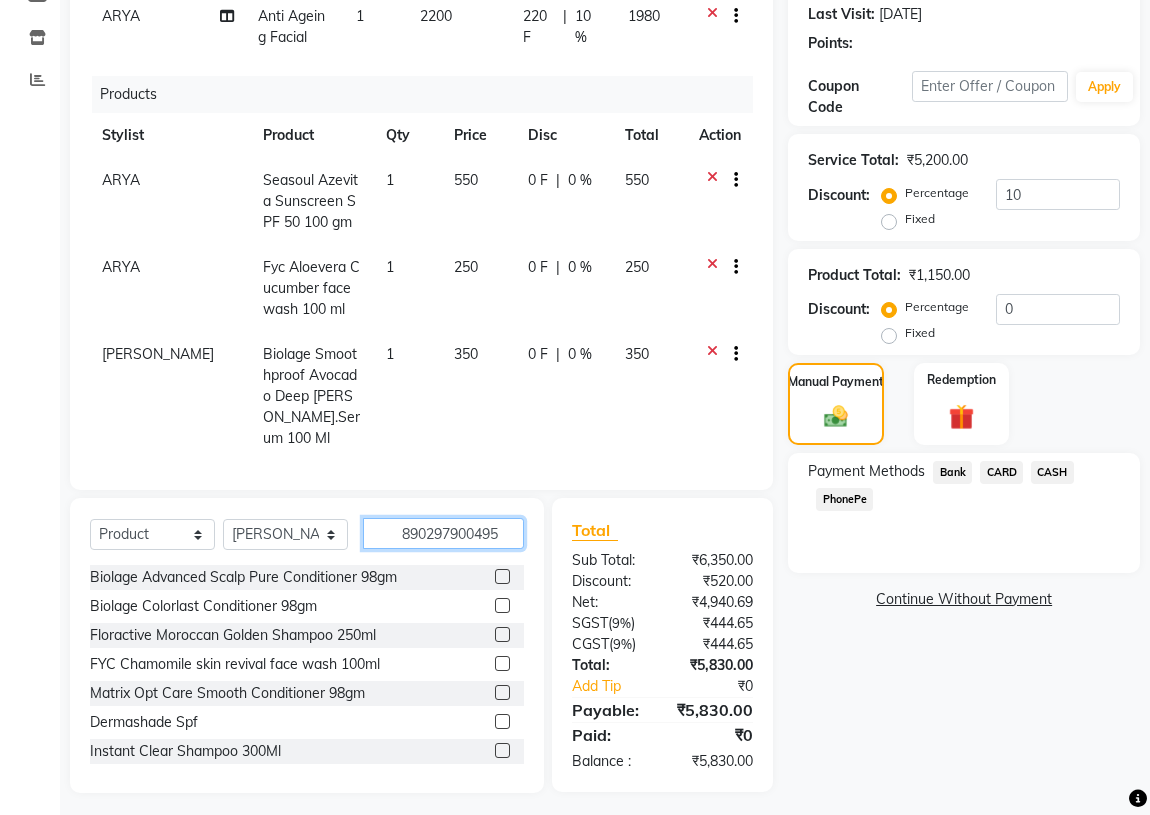 type on "8902979004954" 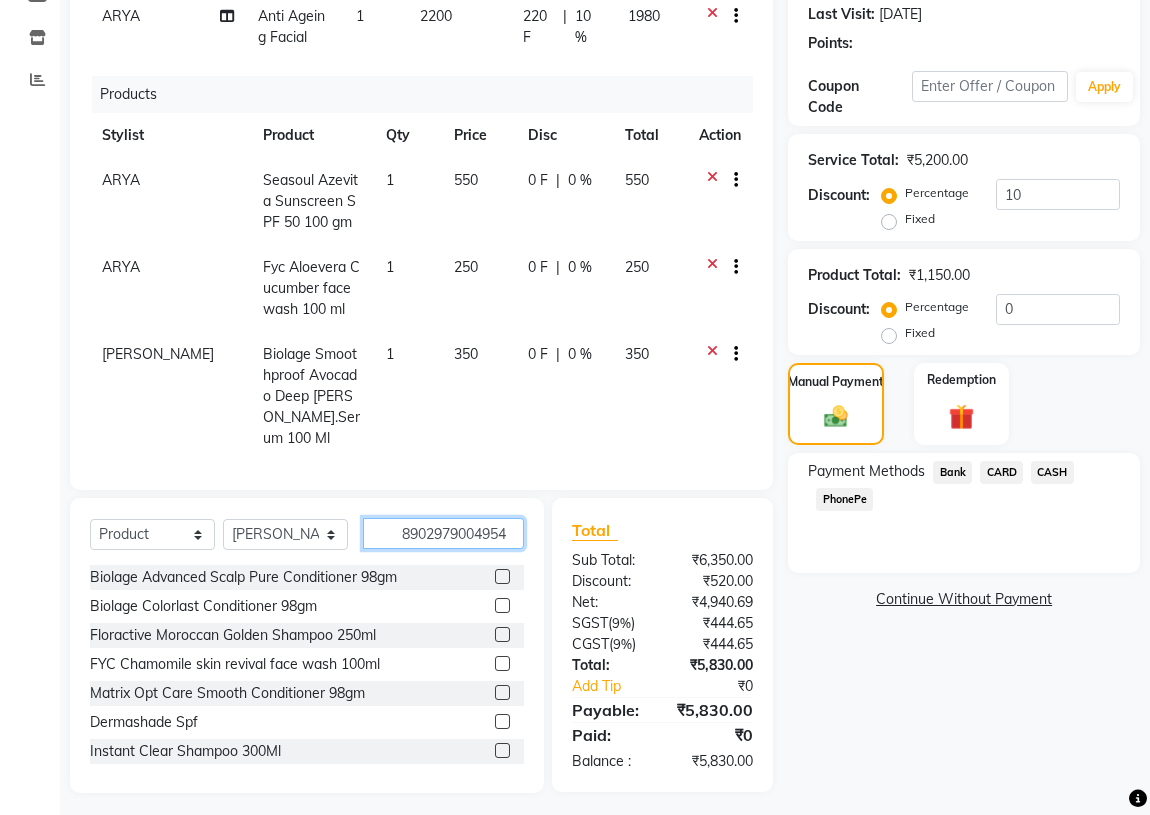 type 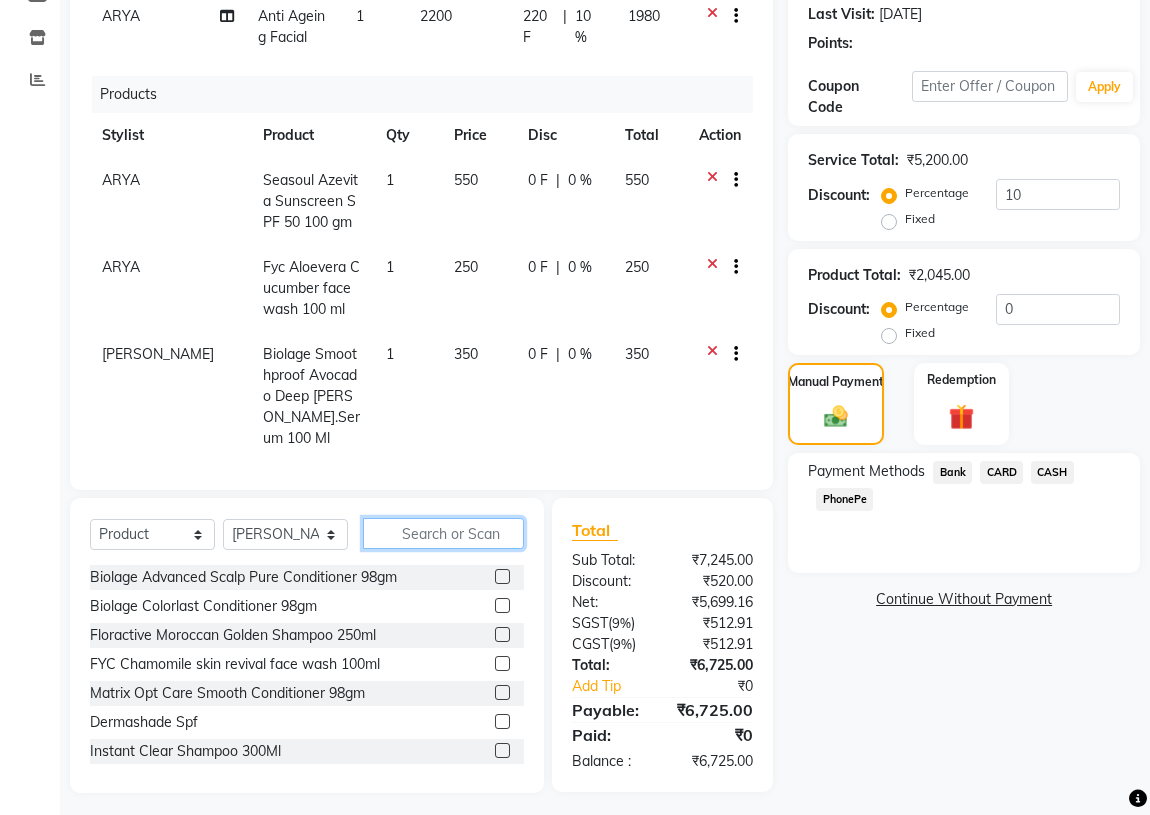 scroll, scrollTop: 0, scrollLeft: 0, axis: both 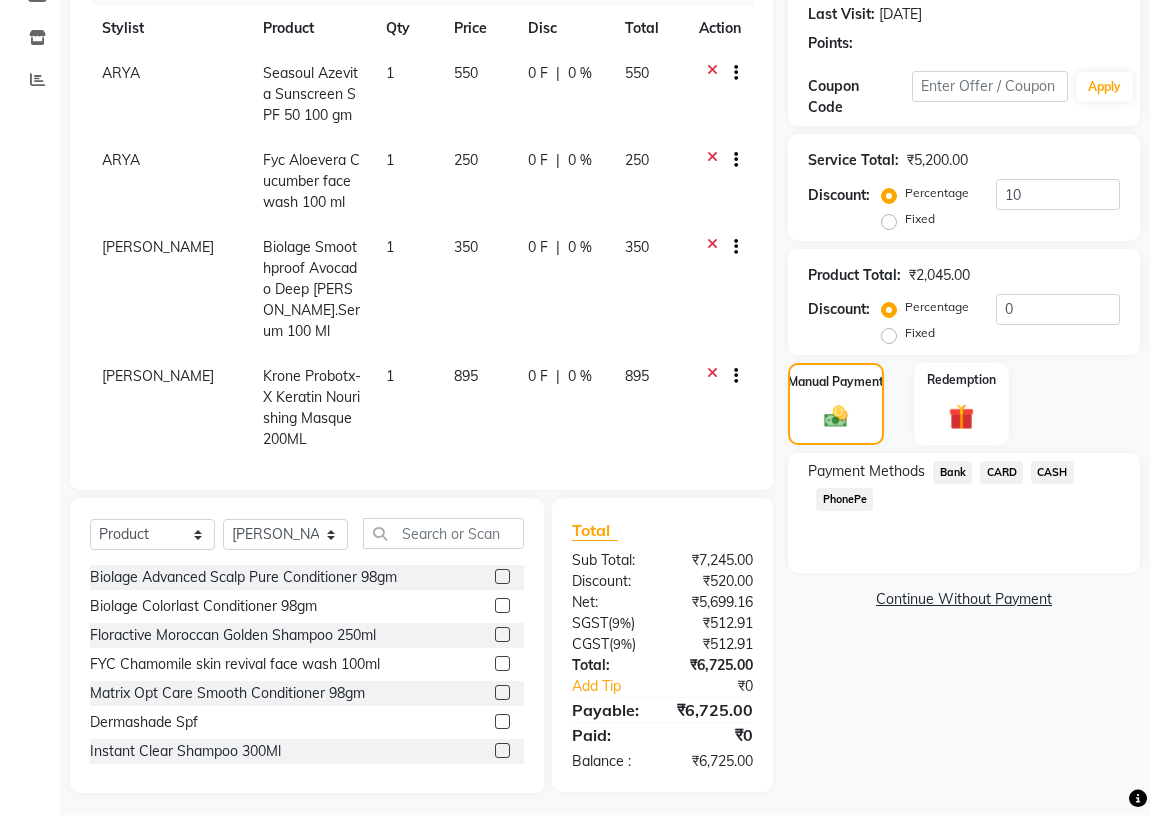 click on "PhonePe" 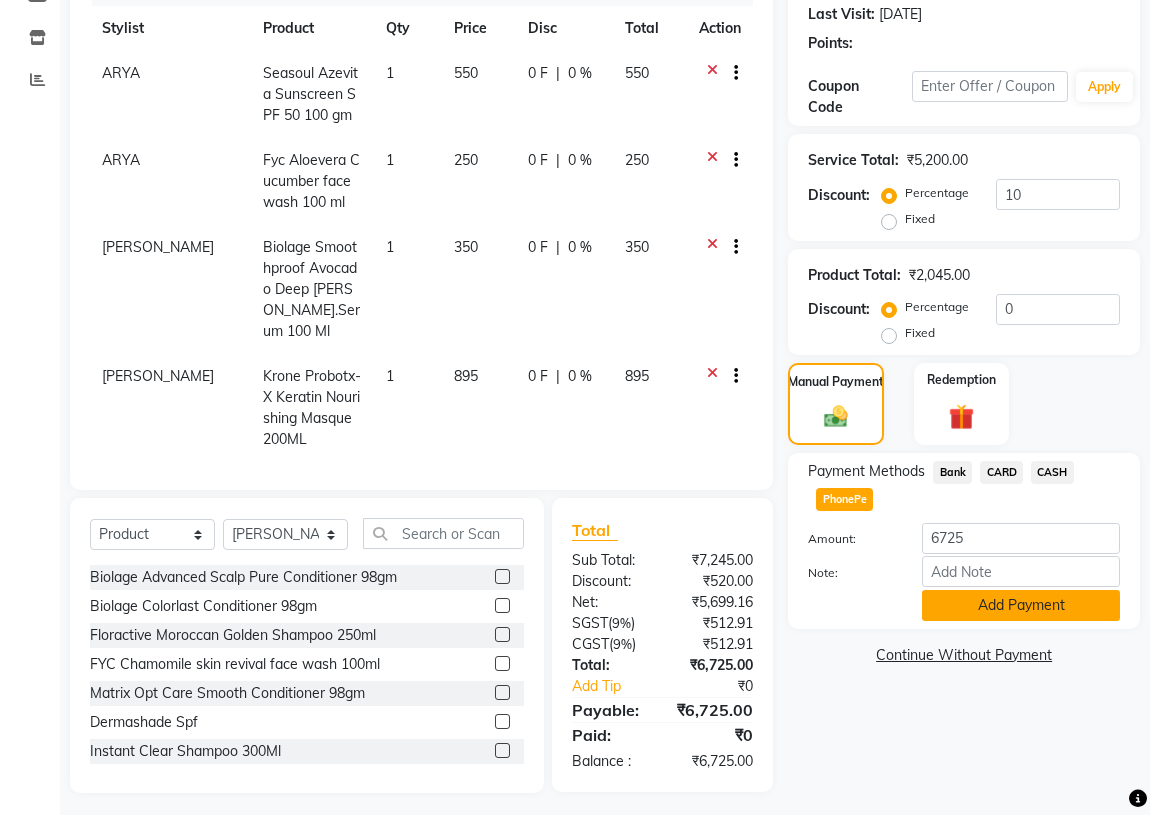 click on "Add Payment" 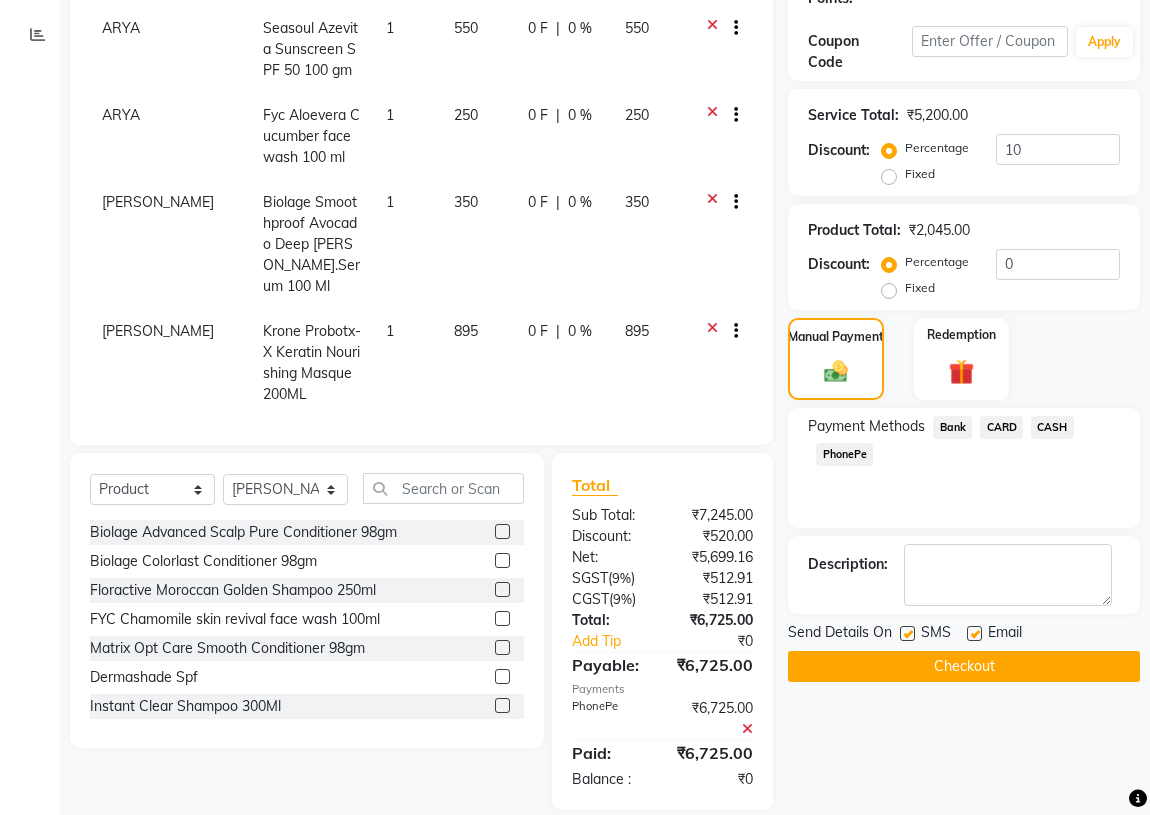 scroll, scrollTop: 348, scrollLeft: 0, axis: vertical 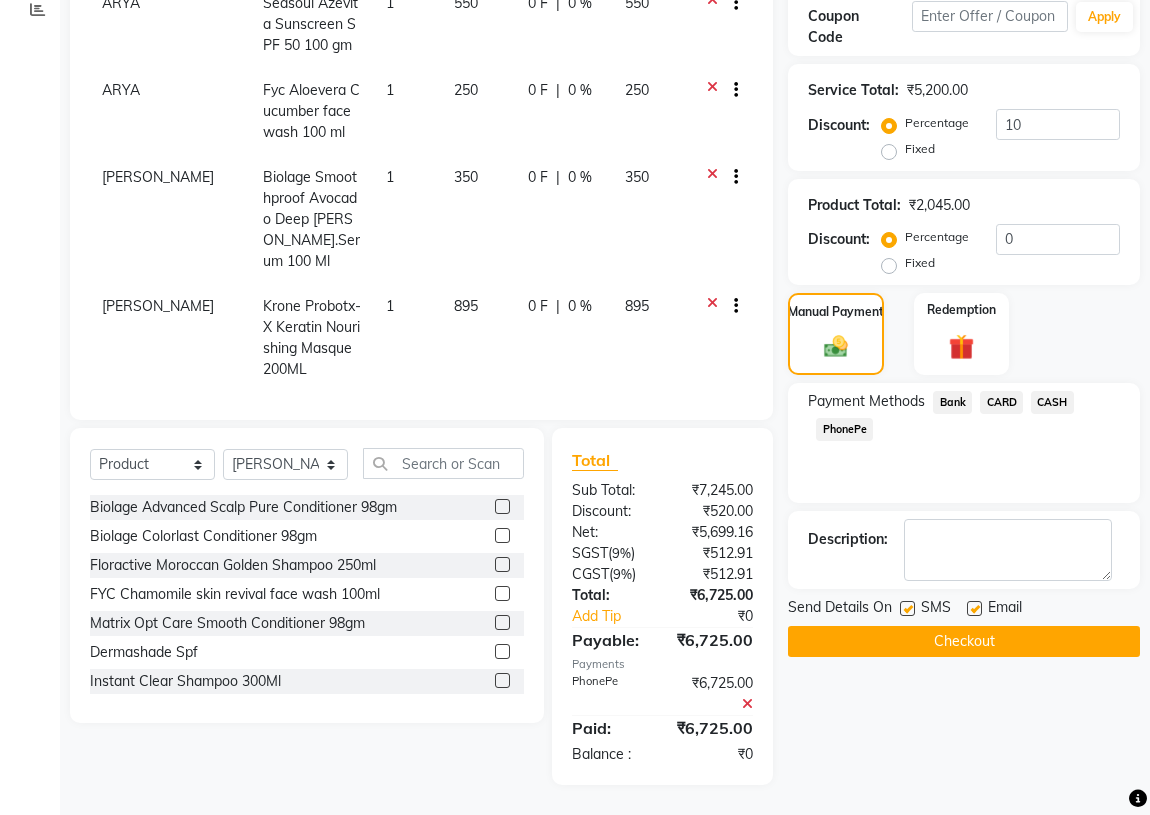 click on "Checkout" 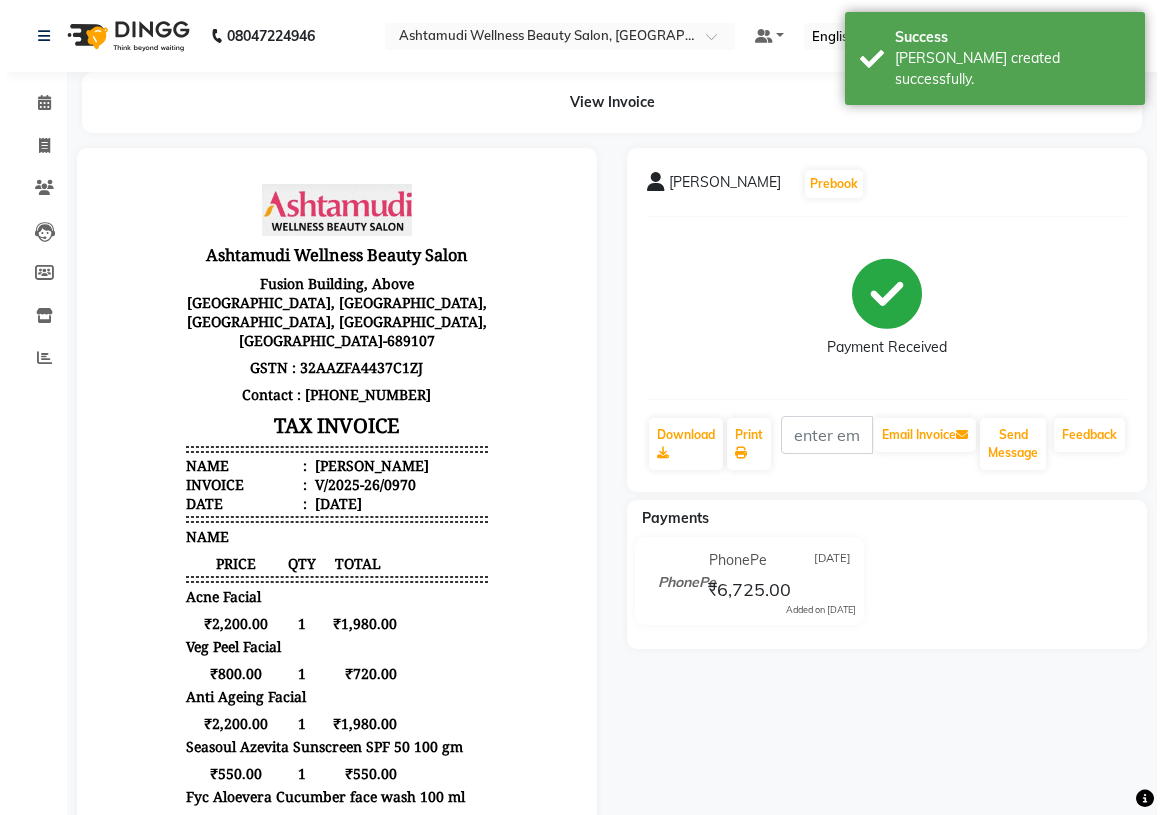 scroll, scrollTop: 0, scrollLeft: 0, axis: both 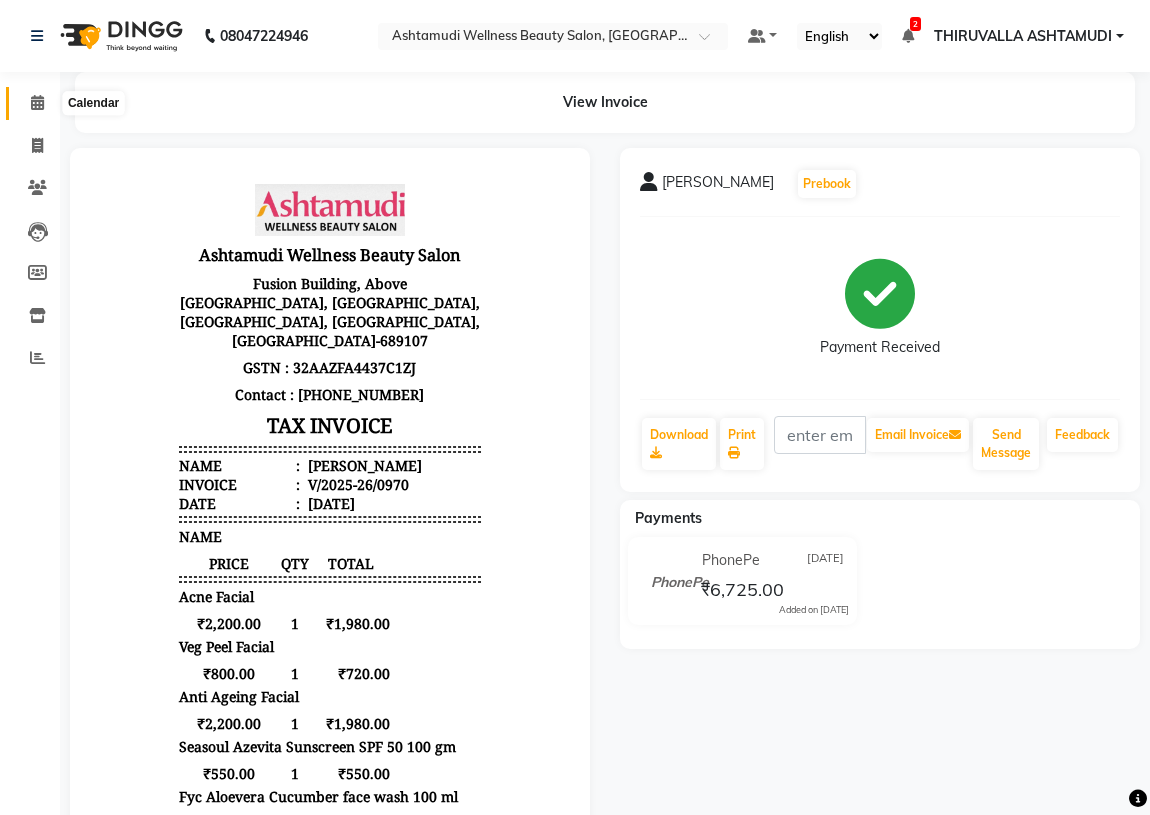 click 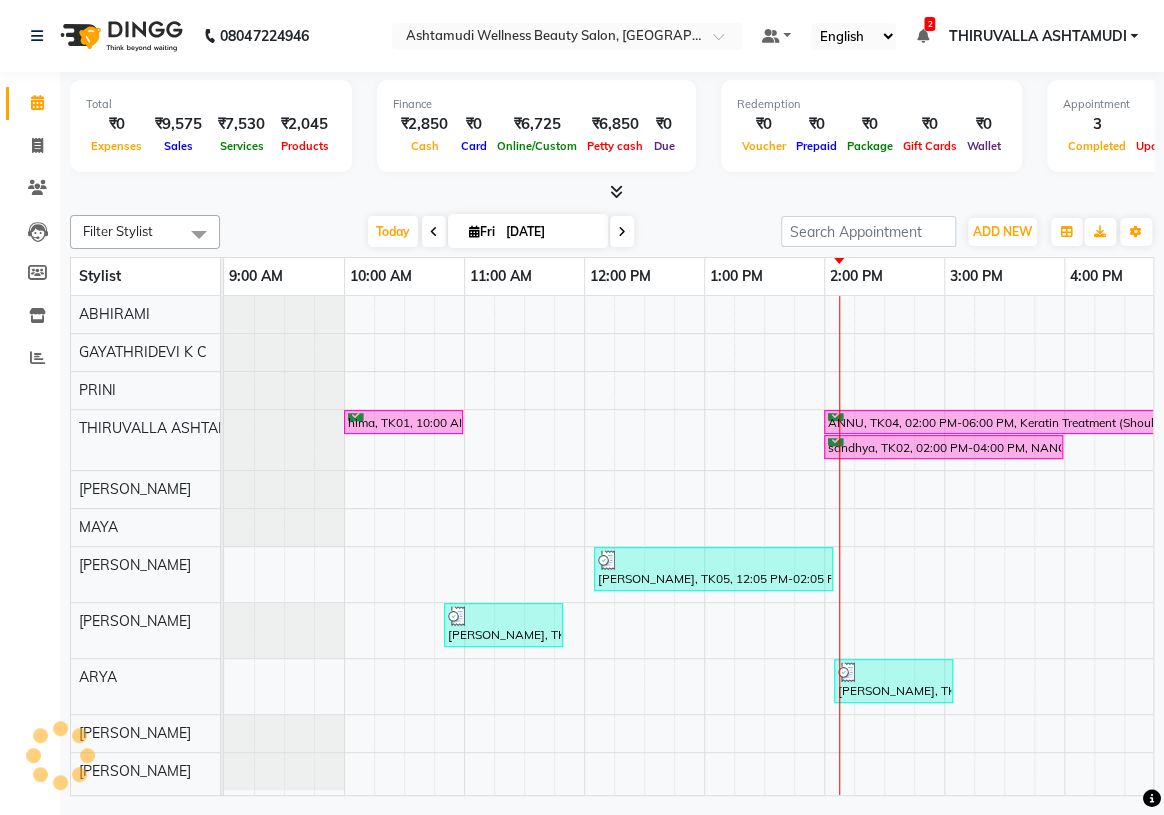scroll, scrollTop: 0, scrollLeft: 0, axis: both 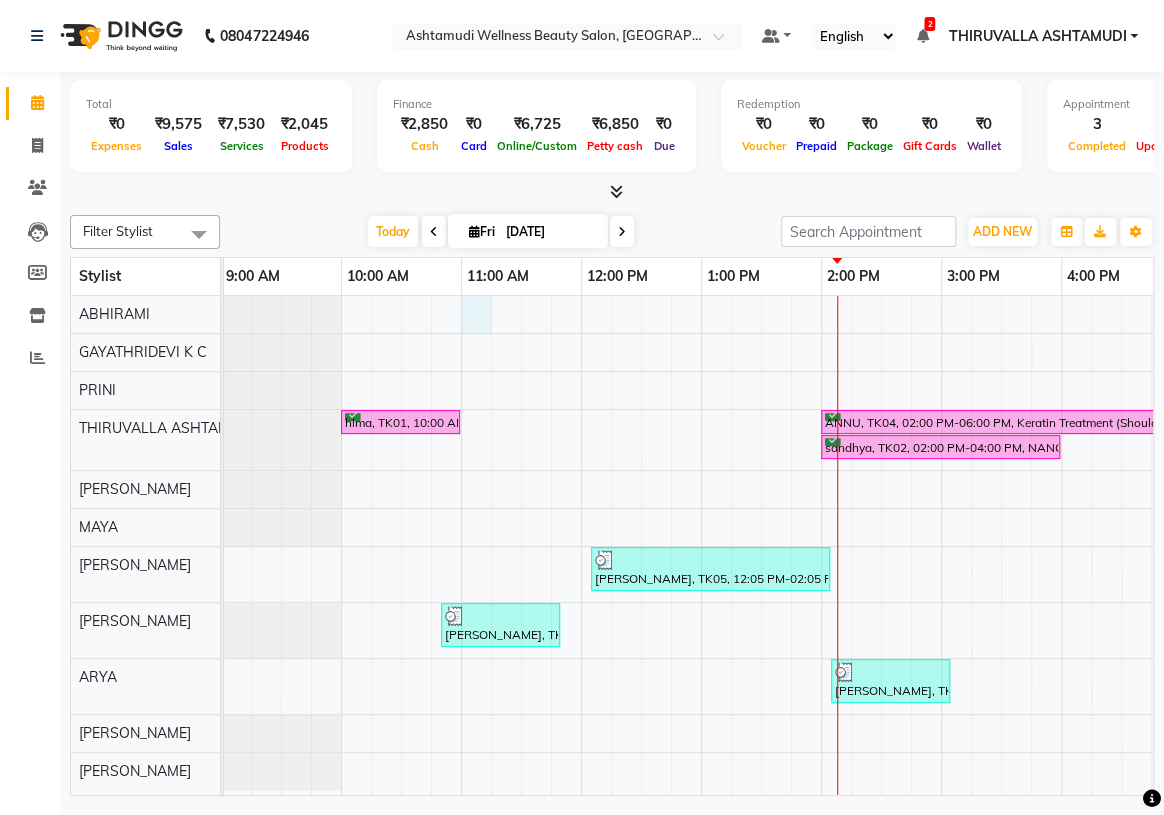 click on "hima, TK01, 10:00 AM-11:00 AM, Highlighting (Per Streaks)     ANNU, TK04, 02:00 PM-06:00 PM, Keratin Treatment (Shoulder Length)     sandhya, TK02, 02:00 PM-04:00 PM, NANOPLASTIA OFFER - ELBOW LENGTH     Haritha, TK05, 12:05 PM-02:05 PM, Acne Facial,Veg Peel Facial     Shylaja, TK03, 10:50 AM-11:50 AM, Highlighting (Per Streaks)     Haritha, TK05, 02:05 PM-03:05 PM, Anti Ageing Facial" at bounding box center [1061, 545] 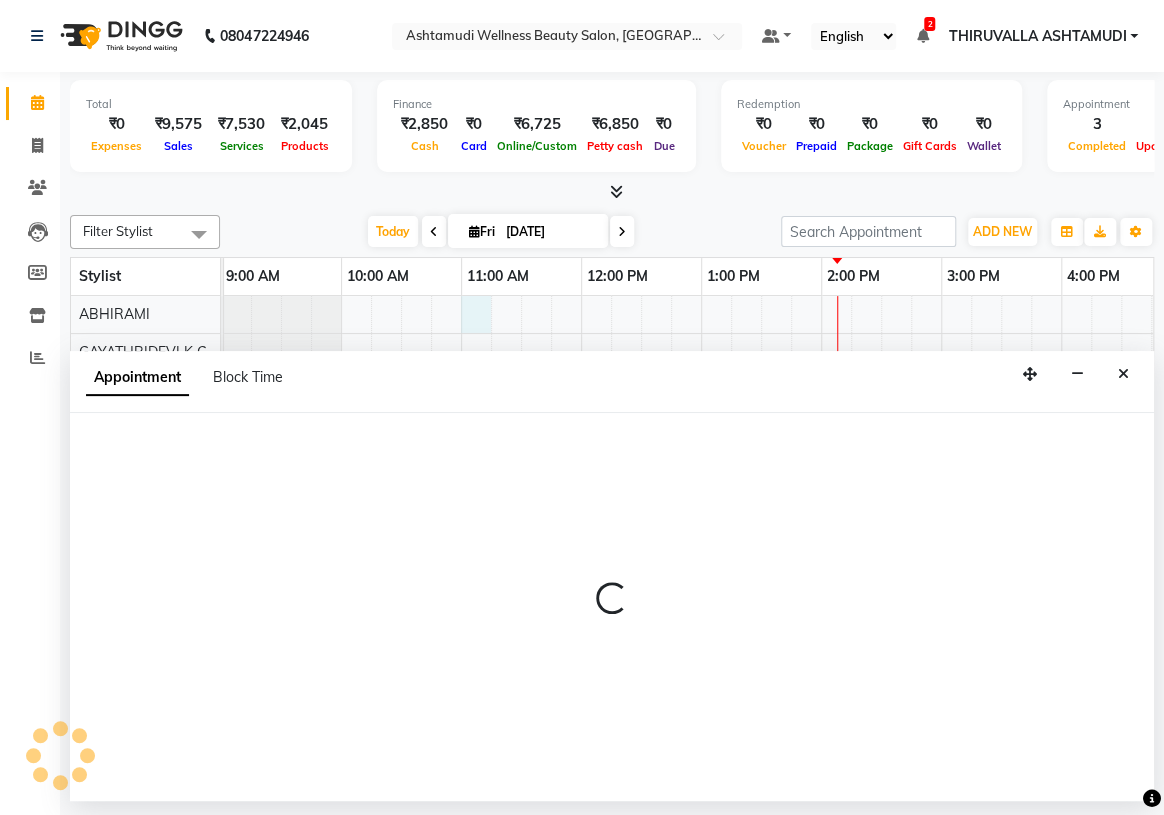 select on "26987" 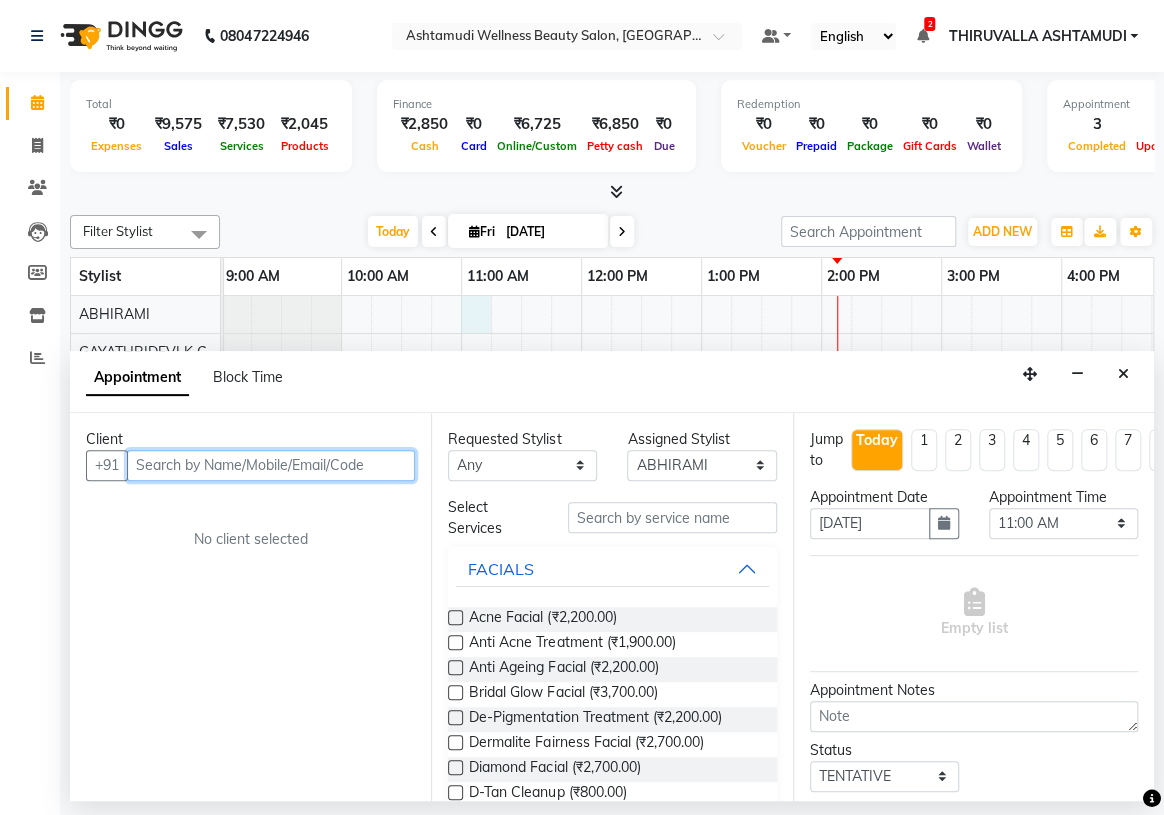 click at bounding box center [271, 465] 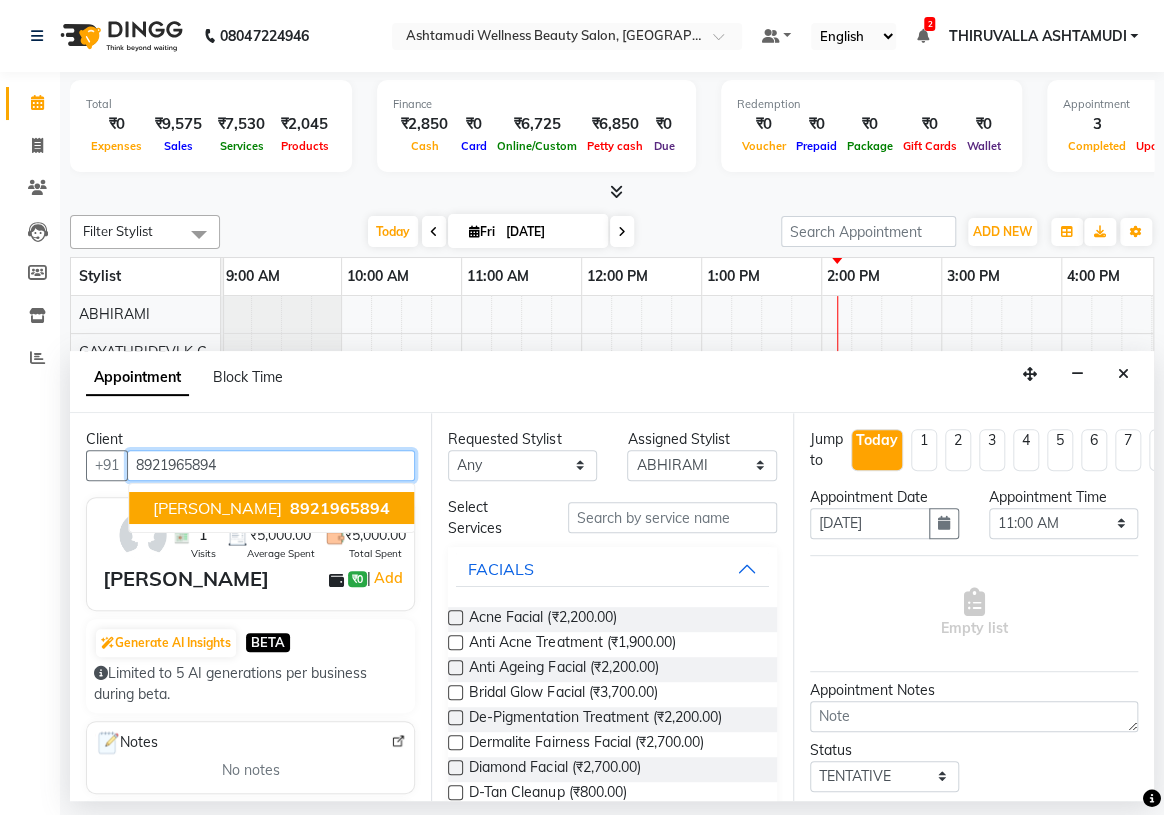 click on "Krishna mohan" at bounding box center [217, 508] 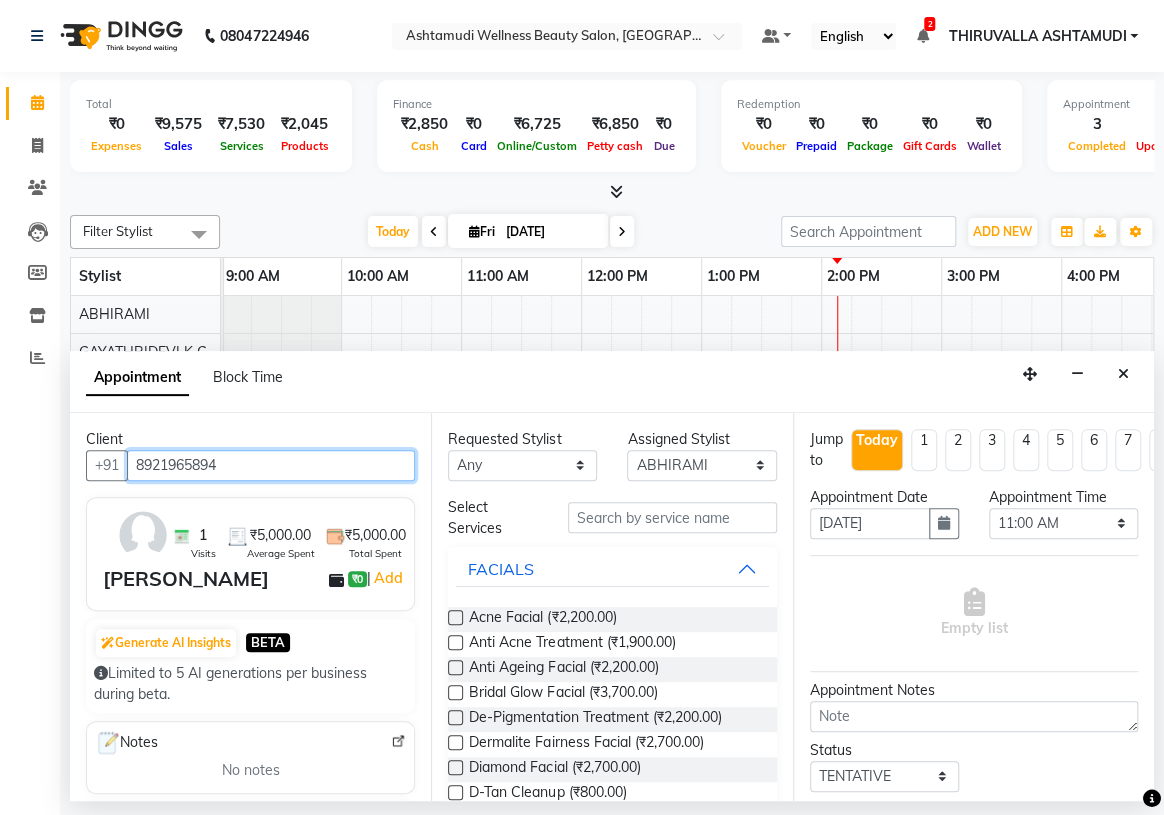 type on "8921965894" 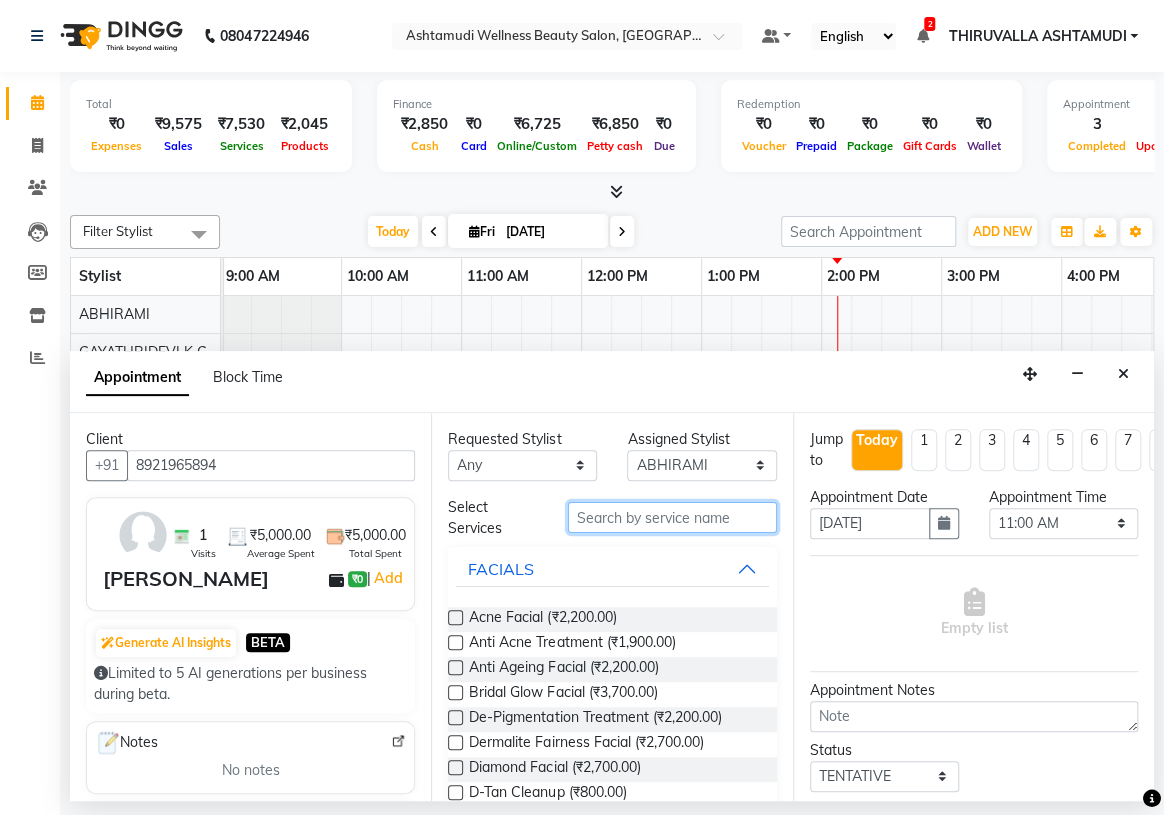 click at bounding box center [672, 517] 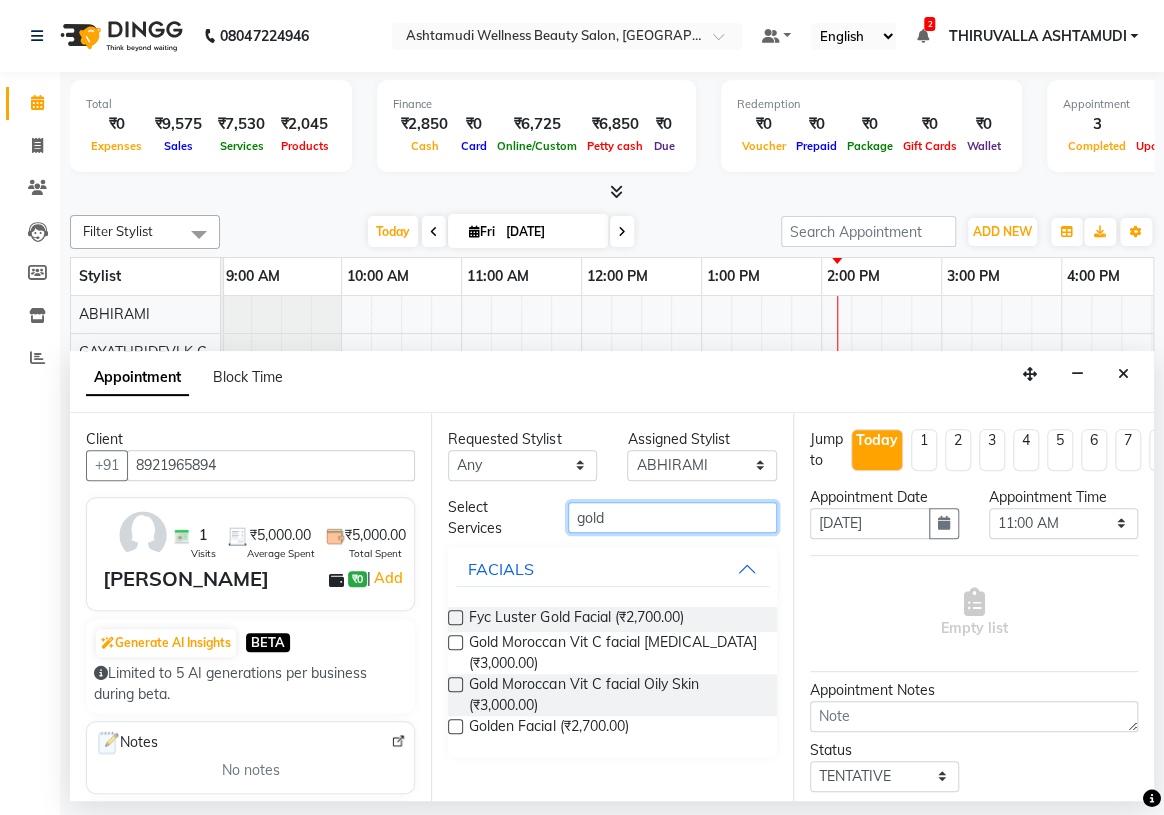 type on "gold" 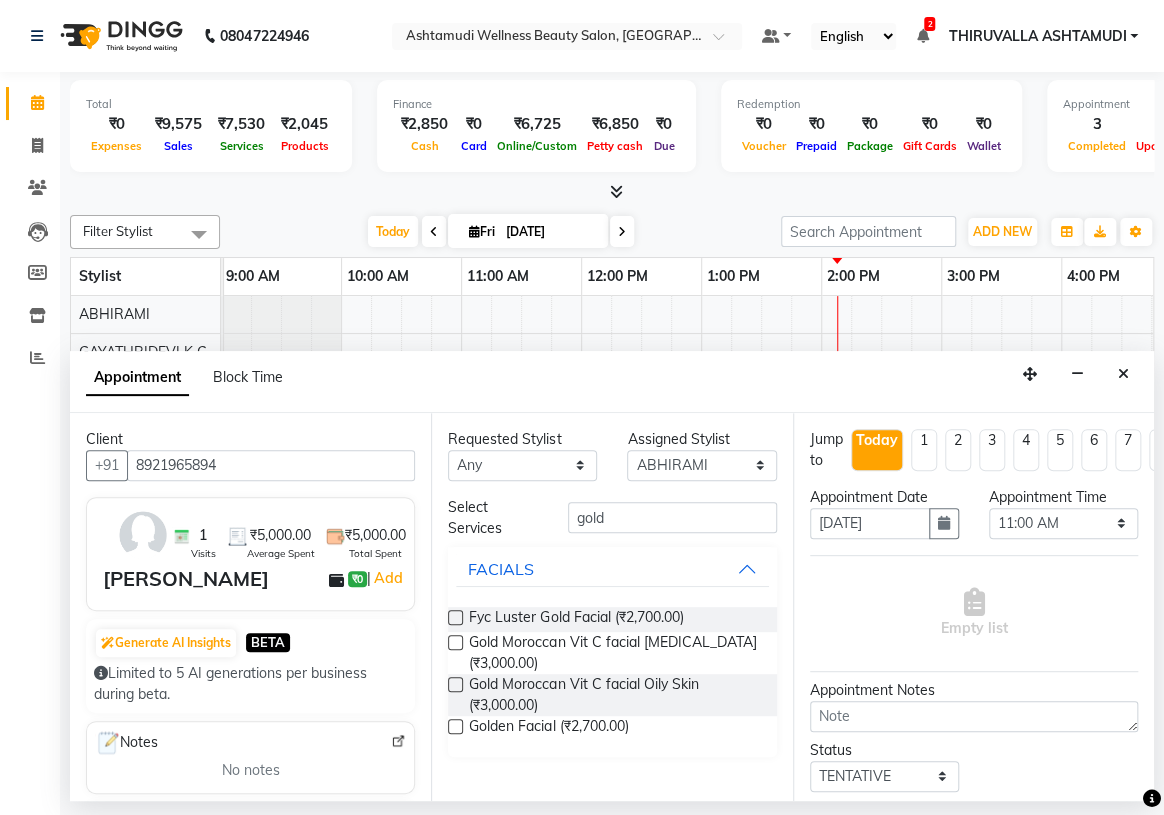 click at bounding box center [455, 642] 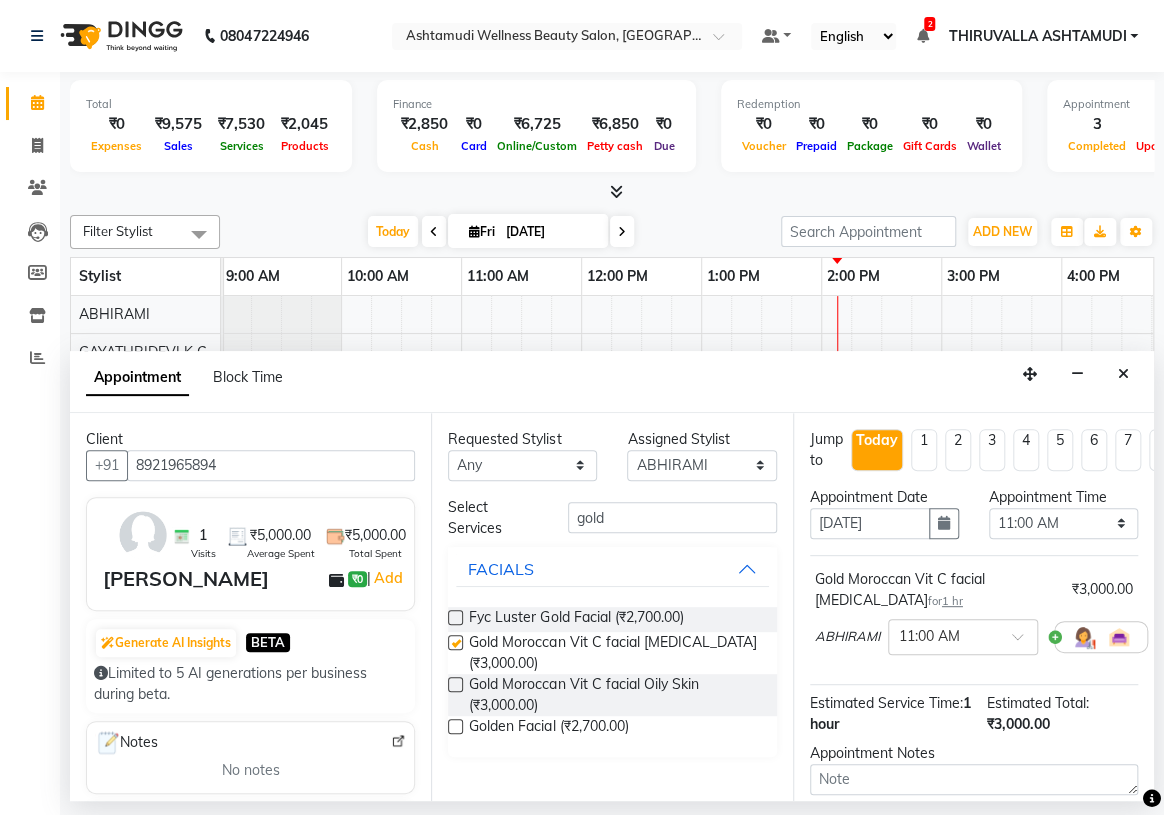 checkbox on "false" 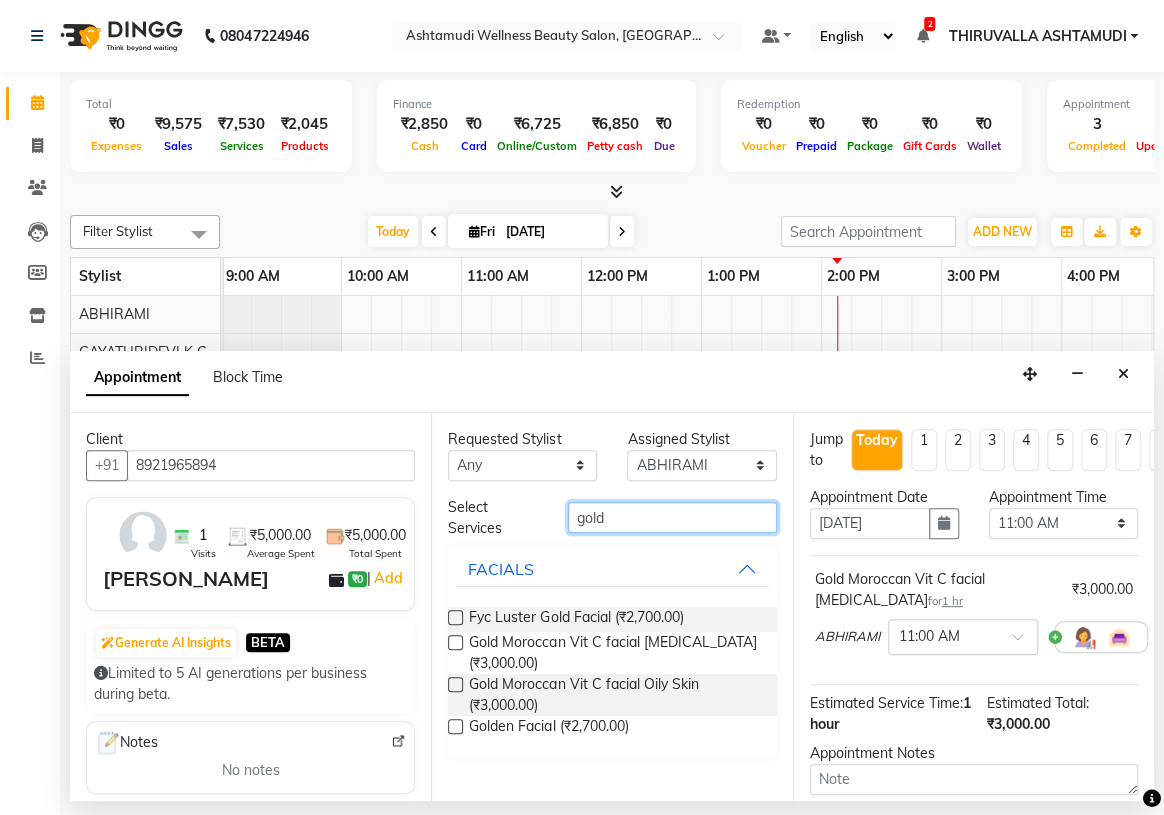 drag, startPoint x: 738, startPoint y: 518, endPoint x: 489, endPoint y: 518, distance: 249 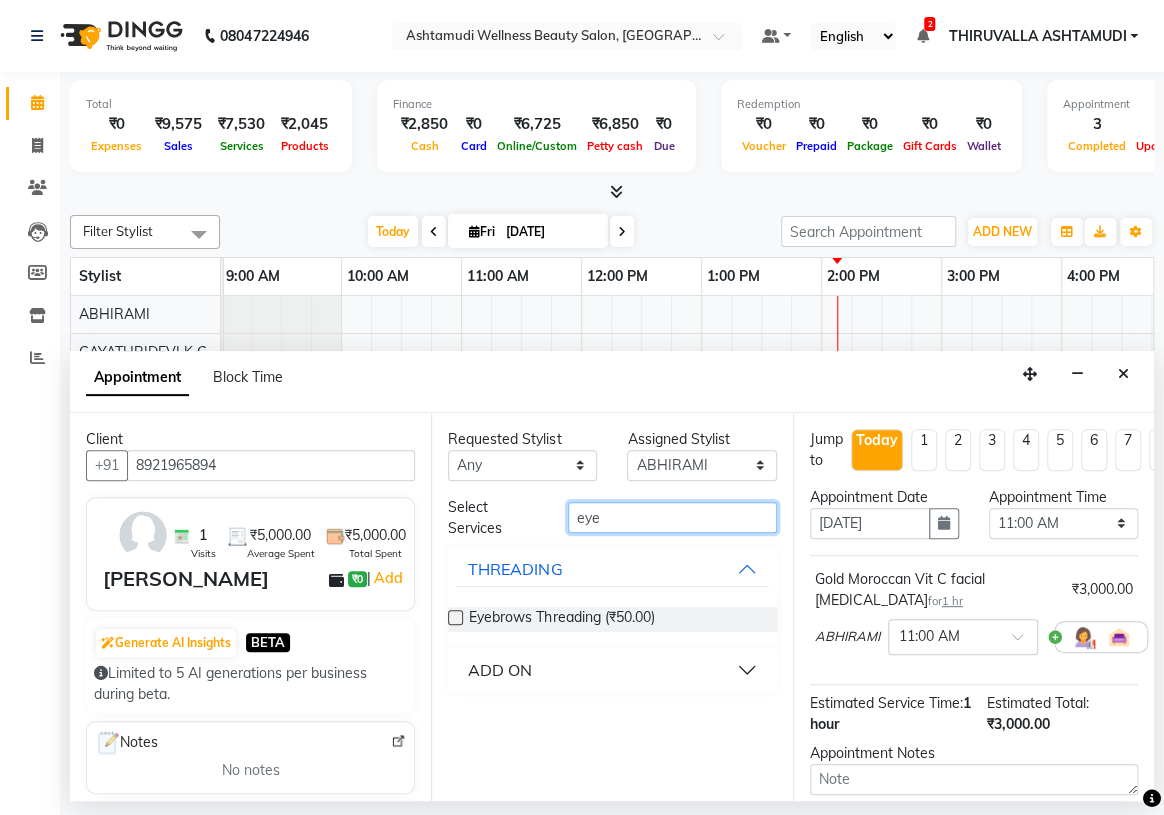 type on "eye" 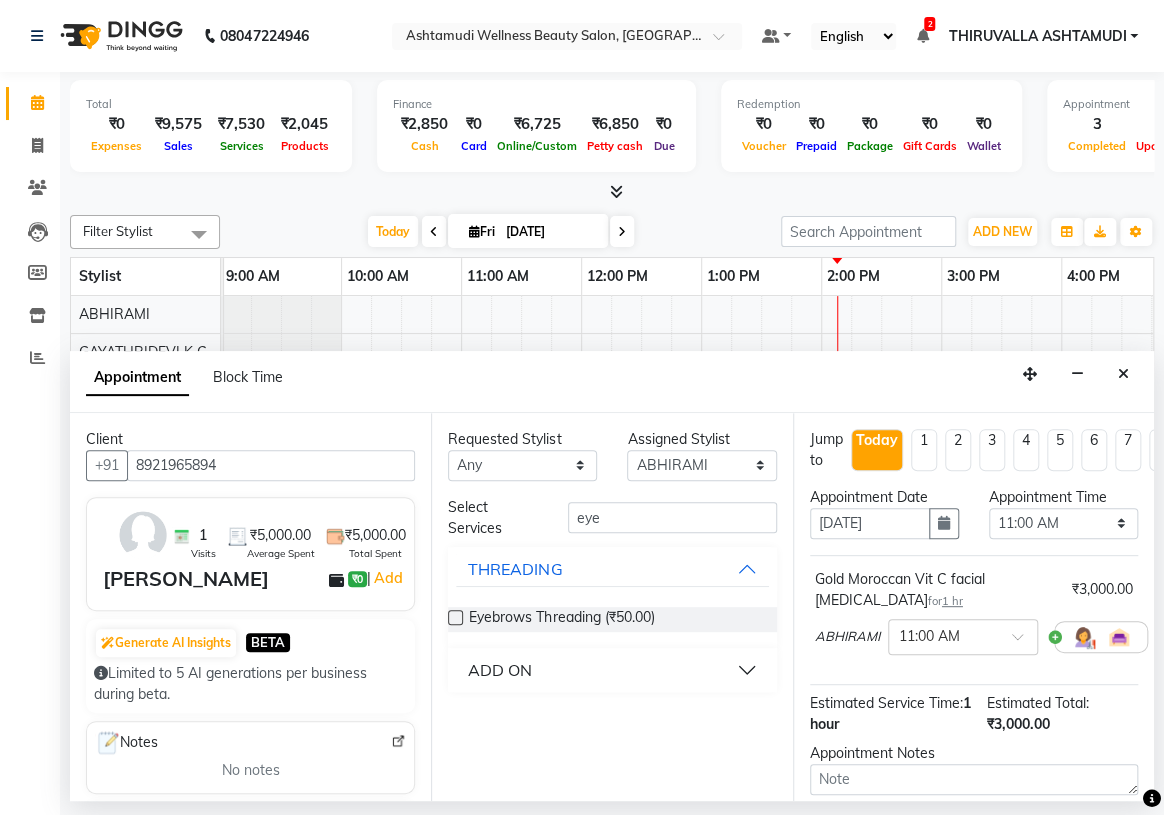 click at bounding box center [455, 617] 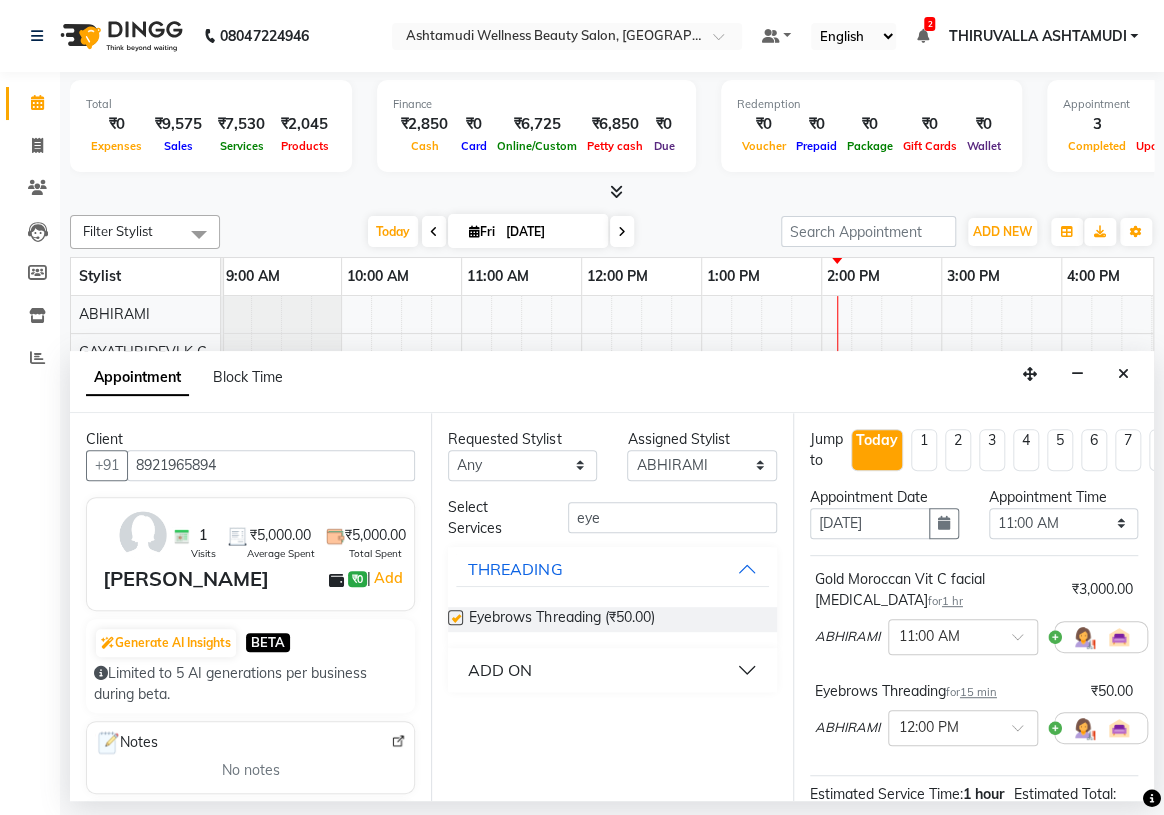 checkbox on "false" 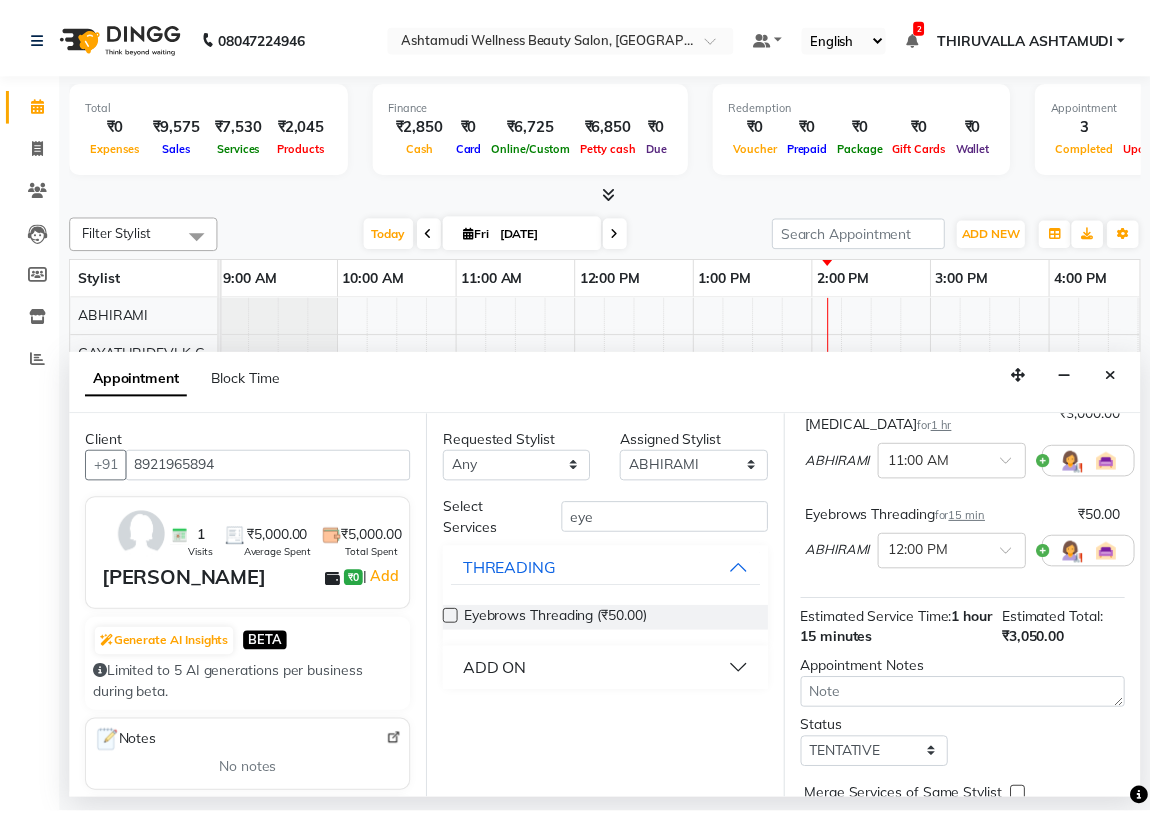 scroll, scrollTop: 300, scrollLeft: 0, axis: vertical 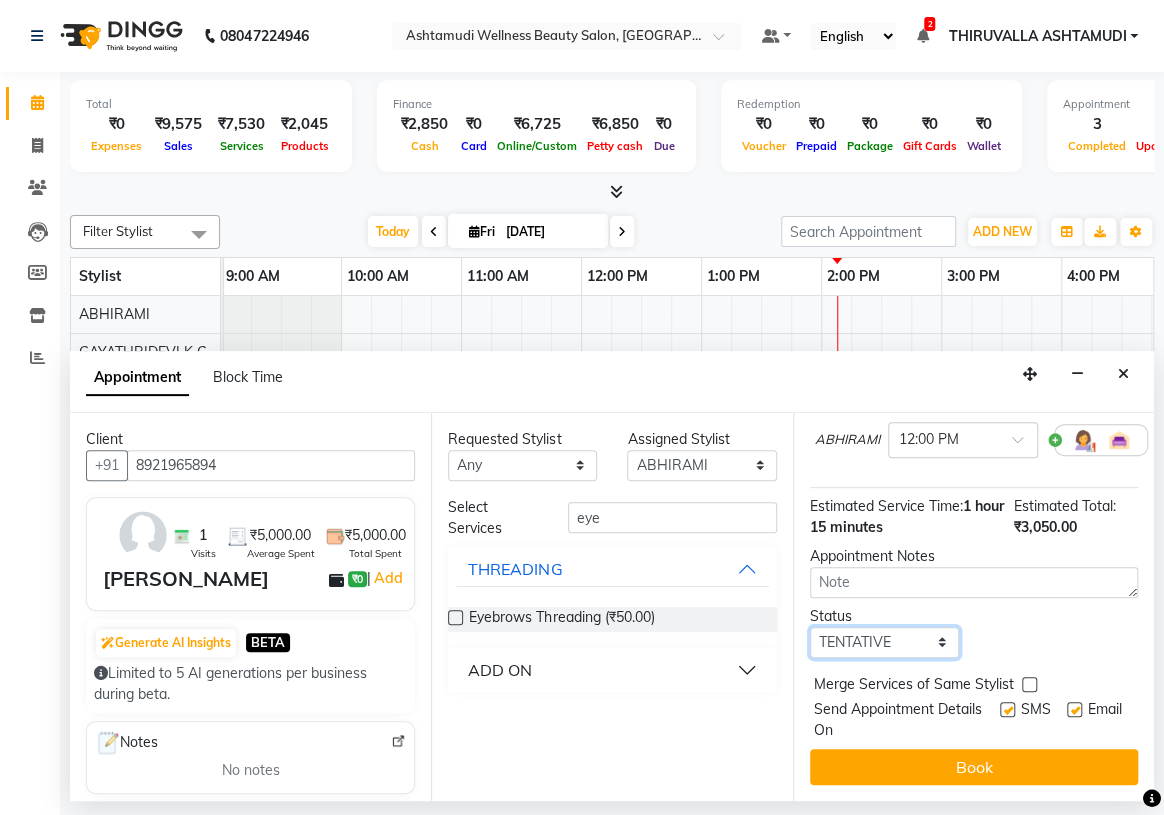click on "Select TENTATIVE CONFIRM CHECK-IN UPCOMING" at bounding box center (884, 642) 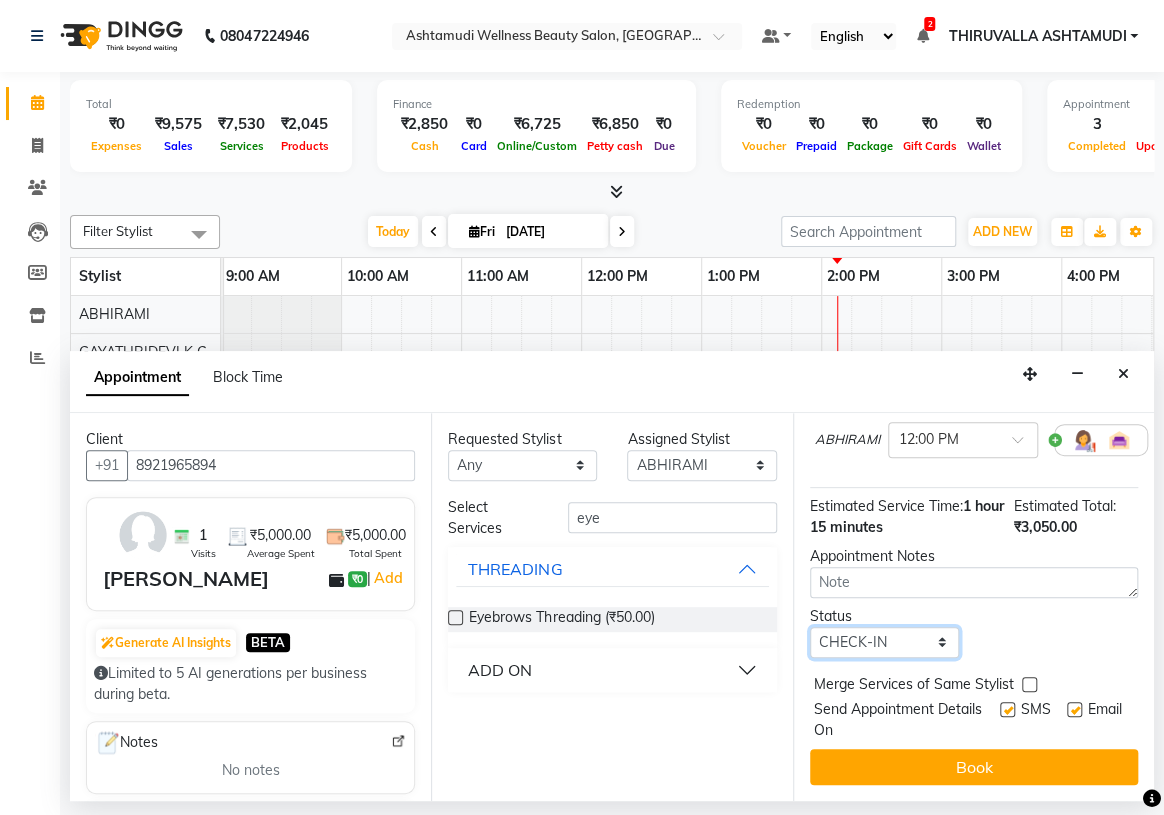 click on "Select TENTATIVE CONFIRM CHECK-IN UPCOMING" at bounding box center [884, 642] 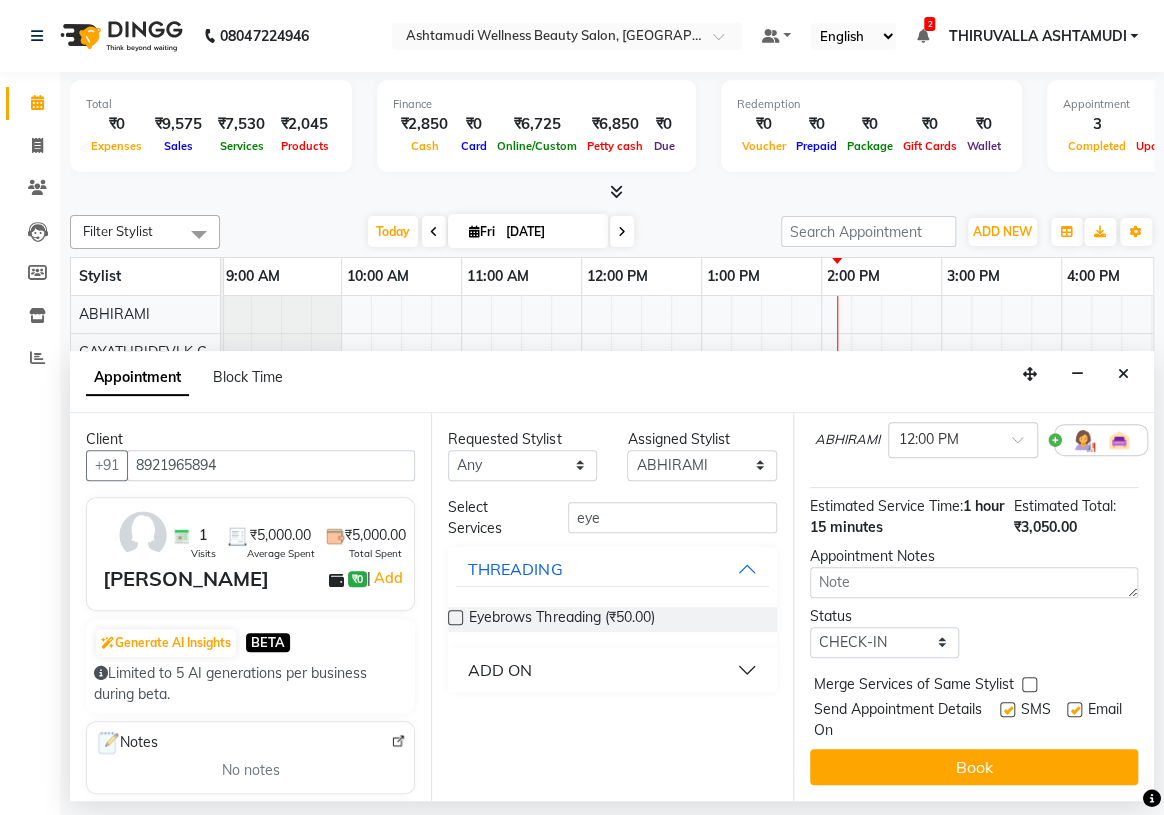 click at bounding box center [1029, 684] 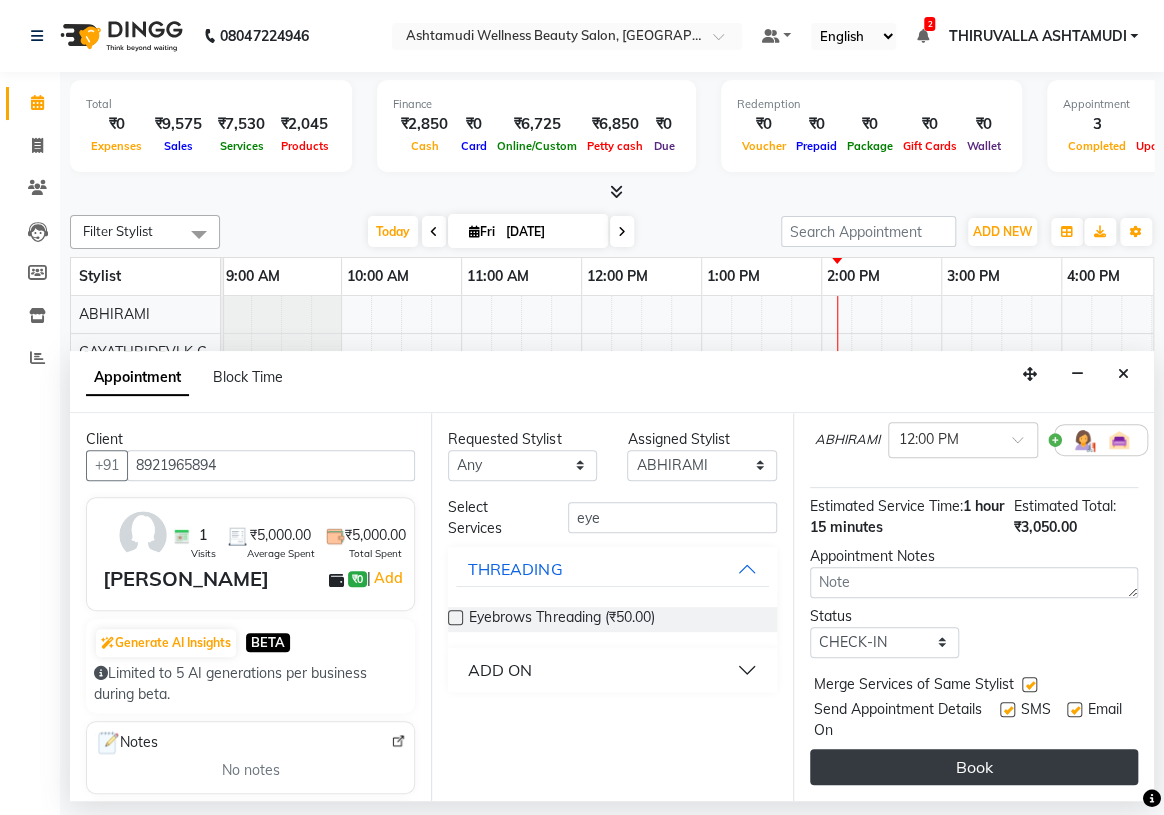 click on "Book" at bounding box center [974, 767] 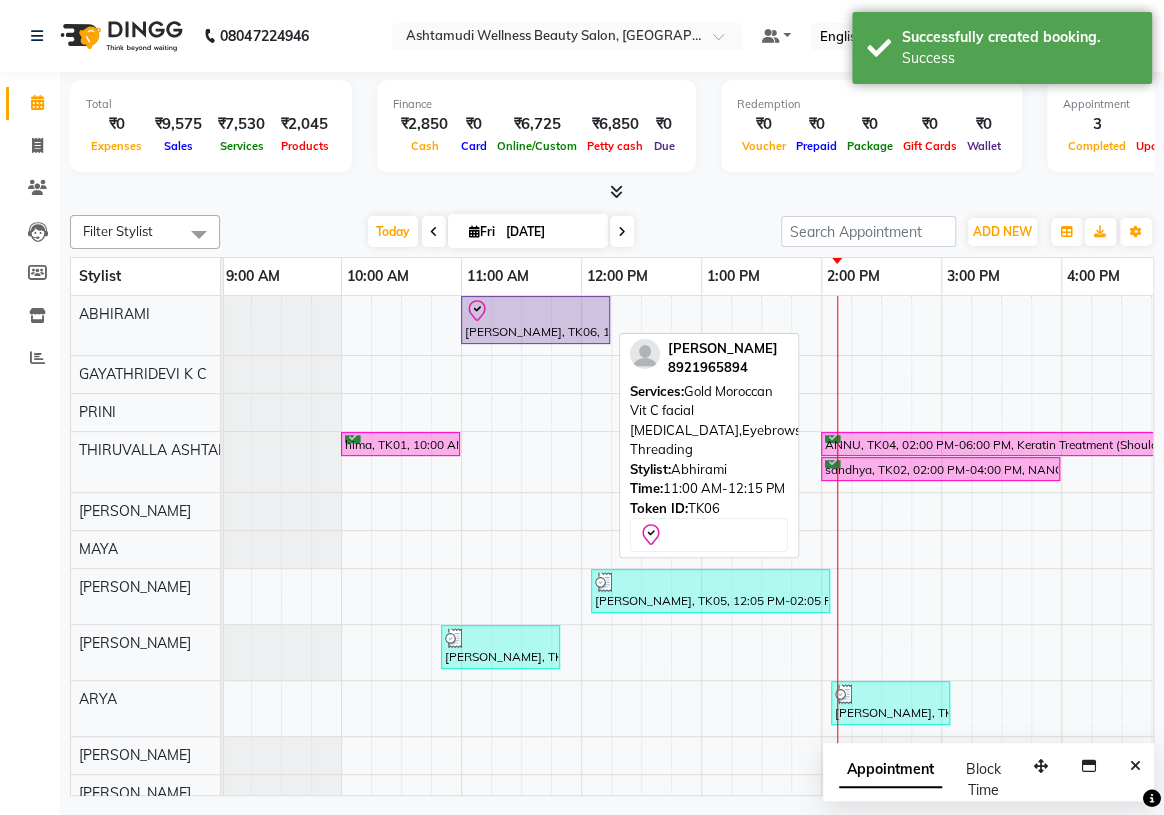 click at bounding box center [535, 311] 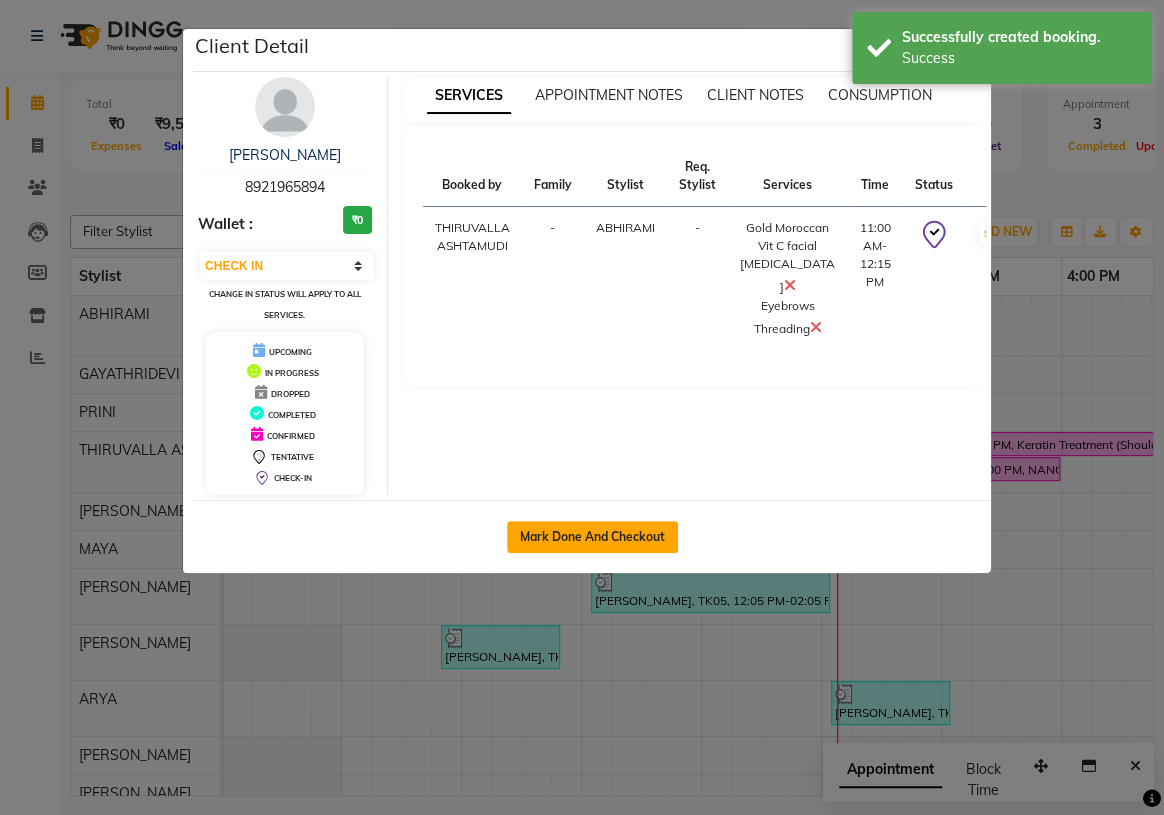 click on "Mark Done And Checkout" 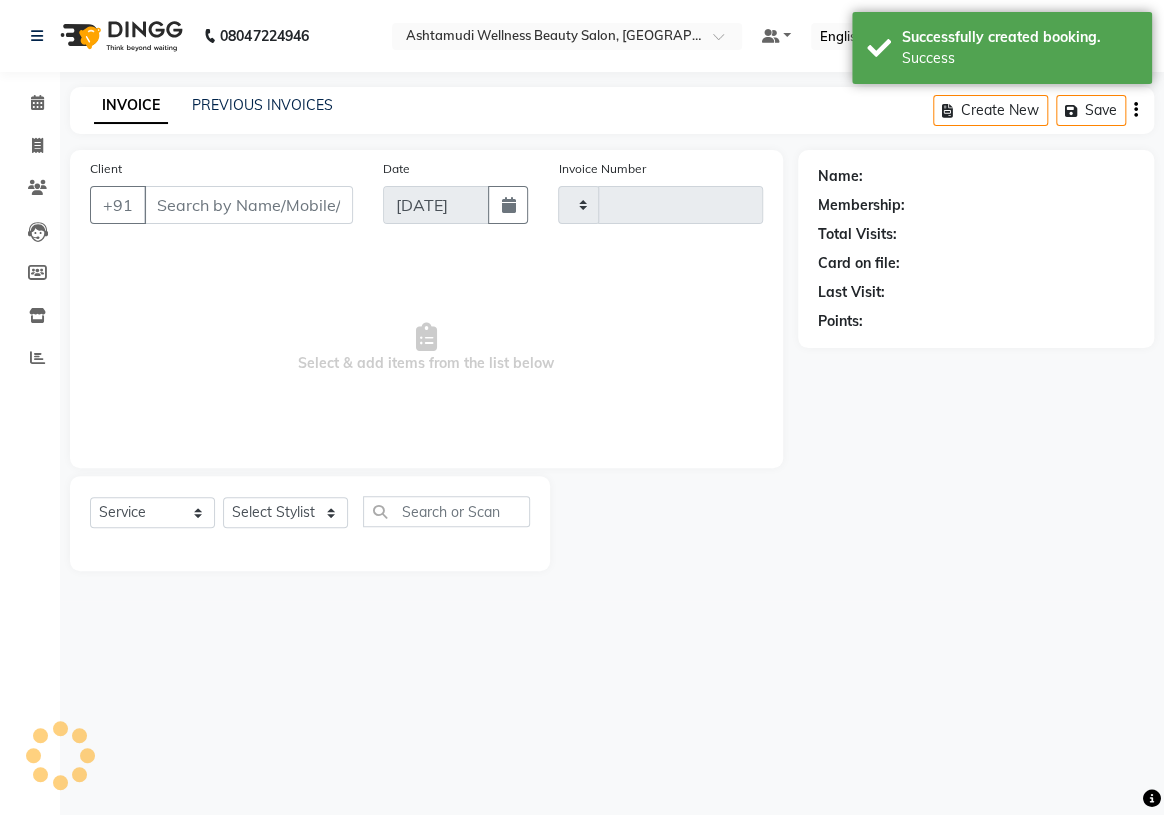 type on "0971" 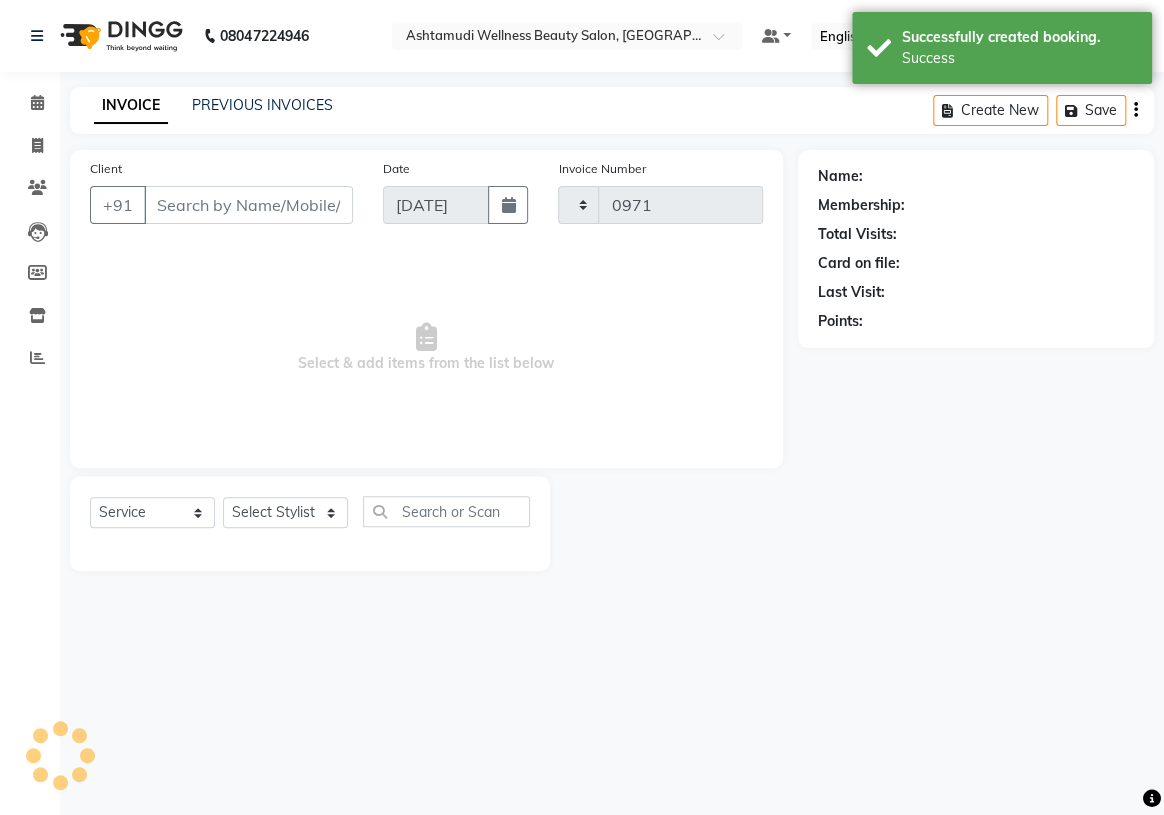 select on "4634" 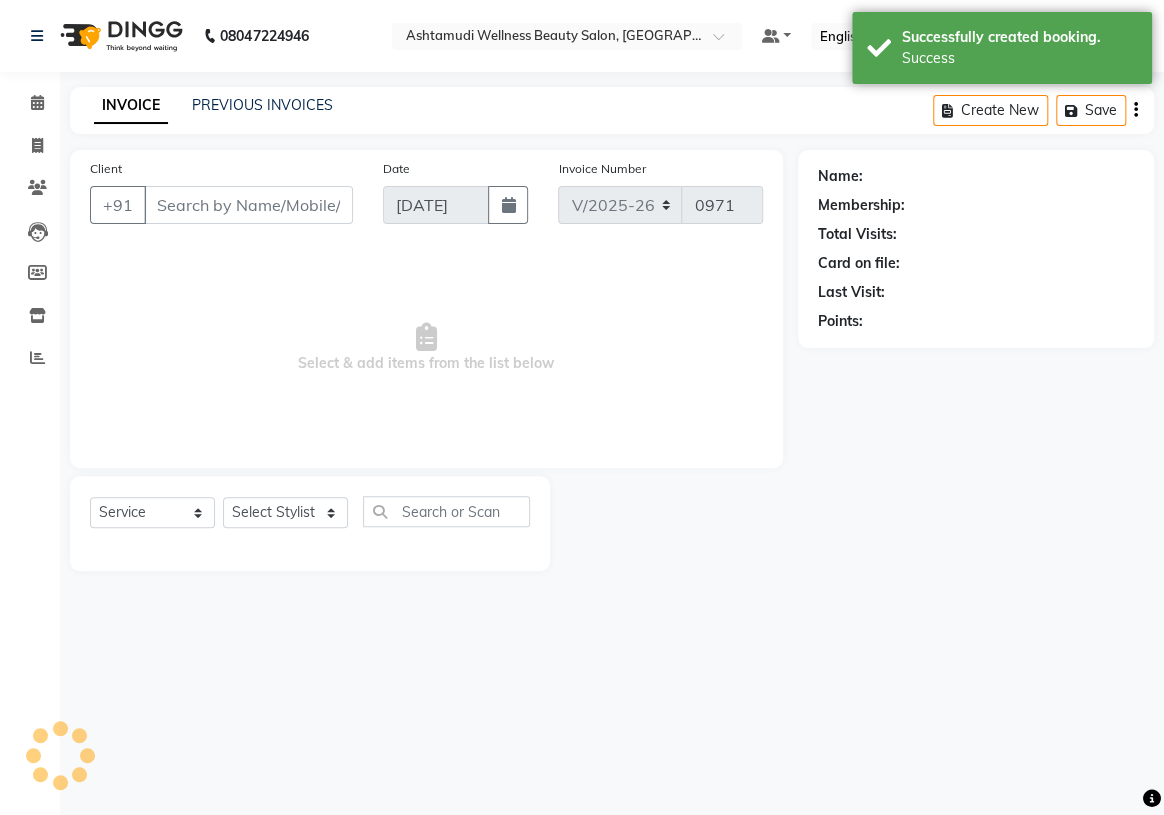 type on "8921965894" 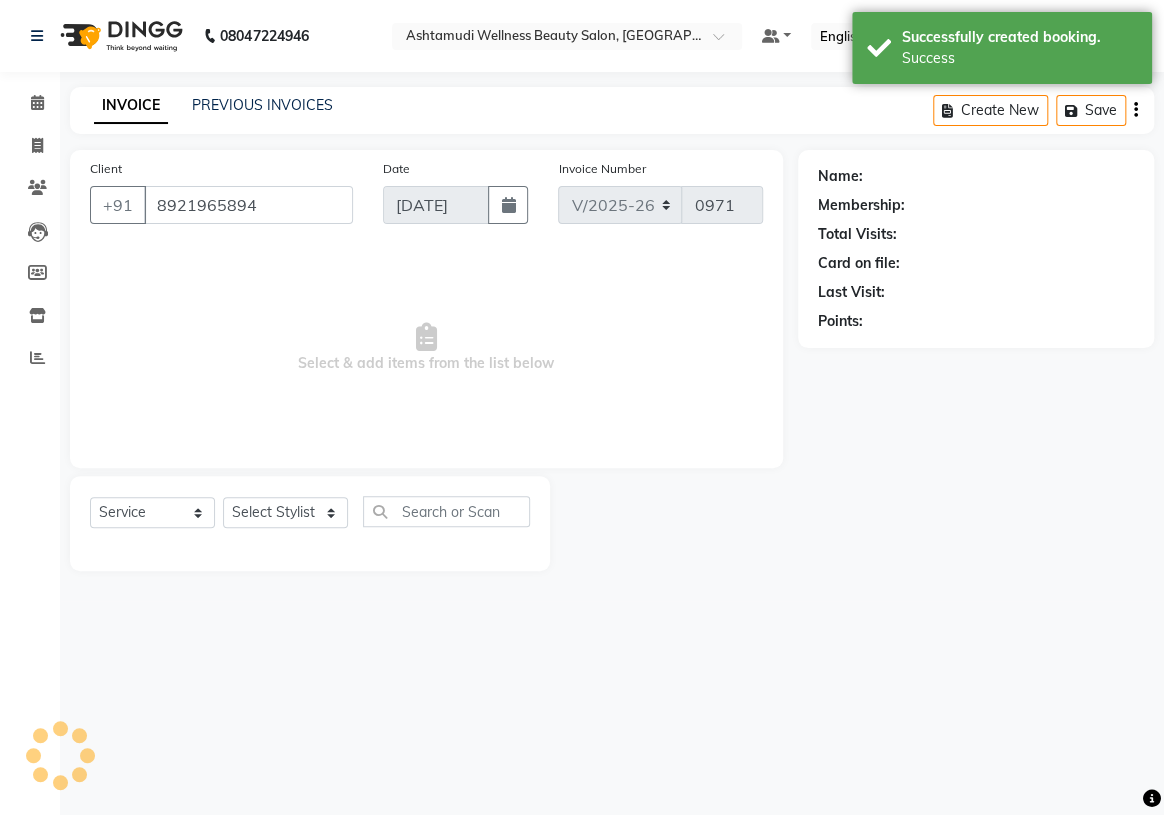 select on "26987" 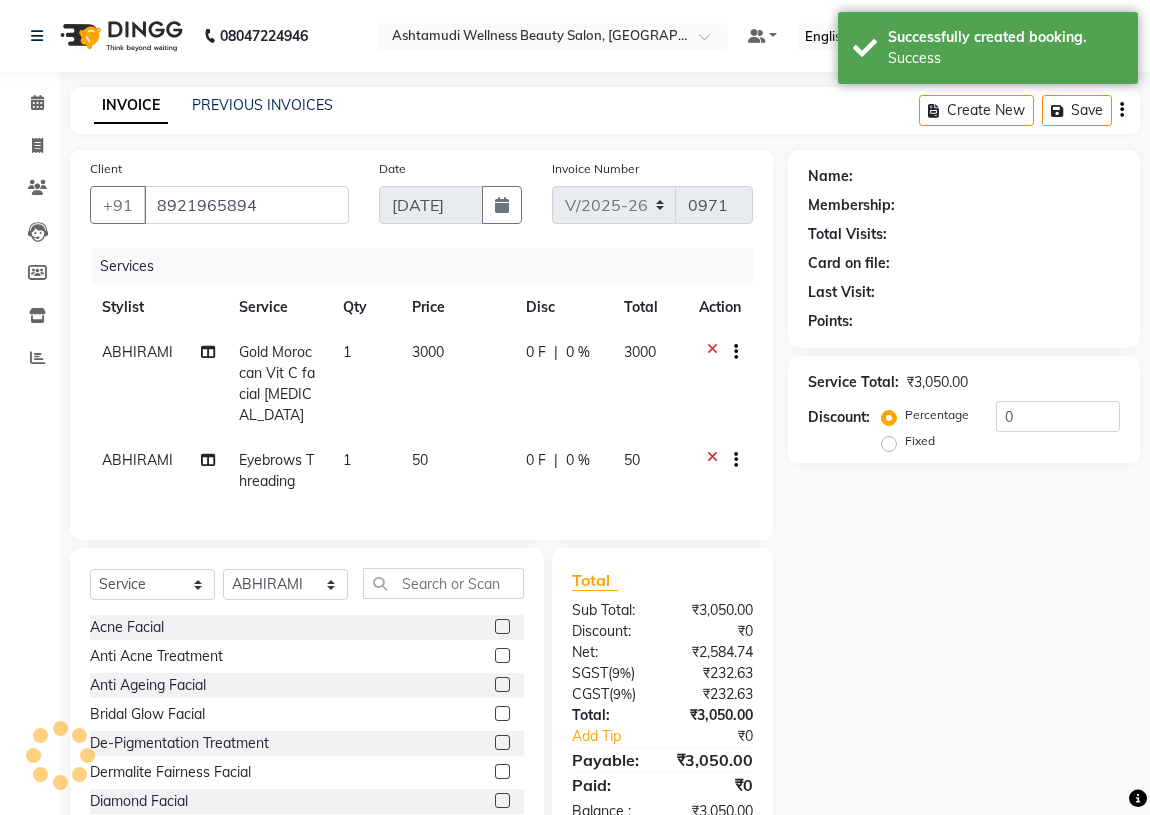 select on "1: Object" 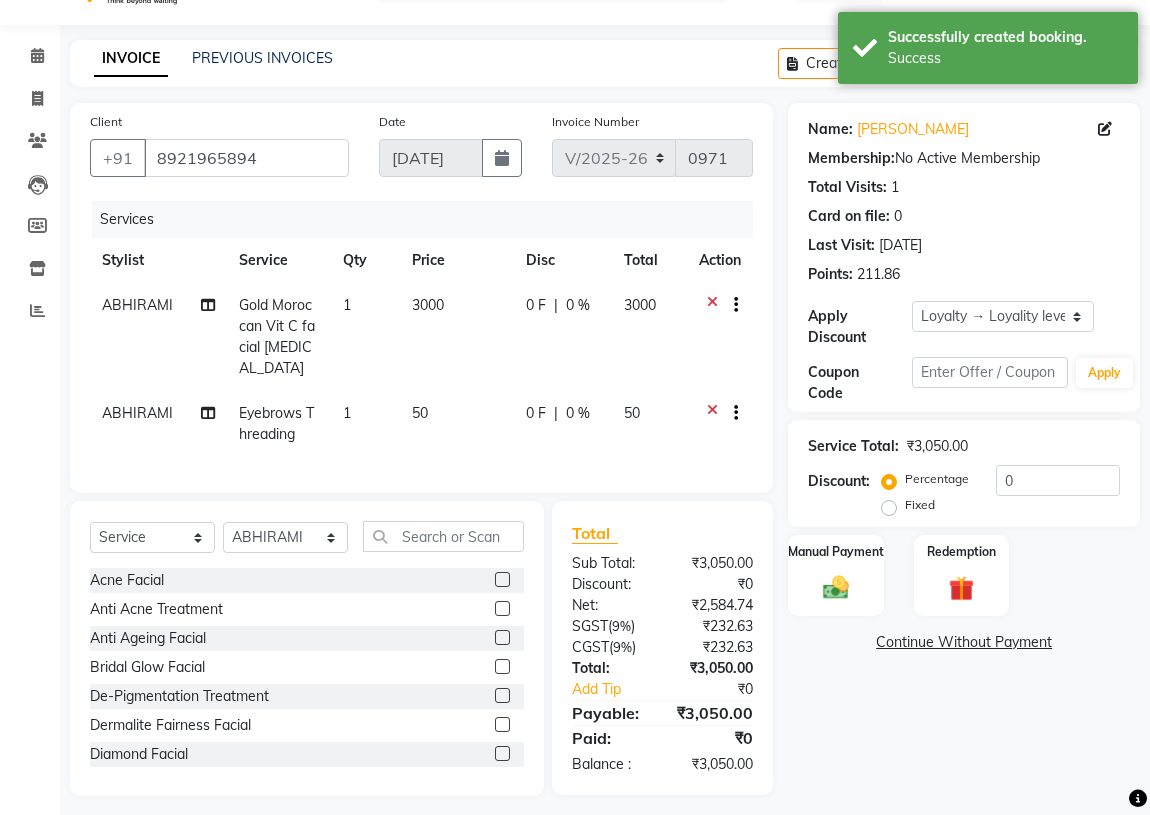scroll, scrollTop: 71, scrollLeft: 0, axis: vertical 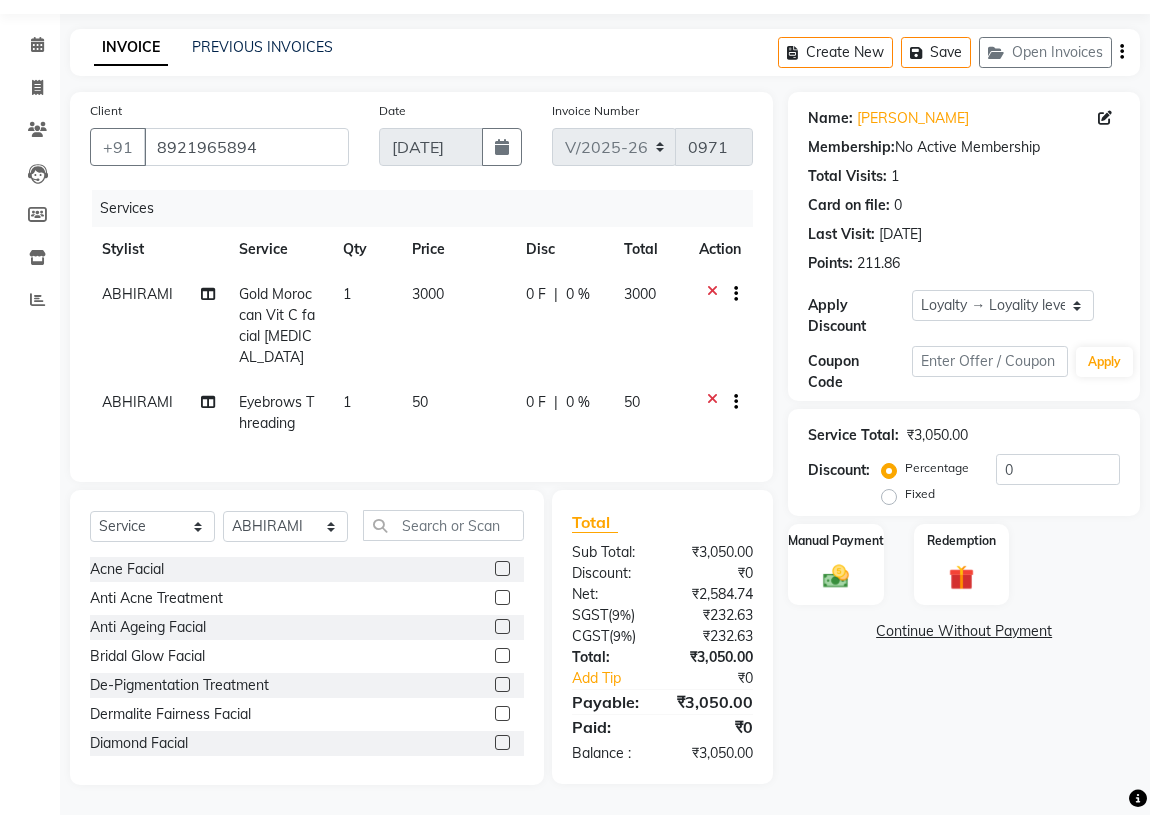 click on "Manual Payment Redemption" 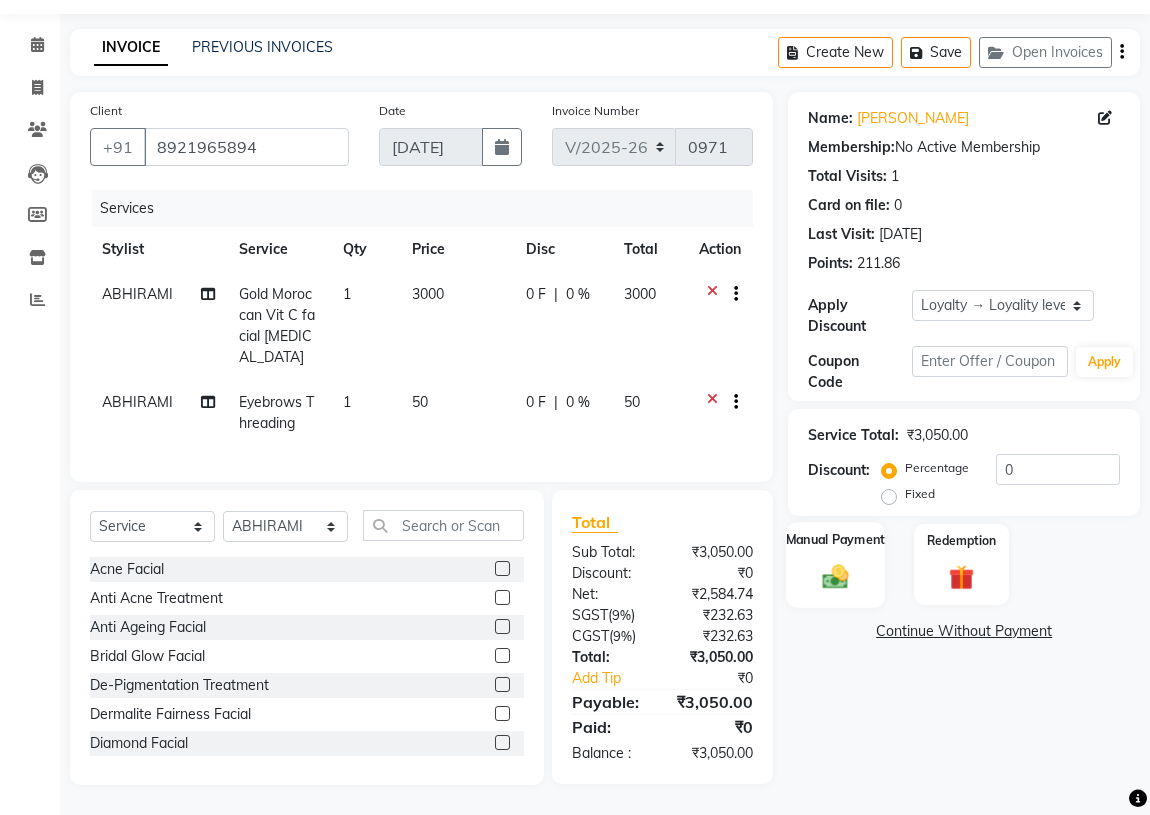 click on "Manual Payment" 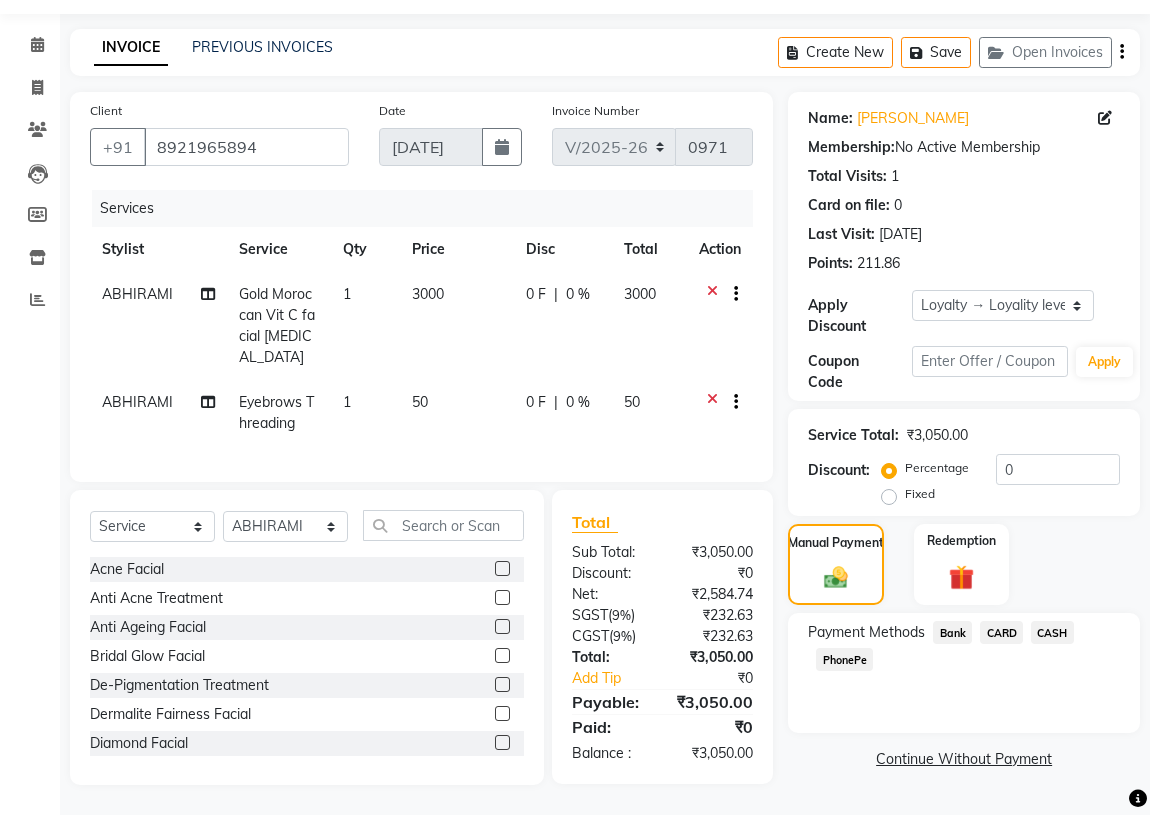 click on "CASH" 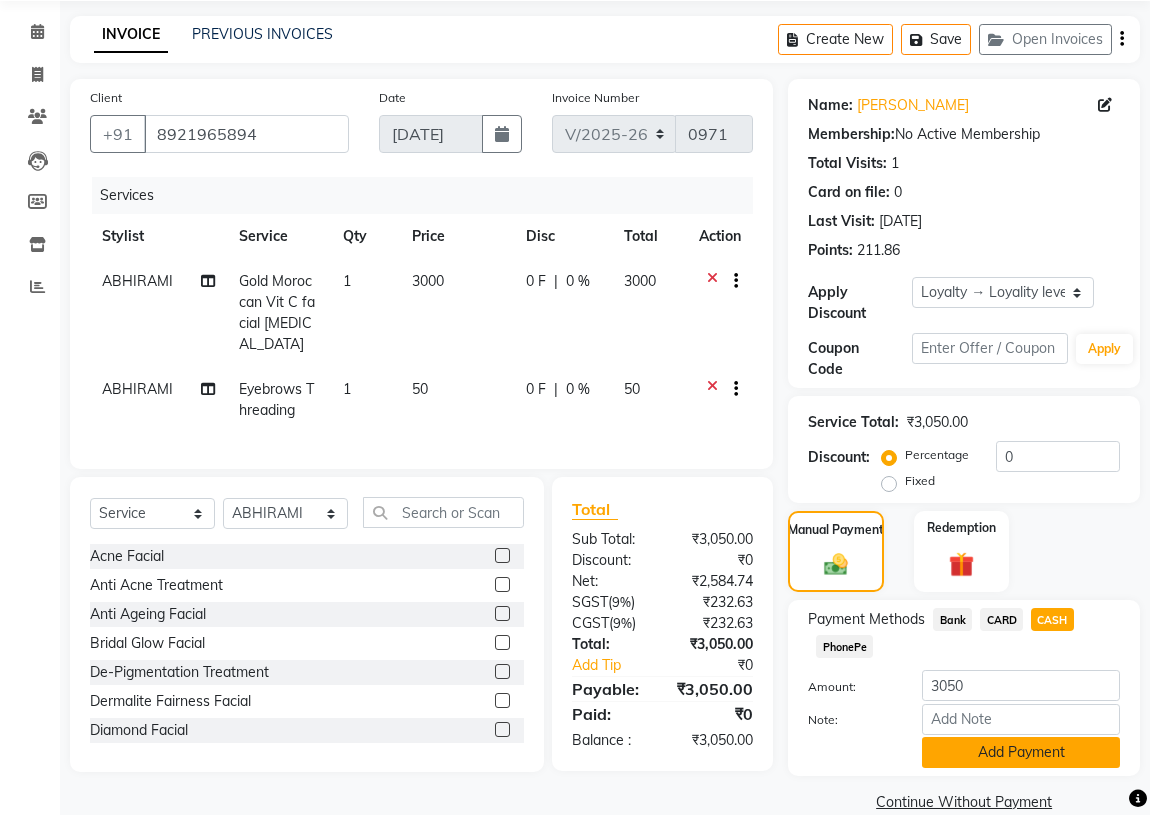 click on "Add Payment" 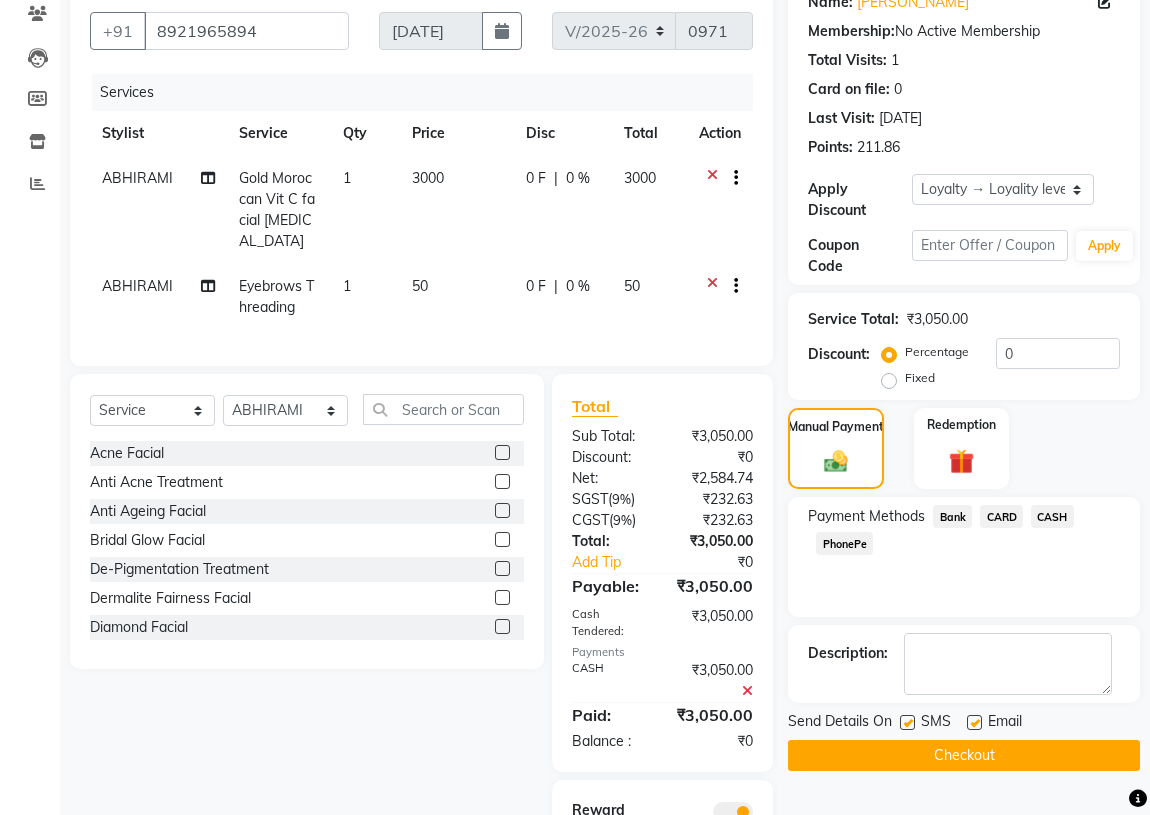scroll, scrollTop: 336, scrollLeft: 0, axis: vertical 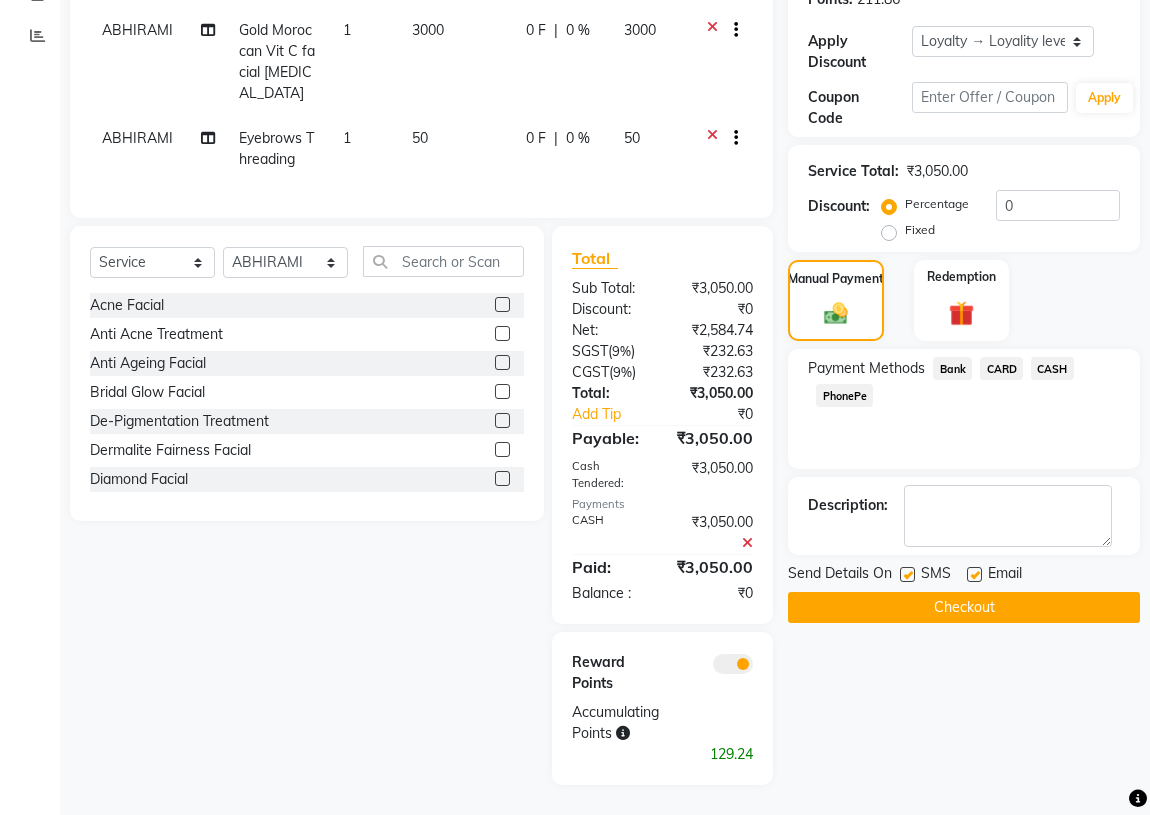 click on "Checkout" 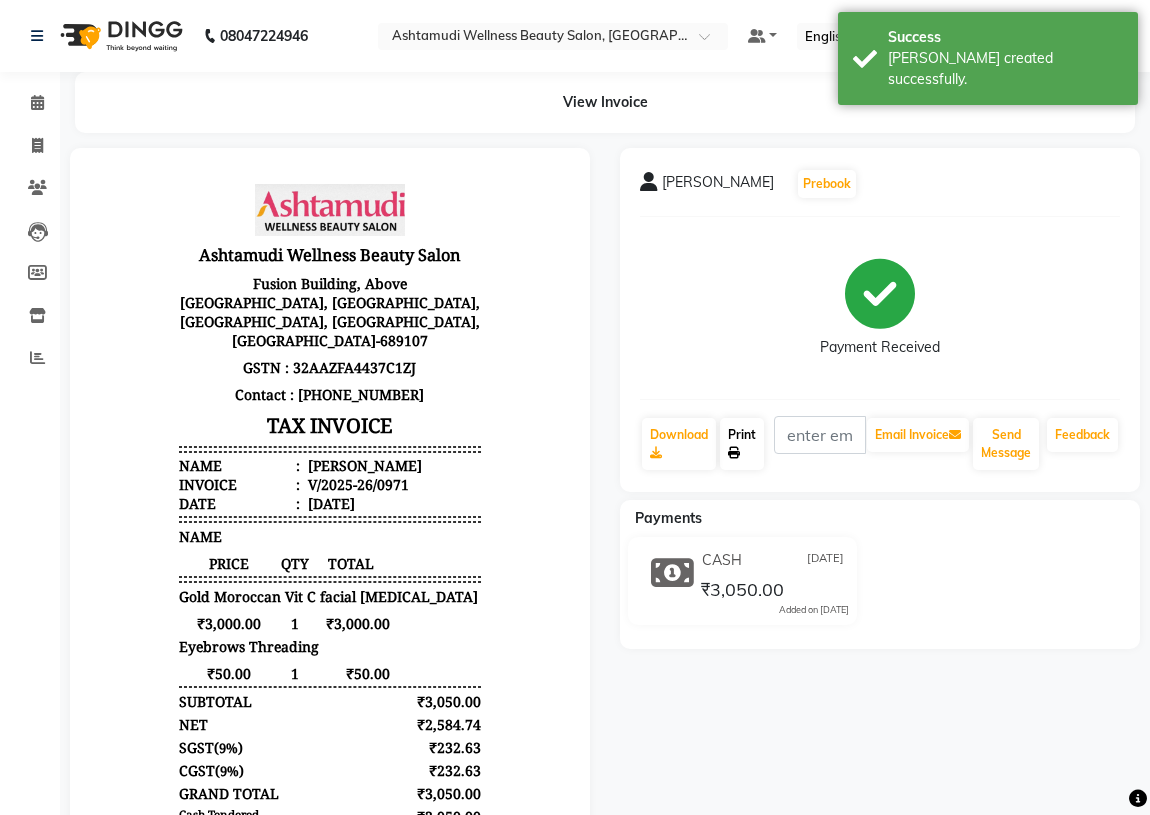 scroll, scrollTop: 0, scrollLeft: 0, axis: both 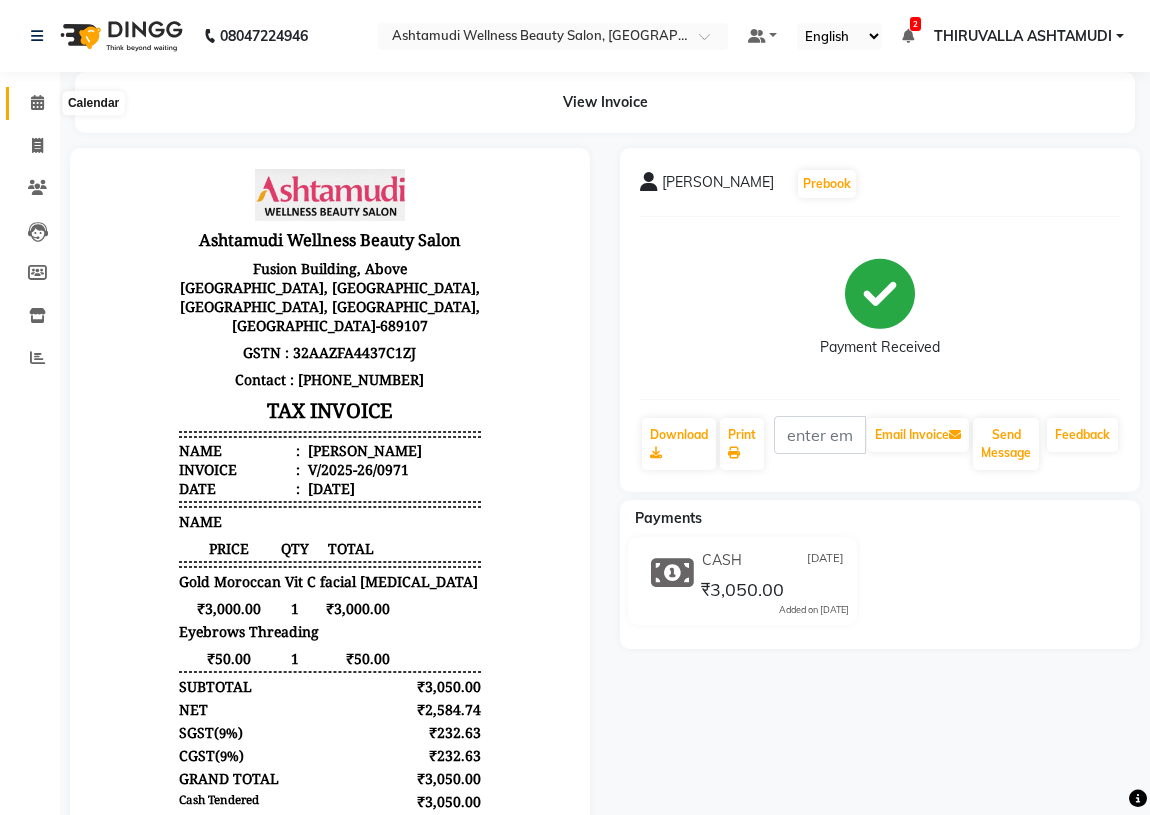 click 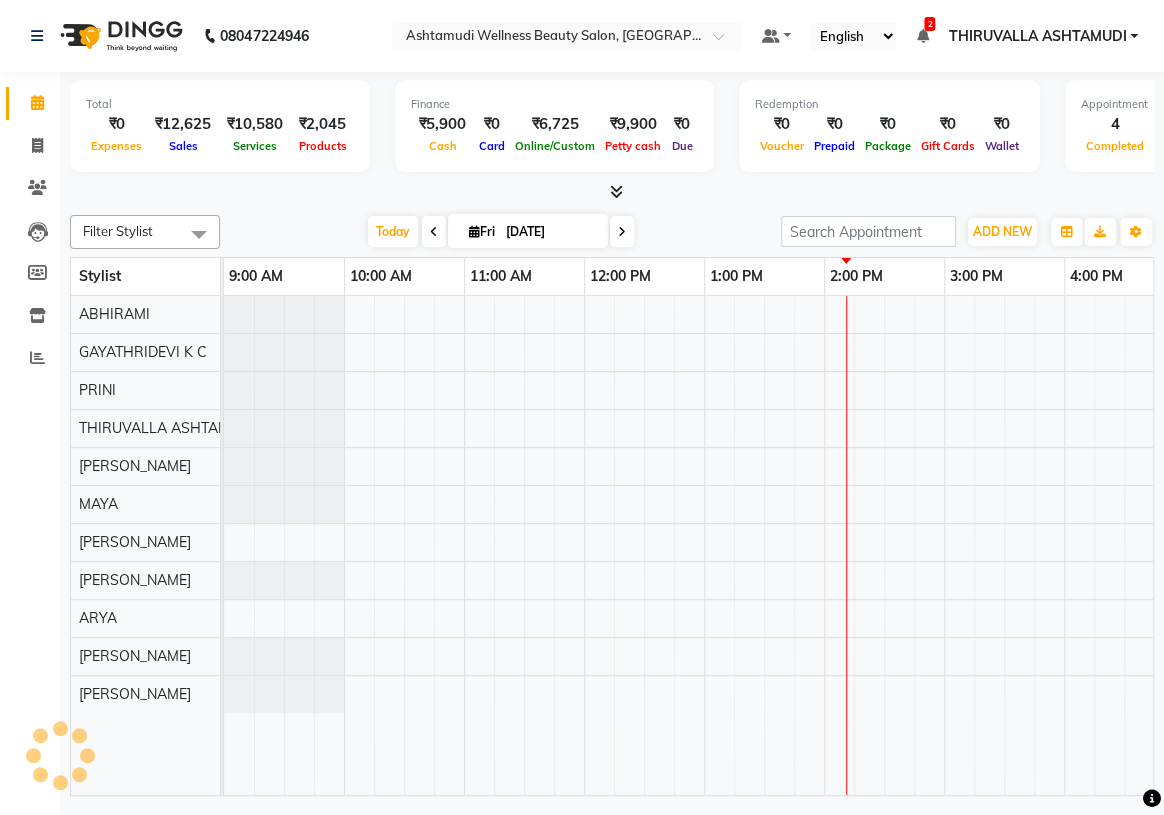scroll, scrollTop: 0, scrollLeft: 600, axis: horizontal 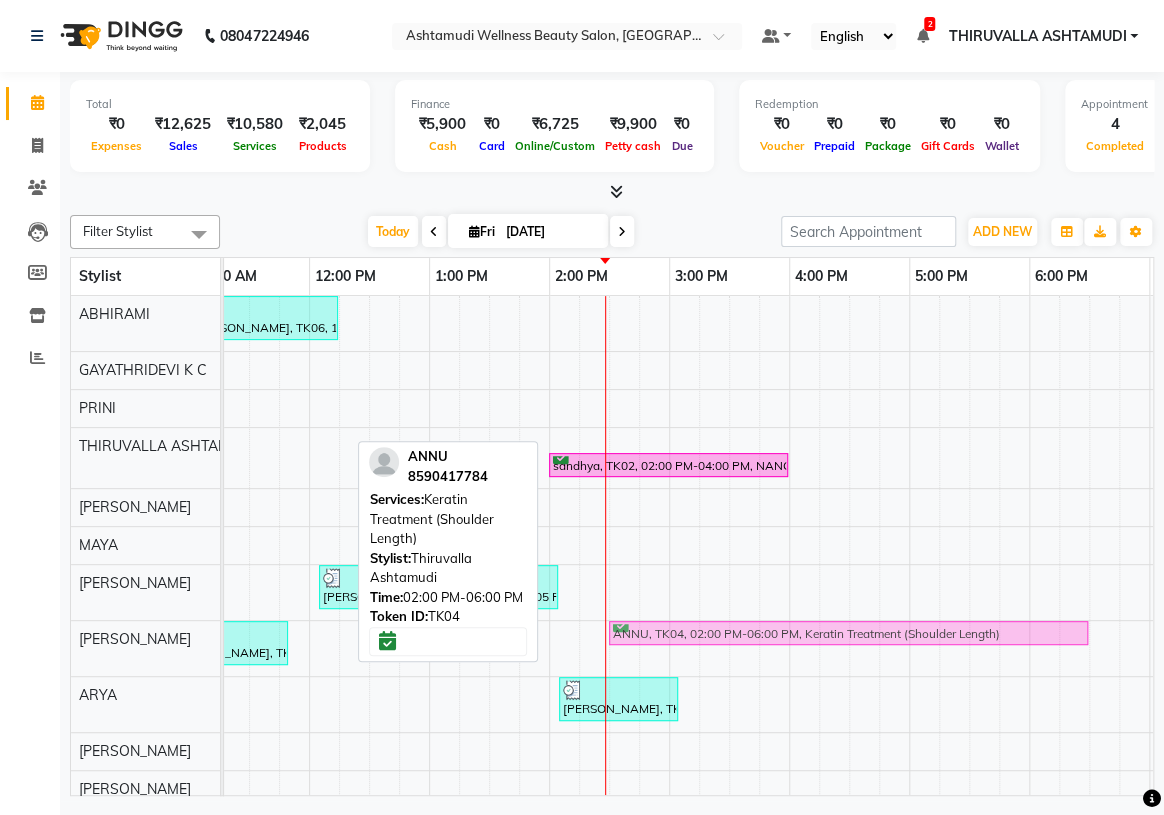 drag, startPoint x: 703, startPoint y: 434, endPoint x: 767, endPoint y: 618, distance: 194.81273 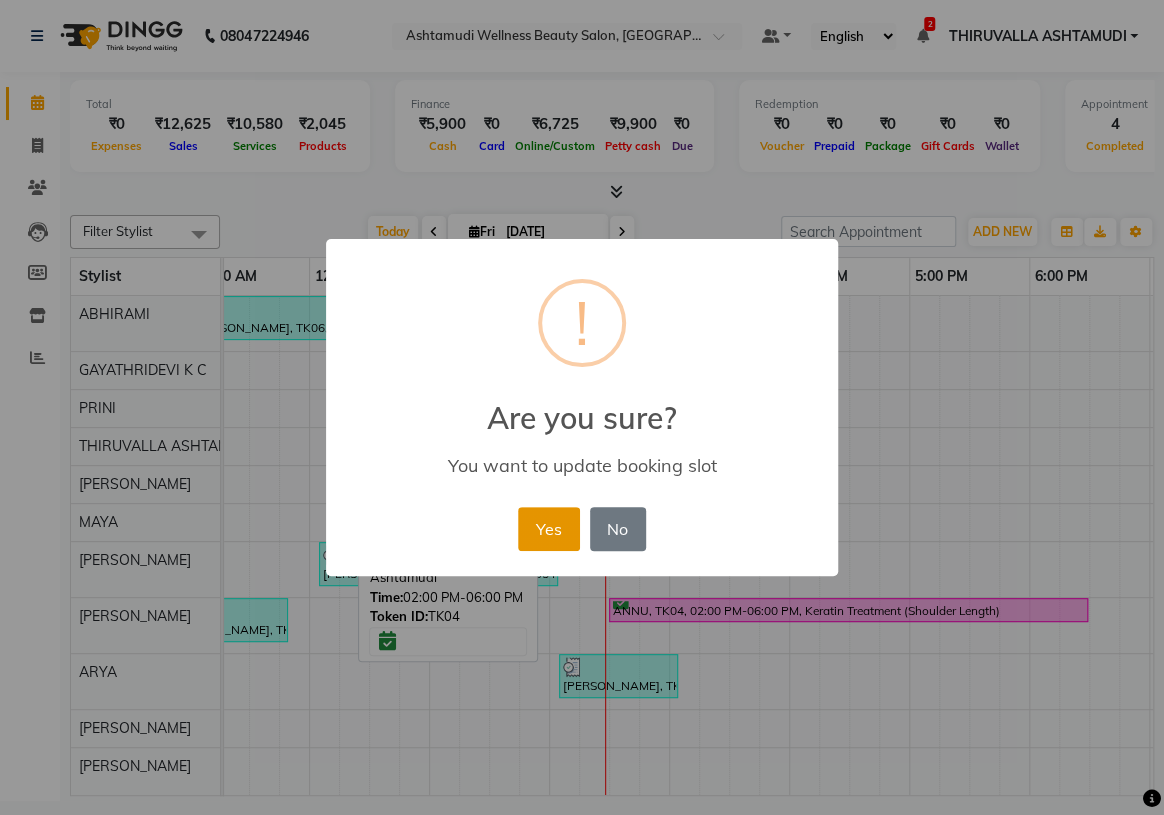 click on "Yes" at bounding box center [548, 529] 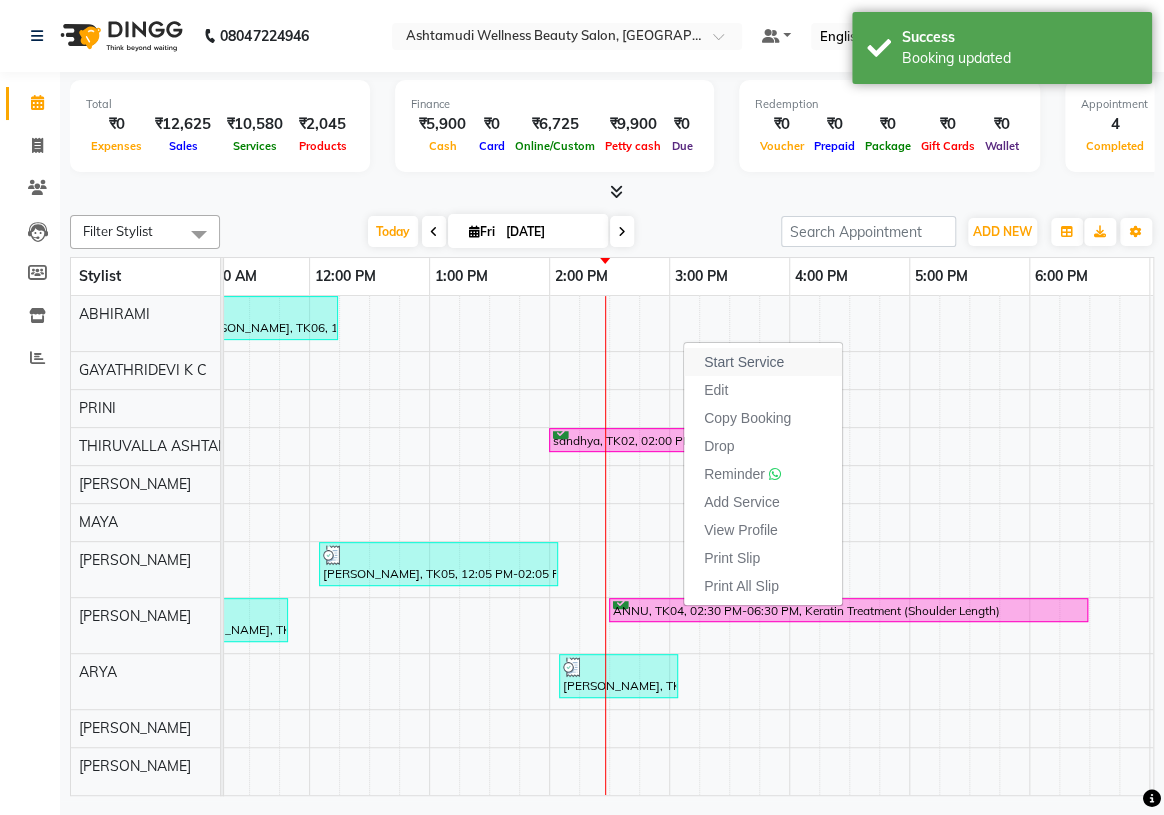 click on "Start Service" at bounding box center [744, 362] 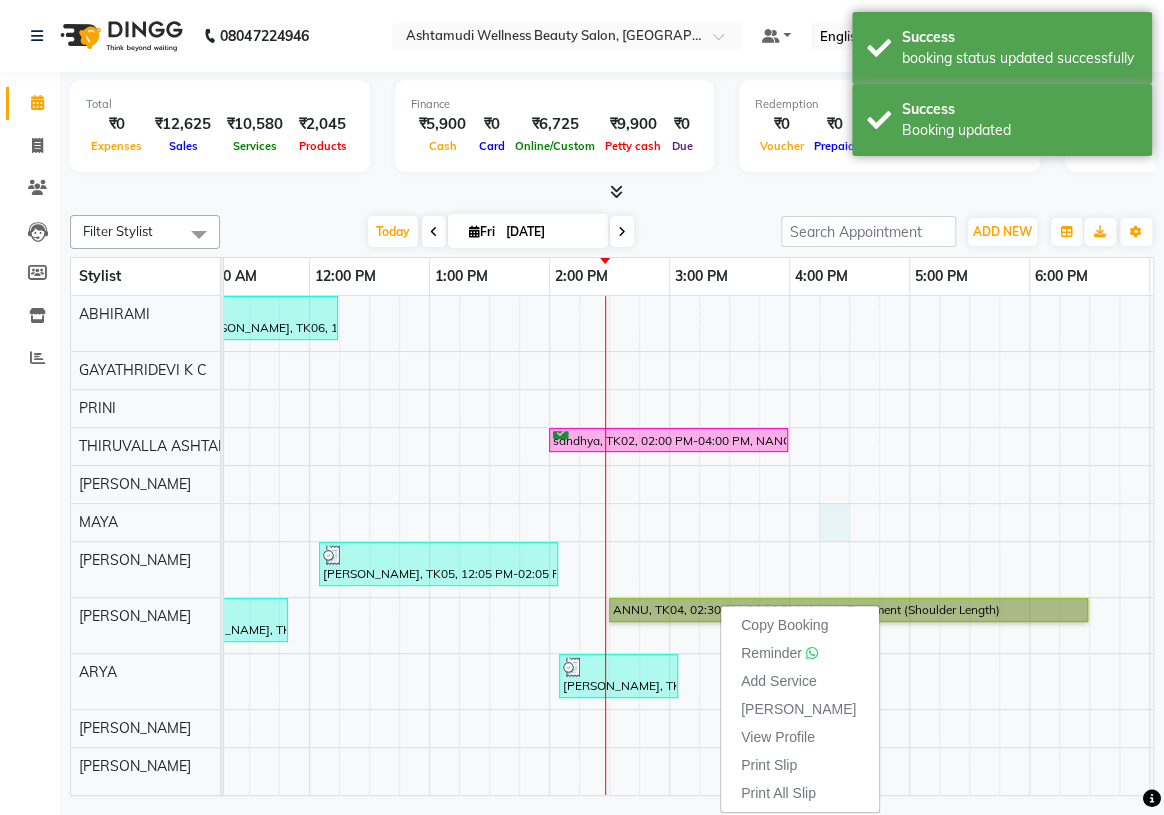 click on "Krishna mohan, TK06, 11:00 AM-12:15 PM, Gold Moroccan Vit C facial Dry Skin,Eyebrows Threading     hima, TK01, 10:00 AM-11:00 AM, Highlighting (Per Streaks)     sandhya, TK02, 02:00 PM-04:00 PM, NANOPLASTIA OFFER - ELBOW LENGTH     Haritha, TK05, 12:05 PM-02:05 PM, Acne Facial,Veg Peel Facial     Shylaja, TK03, 10:50 AM-11:50 AM, Highlighting (Per Streaks)    ANNU, TK04, 02:30 PM-06:30 PM, Keratin Treatment (Shoulder Length)     Haritha, TK05, 02:05 PM-03:05 PM, Anti Ageing Facial" at bounding box center (789, 545) 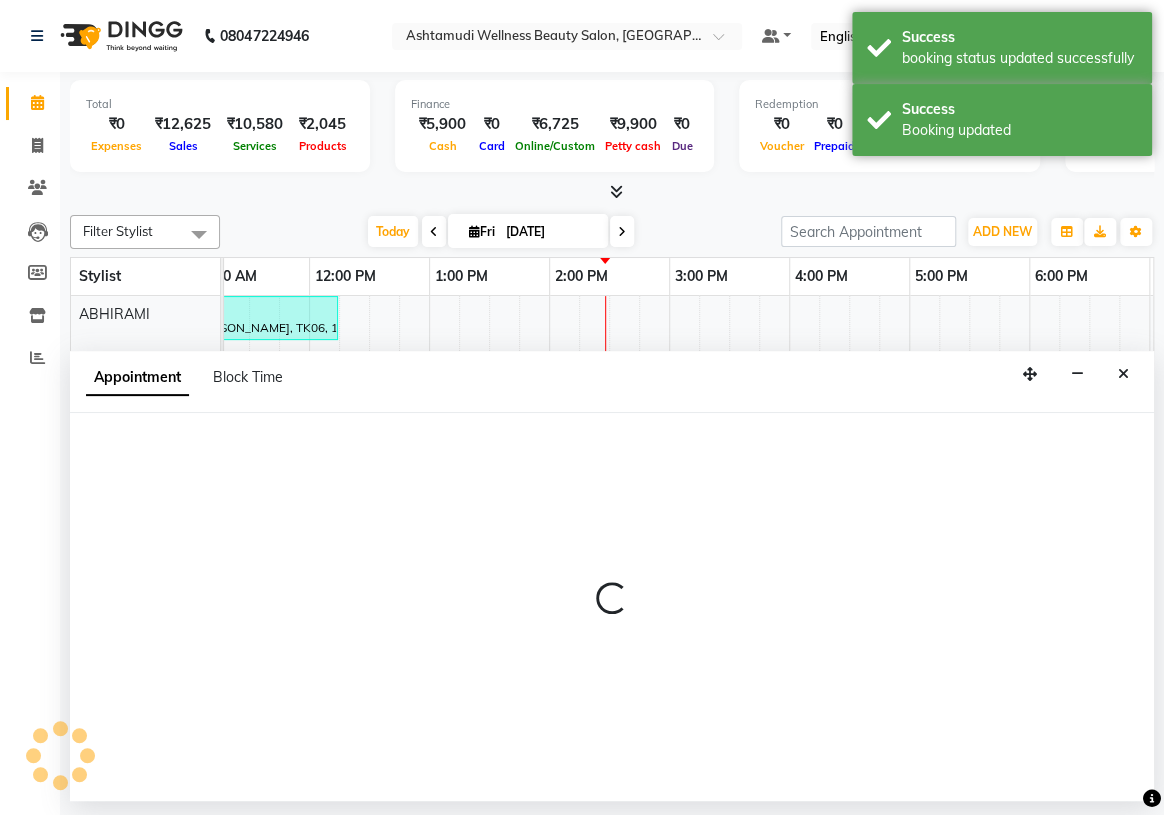 select on "29018" 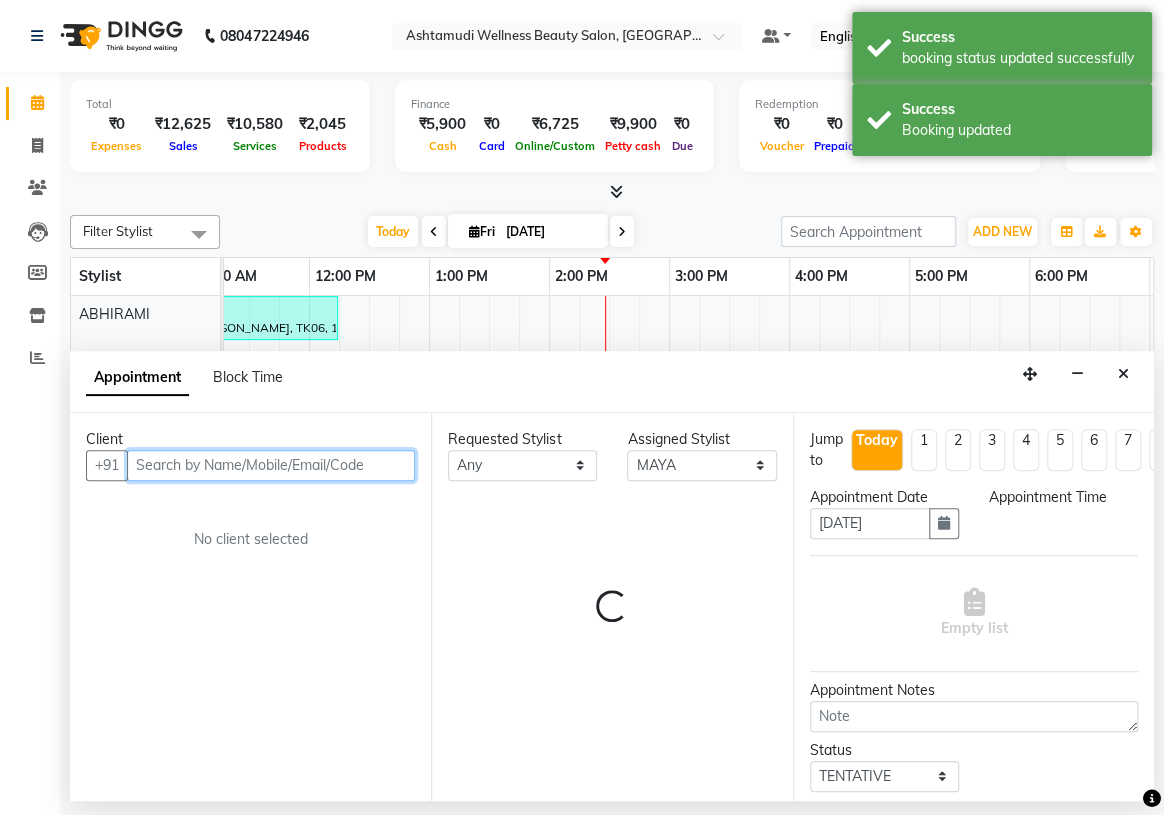 select on "975" 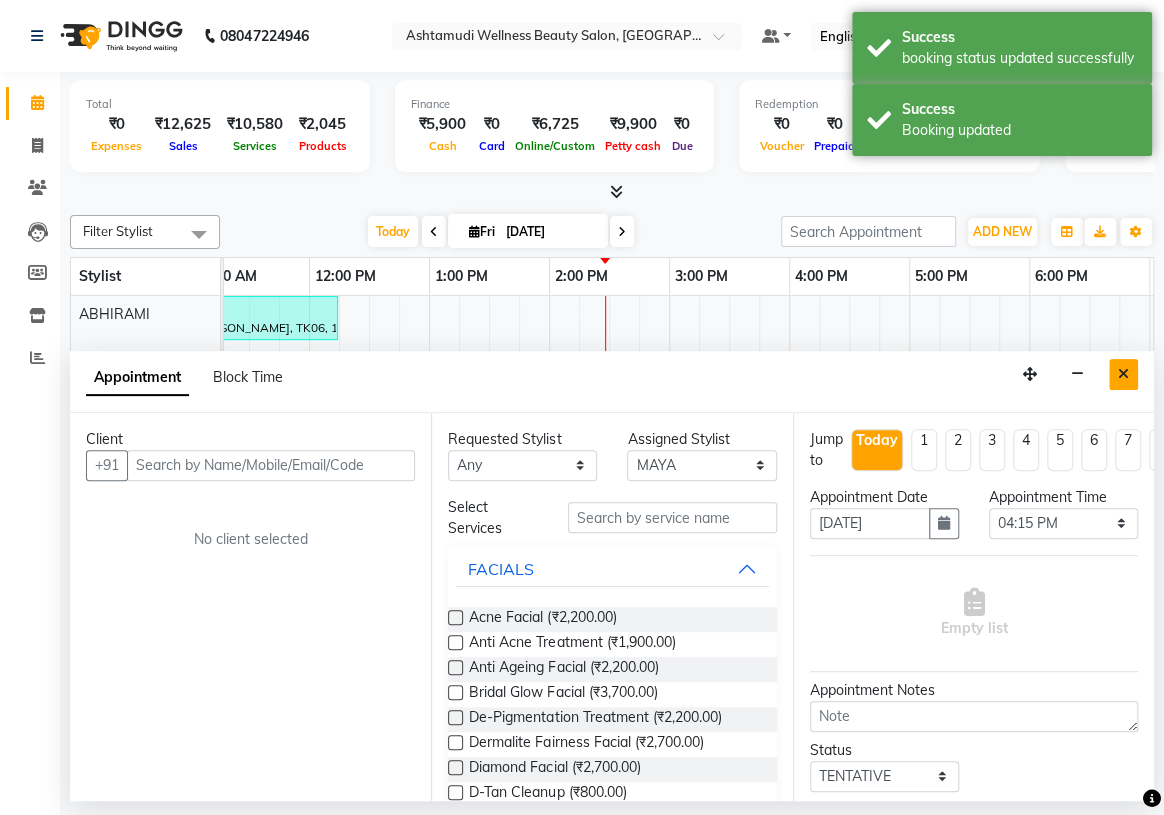 click at bounding box center (1123, 374) 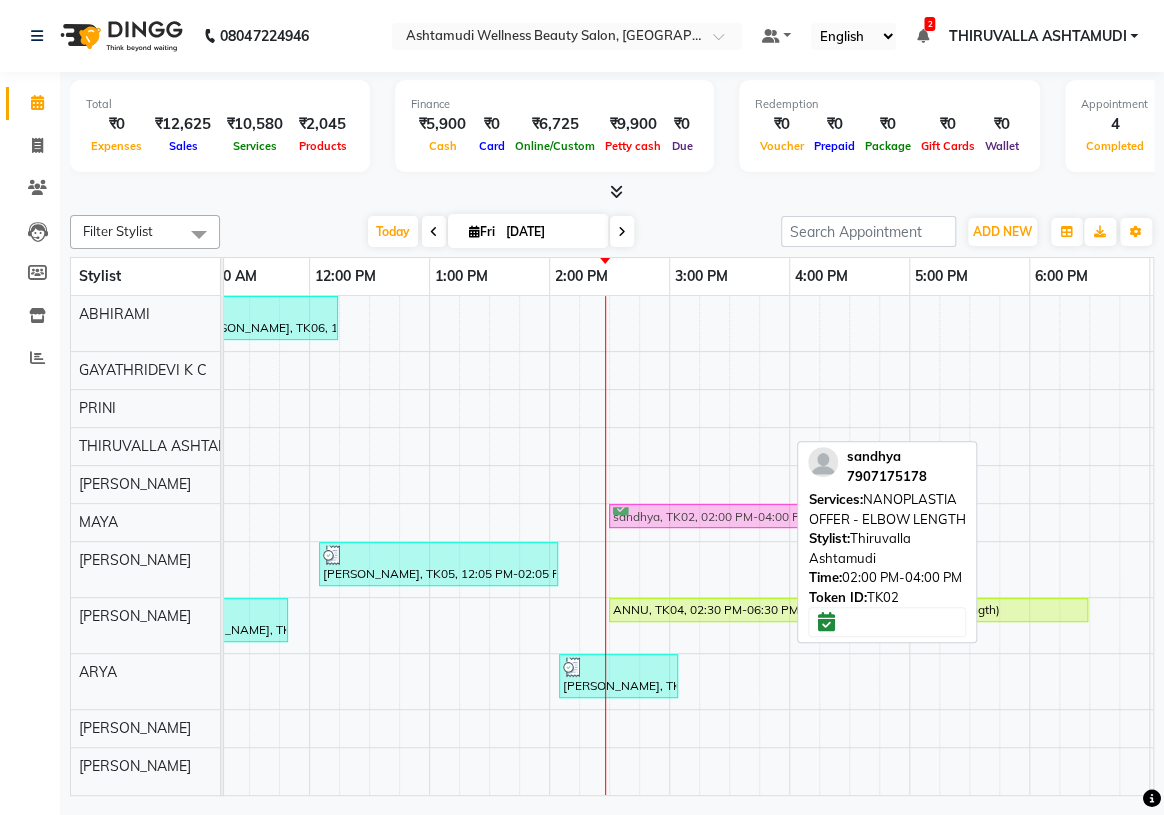 drag, startPoint x: 692, startPoint y: 429, endPoint x: 754, endPoint y: 494, distance: 89.827614 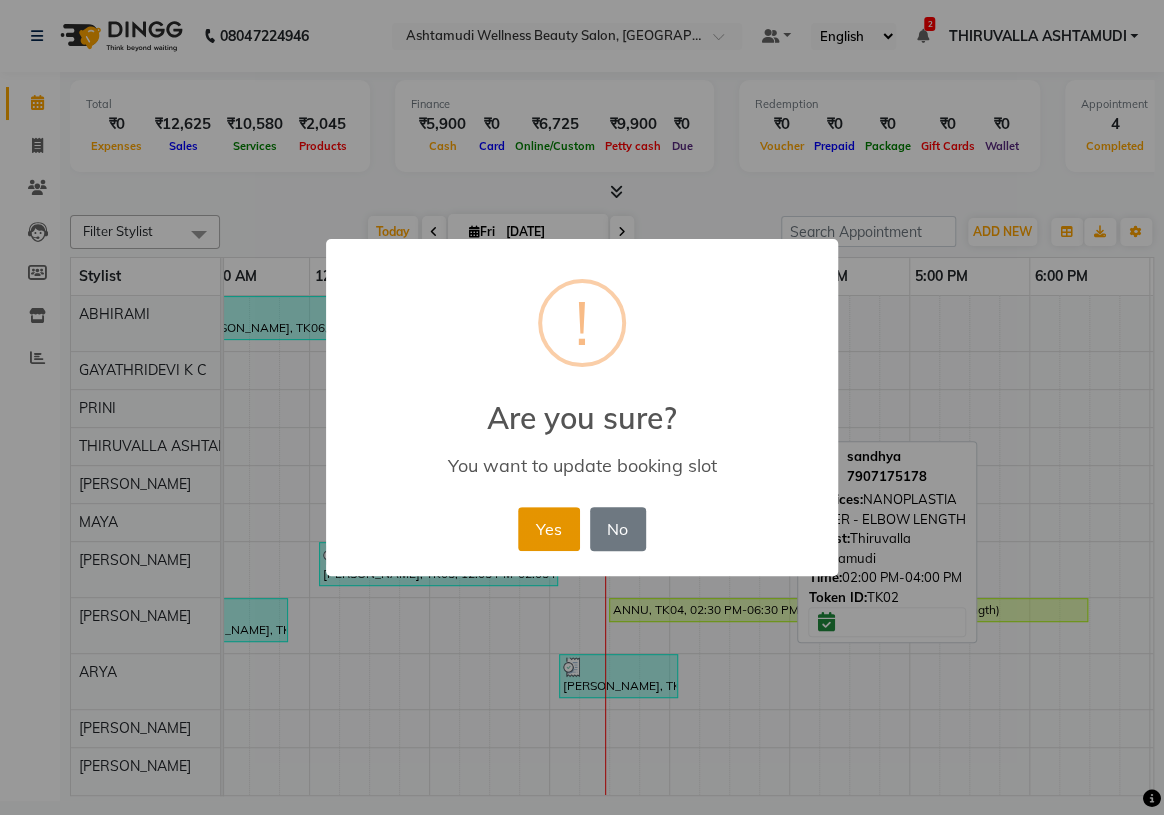 click on "Yes" at bounding box center (548, 529) 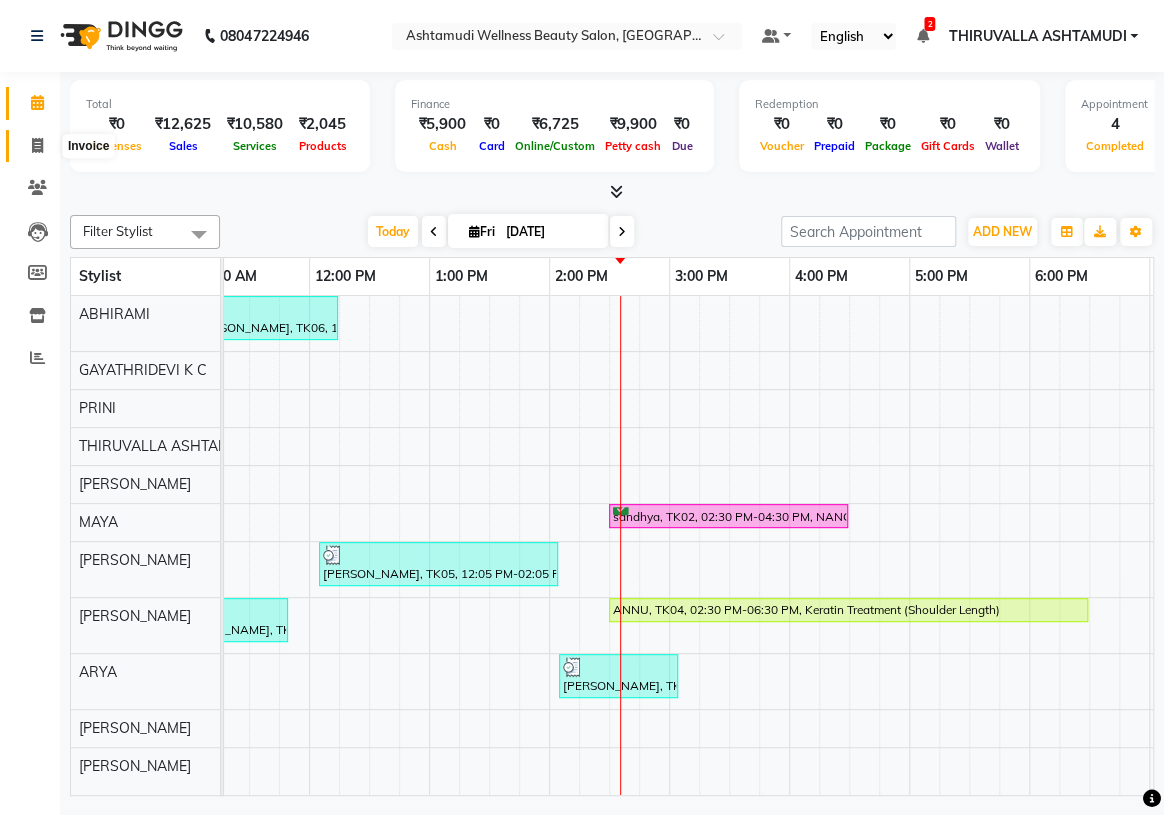 click 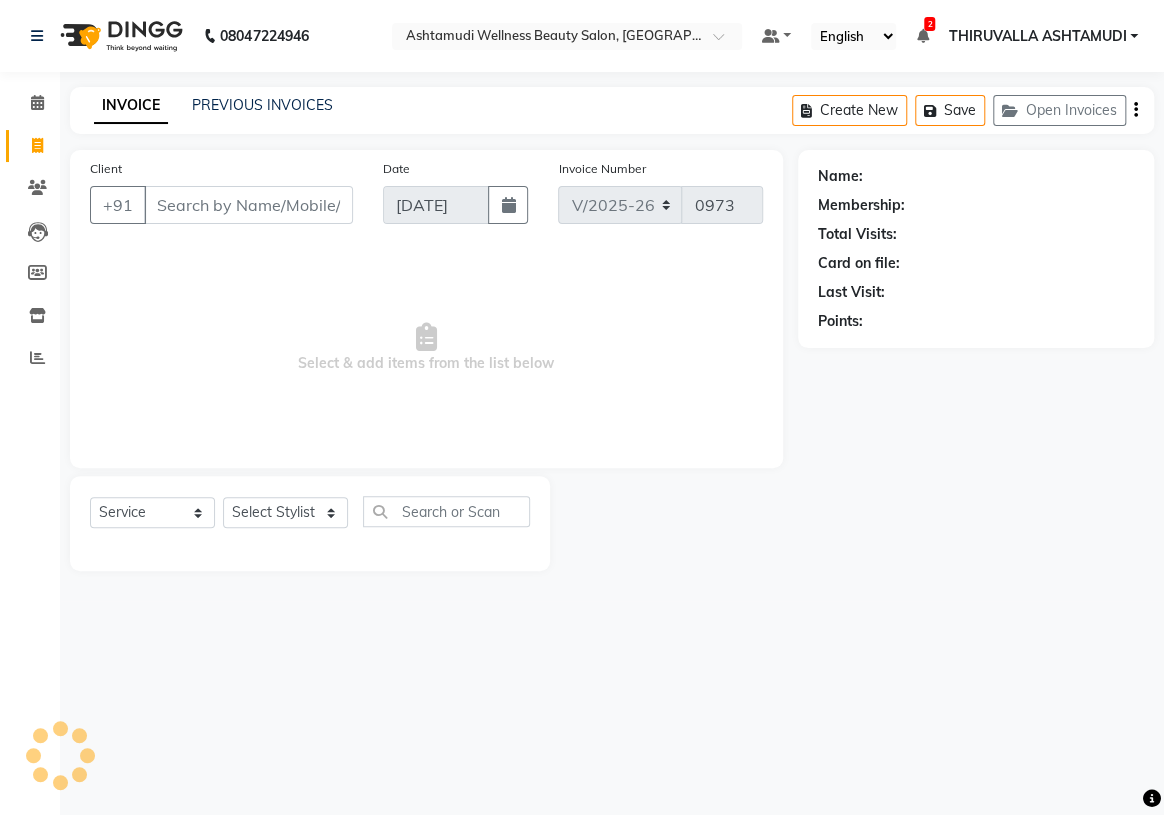 click on "Client" at bounding box center [248, 205] 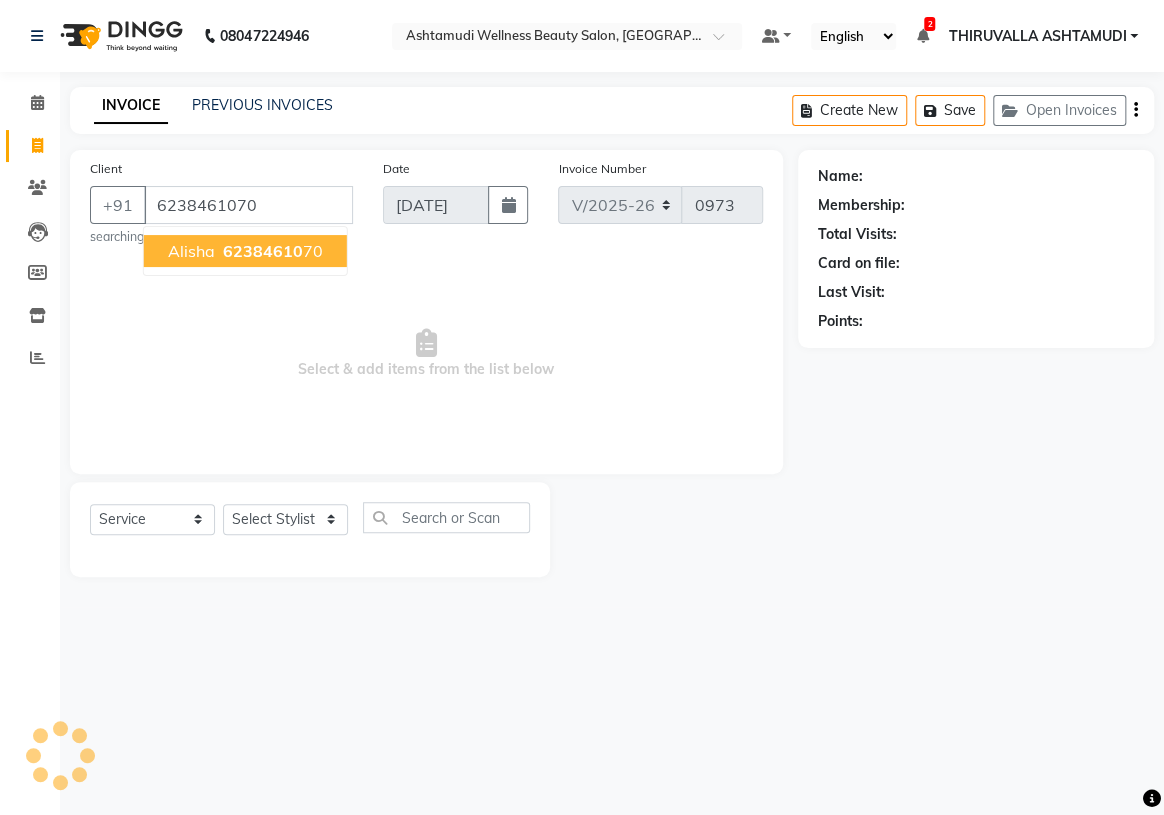 type on "6238461070" 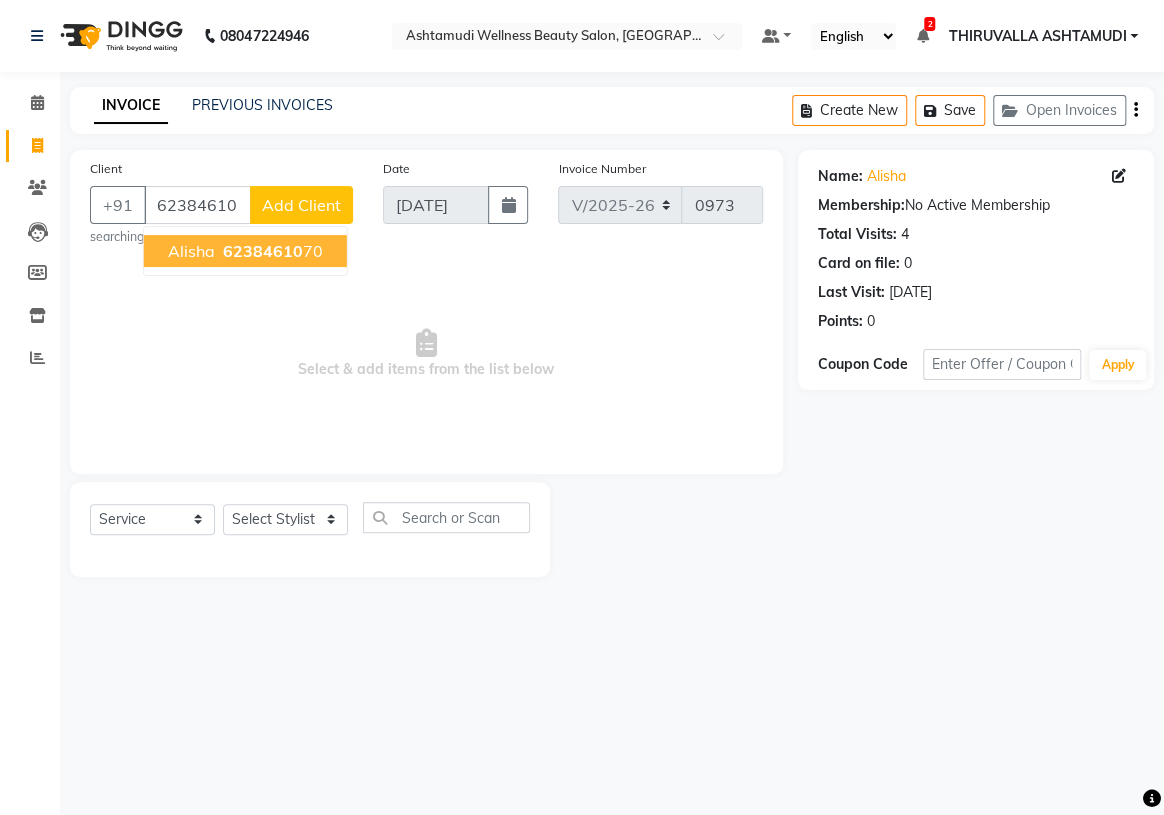 click on "Alisha   62384610 70" at bounding box center (245, 251) 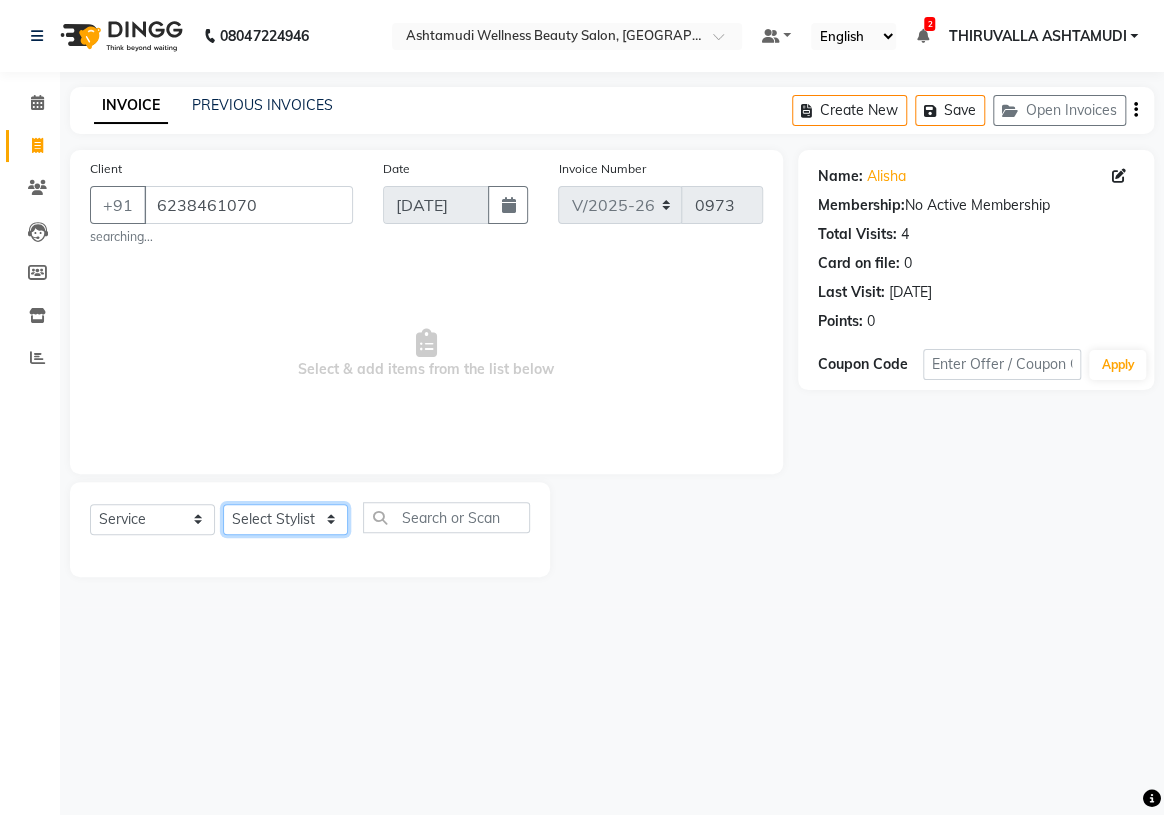 click on "Select Stylist ABHIRAMI		 ARYA Eshani GAYATHRIDEVI	K C	 JISNA KHEM MAYA MAYA Nila PRINI		 RINA RAI SHINY ABY THIRUVALLA ASHTAMUDI" 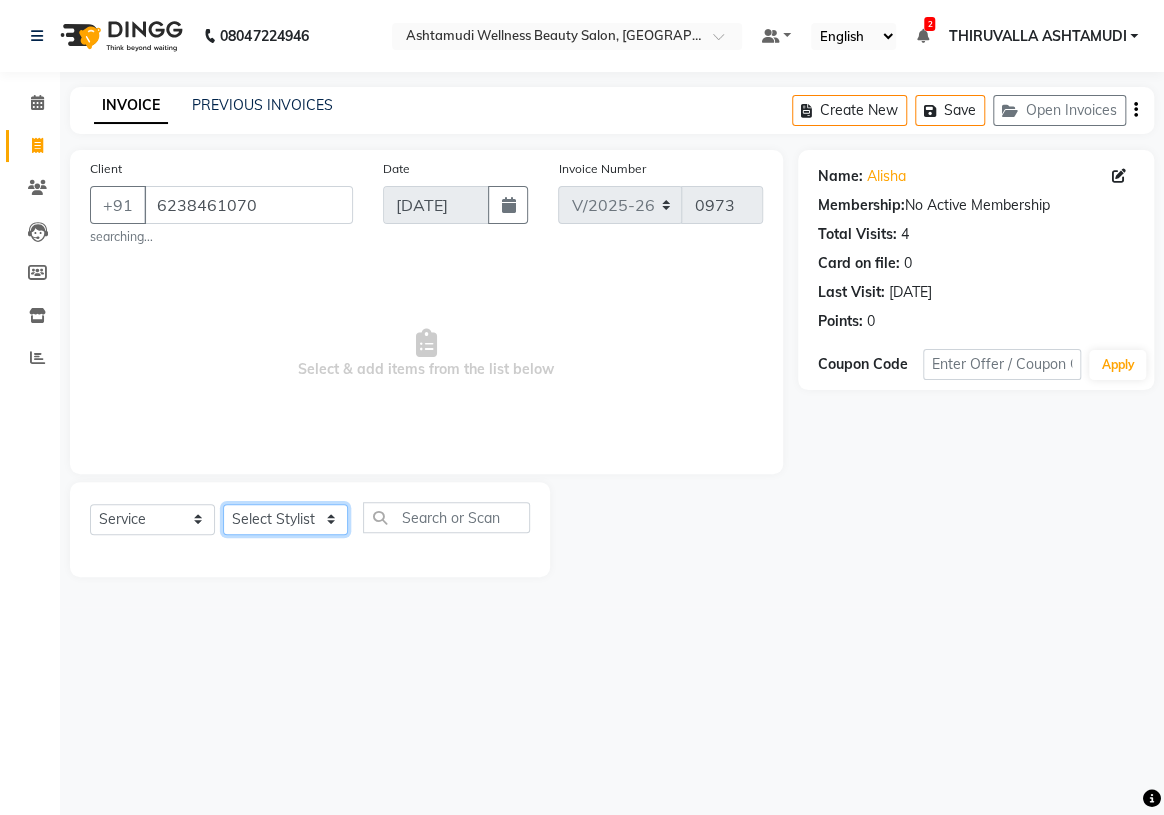 select on "26987" 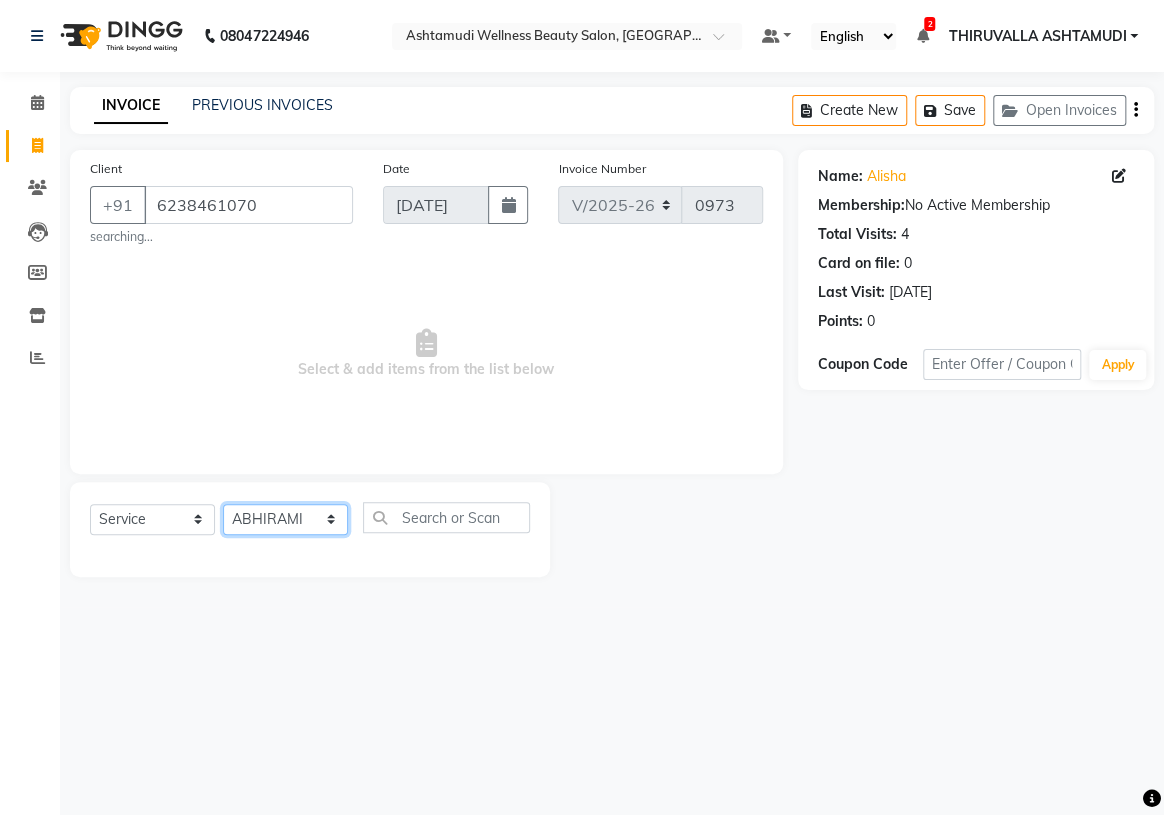 click on "Select Stylist ABHIRAMI		 ARYA Eshani GAYATHRIDEVI	K C	 JISNA KHEM MAYA MAYA Nila PRINI		 RINA RAI SHINY ABY THIRUVALLA ASHTAMUDI" 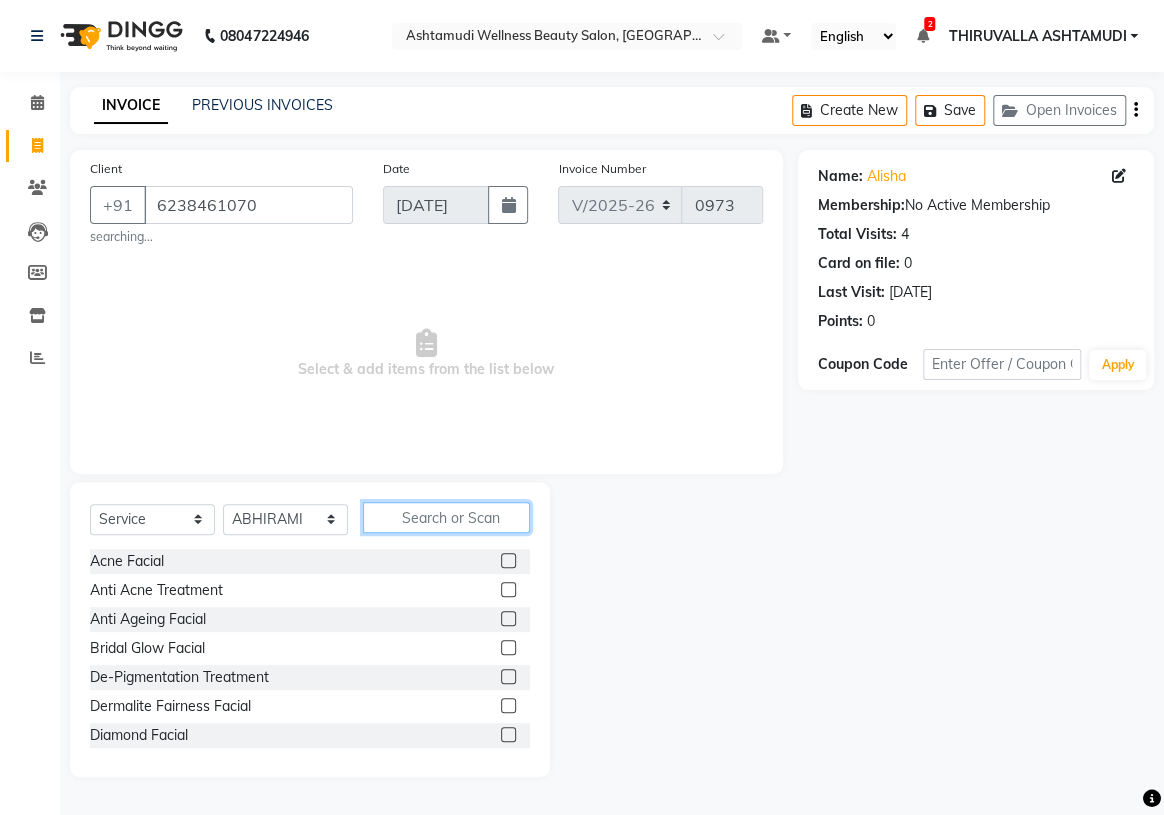 click 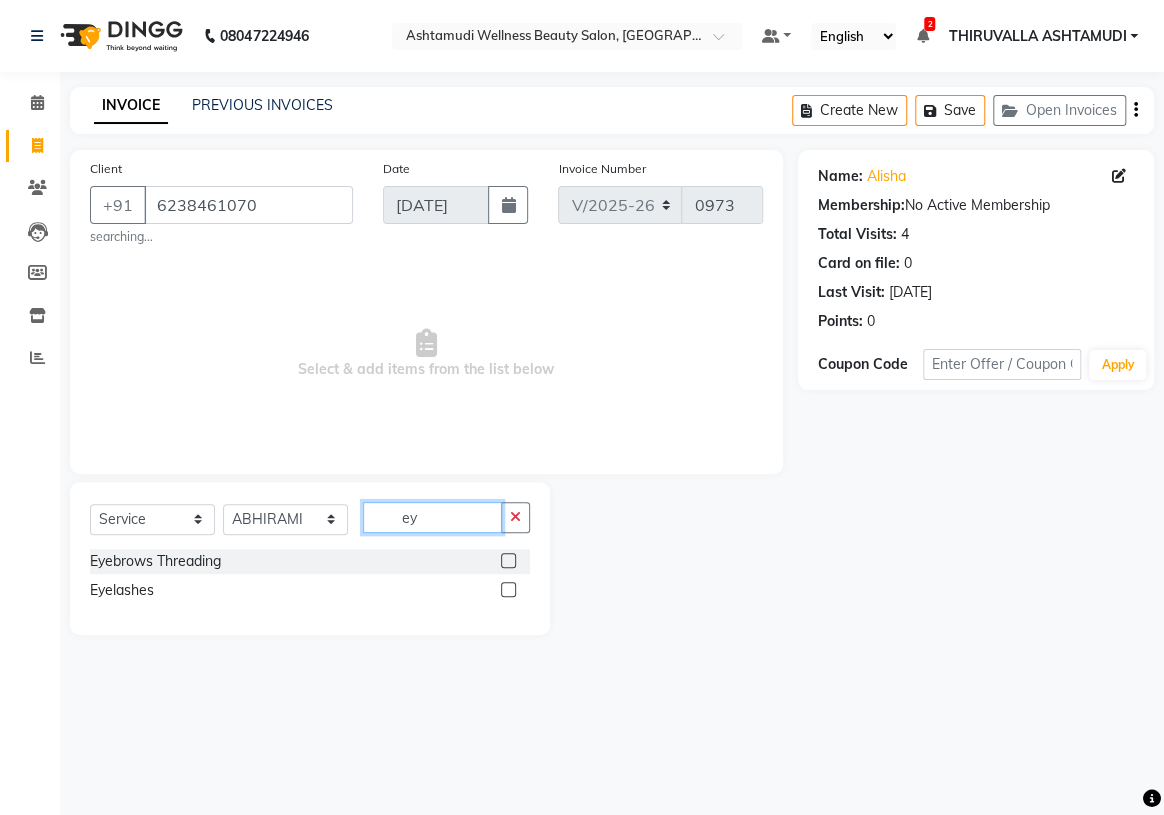 type on "ey" 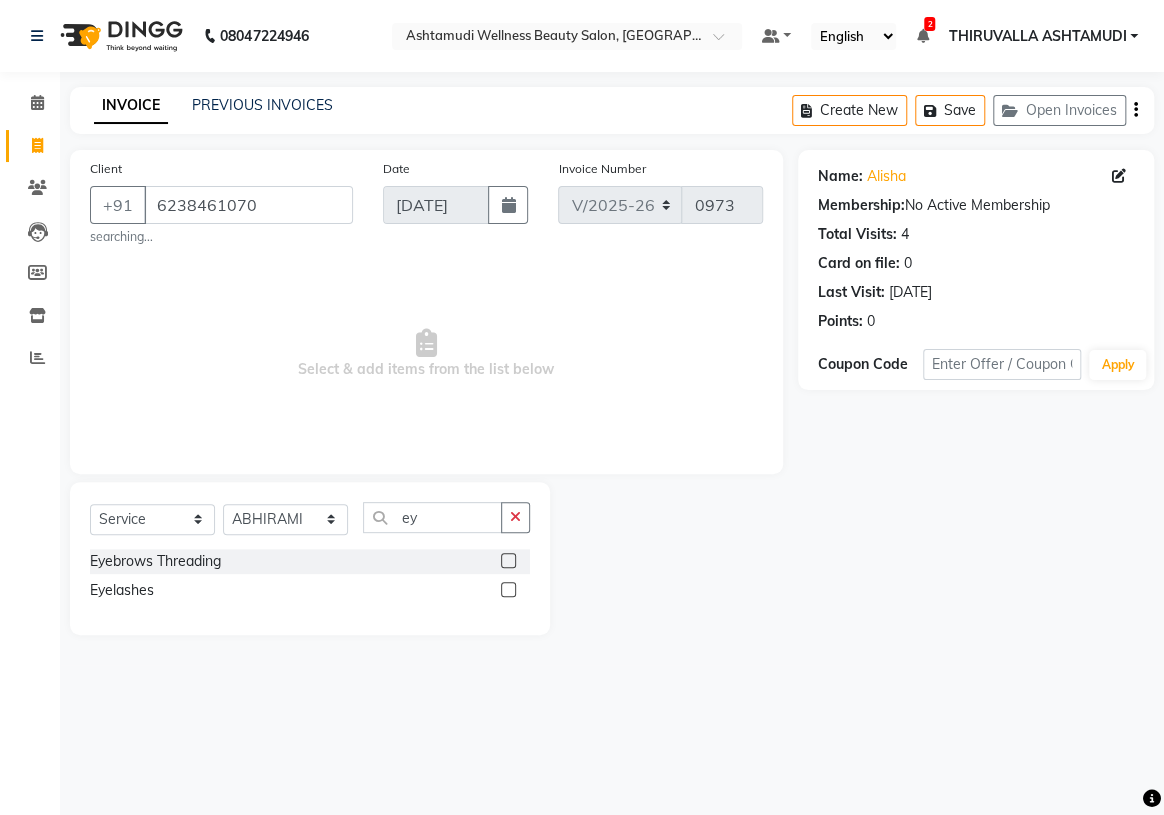 click 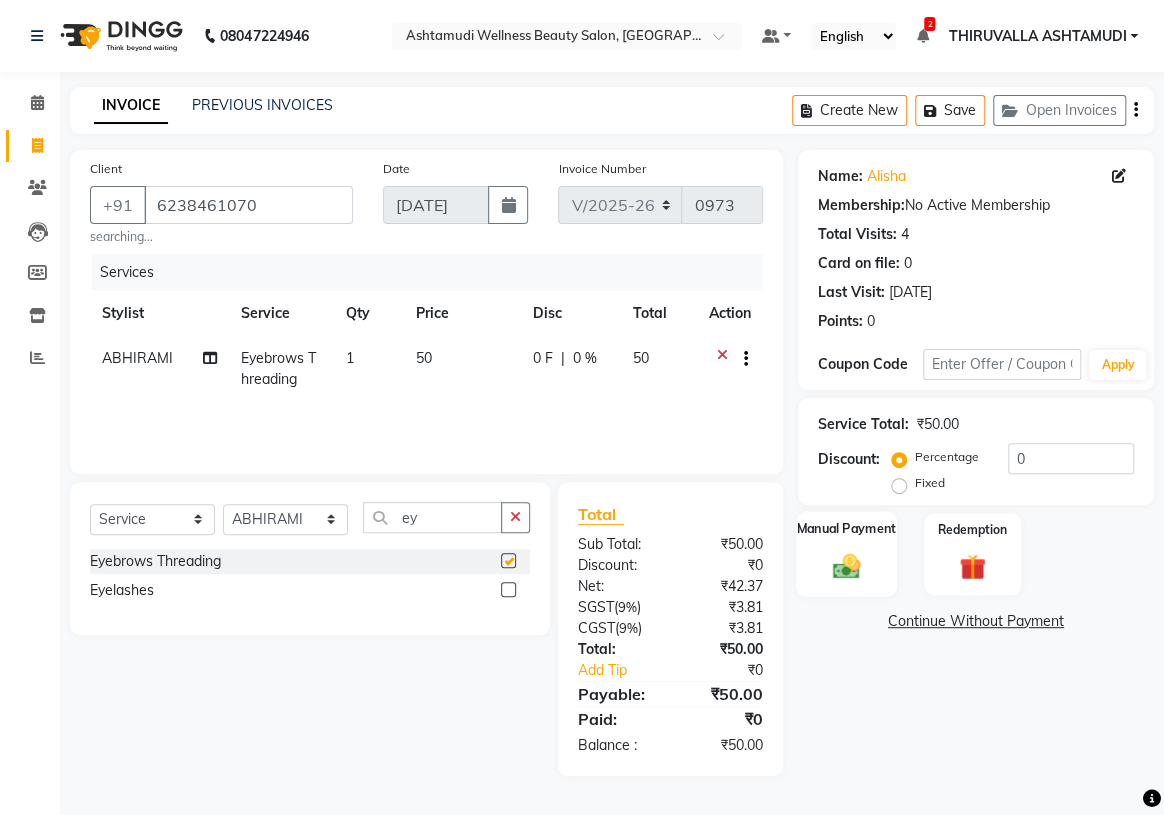 checkbox on "false" 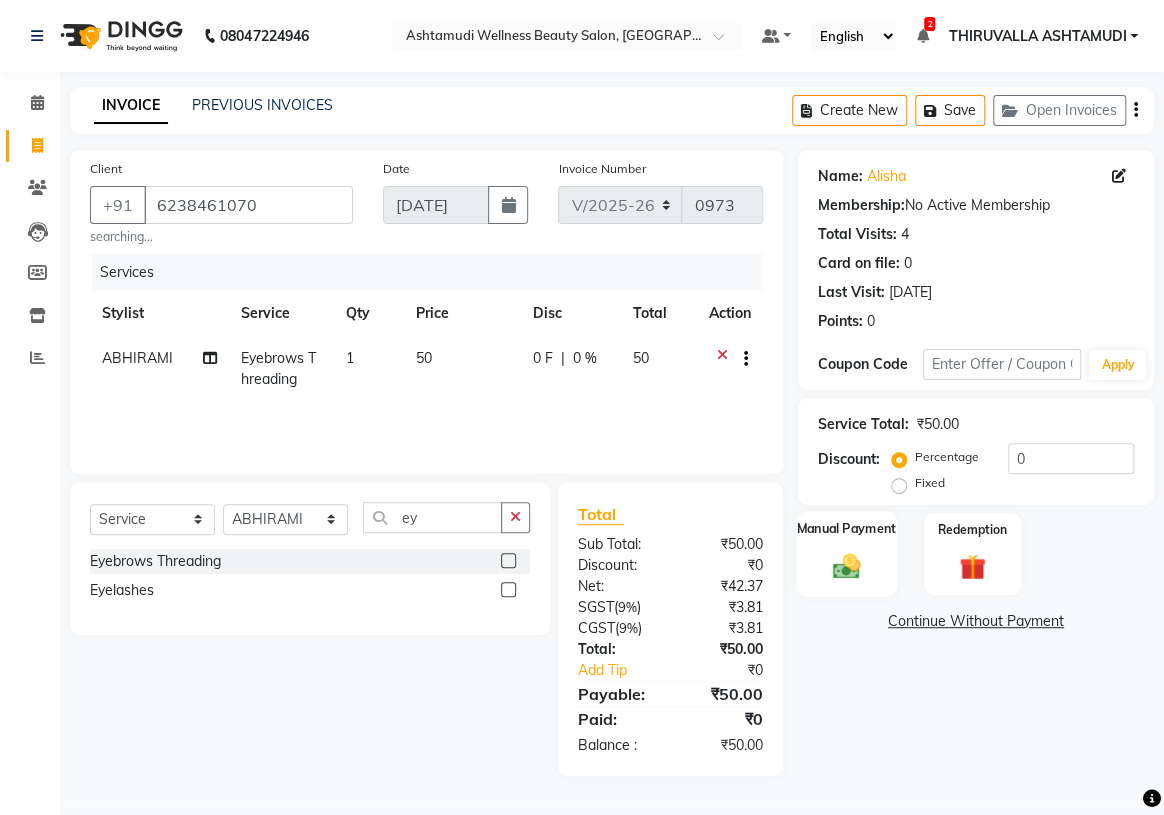 click 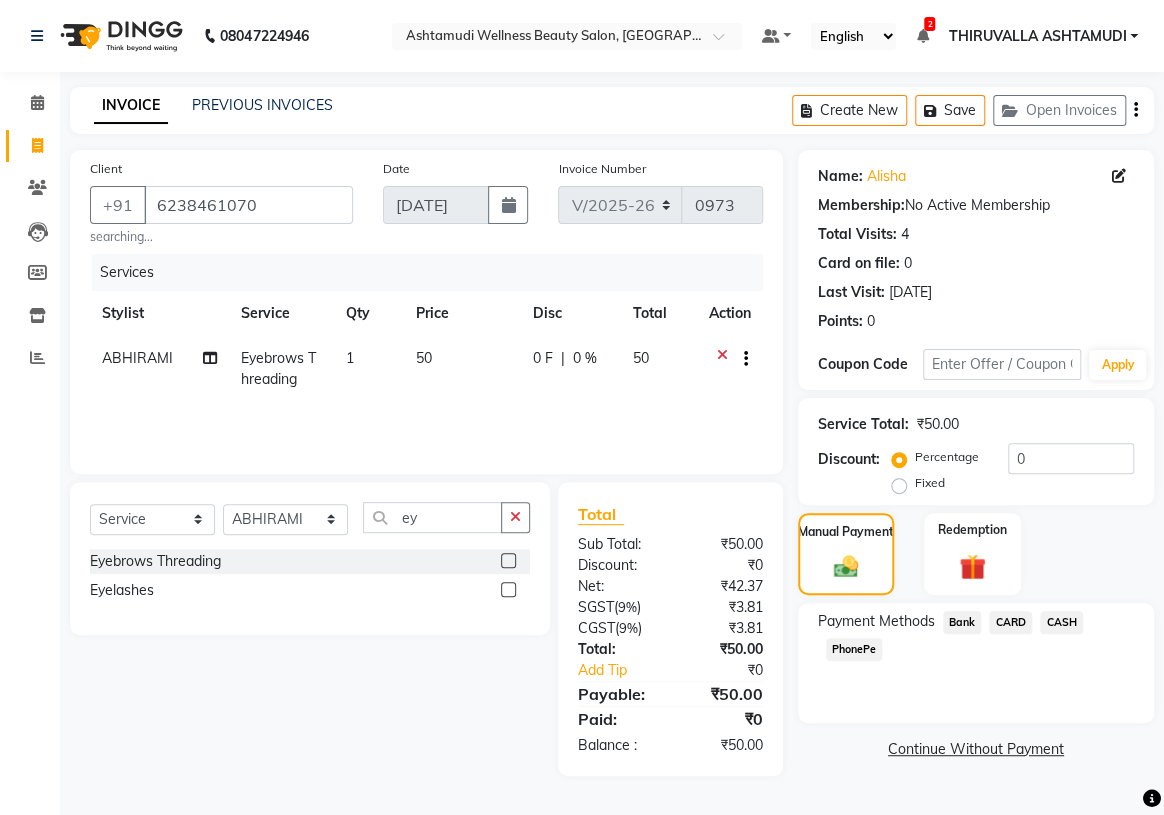 click on "PhonePe" 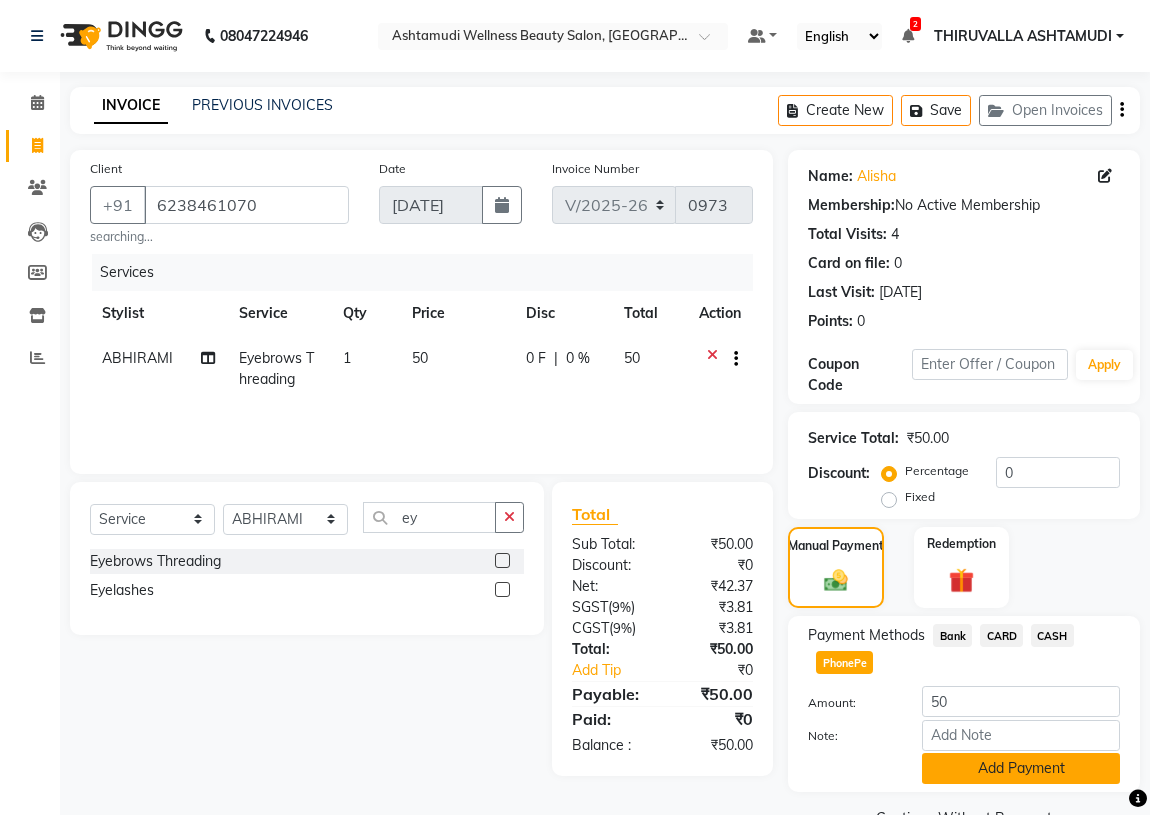 click on "Add Payment" 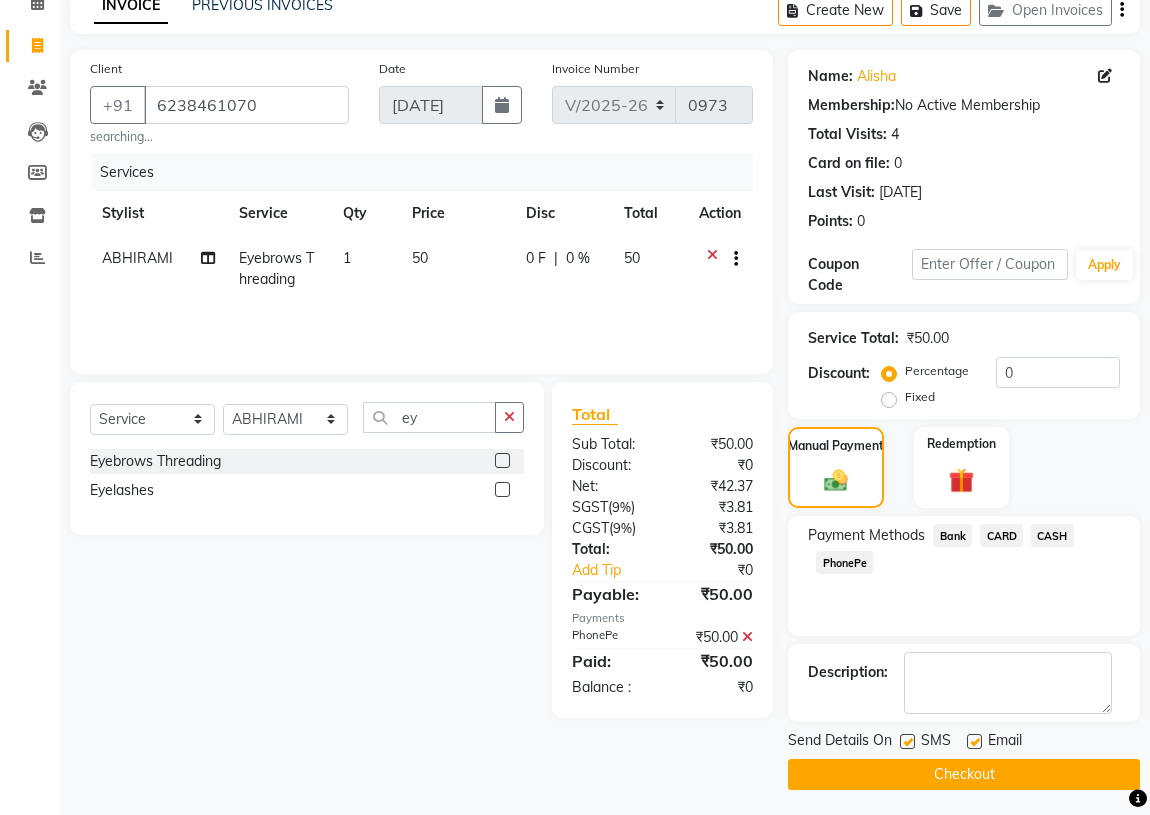 scroll, scrollTop: 103, scrollLeft: 0, axis: vertical 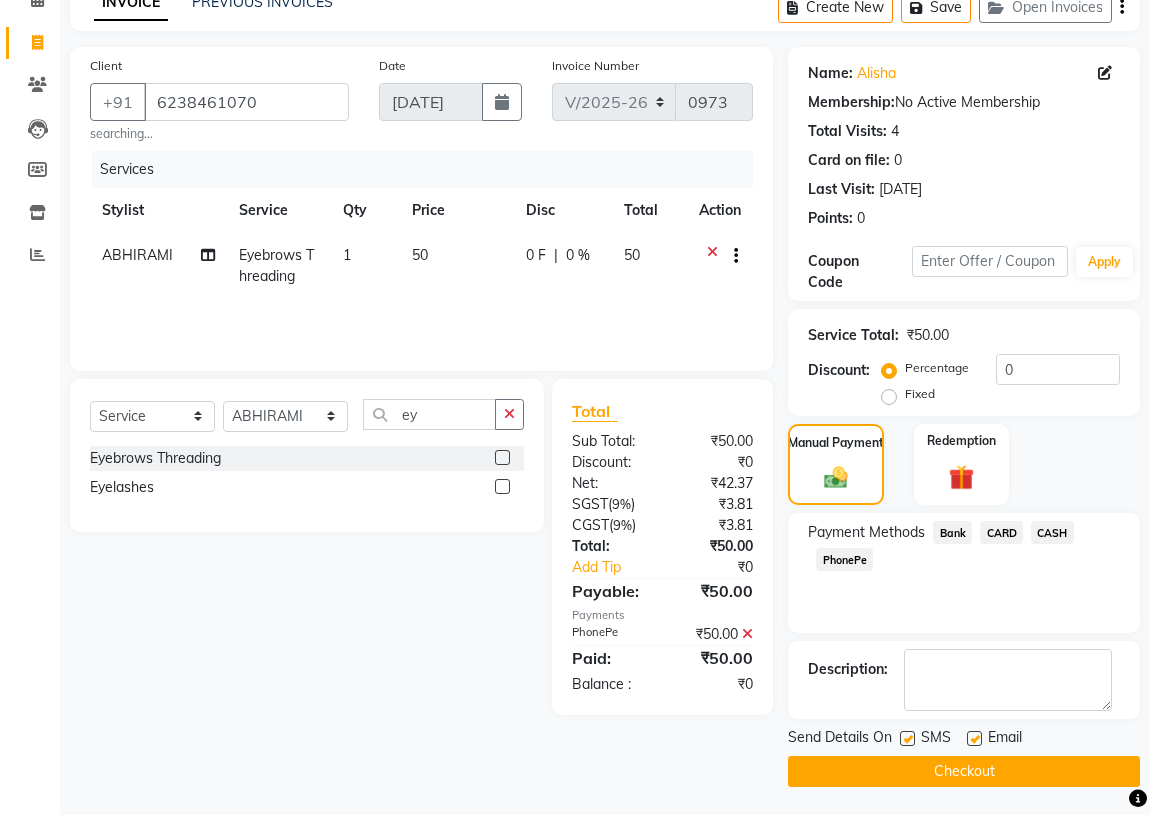 click on "Checkout" 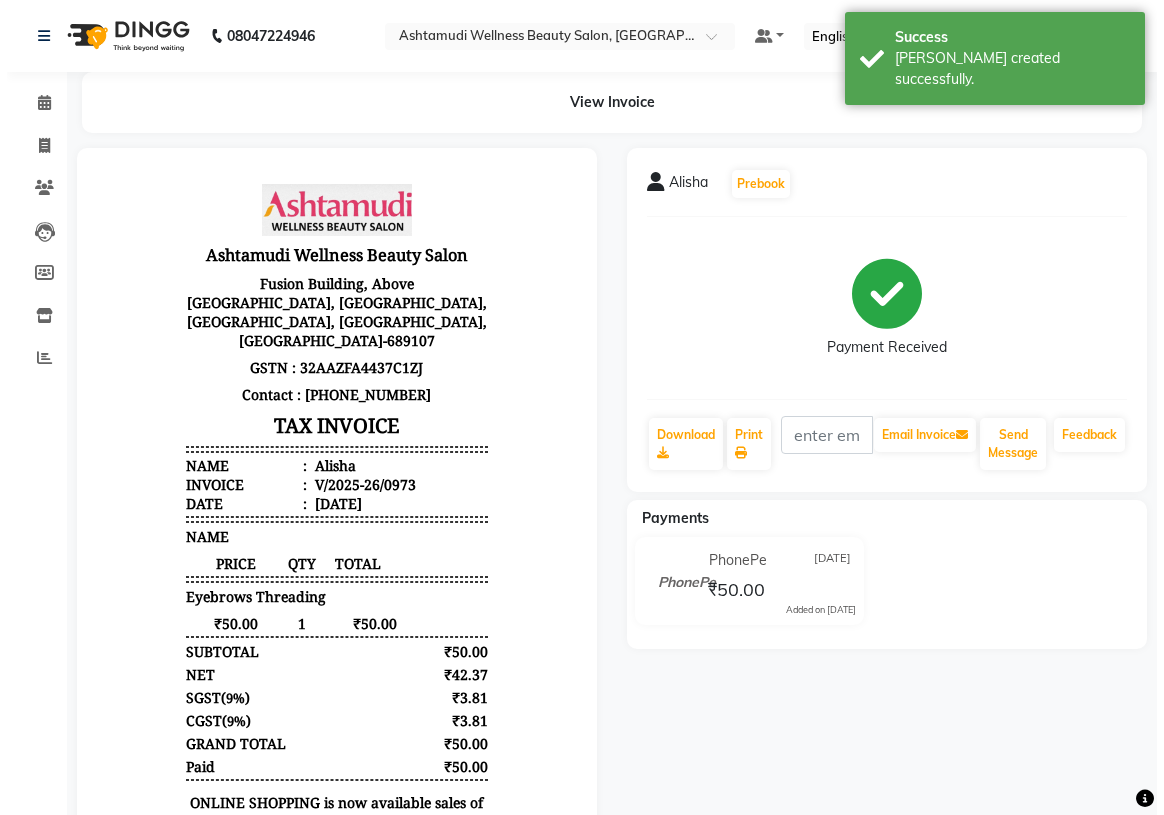 scroll, scrollTop: 0, scrollLeft: 0, axis: both 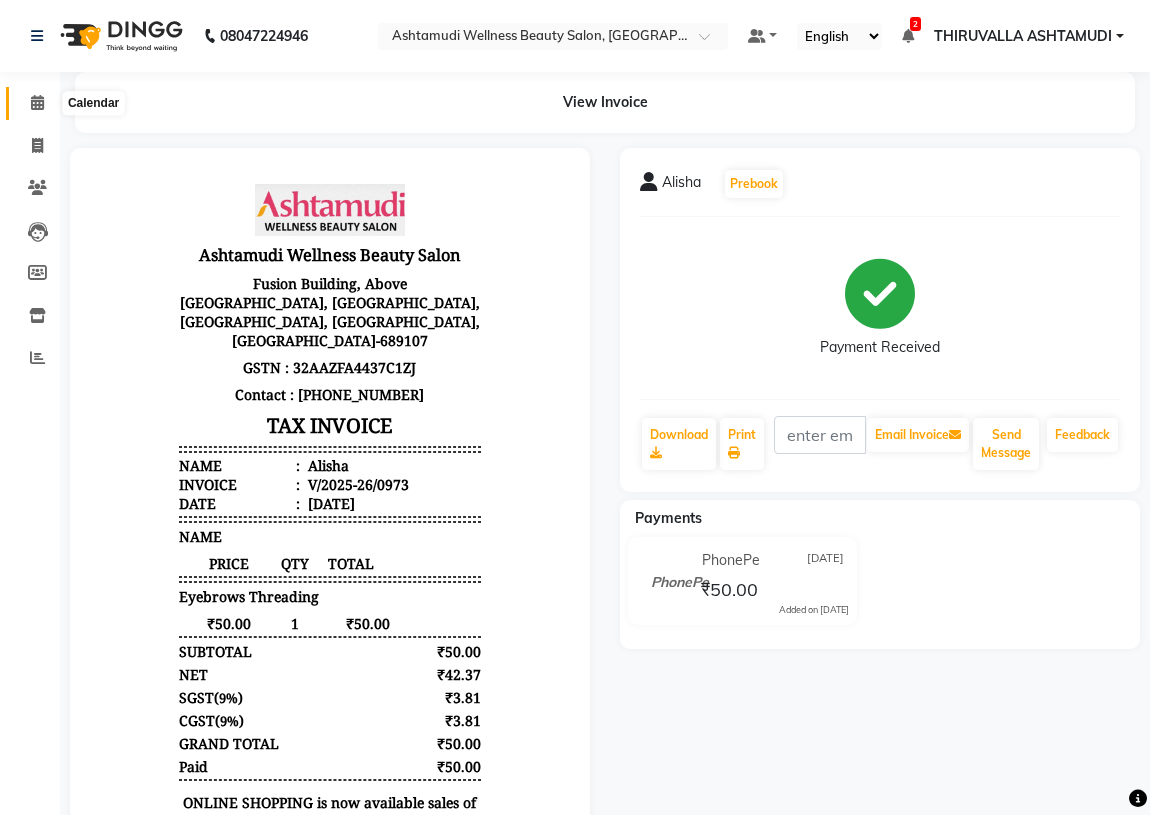 click 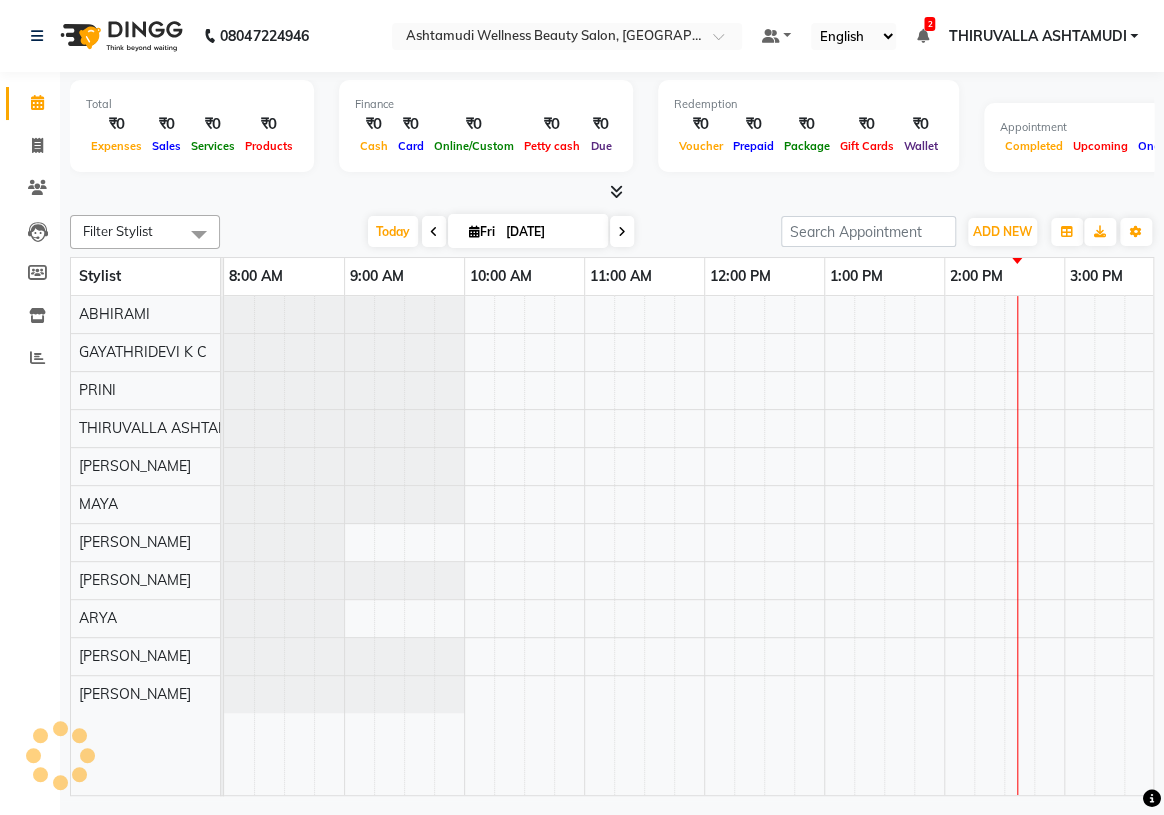 scroll, scrollTop: 0, scrollLeft: 0, axis: both 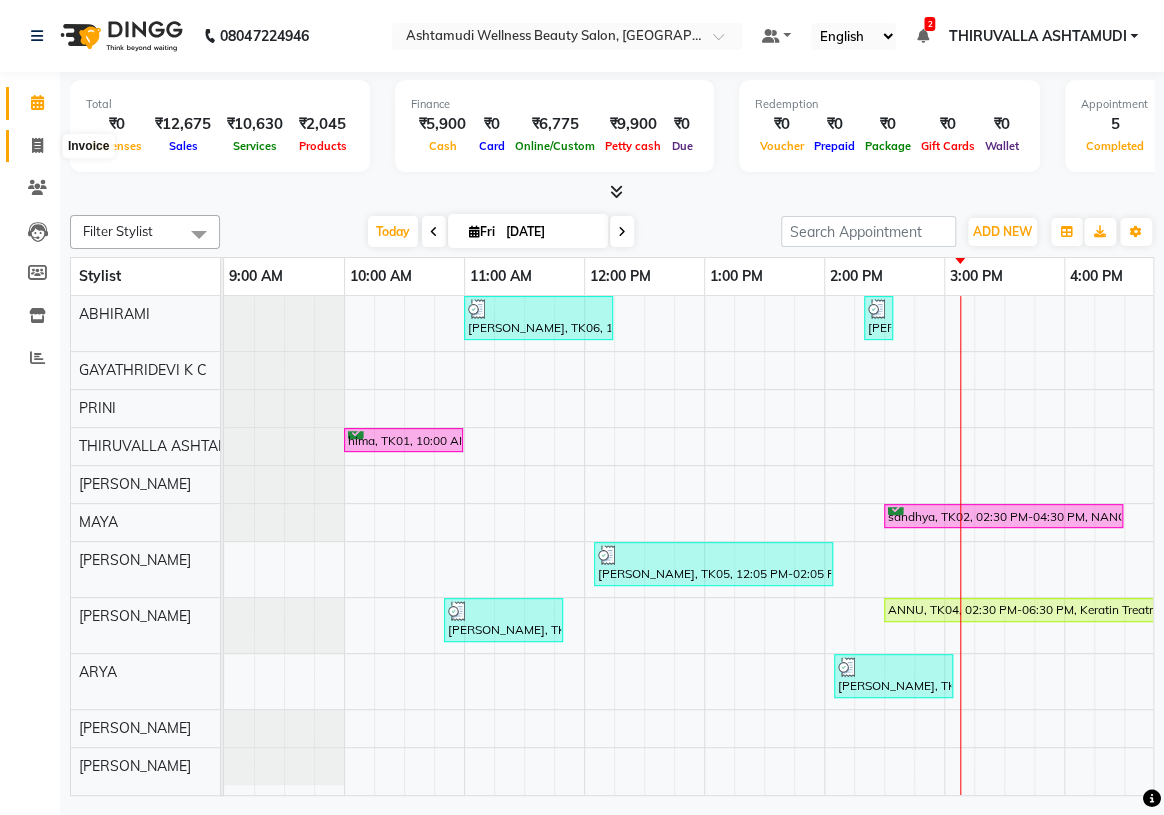 click 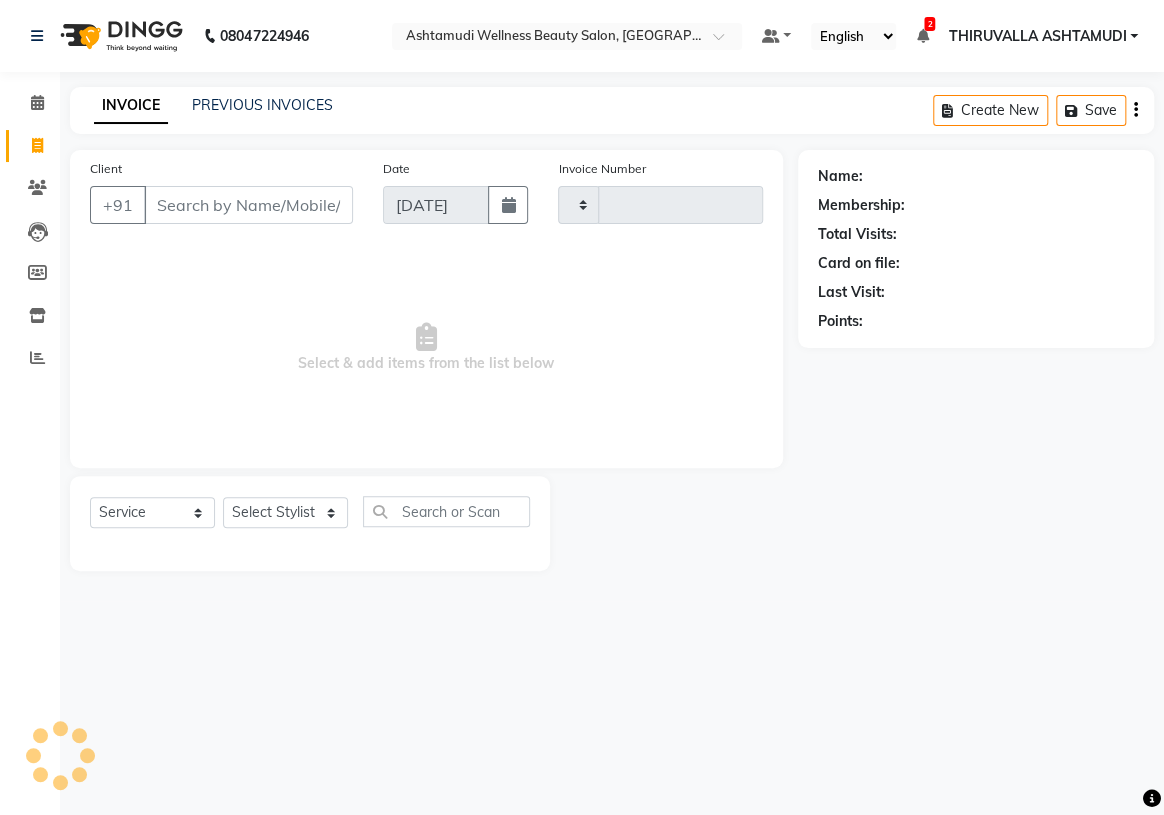 type on "0974" 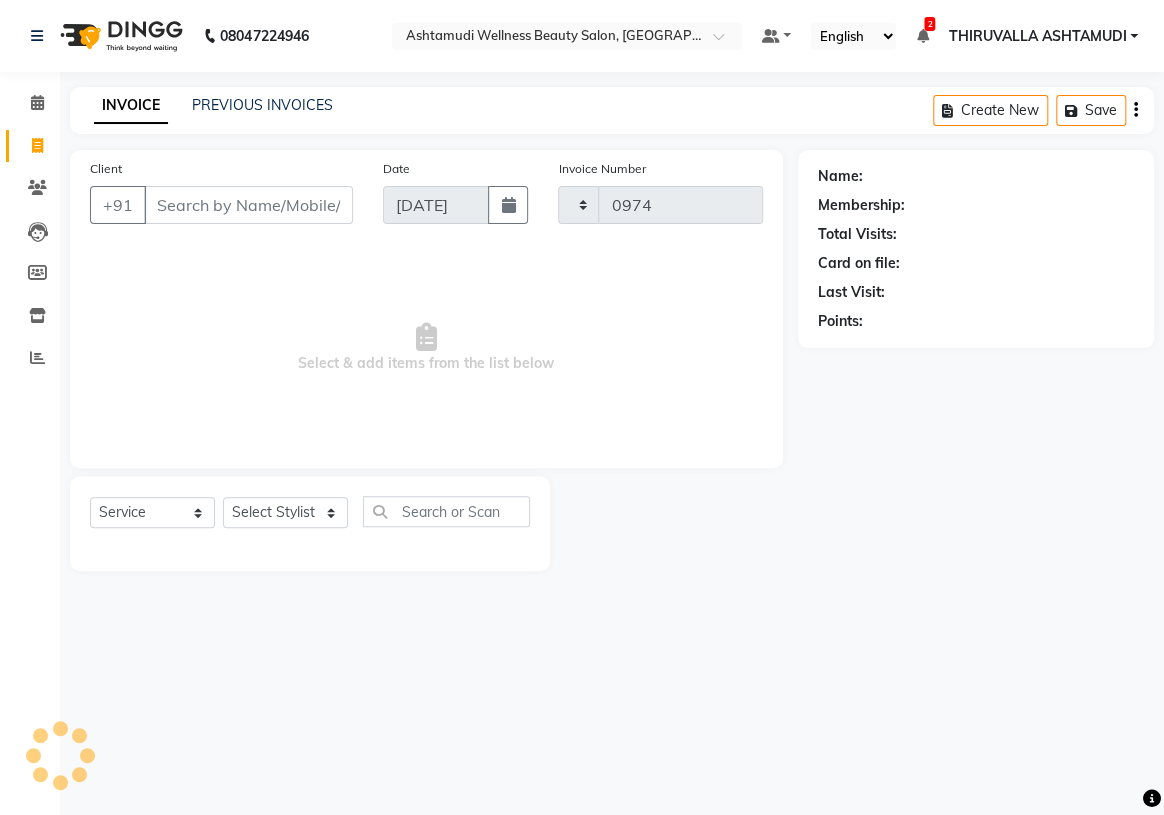 select on "4634" 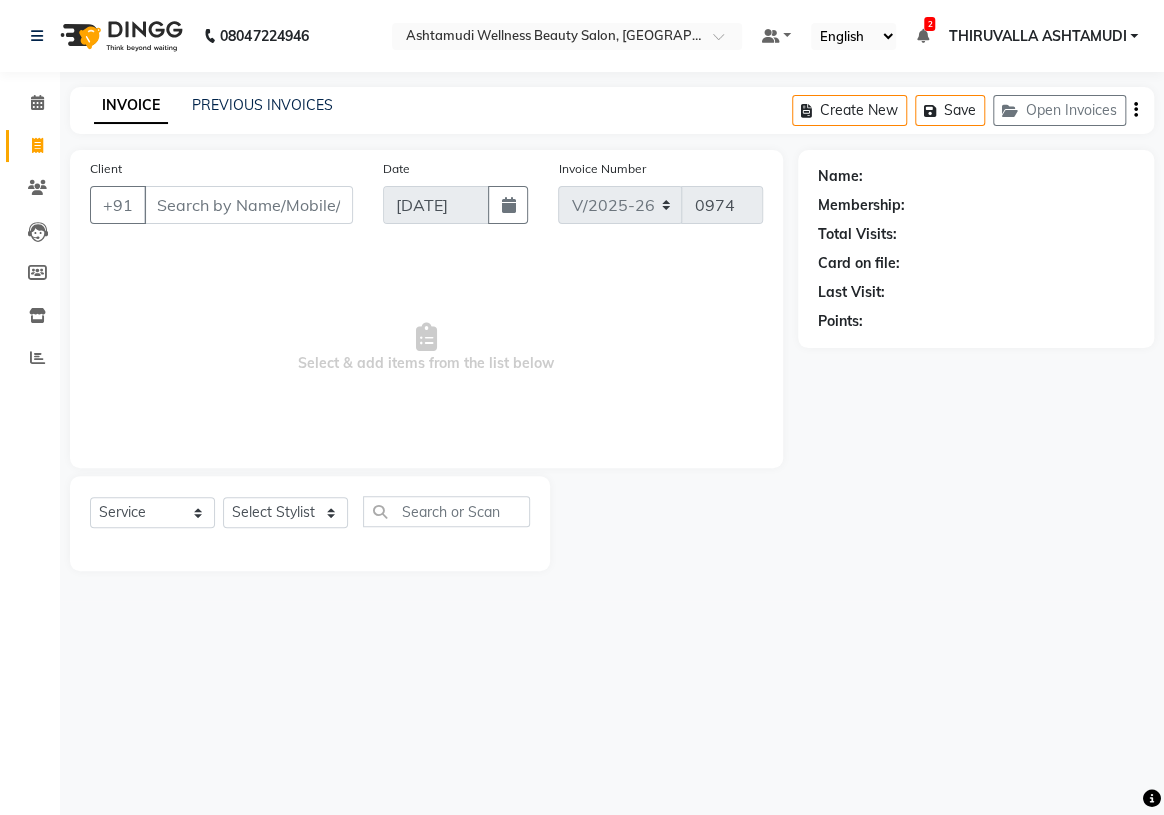 click on "Client" at bounding box center [248, 205] 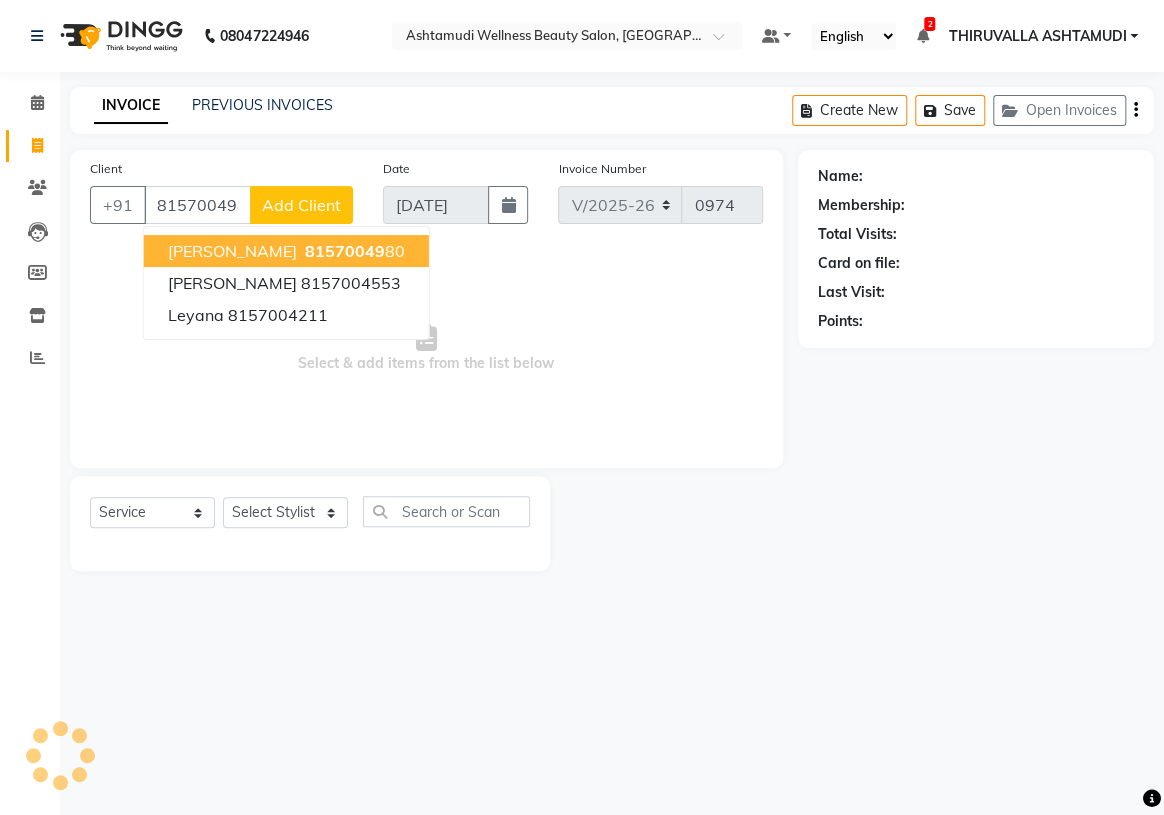 type on "8157004980" 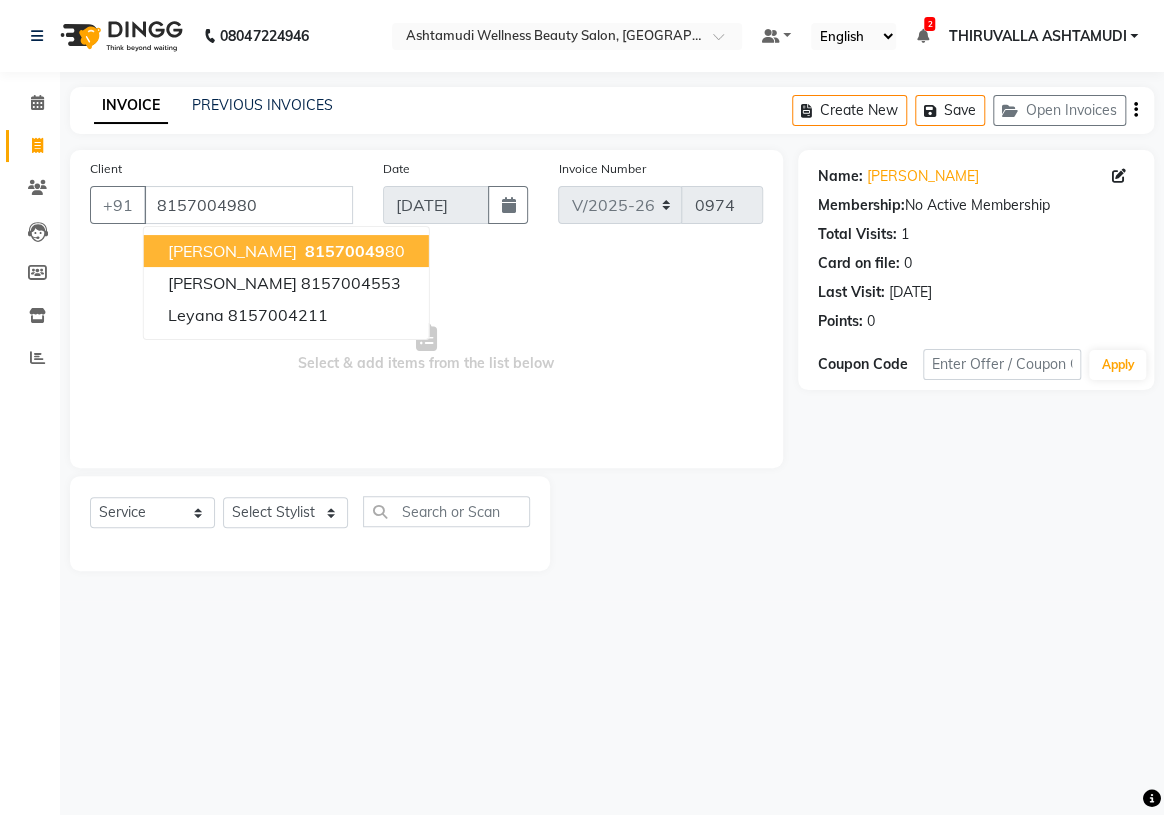 click on "81570049" at bounding box center (345, 251) 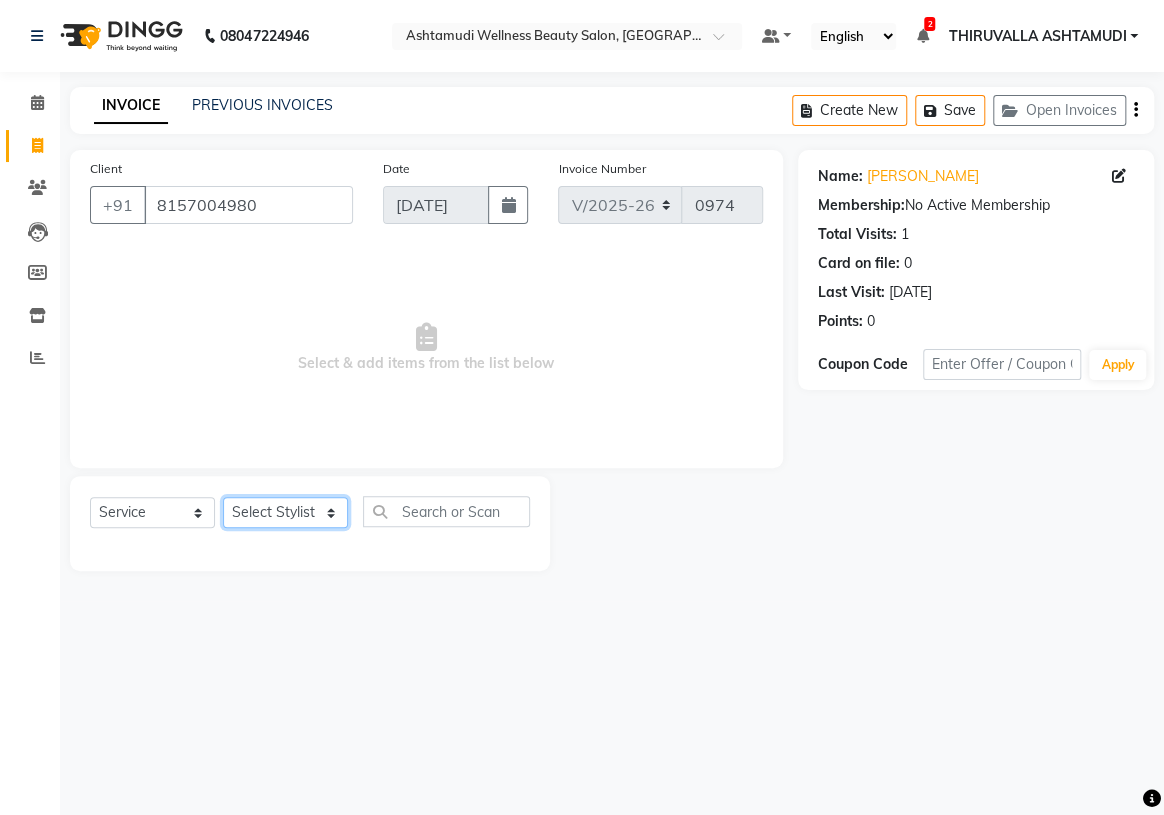 click on "Select Stylist ABHIRAMI		 ARYA Eshani GAYATHRIDEVI	K C	 JISNA KHEM MAYA MAYA Nila PRINI		 RINA RAI SHINY ABY THIRUVALLA ASHTAMUDI" 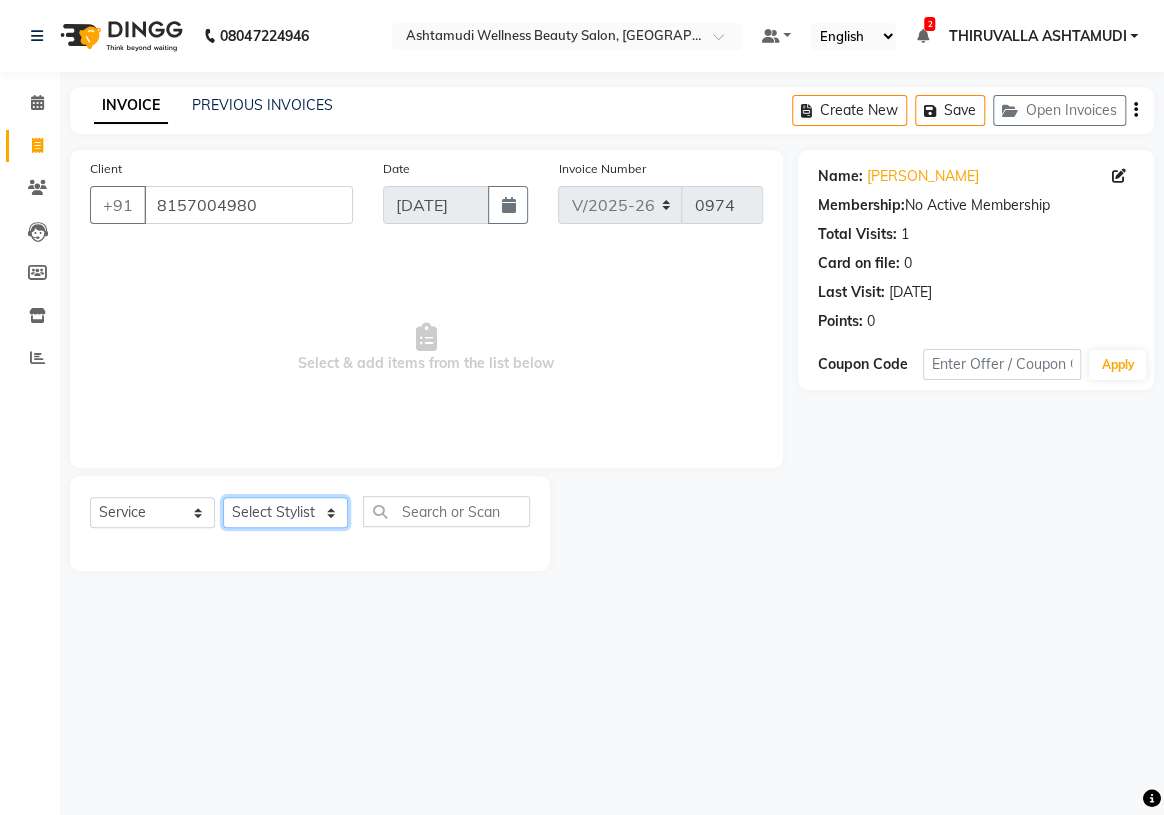 select on "42901" 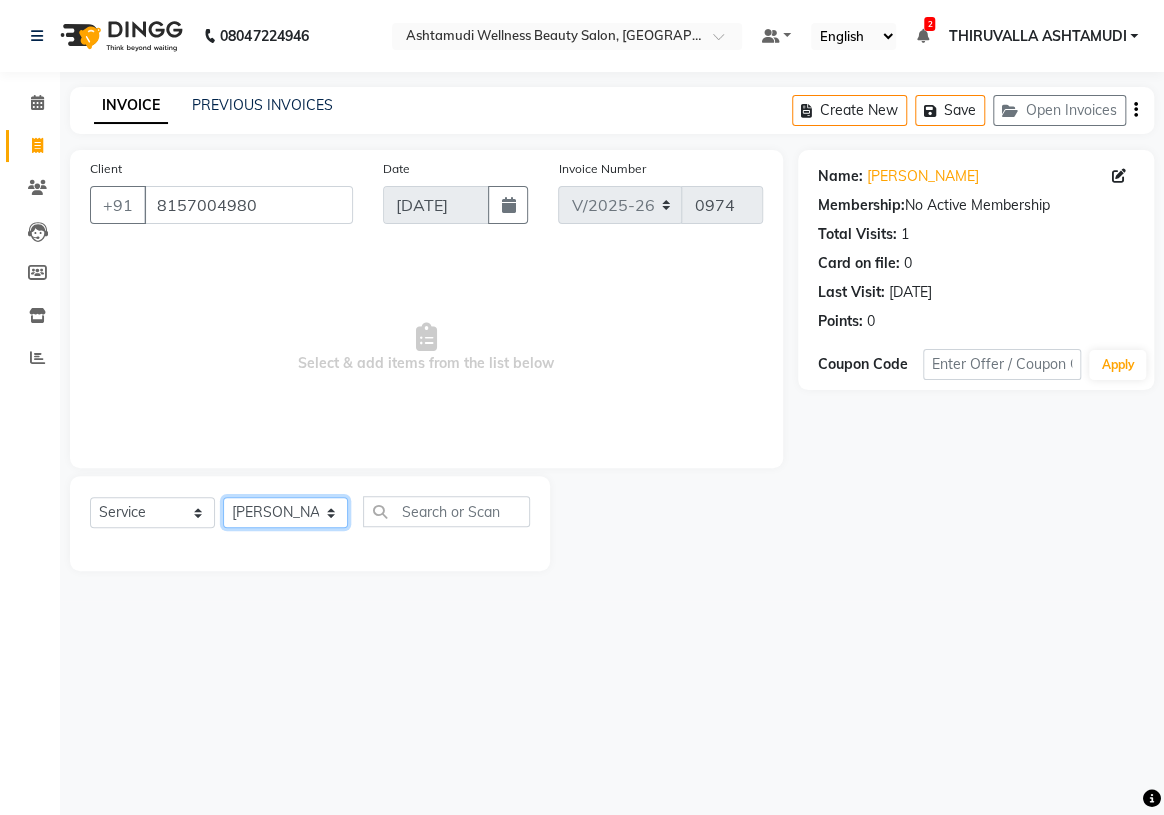 click on "Select Stylist ABHIRAMI		 ARYA Eshani GAYATHRIDEVI	K C	 JISNA KHEM MAYA MAYA Nila PRINI		 RINA RAI SHINY ABY THIRUVALLA ASHTAMUDI" 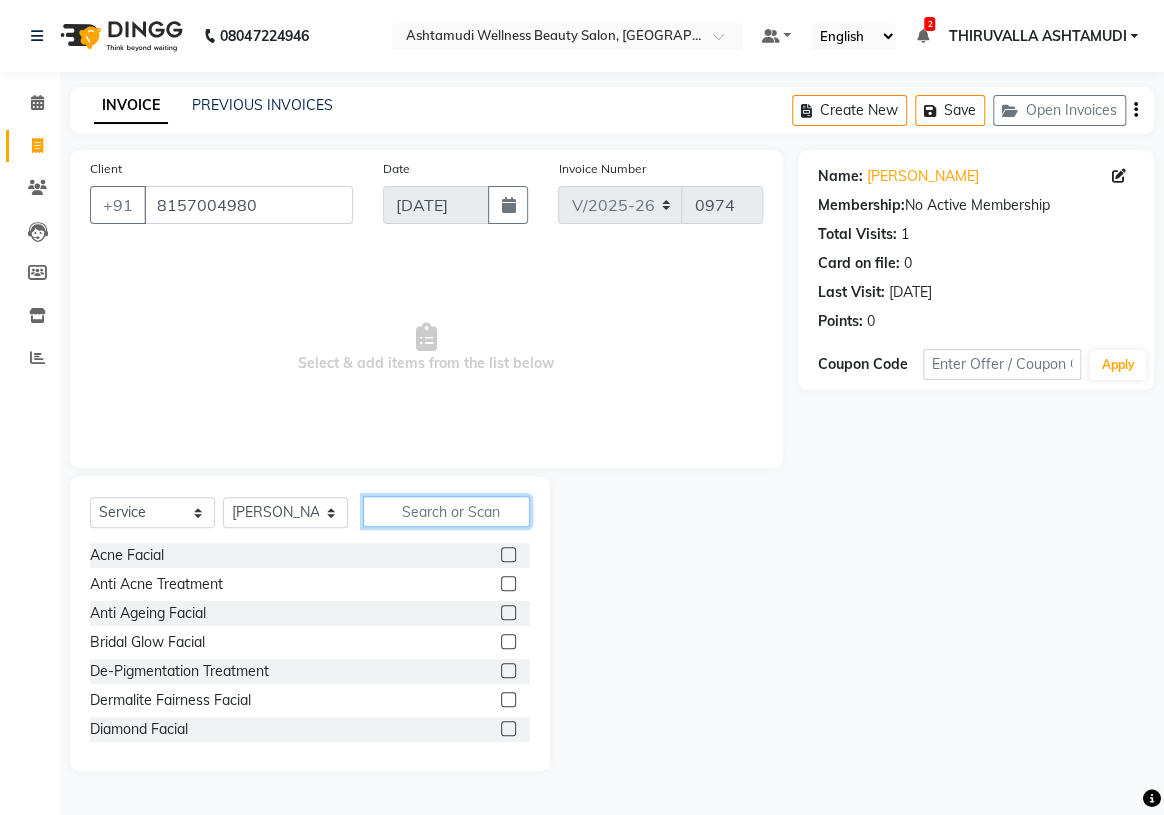 click 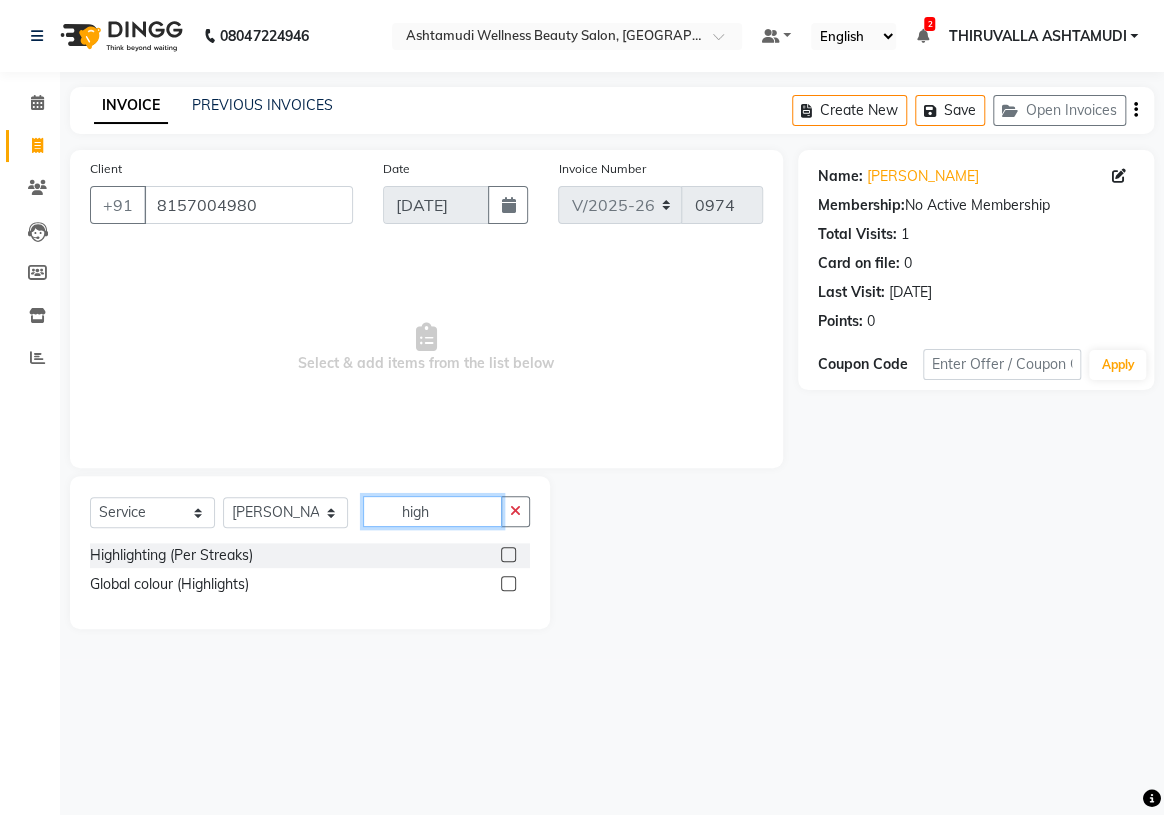 type on "high" 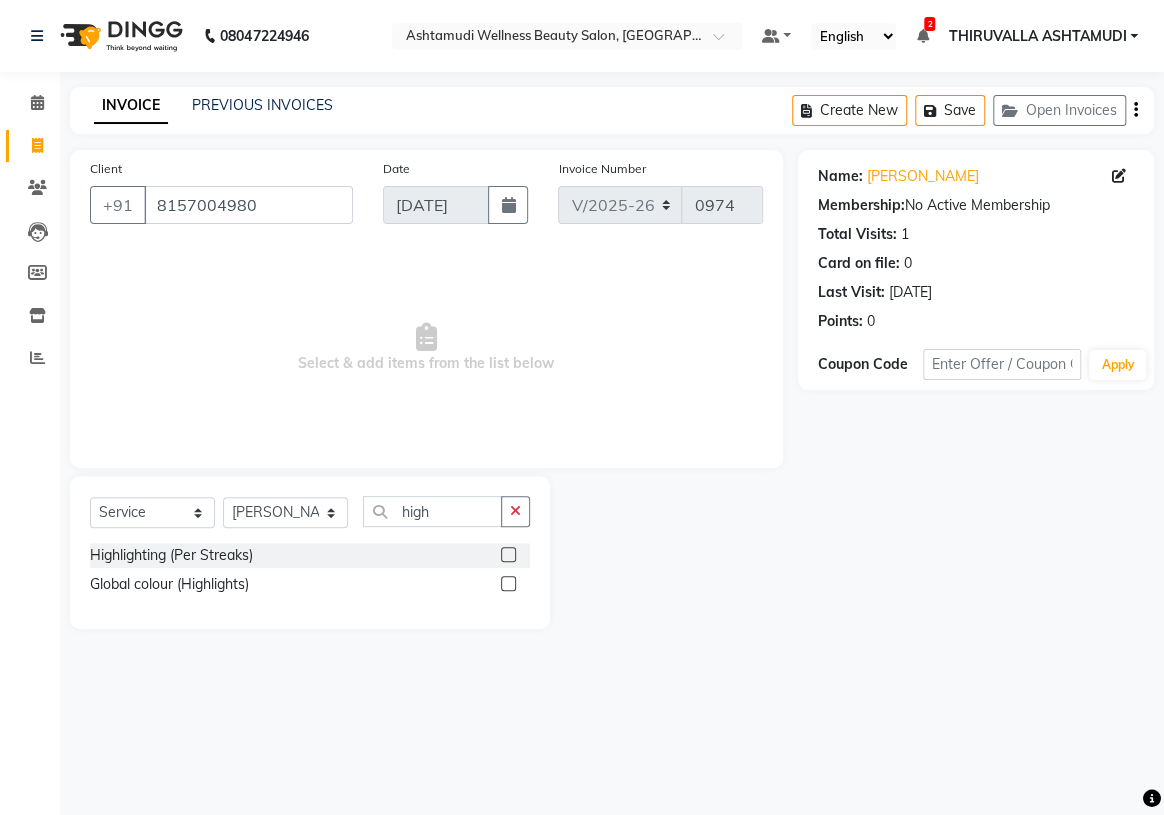 click 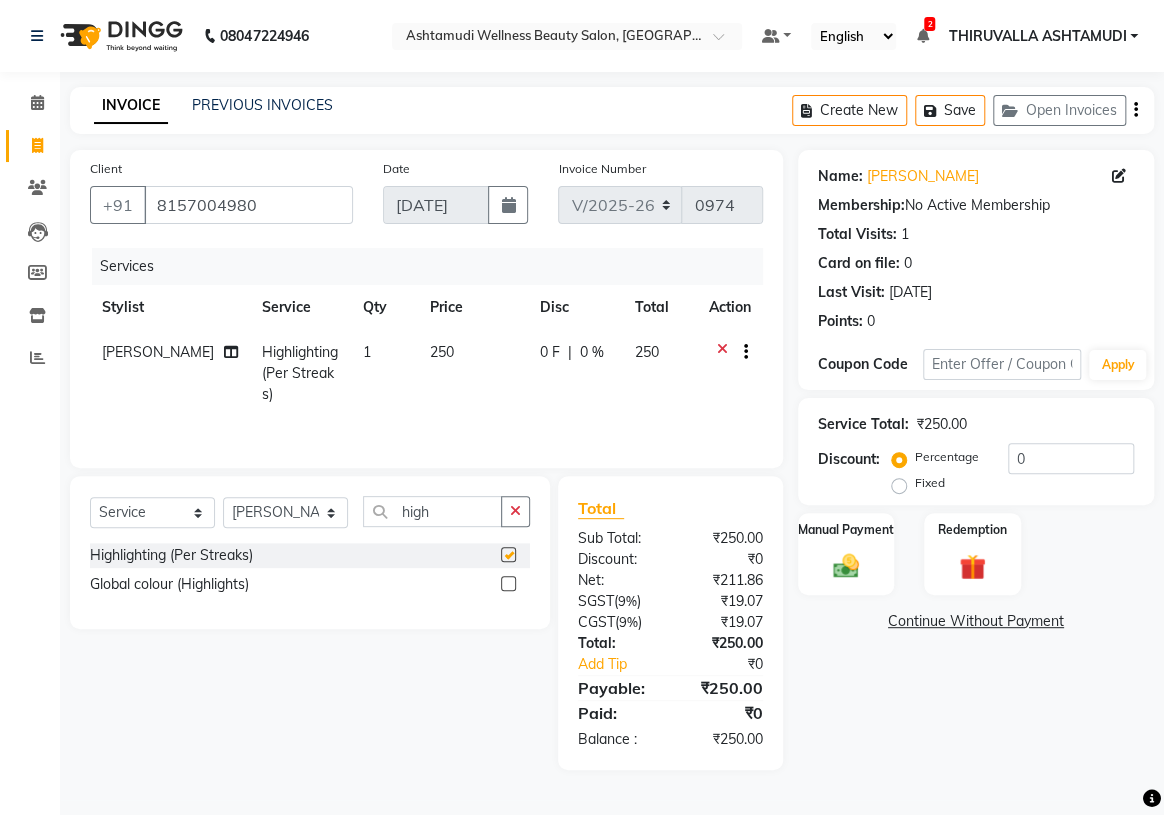 checkbox on "false" 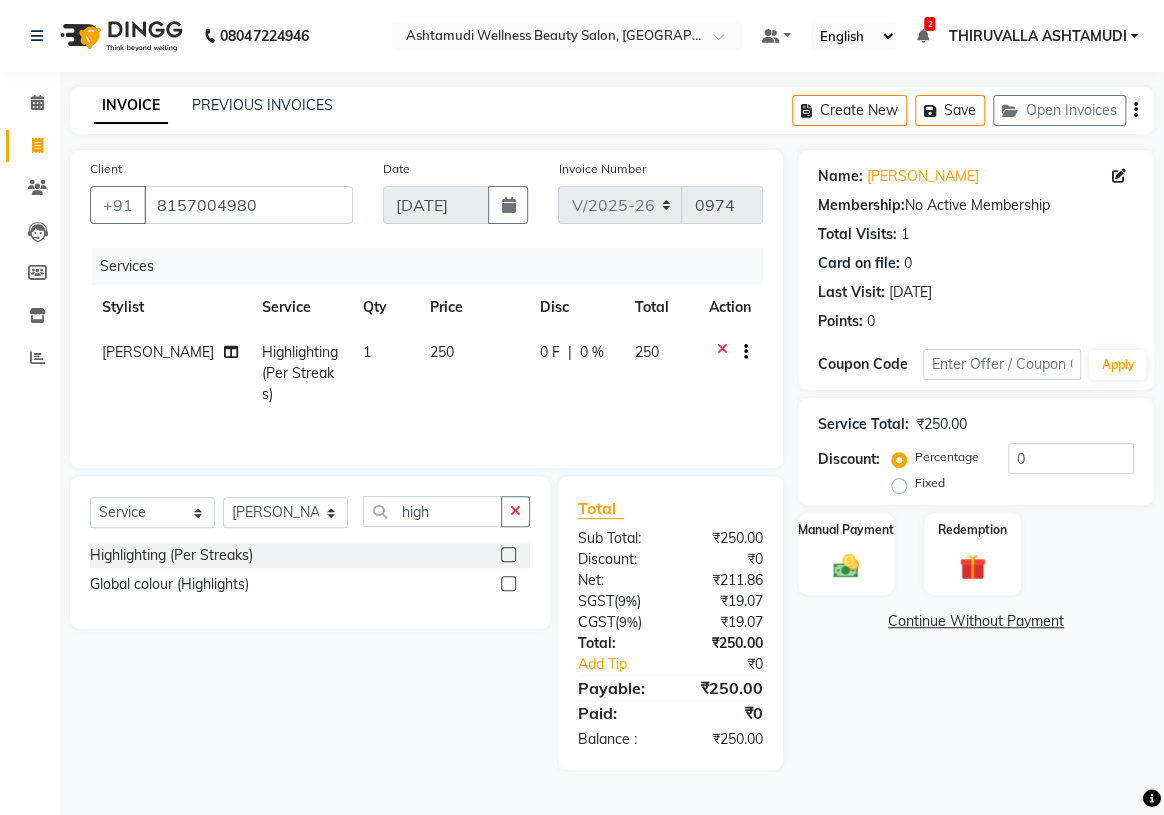 click on "1" 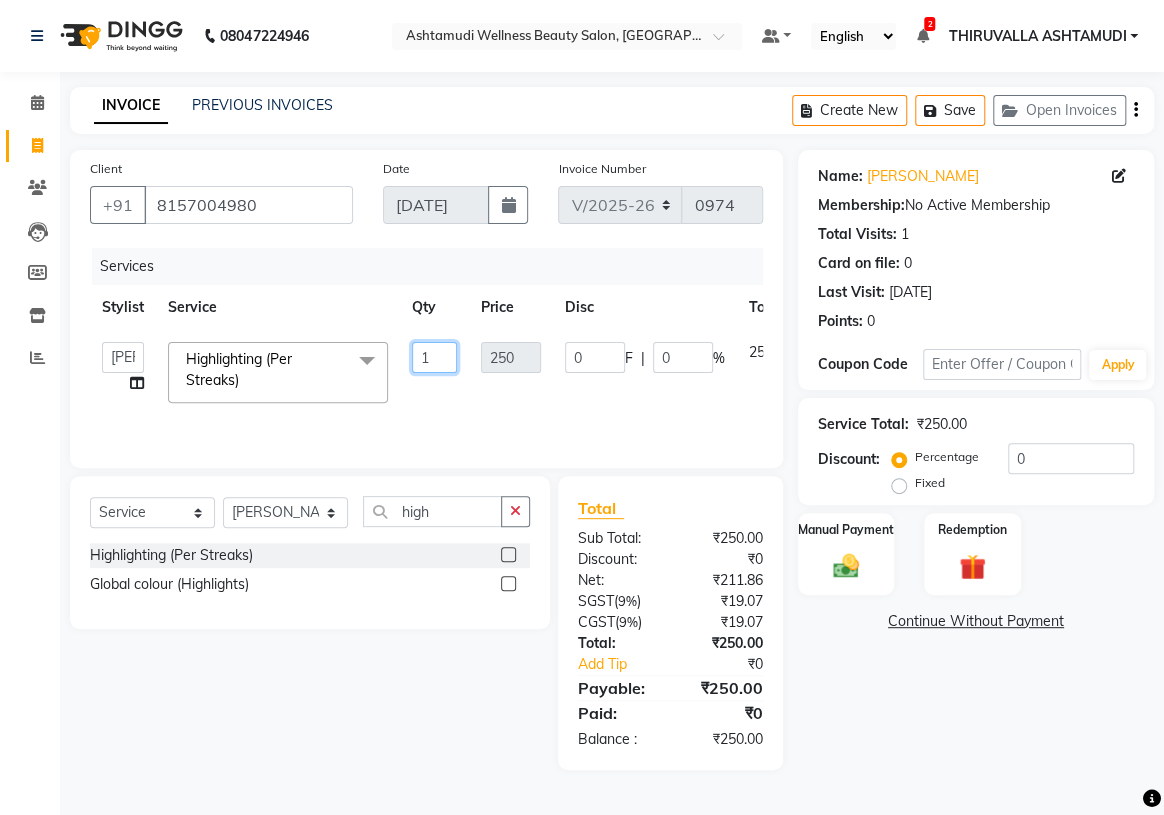 click on "1" 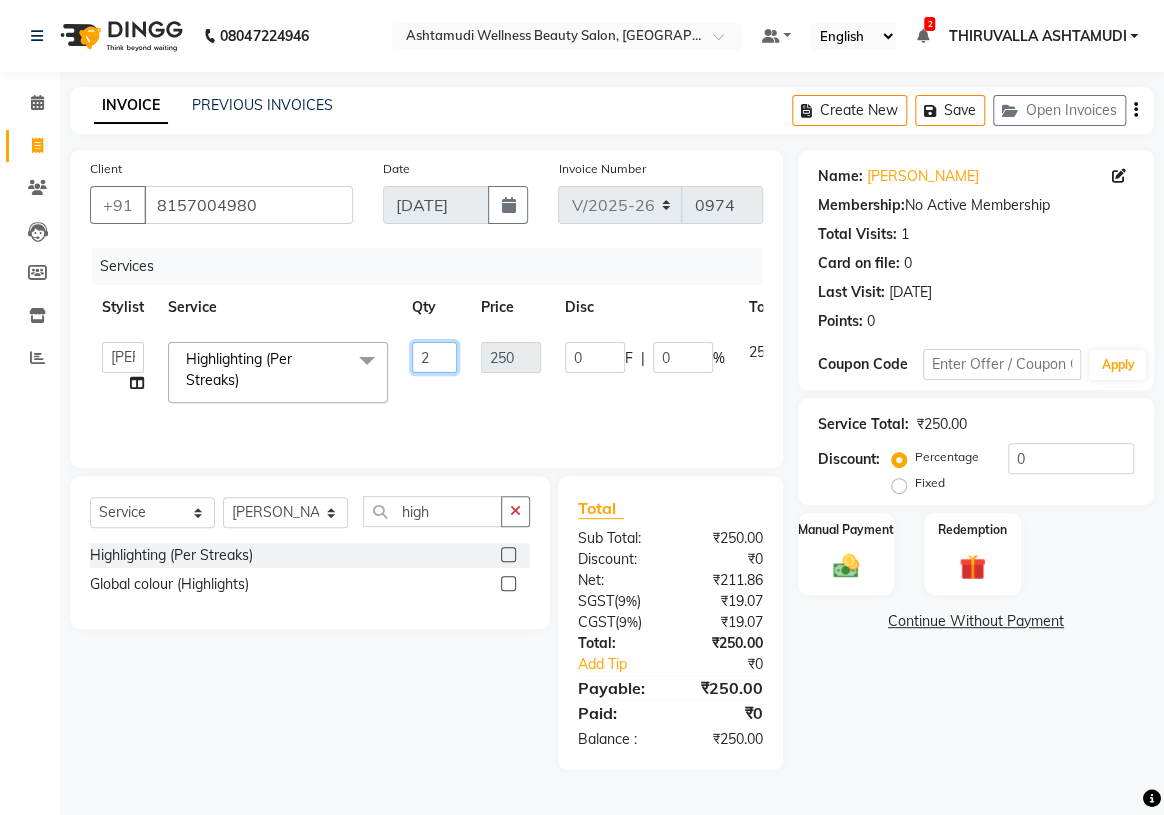 type on "20" 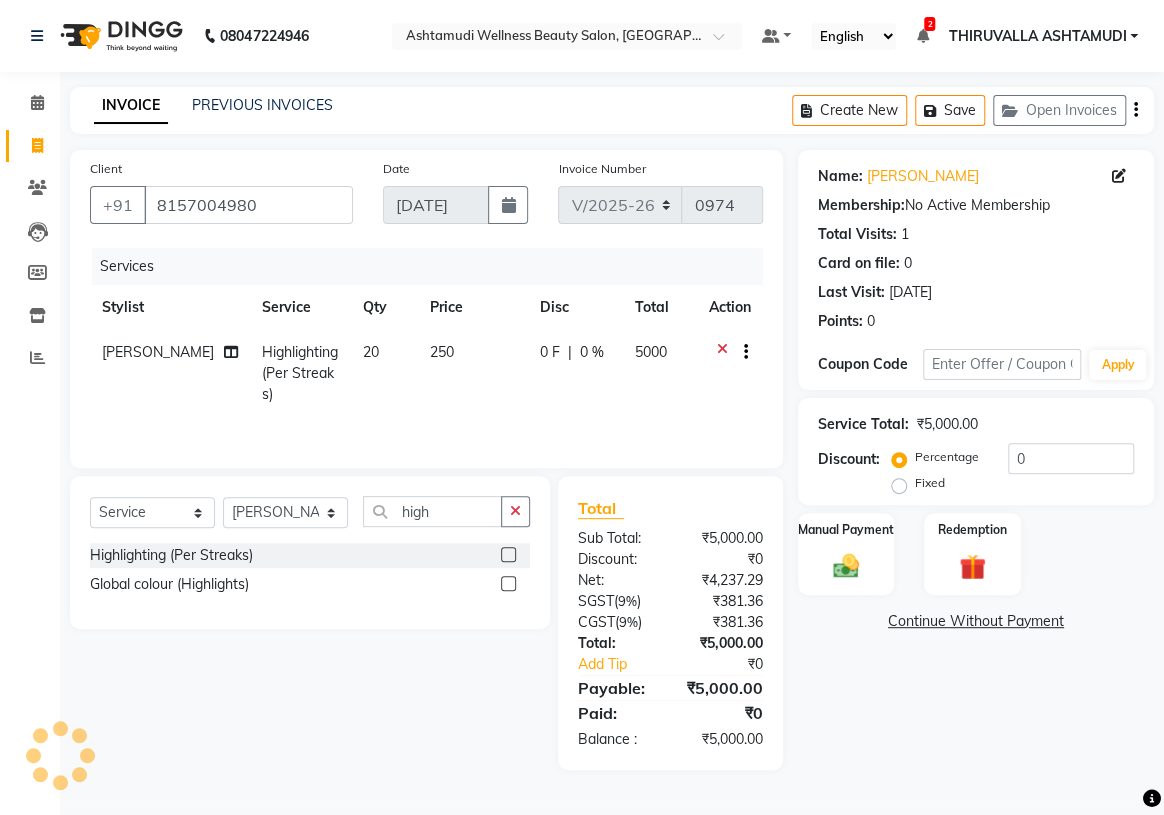 drag, startPoint x: 476, startPoint y: 528, endPoint x: 383, endPoint y: 528, distance: 93 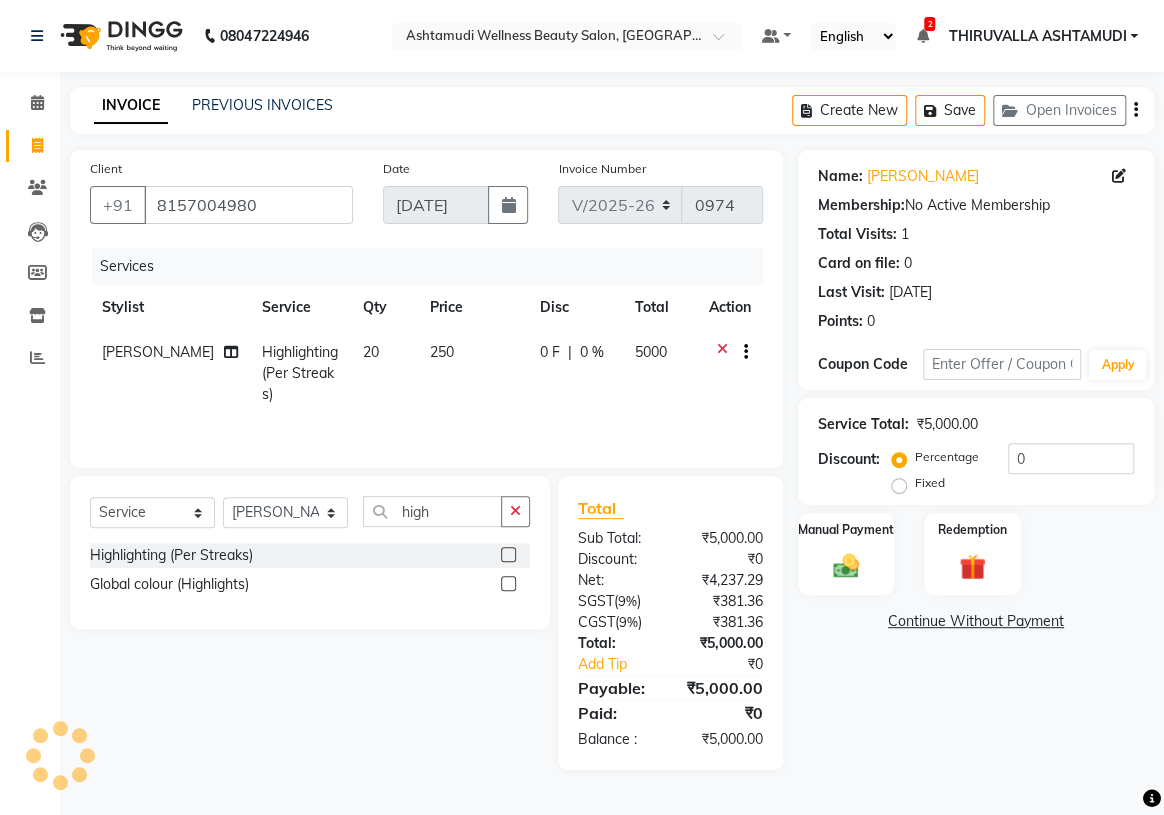 click on "Select  Service  Product  Membership  Package Voucher Prepaid Gift Card  Select Stylist ABHIRAMI		 ARYA Eshani GAYATHRIDEVI	K C	 JISNA KHEM MAYA MAYA Nila PRINI		 RINA RAI SHINY ABY THIRUVALLA ASHTAMUDI high" 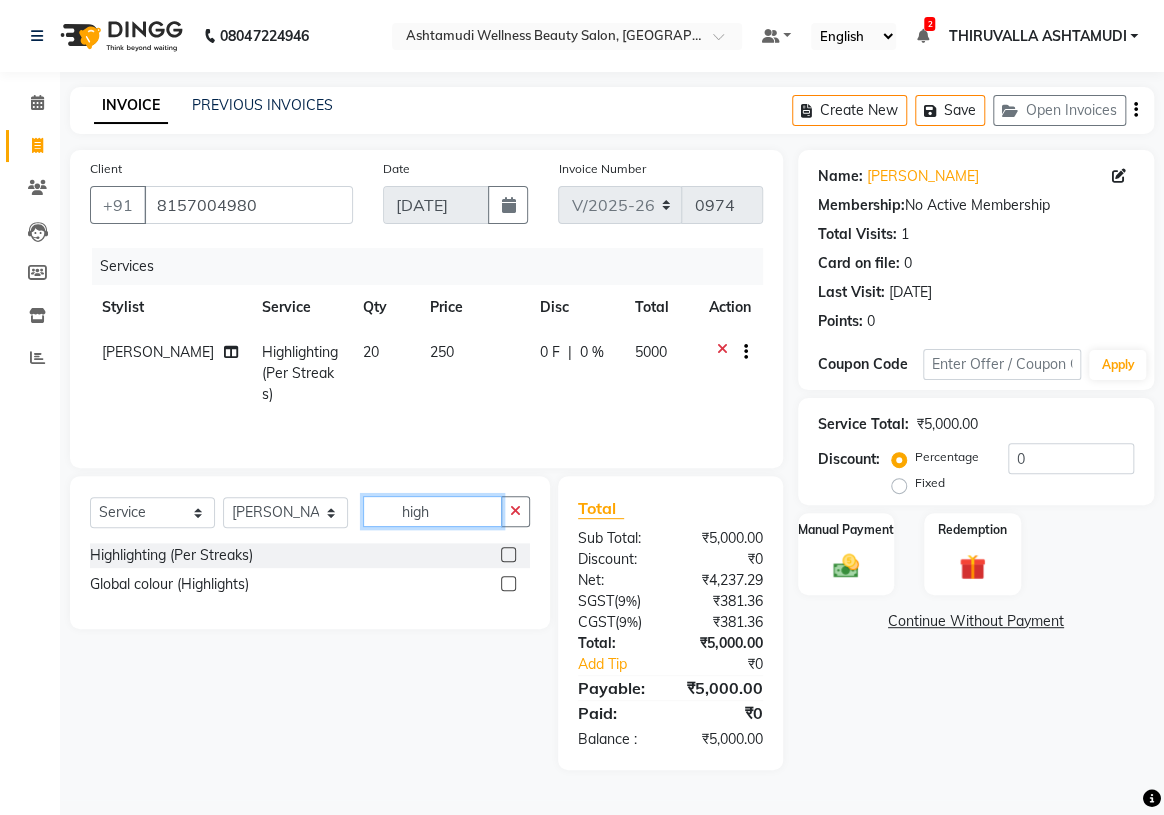 click on "high" 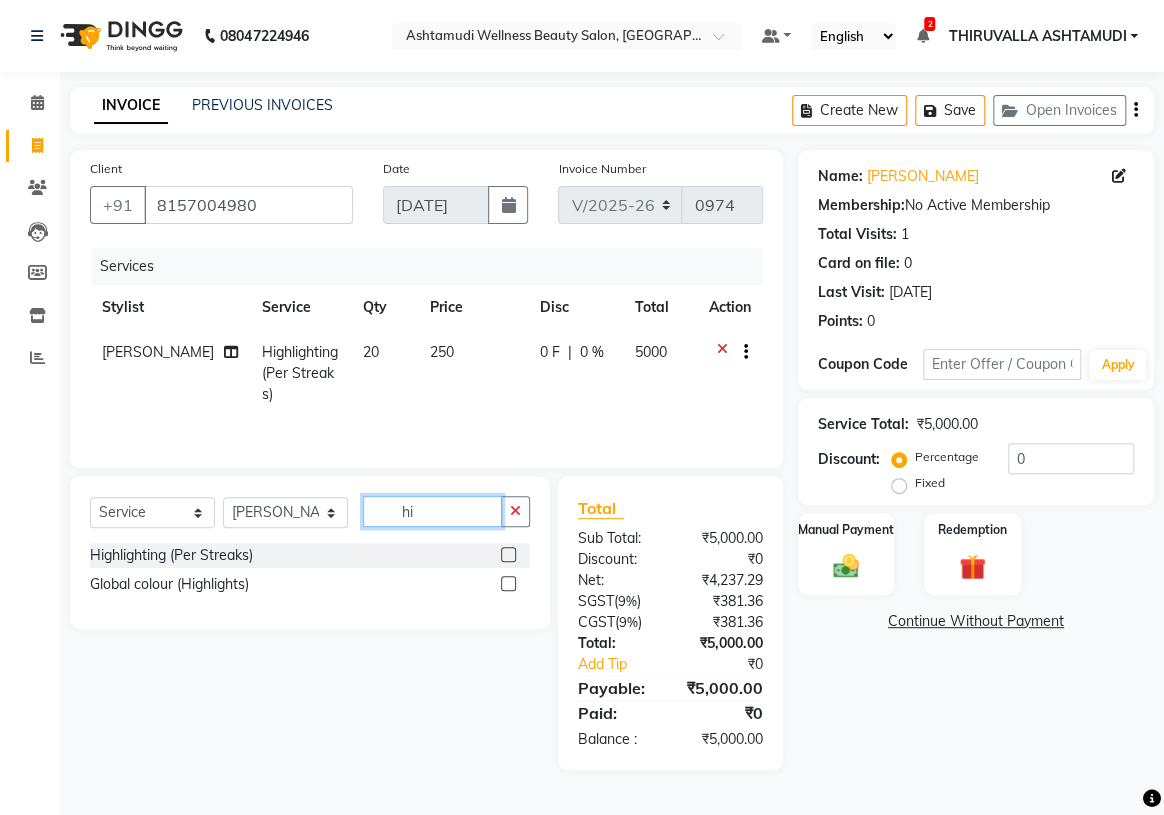 type on "h" 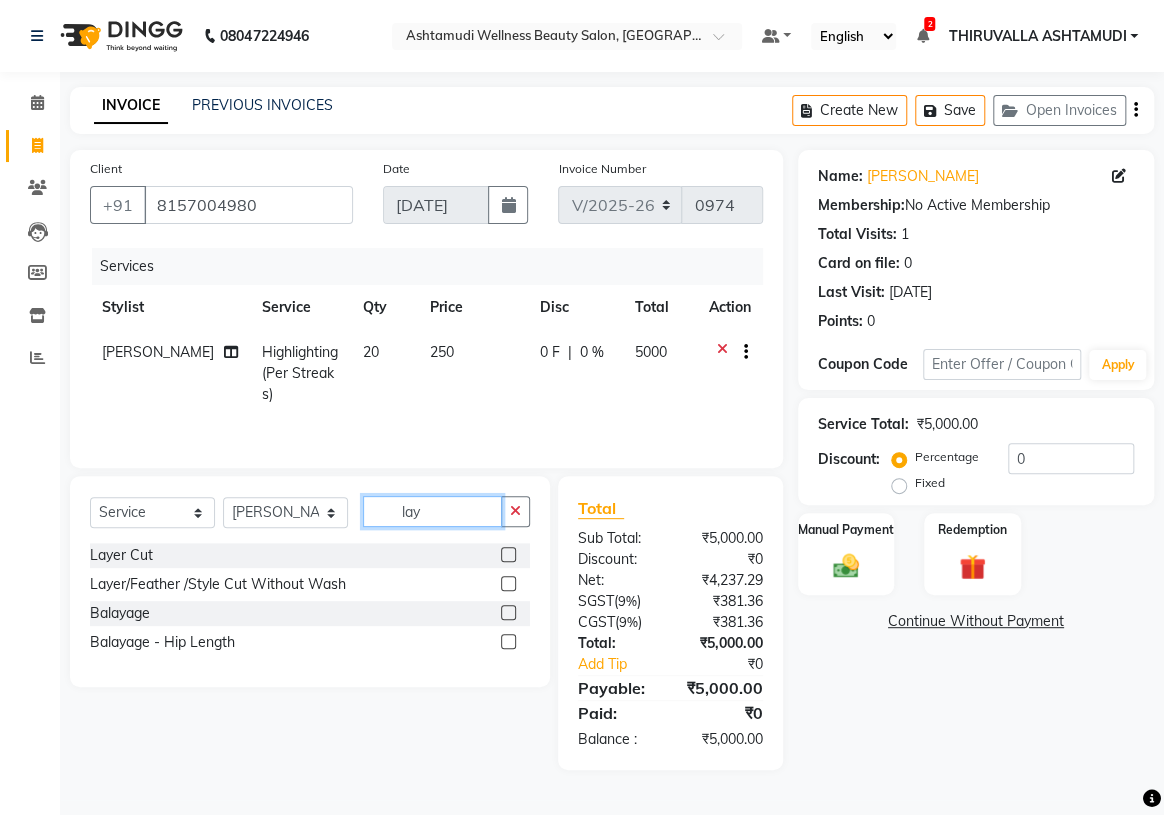 type on "lay" 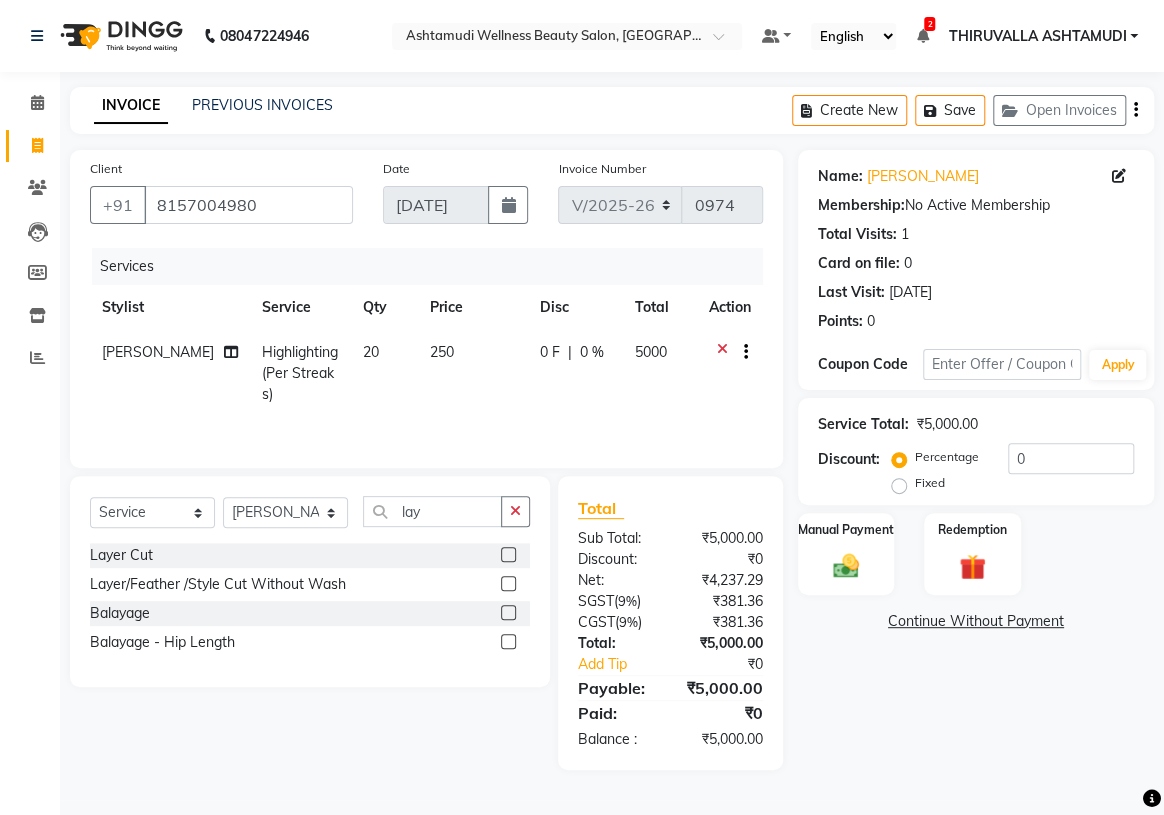 click 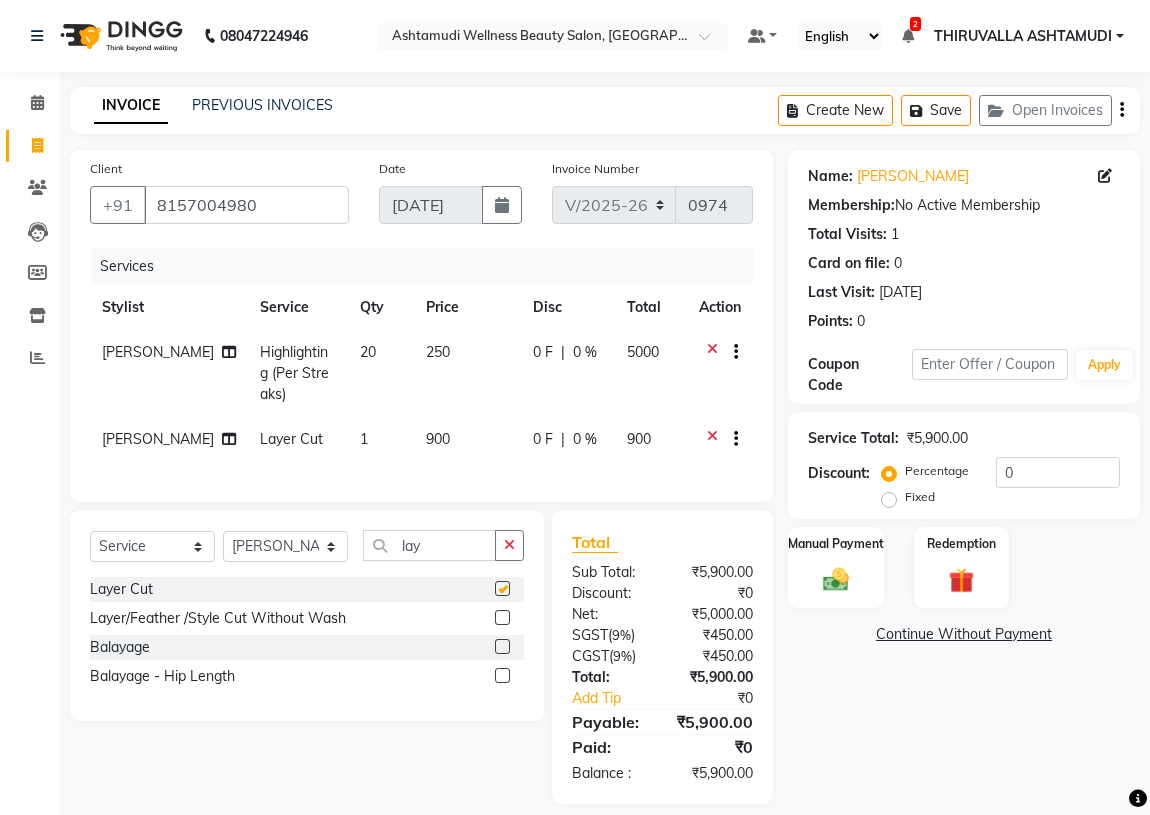 checkbox on "false" 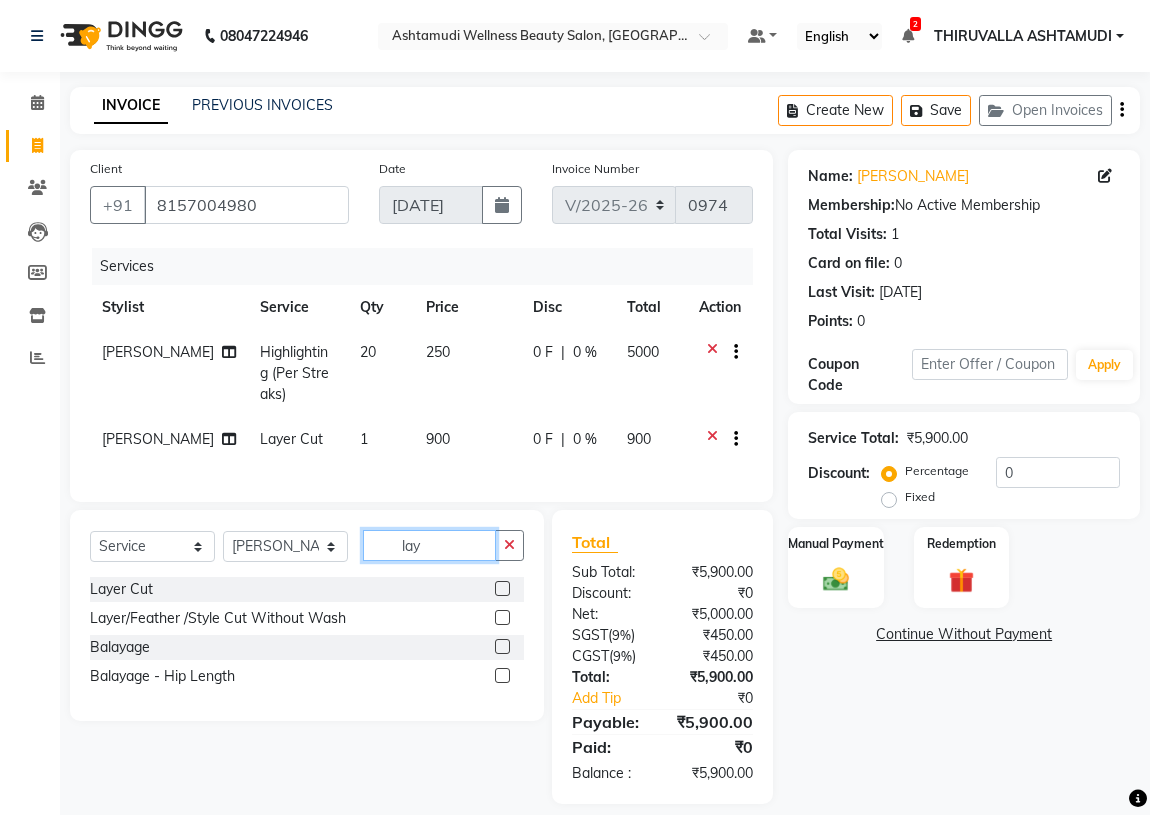 drag, startPoint x: 440, startPoint y: 563, endPoint x: 388, endPoint y: 568, distance: 52.23983 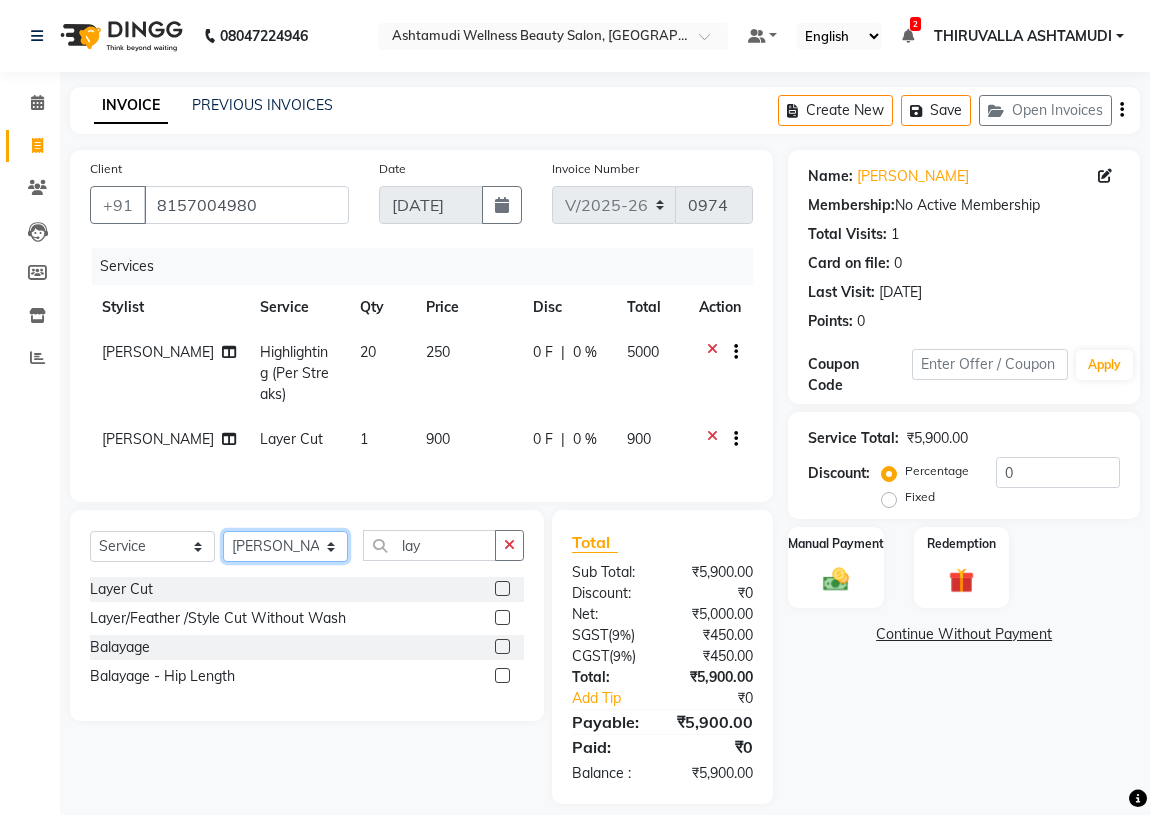 click on "Select Stylist ABHIRAMI		 ARYA Eshani GAYATHRIDEVI	K C	 JISNA KHEM MAYA MAYA Nila PRINI		 RINA RAI SHINY ABY THIRUVALLA ASHTAMUDI" 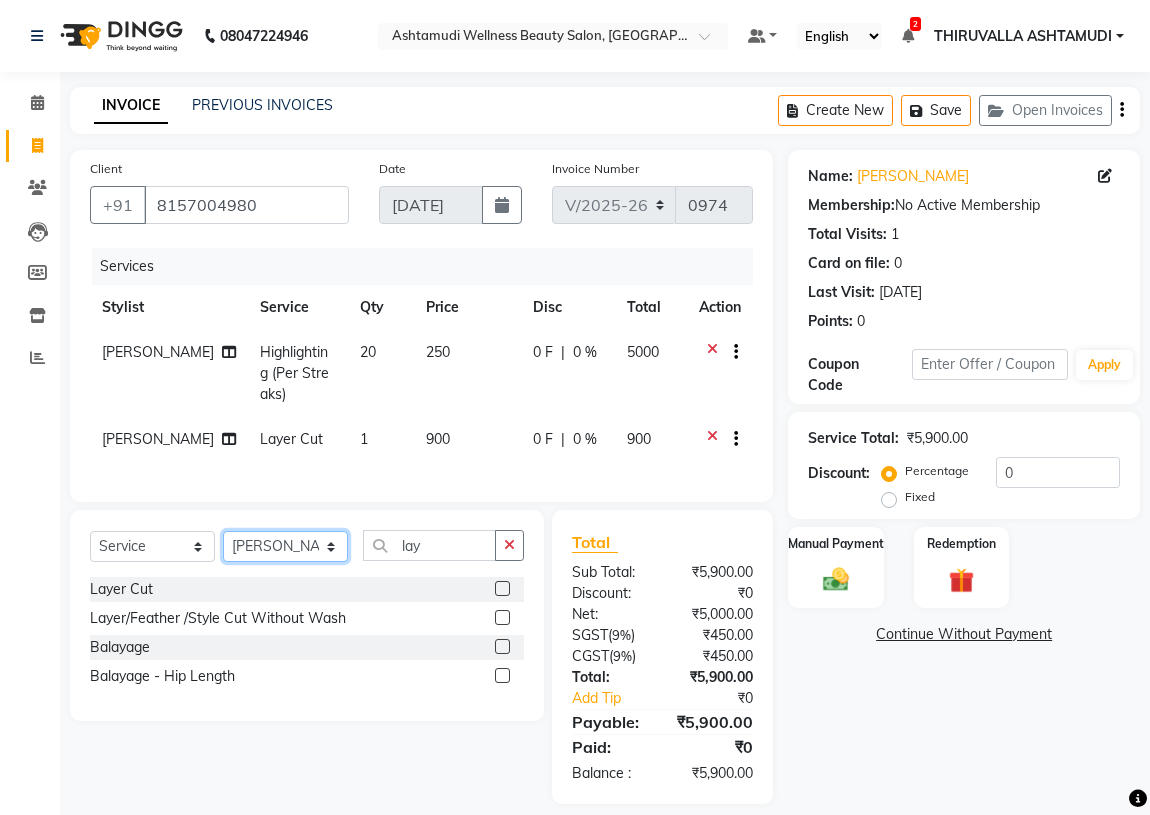 select on "60487" 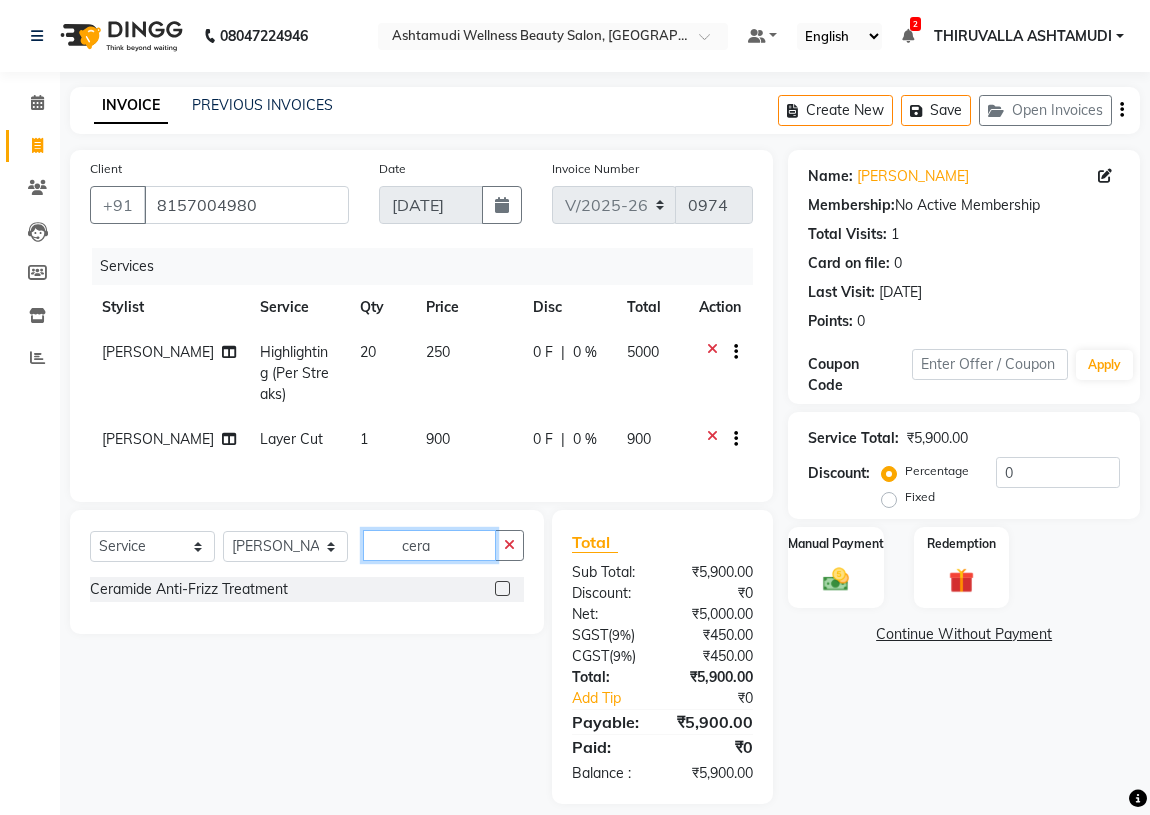 type on "cera" 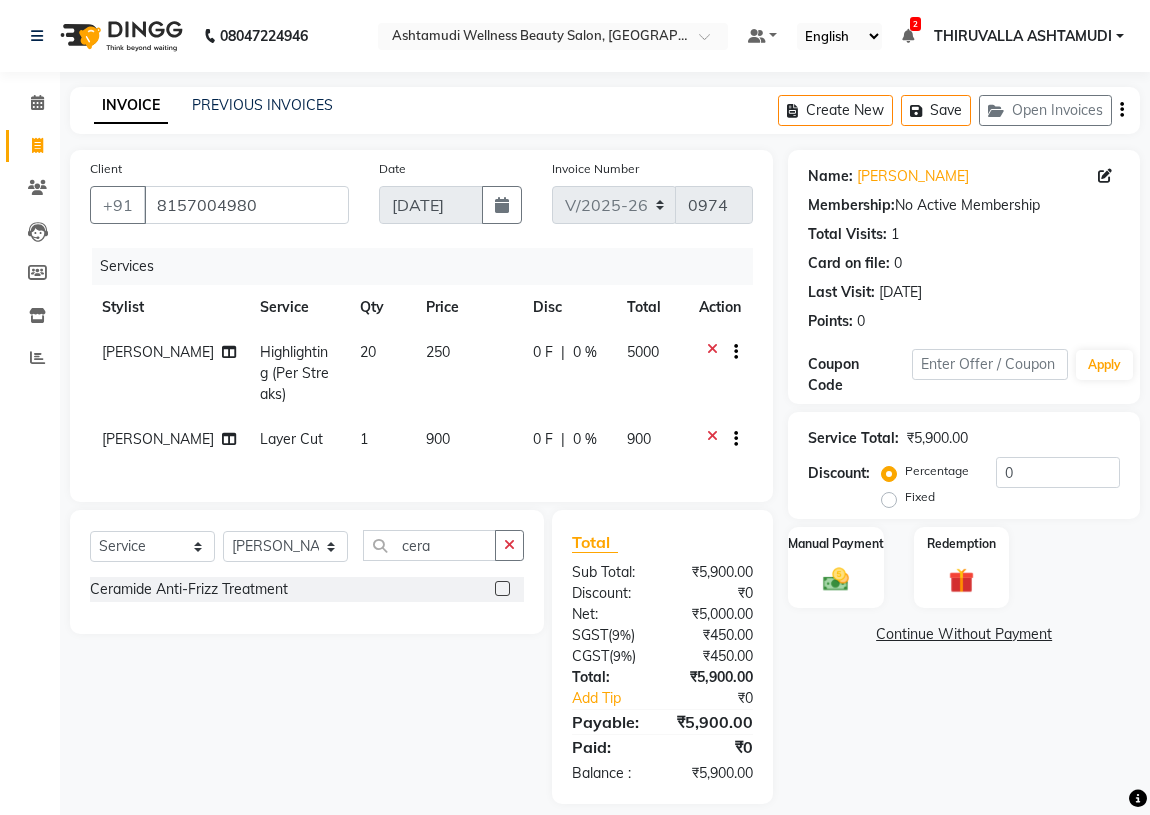click 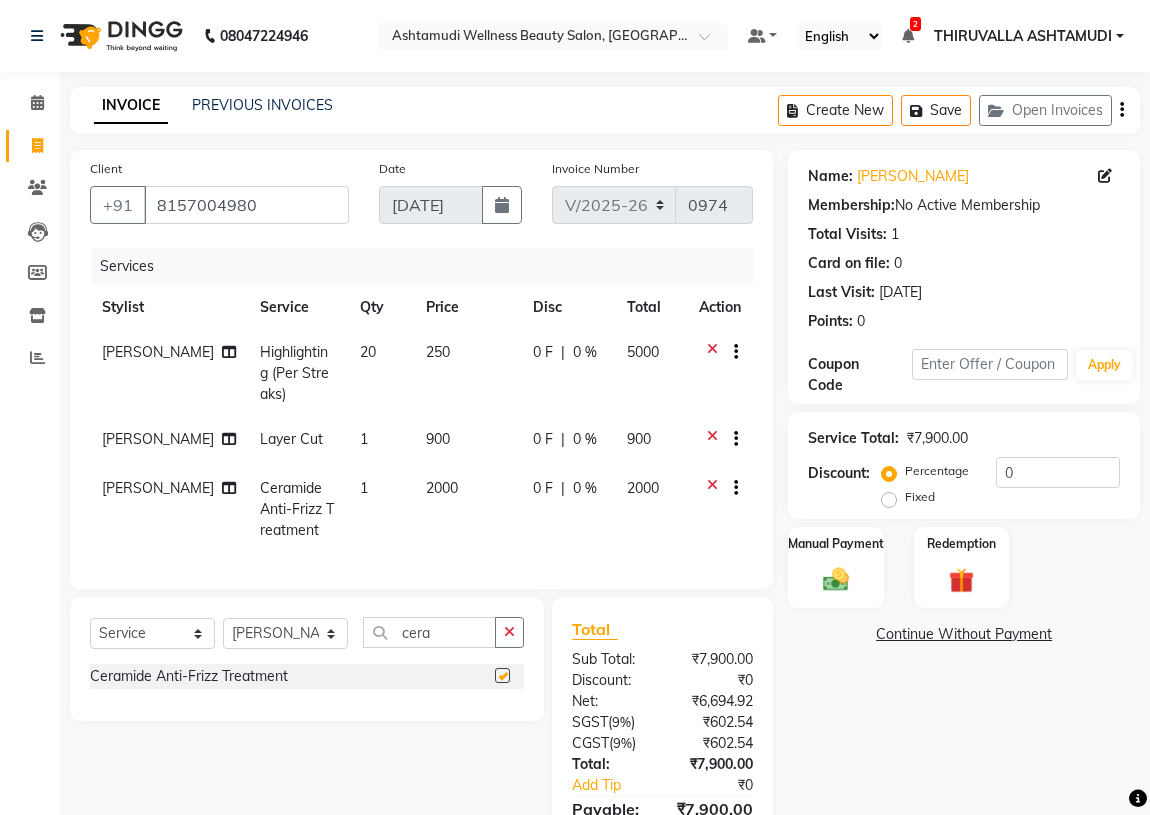 checkbox on "false" 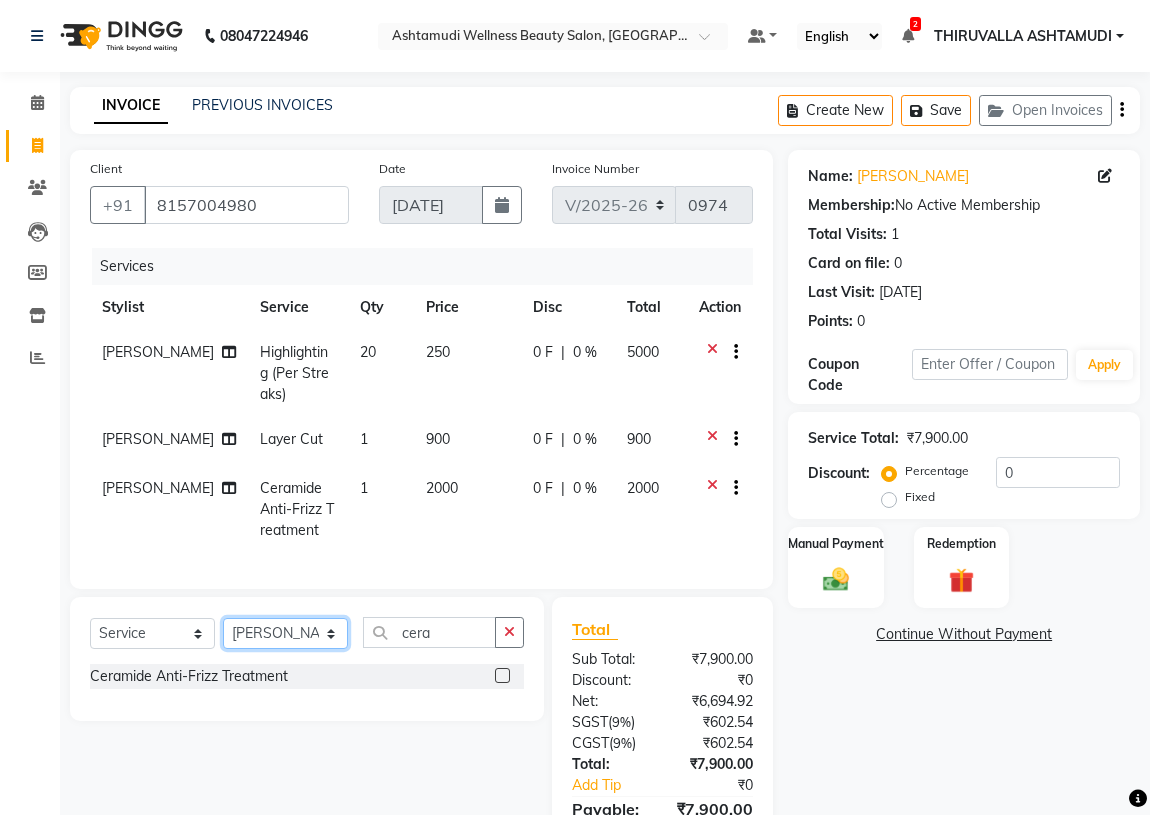 click on "Select Stylist ABHIRAMI		 ARYA Eshani GAYATHRIDEVI	K C	 JISNA KHEM MAYA MAYA Nila PRINI		 RINA RAI SHINY ABY THIRUVALLA ASHTAMUDI" 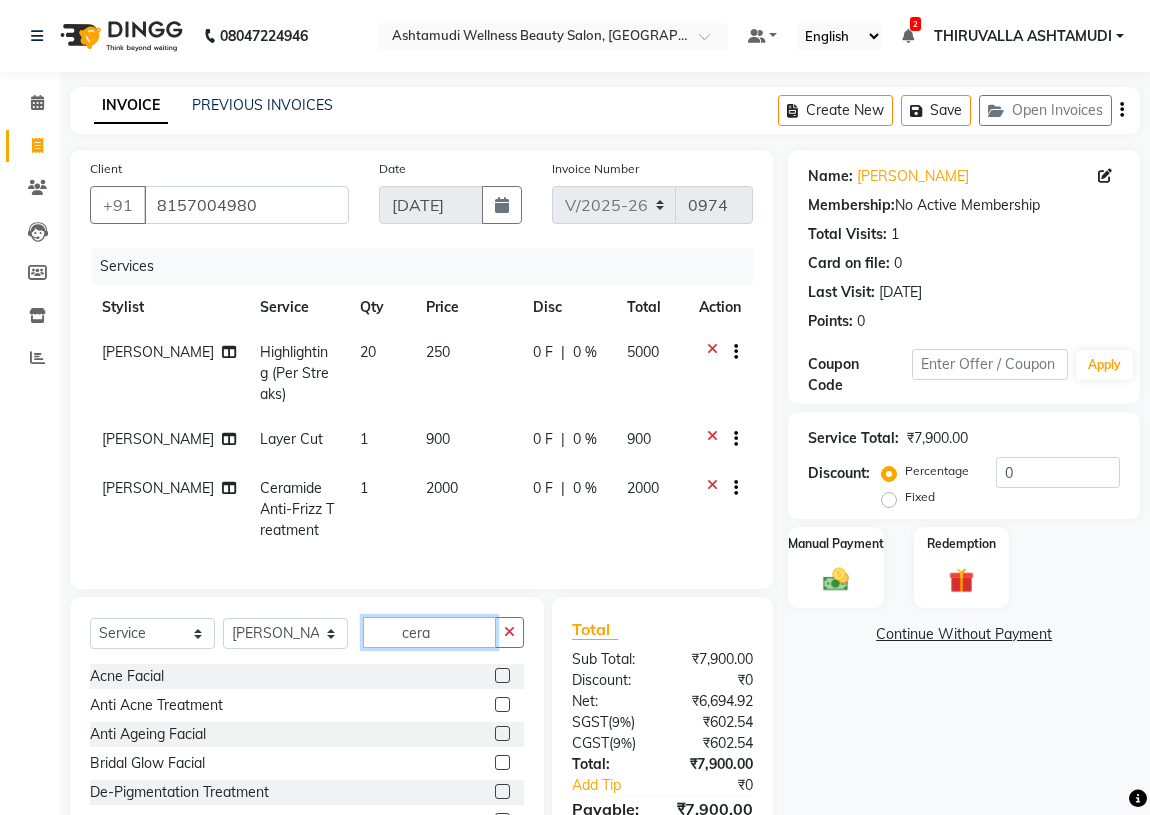 drag, startPoint x: 463, startPoint y: 640, endPoint x: 374, endPoint y: 656, distance: 90.426765 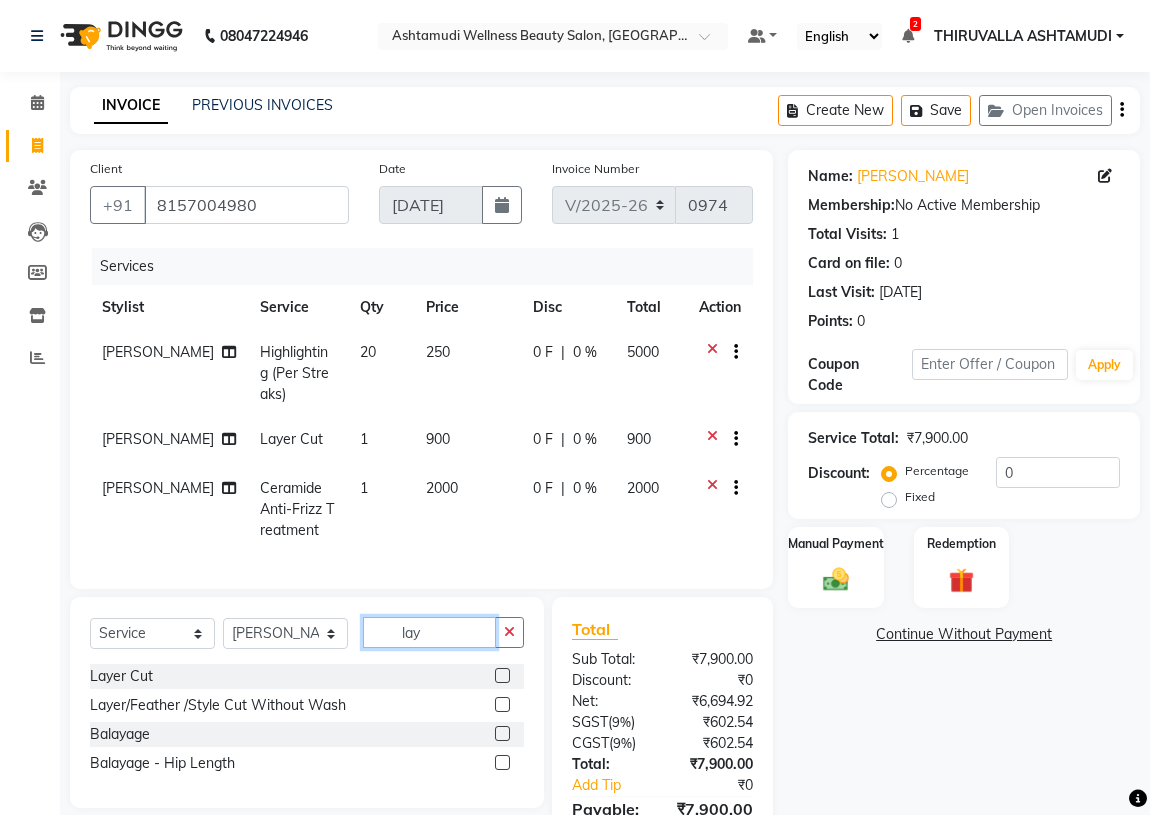 type on "lay" 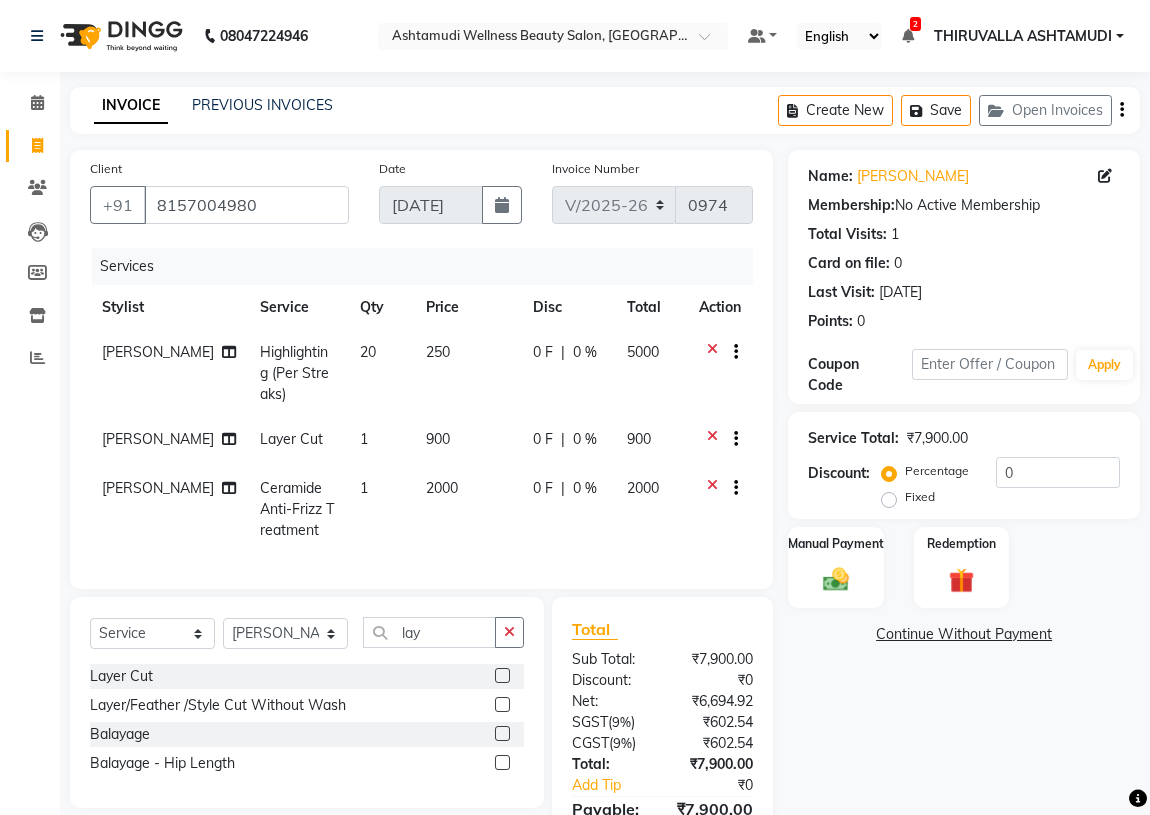 drag, startPoint x: 505, startPoint y: 690, endPoint x: 489, endPoint y: 689, distance: 16.03122 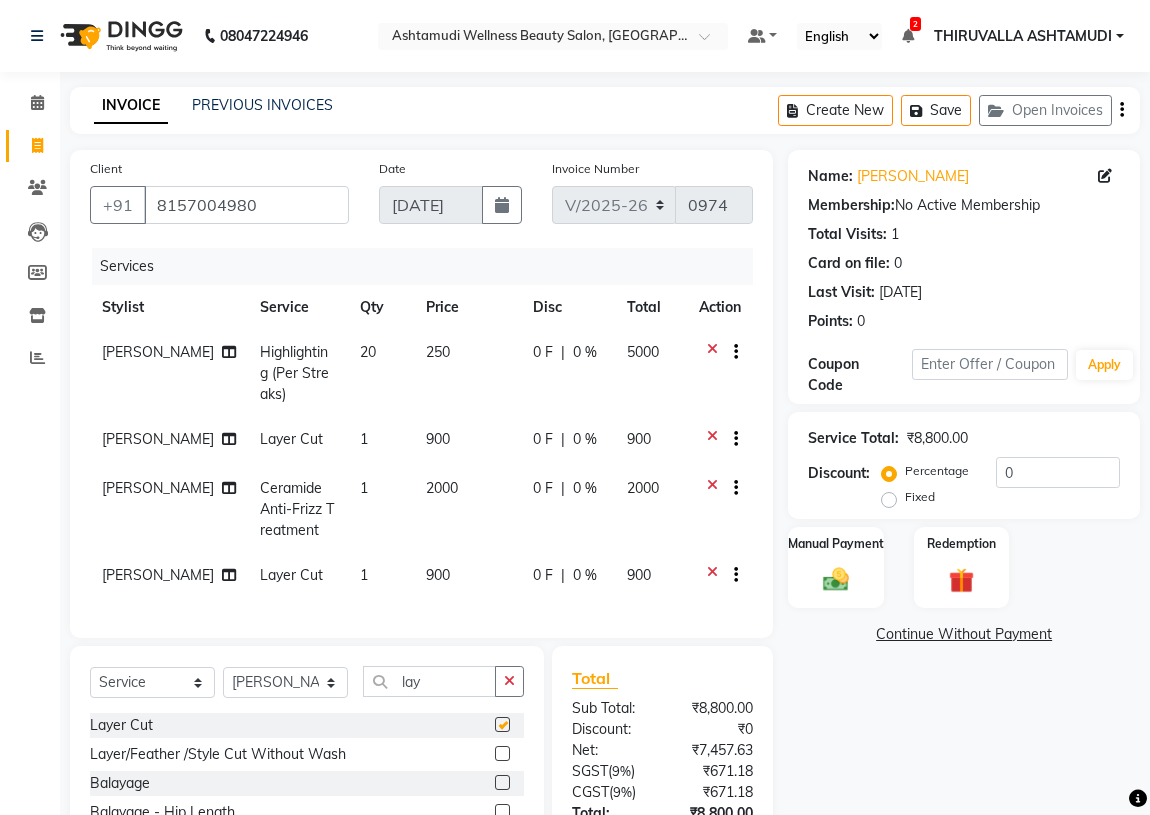 checkbox on "false" 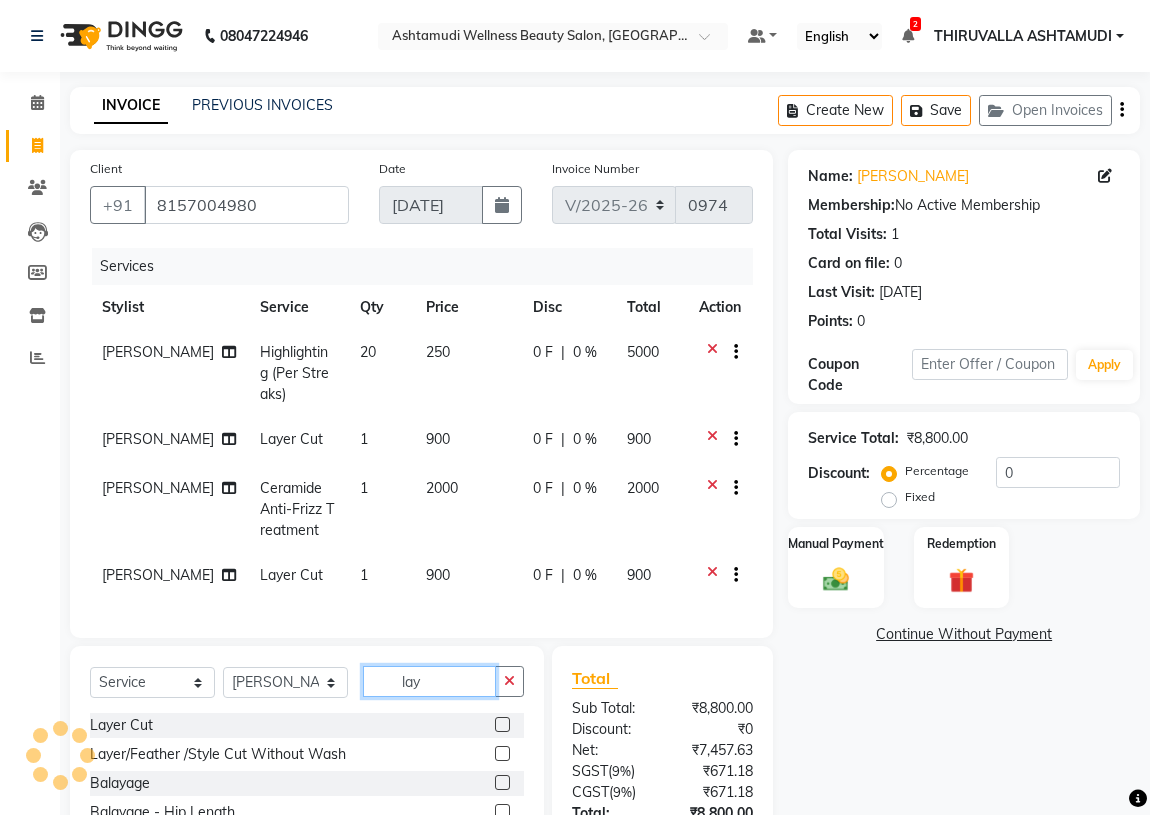 drag, startPoint x: 441, startPoint y: 701, endPoint x: 378, endPoint y: 701, distance: 63 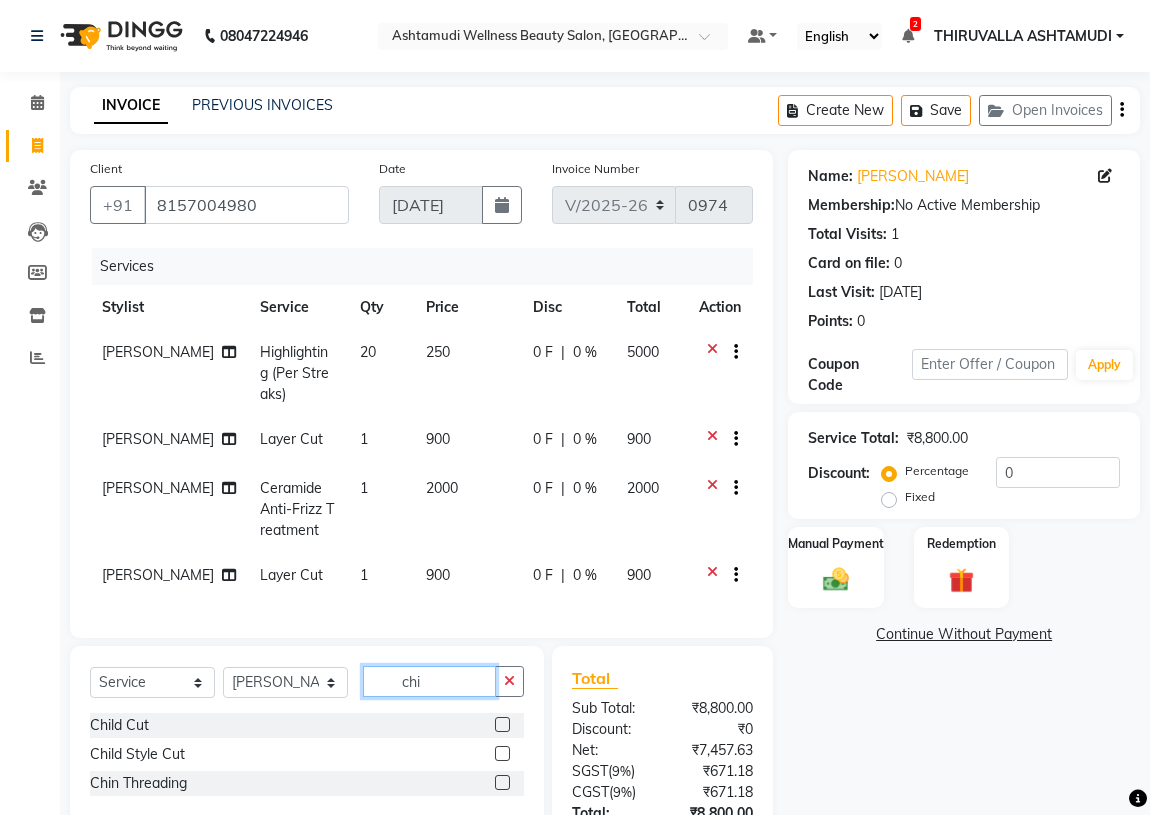type on "chi" 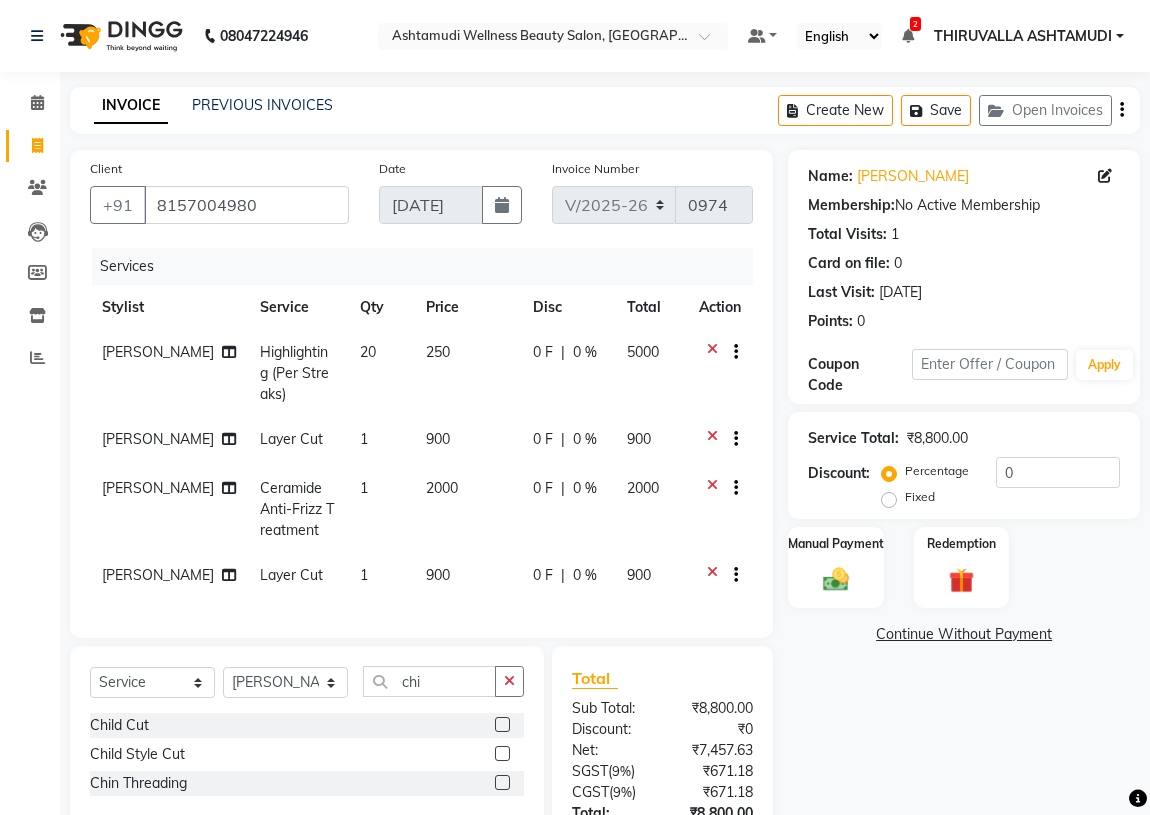 click 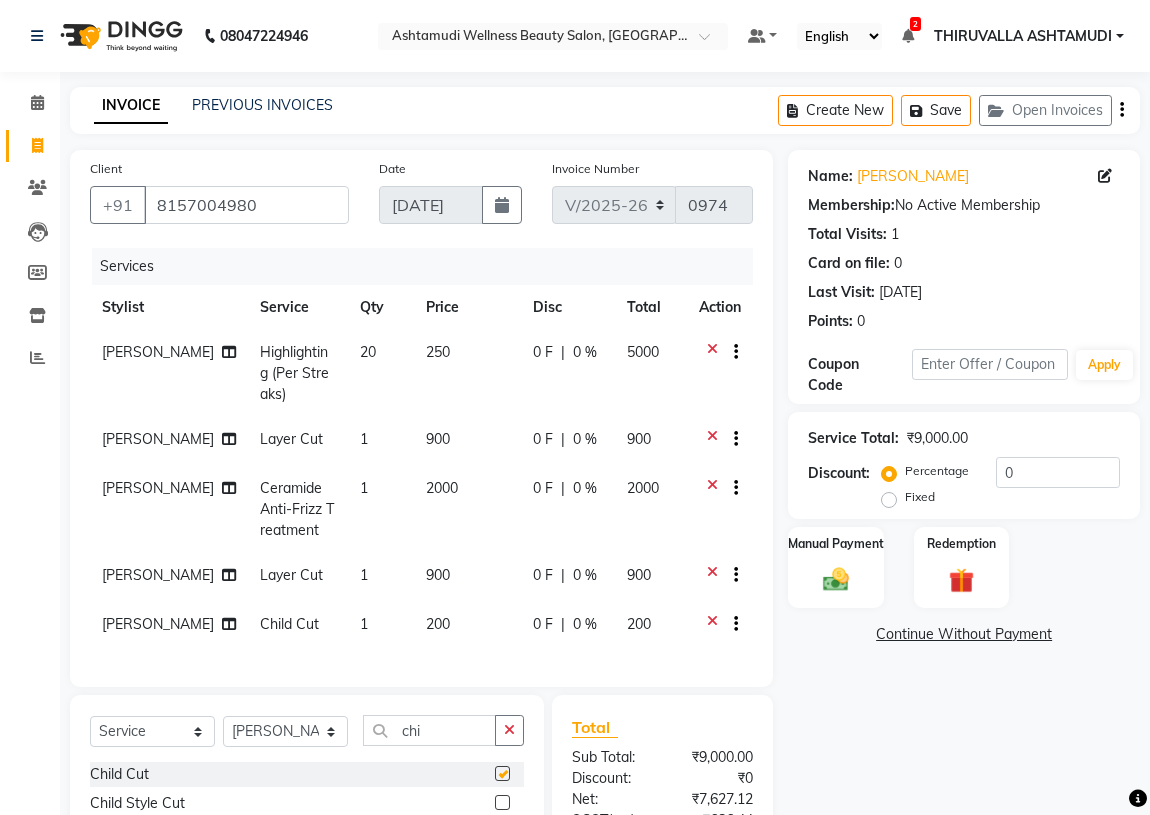 checkbox on "false" 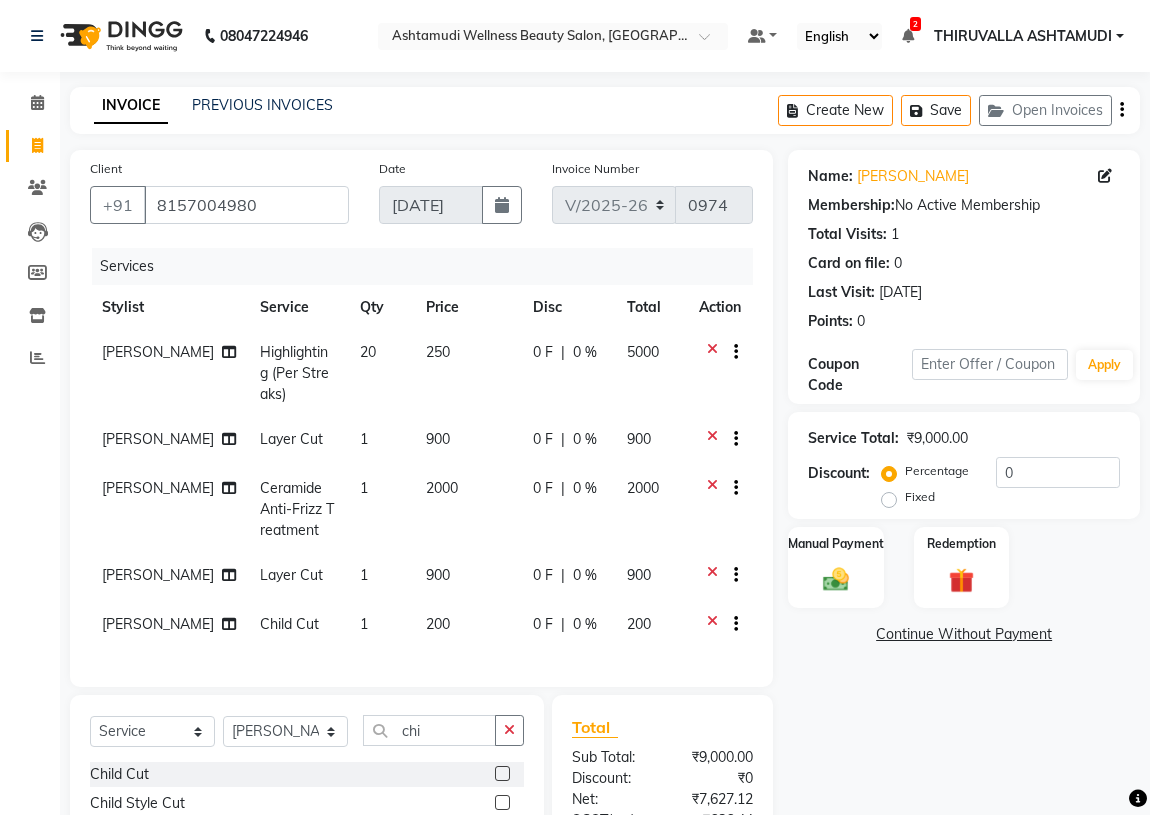 click on "[PERSON_NAME]" 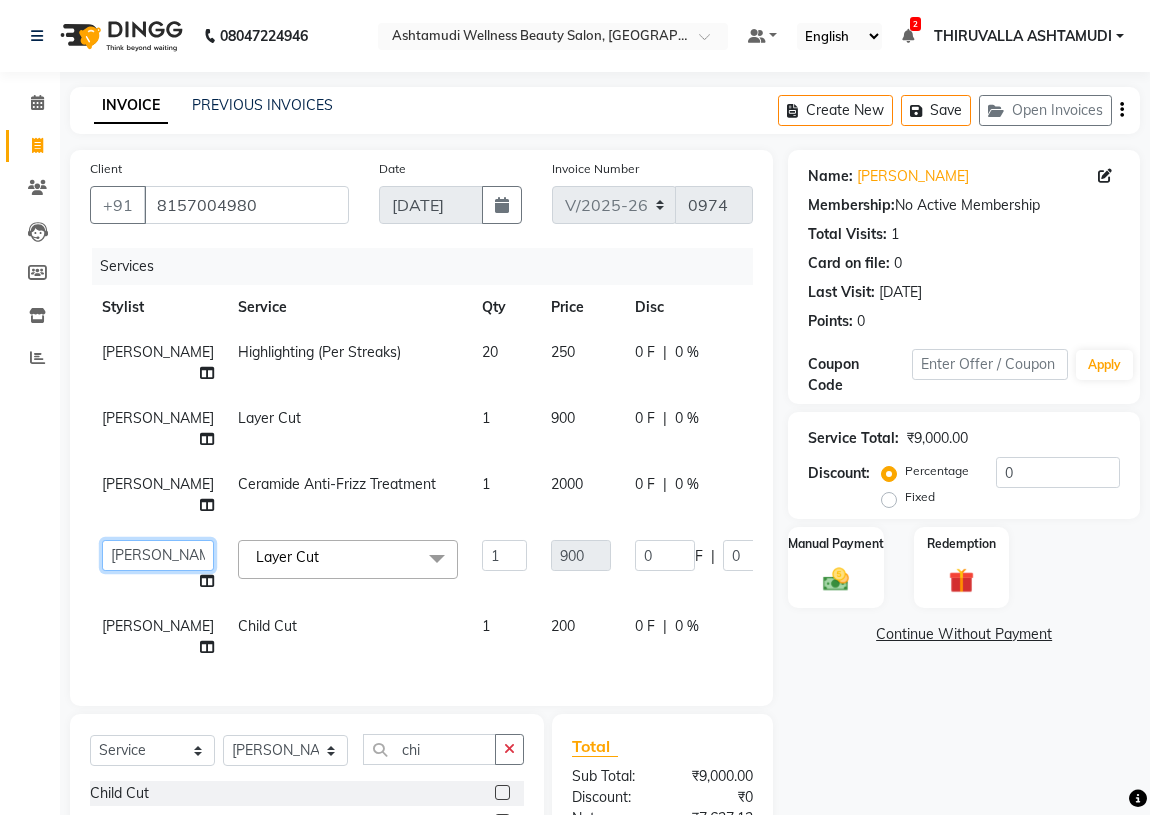 click on "ABHIRAMI		   ARYA   Eshani   GAYATHRIDEVI	K C	   JISNA   KHEM MAYA   MAYA   Nila   PRINI		   RINA RAI   SHINY ABY   THIRUVALLA ASHTAMUDI" 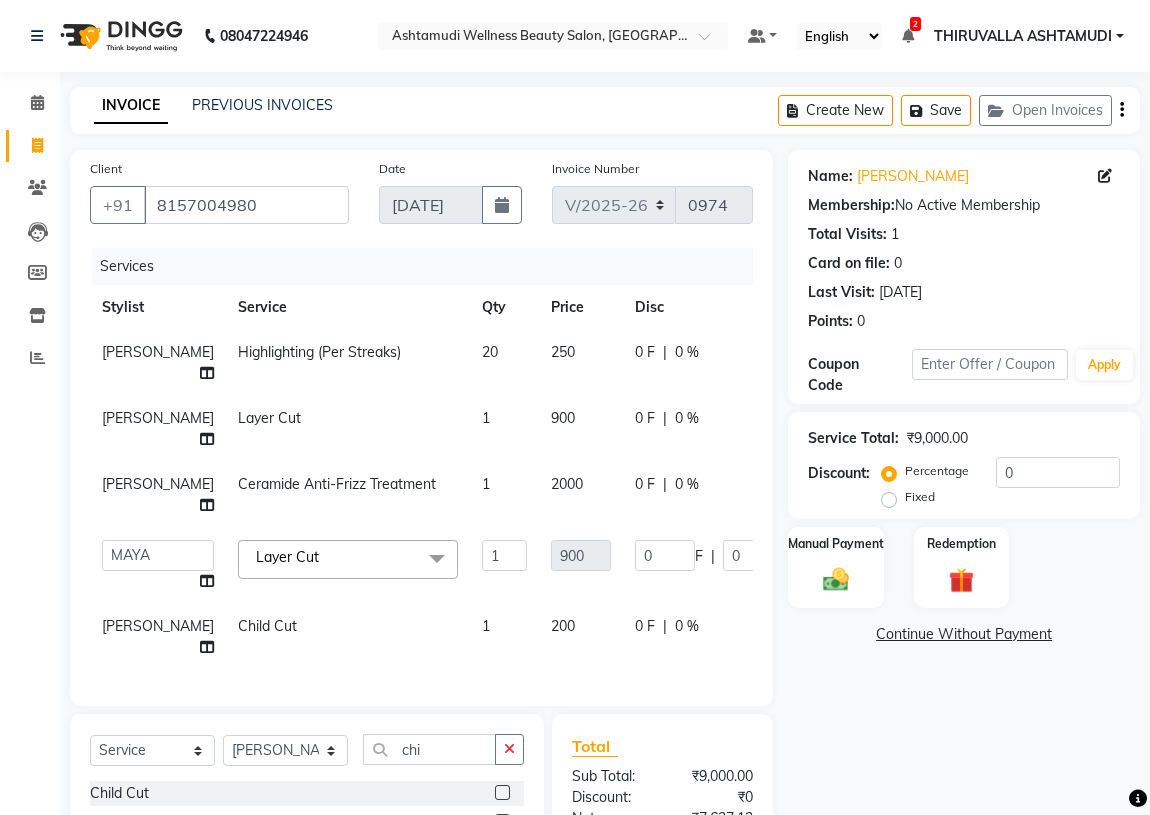select on "29018" 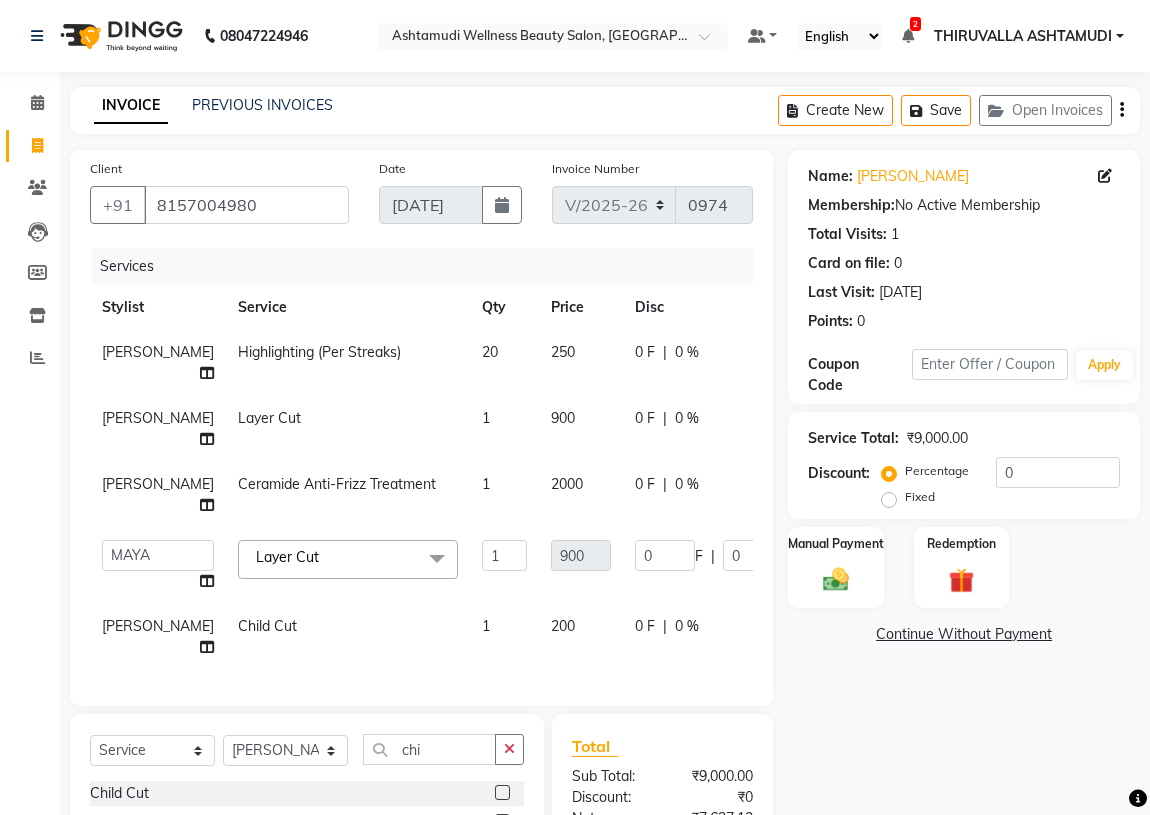 select on "42901" 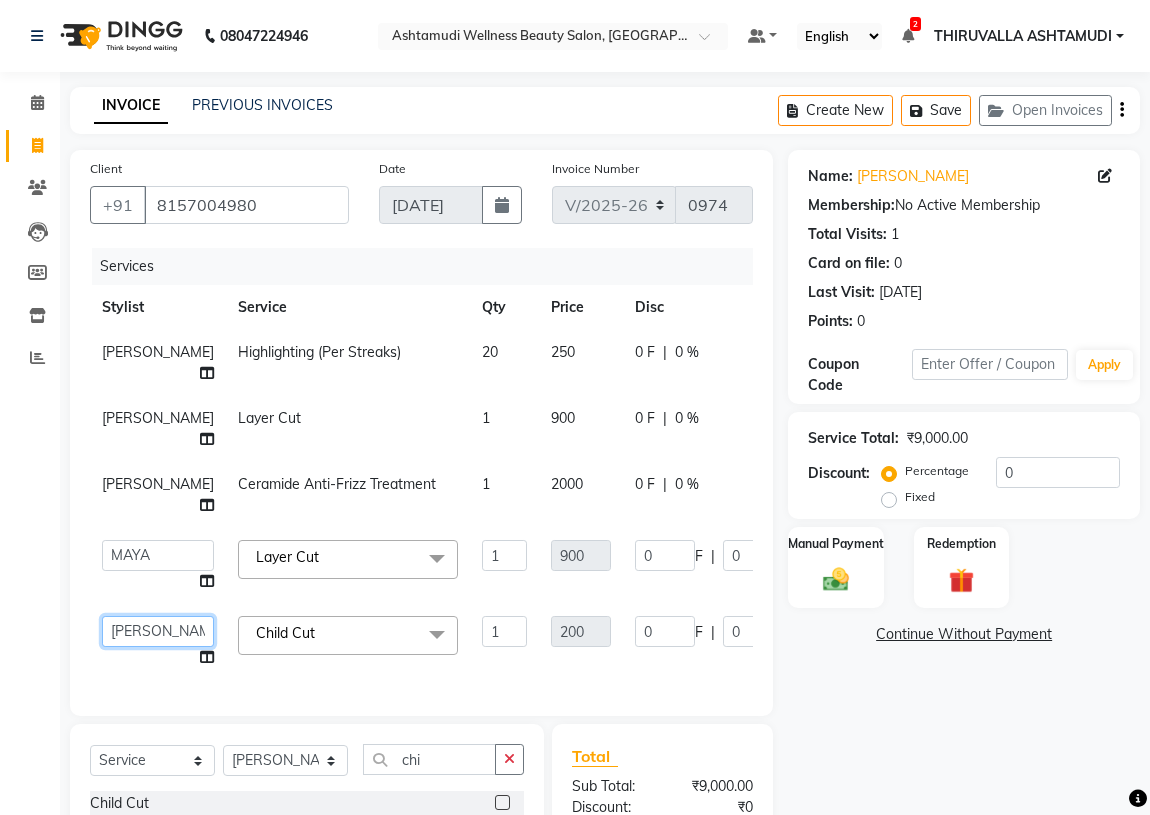 click on "ABHIRAMI		   ARYA   Eshani   GAYATHRIDEVI	K C	   JISNA   KHEM MAYA   MAYA   Nila   PRINI		   RINA RAI   SHINY ABY   THIRUVALLA ASHTAMUDI" 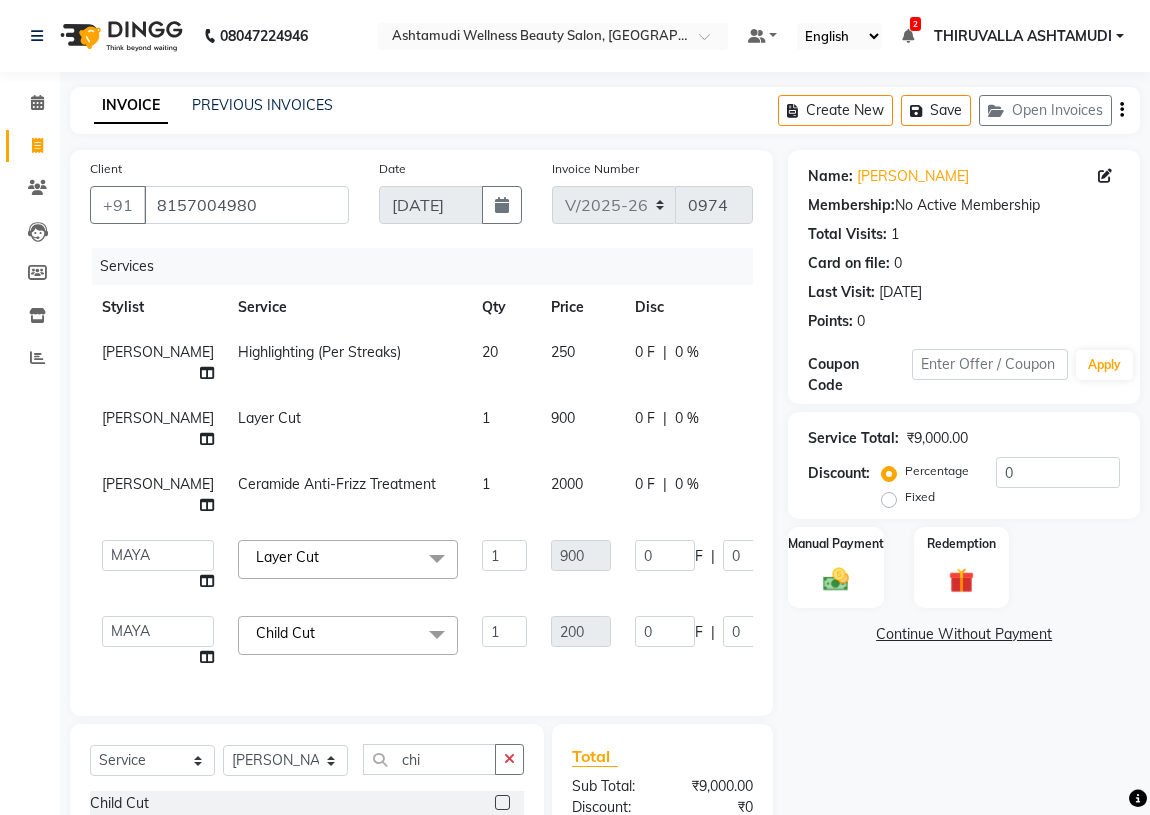 select on "29018" 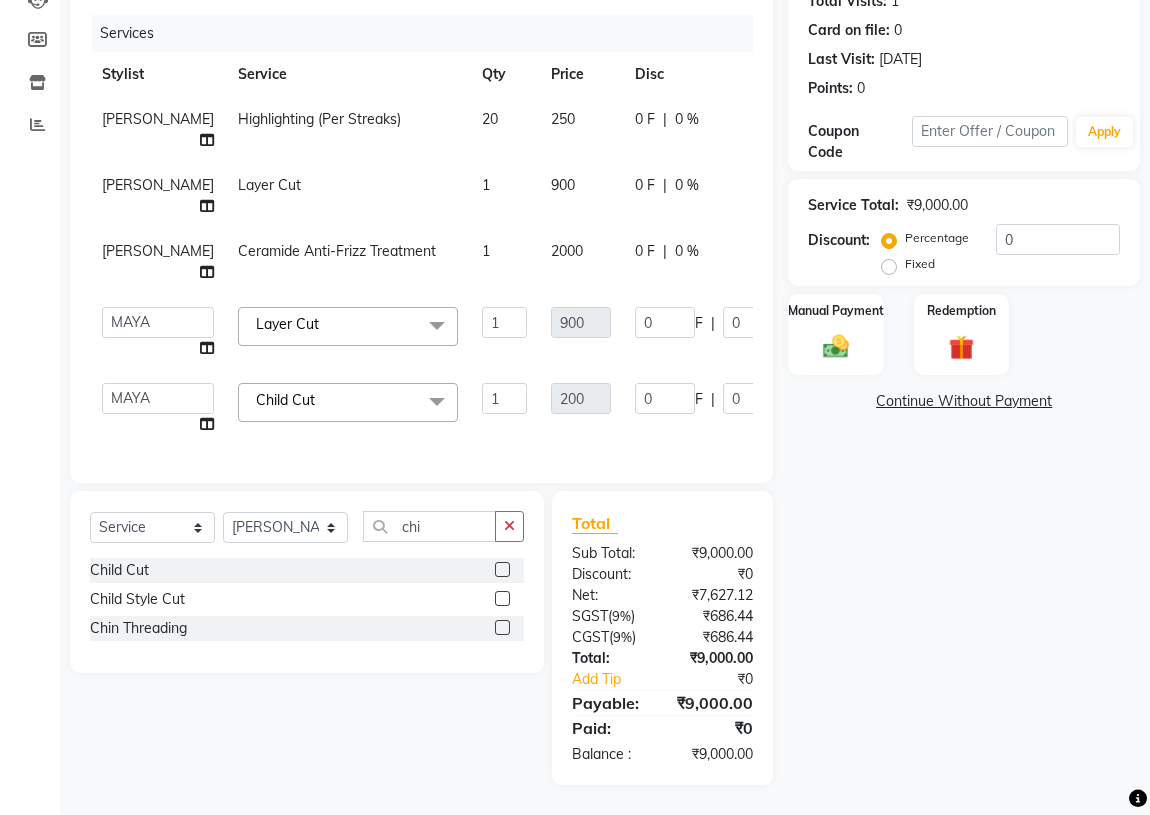 scroll, scrollTop: 285, scrollLeft: 0, axis: vertical 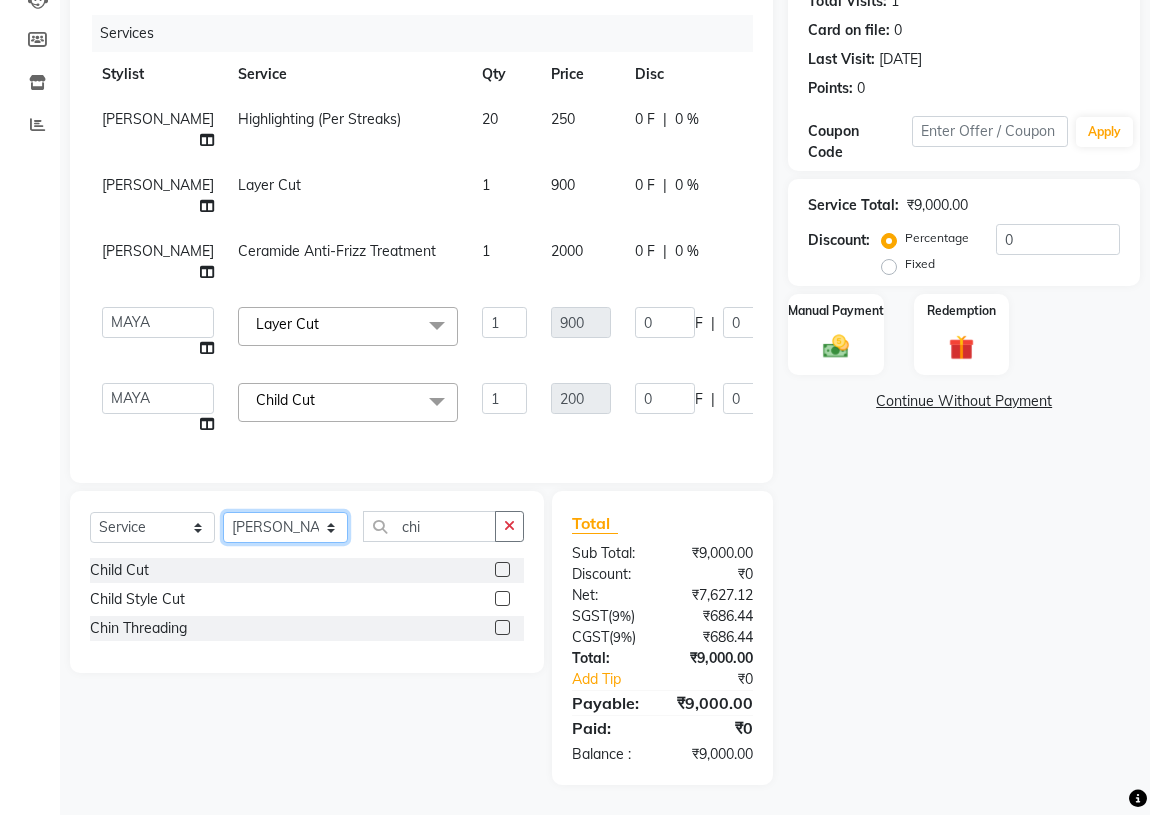drag, startPoint x: 334, startPoint y: 532, endPoint x: 330, endPoint y: 519, distance: 13.601471 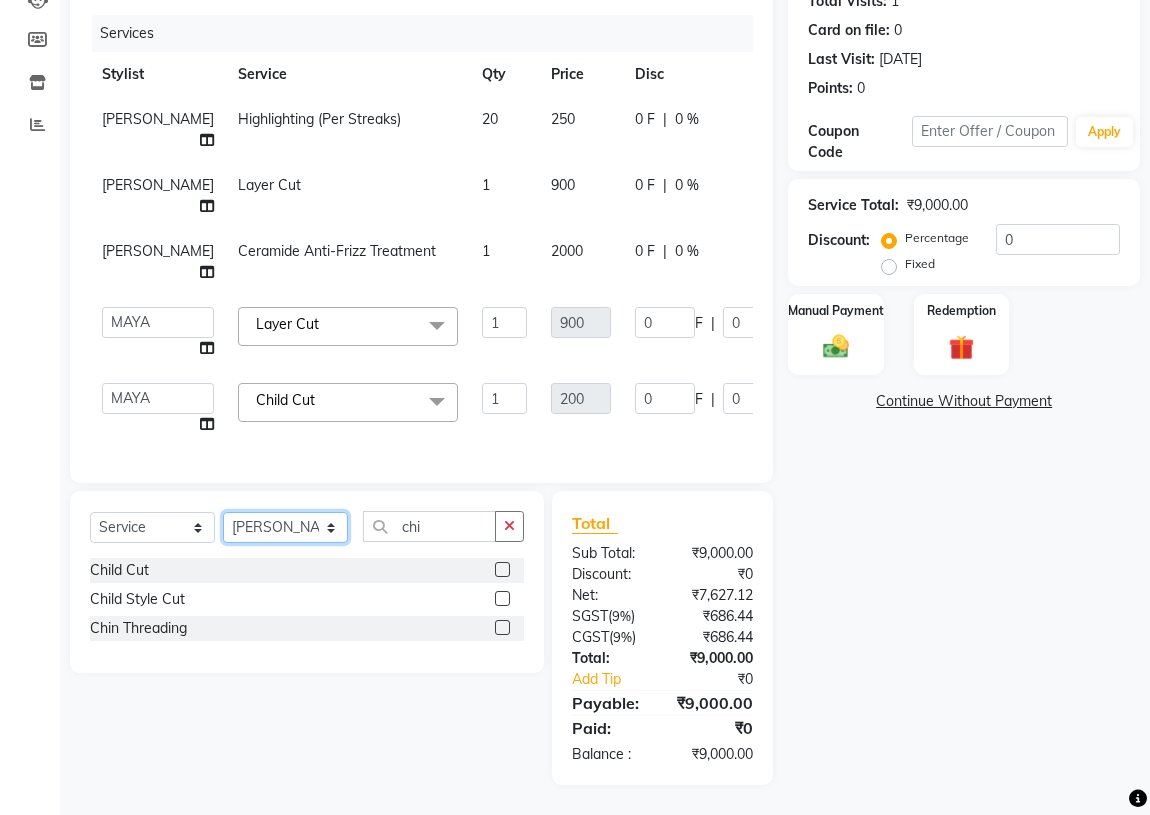 click on "Select Stylist ABHIRAMI		 ARYA Eshani GAYATHRIDEVI	K C	 JISNA KHEM MAYA MAYA Nila PRINI		 RINA RAI SHINY ABY THIRUVALLA ASHTAMUDI" 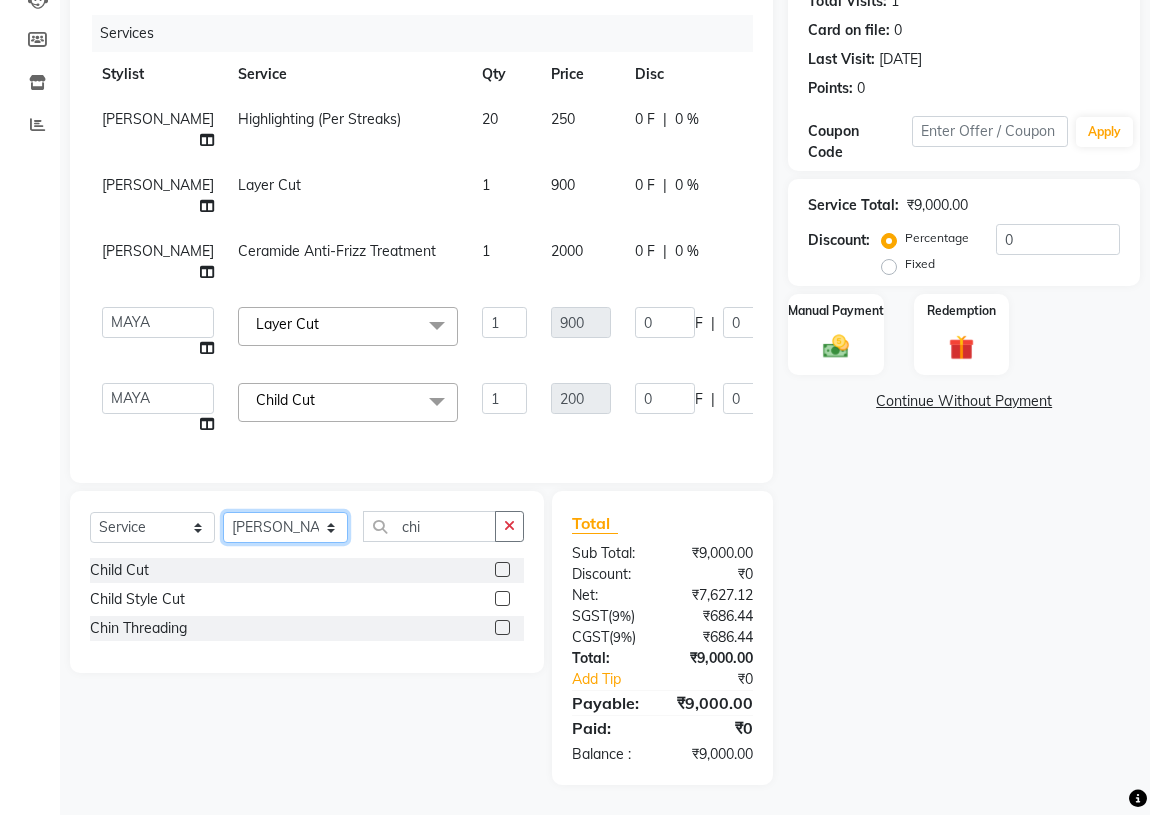 select on "60487" 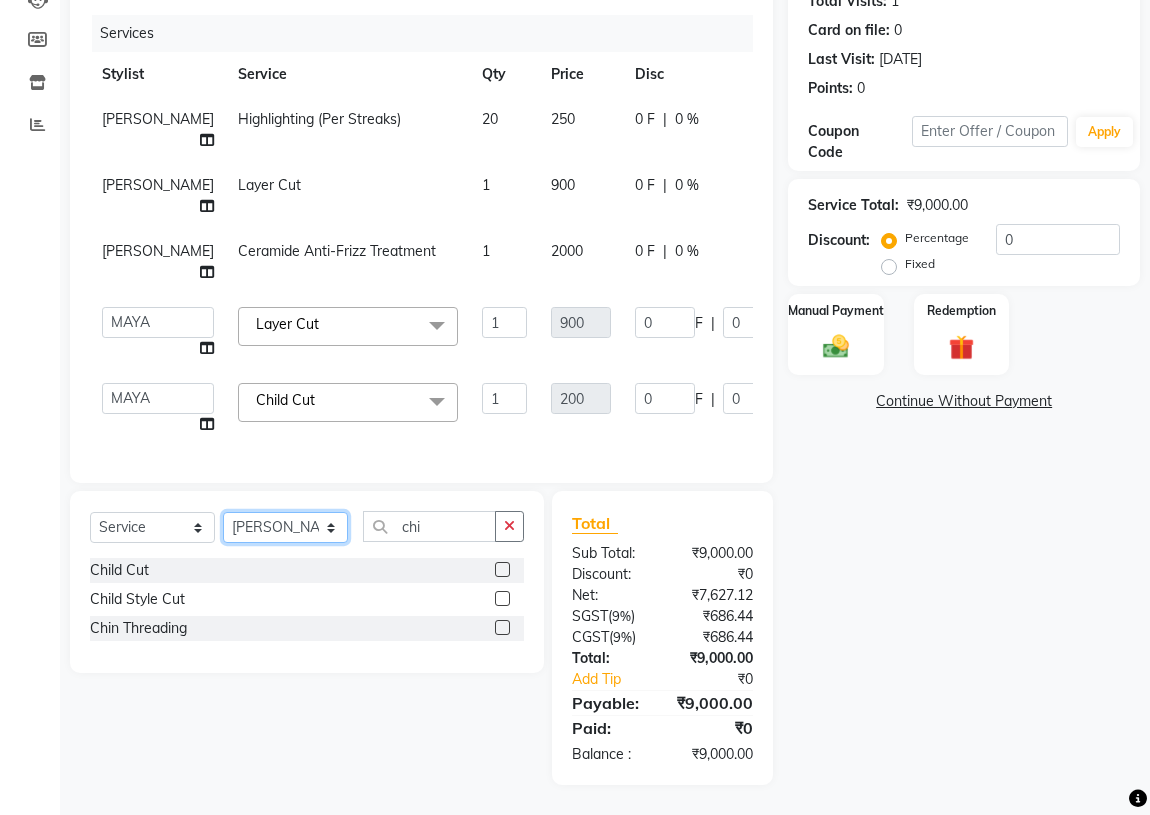click on "Select Stylist ABHIRAMI		 ARYA Eshani GAYATHRIDEVI	K C	 JISNA KHEM MAYA MAYA Nila PRINI		 RINA RAI SHINY ABY THIRUVALLA ASHTAMUDI" 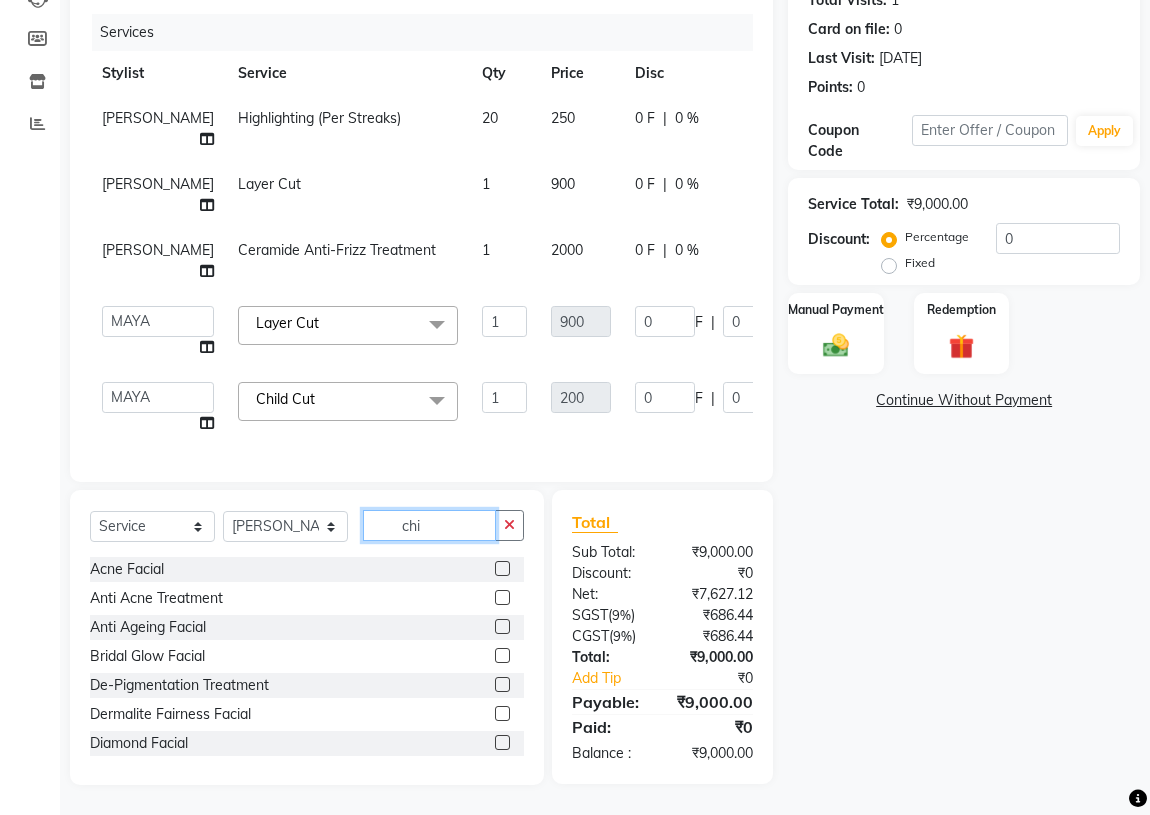 drag, startPoint x: 431, startPoint y: 521, endPoint x: 400, endPoint y: 537, distance: 34.88553 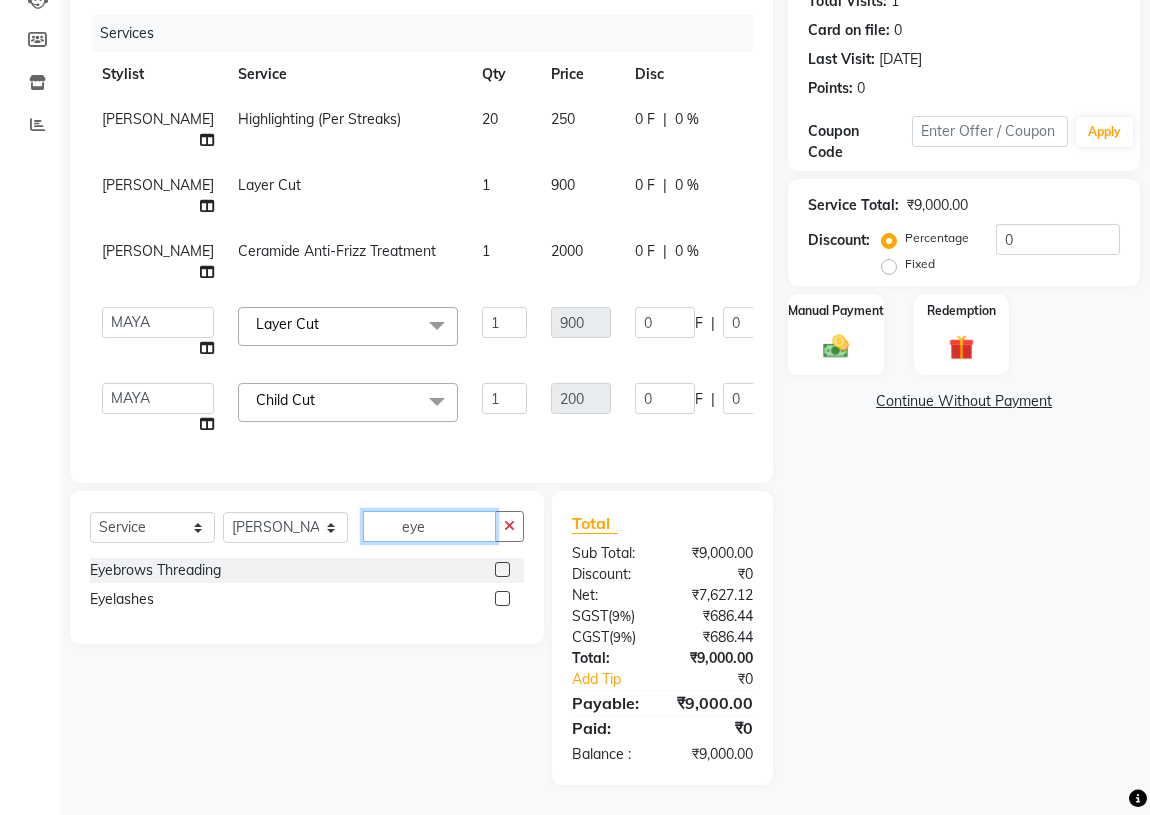 type on "eye" 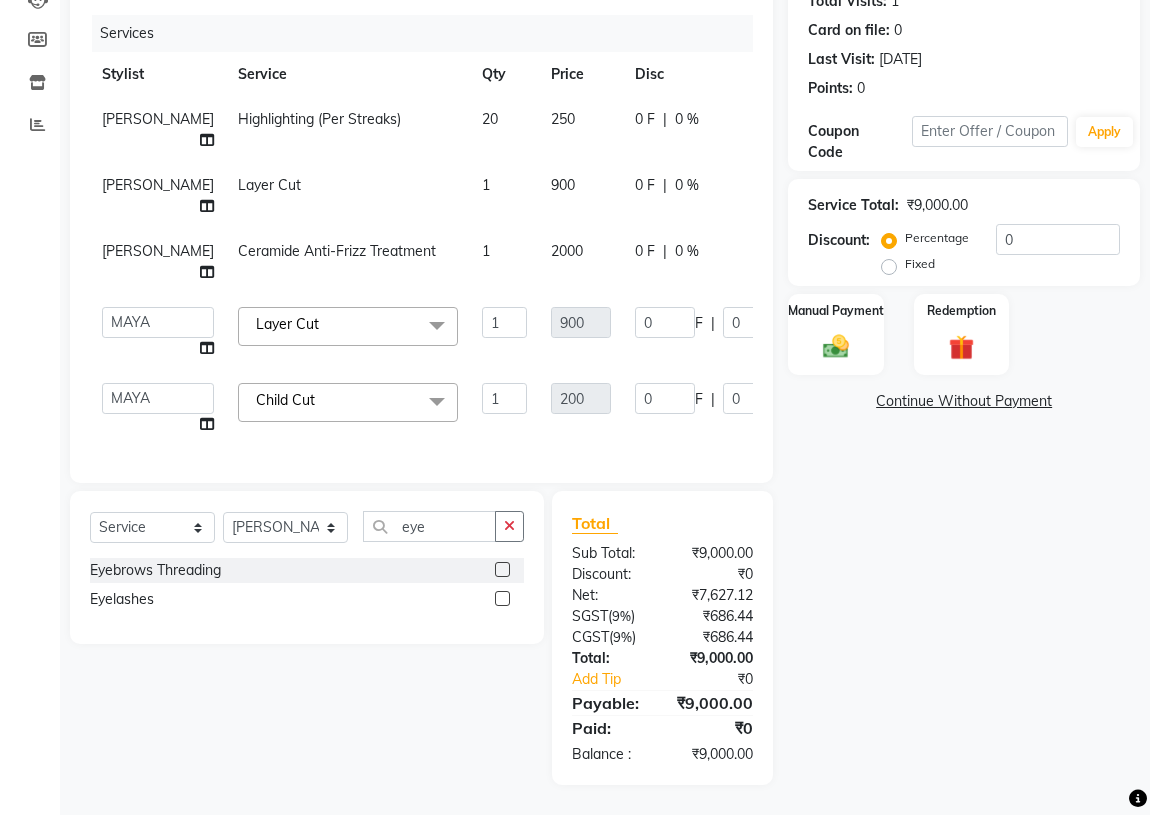 click 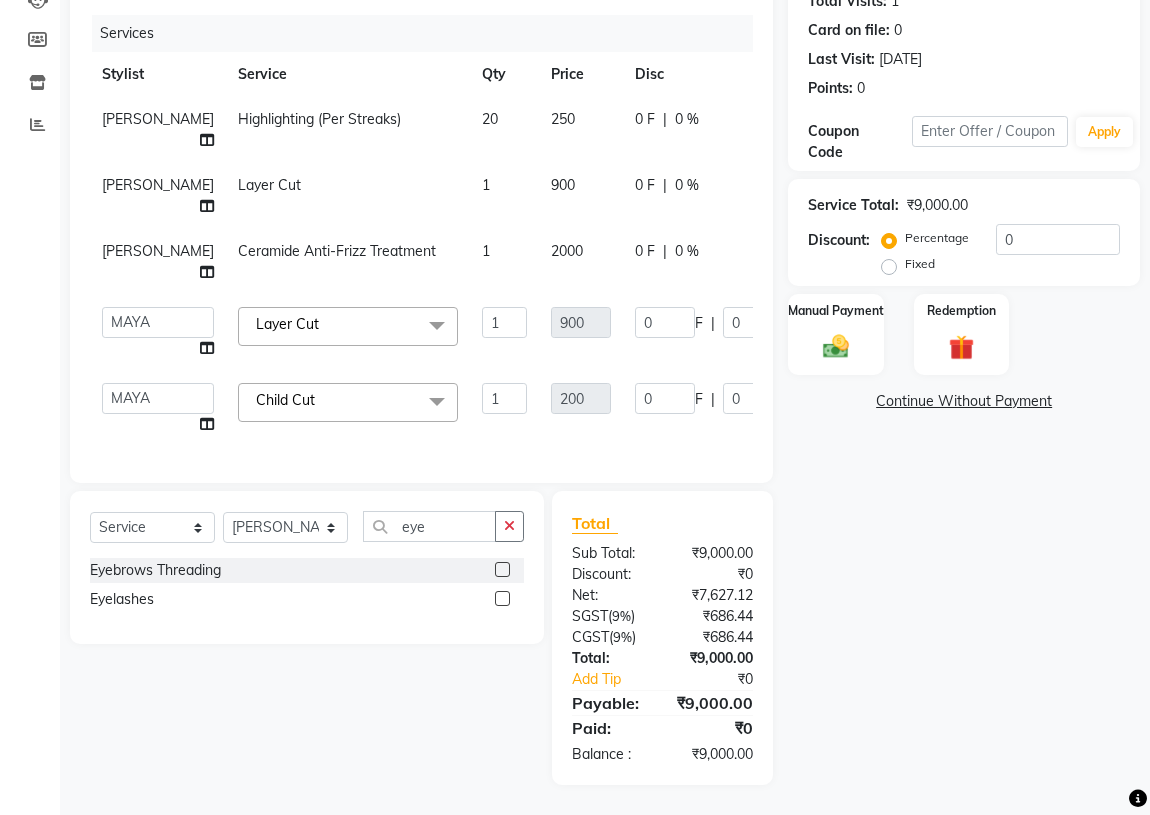 click at bounding box center (501, 570) 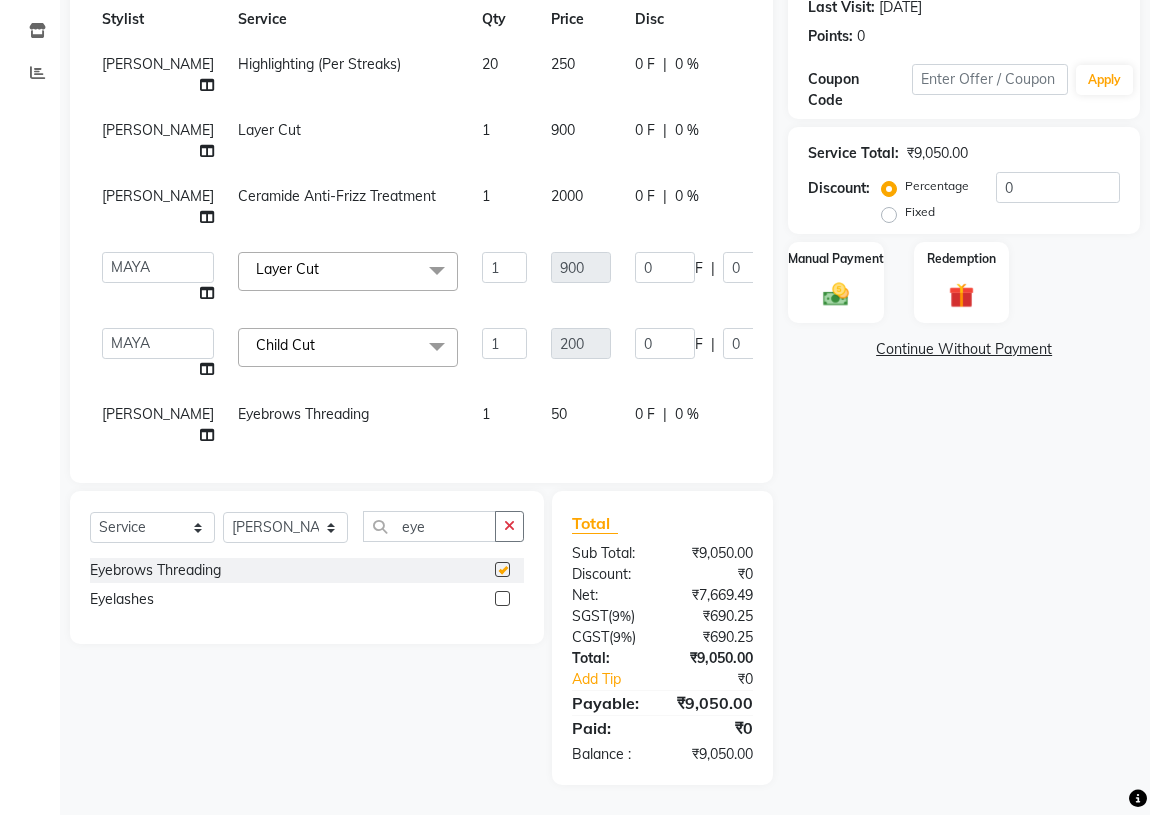 checkbox on "false" 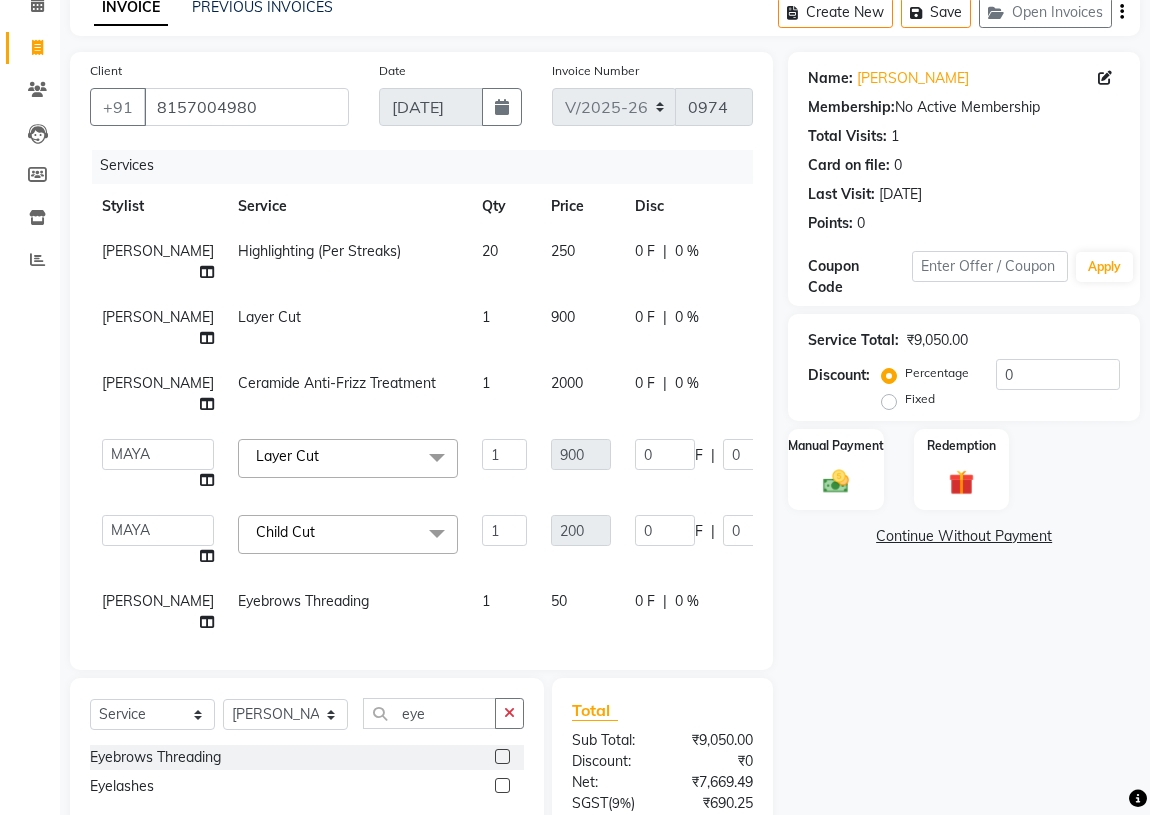 scroll, scrollTop: 194, scrollLeft: 0, axis: vertical 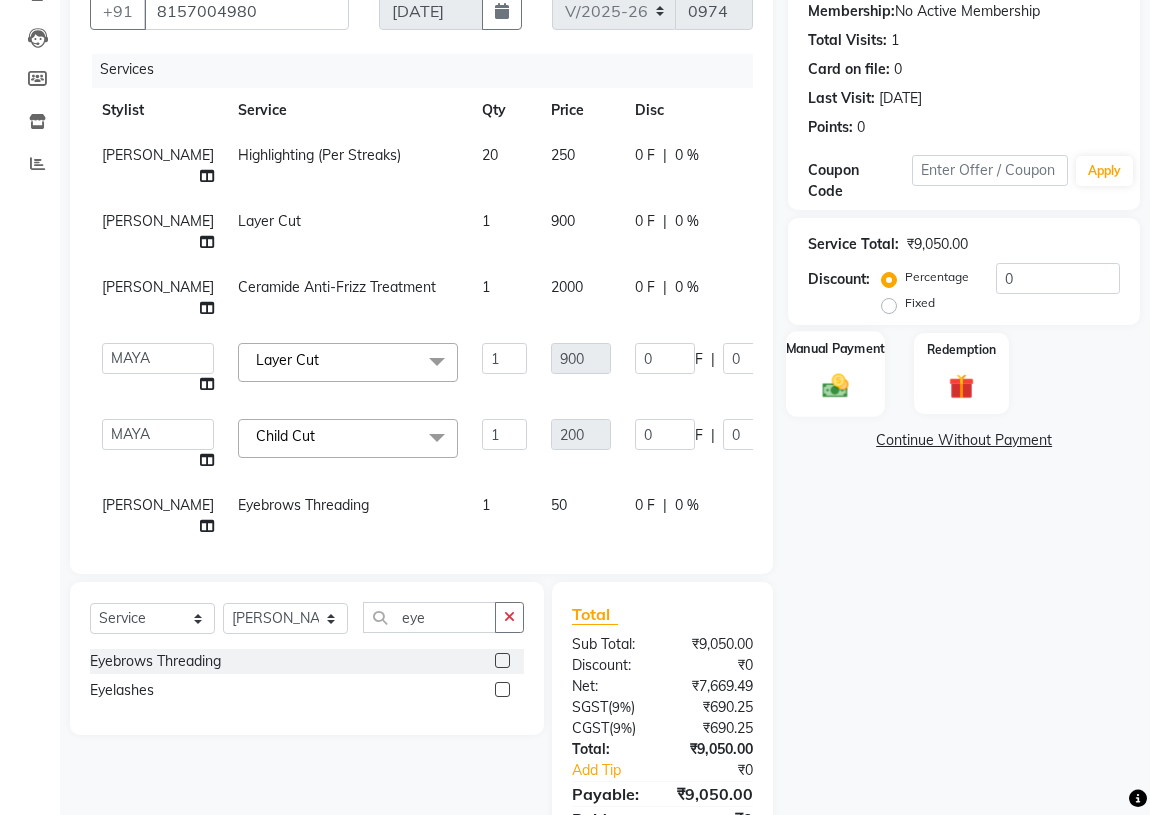 click 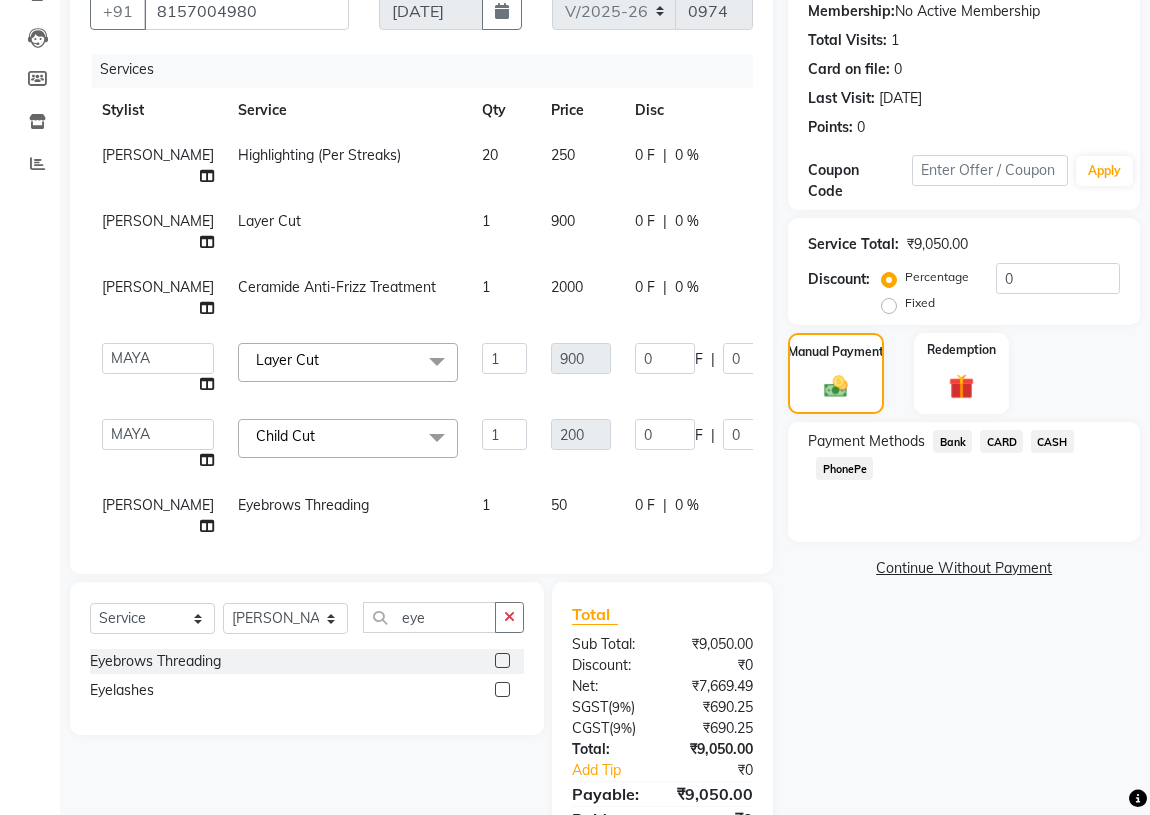 click on "CARD" 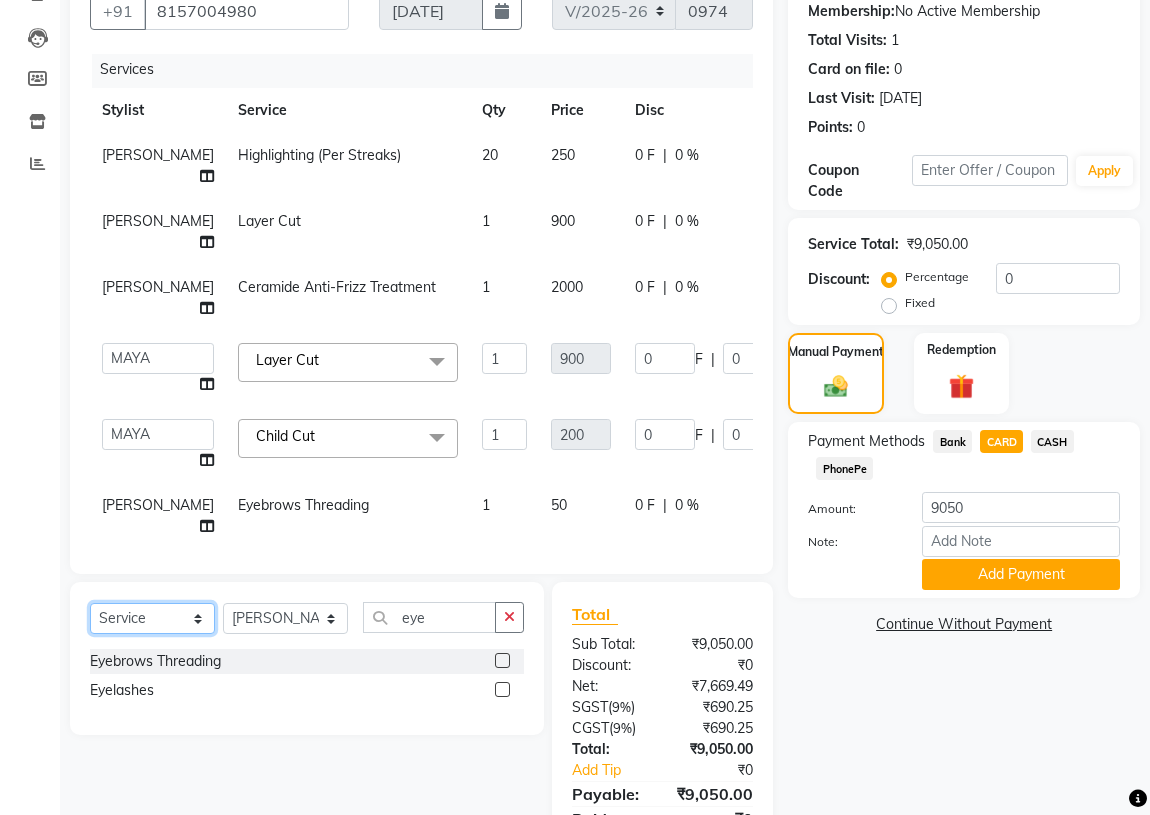 click on "Select  Service  Product  Membership  Package Voucher Prepaid Gift Card" 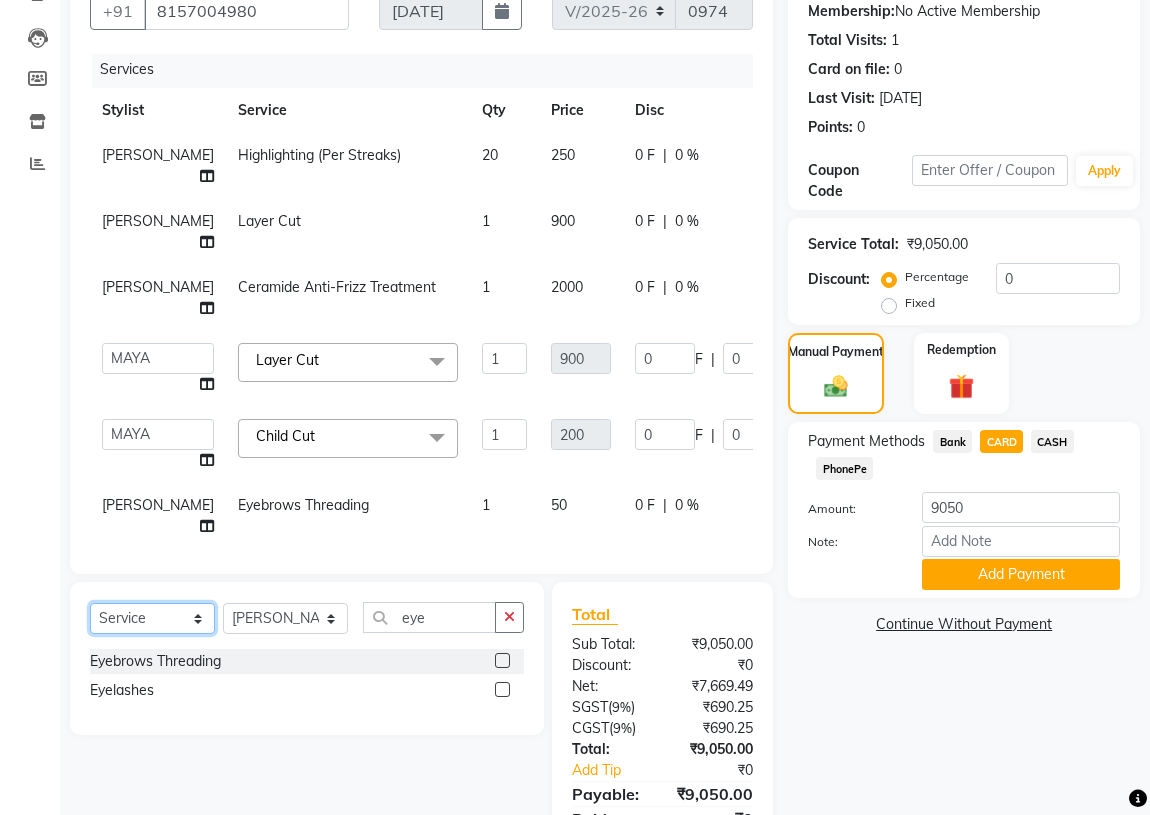 select on "product" 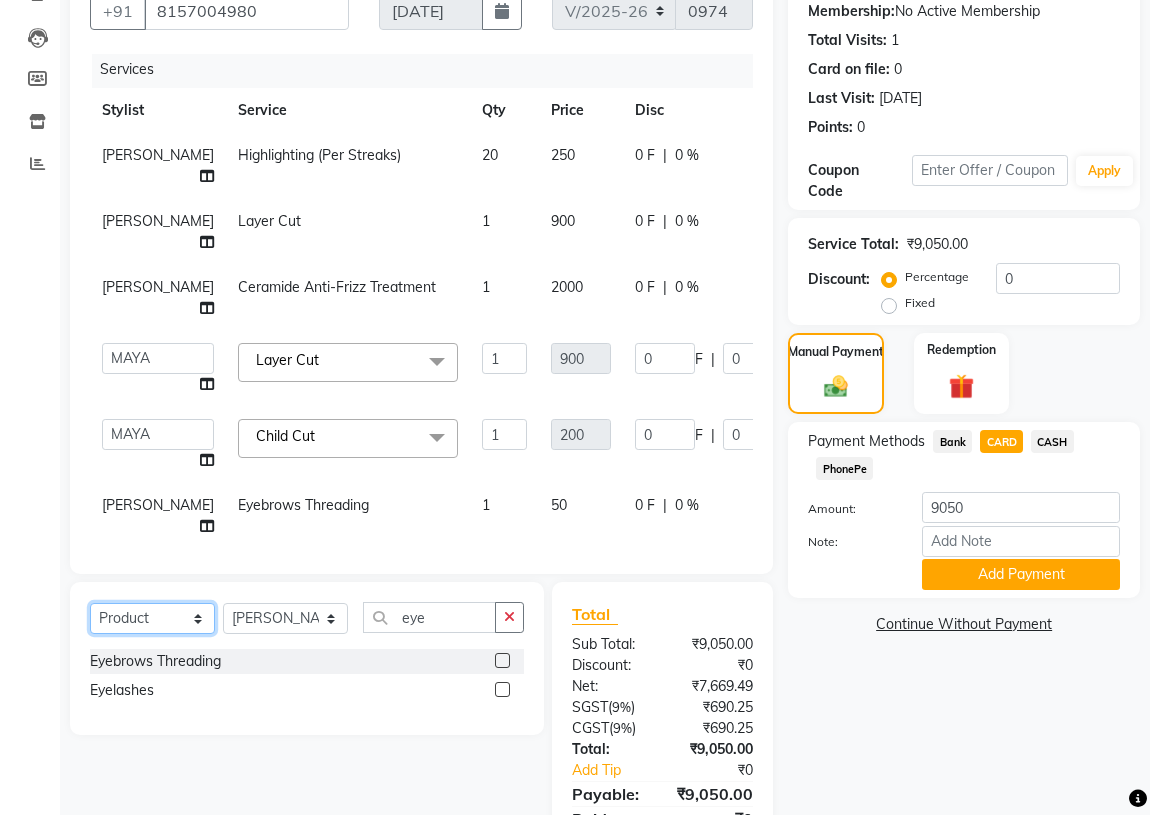 click on "Select  Service  Product  Membership  Package Voucher Prepaid Gift Card" 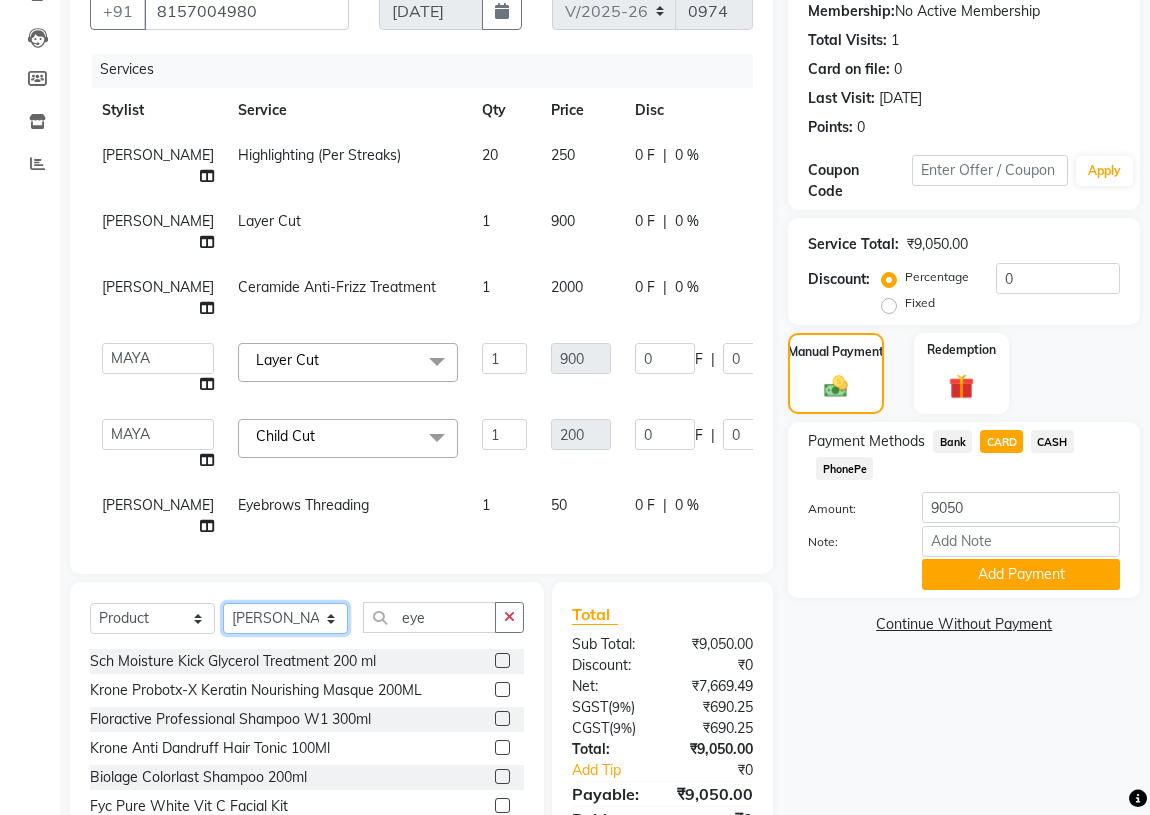 click on "Select Stylist ABHIRAMI		 ARYA Eshani GAYATHRIDEVI	K C	 JISNA KHEM MAYA MAYA Nila PRINI		 RINA RAI SHINY ABY THIRUVALLA ASHTAMUDI" 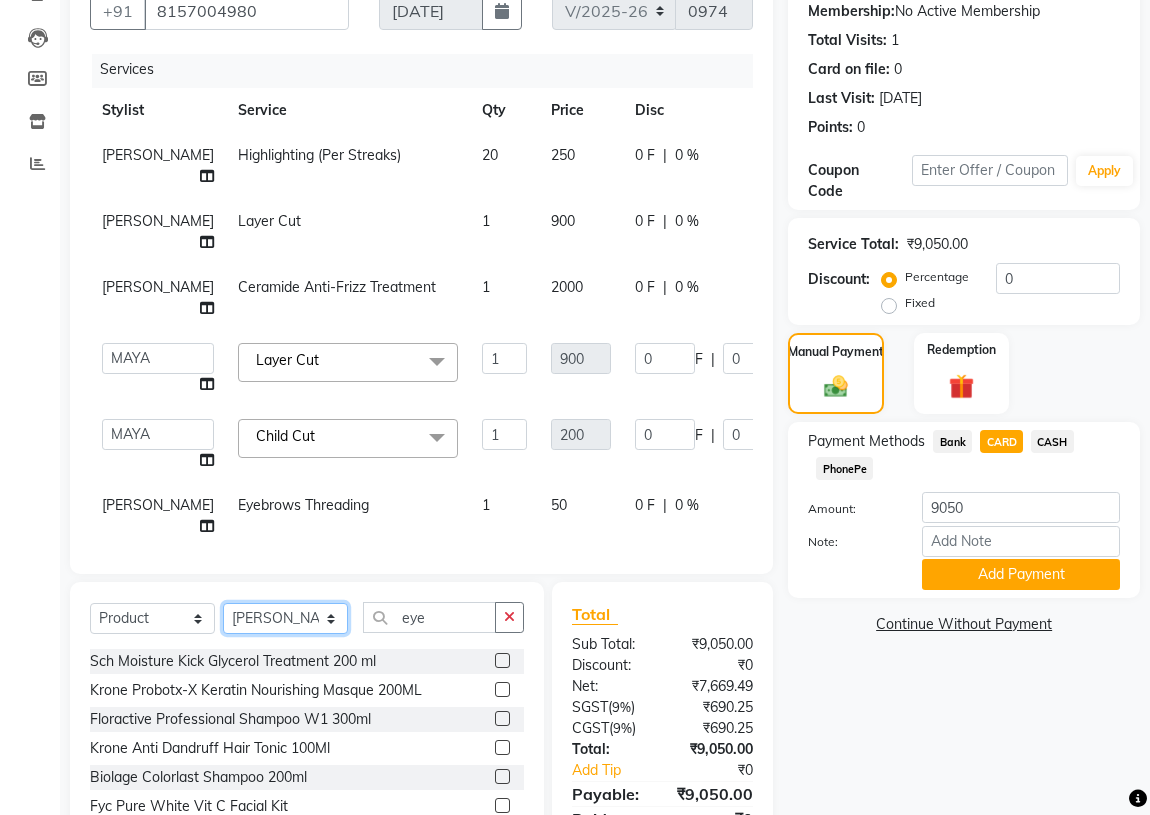 click on "Select Stylist ABHIRAMI		 ARYA Eshani GAYATHRIDEVI	K C	 JISNA KHEM MAYA MAYA Nila PRINI		 RINA RAI SHINY ABY THIRUVALLA ASHTAMUDI" 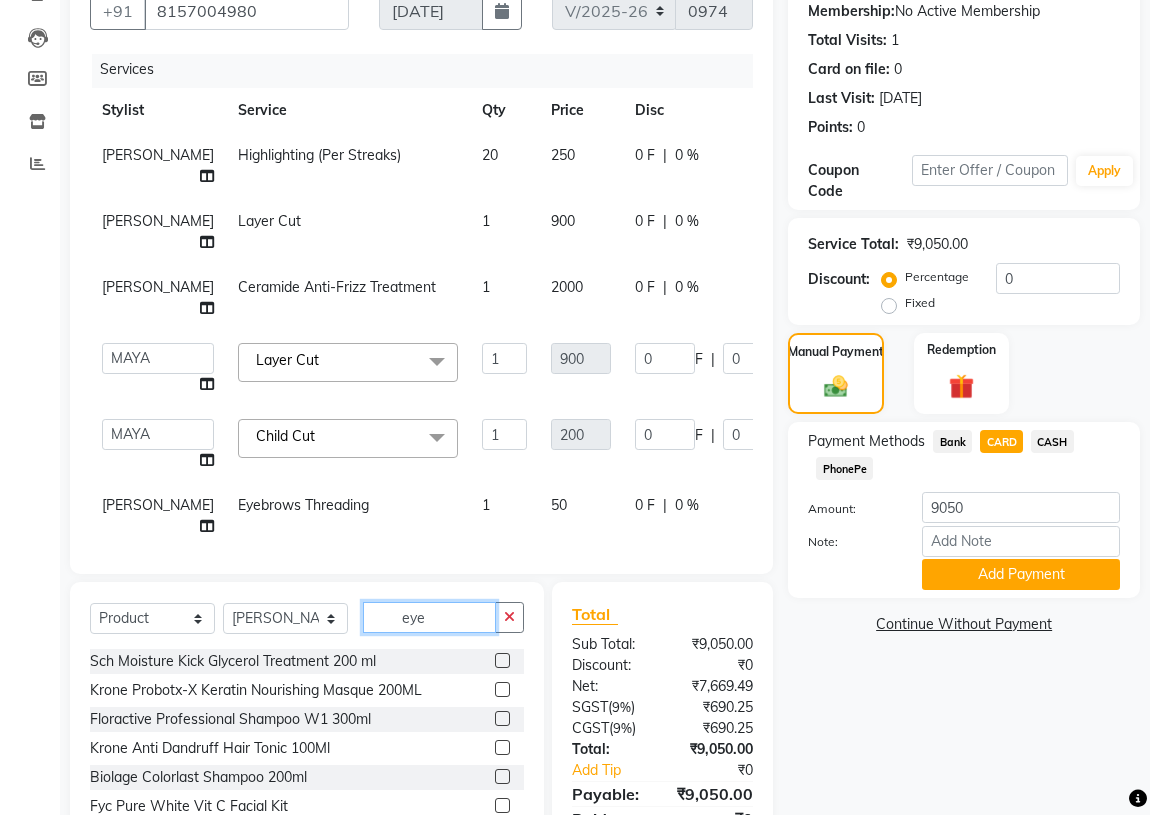 drag, startPoint x: 445, startPoint y: 619, endPoint x: 391, endPoint y: 627, distance: 54.589375 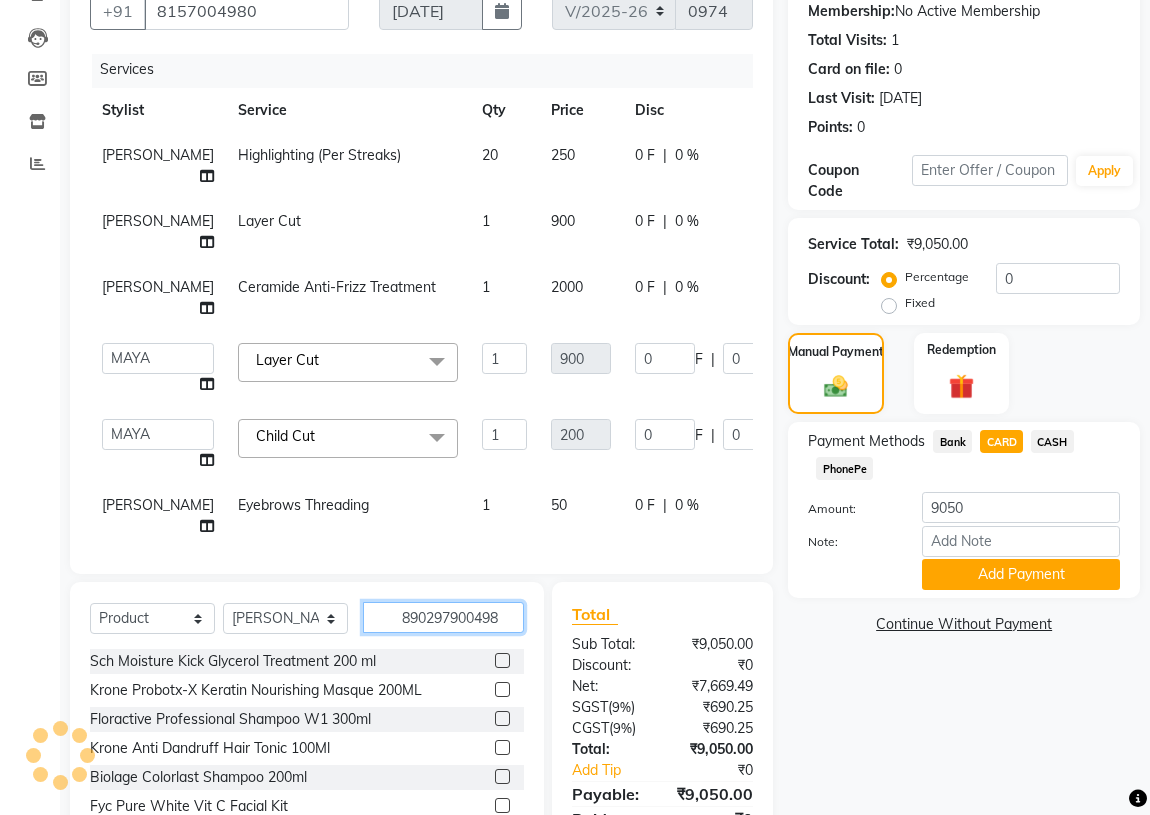 type on "8902979004985" 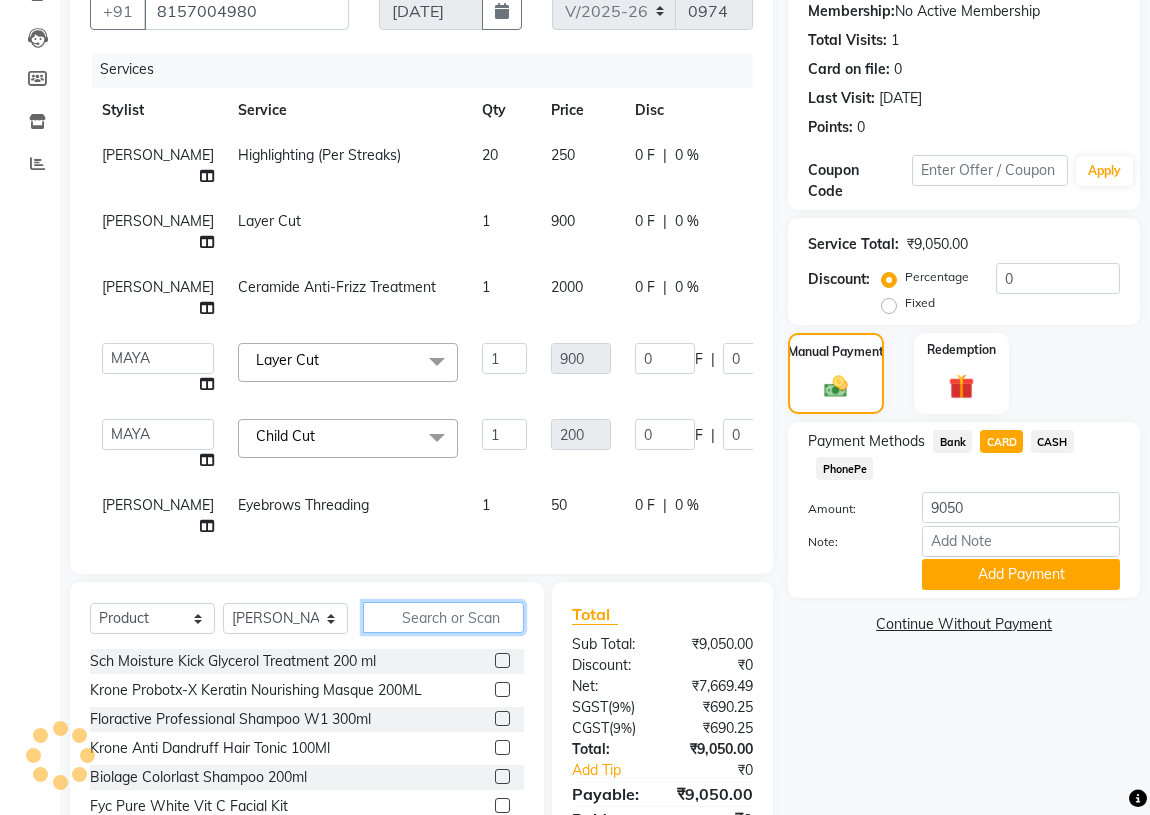 scroll, scrollTop: 0, scrollLeft: 0, axis: both 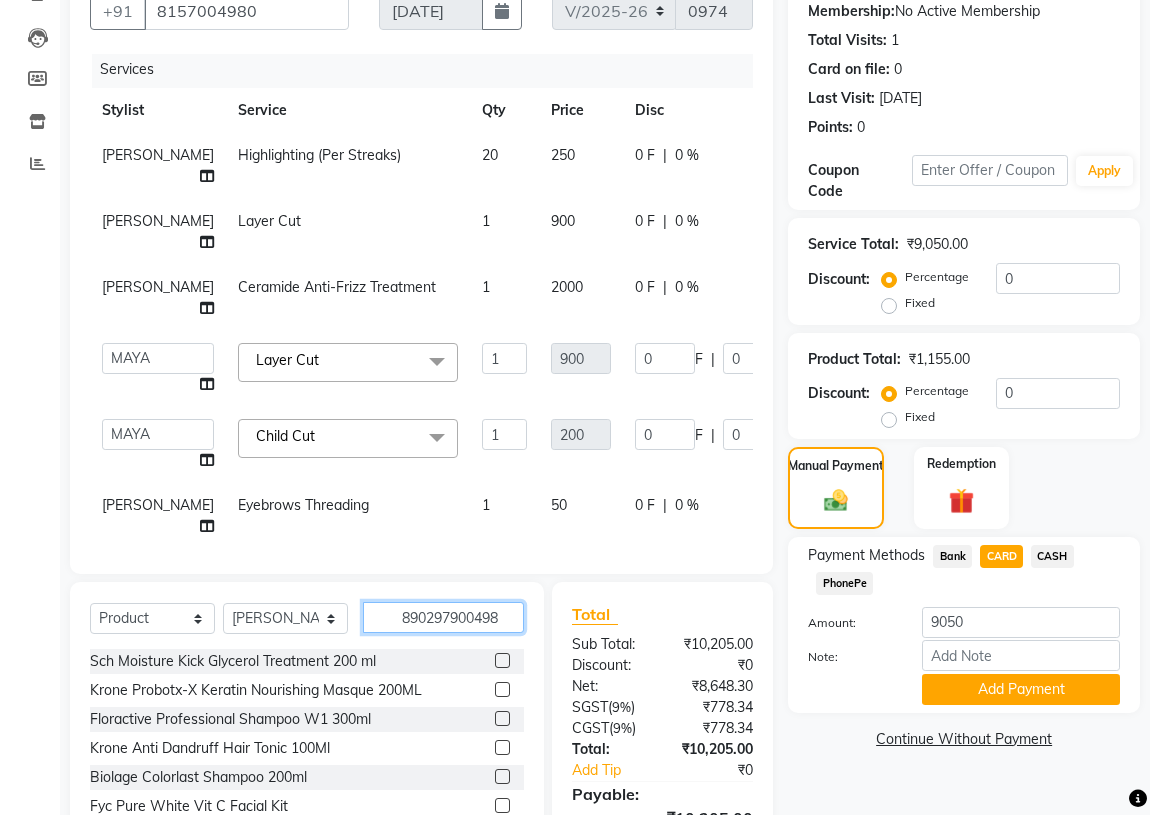 type on "8902979004985" 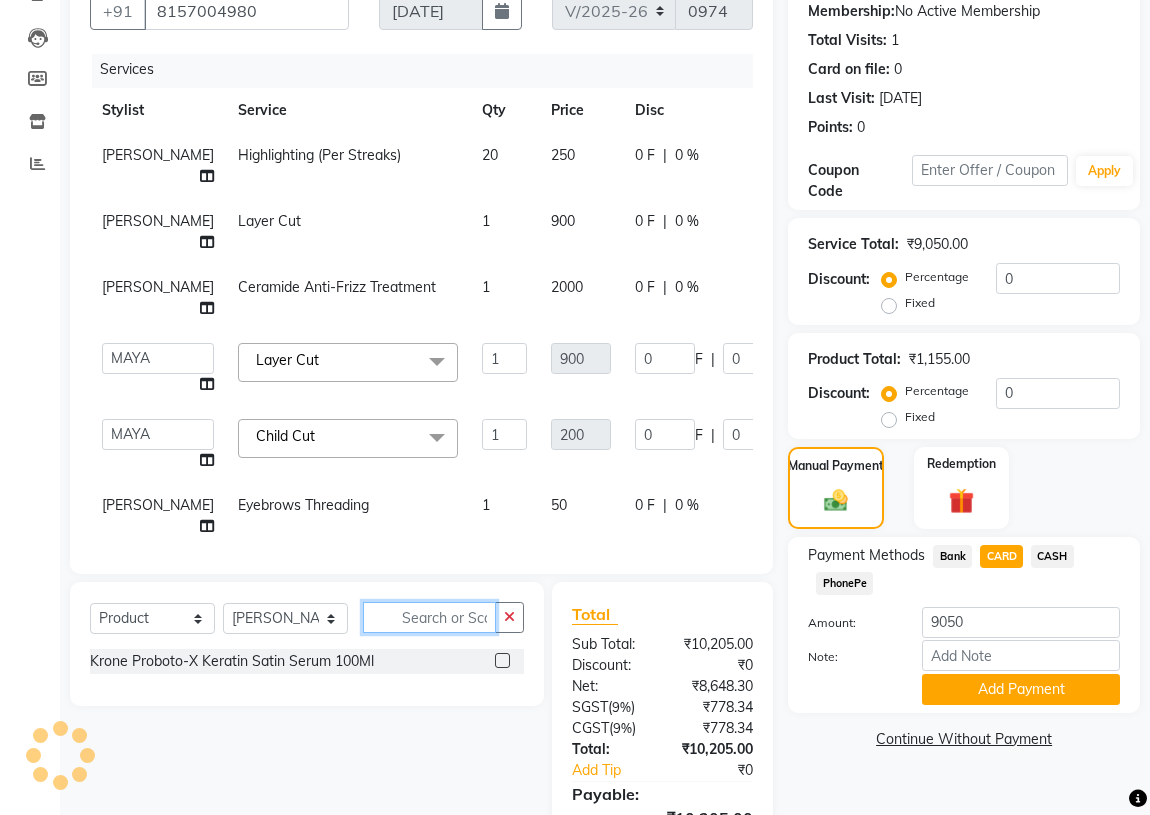 scroll, scrollTop: 0, scrollLeft: 0, axis: both 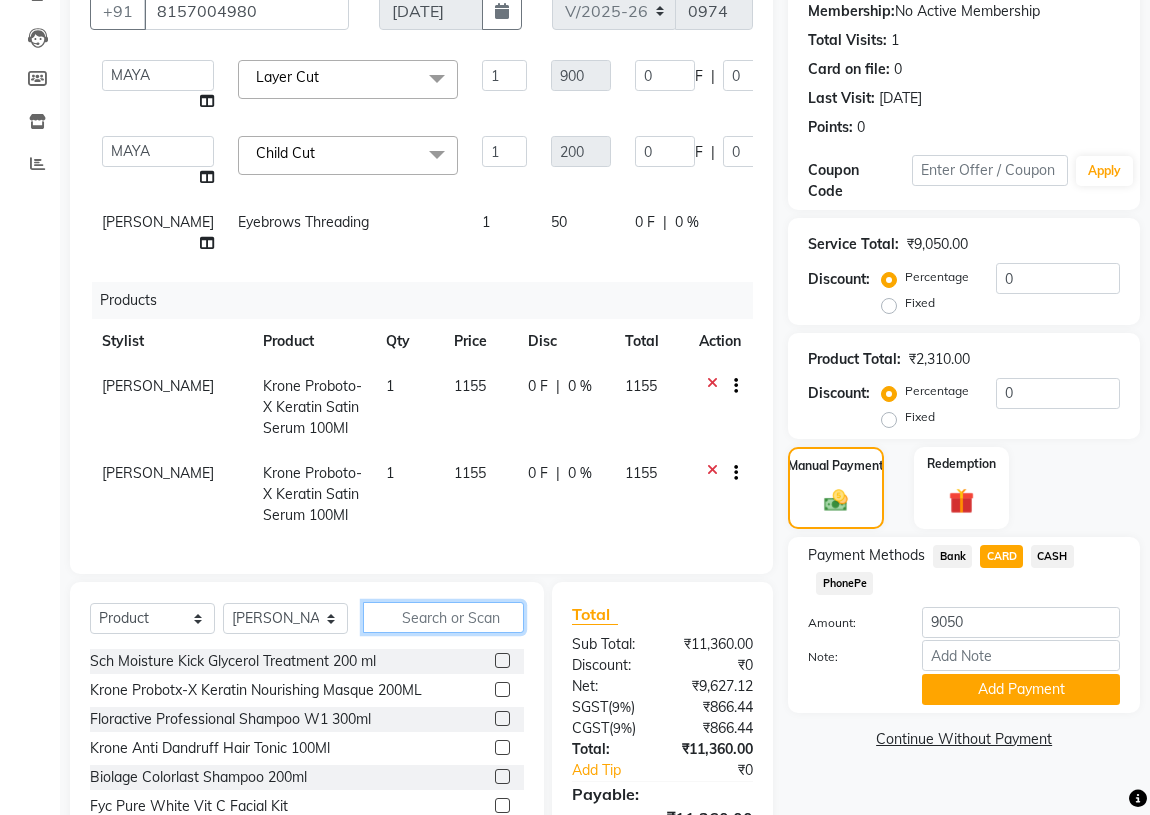 type 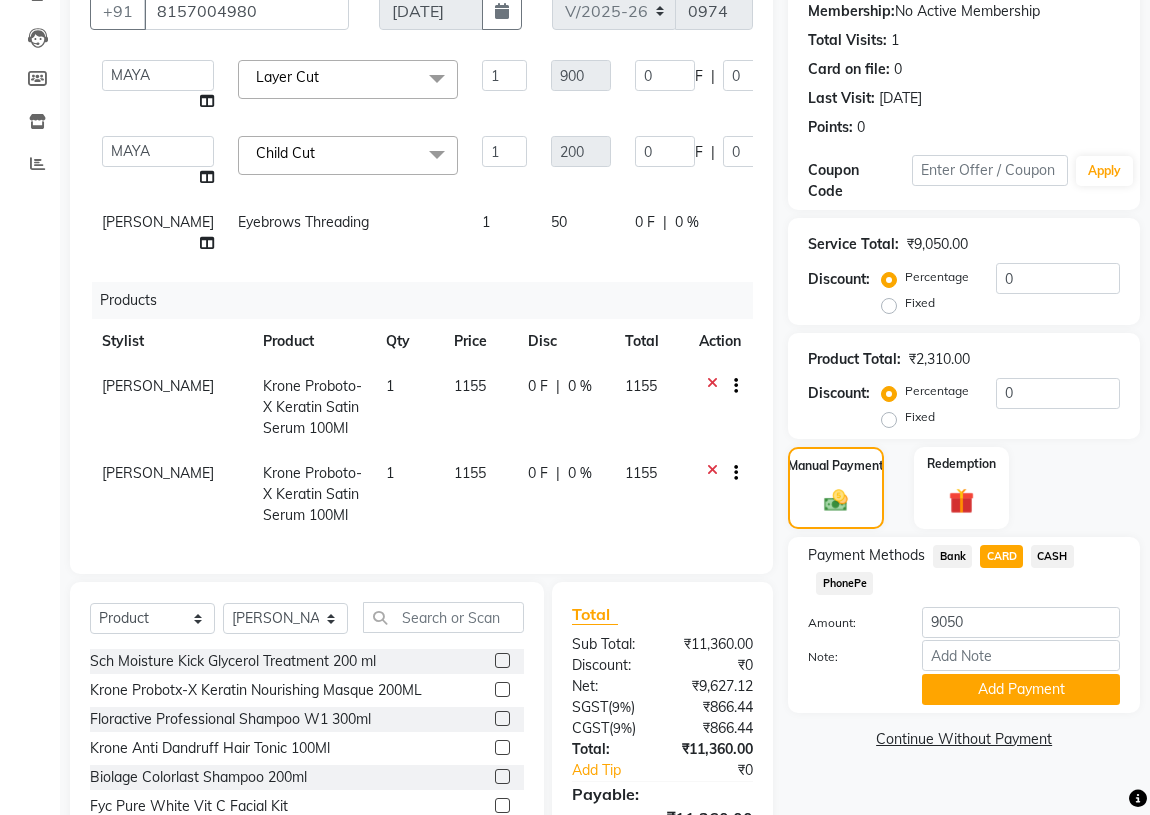 click 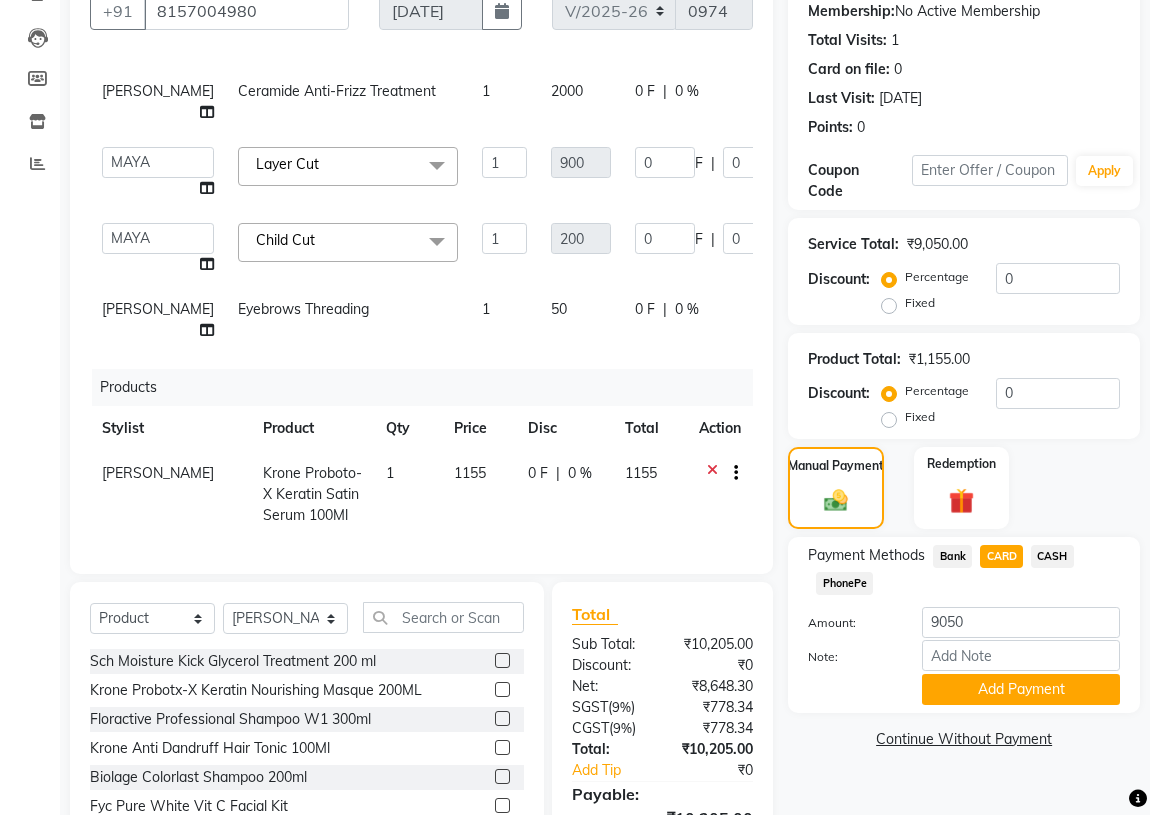 scroll, scrollTop: 254, scrollLeft: 0, axis: vertical 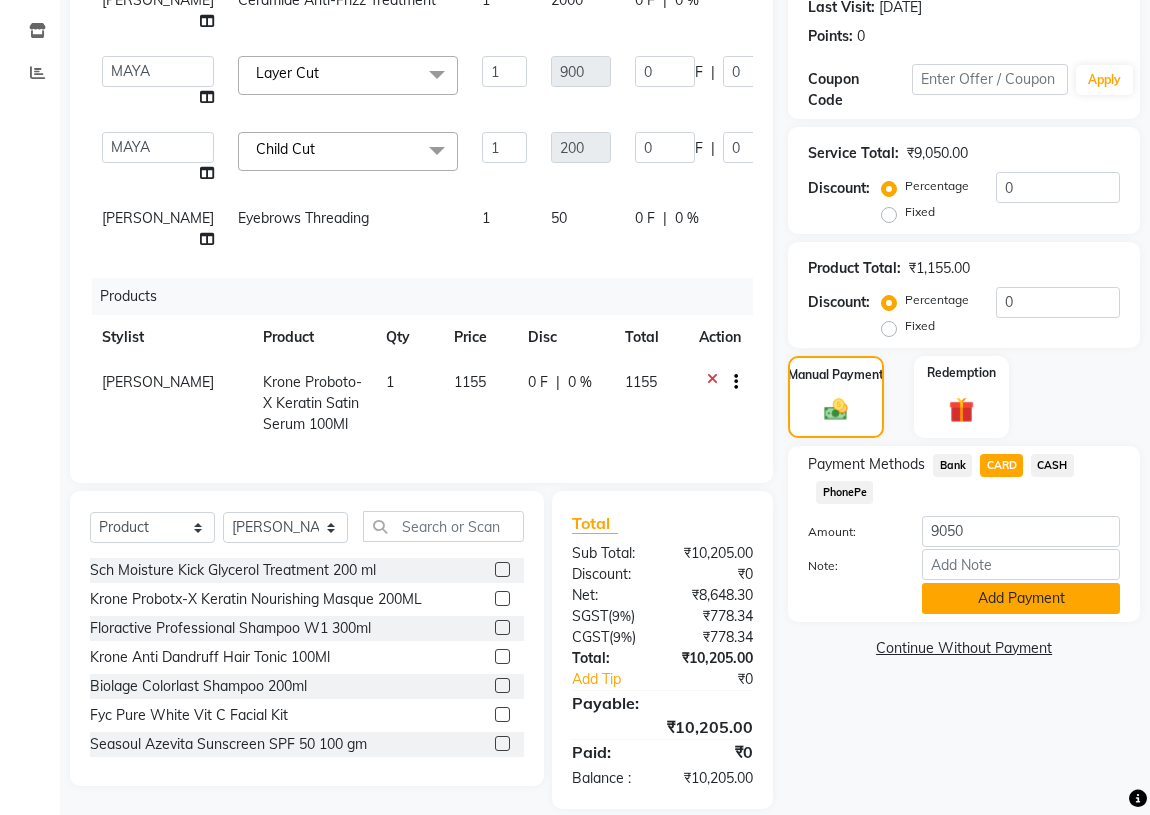 click on "Add Payment" 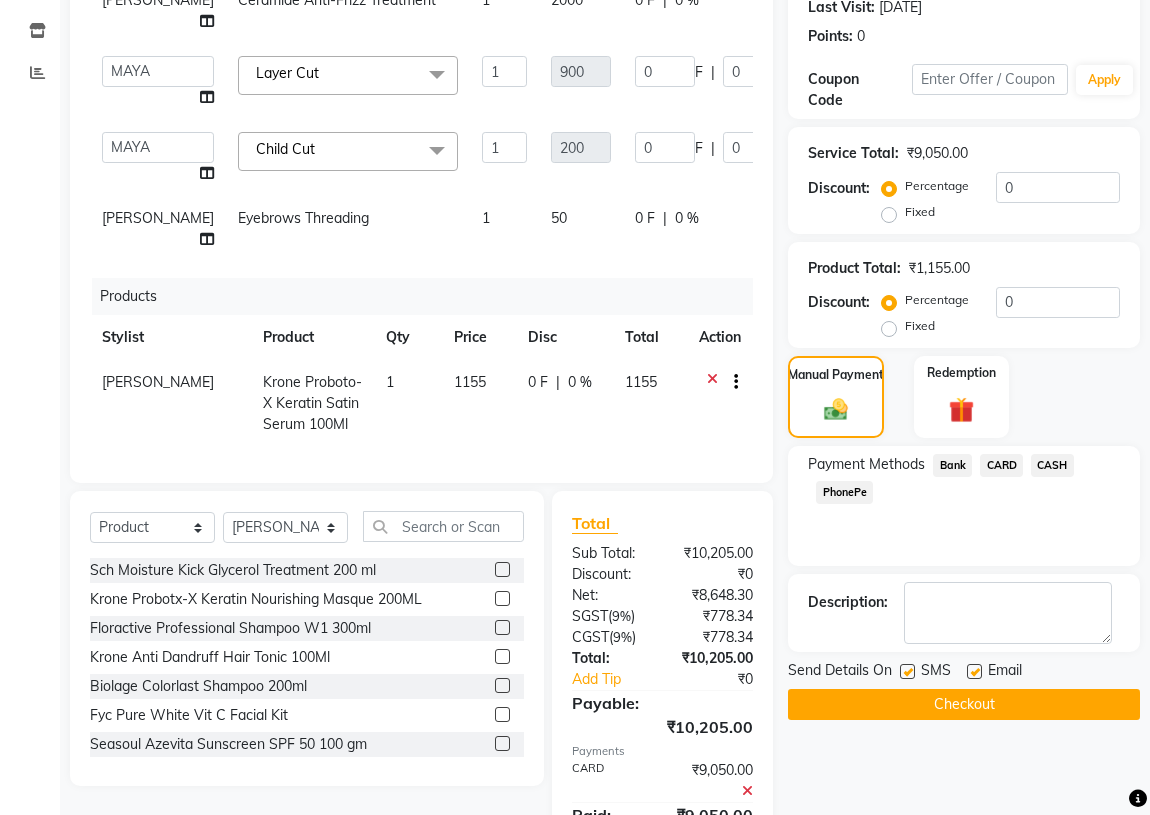 click on "CARD" 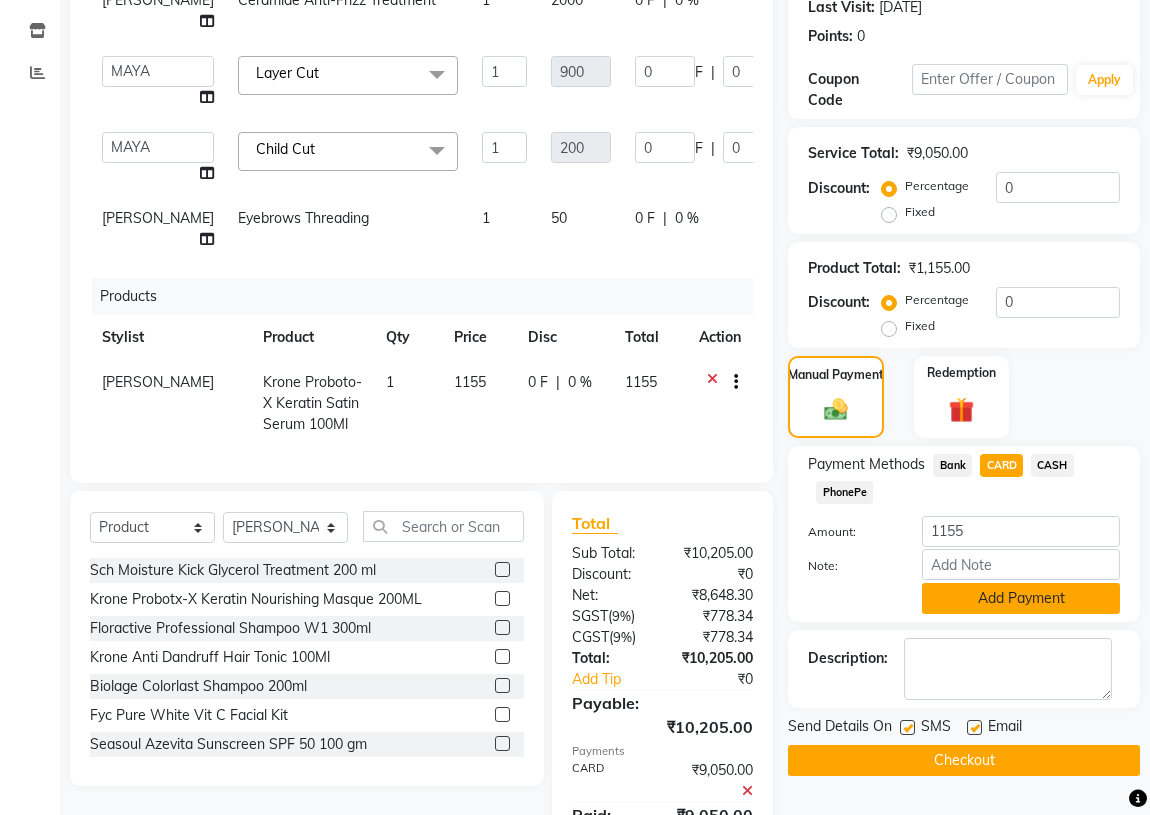 click on "Add Payment" 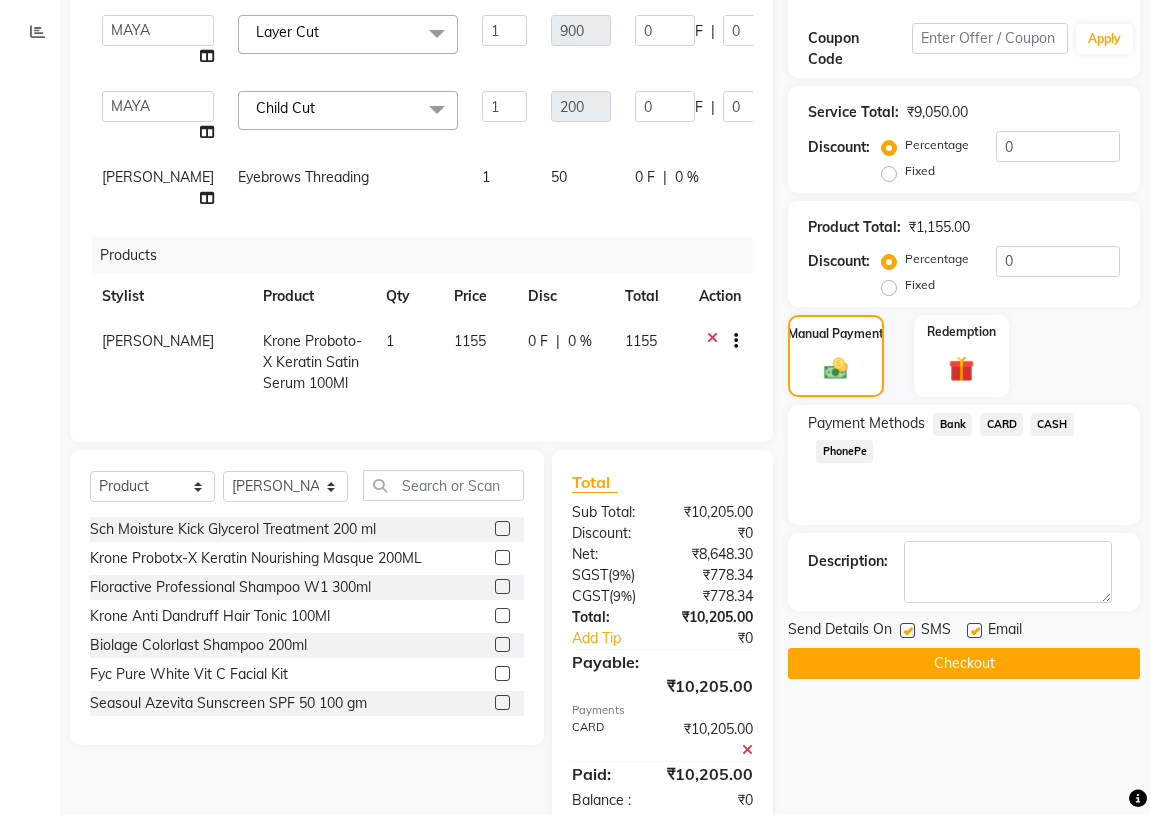 scroll, scrollTop: 348, scrollLeft: 0, axis: vertical 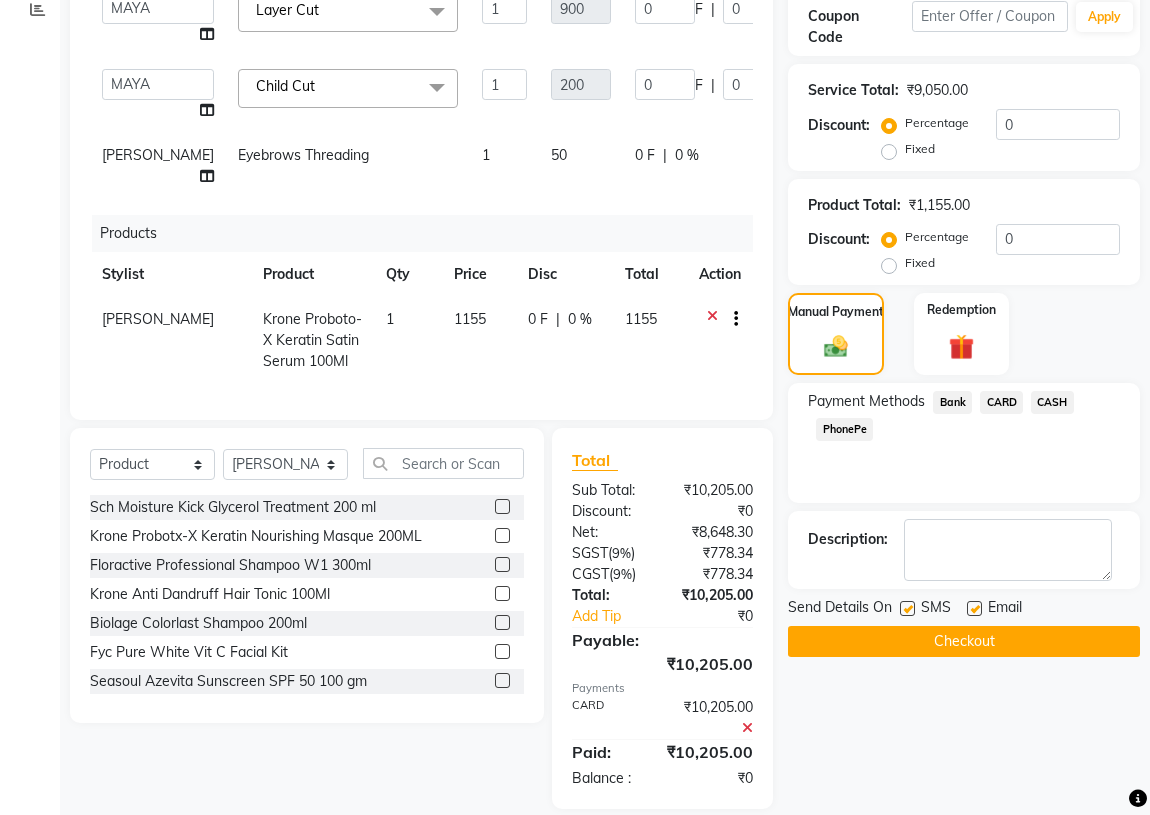 click on "Checkout" 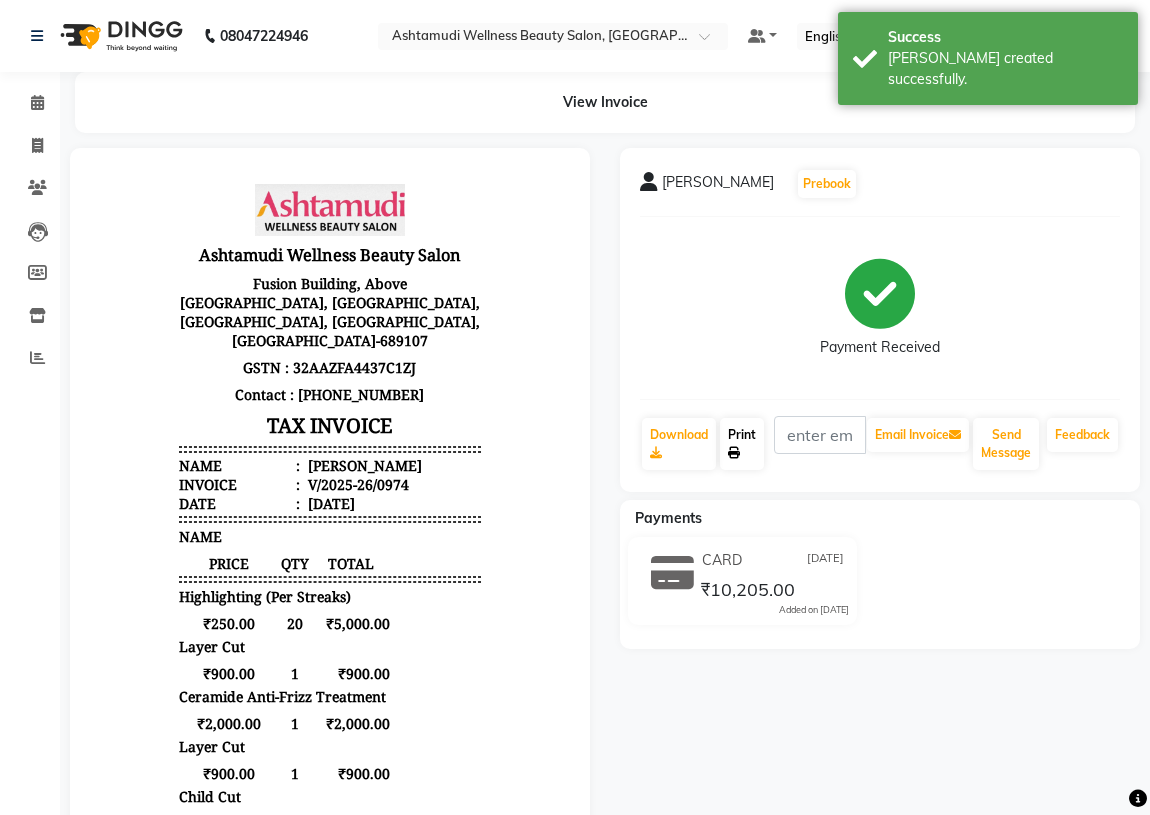 scroll, scrollTop: 0, scrollLeft: 0, axis: both 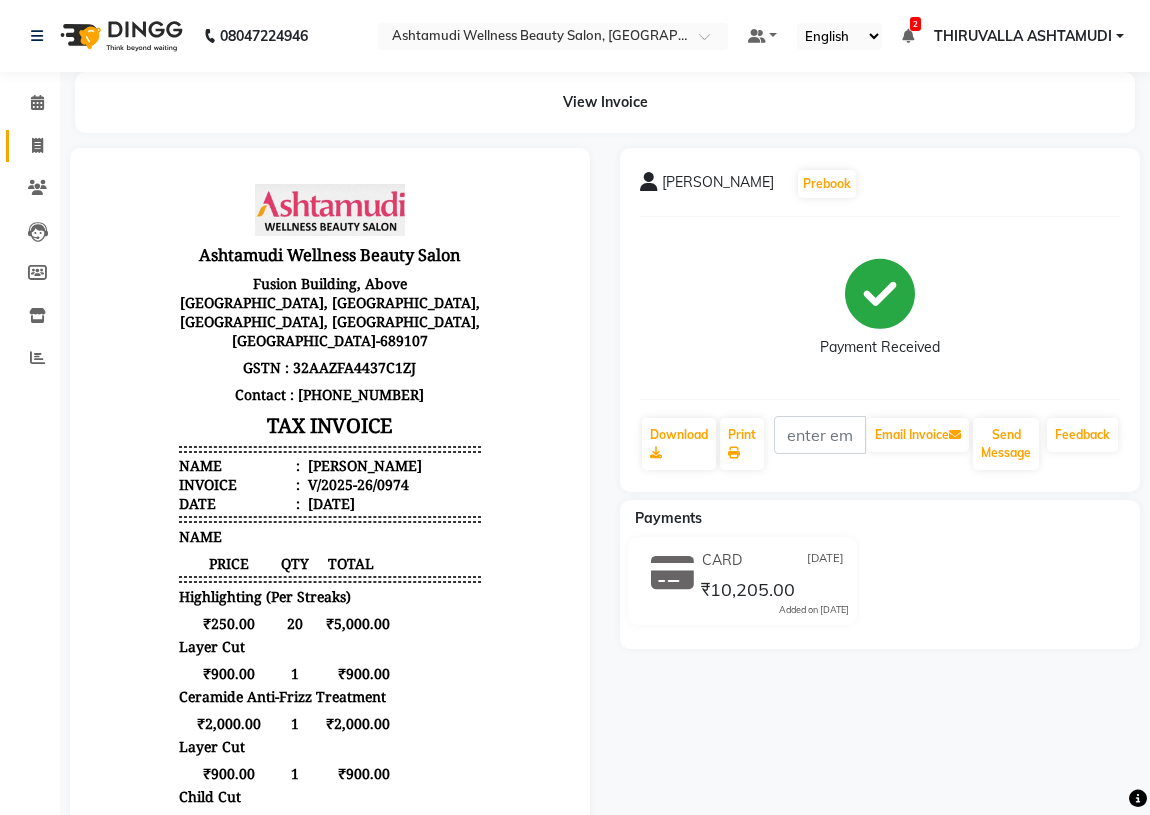 click 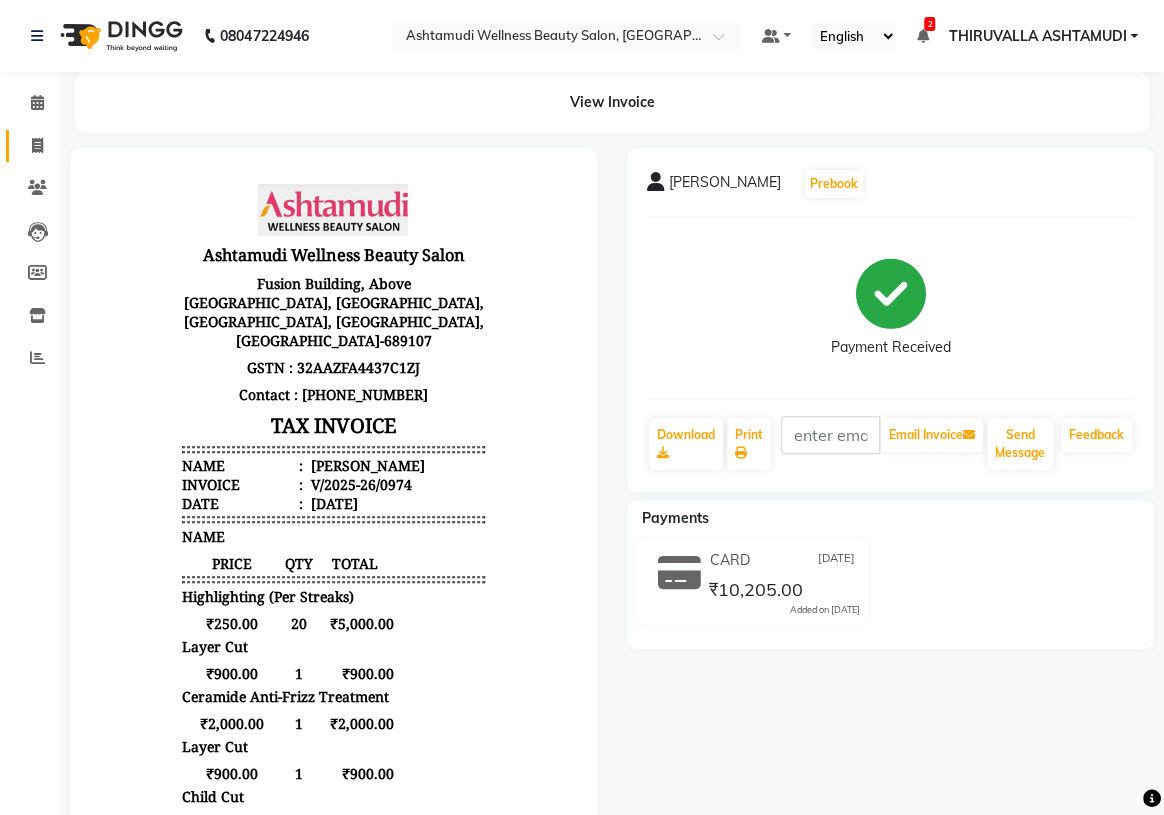 select on "service" 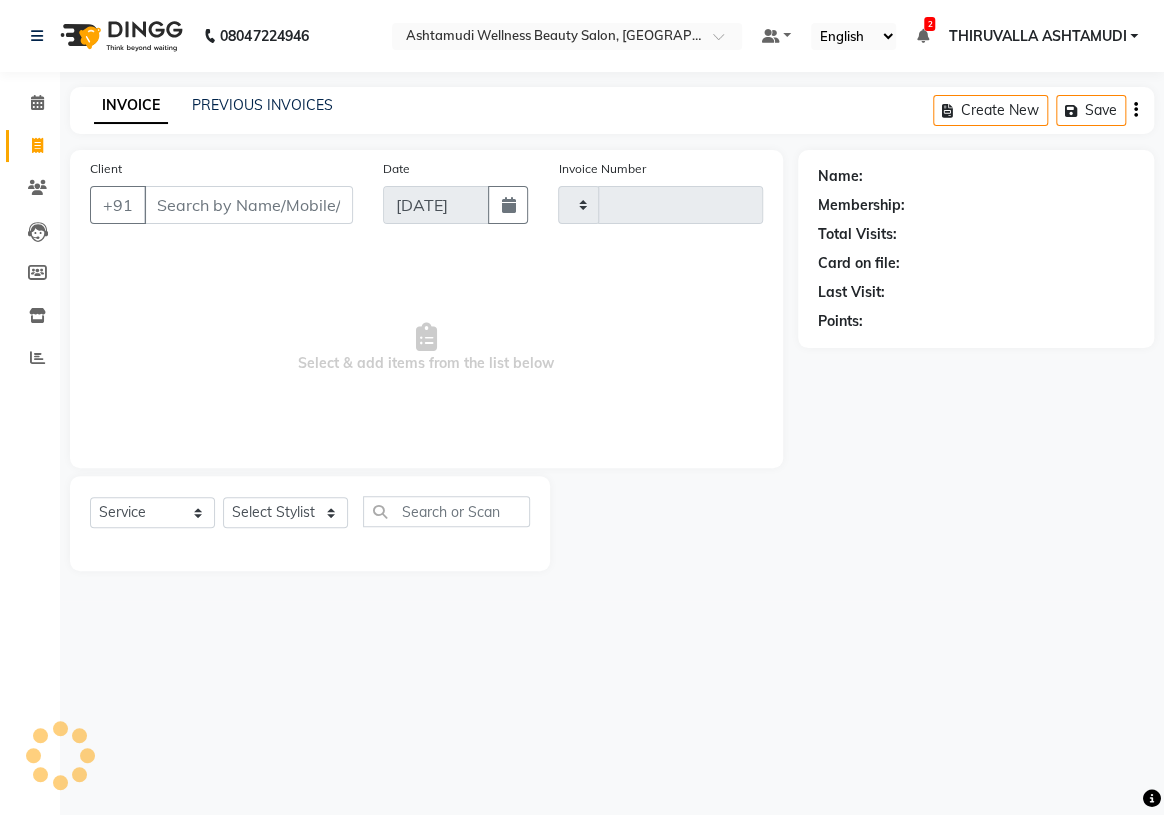 type on "0975" 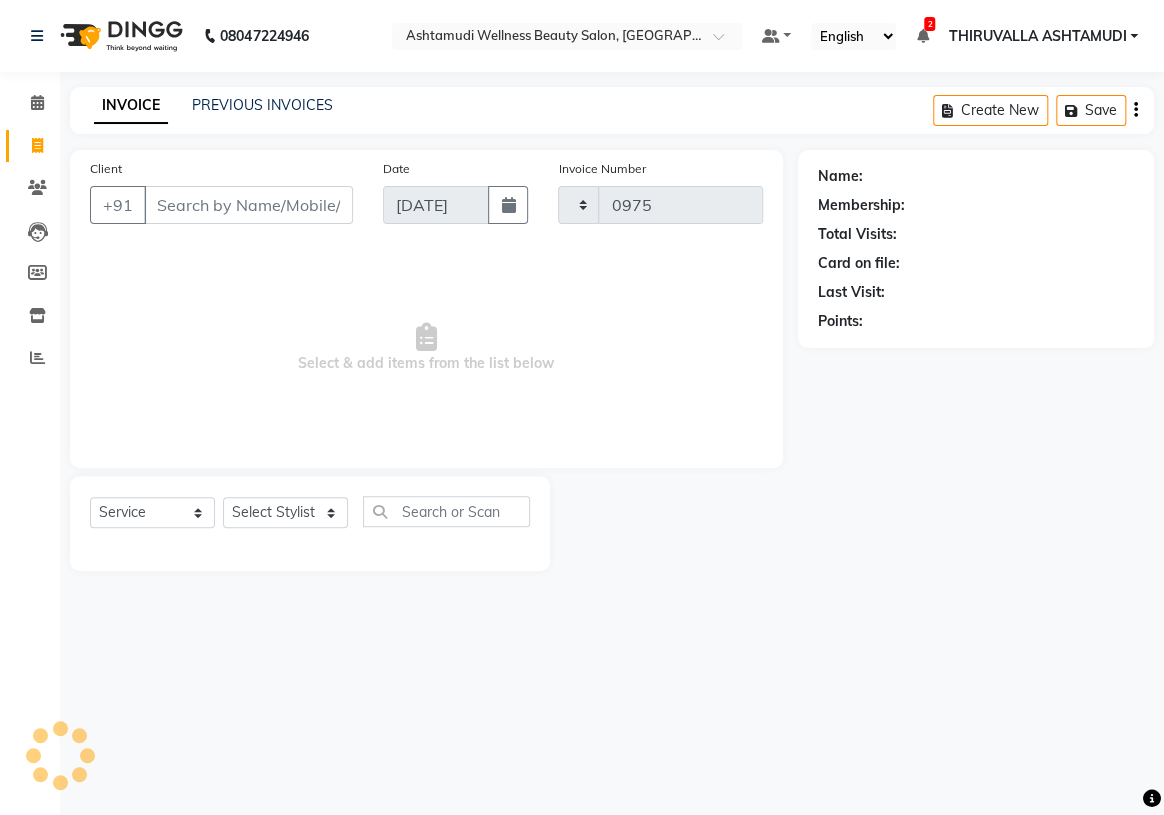 select on "4634" 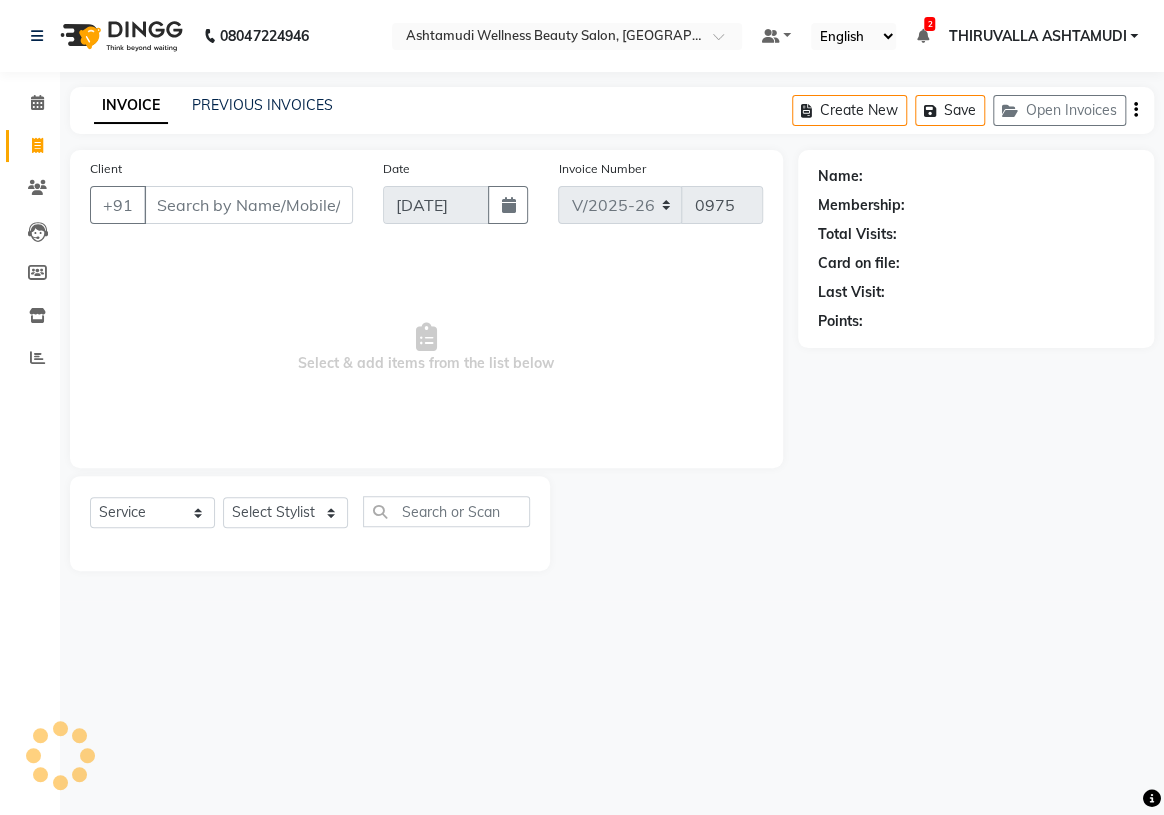 click on "Client" at bounding box center (248, 205) 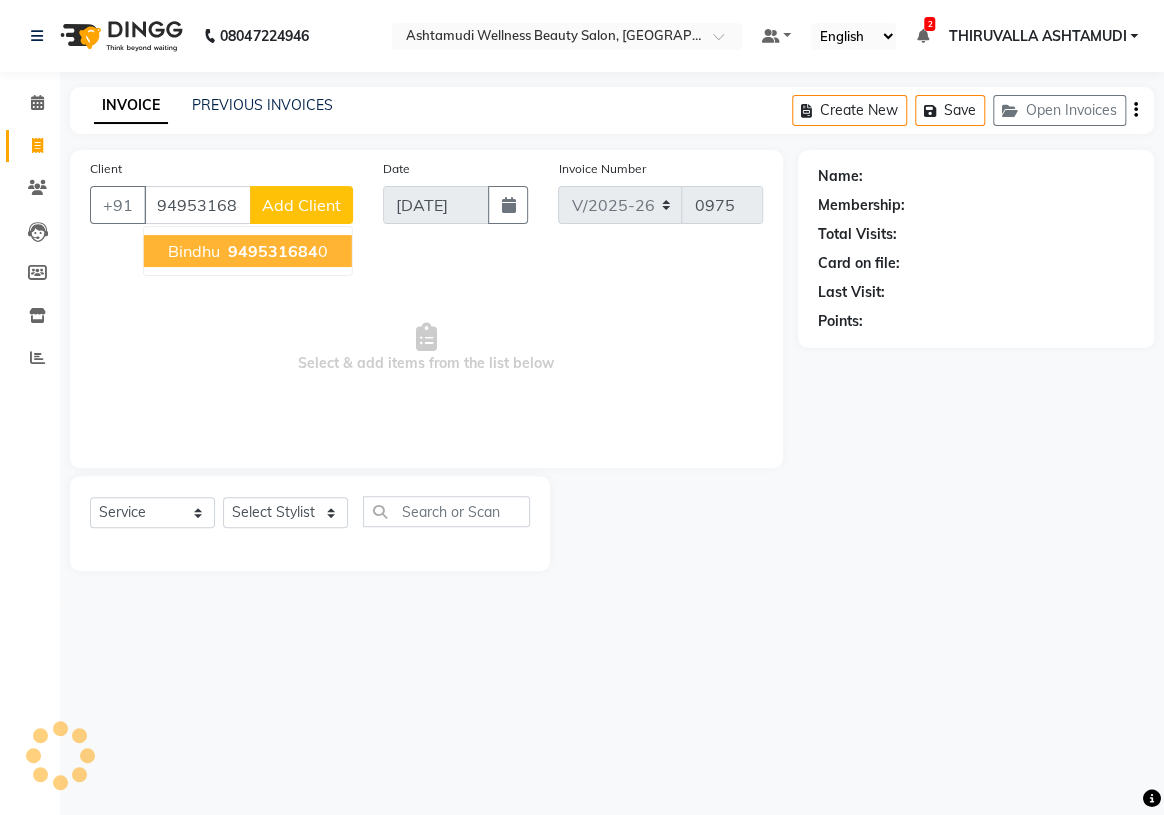 type on "9495316840" 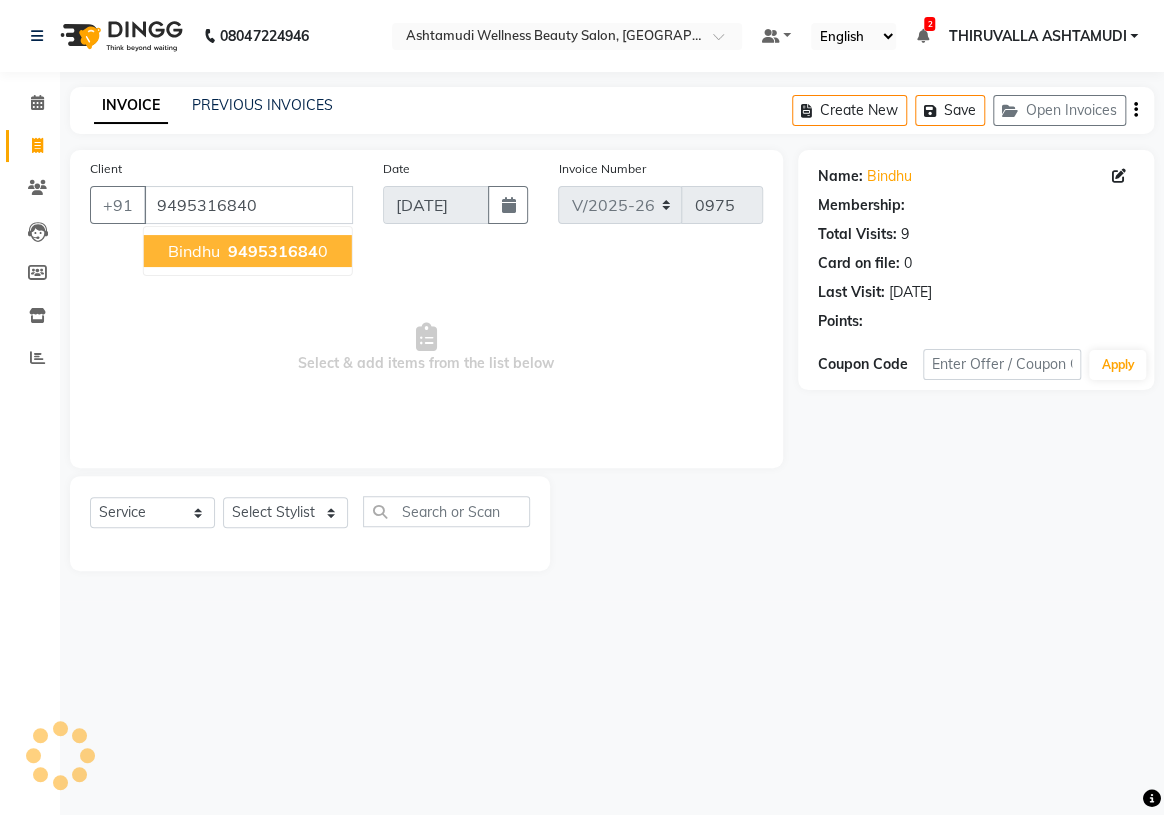 select on "1: Object" 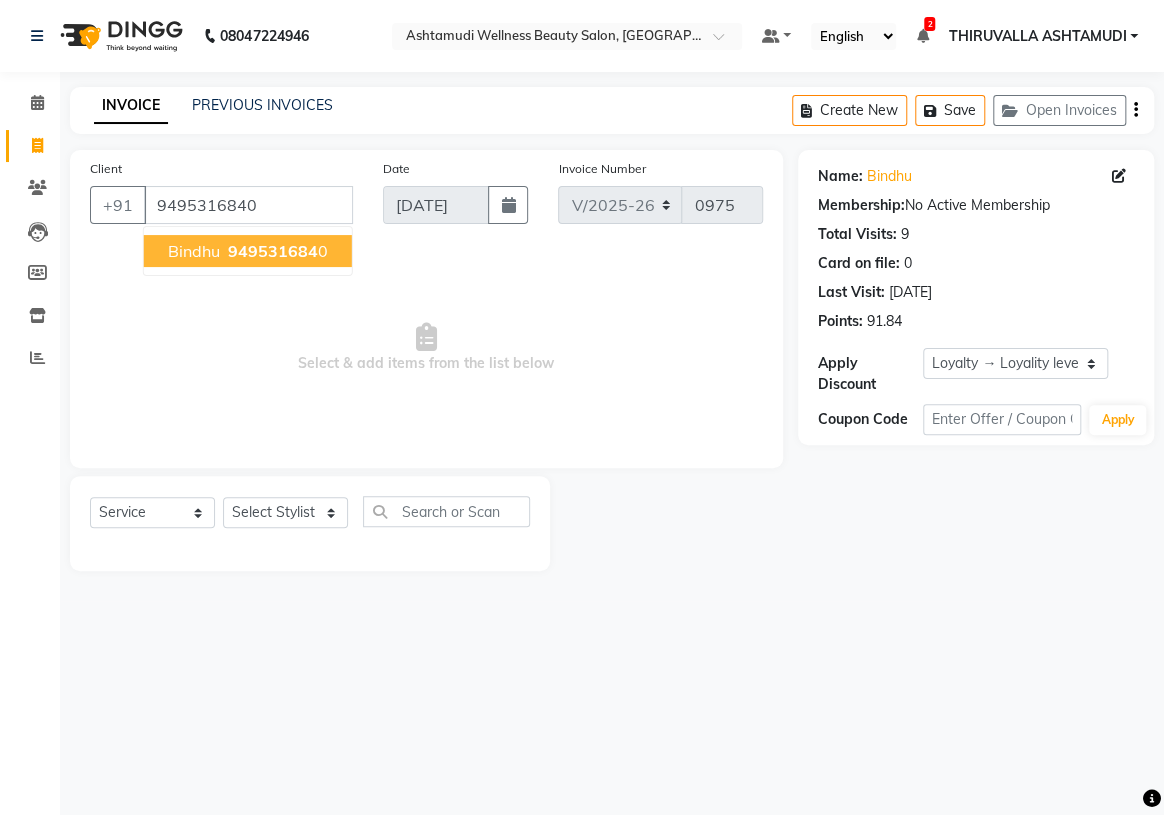 click on "949531684" at bounding box center (273, 251) 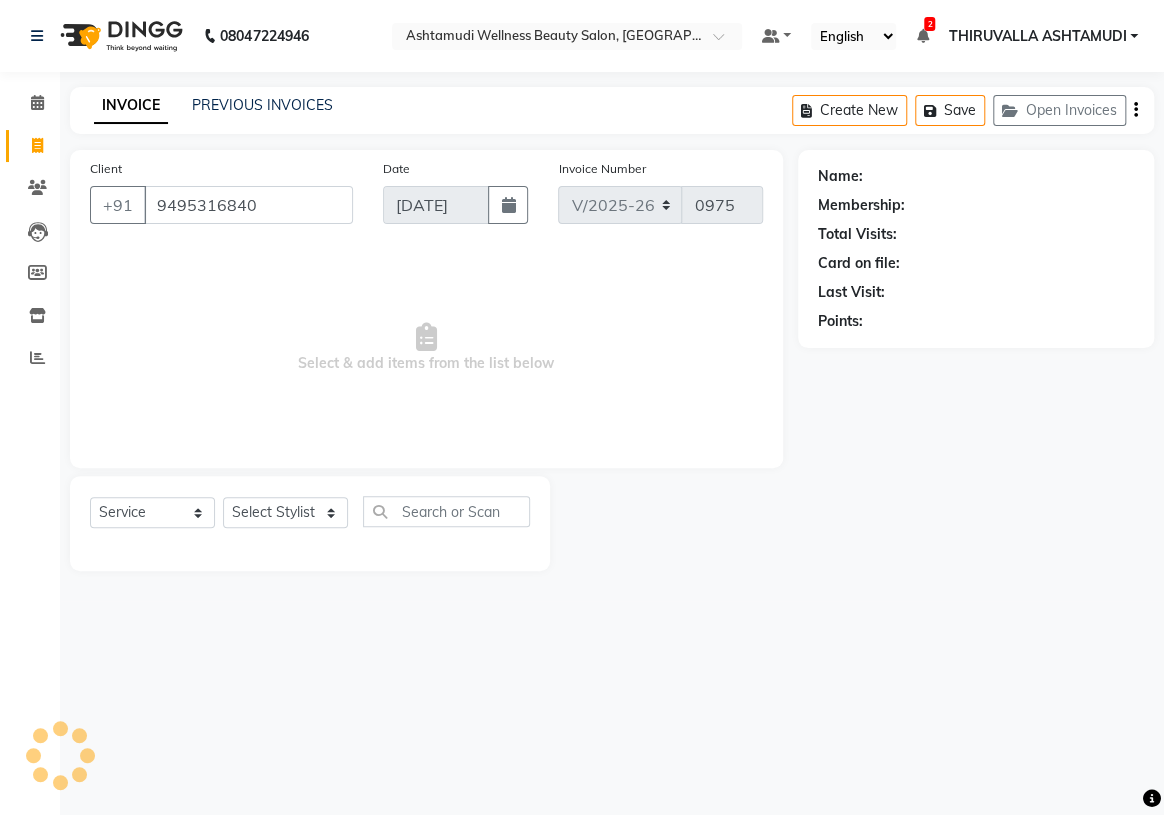 select on "1: Object" 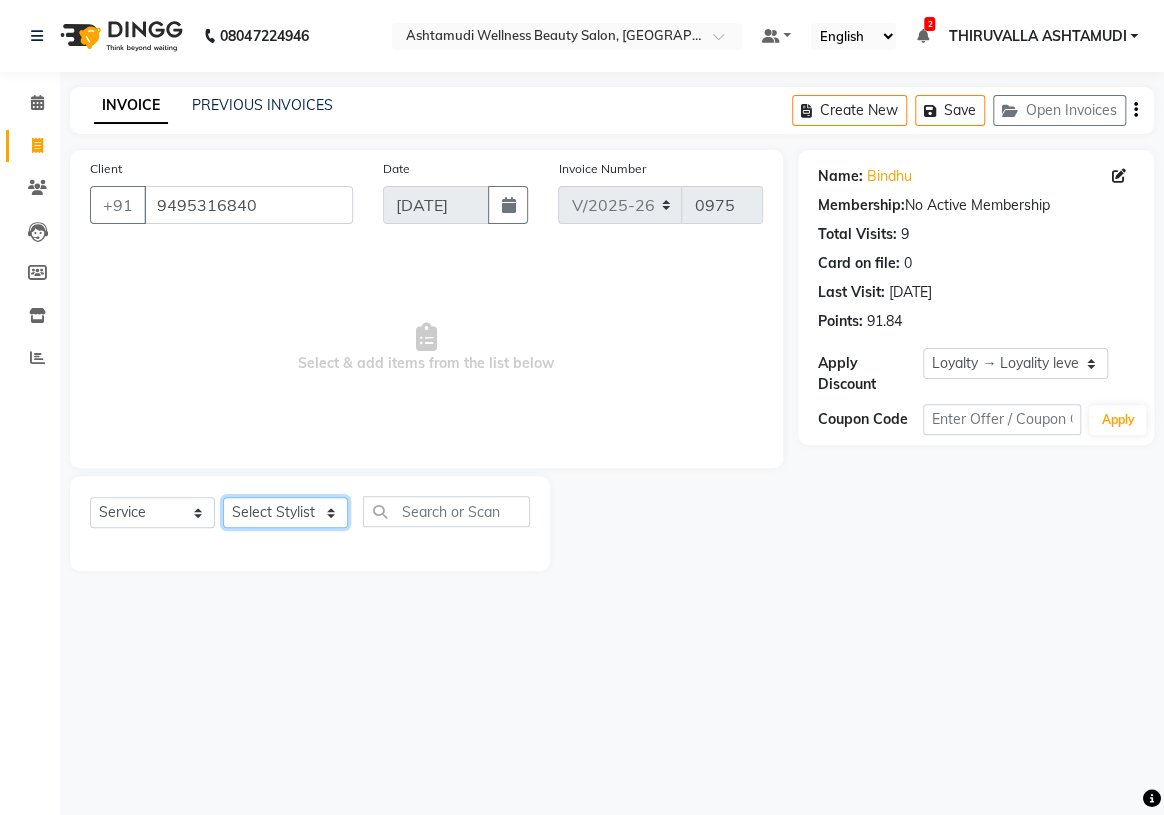 click on "Select Stylist ABHIRAMI		 ARYA Eshani GAYATHRIDEVI	K C	 JISNA KHEM MAYA MAYA Nila PRINI		 RINA RAI SHINY ABY THIRUVALLA ASHTAMUDI" 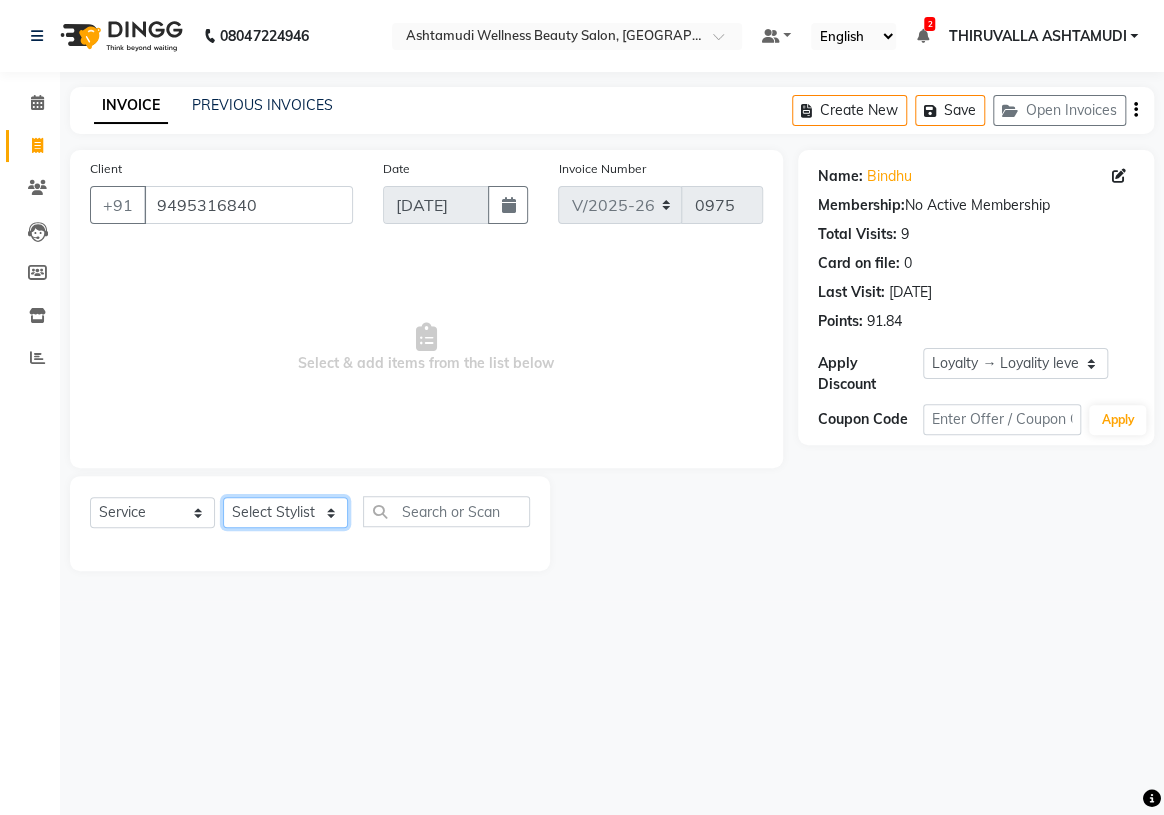select on "26992" 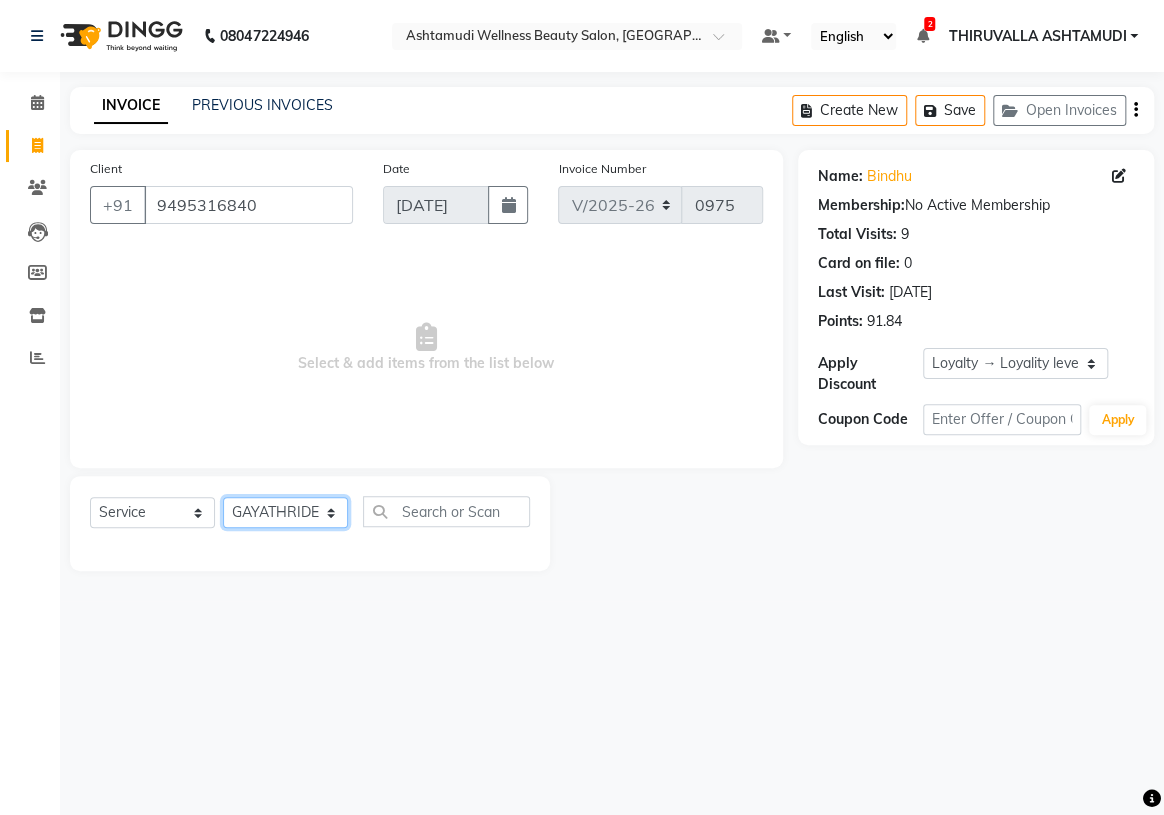 click on "Select Stylist ABHIRAMI		 ARYA Eshani GAYATHRIDEVI	K C	 JISNA KHEM MAYA MAYA Nila PRINI		 RINA RAI SHINY ABY THIRUVALLA ASHTAMUDI" 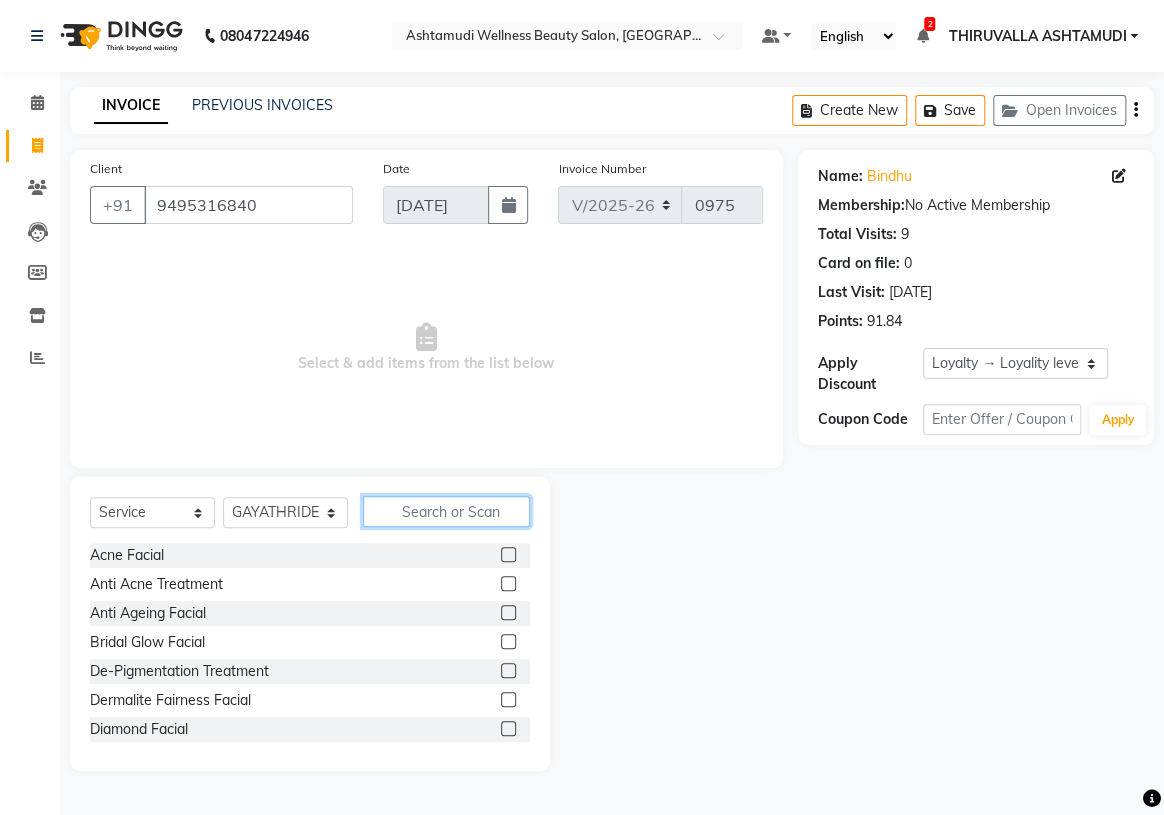 click 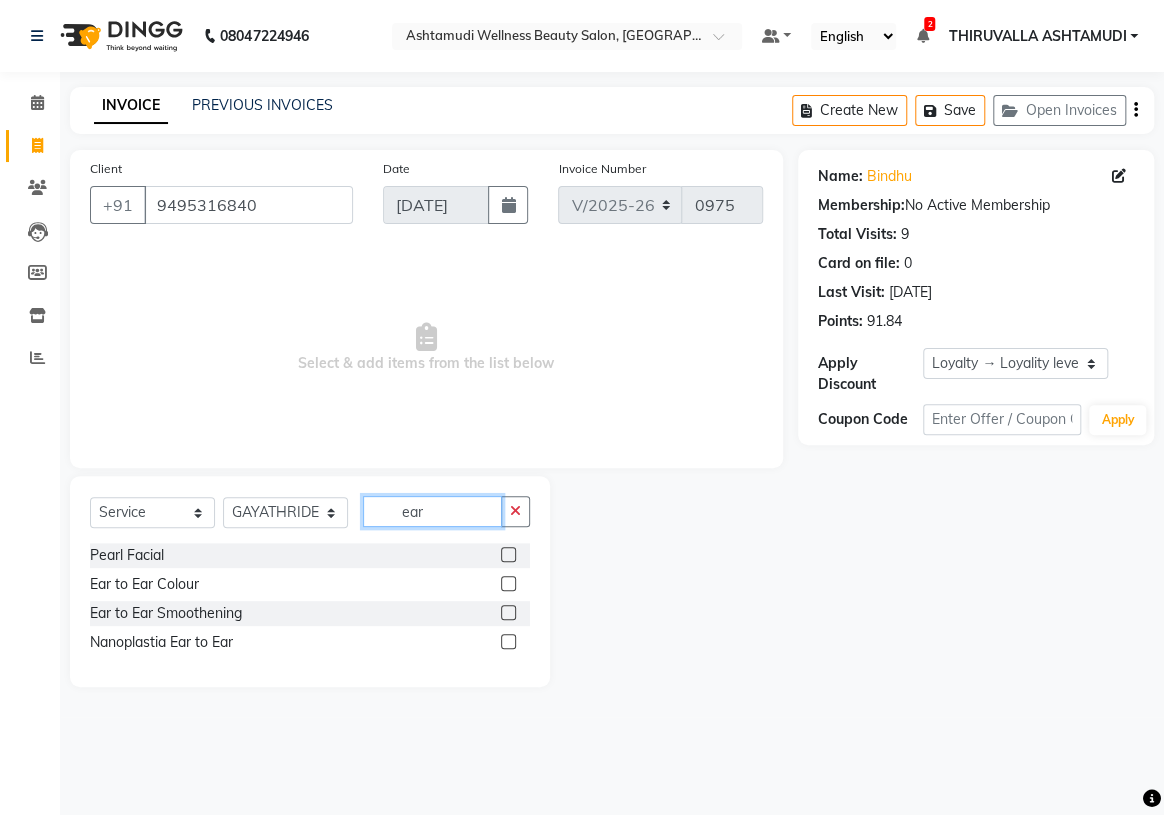 type on "ear" 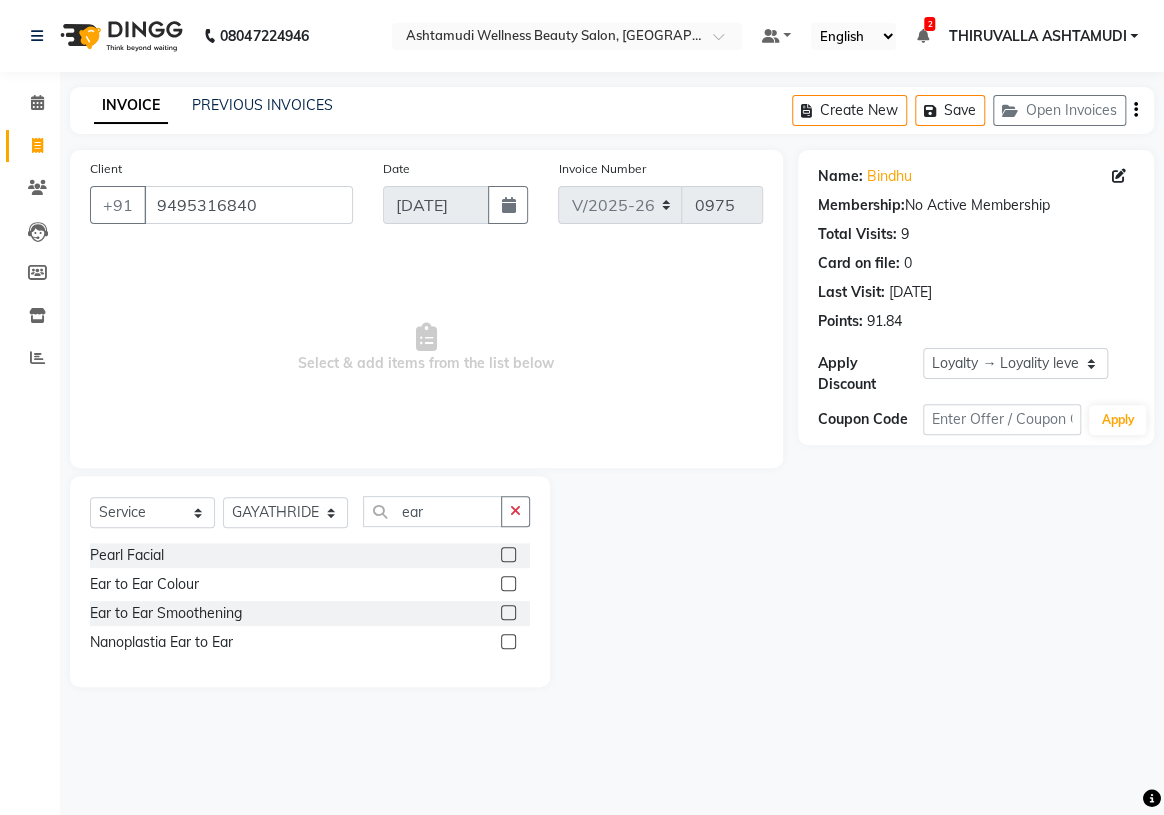 click 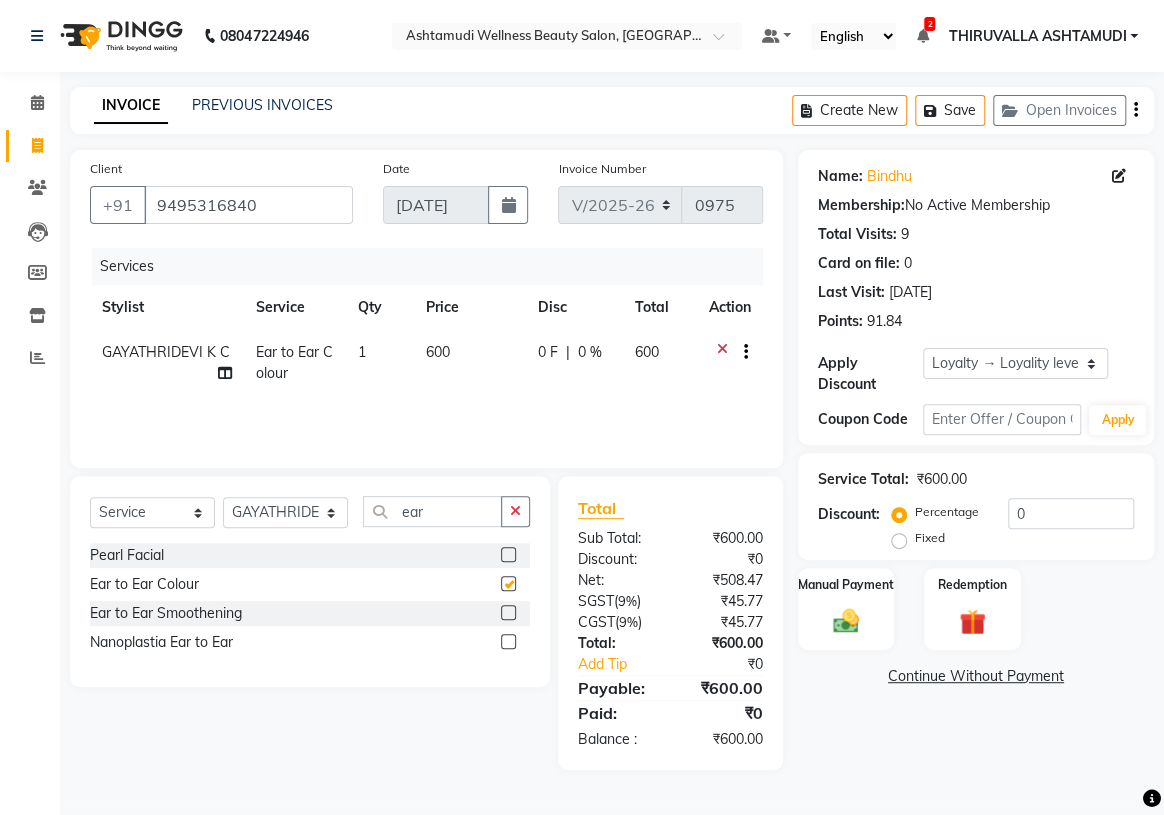 checkbox on "false" 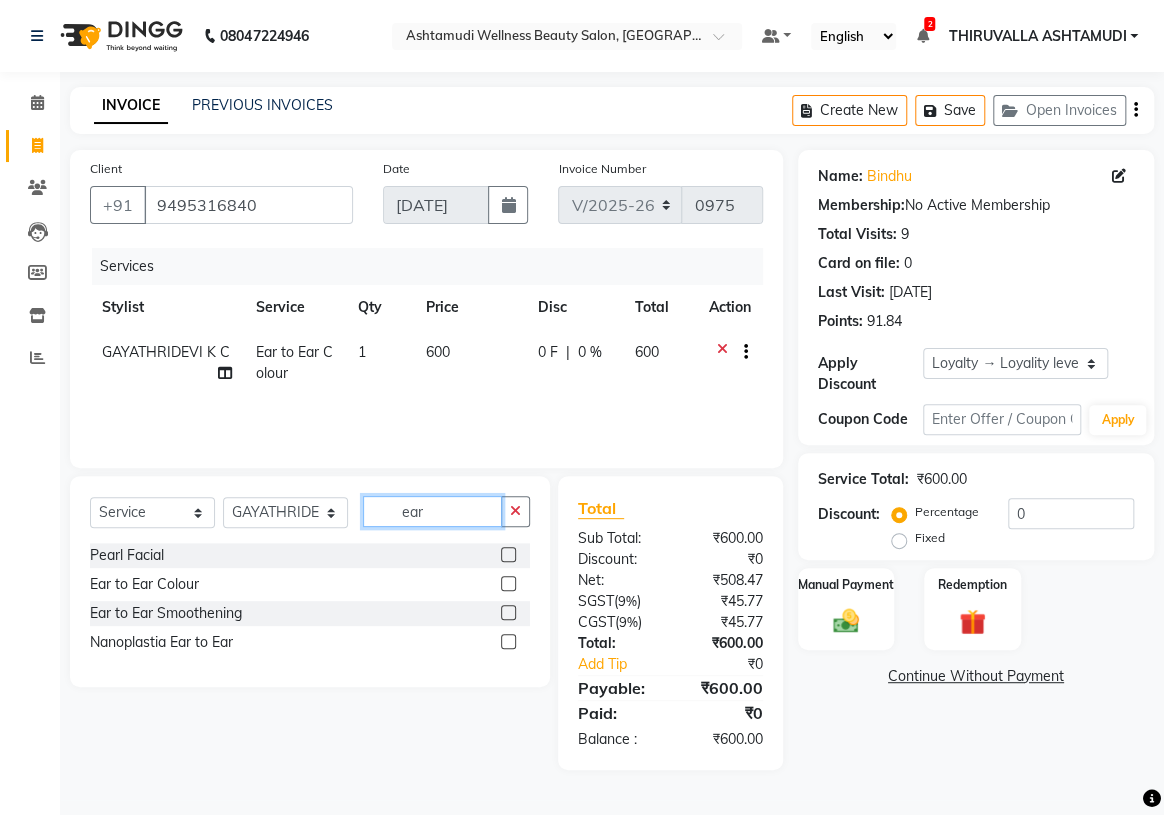 drag, startPoint x: 457, startPoint y: 523, endPoint x: 375, endPoint y: 520, distance: 82.05486 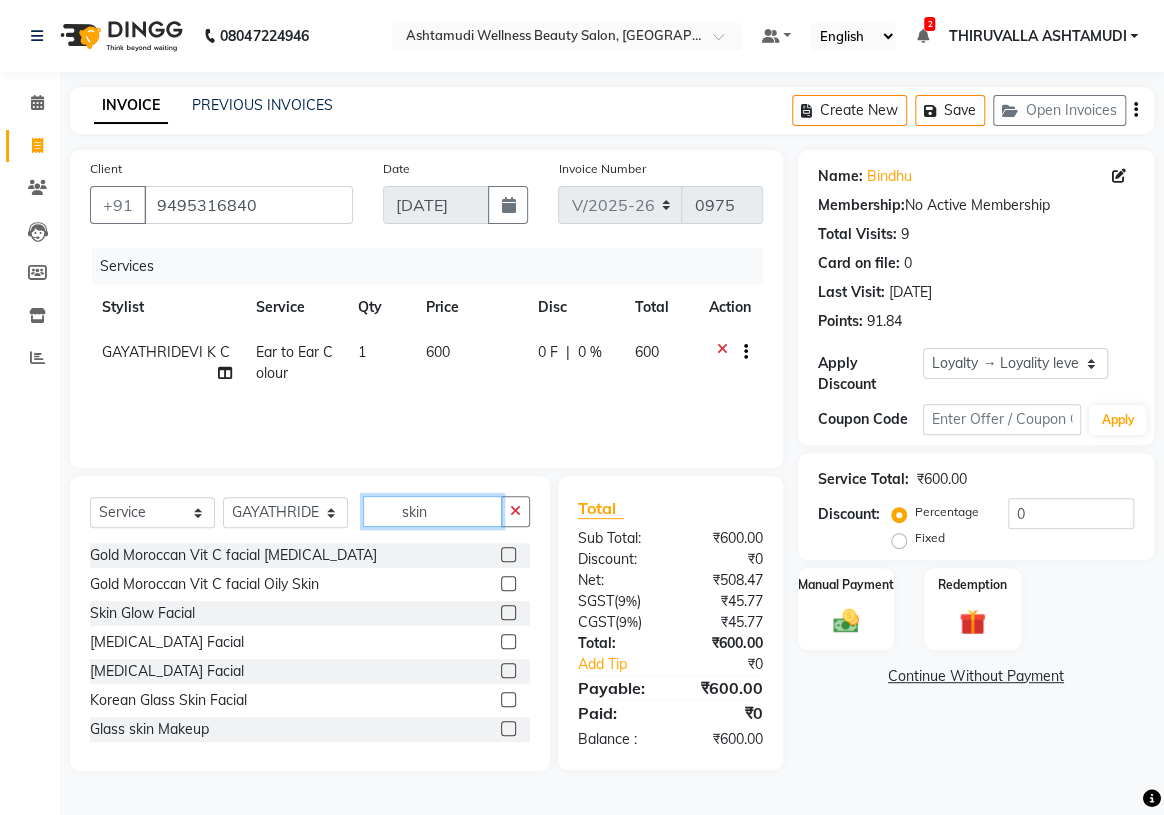 type on "skin" 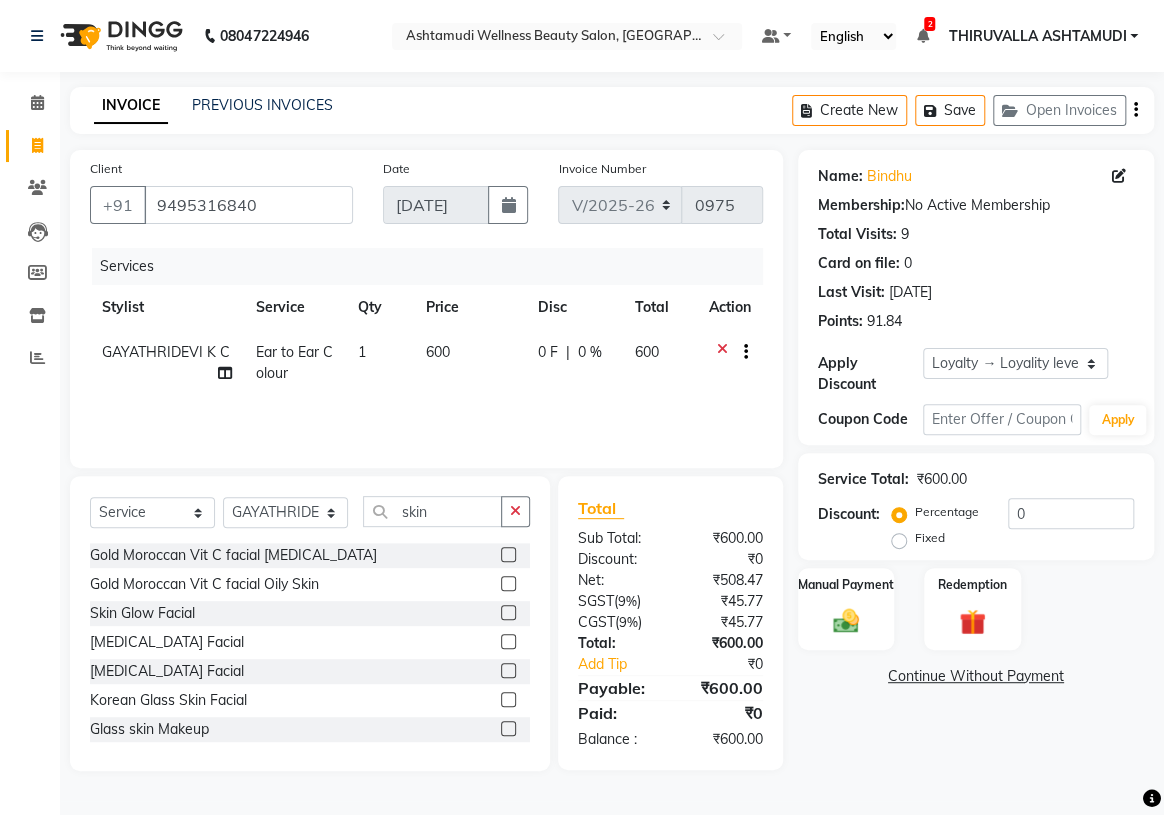 click 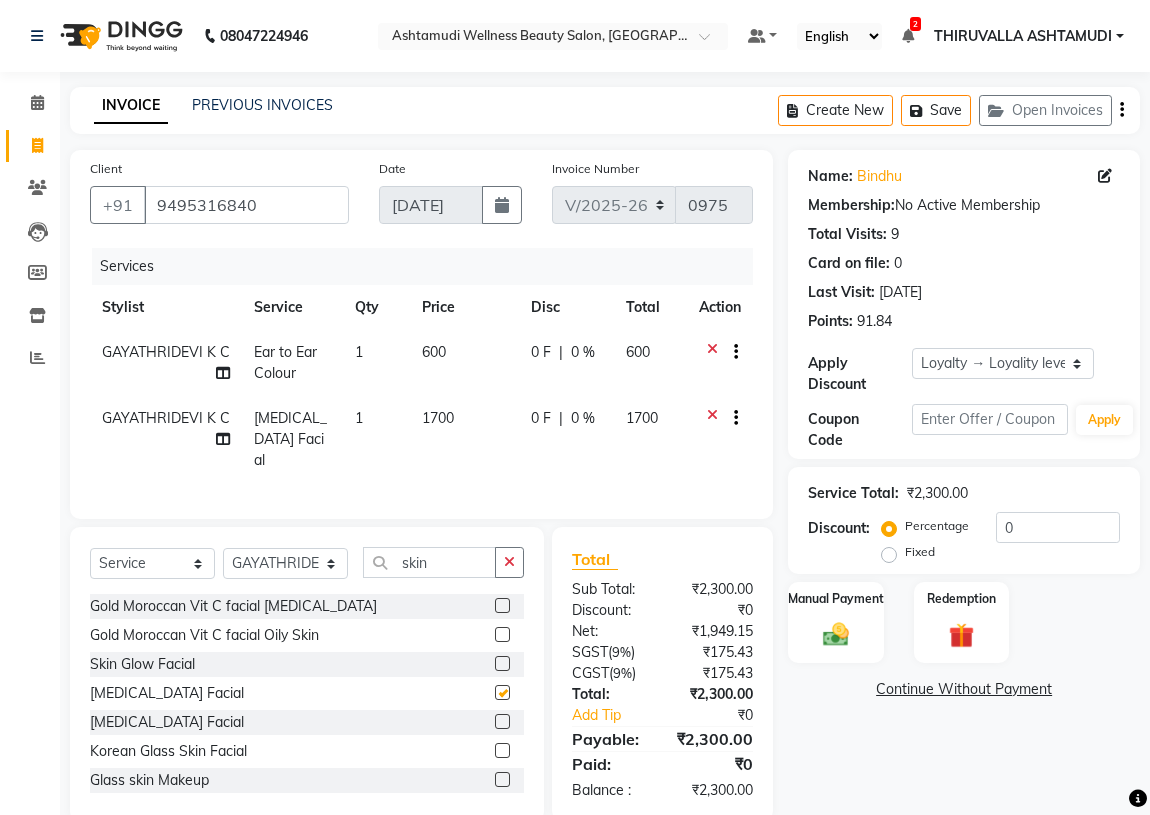checkbox on "false" 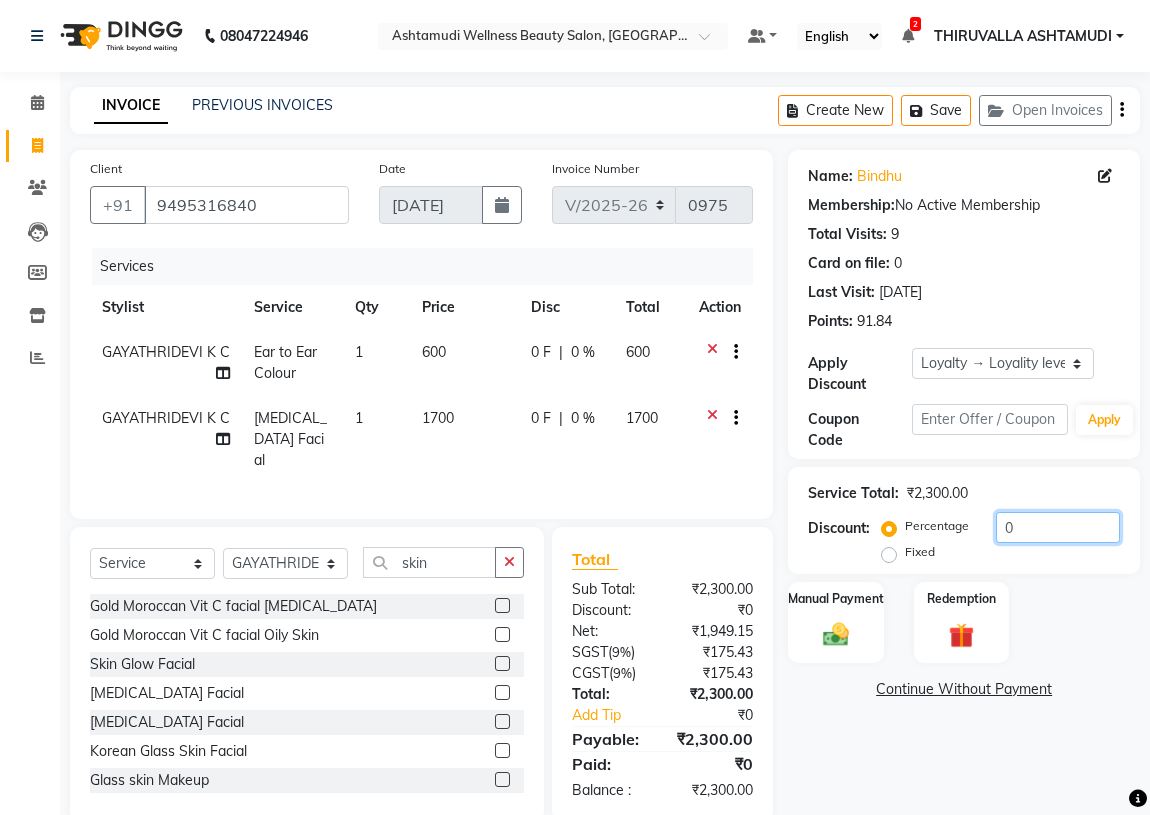 drag, startPoint x: 1051, startPoint y: 538, endPoint x: 996, endPoint y: 537, distance: 55.00909 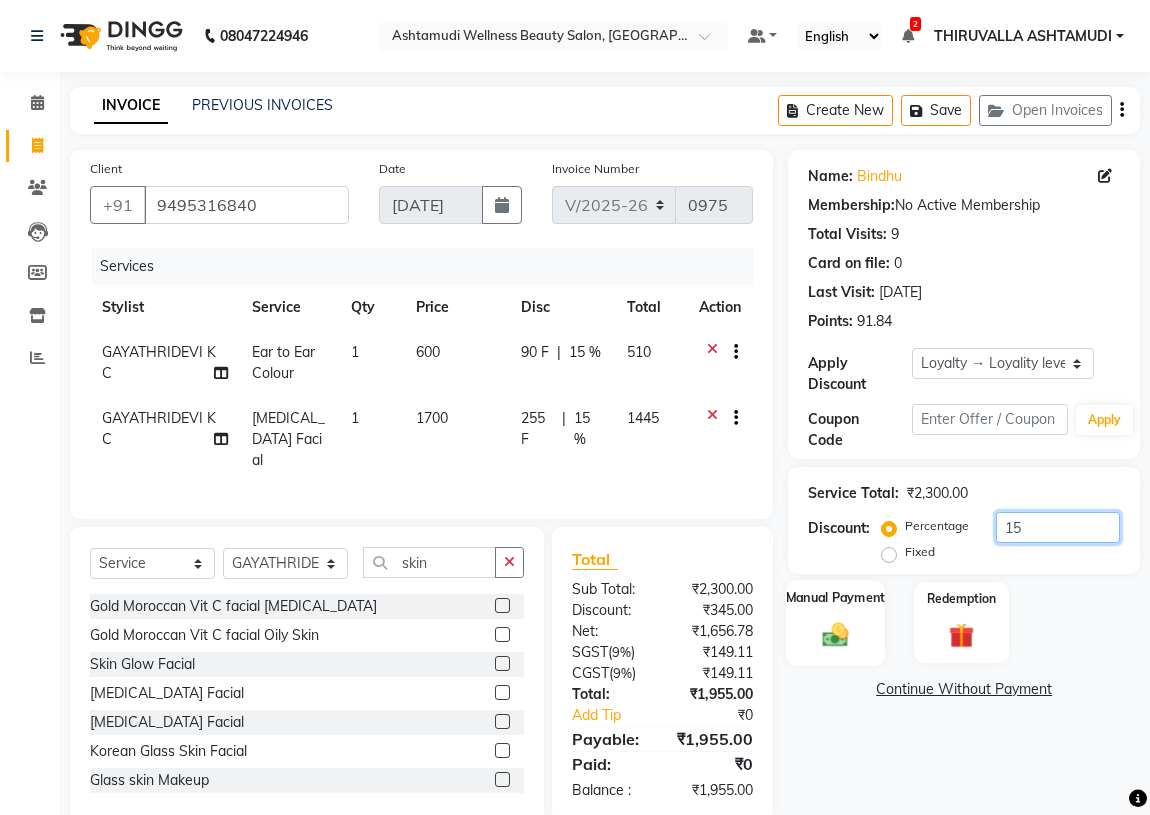 type on "15" 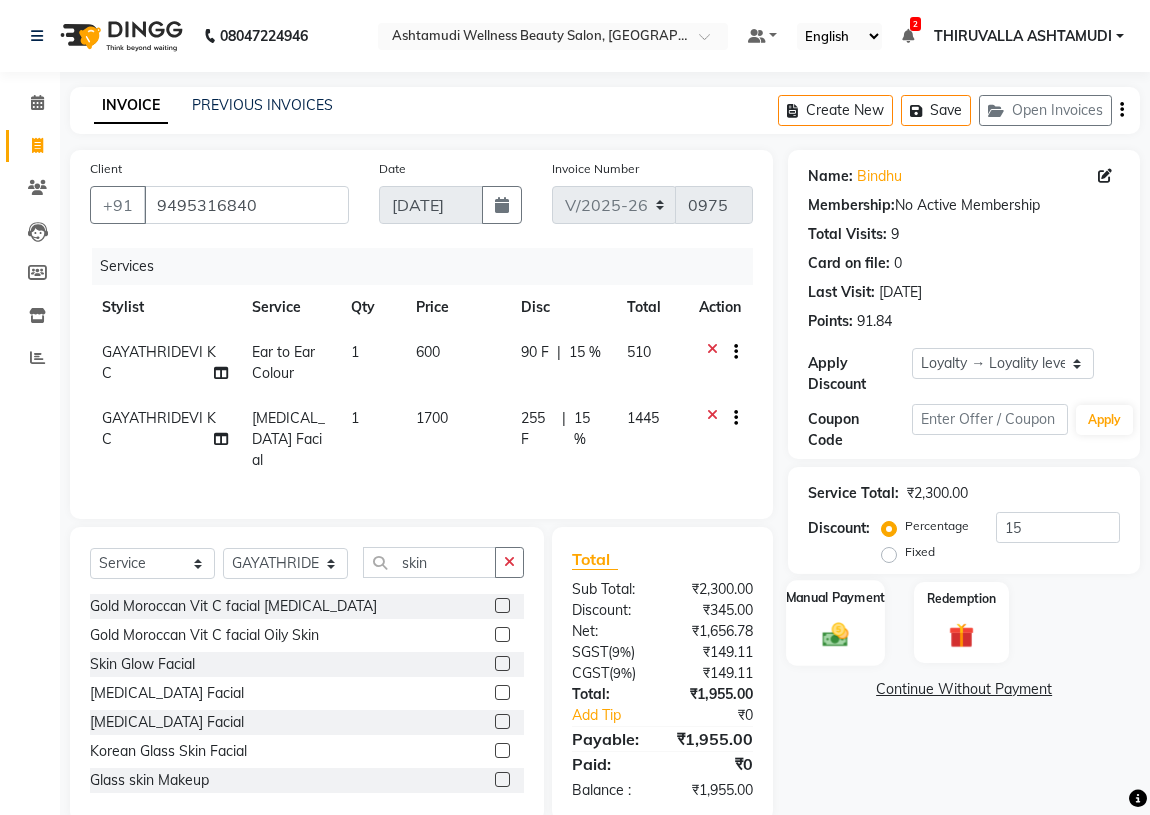 click 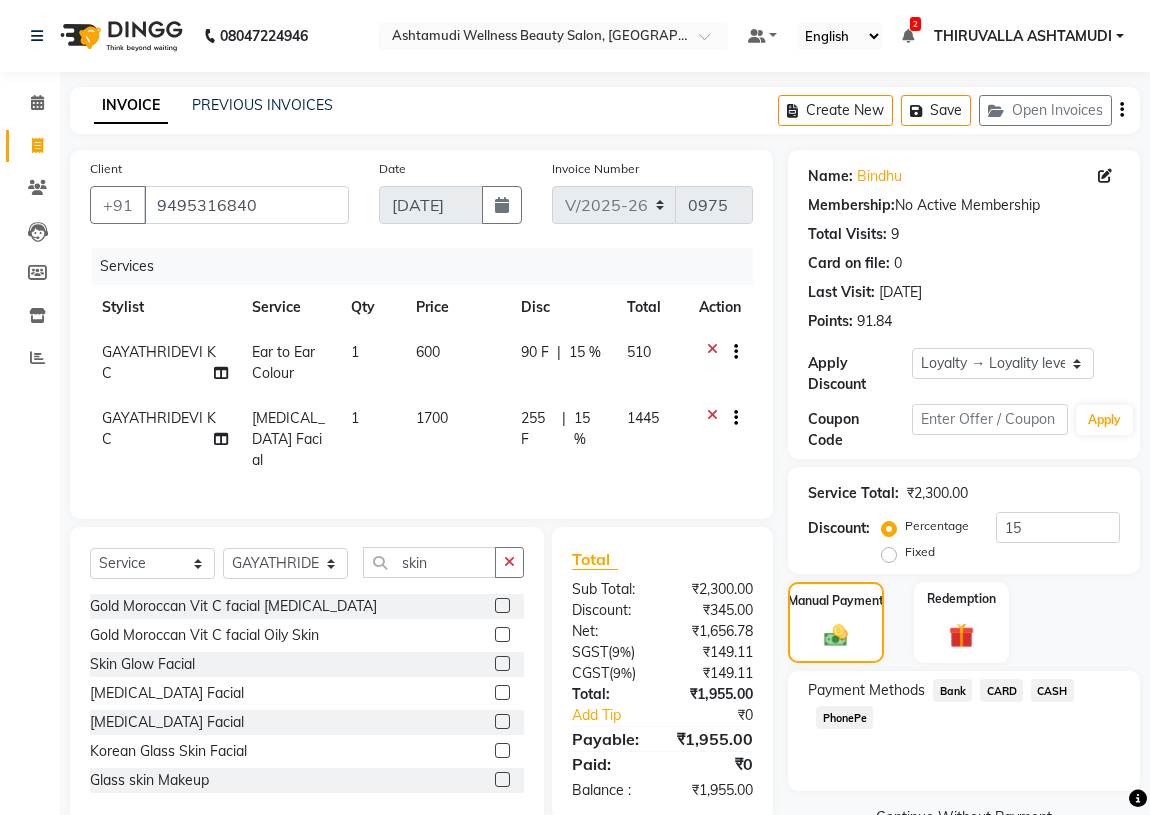 click on "CARD" 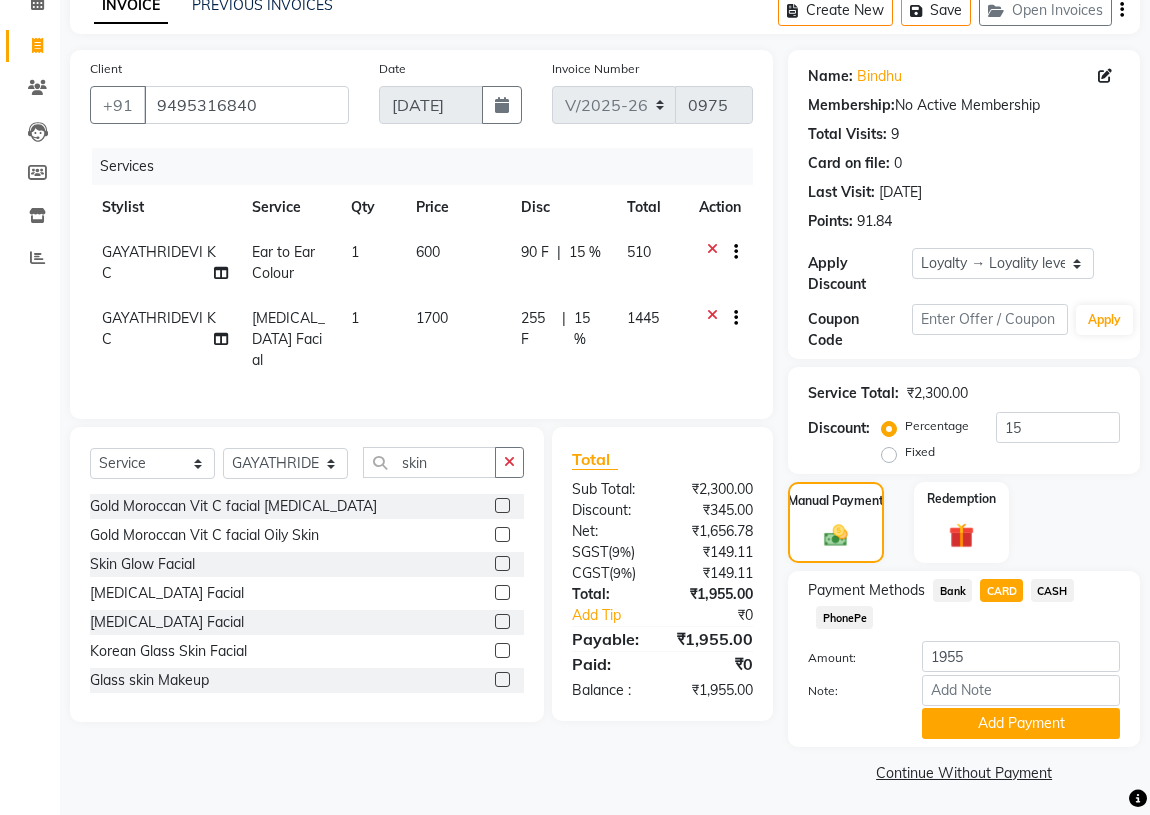 scroll, scrollTop: 101, scrollLeft: 0, axis: vertical 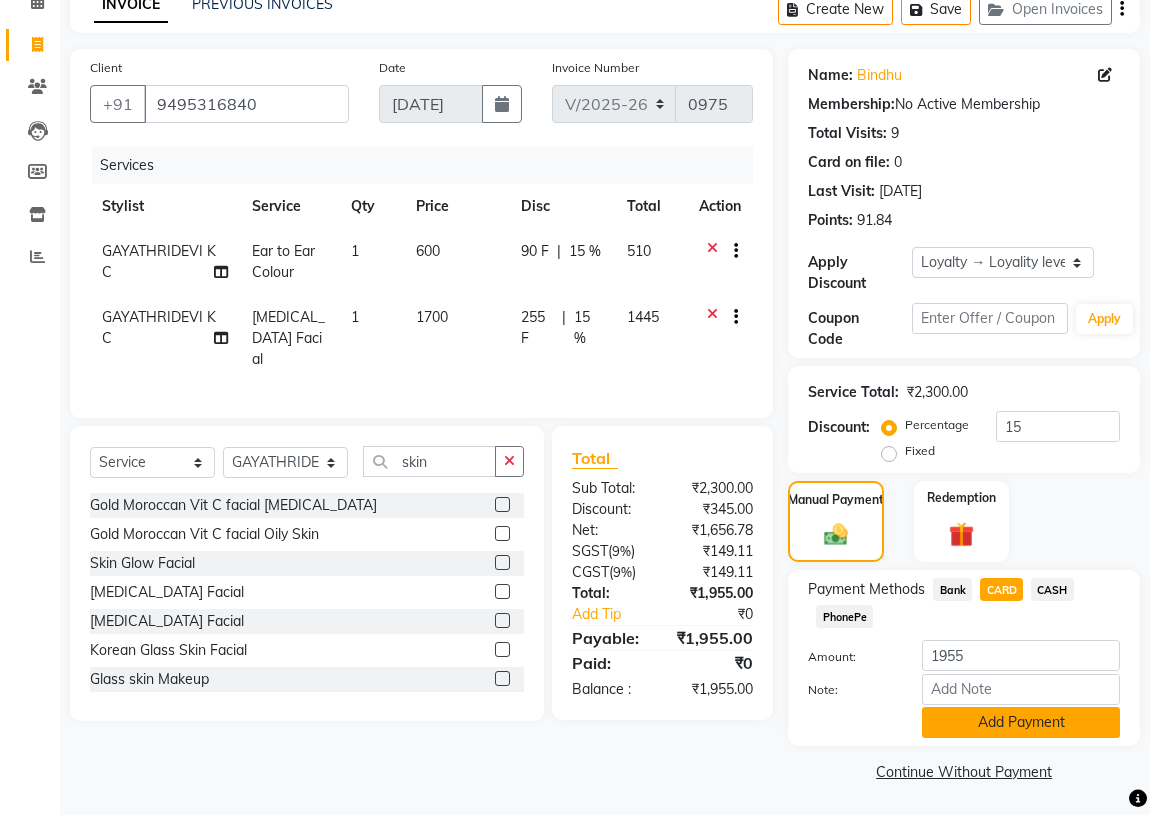 click on "Add Payment" 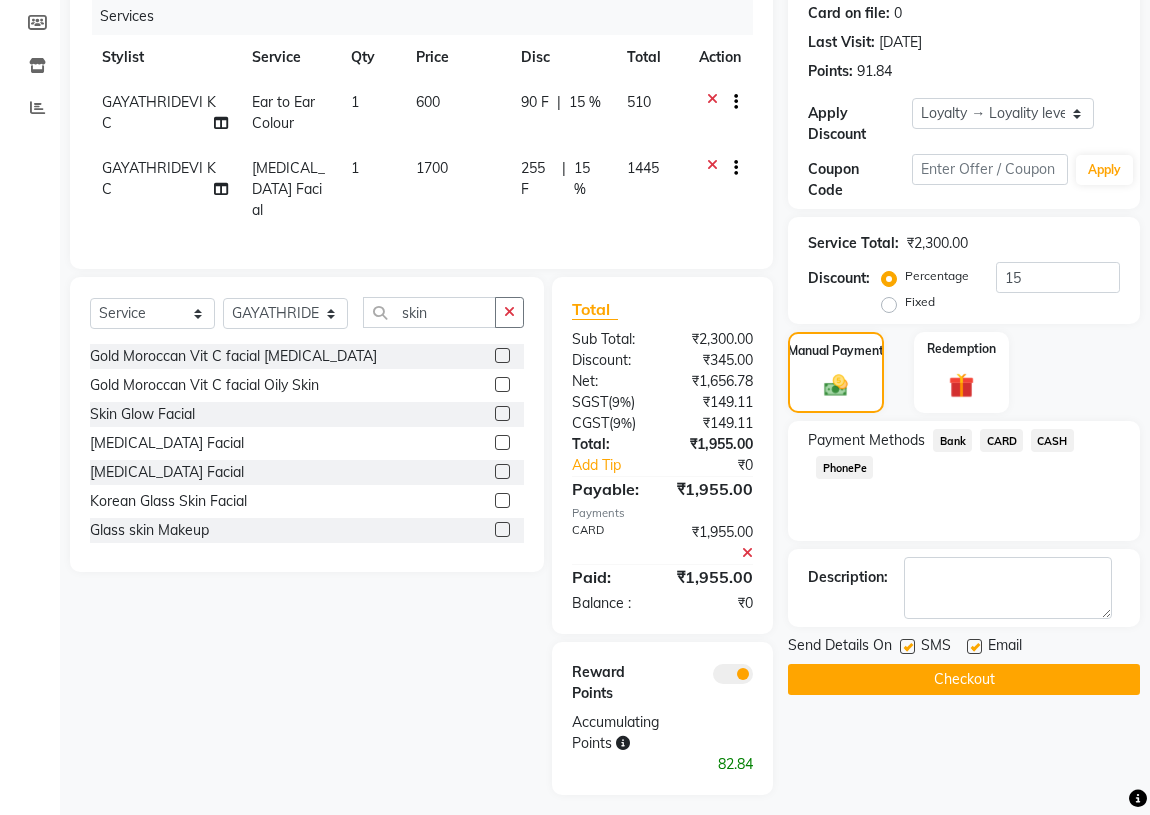 scroll, scrollTop: 252, scrollLeft: 0, axis: vertical 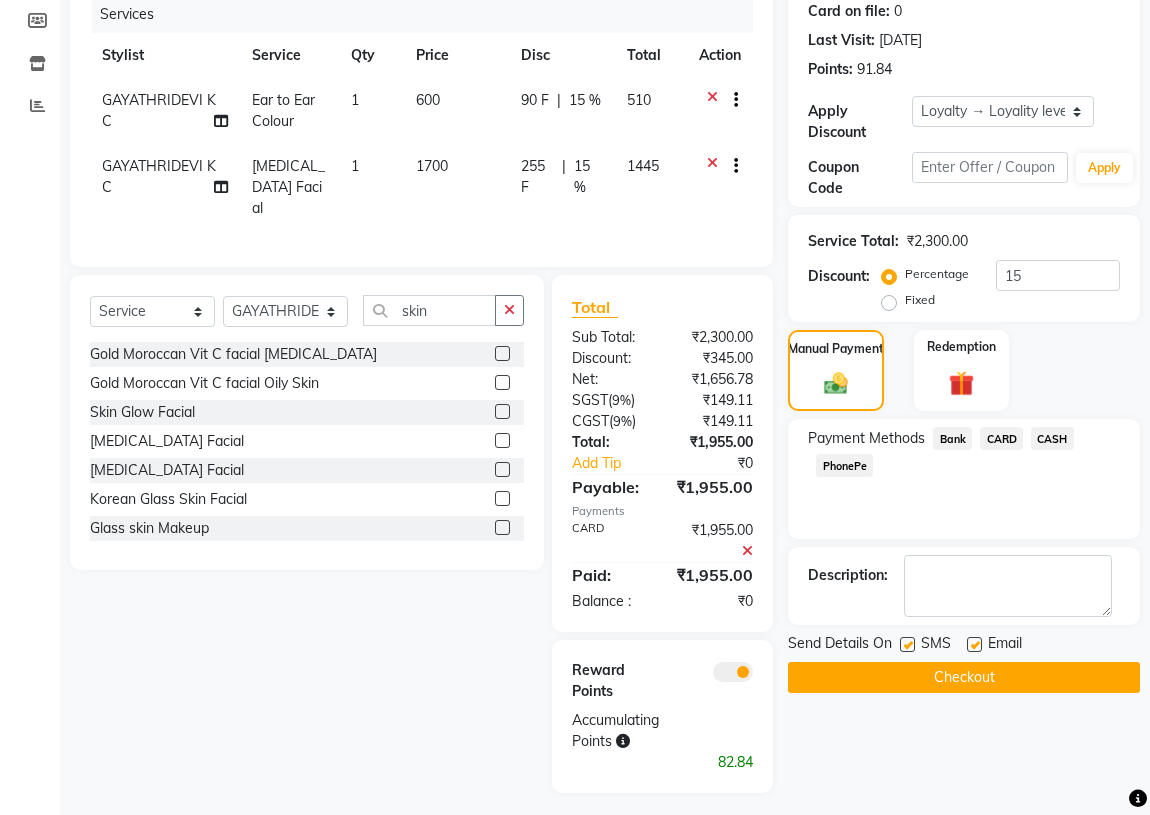 click on "Checkout" 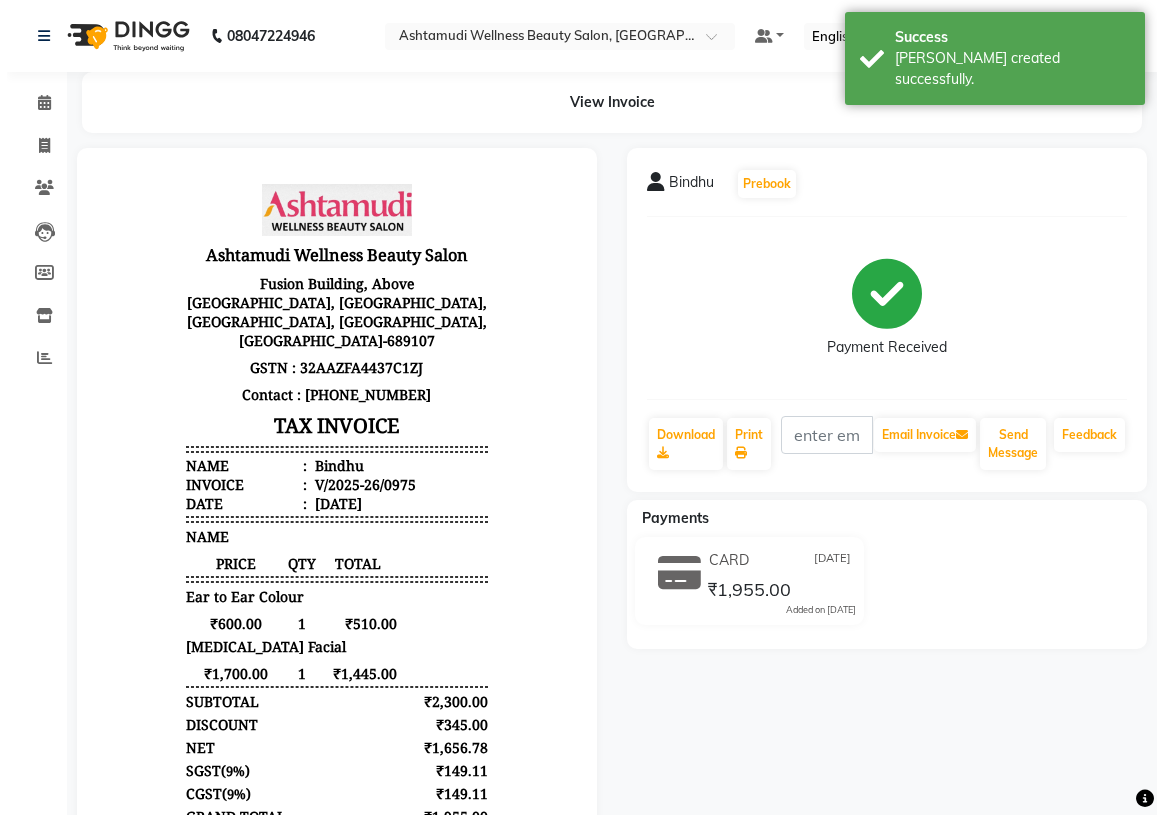 scroll, scrollTop: 0, scrollLeft: 0, axis: both 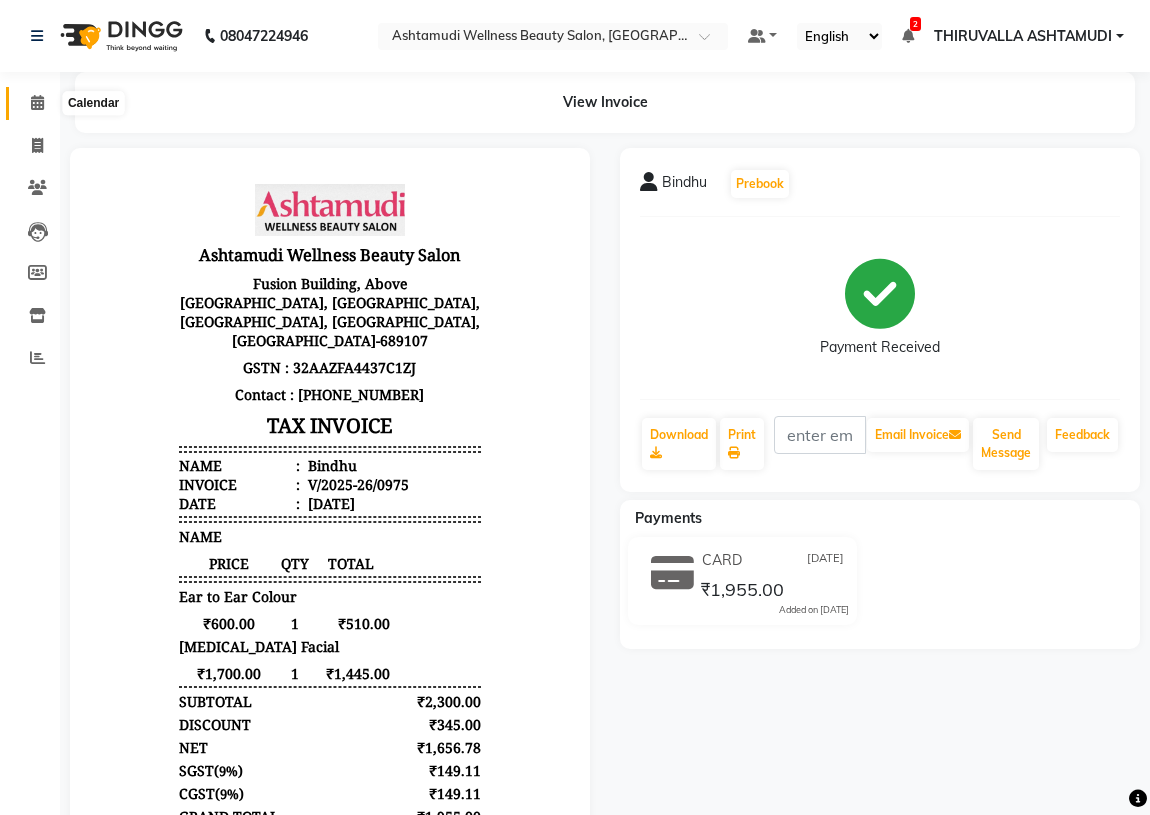 click 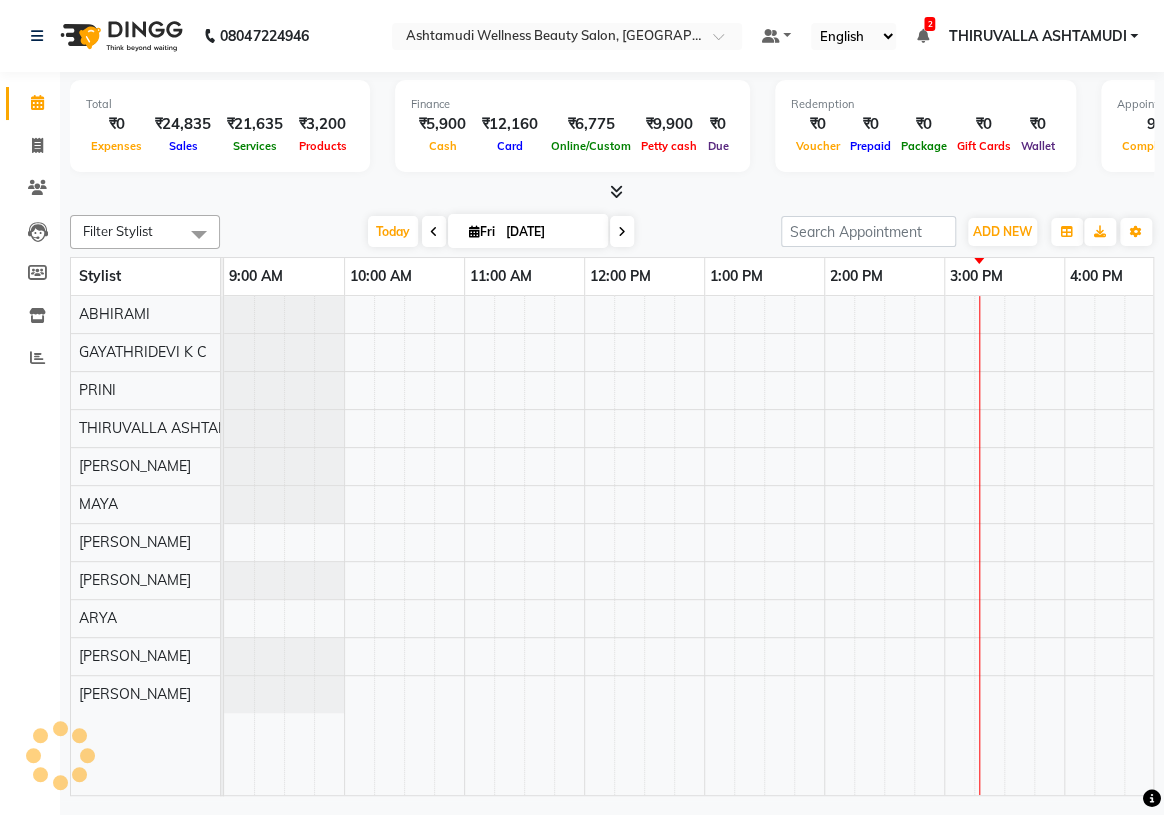 scroll, scrollTop: 0, scrollLeft: 0, axis: both 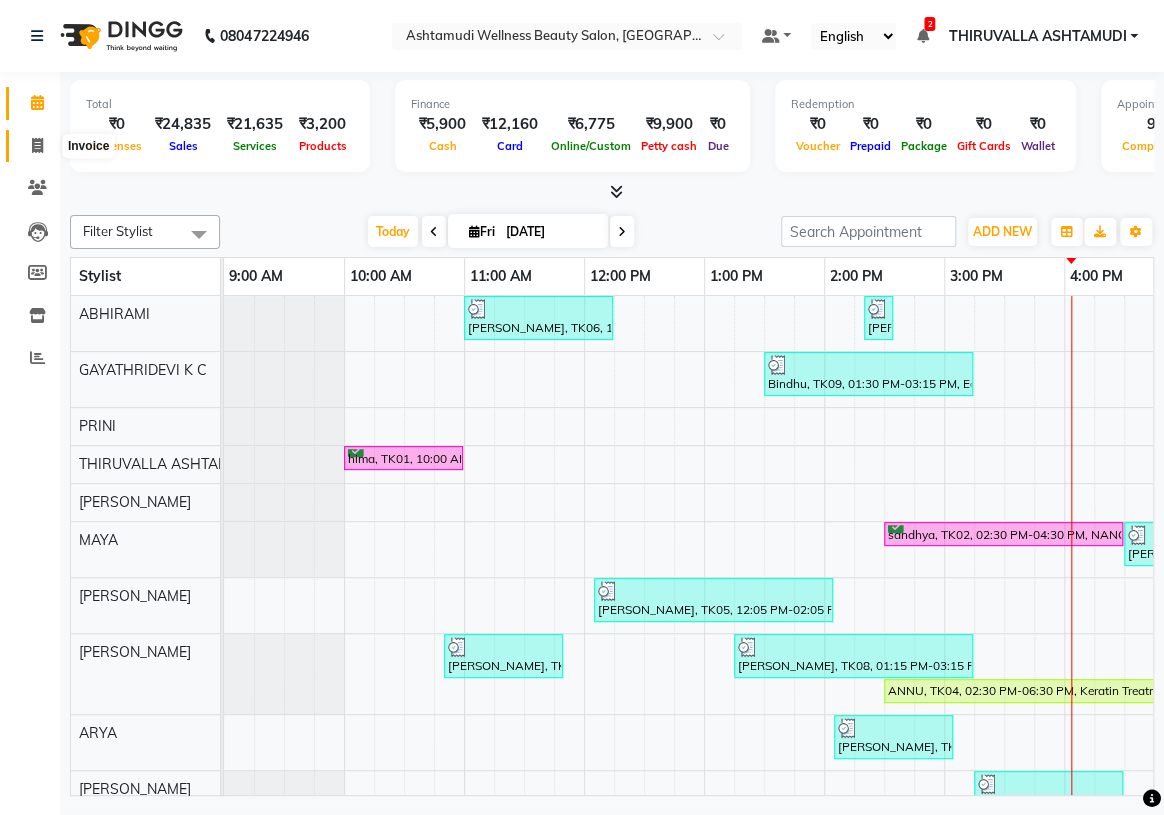 click 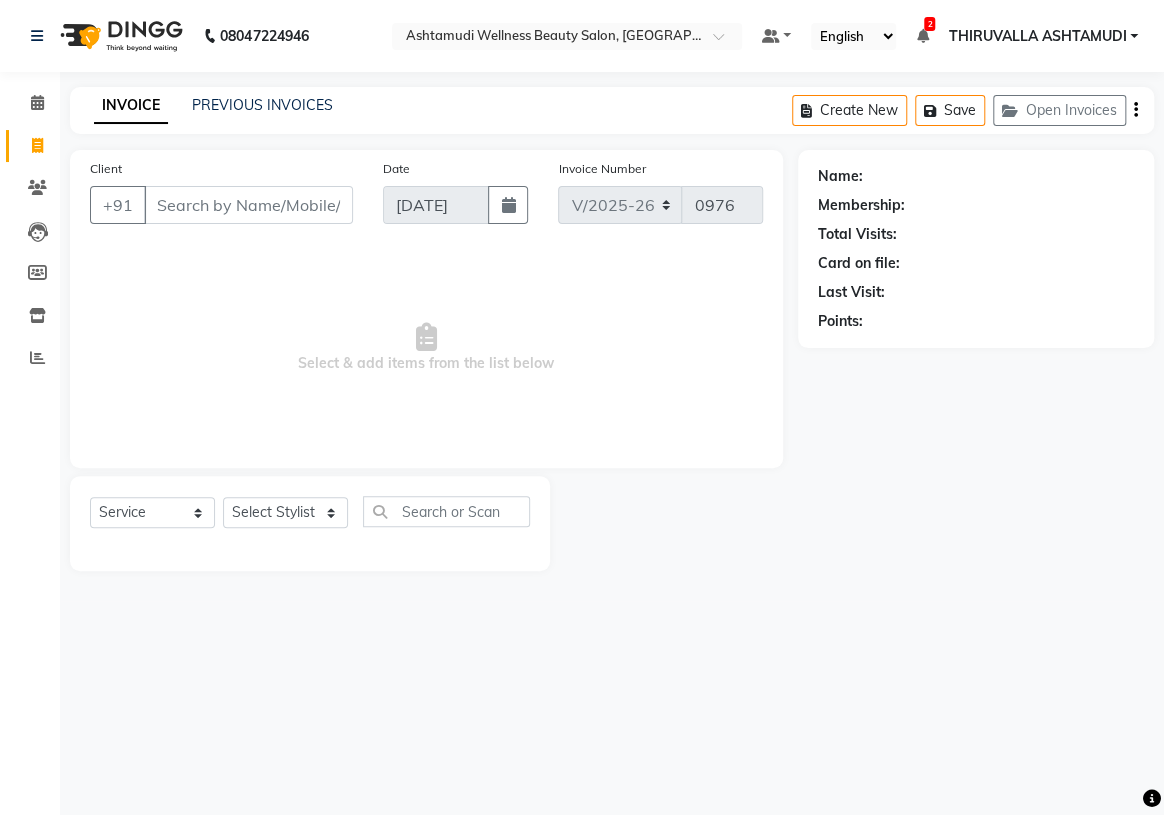 click on "Client" at bounding box center [248, 205] 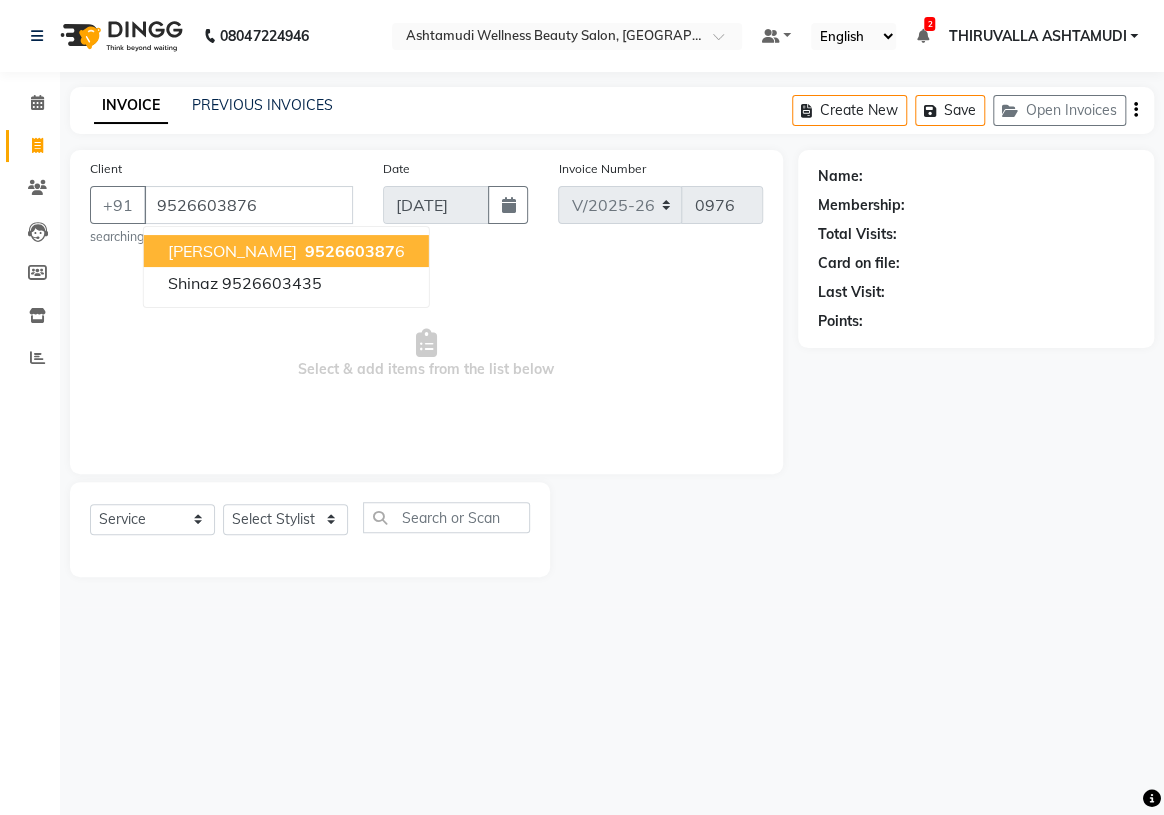 type on "9526603876" 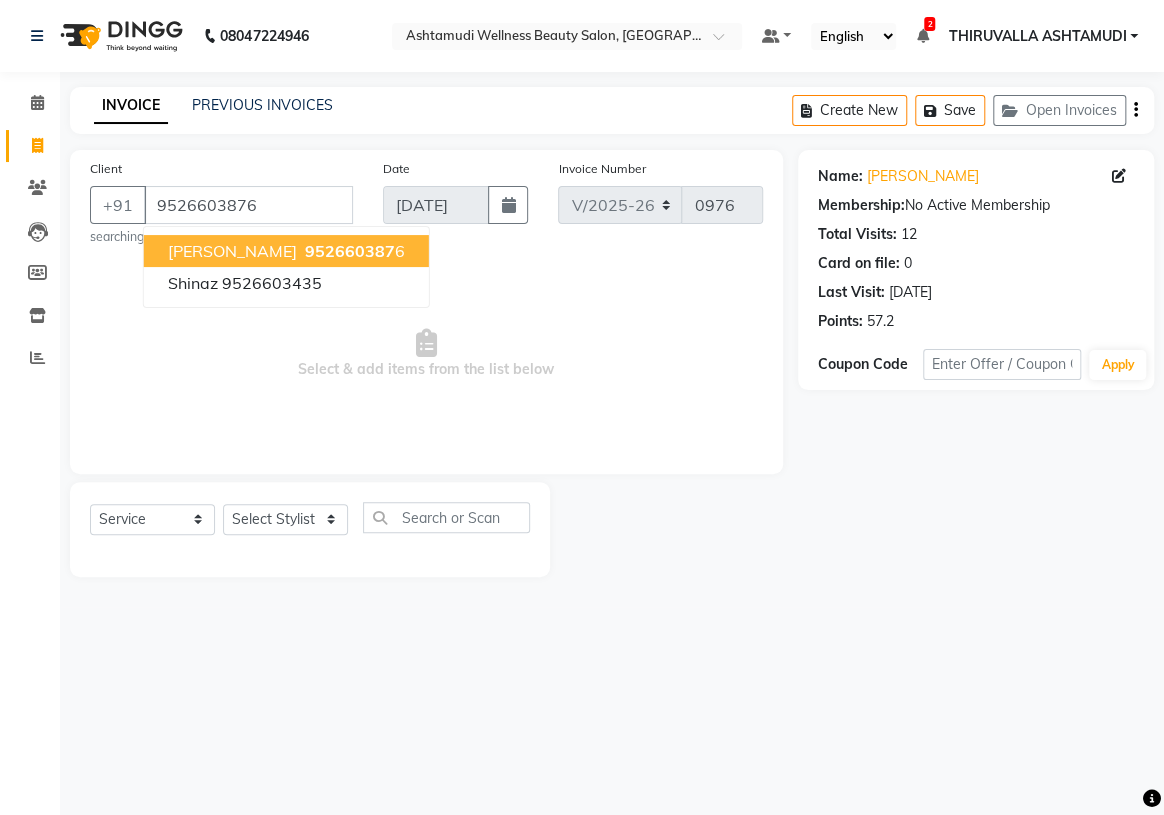click on "952660387" at bounding box center (350, 251) 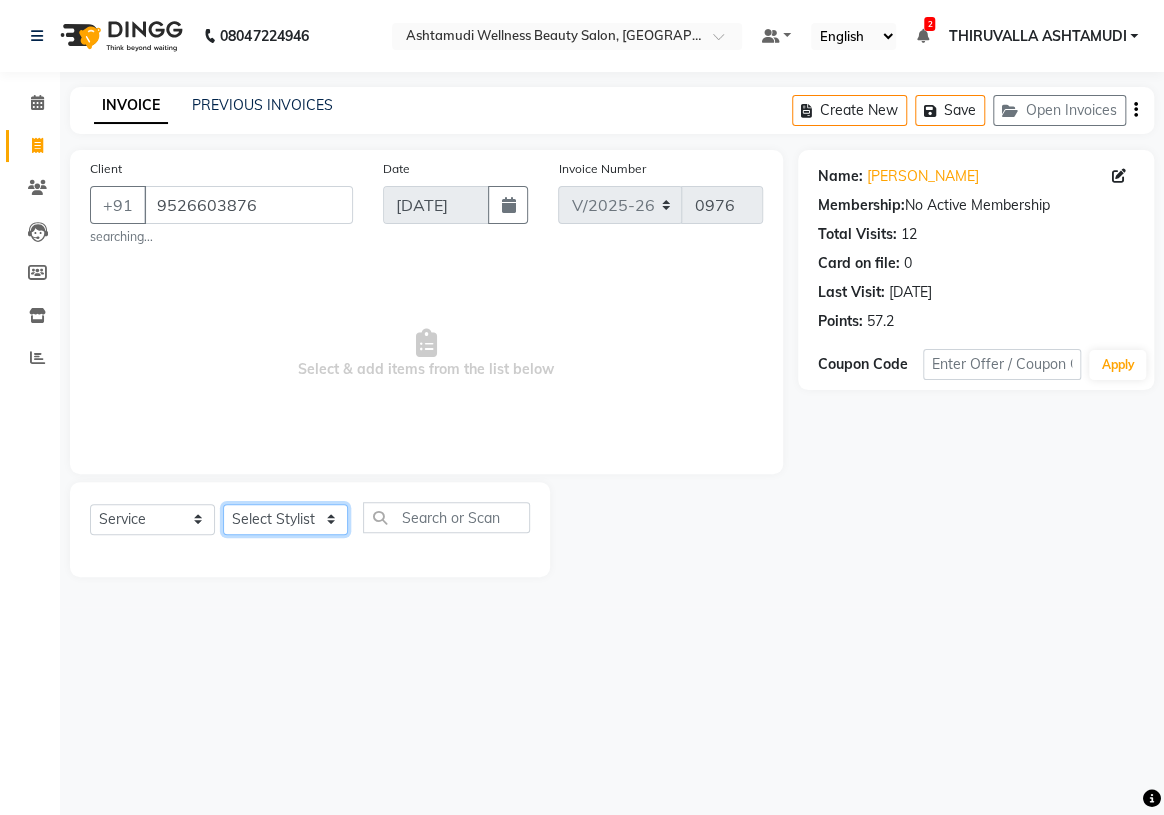 click on "Select Stylist ABHIRAMI		 ARYA Eshani GAYATHRIDEVI	K C	 JISNA KHEM MAYA MAYA Nila PRINI		 RINA RAI SHINY ABY THIRUVALLA ASHTAMUDI" 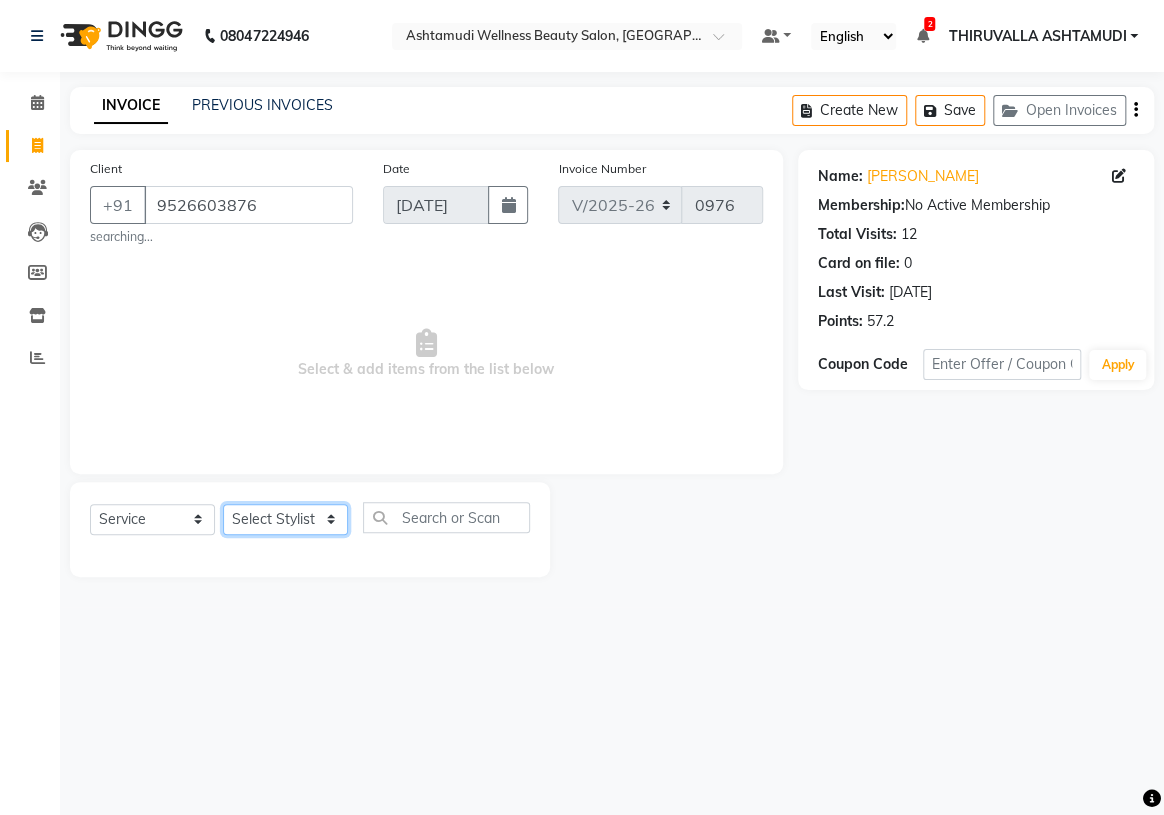 select on "26992" 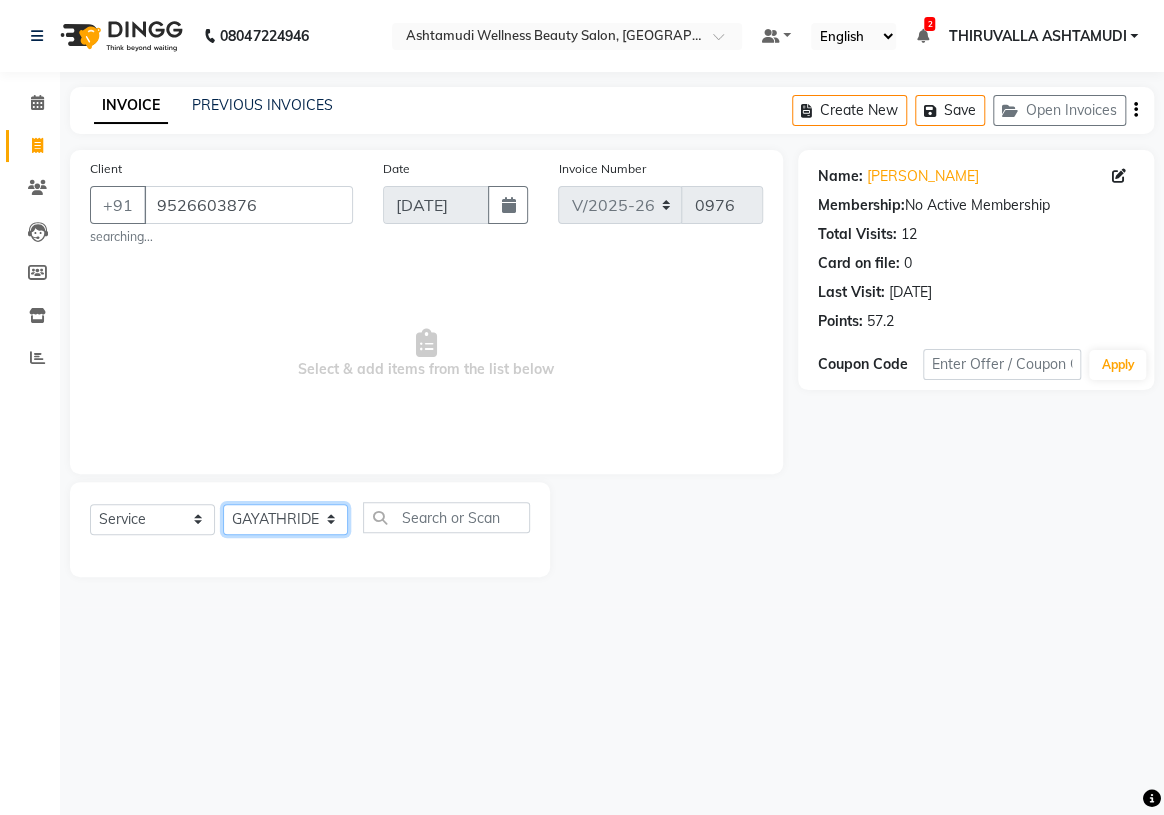 click on "Select Stylist ABHIRAMI		 ARYA Eshani GAYATHRIDEVI	K C	 JISNA KHEM MAYA MAYA Nila PRINI		 RINA RAI SHINY ABY THIRUVALLA ASHTAMUDI" 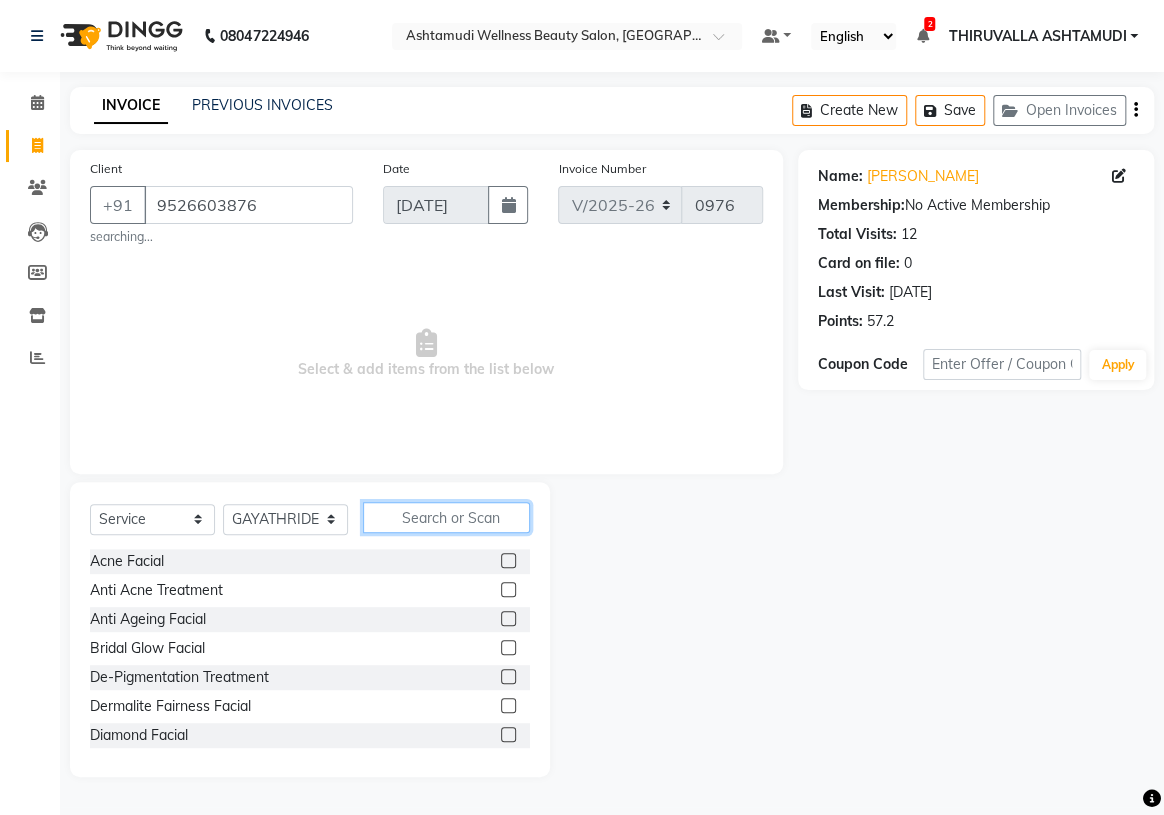 click 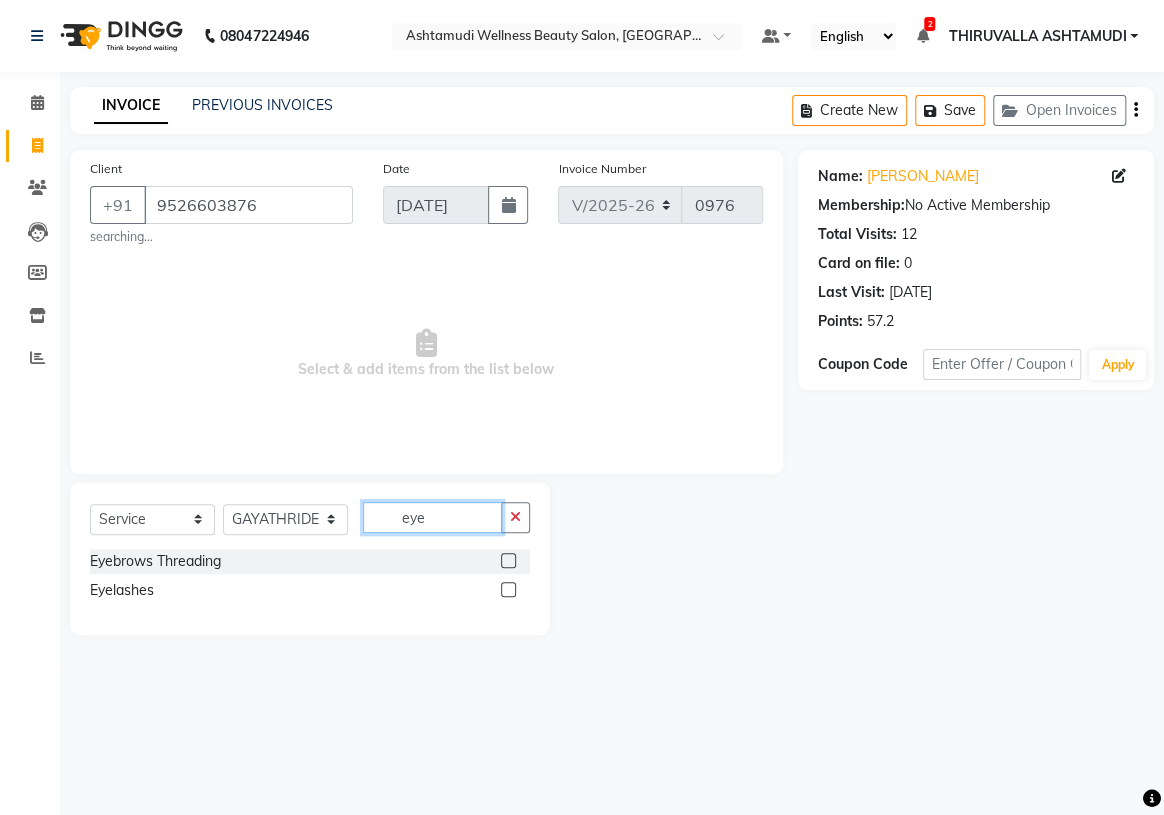type on "eye" 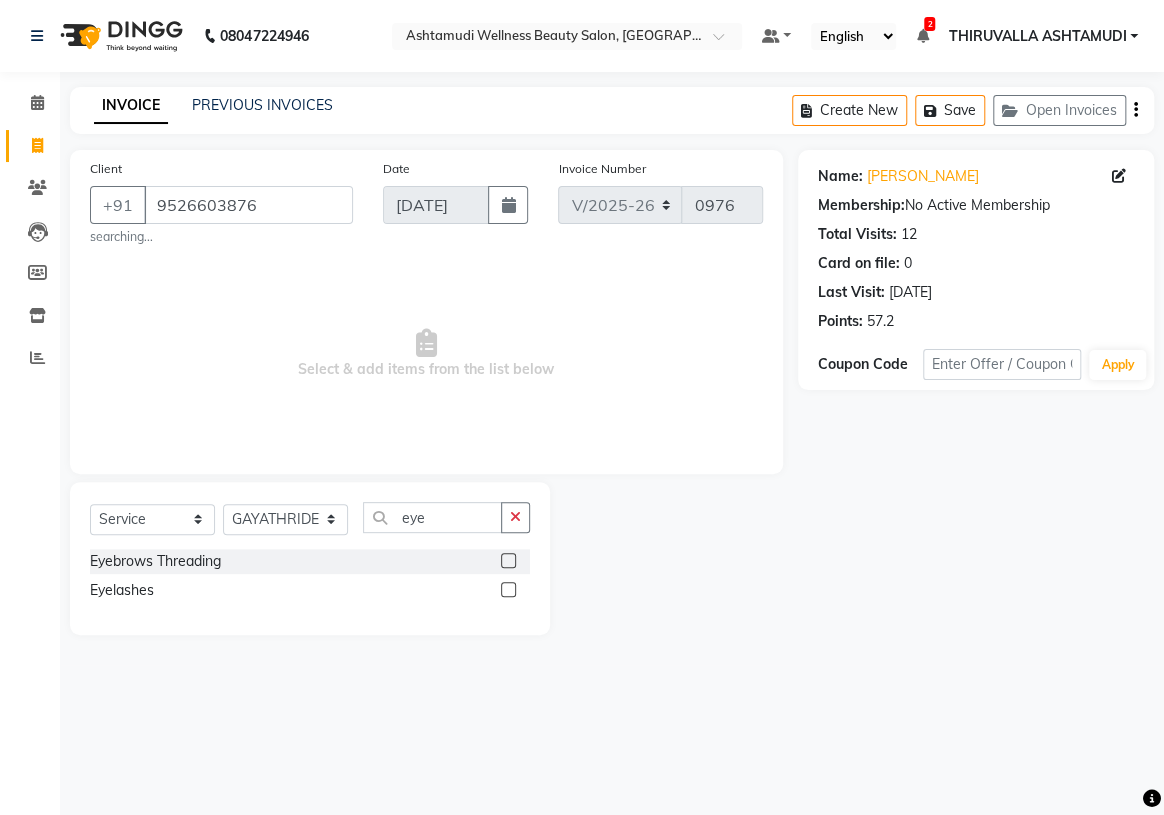click 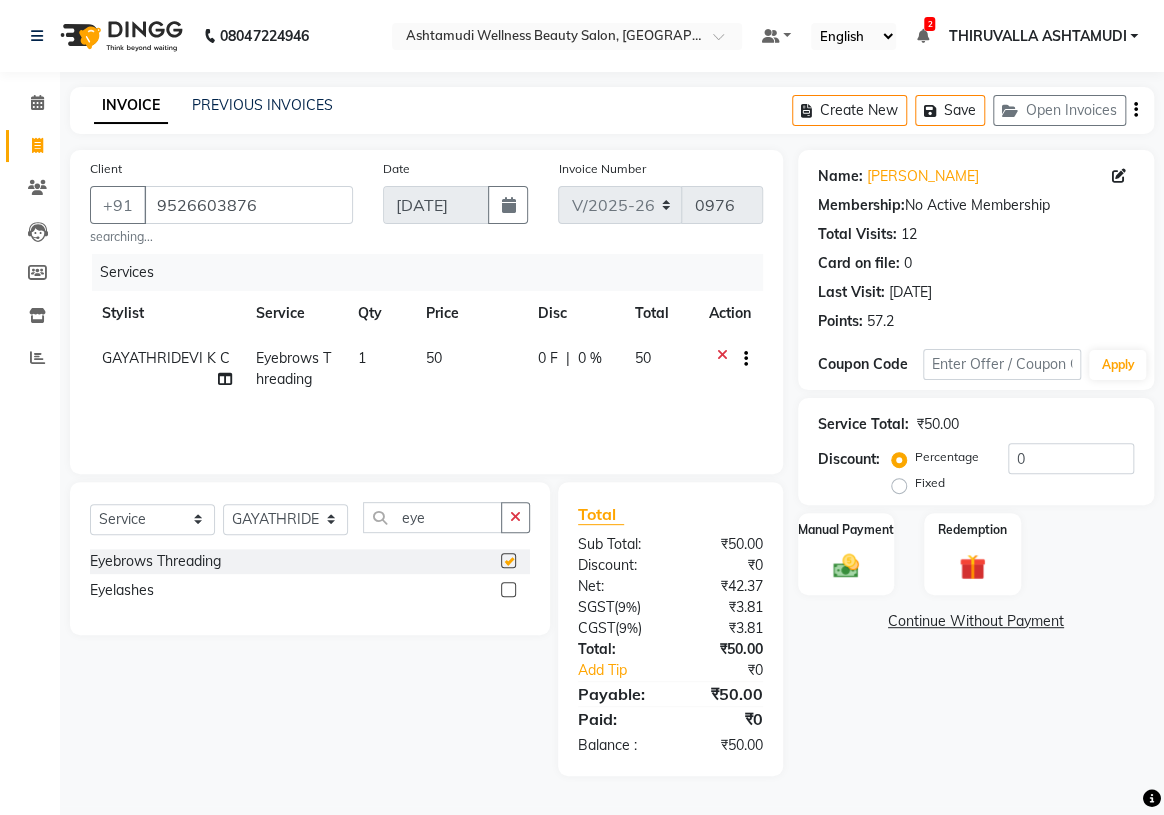 checkbox on "false" 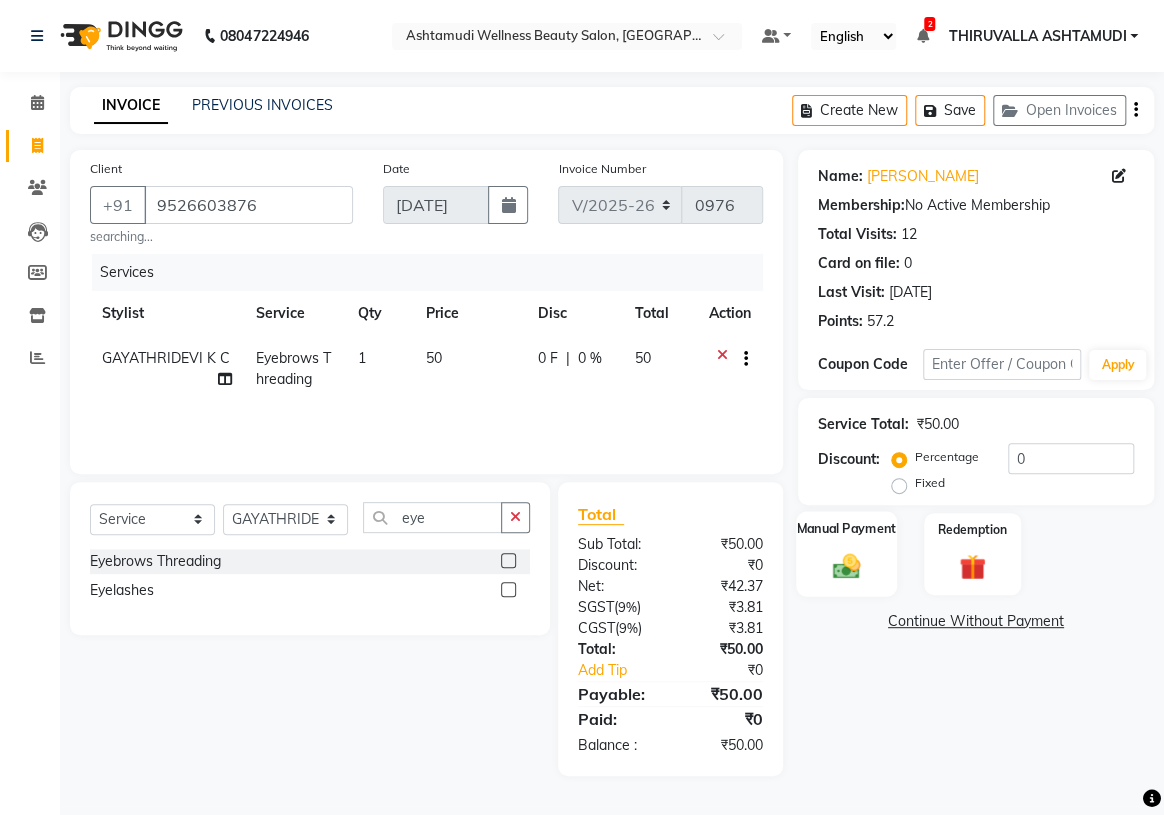 click on "Manual Payment" 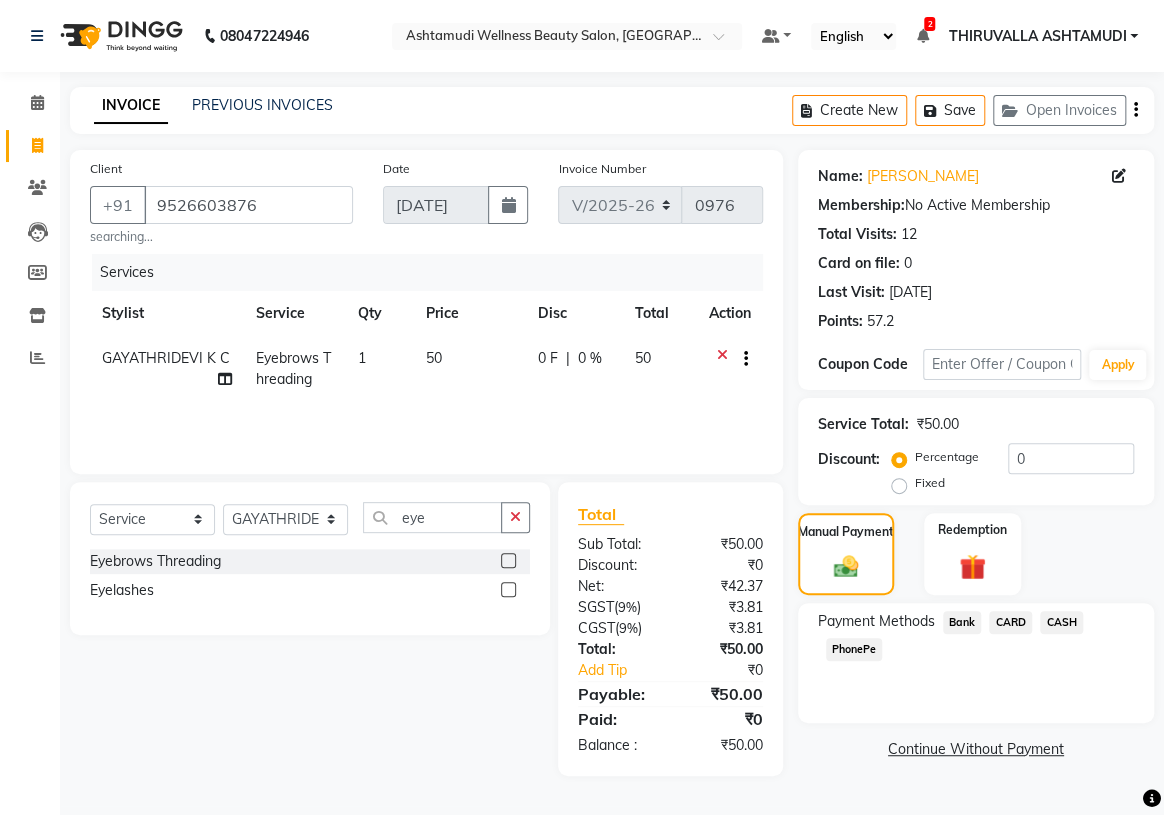click on "PhonePe" 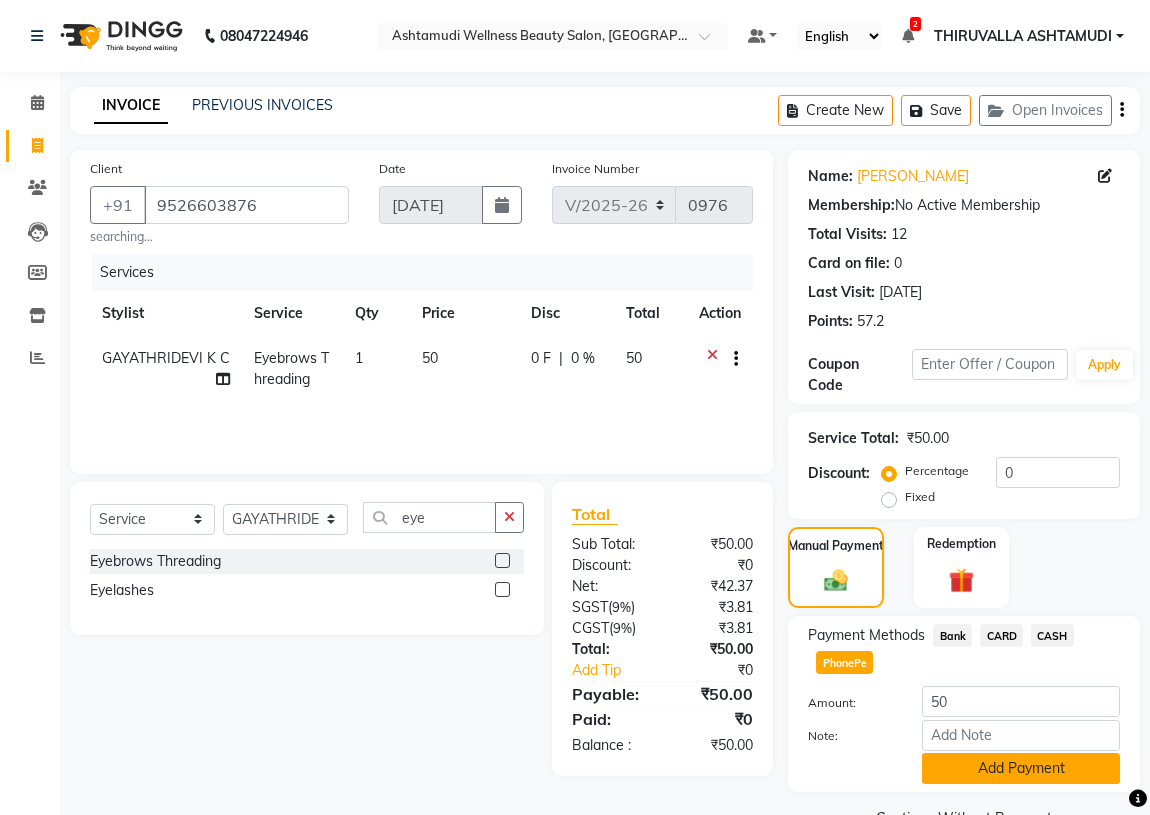 click on "Add Payment" 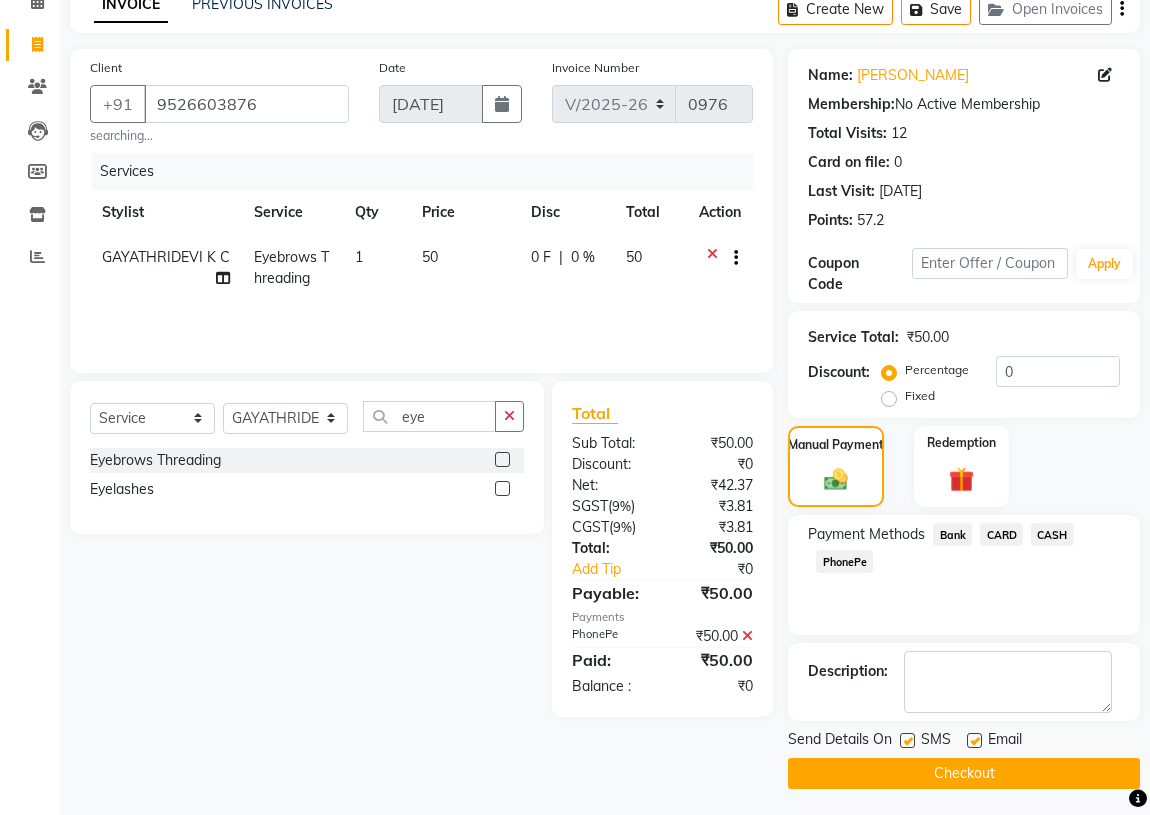 scroll, scrollTop: 103, scrollLeft: 0, axis: vertical 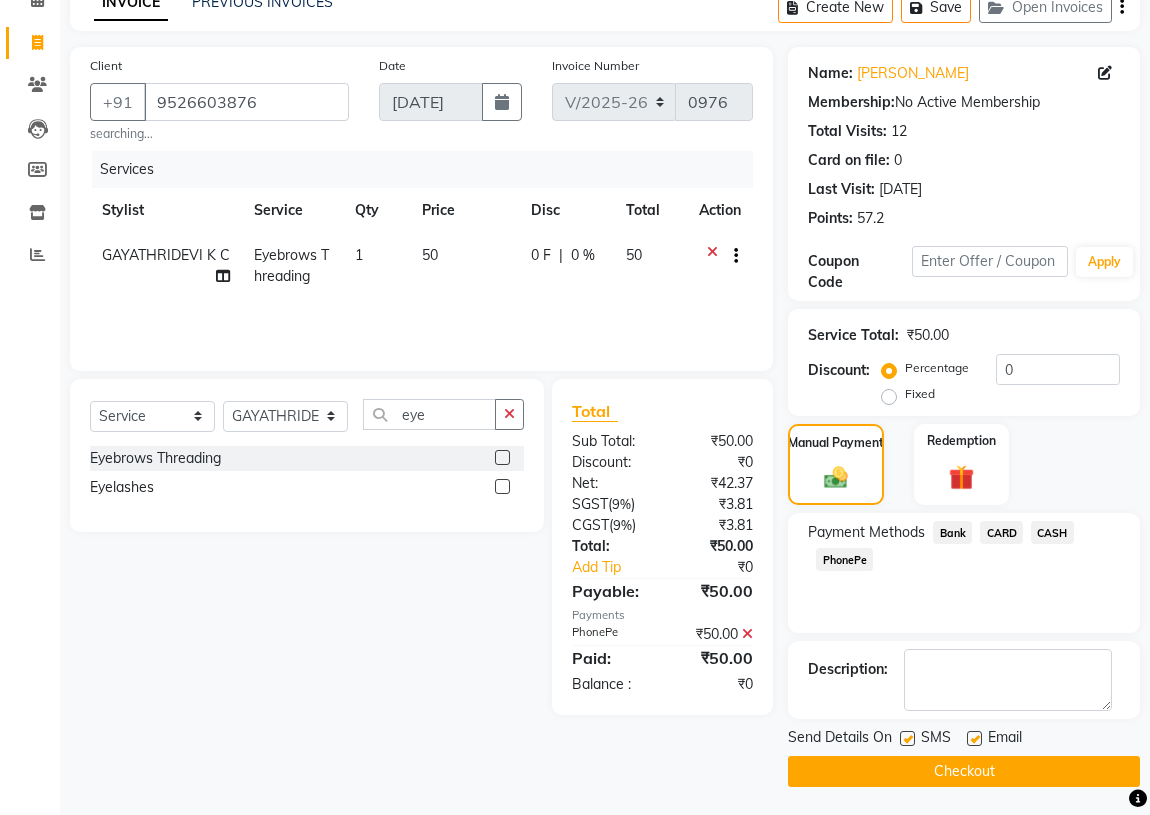 click on "Checkout" 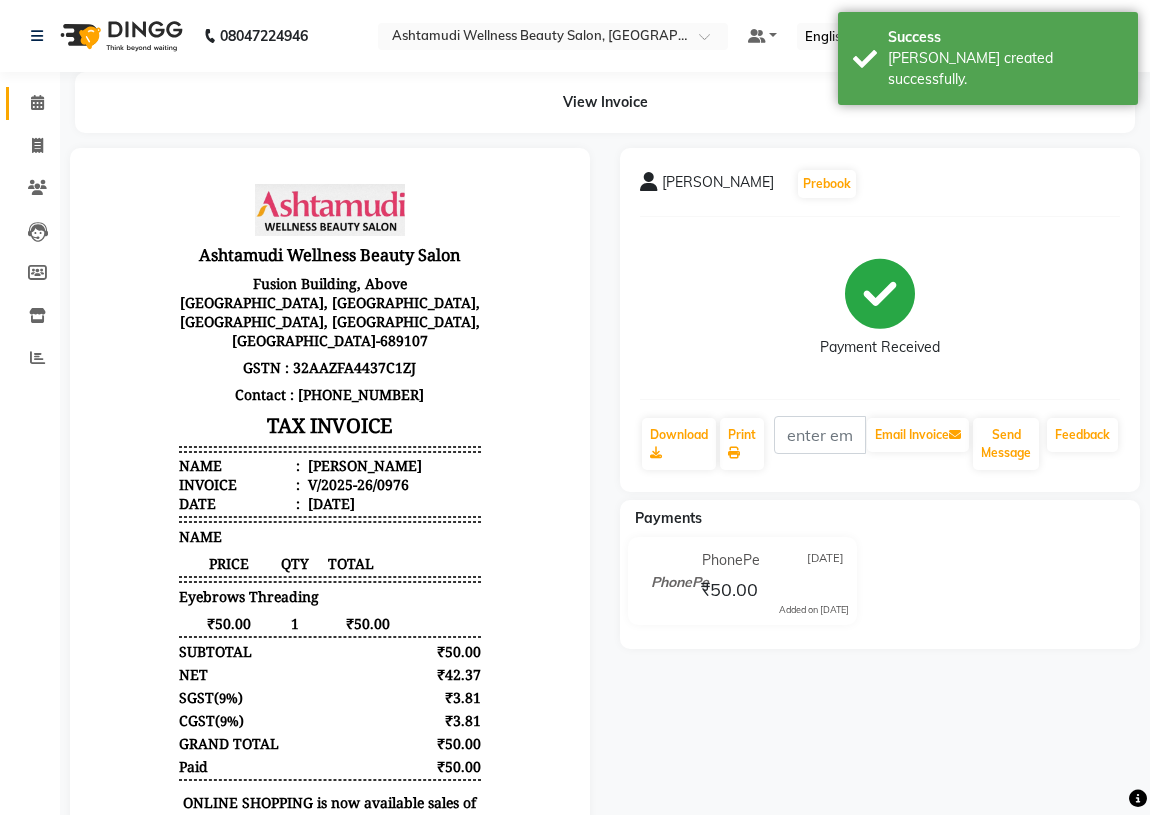 scroll, scrollTop: 0, scrollLeft: 0, axis: both 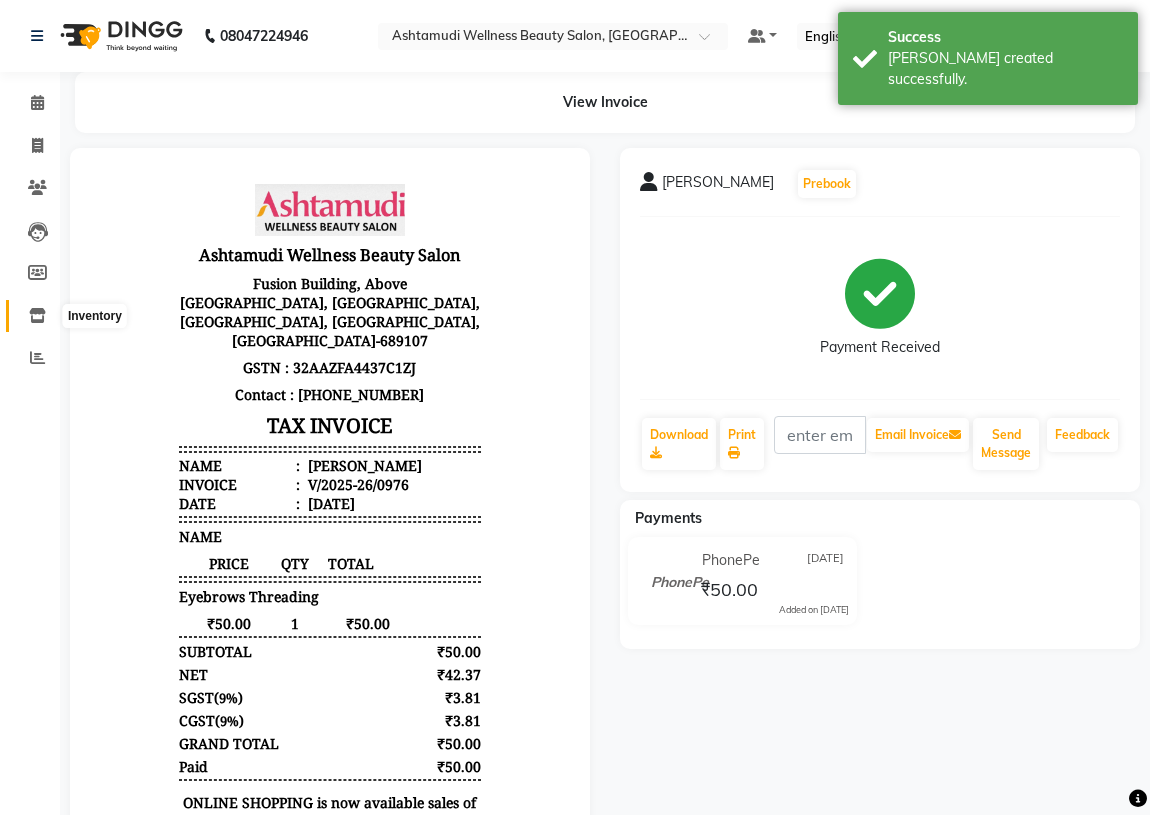 click 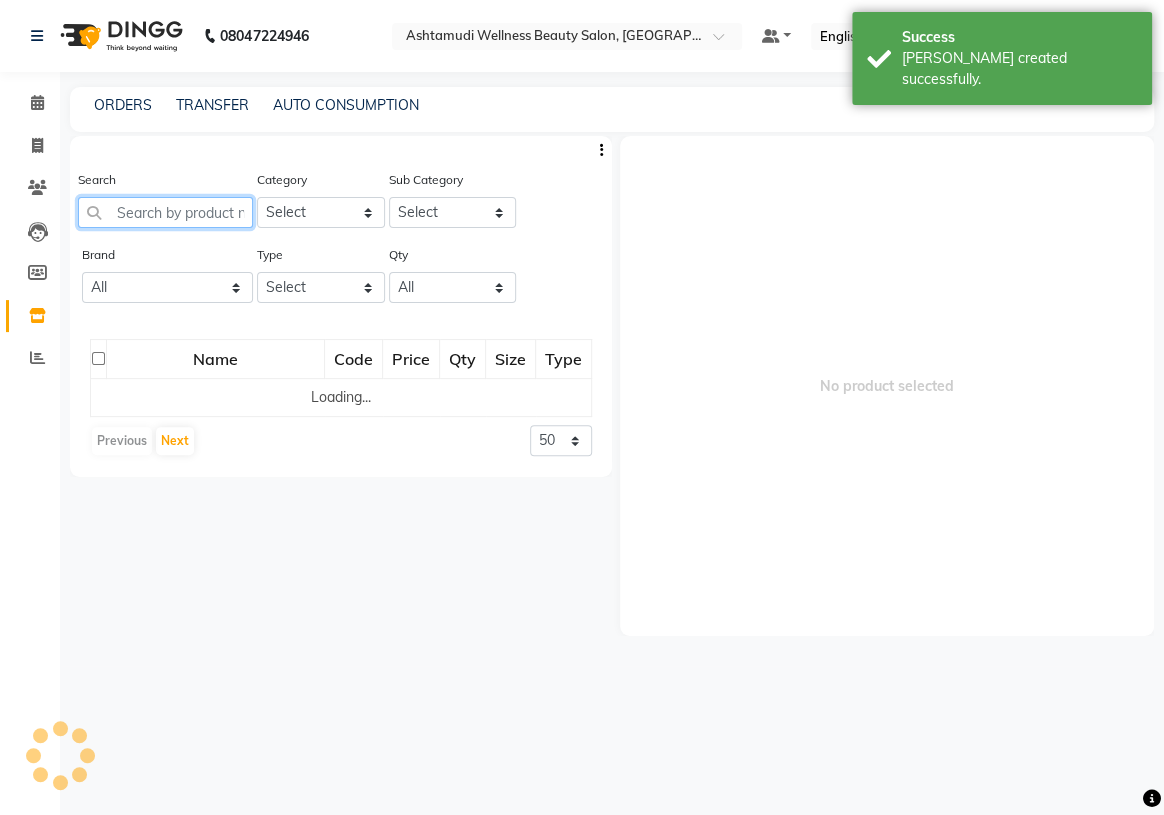 click 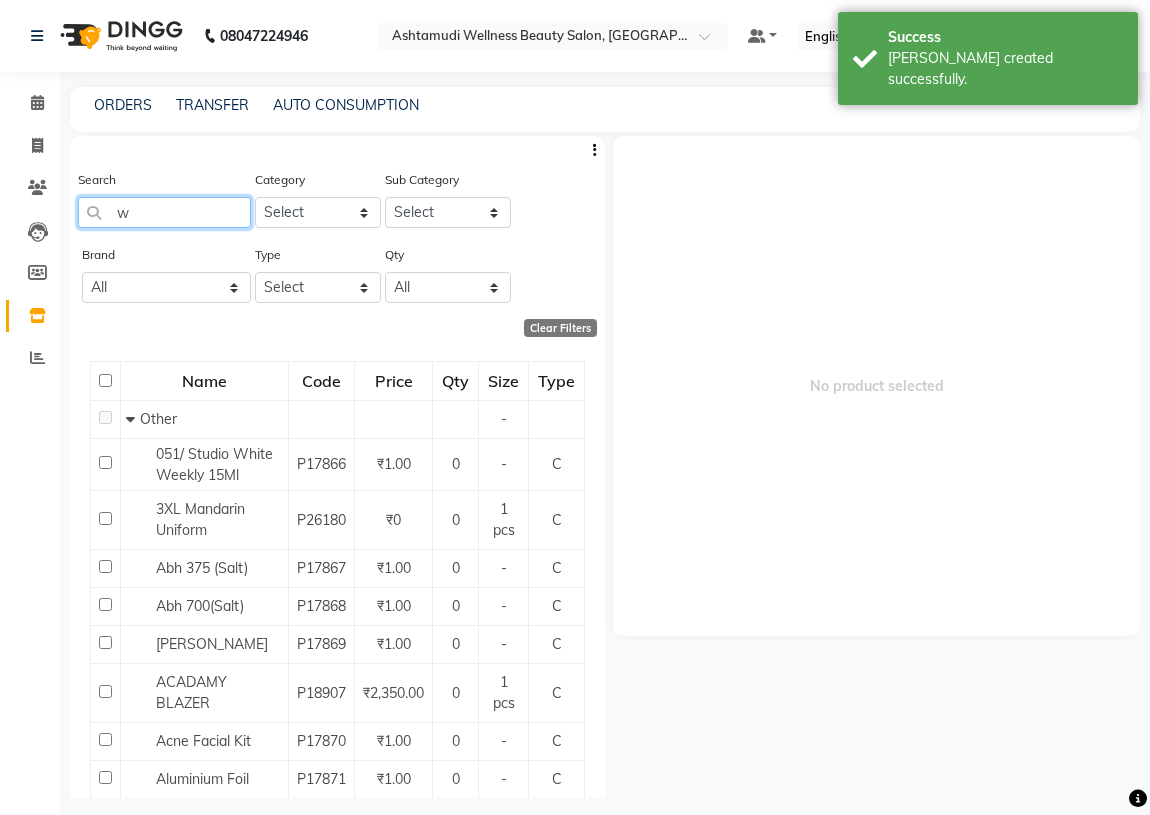 type on "w1" 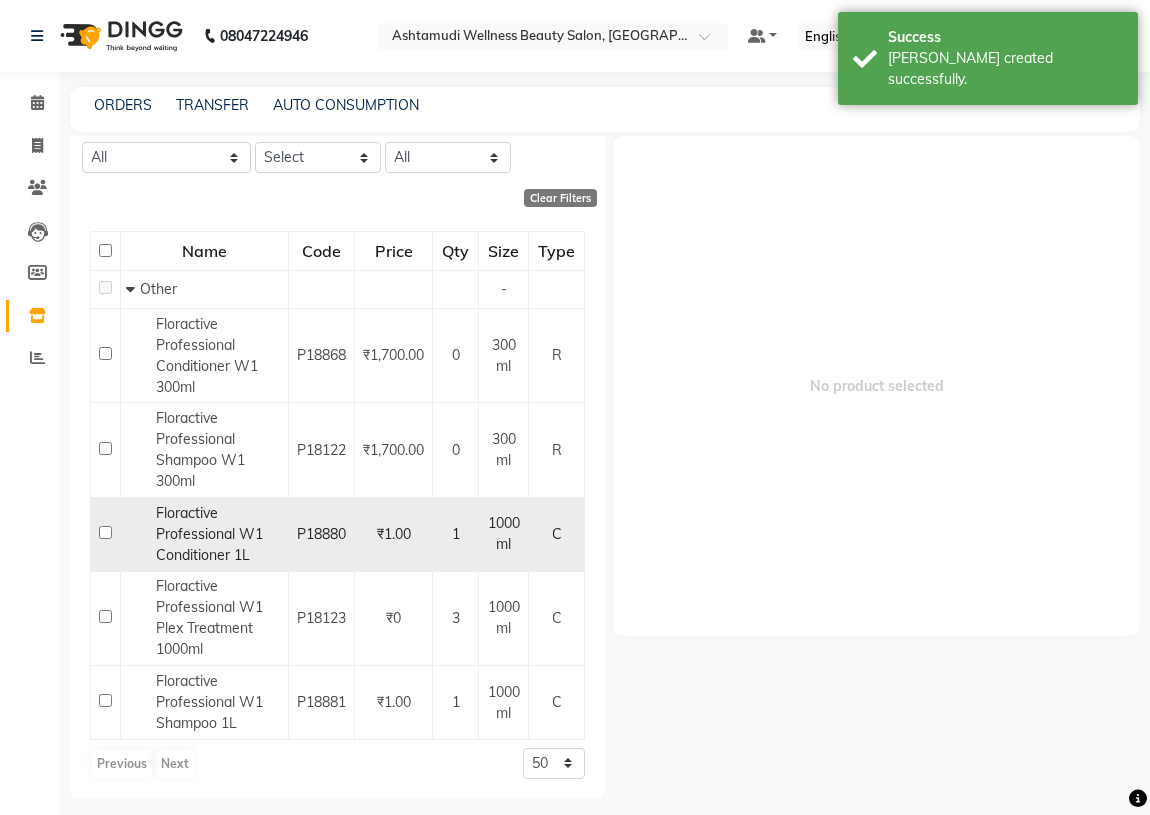 scroll, scrollTop: 131, scrollLeft: 0, axis: vertical 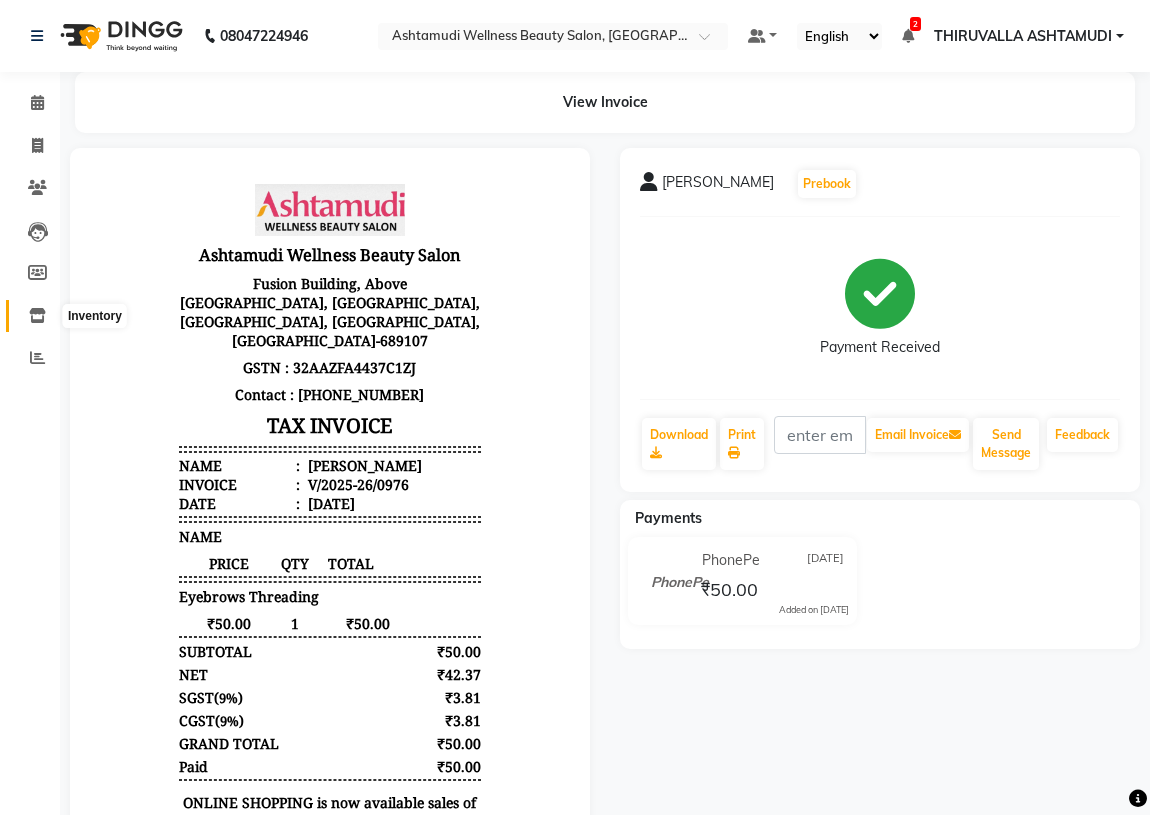 click 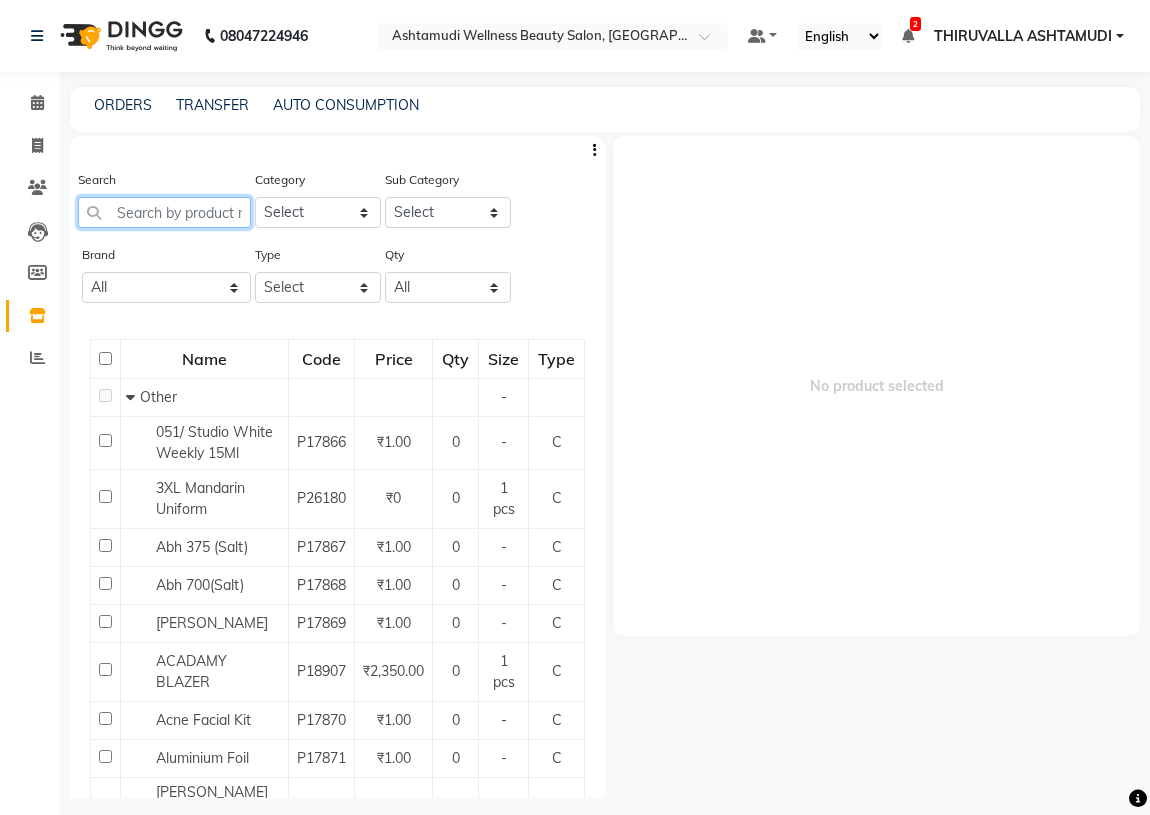 click 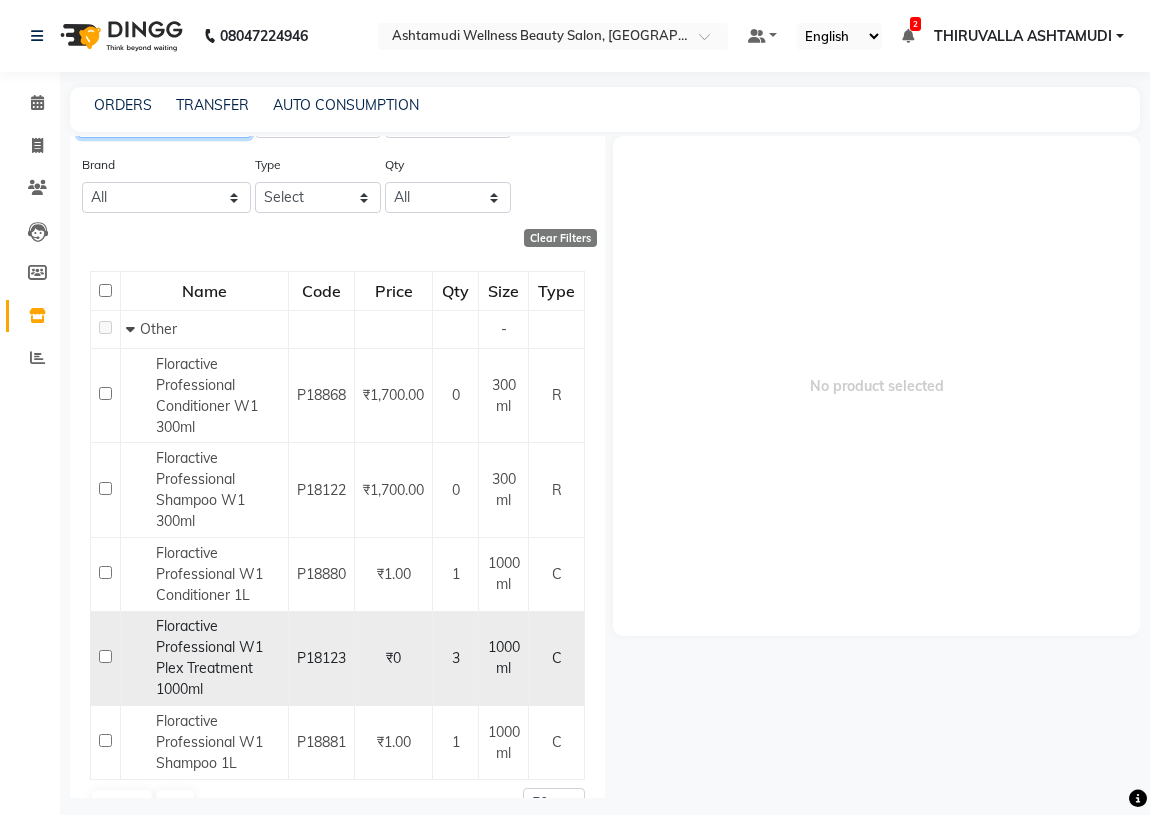 scroll, scrollTop: 131, scrollLeft: 0, axis: vertical 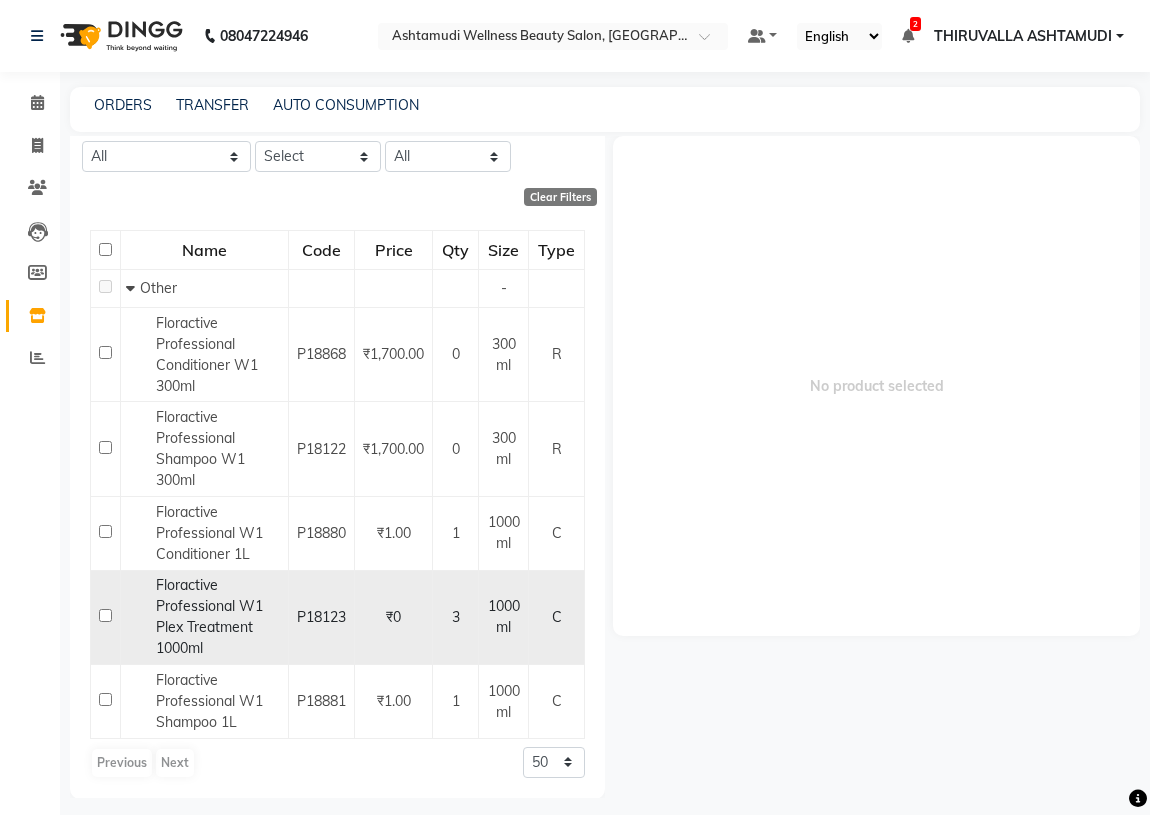 type on "w1" 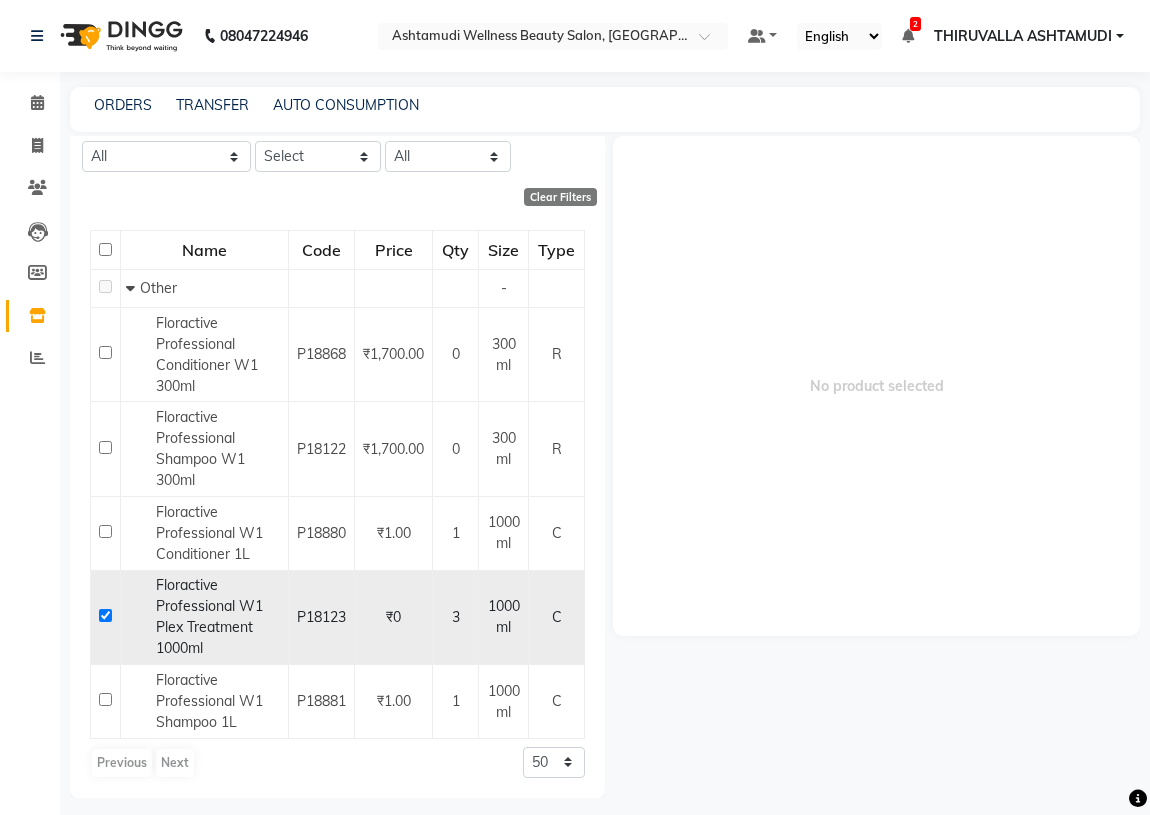 checkbox on "true" 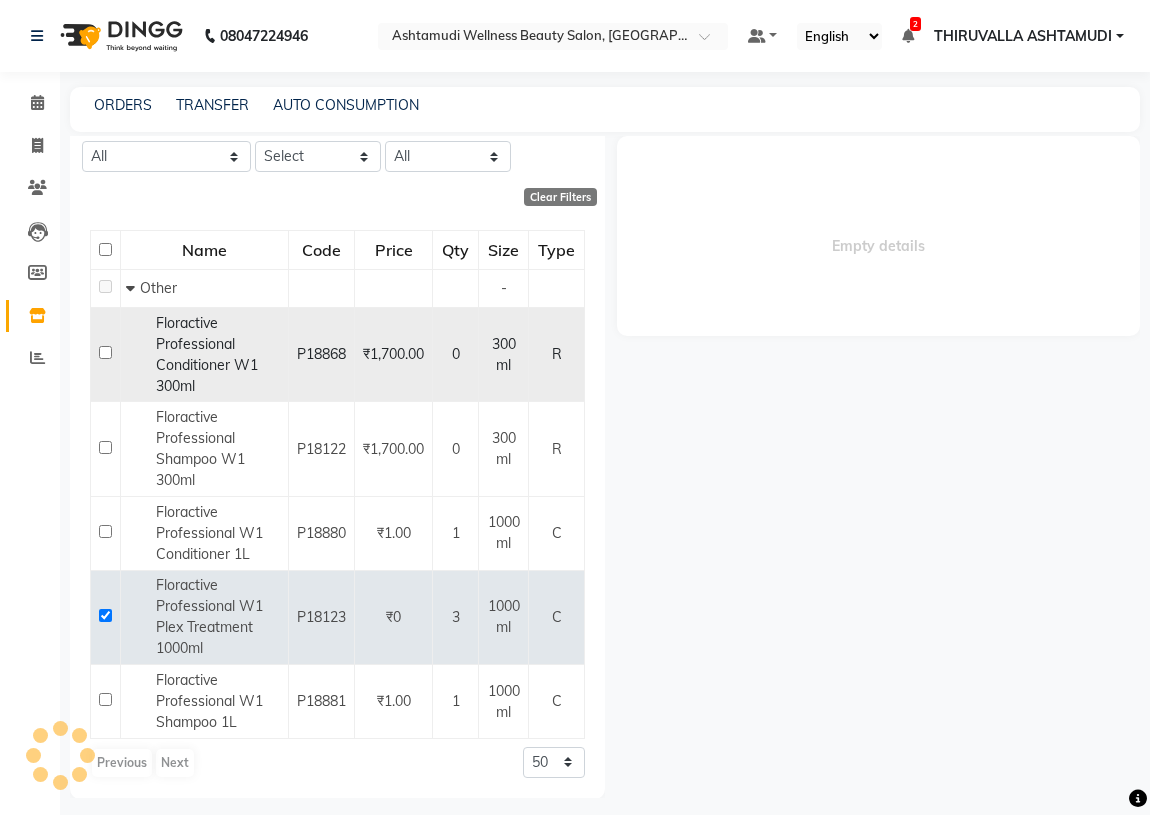 select 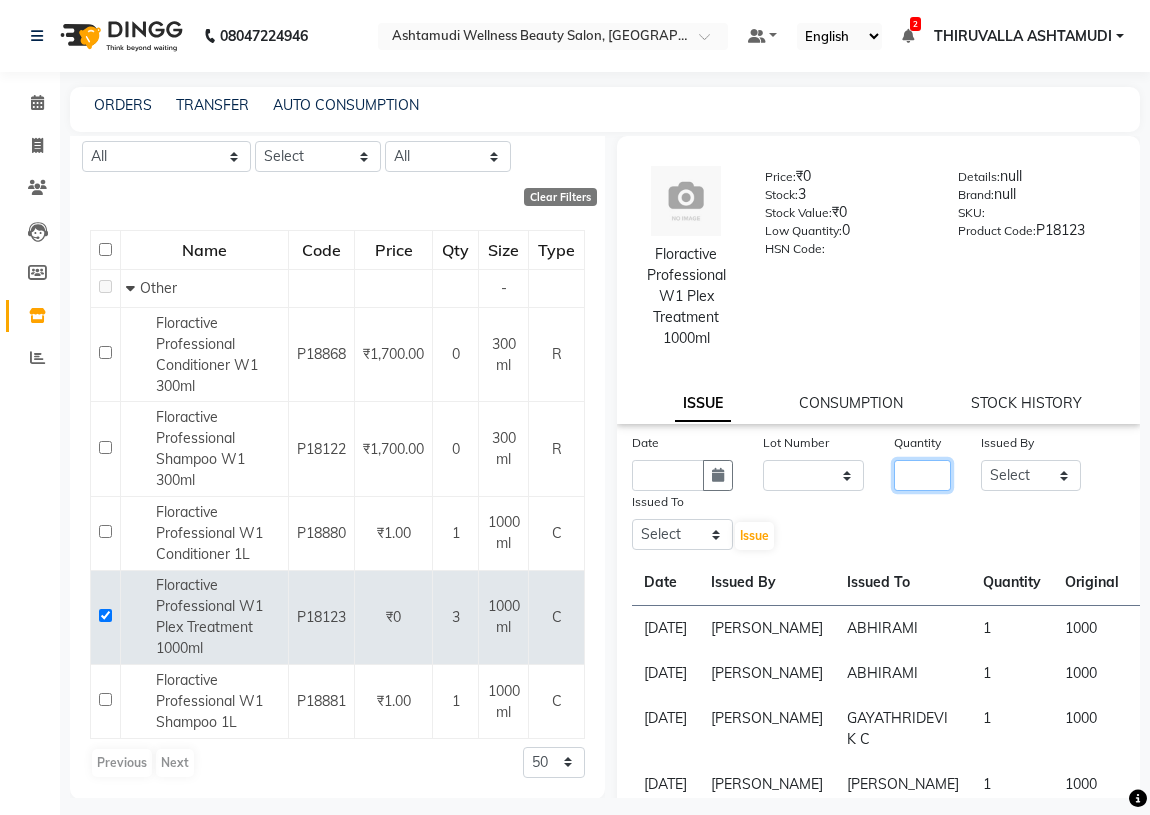 click 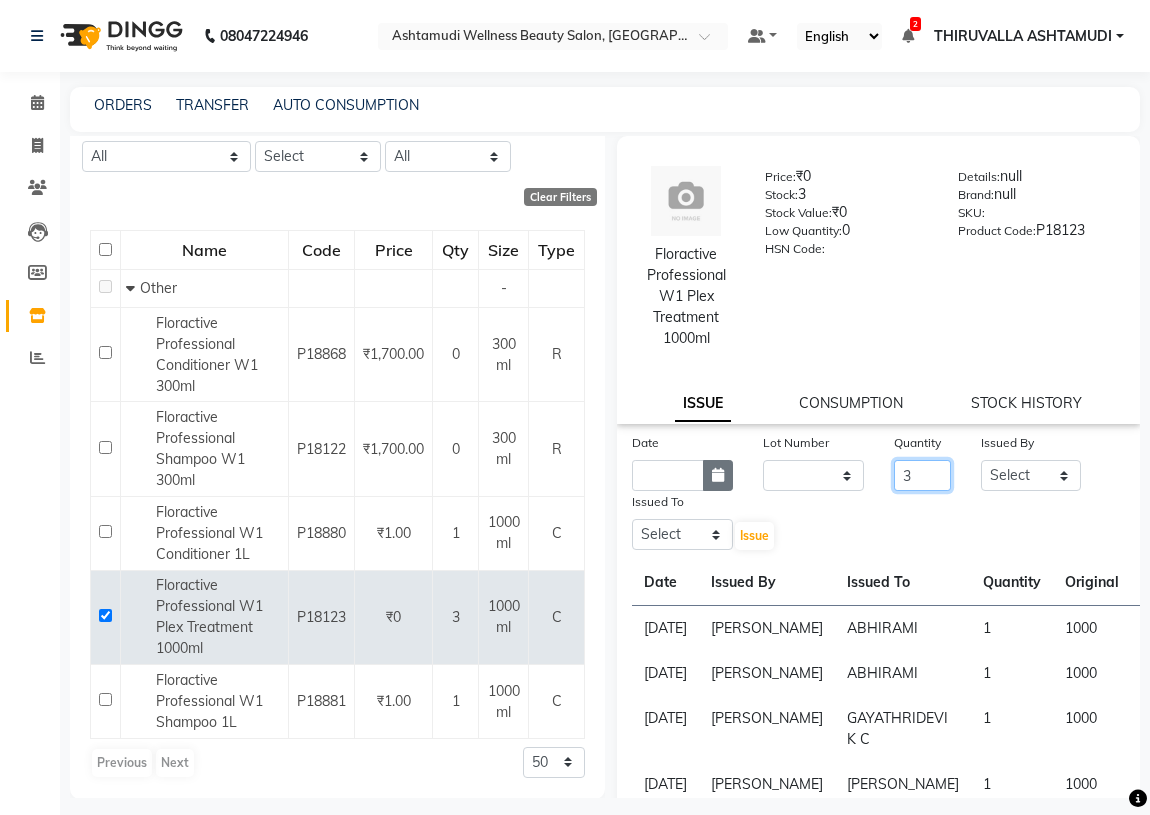 type on "3" 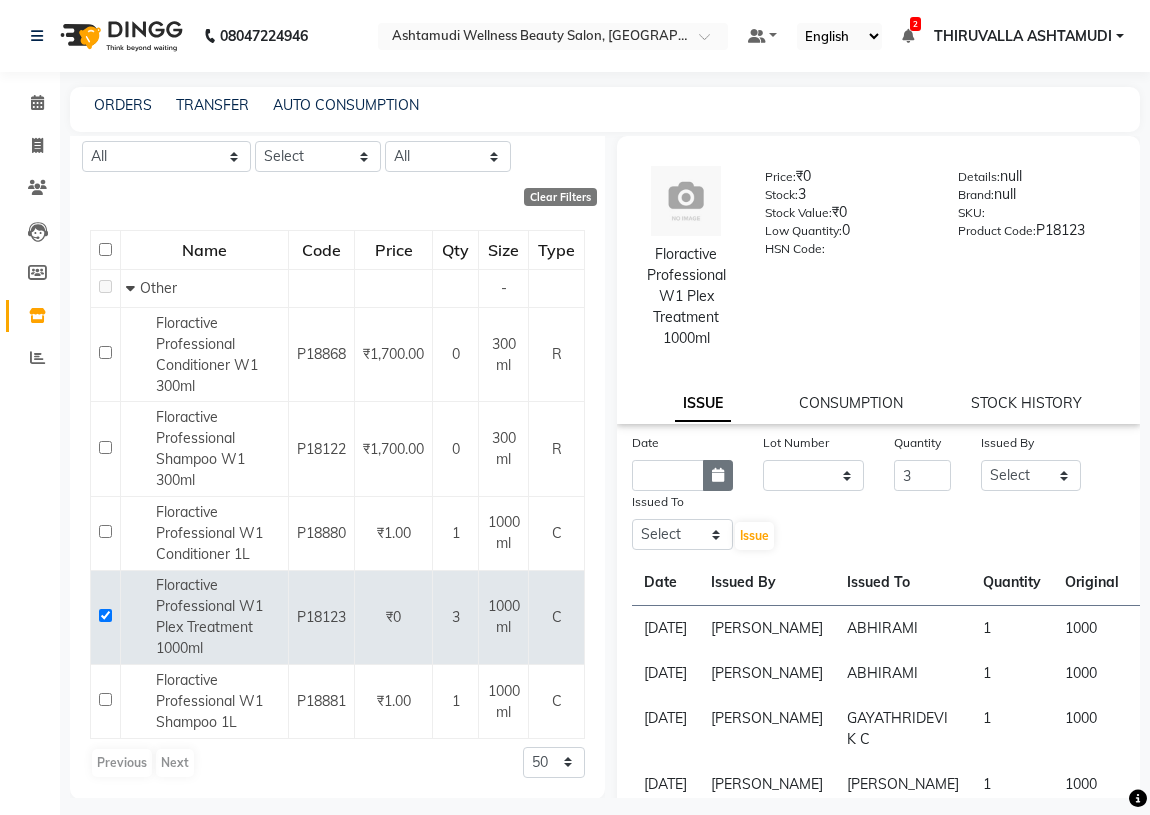 click 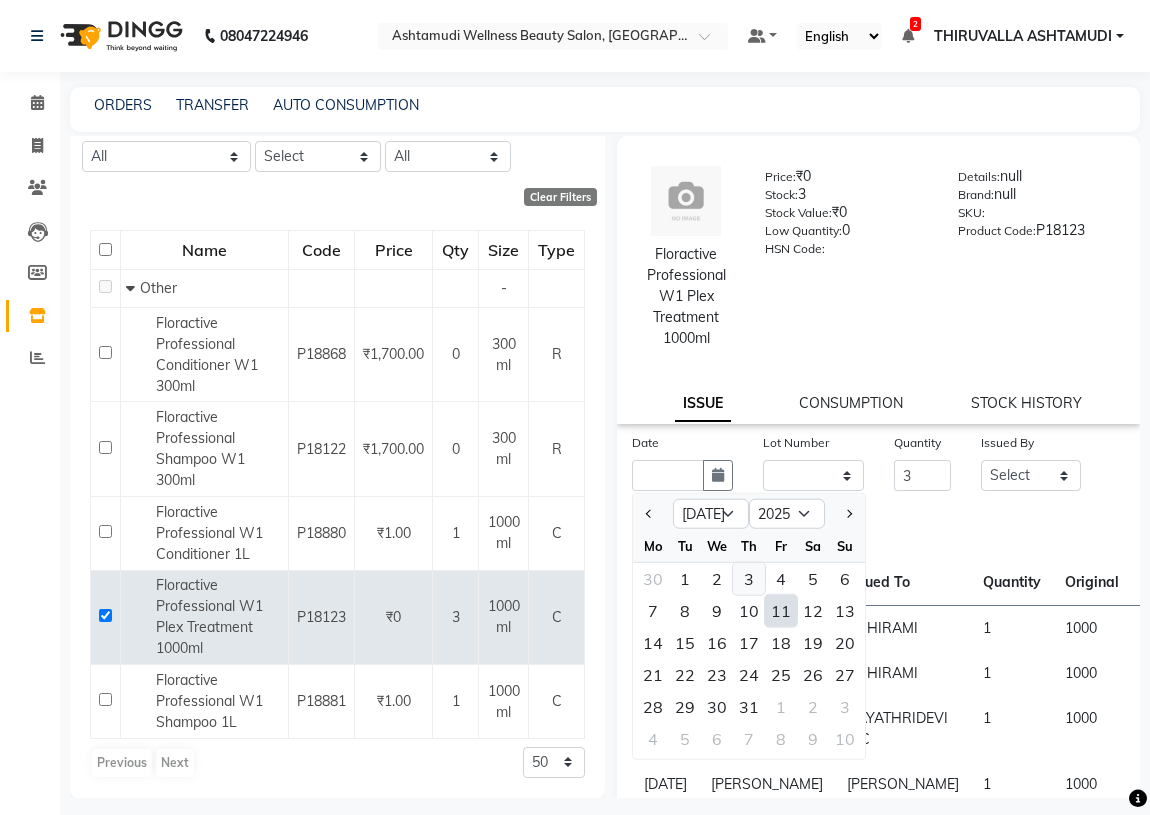 click on "3" 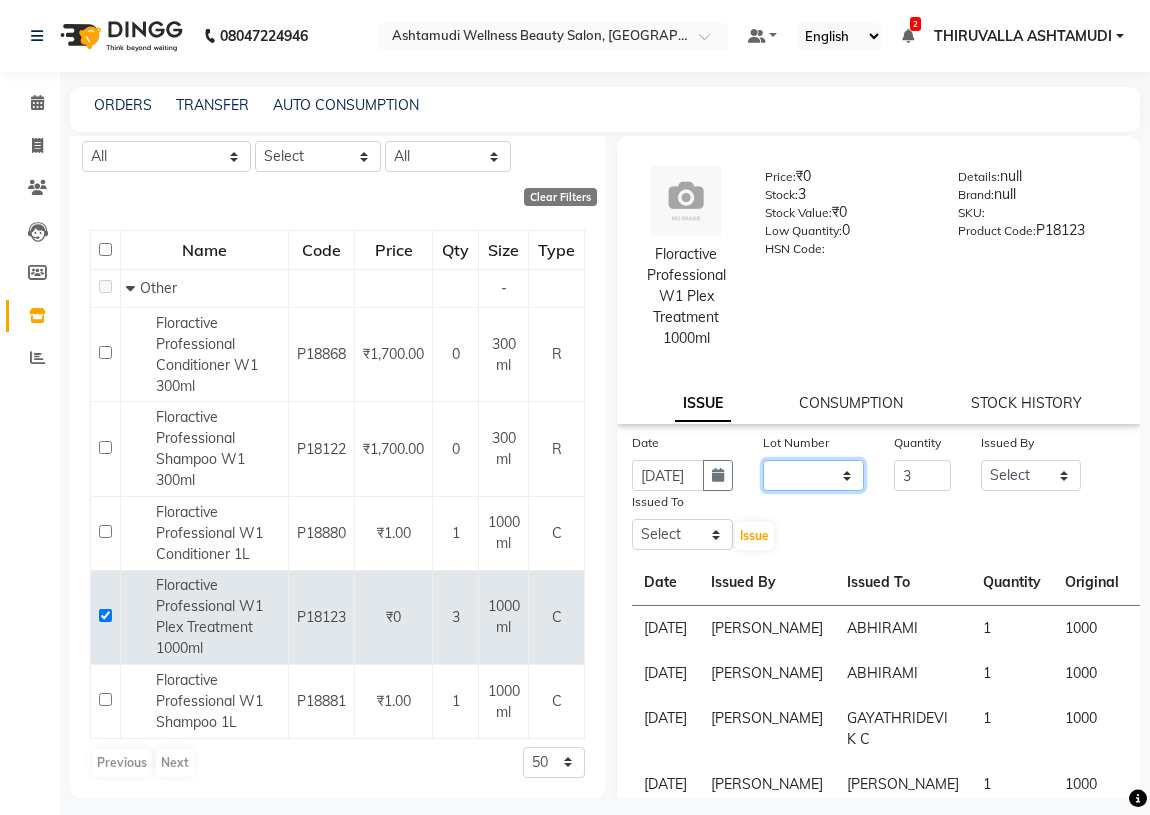 click on "None" 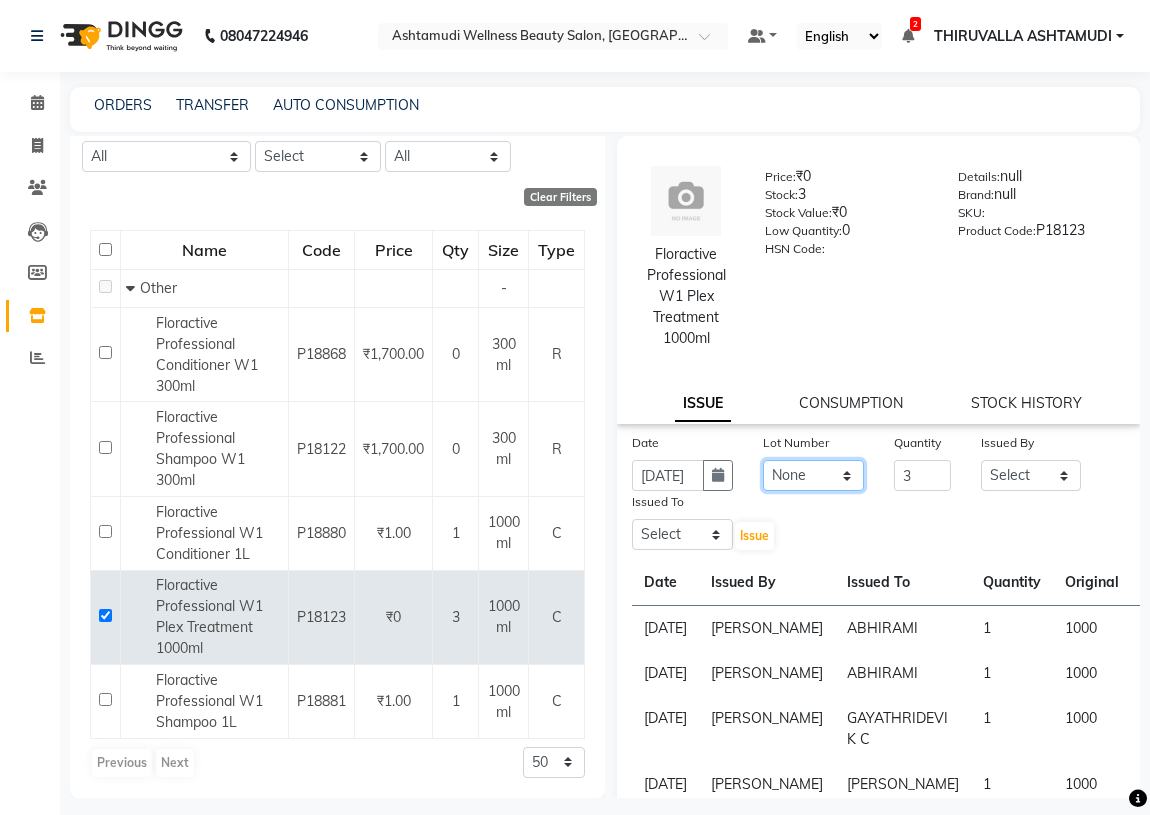 click on "None" 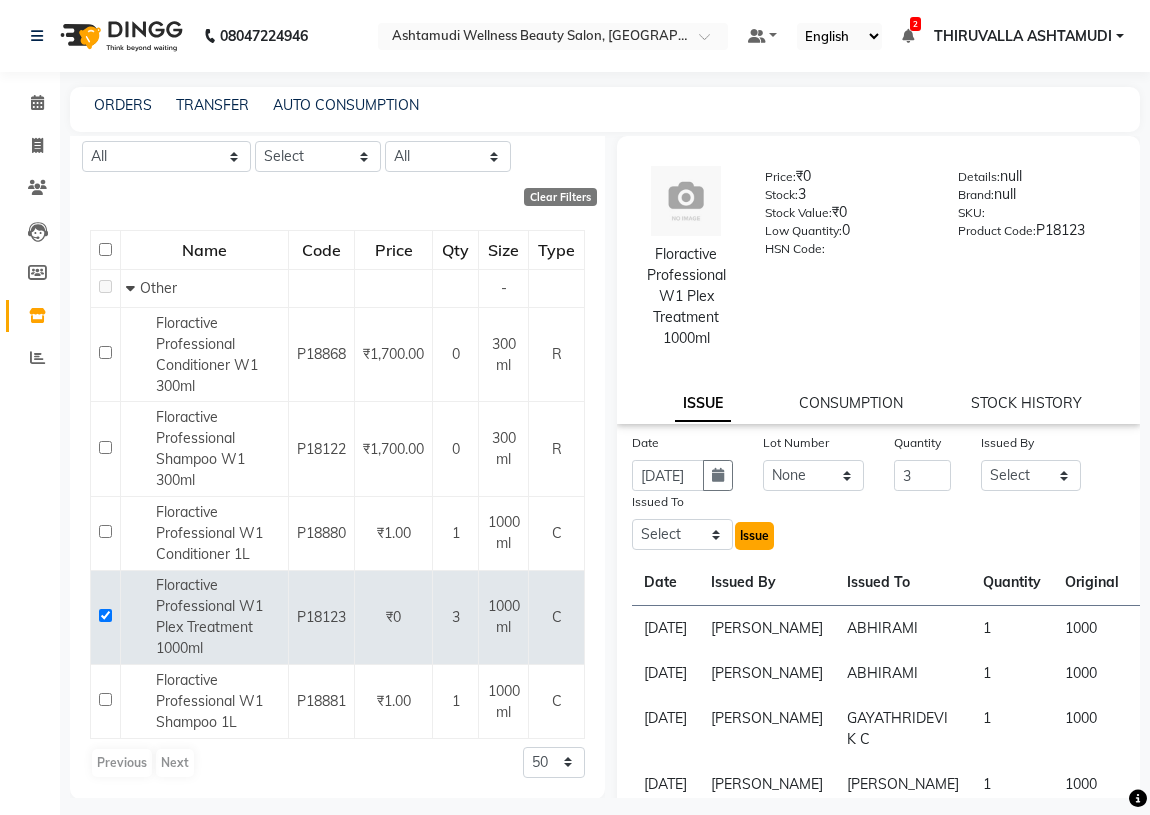 click on "Issue" 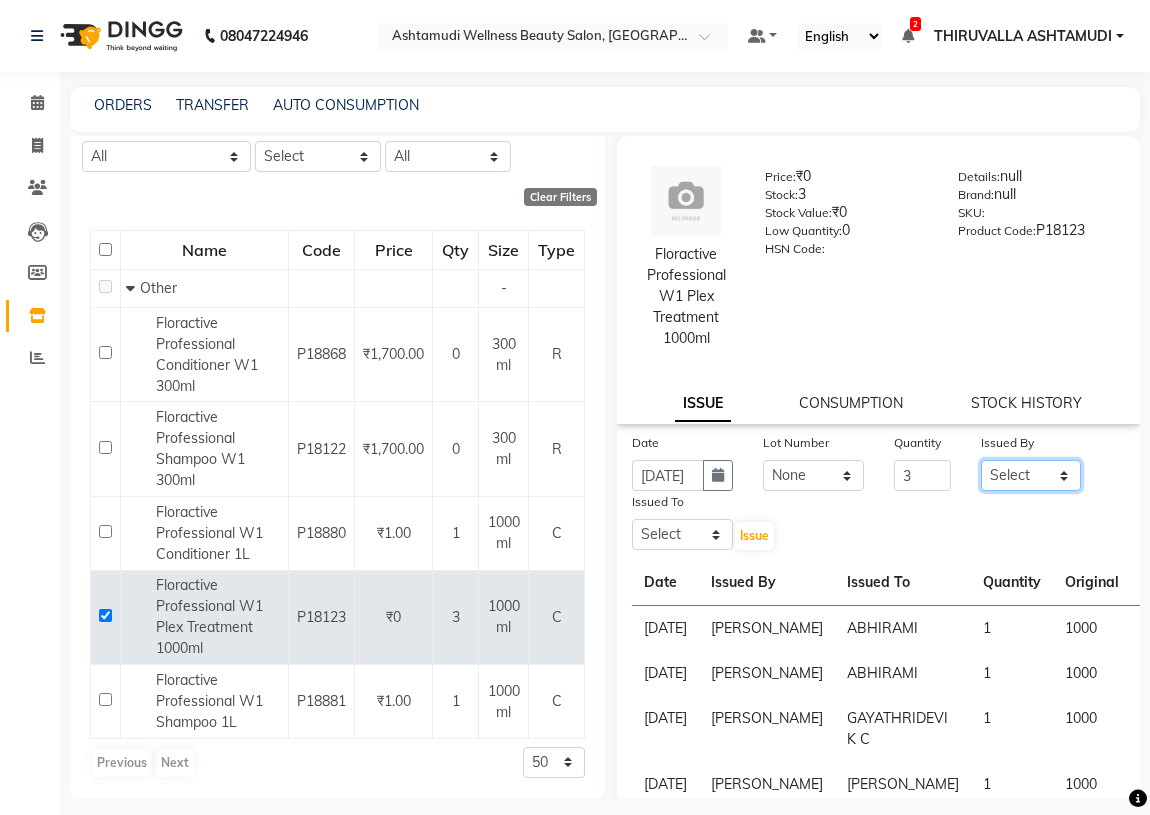 click on "Select ABHIRAMI		 ARYA Eshani GAYATHRIDEVI	K C	 JISNA KHEM MAYA MAYA Nila PRINI		 RINA RAI SHINY ABY THIRUVALLA ASHTAMUDI" 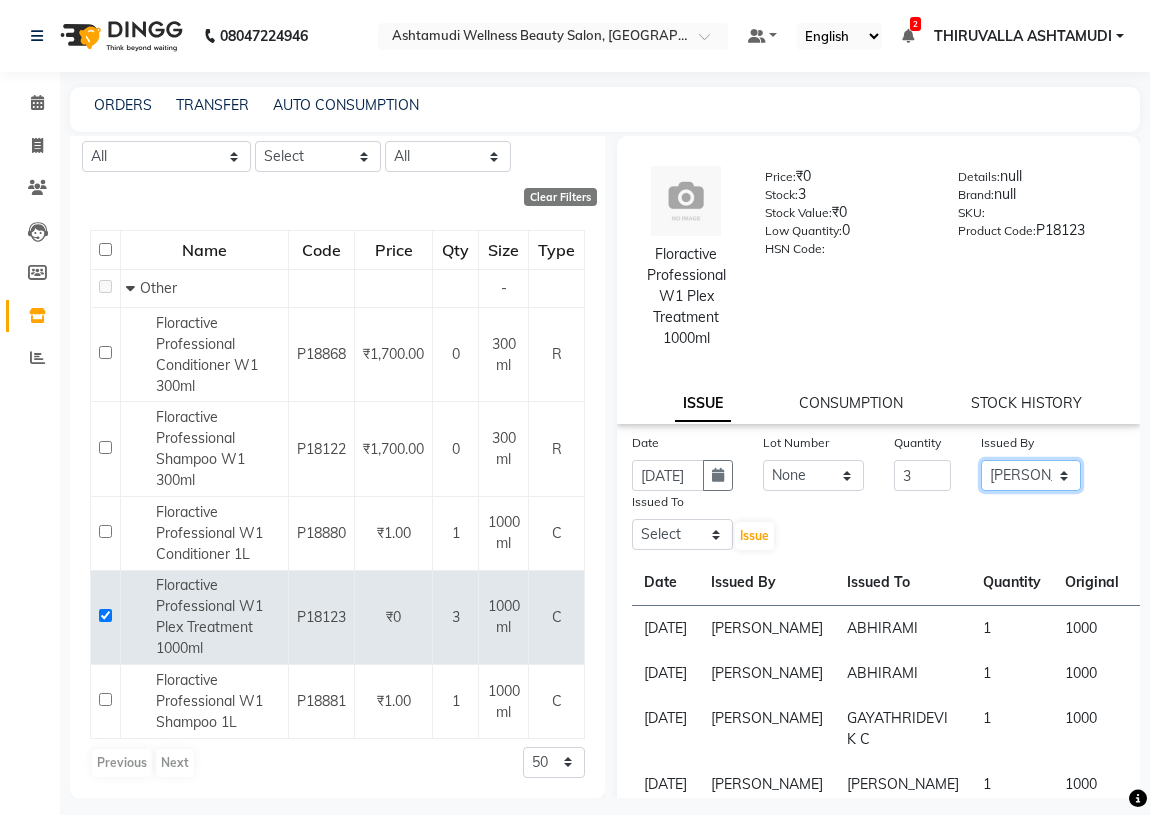 click on "Select ABHIRAMI		 ARYA Eshani GAYATHRIDEVI	K C	 JISNA KHEM MAYA MAYA Nila PRINI		 RINA RAI SHINY ABY THIRUVALLA ASHTAMUDI" 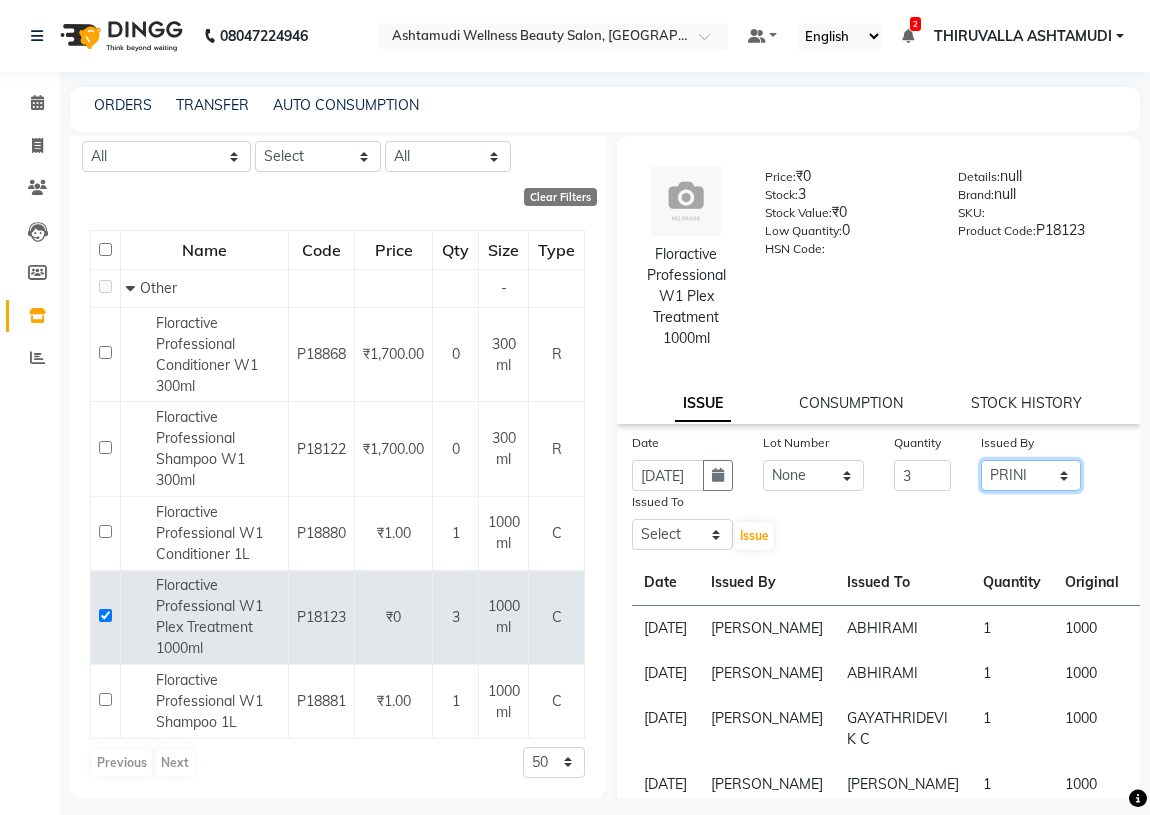 click on "Select ABHIRAMI		 ARYA Eshani GAYATHRIDEVI	K C	 JISNA KHEM MAYA MAYA Nila PRINI		 RINA RAI SHINY ABY THIRUVALLA ASHTAMUDI" 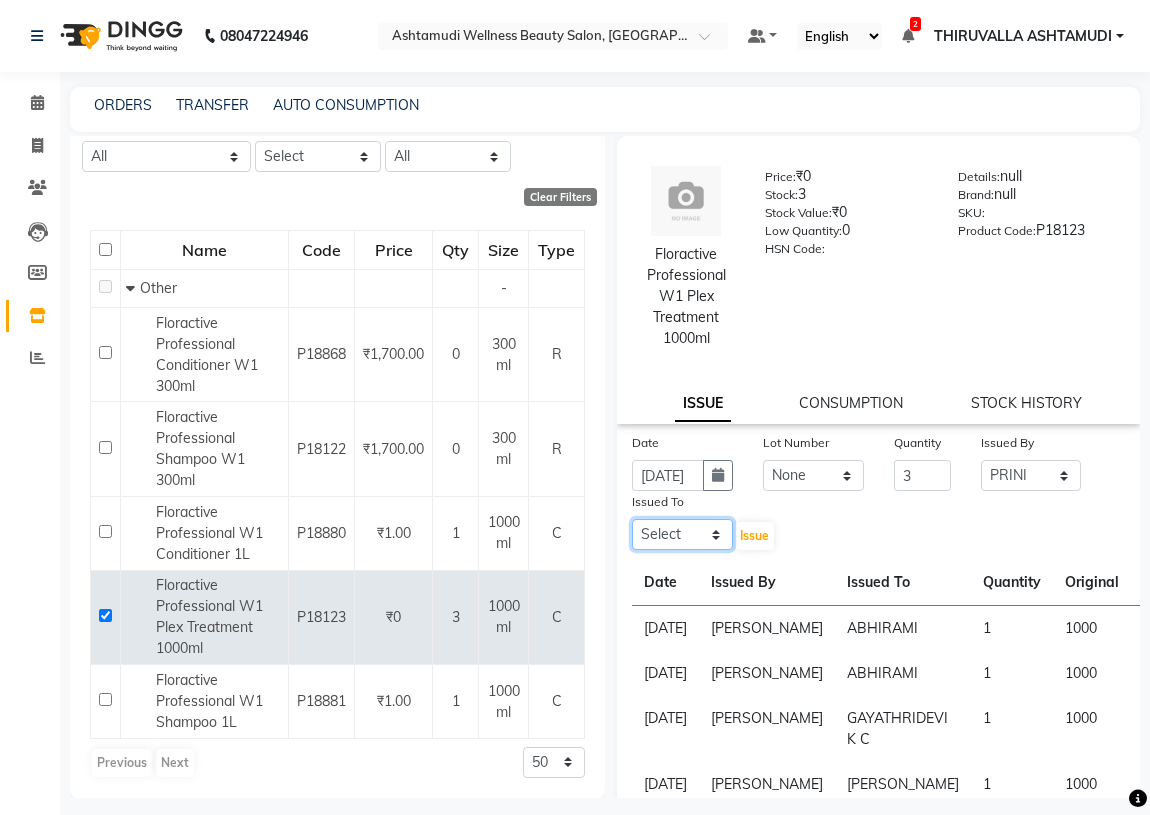 click on "Select ABHIRAMI		 ARYA Eshani GAYATHRIDEVI	K C	 JISNA KHEM MAYA MAYA Nila PRINI		 RINA RAI SHINY ABY THIRUVALLA ASHTAMUDI" 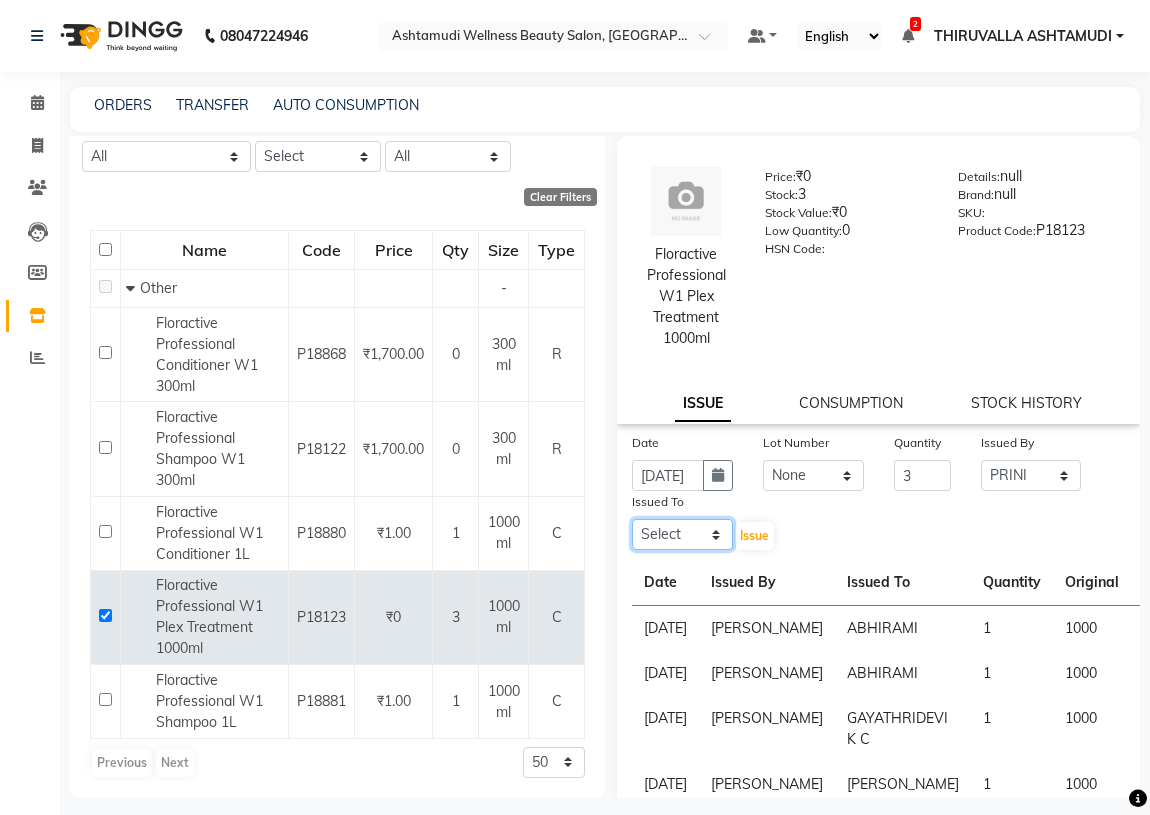select on "42901" 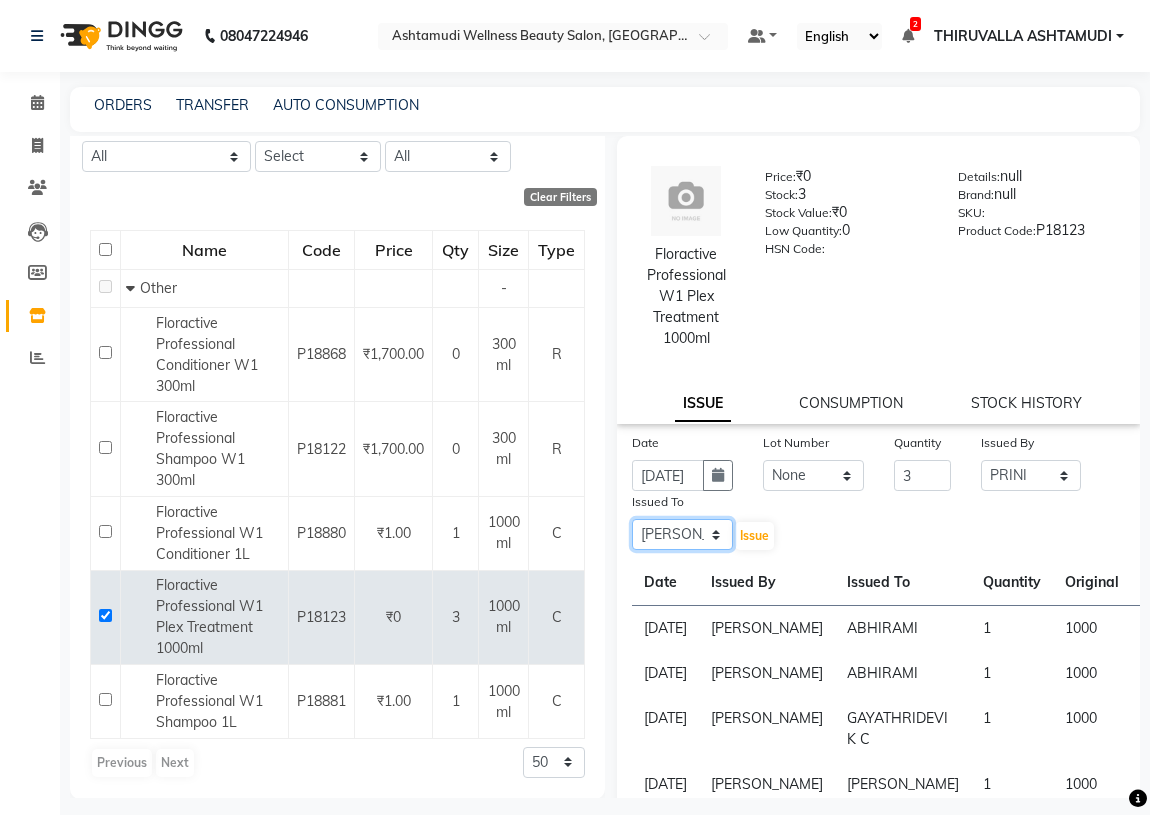 click on "Select ABHIRAMI		 ARYA Eshani GAYATHRIDEVI	K C	 JISNA KHEM MAYA MAYA Nila PRINI		 RINA RAI SHINY ABY THIRUVALLA ASHTAMUDI" 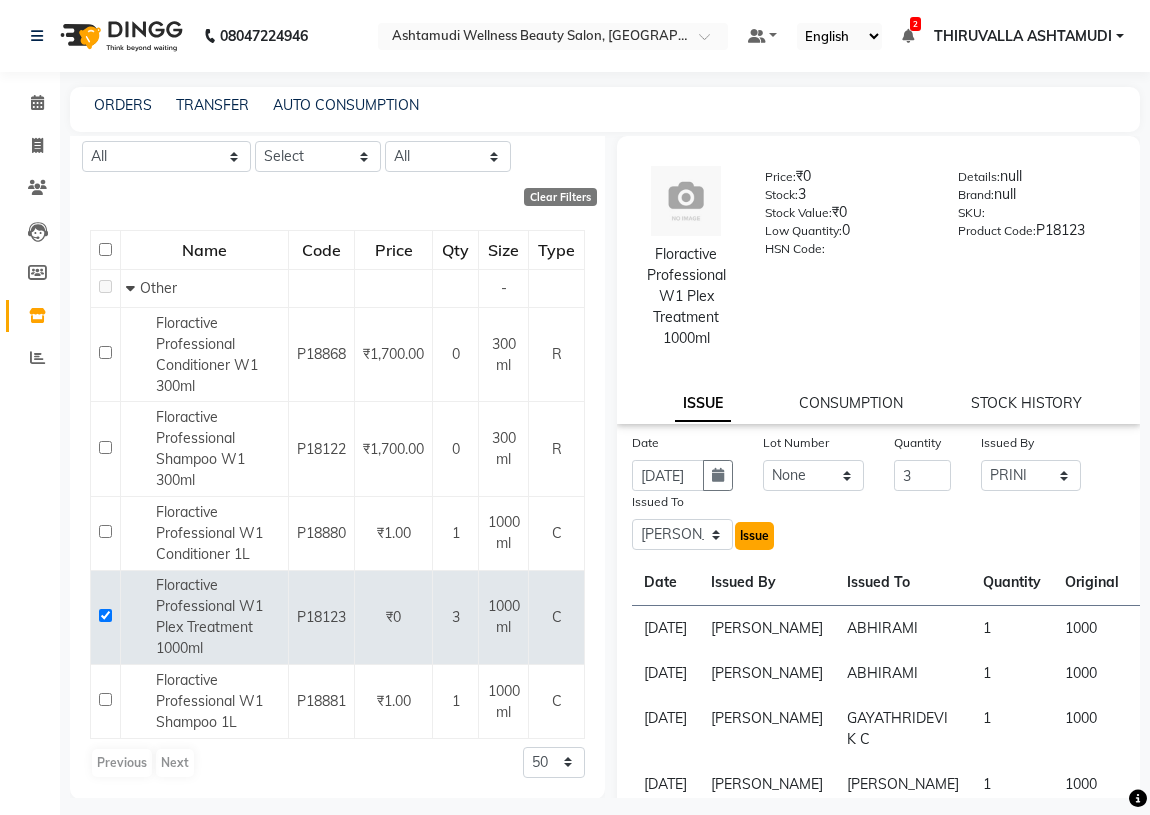 click on "Issue" 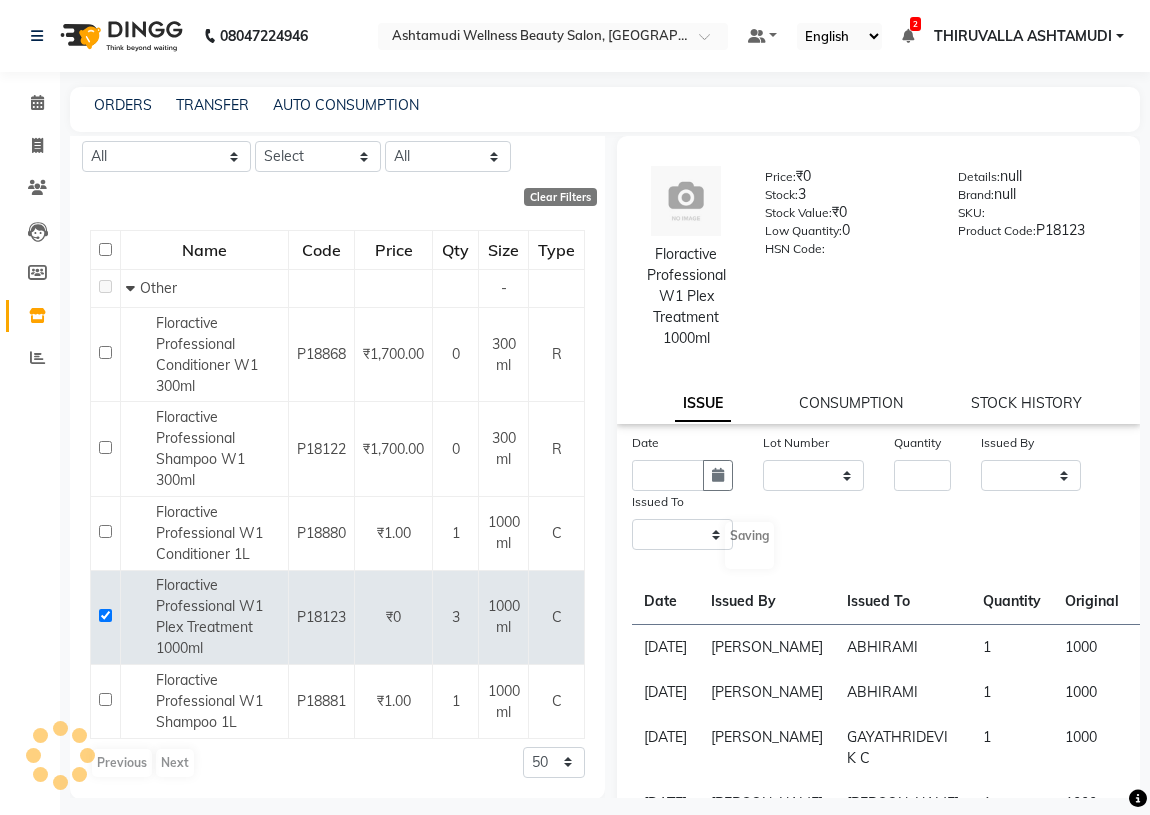select 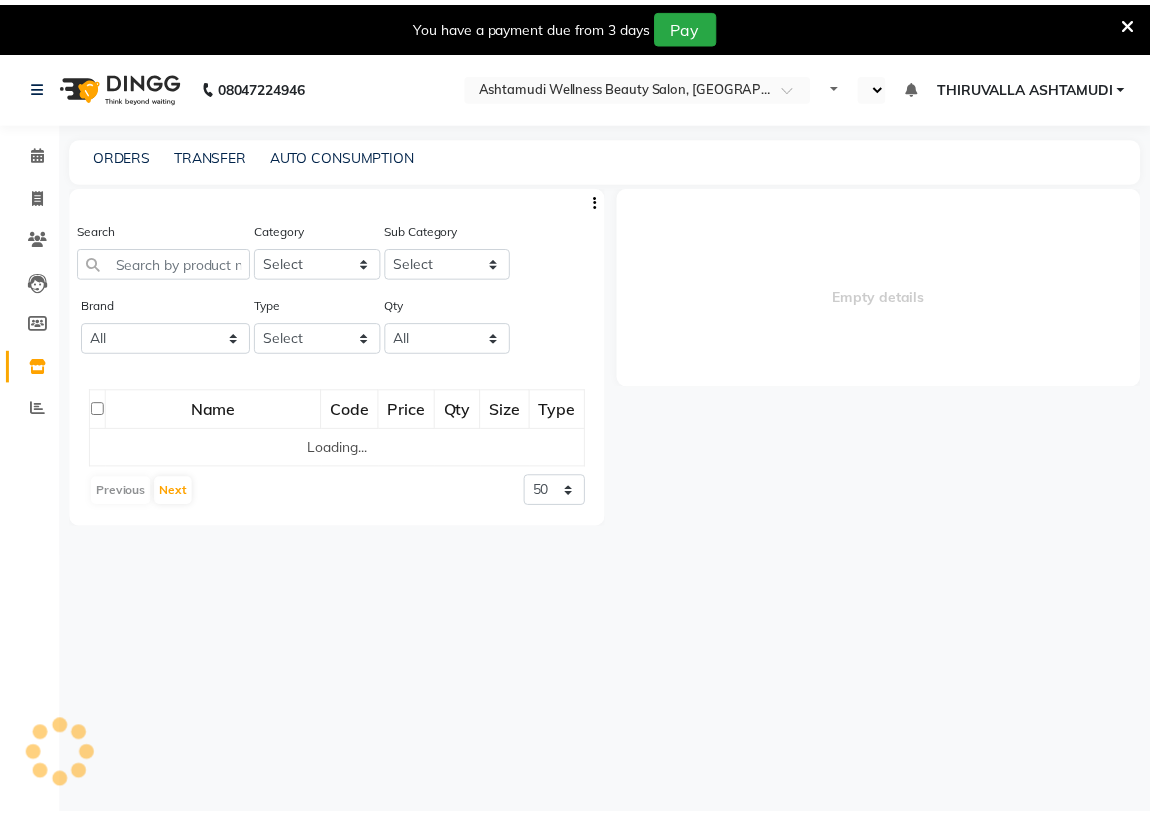 scroll, scrollTop: 0, scrollLeft: 0, axis: both 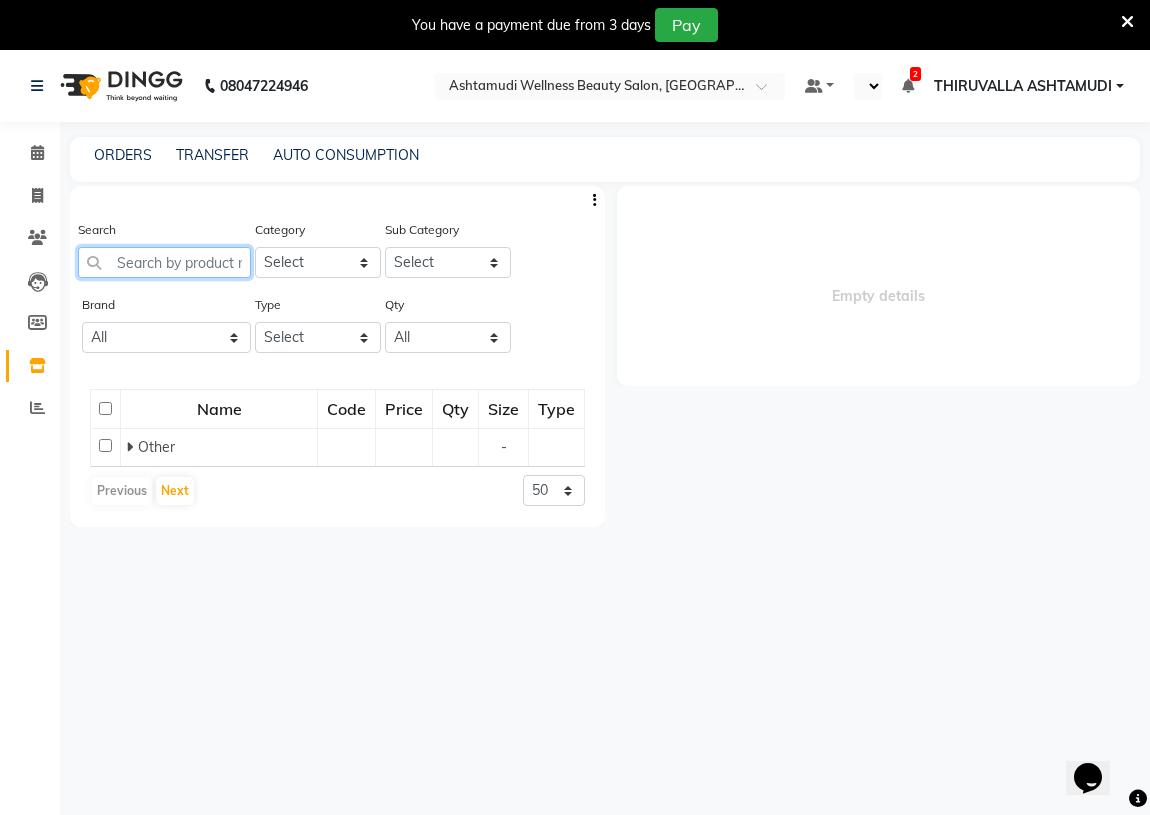 click 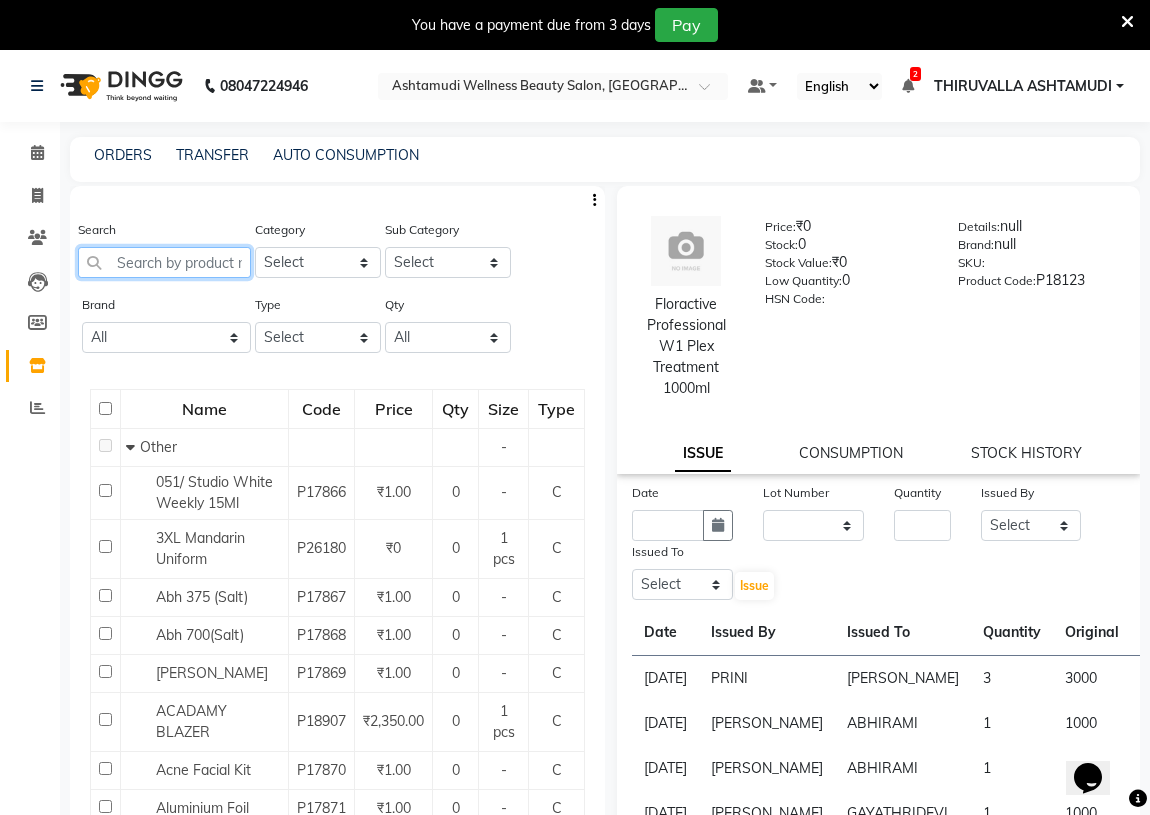 select on "en" 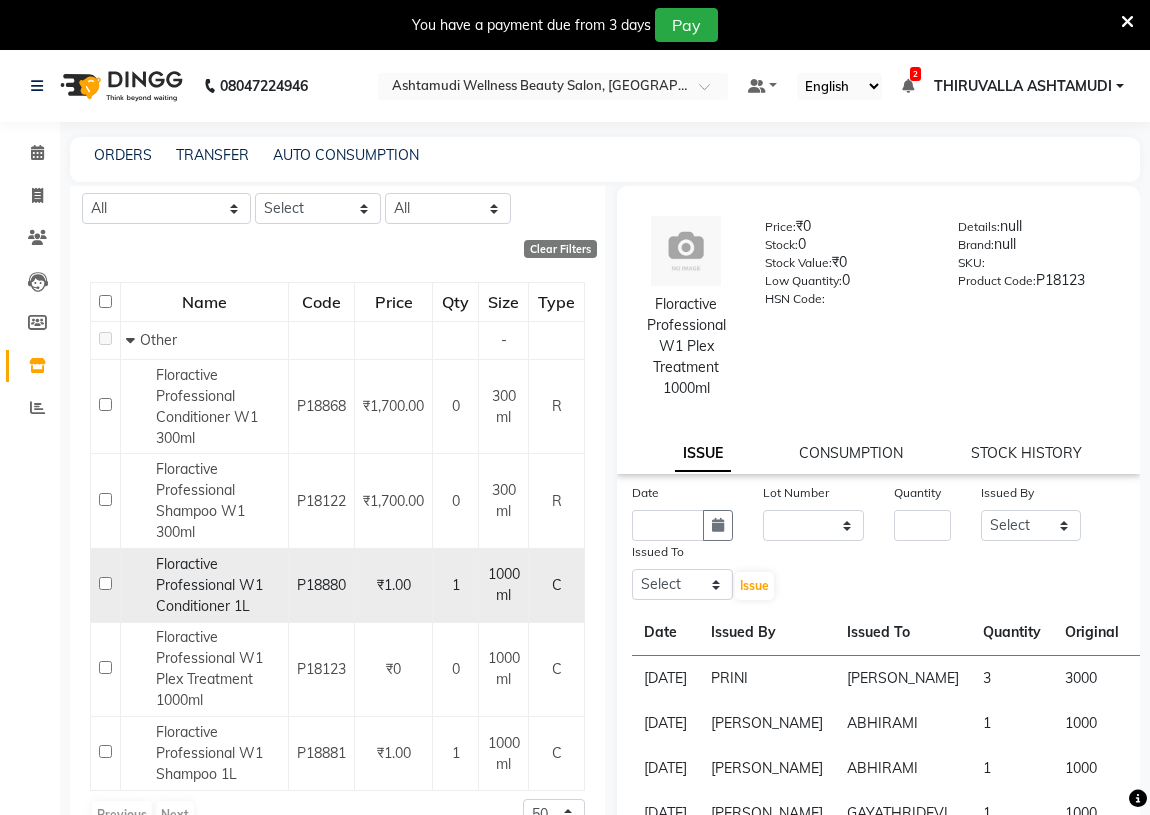 scroll, scrollTop: 131, scrollLeft: 0, axis: vertical 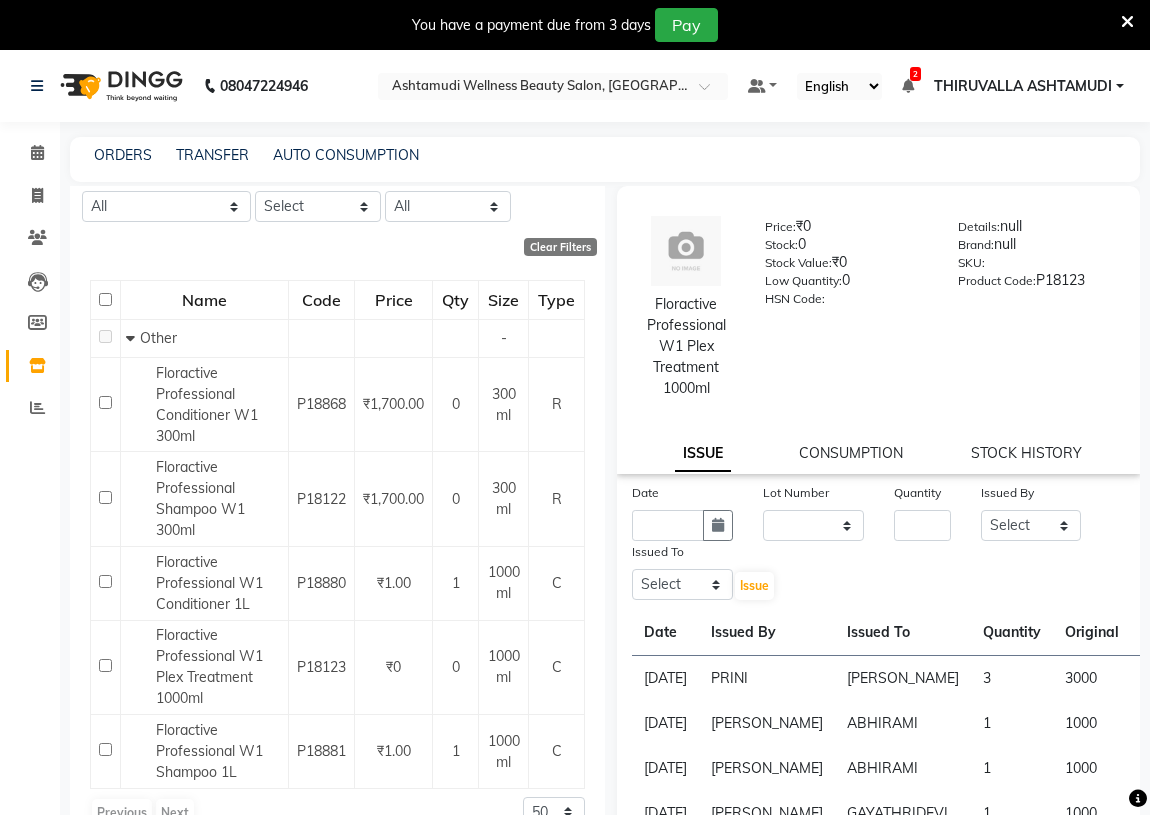 type on "w1" 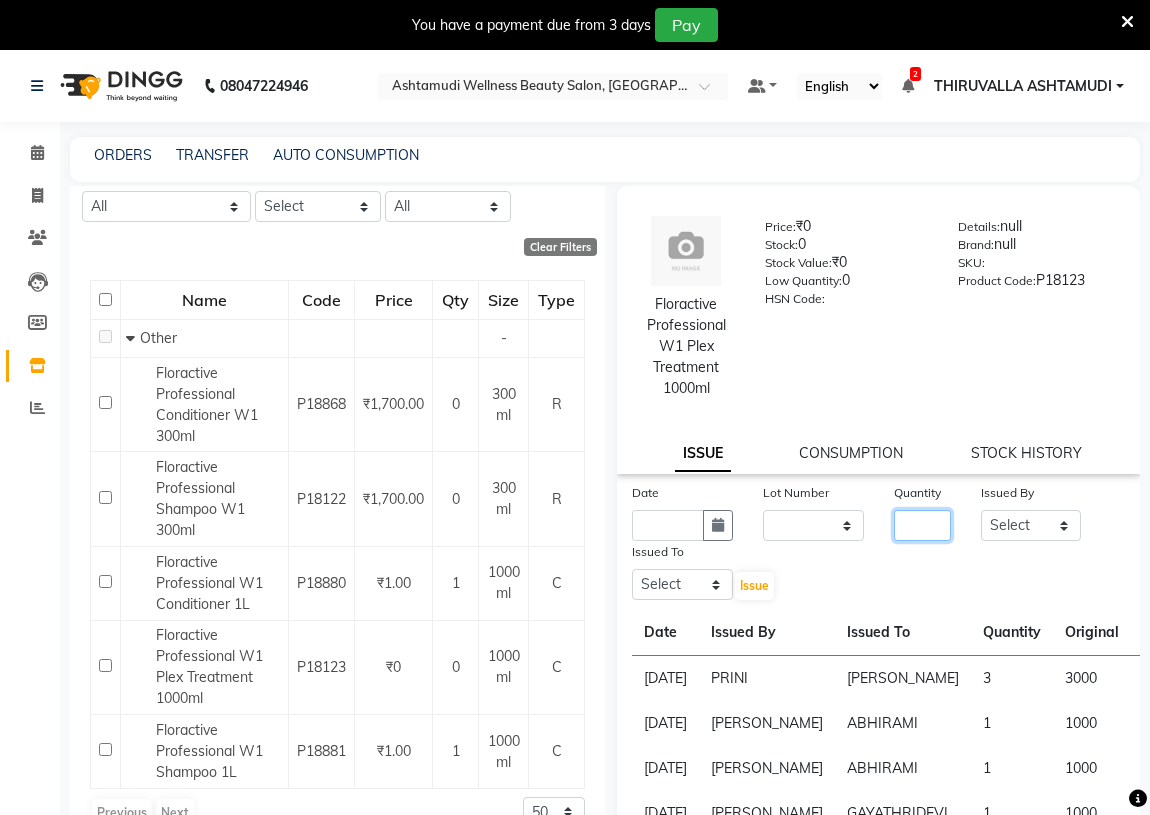 click 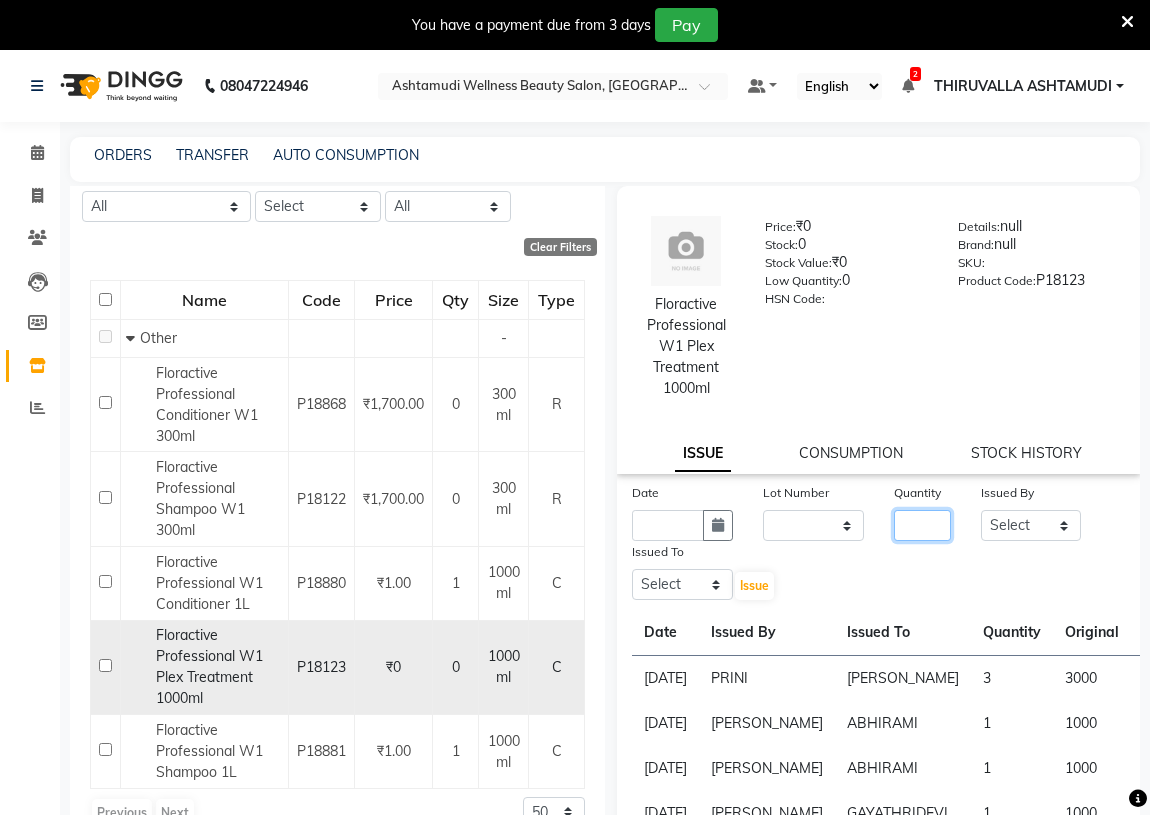 scroll, scrollTop: 62, scrollLeft: 0, axis: vertical 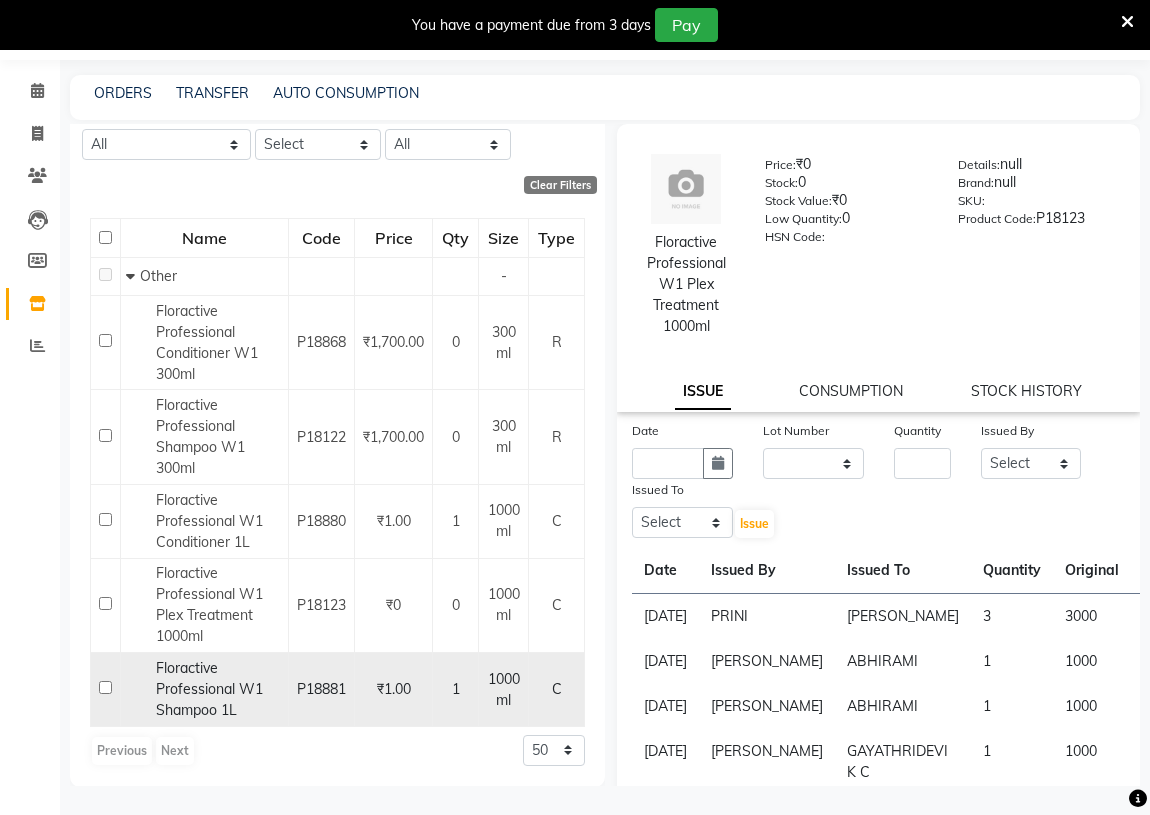 click 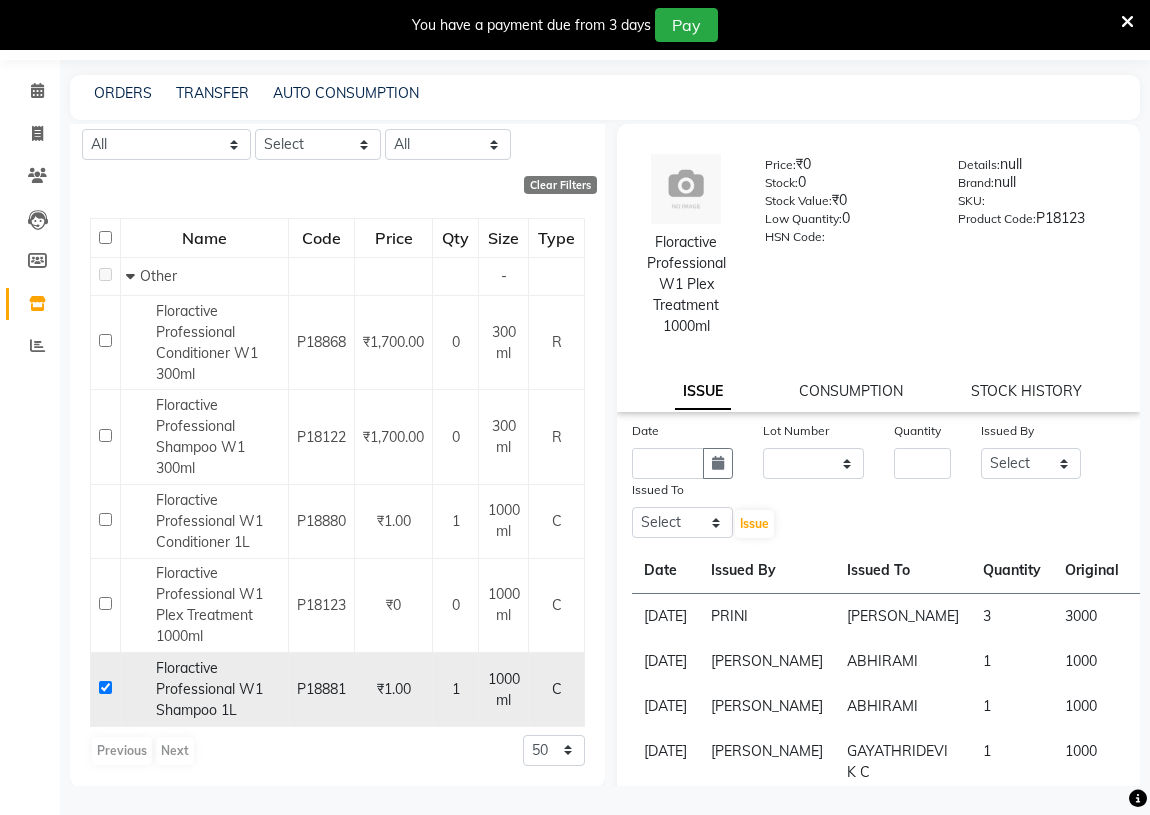 checkbox on "true" 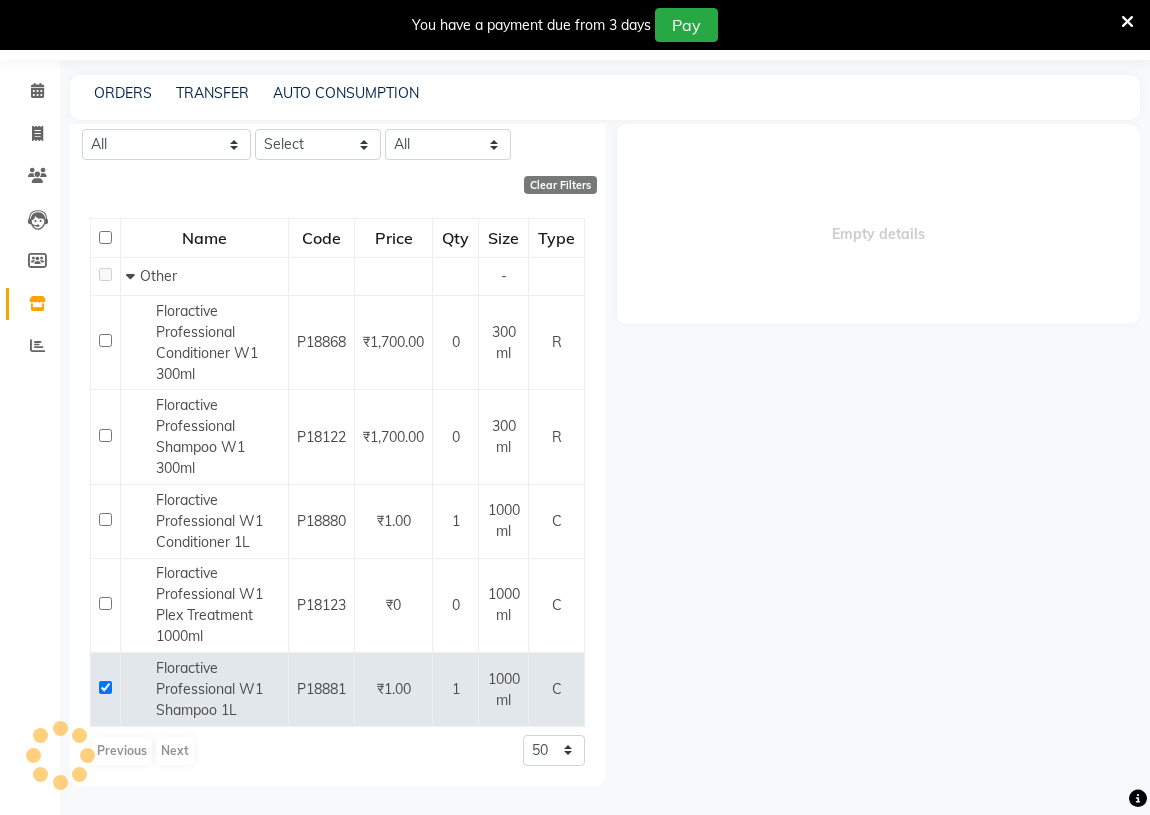 select 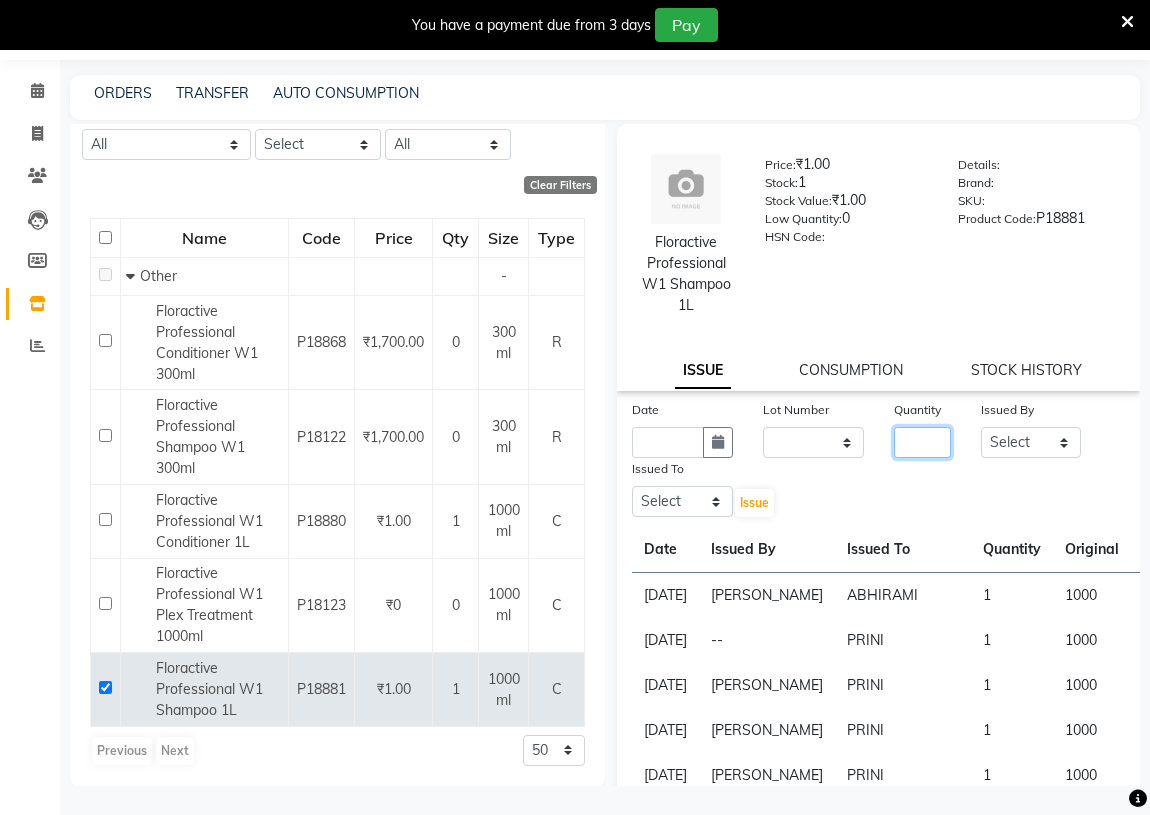 click 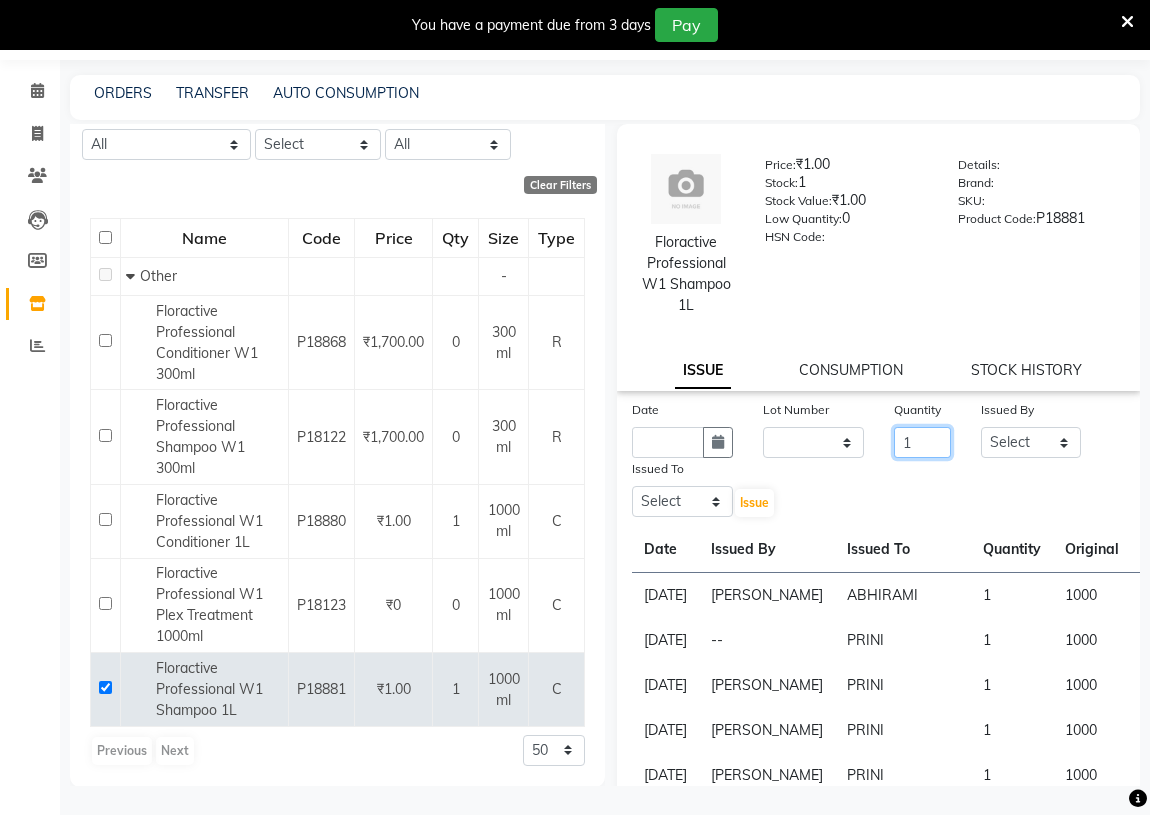 type on "1" 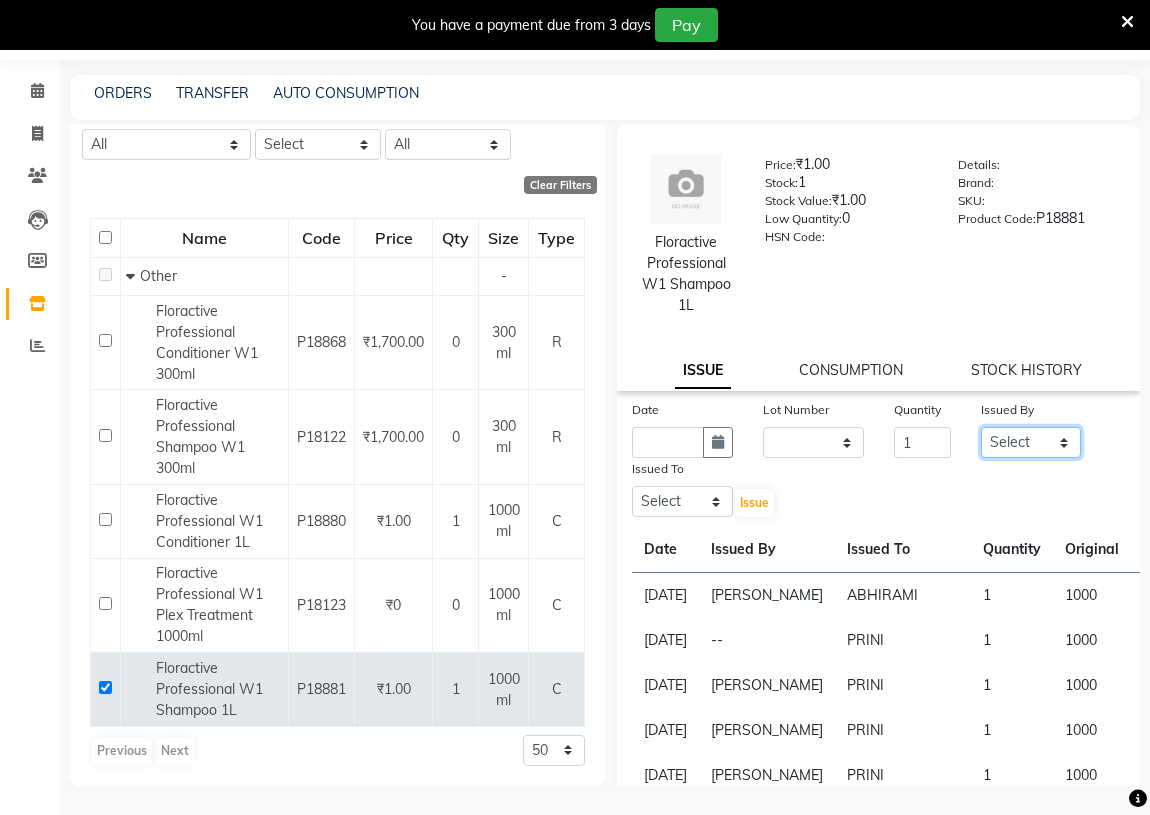 click on "Select ABHIRAMI		 [PERSON_NAME] [PERSON_NAME]	[PERSON_NAME]	 [PERSON_NAME] [PERSON_NAME]		 [PERSON_NAME] SHINY ABY THIRUVALLA ASHTAMUDI" 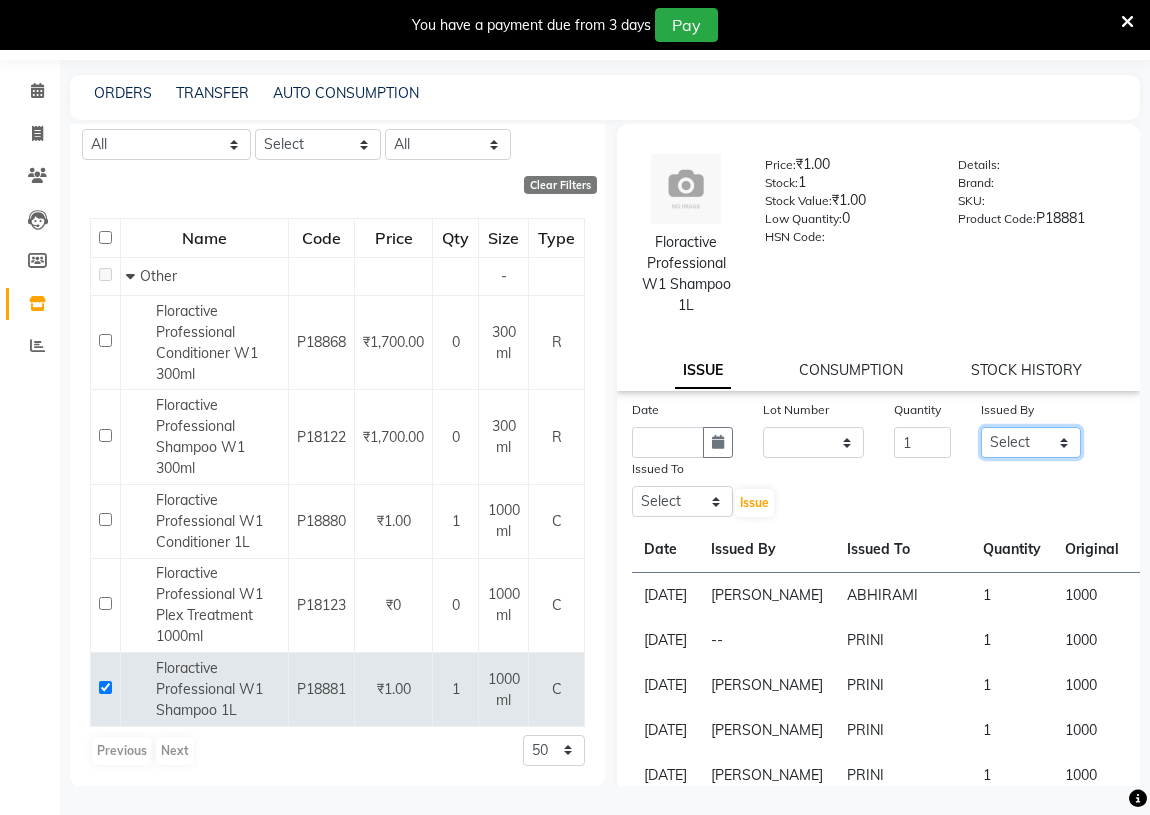 select on "42901" 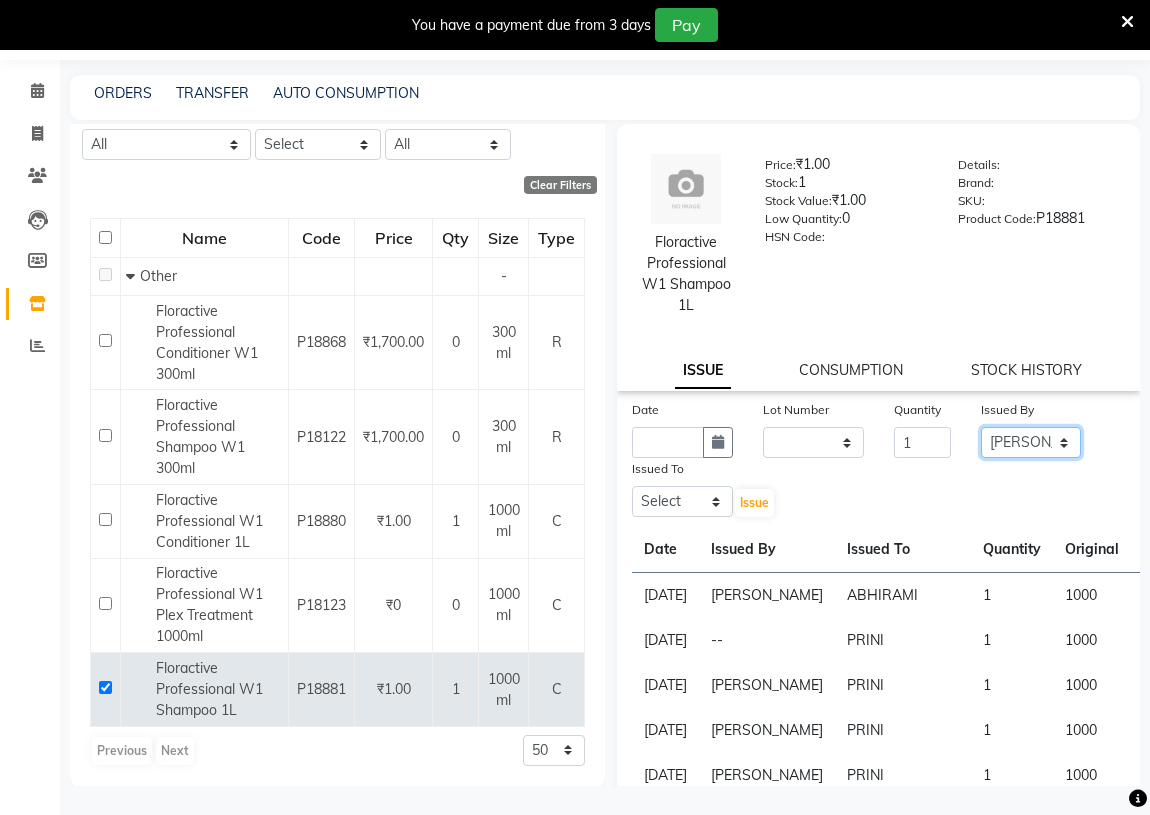 click on "Select ABHIRAMI		 [PERSON_NAME] [PERSON_NAME]	[PERSON_NAME]	 [PERSON_NAME] [PERSON_NAME]		 [PERSON_NAME] SHINY ABY THIRUVALLA ASHTAMUDI" 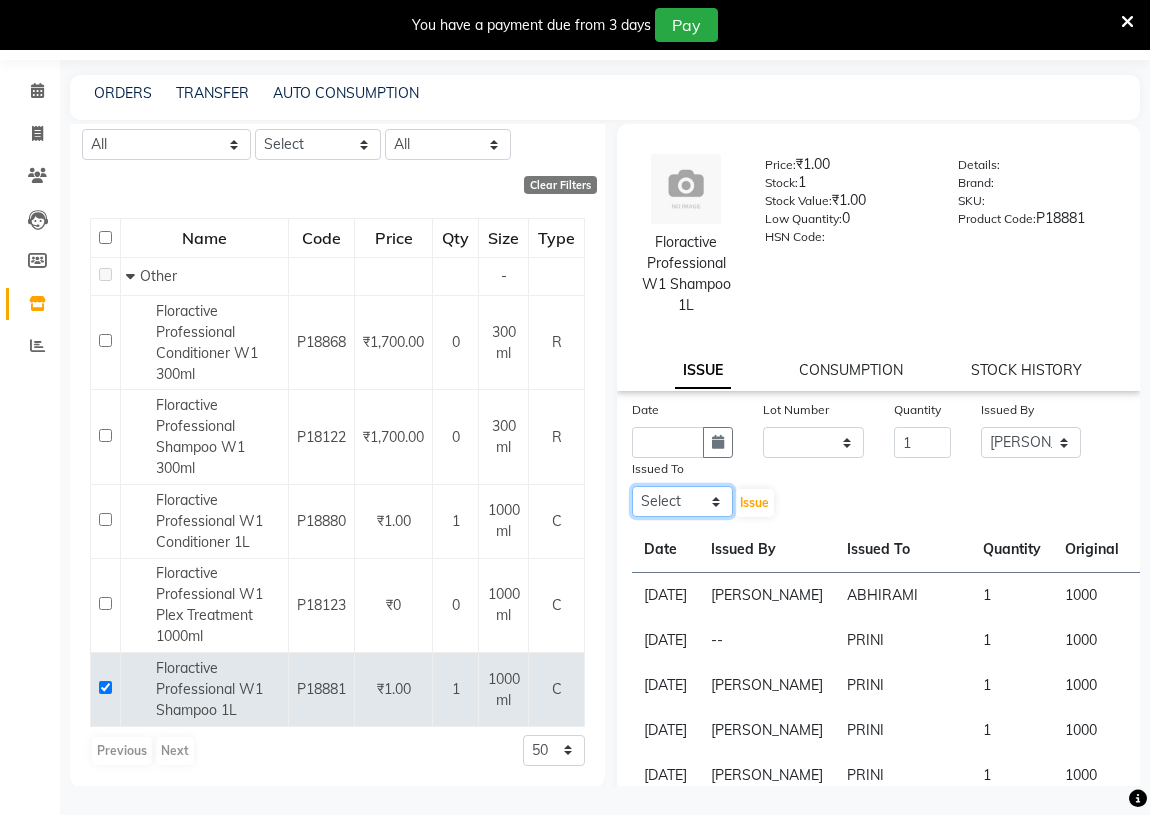 click on "Select ABHIRAMI		 [PERSON_NAME] [PERSON_NAME]	[PERSON_NAME]	 [PERSON_NAME] [PERSON_NAME]		 [PERSON_NAME] SHINY ABY THIRUVALLA ASHTAMUDI" 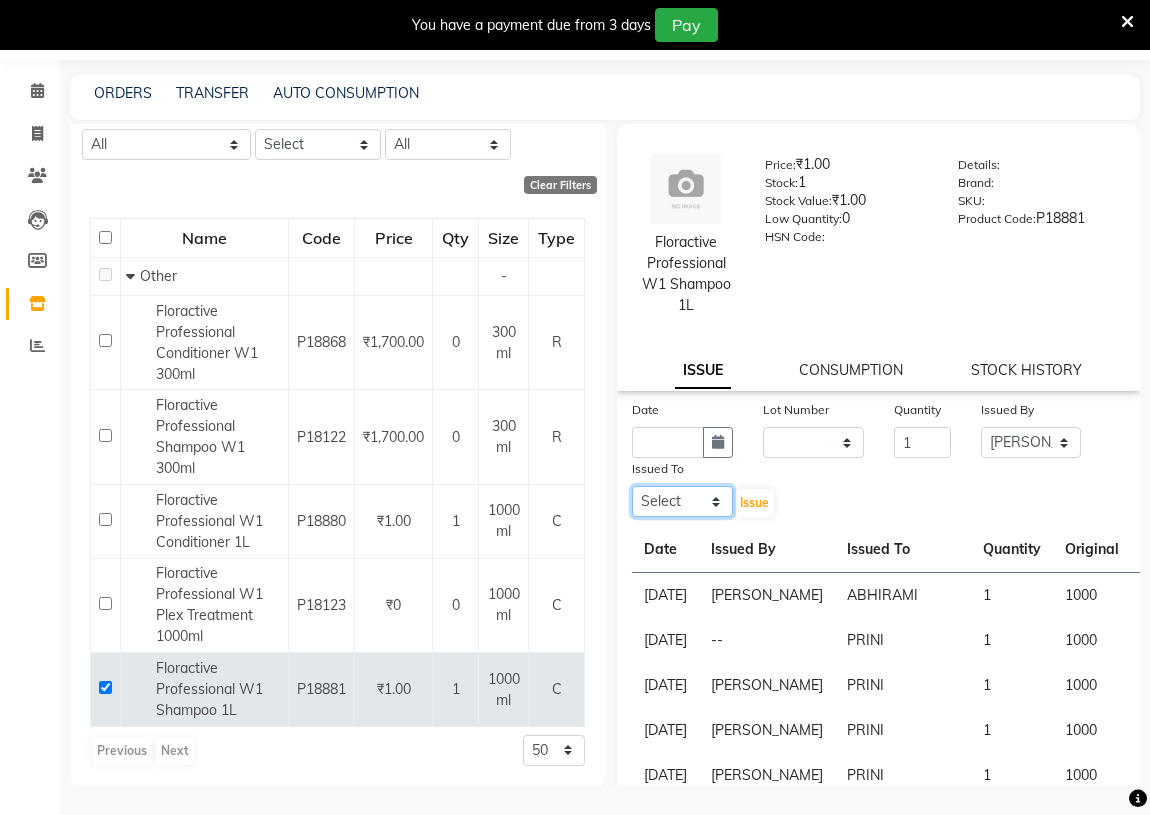 select on "26995" 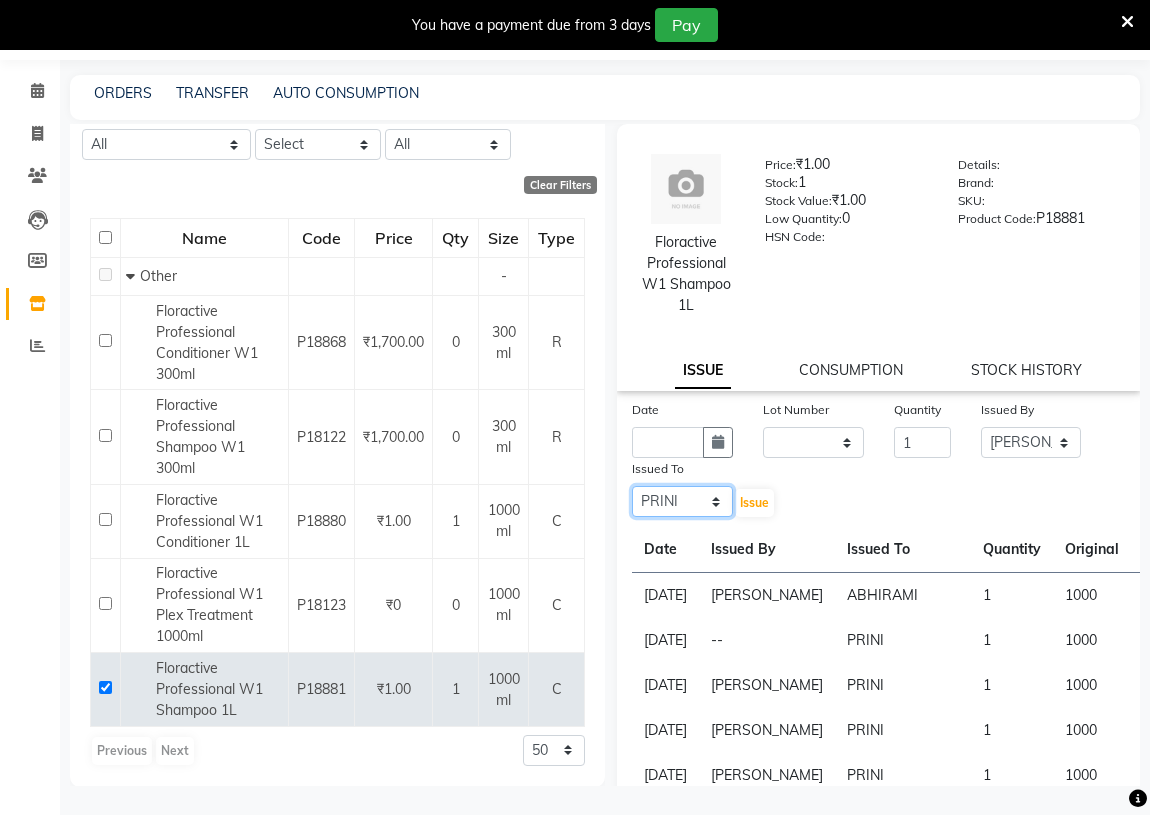 click on "Select ABHIRAMI		 [PERSON_NAME] [PERSON_NAME]	[PERSON_NAME]	 [PERSON_NAME] [PERSON_NAME]		 [PERSON_NAME] SHINY ABY THIRUVALLA ASHTAMUDI" 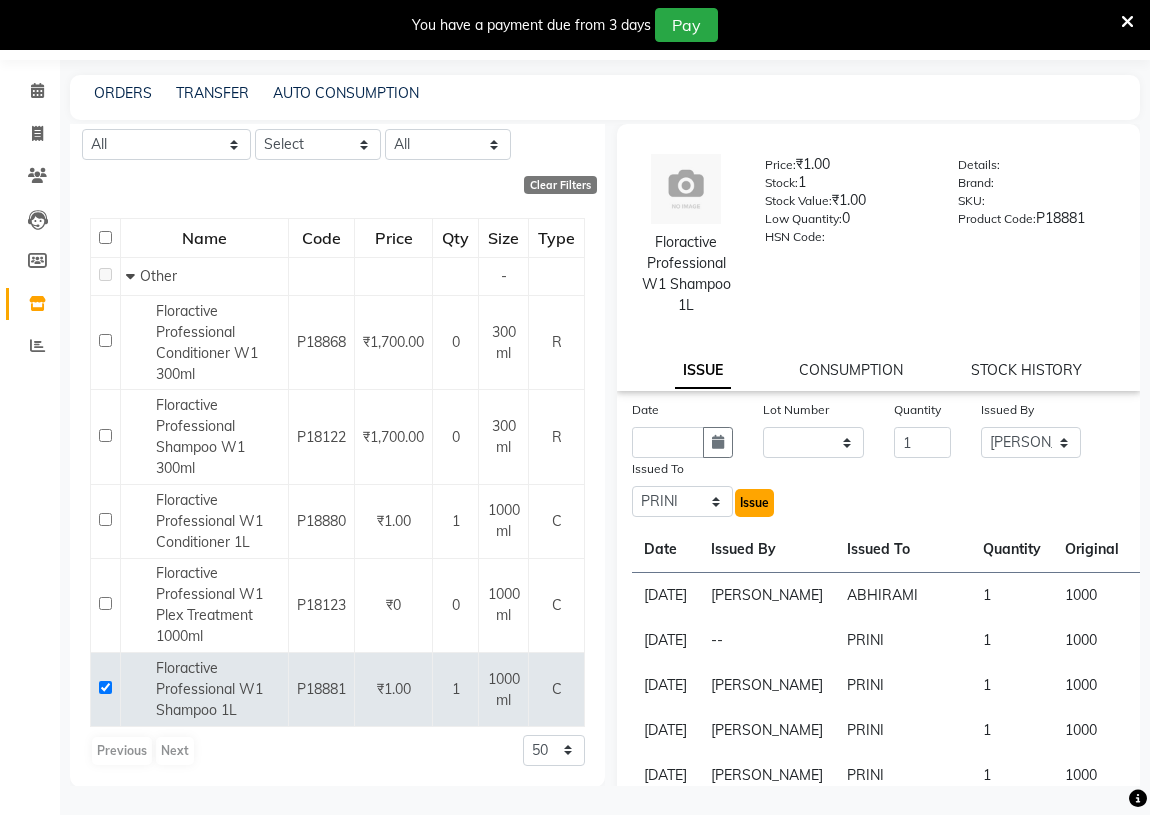 click on "Issue" 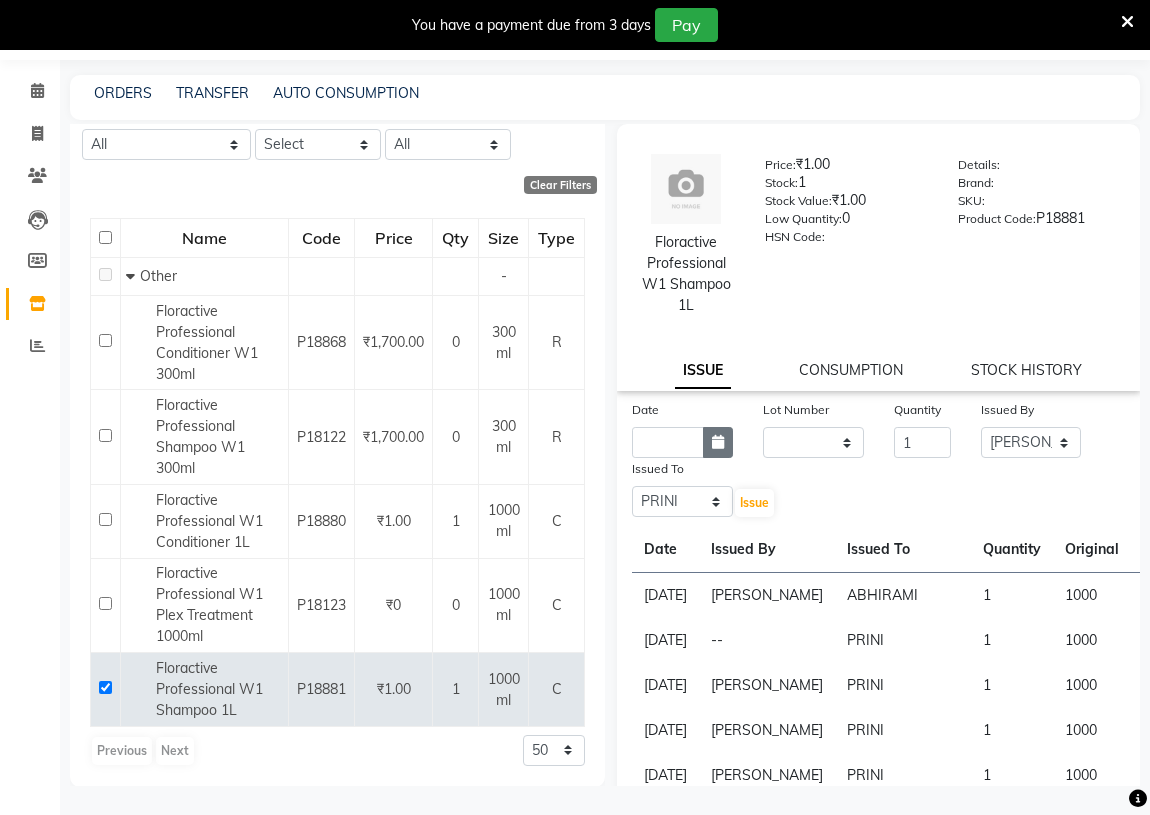 click 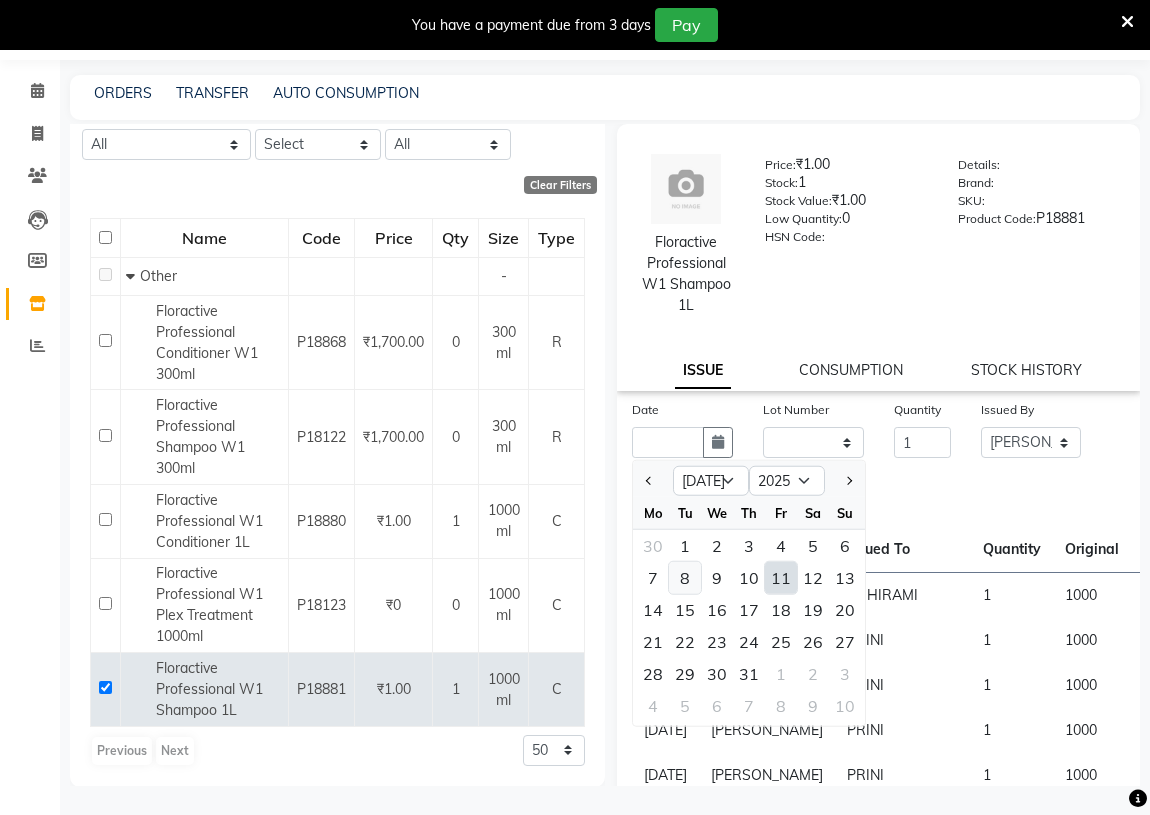click on "8" 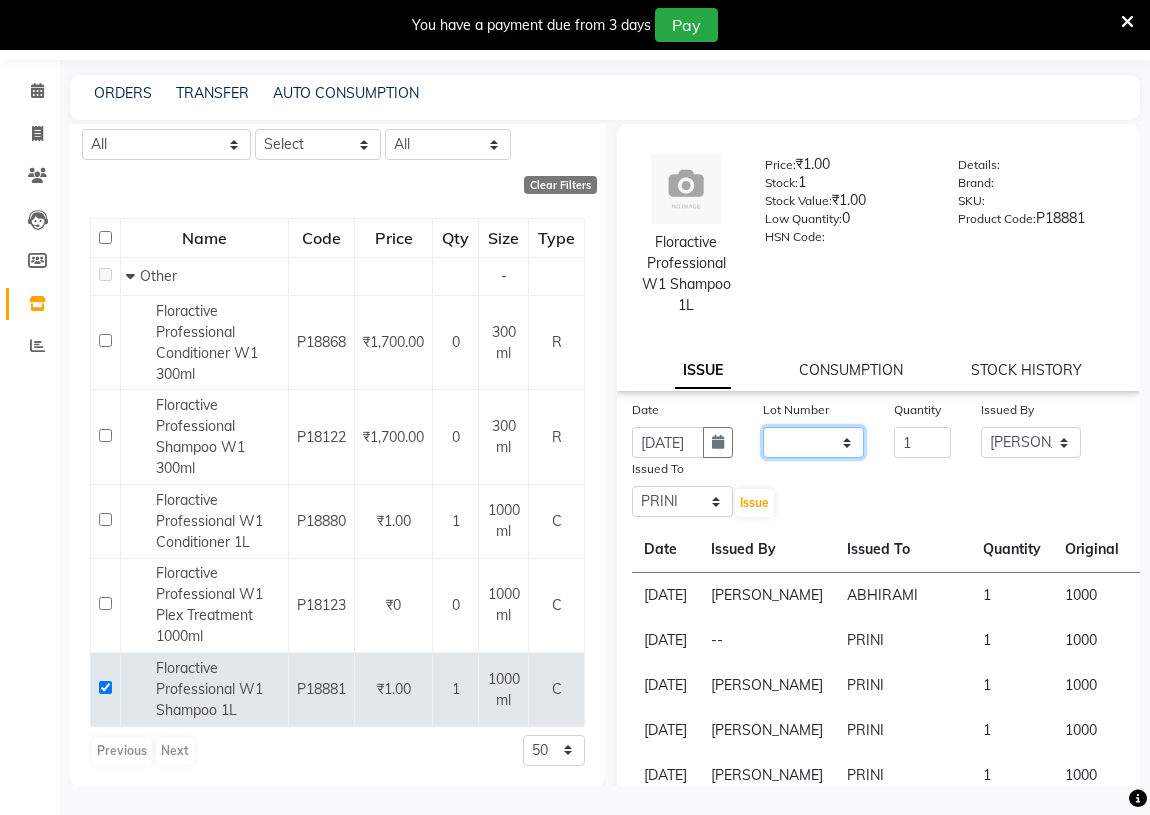 click on "None" 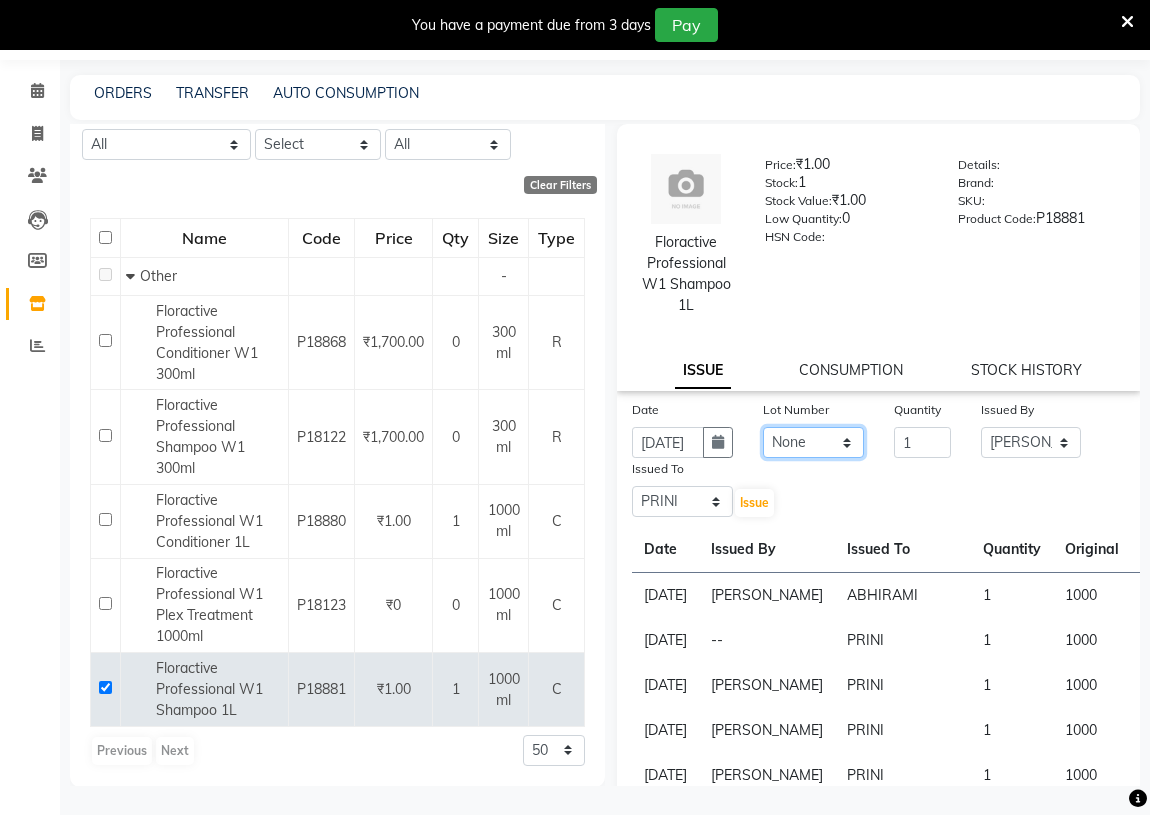 click on "None" 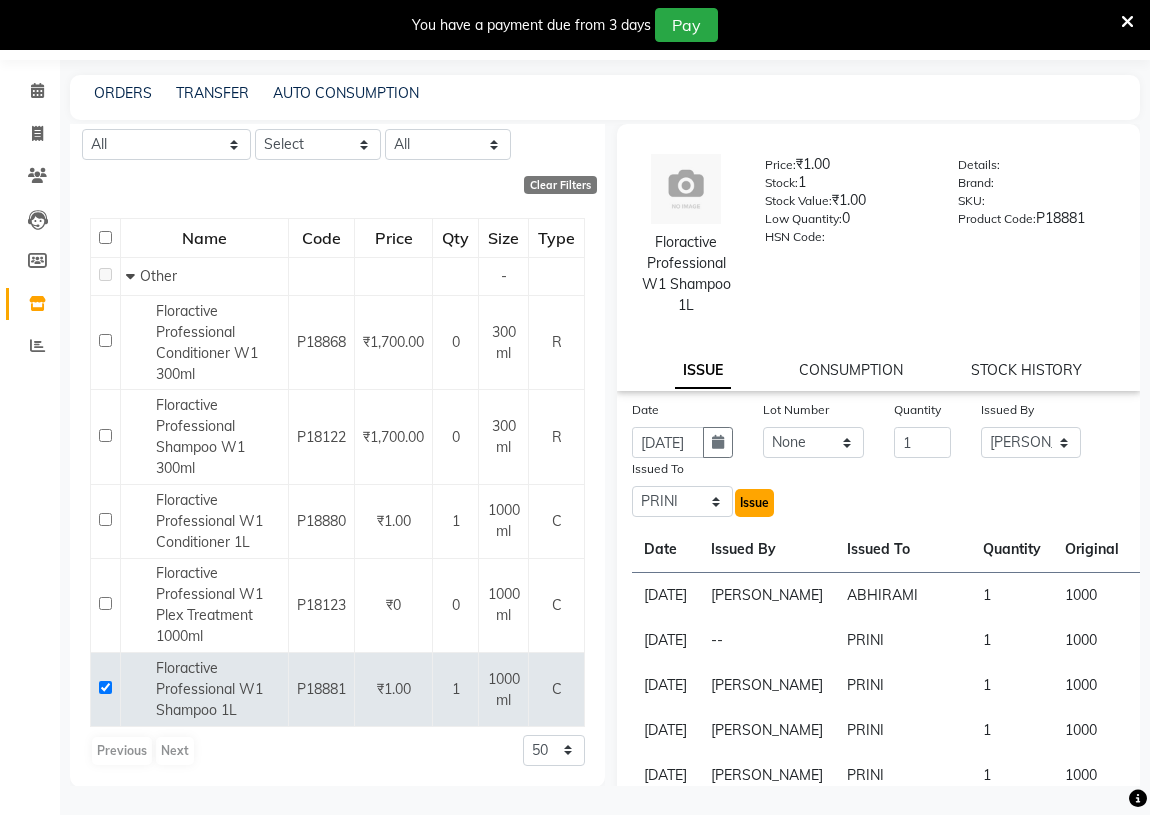 click on "Issue" 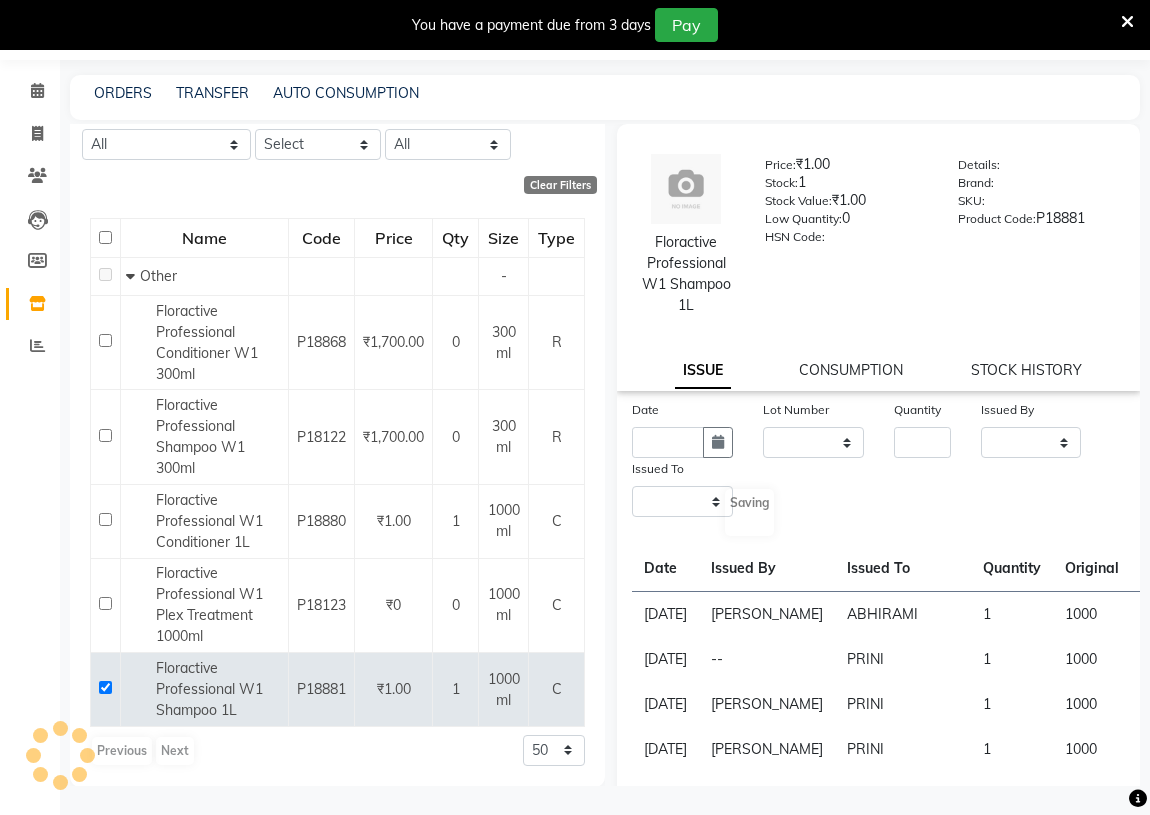select 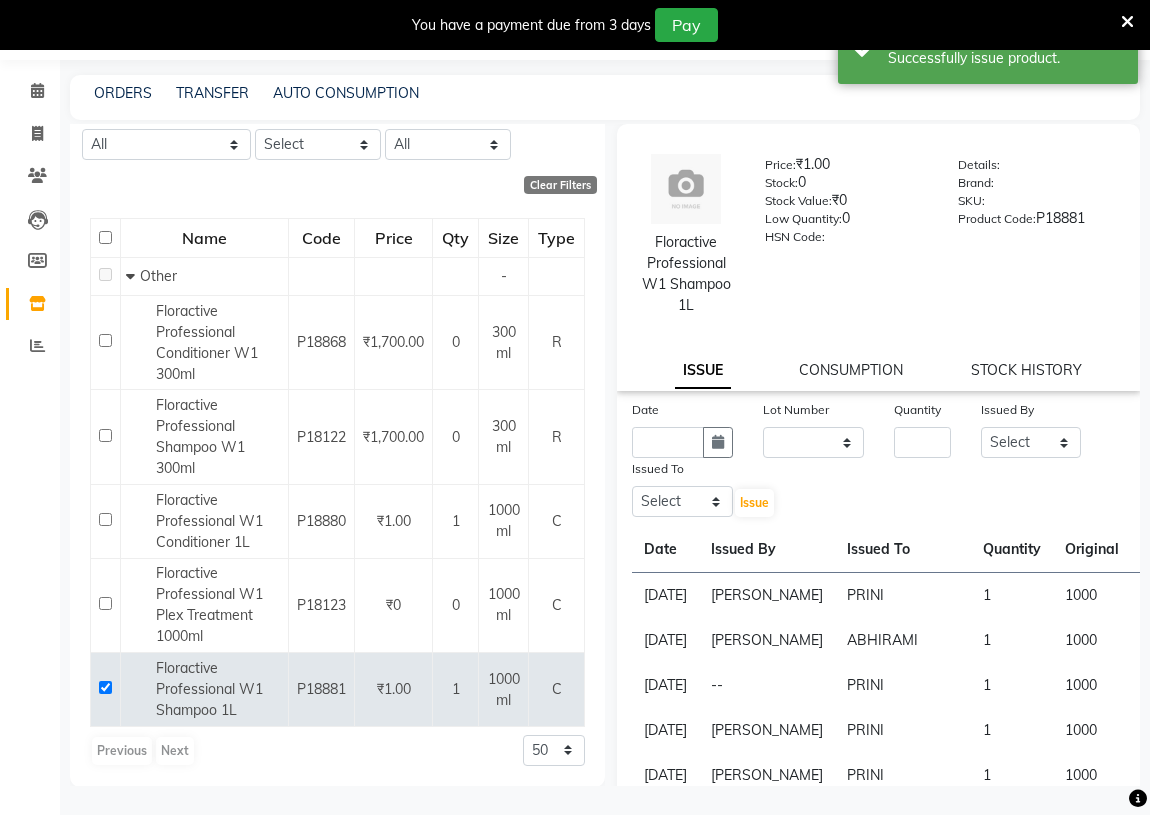 click on "Price:   ₹1.00  Stock:   0  Stock Value:   ₹0  Low Quantity:  0  HSN Code:    Details:     Brand:     SKU:     Product Code:   P18881" 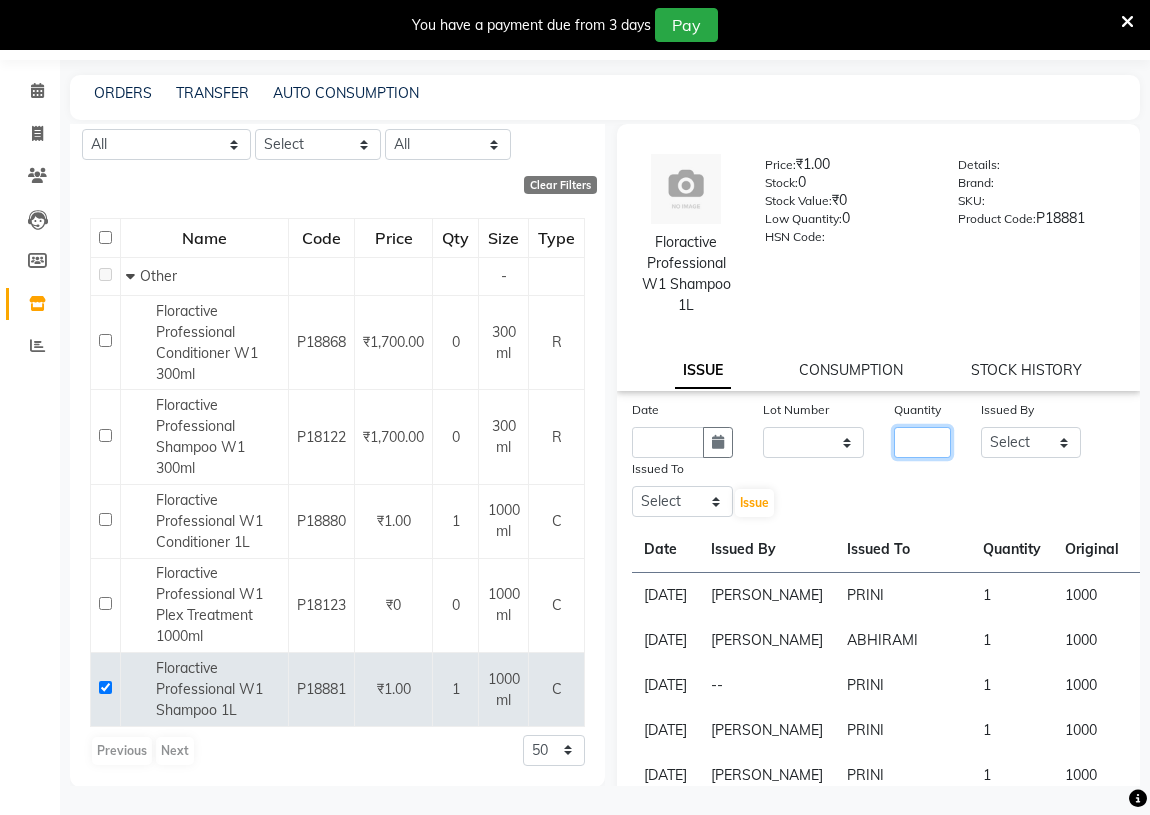 click 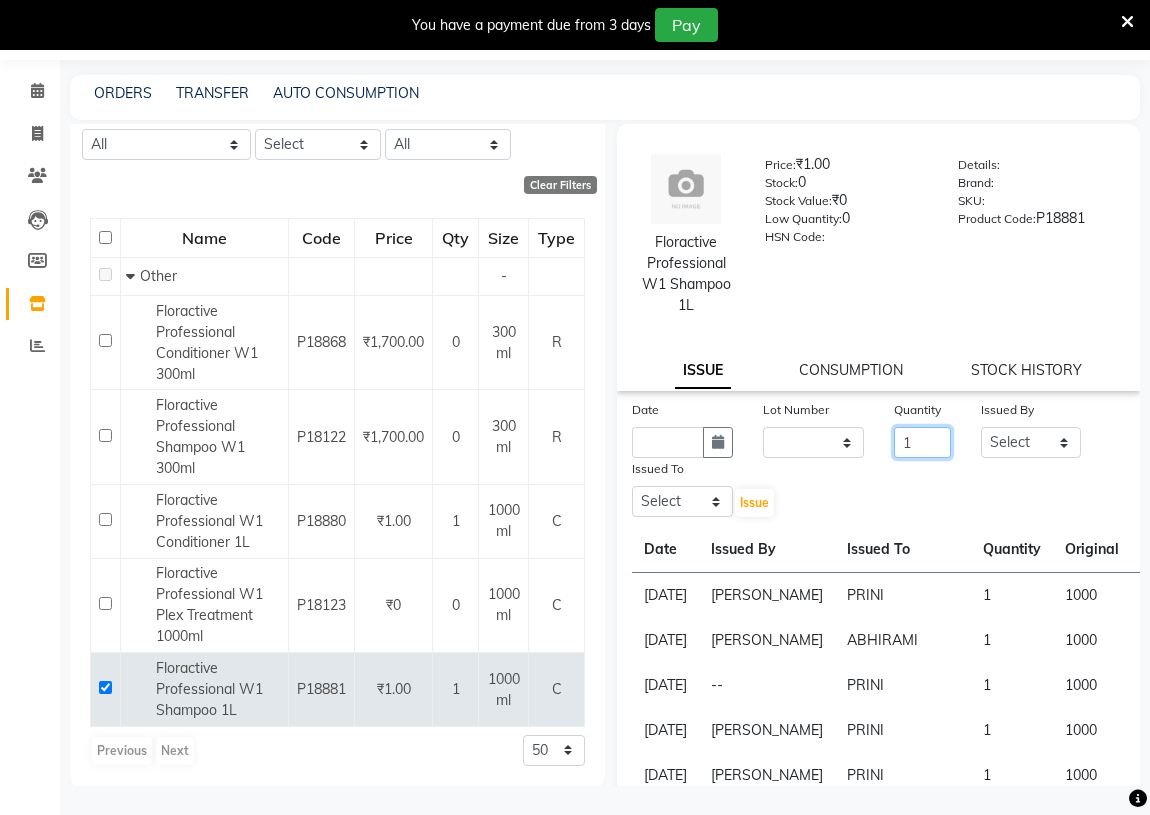 type on "1" 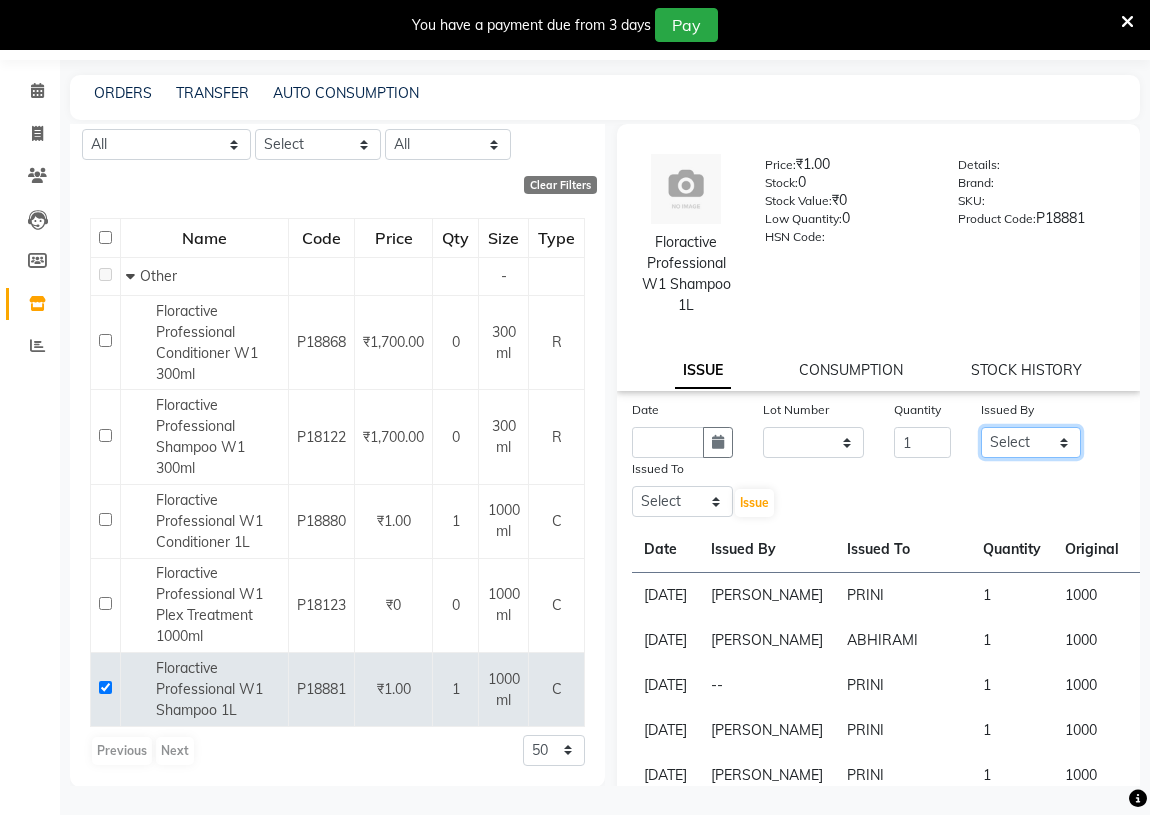 click on "Select ABHIRAMI		 [PERSON_NAME] [PERSON_NAME]	[PERSON_NAME]	 [PERSON_NAME] [PERSON_NAME]		 [PERSON_NAME] SHINY ABY THIRUVALLA ASHTAMUDI" 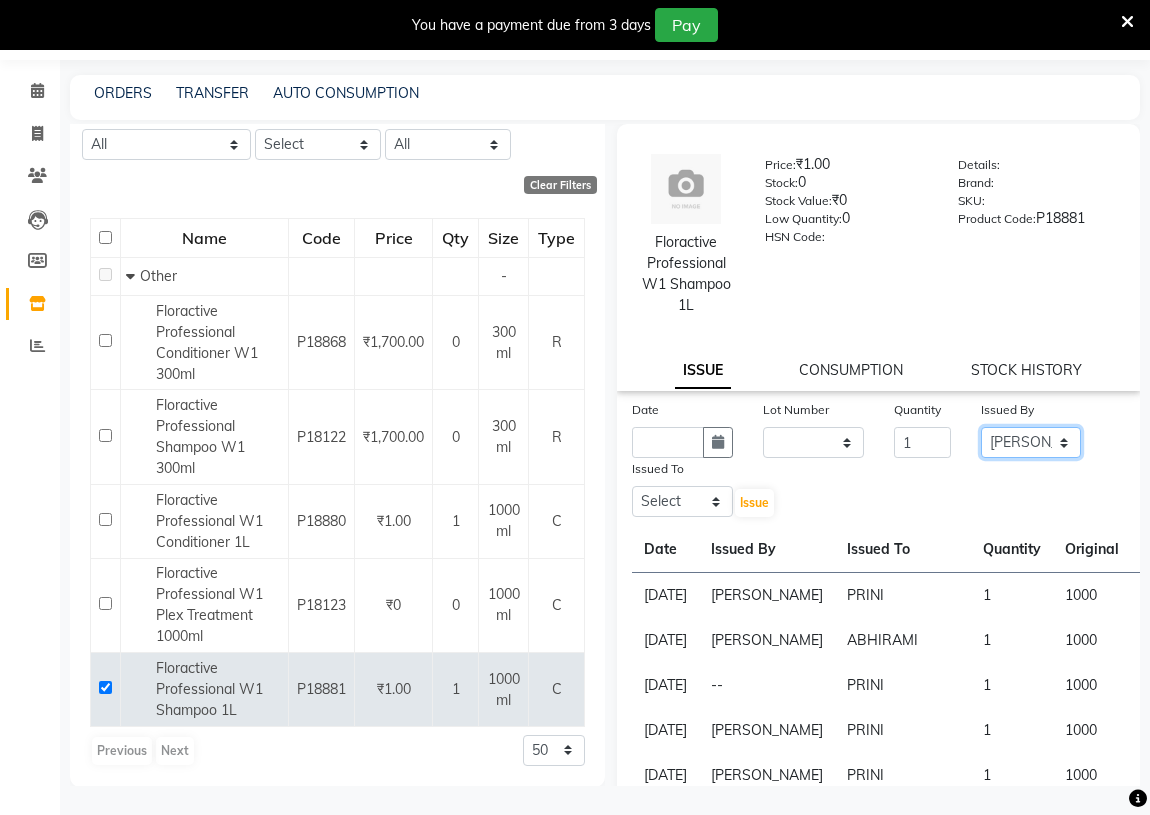 click on "Select ABHIRAMI		 [PERSON_NAME] [PERSON_NAME]	[PERSON_NAME]	 [PERSON_NAME] [PERSON_NAME]		 [PERSON_NAME] SHINY ABY THIRUVALLA ASHTAMUDI" 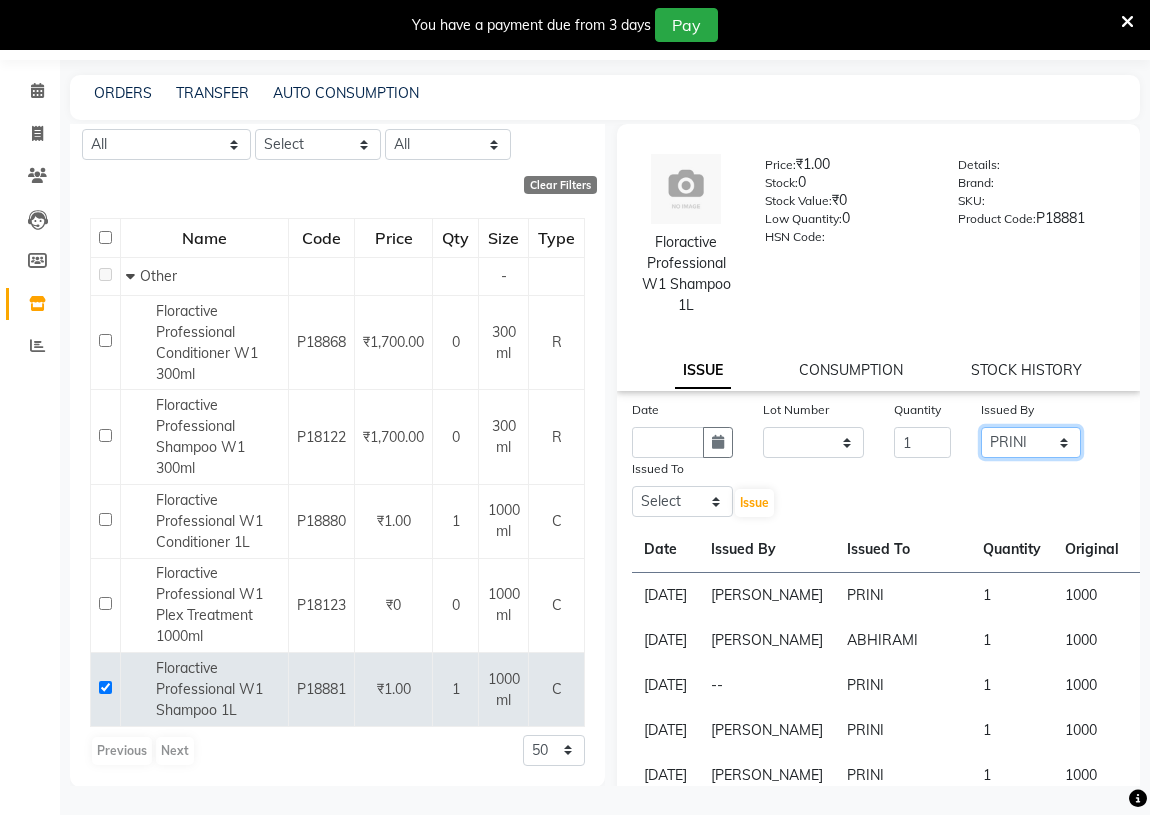 click on "Select ABHIRAMI		 [PERSON_NAME] [PERSON_NAME]	[PERSON_NAME]	 [PERSON_NAME] [PERSON_NAME]		 [PERSON_NAME] SHINY ABY THIRUVALLA ASHTAMUDI" 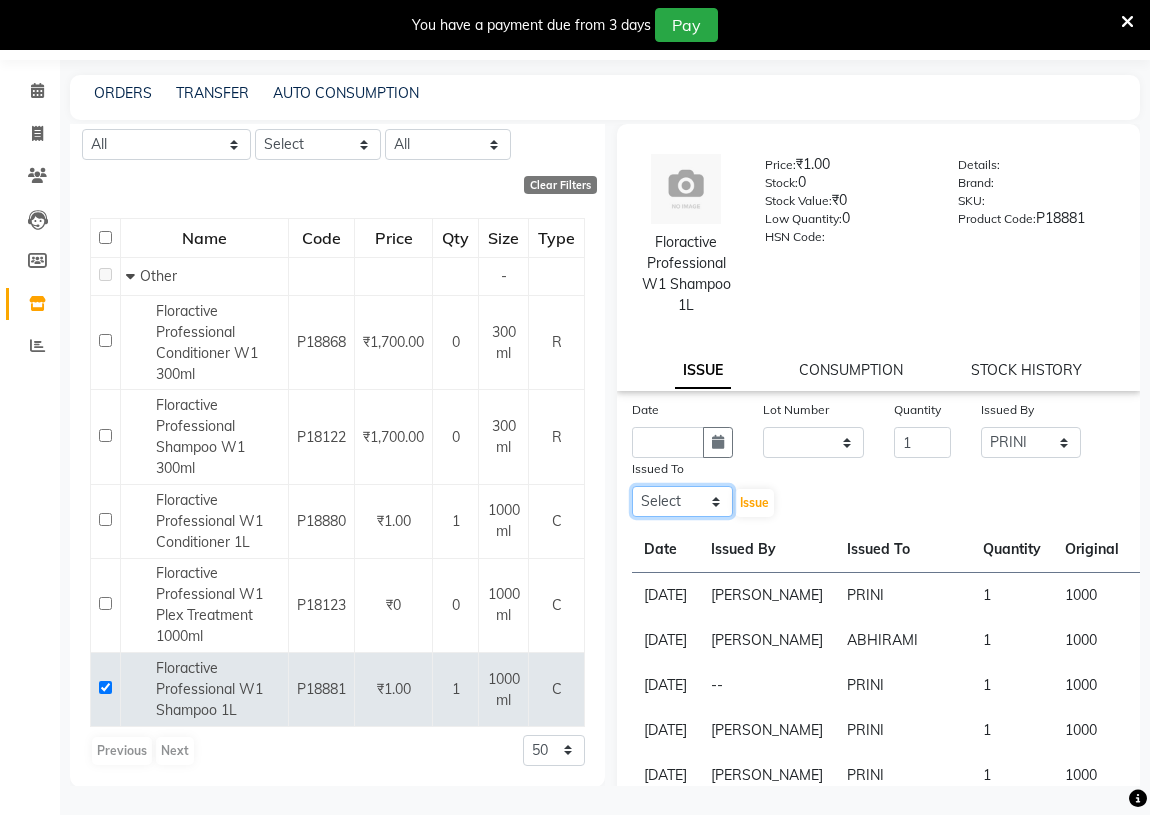 click on "Select ABHIRAMI		 [PERSON_NAME] [PERSON_NAME]	[PERSON_NAME]	 [PERSON_NAME] [PERSON_NAME]		 [PERSON_NAME] SHINY ABY THIRUVALLA ASHTAMUDI" 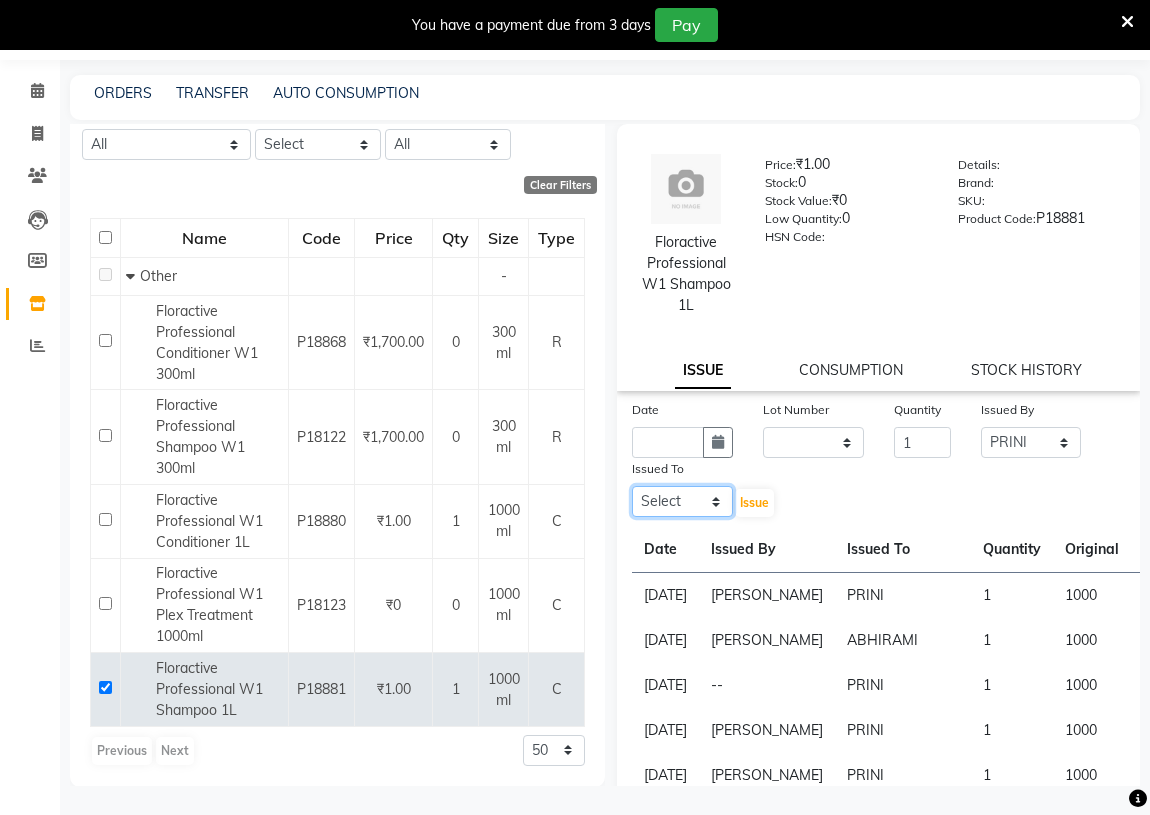 select on "42901" 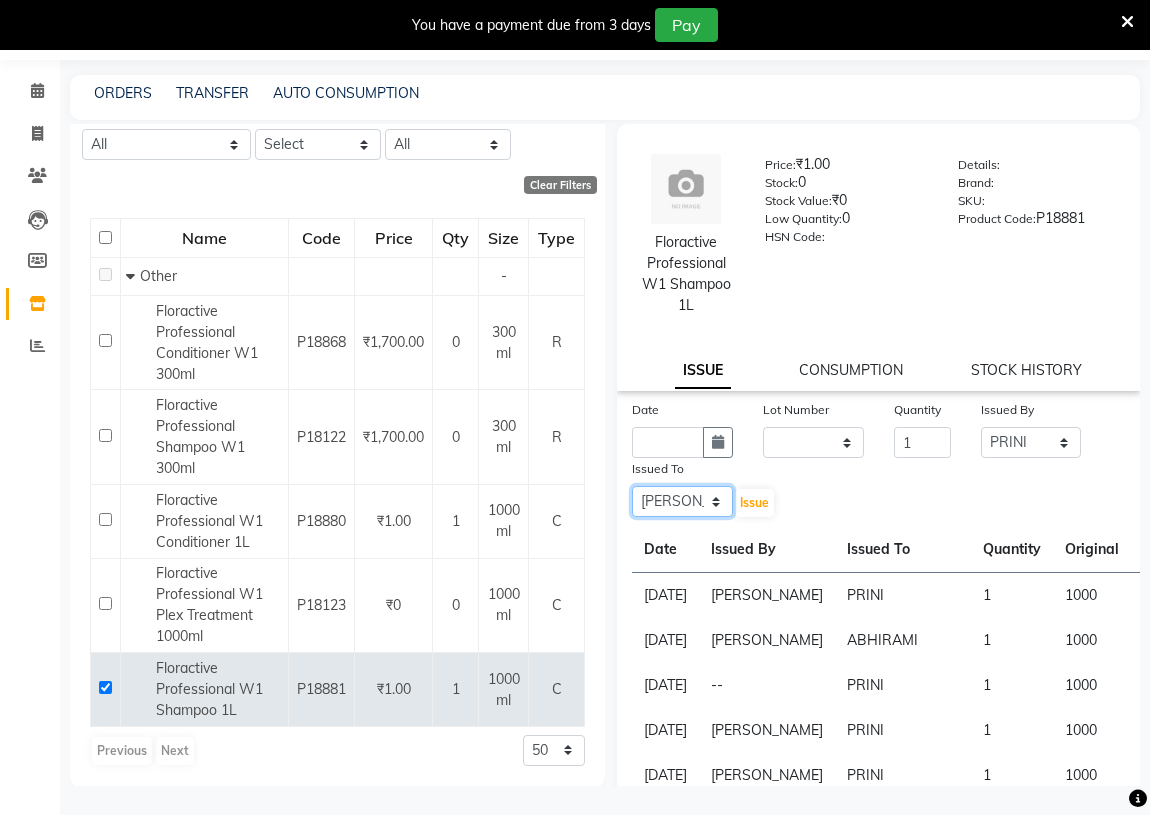 click on "Select ABHIRAMI		 [PERSON_NAME] [PERSON_NAME]	[PERSON_NAME]	 [PERSON_NAME] [PERSON_NAME]		 [PERSON_NAME] SHINY ABY THIRUVALLA ASHTAMUDI" 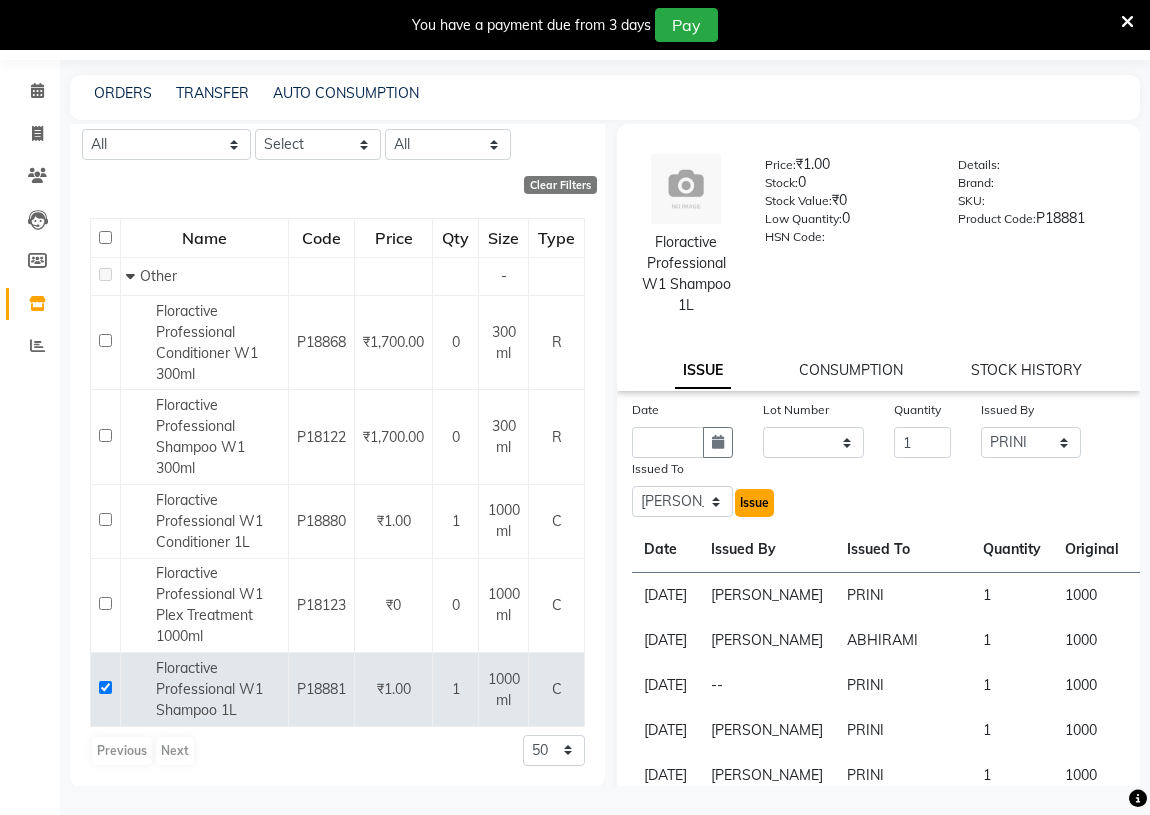 click on "Issue" 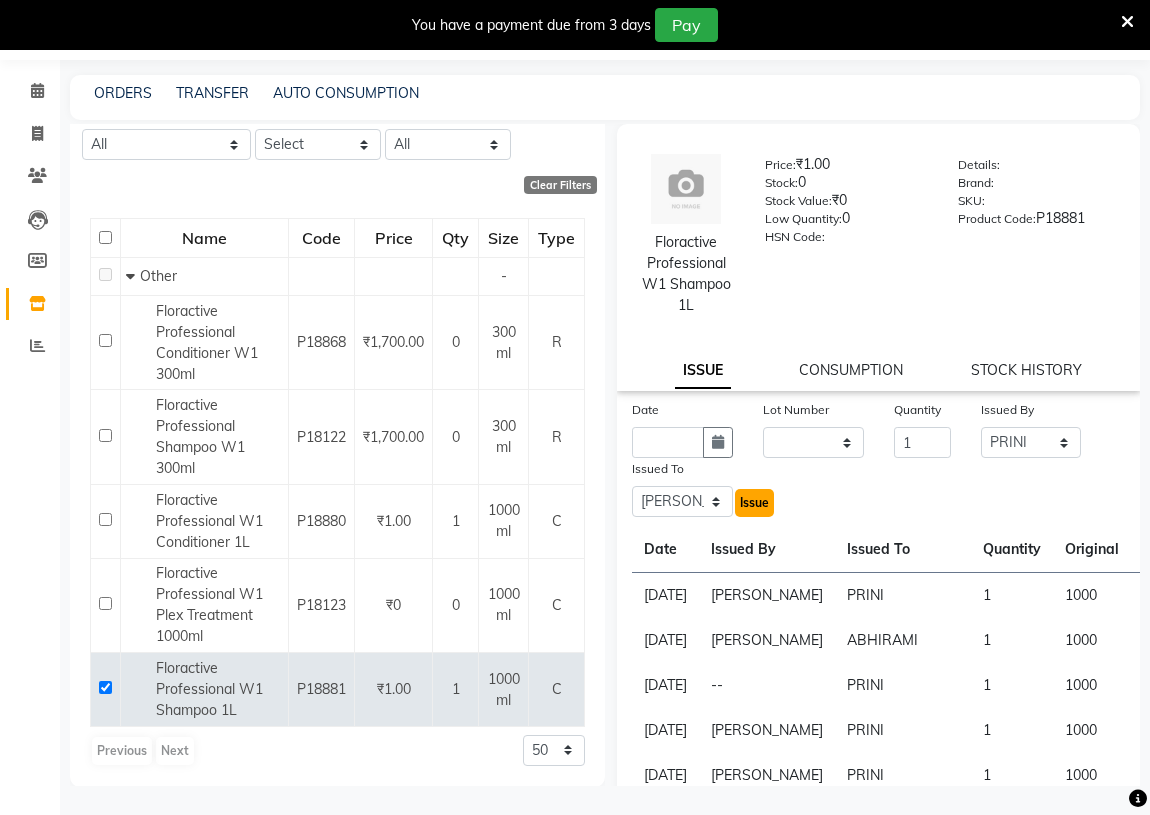 click on "Issue" 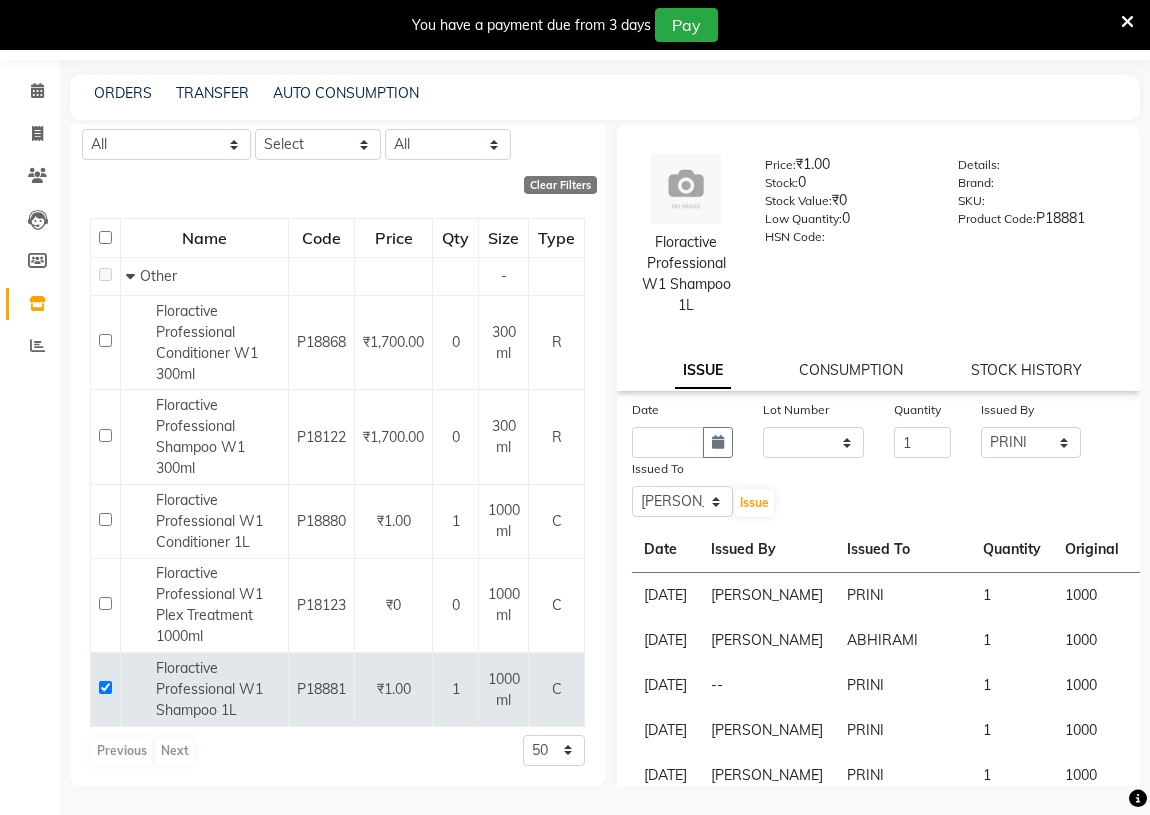 click on "You have a payment due from 3 days   Pay" at bounding box center (575, 25) 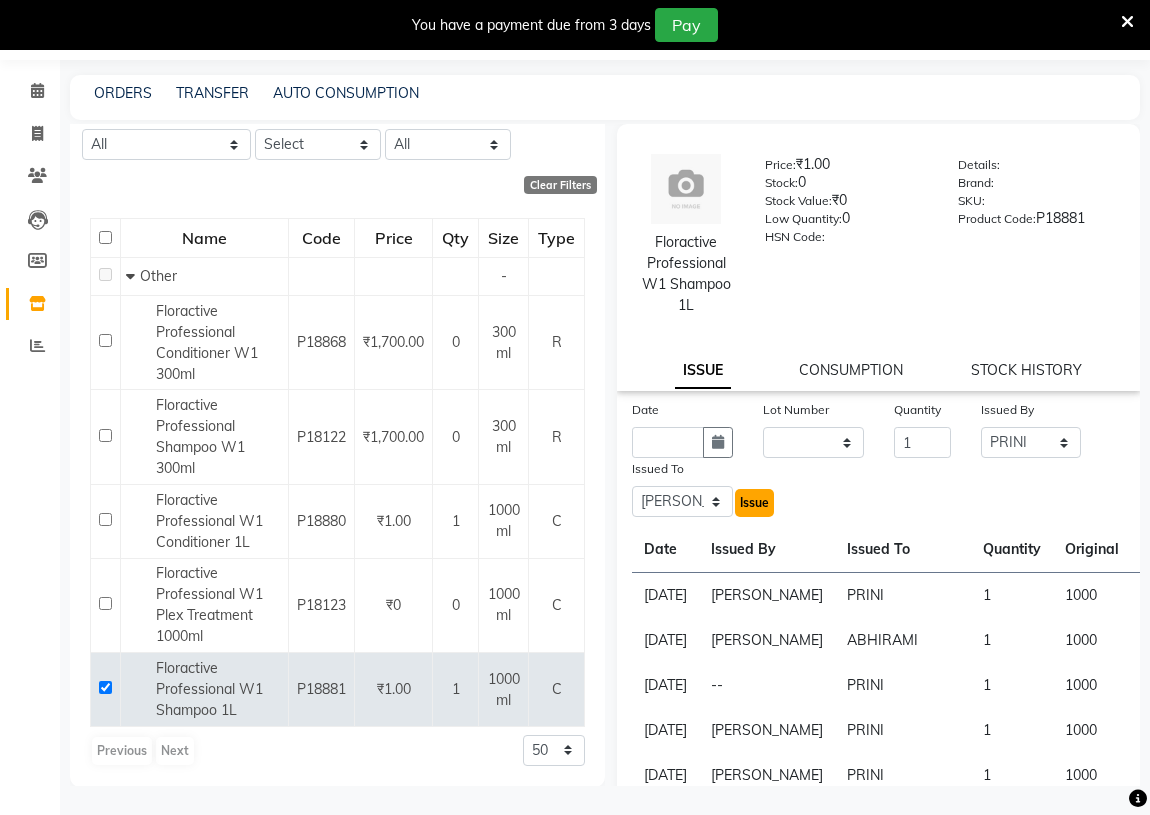 click on "Issue" 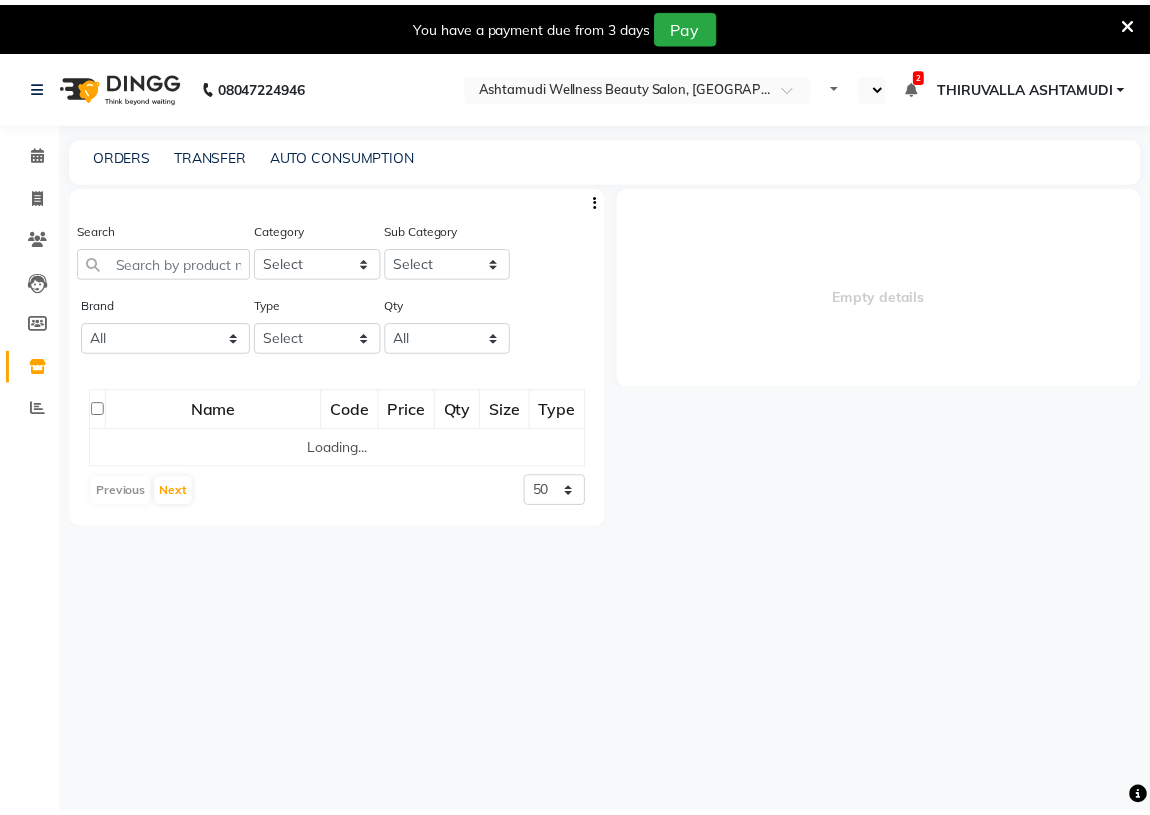 scroll, scrollTop: 0, scrollLeft: 0, axis: both 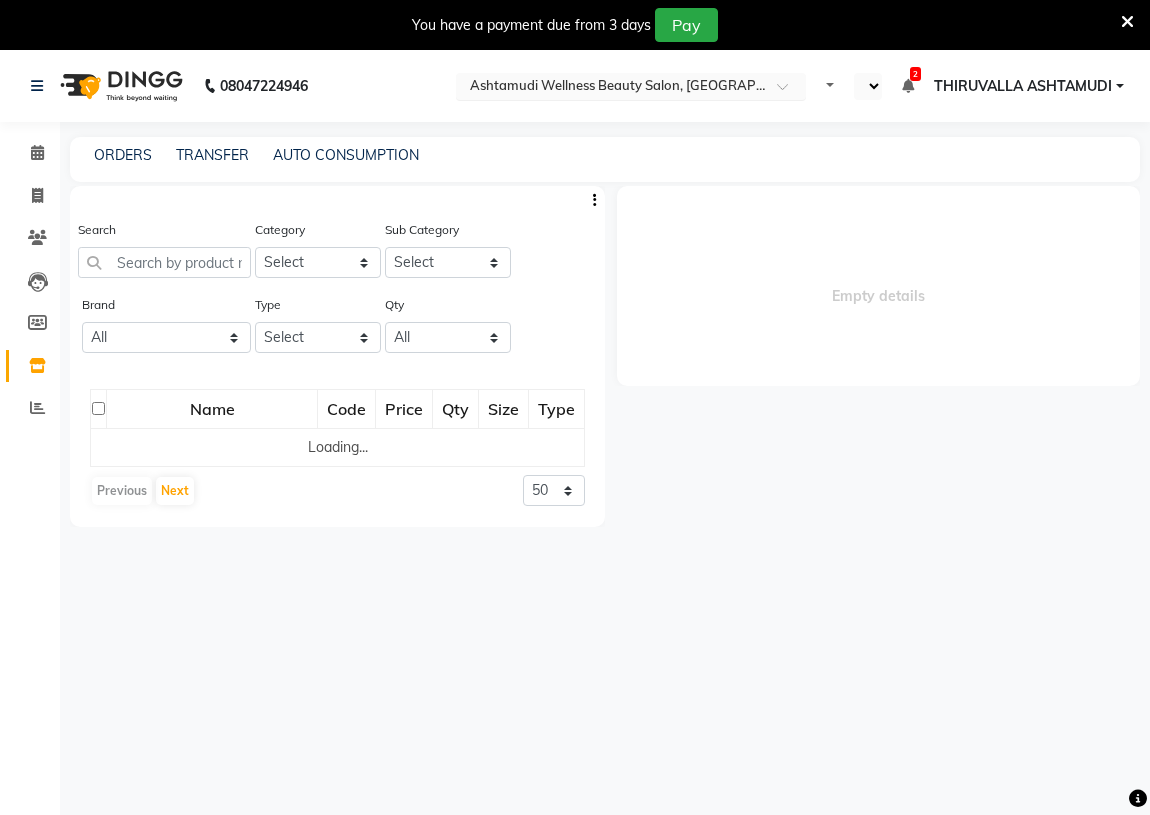 select on "en" 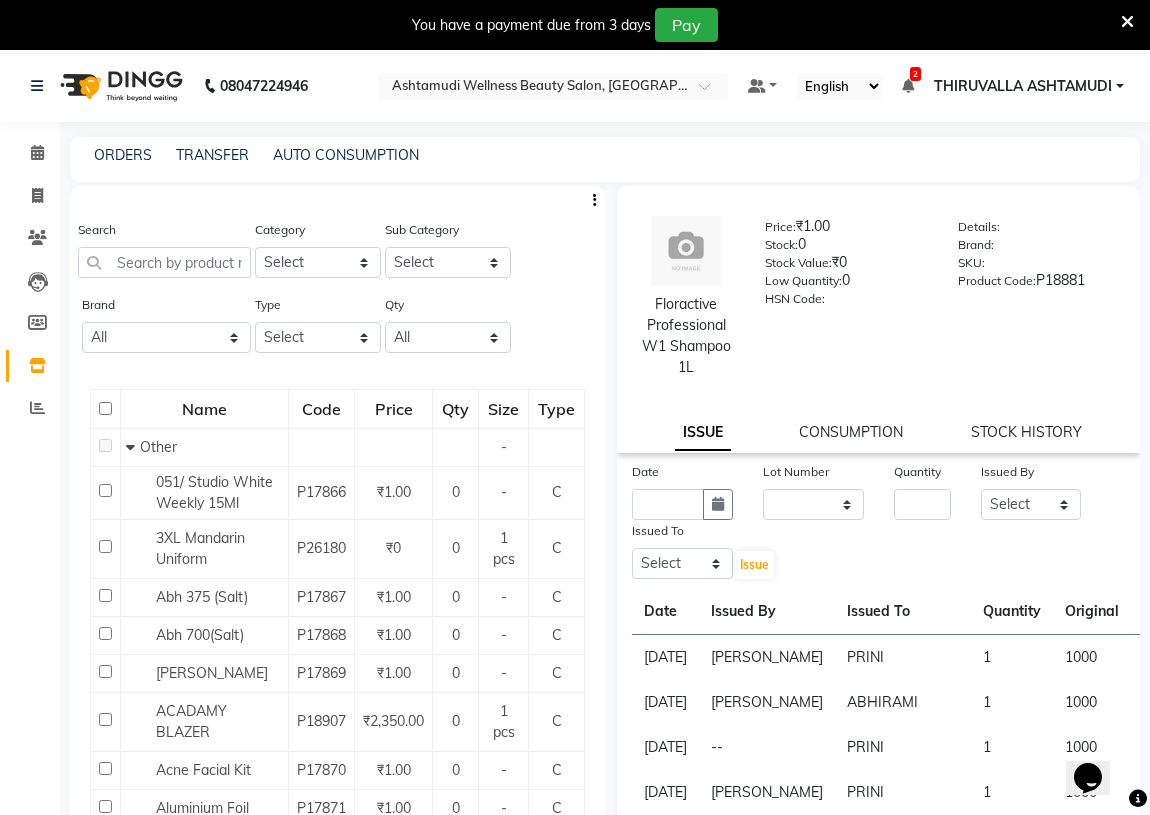 scroll, scrollTop: 0, scrollLeft: 0, axis: both 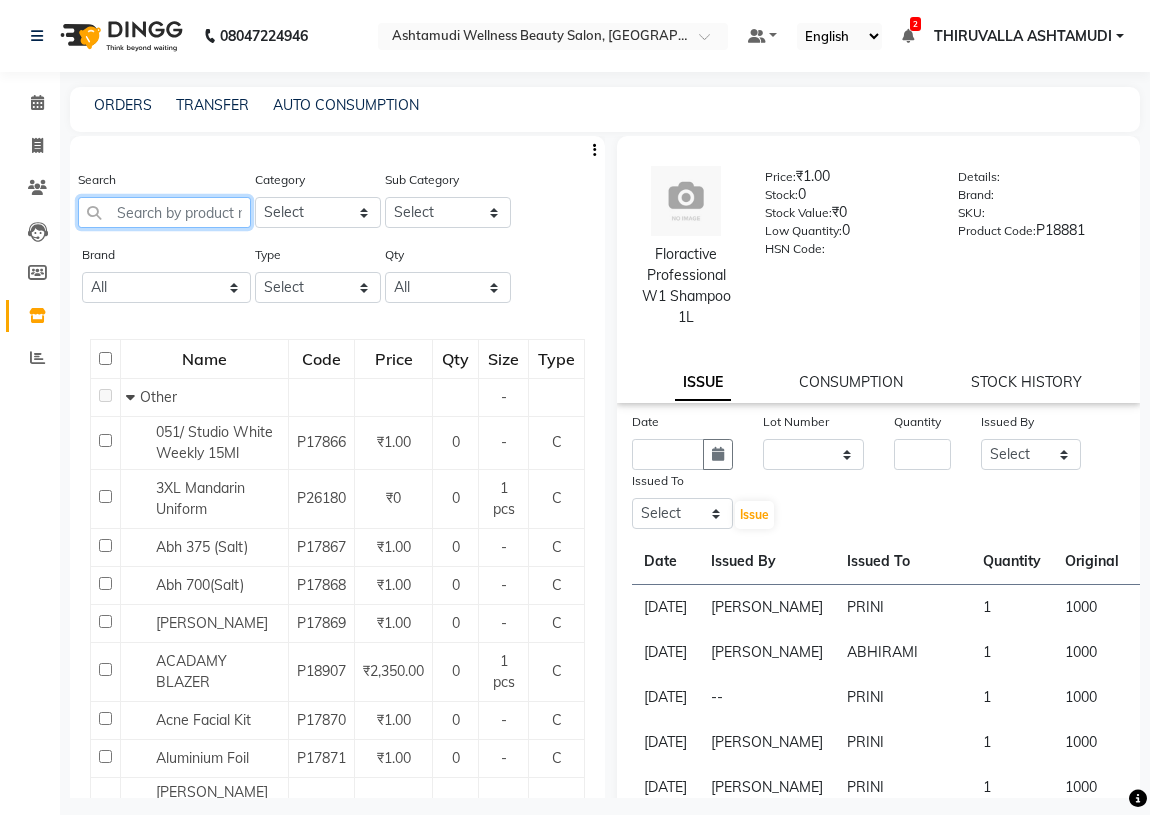 click 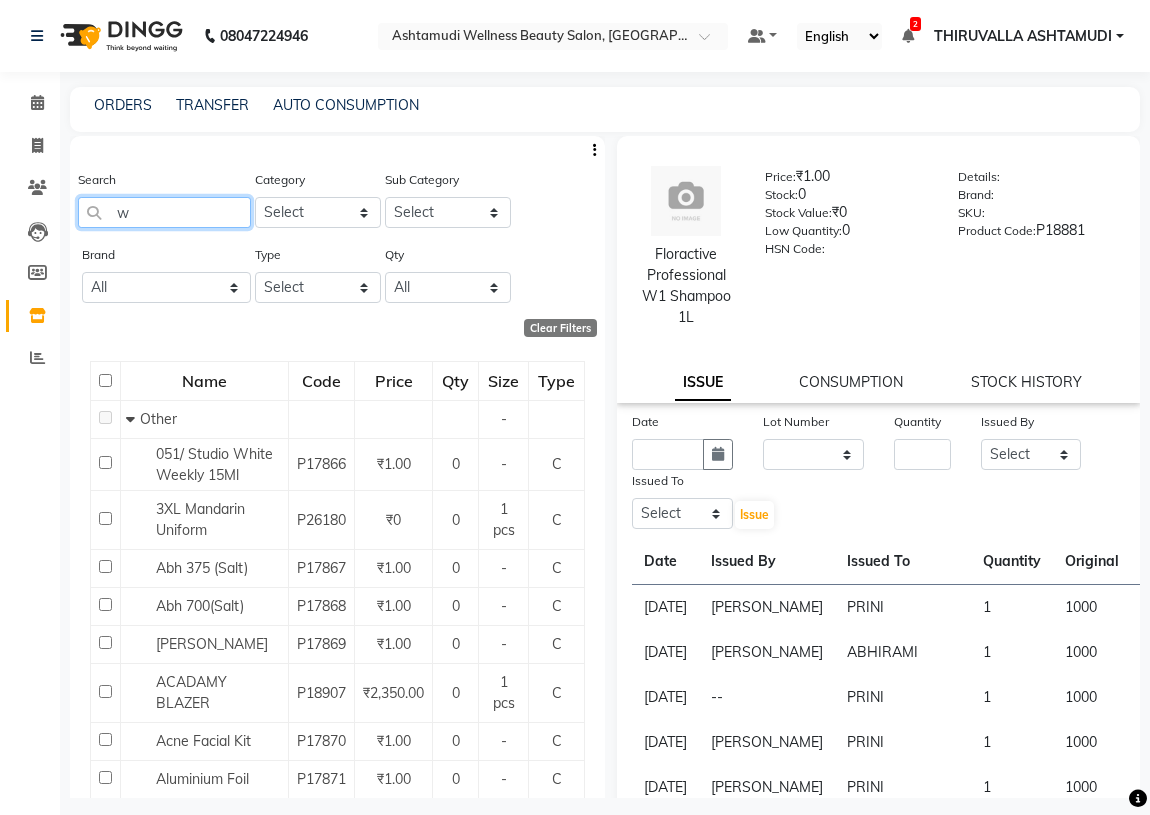 type on "w1" 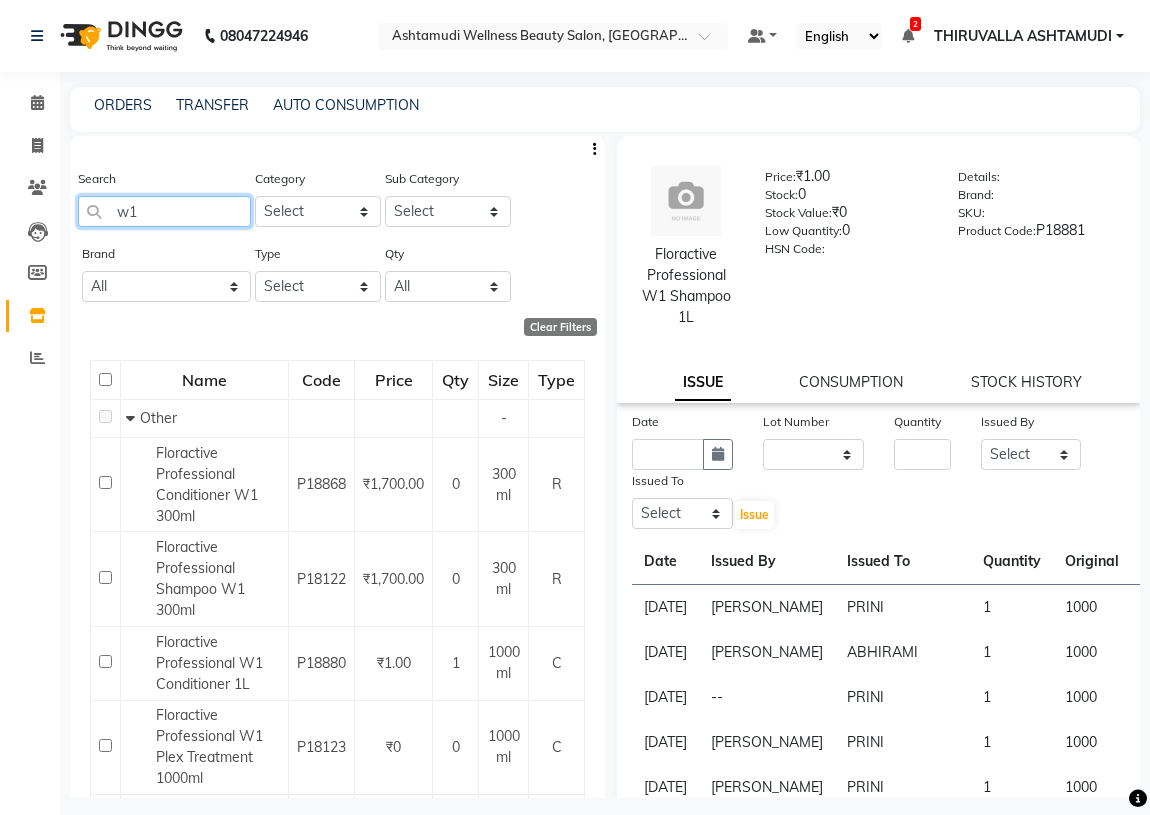 scroll, scrollTop: 0, scrollLeft: 0, axis: both 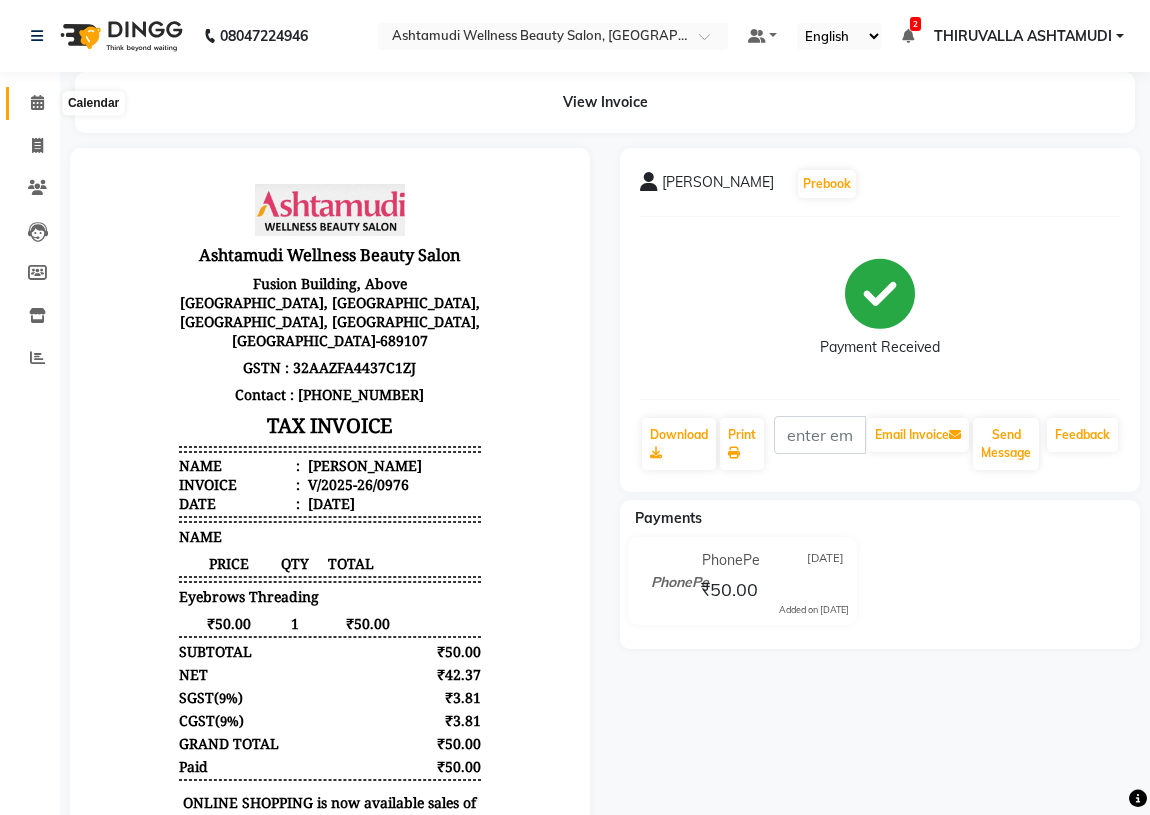 click 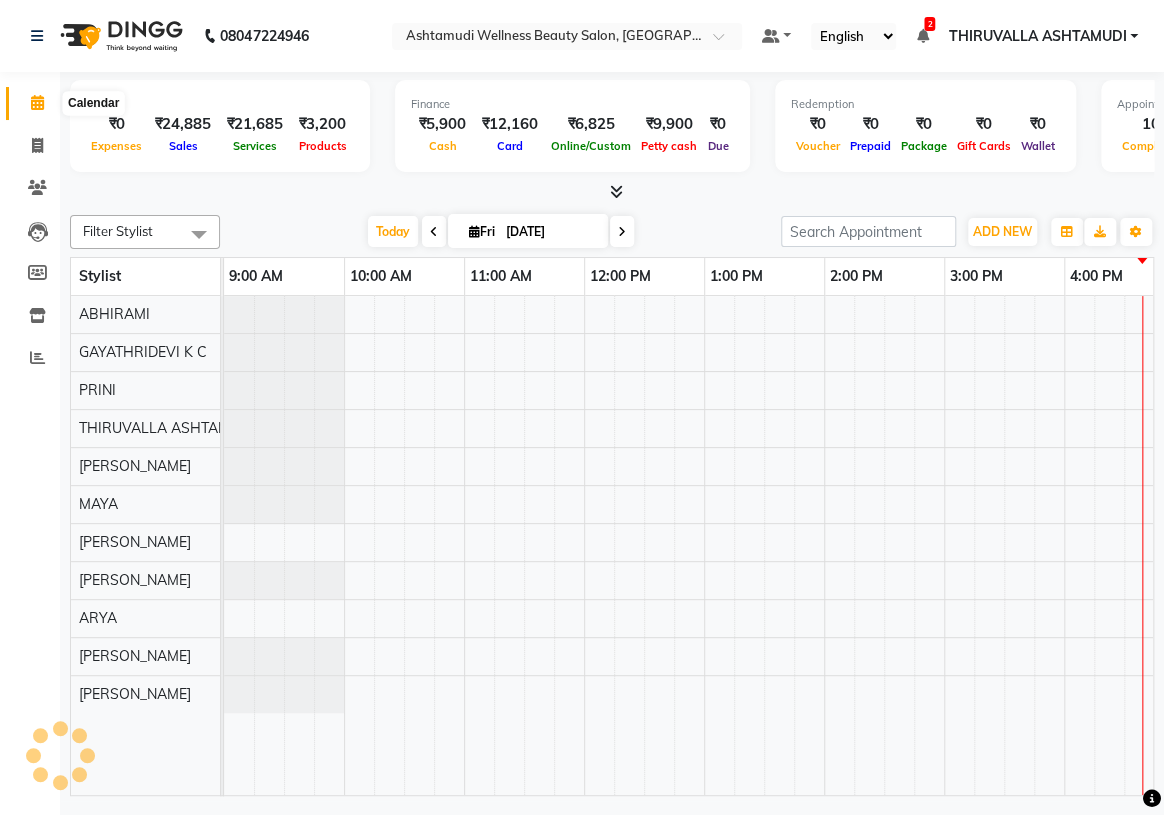 scroll, scrollTop: 0, scrollLeft: 750, axis: horizontal 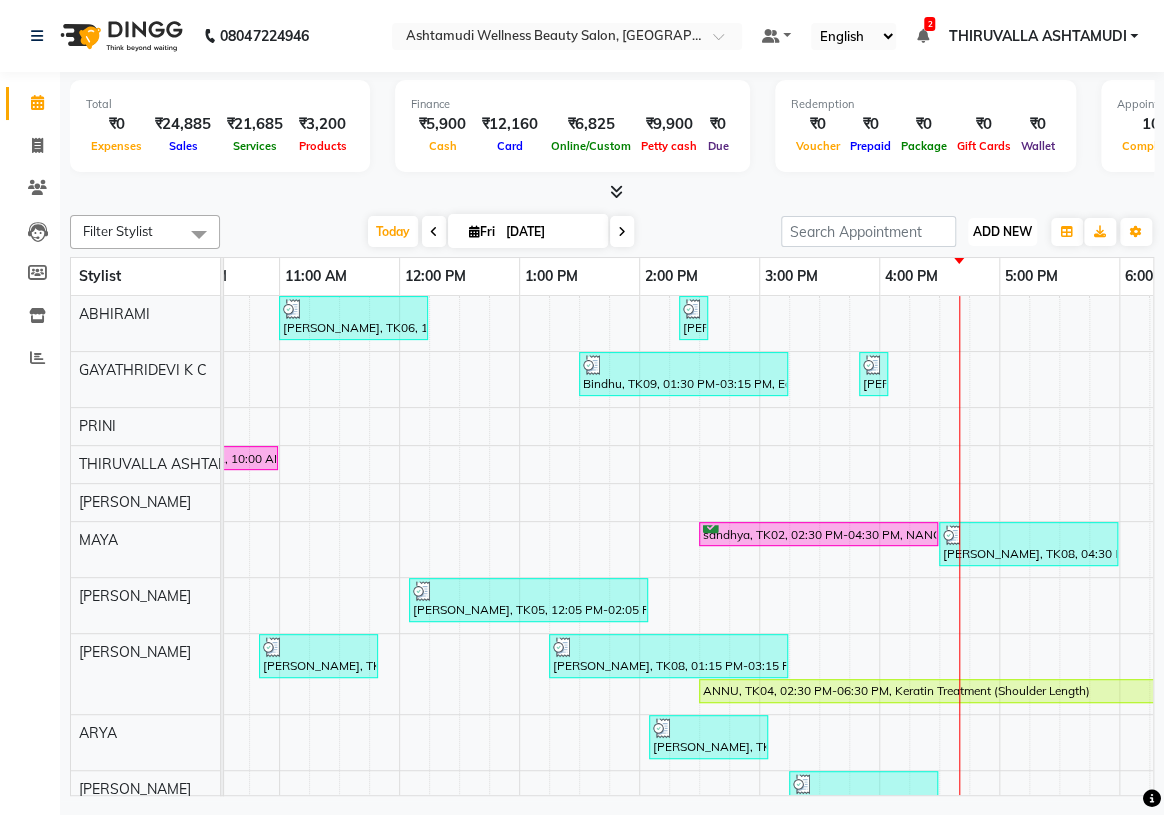 click on "ADD NEW" at bounding box center [1002, 231] 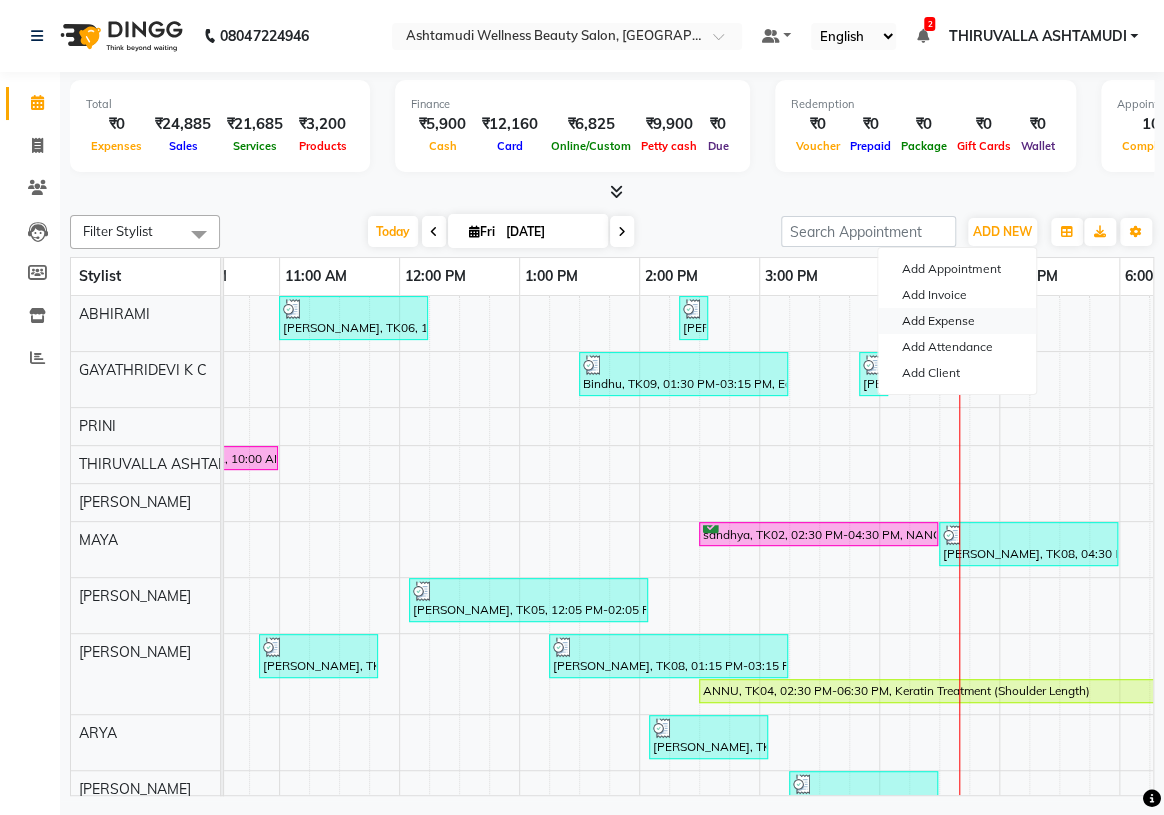 click on "Add Expense" at bounding box center (957, 321) 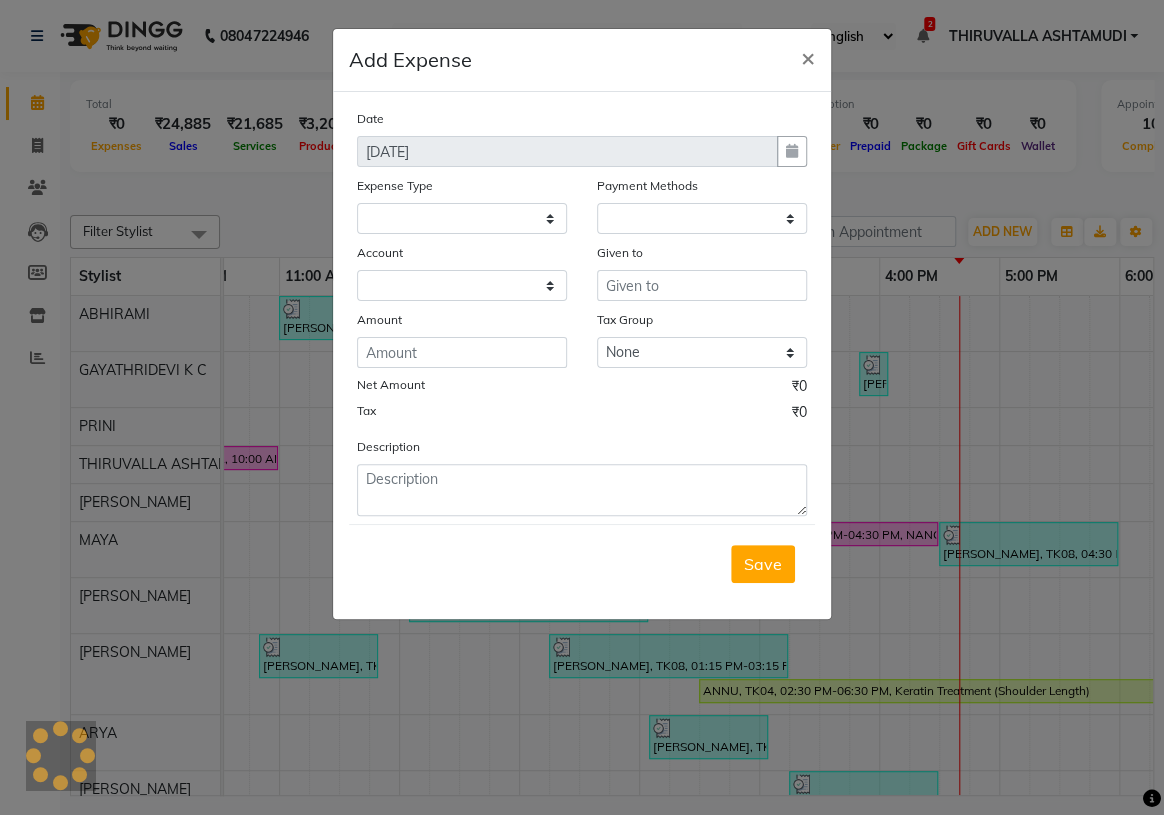 select 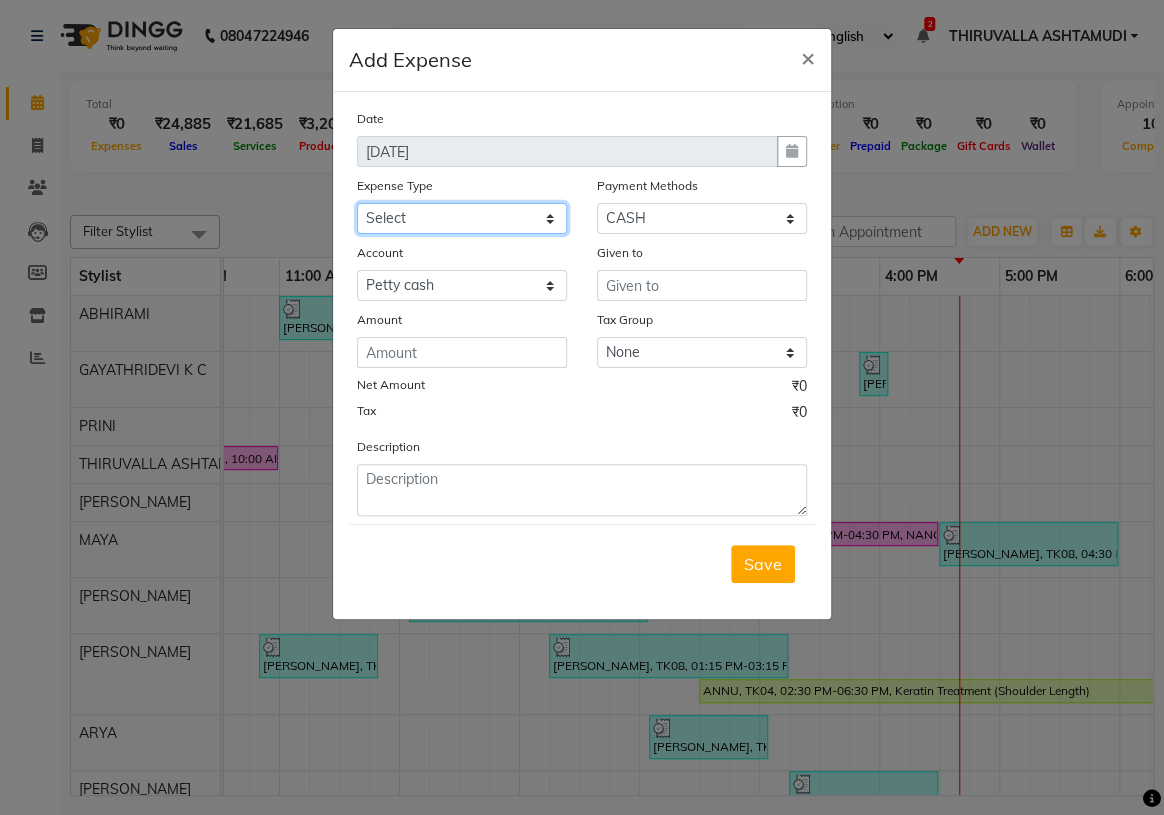 drag, startPoint x: 554, startPoint y: 226, endPoint x: 544, endPoint y: 228, distance: 10.198039 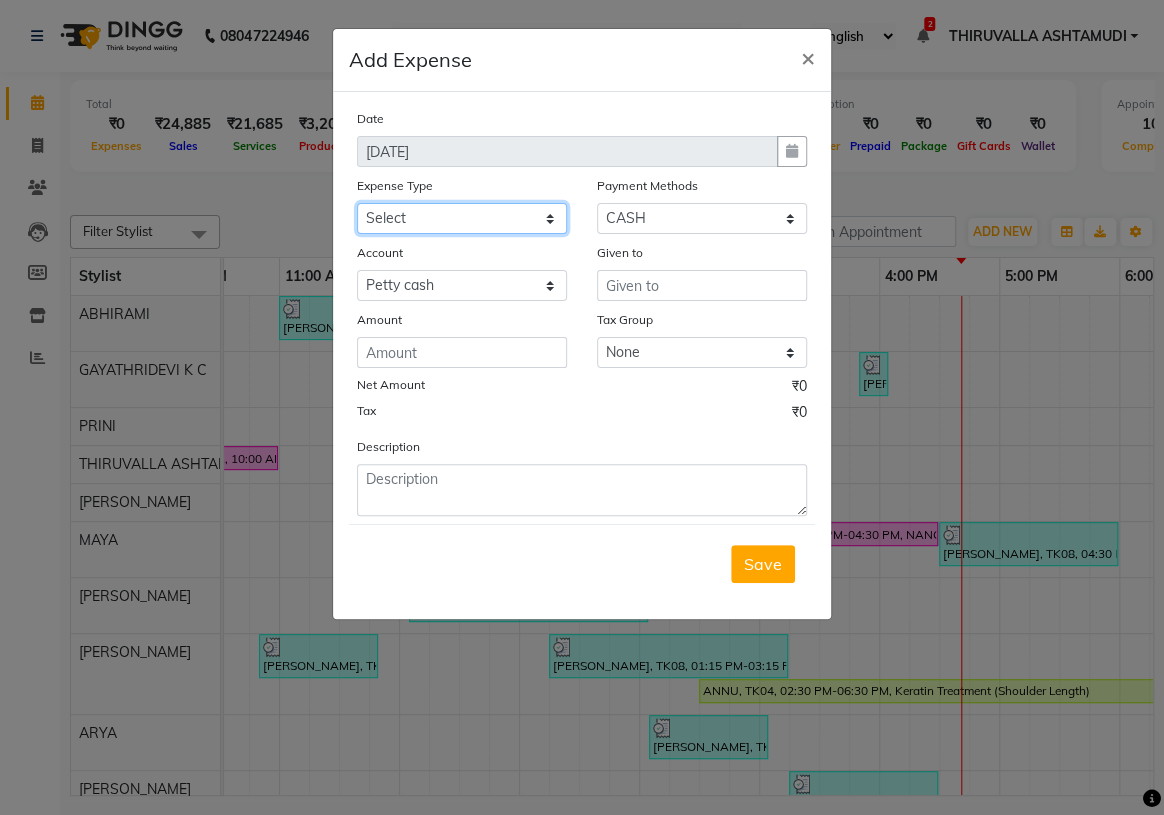 select on "6166" 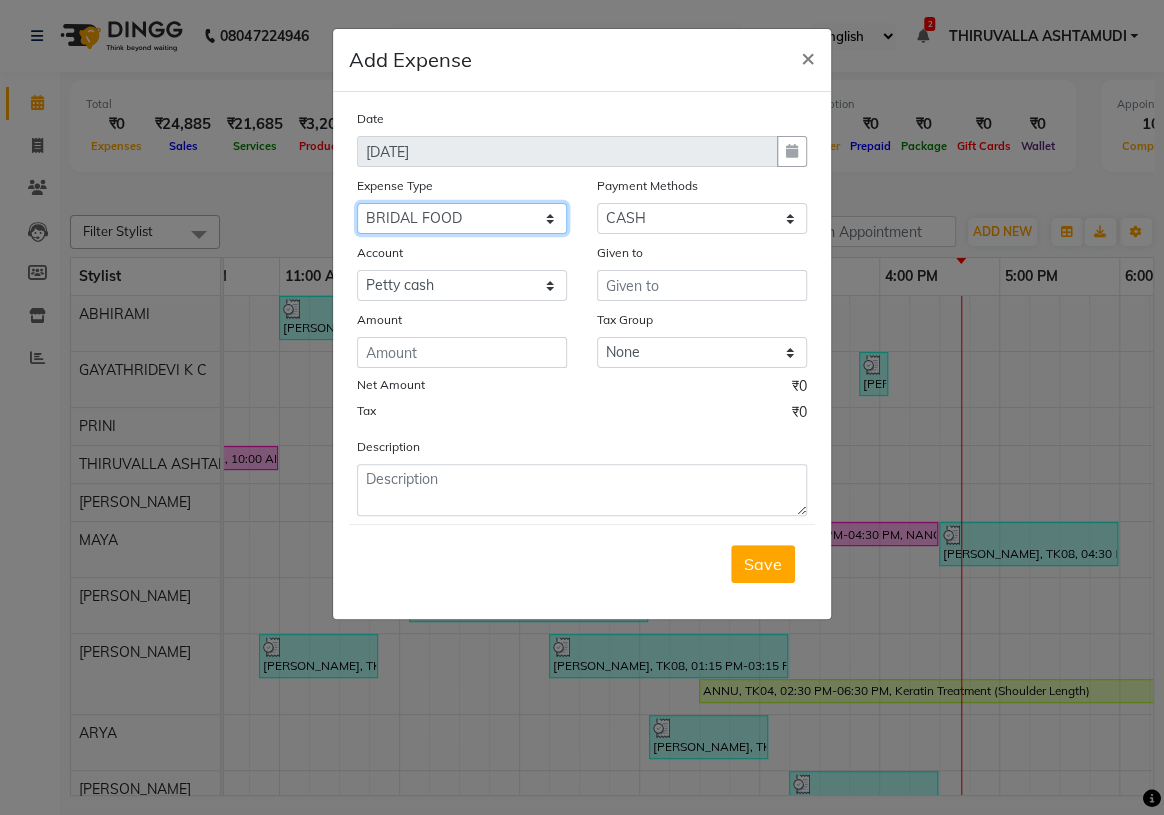 click on "Select ACCOMODATION EXPENSES ADVERTISEMENT SALES PROMOTIONAL EXPENSES Bonus BRIDAL ACCESSORIES REFUND BRIDAL COMMISSION BRIDAL FOOD BRIDAL INCENTIVES BRIDAL ORNAMENTS REFUND BRIDAL TA CASH DEPOSIT RAK BANK COMPUTER ACCESSORIES MOBILE PHONE Donation and Charity Expenses ELECTRICITY CHARGES ELECTRONICS FITTINGS Event Expense FISH FOOD EXPENSES FOOD REFRESHMENT FOR CLIENTS FOOD REFRESHMENT FOR STAFFS Freight And Forwarding Charges FUEL FOR GENERATOR FURNITURE AND EQUIPMENTS Gifts for Clients GIFTS FOR STAFFS GOKULAM CHITS HOSTEL RENT LAUNDRY EXPENSES LICENSE OTHER FEES LOADING UNLOADING CHARGES Medical Expenses MEHNDI PAYMENTS MISCELLANEOUS EXPENSES NEWSPAPER PERIODICALS Ornaments Maintenance Expense OVERTIME ALLOWANCES Payment For Pest Control Perfomance based incentives POSTAGE COURIER CHARGES Printing PRINTING STATIONERY EXPENSES PROFESSIONAL TAX REPAIRS MAINTENANCE ROUND OFF Salary SALARY ADVANCE Sales Incentives Membership Card SALES INCENTIVES PRODUCT SALES INCENTIVES SERVICES SALON ESSENTIALS SALON RENT" 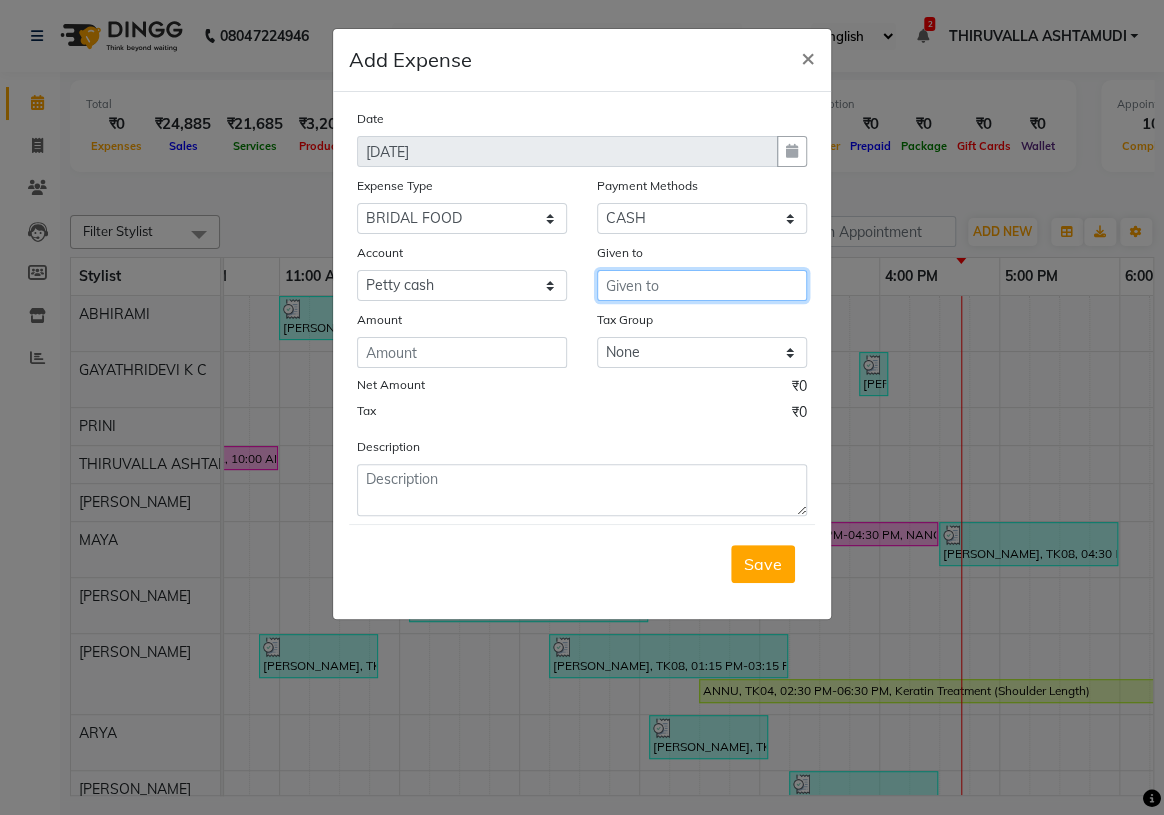 click at bounding box center (702, 285) 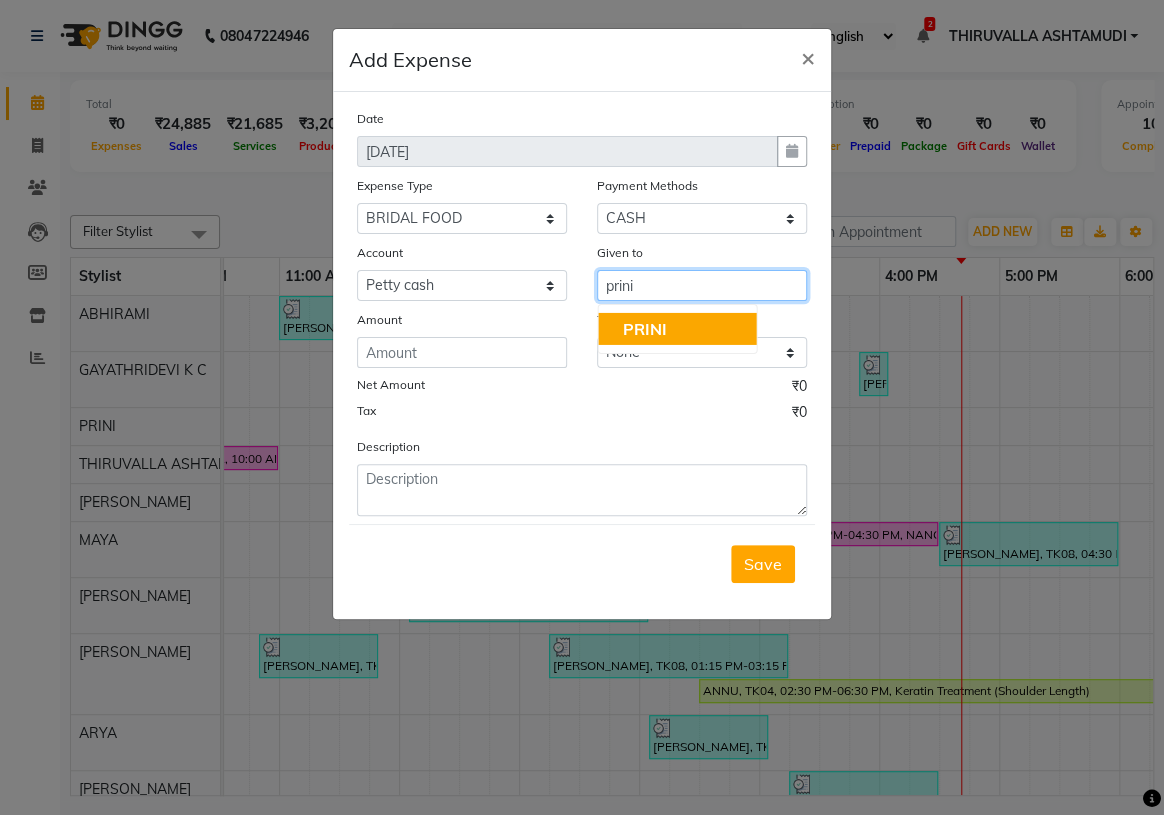 drag, startPoint x: 690, startPoint y: 334, endPoint x: 622, endPoint y: 337, distance: 68.06615 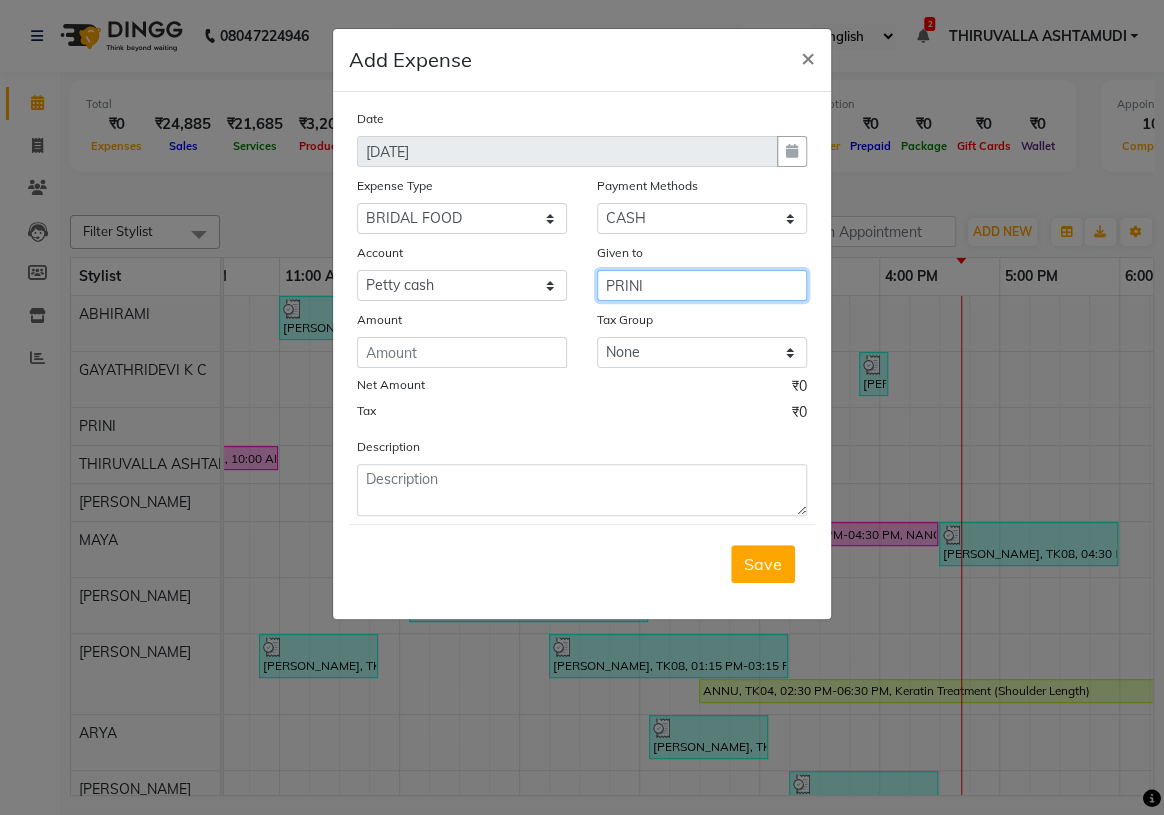 type on "PRINI" 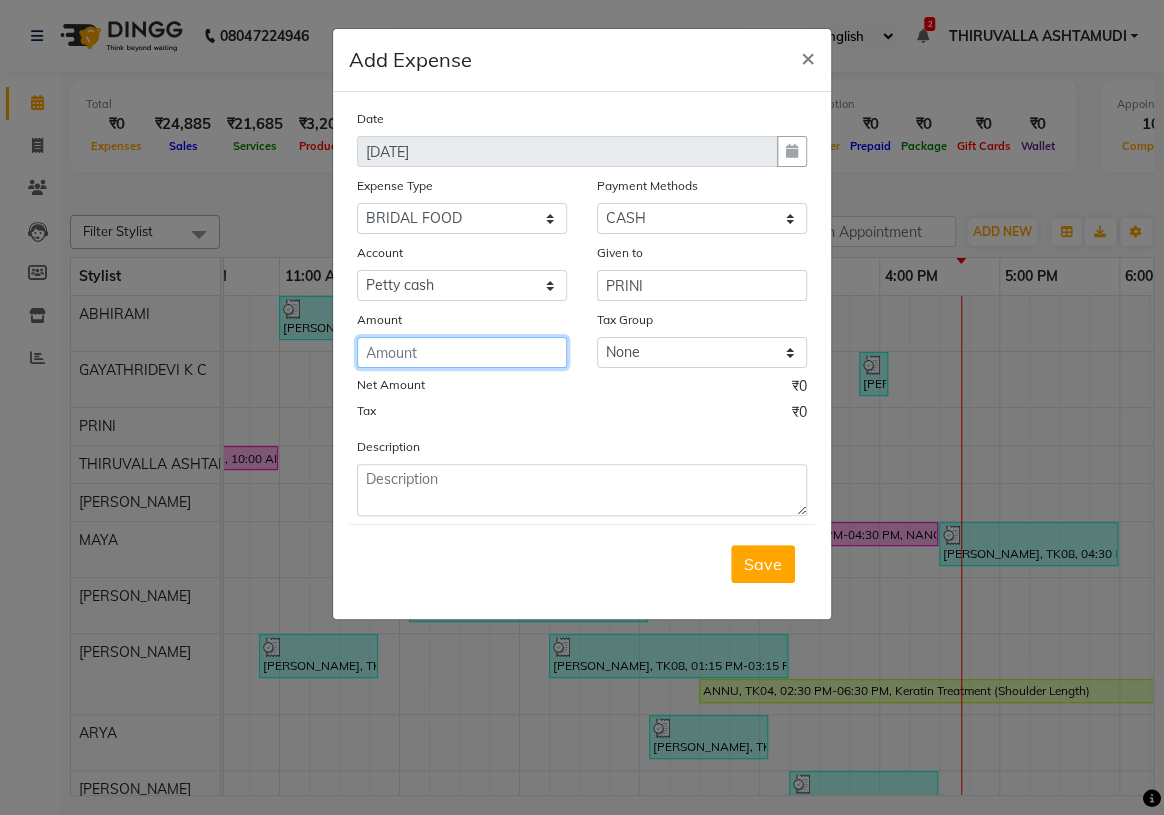 click 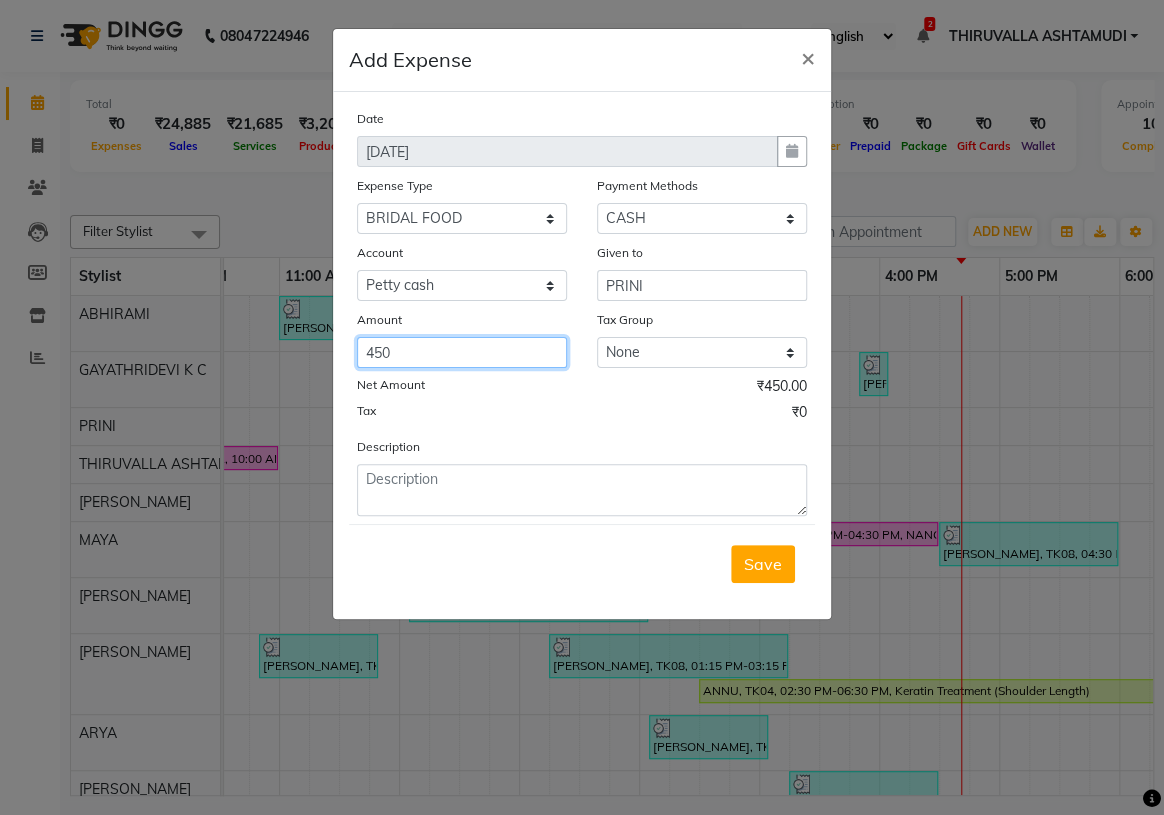 type on "450" 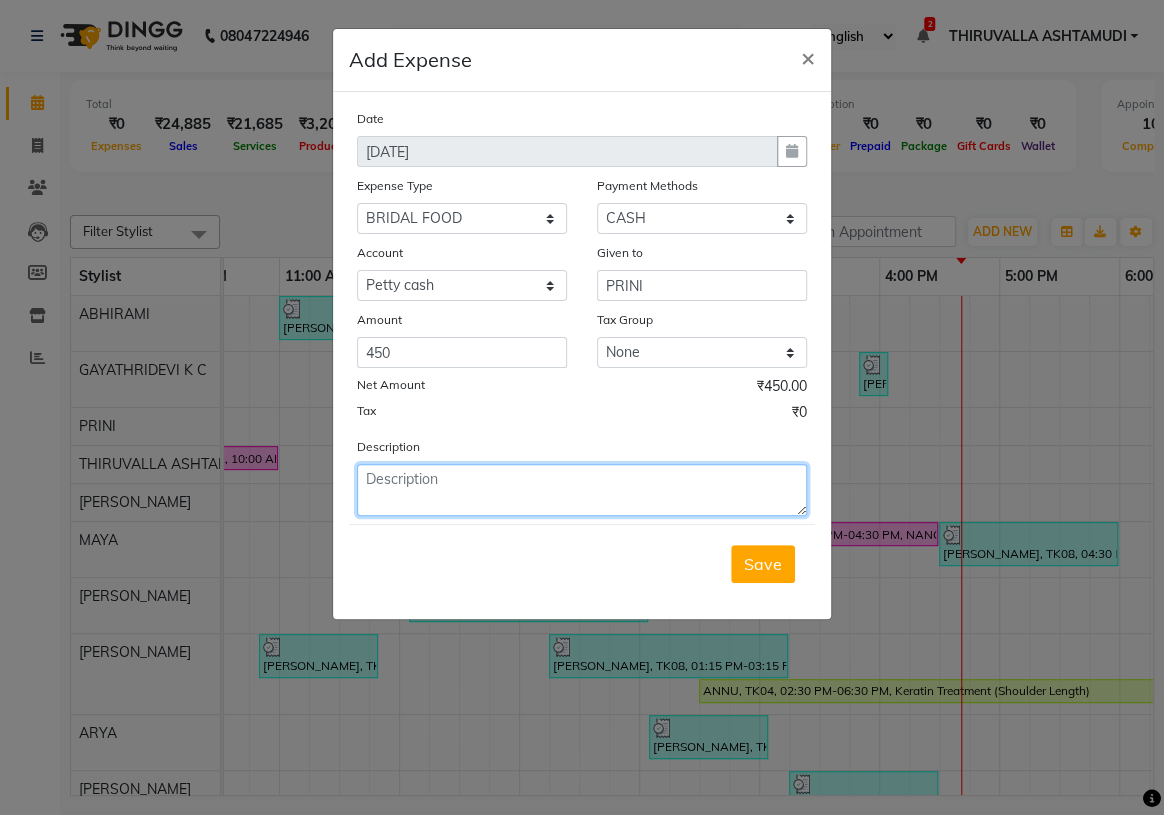 click 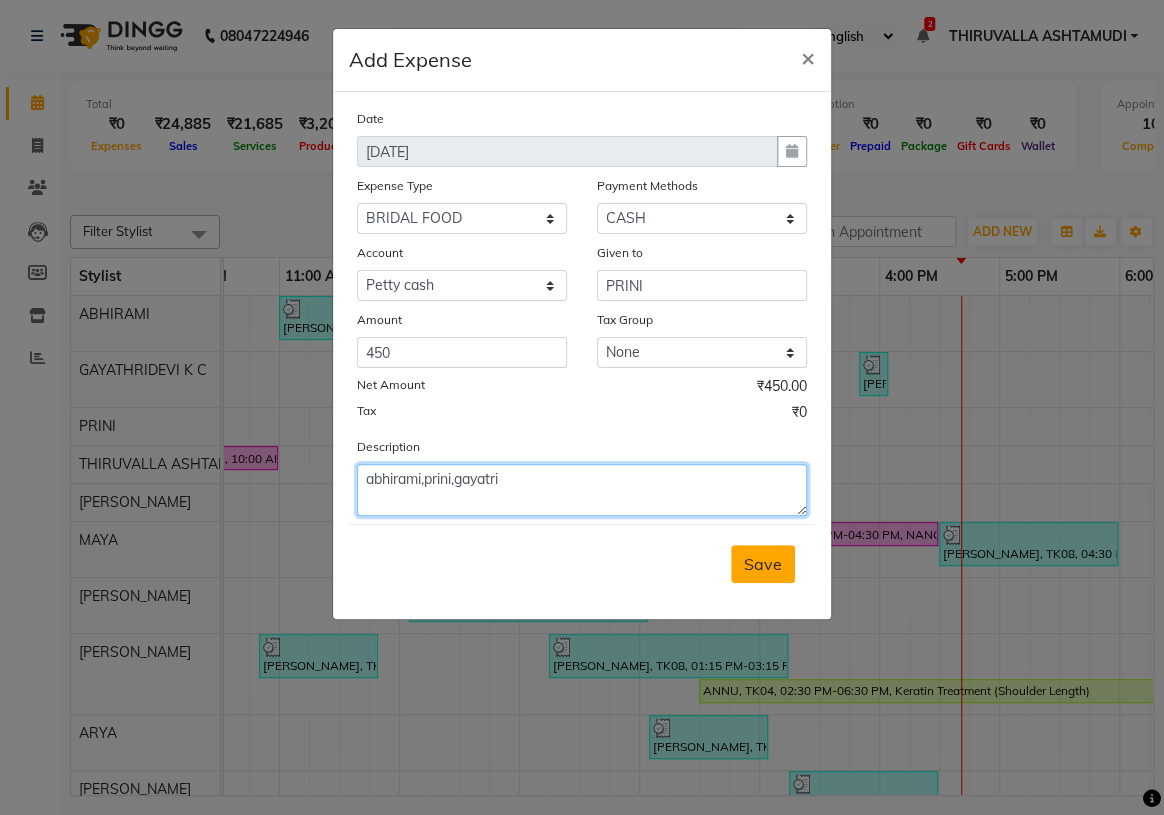 type on "abhirami,prini,gayatri" 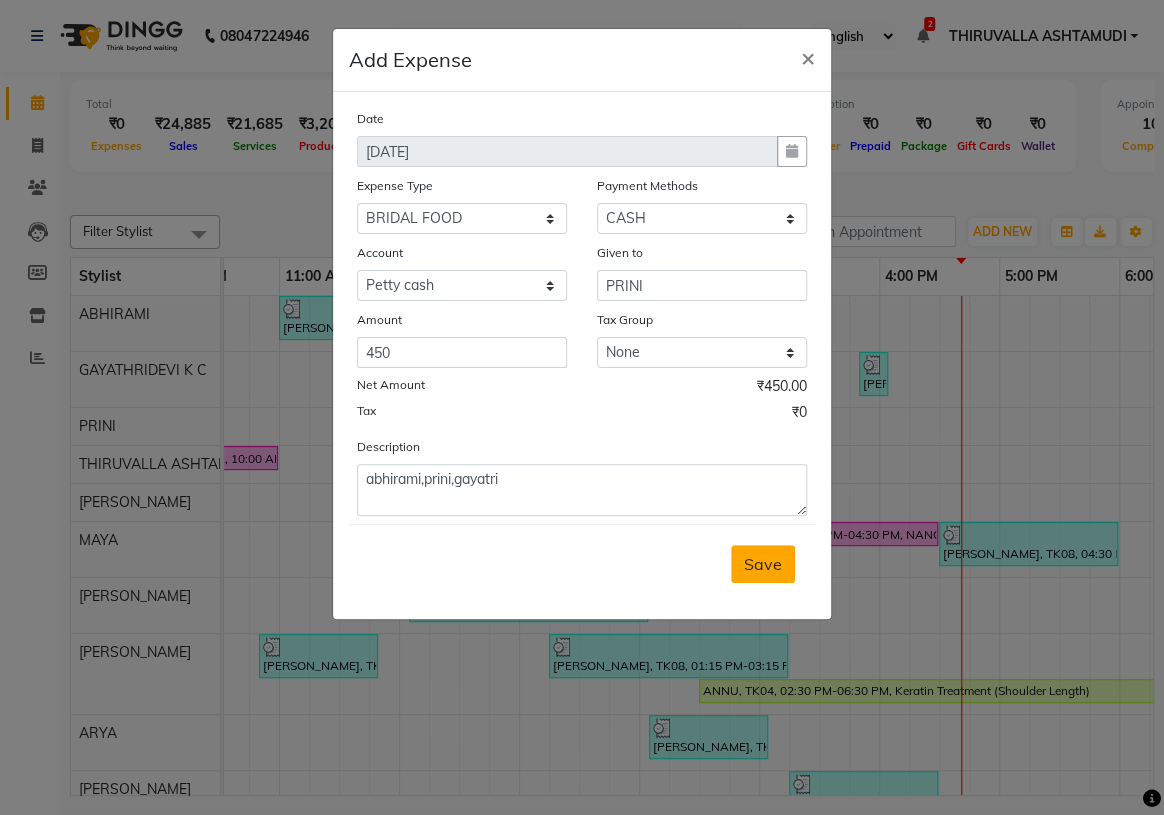 click on "Save" at bounding box center [763, 564] 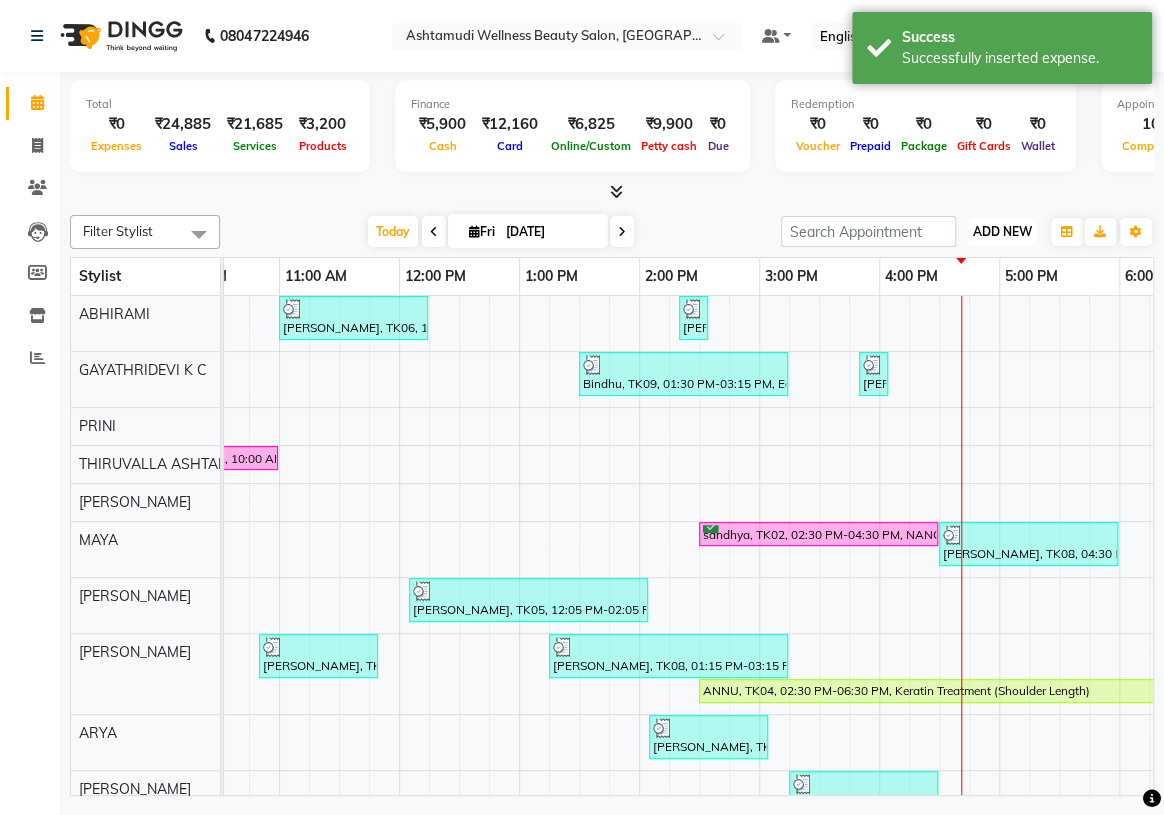 click on "ADD NEW" at bounding box center (1002, 231) 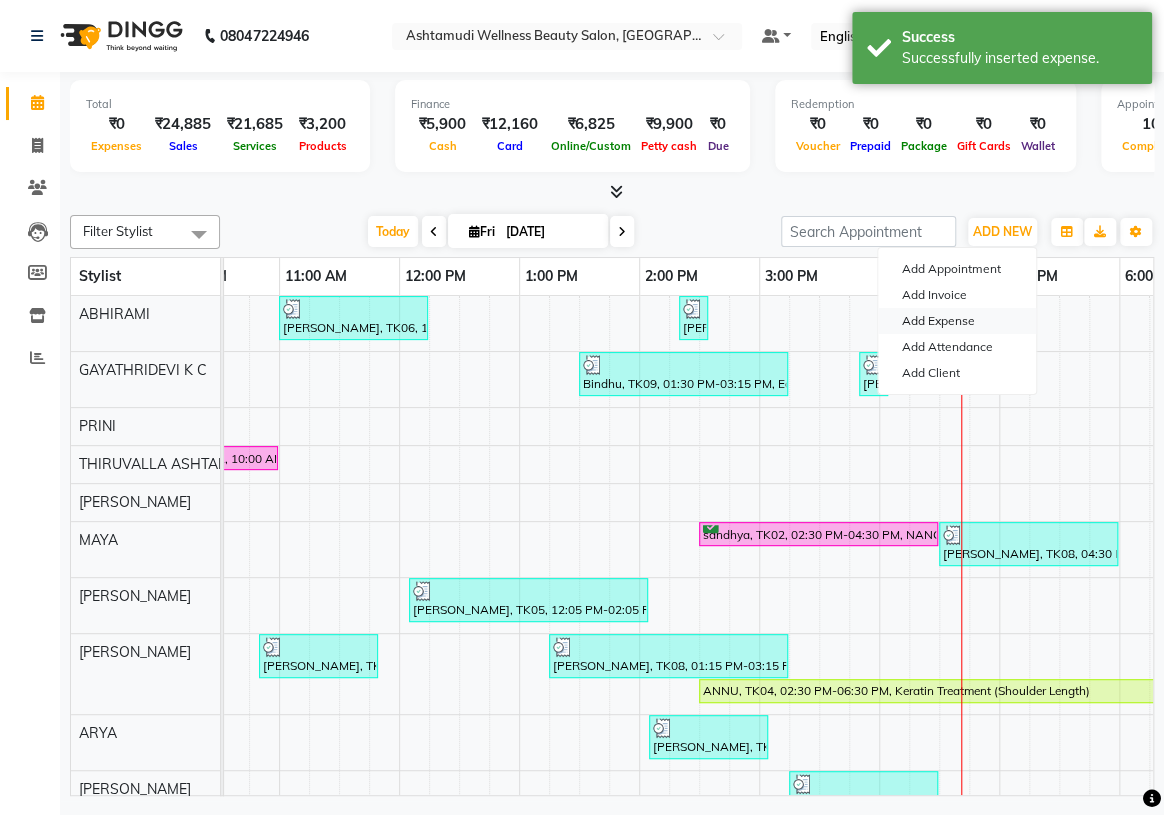 click on "Add Expense" at bounding box center [957, 321] 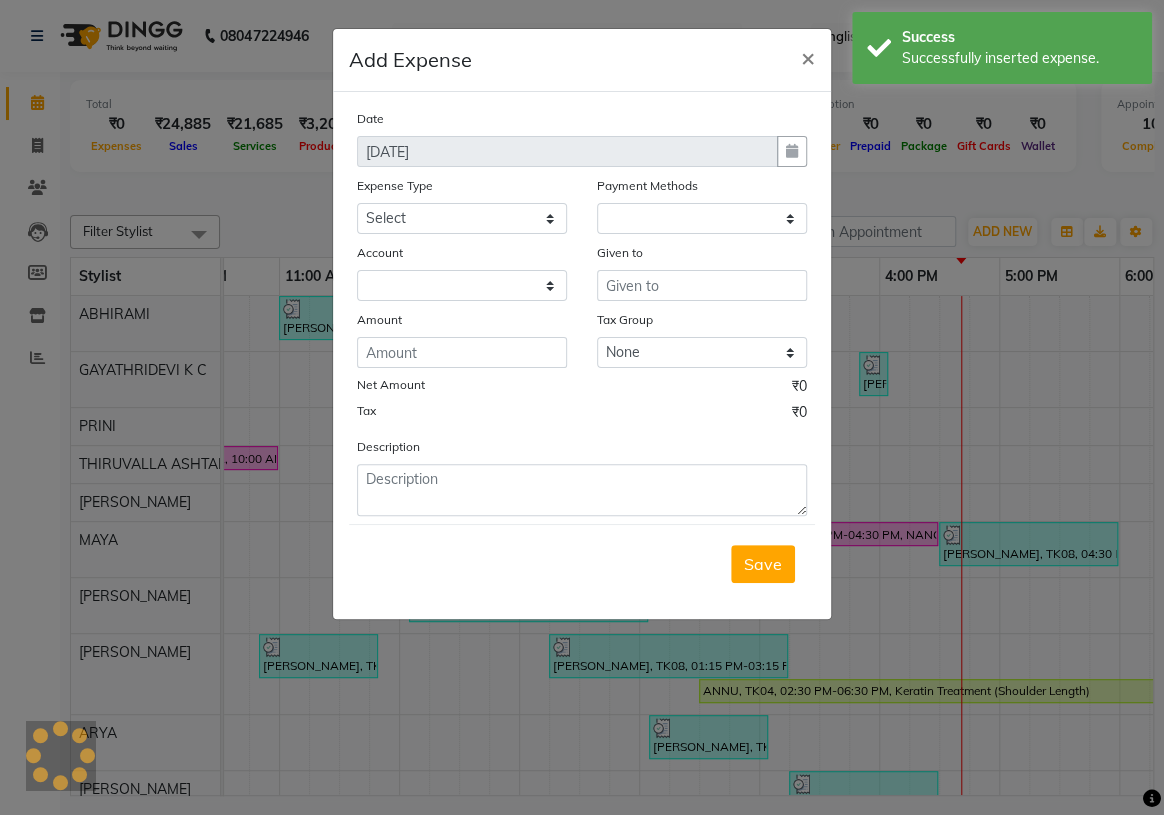 select on "1" 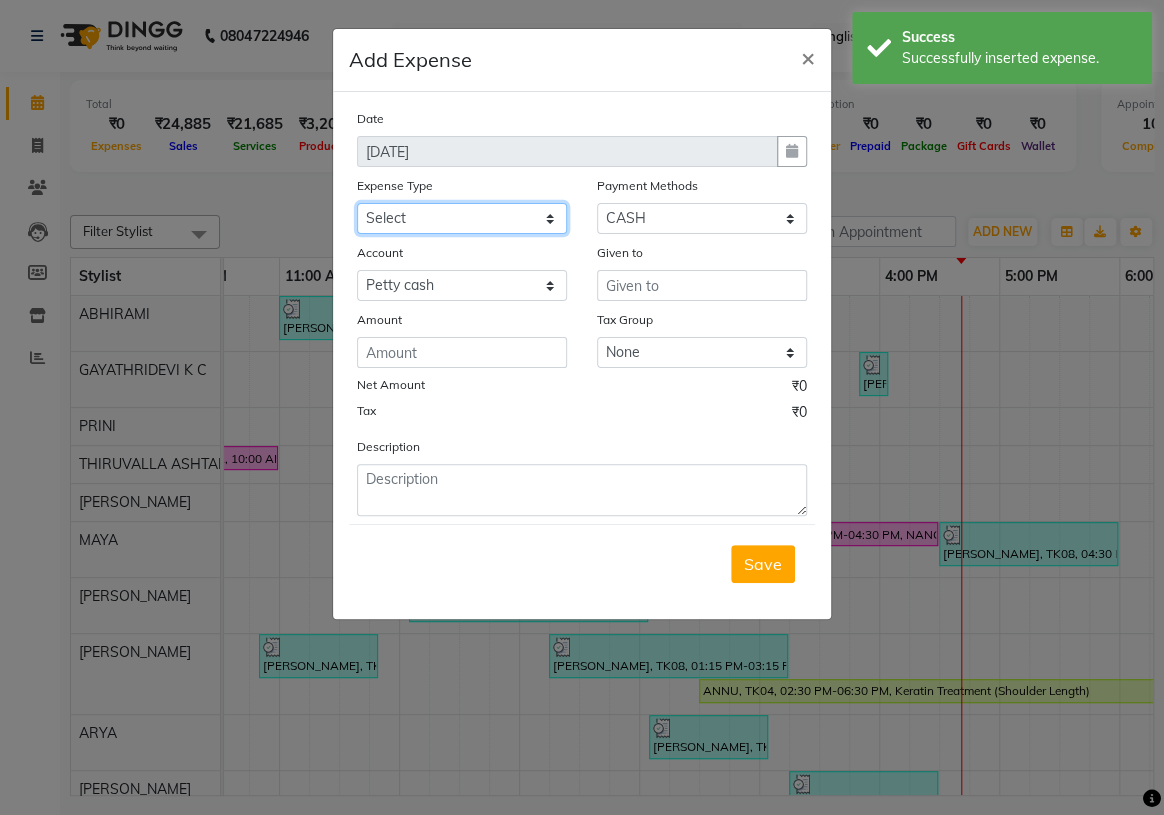 click on "Select ACCOMODATION EXPENSES ADVERTISEMENT SALES PROMOTIONAL EXPENSES Bonus BRIDAL ACCESSORIES REFUND BRIDAL COMMISSION BRIDAL FOOD BRIDAL INCENTIVES BRIDAL ORNAMENTS REFUND BRIDAL TA CASH DEPOSIT RAK BANK COMPUTER ACCESSORIES MOBILE PHONE Donation and Charity Expenses ELECTRICITY CHARGES ELECTRONICS FITTINGS Event Expense FISH FOOD EXPENSES FOOD REFRESHMENT FOR CLIENTS FOOD REFRESHMENT FOR STAFFS Freight And Forwarding Charges FUEL FOR GENERATOR FURNITURE AND EQUIPMENTS Gifts for Clients GIFTS FOR STAFFS GOKULAM CHITS HOSTEL RENT LAUNDRY EXPENSES LICENSE OTHER FEES LOADING UNLOADING CHARGES Medical Expenses MEHNDI PAYMENTS MISCELLANEOUS EXPENSES NEWSPAPER PERIODICALS Ornaments Maintenance Expense OVERTIME ALLOWANCES Payment For Pest Control Perfomance based incentives POSTAGE COURIER CHARGES Printing PRINTING STATIONERY EXPENSES PROFESSIONAL TAX REPAIRS MAINTENANCE ROUND OFF Salary SALARY ADVANCE Sales Incentives Membership Card SALES INCENTIVES PRODUCT SALES INCENTIVES SERVICES SALON ESSENTIALS SALON RENT" 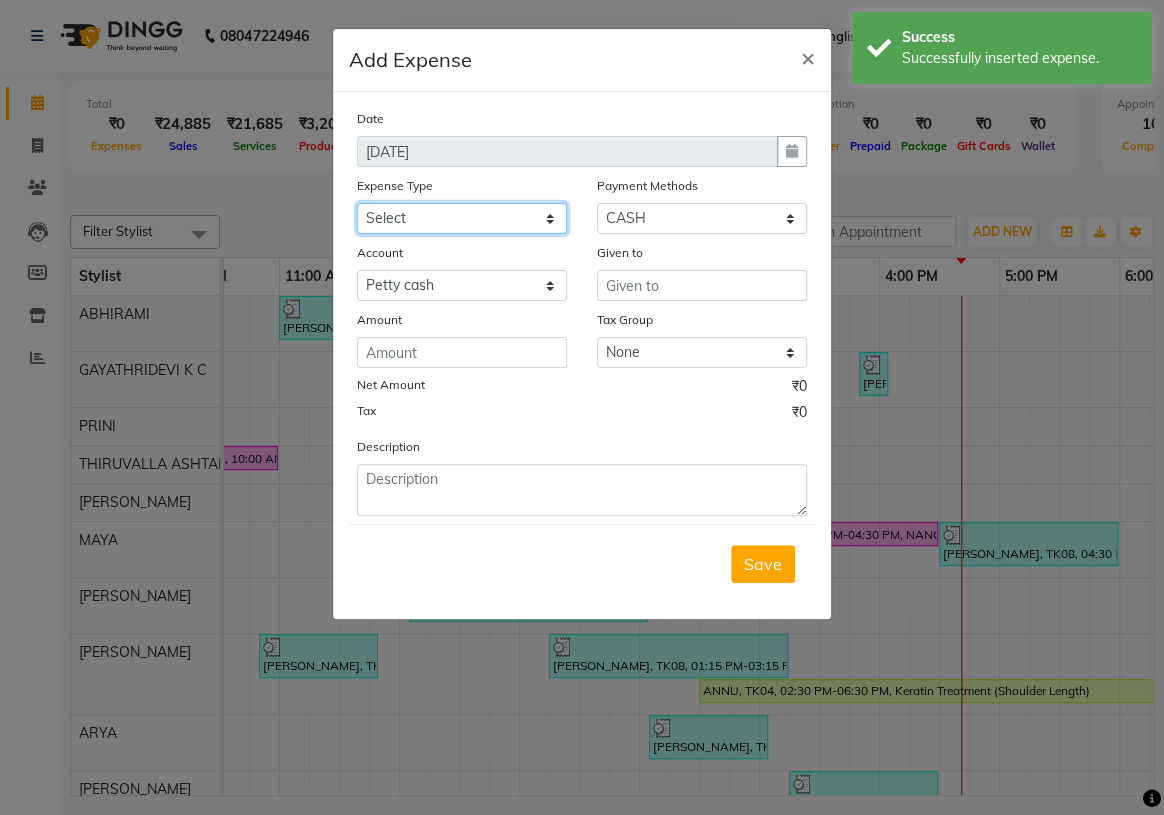 select on "6175" 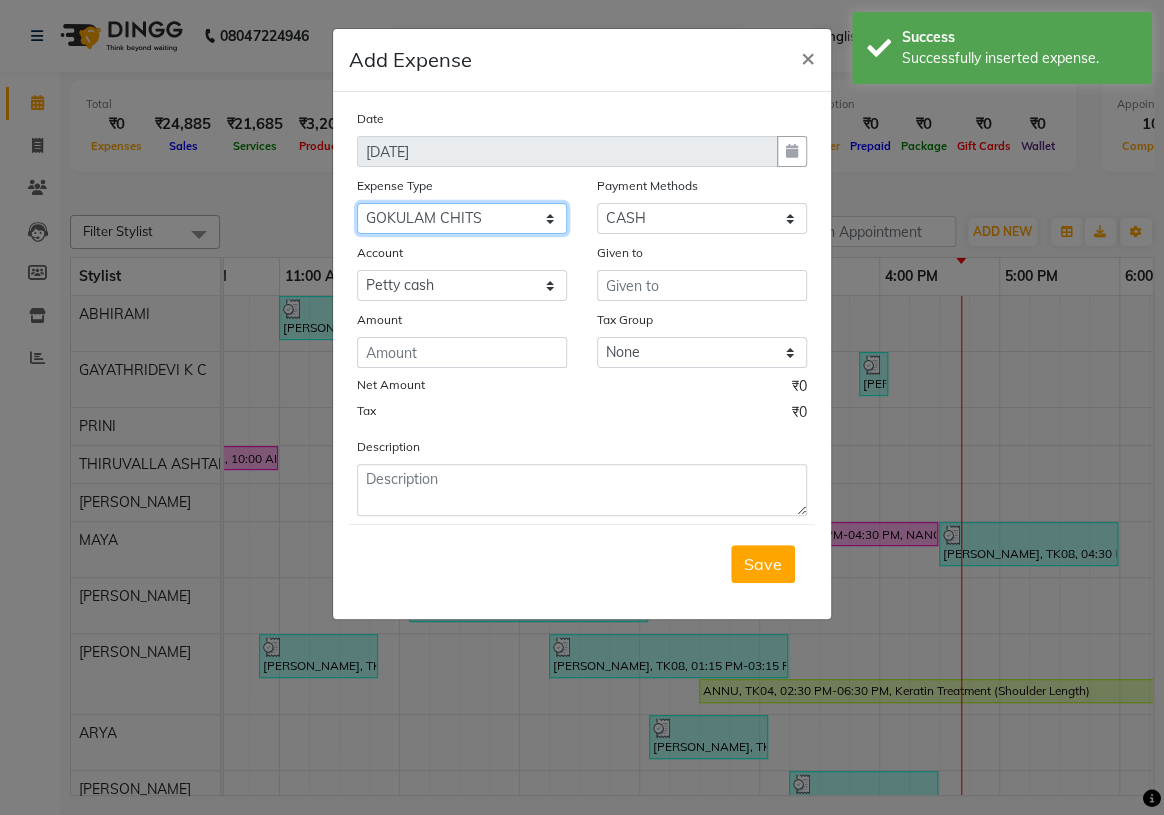 click on "Select ACCOMODATION EXPENSES ADVERTISEMENT SALES PROMOTIONAL EXPENSES Bonus BRIDAL ACCESSORIES REFUND BRIDAL COMMISSION BRIDAL FOOD BRIDAL INCENTIVES BRIDAL ORNAMENTS REFUND BRIDAL TA CASH DEPOSIT RAK BANK COMPUTER ACCESSORIES MOBILE PHONE Donation and Charity Expenses ELECTRICITY CHARGES ELECTRONICS FITTINGS Event Expense FISH FOOD EXPENSES FOOD REFRESHMENT FOR CLIENTS FOOD REFRESHMENT FOR STAFFS Freight And Forwarding Charges FUEL FOR GENERATOR FURNITURE AND EQUIPMENTS Gifts for Clients GIFTS FOR STAFFS GOKULAM CHITS HOSTEL RENT LAUNDRY EXPENSES LICENSE OTHER FEES LOADING UNLOADING CHARGES Medical Expenses MEHNDI PAYMENTS MISCELLANEOUS EXPENSES NEWSPAPER PERIODICALS Ornaments Maintenance Expense OVERTIME ALLOWANCES Payment For Pest Control Perfomance based incentives POSTAGE COURIER CHARGES Printing PRINTING STATIONERY EXPENSES PROFESSIONAL TAX REPAIRS MAINTENANCE ROUND OFF Salary SALARY ADVANCE Sales Incentives Membership Card SALES INCENTIVES PRODUCT SALES INCENTIVES SERVICES SALON ESSENTIALS SALON RENT" 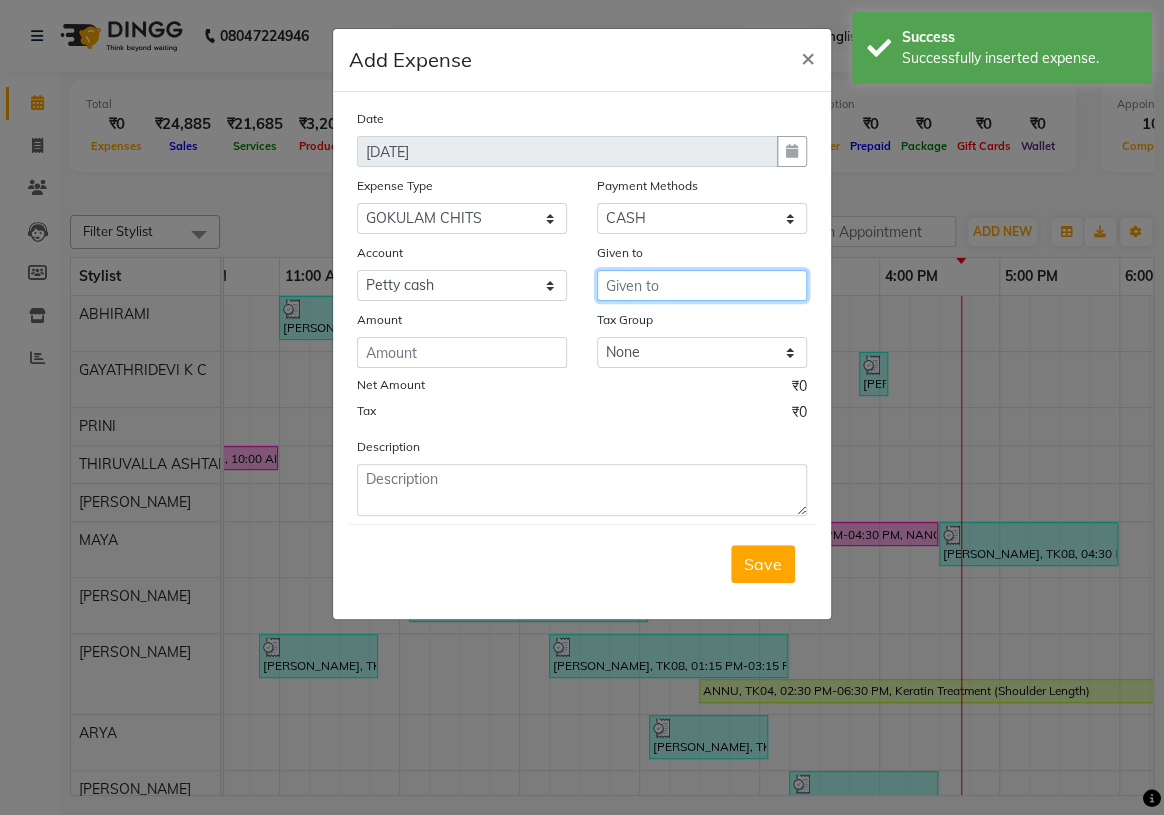 click at bounding box center [702, 285] 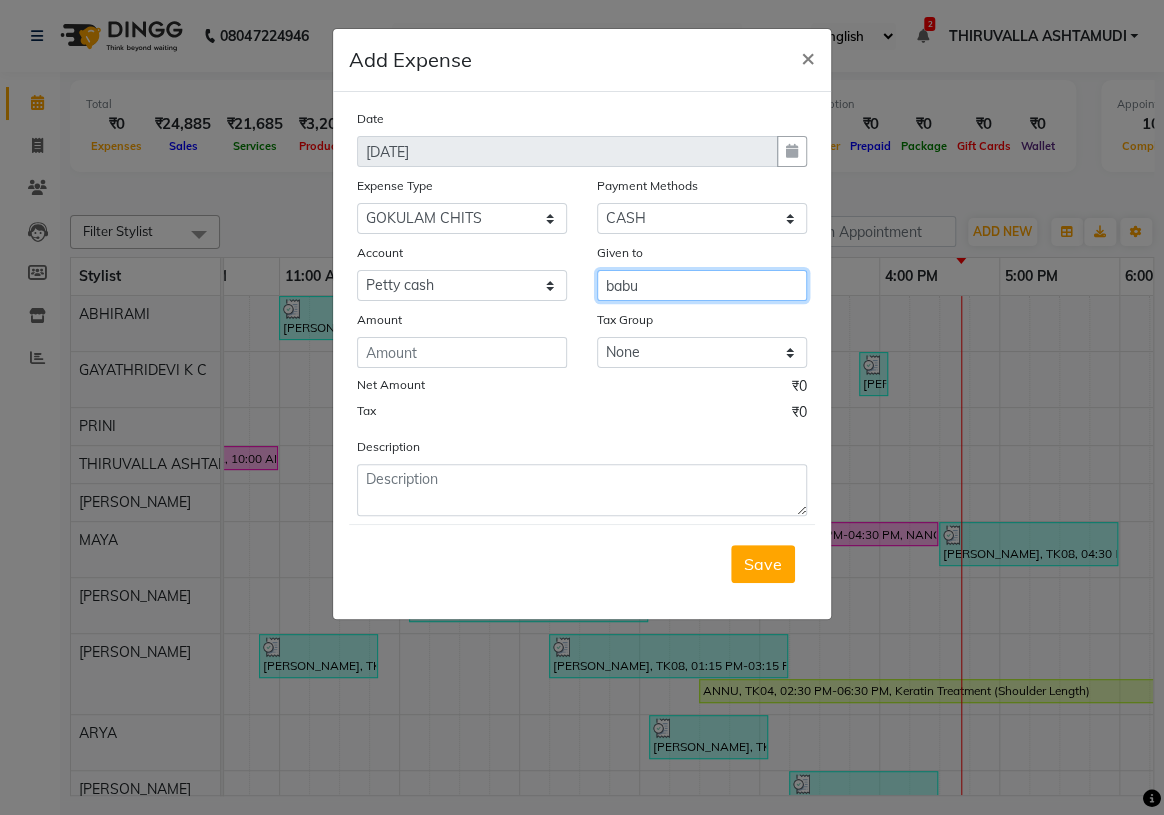 type on "babu" 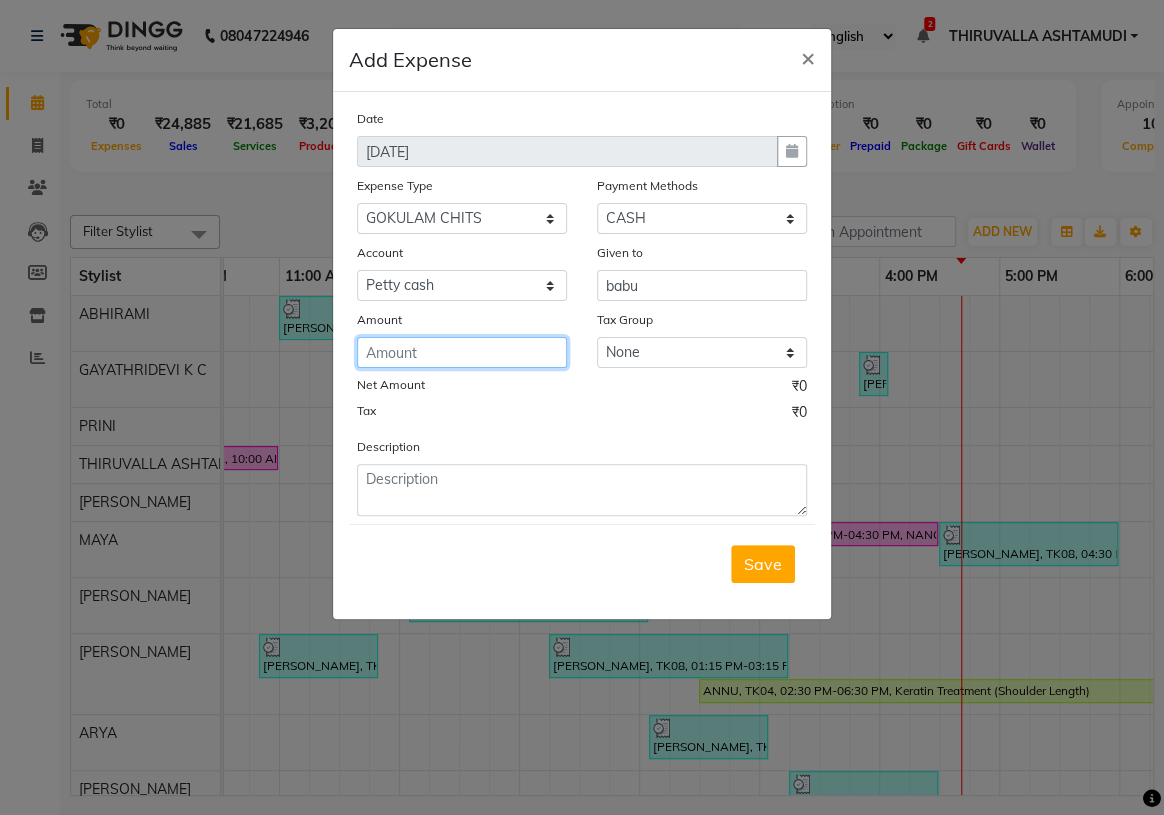click 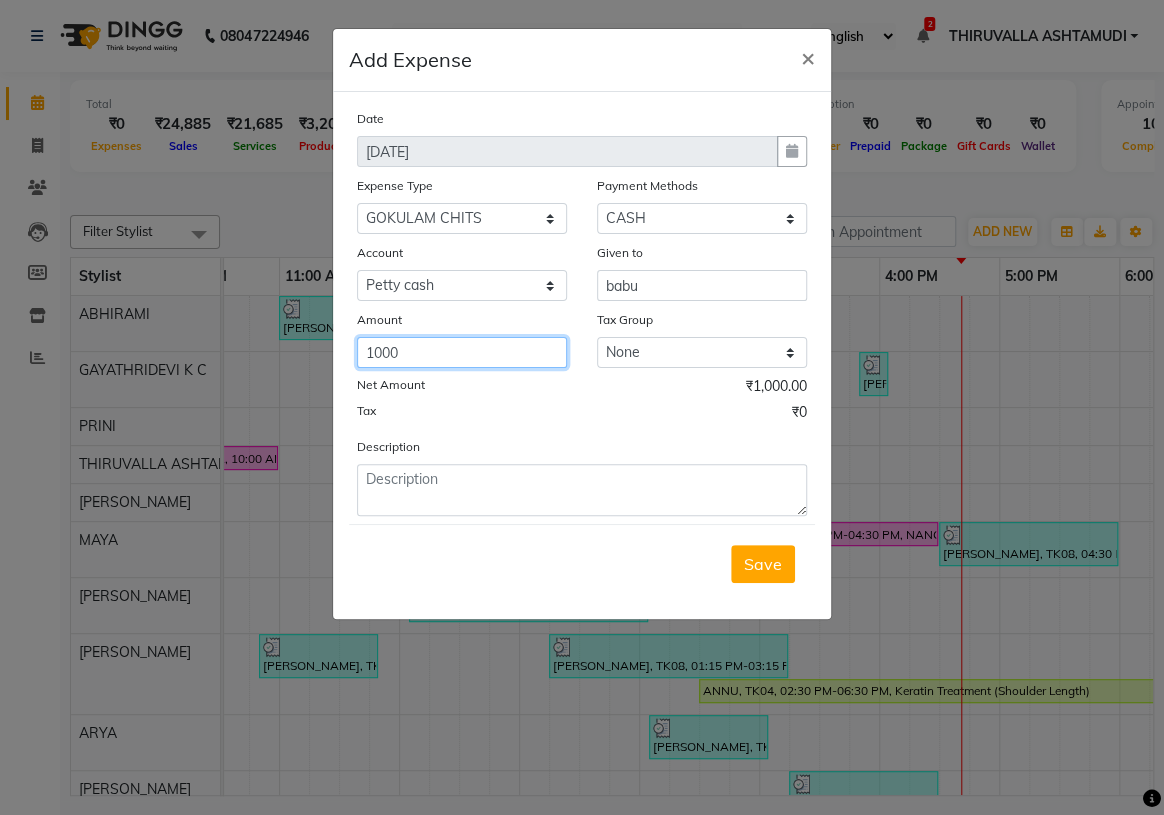 type on "1000" 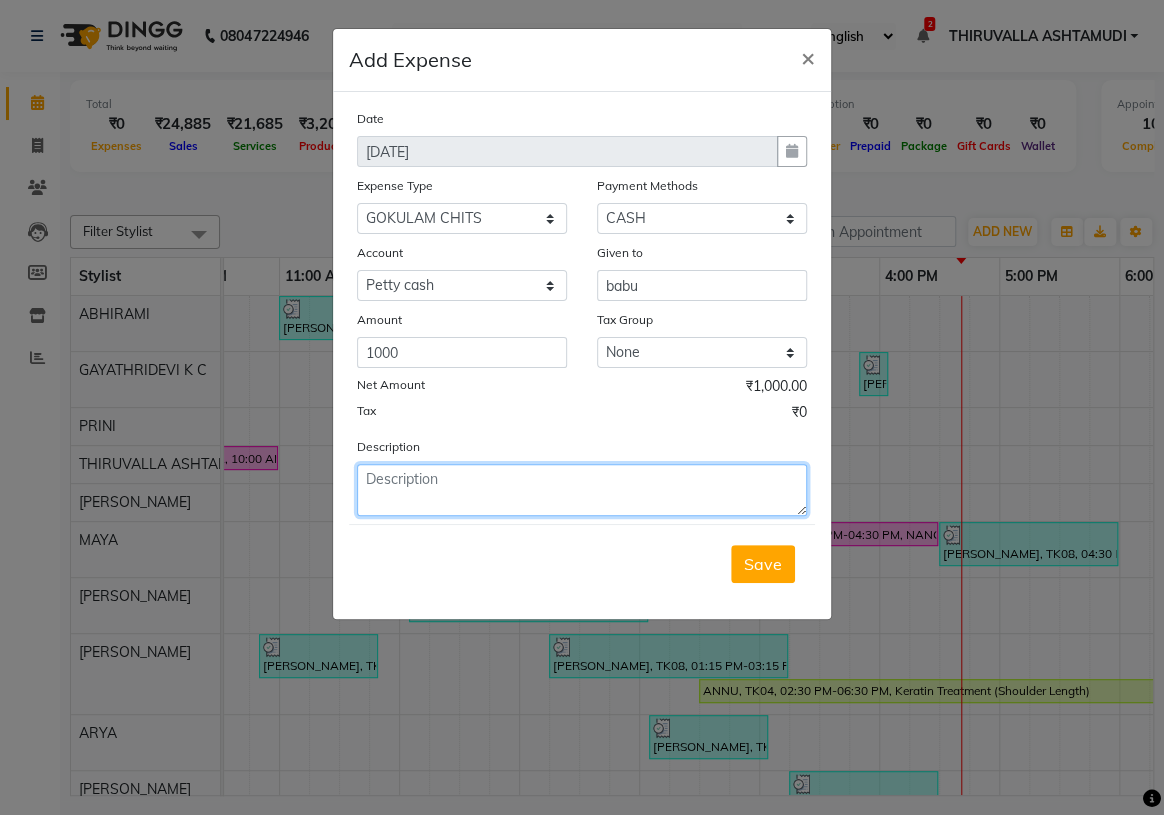 click 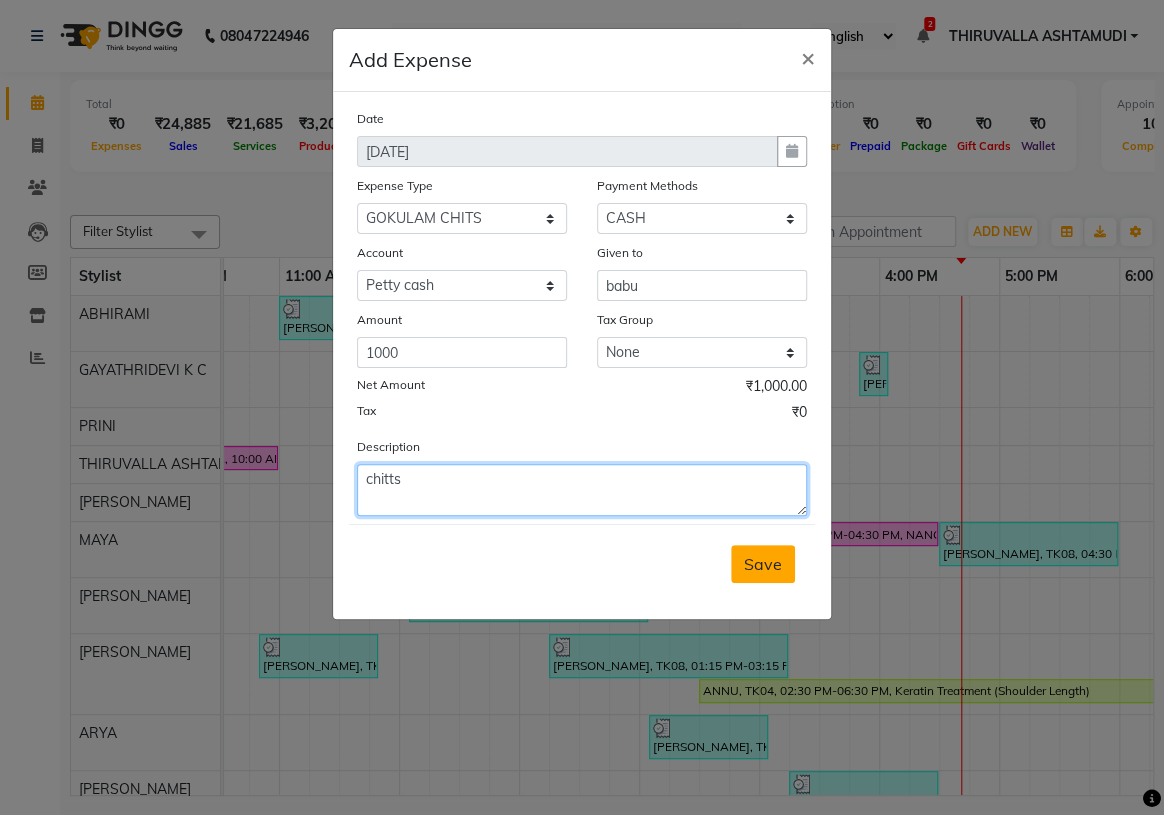 type on "chitts" 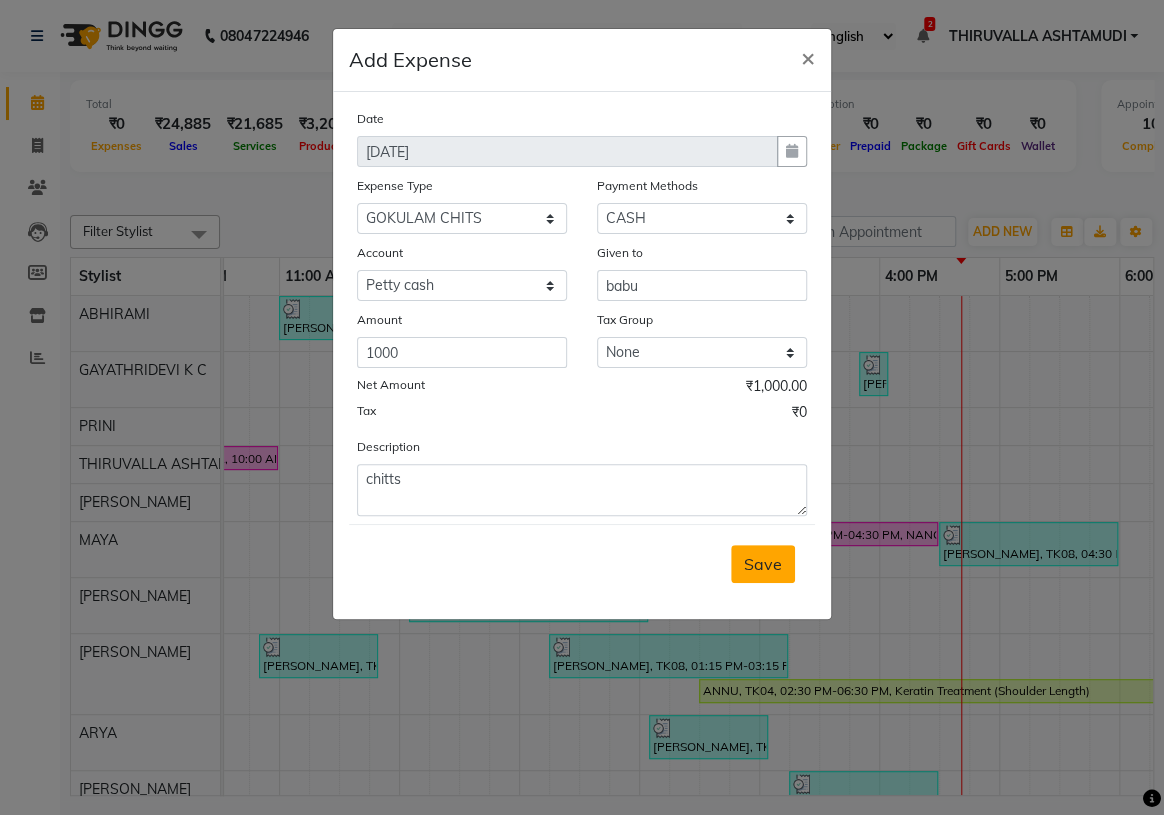 click on "Save" at bounding box center (763, 564) 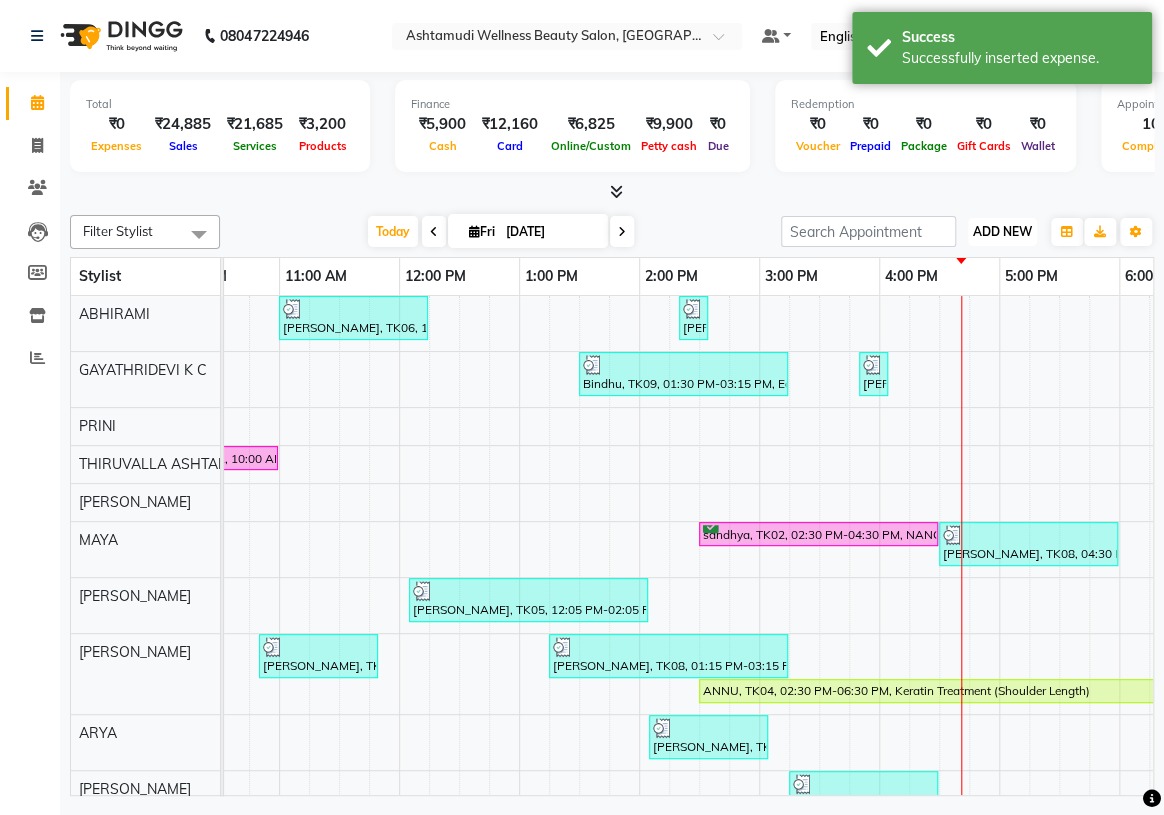 click on "ADD NEW" at bounding box center (1002, 231) 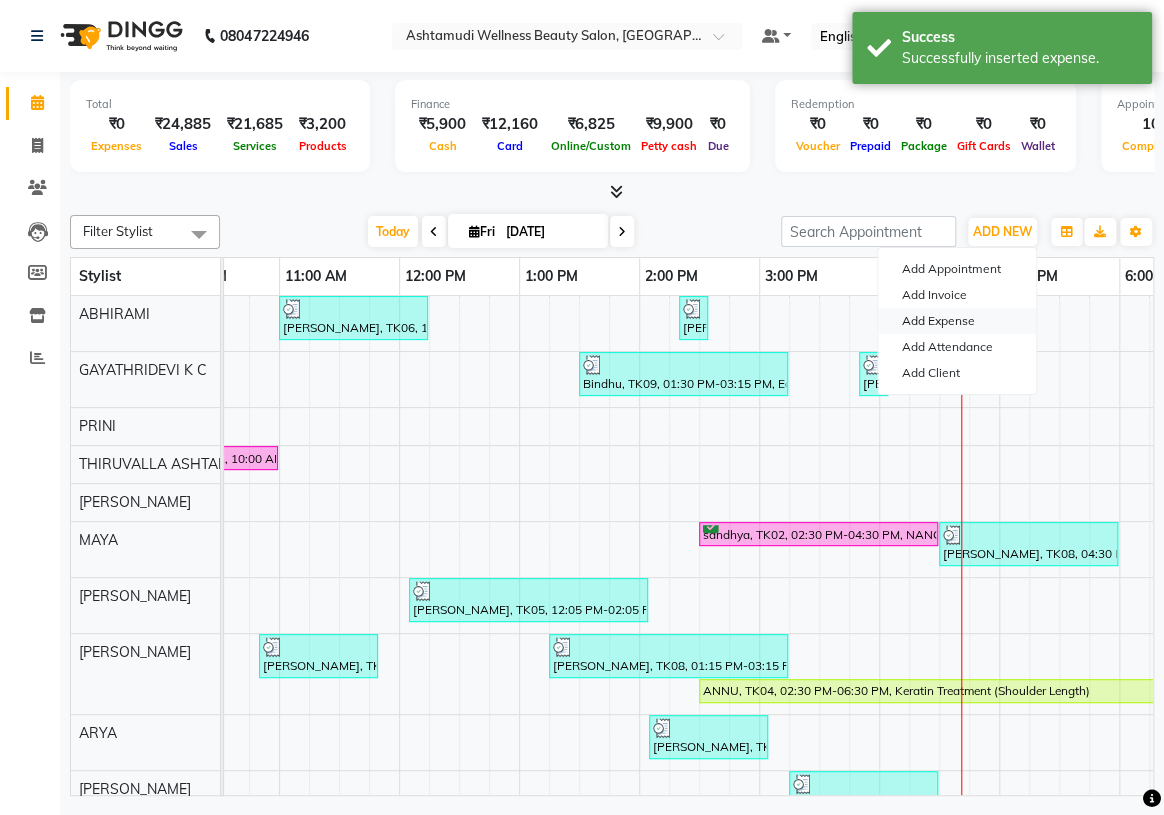 click on "Add Expense" at bounding box center [957, 321] 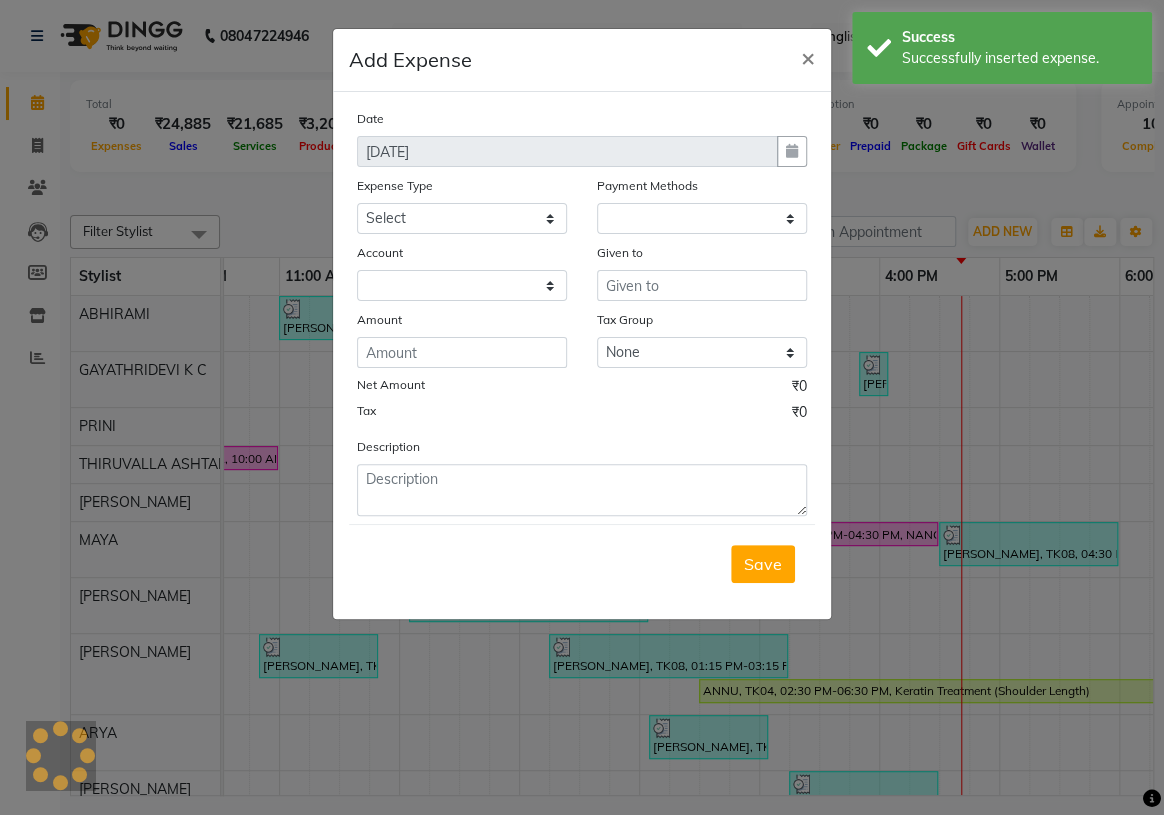 select on "1" 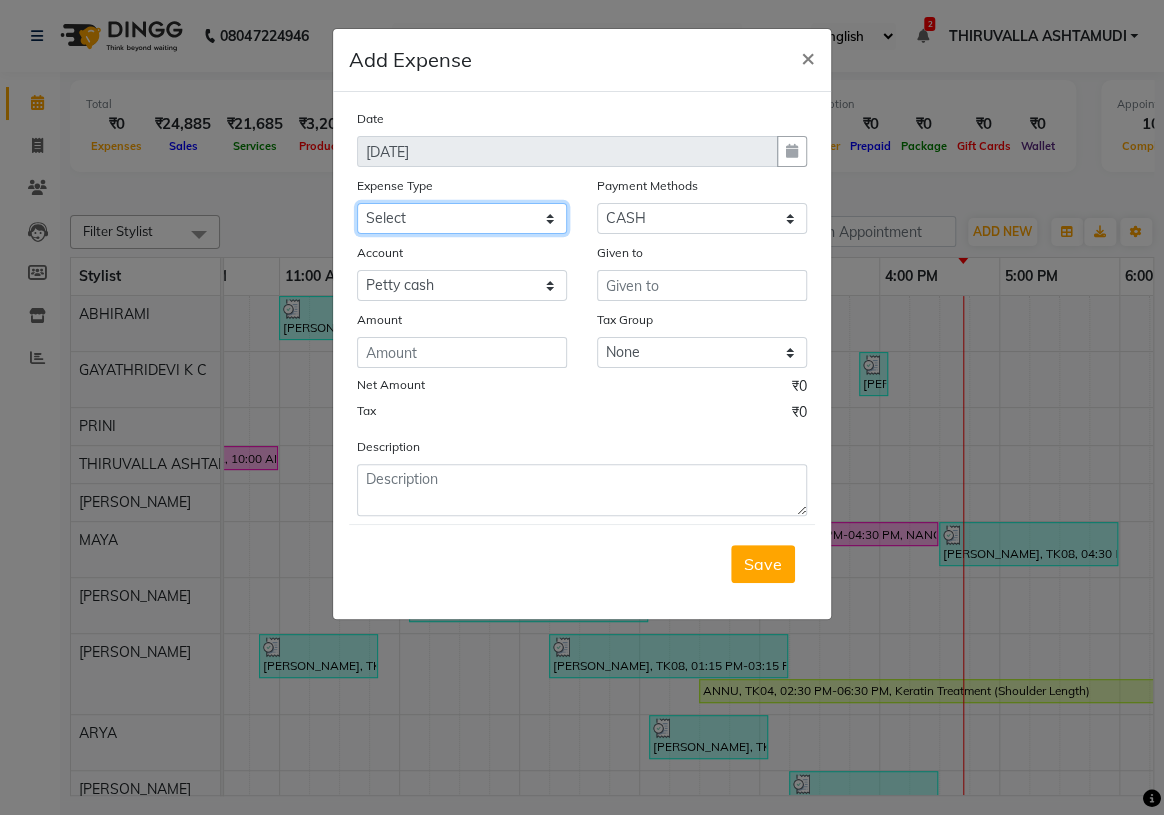click on "Select ACCOMODATION EXPENSES ADVERTISEMENT SALES PROMOTIONAL EXPENSES Bonus BRIDAL ACCESSORIES REFUND BRIDAL COMMISSION BRIDAL FOOD BRIDAL INCENTIVES BRIDAL ORNAMENTS REFUND BRIDAL TA CASH DEPOSIT RAK BANK COMPUTER ACCESSORIES MOBILE PHONE Donation and Charity Expenses ELECTRICITY CHARGES ELECTRONICS FITTINGS Event Expense FISH FOOD EXPENSES FOOD REFRESHMENT FOR CLIENTS FOOD REFRESHMENT FOR STAFFS Freight And Forwarding Charges FUEL FOR GENERATOR FURNITURE AND EQUIPMENTS Gifts for Clients GIFTS FOR STAFFS GOKULAM CHITS HOSTEL RENT LAUNDRY EXPENSES LICENSE OTHER FEES LOADING UNLOADING CHARGES Medical Expenses MEHNDI PAYMENTS MISCELLANEOUS EXPENSES NEWSPAPER PERIODICALS Ornaments Maintenance Expense OVERTIME ALLOWANCES Payment For Pest Control Perfomance based incentives POSTAGE COURIER CHARGES Printing PRINTING STATIONERY EXPENSES PROFESSIONAL TAX REPAIRS MAINTENANCE ROUND OFF Salary SALARY ADVANCE Sales Incentives Membership Card SALES INCENTIVES PRODUCT SALES INCENTIVES SERVICES SALON ESSENTIALS SALON RENT" 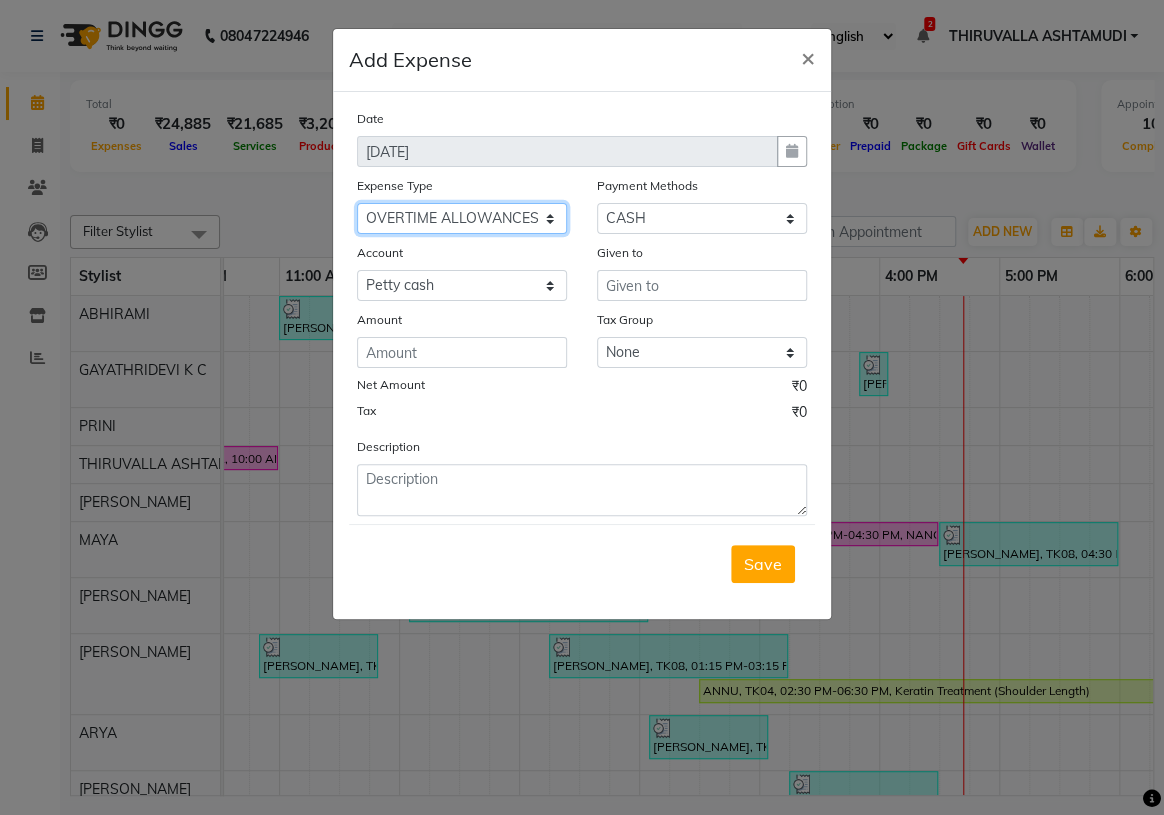 click on "Select ACCOMODATION EXPENSES ADVERTISEMENT SALES PROMOTIONAL EXPENSES Bonus BRIDAL ACCESSORIES REFUND BRIDAL COMMISSION BRIDAL FOOD BRIDAL INCENTIVES BRIDAL ORNAMENTS REFUND BRIDAL TA CASH DEPOSIT RAK BANK COMPUTER ACCESSORIES MOBILE PHONE Donation and Charity Expenses ELECTRICITY CHARGES ELECTRONICS FITTINGS Event Expense FISH FOOD EXPENSES FOOD REFRESHMENT FOR CLIENTS FOOD REFRESHMENT FOR STAFFS Freight And Forwarding Charges FUEL FOR GENERATOR FURNITURE AND EQUIPMENTS Gifts for Clients GIFTS FOR STAFFS GOKULAM CHITS HOSTEL RENT LAUNDRY EXPENSES LICENSE OTHER FEES LOADING UNLOADING CHARGES Medical Expenses MEHNDI PAYMENTS MISCELLANEOUS EXPENSES NEWSPAPER PERIODICALS Ornaments Maintenance Expense OVERTIME ALLOWANCES Payment For Pest Control Perfomance based incentives POSTAGE COURIER CHARGES Printing PRINTING STATIONERY EXPENSES PROFESSIONAL TAX REPAIRS MAINTENANCE ROUND OFF Salary SALARY ADVANCE Sales Incentives Membership Card SALES INCENTIVES PRODUCT SALES INCENTIVES SERVICES SALON ESSENTIALS SALON RENT" 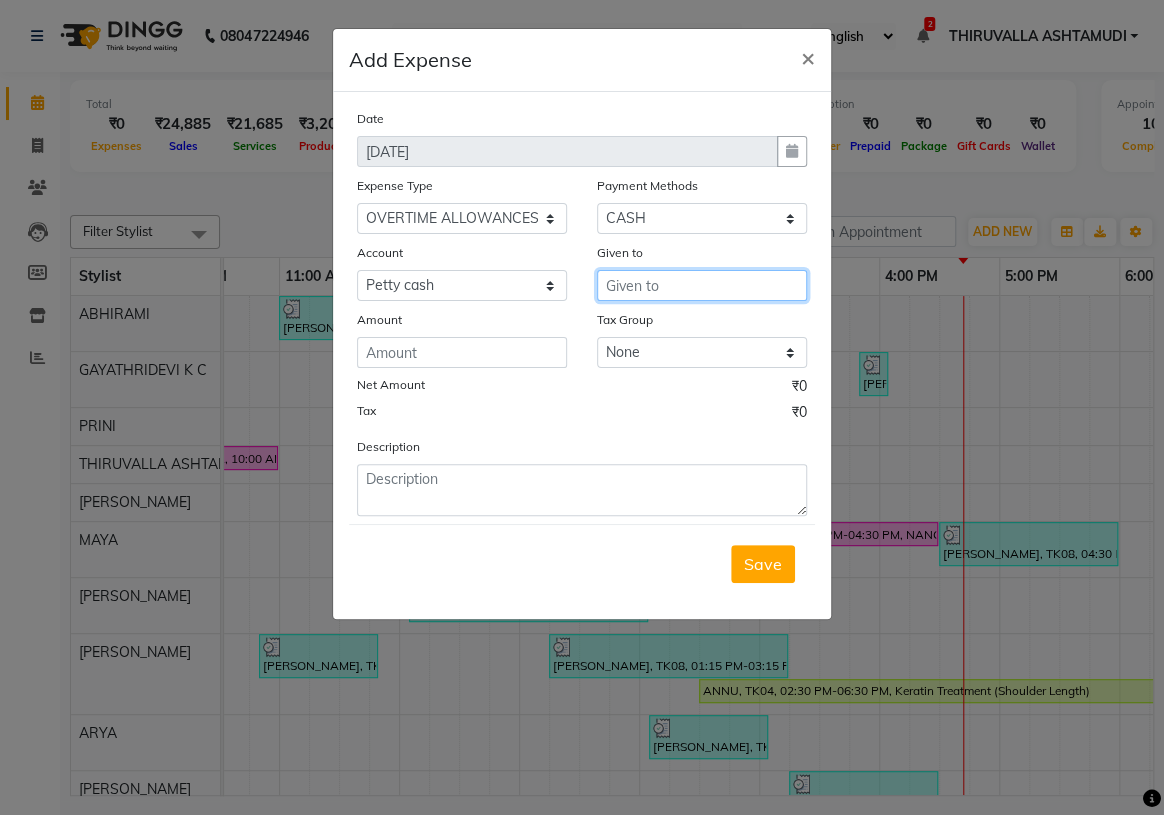 click at bounding box center [702, 285] 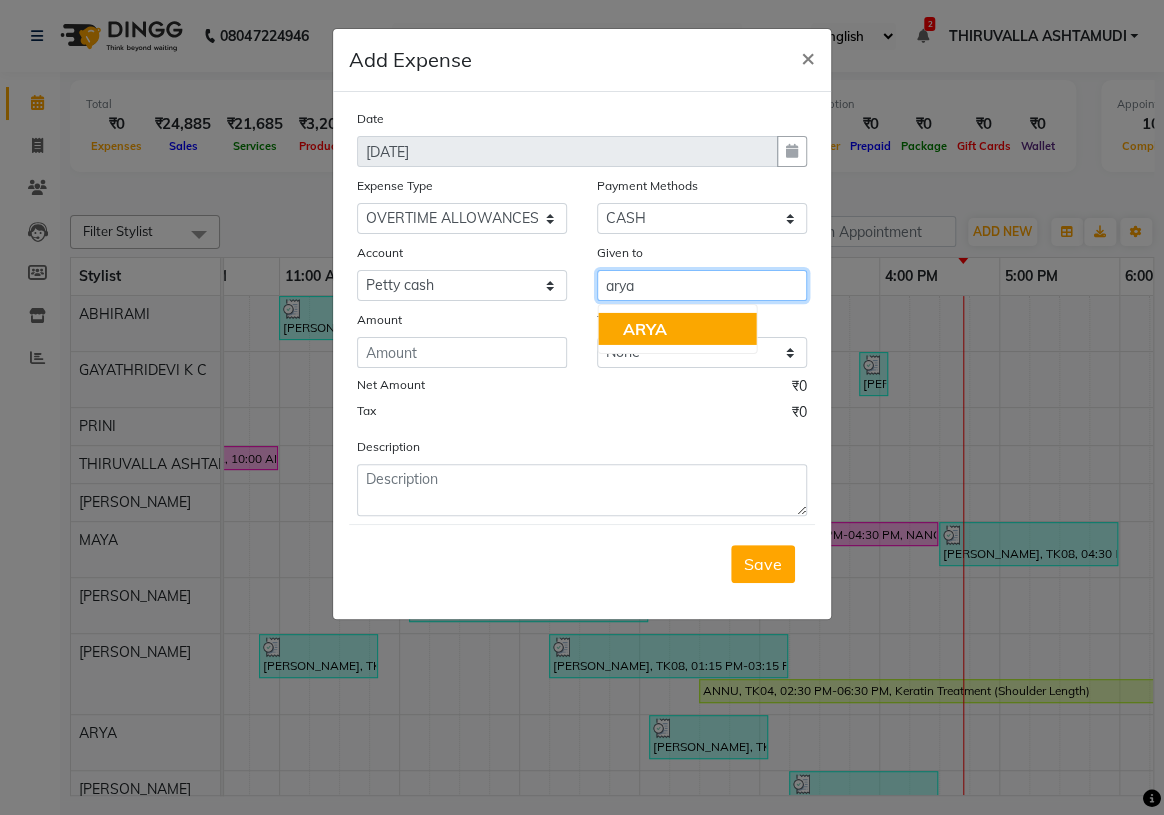 click on "ARYA" at bounding box center (677, 329) 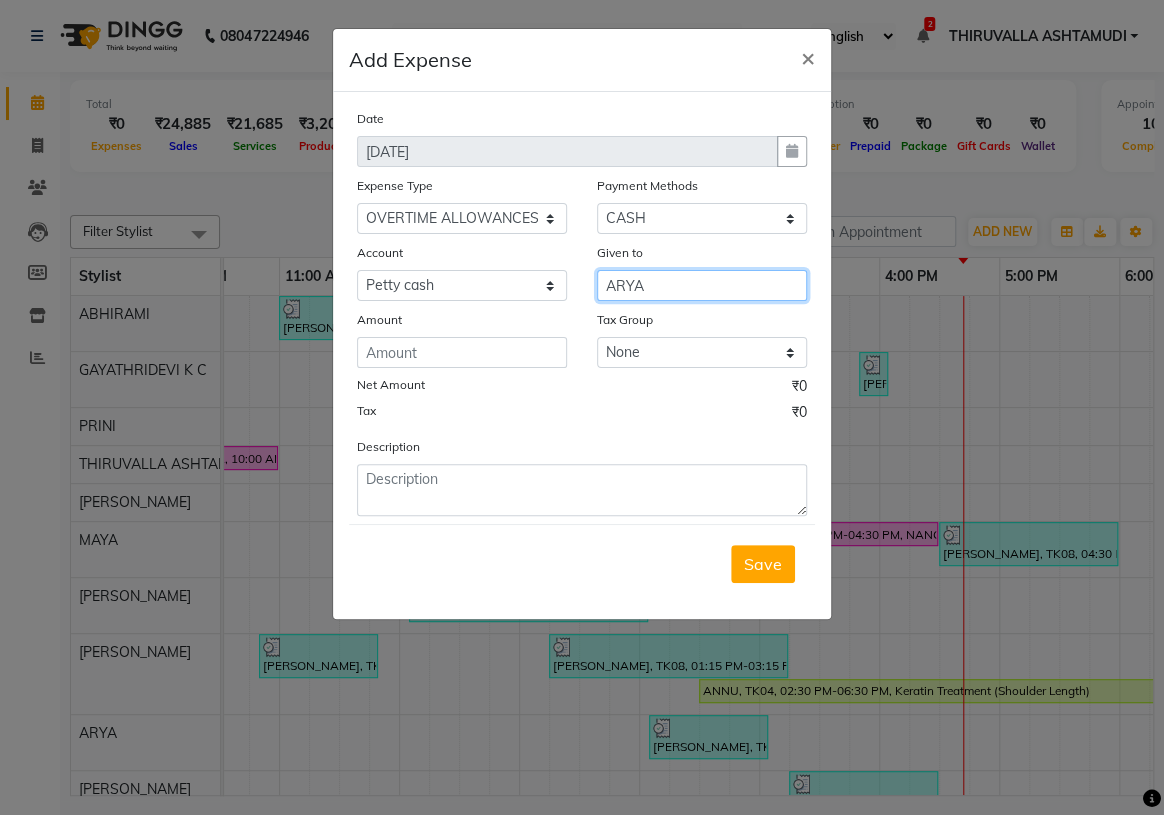 type on "ARYA" 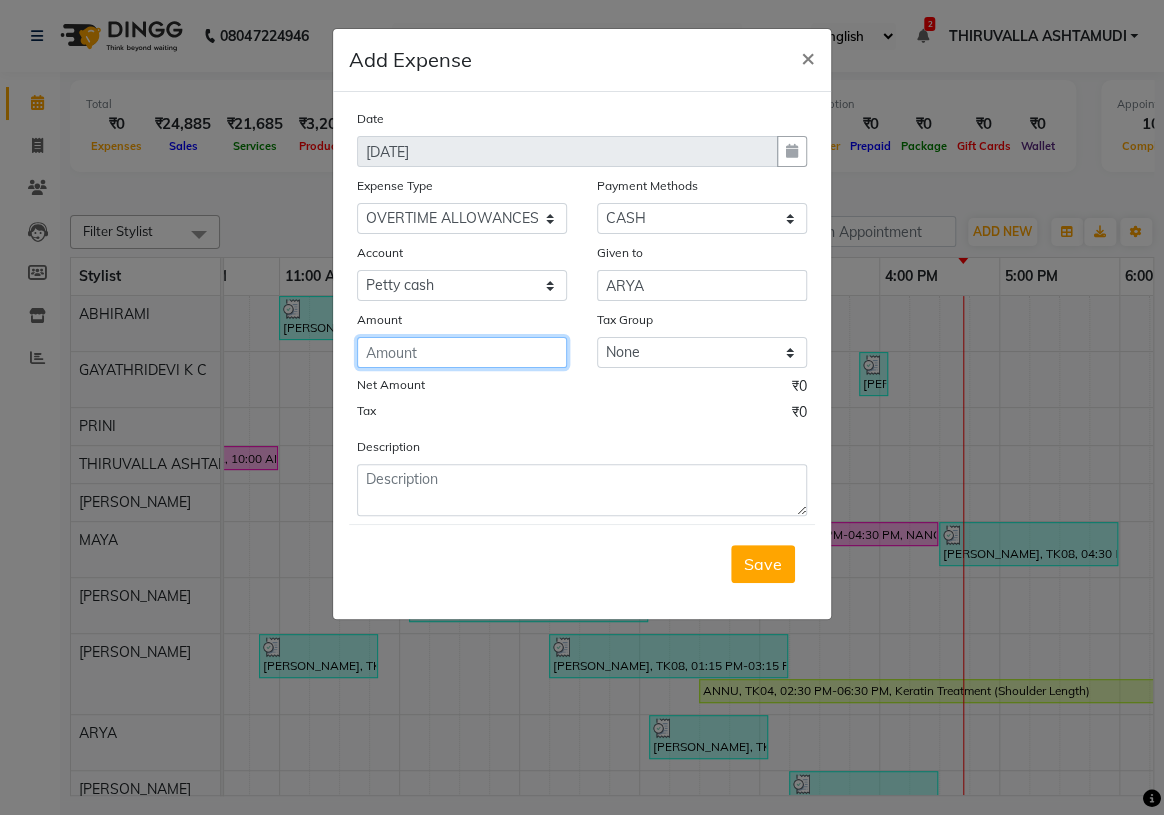 click 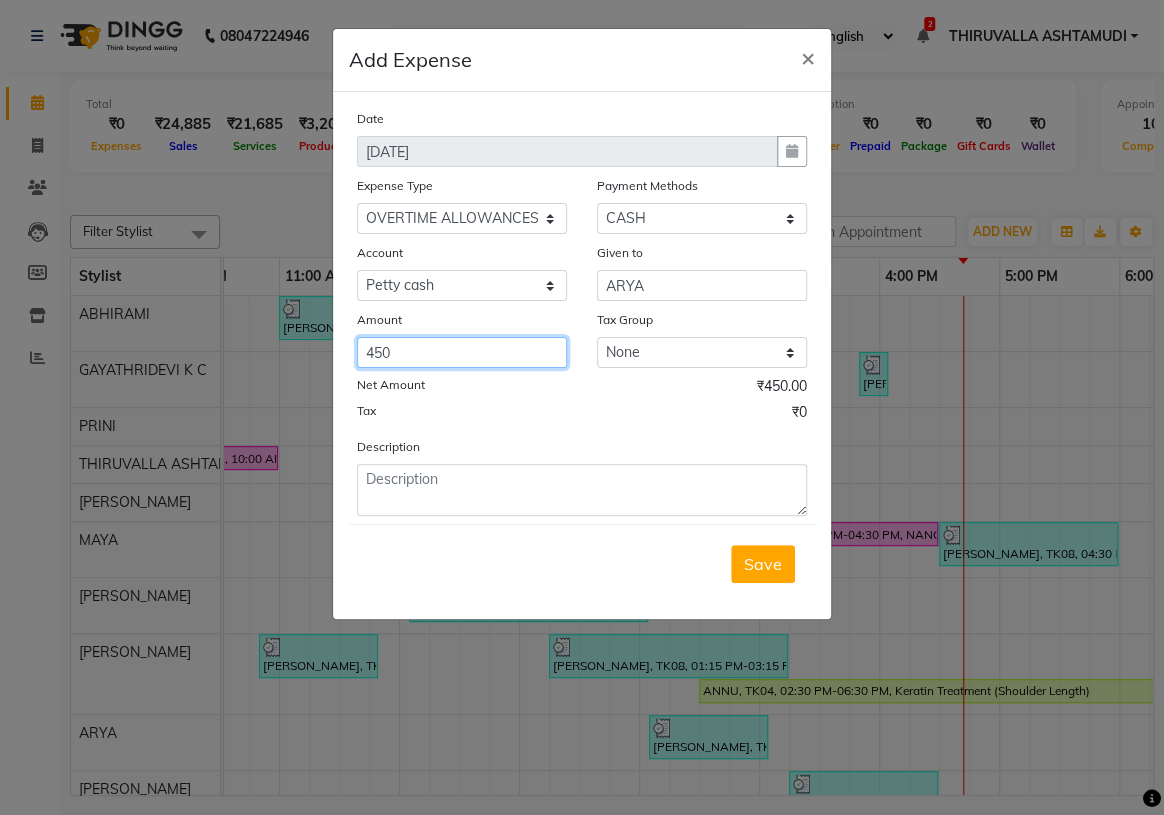 type on "450" 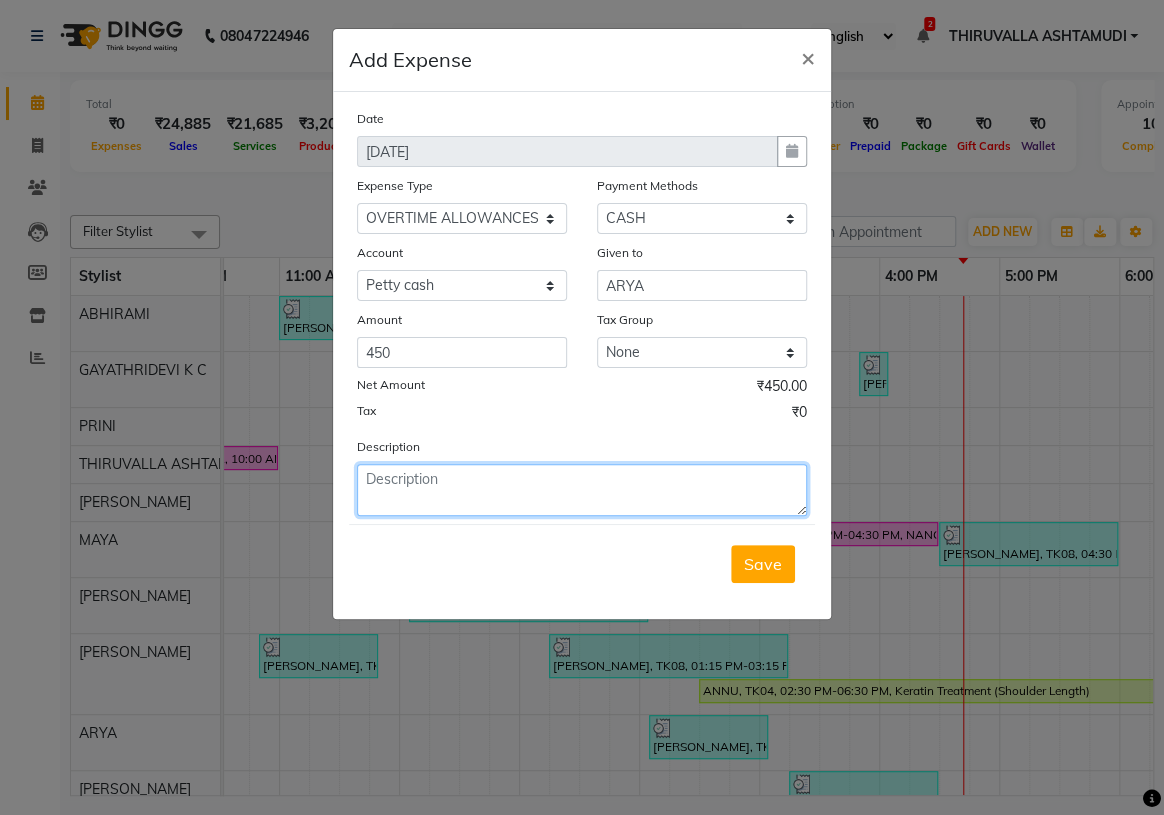 click 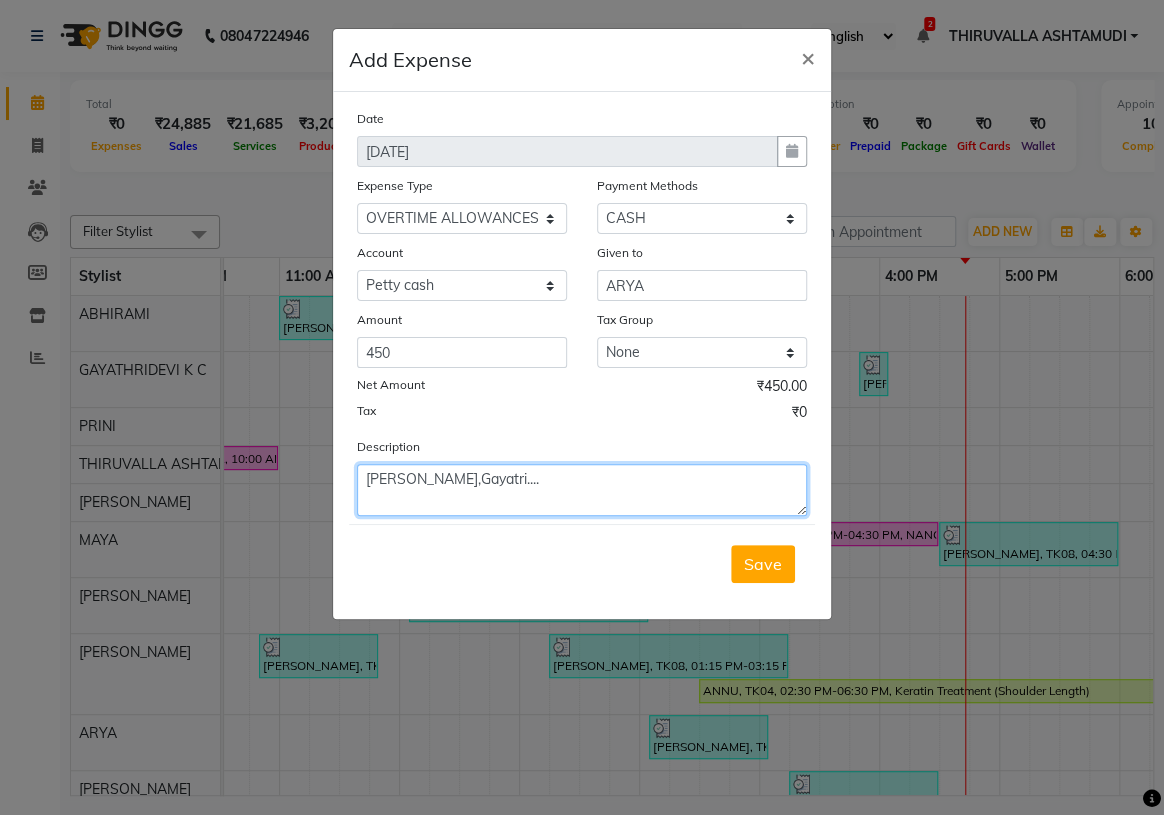 drag, startPoint x: 435, startPoint y: 480, endPoint x: 498, endPoint y: 481, distance: 63.007935 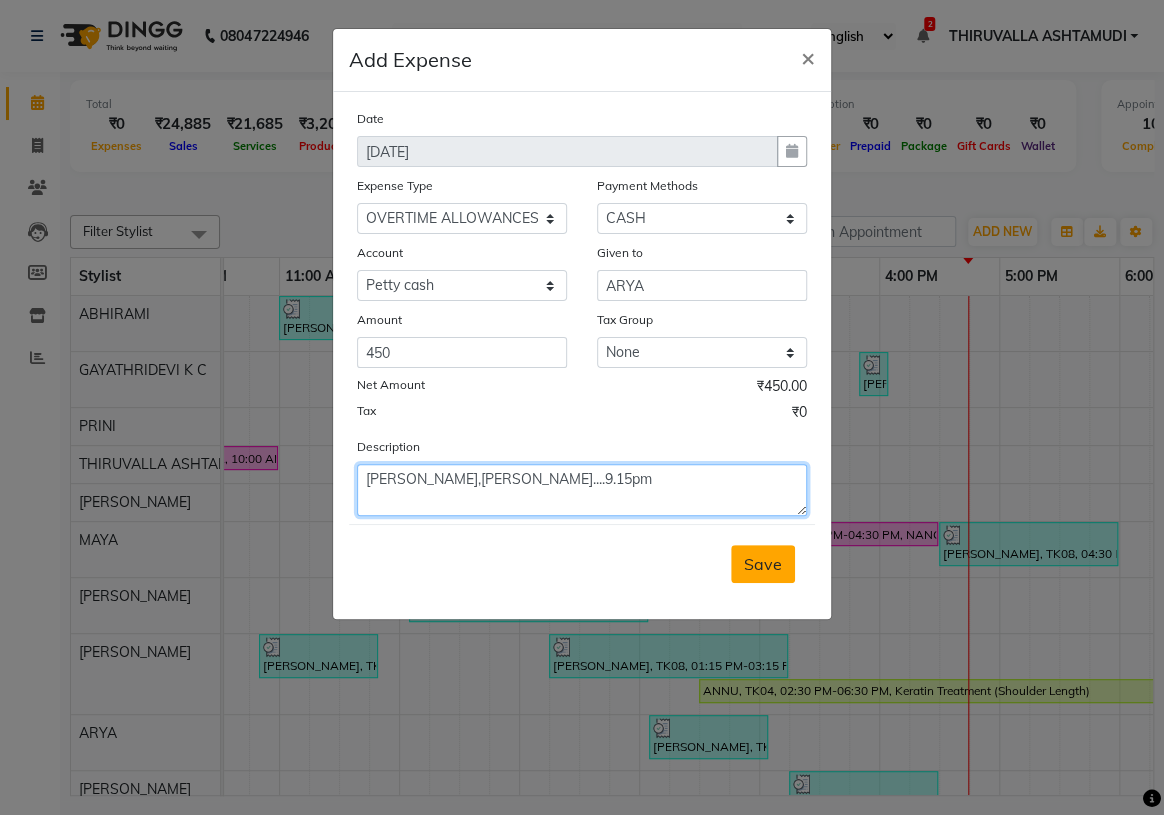 type on "Arya,Jisna,Nila....9.15pm" 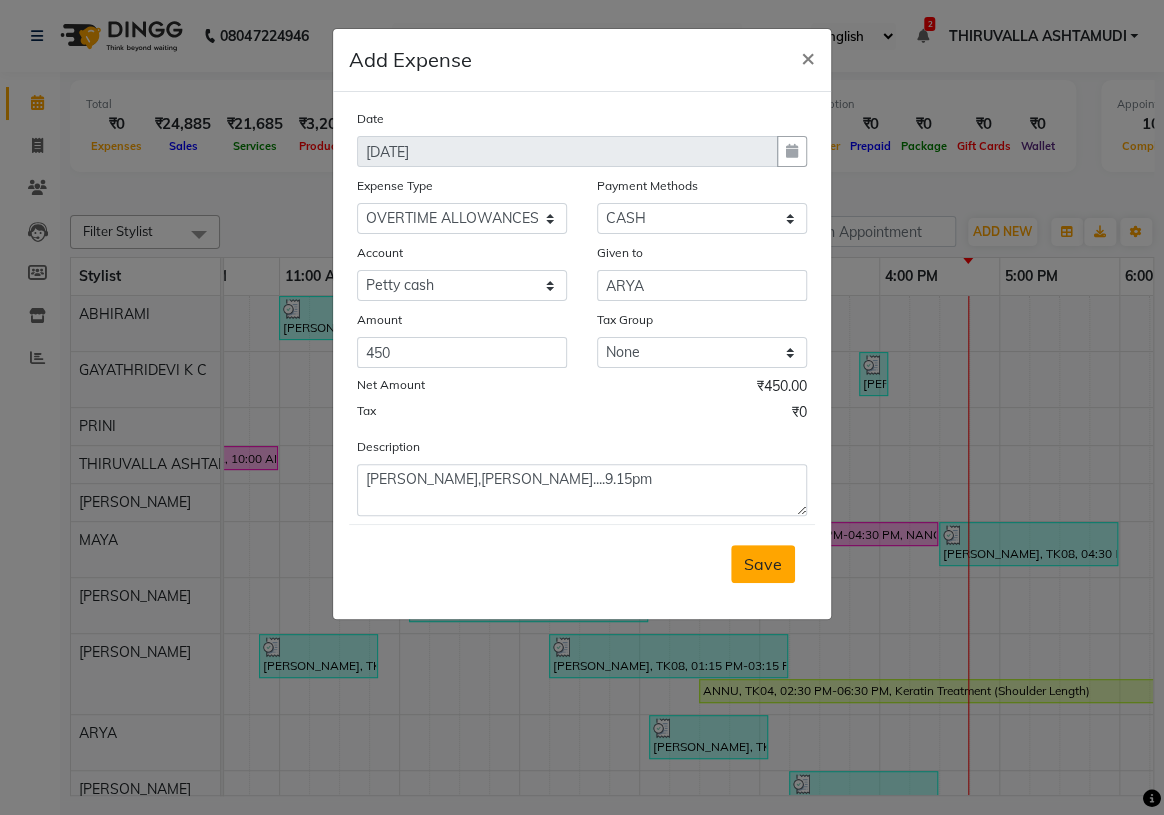 click on "Save" at bounding box center [763, 564] 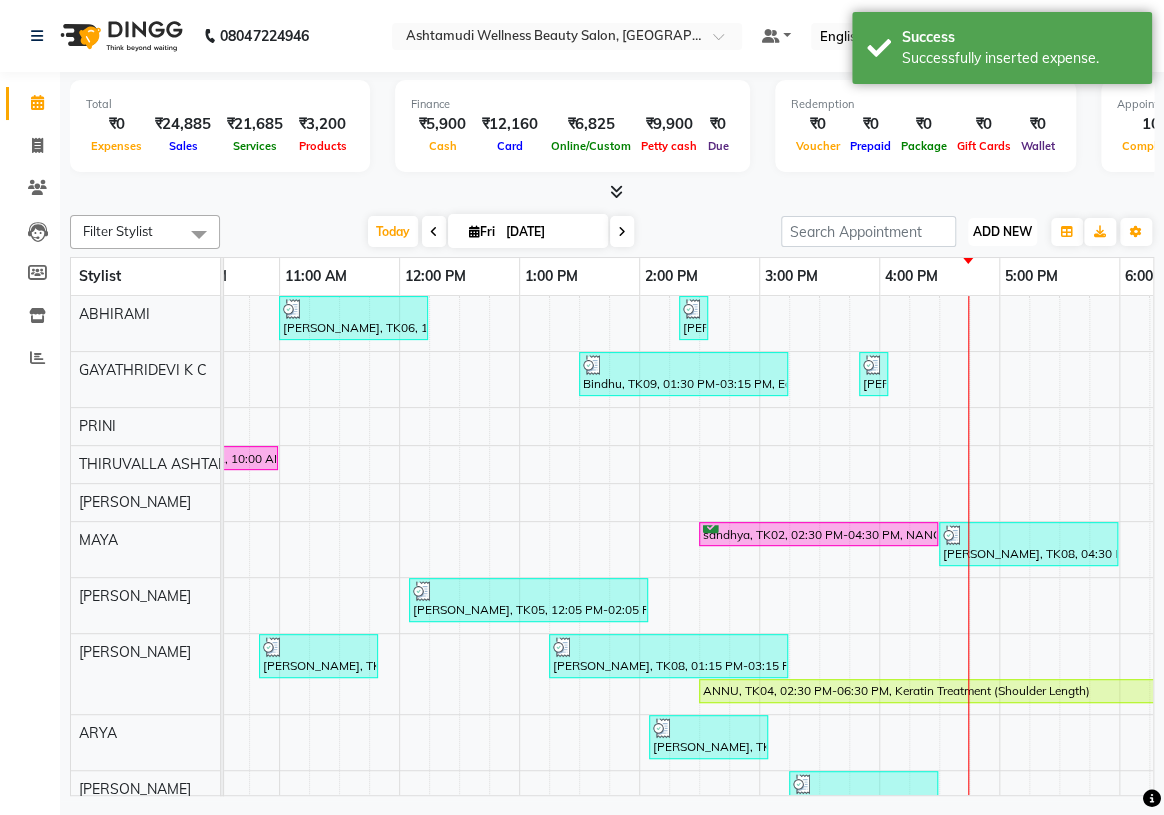 click on "ADD NEW" at bounding box center (1002, 231) 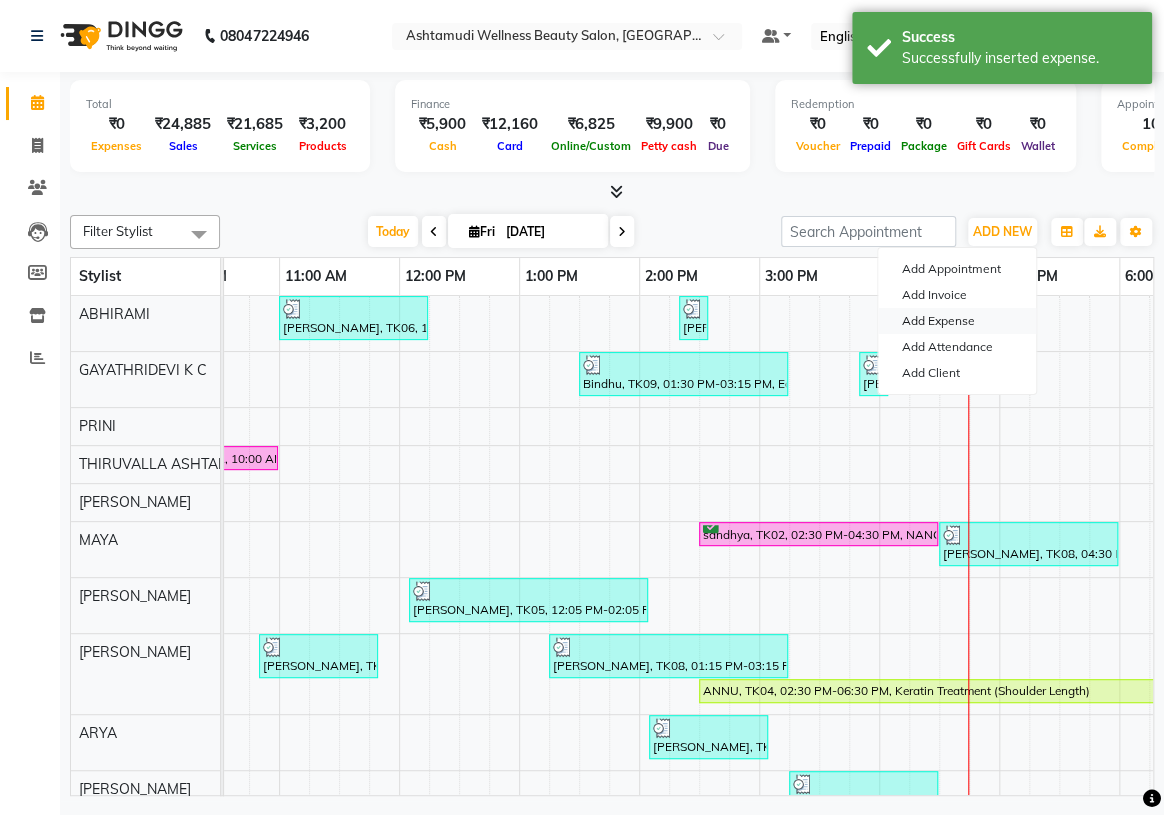 click on "Add Expense" at bounding box center [957, 321] 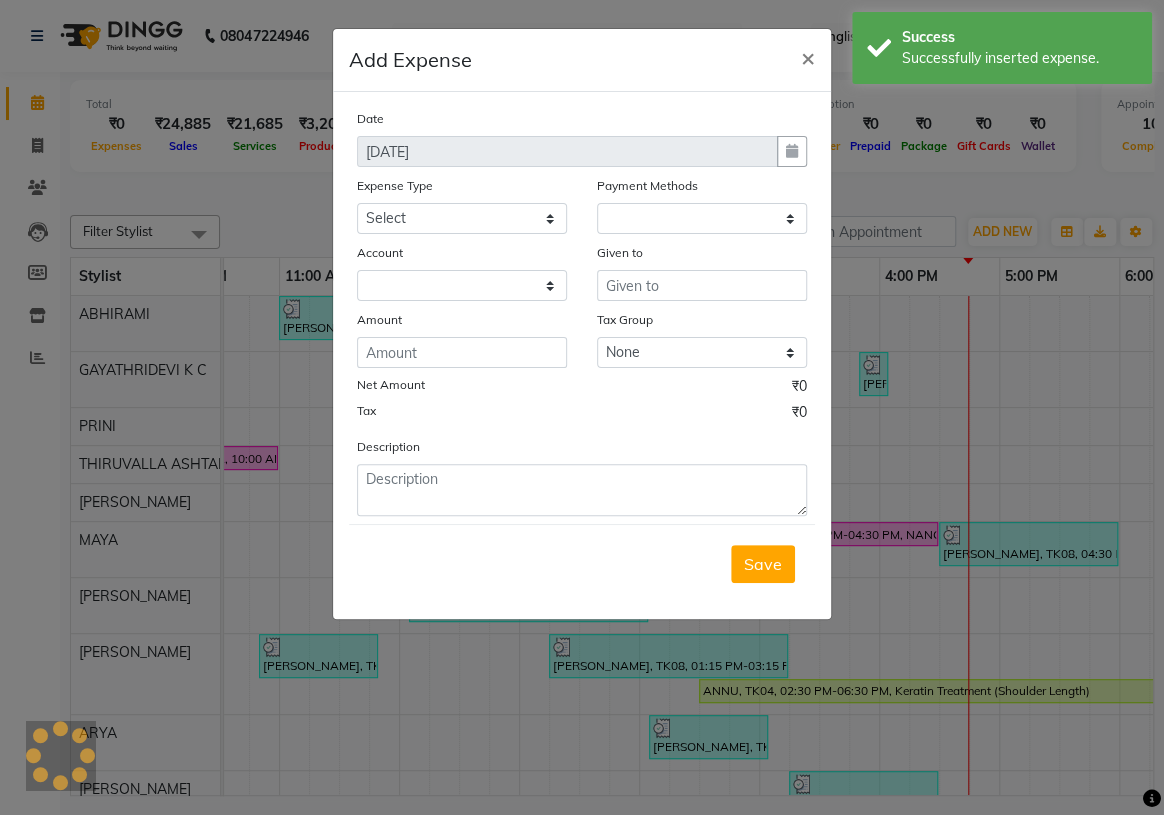 select on "1" 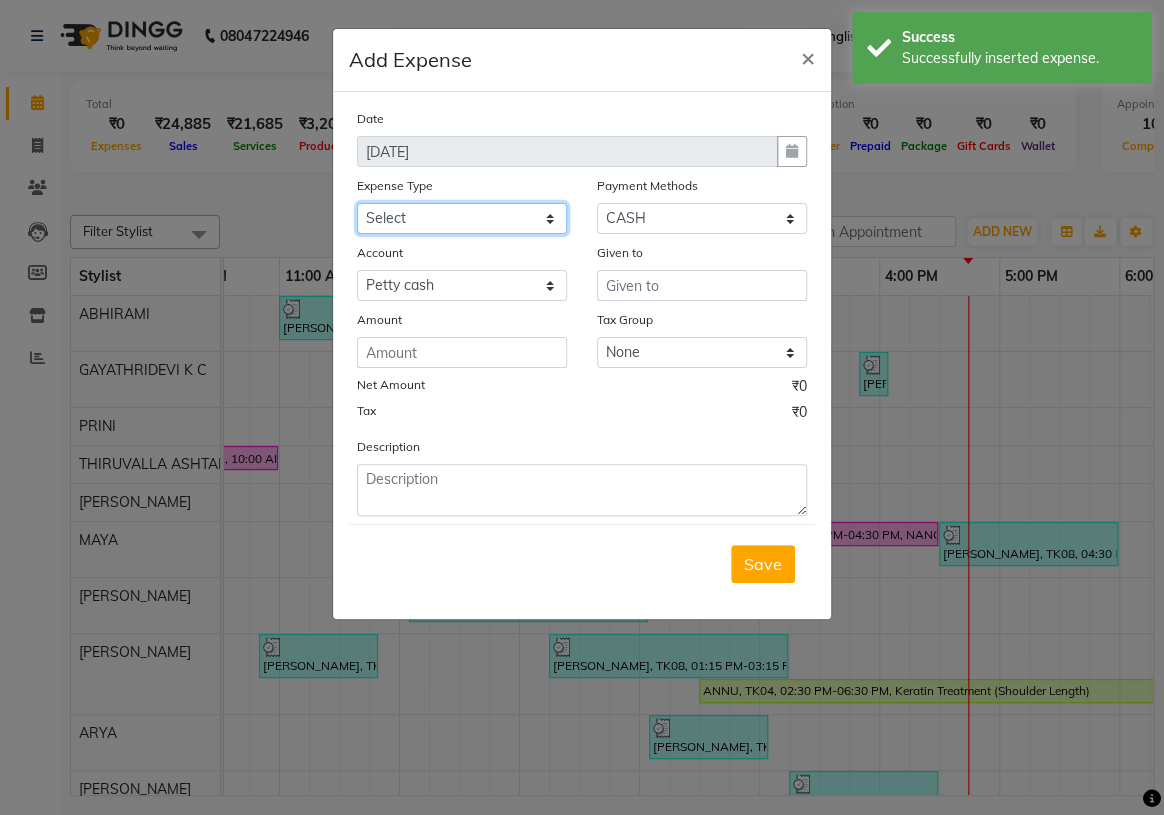 click on "Select ACCOMODATION EXPENSES ADVERTISEMENT SALES PROMOTIONAL EXPENSES Bonus BRIDAL ACCESSORIES REFUND BRIDAL COMMISSION BRIDAL FOOD BRIDAL INCENTIVES BRIDAL ORNAMENTS REFUND BRIDAL TA CASH DEPOSIT RAK BANK COMPUTER ACCESSORIES MOBILE PHONE Donation and Charity Expenses ELECTRICITY CHARGES ELECTRONICS FITTINGS Event Expense FISH FOOD EXPENSES FOOD REFRESHMENT FOR CLIENTS FOOD REFRESHMENT FOR STAFFS Freight And Forwarding Charges FUEL FOR GENERATOR FURNITURE AND EQUIPMENTS Gifts for Clients GIFTS FOR STAFFS GOKULAM CHITS HOSTEL RENT LAUNDRY EXPENSES LICENSE OTHER FEES LOADING UNLOADING CHARGES Medical Expenses MEHNDI PAYMENTS MISCELLANEOUS EXPENSES NEWSPAPER PERIODICALS Ornaments Maintenance Expense OVERTIME ALLOWANCES Payment For Pest Control Perfomance based incentives POSTAGE COURIER CHARGES Printing PRINTING STATIONERY EXPENSES PROFESSIONAL TAX REPAIRS MAINTENANCE ROUND OFF Salary SALARY ADVANCE Sales Incentives Membership Card SALES INCENTIVES PRODUCT SALES INCENTIVES SERVICES SALON ESSENTIALS SALON RENT" 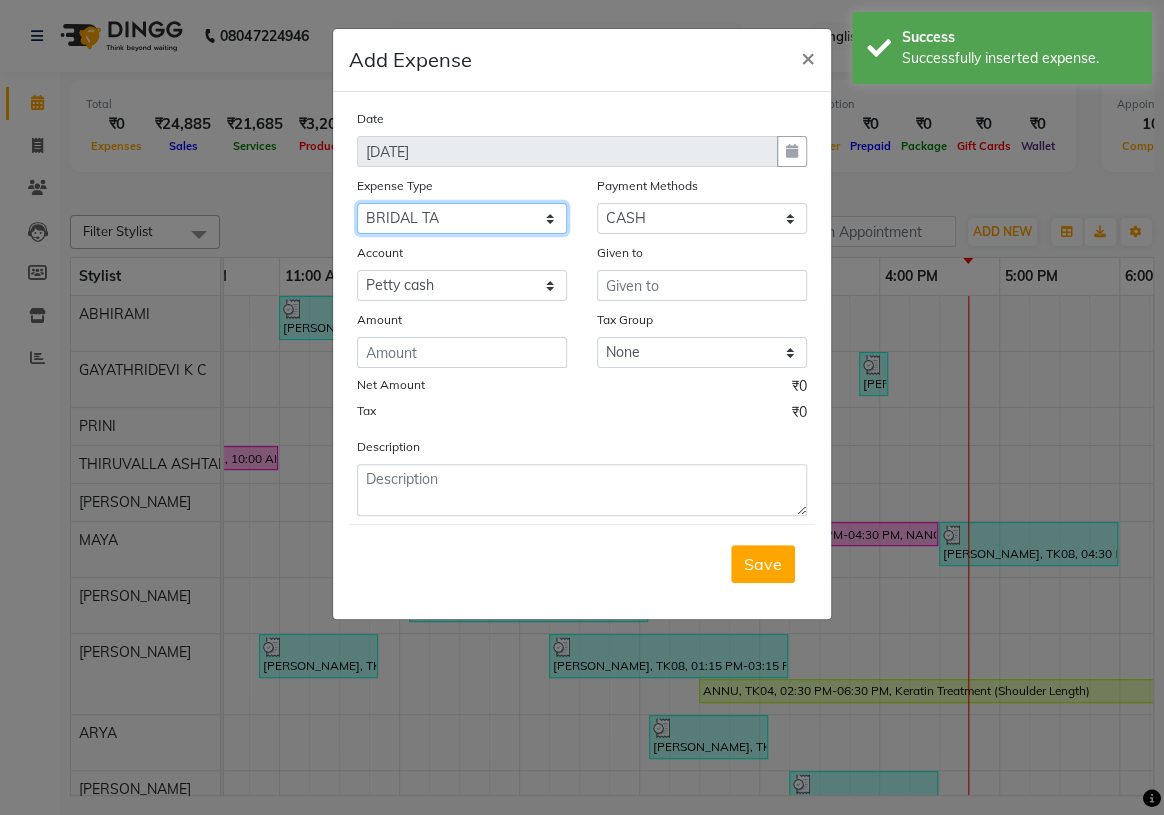 click on "Select ACCOMODATION EXPENSES ADVERTISEMENT SALES PROMOTIONAL EXPENSES Bonus BRIDAL ACCESSORIES REFUND BRIDAL COMMISSION BRIDAL FOOD BRIDAL INCENTIVES BRIDAL ORNAMENTS REFUND BRIDAL TA CASH DEPOSIT RAK BANK COMPUTER ACCESSORIES MOBILE PHONE Donation and Charity Expenses ELECTRICITY CHARGES ELECTRONICS FITTINGS Event Expense FISH FOOD EXPENSES FOOD REFRESHMENT FOR CLIENTS FOOD REFRESHMENT FOR STAFFS Freight And Forwarding Charges FUEL FOR GENERATOR FURNITURE AND EQUIPMENTS Gifts for Clients GIFTS FOR STAFFS GOKULAM CHITS HOSTEL RENT LAUNDRY EXPENSES LICENSE OTHER FEES LOADING UNLOADING CHARGES Medical Expenses MEHNDI PAYMENTS MISCELLANEOUS EXPENSES NEWSPAPER PERIODICALS Ornaments Maintenance Expense OVERTIME ALLOWANCES Payment For Pest Control Perfomance based incentives POSTAGE COURIER CHARGES Printing PRINTING STATIONERY EXPENSES PROFESSIONAL TAX REPAIRS MAINTENANCE ROUND OFF Salary SALARY ADVANCE Sales Incentives Membership Card SALES INCENTIVES PRODUCT SALES INCENTIVES SERVICES SALON ESSENTIALS SALON RENT" 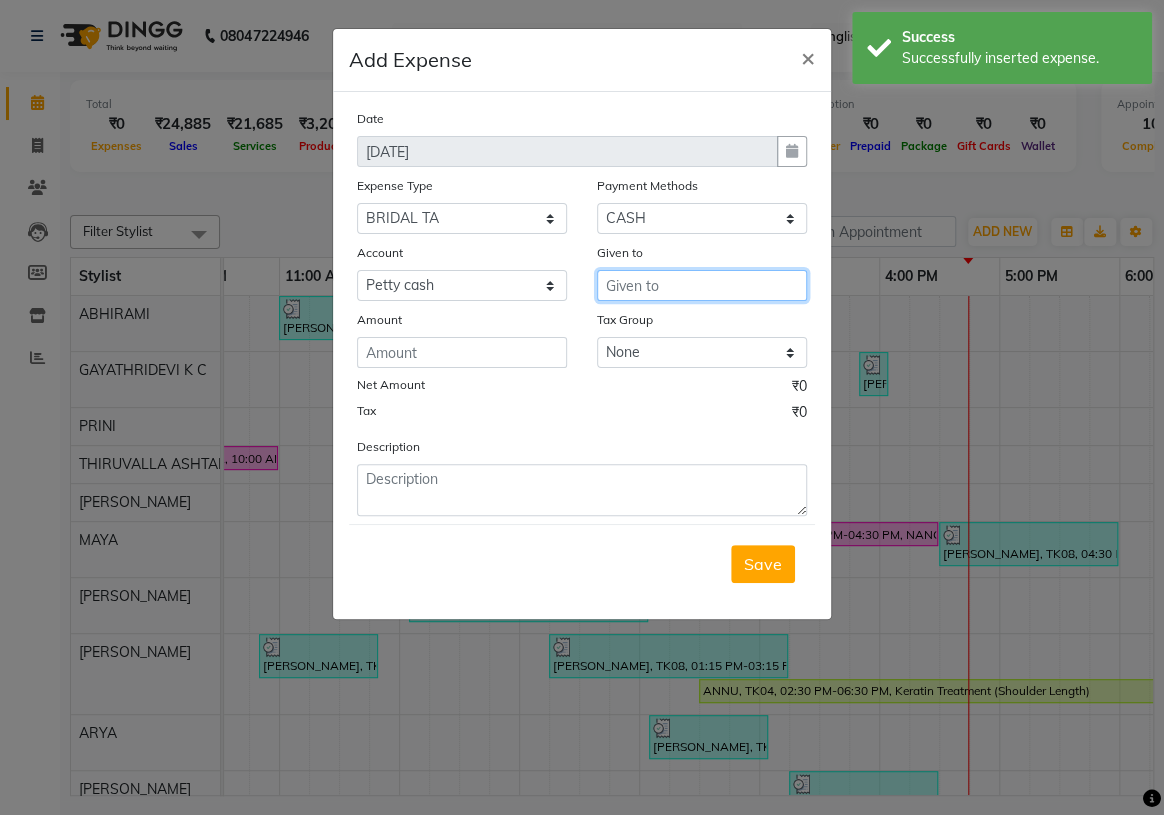 click at bounding box center (702, 285) 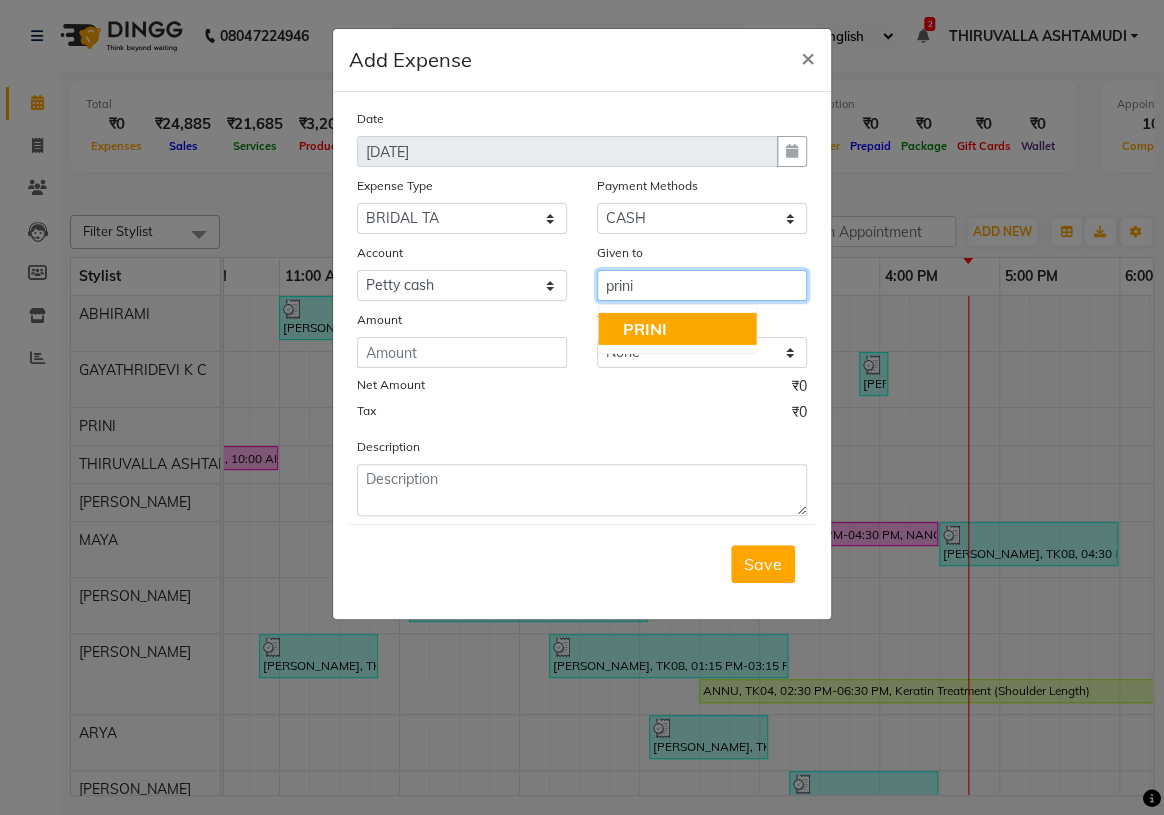 click on "PRINI" at bounding box center [677, 329] 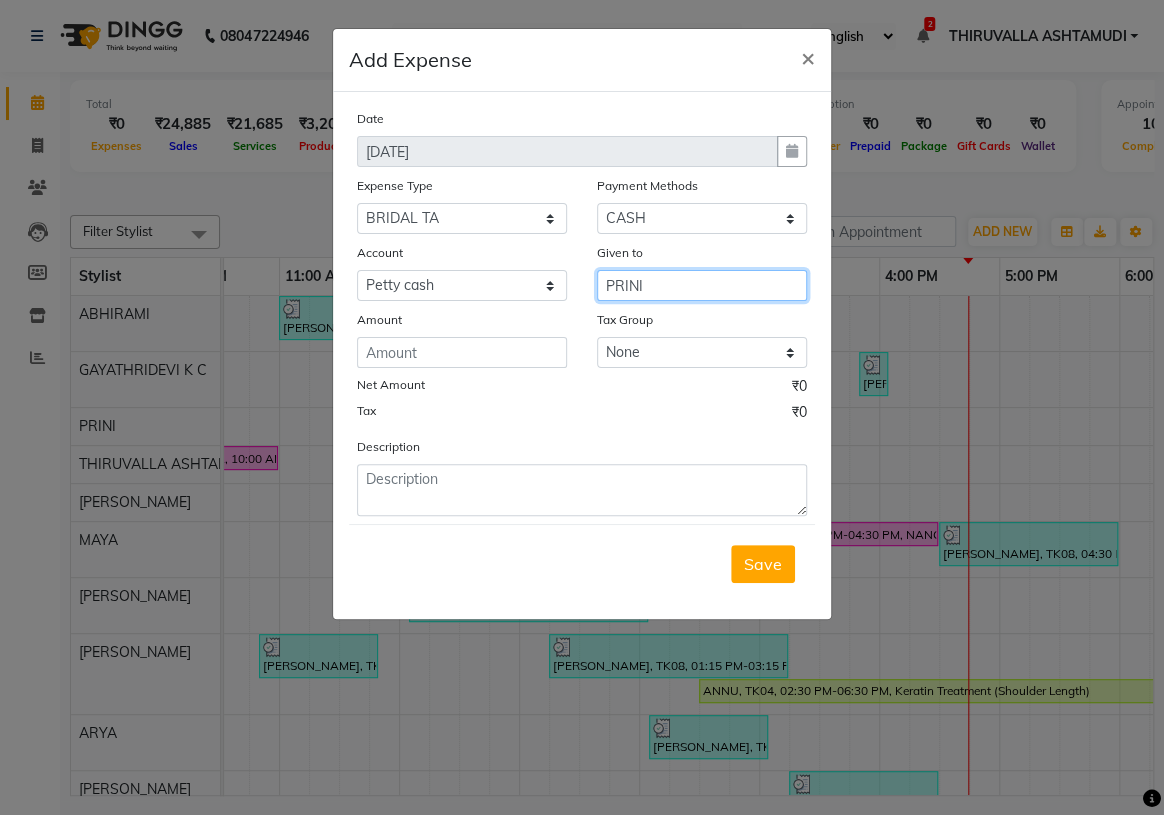 type on "PRINI" 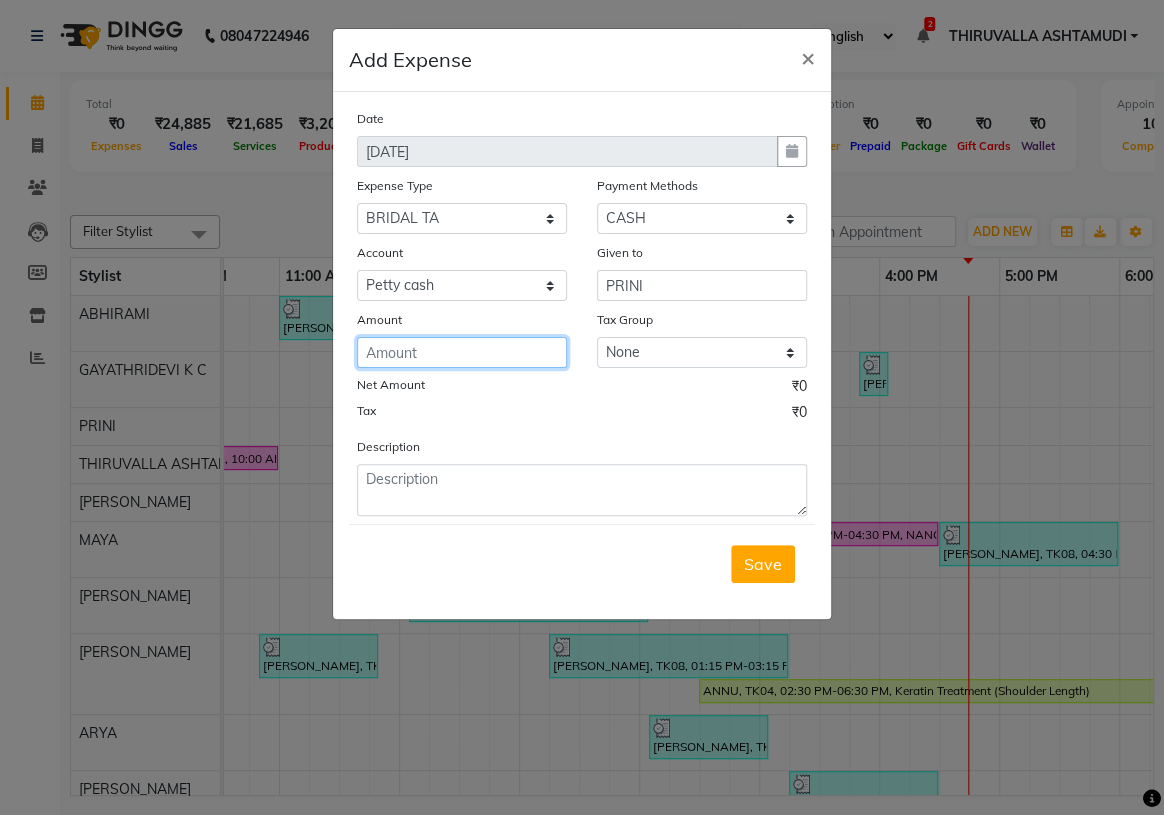 click 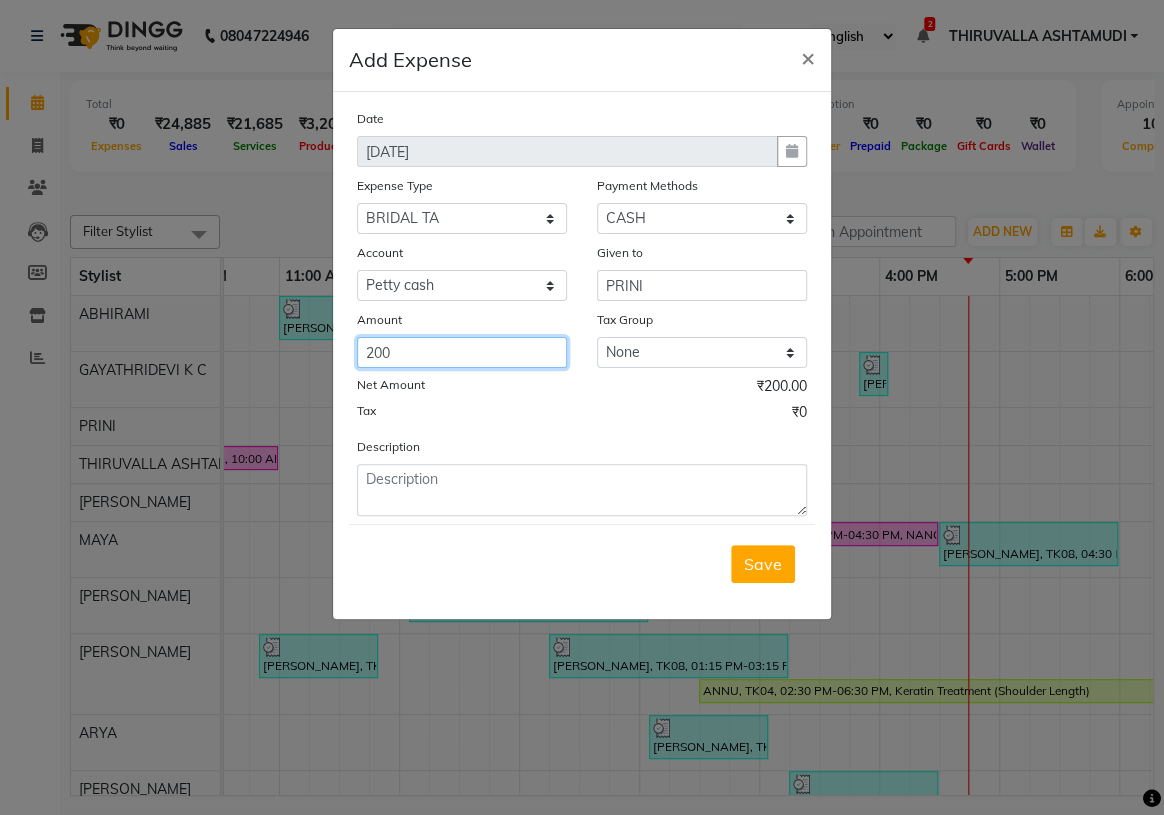 type on "200" 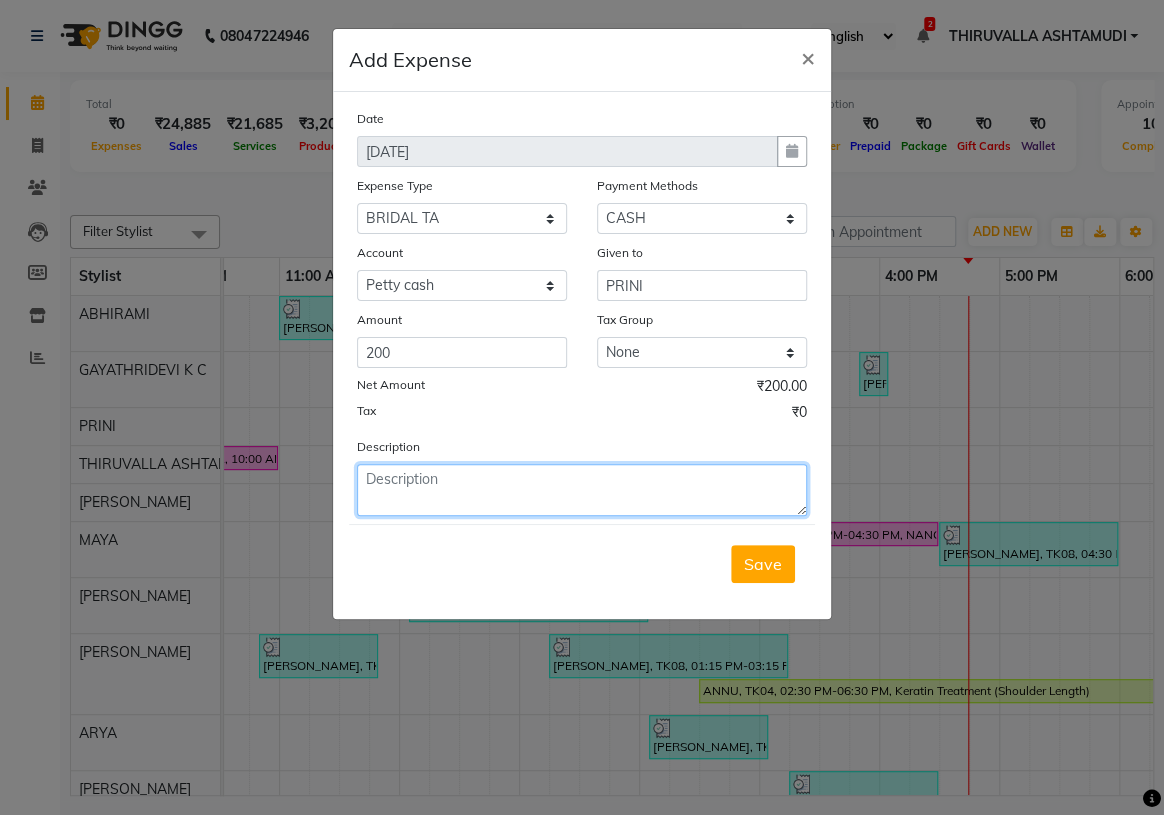 click 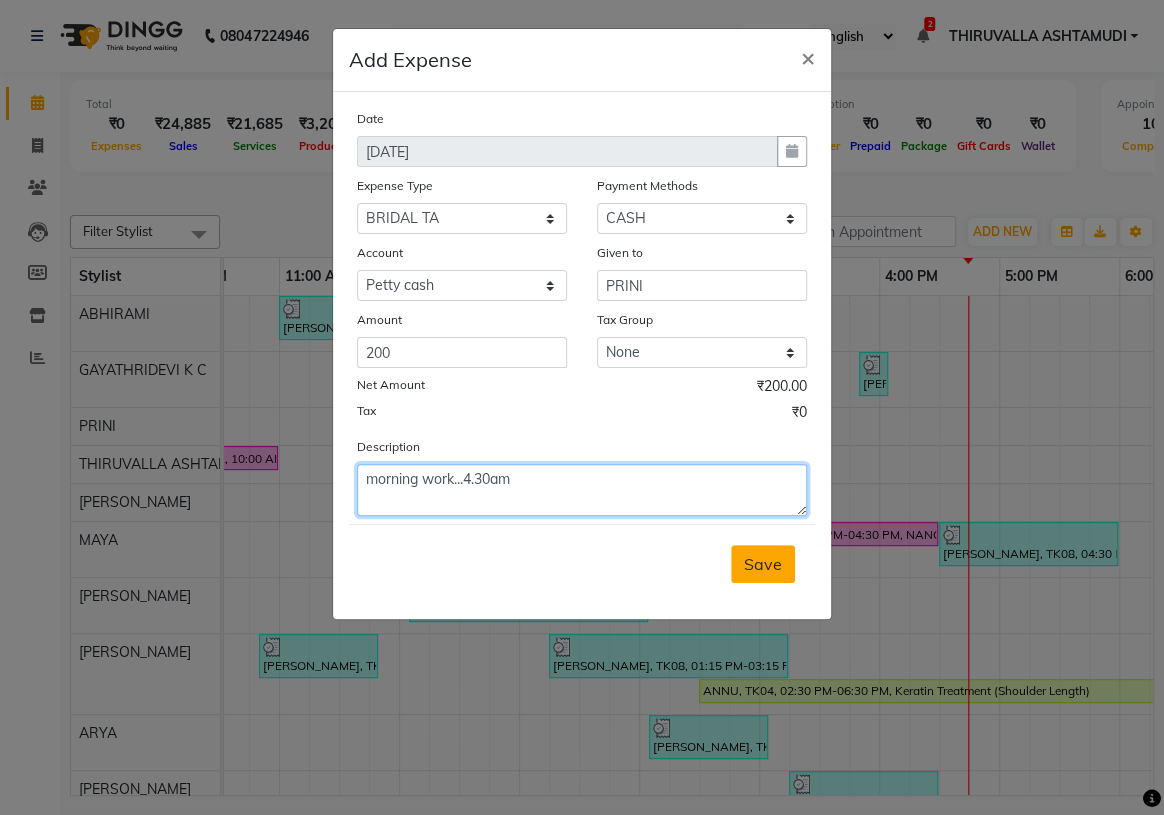 type on "morning work...4.30am" 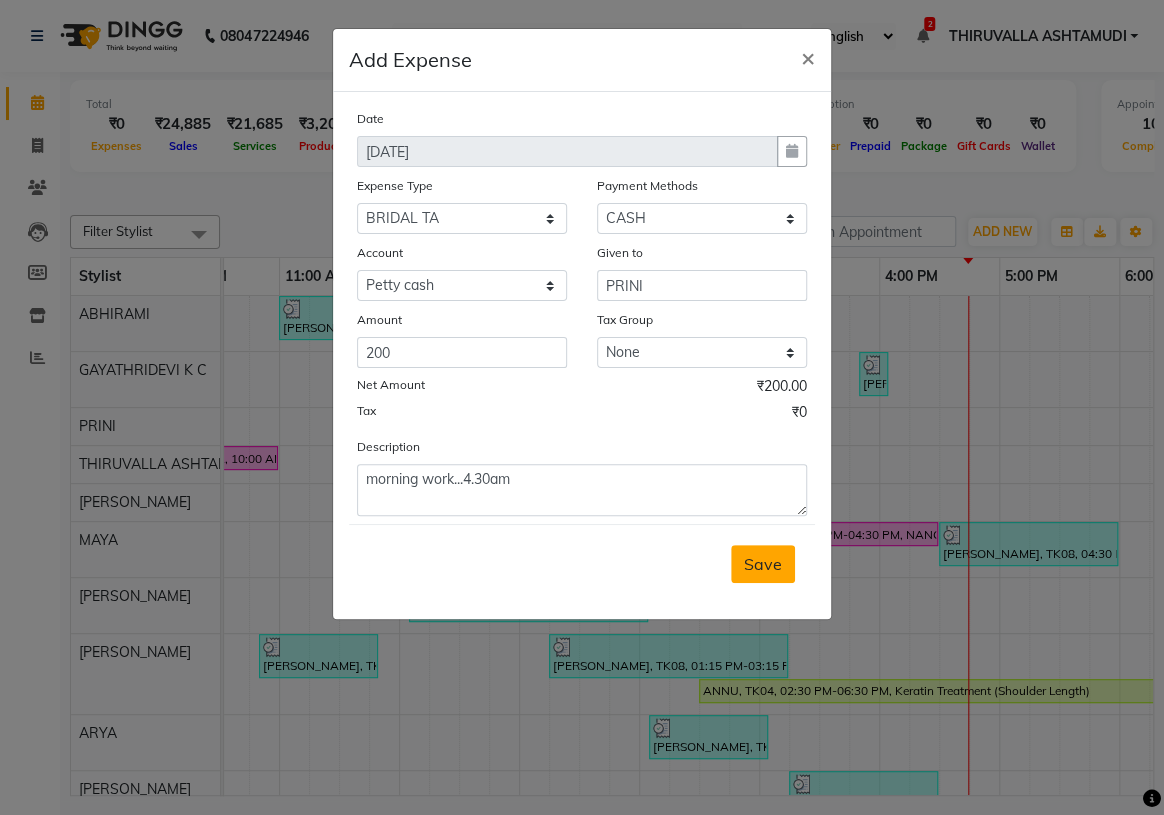 click on "Save" at bounding box center [763, 564] 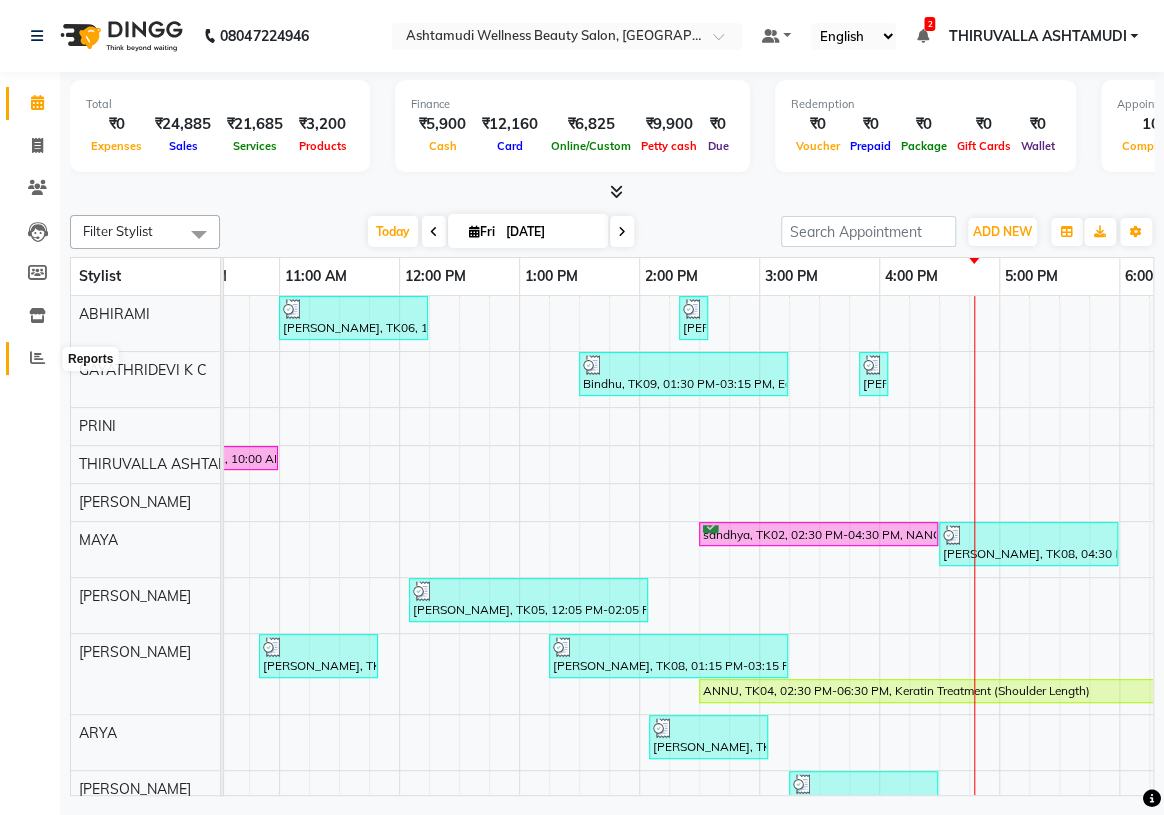 click 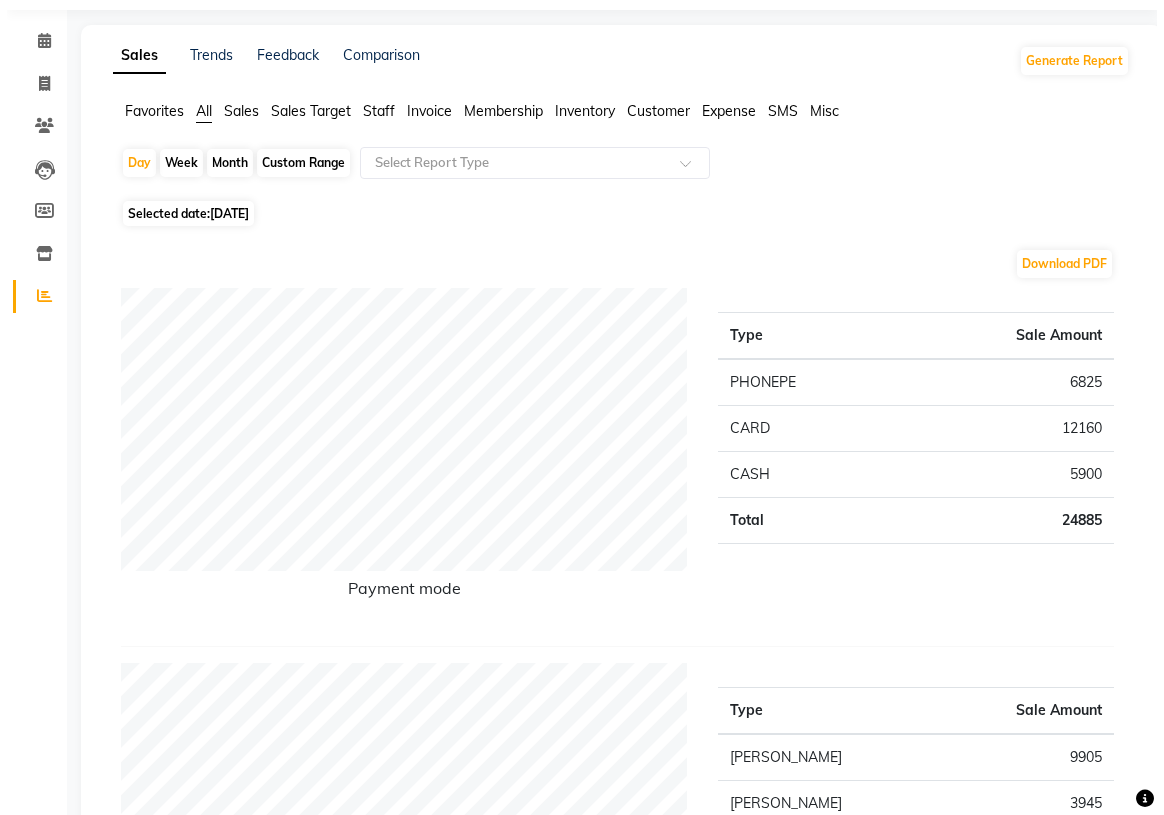 scroll, scrollTop: 0, scrollLeft: 0, axis: both 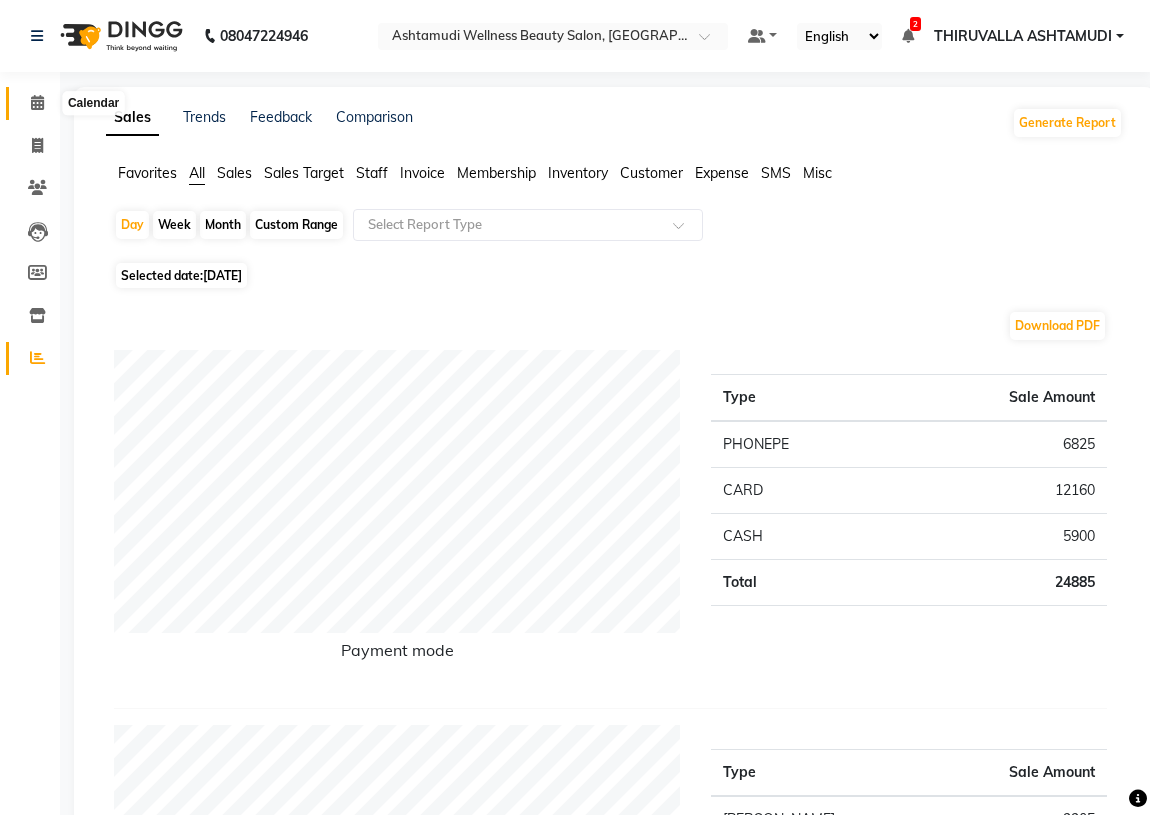 click 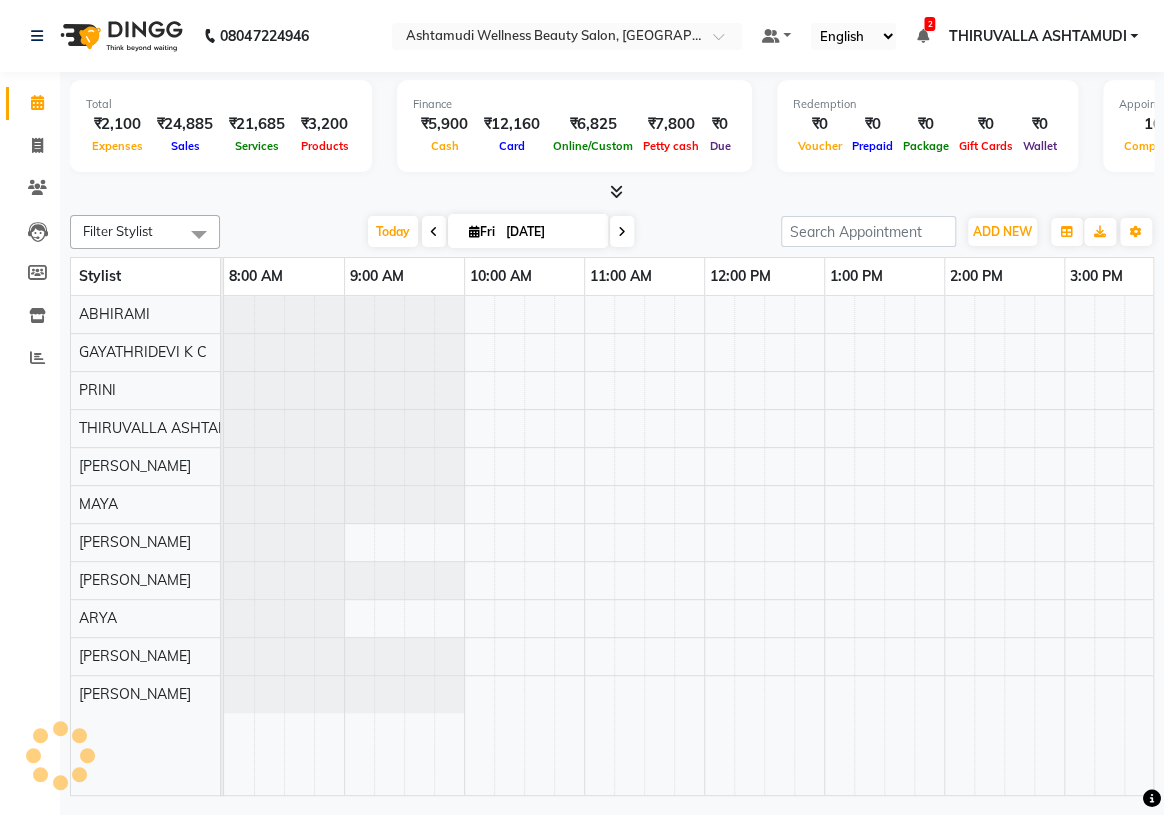 scroll, scrollTop: 0, scrollLeft: 510, axis: horizontal 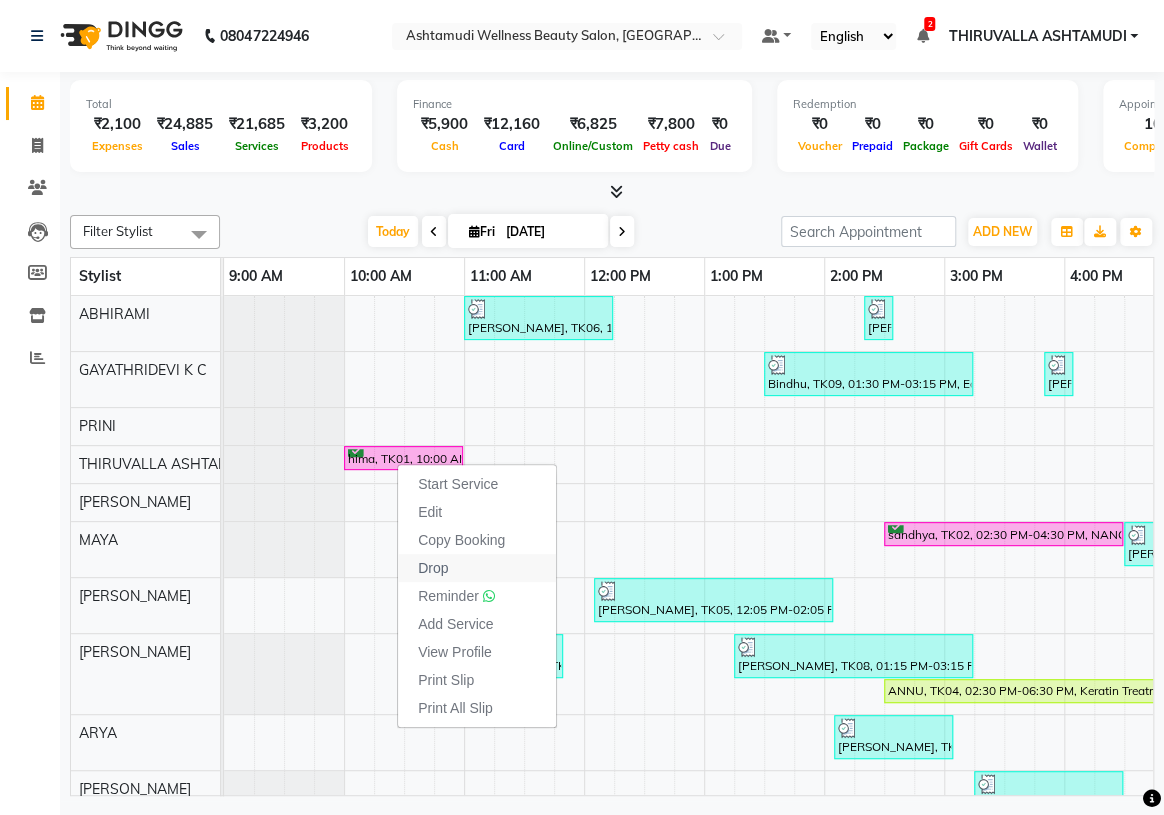click on "Drop" at bounding box center (477, 568) 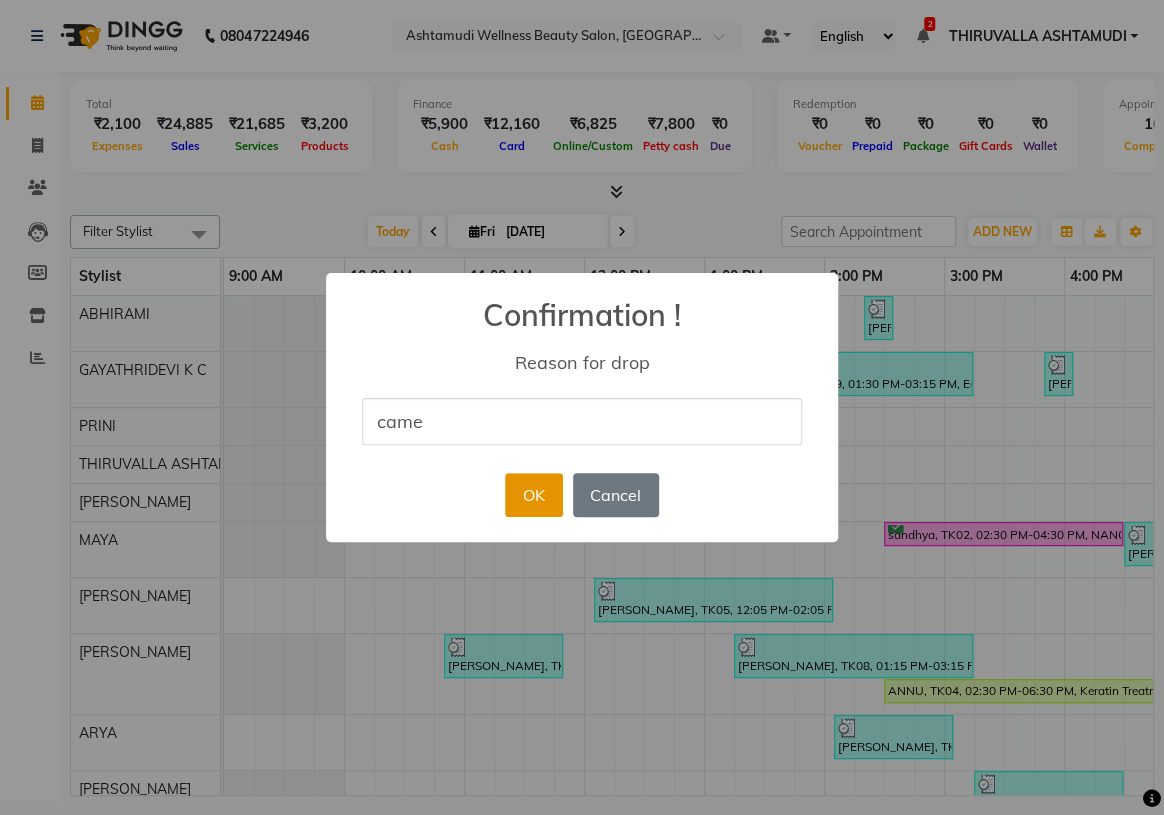 type on "came" 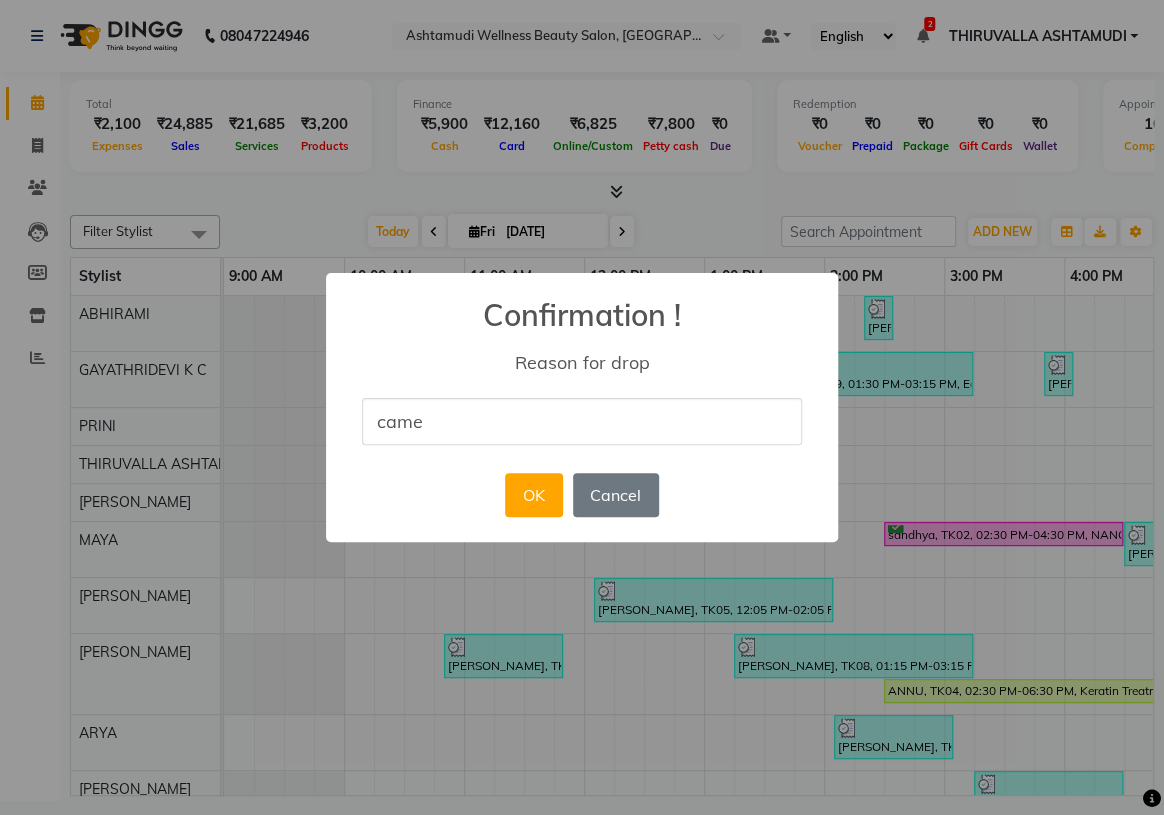 drag, startPoint x: 552, startPoint y: 506, endPoint x: 562, endPoint y: 507, distance: 10.049875 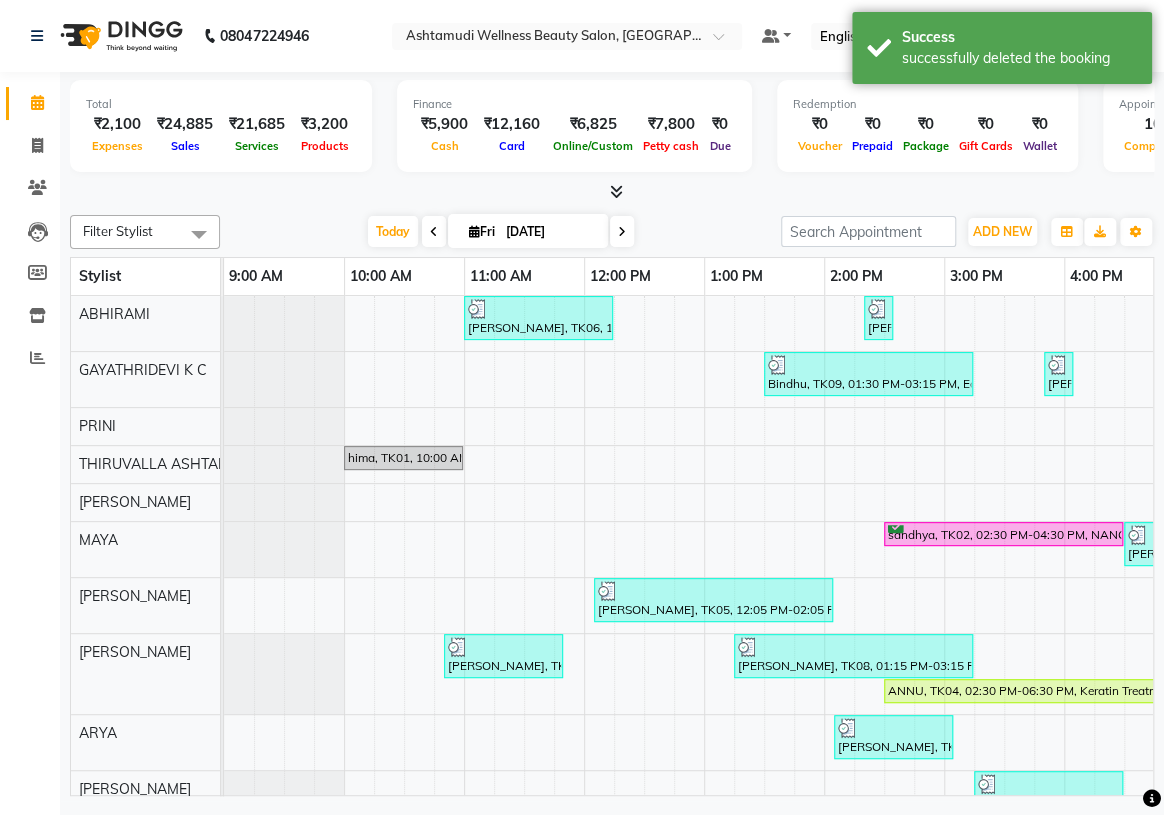 scroll, scrollTop: 0, scrollLeft: 197, axis: horizontal 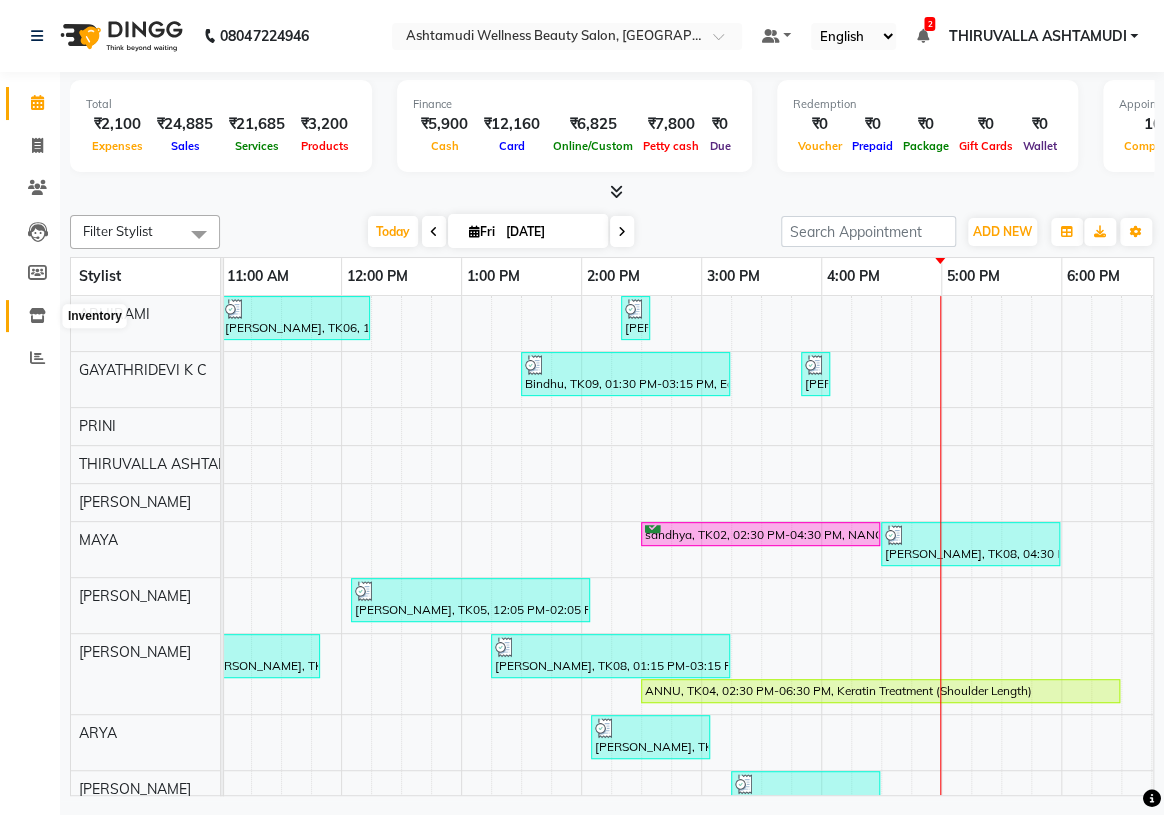 click 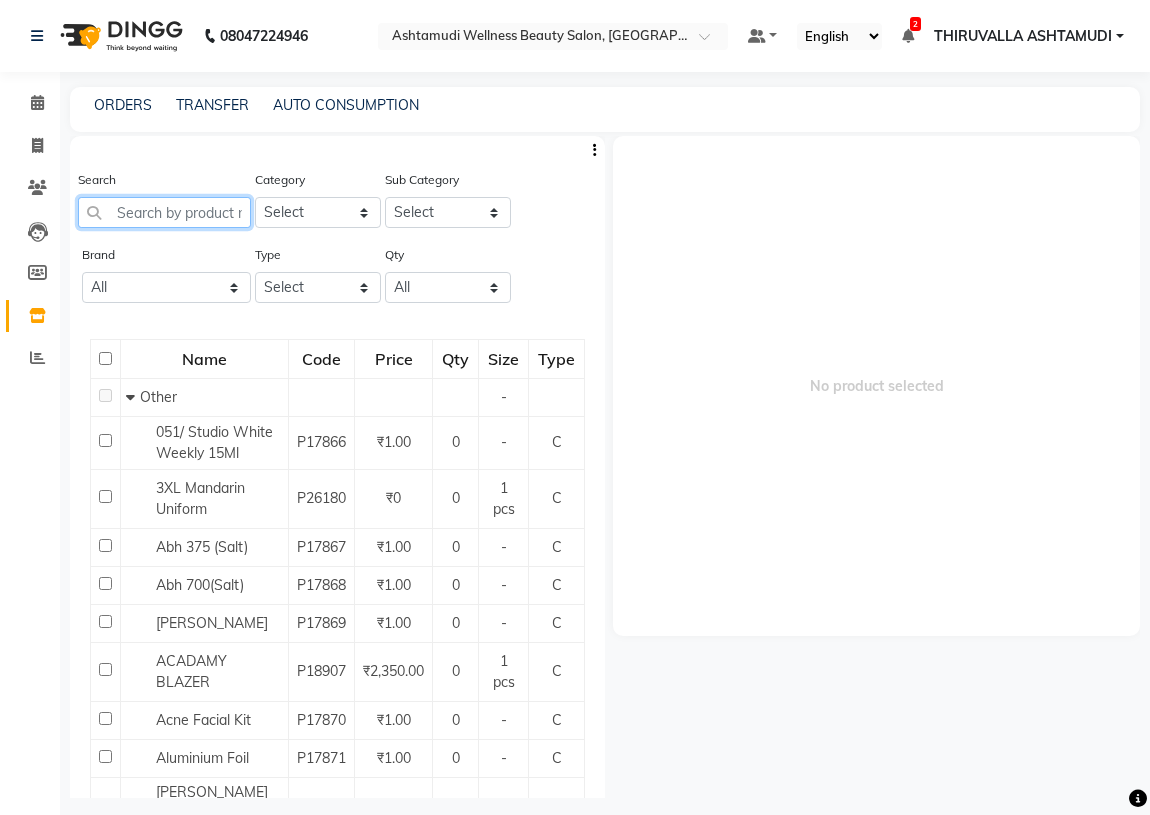 click 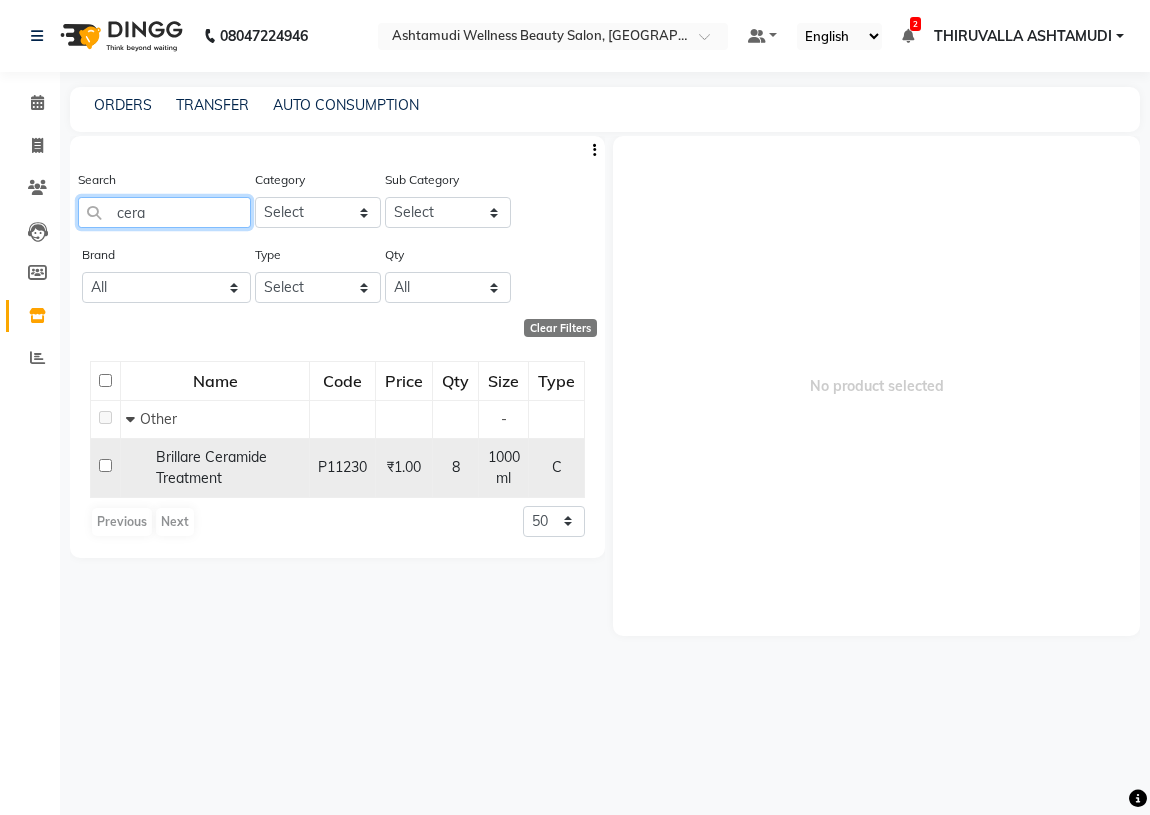 type on "cera" 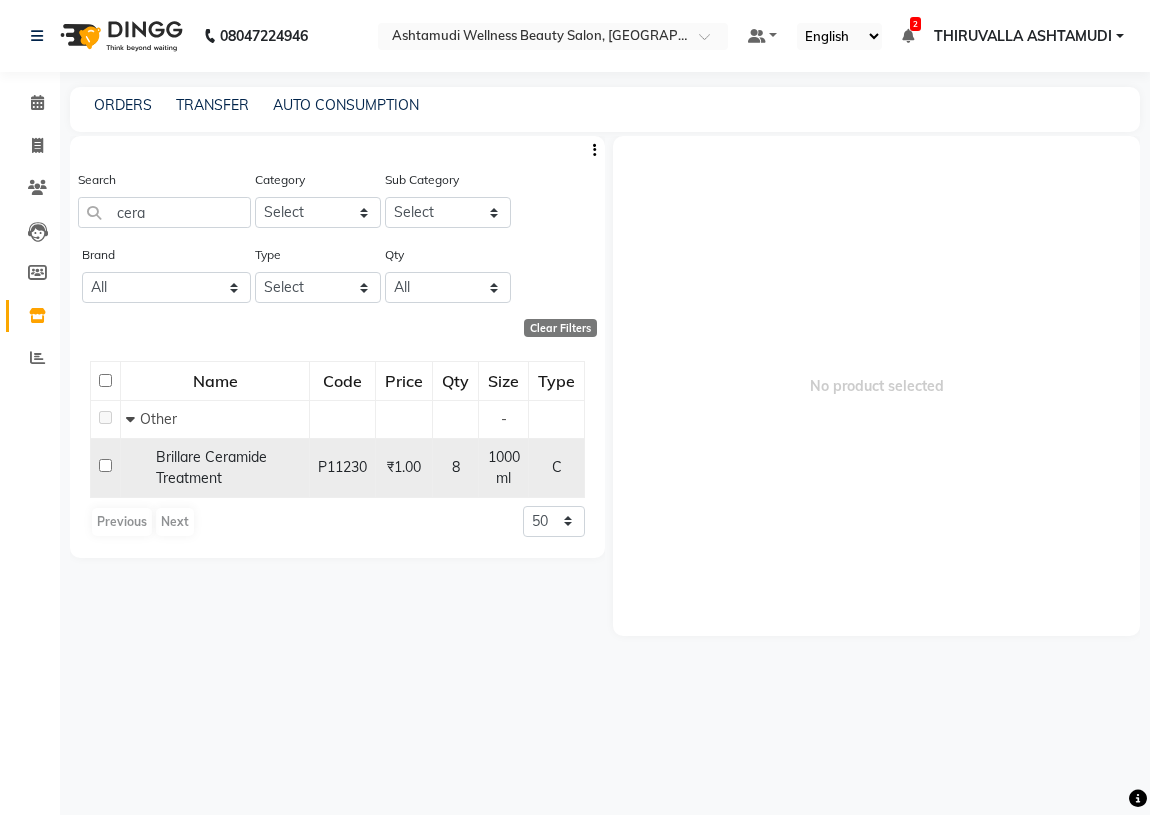 click 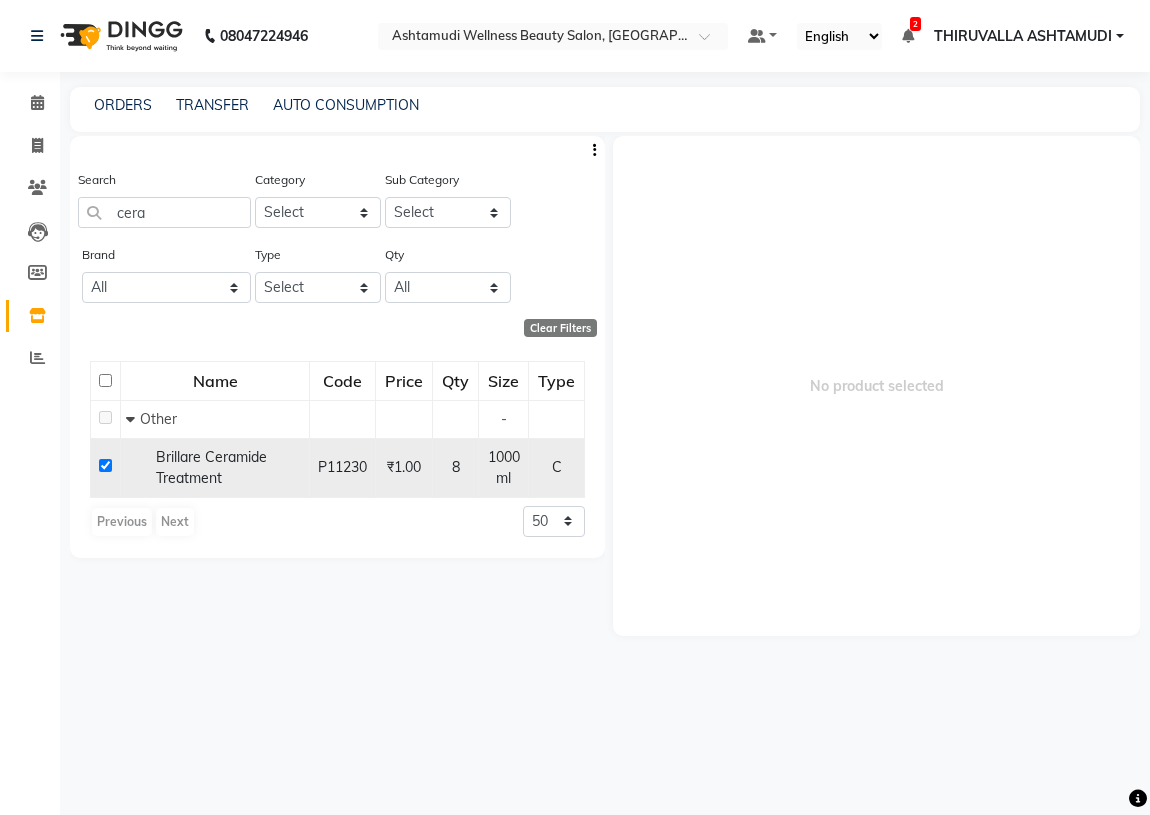 checkbox on "true" 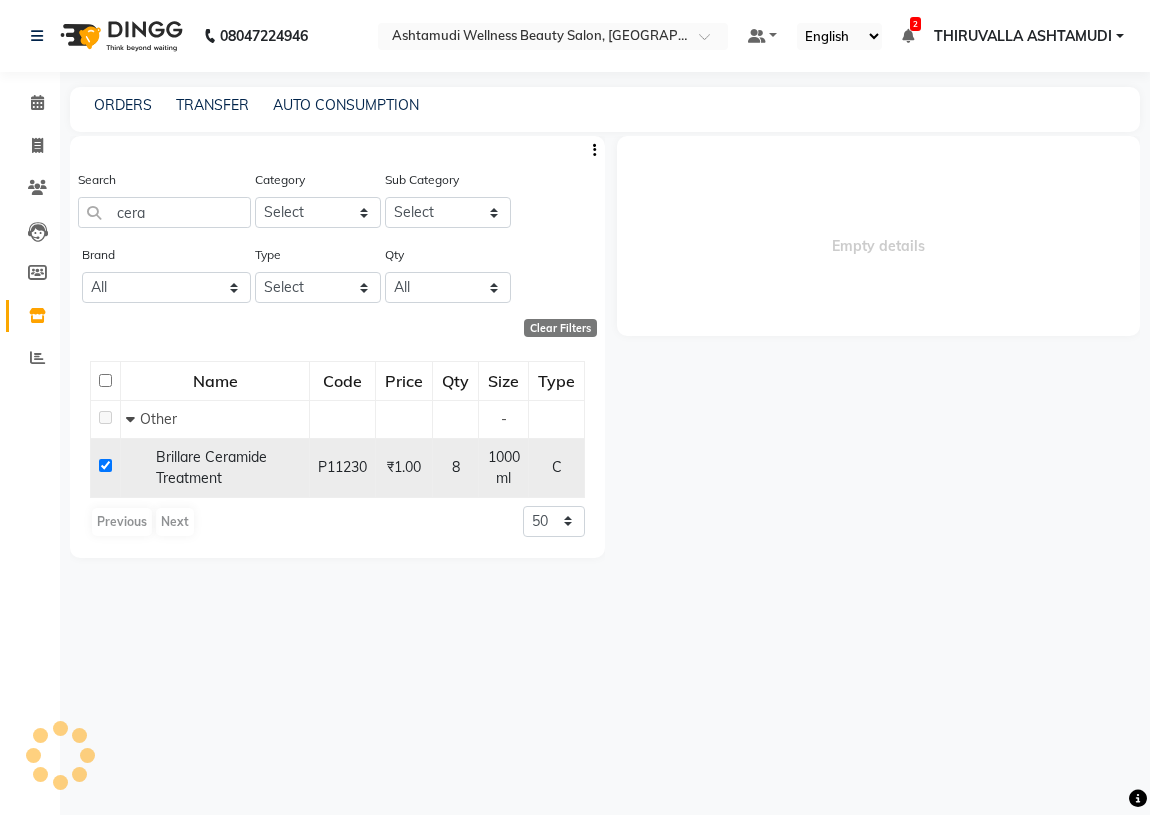 select 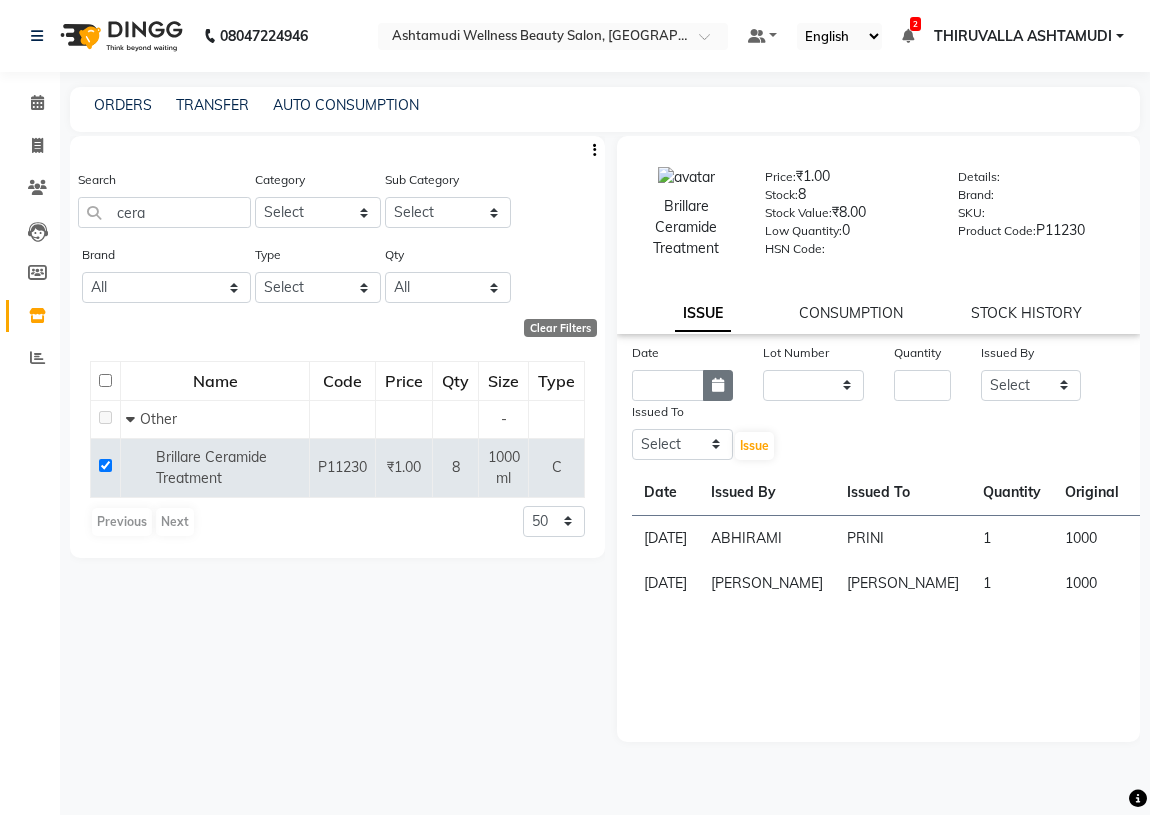 click 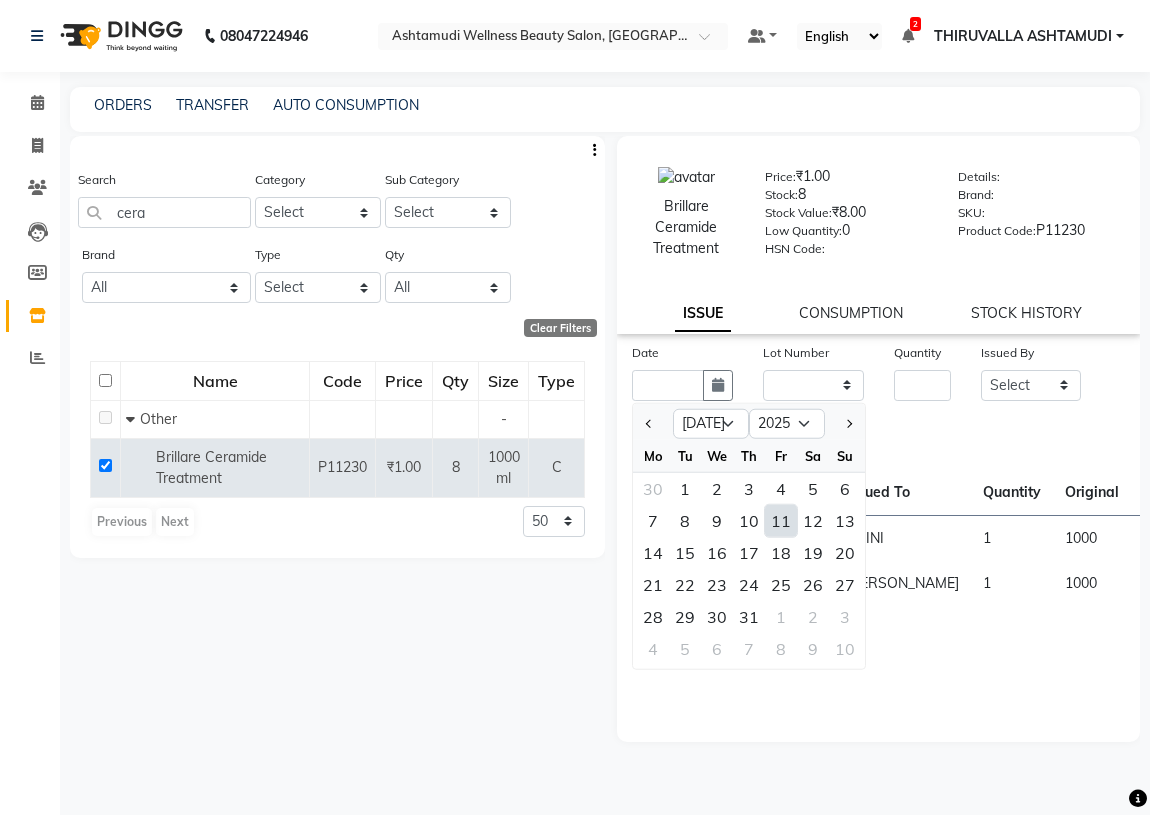 click on "11" 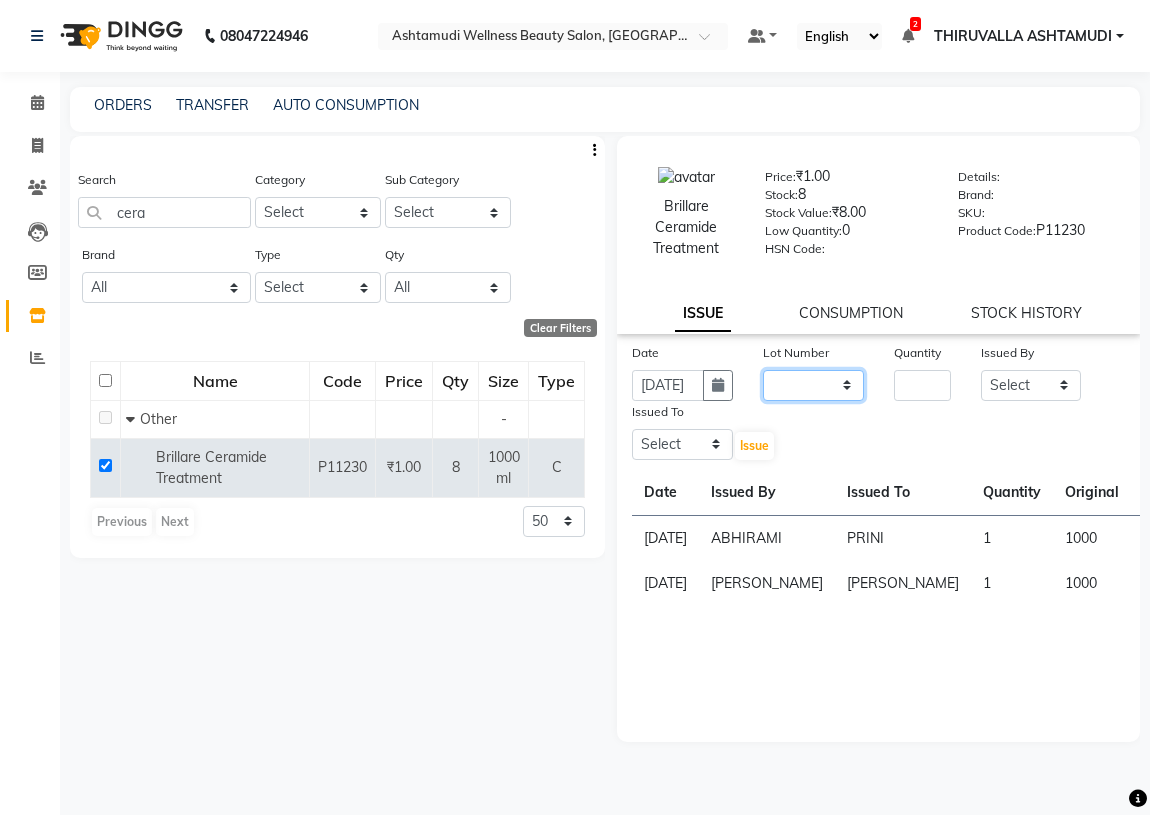 click on "None" 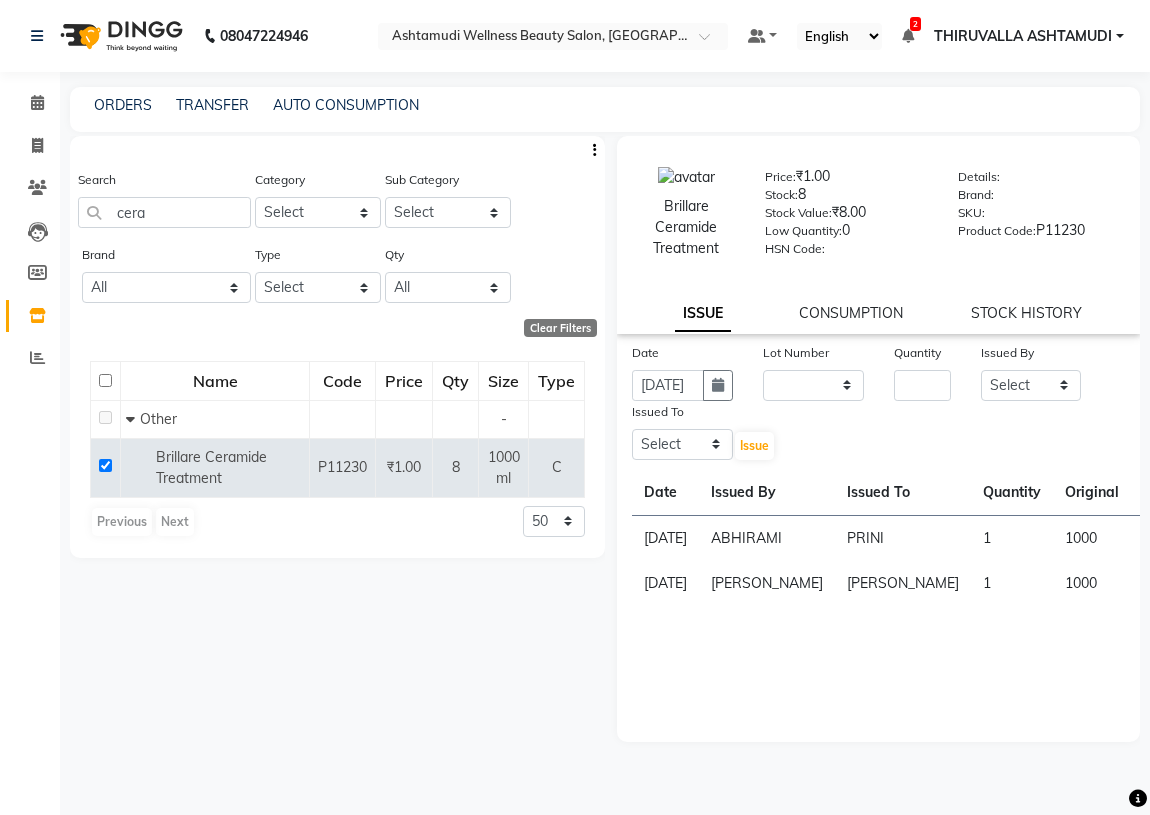 click on "Date 11-07-2025 Lot Number None Quantity Issued By Select ABHIRAMI		 ARYA Eshani GAYATHRIDEVI	K C	 JISNA KHEM MAYA MAYA Nila PRINI		 RINA RAI SHINY ABY THIRUVALLA ASHTAMUDI Issued To Select ABHIRAMI		 ARYA Eshani GAYATHRIDEVI	K C	 JISNA KHEM MAYA MAYA Nila PRINI		 RINA RAI SHINY ABY THIRUVALLA ASHTAMUDI  Issue" 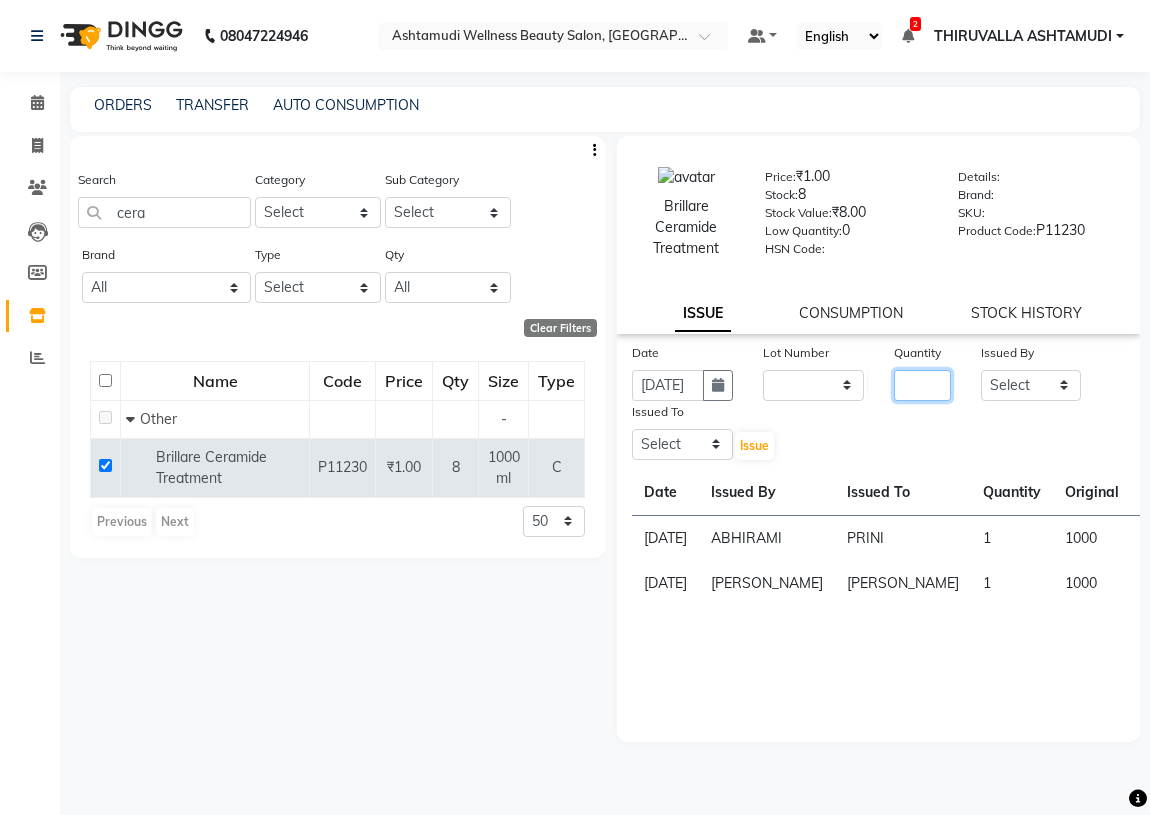 click 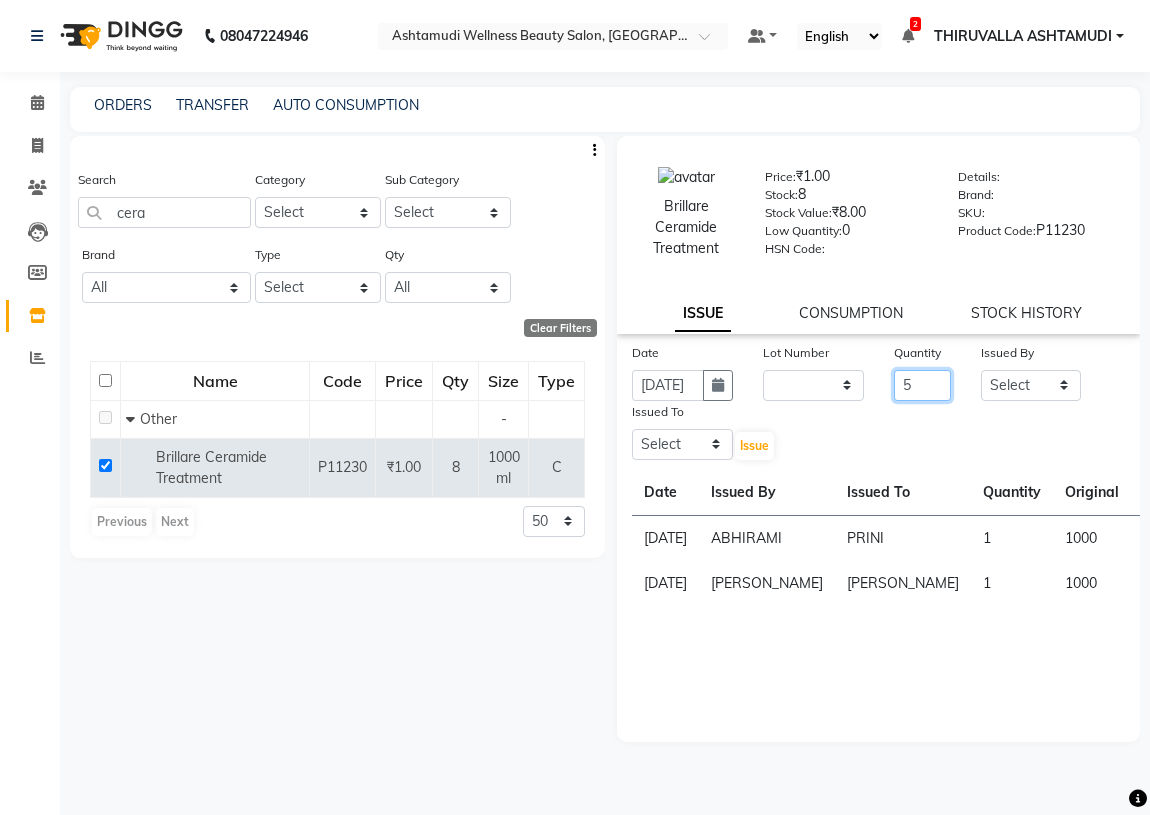 type on "5" 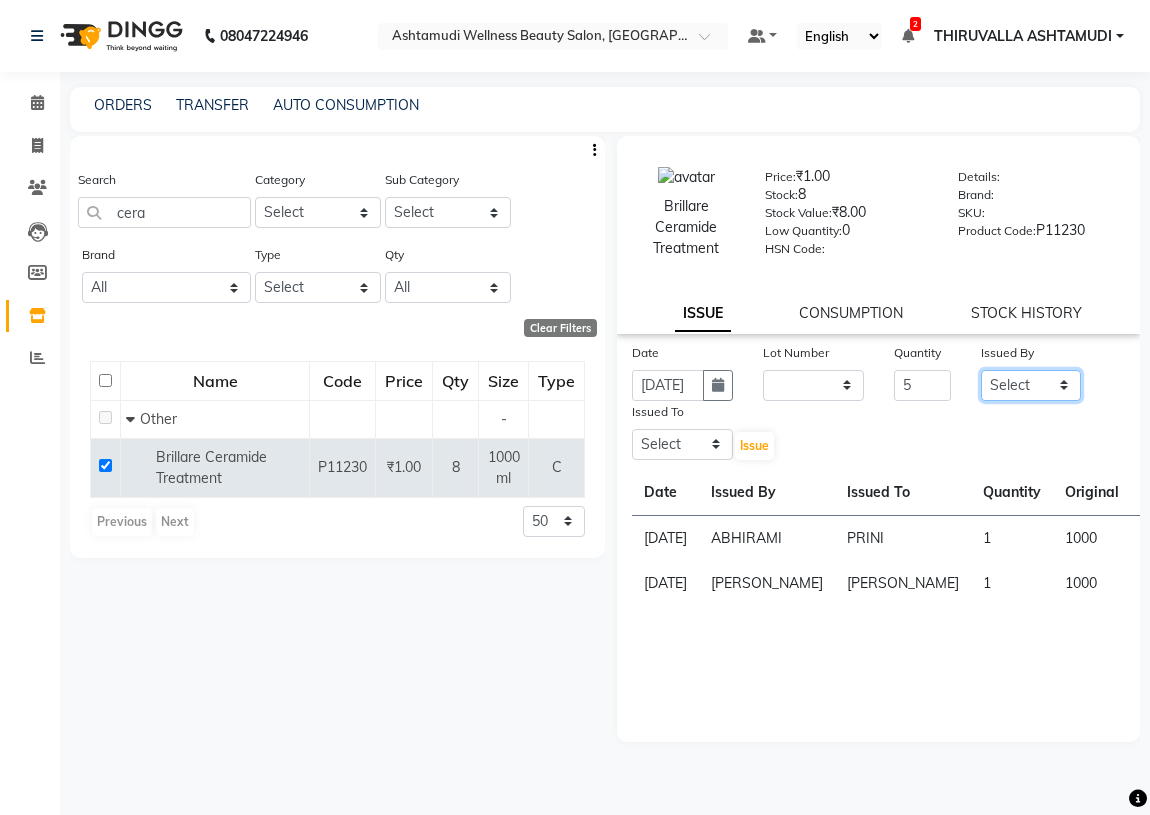 click on "Select ABHIRAMI		 ARYA Eshani GAYATHRIDEVI	K C	 JISNA KHEM MAYA MAYA Nila PRINI		 RINA RAI SHINY ABY THIRUVALLA ASHTAMUDI" 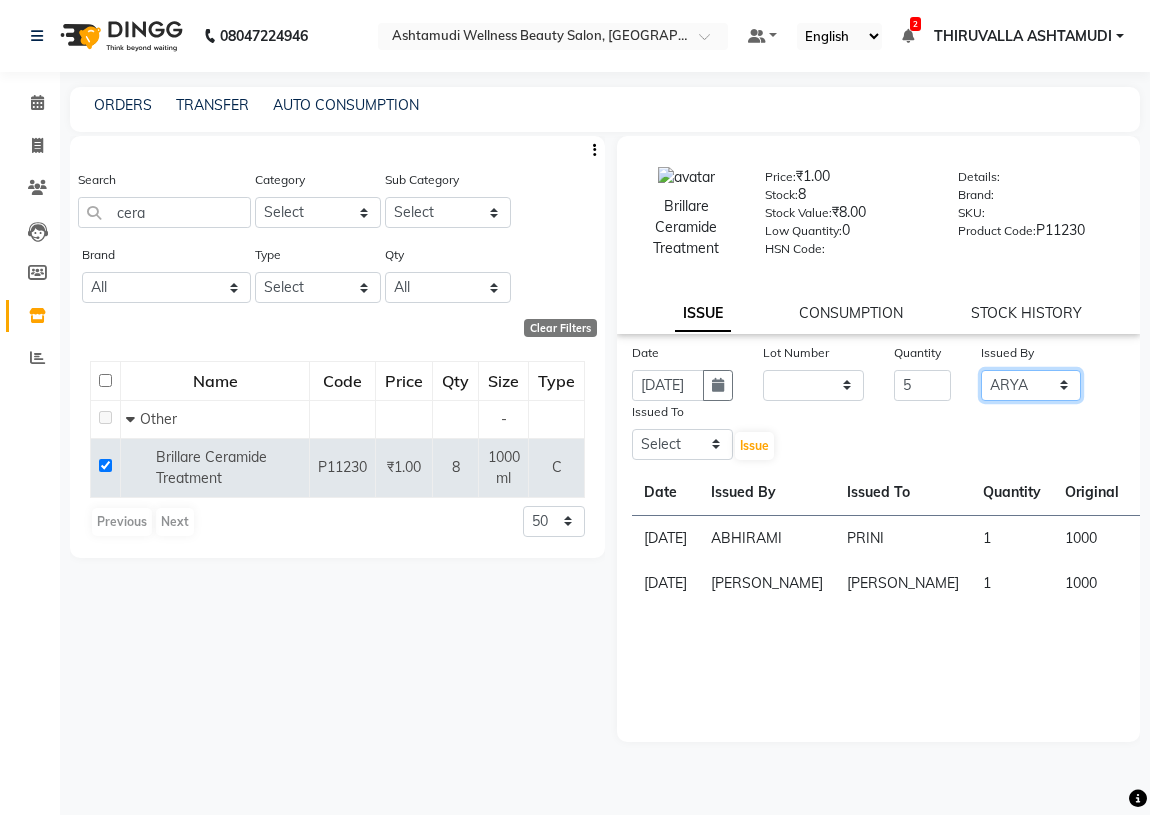 click on "Select ABHIRAMI		 ARYA Eshani GAYATHRIDEVI	K C	 JISNA KHEM MAYA MAYA Nila PRINI		 RINA RAI SHINY ABY THIRUVALLA ASHTAMUDI" 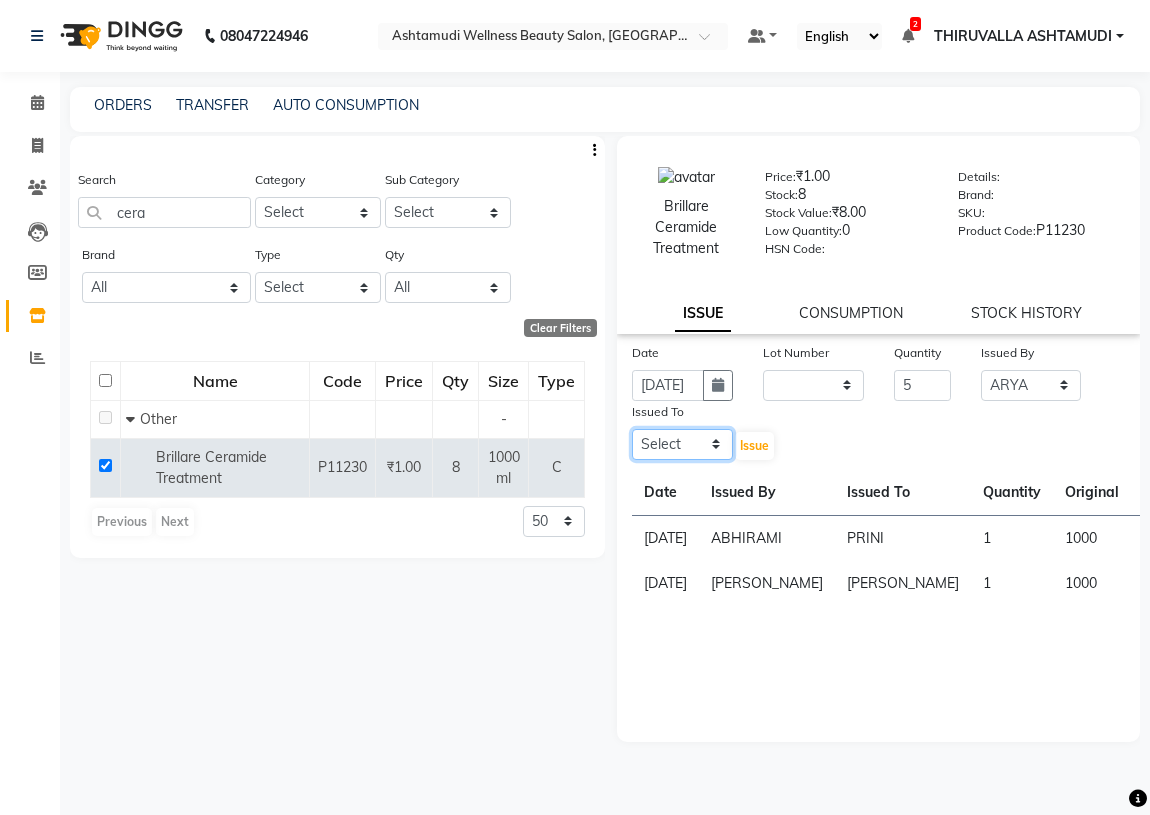 click on "Select ABHIRAMI		 ARYA Eshani GAYATHRIDEVI	K C	 JISNA KHEM MAYA MAYA Nila PRINI		 RINA RAI SHINY ABY THIRUVALLA ASHTAMUDI" 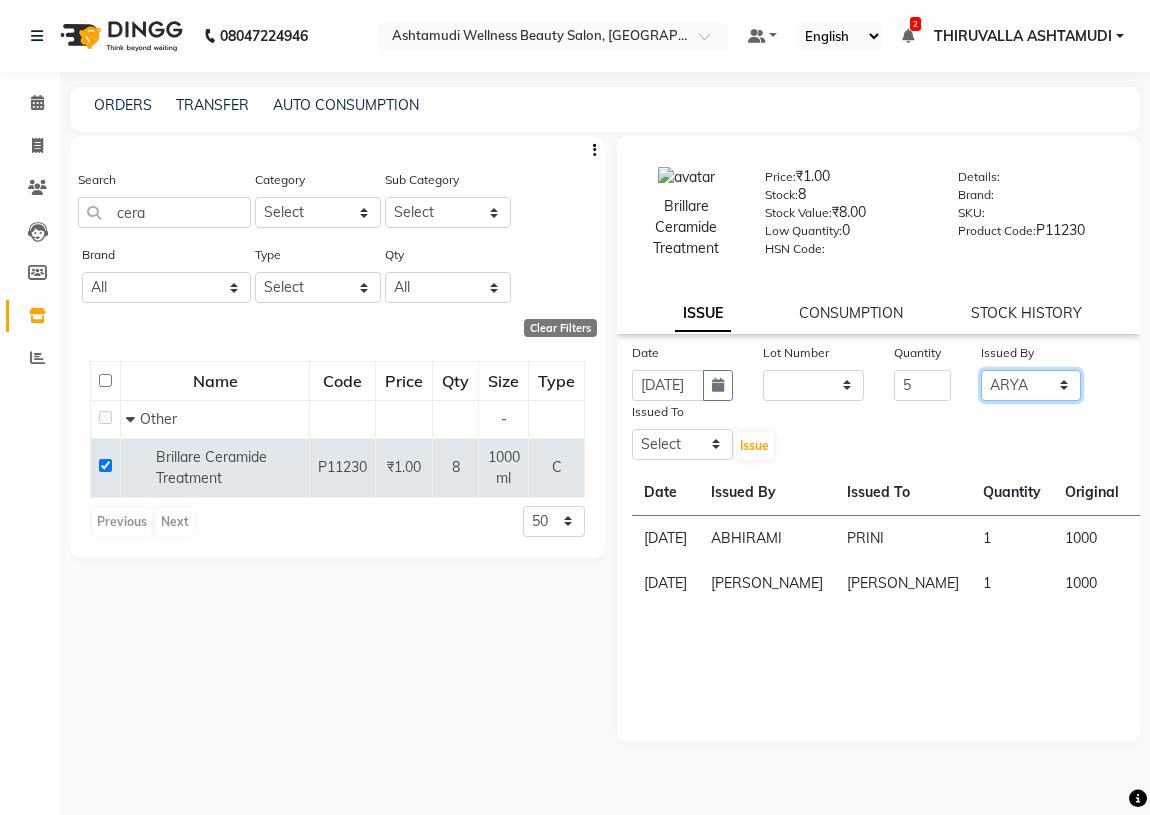 click on "Select ABHIRAMI		 ARYA Eshani GAYATHRIDEVI	K C	 JISNA KHEM MAYA MAYA Nila PRINI		 RINA RAI SHINY ABY THIRUVALLA ASHTAMUDI" 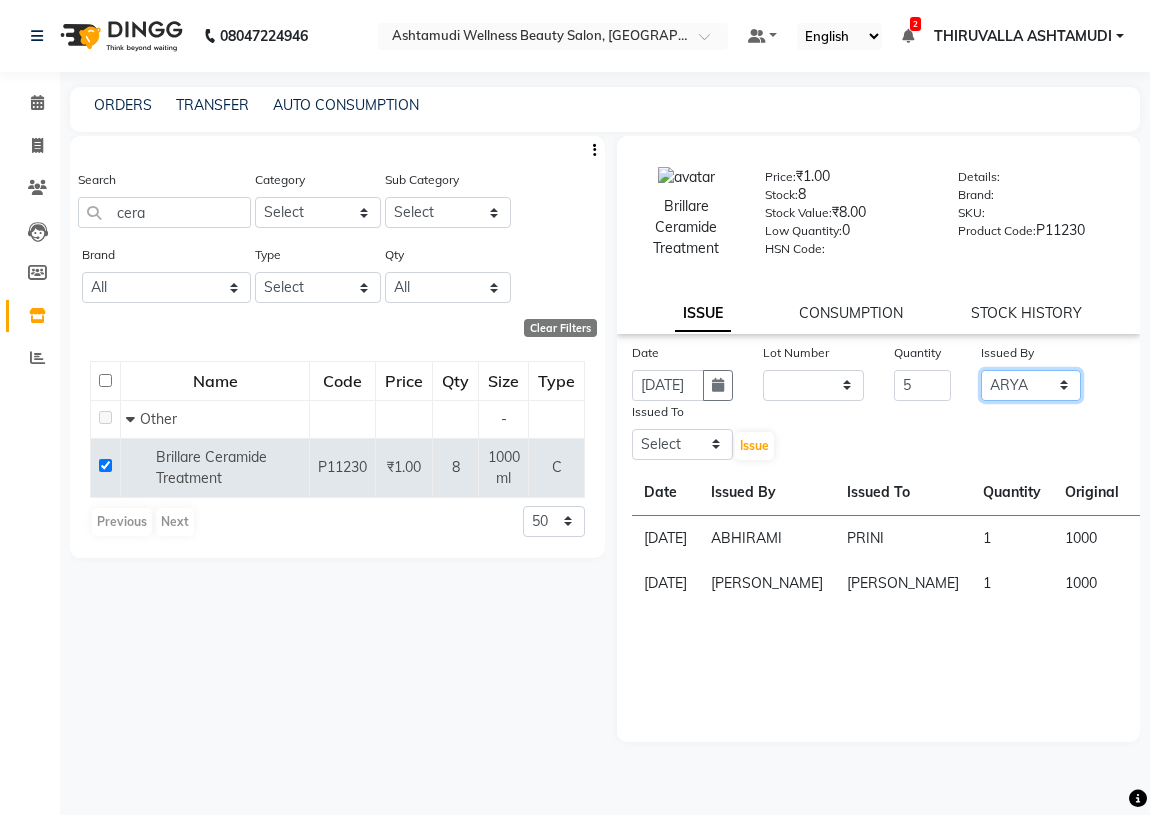 select on "26995" 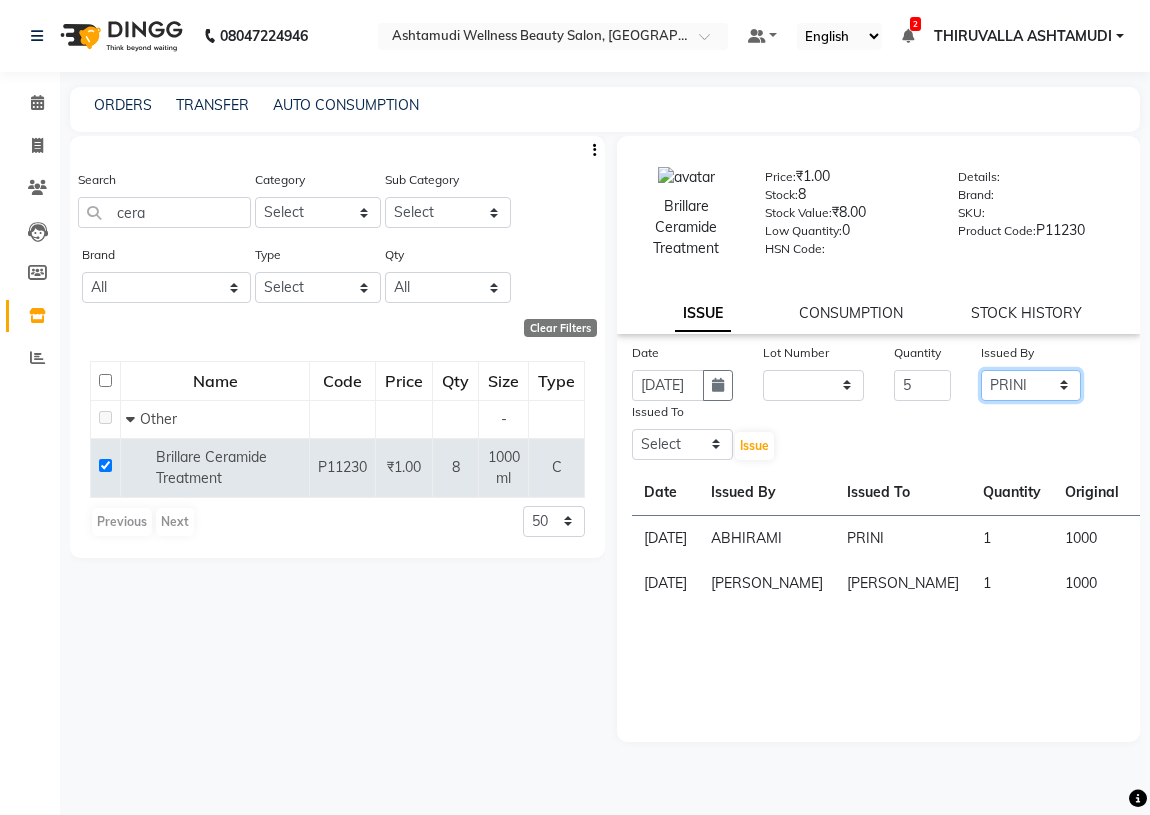 click on "Select ABHIRAMI		 ARYA Eshani GAYATHRIDEVI	K C	 JISNA KHEM MAYA MAYA Nila PRINI		 RINA RAI SHINY ABY THIRUVALLA ASHTAMUDI" 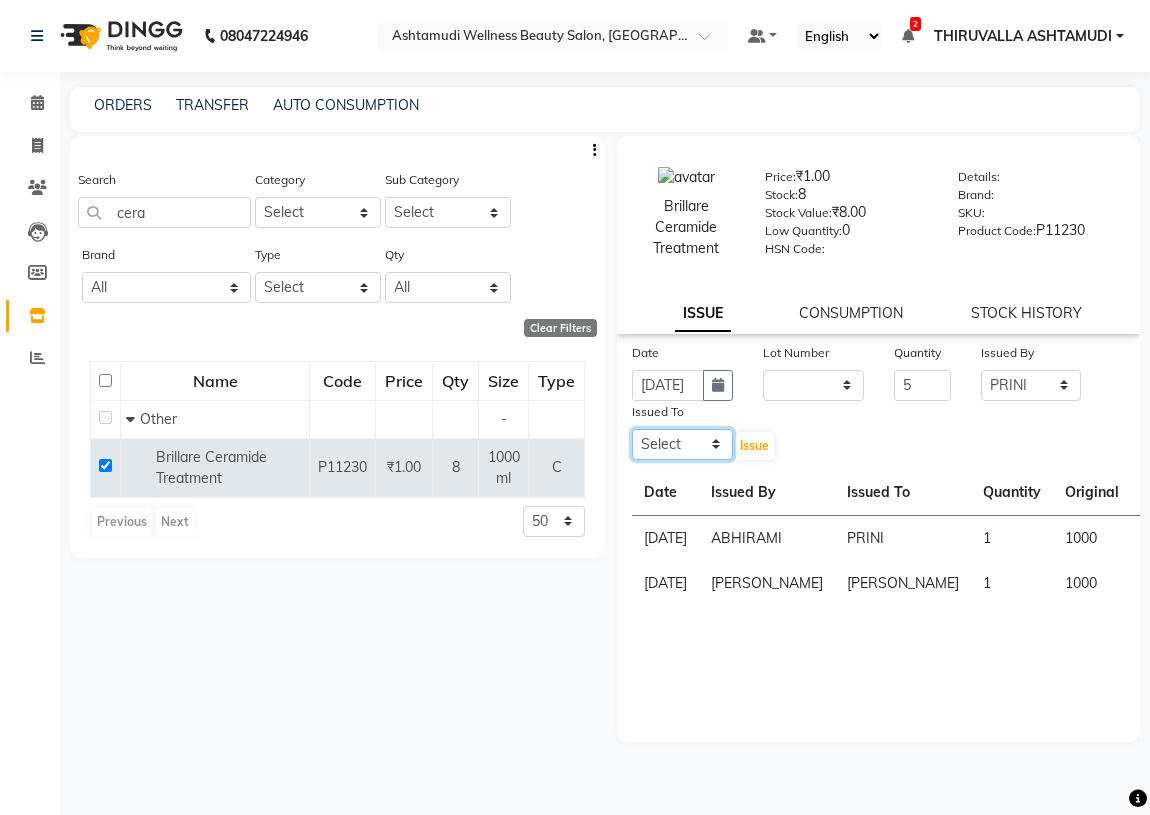 click on "Select ABHIRAMI		 [PERSON_NAME] [PERSON_NAME]	[PERSON_NAME]	 [PERSON_NAME] [PERSON_NAME]		 [PERSON_NAME] SHINY ABY THIRUVALLA ASHTAMUDI" 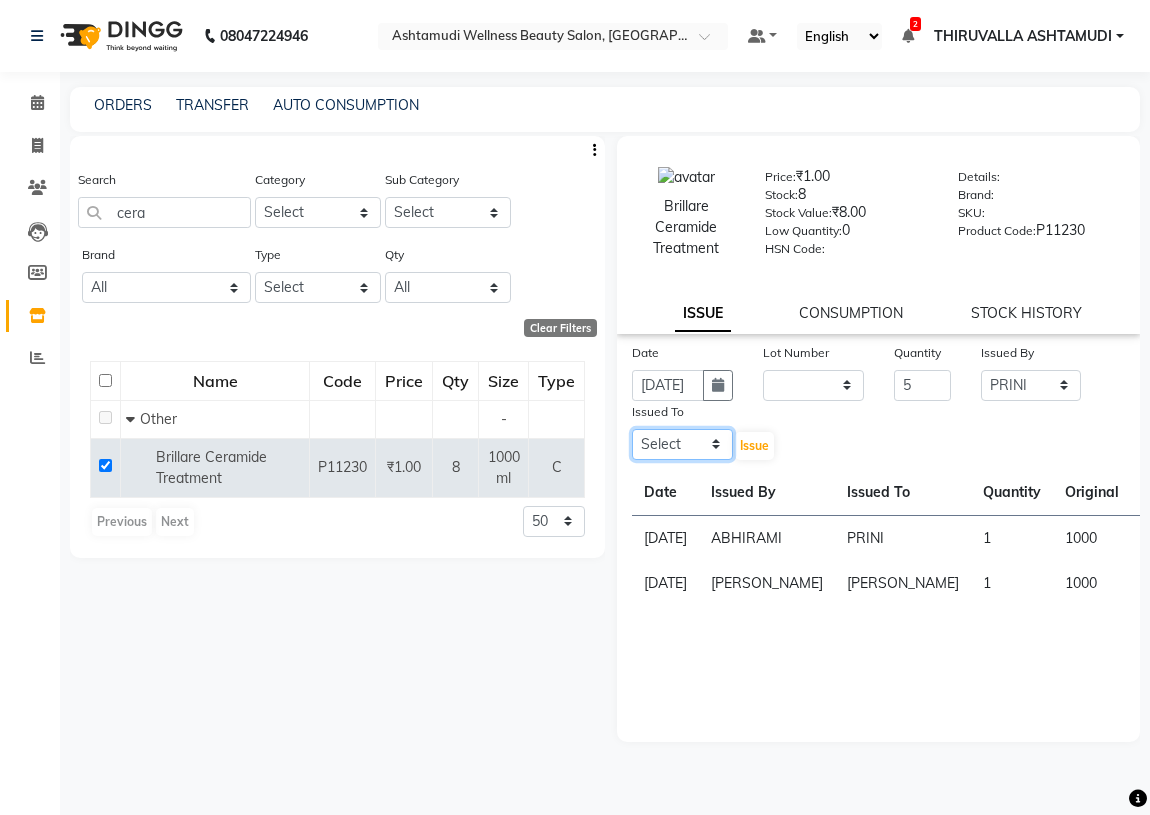 select on "26995" 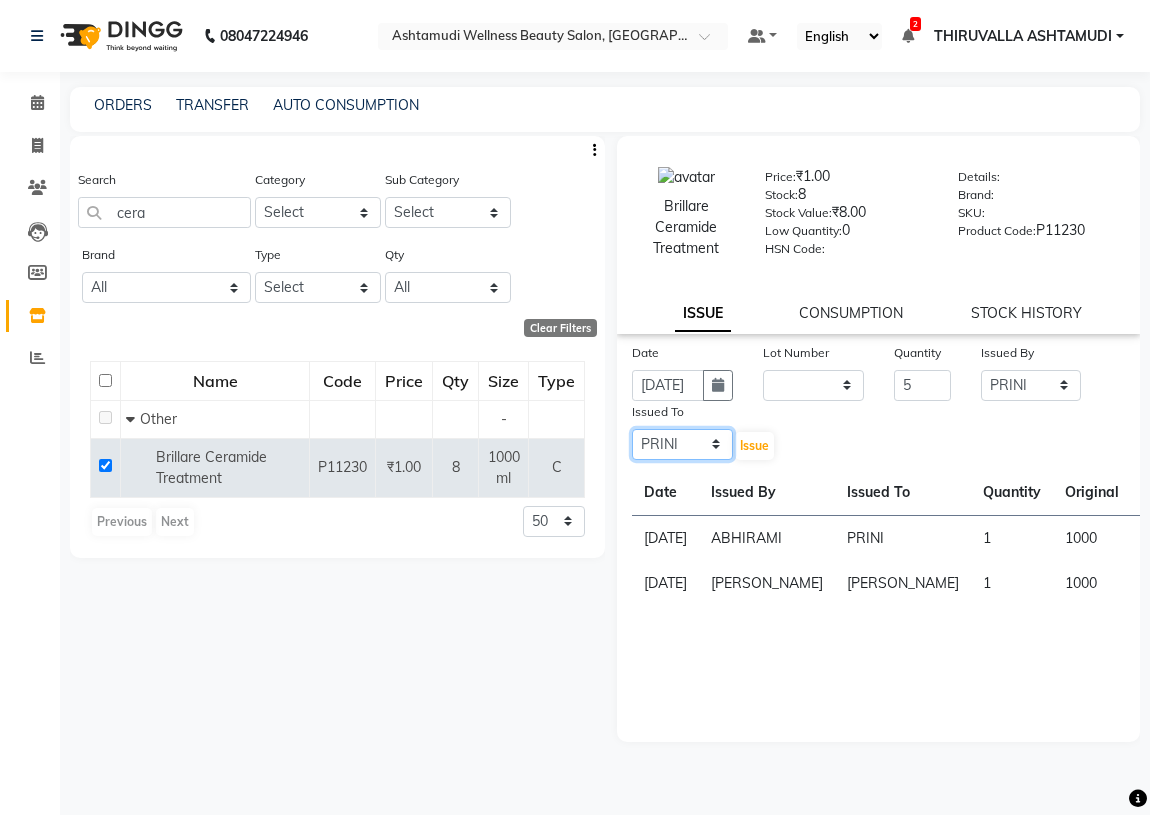 click on "Select ABHIRAMI		 [PERSON_NAME] [PERSON_NAME]	[PERSON_NAME]	 [PERSON_NAME] [PERSON_NAME]		 [PERSON_NAME] SHINY ABY THIRUVALLA ASHTAMUDI" 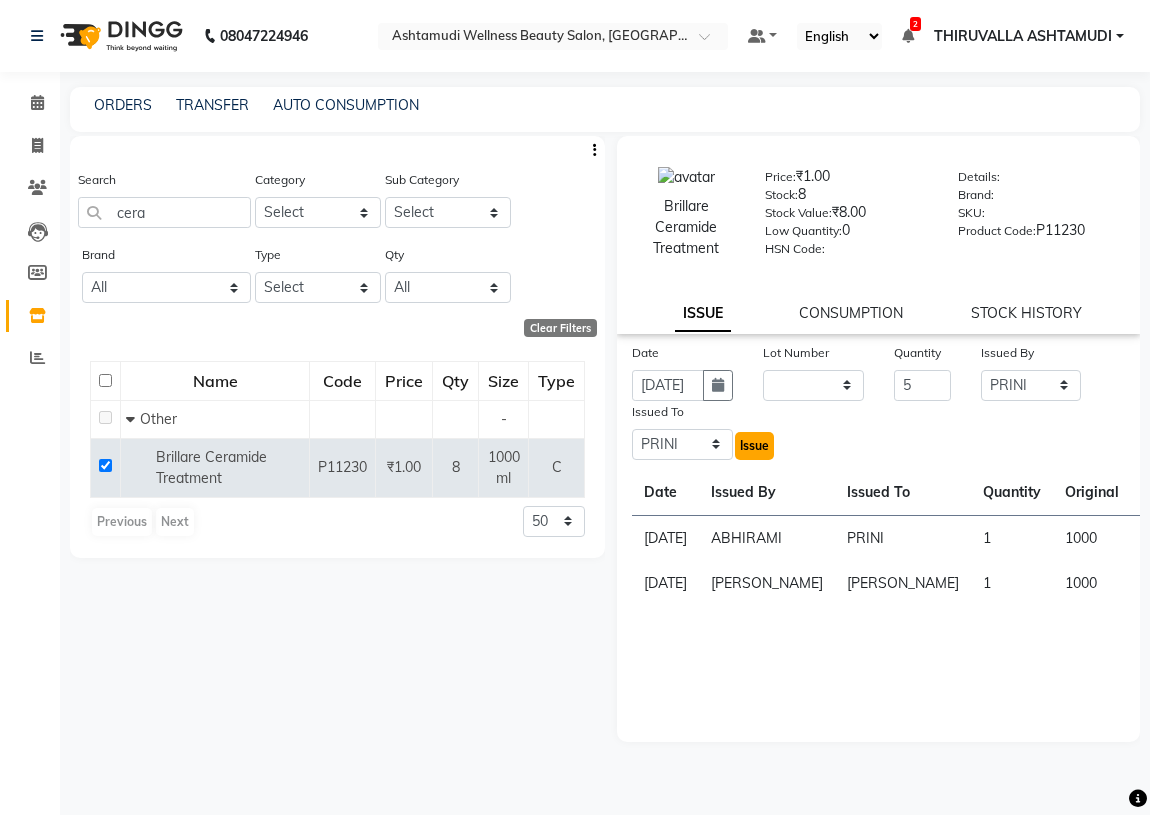 click on "Issue" 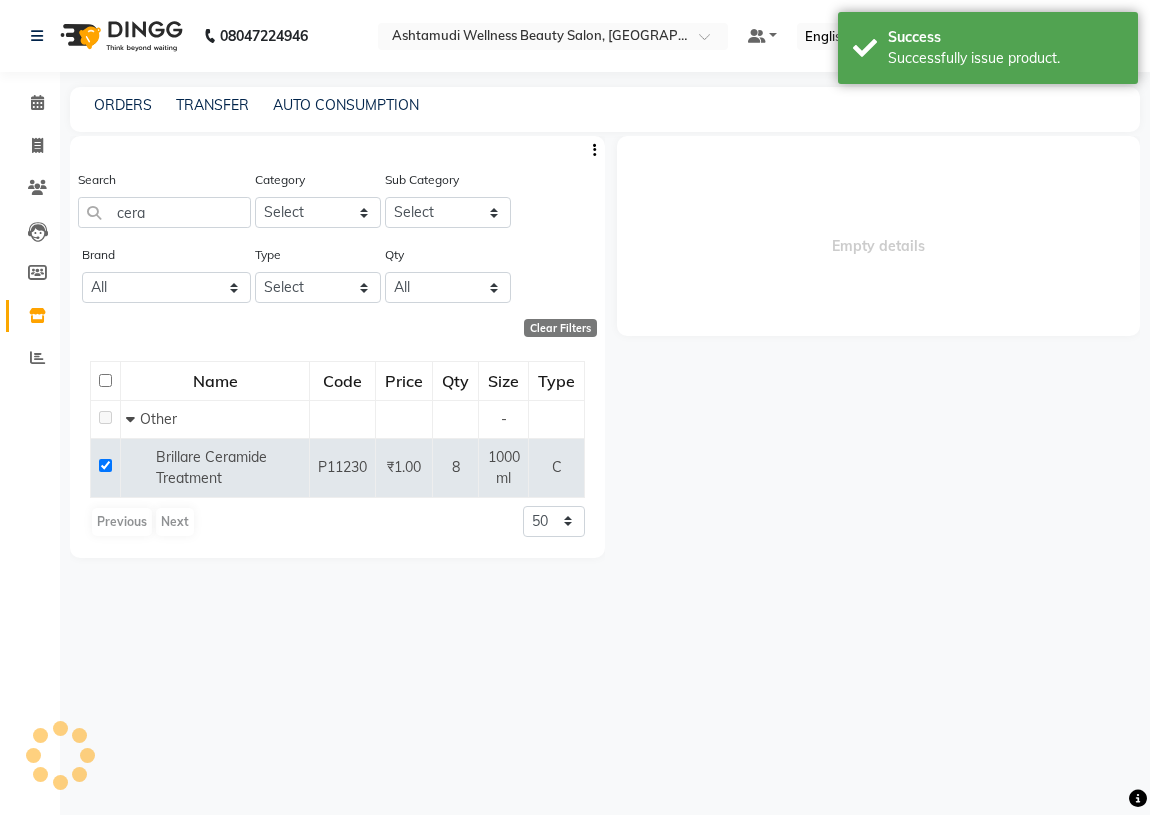 select 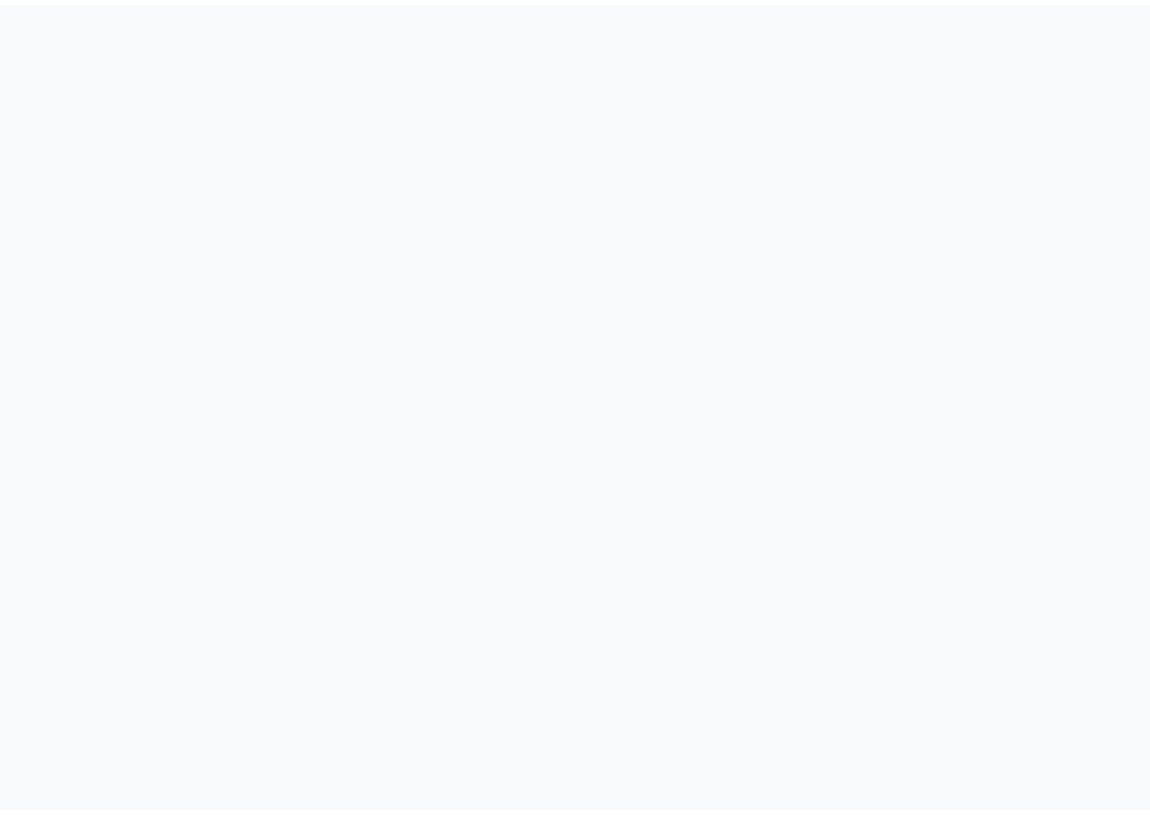 scroll, scrollTop: 0, scrollLeft: 0, axis: both 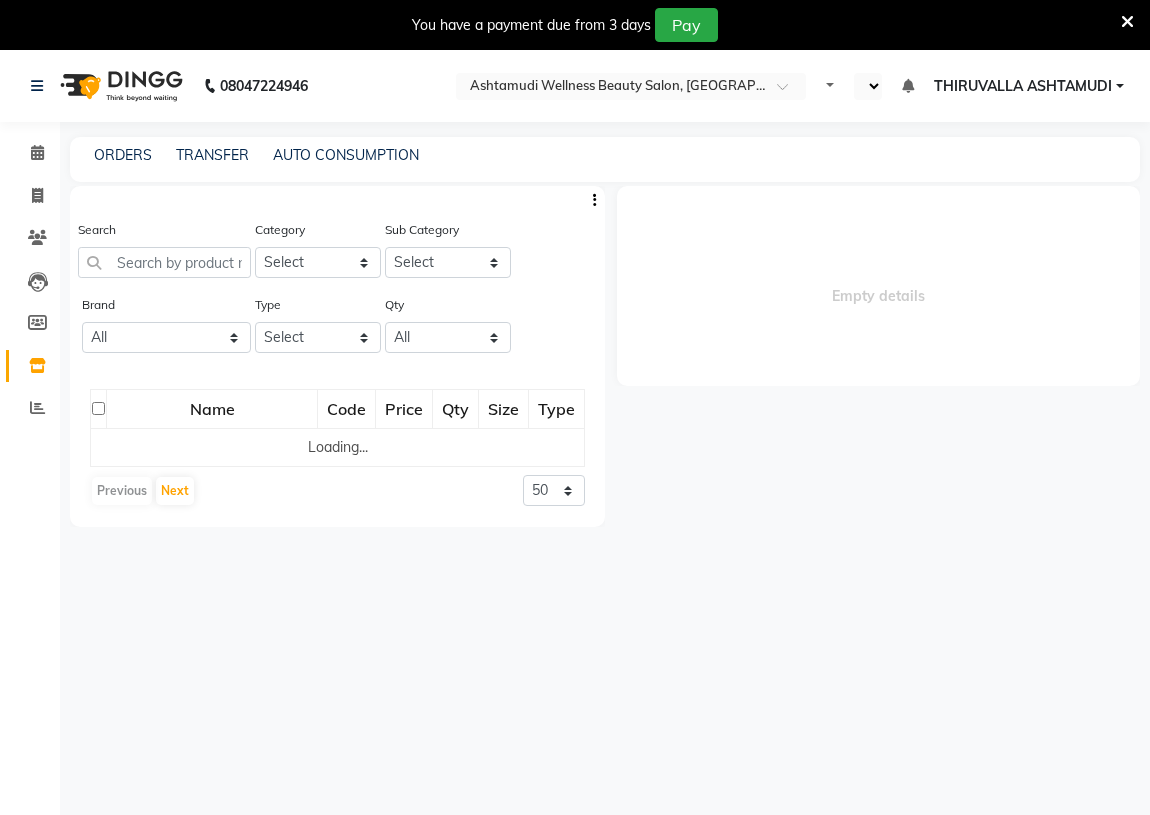 select on "en" 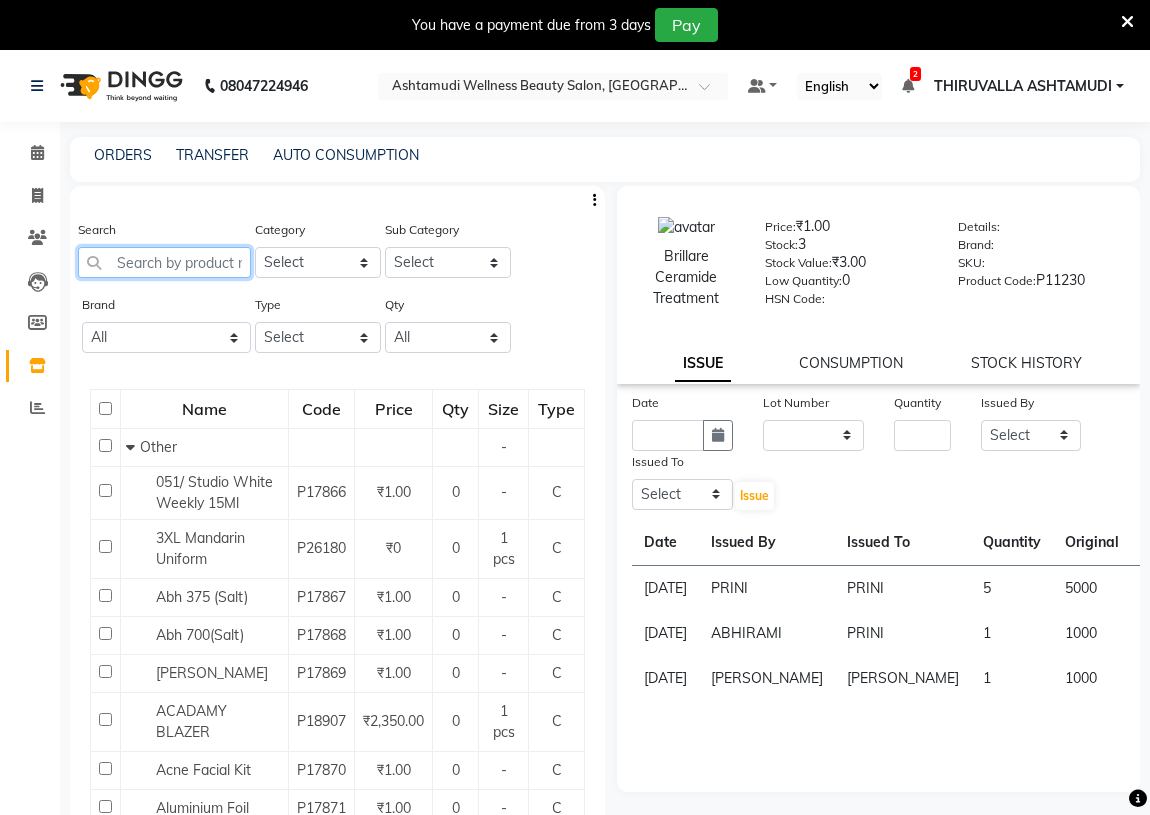 click 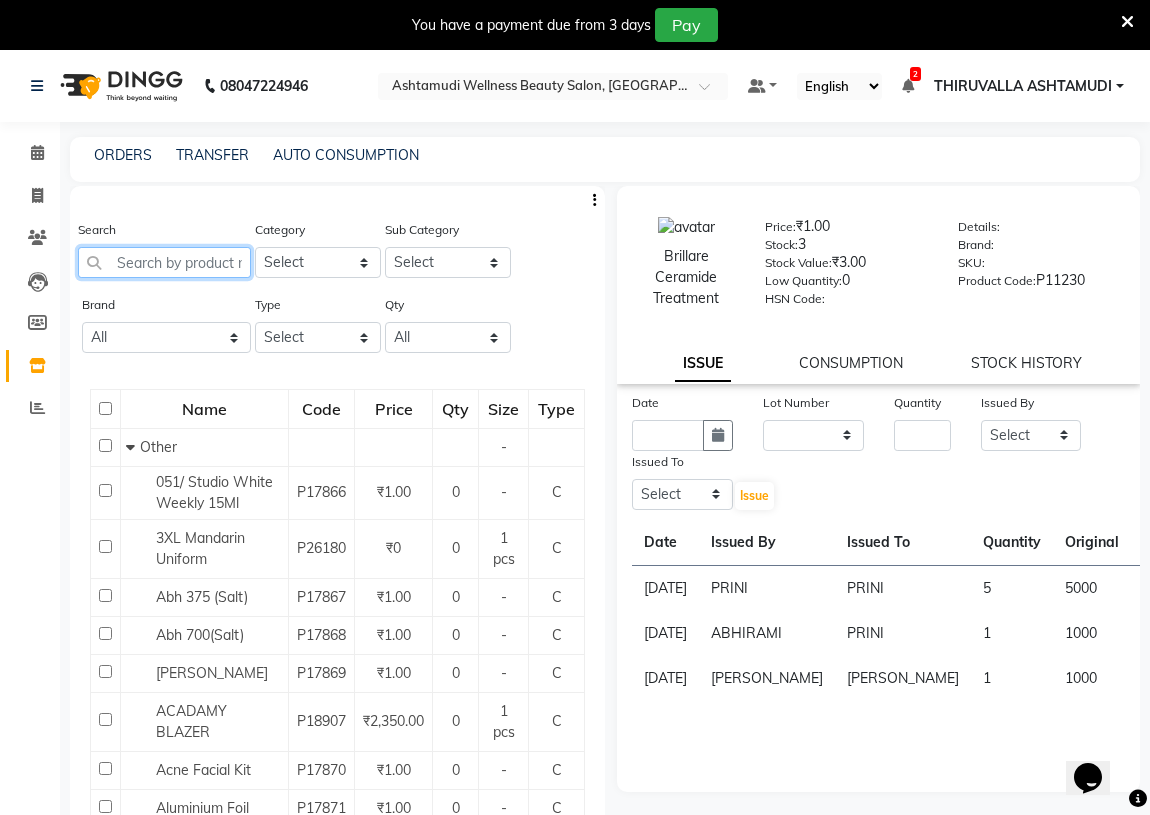 scroll, scrollTop: 0, scrollLeft: 0, axis: both 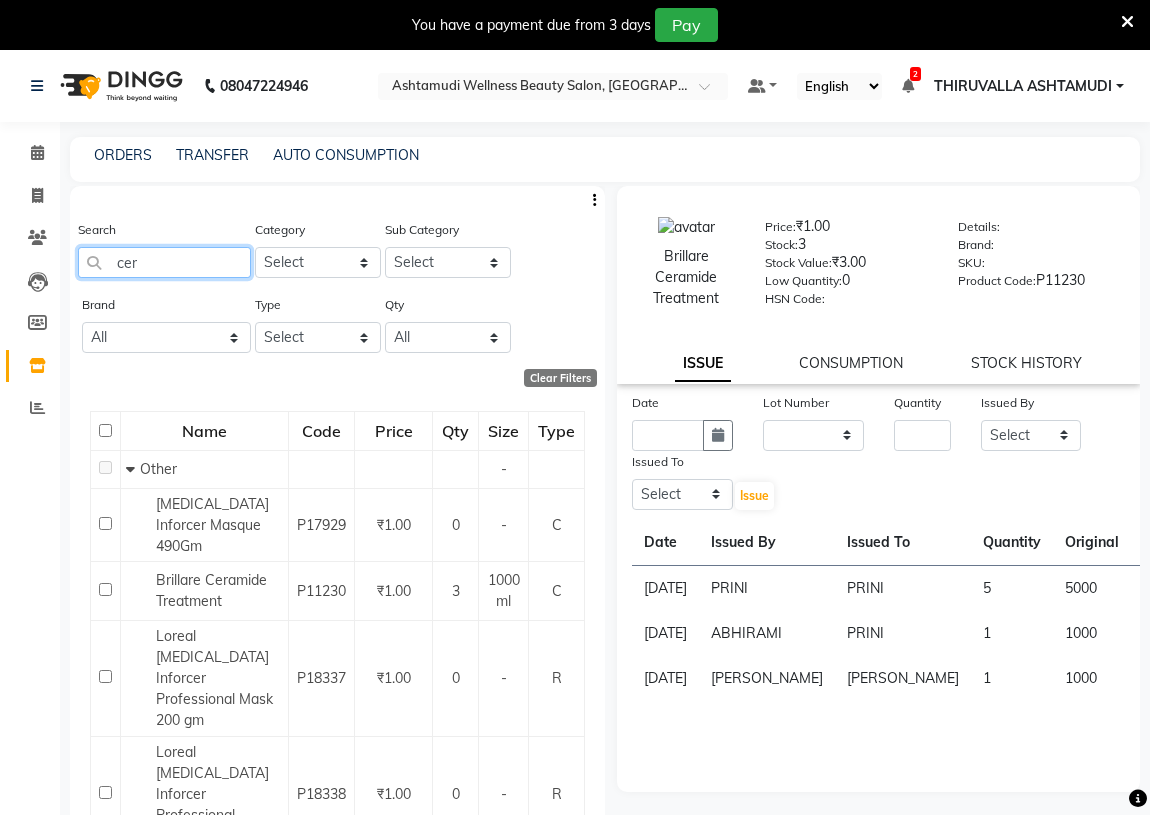 click on "cer" 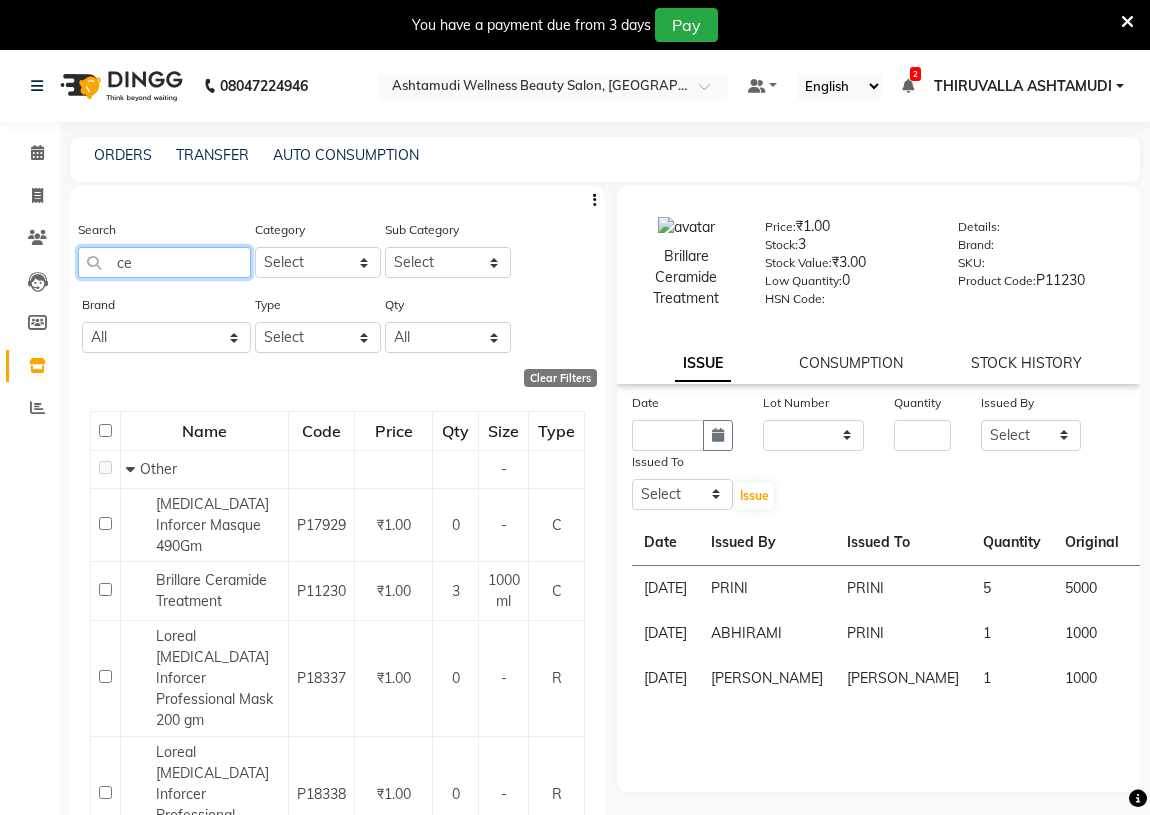 type on "c" 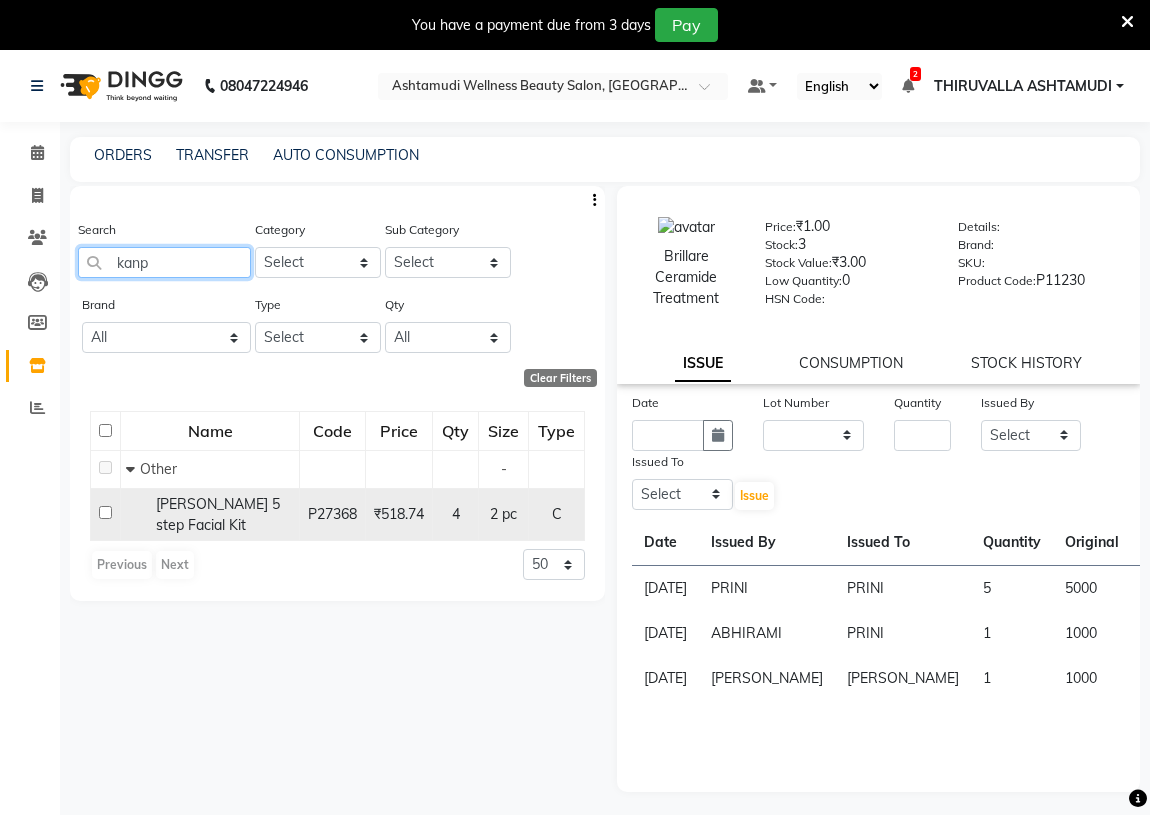 type on "kanp" 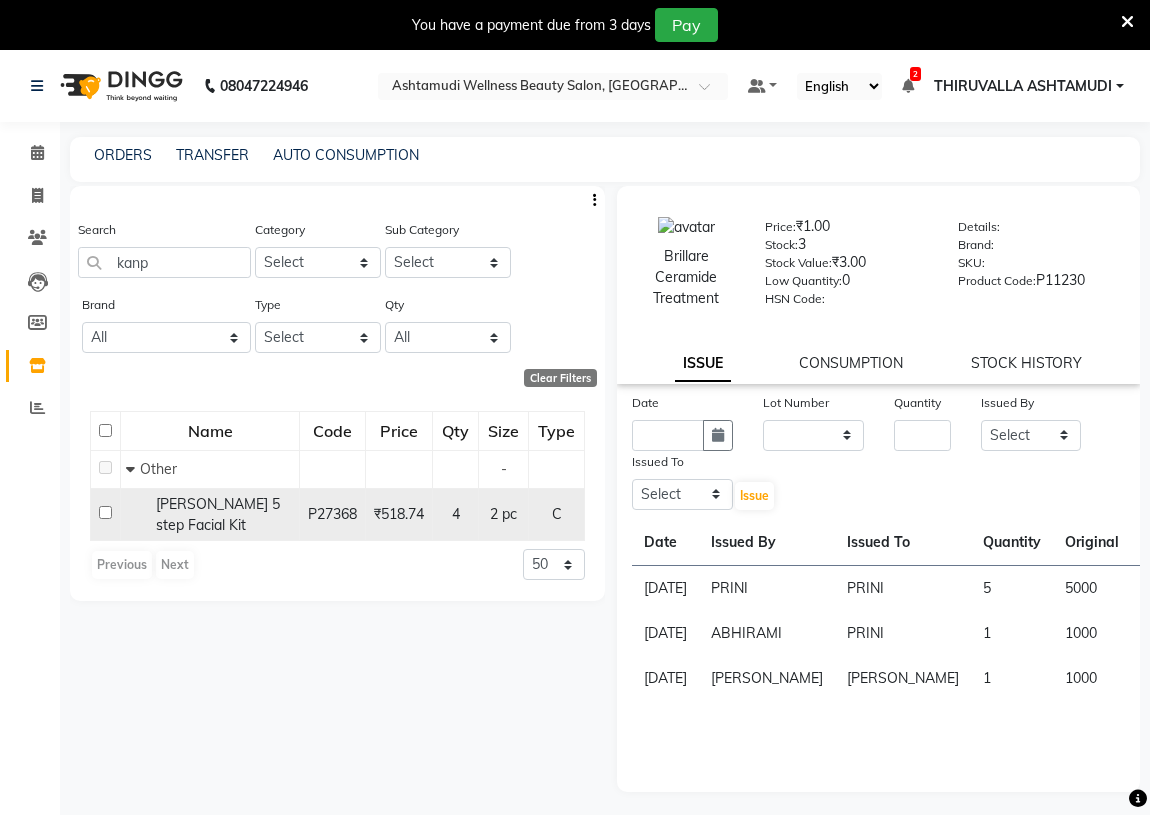 click 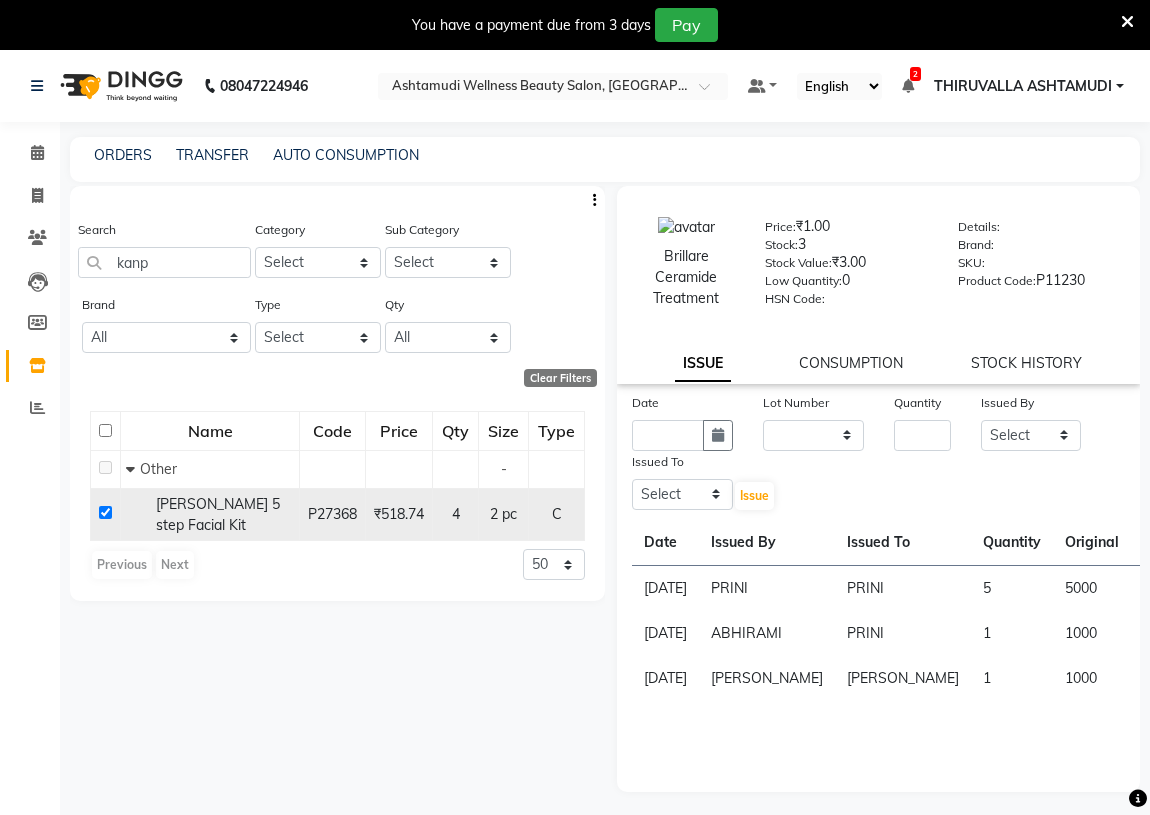 checkbox on "true" 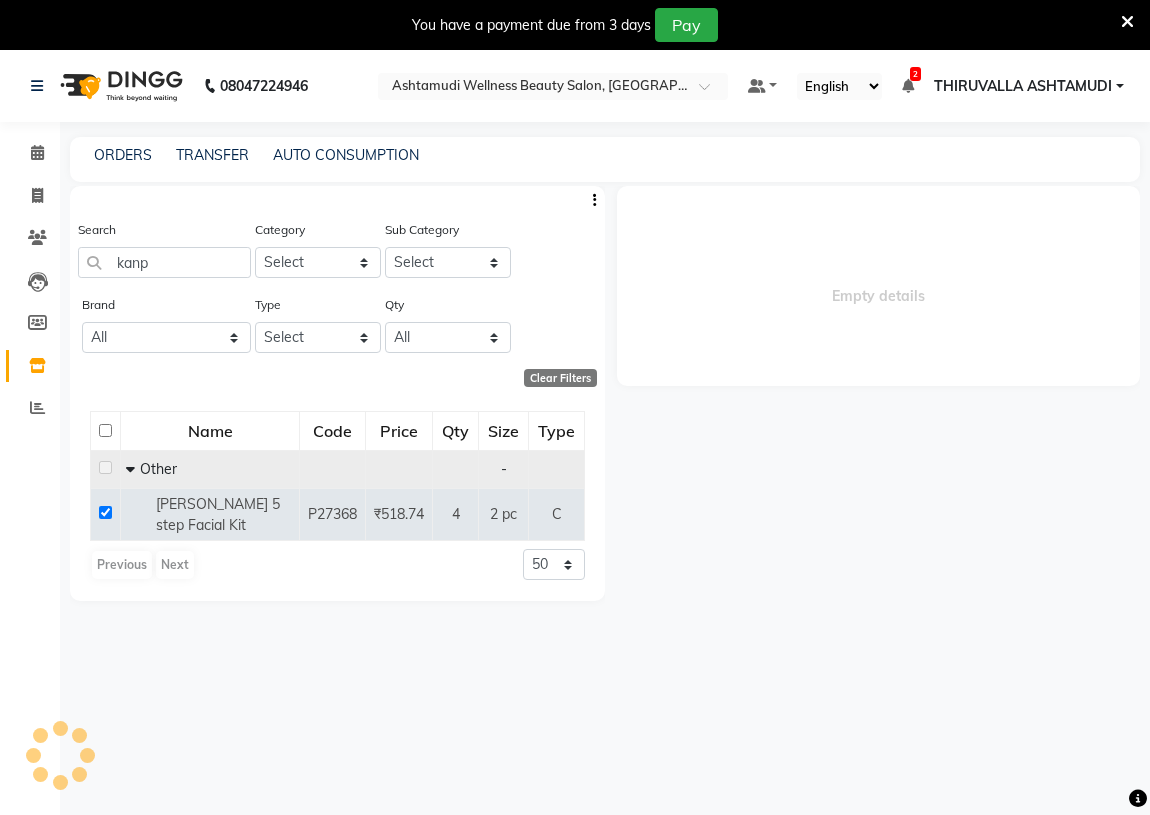select 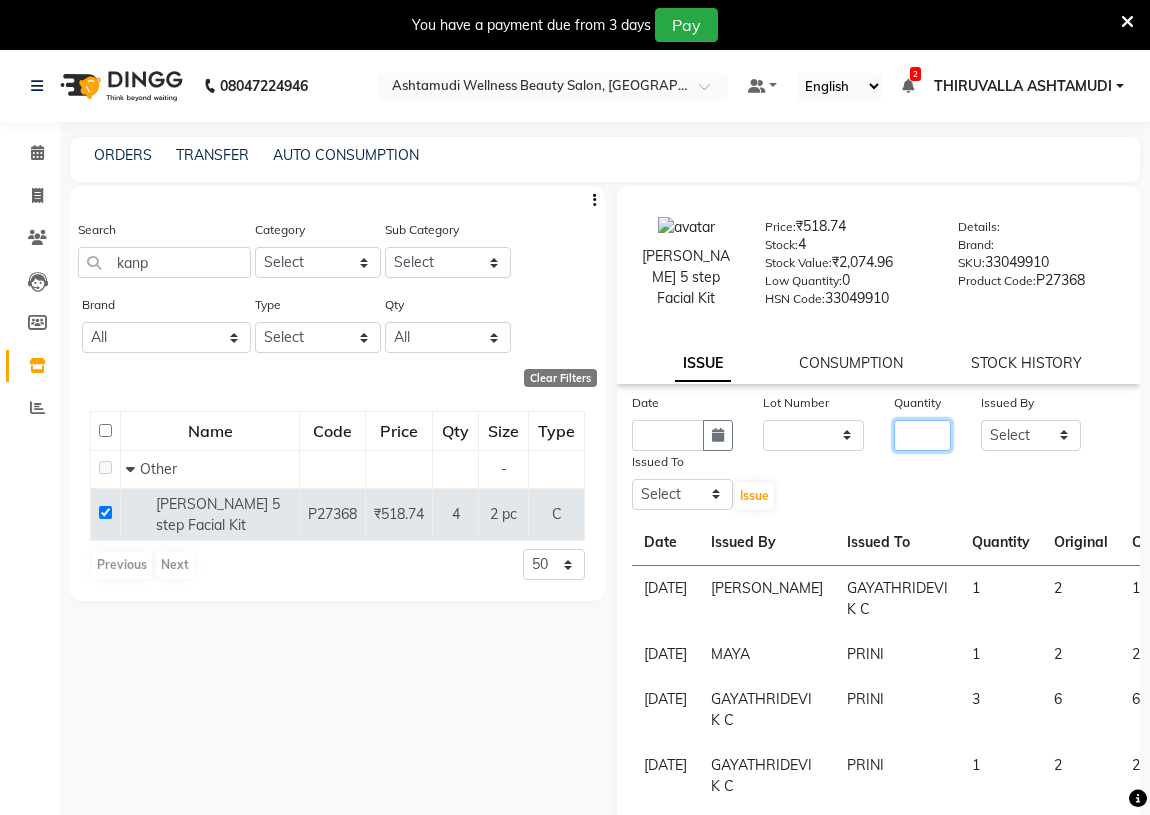 click 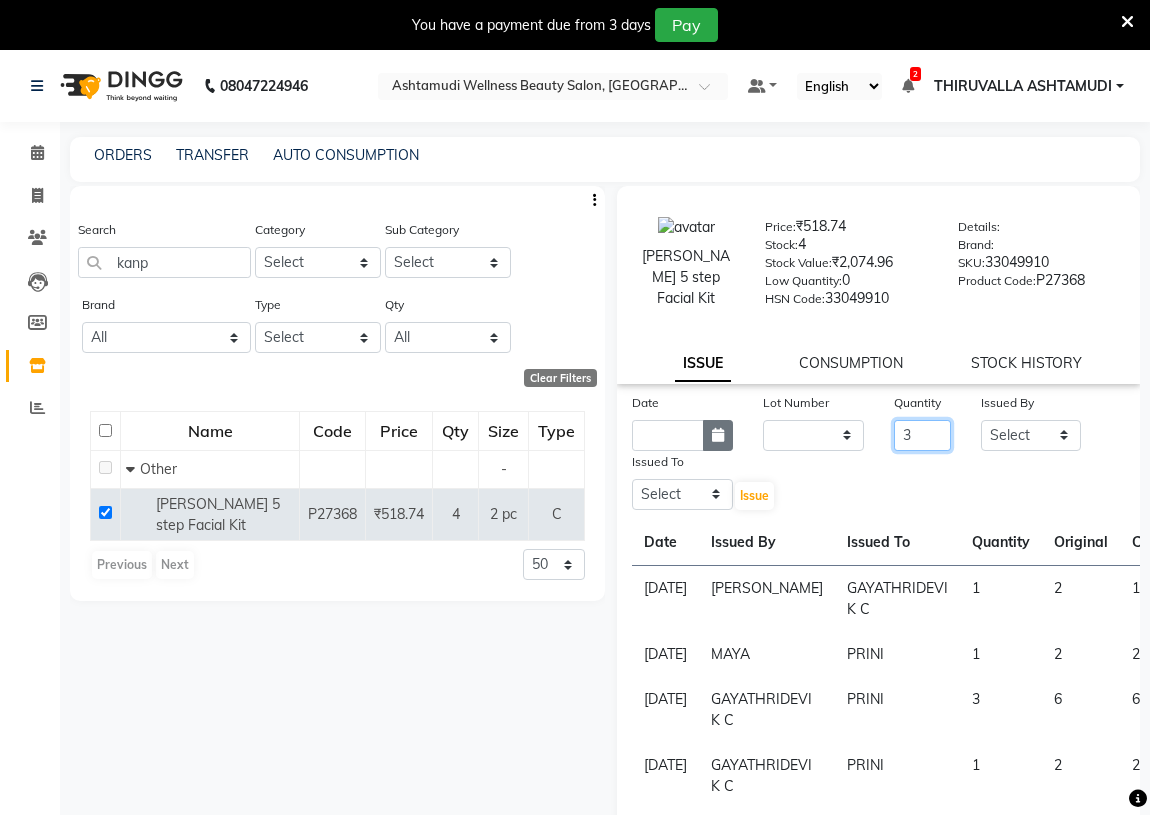 type on "3" 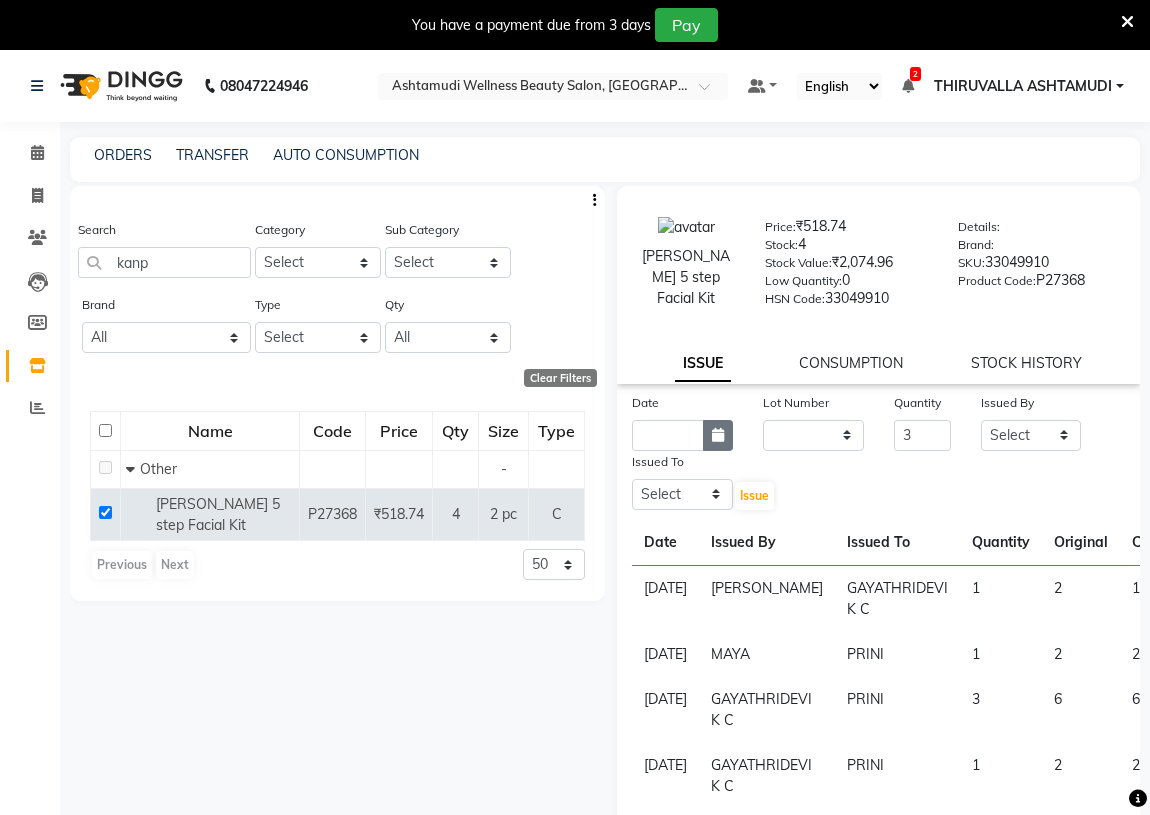click 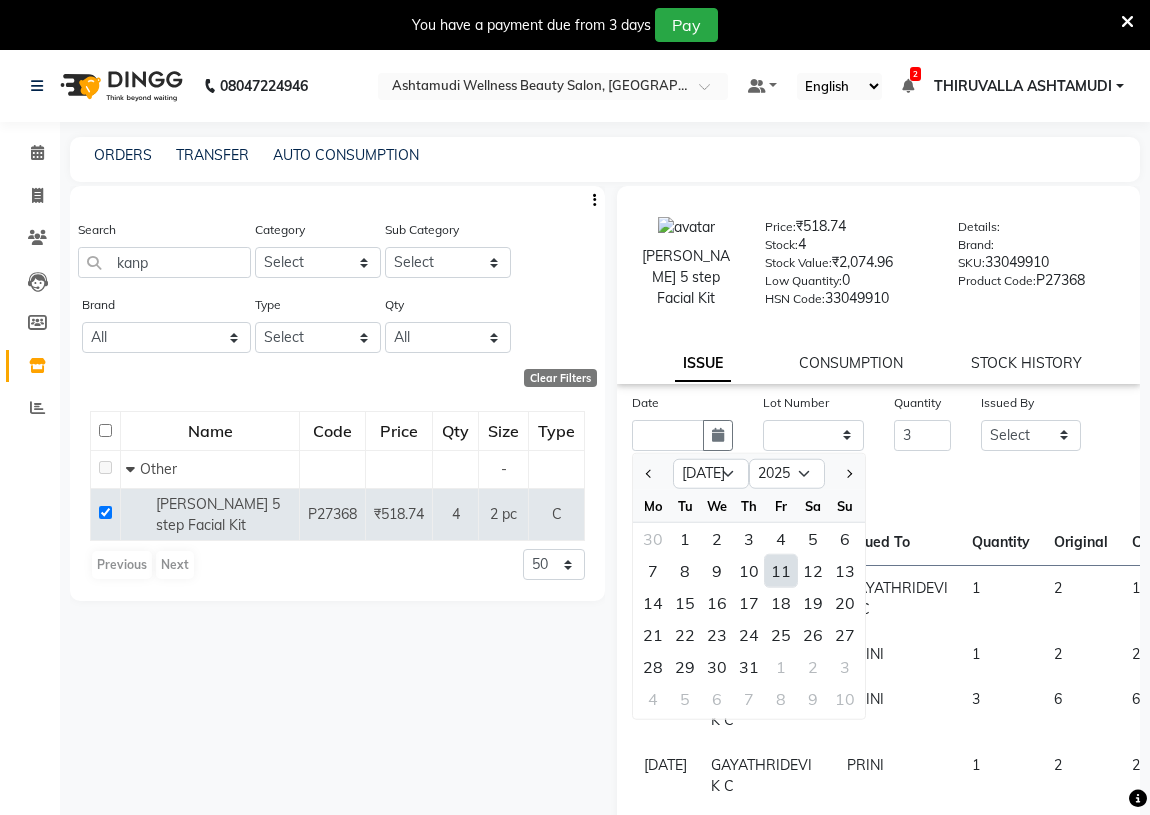 click on "11" 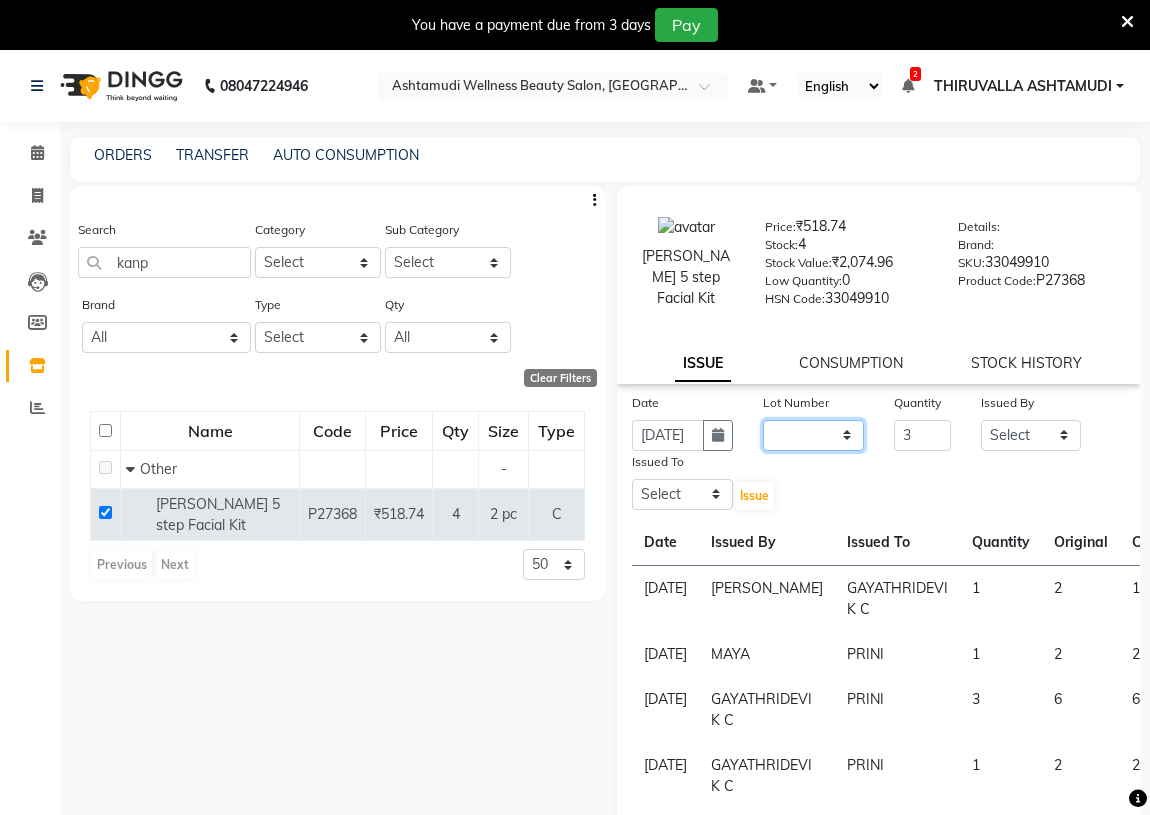 click on "None" 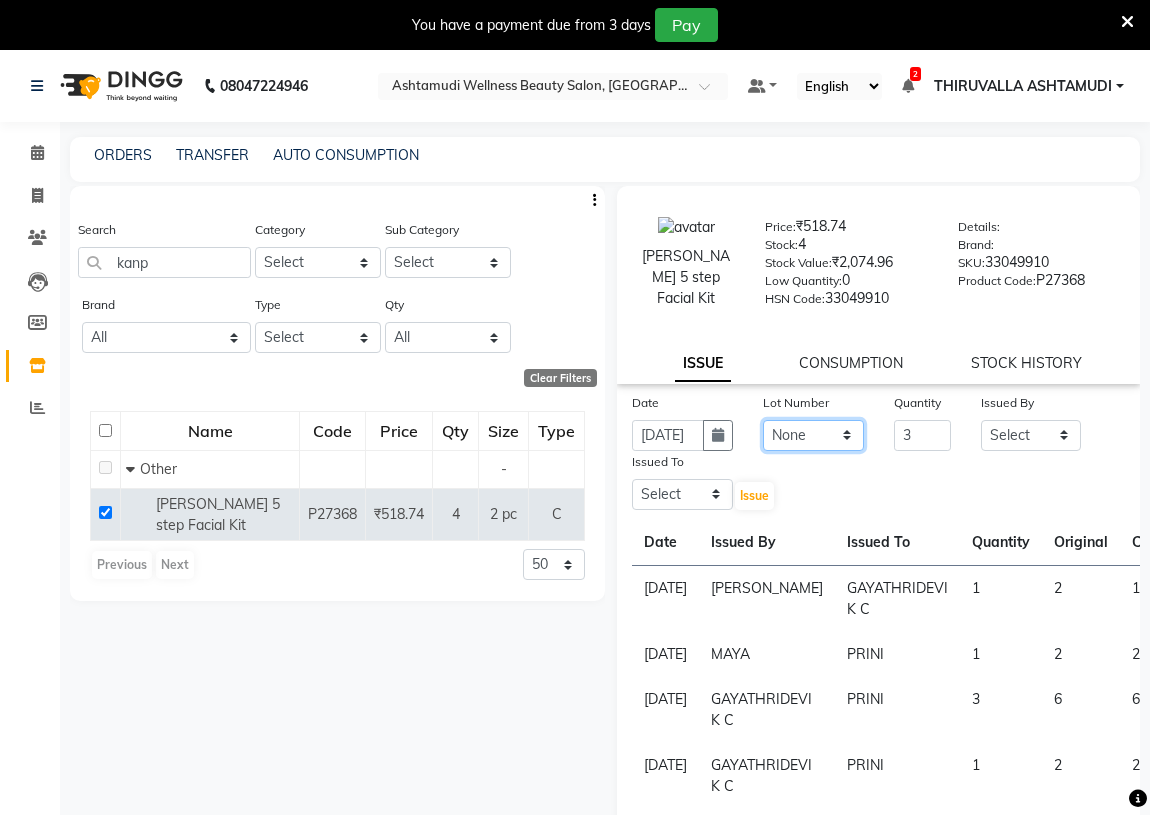 click on "None" 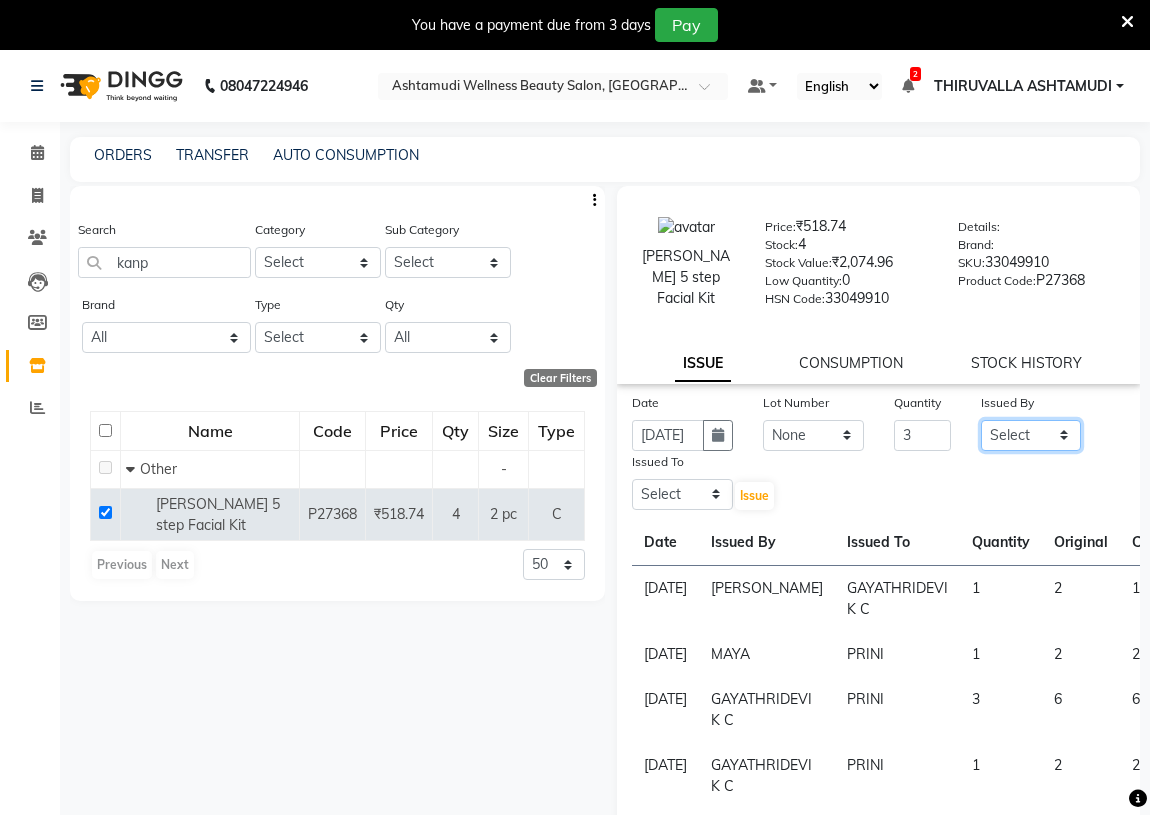 click on "Select ABHIRAMI		 [PERSON_NAME] [PERSON_NAME]	[PERSON_NAME]	 [PERSON_NAME] [PERSON_NAME]		 [PERSON_NAME] SHINY ABY THIRUVALLA ASHTAMUDI" 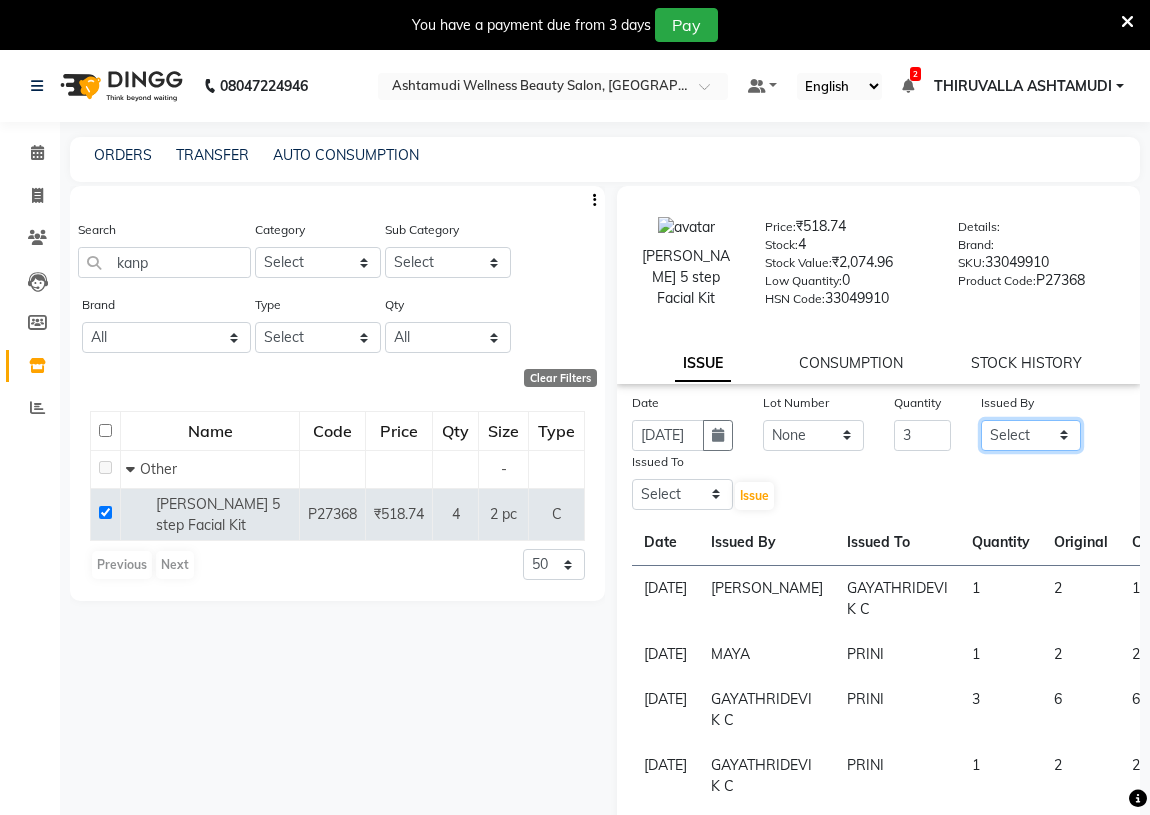 select on "26995" 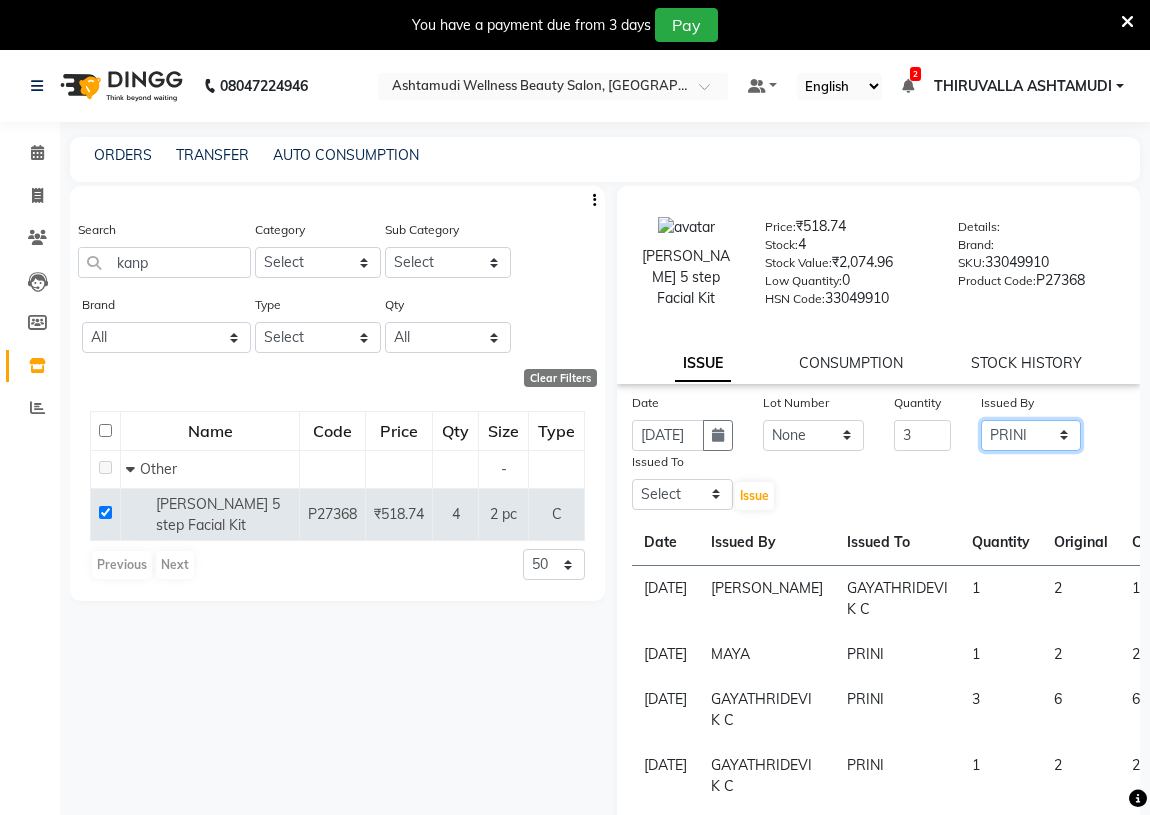 click on "Select ABHIRAMI		 [PERSON_NAME] [PERSON_NAME]	[PERSON_NAME]	 [PERSON_NAME] [PERSON_NAME]		 [PERSON_NAME] SHINY ABY THIRUVALLA ASHTAMUDI" 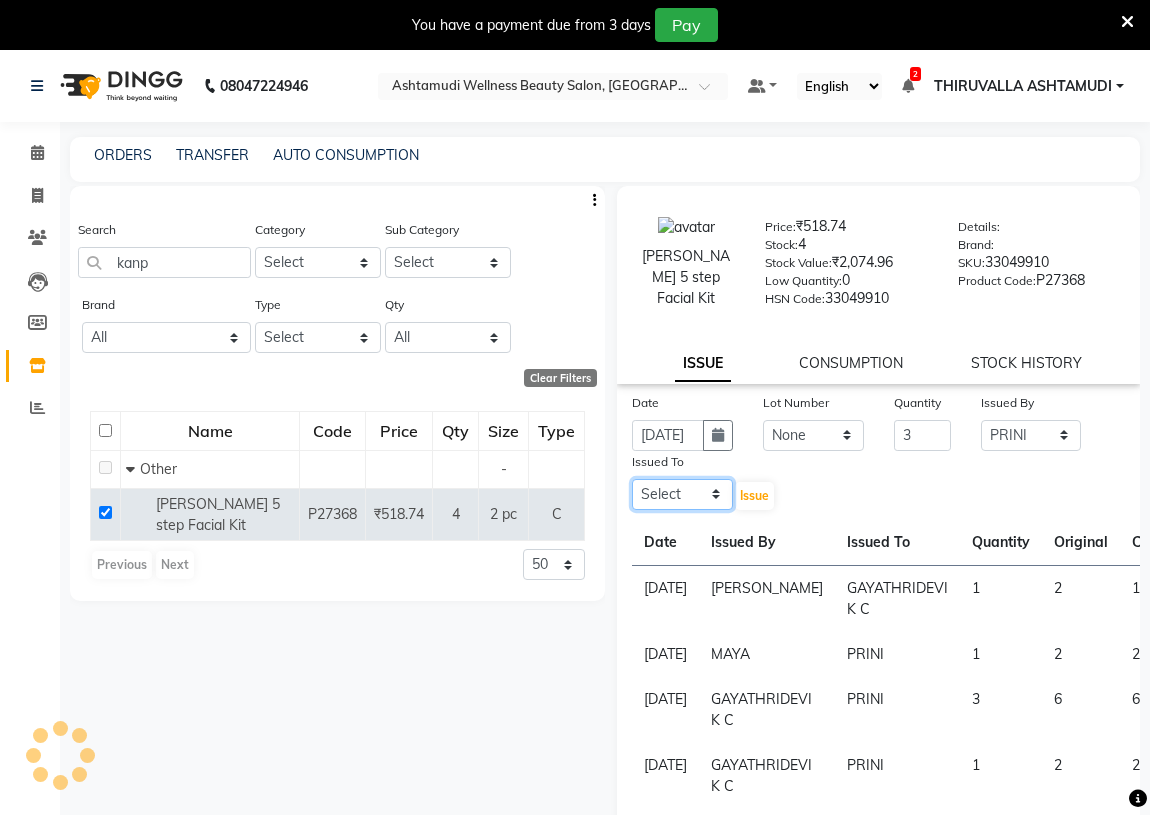 click on "Select ABHIRAMI		 [PERSON_NAME] [PERSON_NAME]	[PERSON_NAME]	 [PERSON_NAME] [PERSON_NAME]		 [PERSON_NAME] SHINY ABY THIRUVALLA ASHTAMUDI" 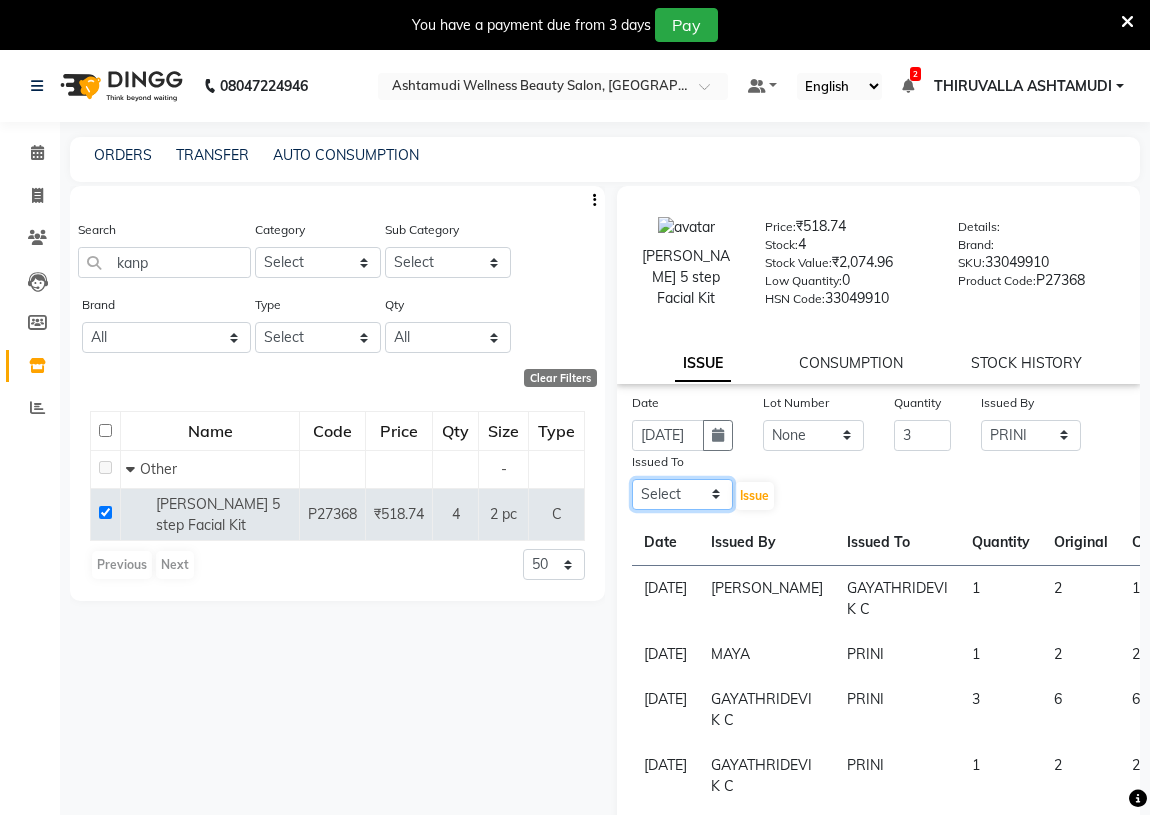 select on "38877" 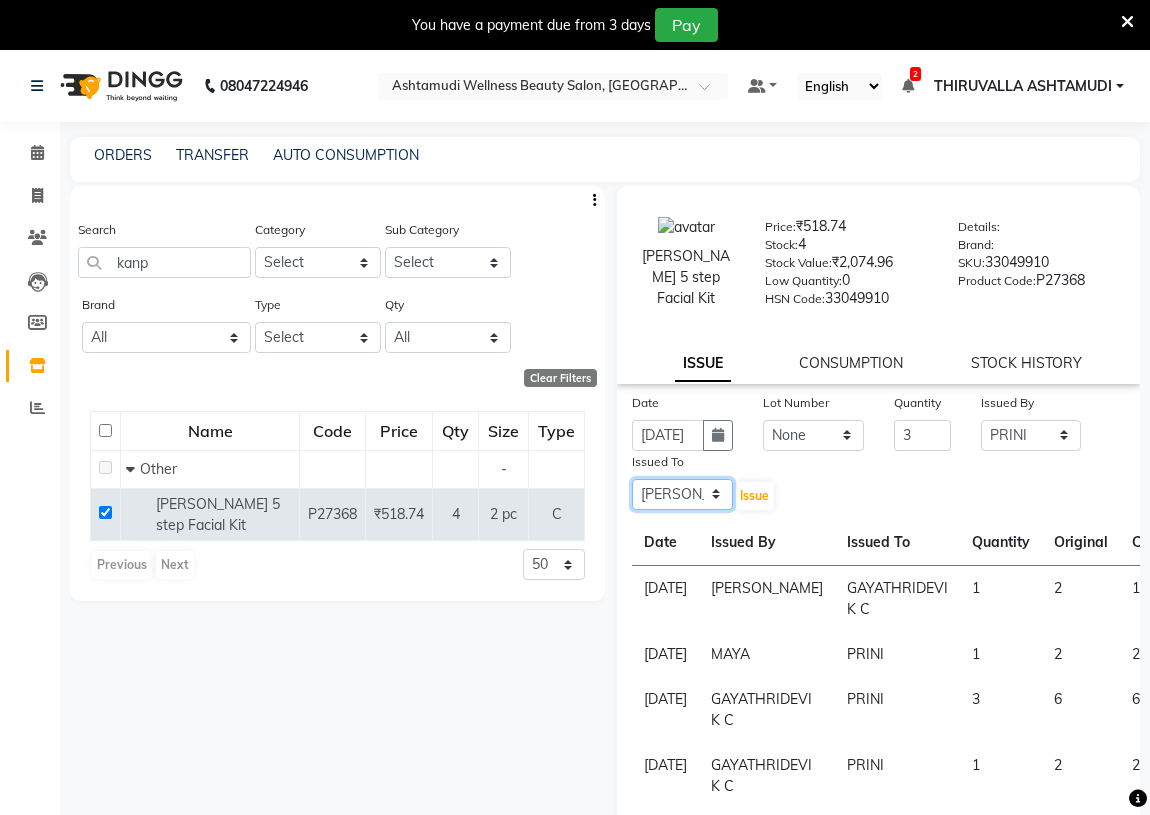 click on "Select ABHIRAMI		 [PERSON_NAME] [PERSON_NAME]	[PERSON_NAME]	 [PERSON_NAME] [PERSON_NAME]		 [PERSON_NAME] SHINY ABY THIRUVALLA ASHTAMUDI" 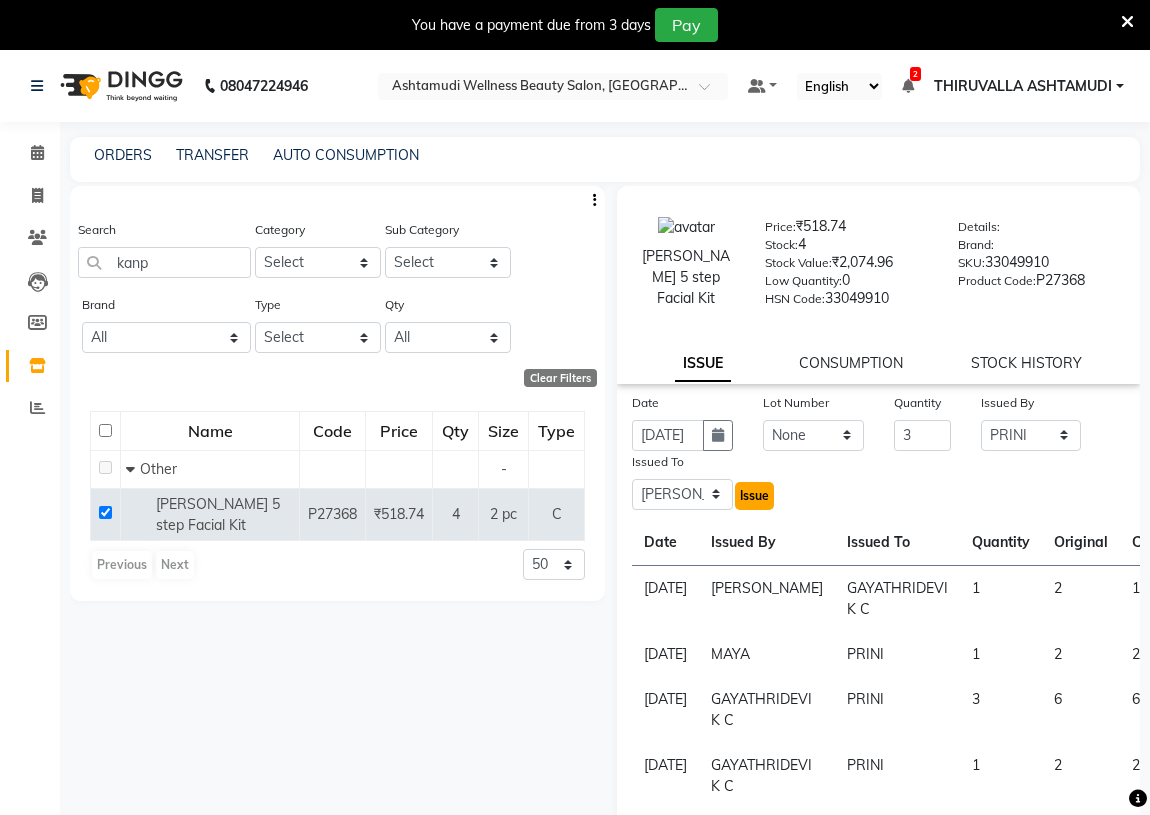 click on "Issue" 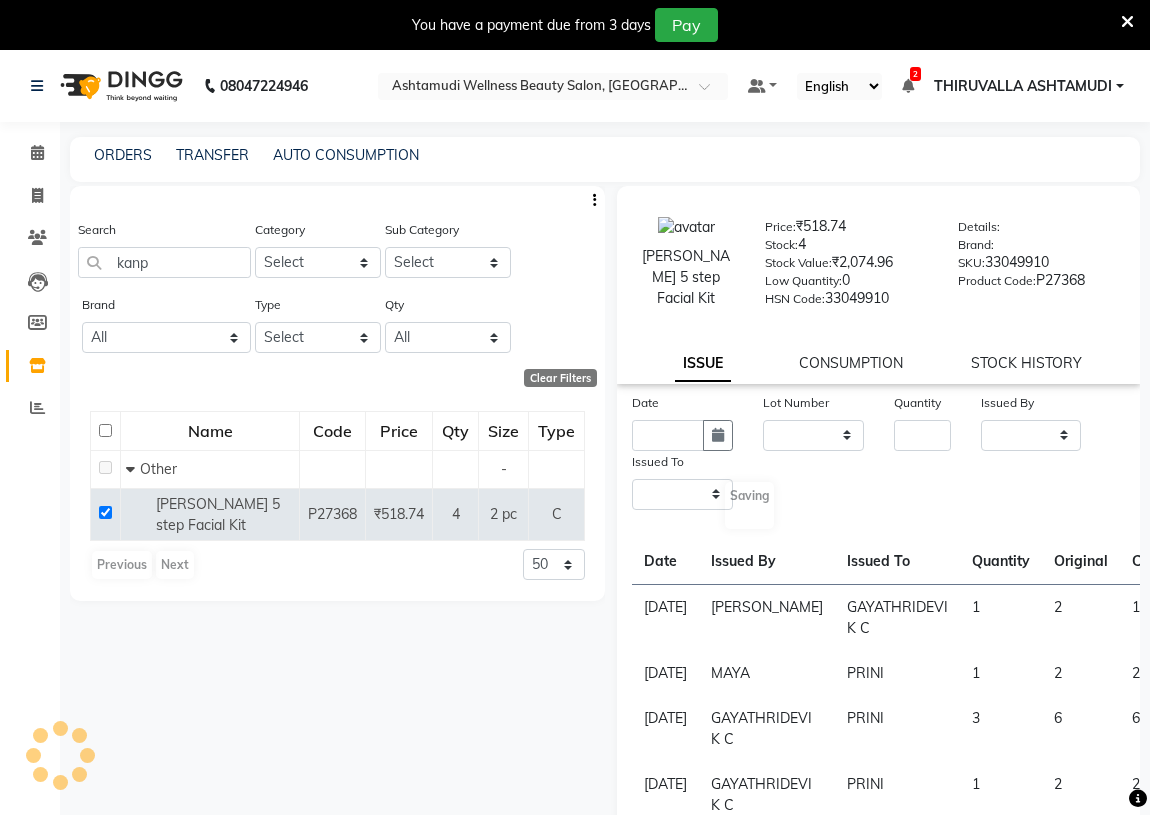 select 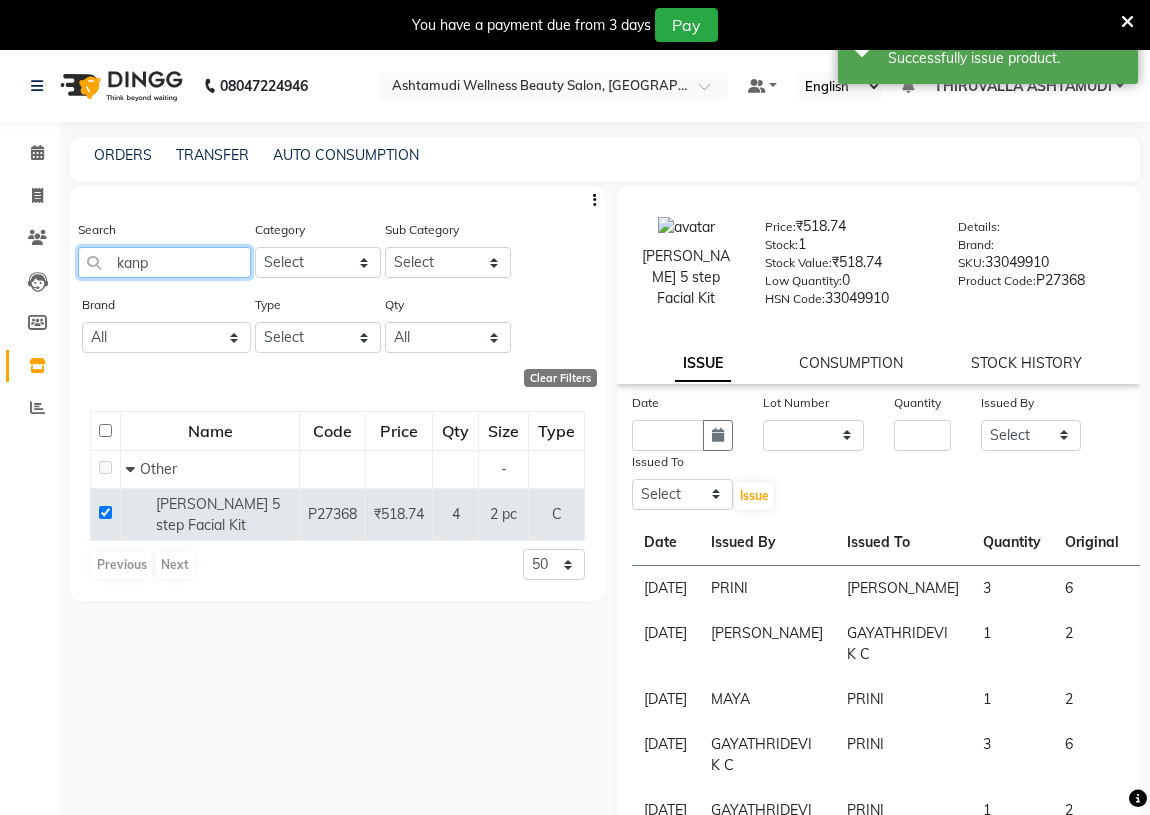 drag, startPoint x: 184, startPoint y: 255, endPoint x: 103, endPoint y: 256, distance: 81.00617 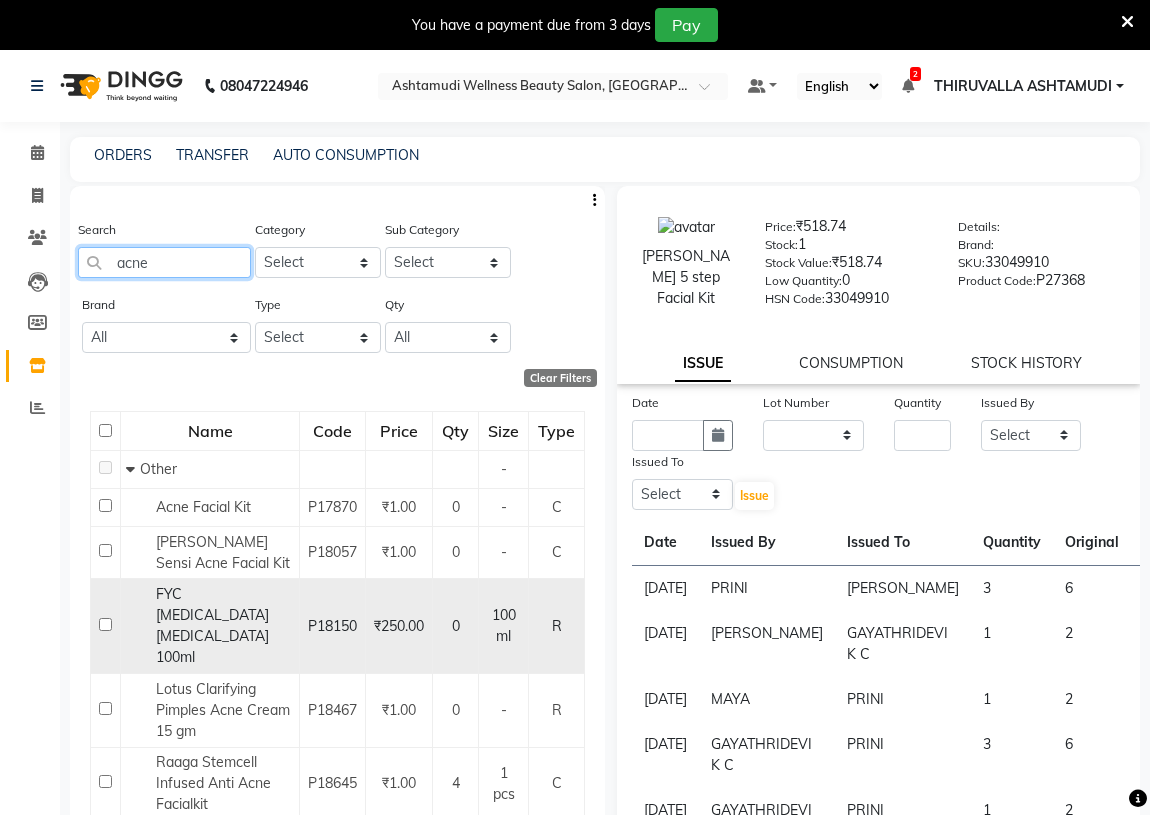 scroll, scrollTop: 90, scrollLeft: 0, axis: vertical 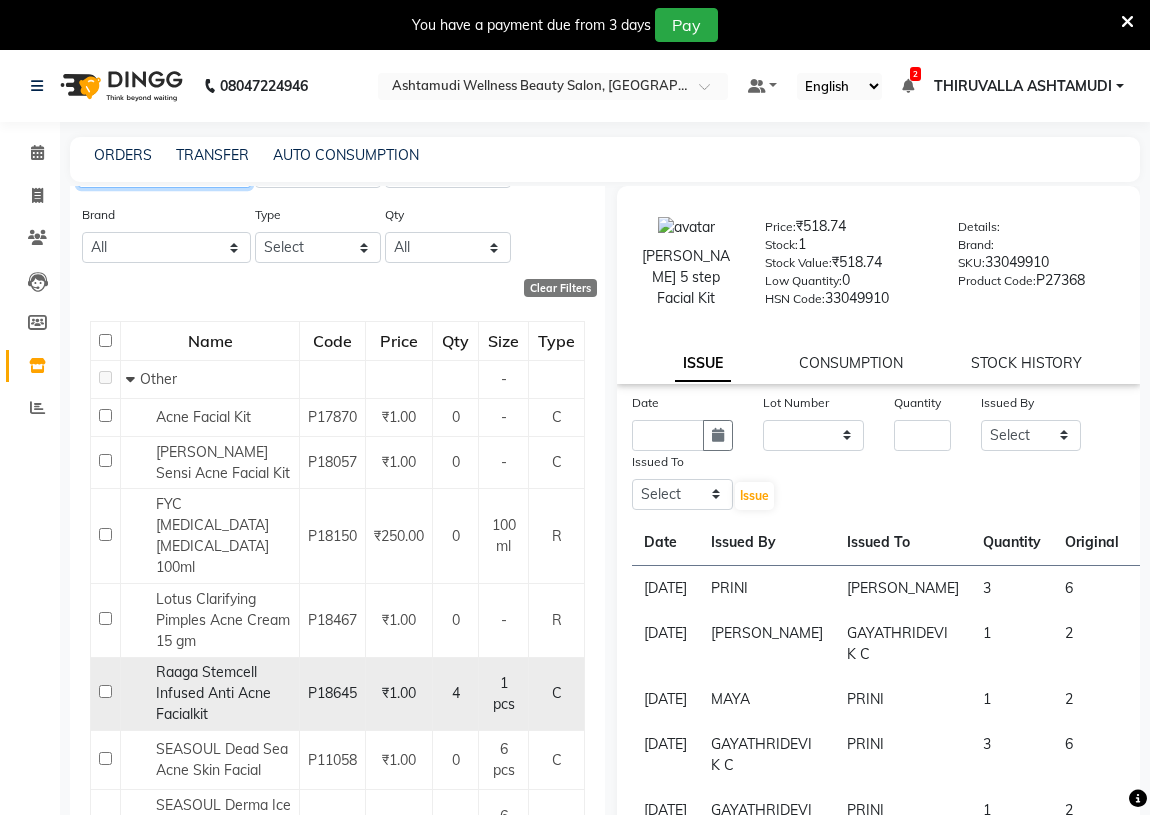 type on "acne" 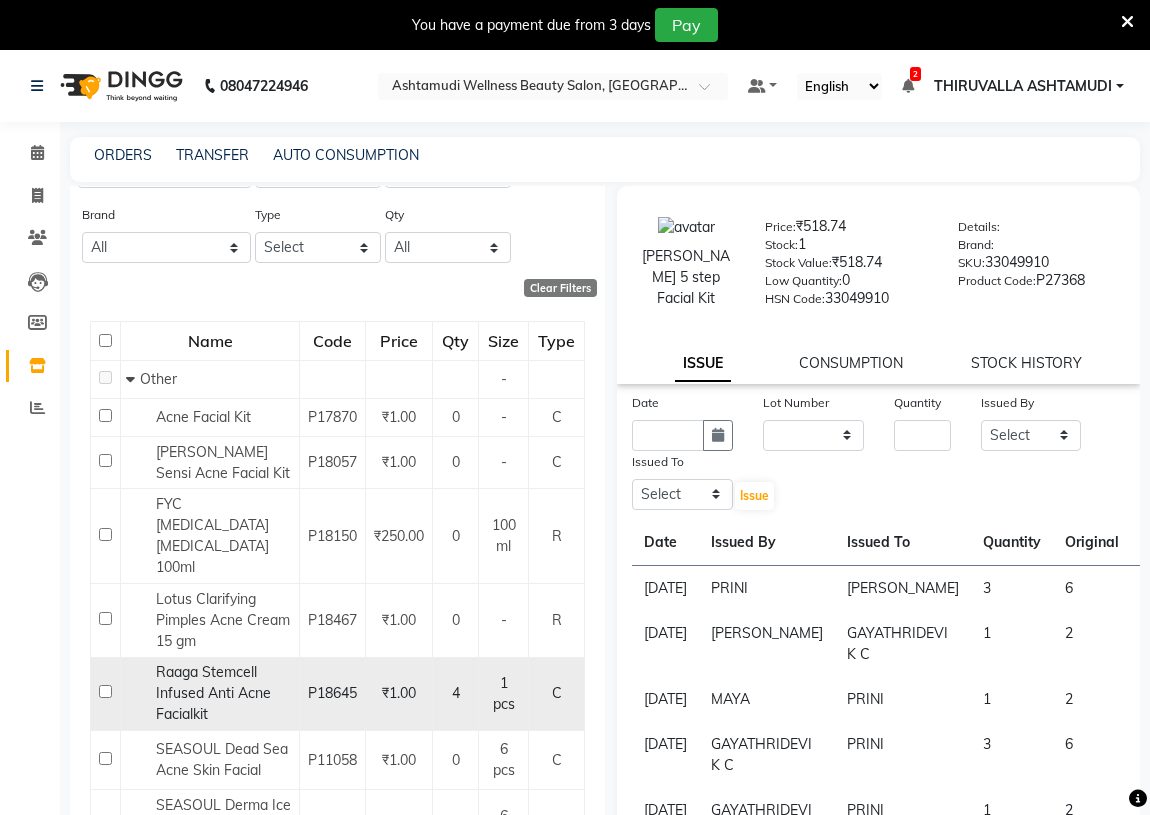 click 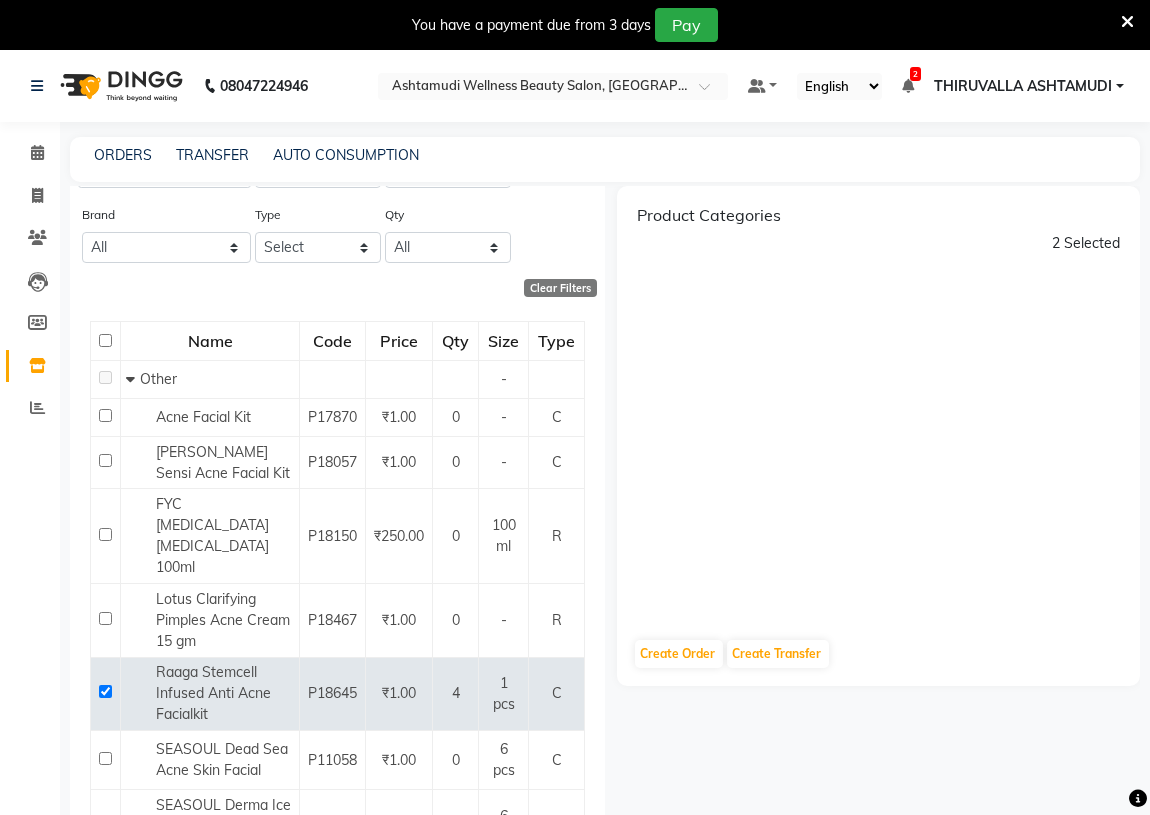 click on "Product Categories 2 Selected" 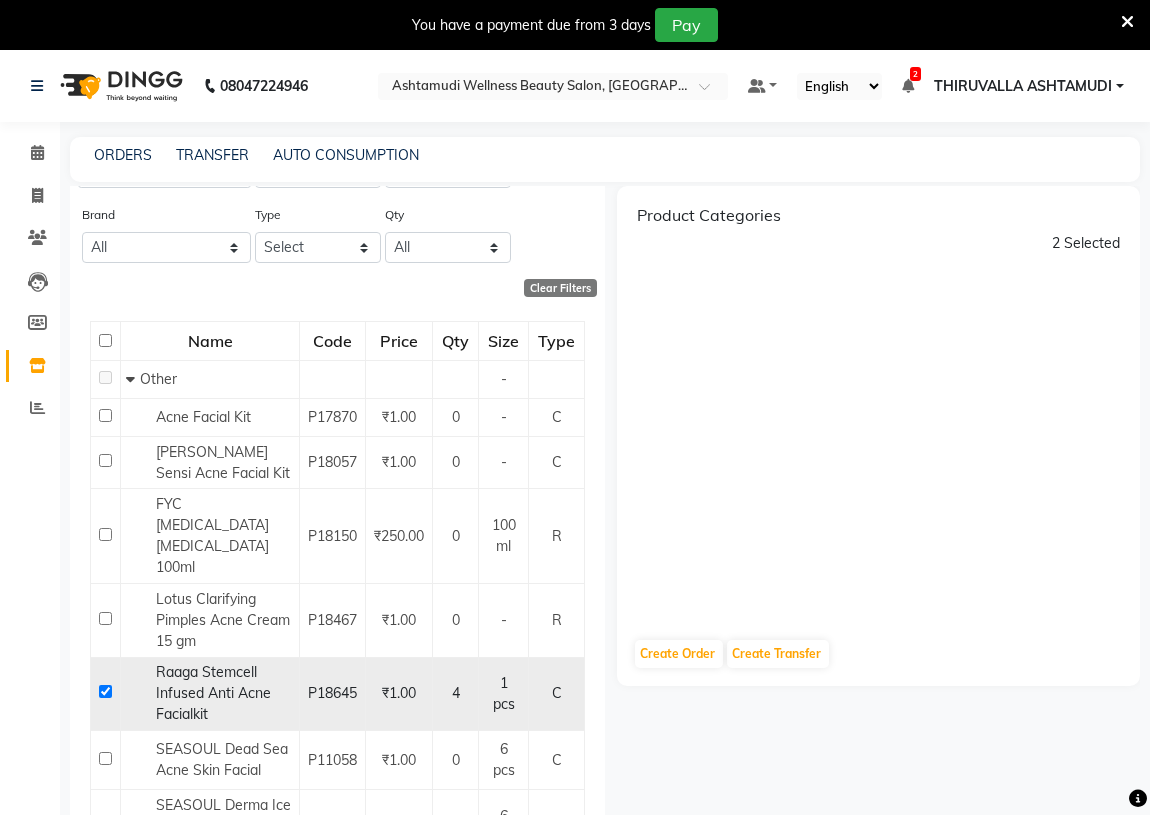 click 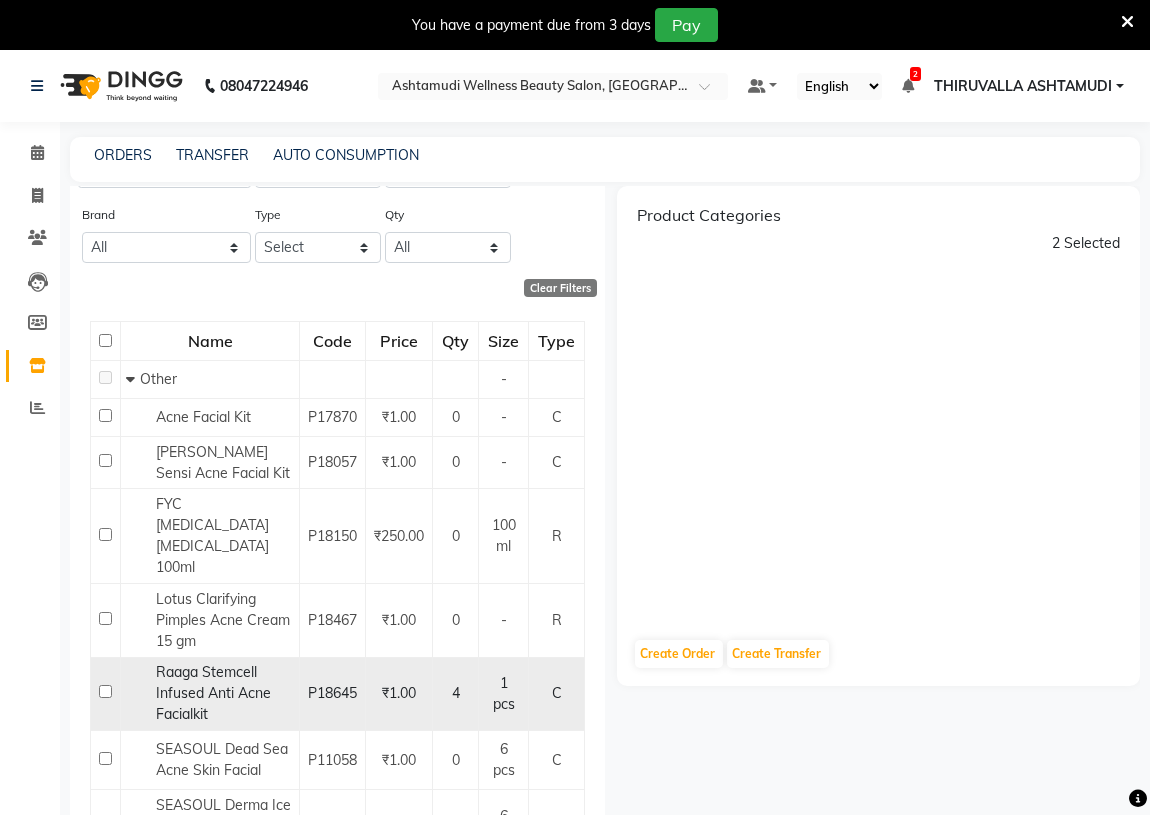 checkbox on "false" 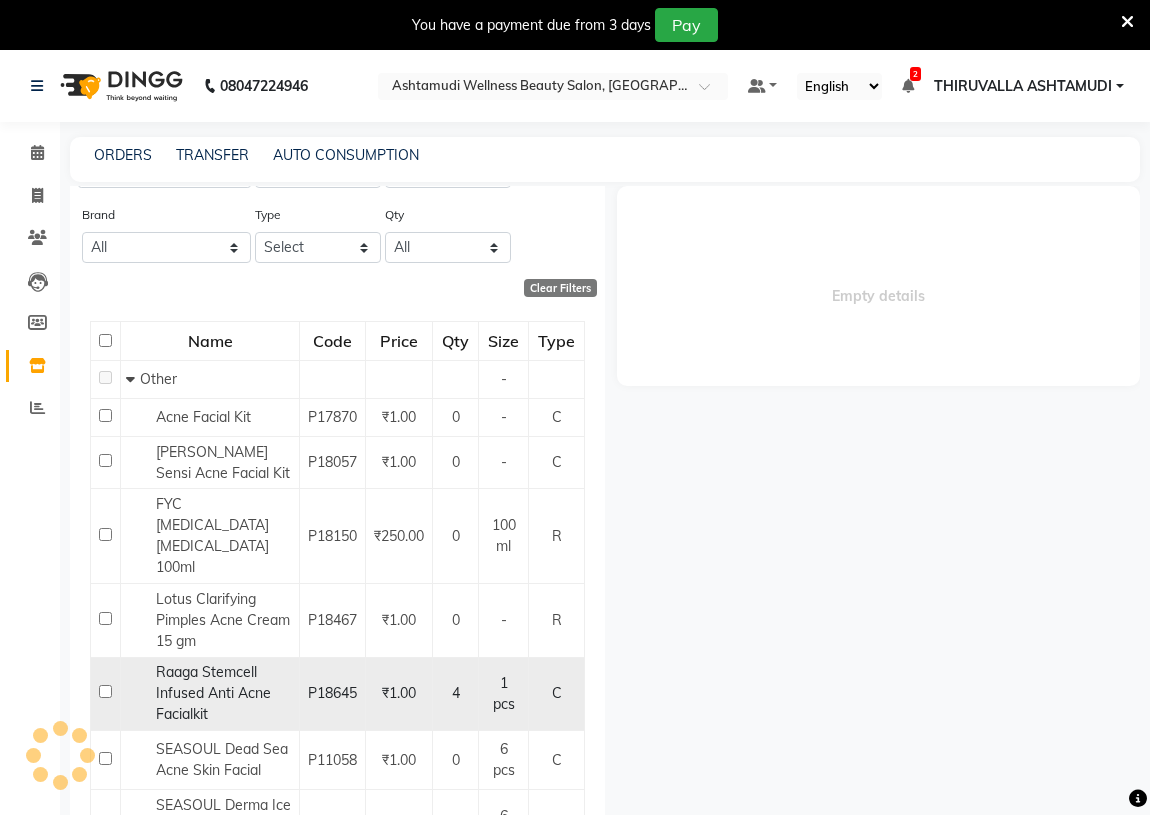 select 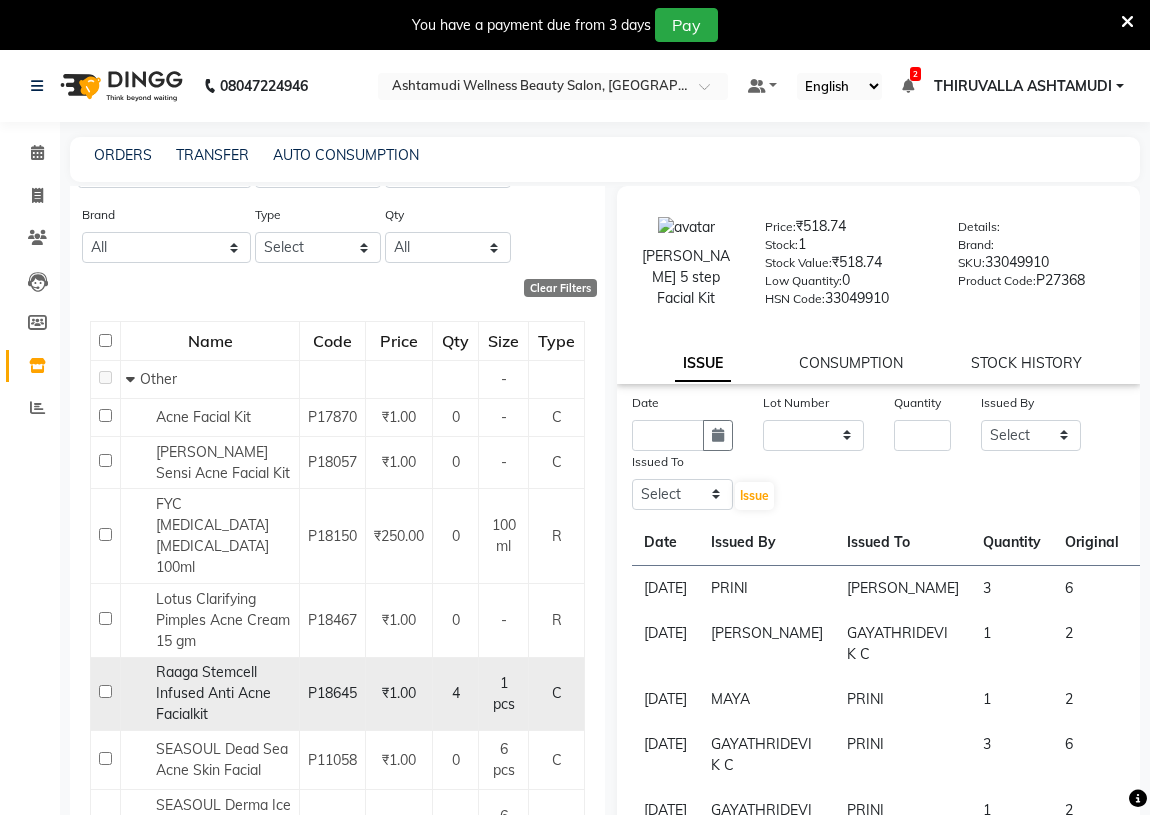 click 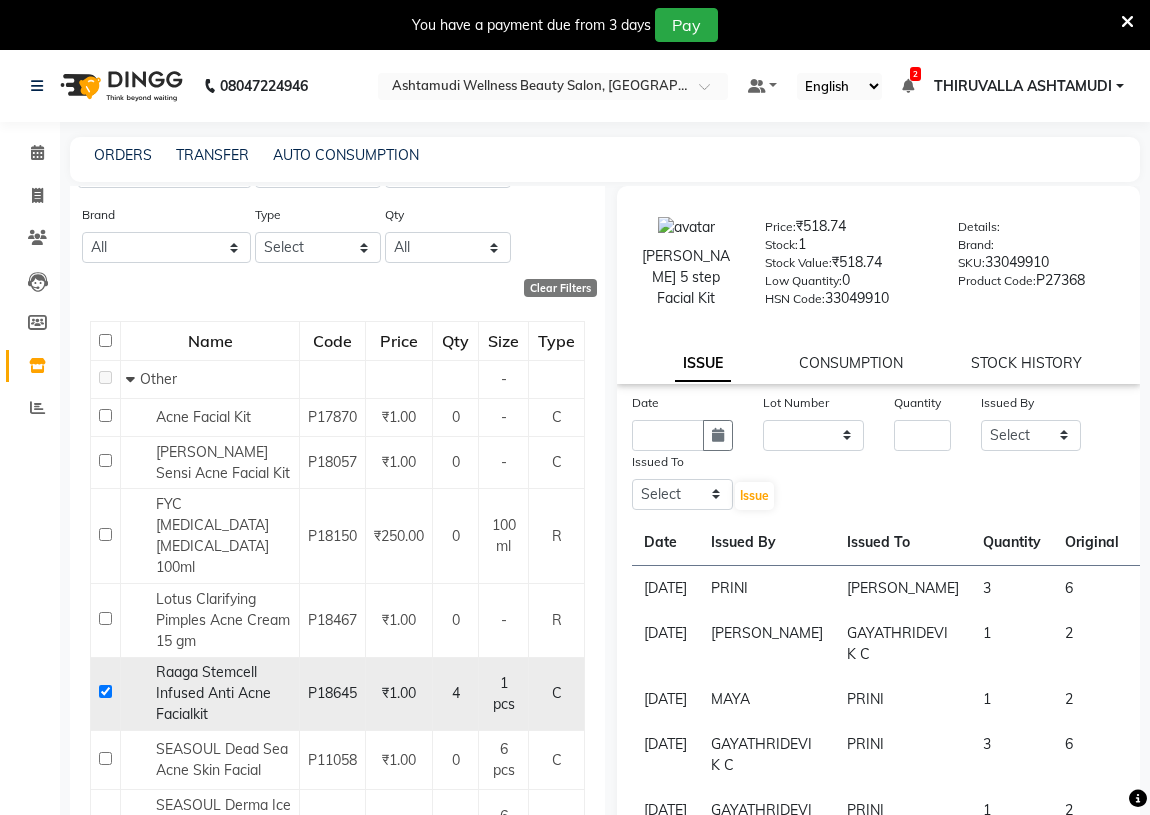checkbox on "true" 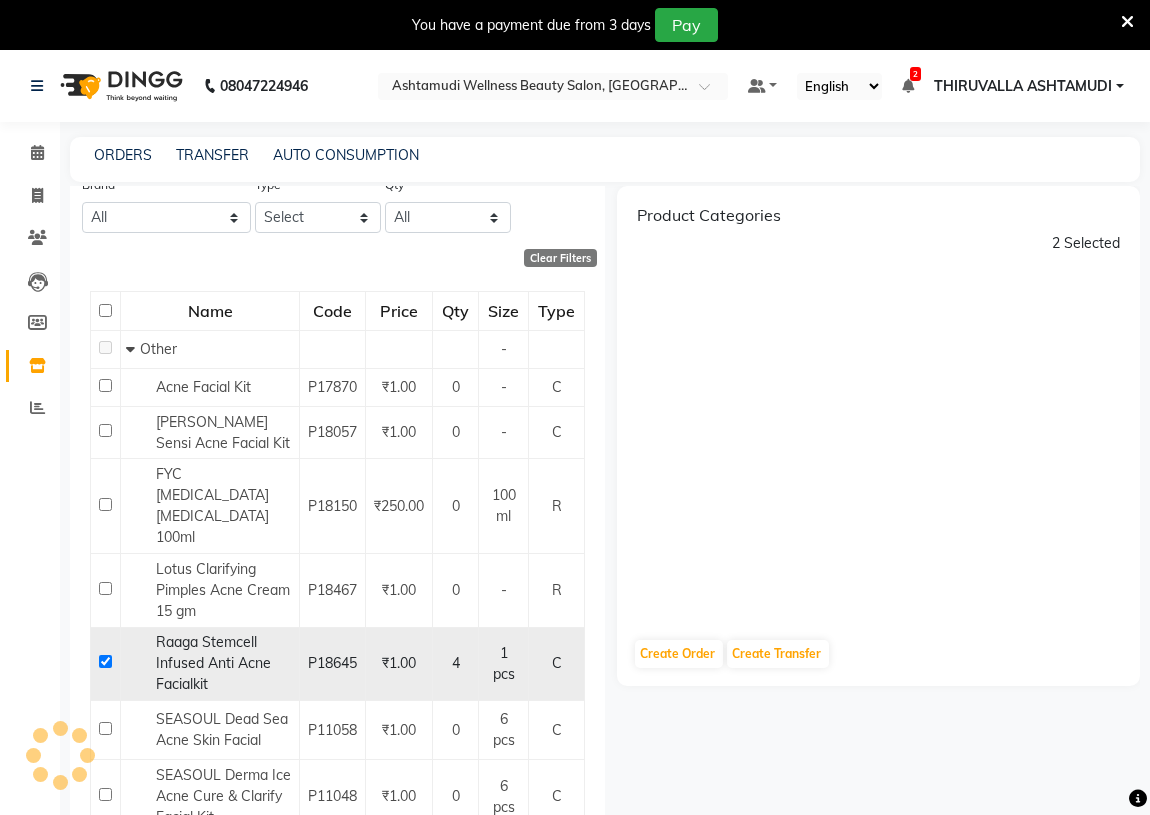 scroll, scrollTop: 144, scrollLeft: 0, axis: vertical 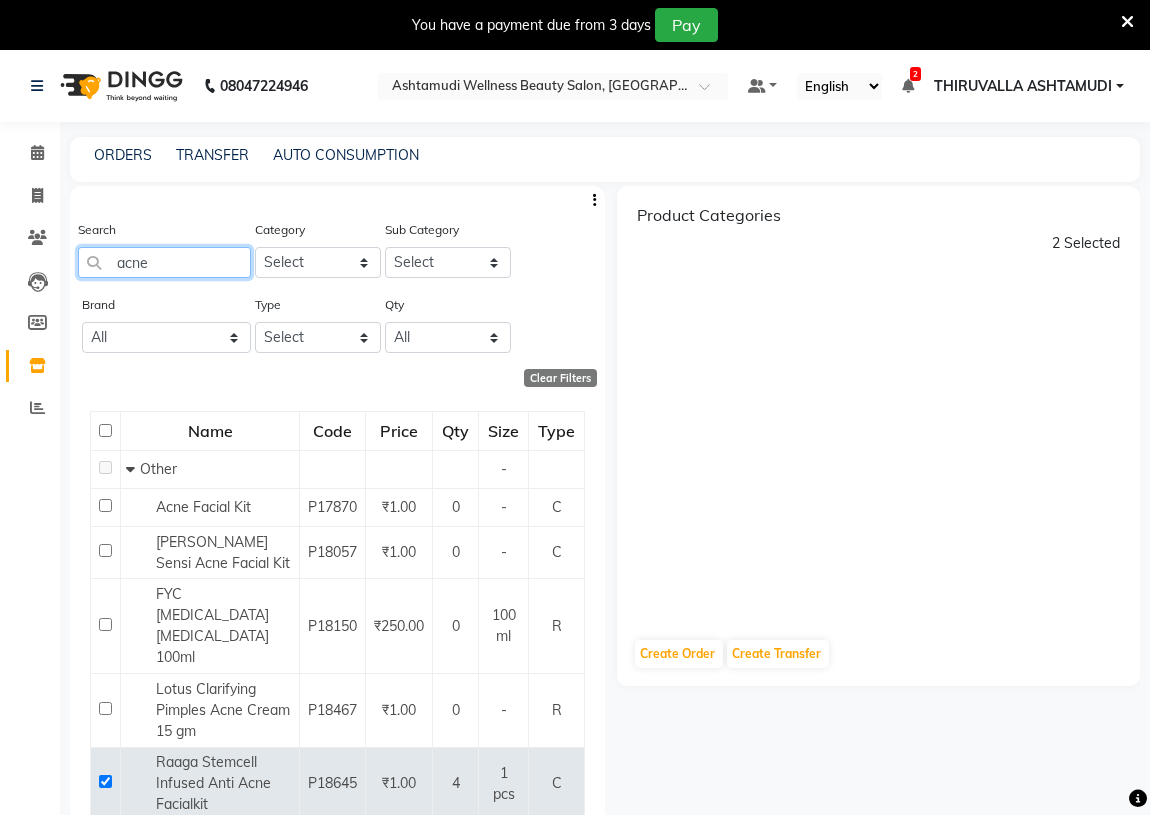 drag, startPoint x: 183, startPoint y: 256, endPoint x: 92, endPoint y: 264, distance: 91.350975 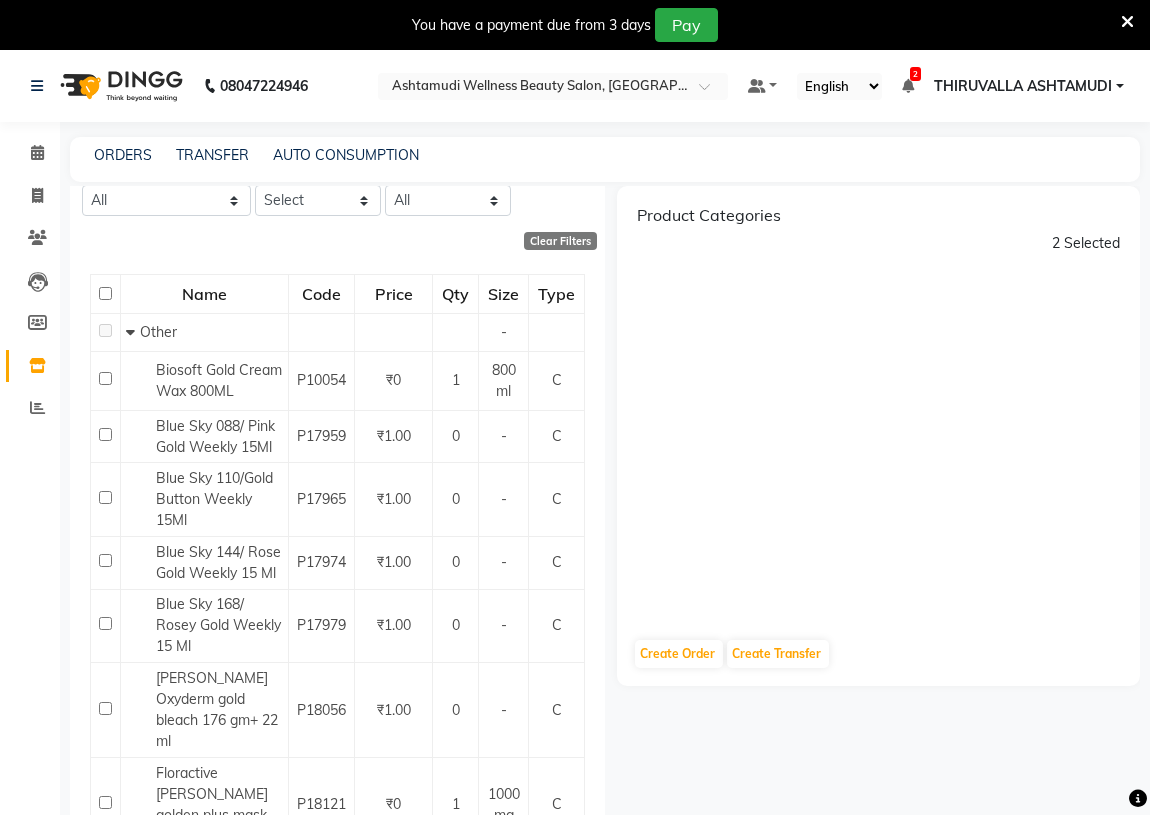 scroll, scrollTop: 0, scrollLeft: 0, axis: both 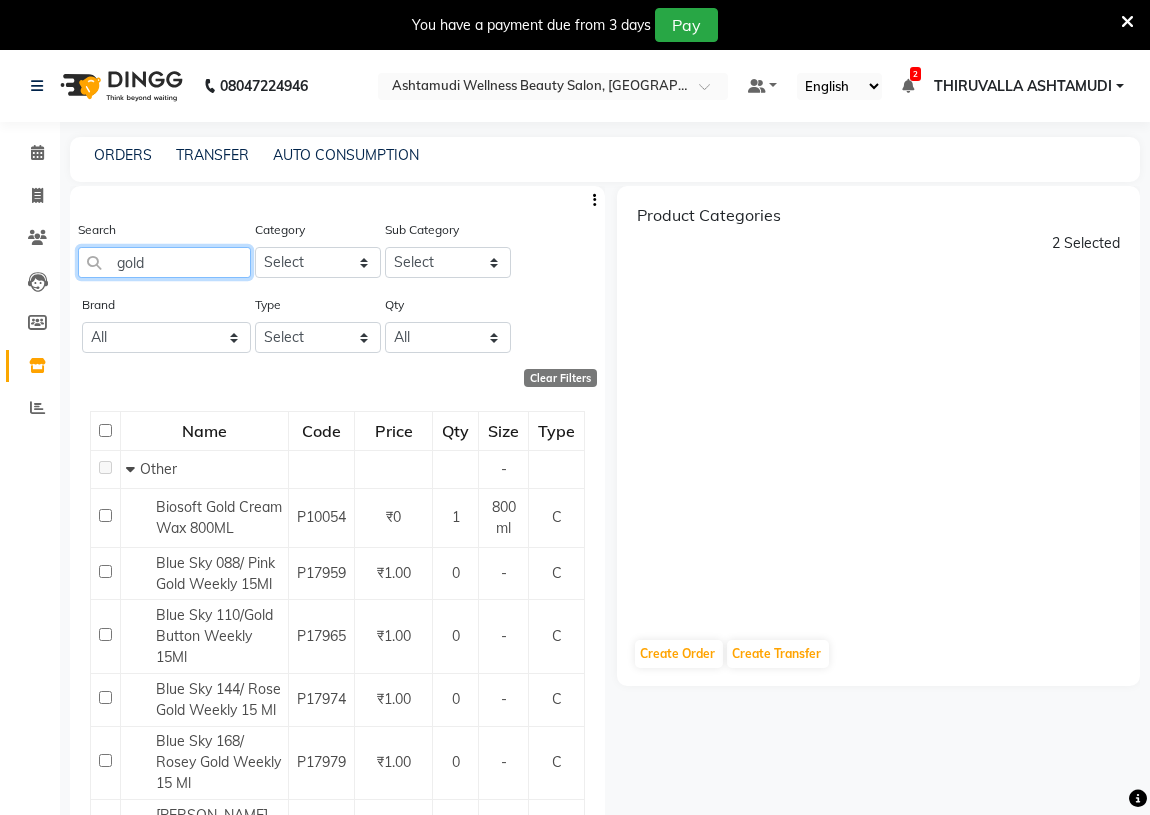 drag, startPoint x: 211, startPoint y: 267, endPoint x: 101, endPoint y: 275, distance: 110.29053 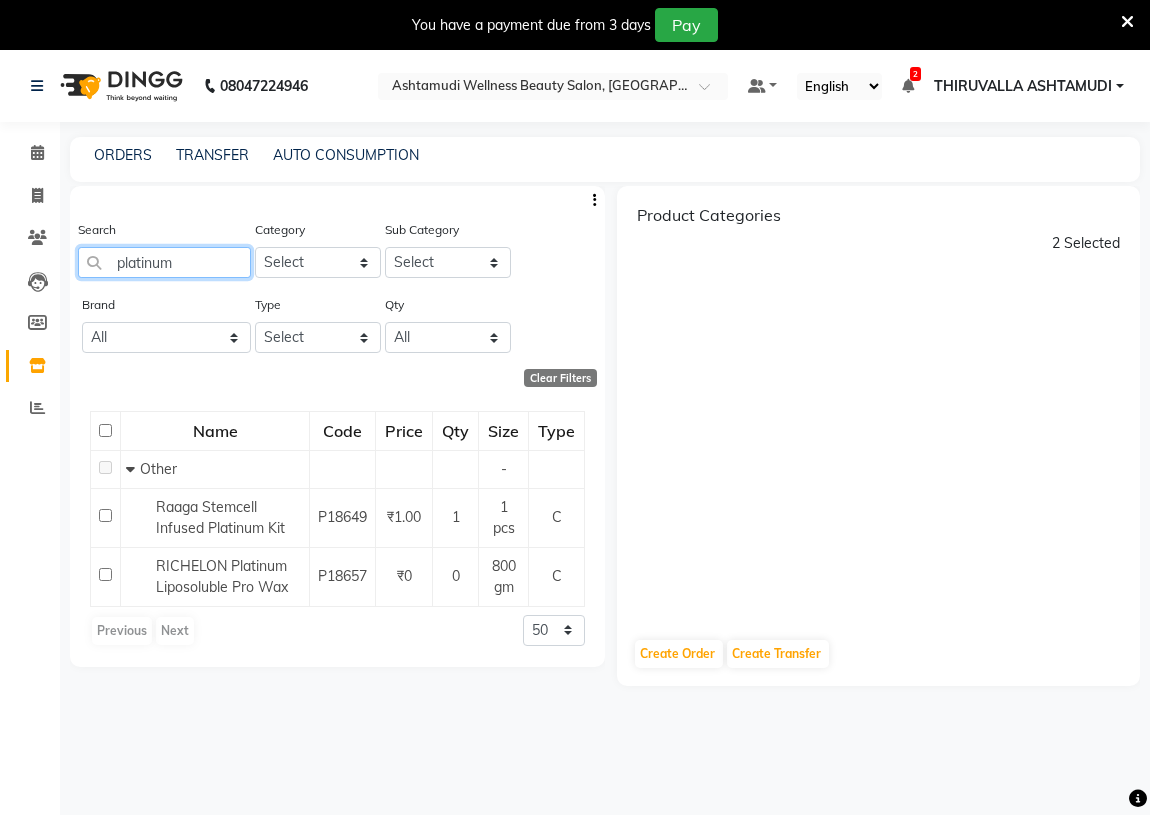 drag, startPoint x: 190, startPoint y: 250, endPoint x: 91, endPoint y: 260, distance: 99.50377 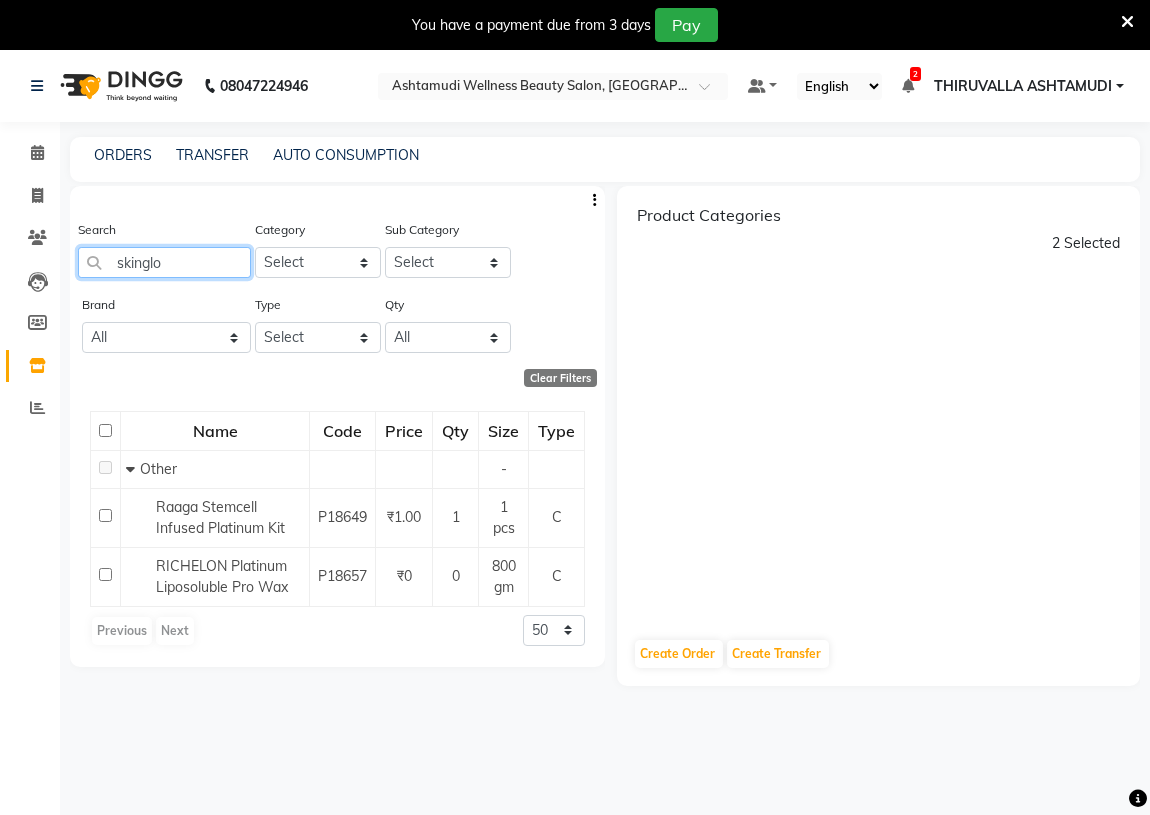 type on "skinglow" 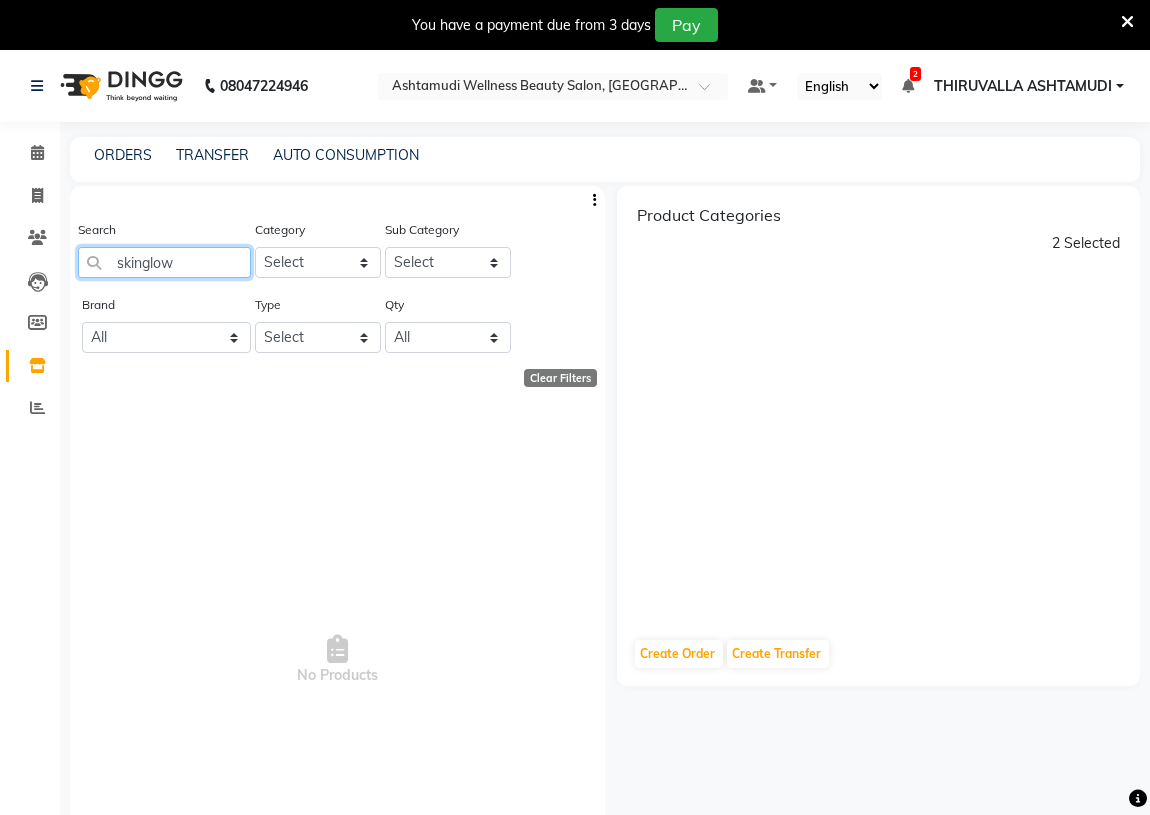 drag, startPoint x: 216, startPoint y: 267, endPoint x: 100, endPoint y: 269, distance: 116.01724 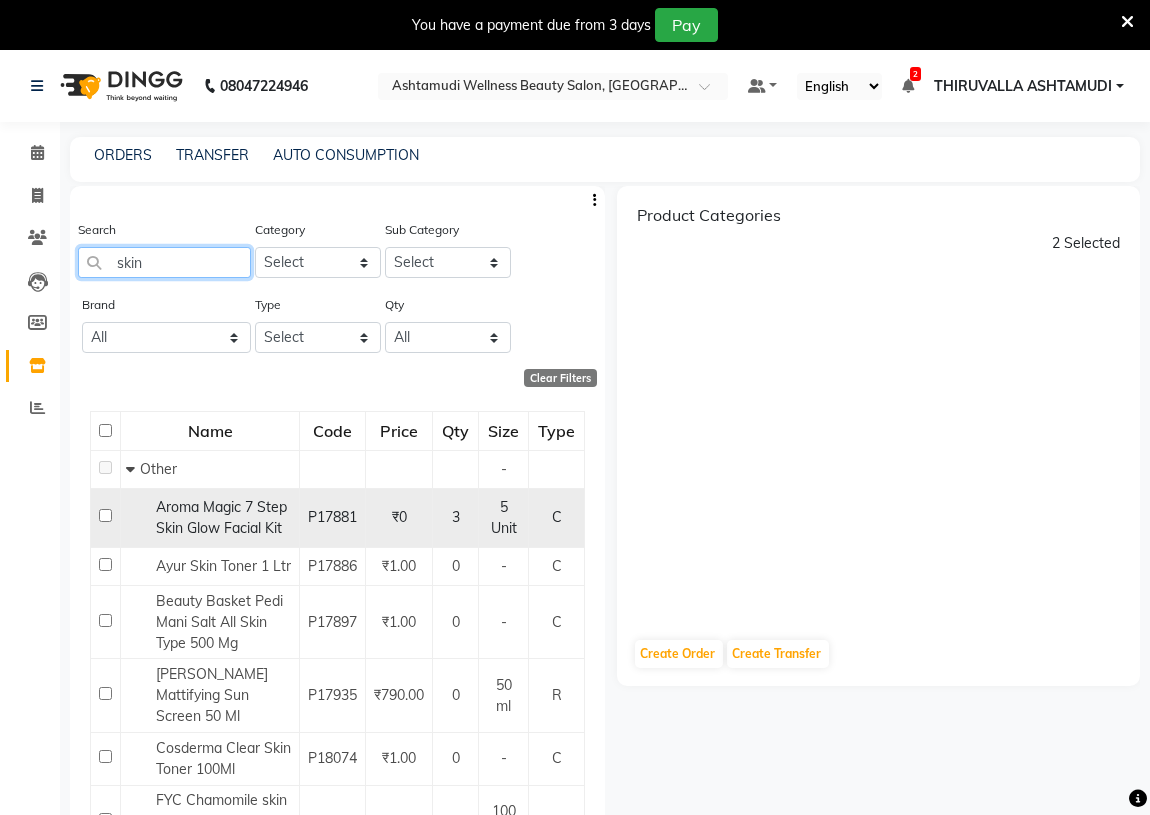 type on "skin" 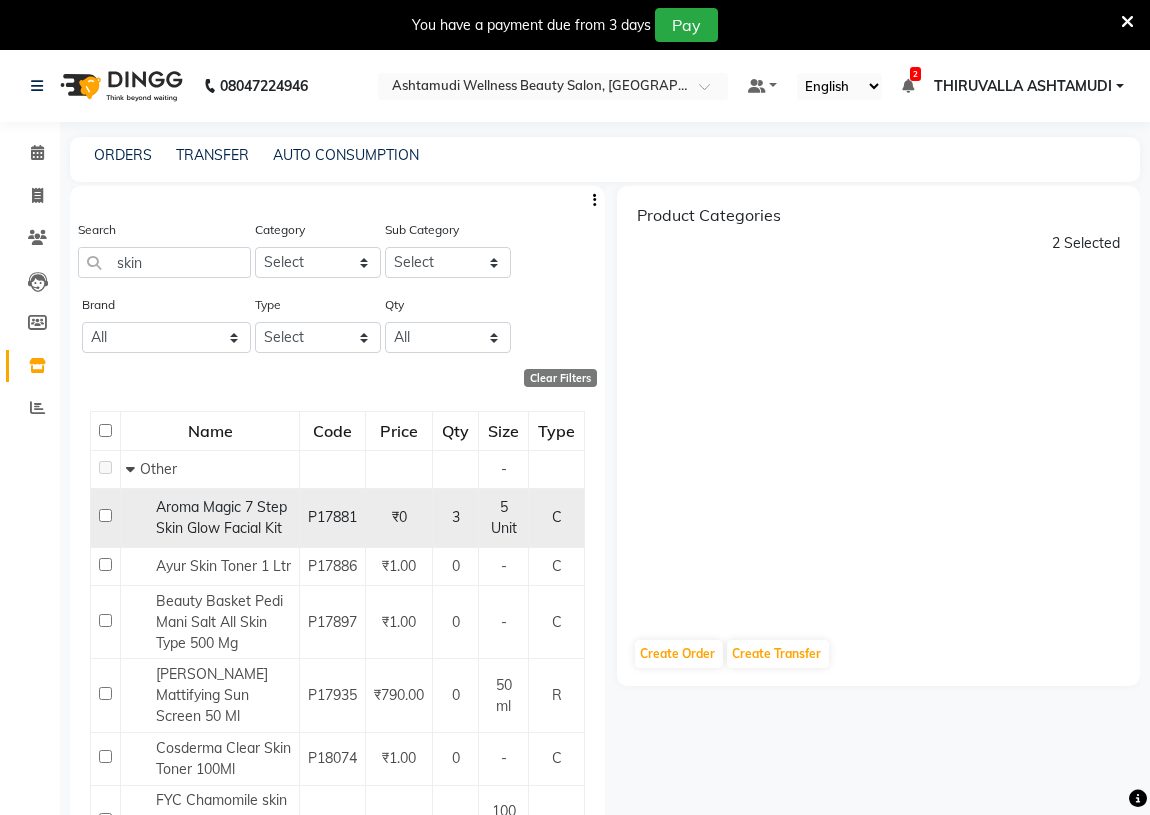 click 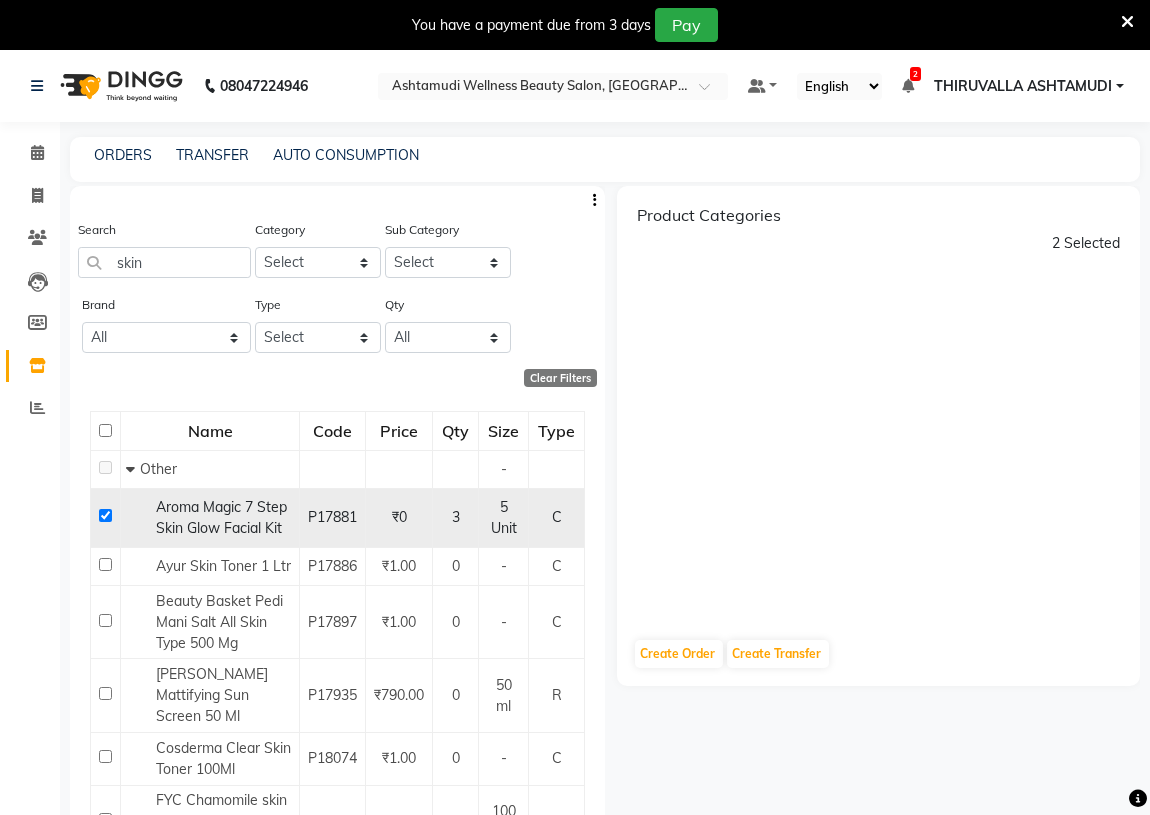checkbox on "true" 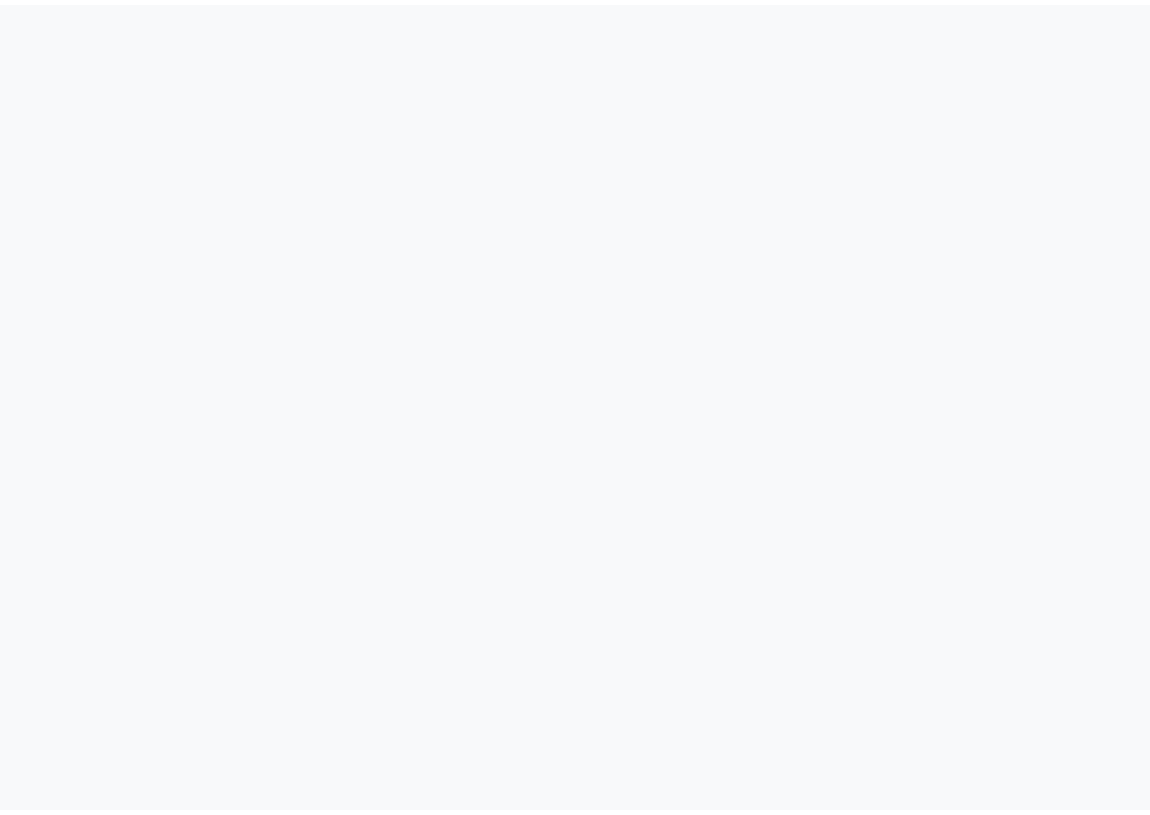 scroll, scrollTop: 0, scrollLeft: 0, axis: both 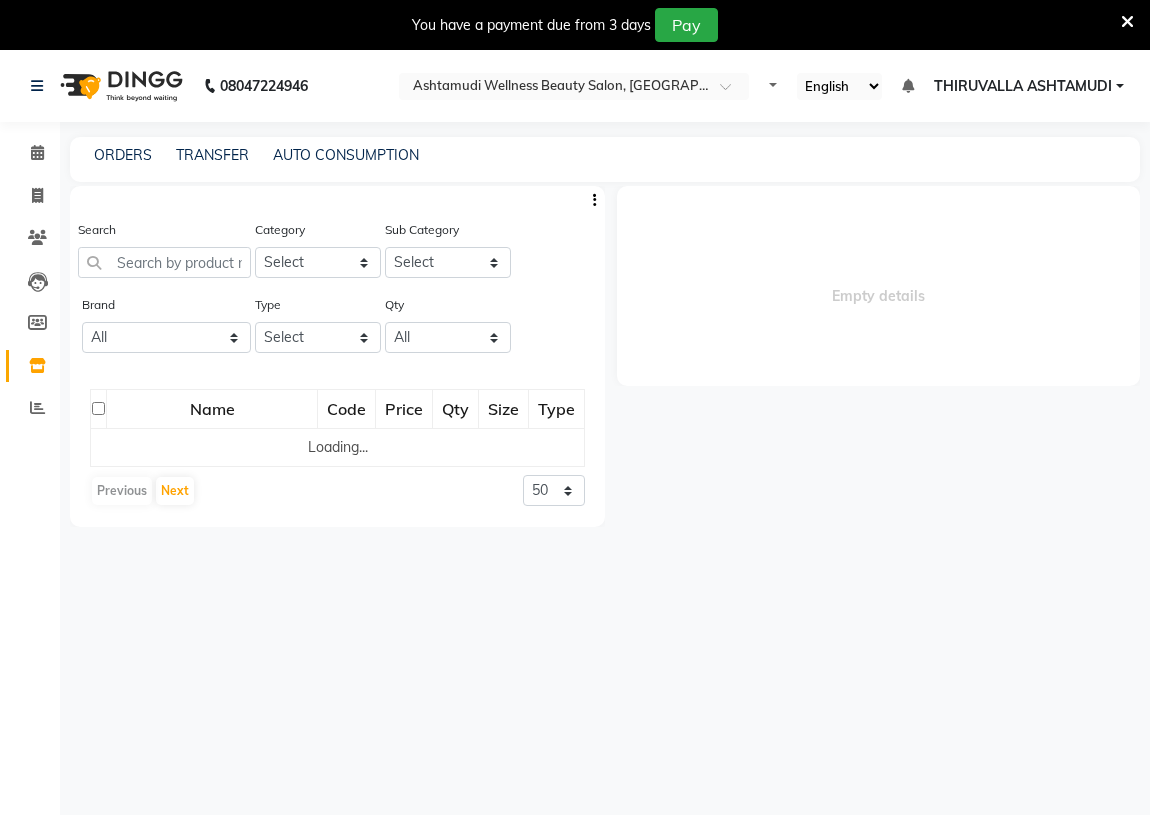 select 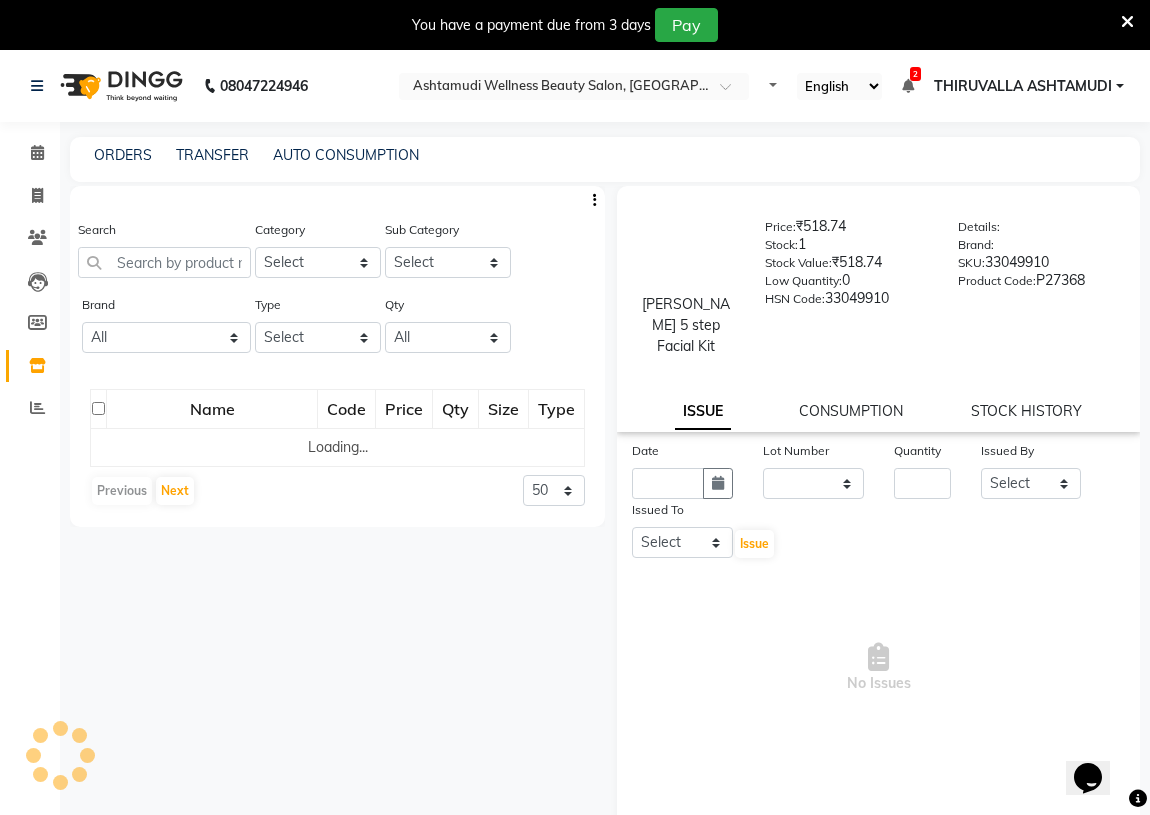 scroll, scrollTop: 0, scrollLeft: 0, axis: both 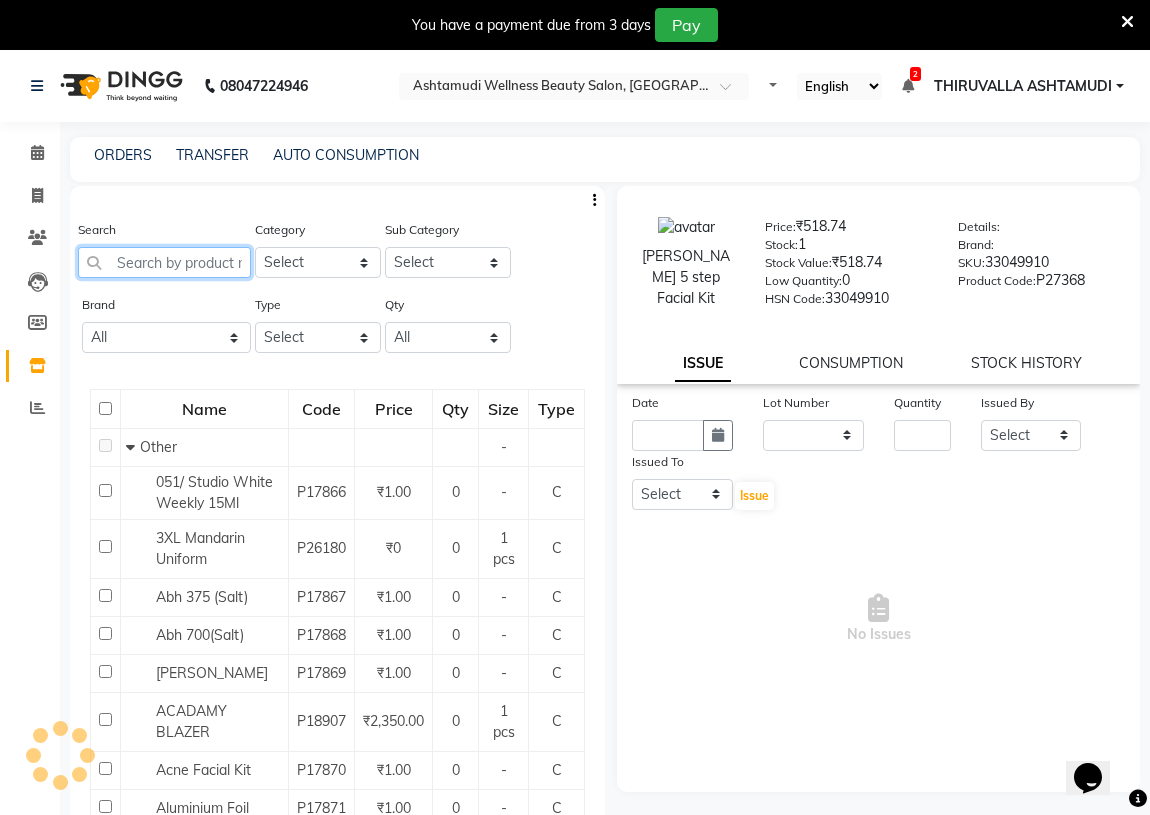 click 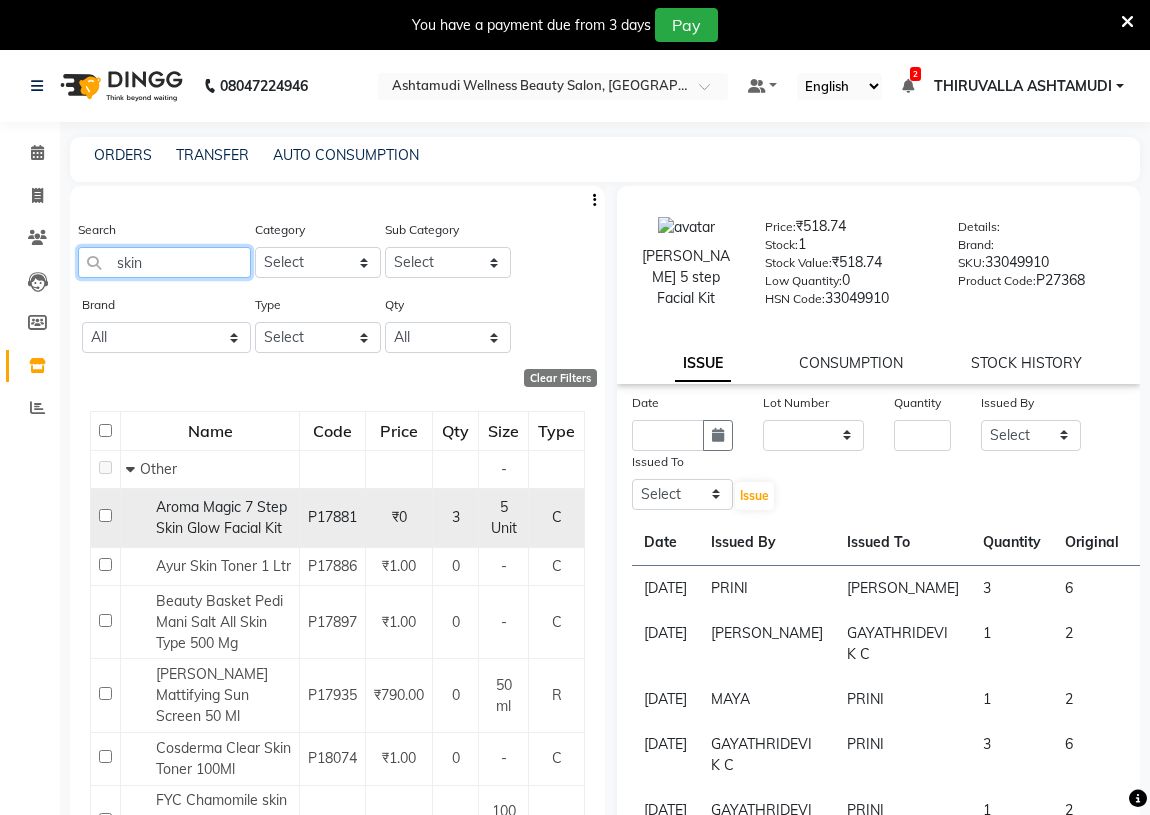type on "skin" 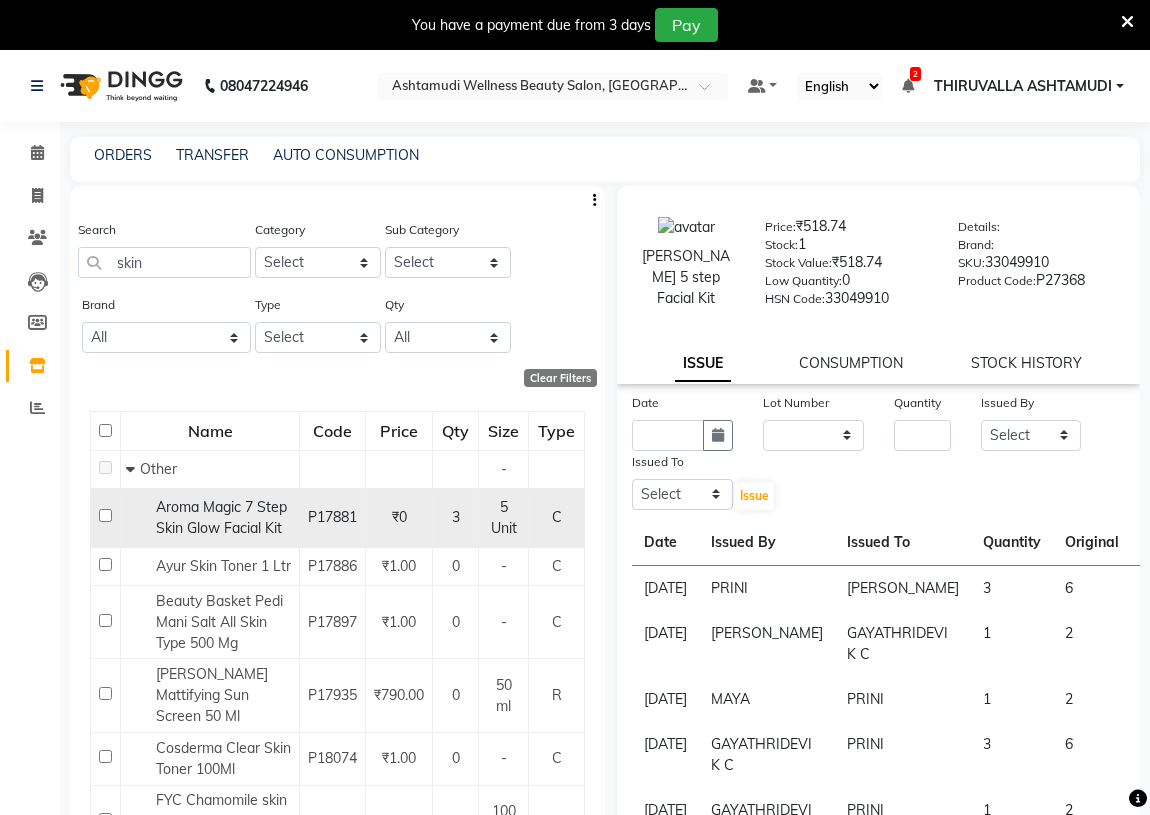 click 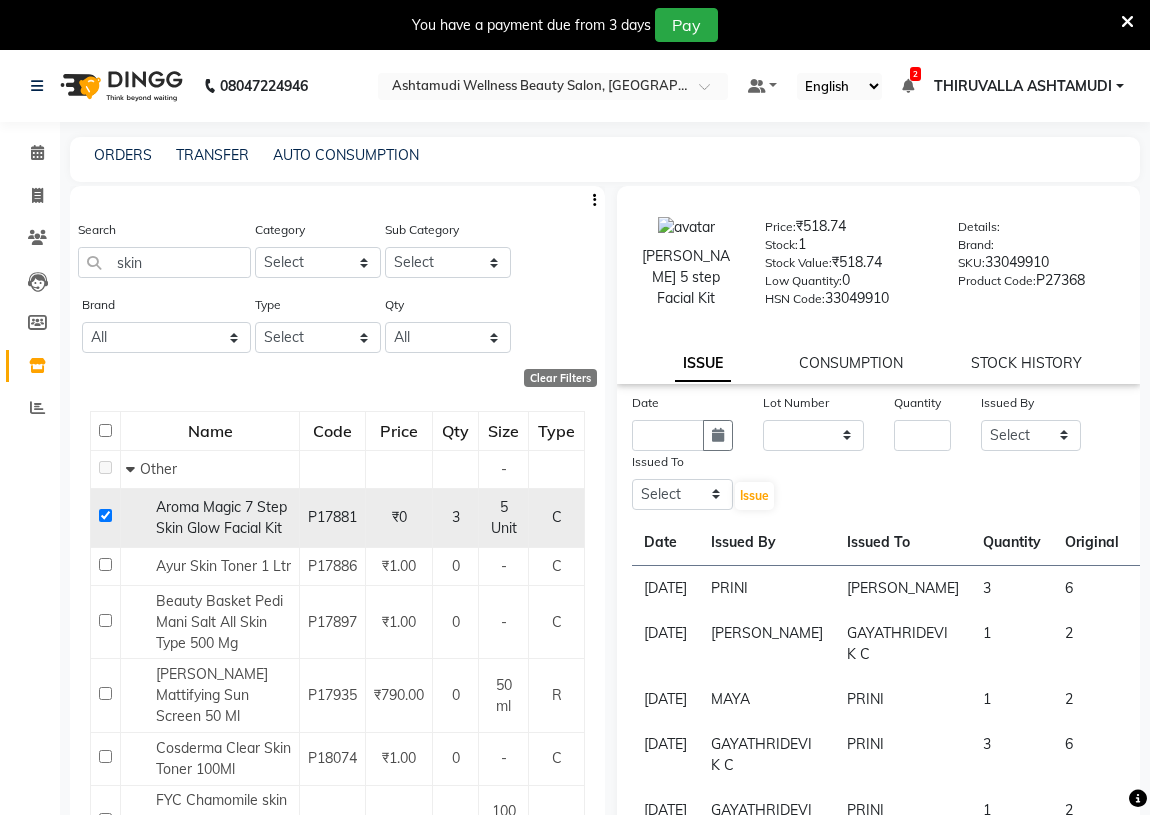 checkbox on "true" 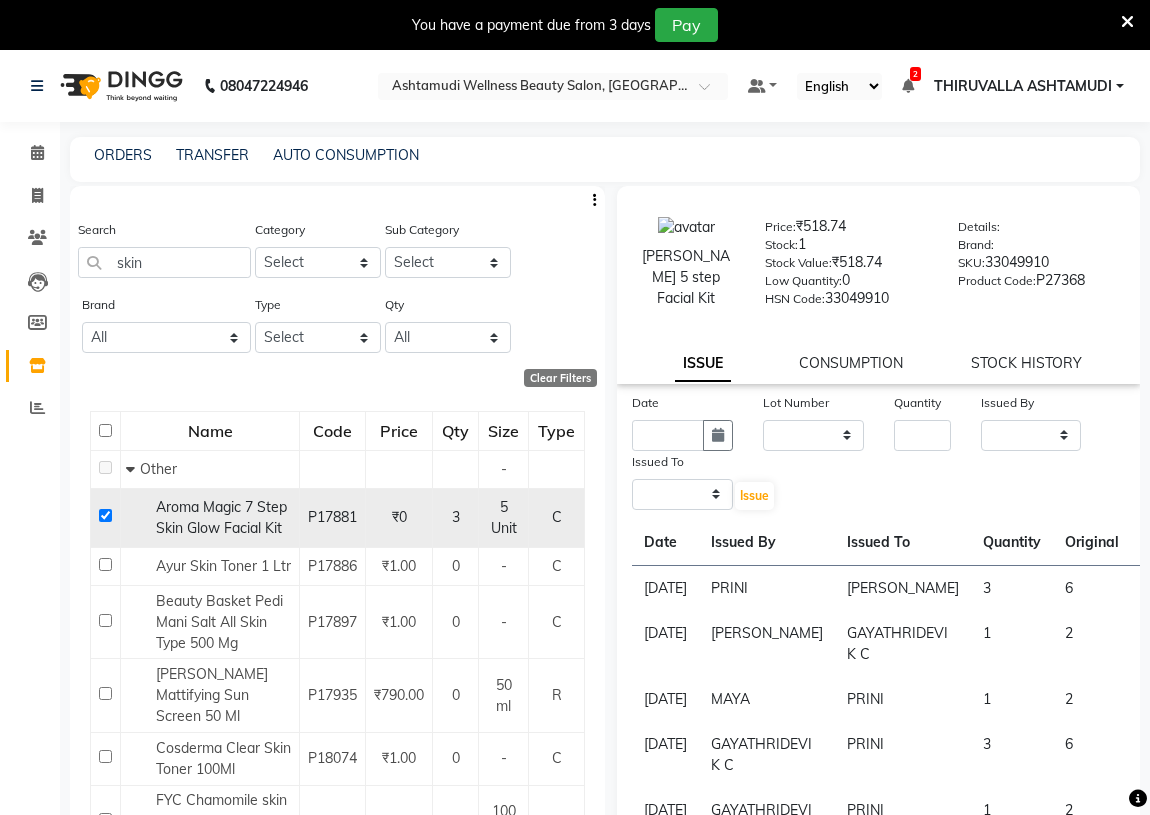 select 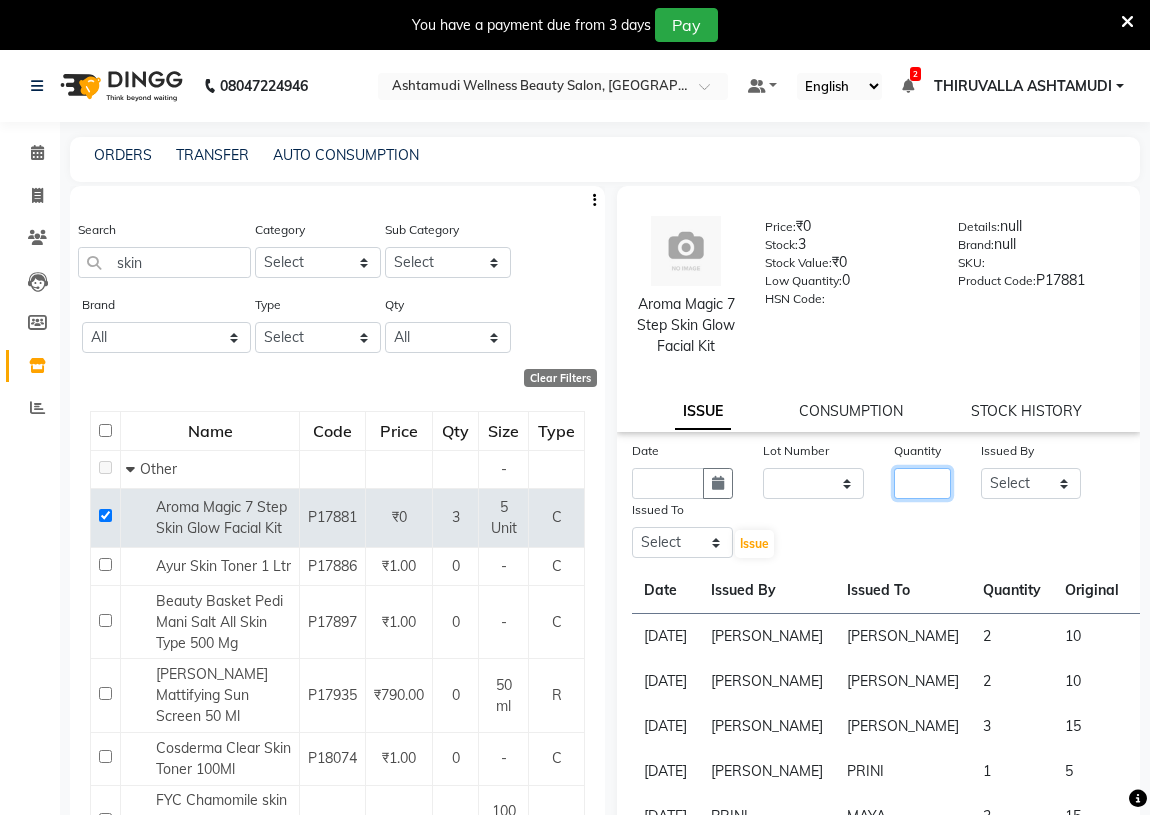 click 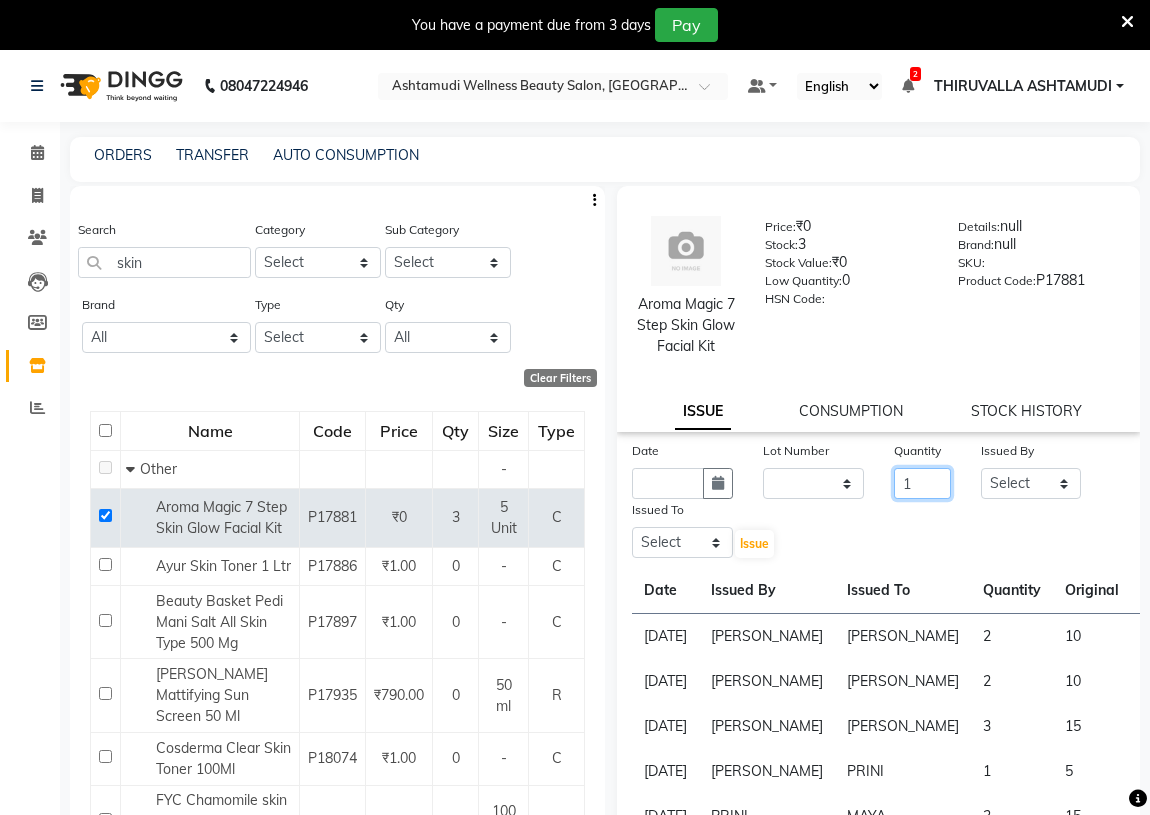 type on "1" 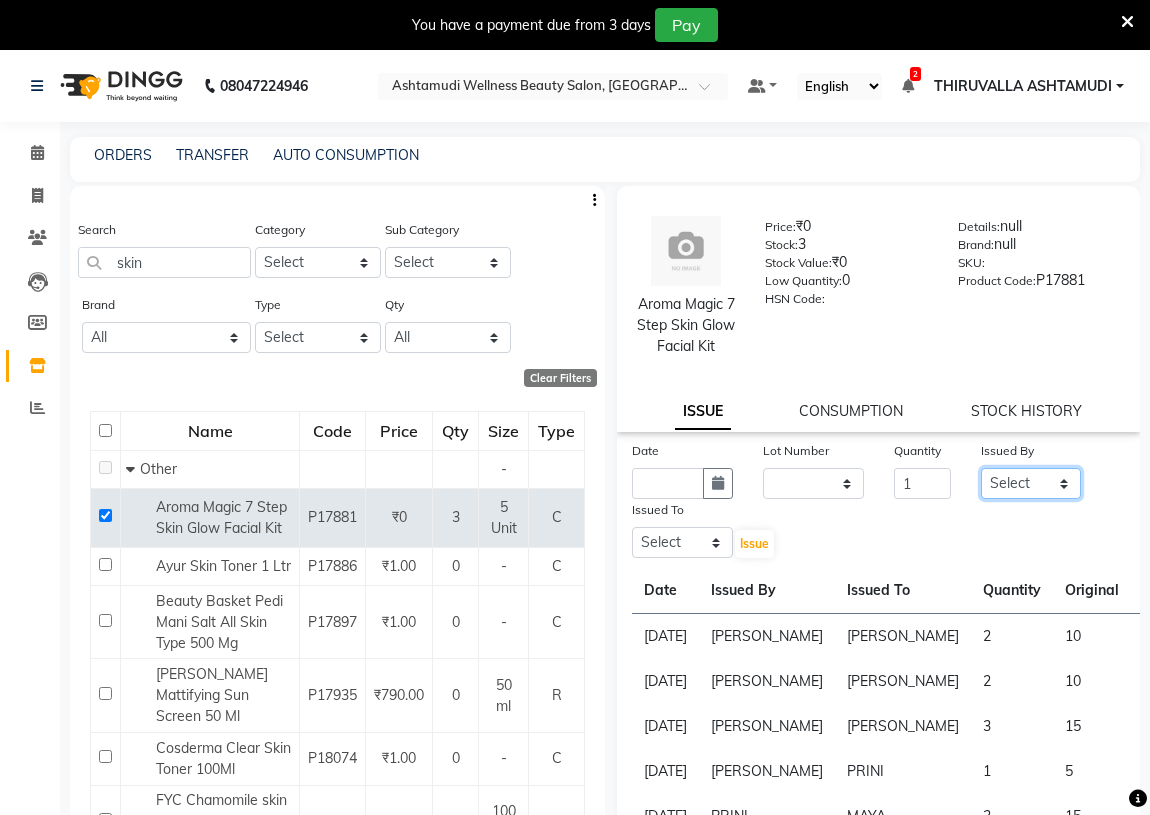 click on "Select ABHIRAMI		 [PERSON_NAME] [PERSON_NAME]	[PERSON_NAME]	 [PERSON_NAME] [PERSON_NAME]		 [PERSON_NAME] SHINY ABY THIRUVALLA ASHTAMUDI" 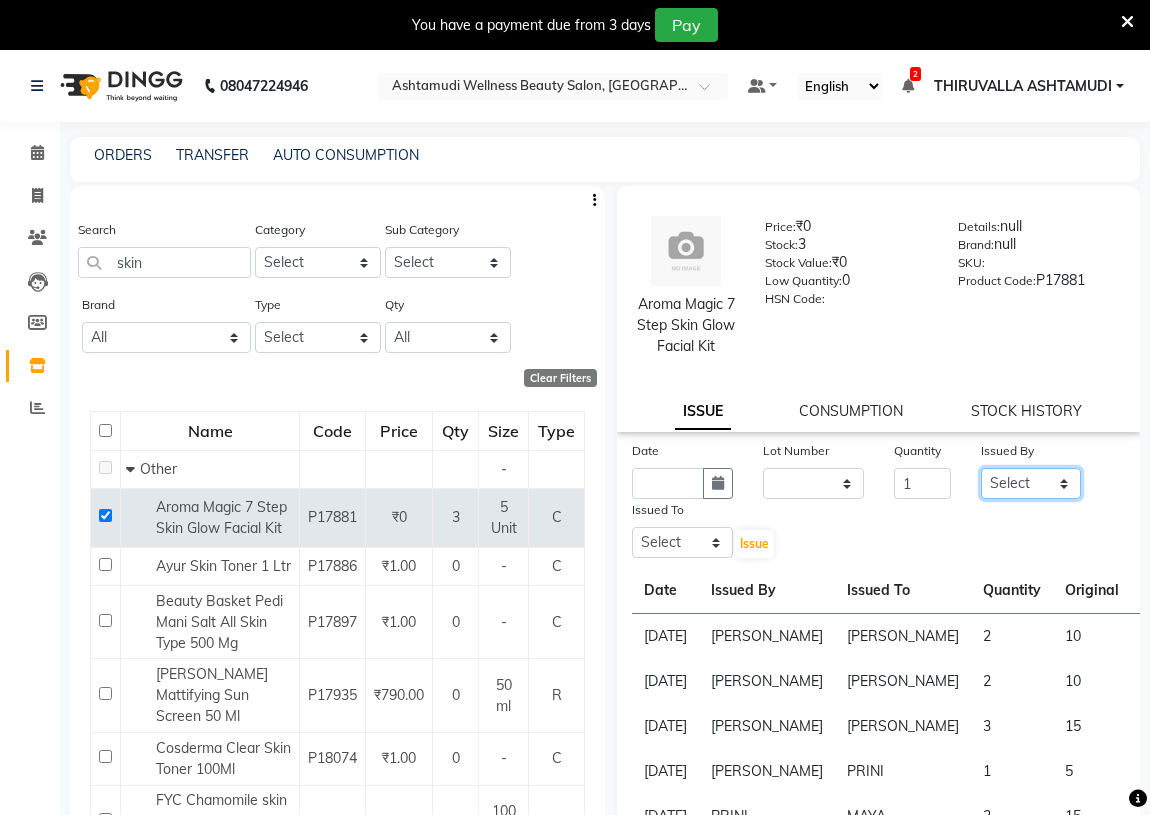 select on "26995" 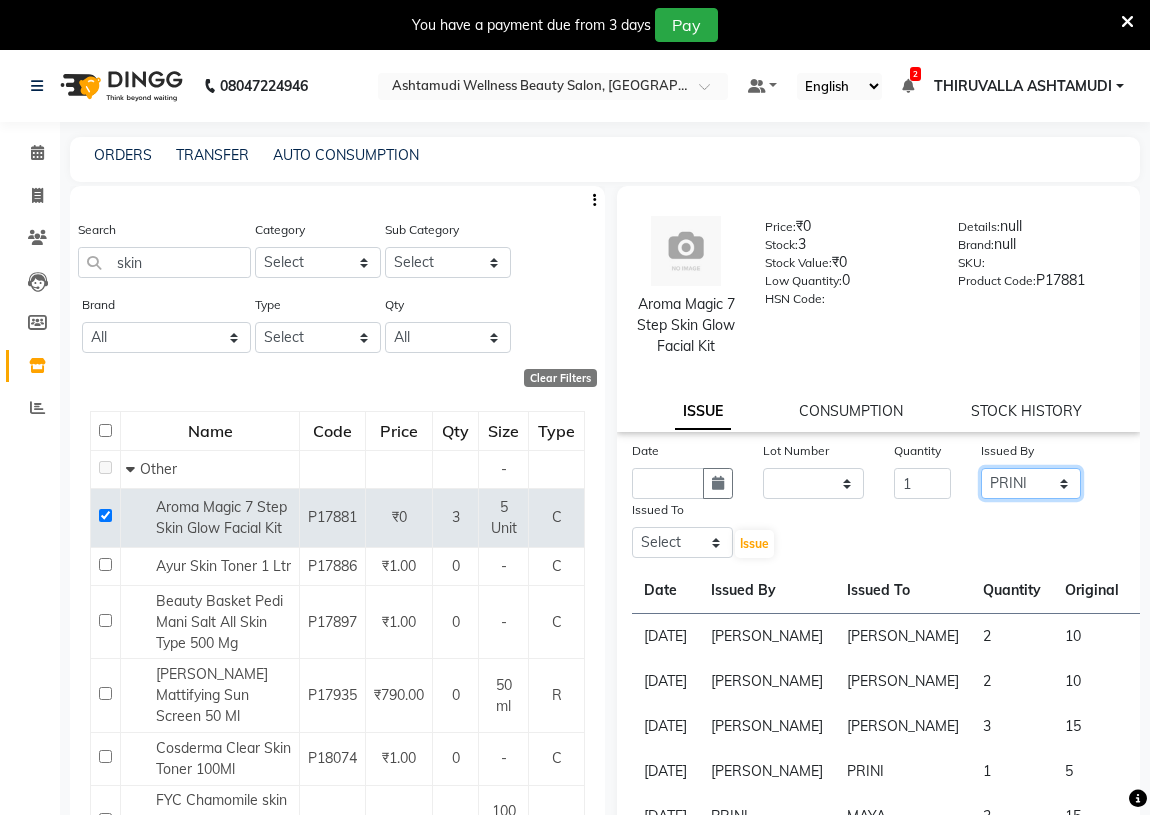 click on "Select ABHIRAMI		 [PERSON_NAME] [PERSON_NAME]	[PERSON_NAME]	 [PERSON_NAME] [PERSON_NAME]		 [PERSON_NAME] SHINY ABY THIRUVALLA ASHTAMUDI" 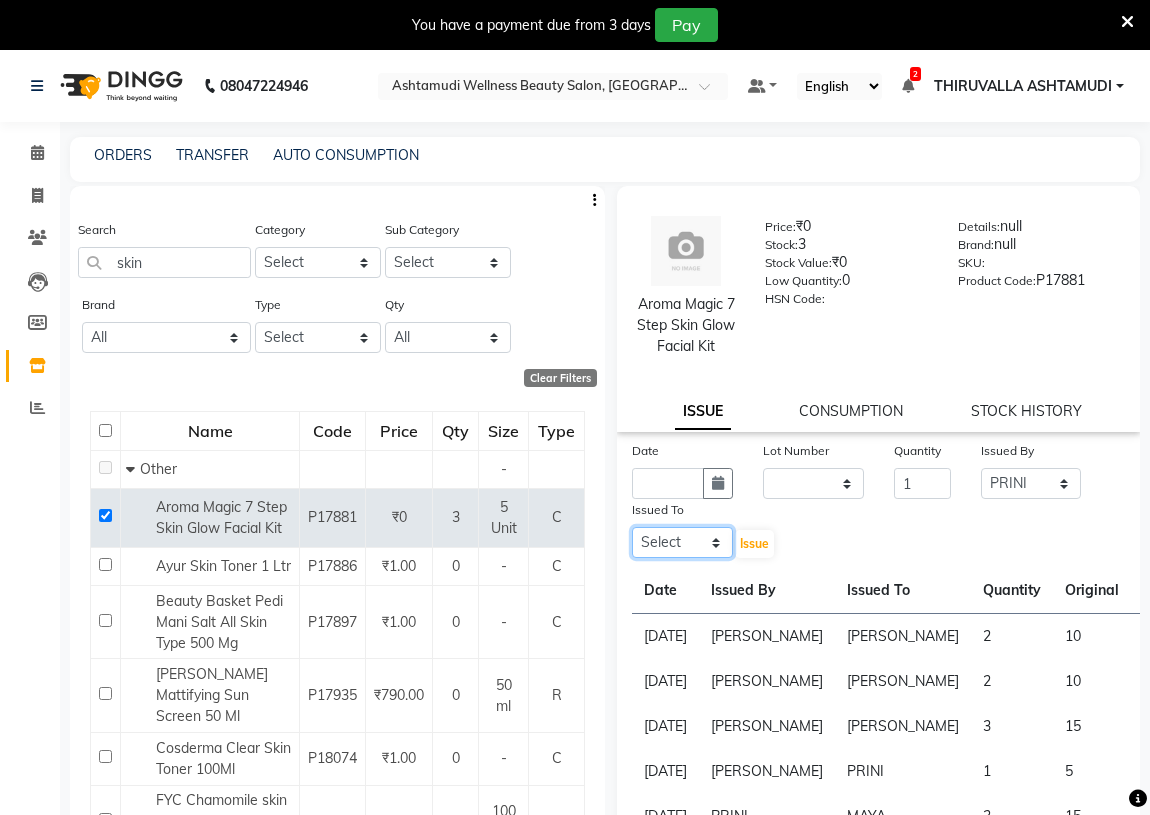 click on "Select ABHIRAMI		 [PERSON_NAME] [PERSON_NAME]	[PERSON_NAME]	 [PERSON_NAME] [PERSON_NAME]		 [PERSON_NAME] SHINY ABY THIRUVALLA ASHTAMUDI" 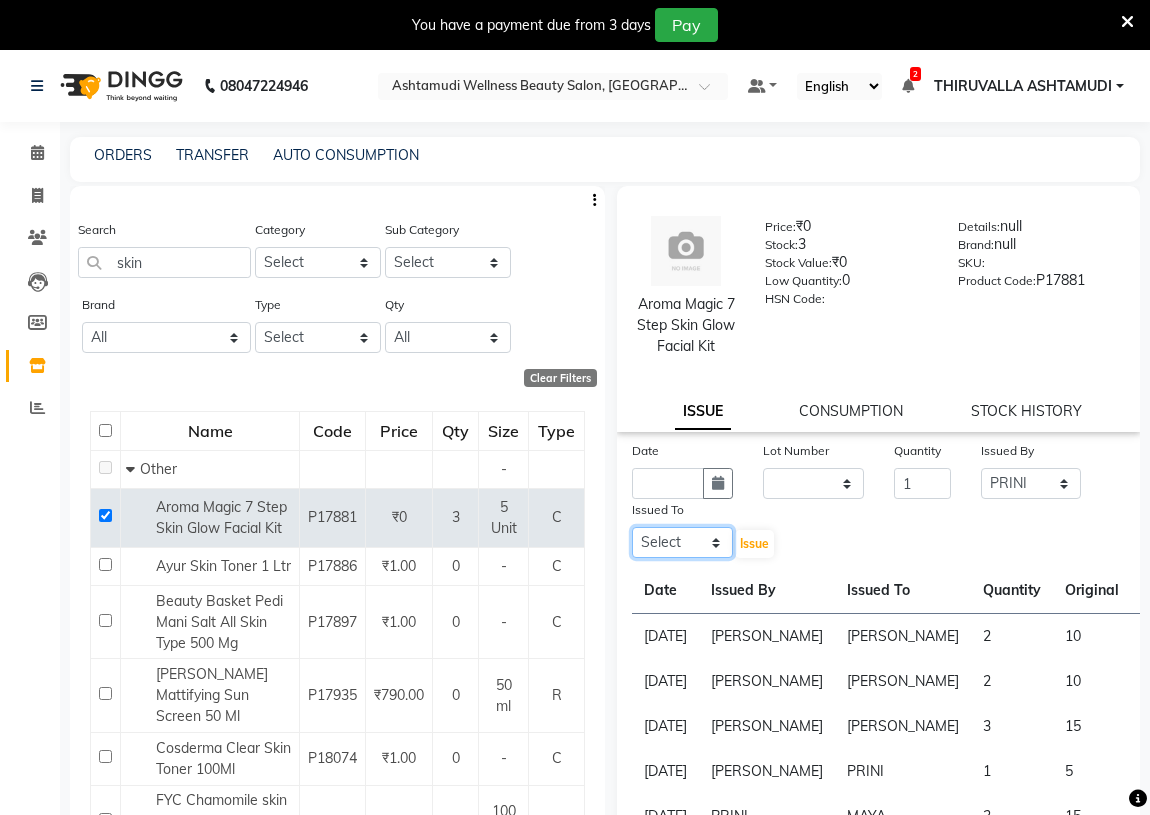 select on "26987" 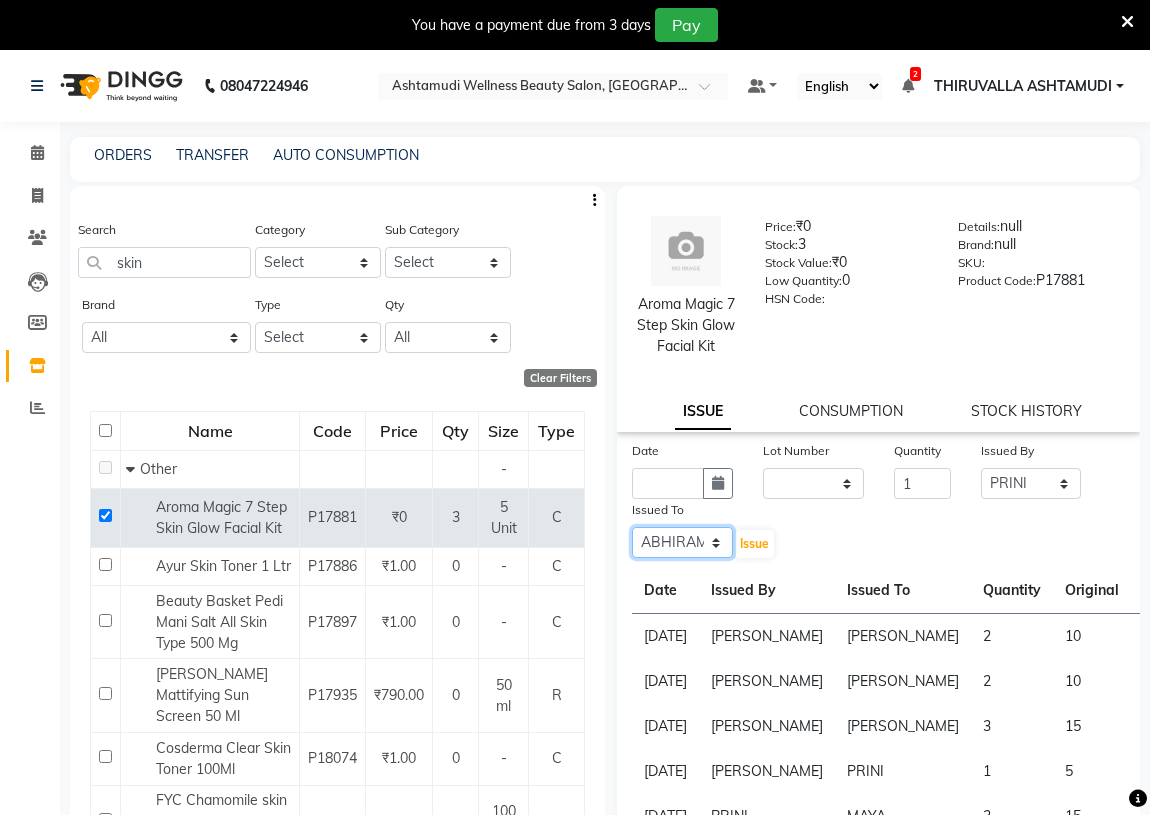 click on "Select ABHIRAMI		 [PERSON_NAME] [PERSON_NAME]	[PERSON_NAME]	 [PERSON_NAME] [PERSON_NAME]		 [PERSON_NAME] SHINY ABY THIRUVALLA ASHTAMUDI" 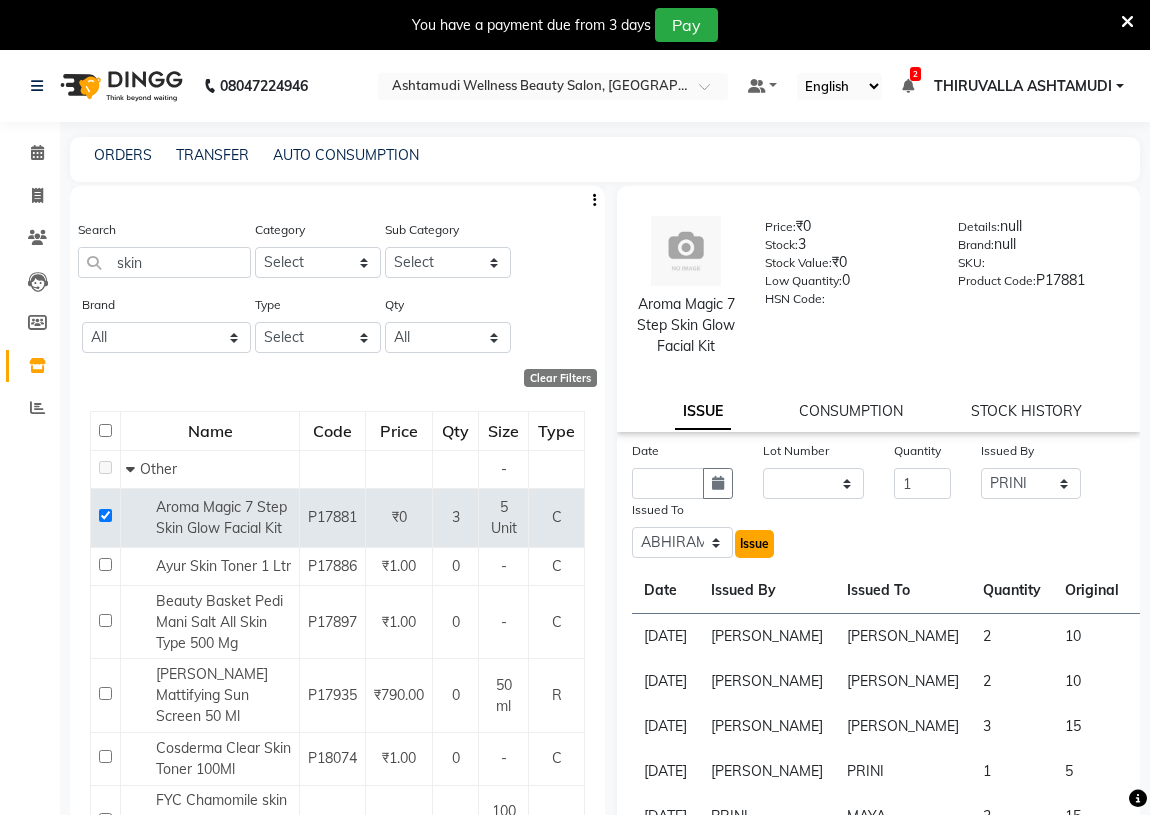click on "Issue" 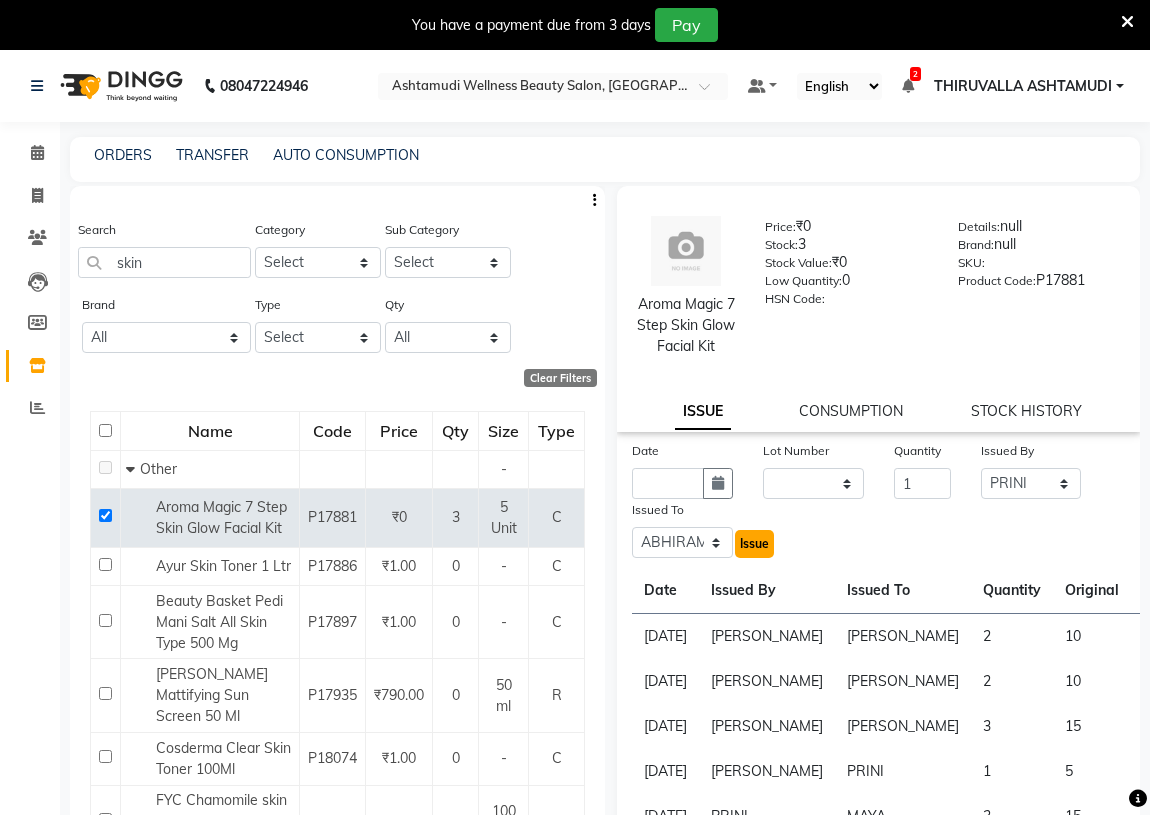 click on "Issue" 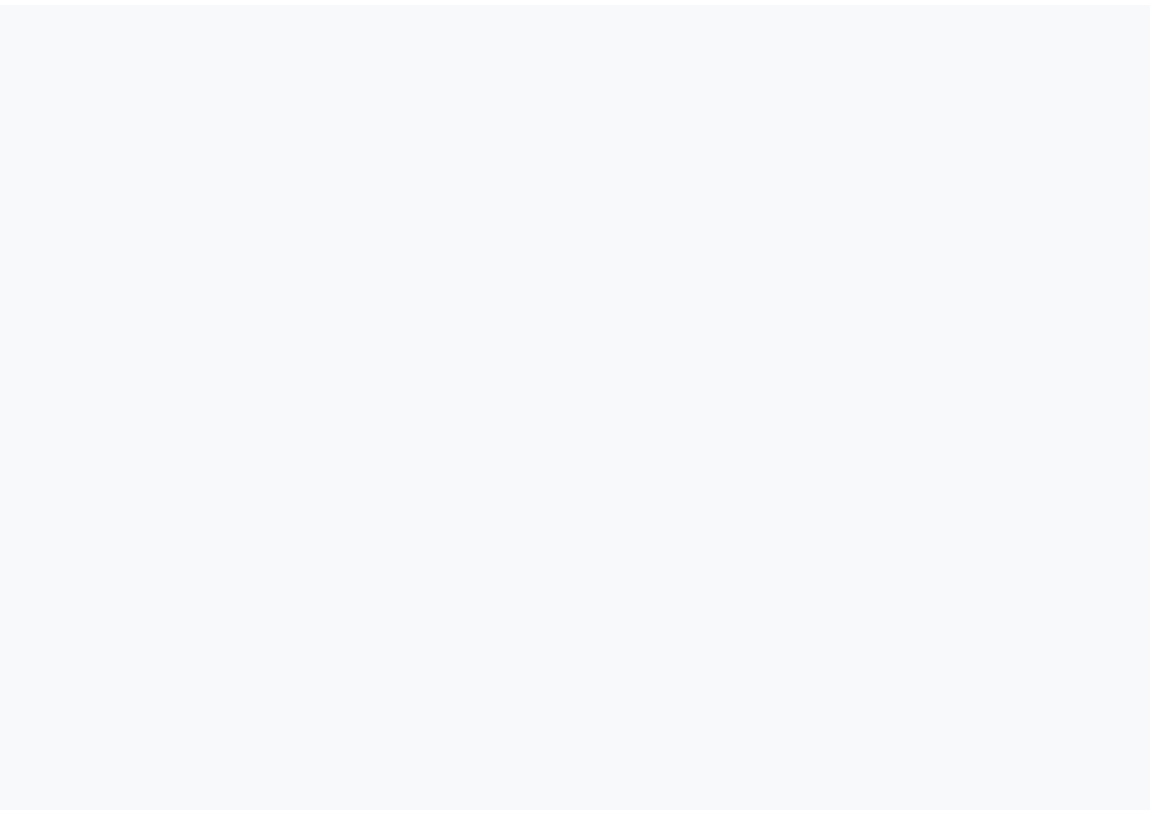 scroll, scrollTop: 0, scrollLeft: 0, axis: both 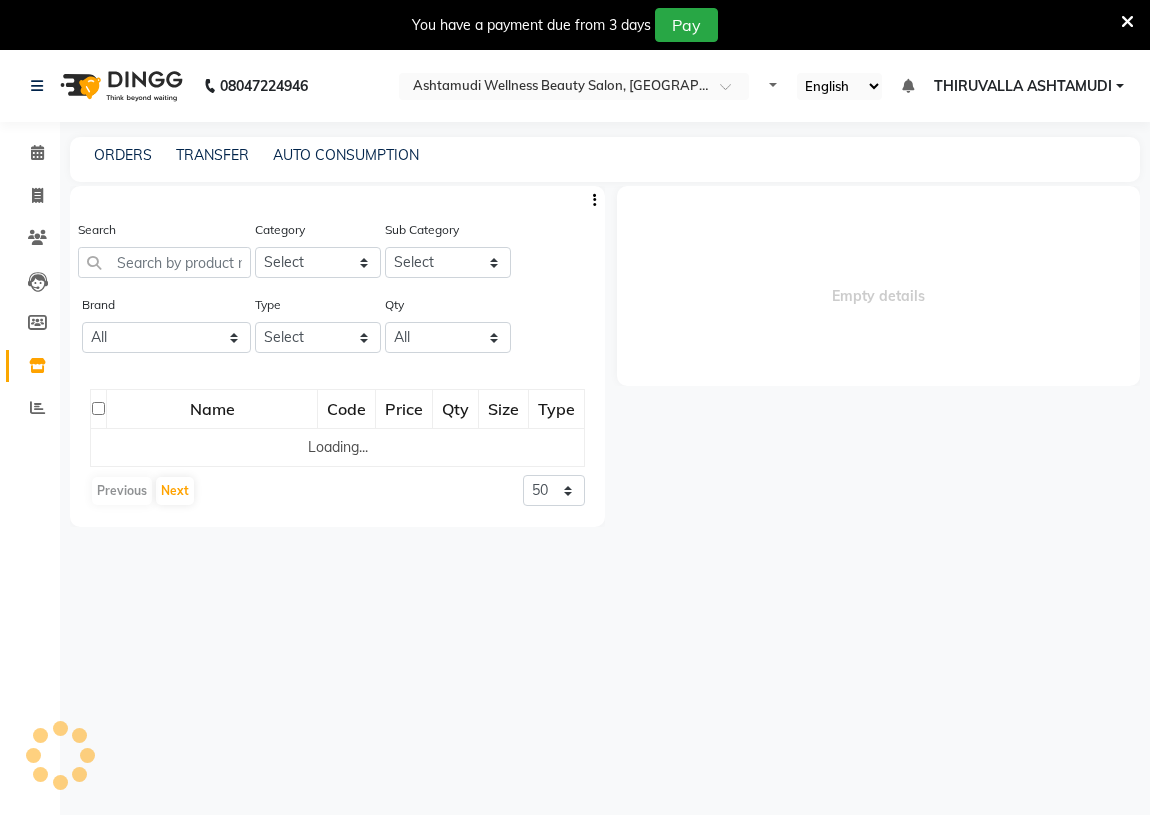 select 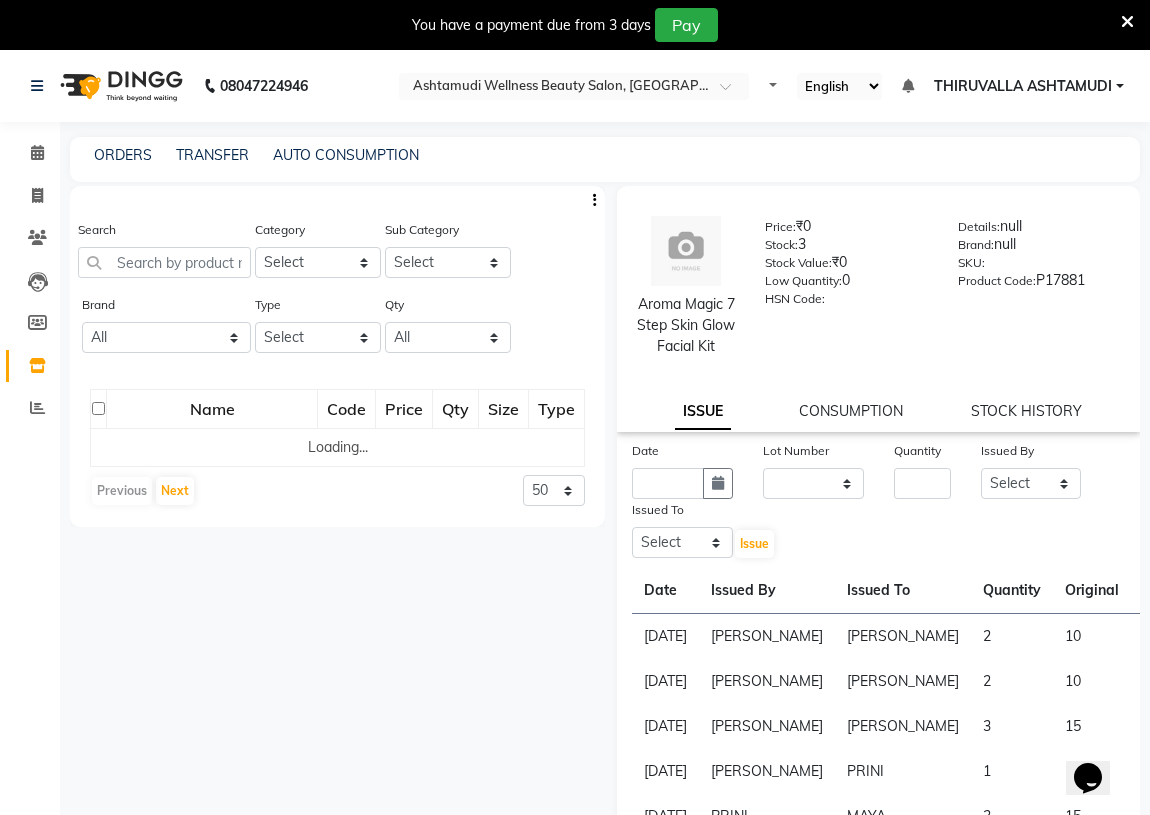 scroll, scrollTop: 0, scrollLeft: 0, axis: both 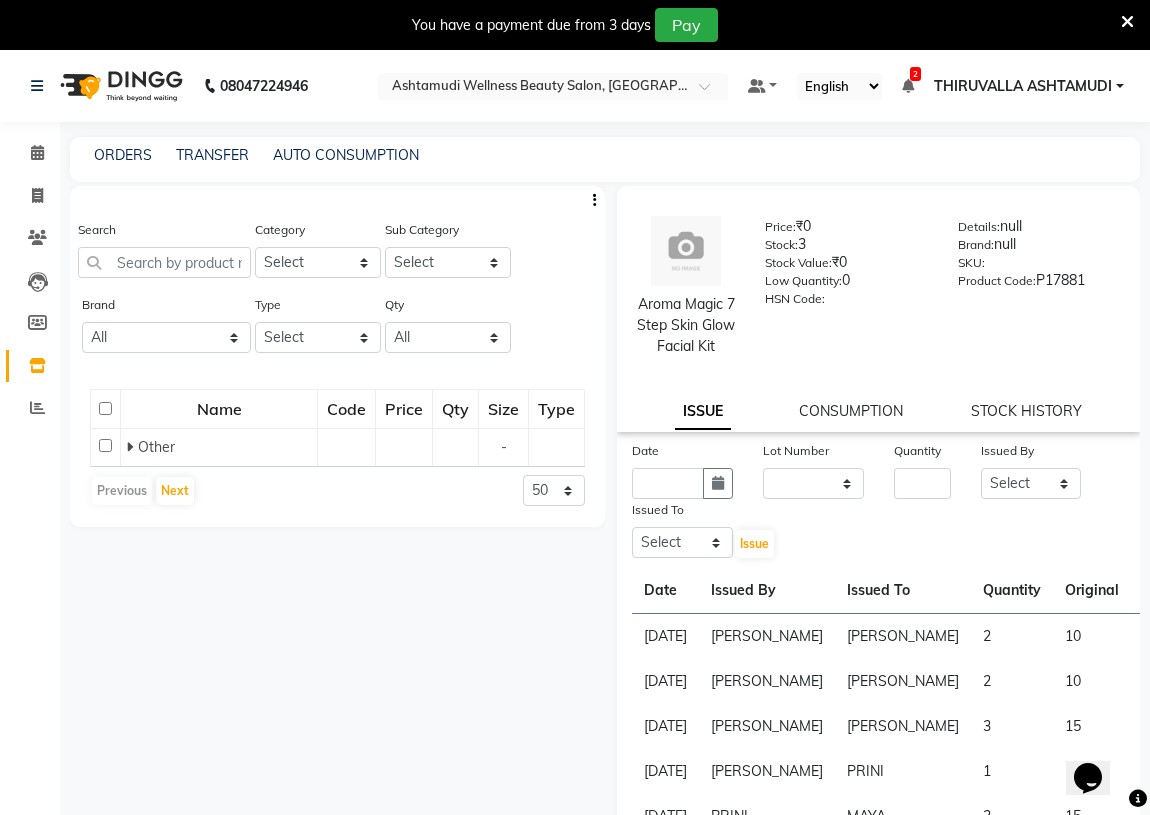drag, startPoint x: 1126, startPoint y: 28, endPoint x: 650, endPoint y: 68, distance: 477.6777 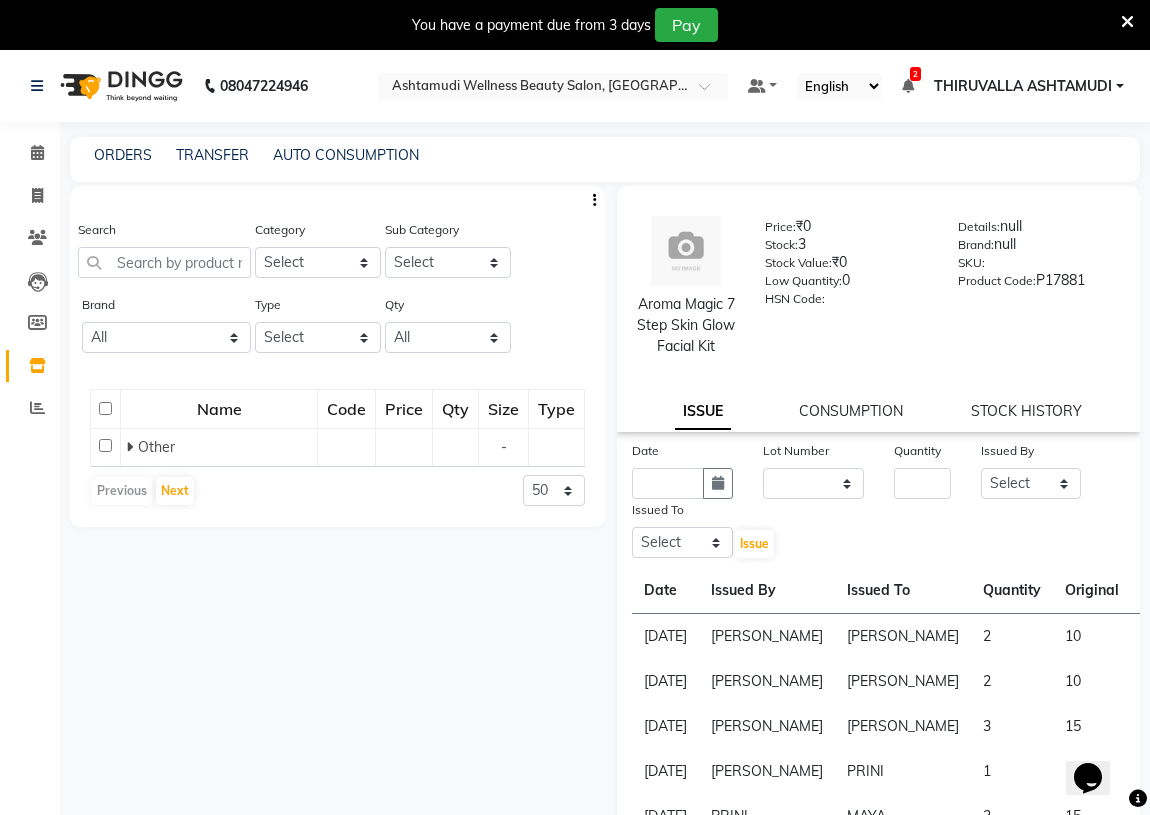 click at bounding box center (1127, 22) 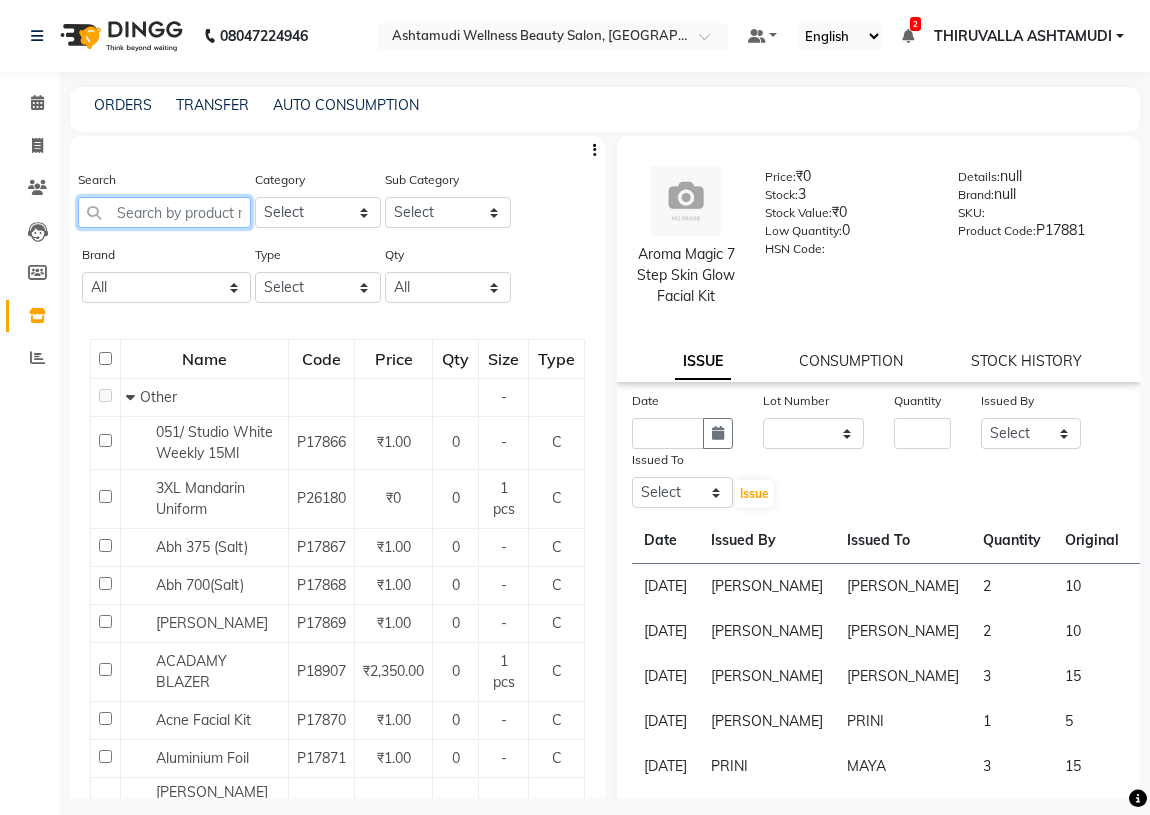 click 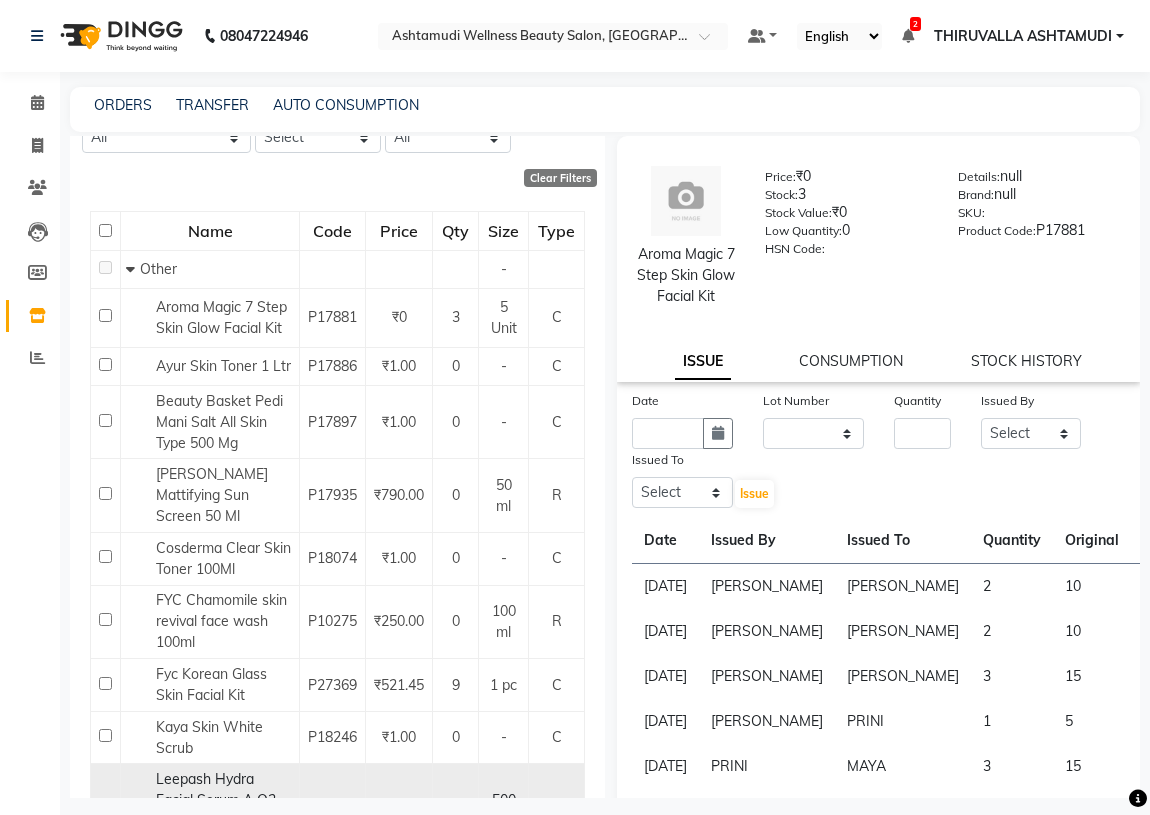 scroll, scrollTop: 181, scrollLeft: 0, axis: vertical 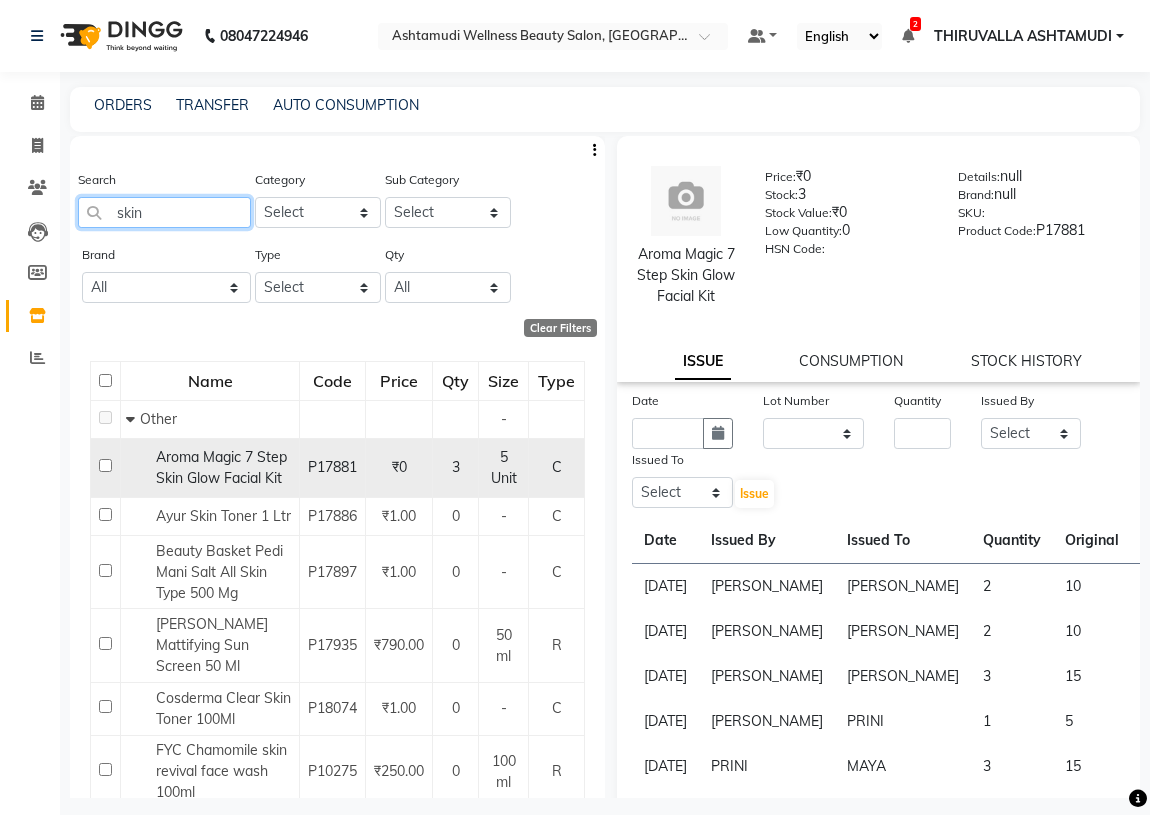 type on "skin" 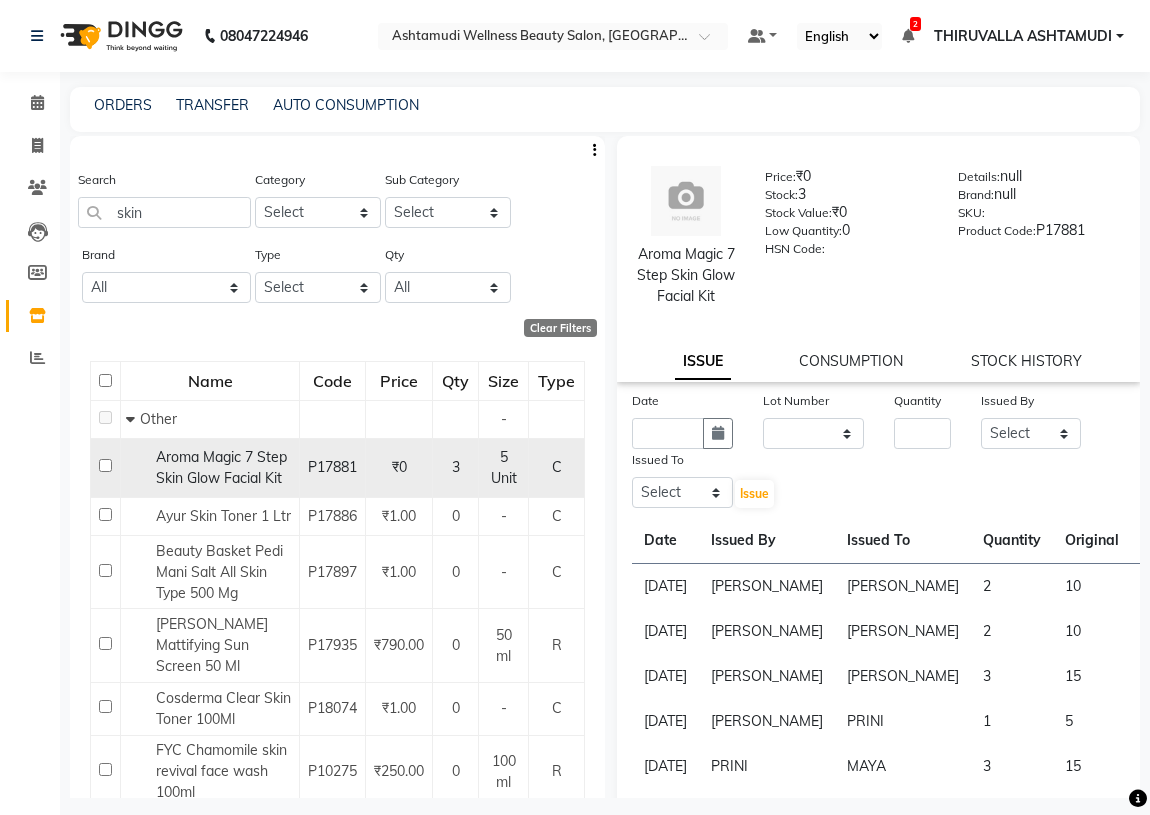 click 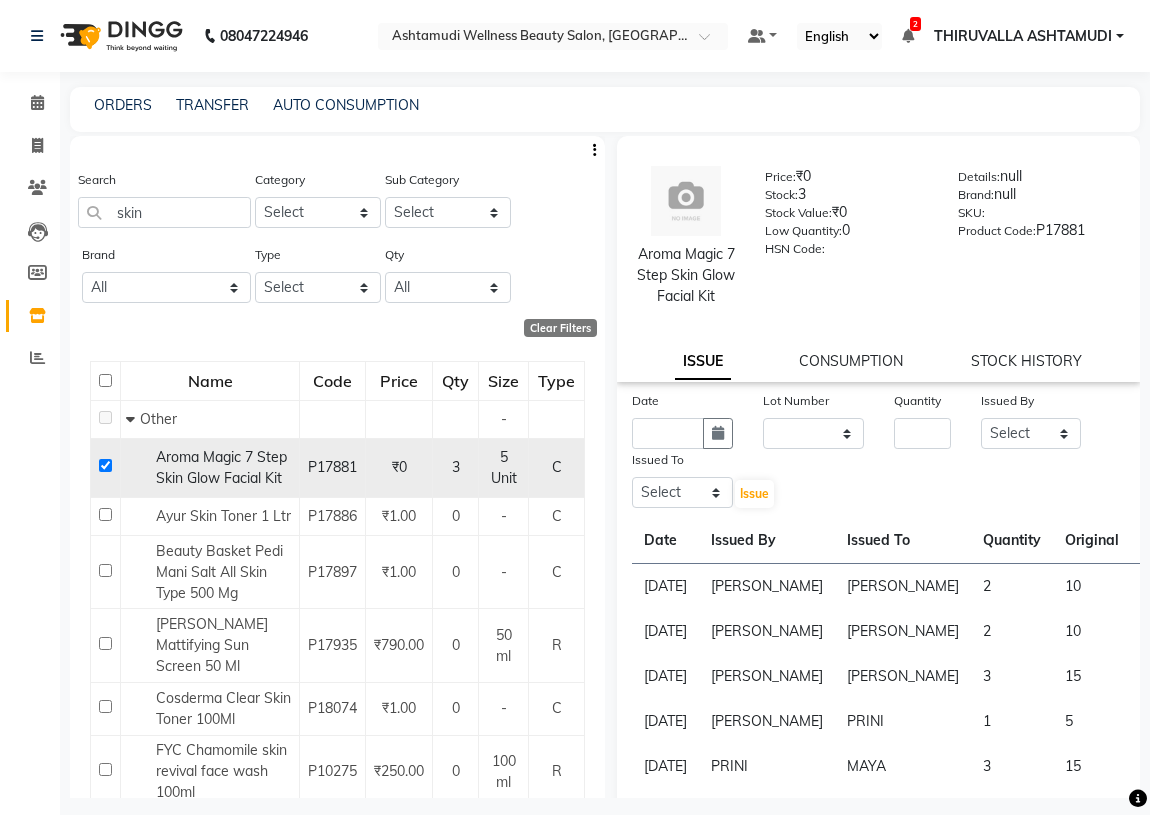 checkbox on "true" 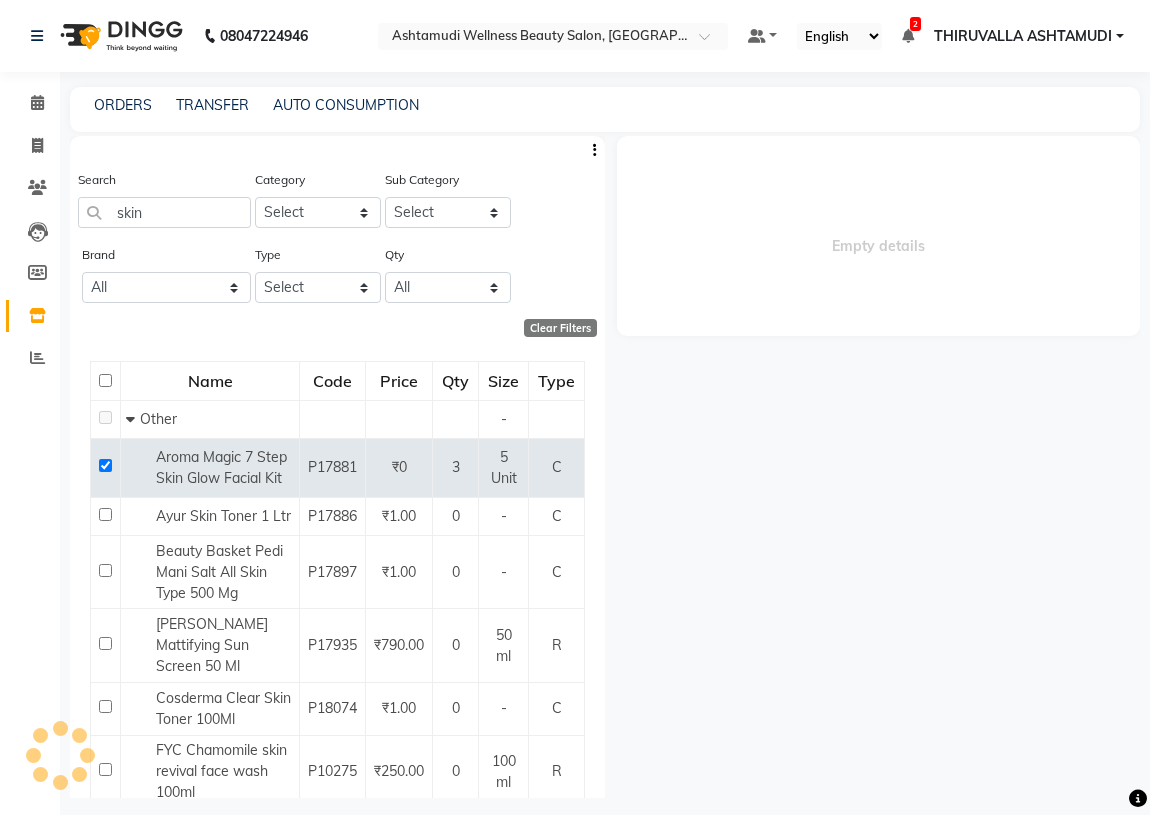 select 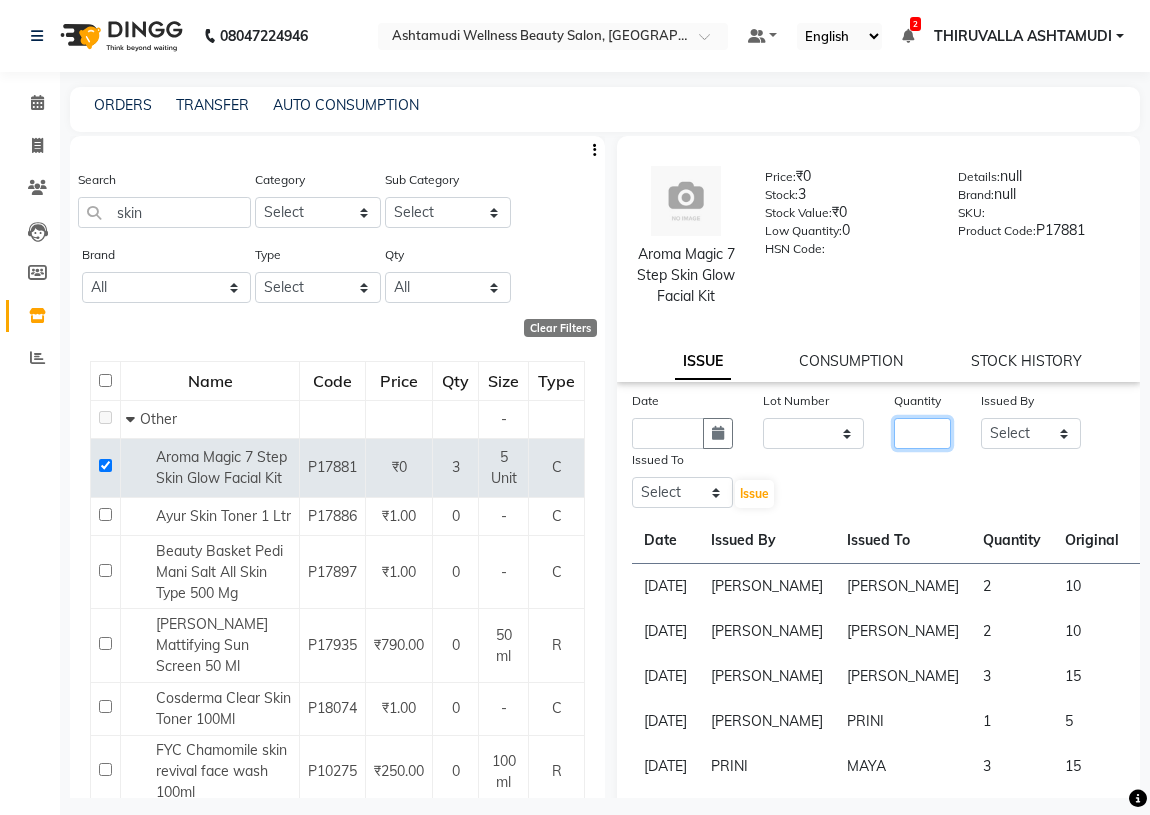 click 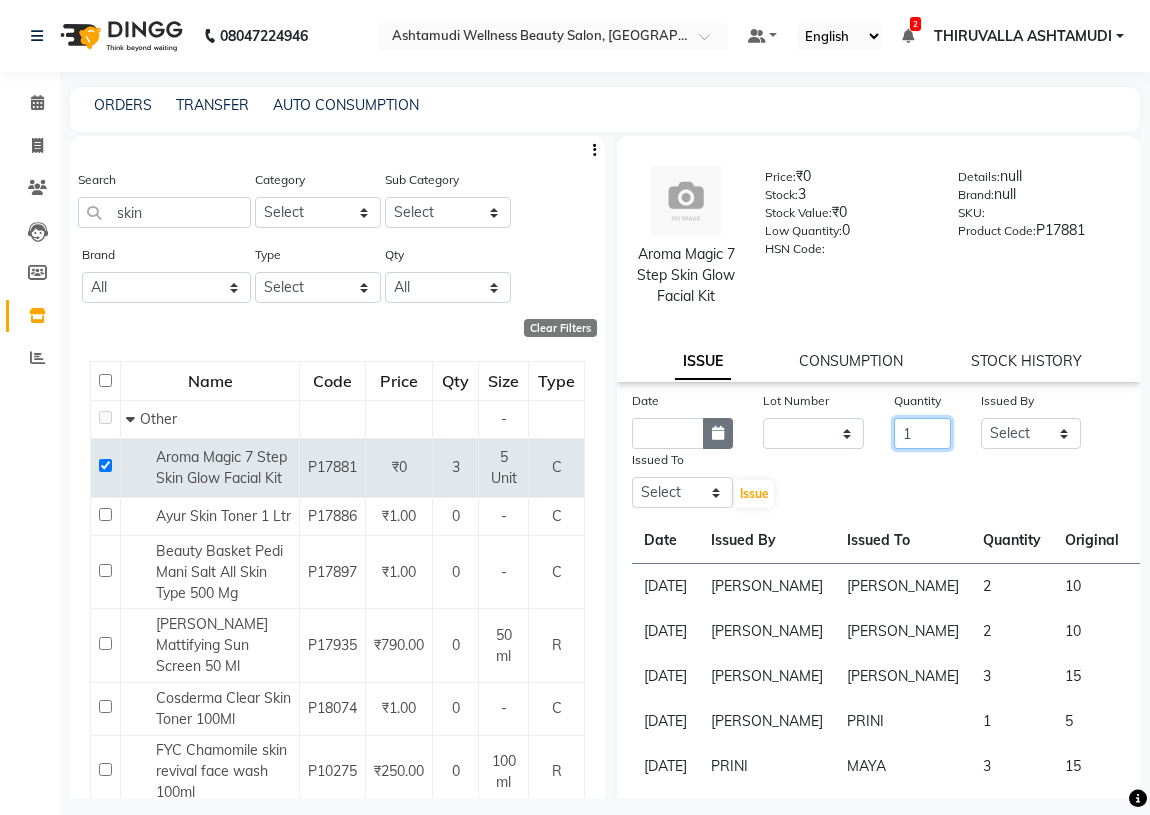 type on "1" 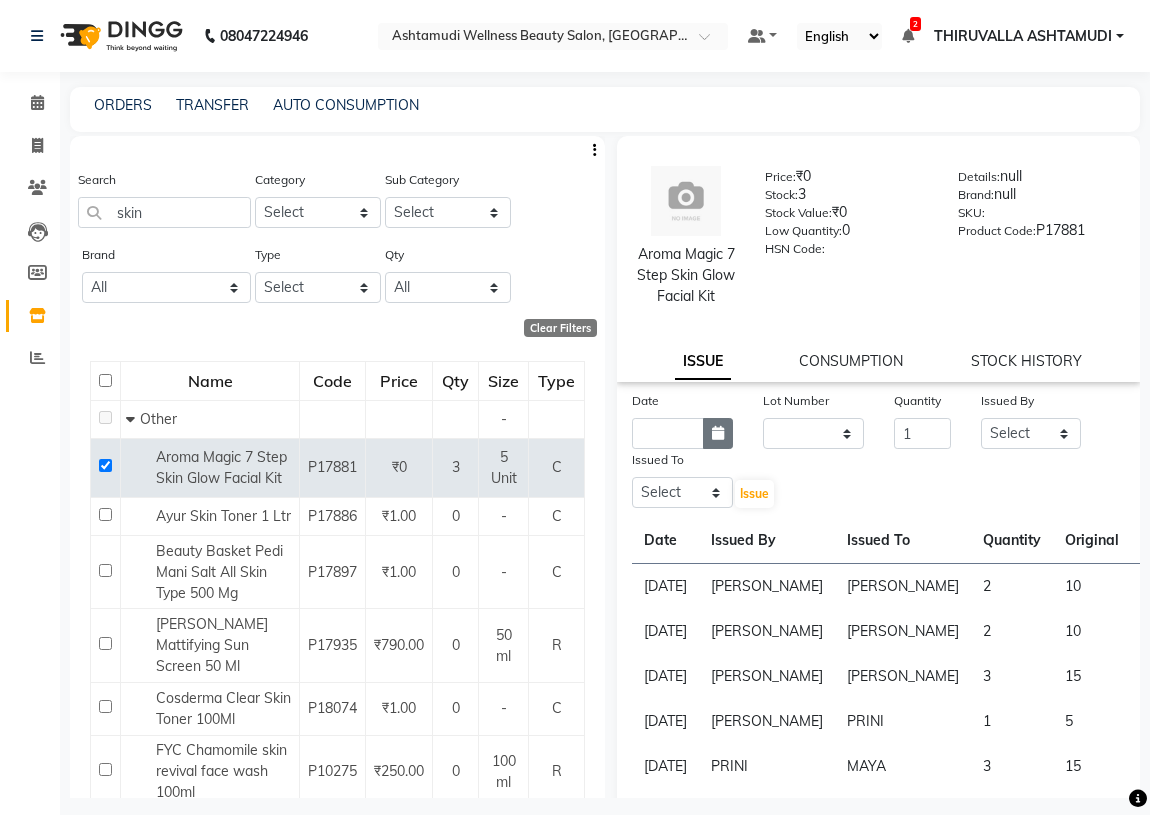 click 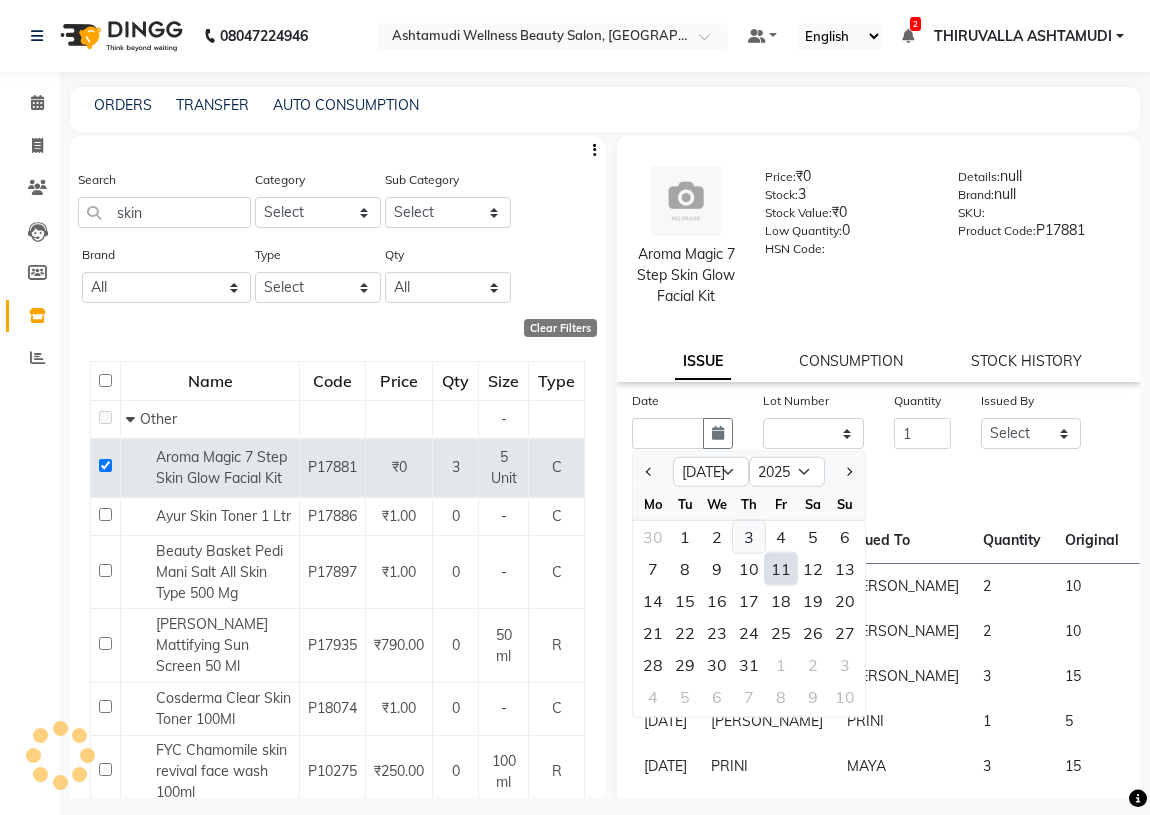 click on "3" 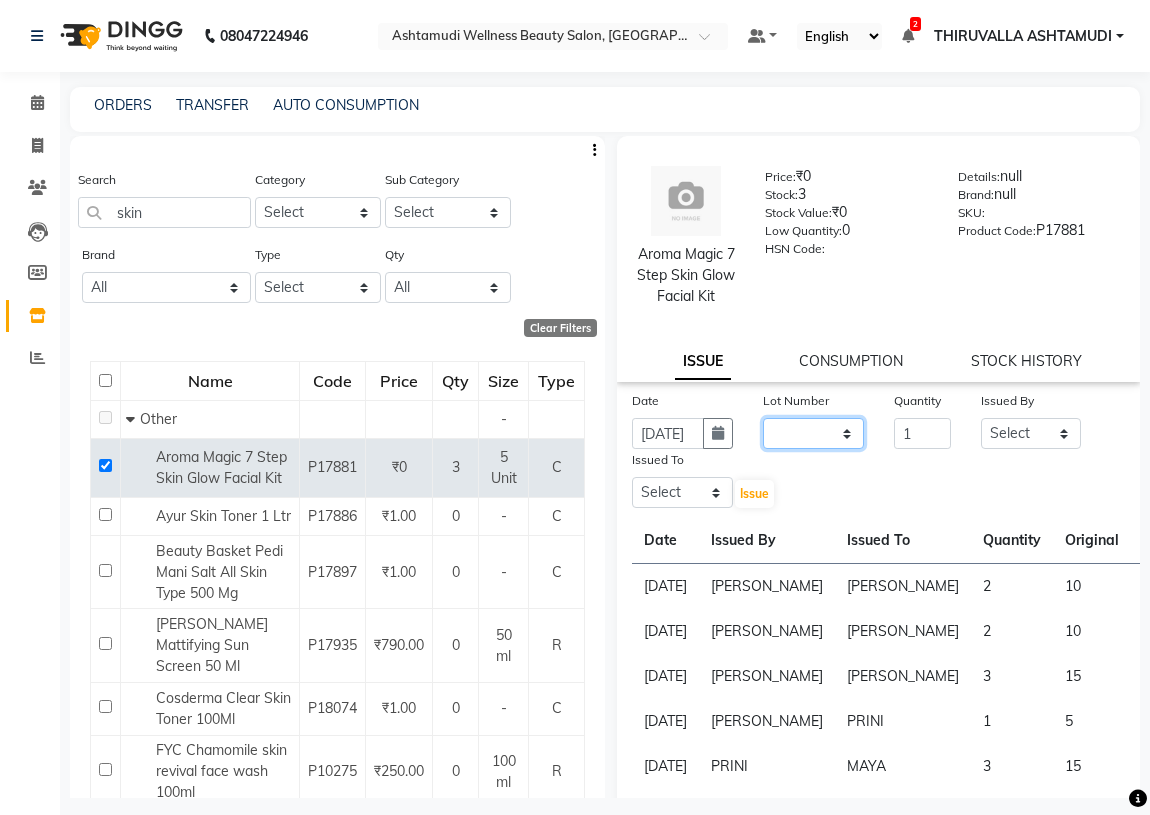 click on "None" 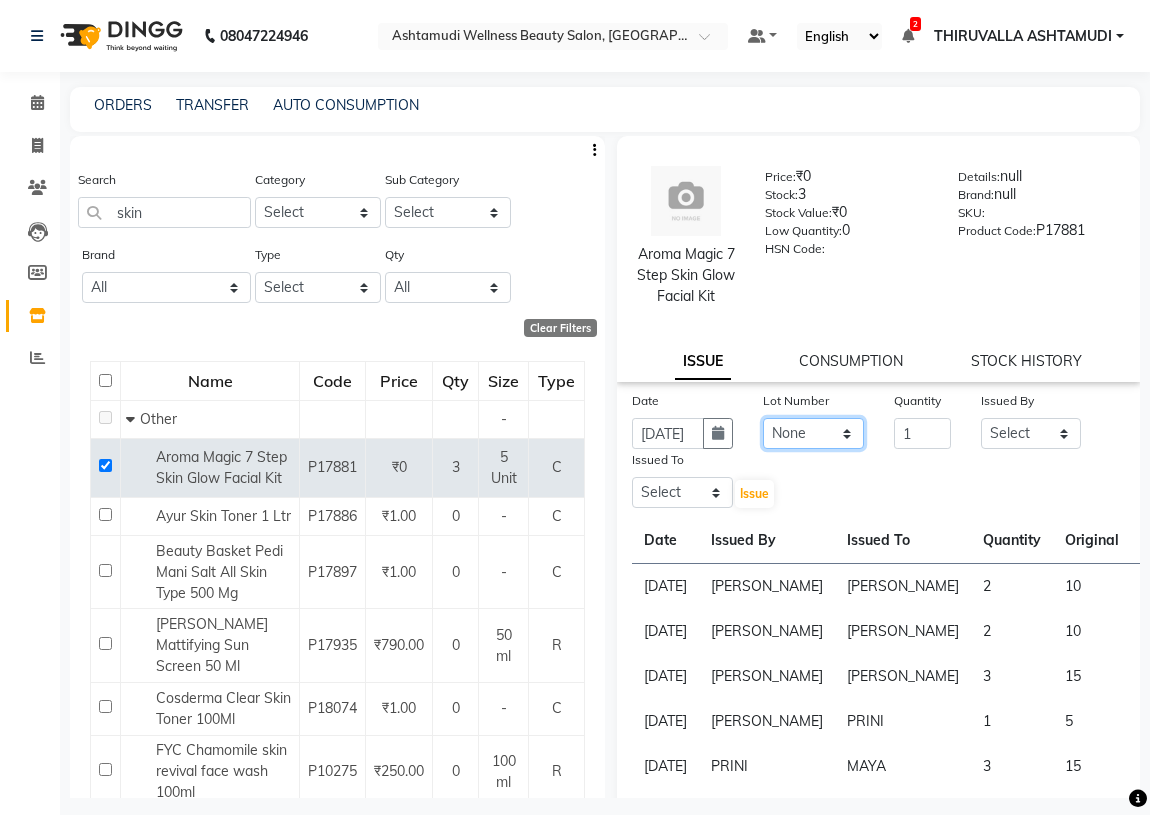 click on "None" 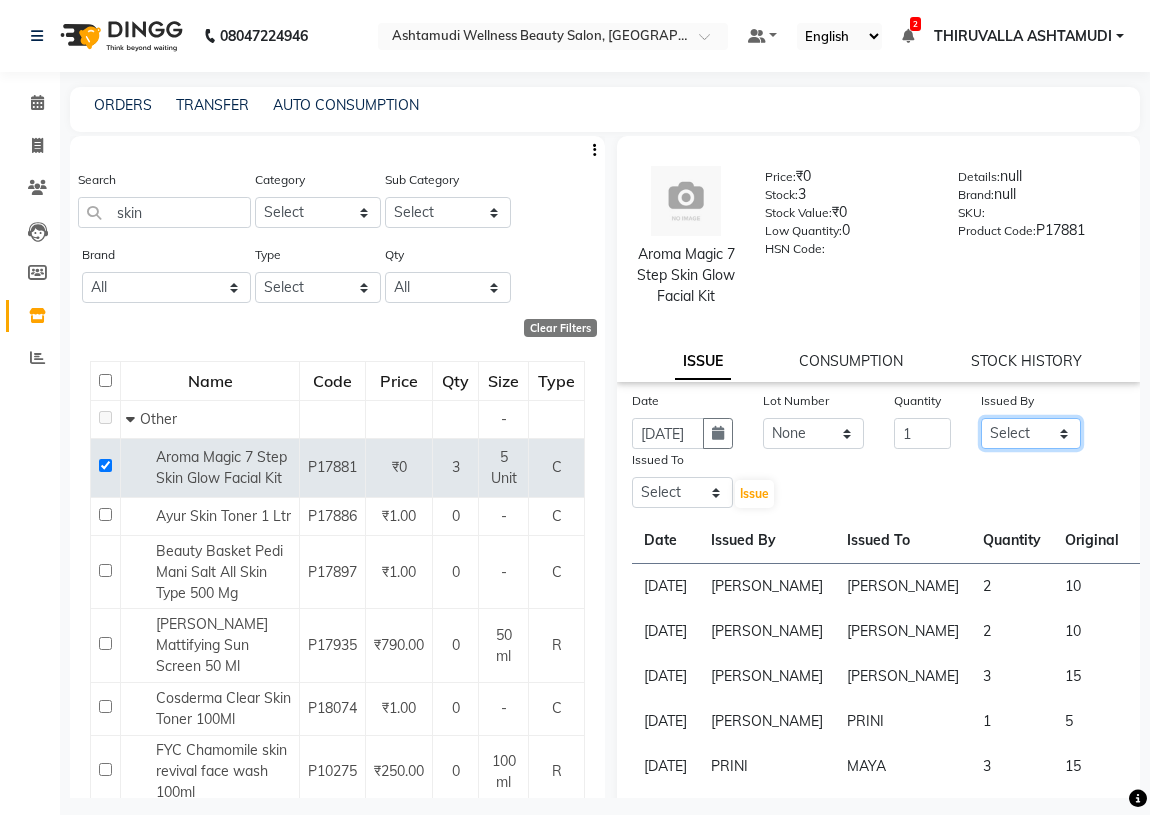 click on "Select ABHIRAMI		 [PERSON_NAME] [PERSON_NAME]	[PERSON_NAME]	 [PERSON_NAME] [PERSON_NAME]		 [PERSON_NAME] SHINY ABY THIRUVALLA ASHTAMUDI" 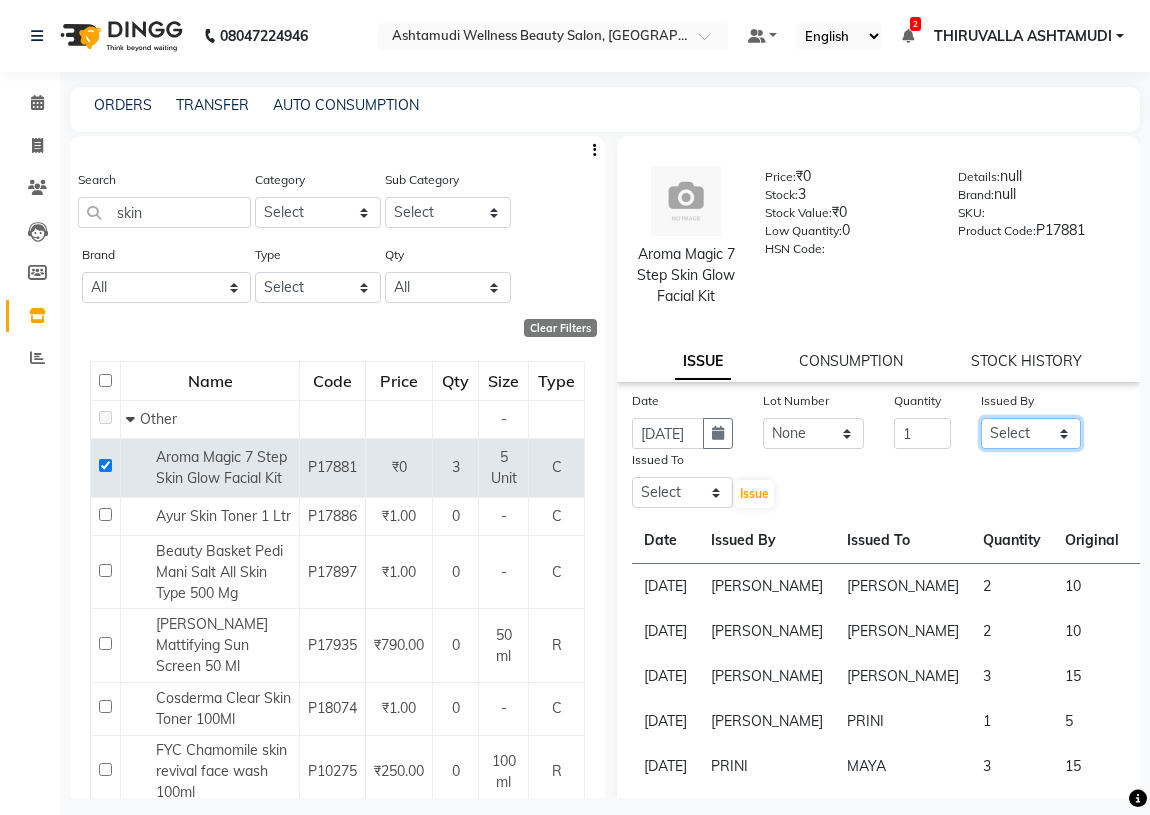 select on "26995" 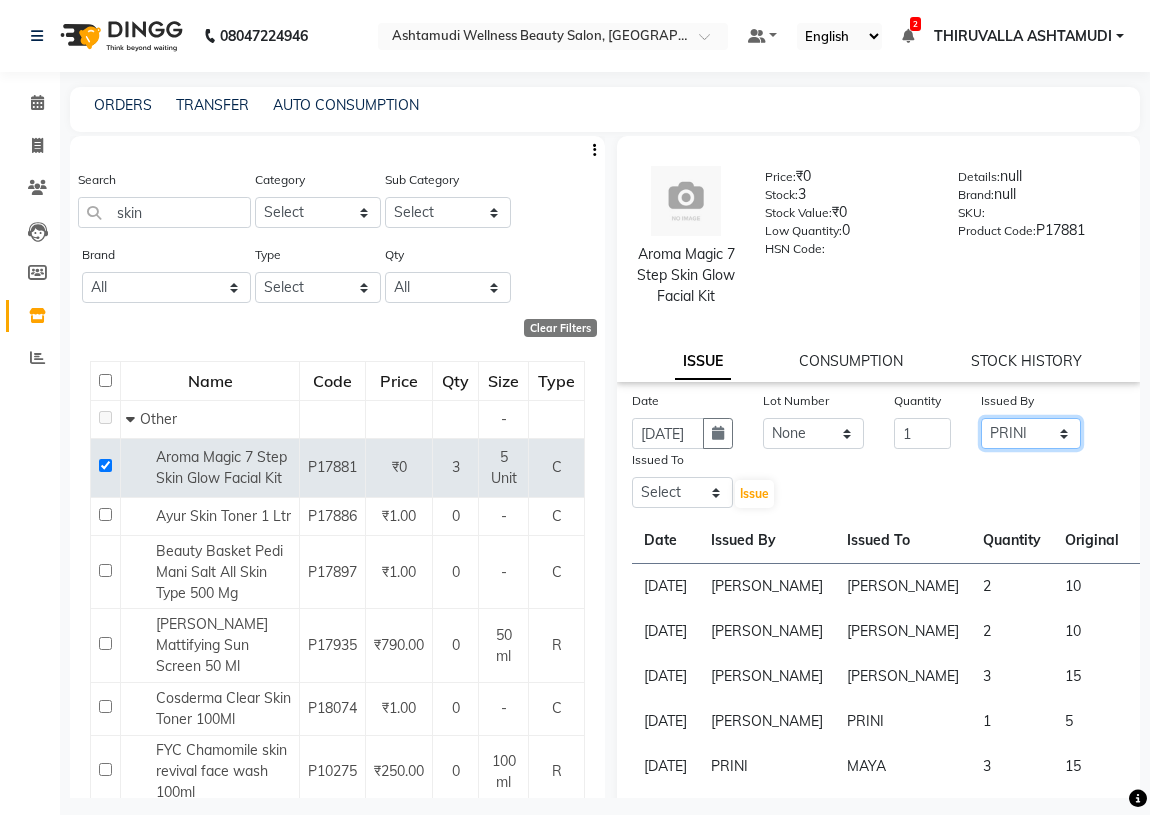 click on "Select ABHIRAMI		 [PERSON_NAME] [PERSON_NAME]	[PERSON_NAME]	 [PERSON_NAME] [PERSON_NAME]		 [PERSON_NAME] SHINY ABY THIRUVALLA ASHTAMUDI" 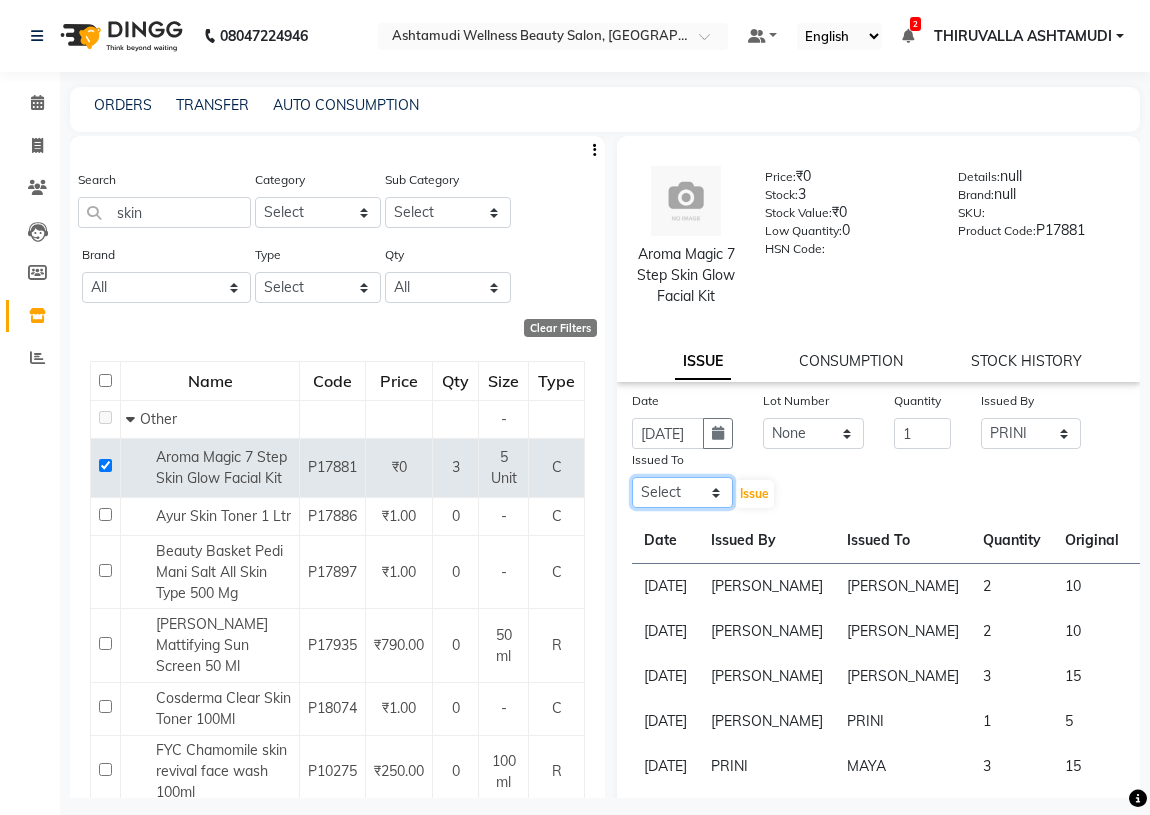 click on "Select ABHIRAMI		 [PERSON_NAME] [PERSON_NAME]	[PERSON_NAME]	 [PERSON_NAME] [PERSON_NAME]		 [PERSON_NAME] SHINY ABY THIRUVALLA ASHTAMUDI" 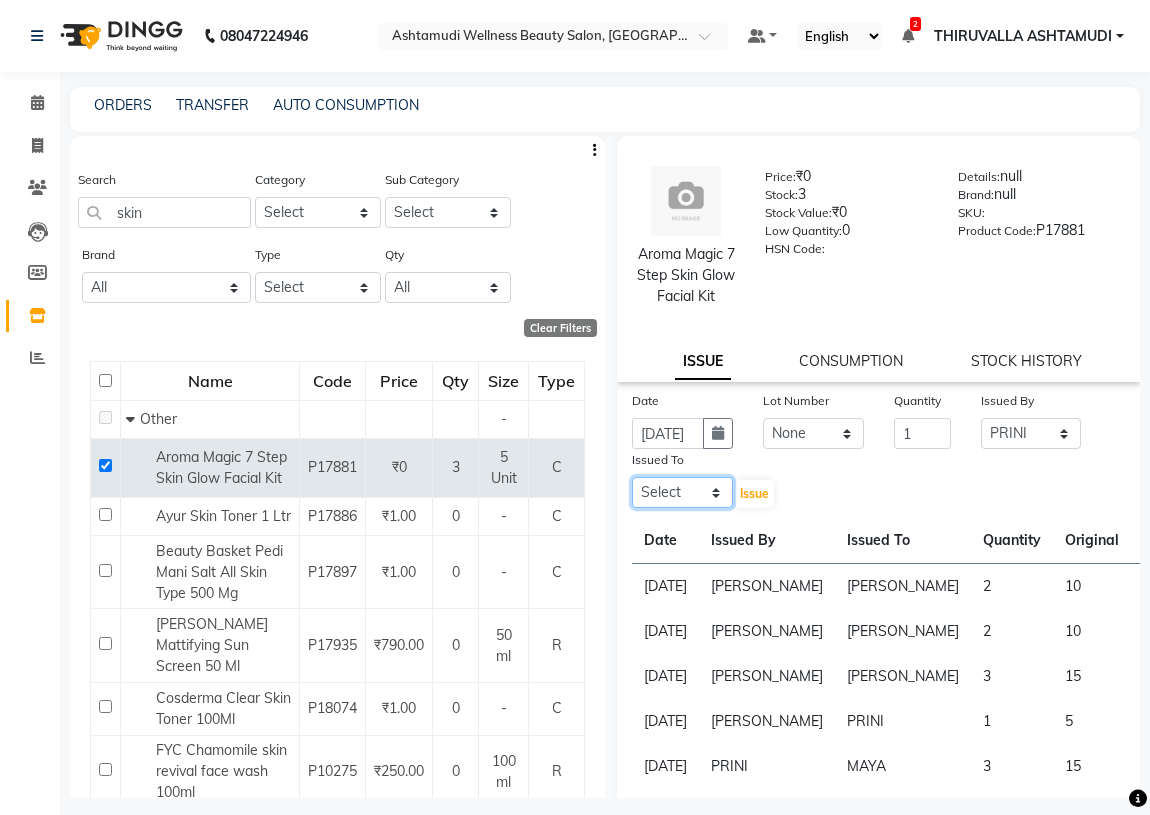 select on "29018" 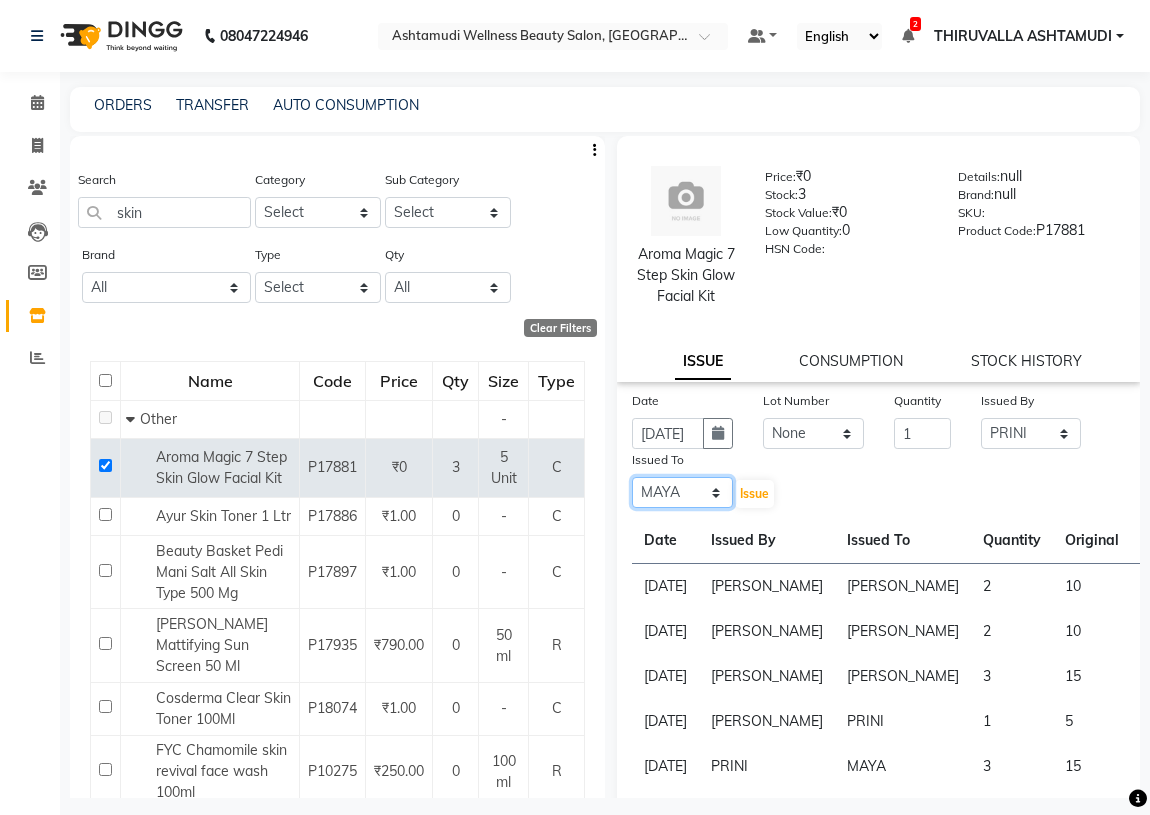 click on "Select ABHIRAMI		 [PERSON_NAME] [PERSON_NAME]	[PERSON_NAME]	 [PERSON_NAME] [PERSON_NAME]		 [PERSON_NAME] SHINY ABY THIRUVALLA ASHTAMUDI" 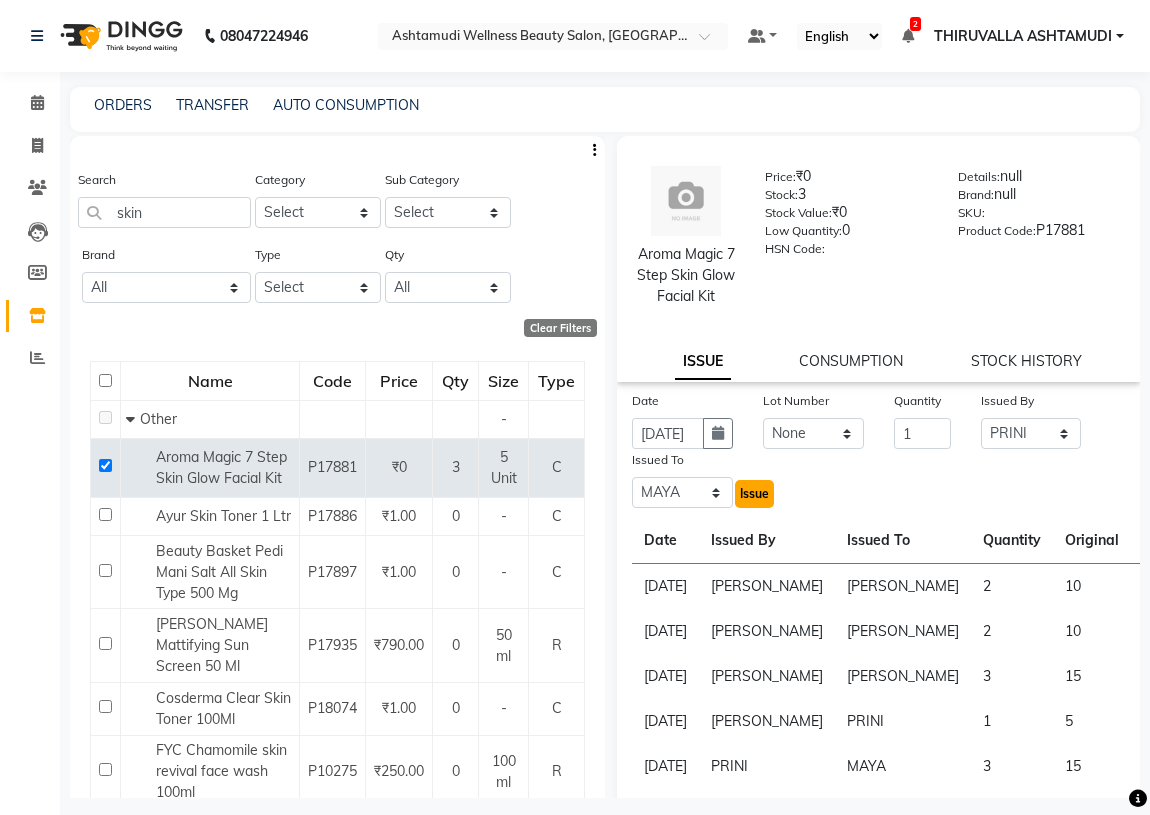 click on "Issue" 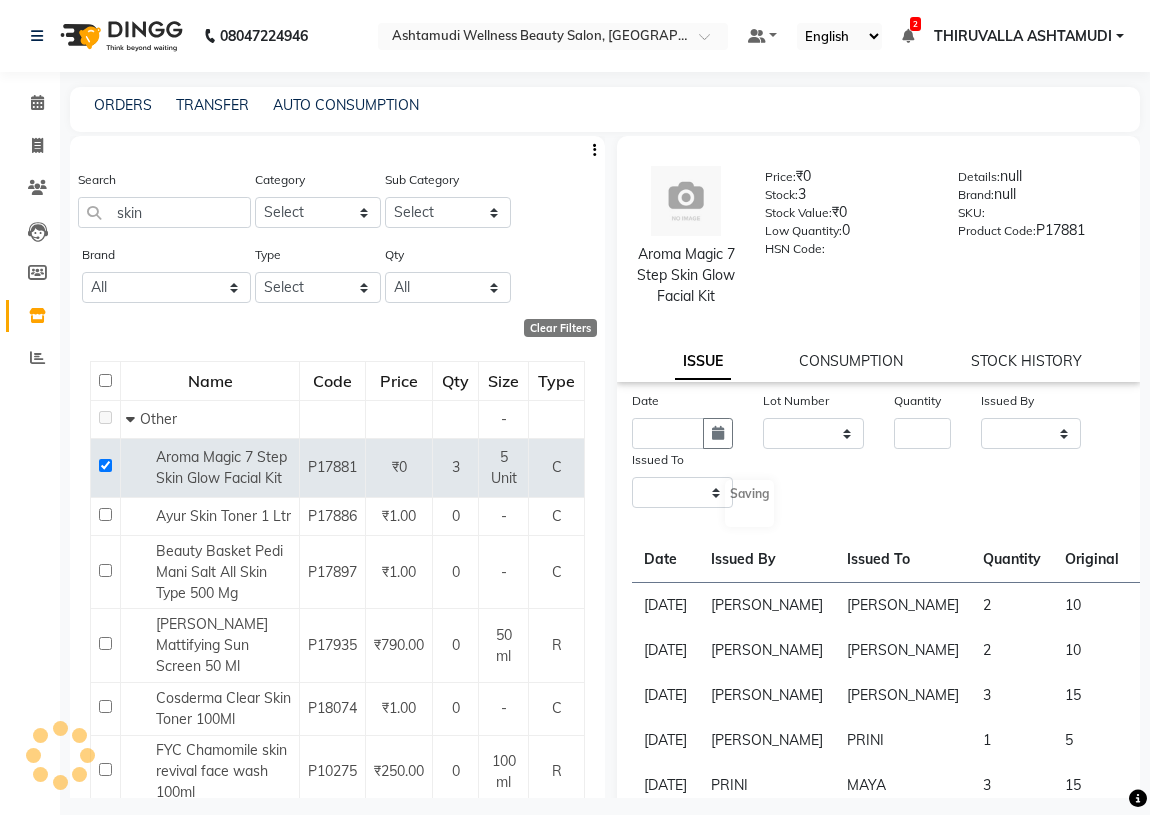select 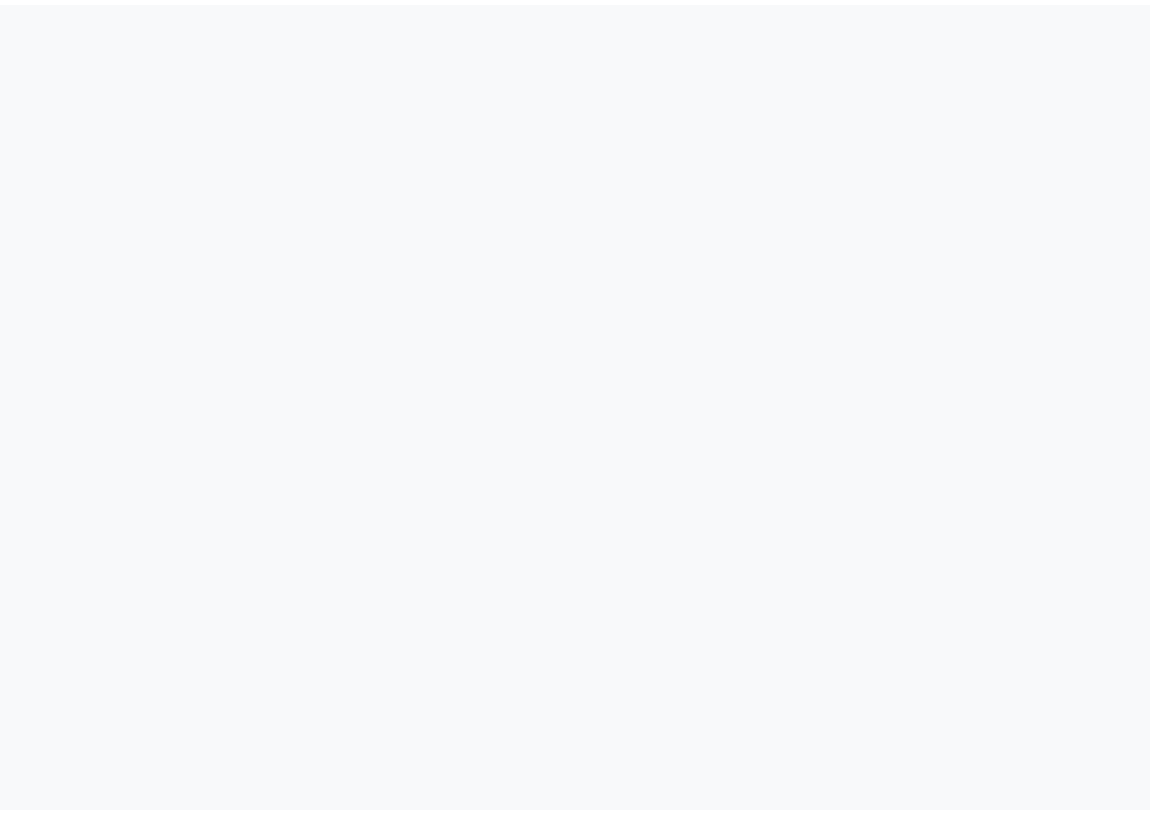 scroll, scrollTop: 0, scrollLeft: 0, axis: both 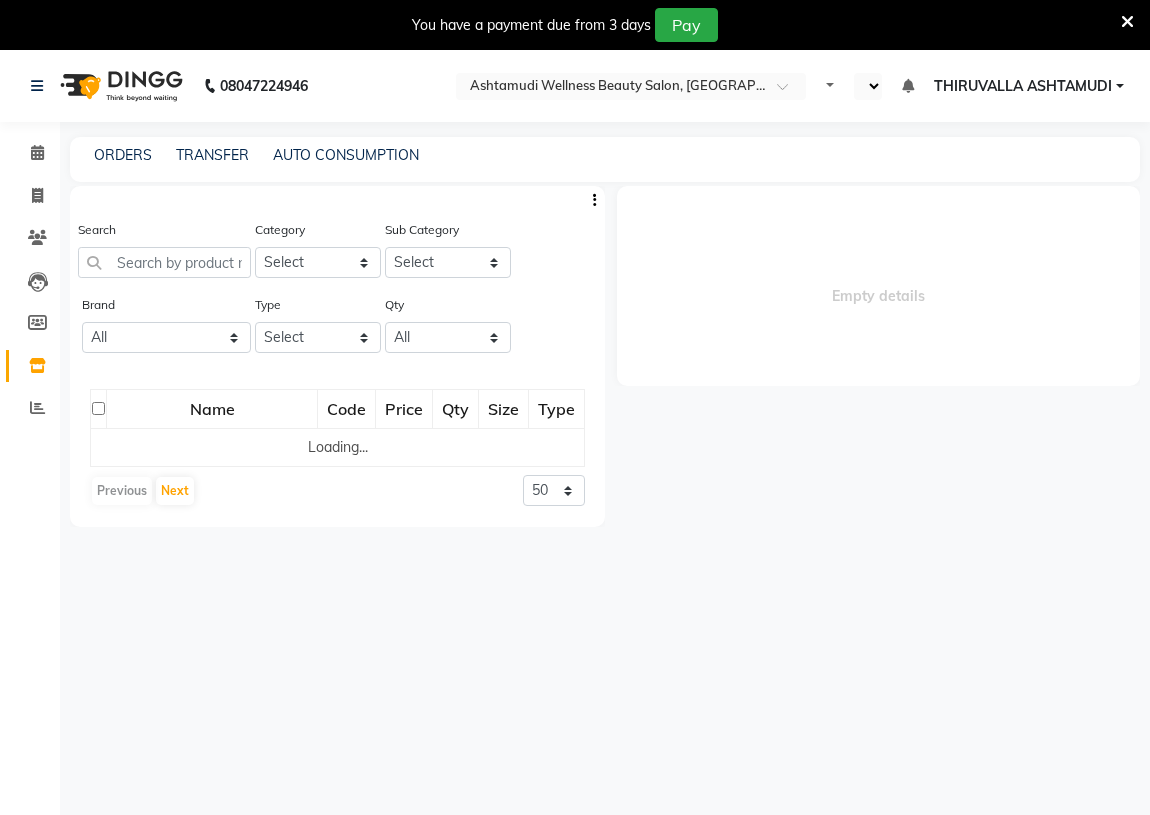 select on "en" 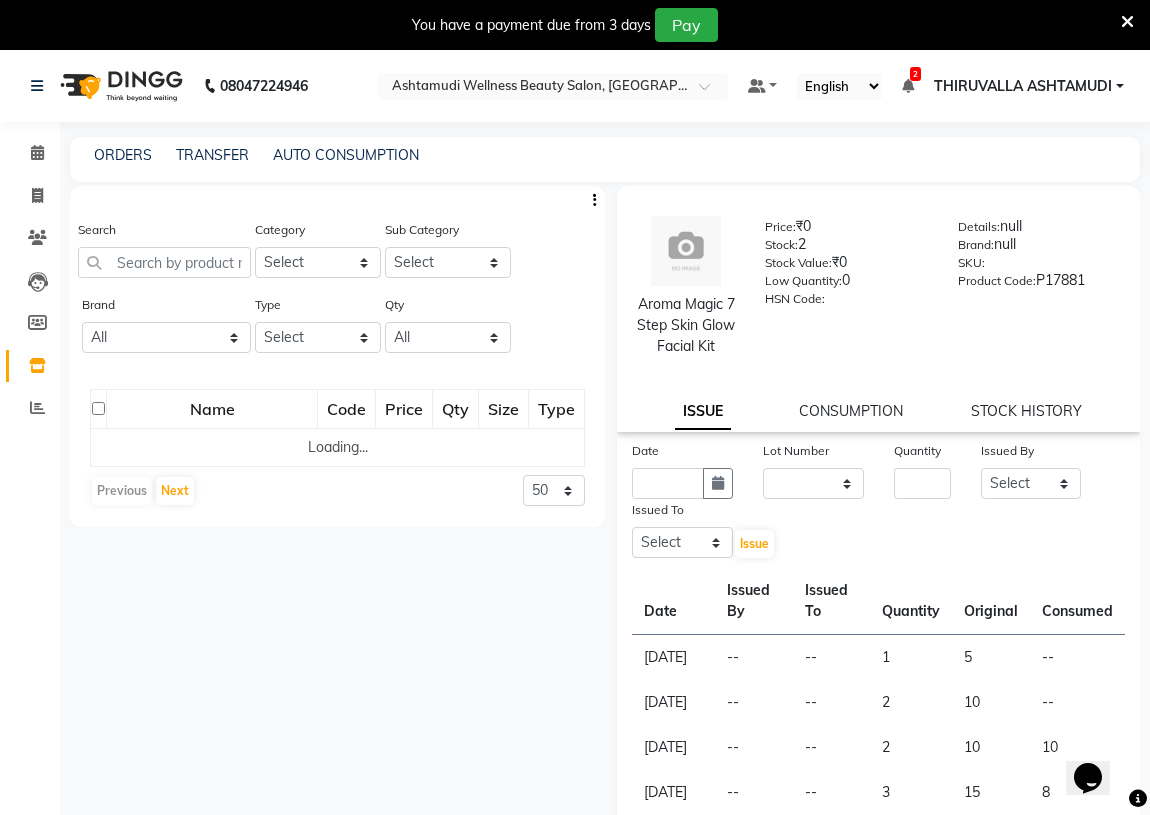 scroll, scrollTop: 0, scrollLeft: 0, axis: both 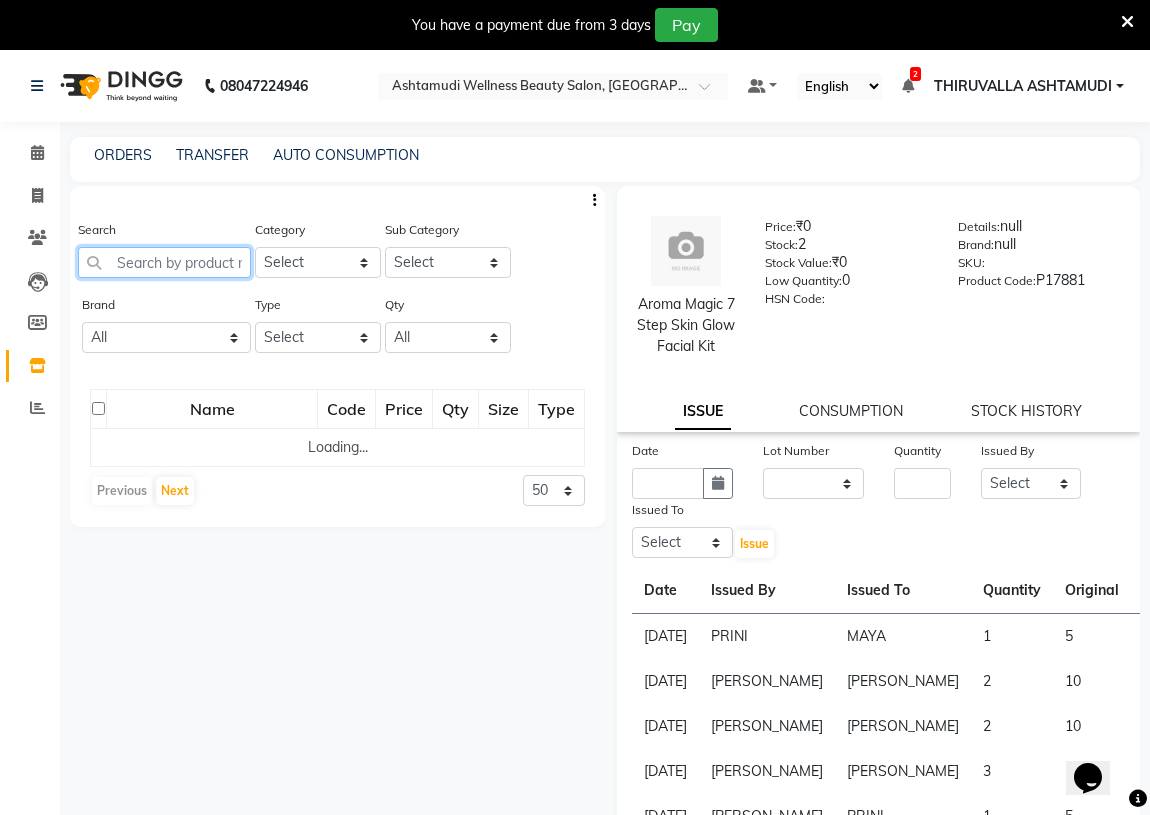click 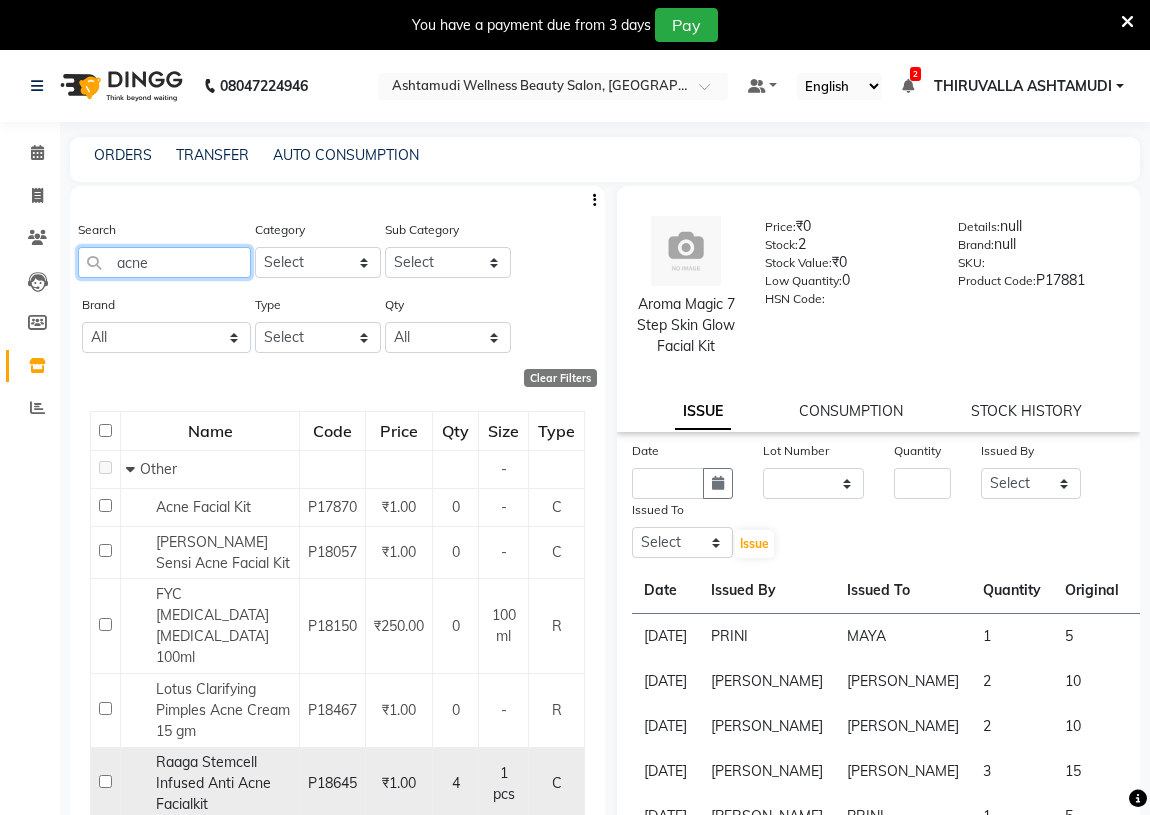 type on "acne" 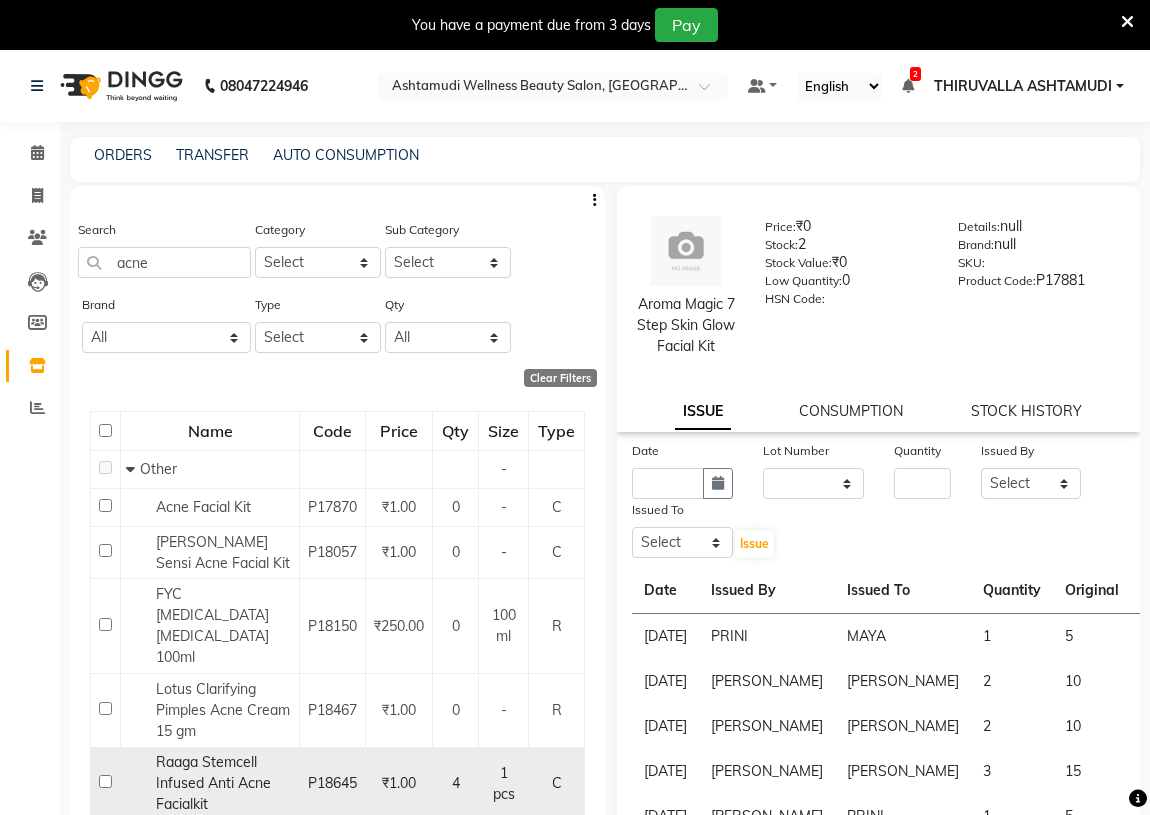 click 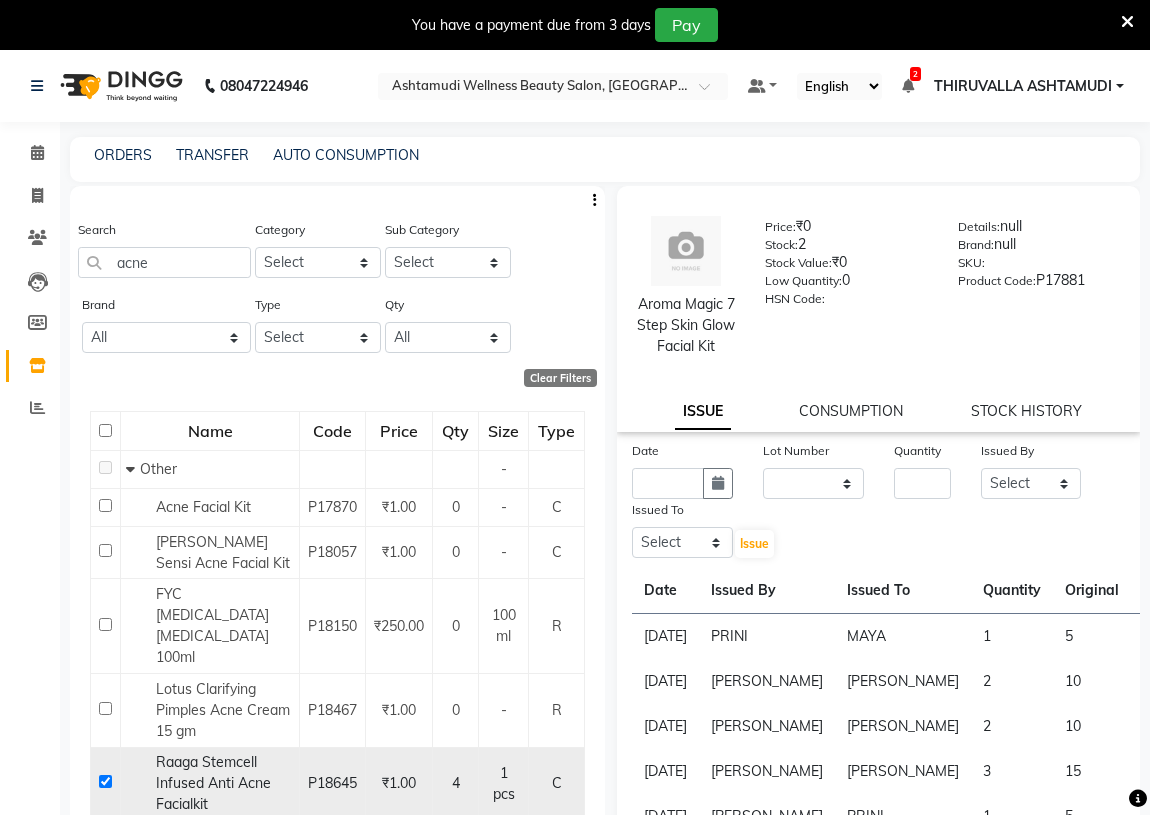 checkbox on "true" 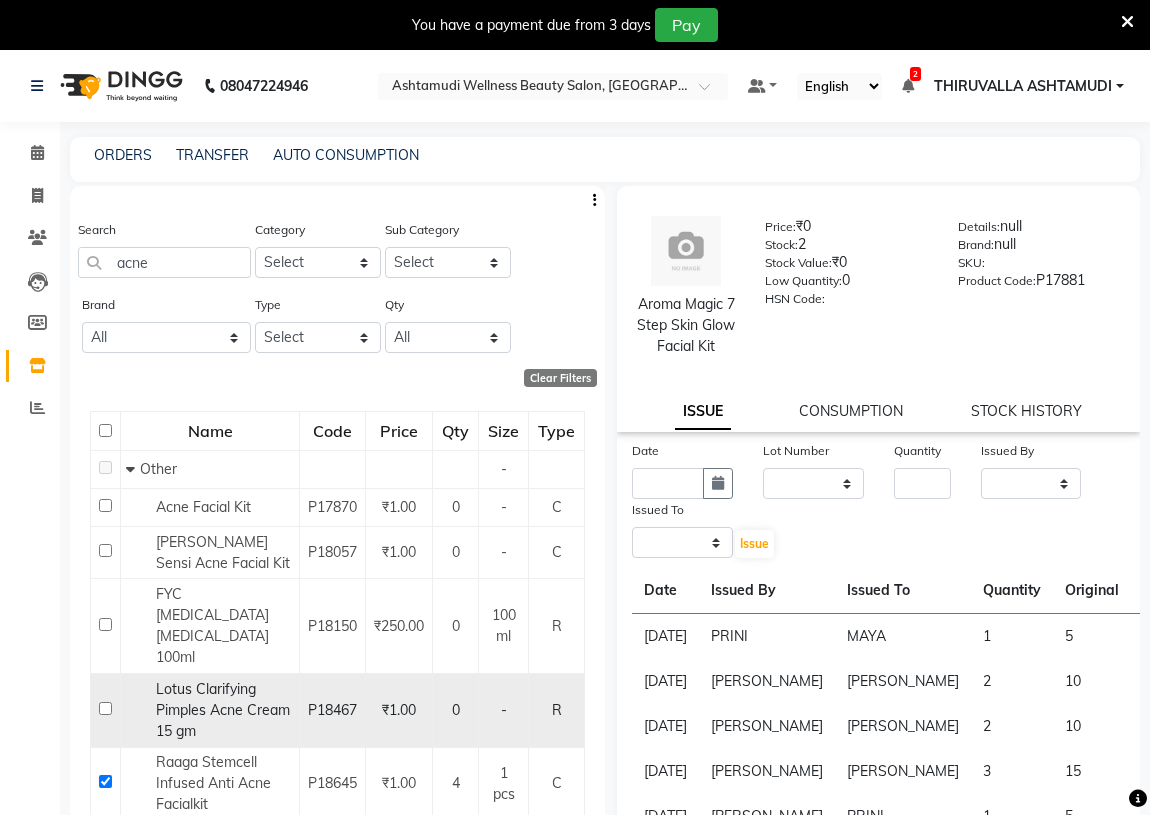 select 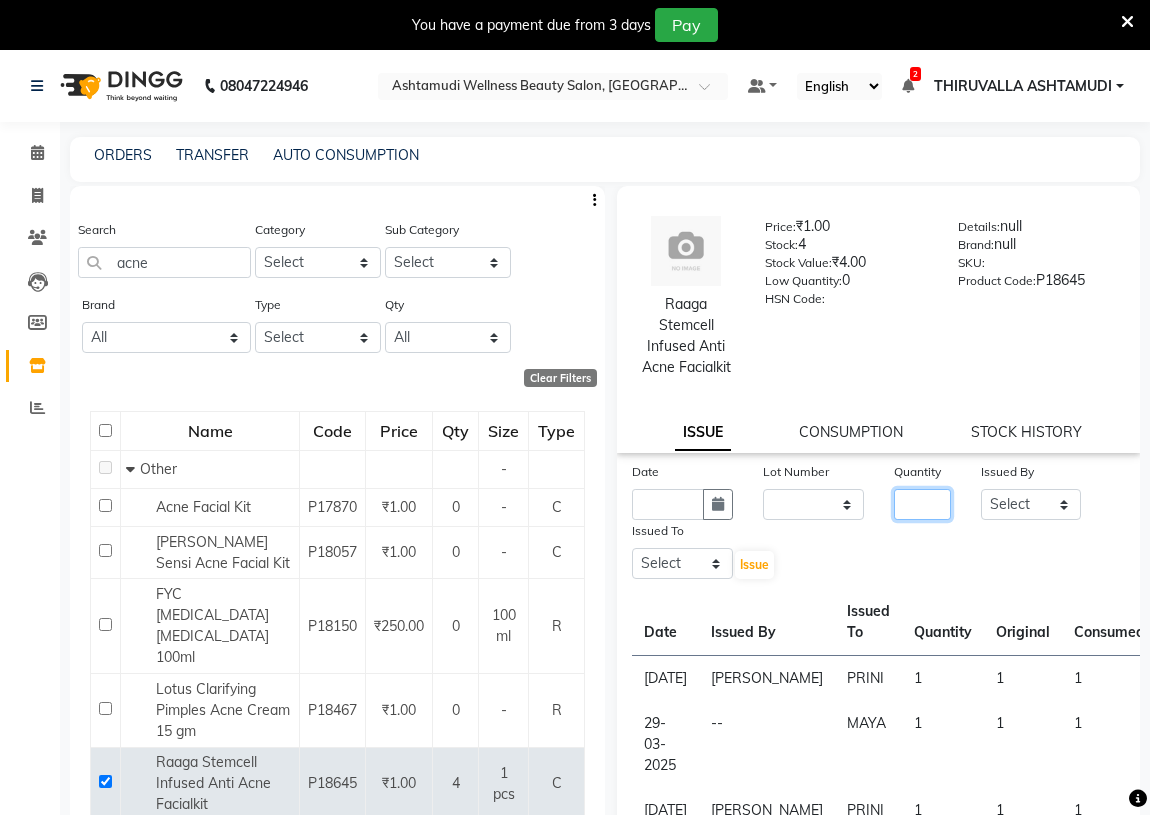 click 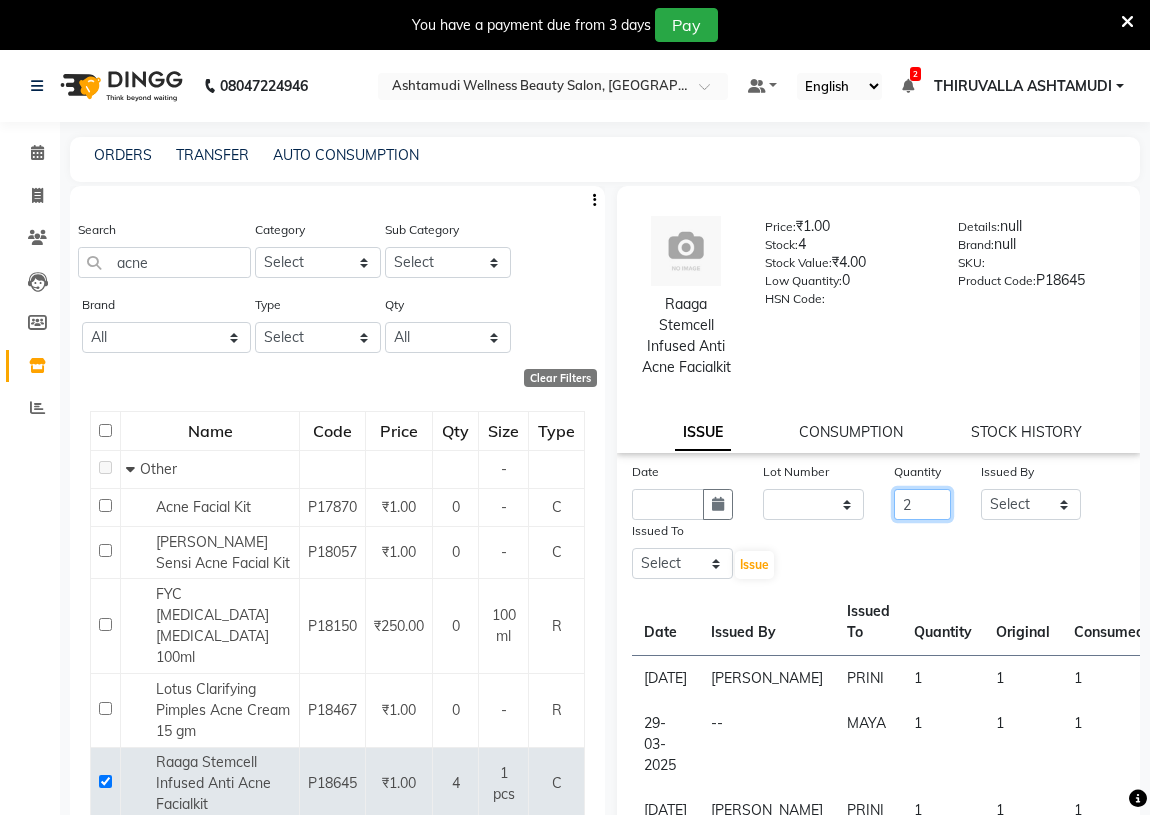 type on "2" 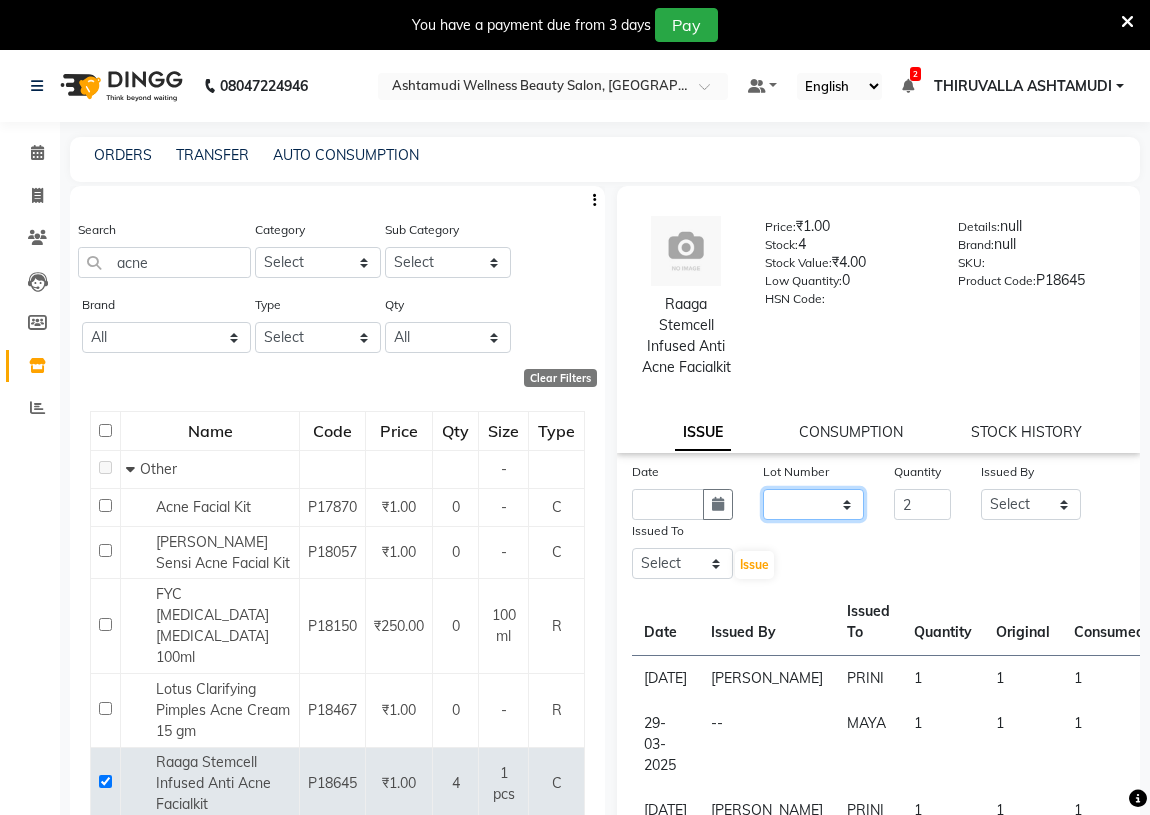 click on "None" 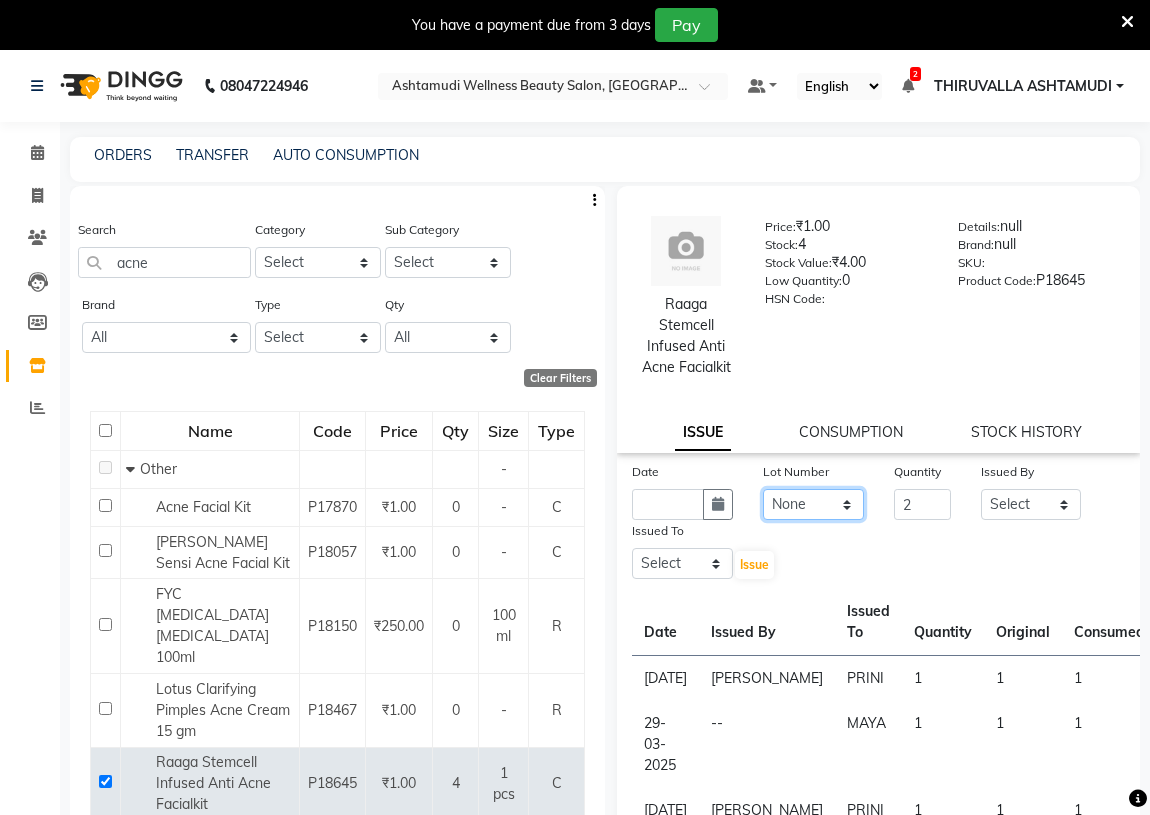 click on "None" 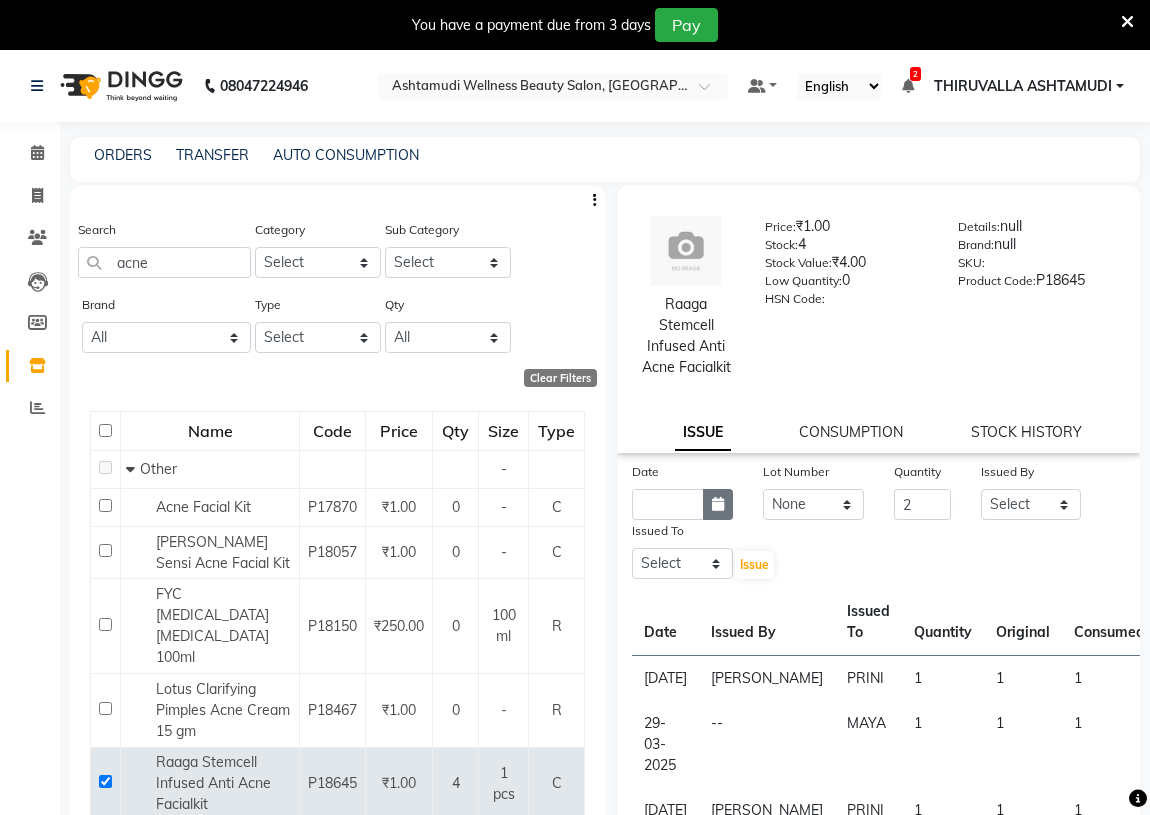 click 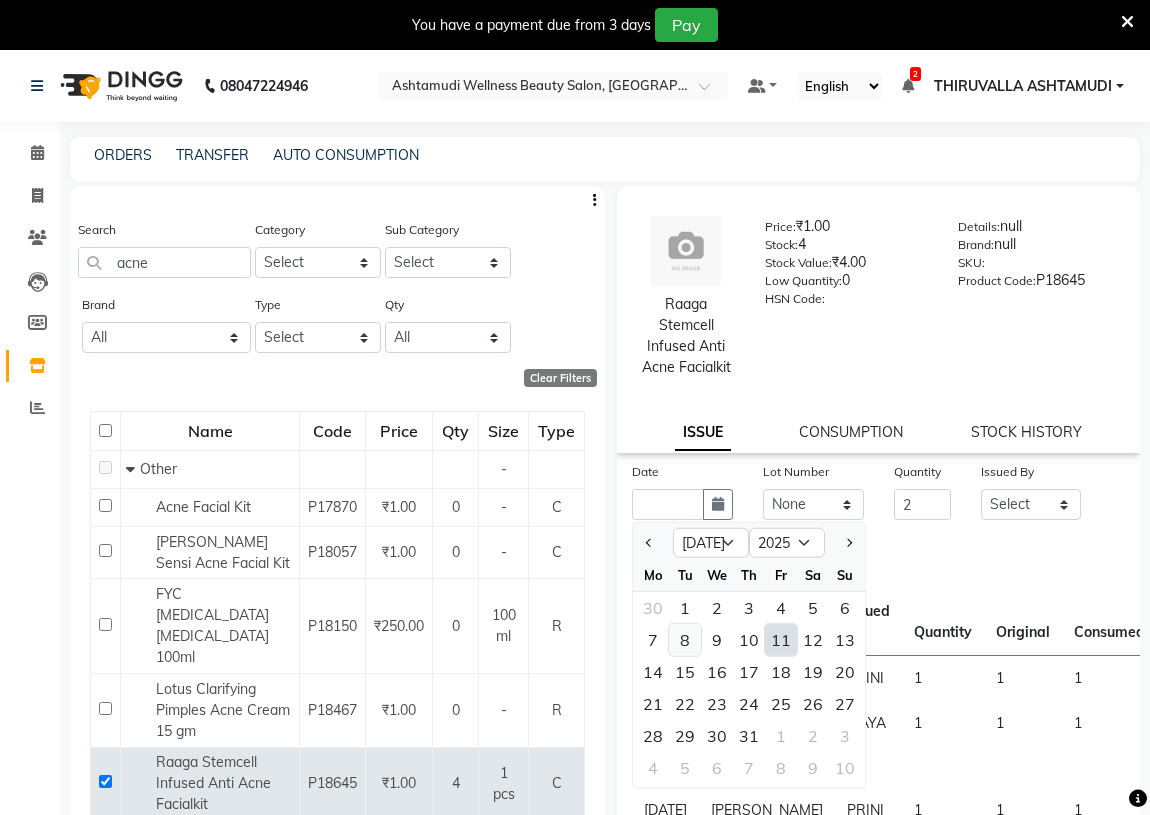 click on "8" 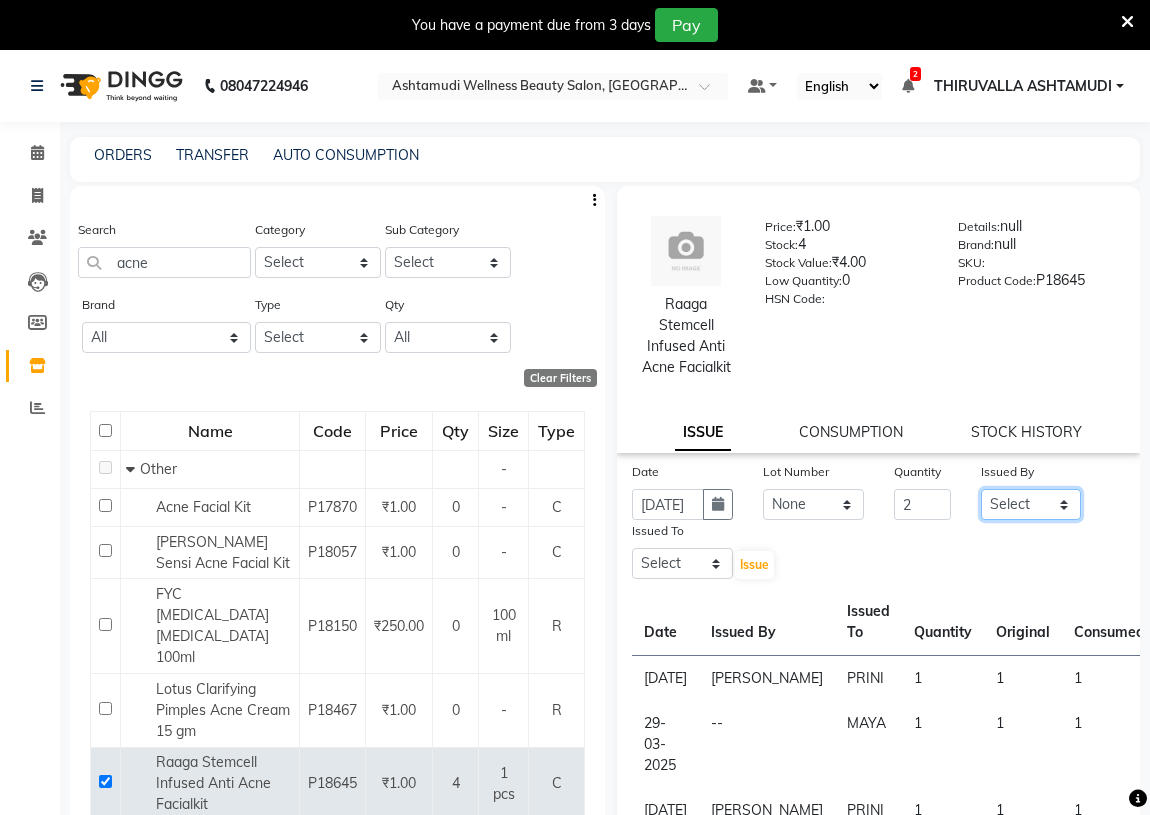 click on "Select ABHIRAMI		 [PERSON_NAME] [PERSON_NAME]	[PERSON_NAME]	 [PERSON_NAME] [PERSON_NAME]		 [PERSON_NAME] SHINY ABY THIRUVALLA ASHTAMUDI" 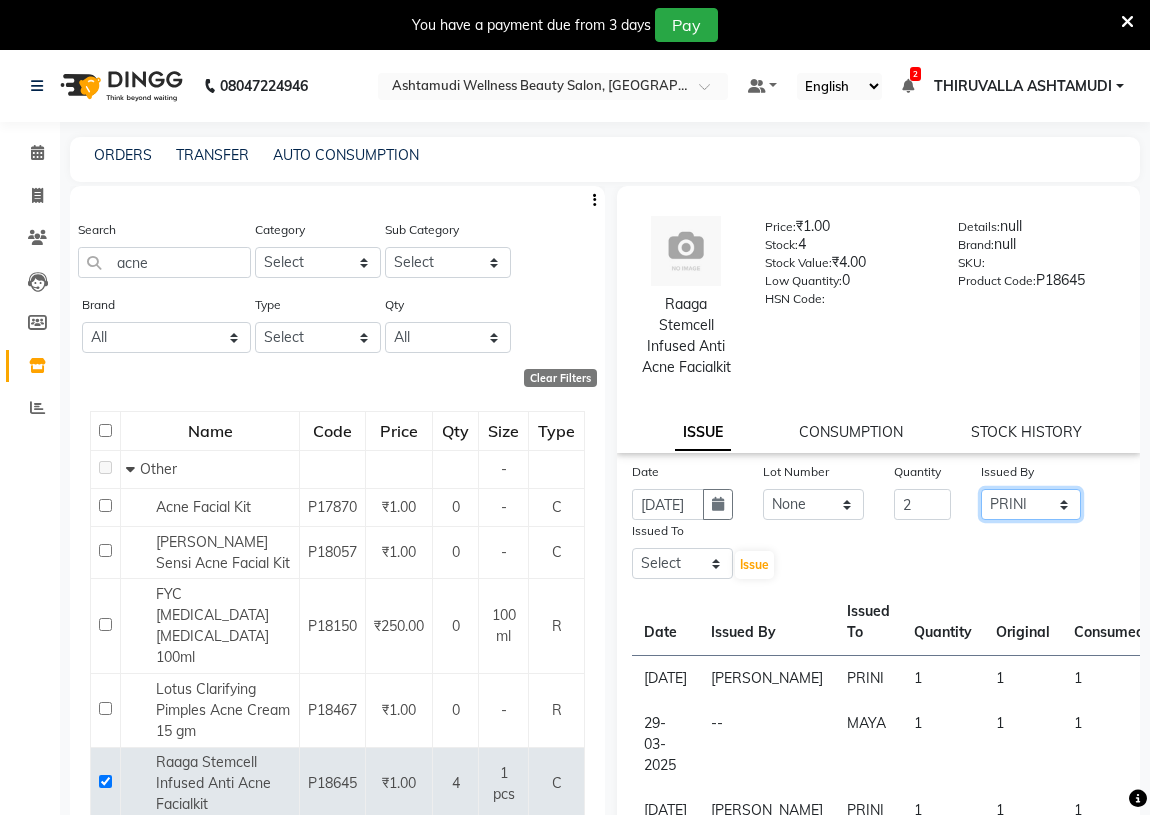click on "Select ABHIRAMI		 [PERSON_NAME] [PERSON_NAME]	[PERSON_NAME]	 [PERSON_NAME] [PERSON_NAME]		 [PERSON_NAME] SHINY ABY THIRUVALLA ASHTAMUDI" 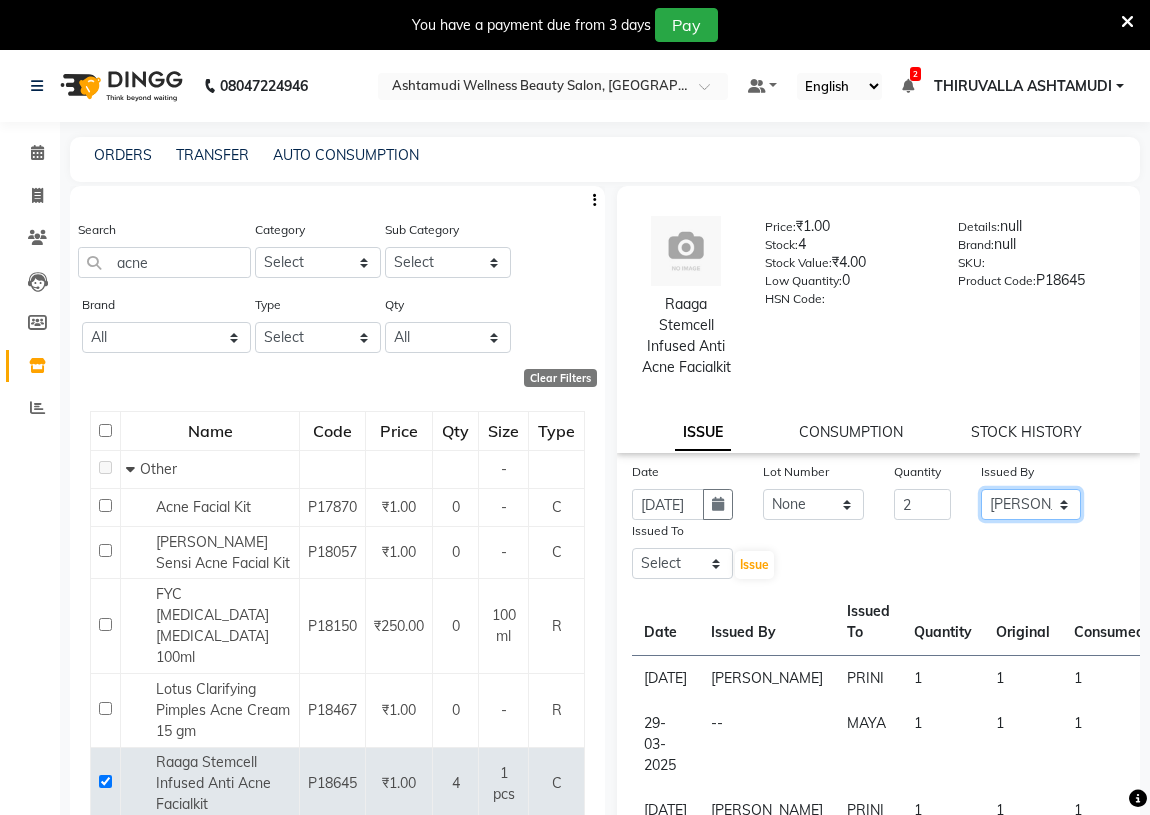 click on "Select ABHIRAMI		 [PERSON_NAME] [PERSON_NAME]	[PERSON_NAME]	 [PERSON_NAME] [PERSON_NAME]		 [PERSON_NAME] SHINY ABY THIRUVALLA ASHTAMUDI" 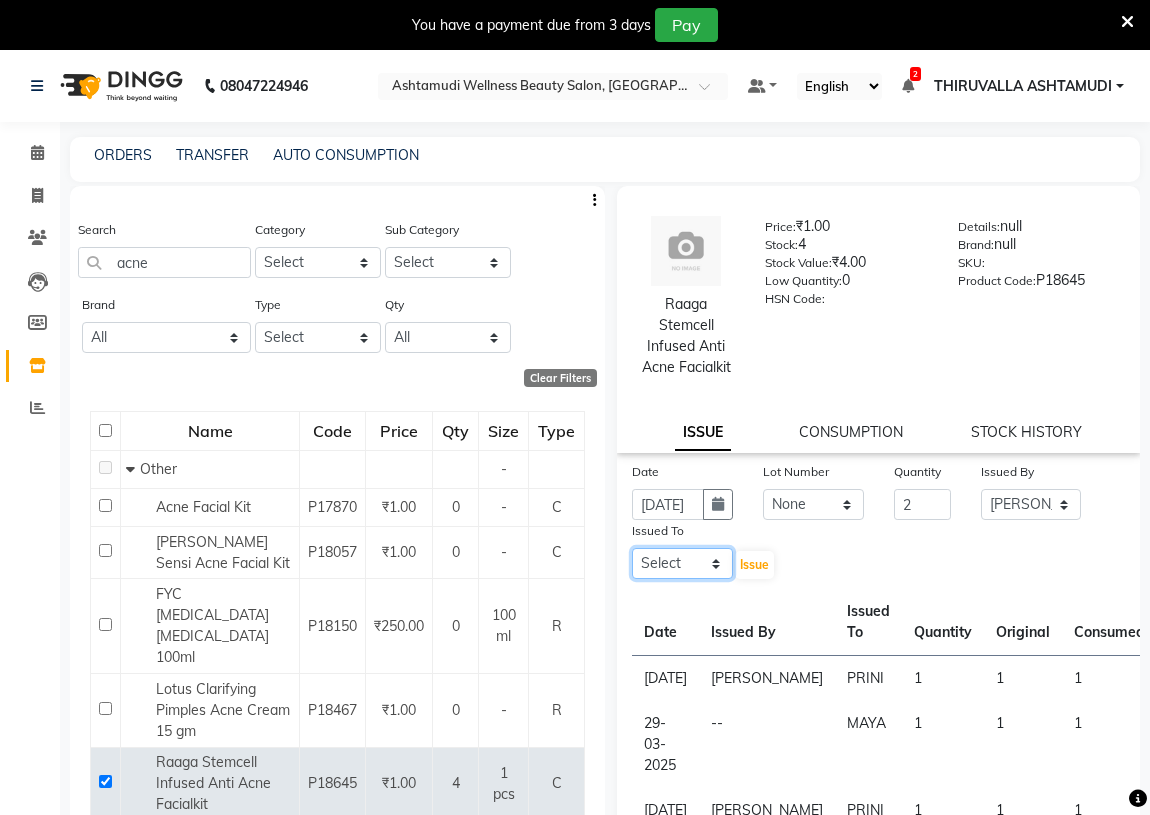 click on "Select ABHIRAMI		 [PERSON_NAME] [PERSON_NAME]	[PERSON_NAME]	 [PERSON_NAME] [PERSON_NAME]		 [PERSON_NAME] SHINY ABY THIRUVALLA ASHTAMUDI" 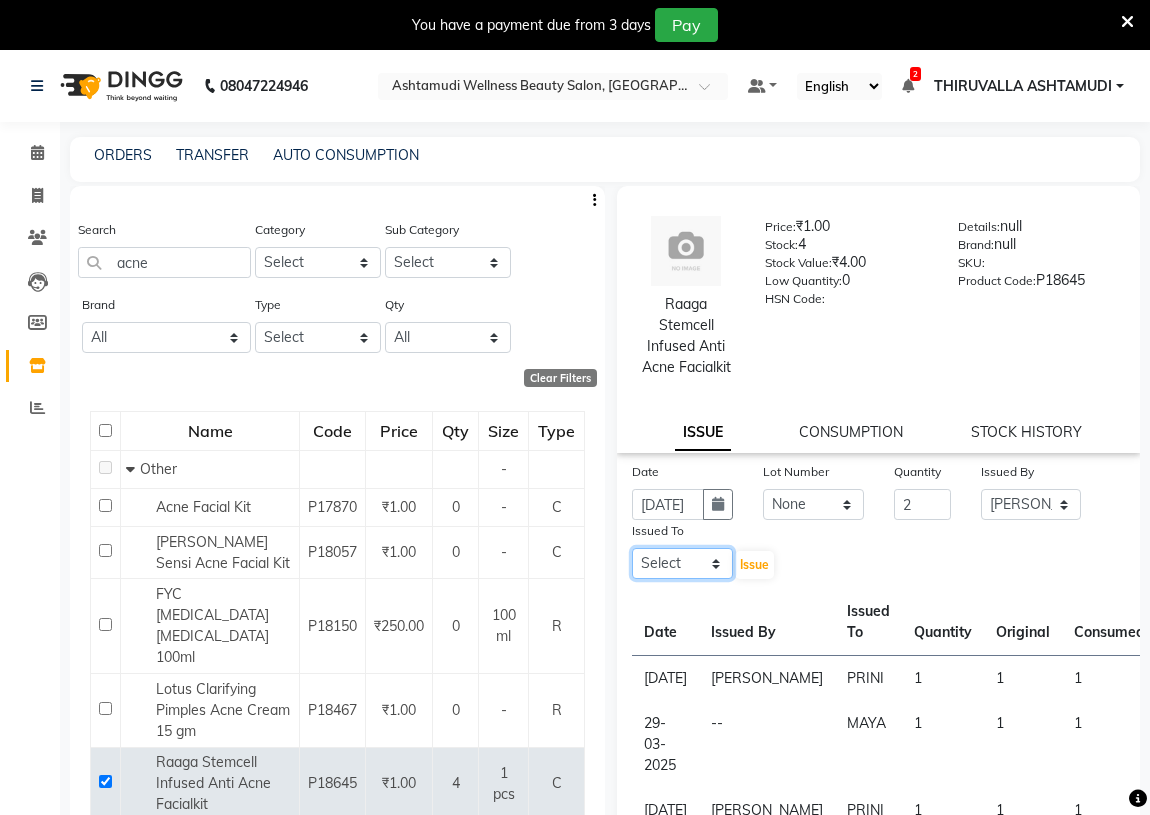 select on "60487" 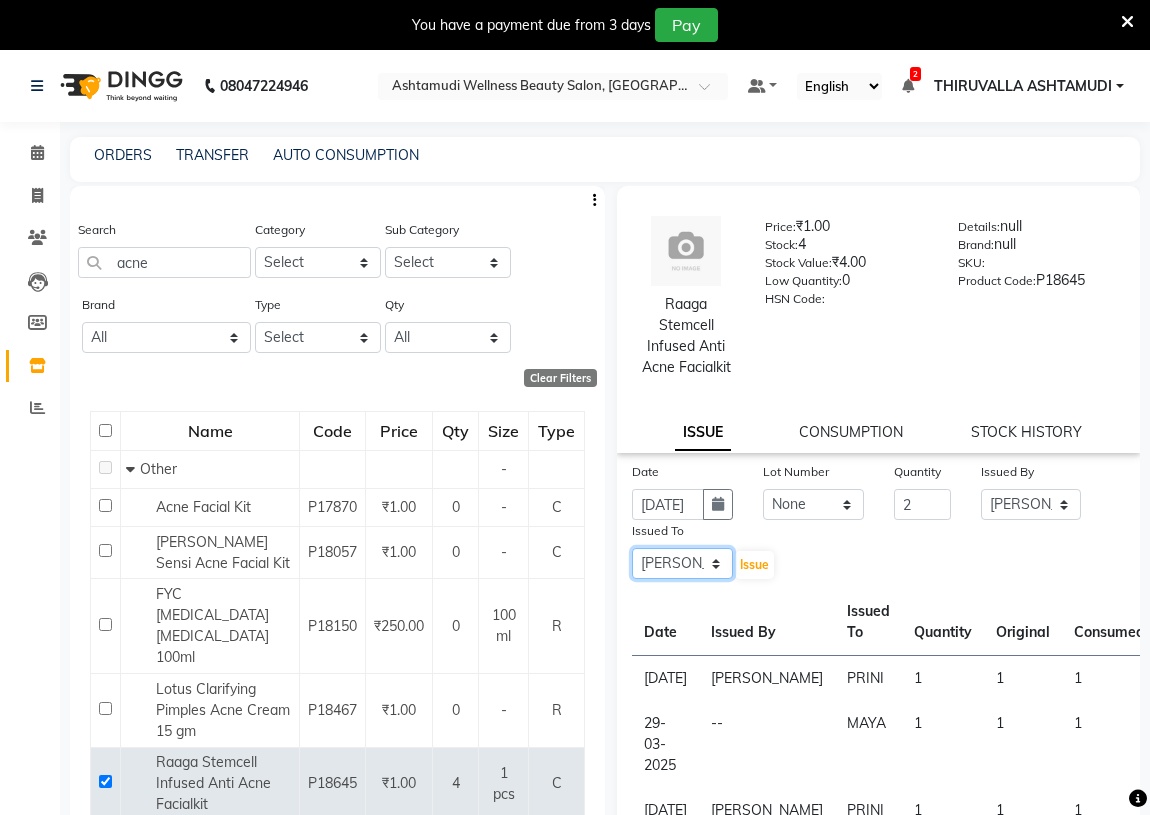 click on "Select ABHIRAMI		 [PERSON_NAME] [PERSON_NAME]	[PERSON_NAME]	 [PERSON_NAME] [PERSON_NAME]		 [PERSON_NAME] SHINY ABY THIRUVALLA ASHTAMUDI" 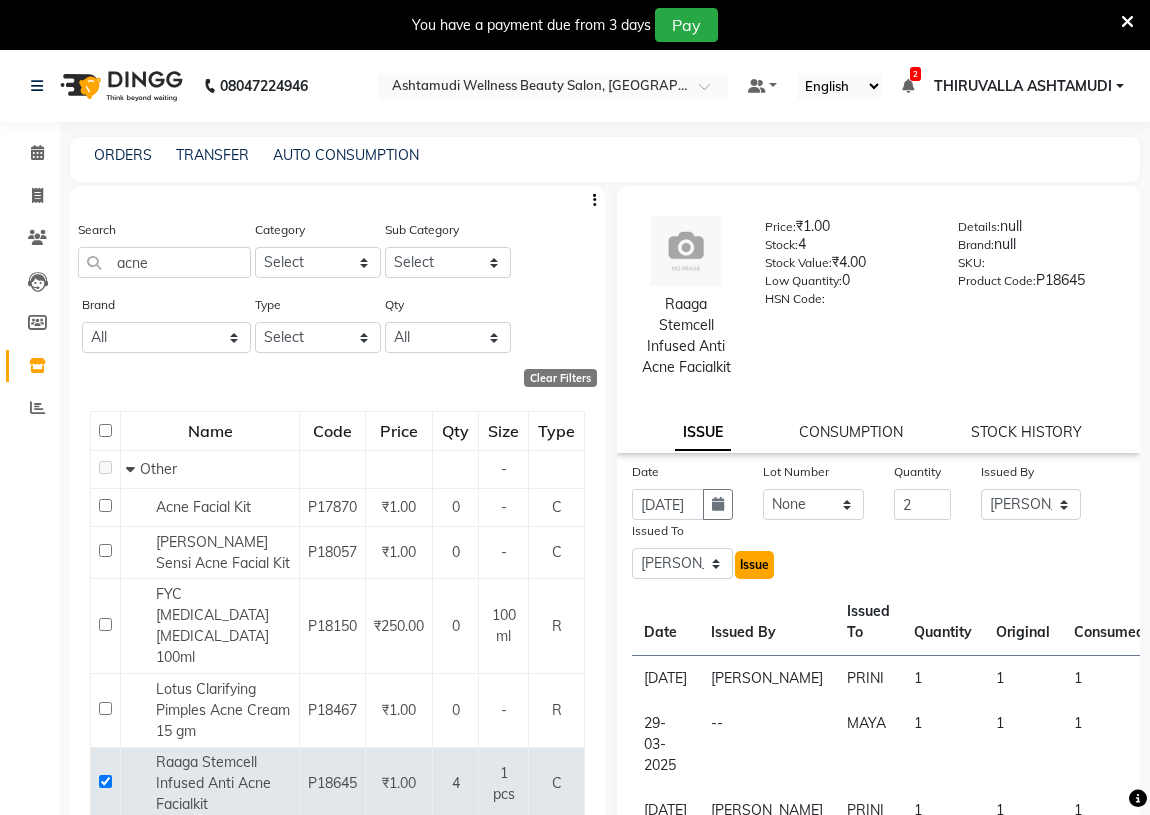 click on "Issue" 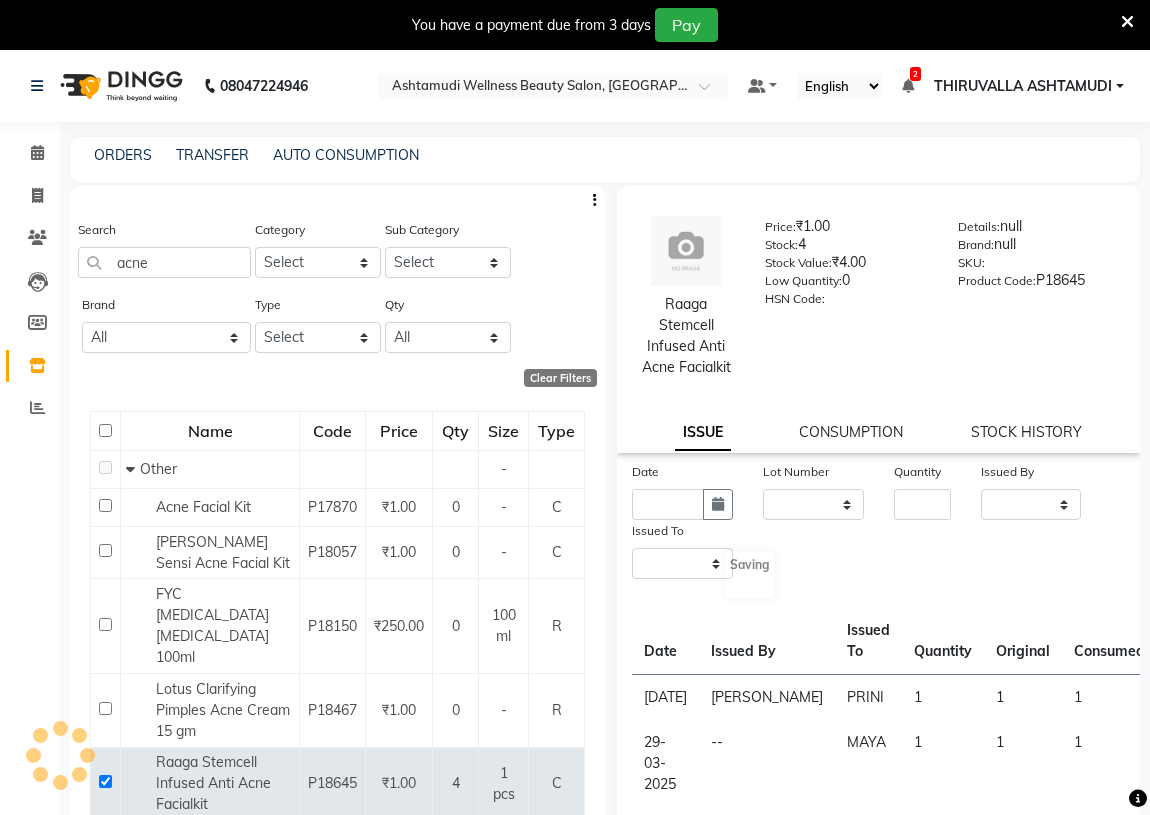 select 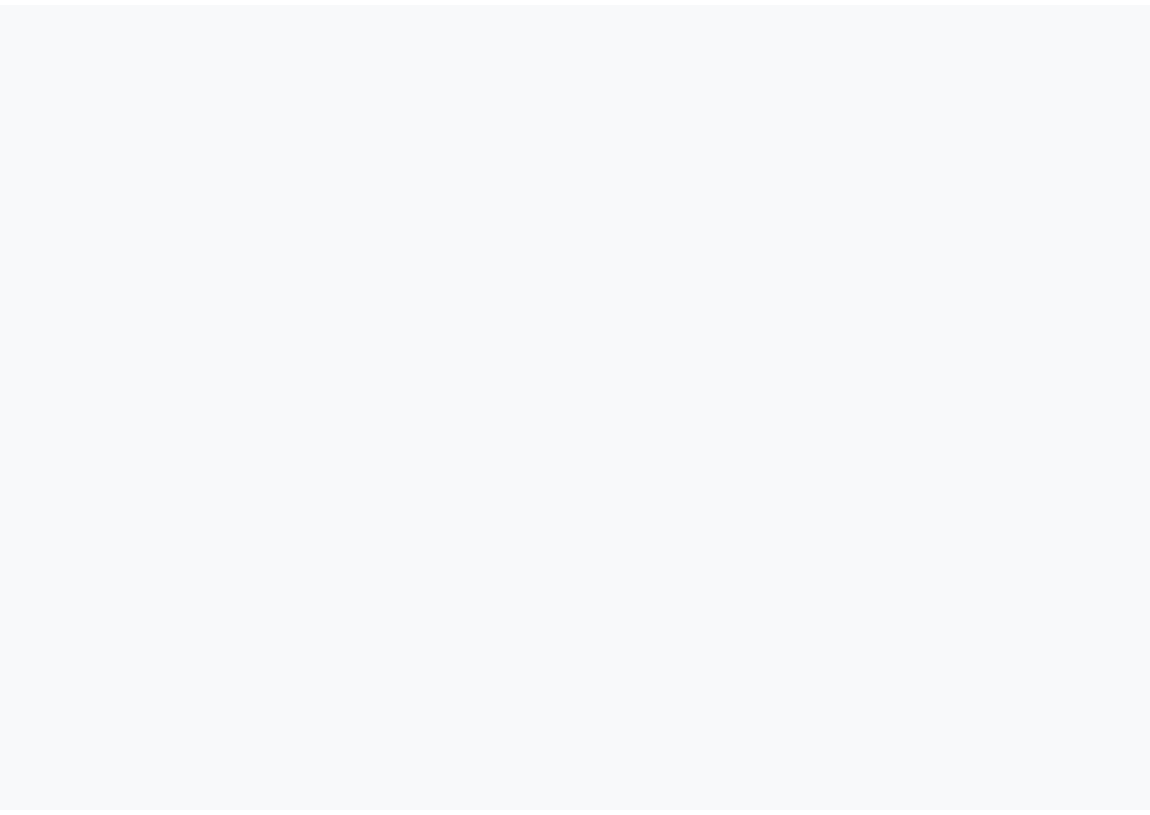 scroll, scrollTop: 0, scrollLeft: 0, axis: both 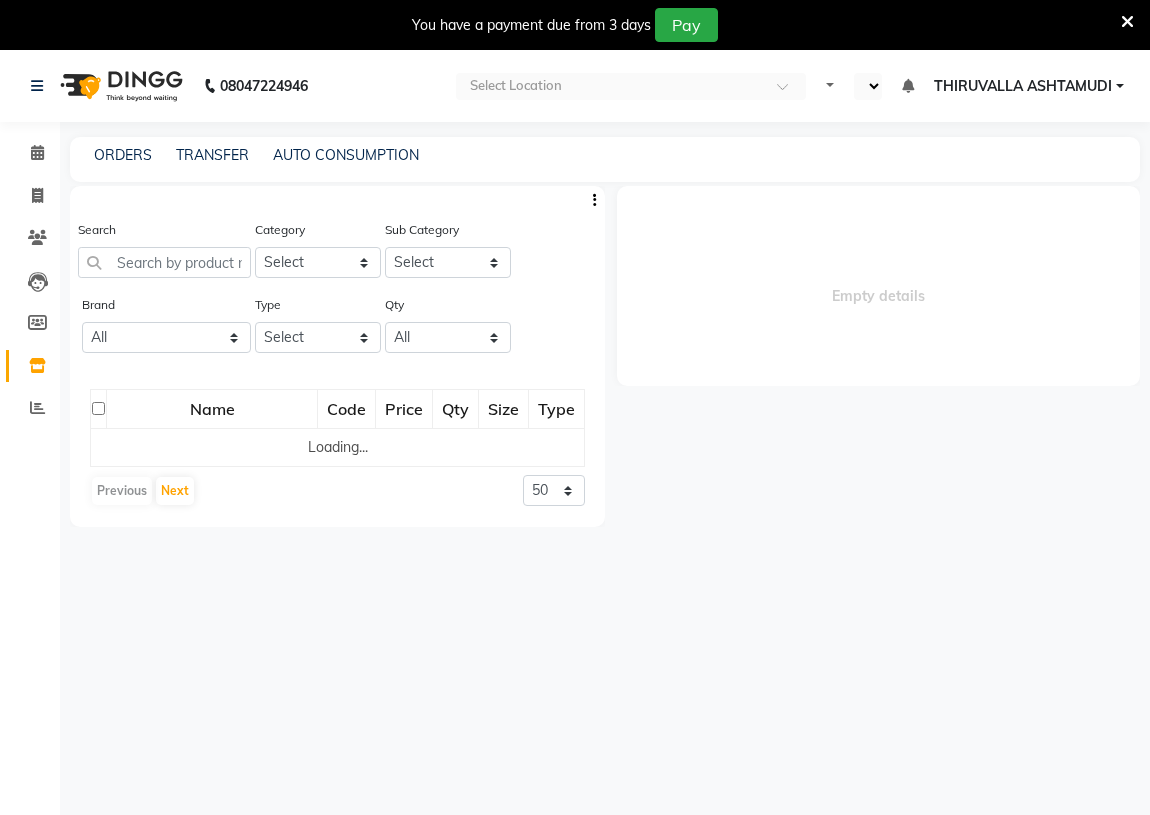 select on "en" 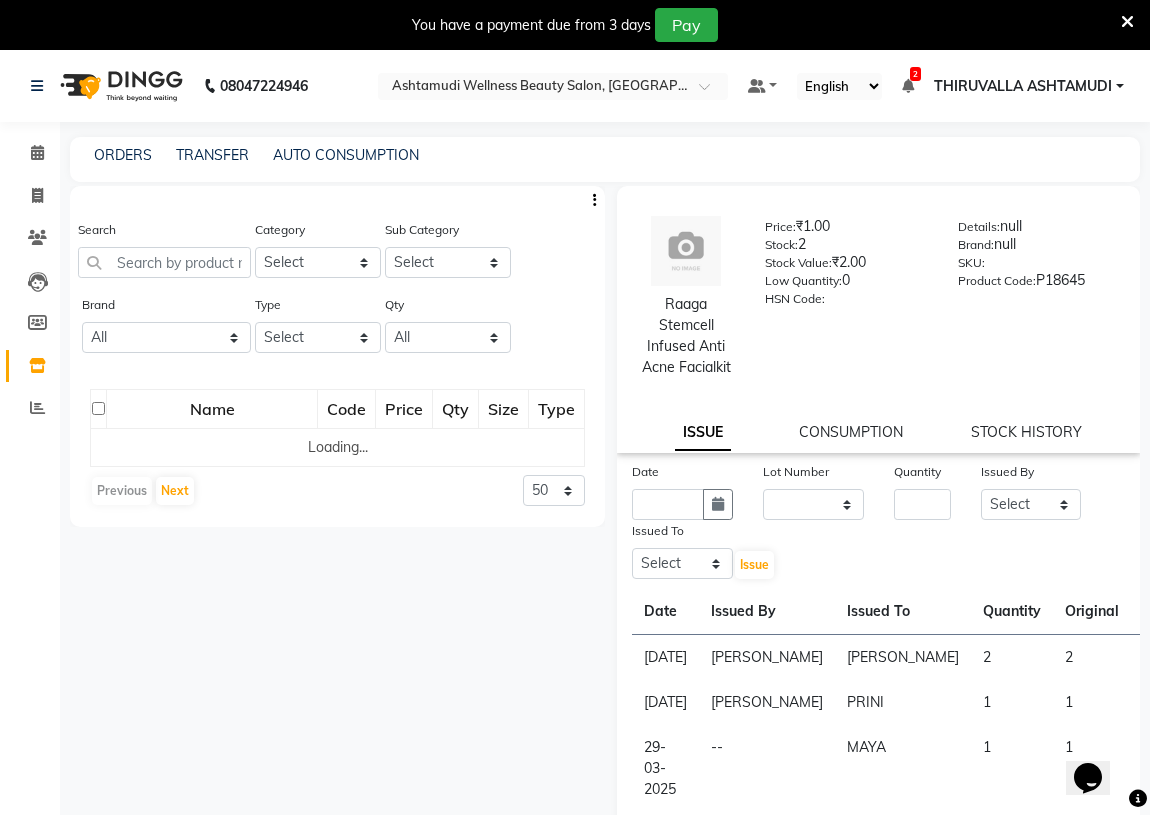 scroll, scrollTop: 0, scrollLeft: 0, axis: both 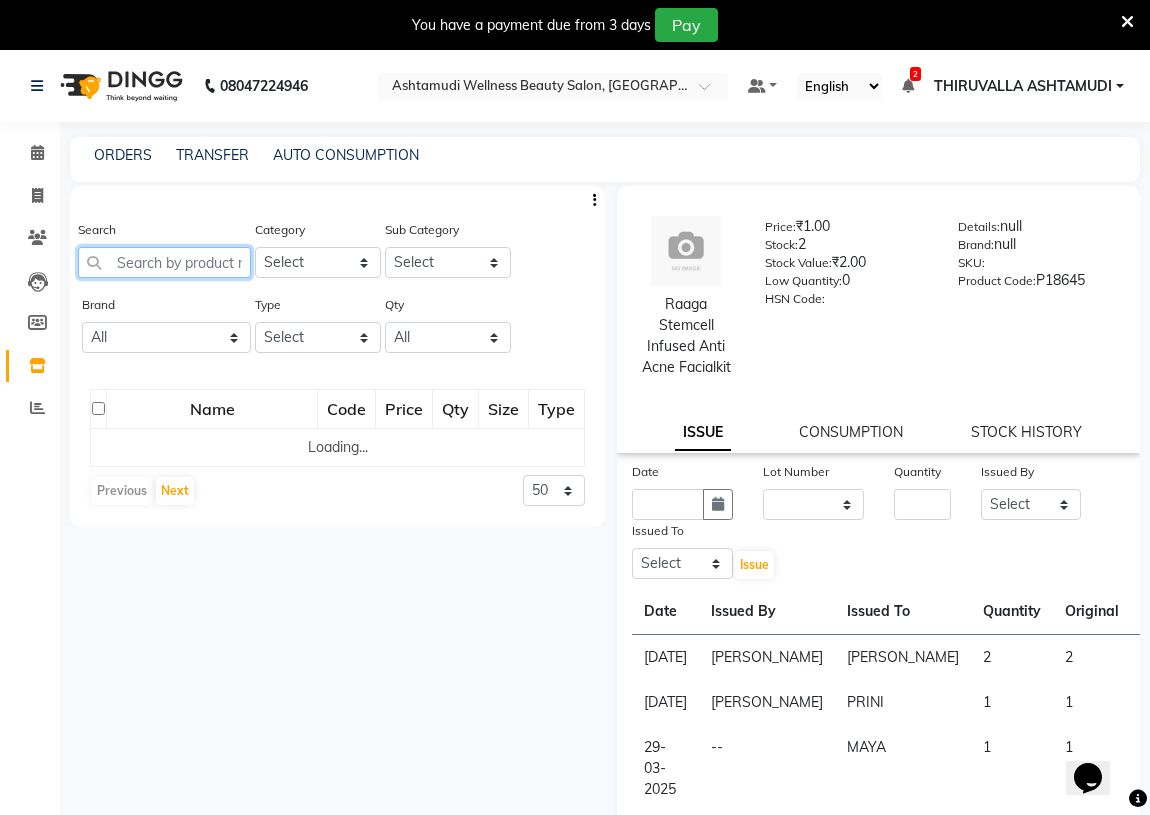 click 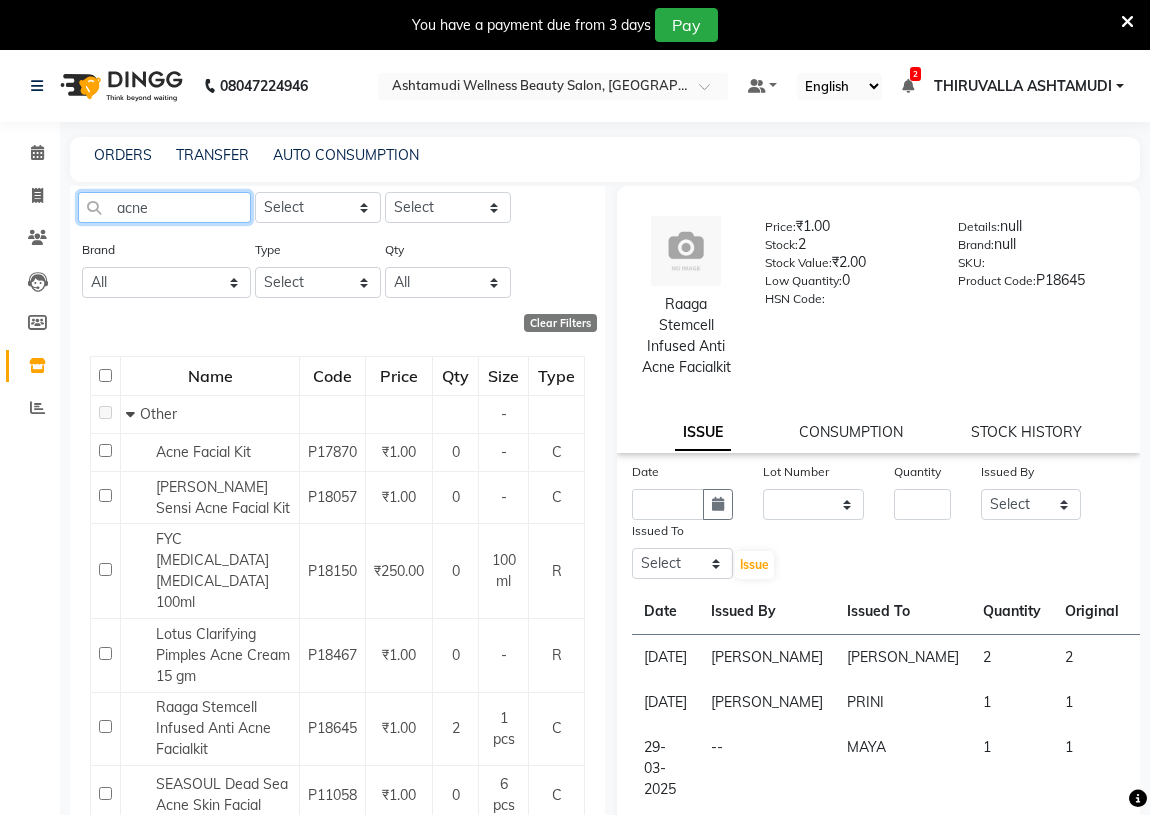 scroll, scrollTop: 0, scrollLeft: 0, axis: both 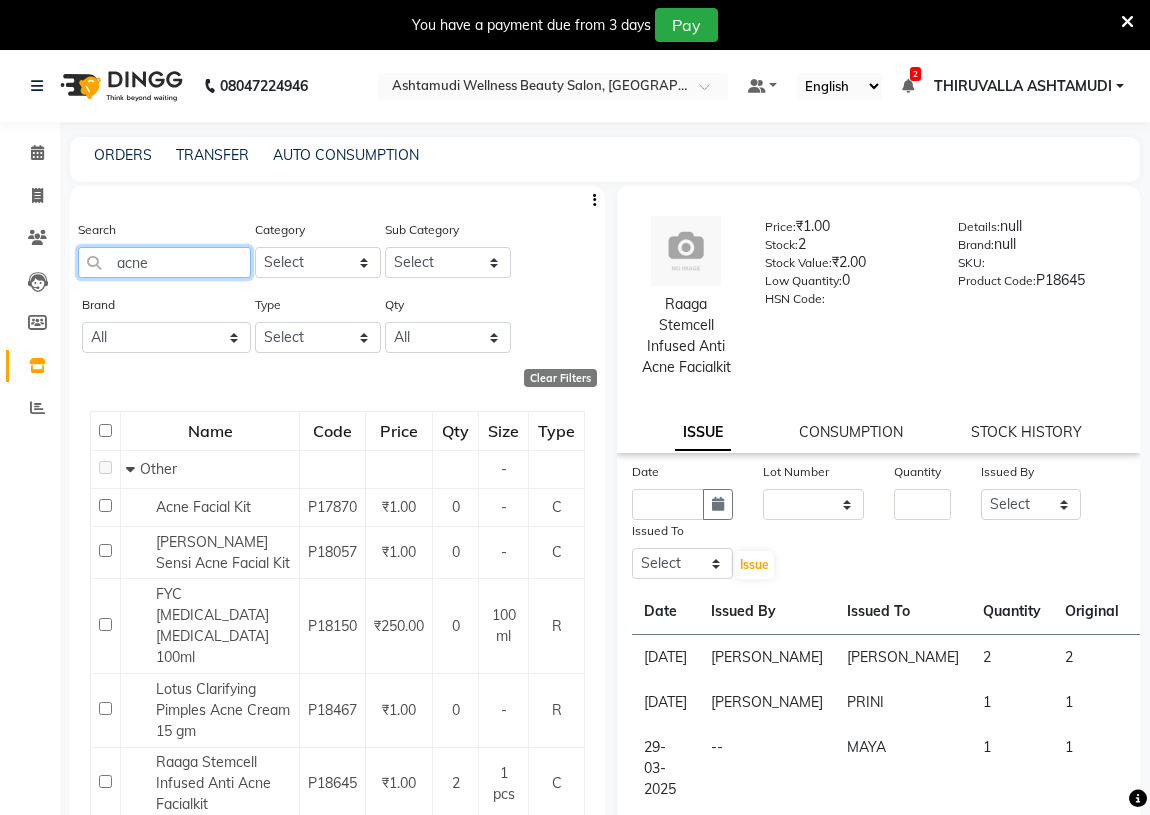 drag, startPoint x: 177, startPoint y: 266, endPoint x: 83, endPoint y: 280, distance: 95.036835 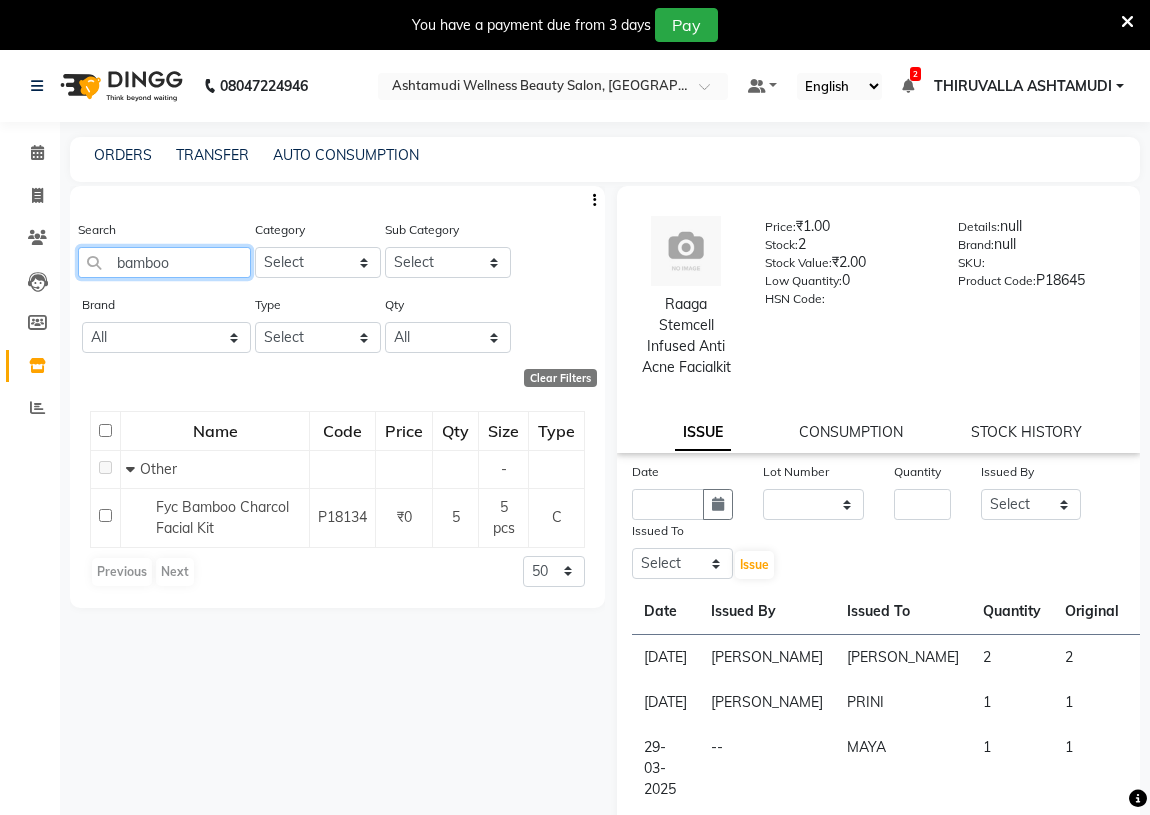drag, startPoint x: 197, startPoint y: 257, endPoint x: 105, endPoint y: 262, distance: 92.13577 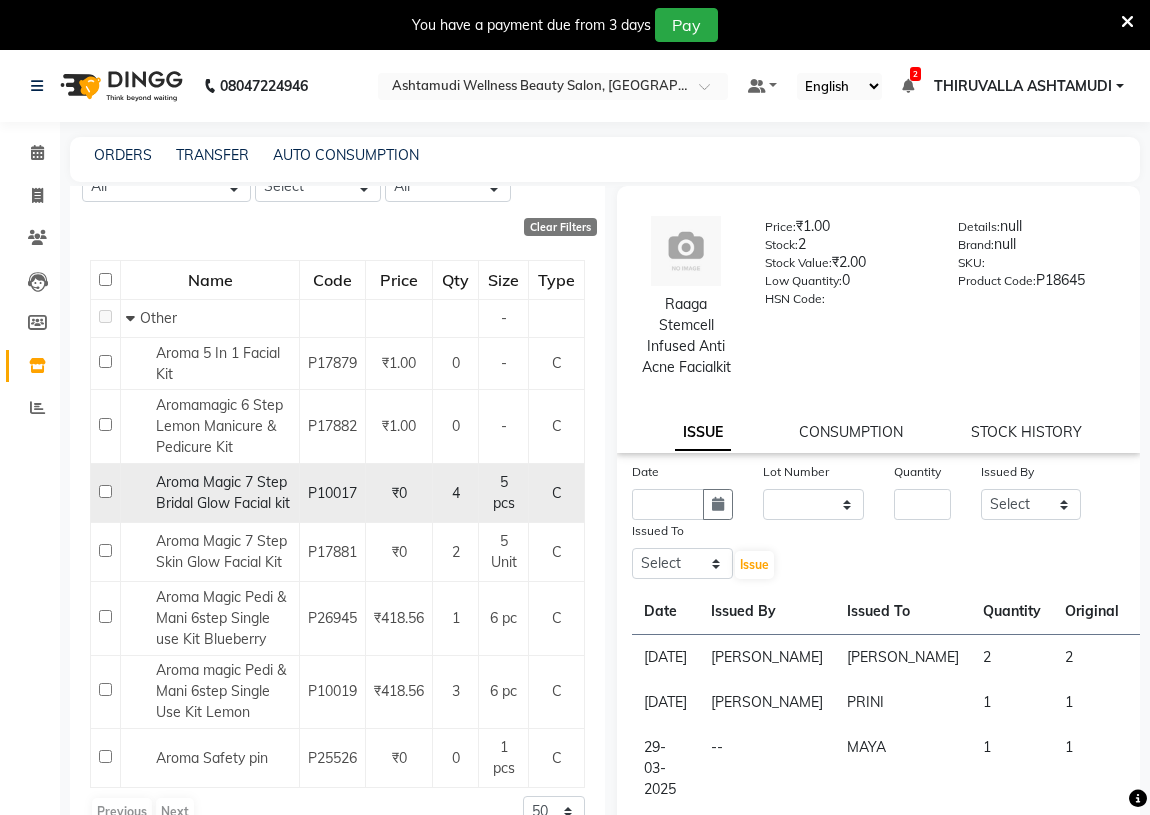 scroll, scrollTop: 243, scrollLeft: 0, axis: vertical 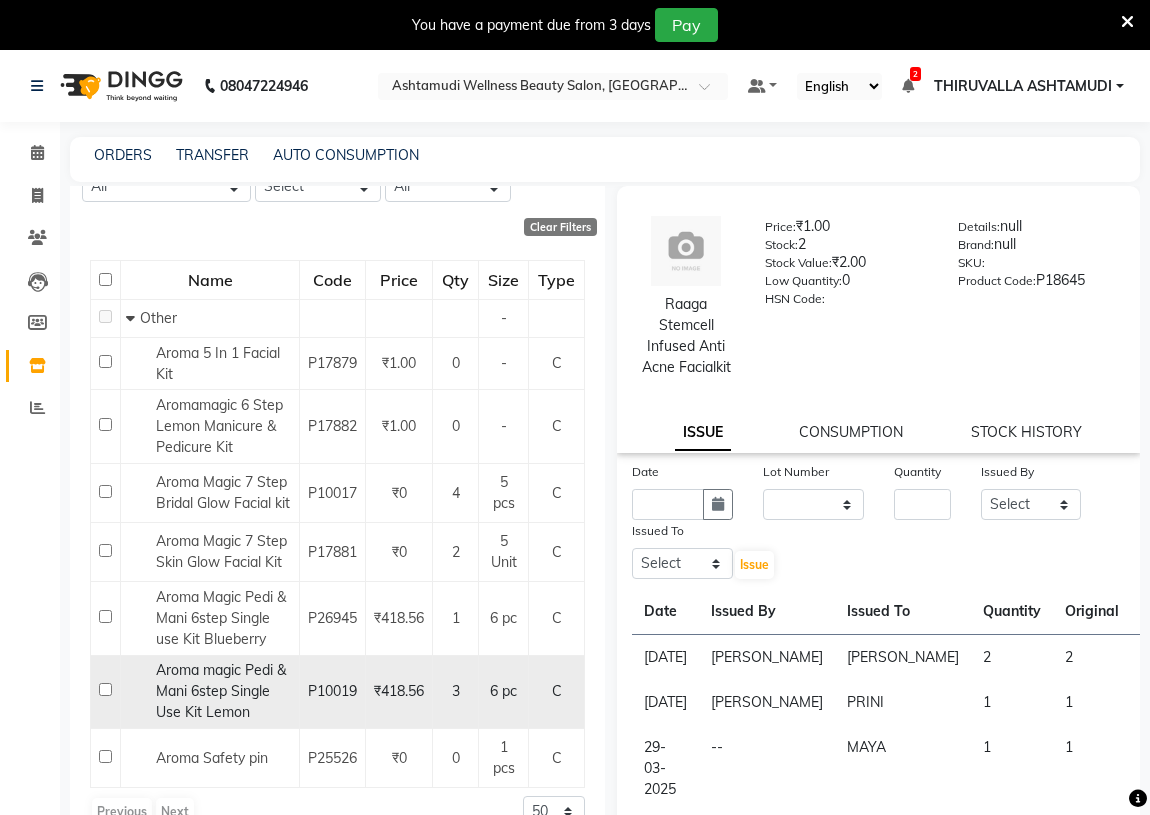 type on "aroma" 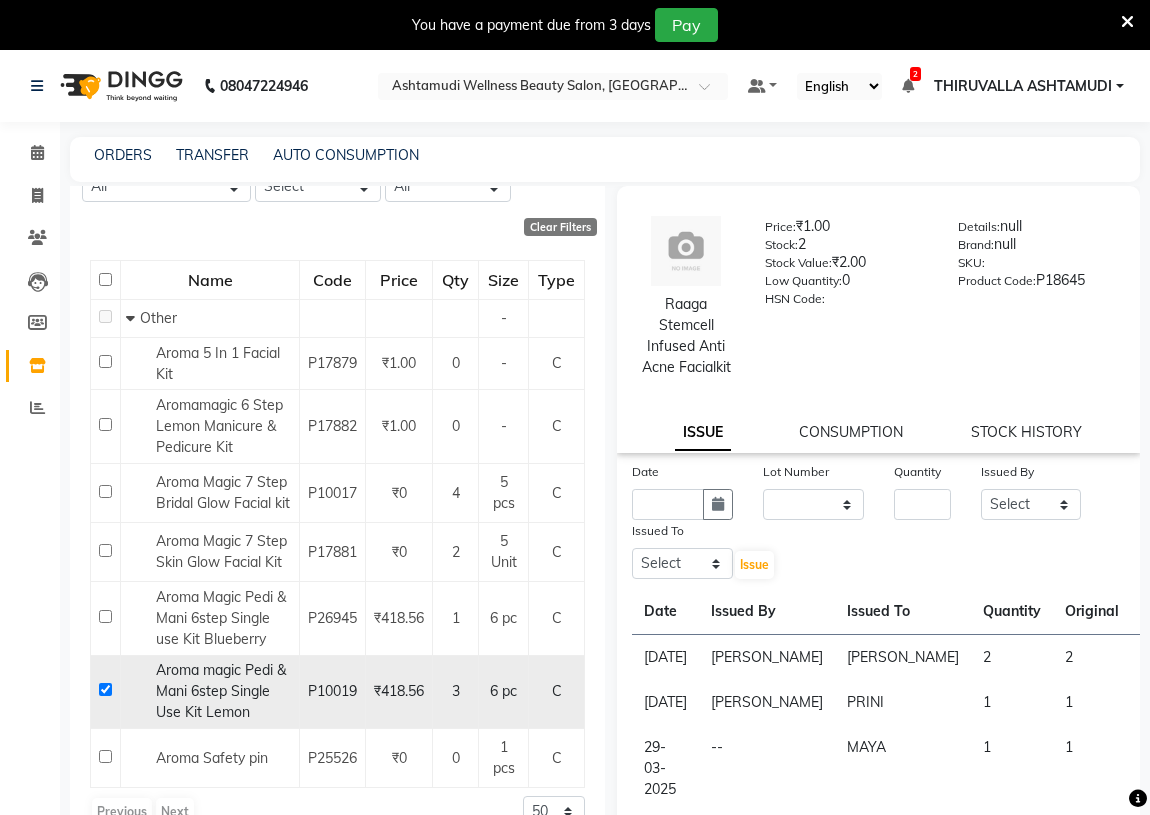 checkbox on "true" 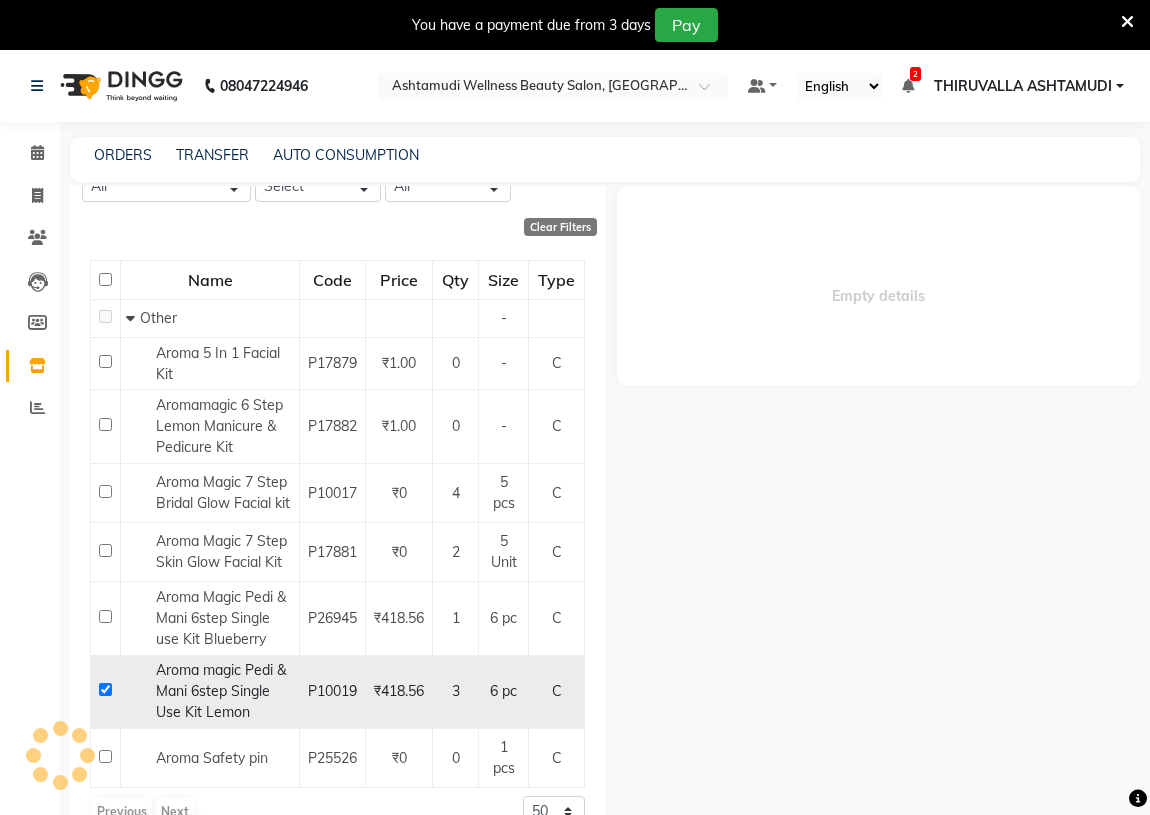 select 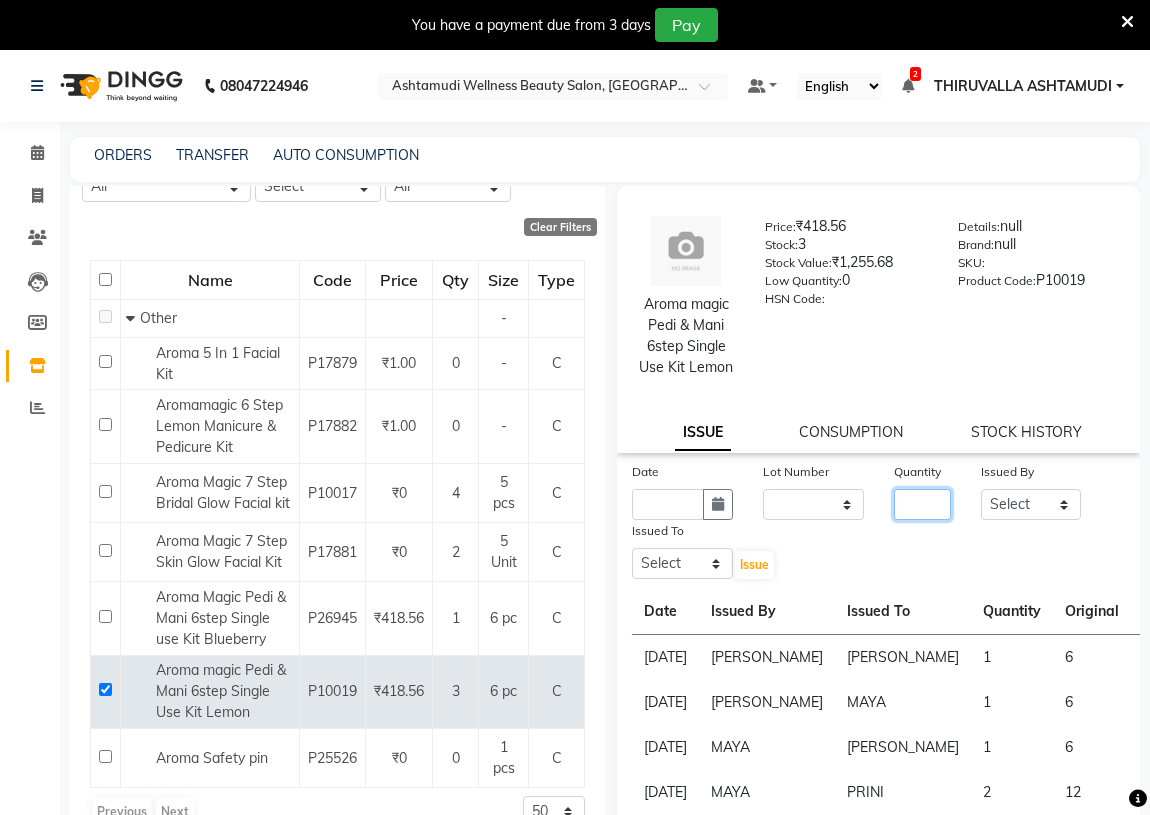click 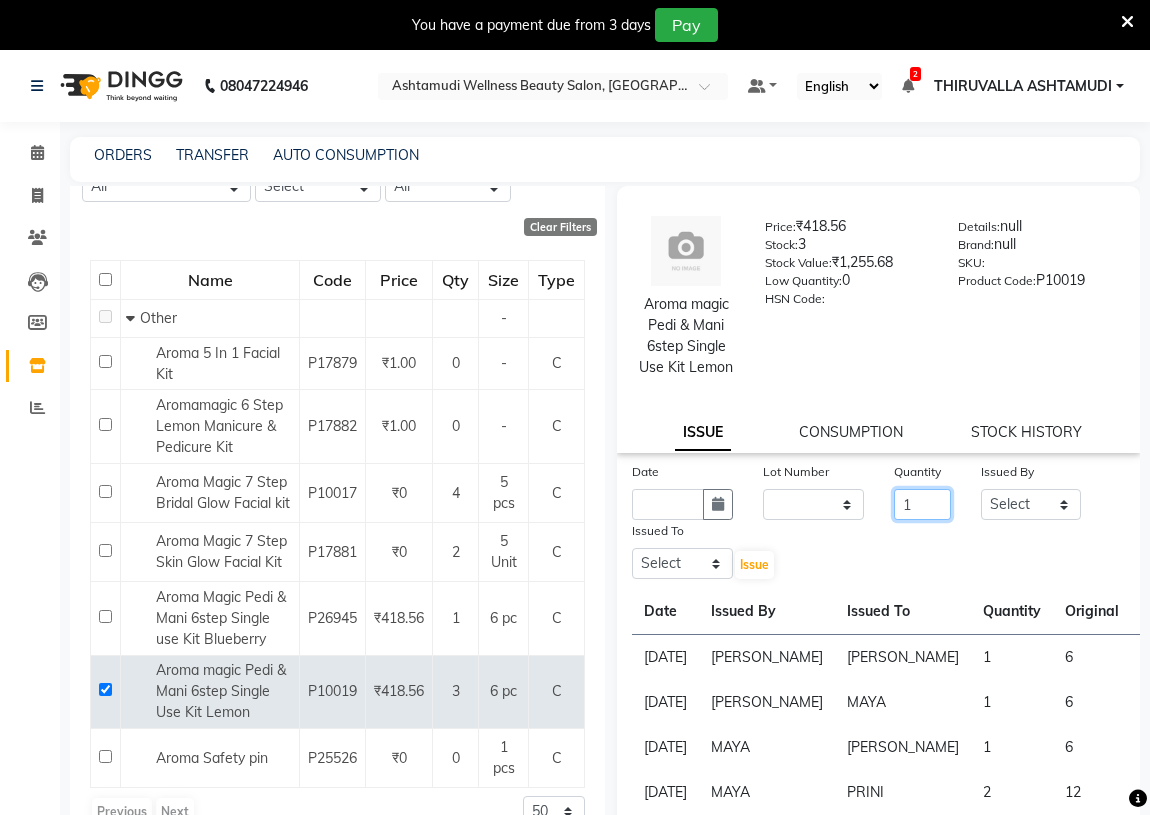 type on "1" 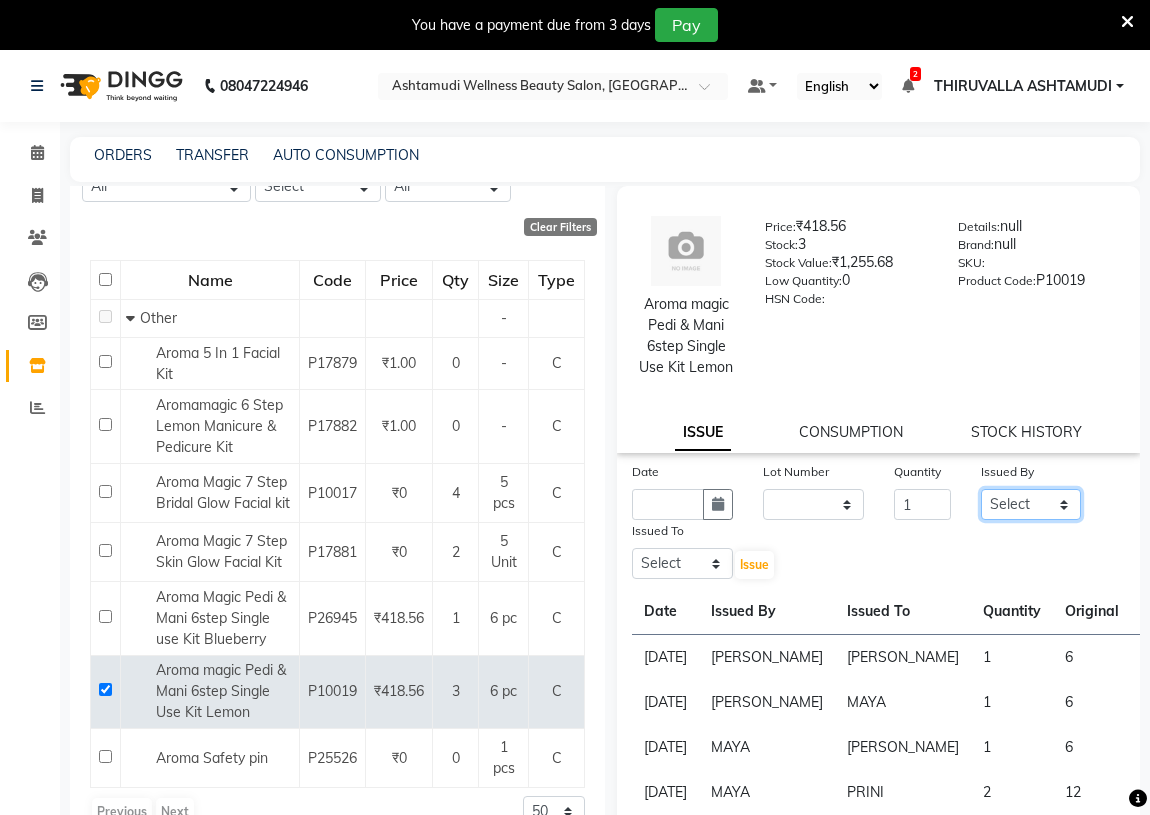 click on "Select ABHIRAMI		 [PERSON_NAME] [PERSON_NAME]	[PERSON_NAME]	 [PERSON_NAME] [PERSON_NAME]		 [PERSON_NAME] SHINY ABY THIRUVALLA ASHTAMUDI" 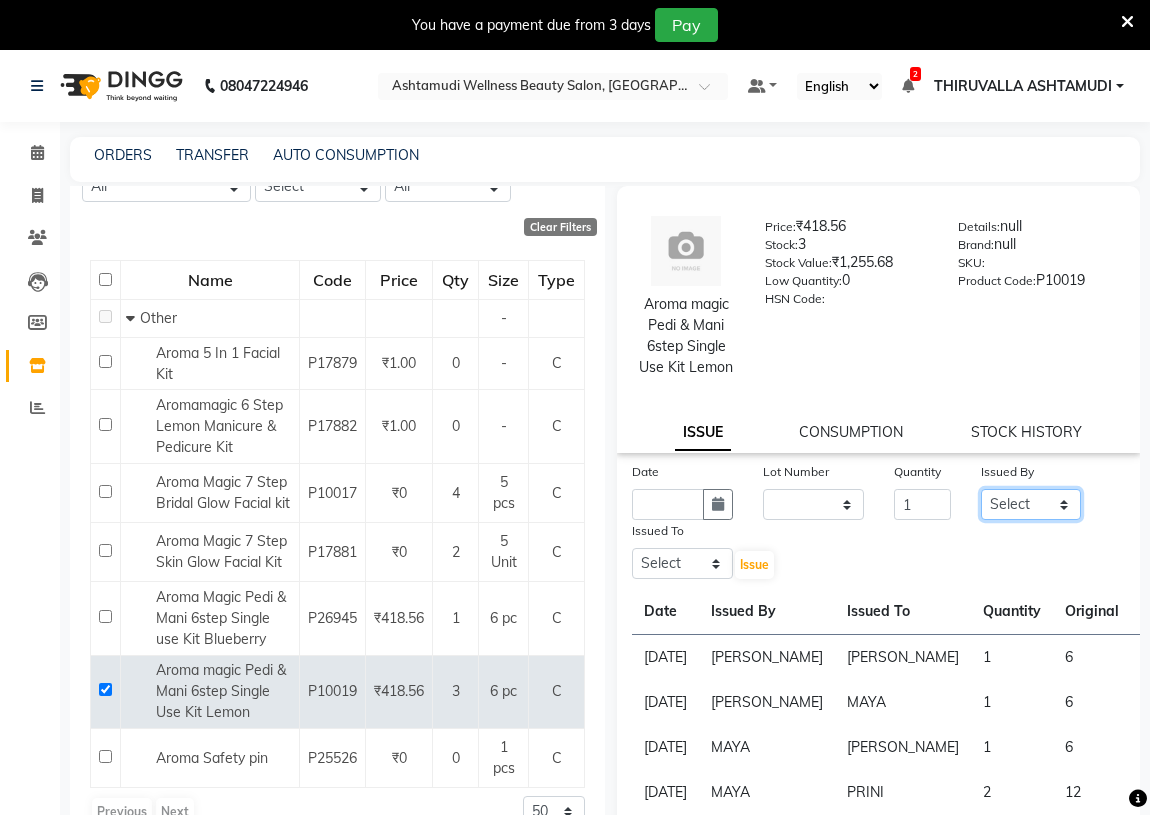 select on "26995" 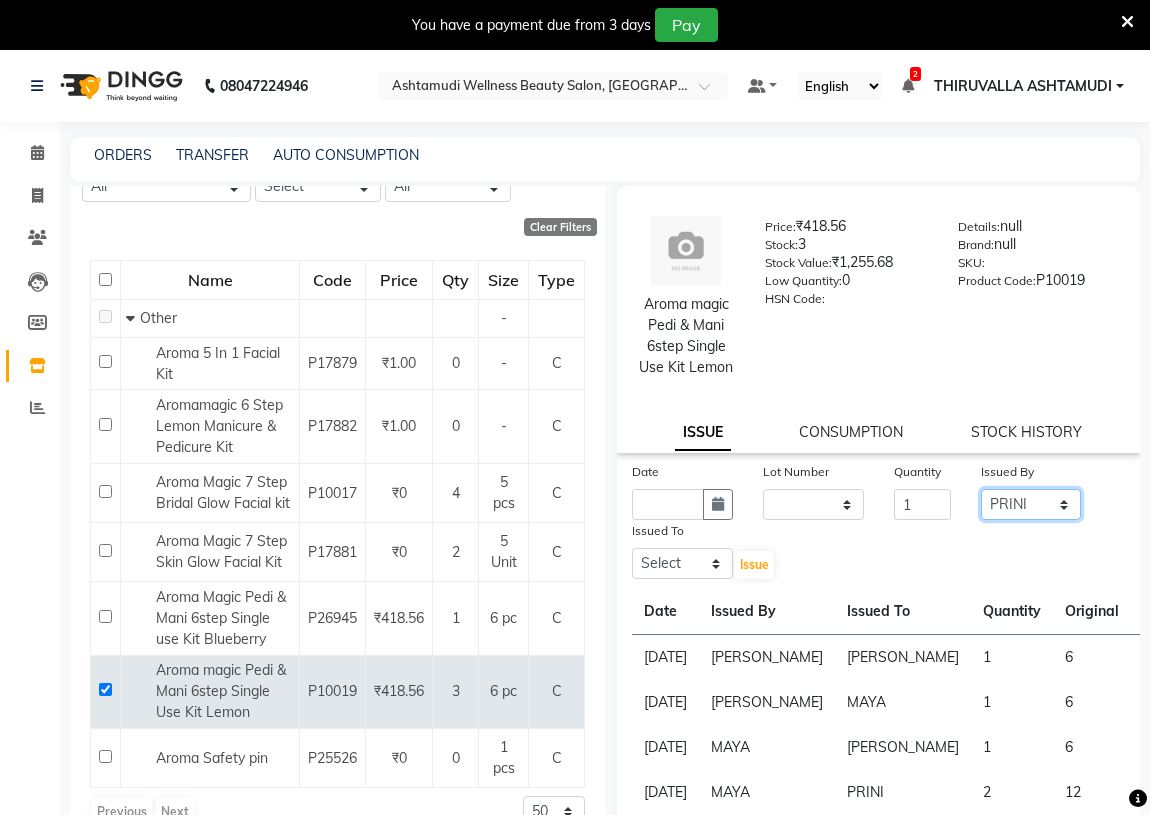 click on "Select ABHIRAMI		 [PERSON_NAME] [PERSON_NAME]	[PERSON_NAME]	 [PERSON_NAME] [PERSON_NAME]		 [PERSON_NAME] SHINY ABY THIRUVALLA ASHTAMUDI" 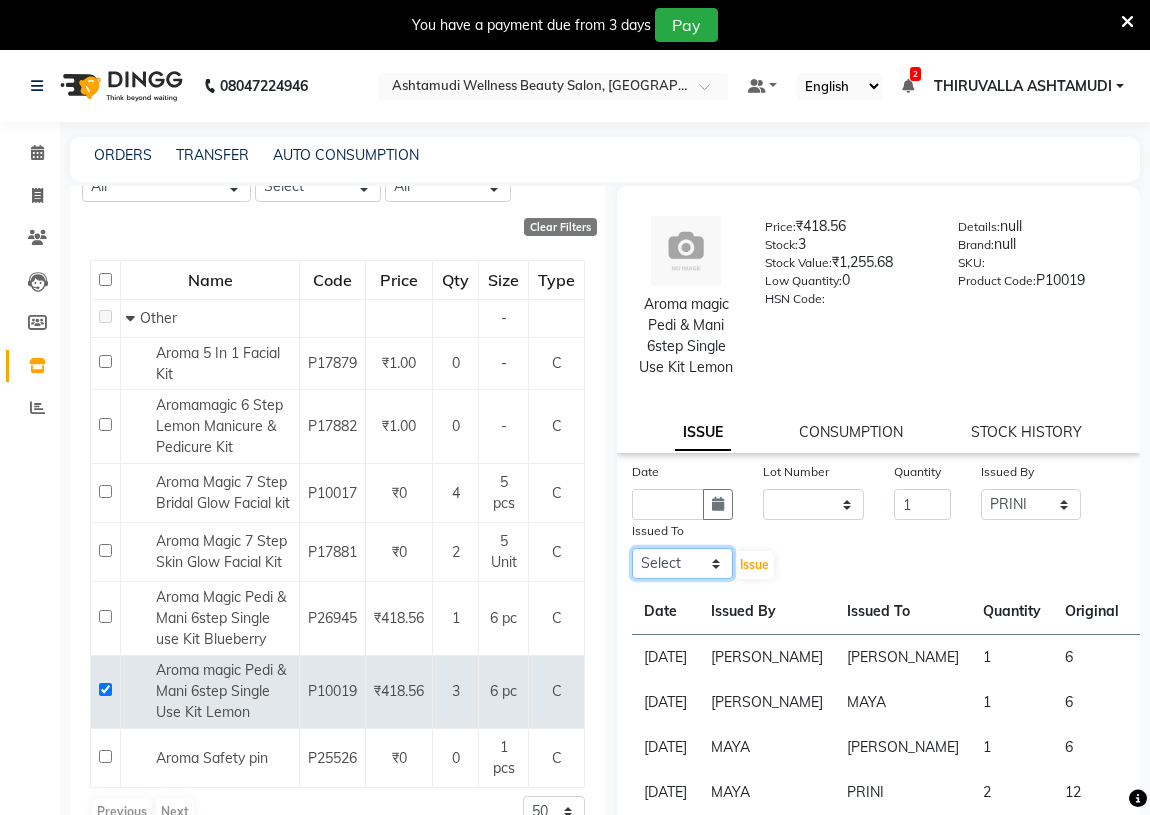 click on "Select ABHIRAMI		 [PERSON_NAME] [PERSON_NAME]	[PERSON_NAME]	 [PERSON_NAME] [PERSON_NAME]		 [PERSON_NAME] SHINY ABY THIRUVALLA ASHTAMUDI" 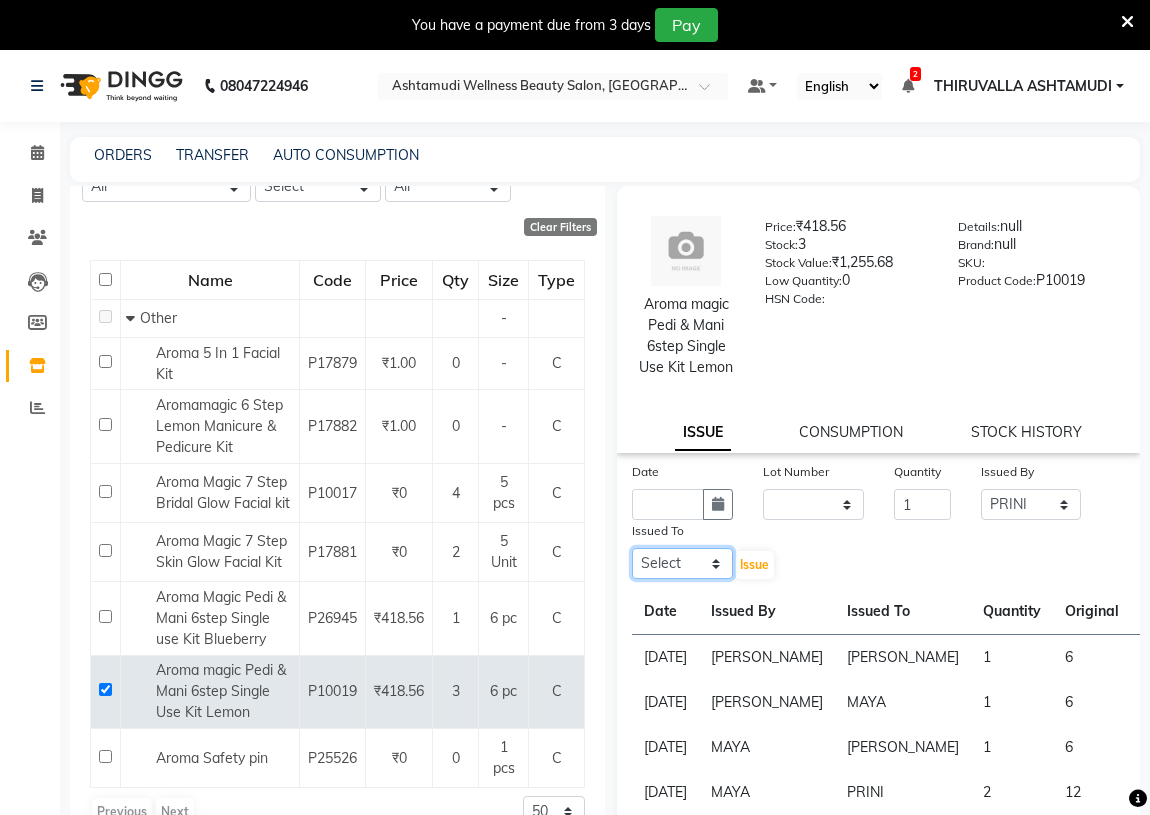 select on "38877" 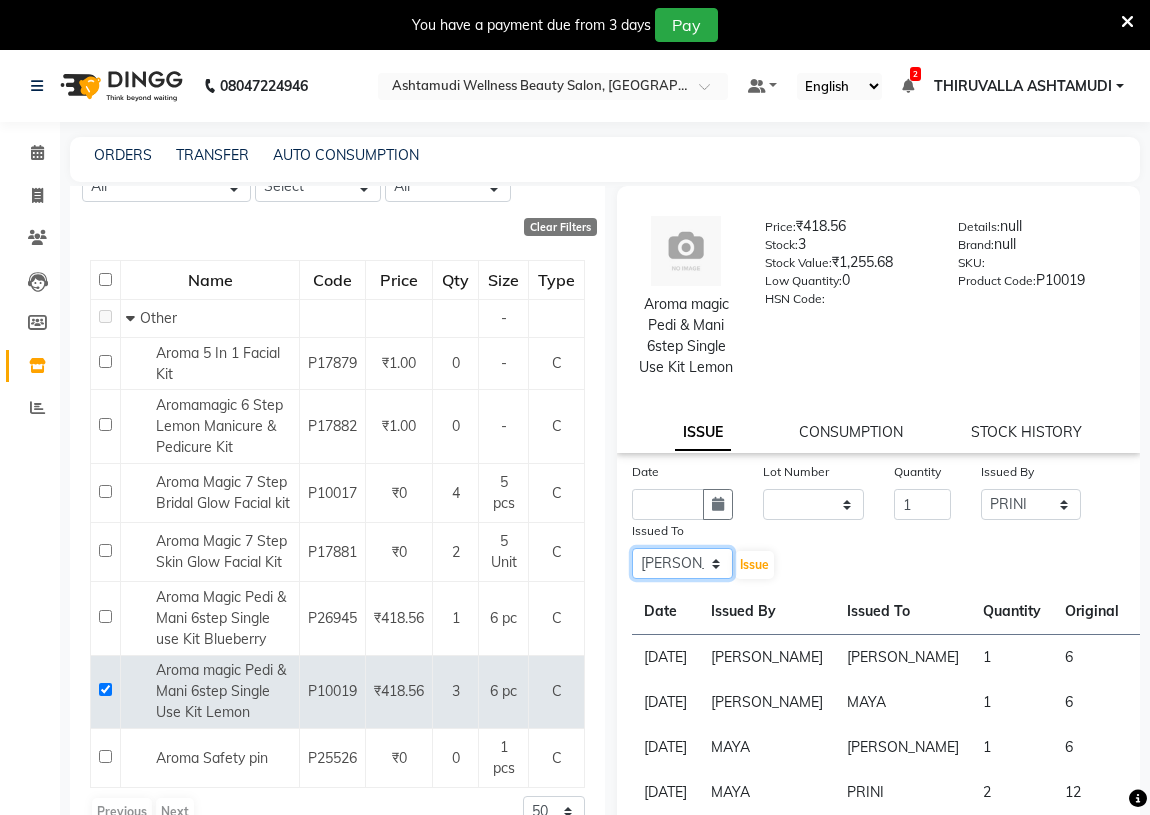 click on "Select ABHIRAMI		 [PERSON_NAME] [PERSON_NAME]	[PERSON_NAME]	 [PERSON_NAME] [PERSON_NAME]		 [PERSON_NAME] SHINY ABY THIRUVALLA ASHTAMUDI" 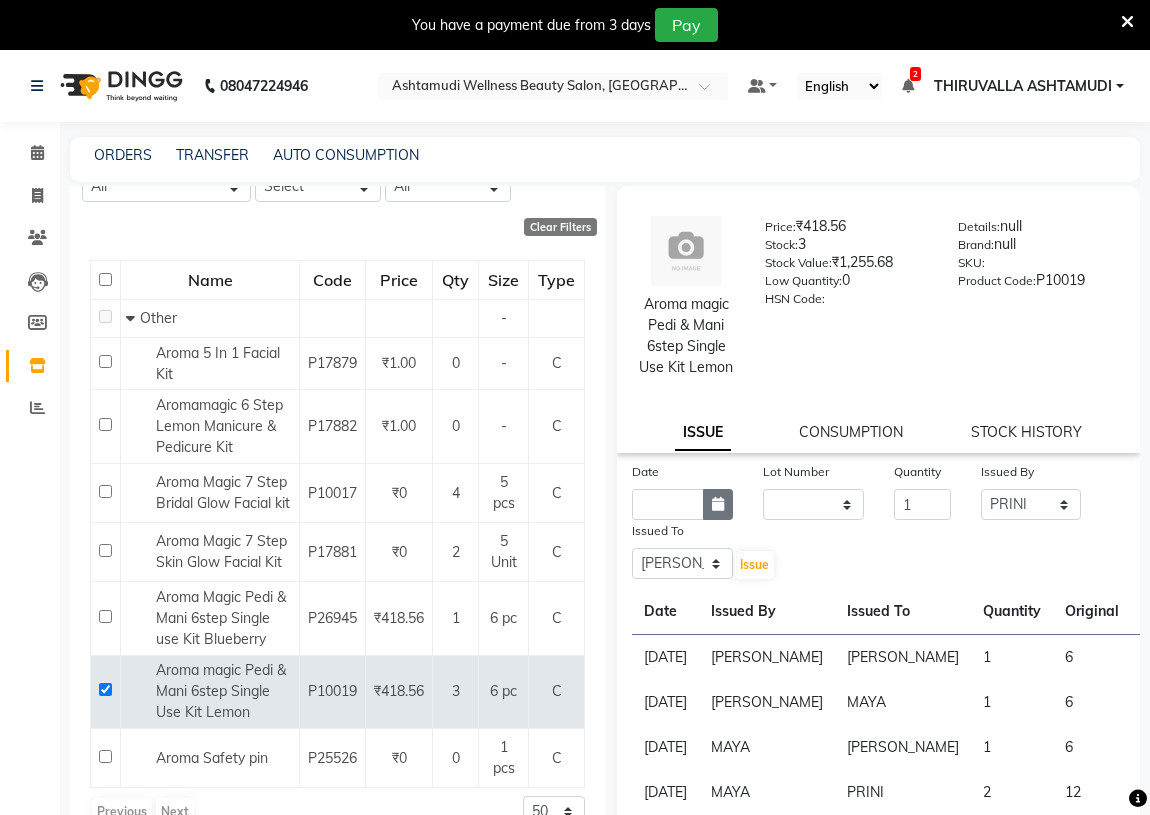 click 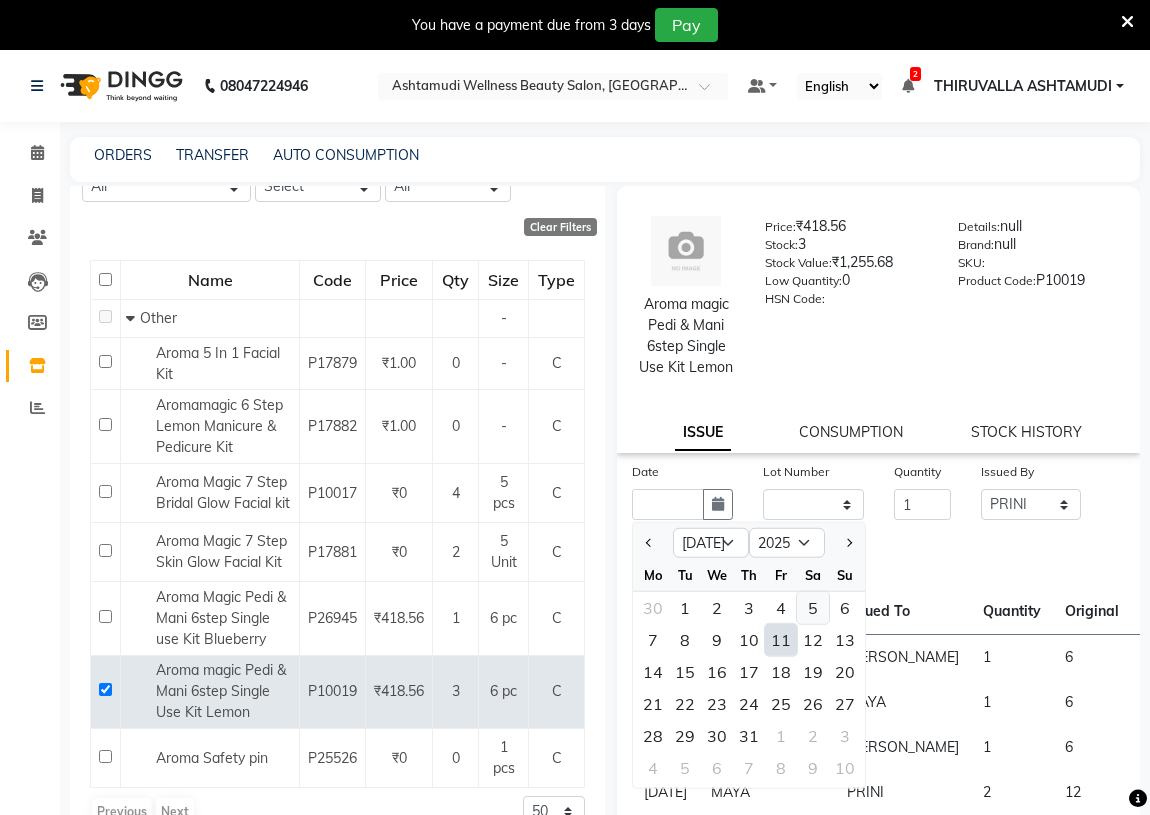 click on "5" 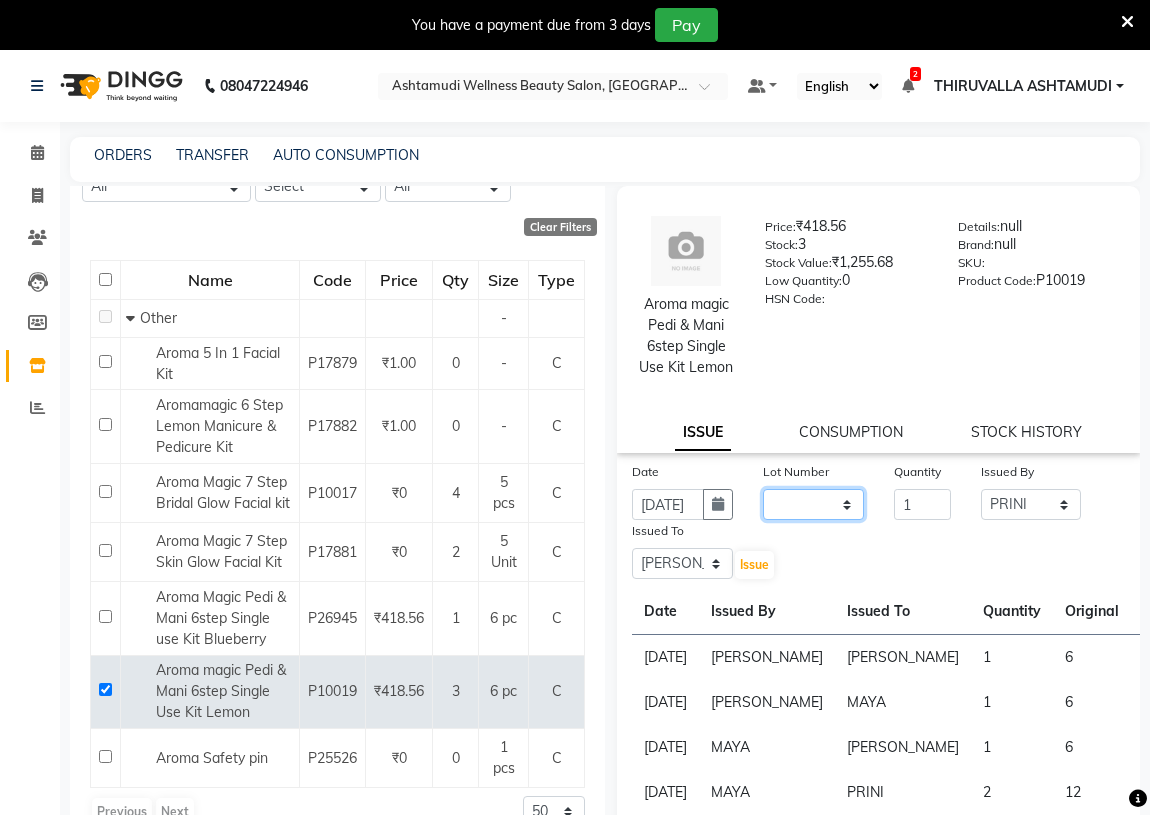 click on "None" 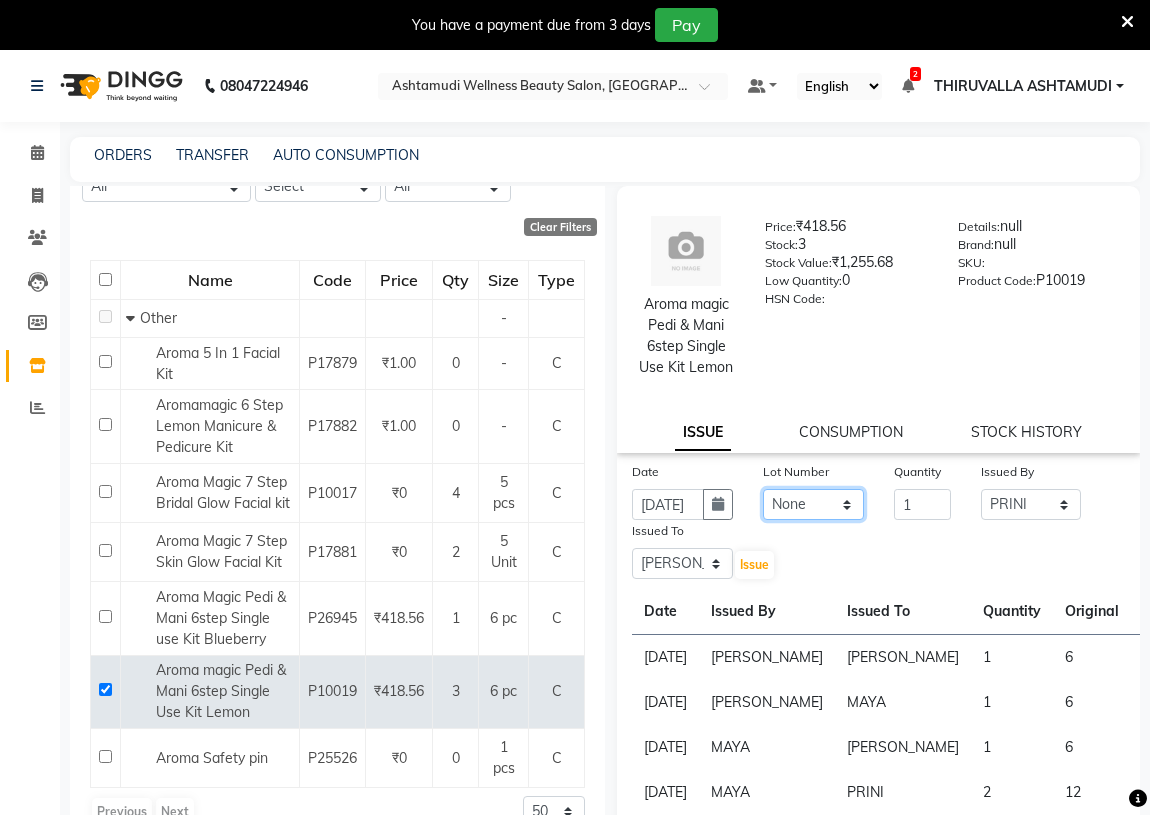 click on "None" 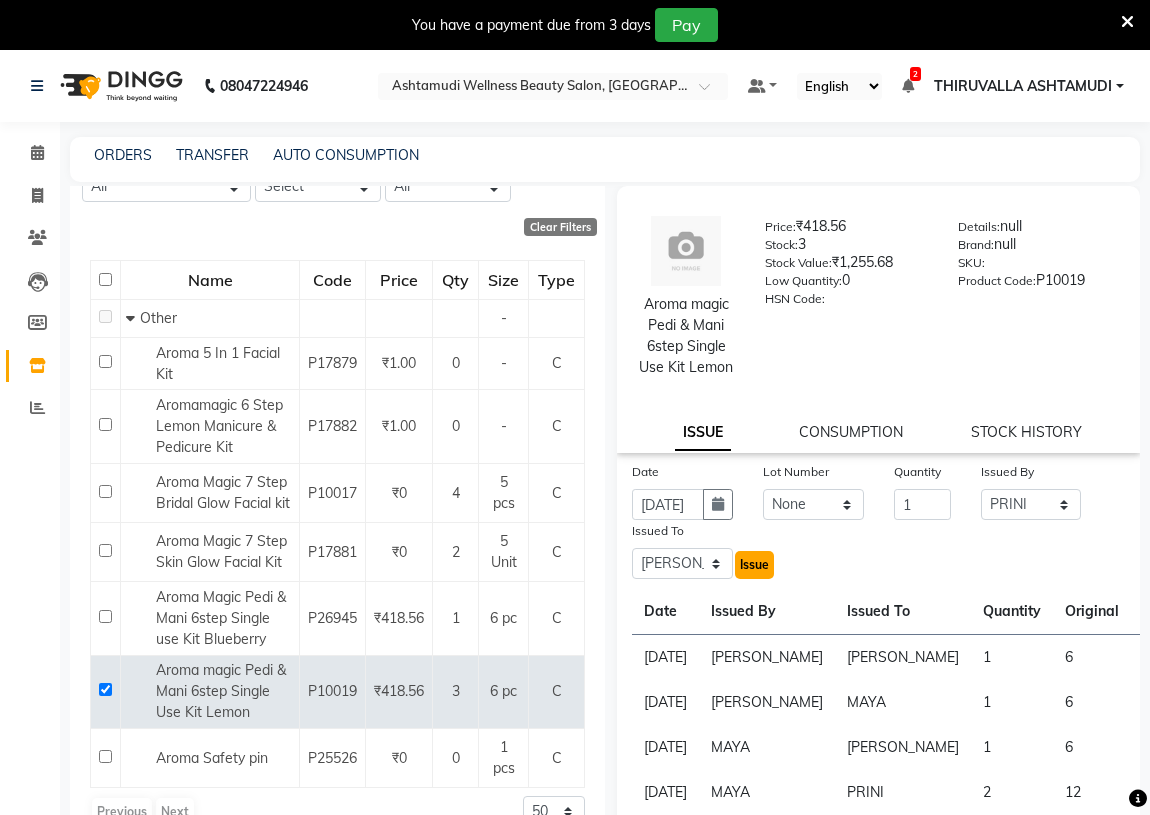 click on "Issue" 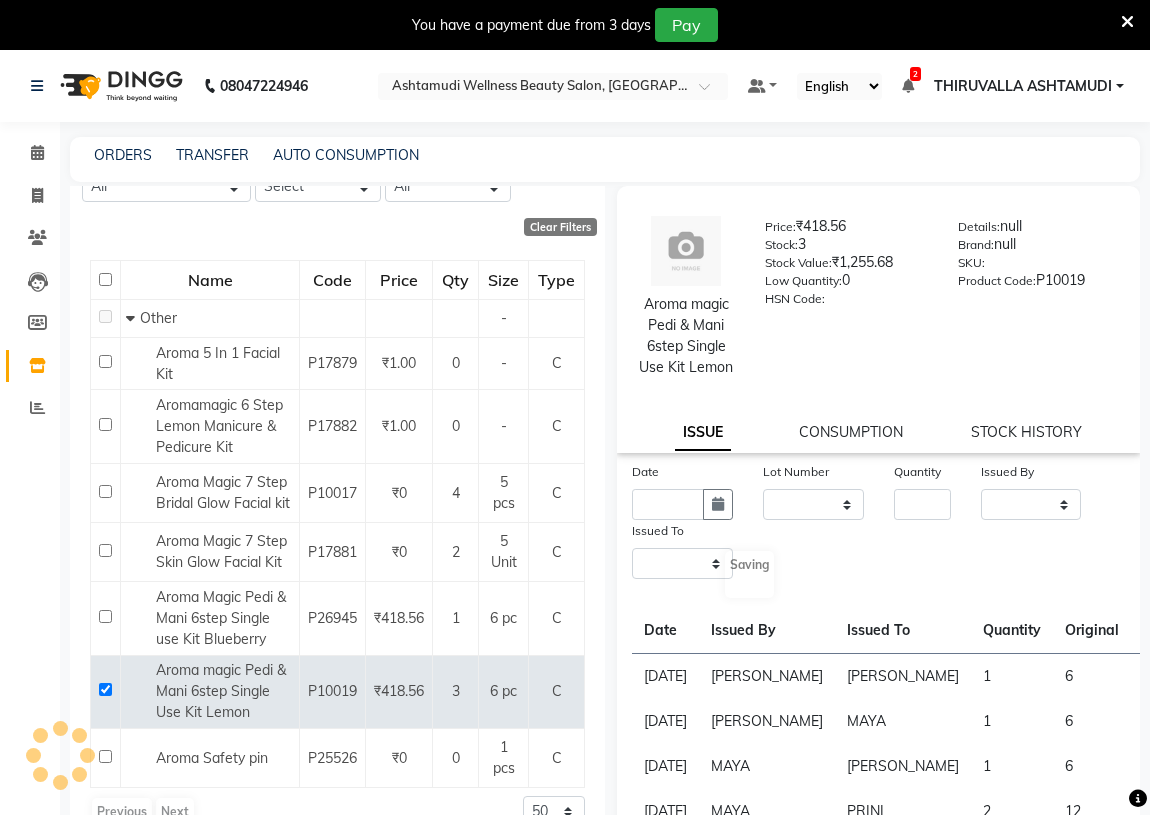 select 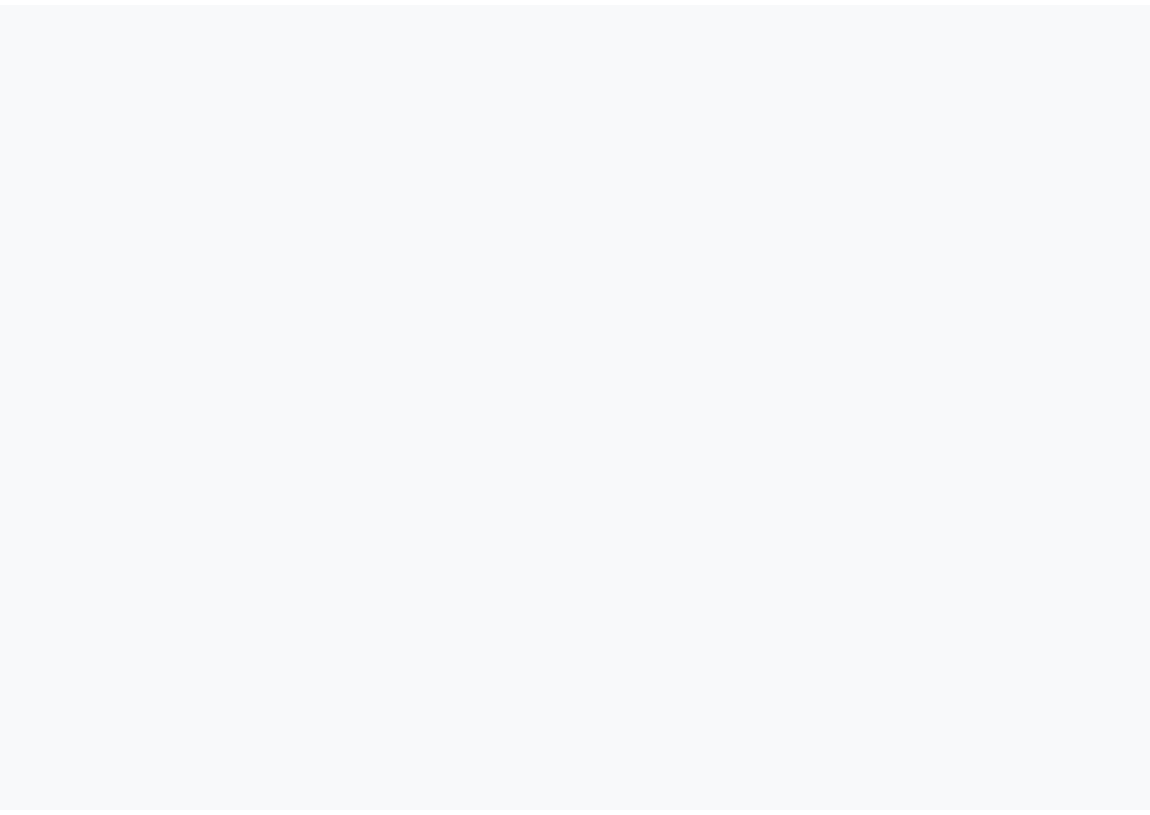 scroll, scrollTop: 0, scrollLeft: 0, axis: both 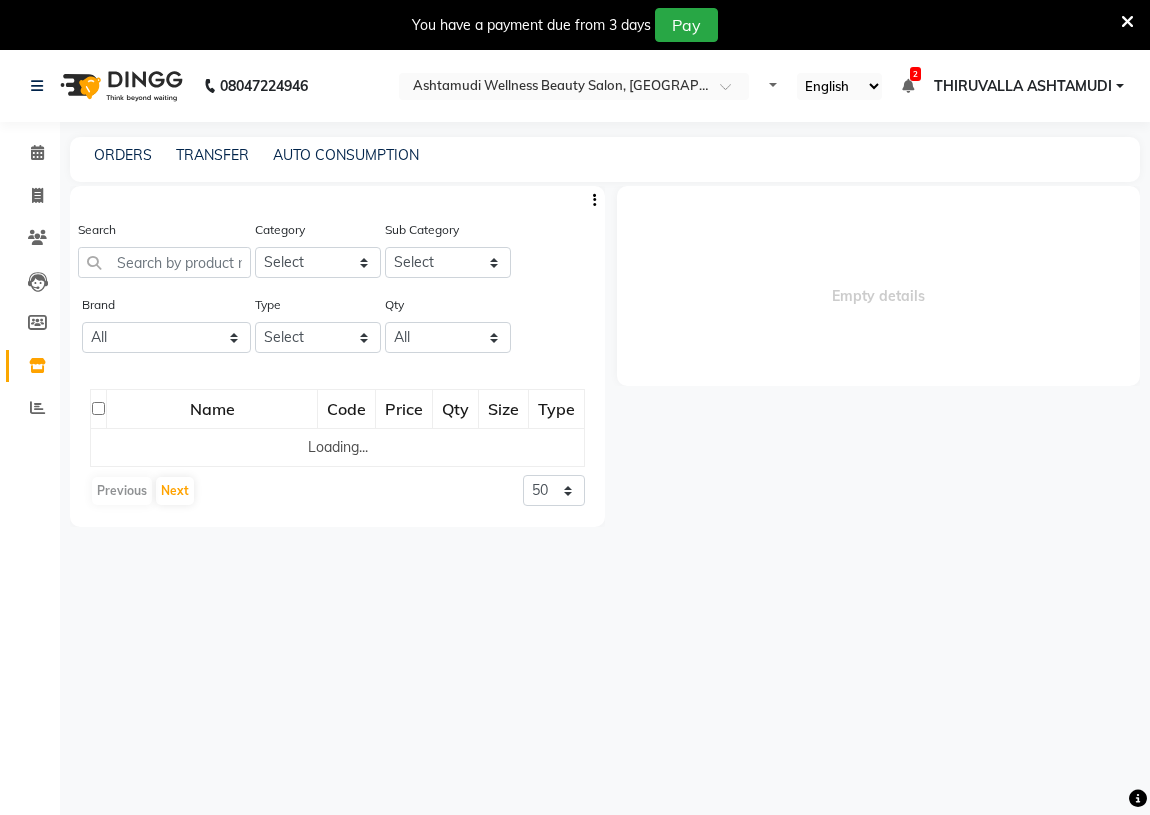 select 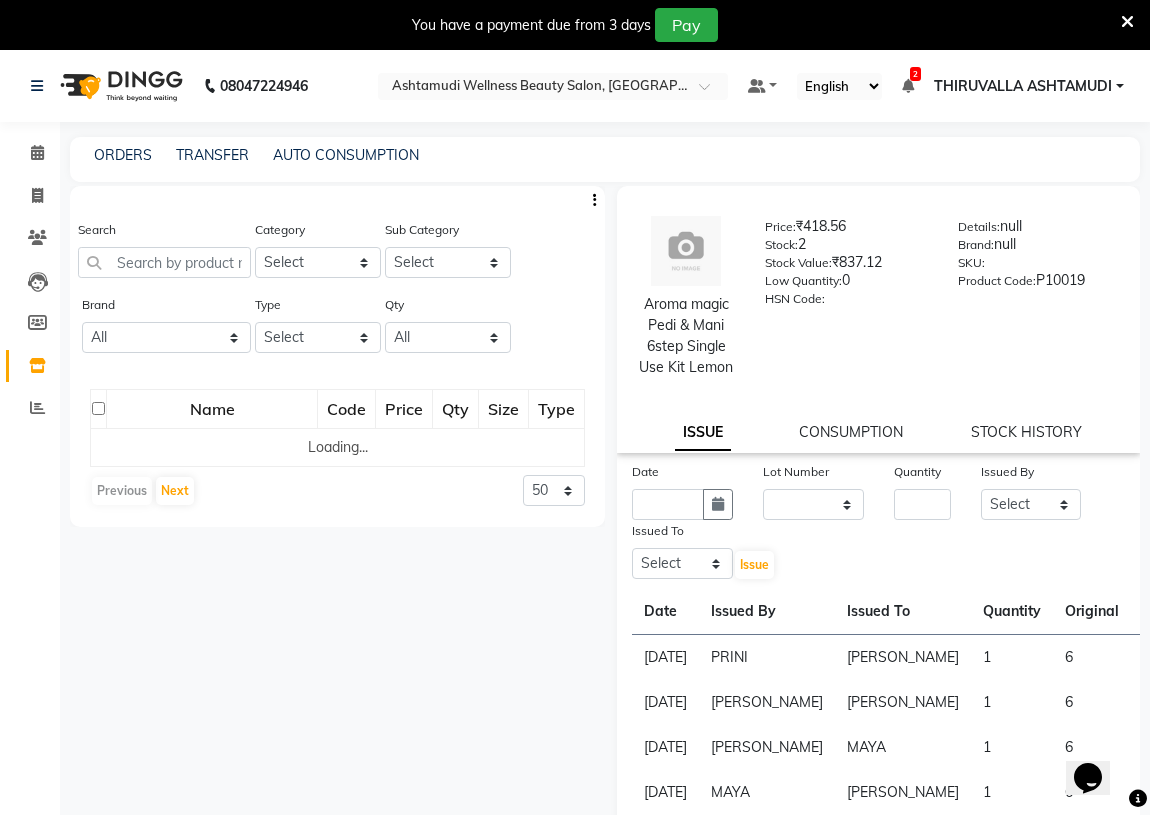 scroll, scrollTop: 0, scrollLeft: 0, axis: both 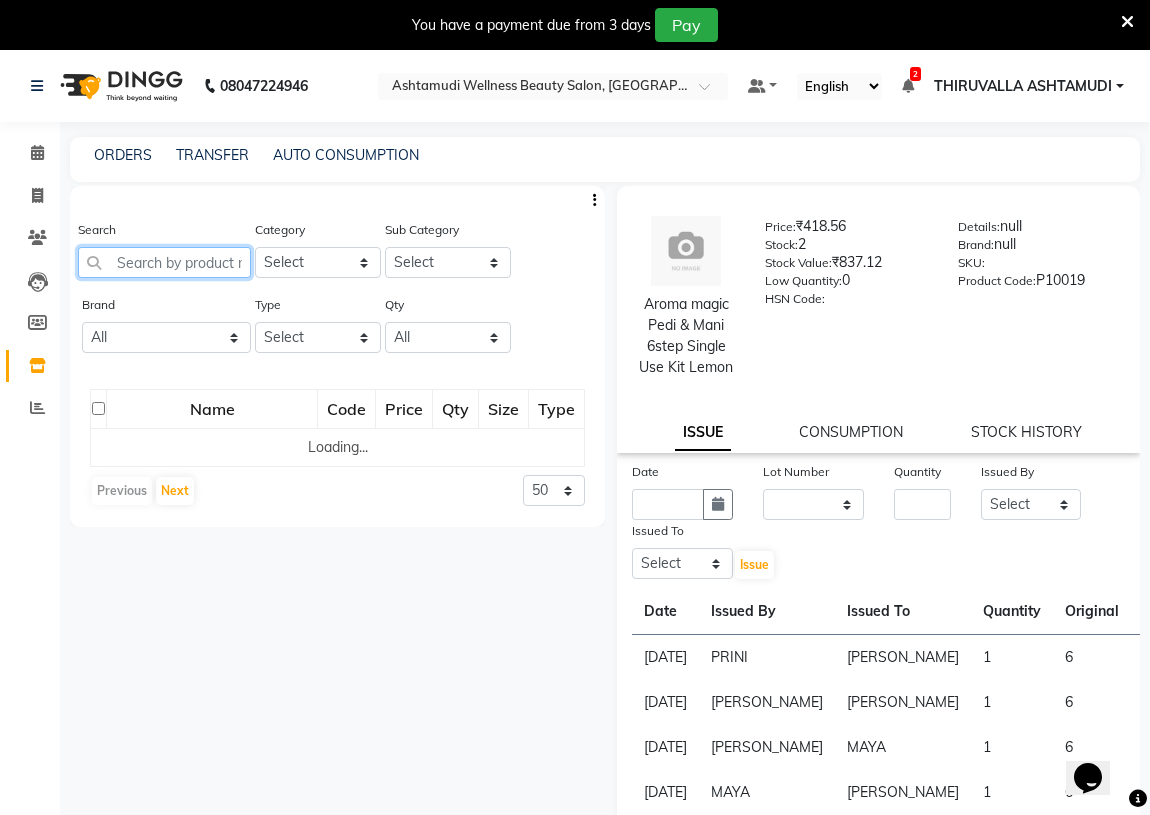click 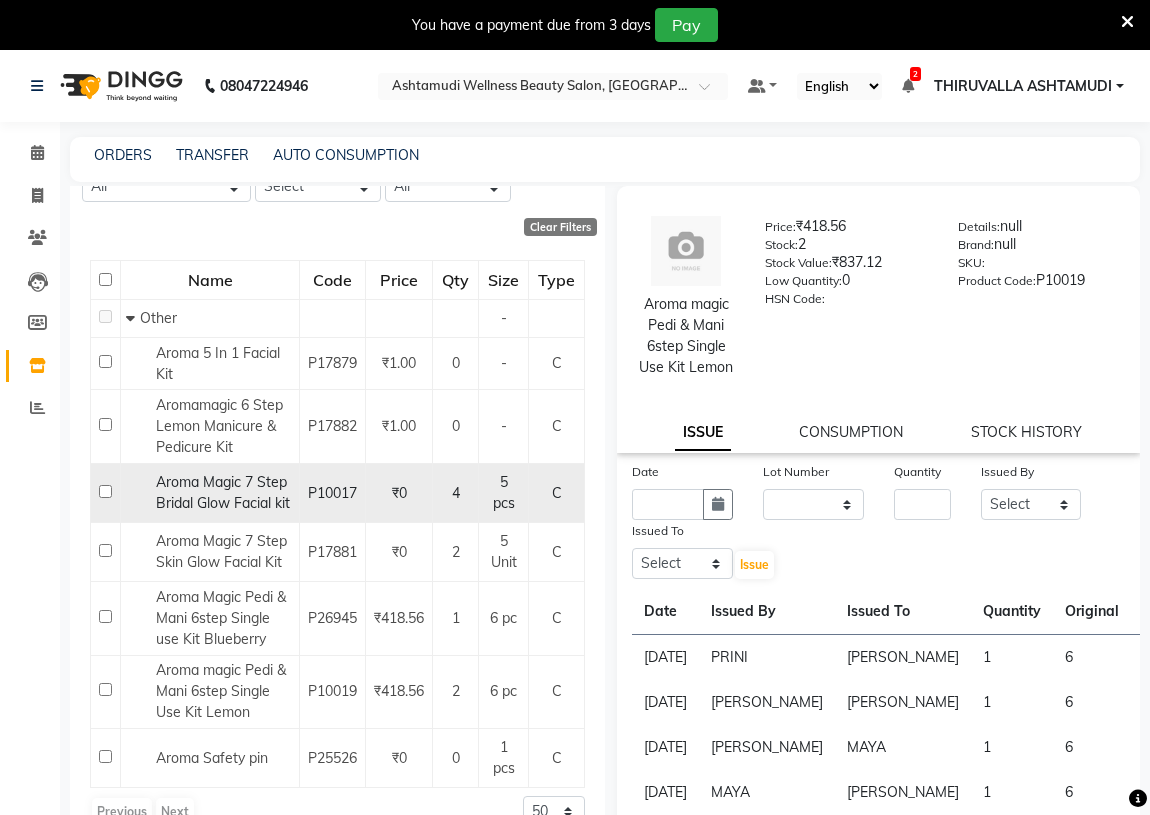 scroll, scrollTop: 243, scrollLeft: 0, axis: vertical 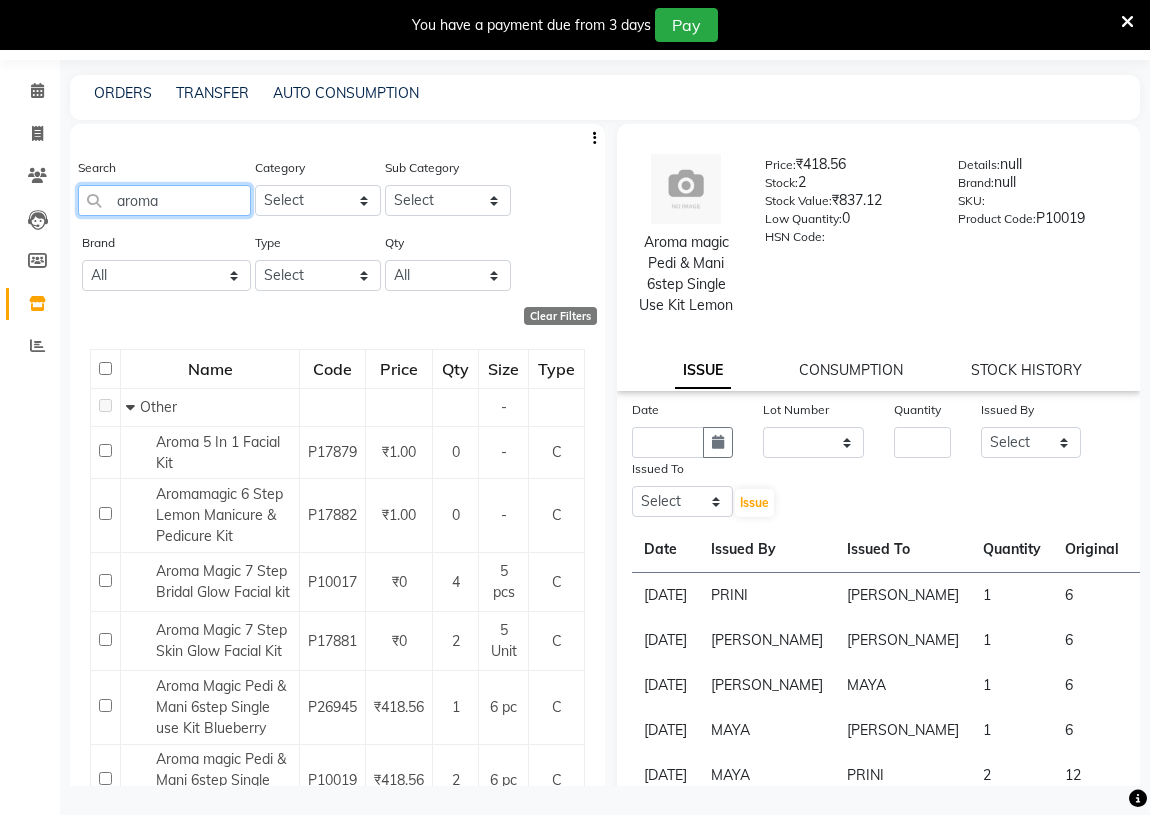 drag, startPoint x: 161, startPoint y: 195, endPoint x: 101, endPoint y: 208, distance: 61.39218 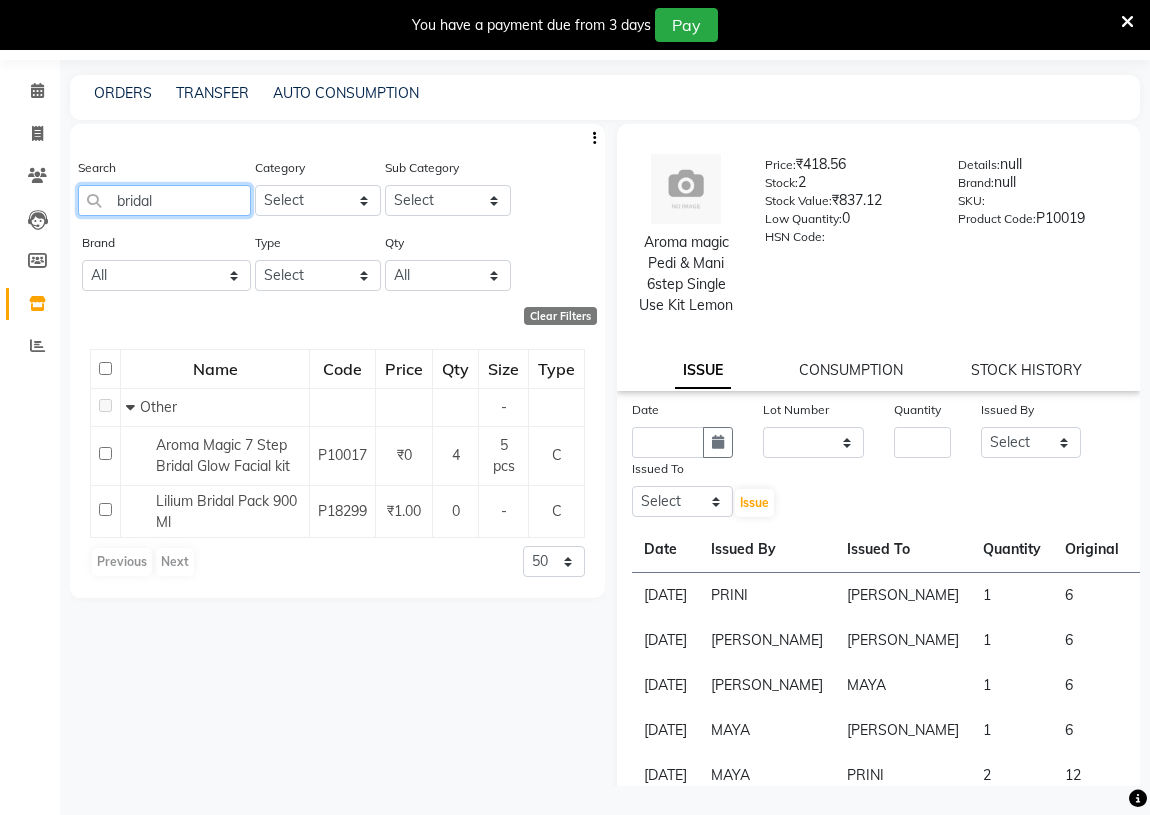 drag, startPoint x: 157, startPoint y: 199, endPoint x: 55, endPoint y: 212, distance: 102.825096 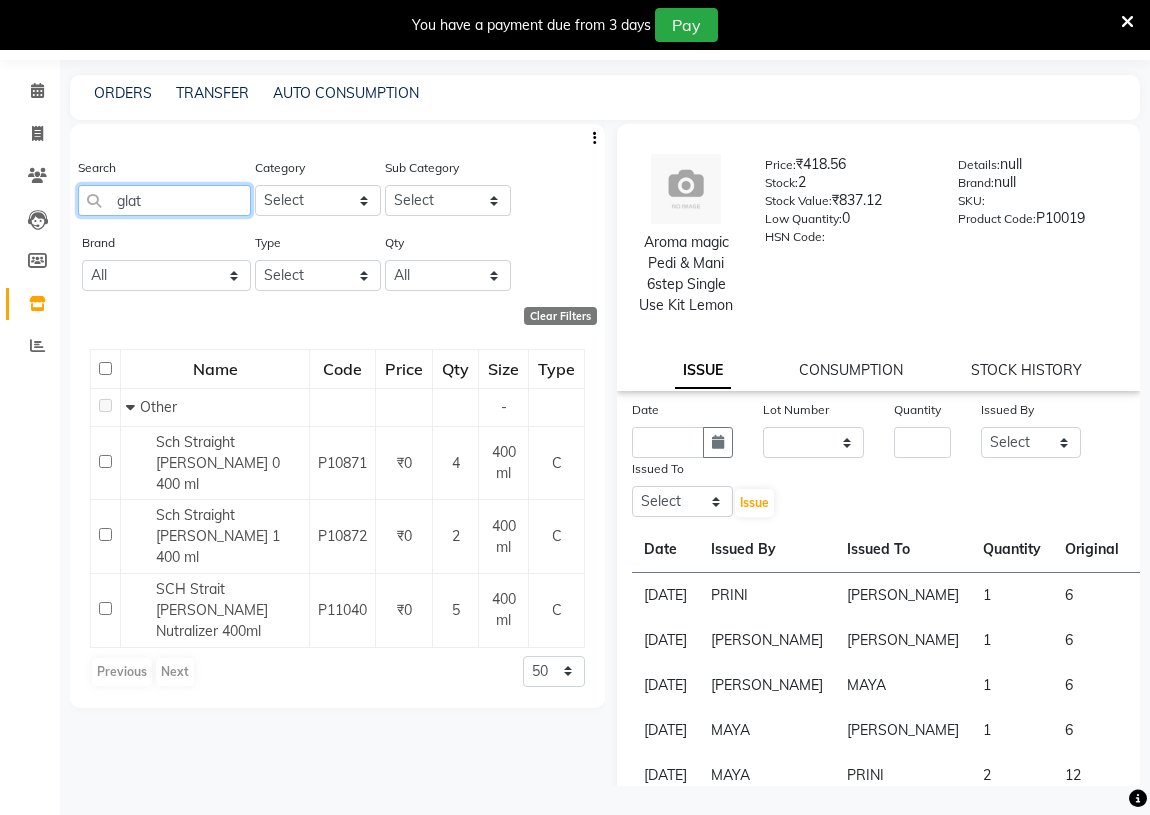 drag, startPoint x: 178, startPoint y: 195, endPoint x: 96, endPoint y: 206, distance: 82.73451 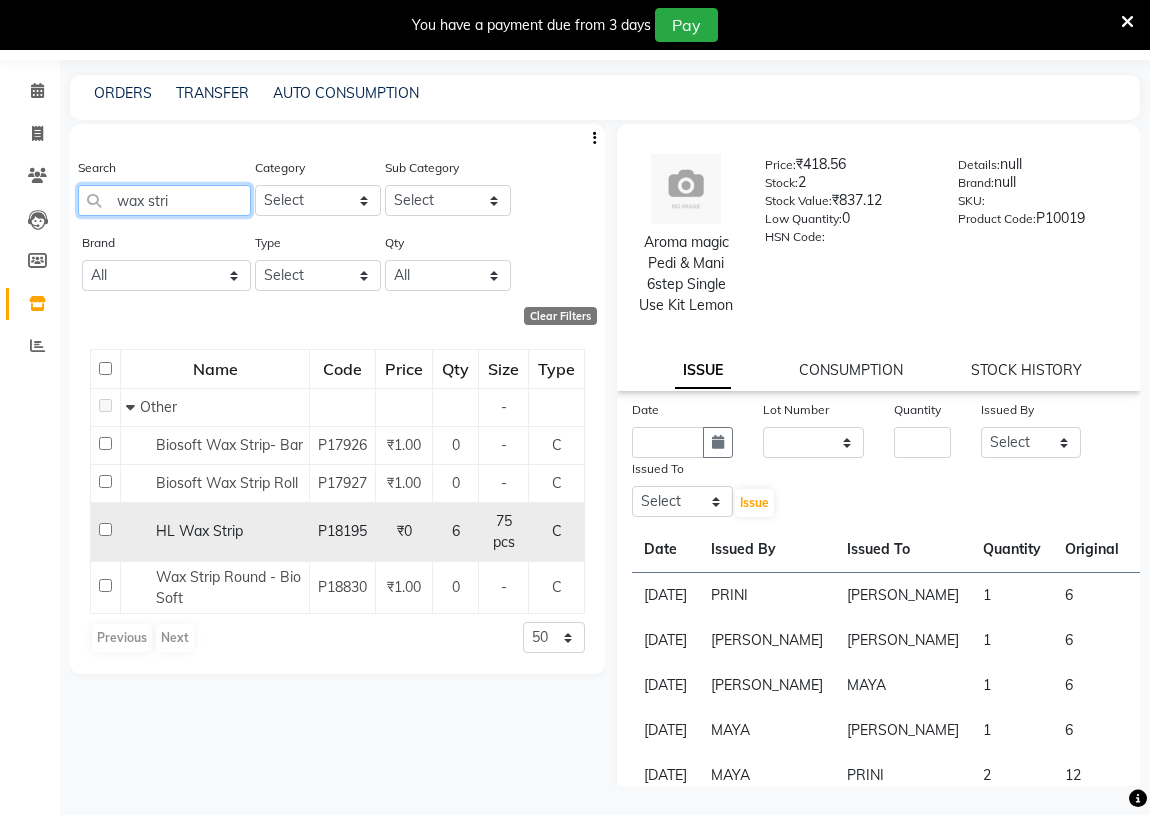 type on "wax stri" 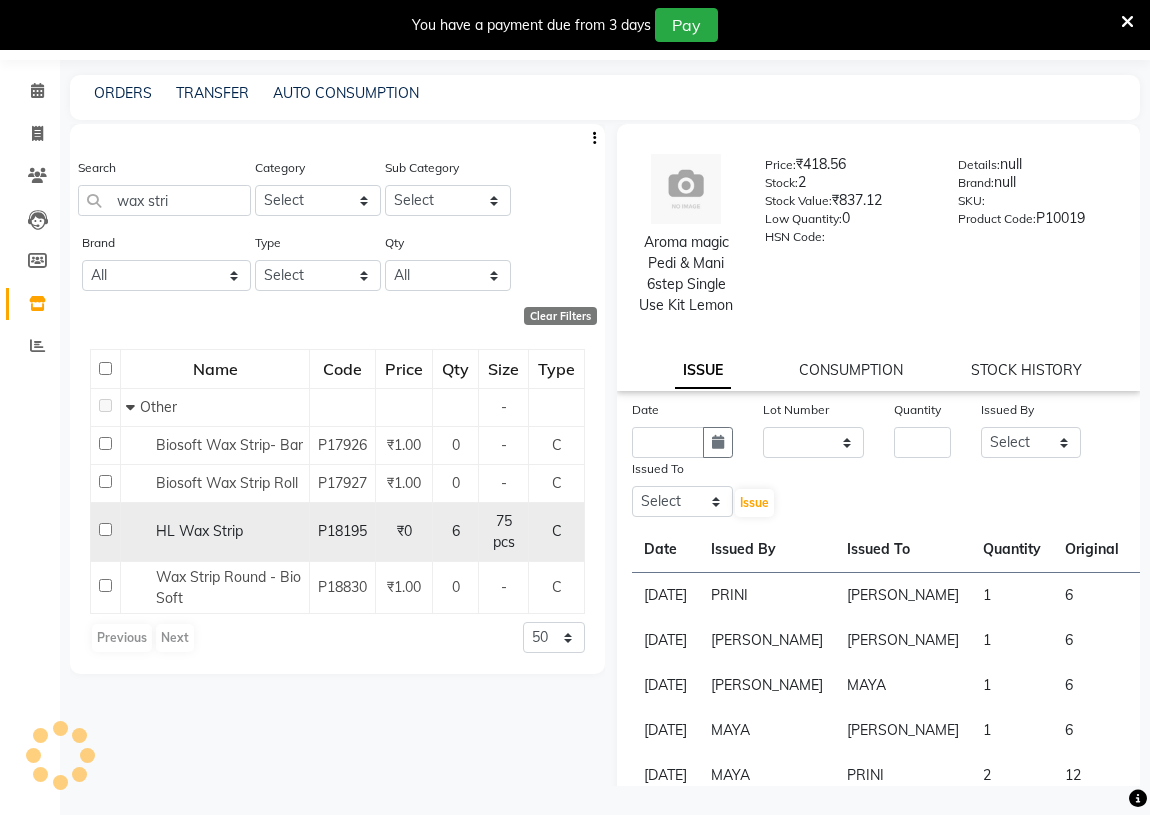 click 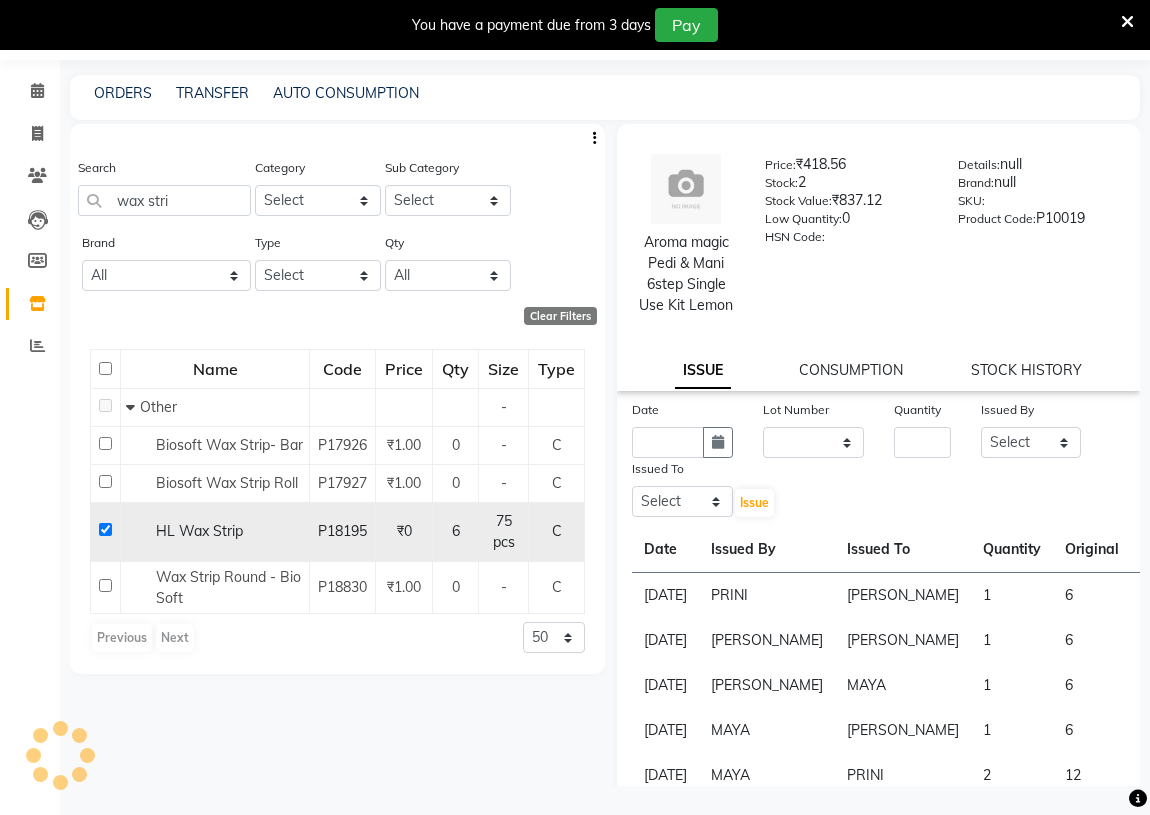 checkbox on "true" 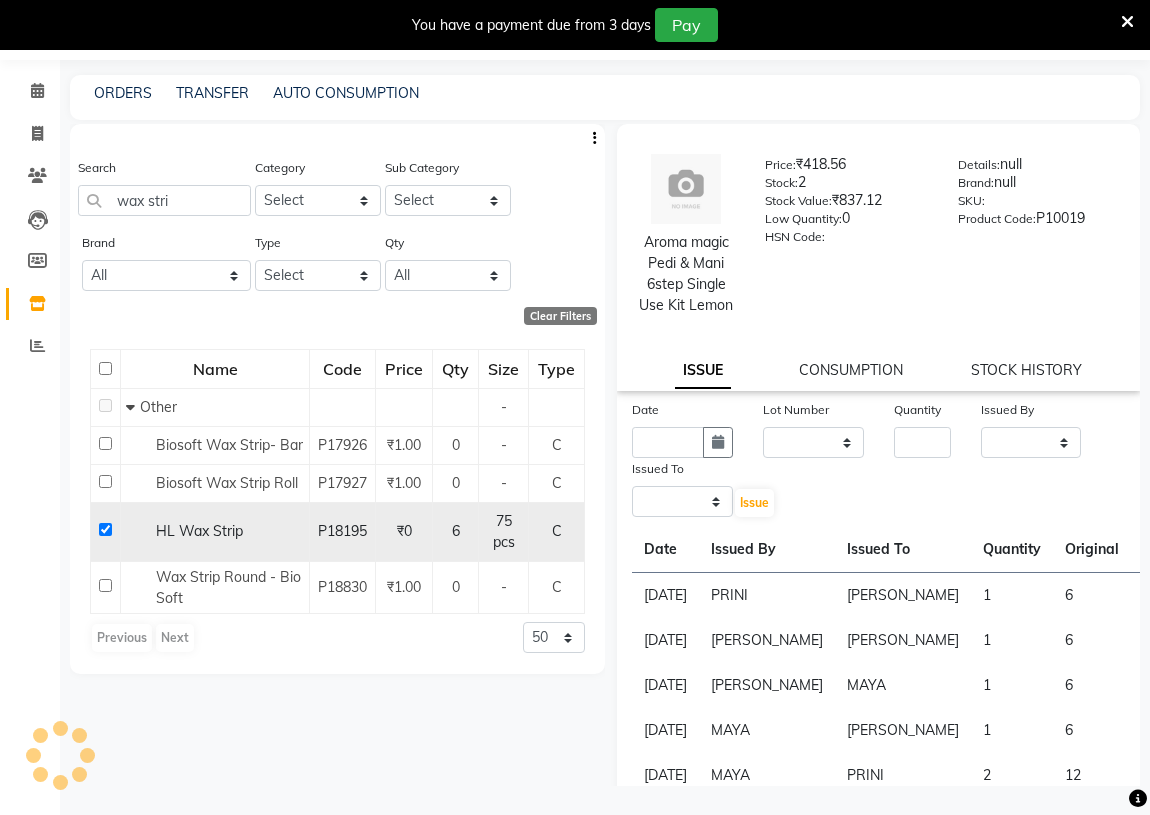 select 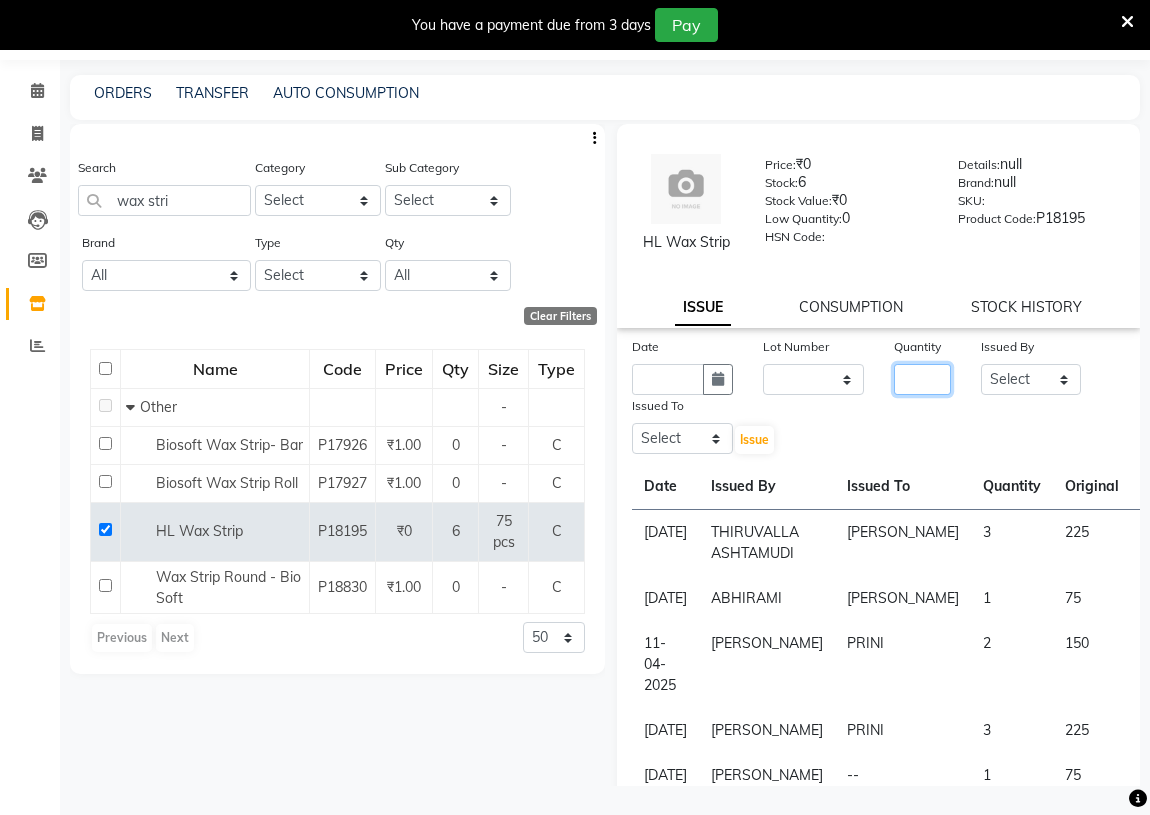 click 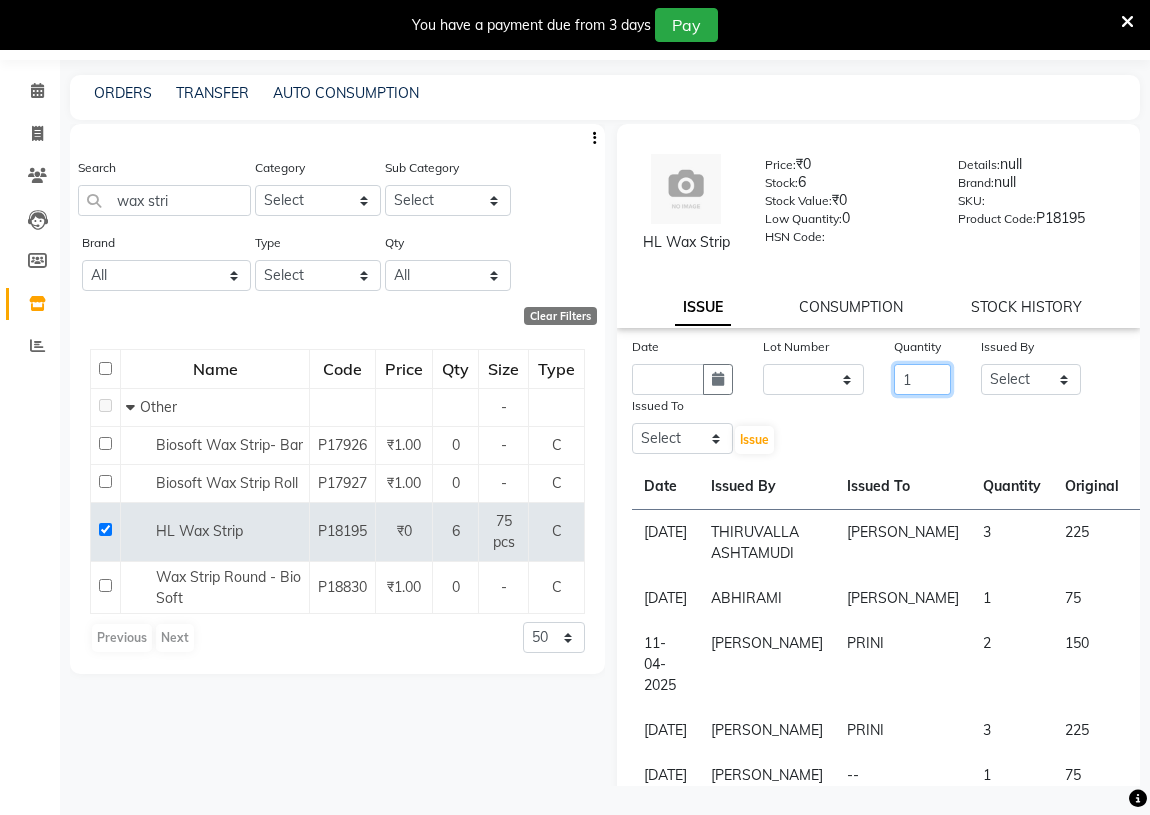 type on "1" 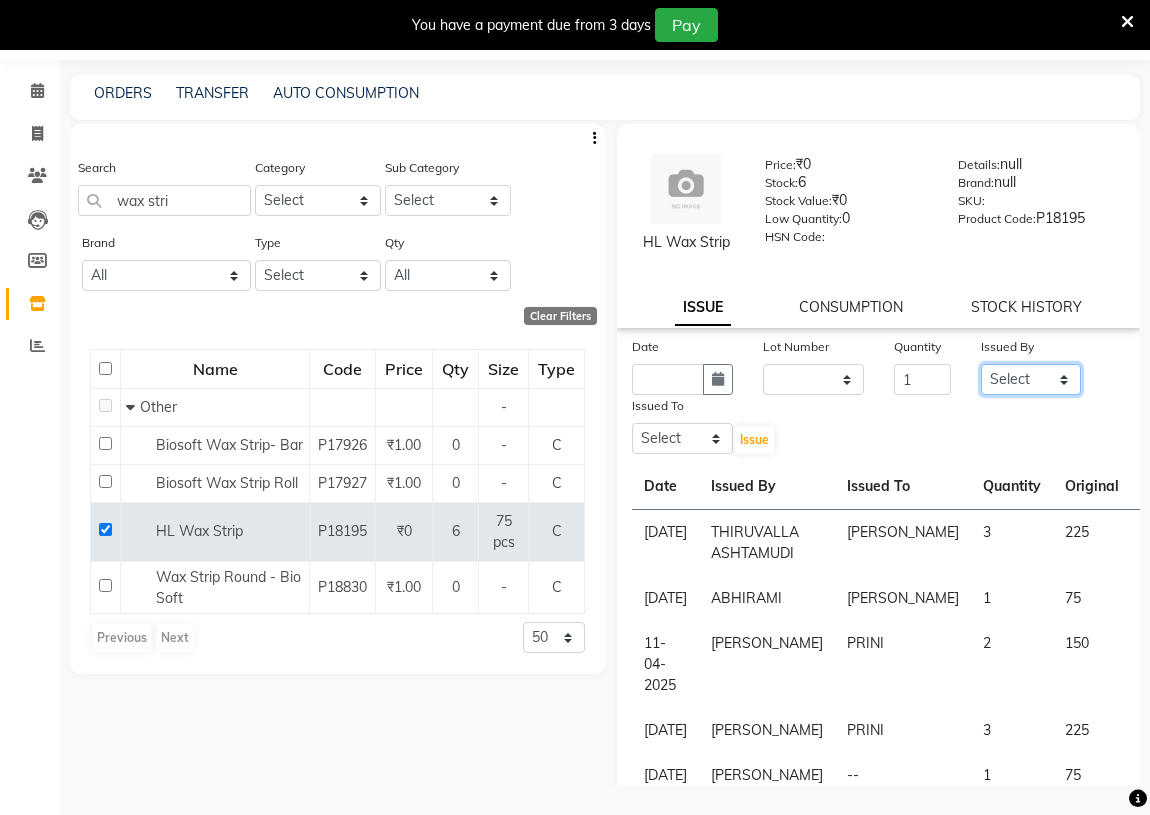 click on "Select ABHIRAMI		 [PERSON_NAME] [PERSON_NAME]	[PERSON_NAME]	 [PERSON_NAME] [PERSON_NAME]		 [PERSON_NAME] SHINY ABY THIRUVALLA ASHTAMUDI" 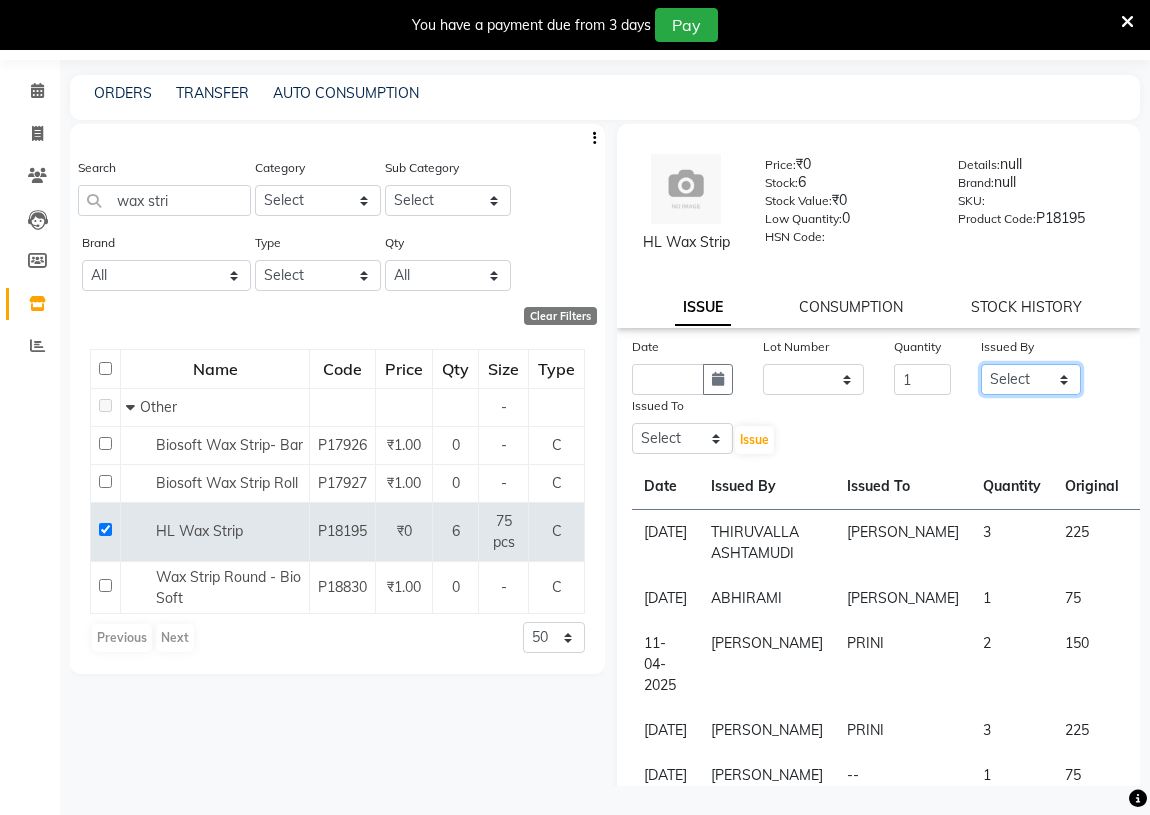 select on "26995" 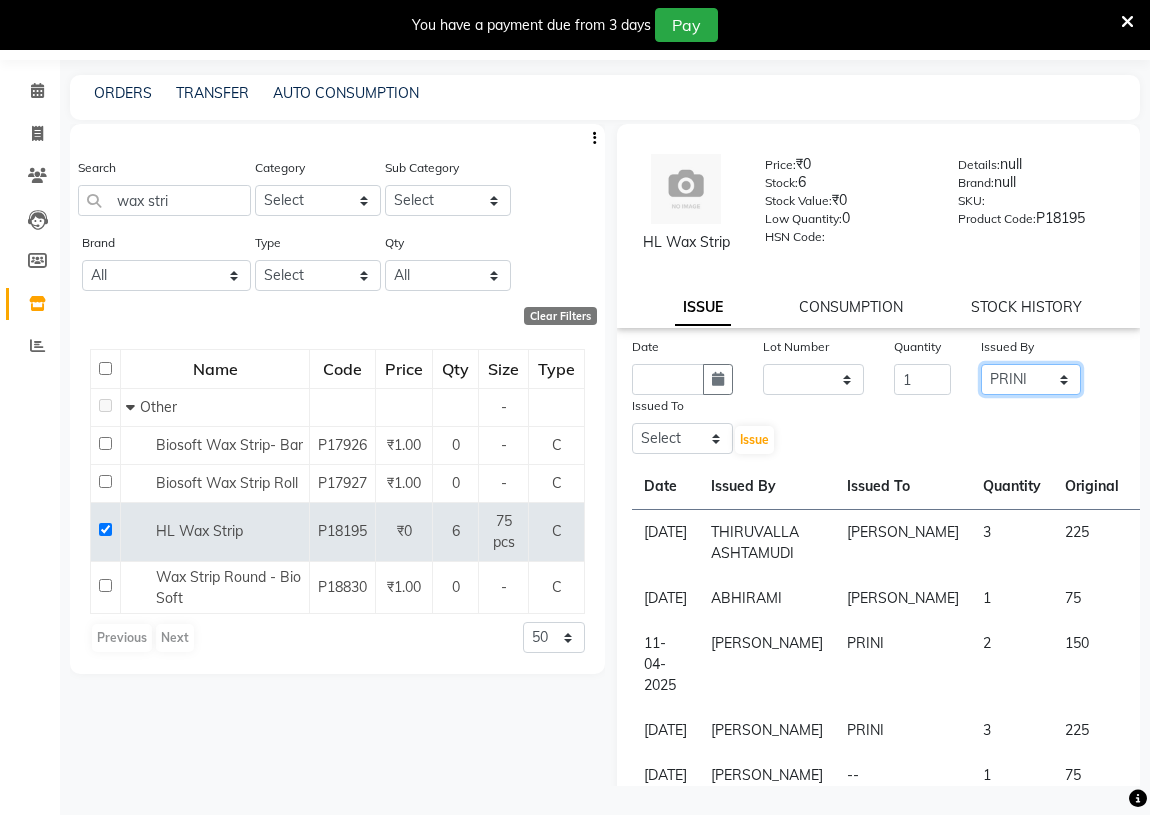 click on "Select ABHIRAMI		 [PERSON_NAME] [PERSON_NAME]	[PERSON_NAME]	 [PERSON_NAME] [PERSON_NAME]		 [PERSON_NAME] SHINY ABY THIRUVALLA ASHTAMUDI" 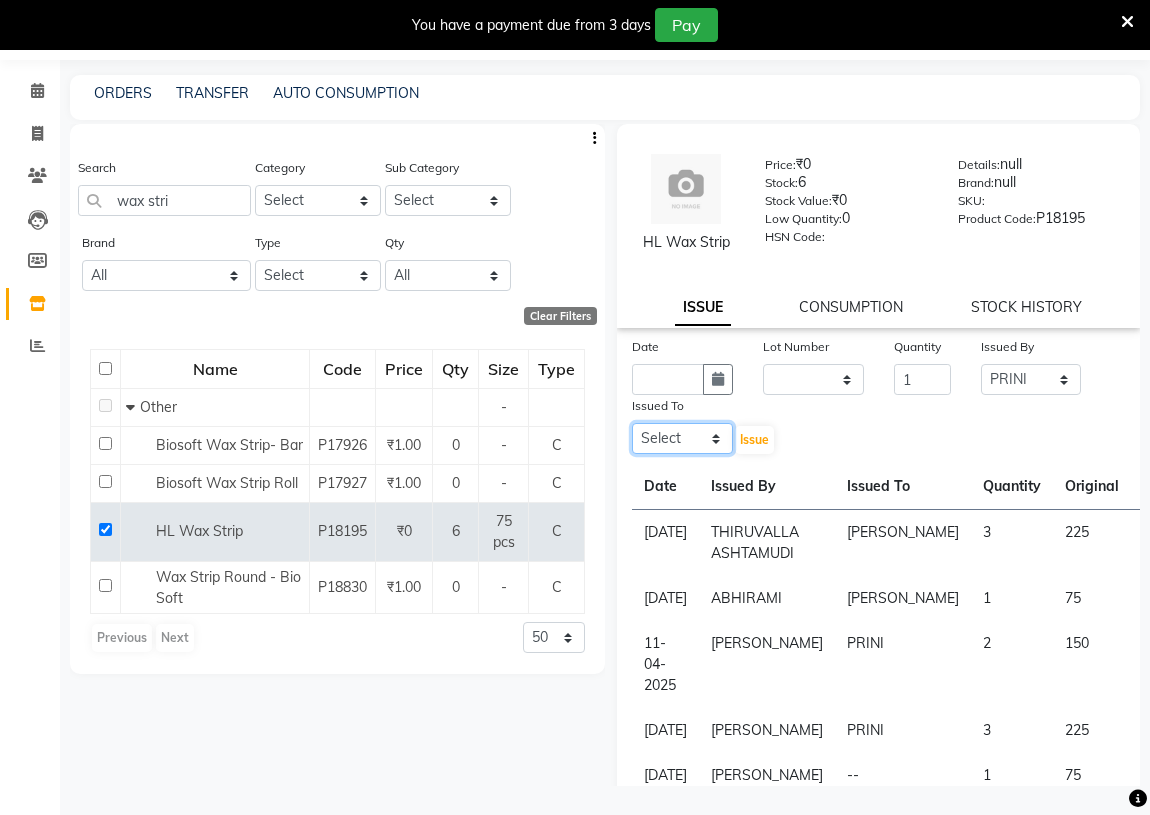 click on "Select ABHIRAMI		 [PERSON_NAME] [PERSON_NAME]	[PERSON_NAME]	 [PERSON_NAME] [PERSON_NAME]		 [PERSON_NAME] SHINY ABY THIRUVALLA ASHTAMUDI" 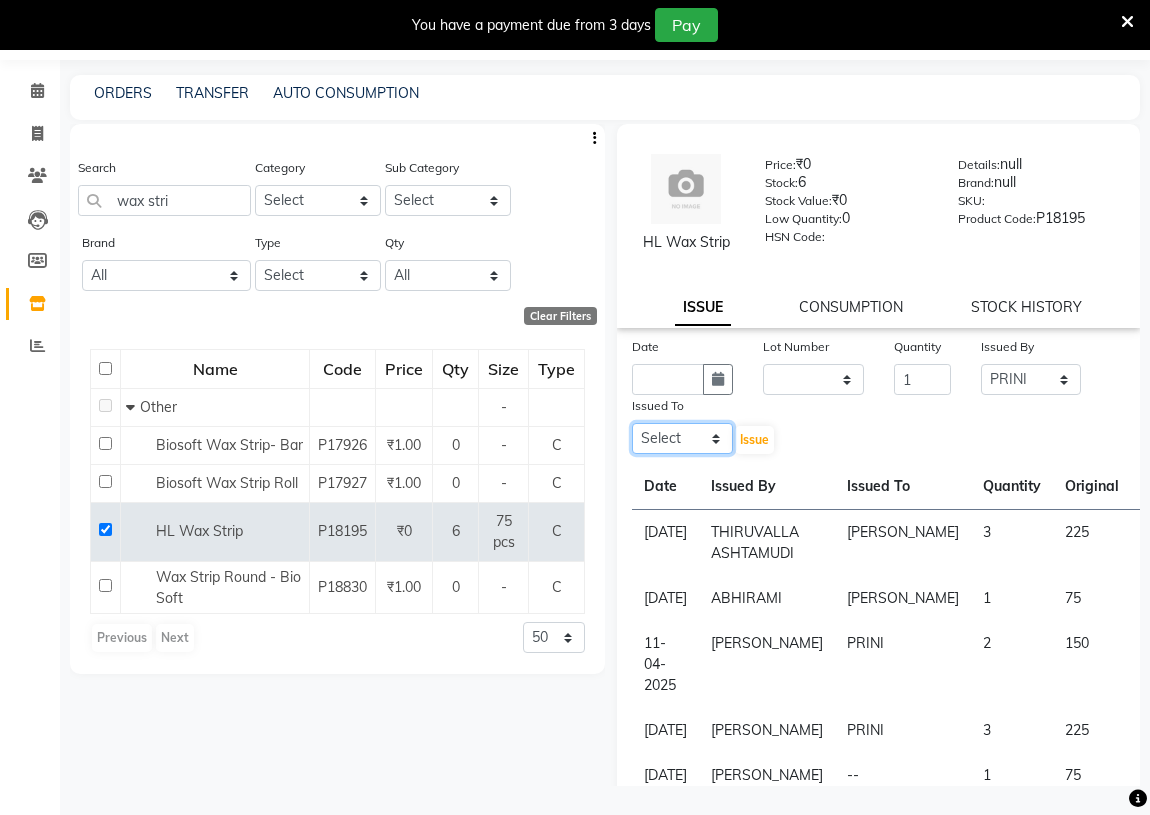 select on "26992" 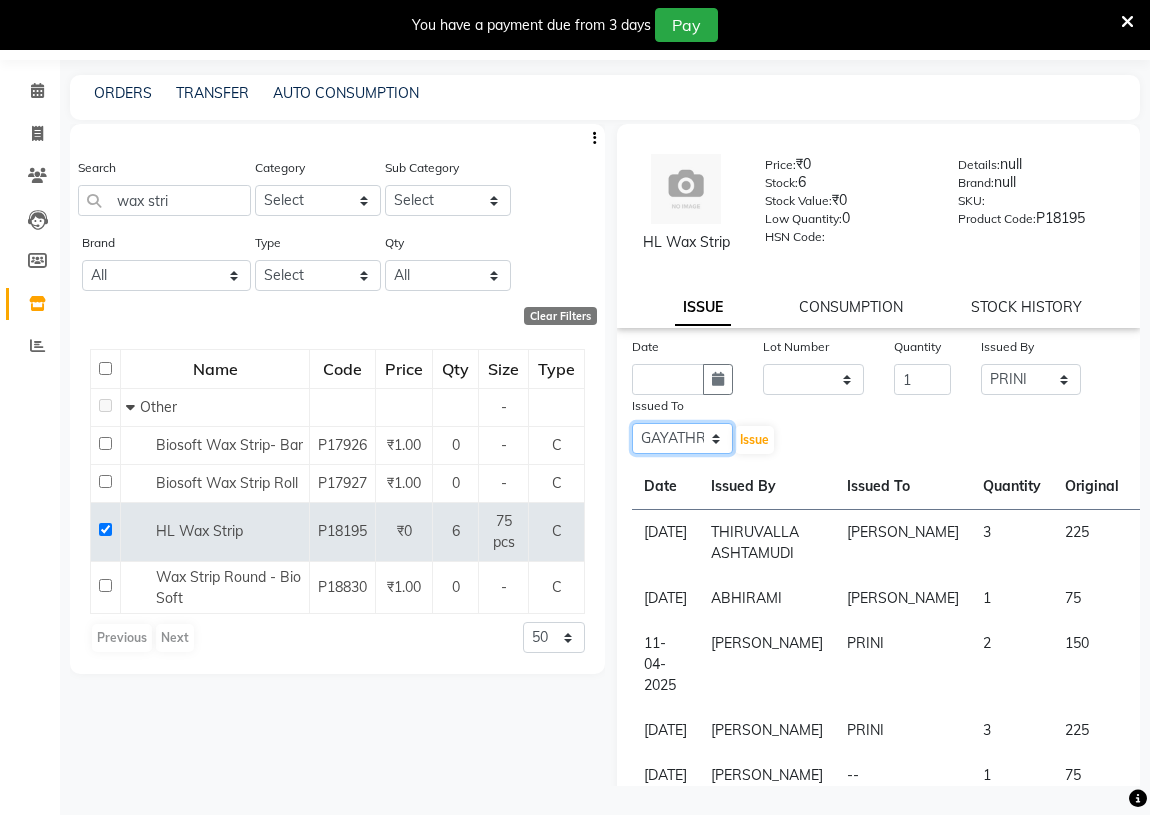 click on "Select ABHIRAMI		 [PERSON_NAME] [PERSON_NAME]	[PERSON_NAME]	 [PERSON_NAME] [PERSON_NAME]		 [PERSON_NAME] SHINY ABY THIRUVALLA ASHTAMUDI" 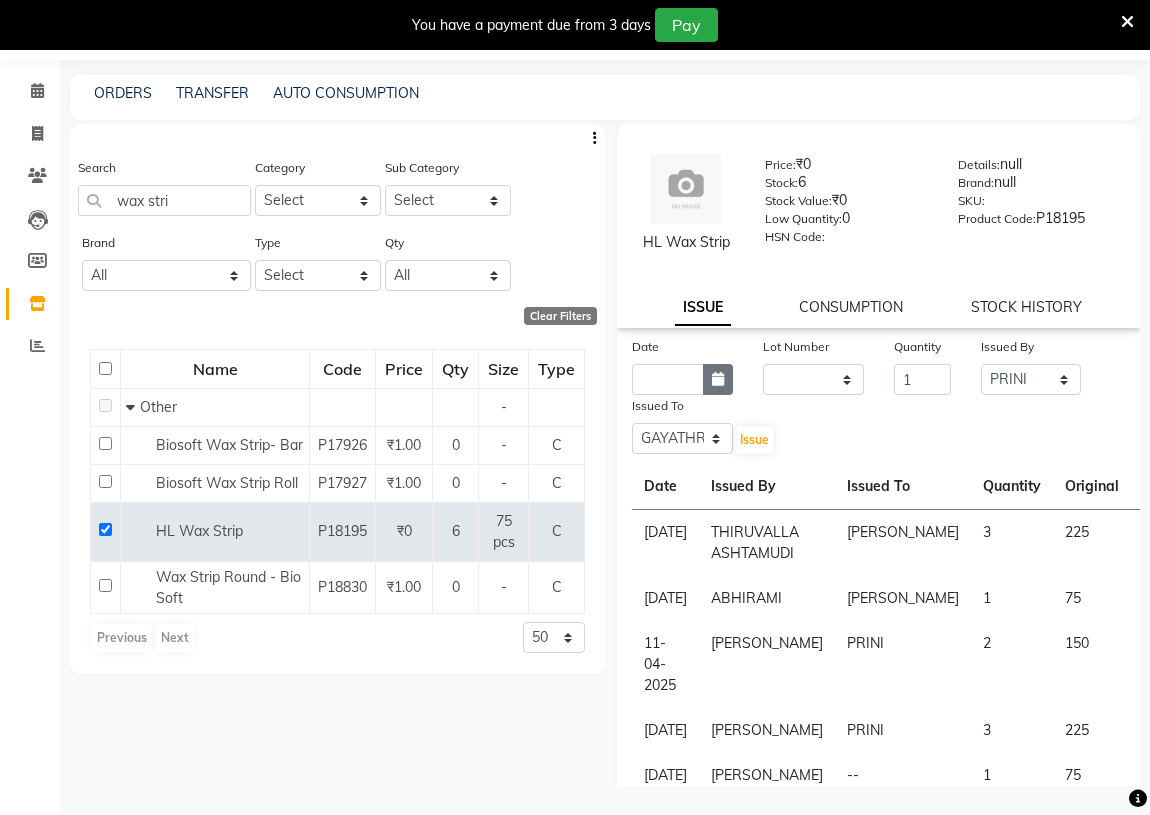 click 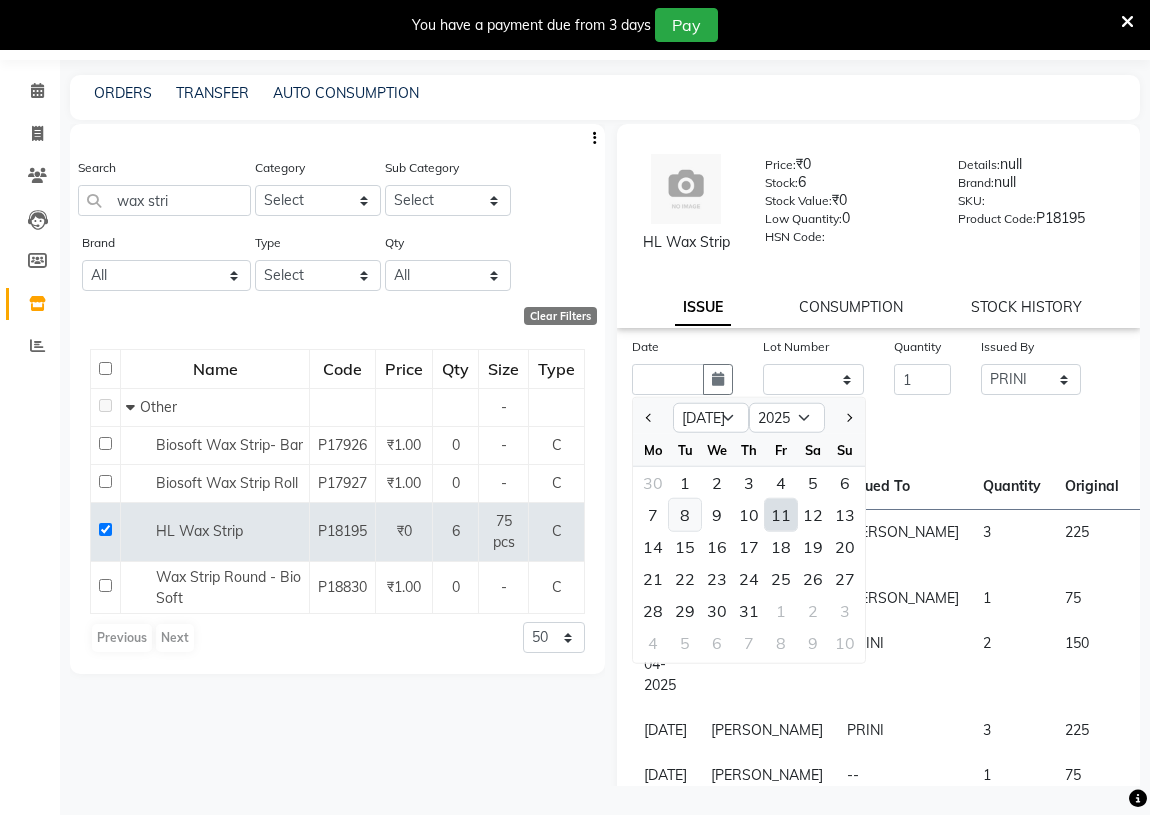 click on "8" 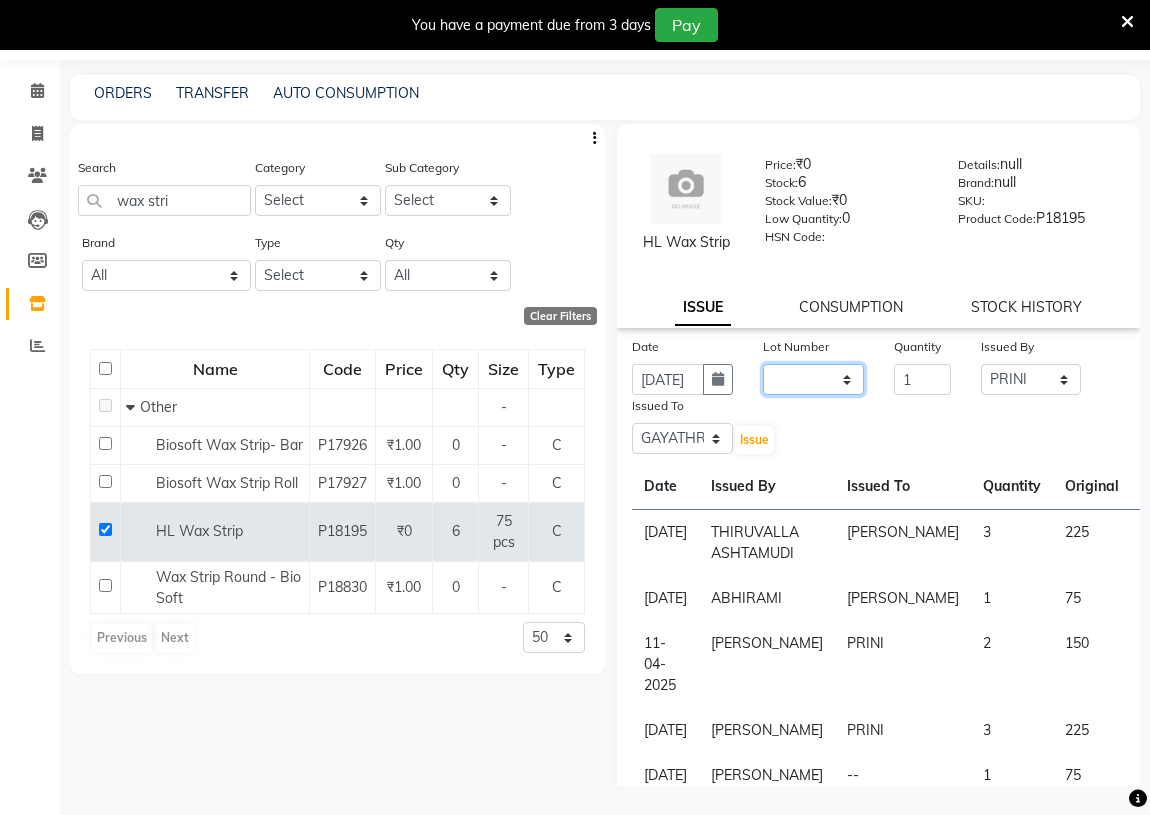 click on "None" 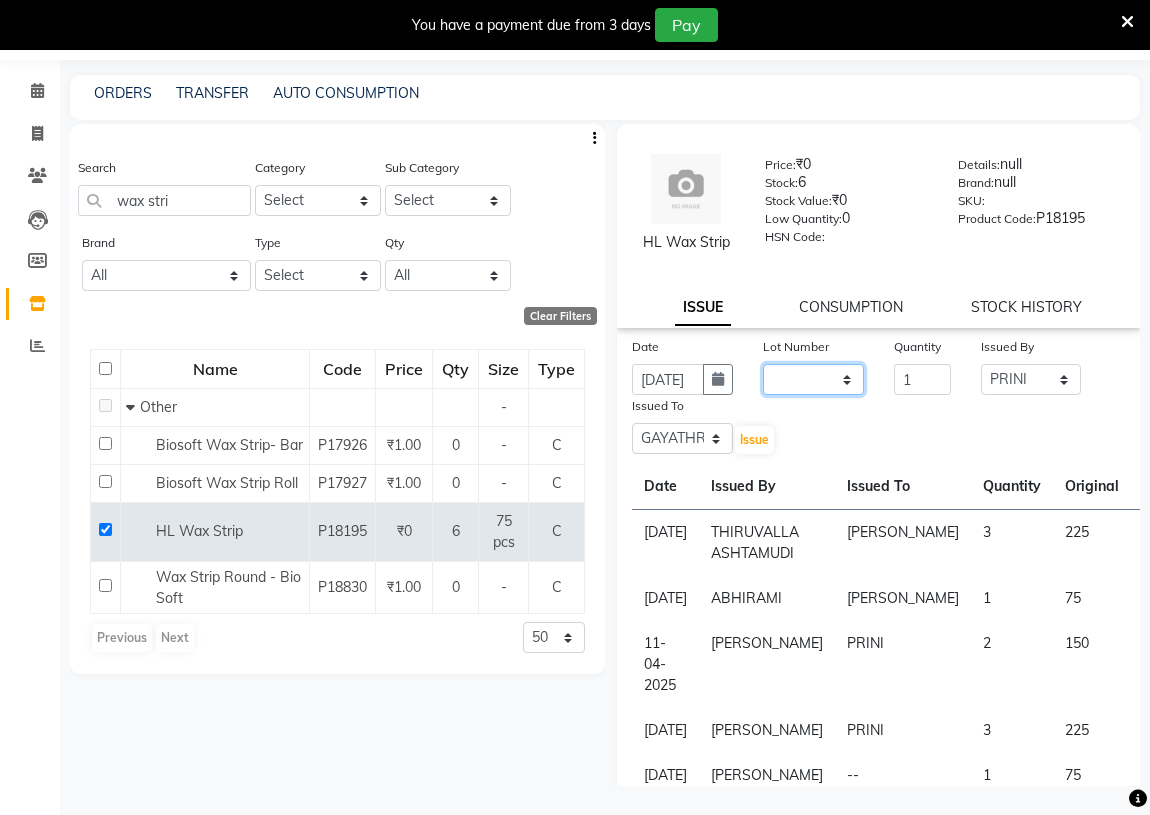 select on "0: null" 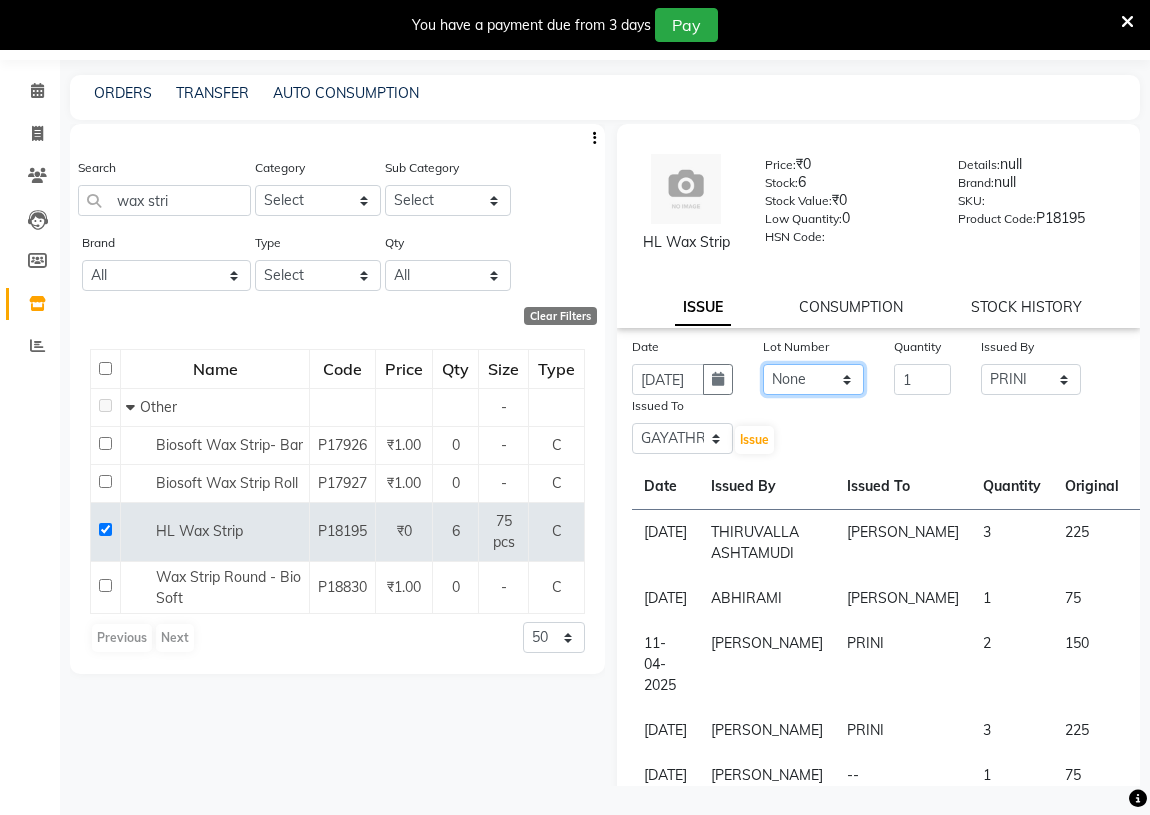 click on "None" 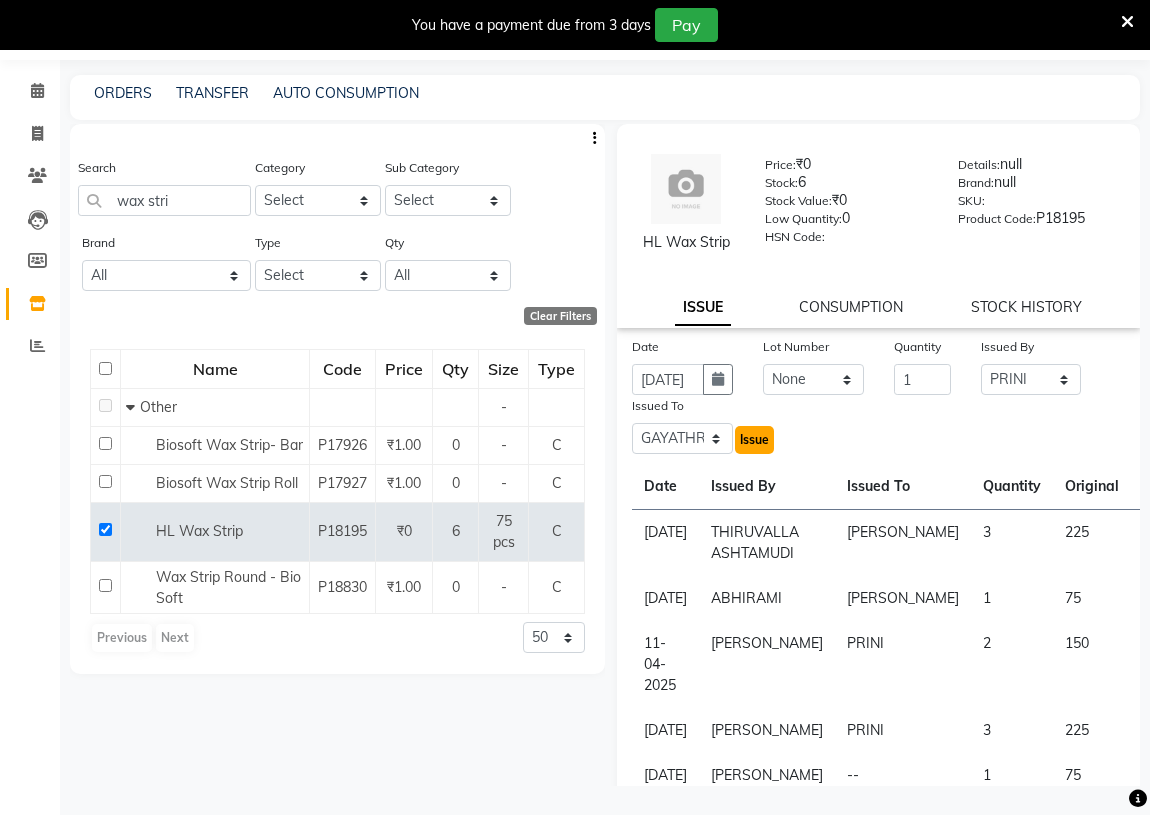click on "Issue" 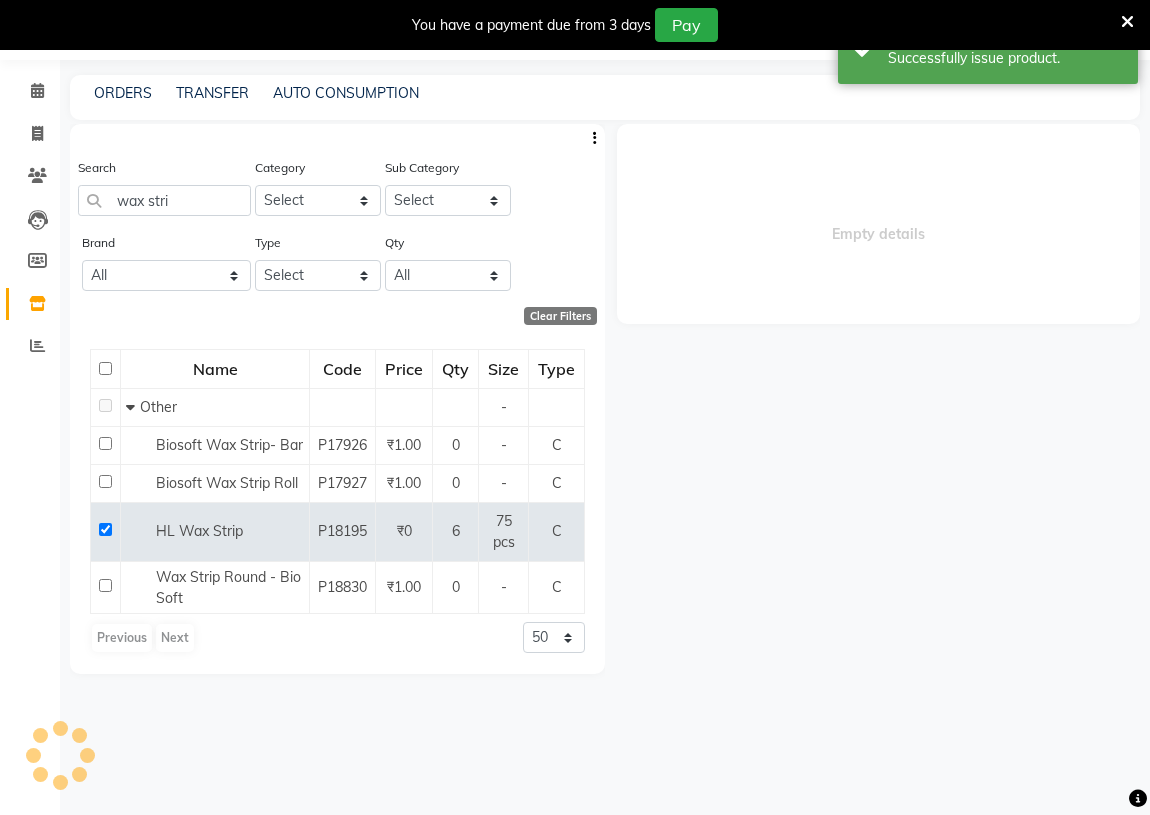select 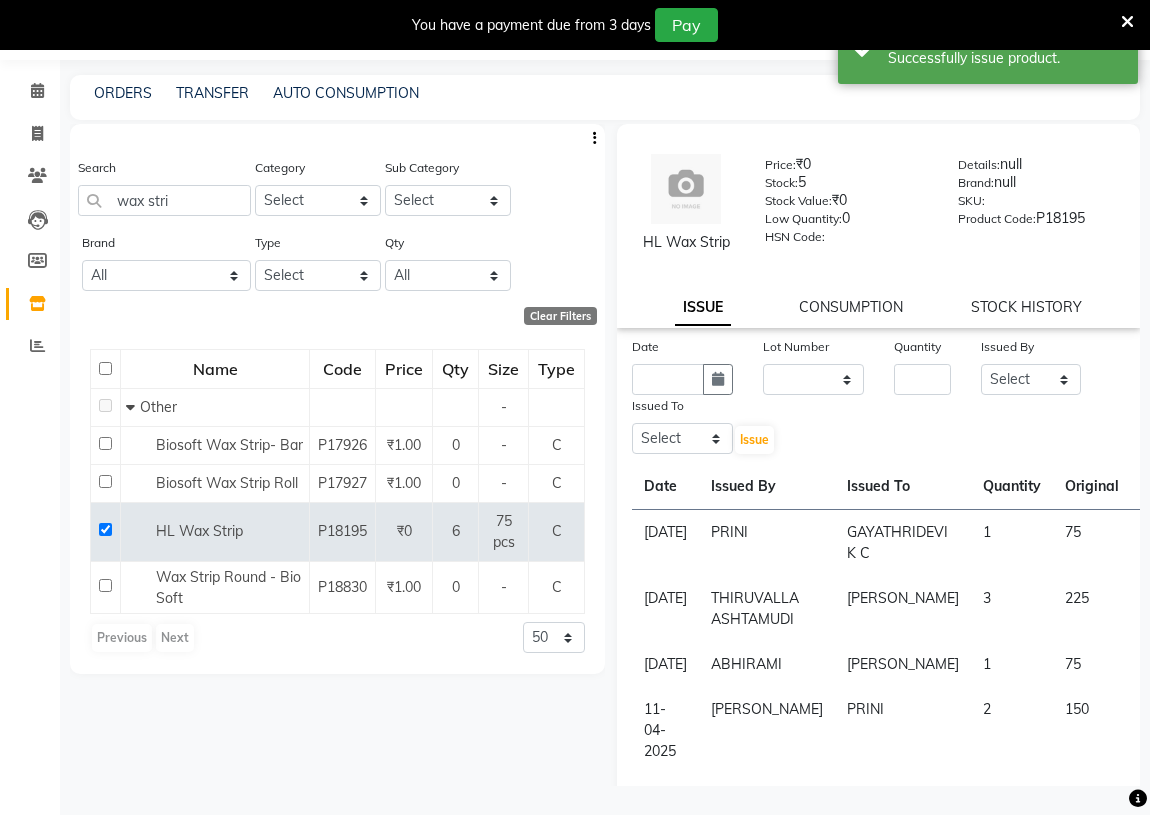 click at bounding box center [1127, 22] 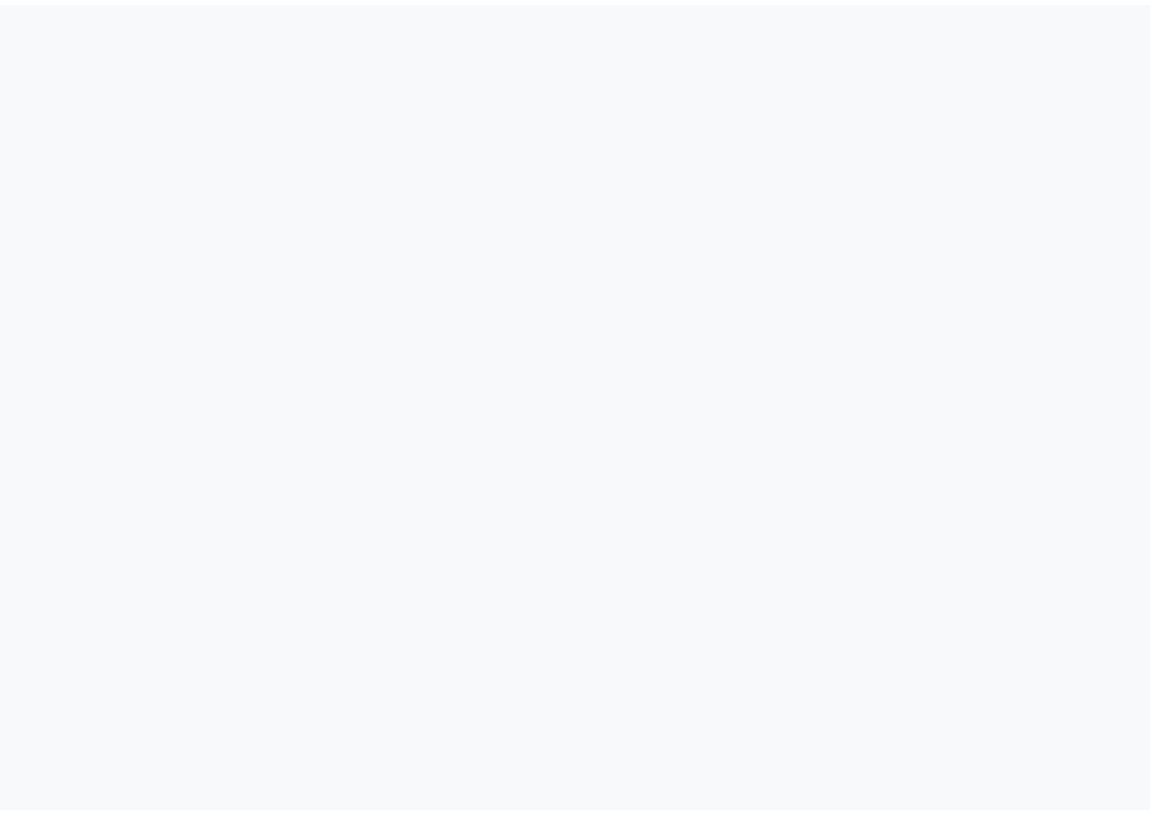 scroll, scrollTop: 0, scrollLeft: 0, axis: both 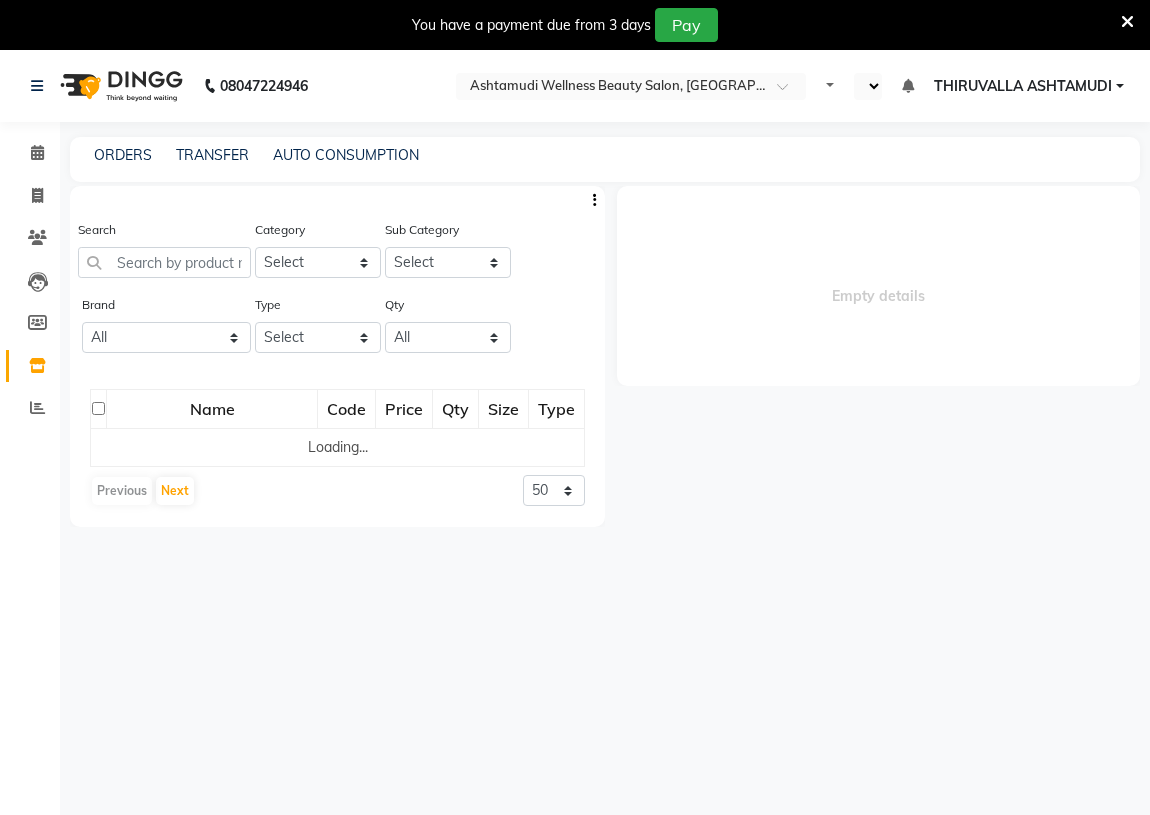 select on "en" 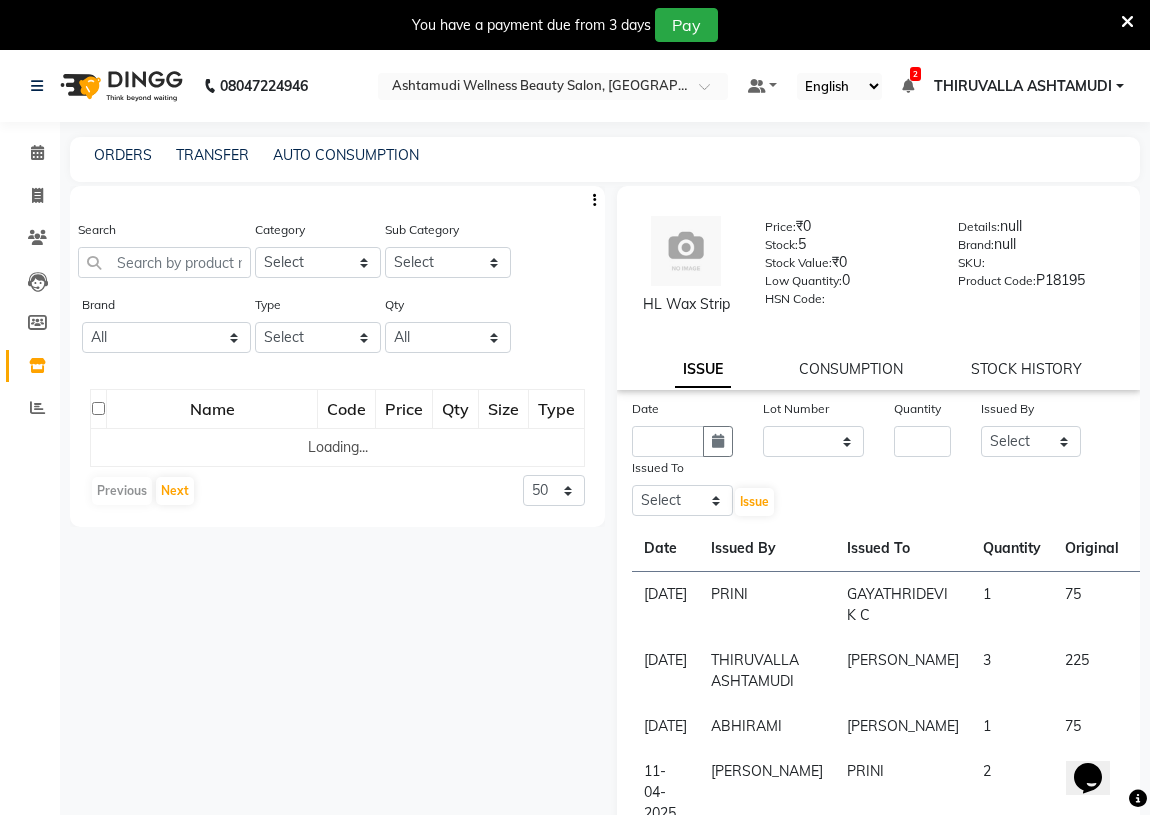 scroll, scrollTop: 0, scrollLeft: 0, axis: both 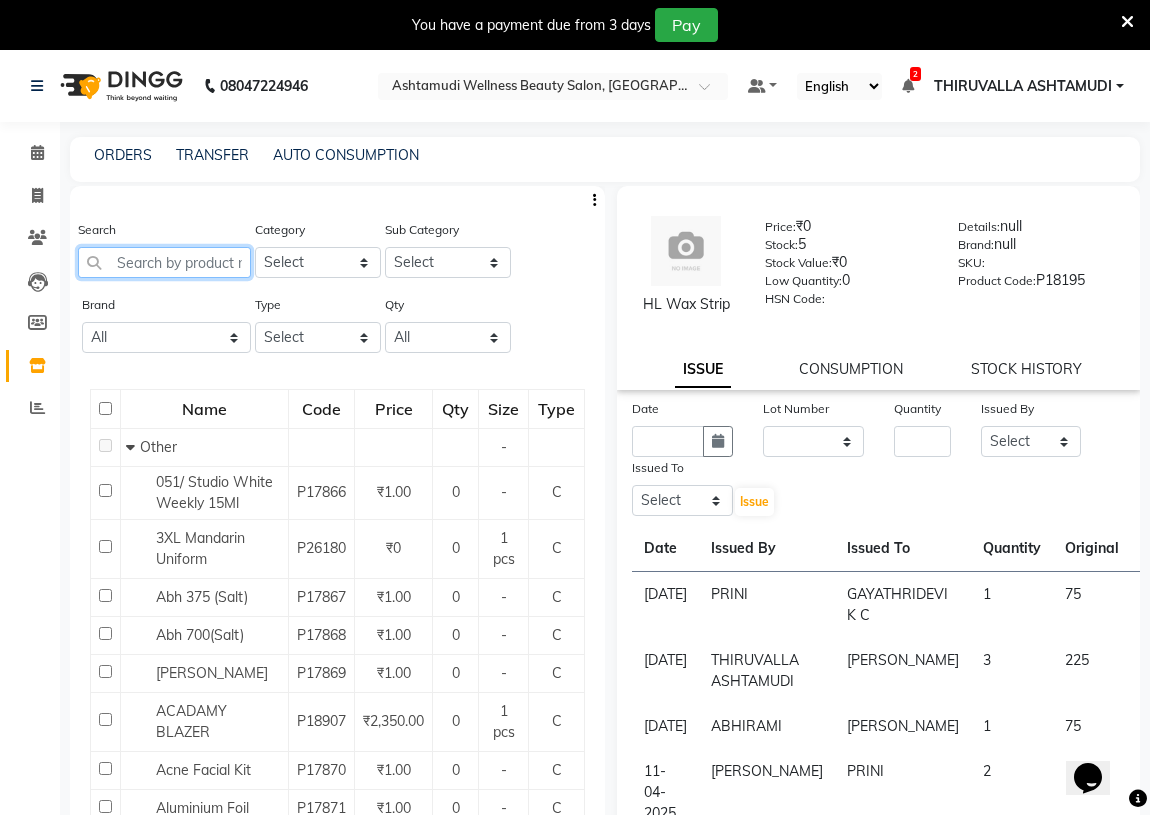 click 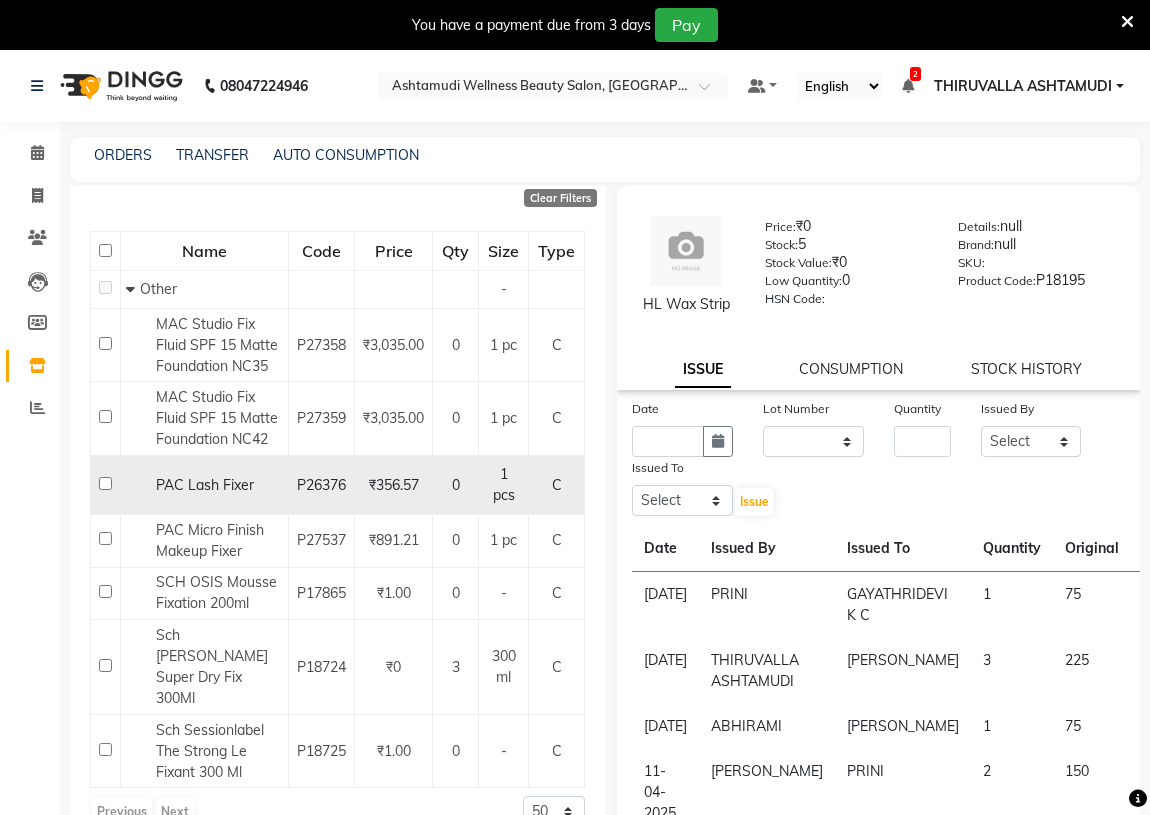 scroll, scrollTop: 264, scrollLeft: 0, axis: vertical 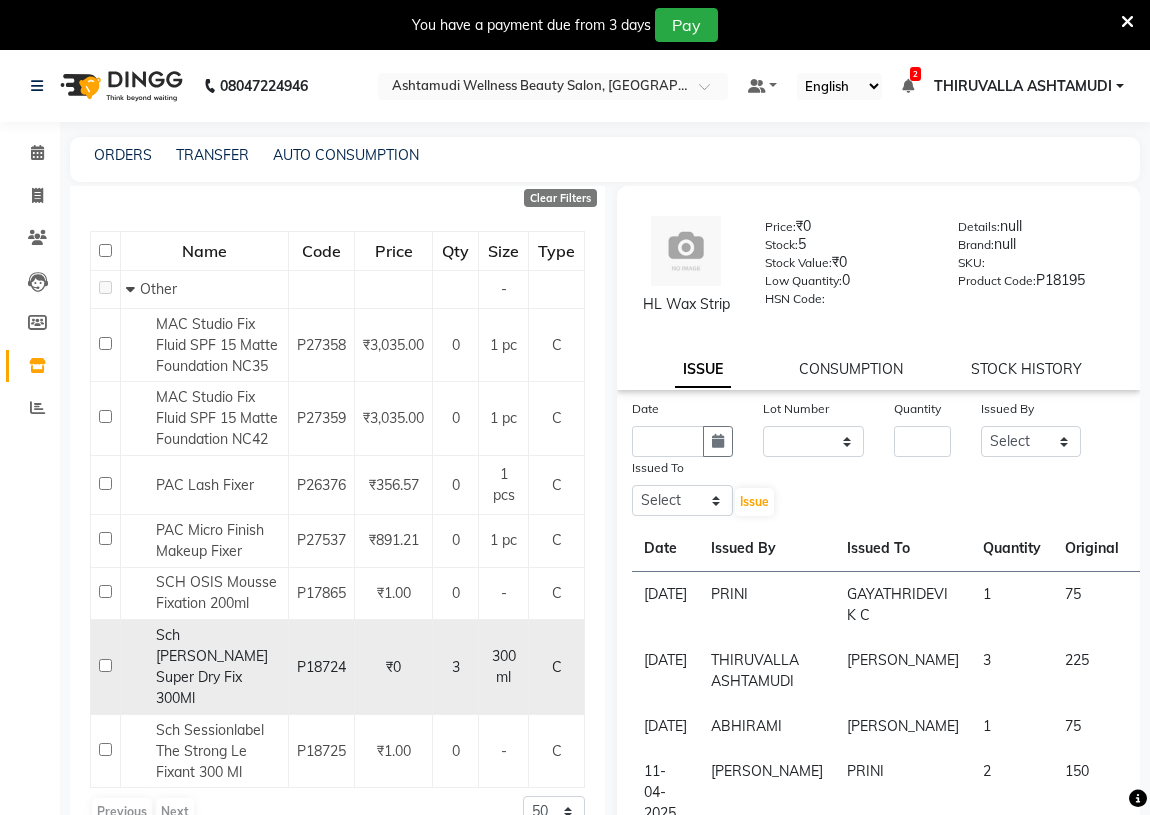 type on "fix" 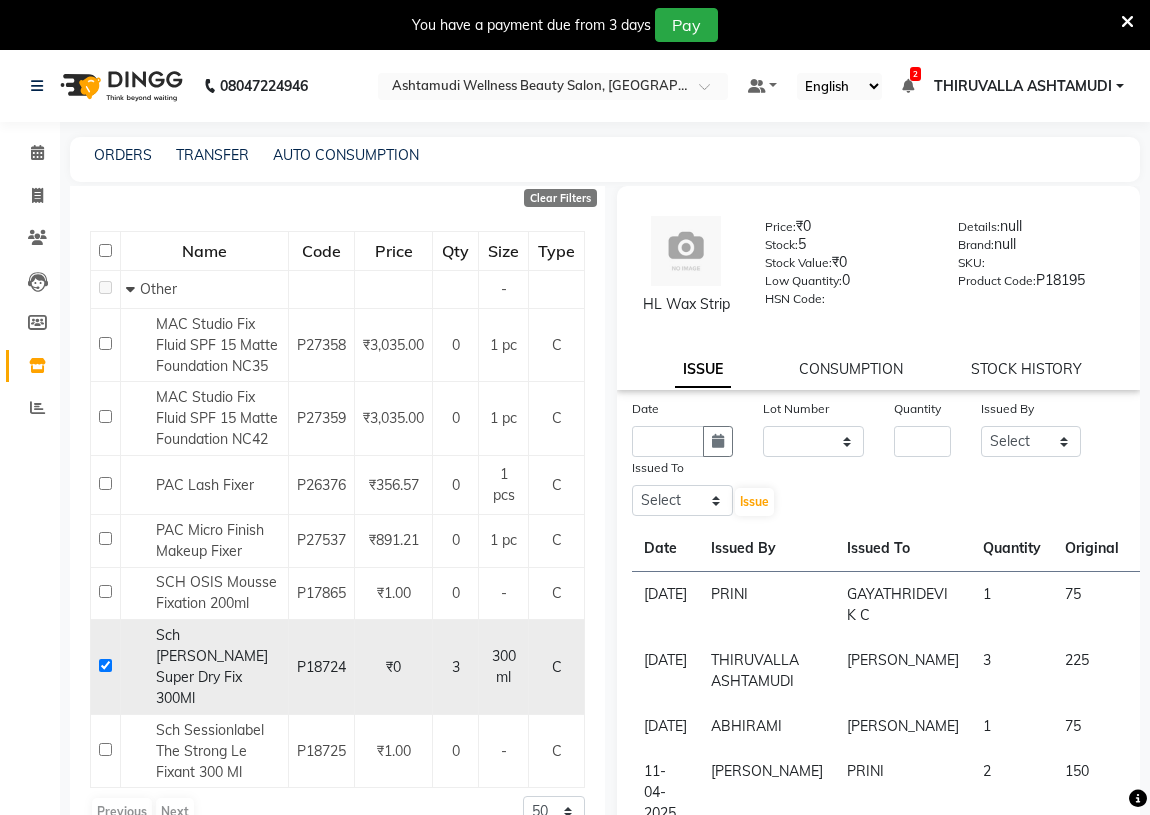 checkbox on "true" 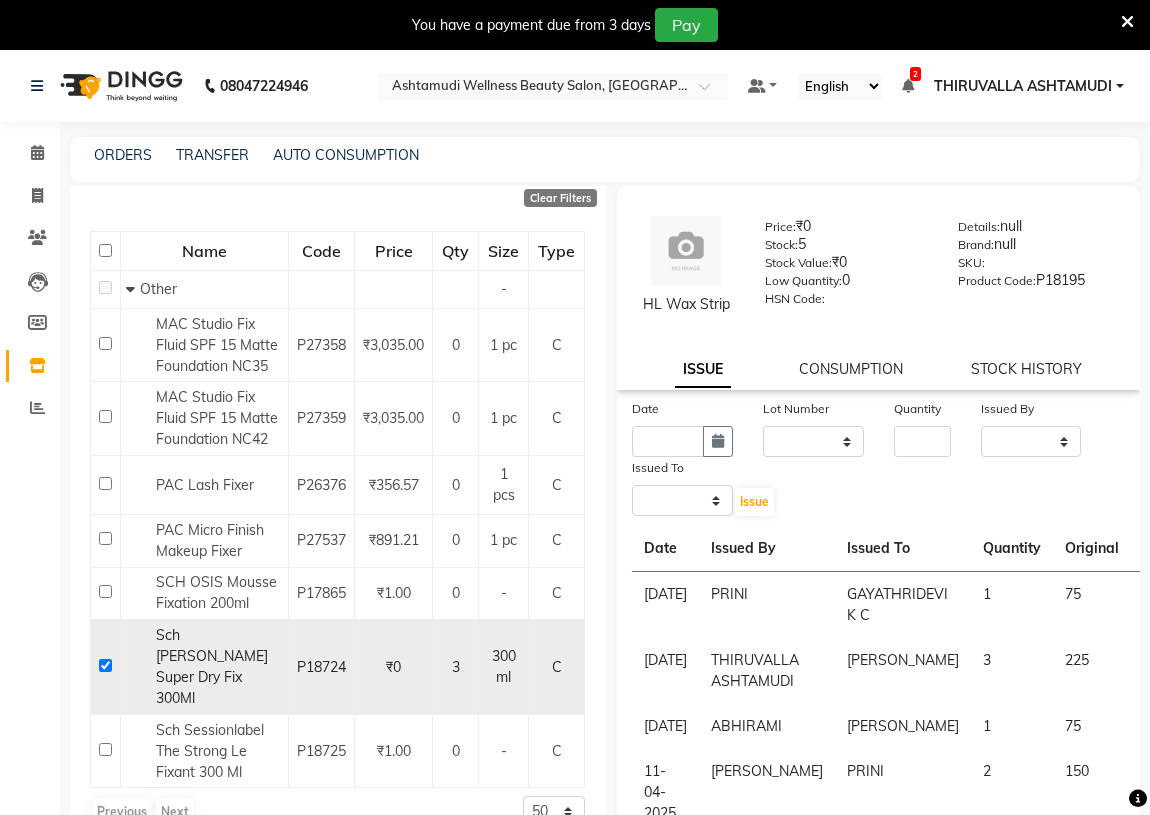 select 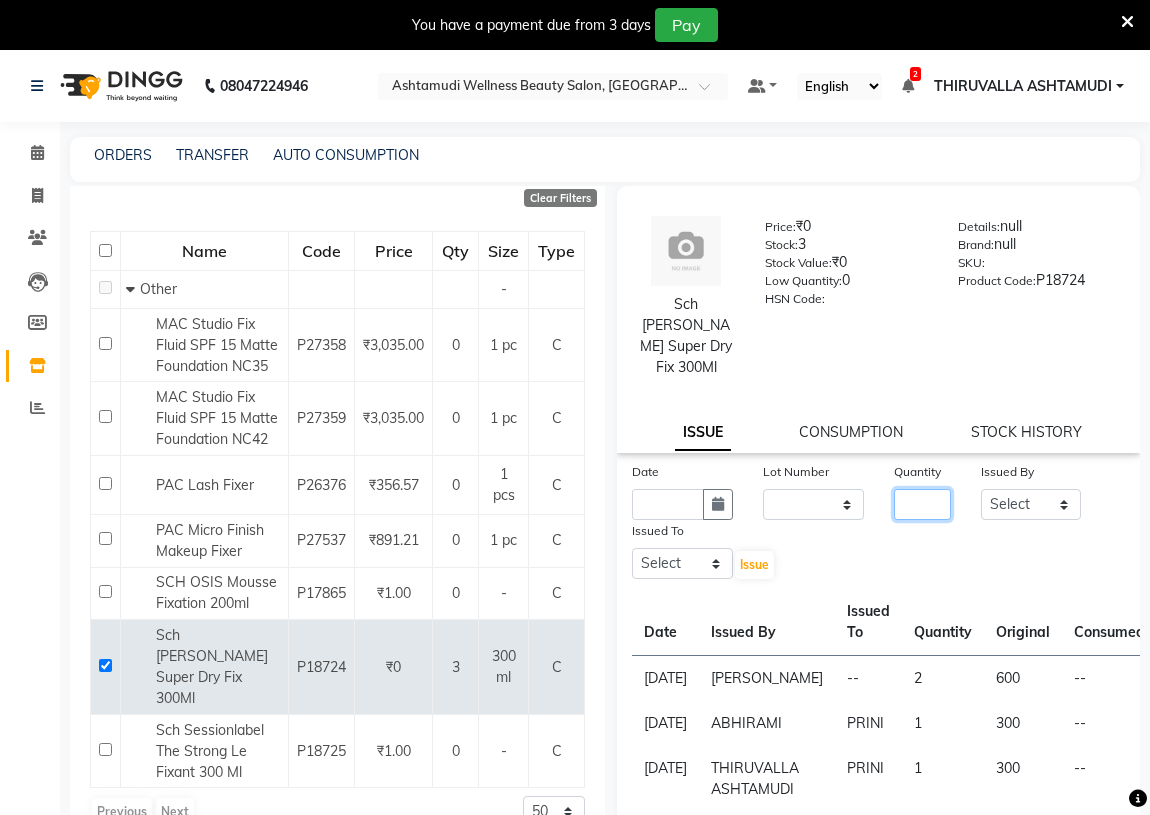 click 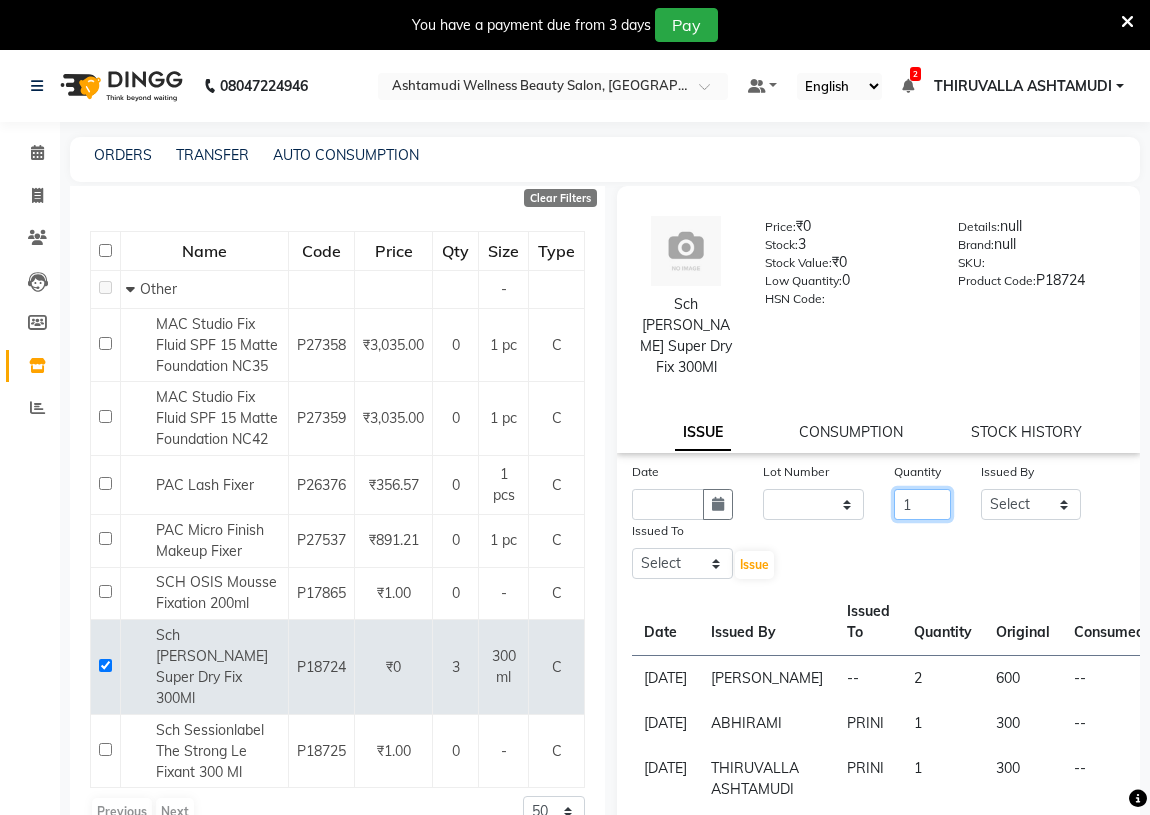type on "1" 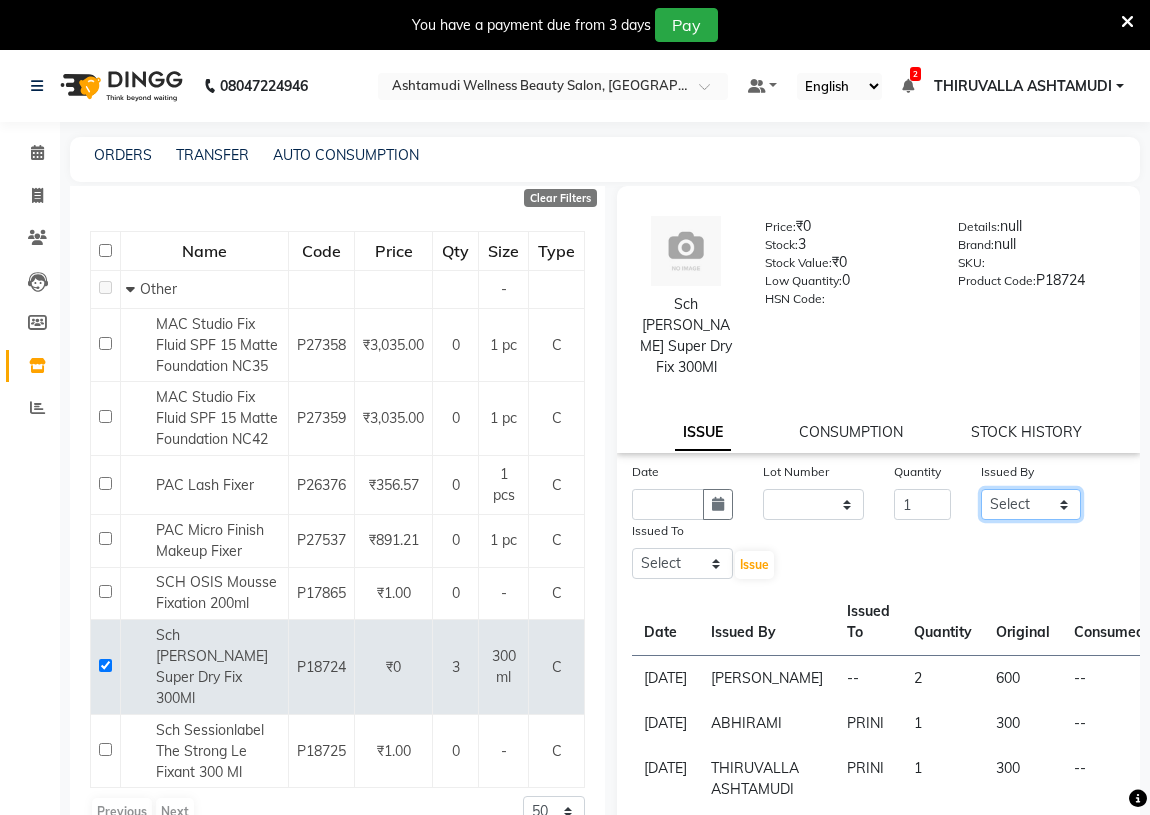 click on "Select ABHIRAMI		 [PERSON_NAME] [PERSON_NAME]	[PERSON_NAME]	 [PERSON_NAME] [PERSON_NAME]		 [PERSON_NAME] SHINY ABY THIRUVALLA ASHTAMUDI" 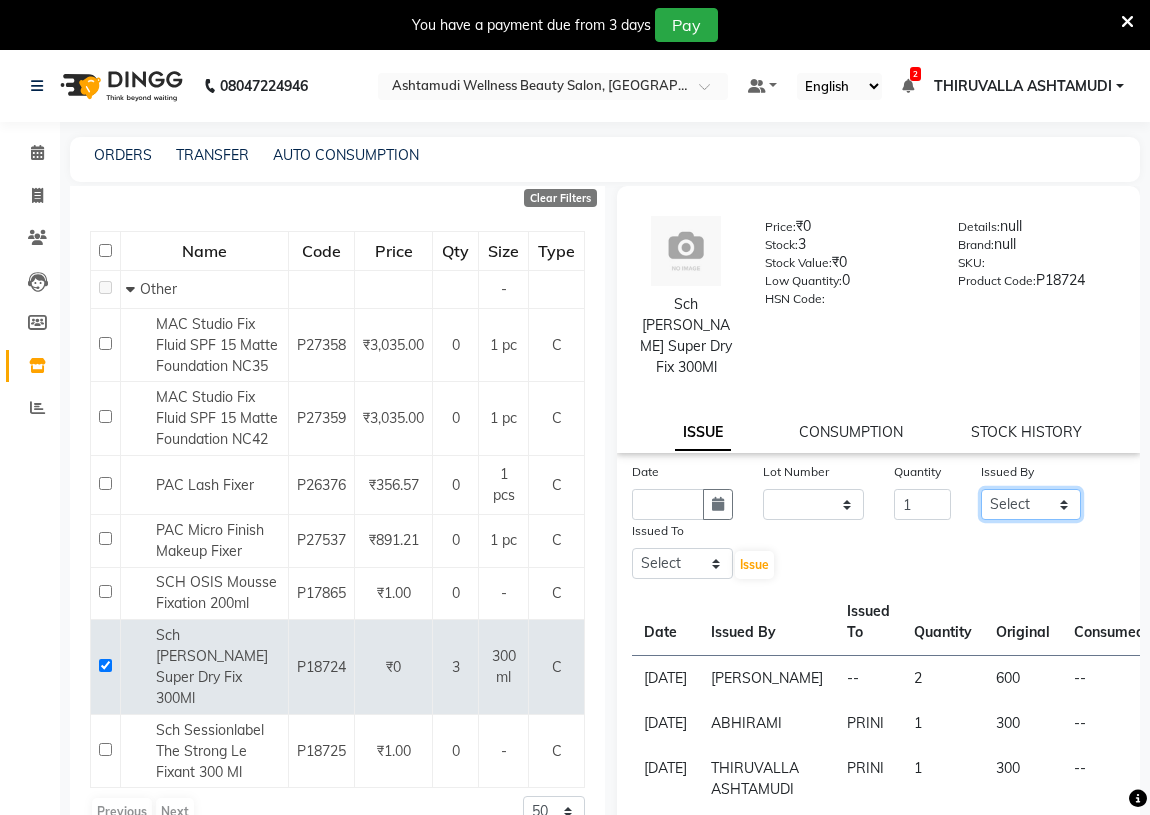 select on "26995" 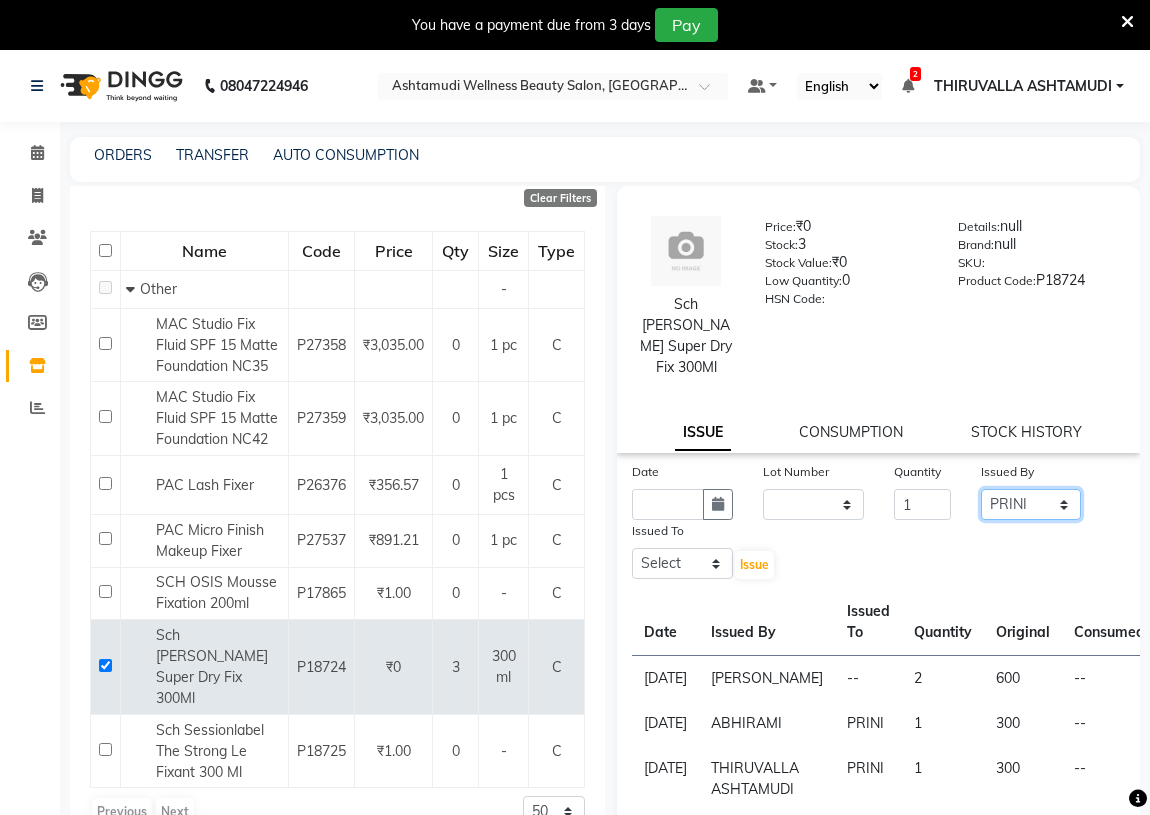 click on "Select ABHIRAMI		 [PERSON_NAME] [PERSON_NAME]	[PERSON_NAME]	 [PERSON_NAME] [PERSON_NAME]		 [PERSON_NAME] SHINY ABY THIRUVALLA ASHTAMUDI" 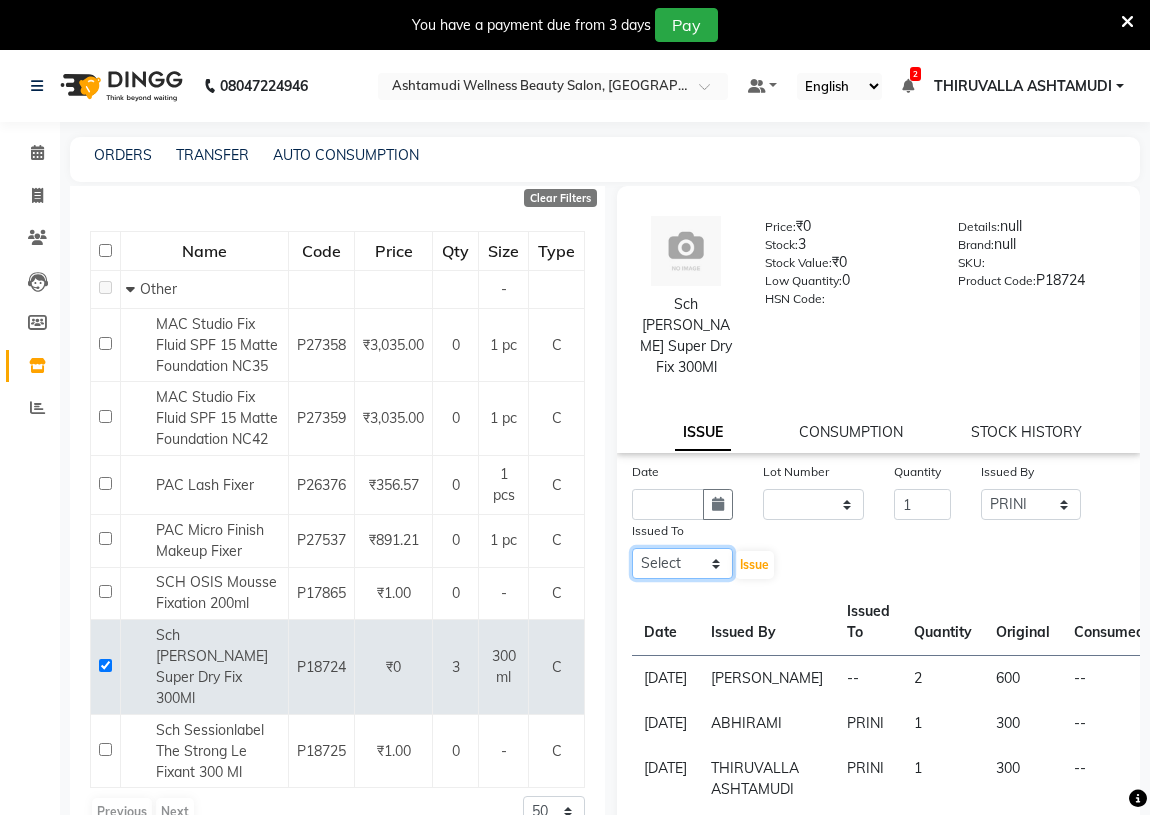 click on "Select ABHIRAMI		 [PERSON_NAME] [PERSON_NAME]	[PERSON_NAME]	 [PERSON_NAME] [PERSON_NAME]		 [PERSON_NAME] SHINY ABY THIRUVALLA ASHTAMUDI" 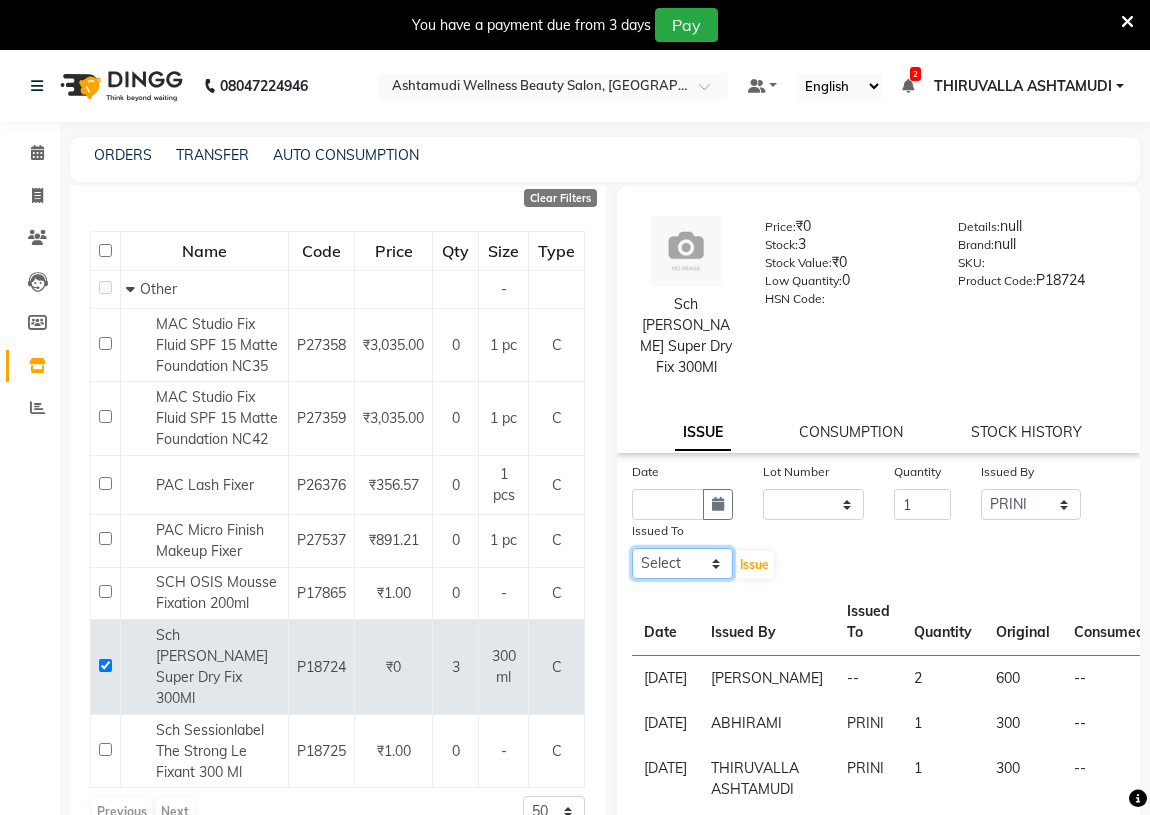select on "26987" 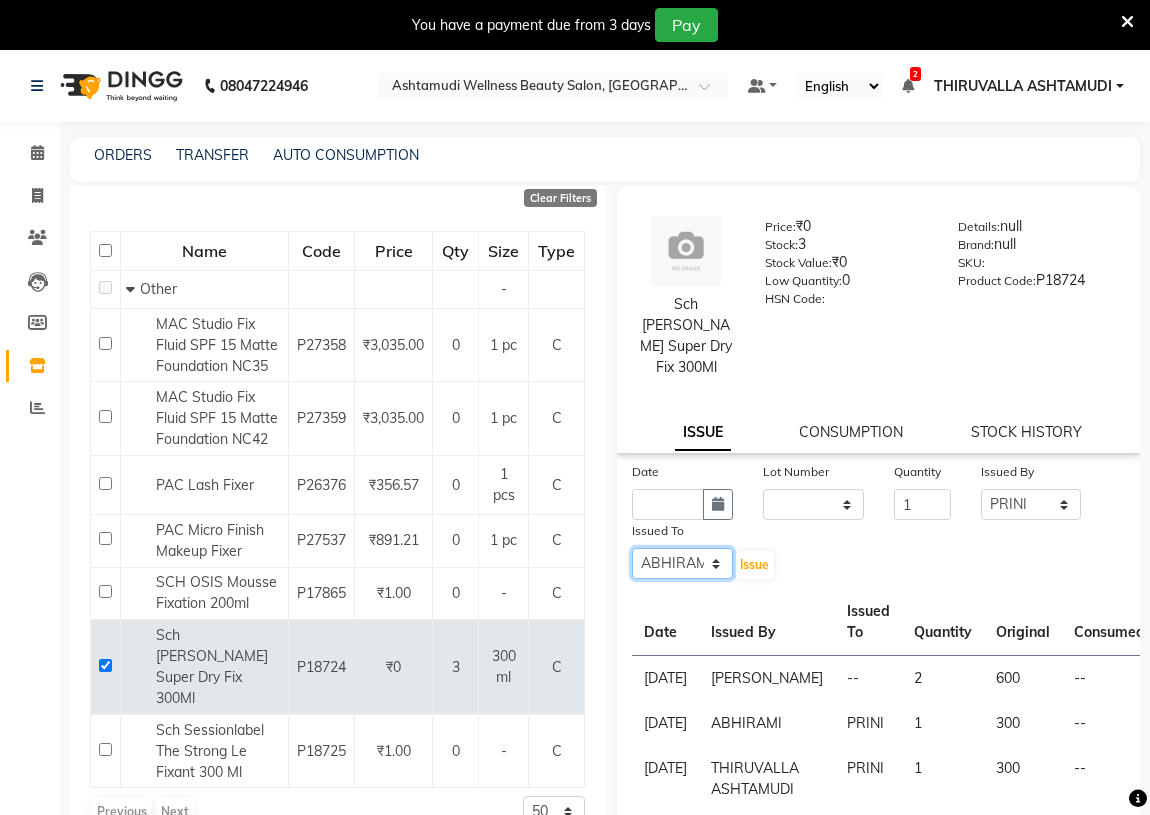click on "Select ABHIRAMI		 [PERSON_NAME] [PERSON_NAME]	[PERSON_NAME]	 [PERSON_NAME] [PERSON_NAME]		 [PERSON_NAME] SHINY ABY THIRUVALLA ASHTAMUDI" 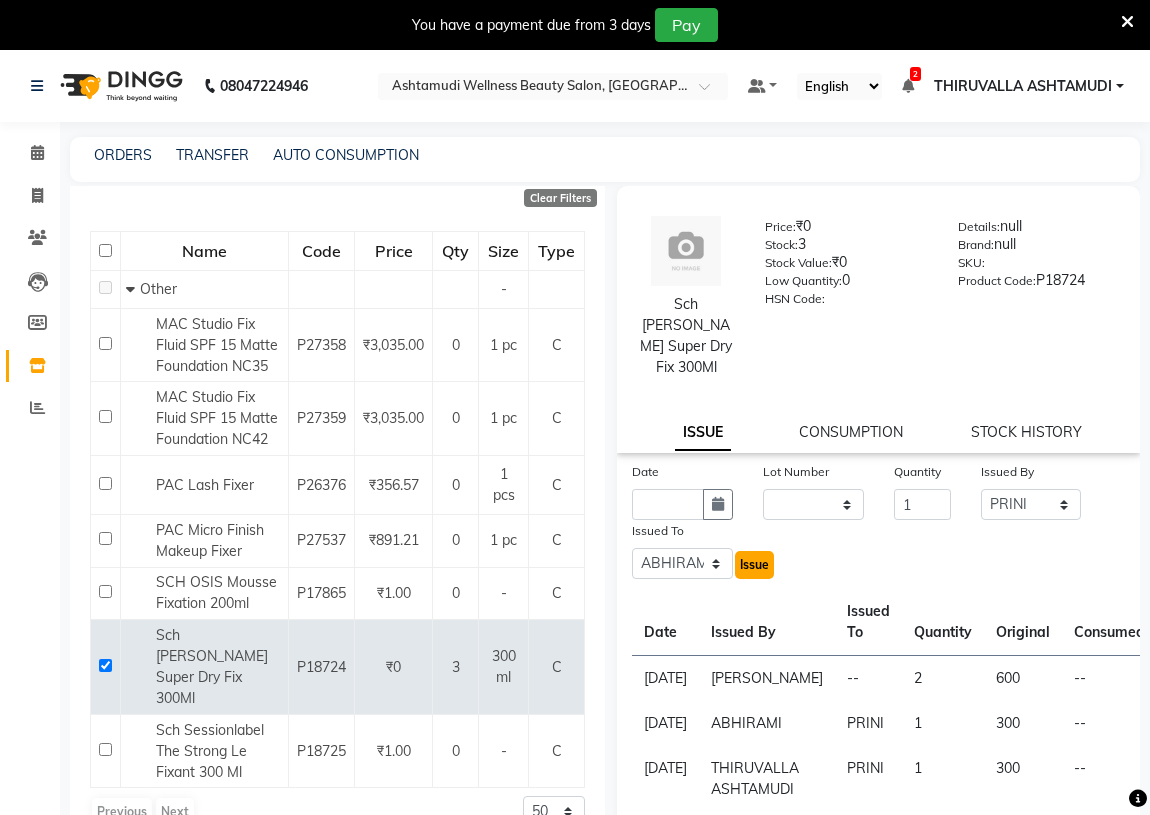 click on "Issue" 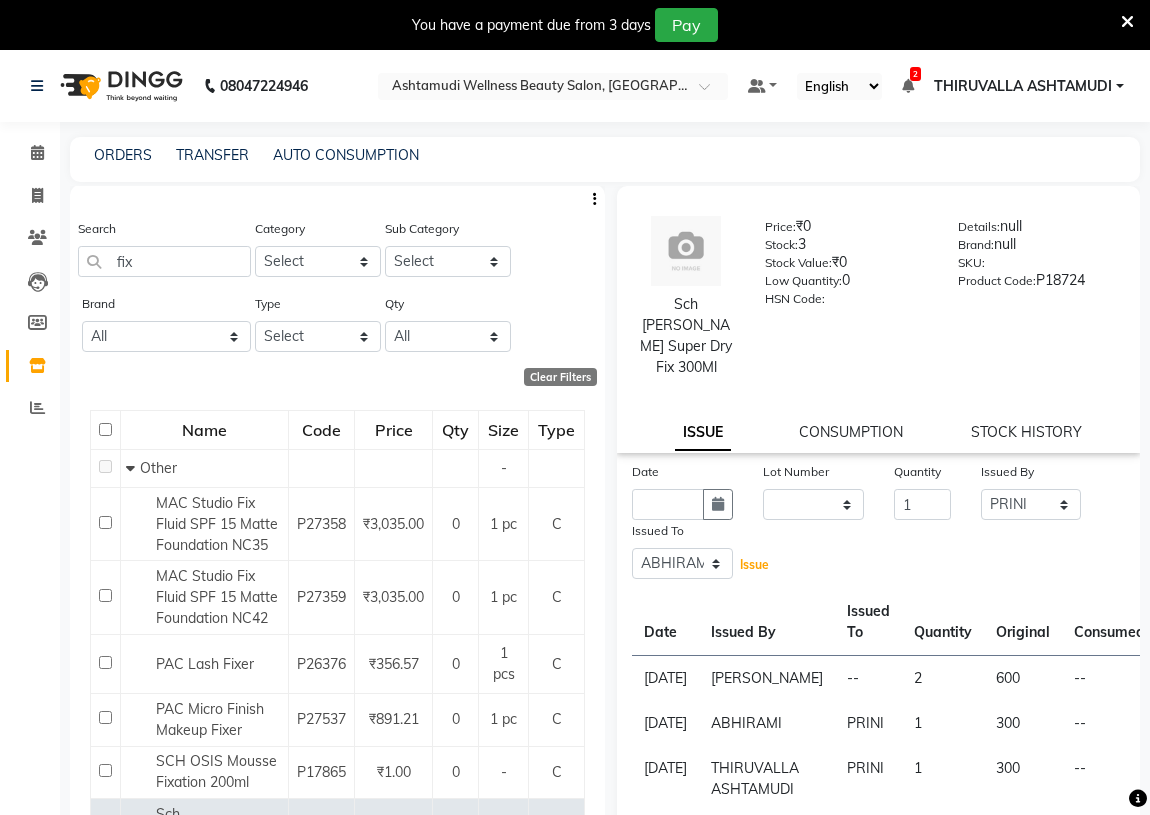 scroll, scrollTop: 0, scrollLeft: 0, axis: both 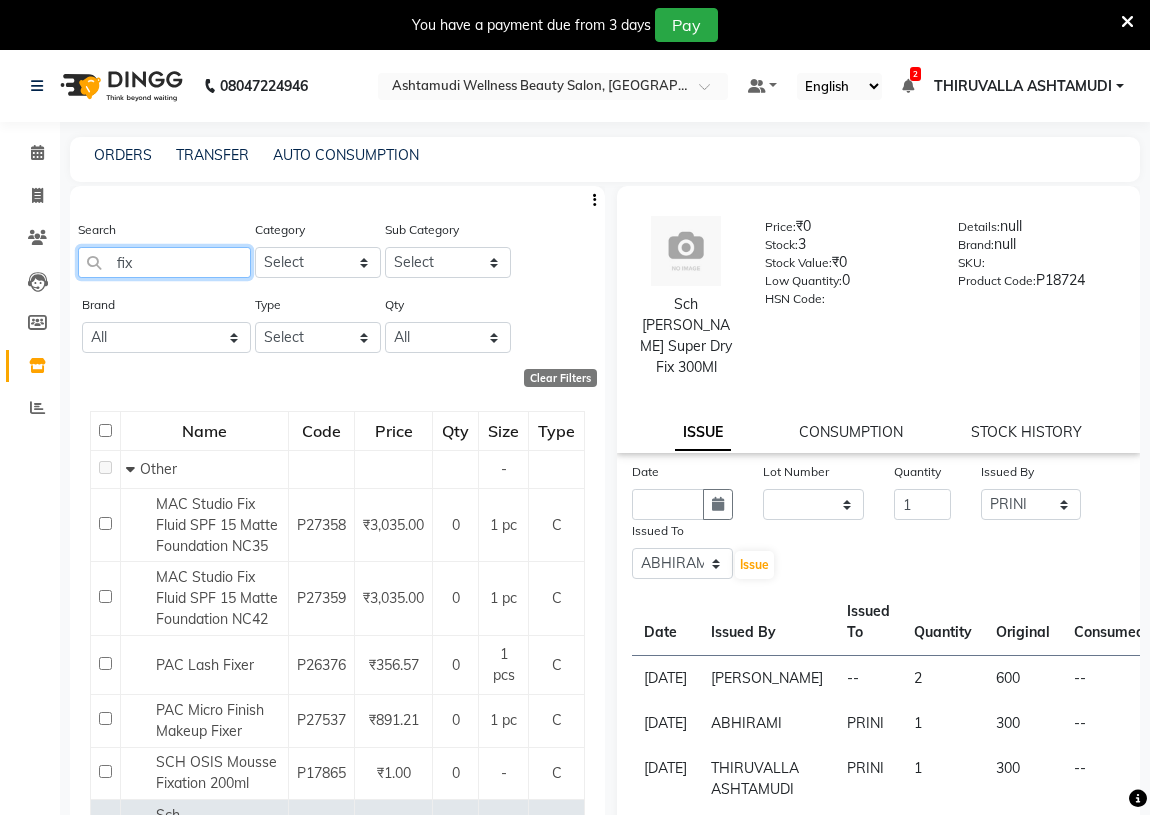 drag, startPoint x: 170, startPoint y: 270, endPoint x: 90, endPoint y: 270, distance: 80 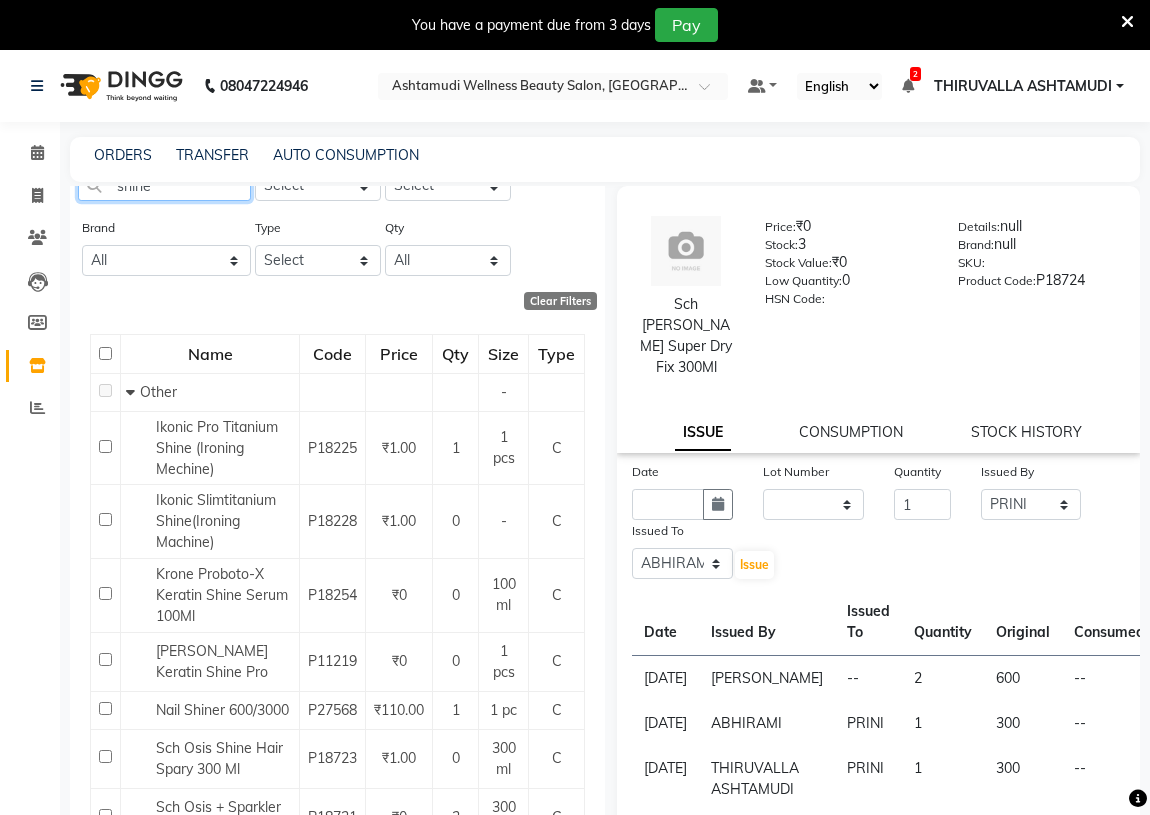 scroll, scrollTop: 0, scrollLeft: 0, axis: both 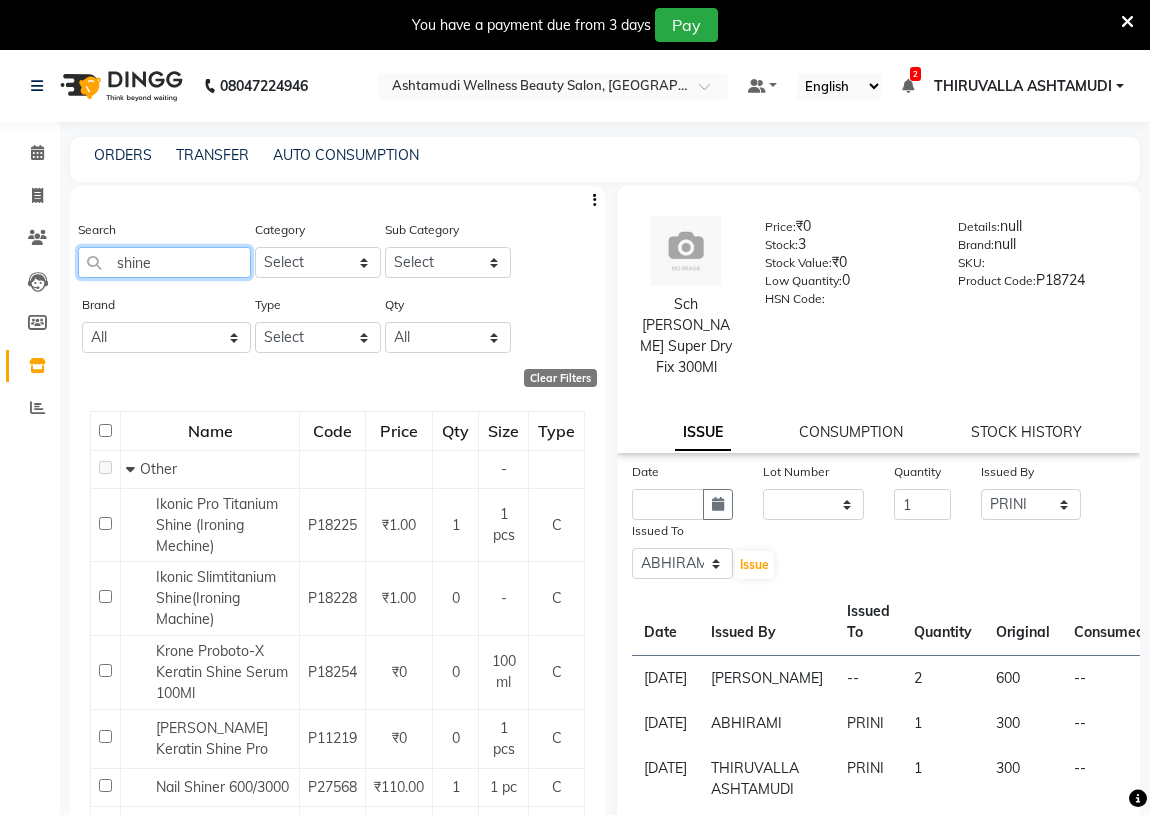 drag, startPoint x: 180, startPoint y: 249, endPoint x: 80, endPoint y: 261, distance: 100.71743 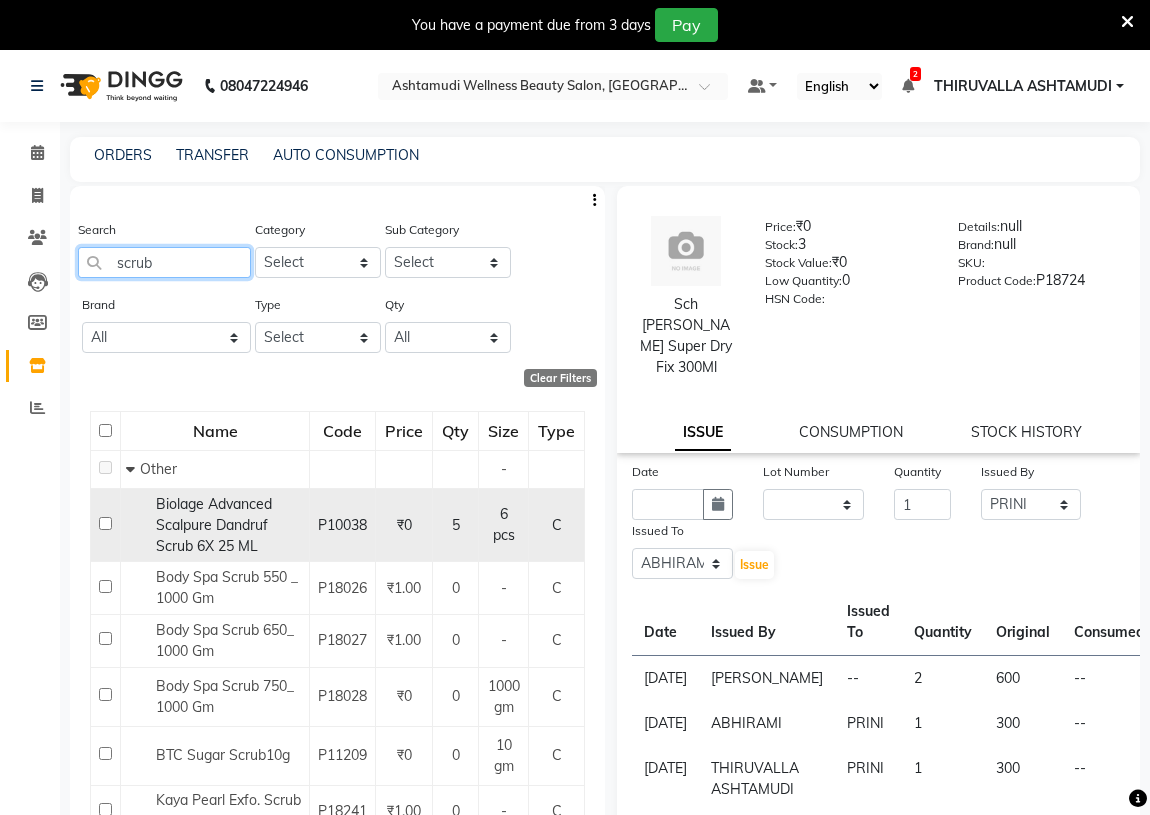 type on "scrub" 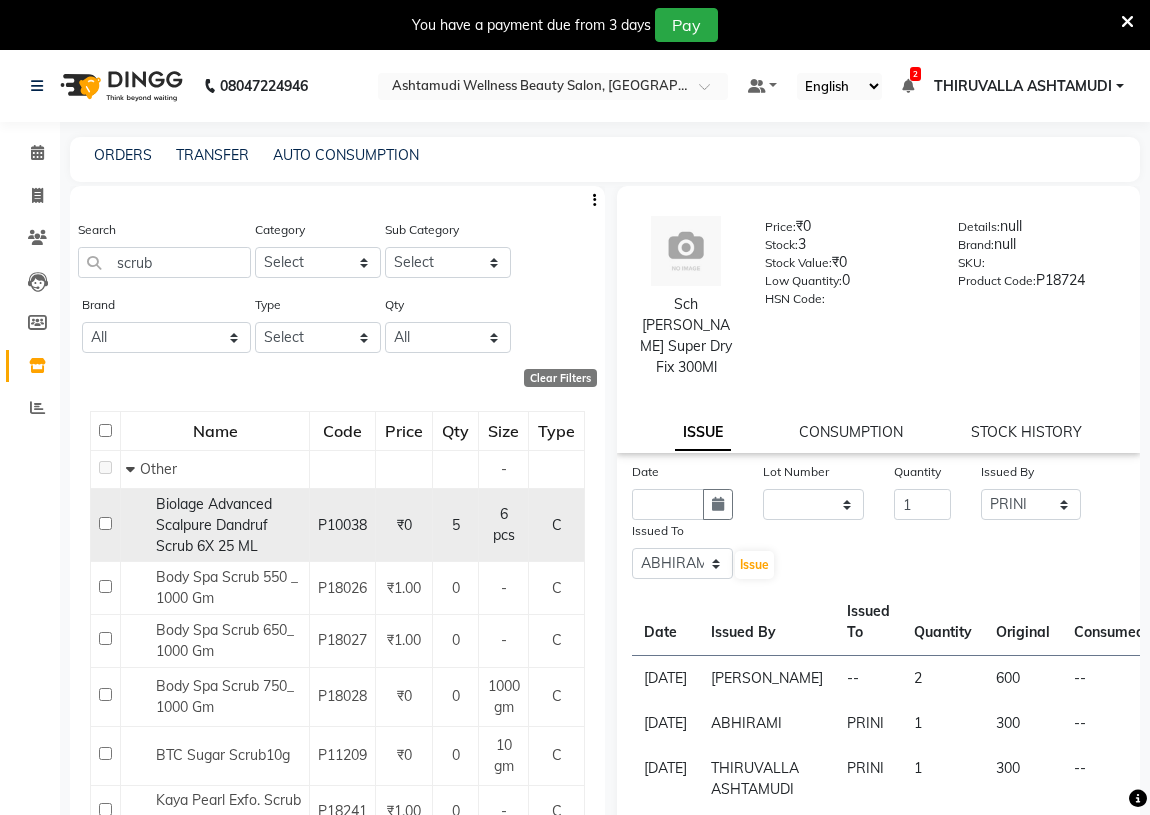 click 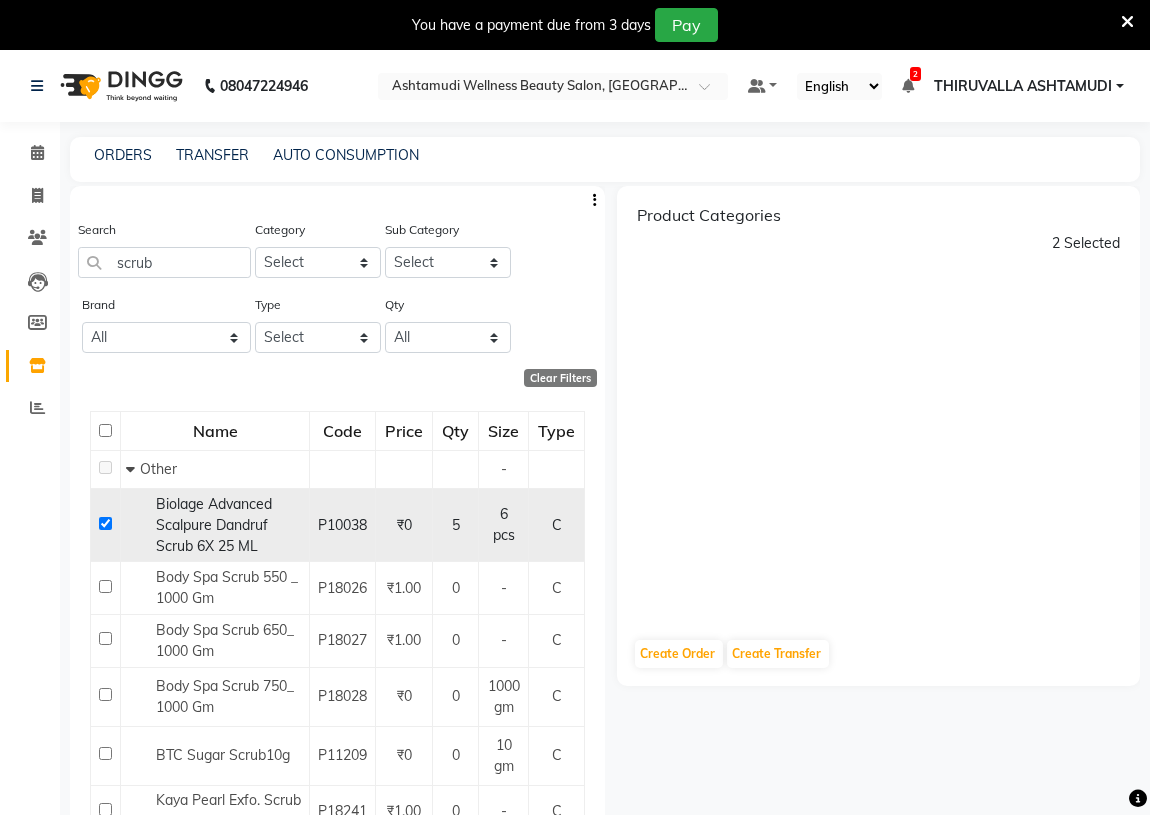 click 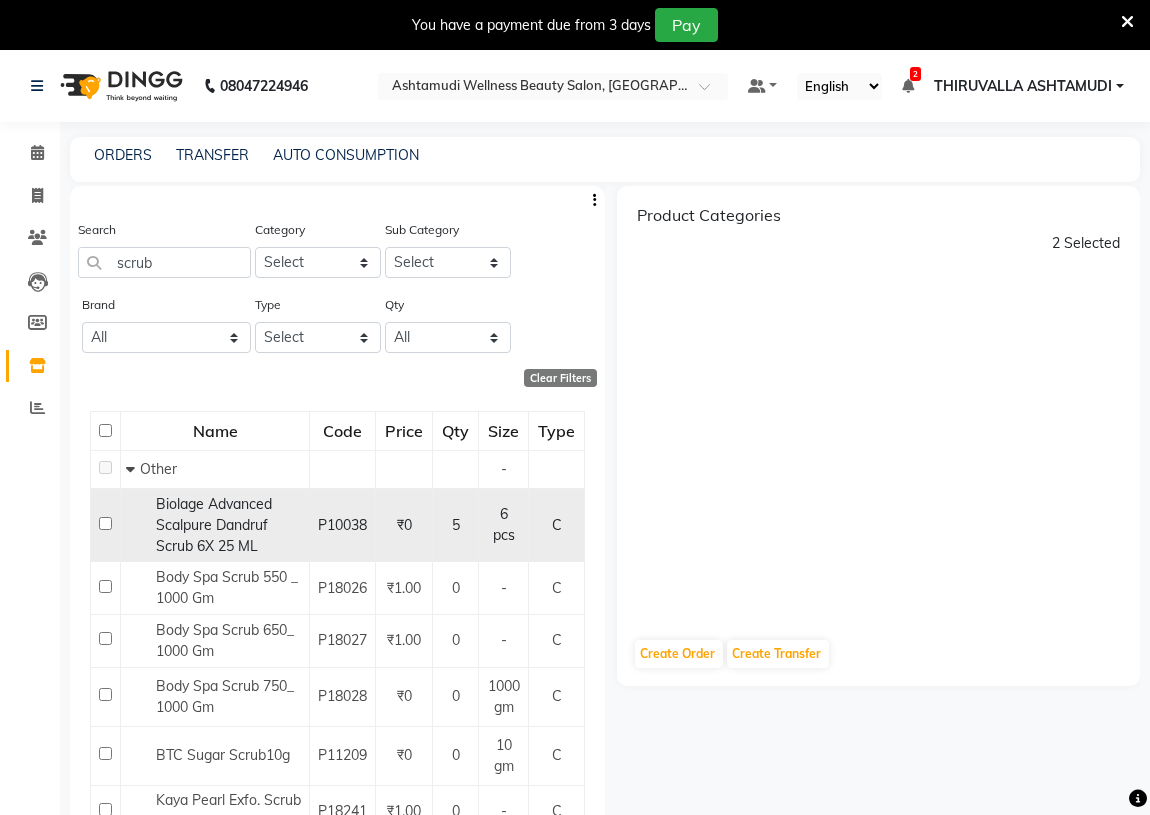 checkbox on "false" 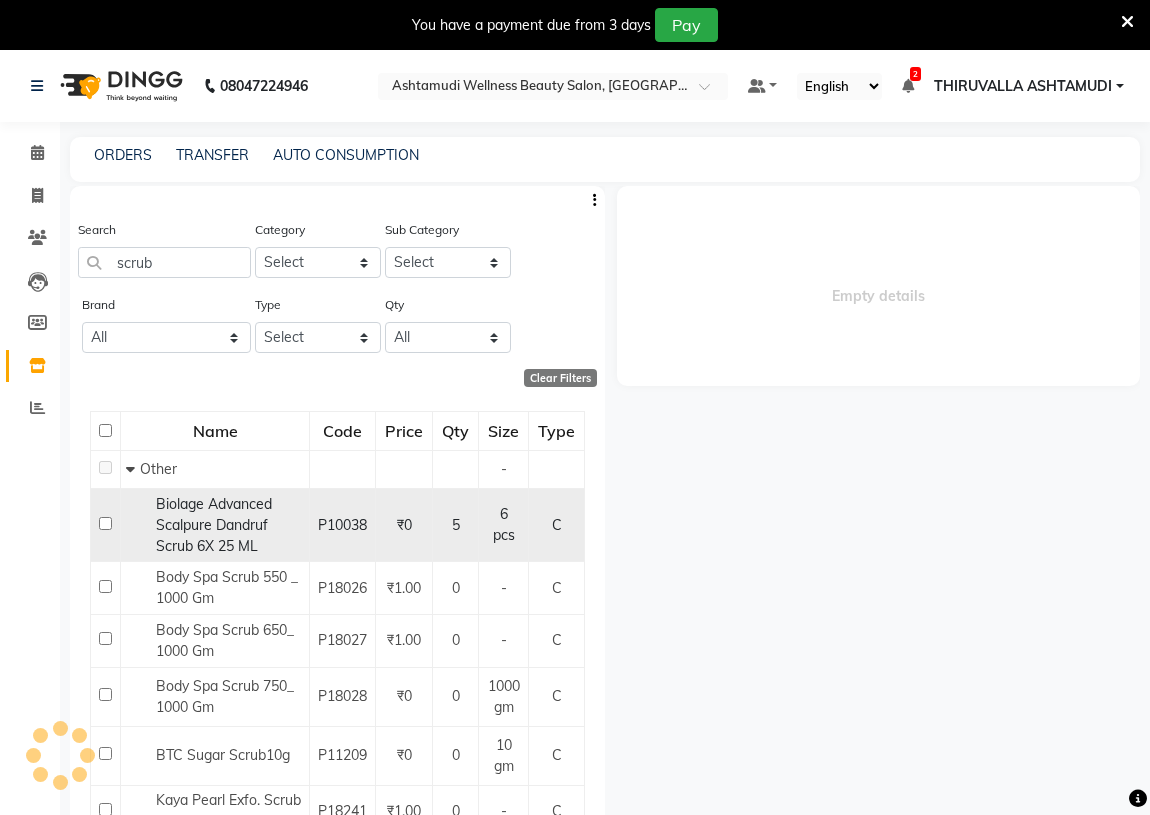 select 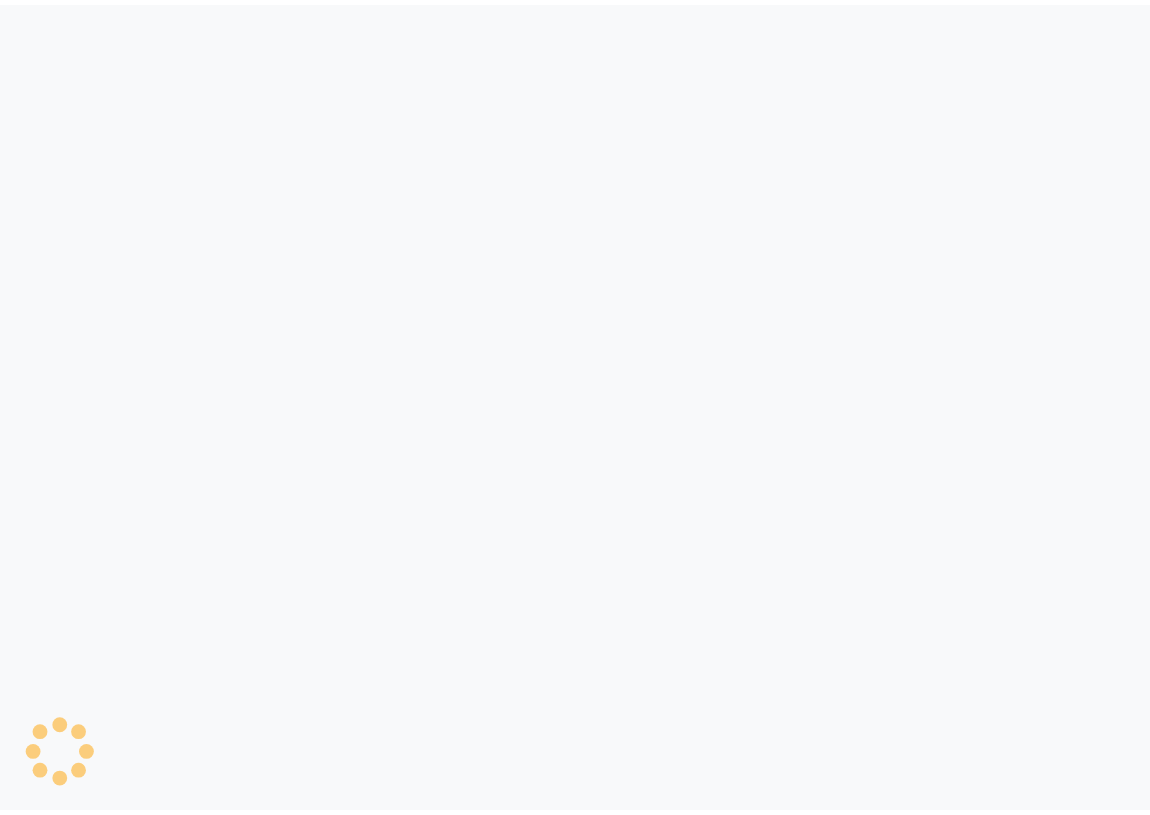 scroll, scrollTop: 0, scrollLeft: 0, axis: both 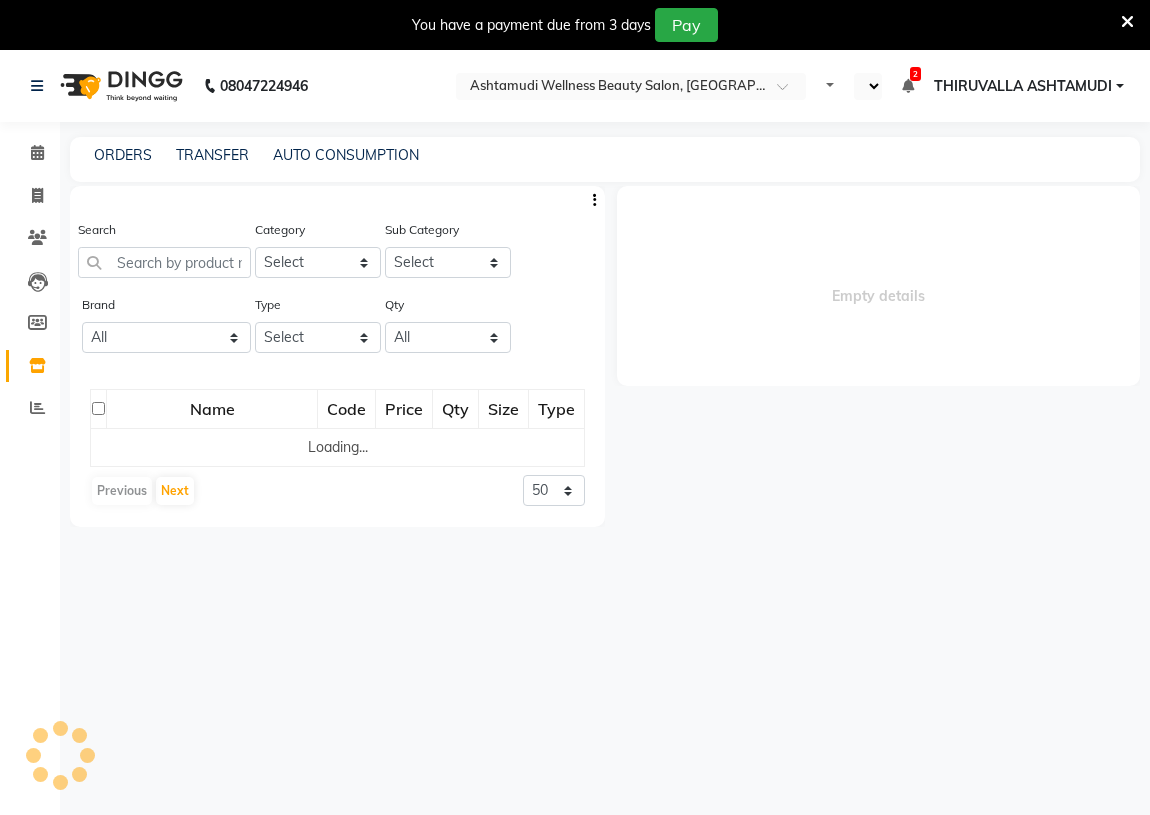 select on "en" 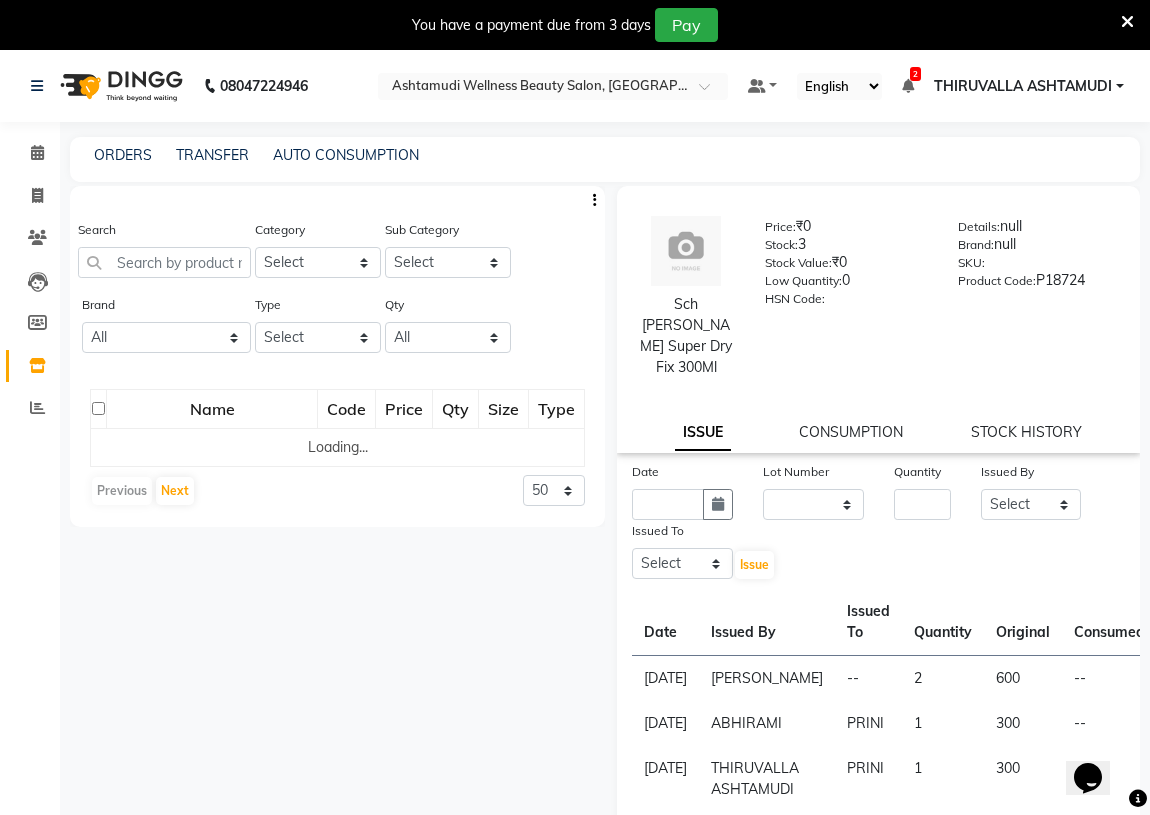 scroll, scrollTop: 0, scrollLeft: 0, axis: both 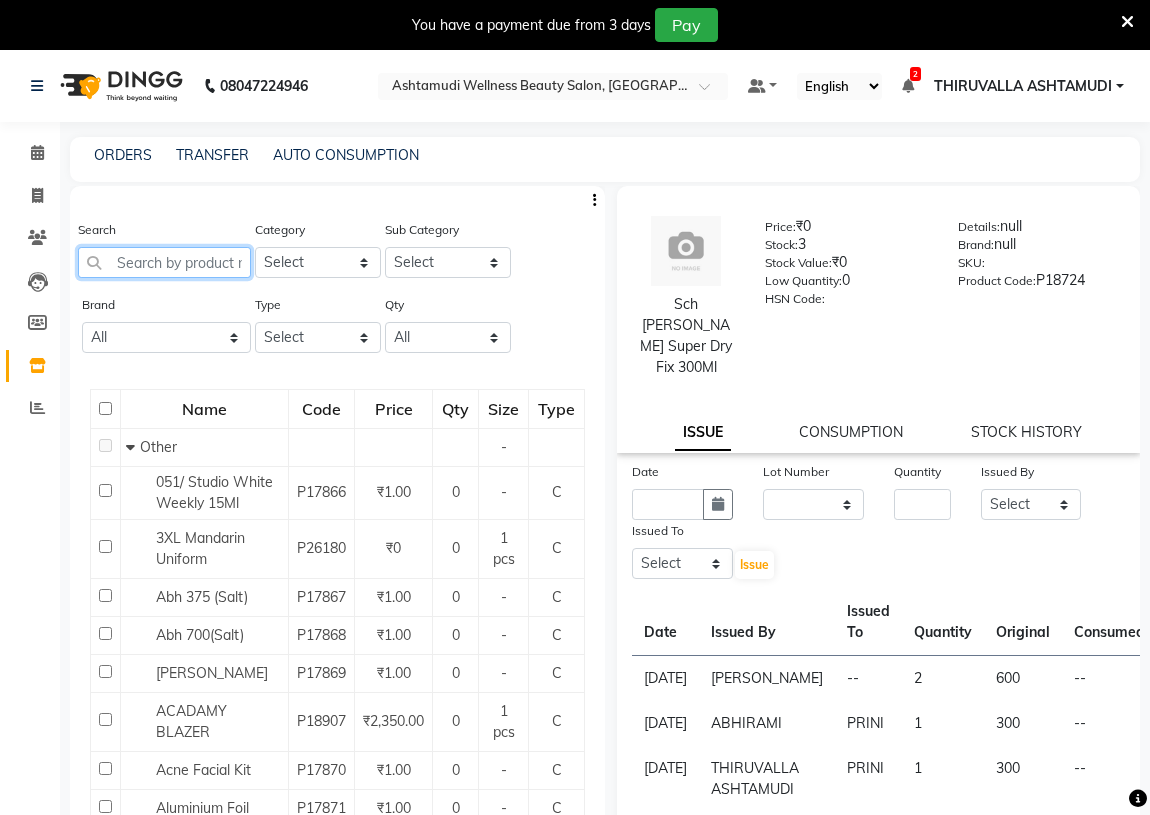 click 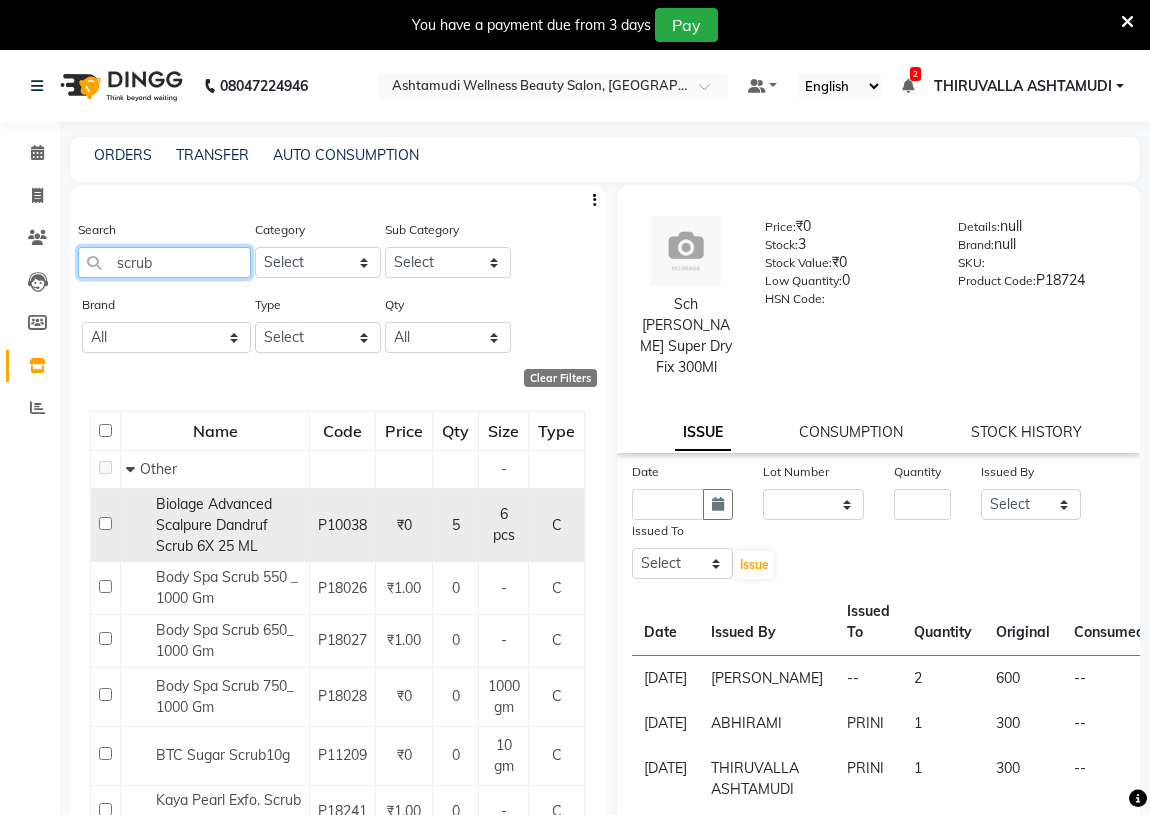 type on "scrub" 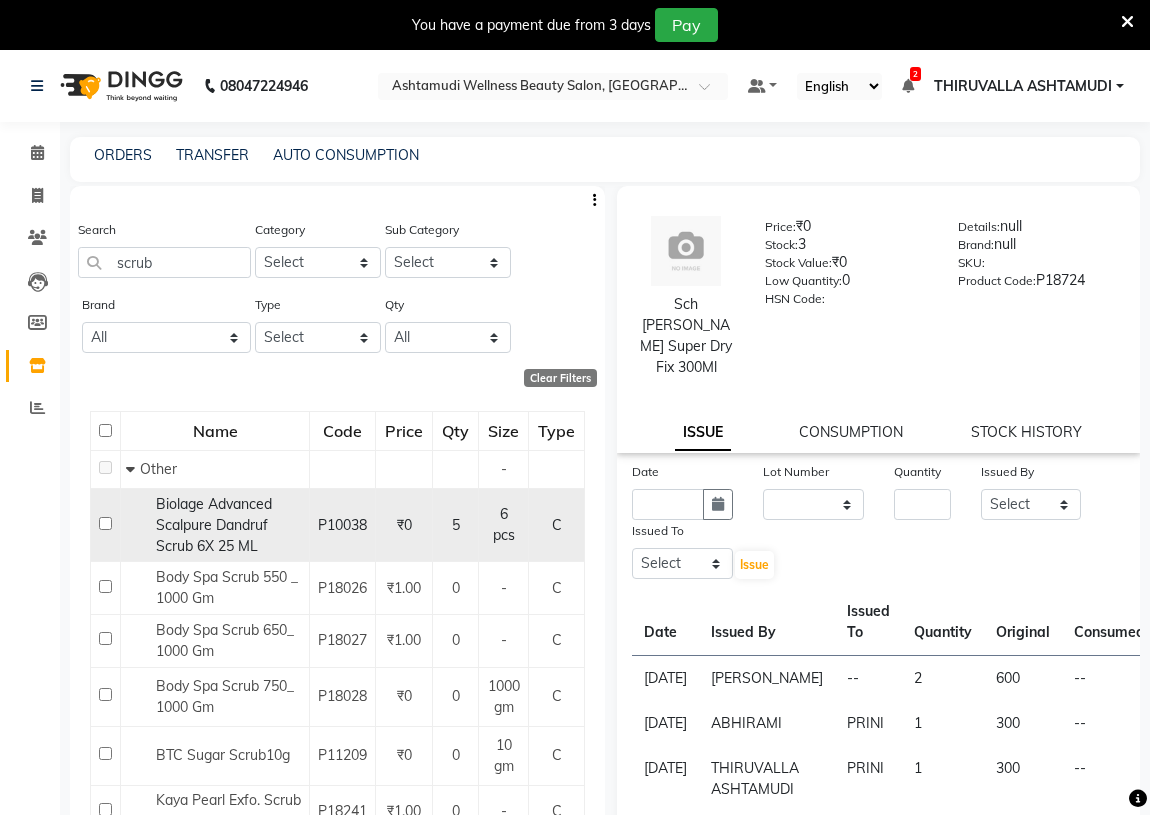 click 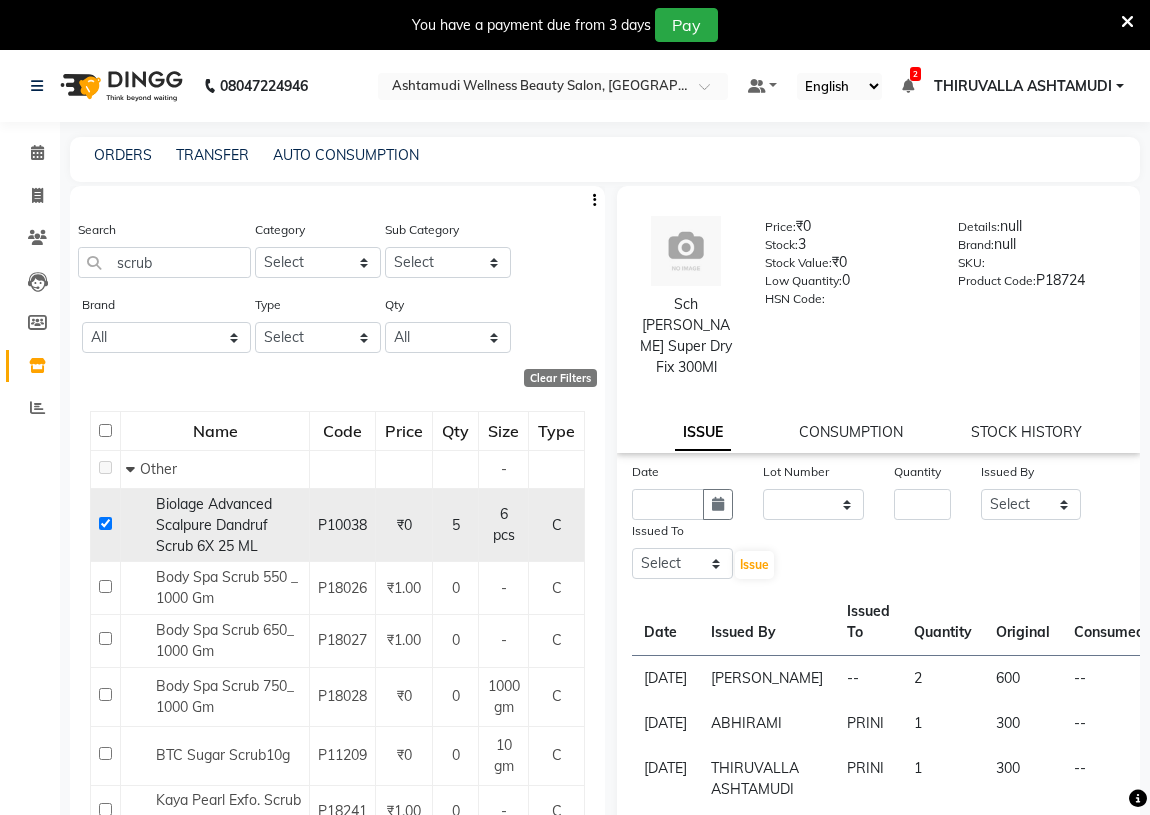 checkbox on "true" 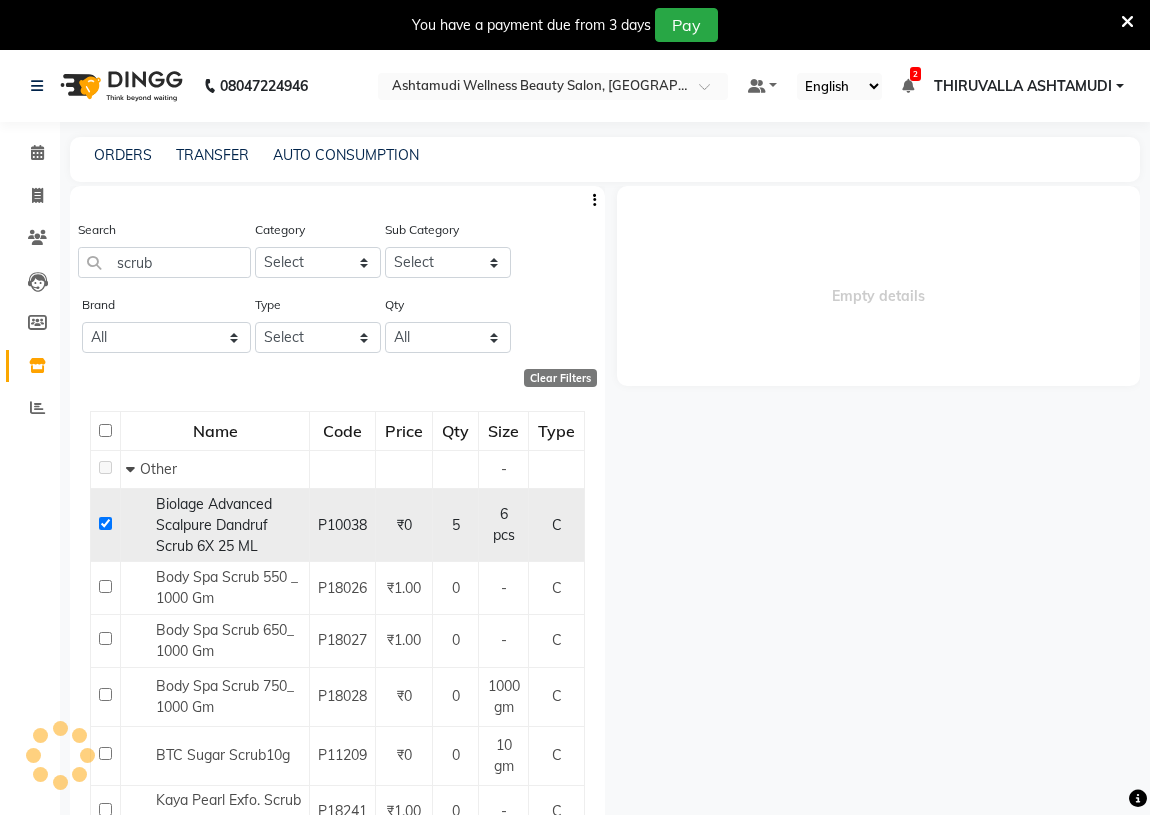select 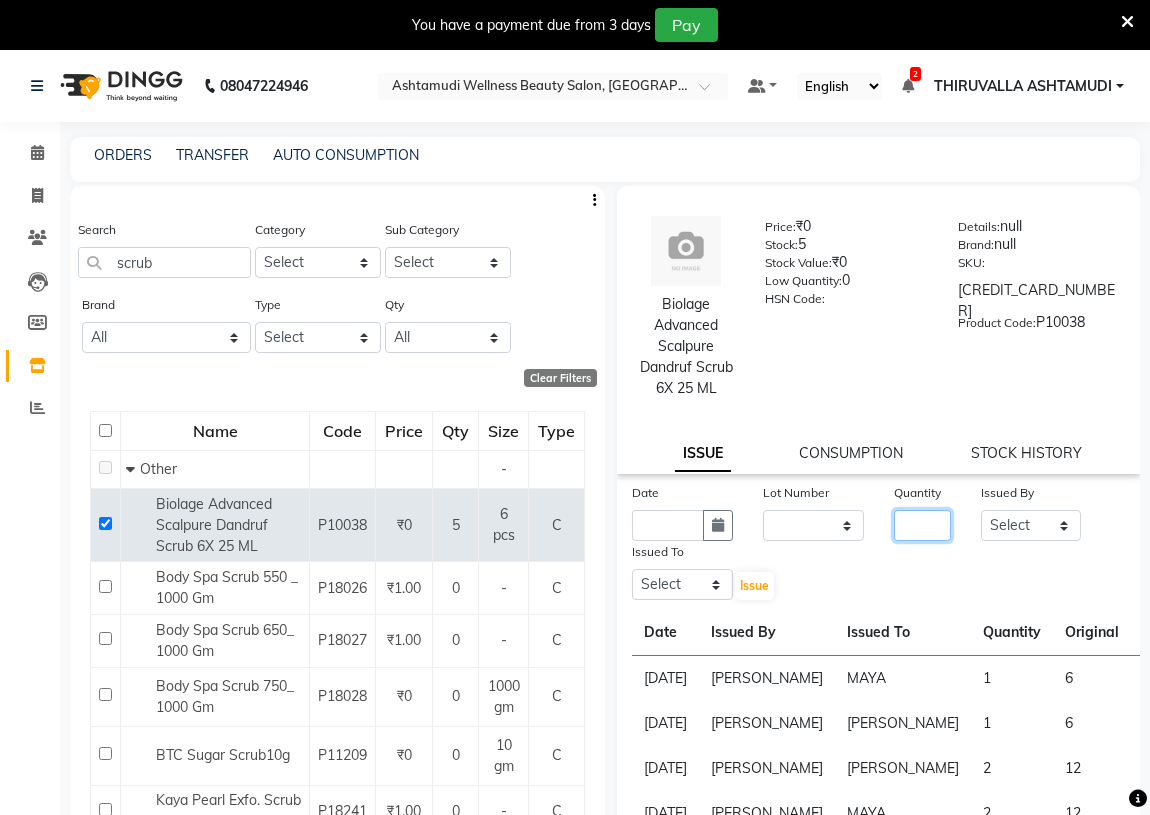 click 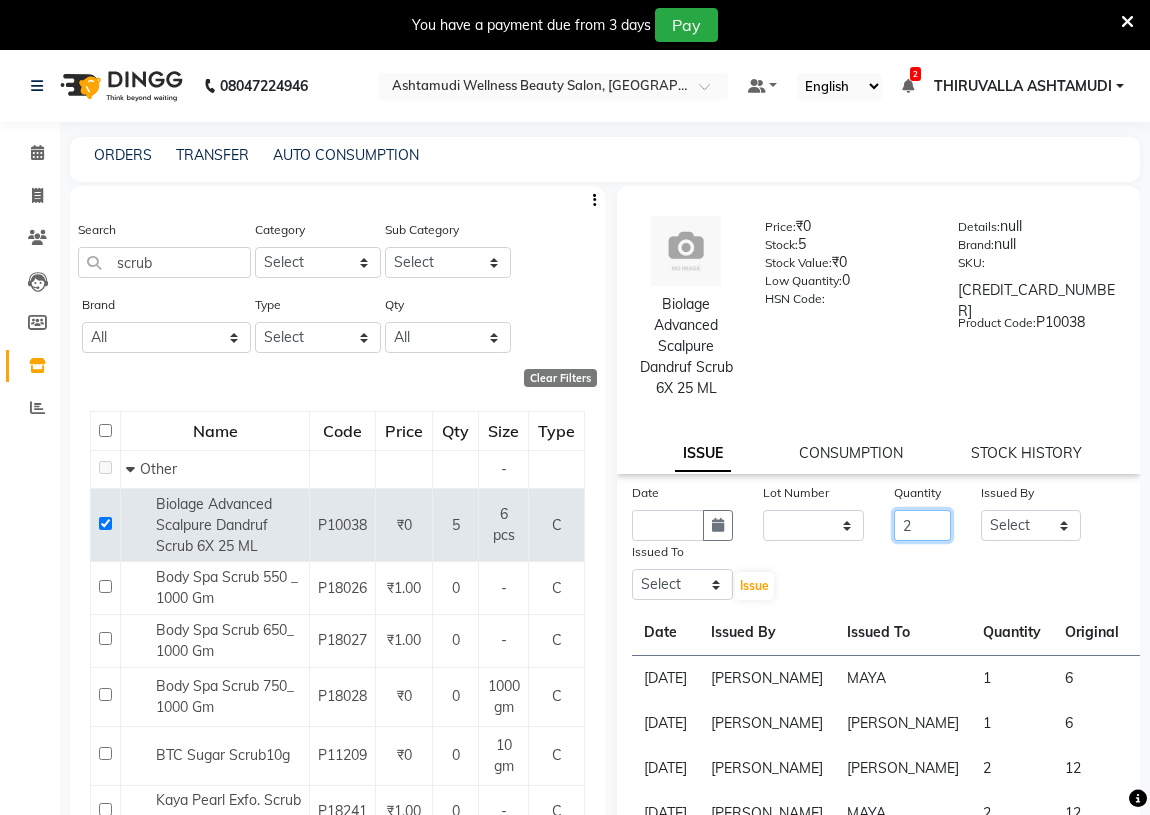type on "2" 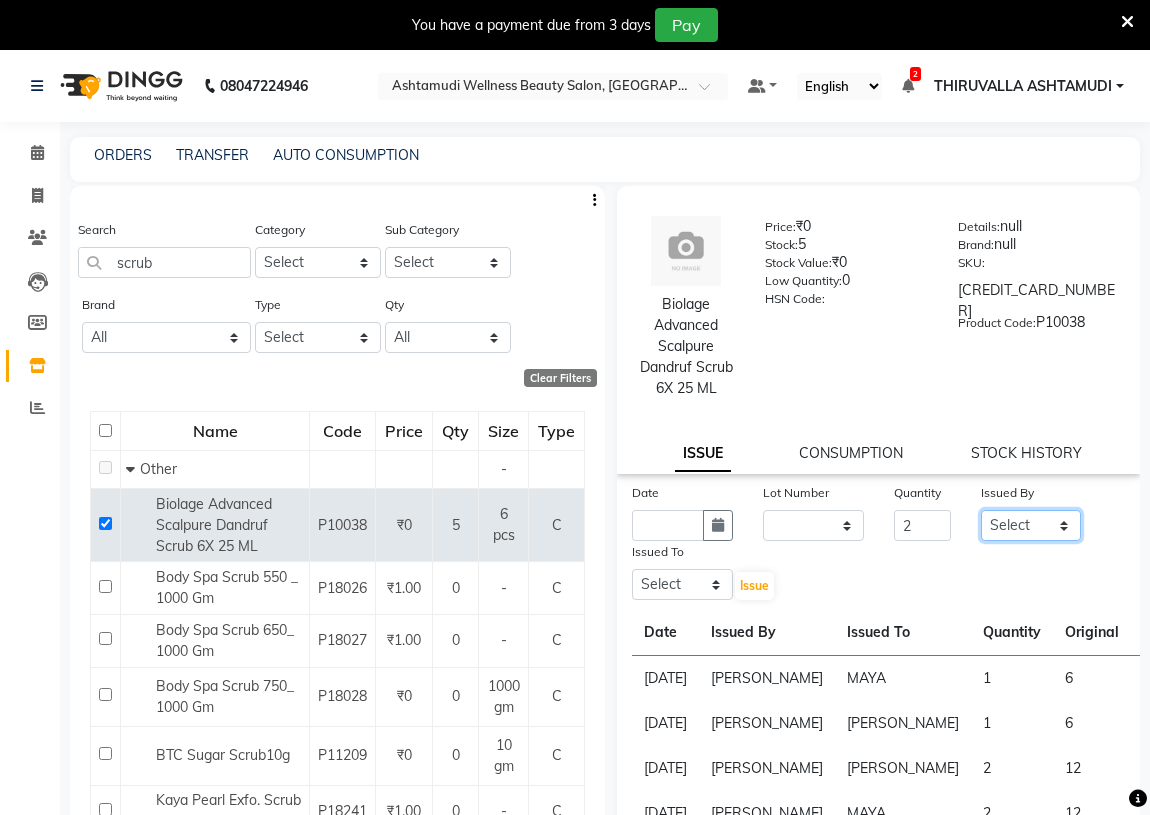 click on "Select ABHIRAMI		 [PERSON_NAME] [PERSON_NAME]	[PERSON_NAME]	 [PERSON_NAME] [PERSON_NAME]		 [PERSON_NAME] SHINY ABY THIRUVALLA ASHTAMUDI" 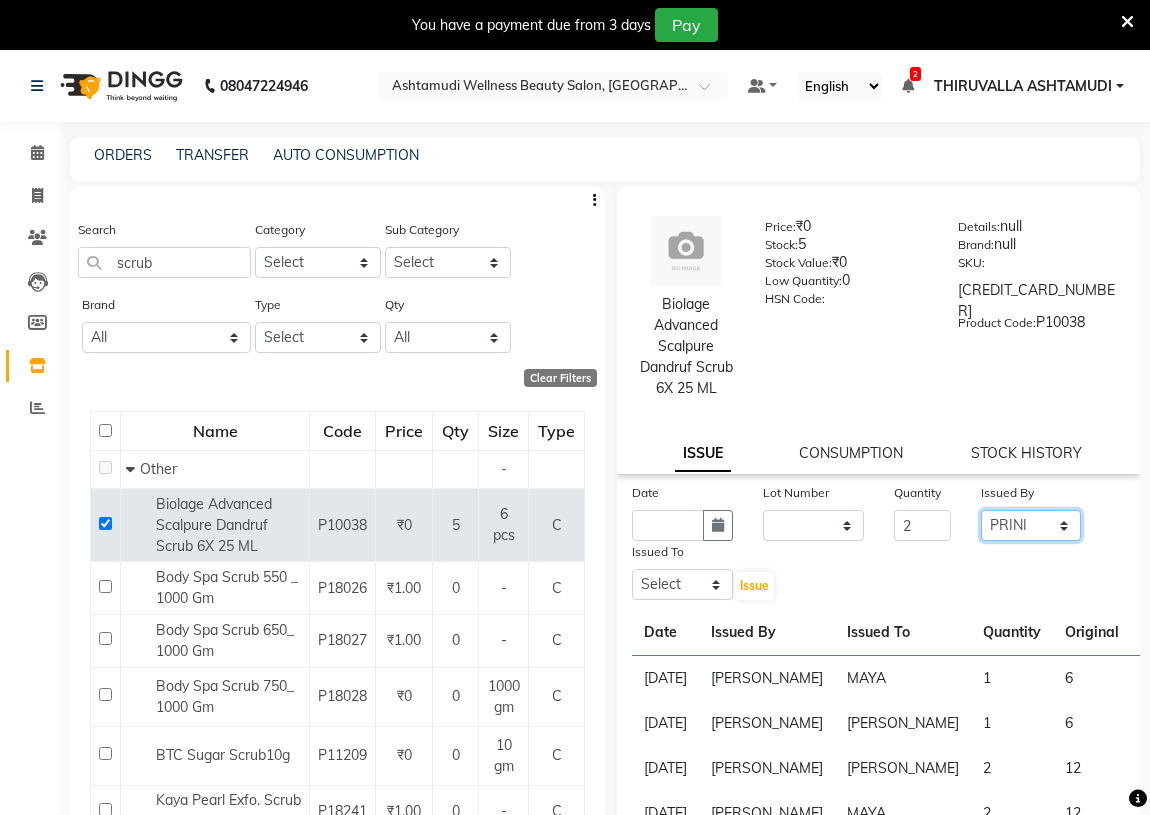 click on "Select ABHIRAMI		 [PERSON_NAME] [PERSON_NAME]	[PERSON_NAME]	 [PERSON_NAME] [PERSON_NAME]		 [PERSON_NAME] SHINY ABY THIRUVALLA ASHTAMUDI" 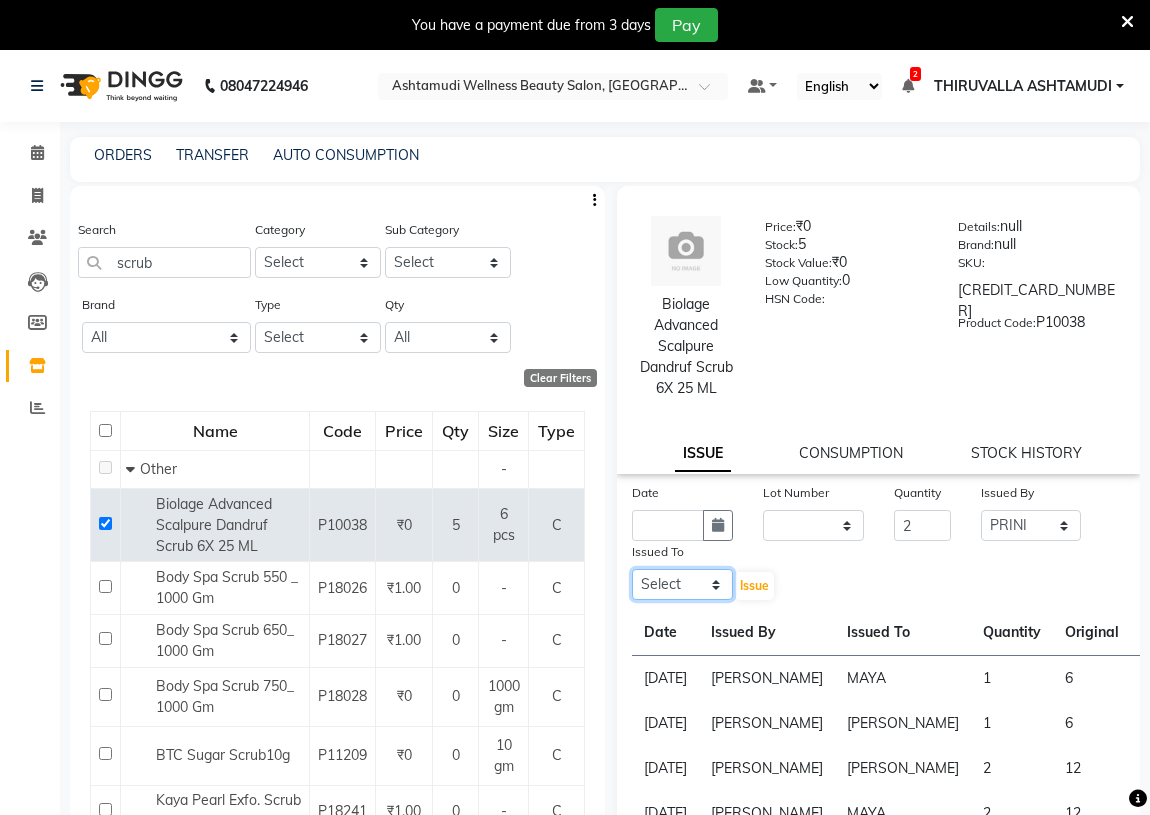 click on "Select ABHIRAMI		 [PERSON_NAME] [PERSON_NAME]	[PERSON_NAME]	 [PERSON_NAME] [PERSON_NAME]		 [PERSON_NAME] SHINY ABY THIRUVALLA ASHTAMUDI" 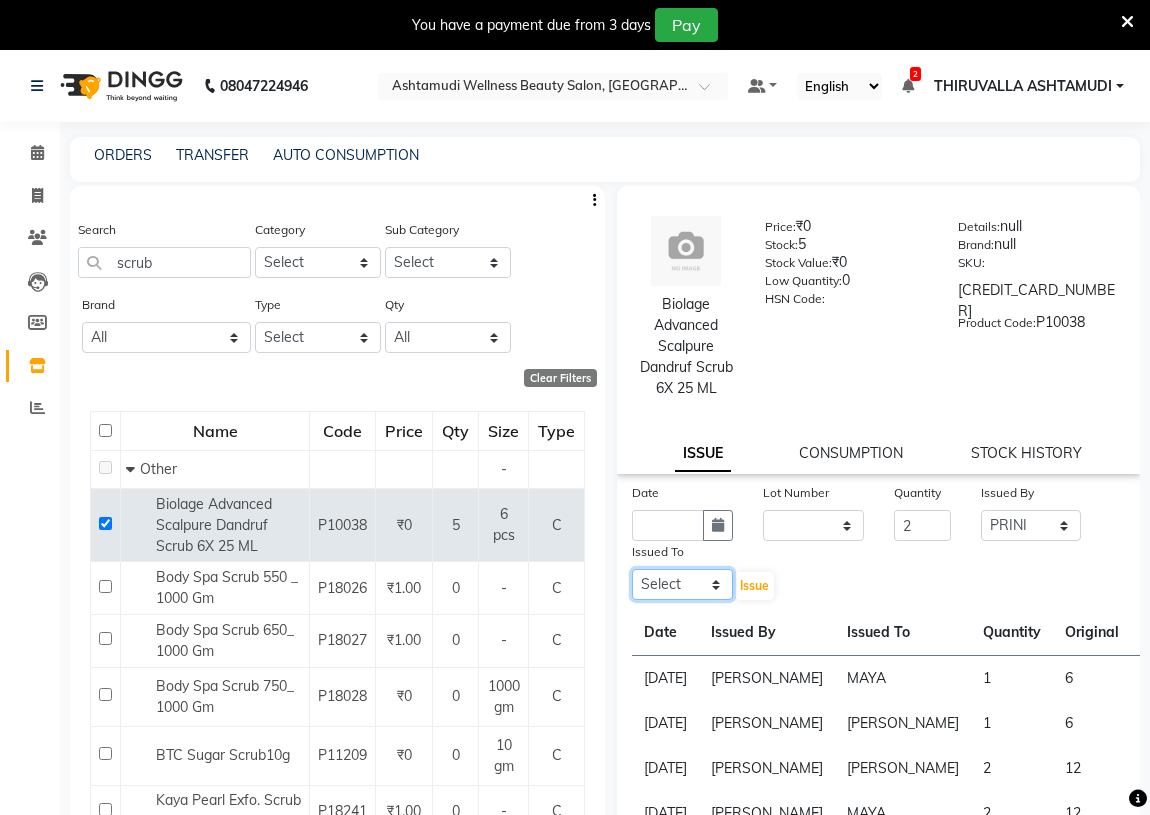 select on "45185" 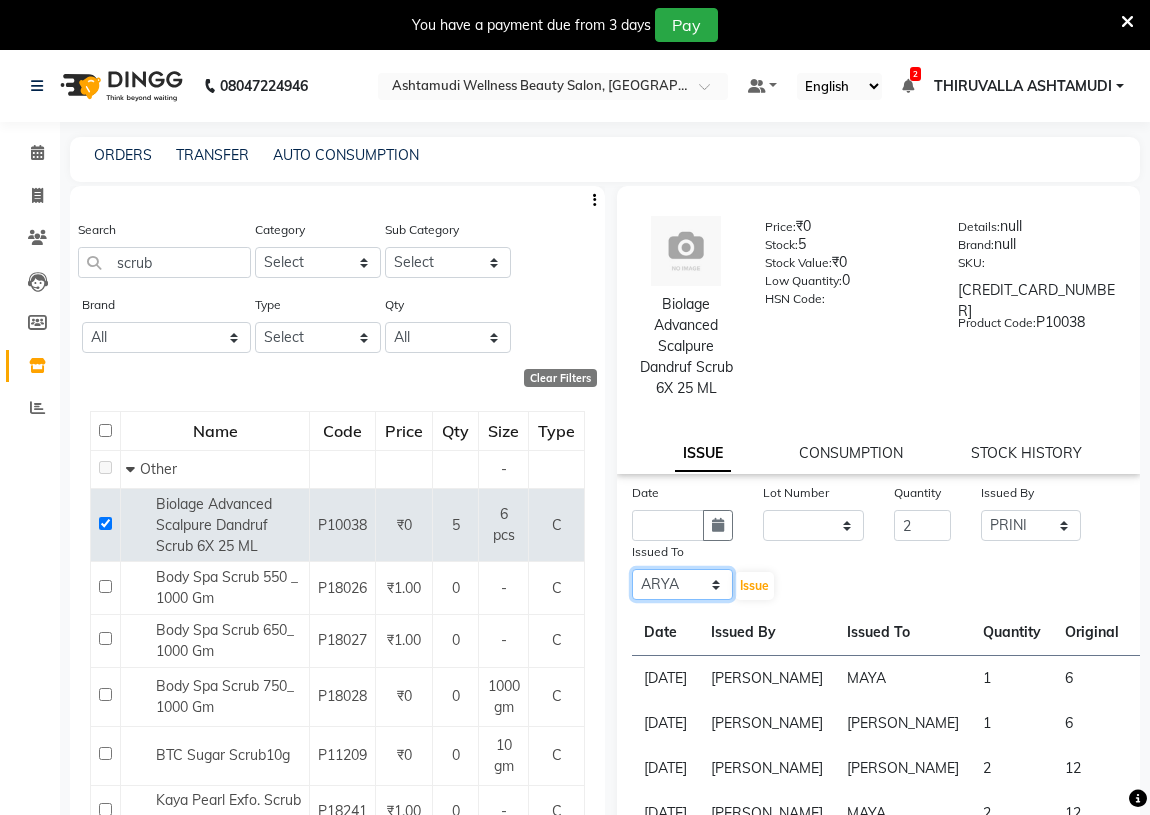 click on "Select ABHIRAMI		 [PERSON_NAME] [PERSON_NAME]	[PERSON_NAME]	 [PERSON_NAME] [PERSON_NAME]		 [PERSON_NAME] SHINY ABY THIRUVALLA ASHTAMUDI" 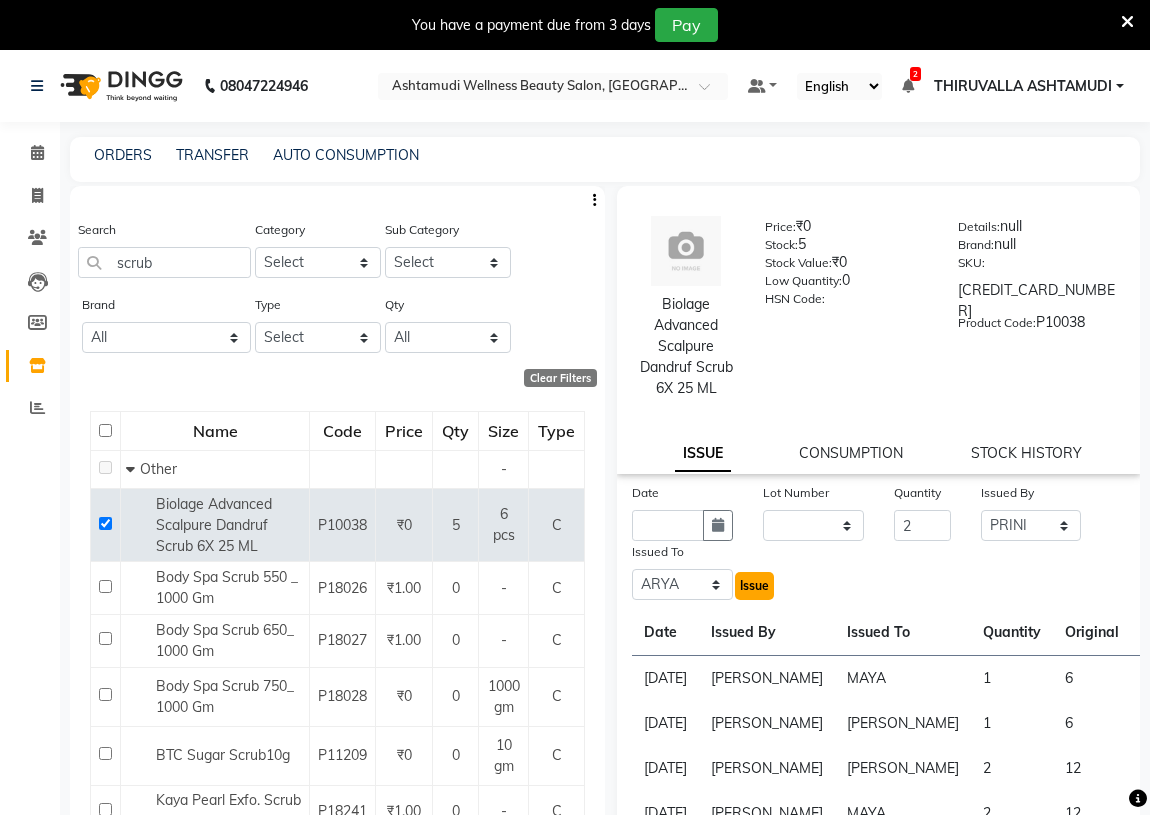 click on "Issue" 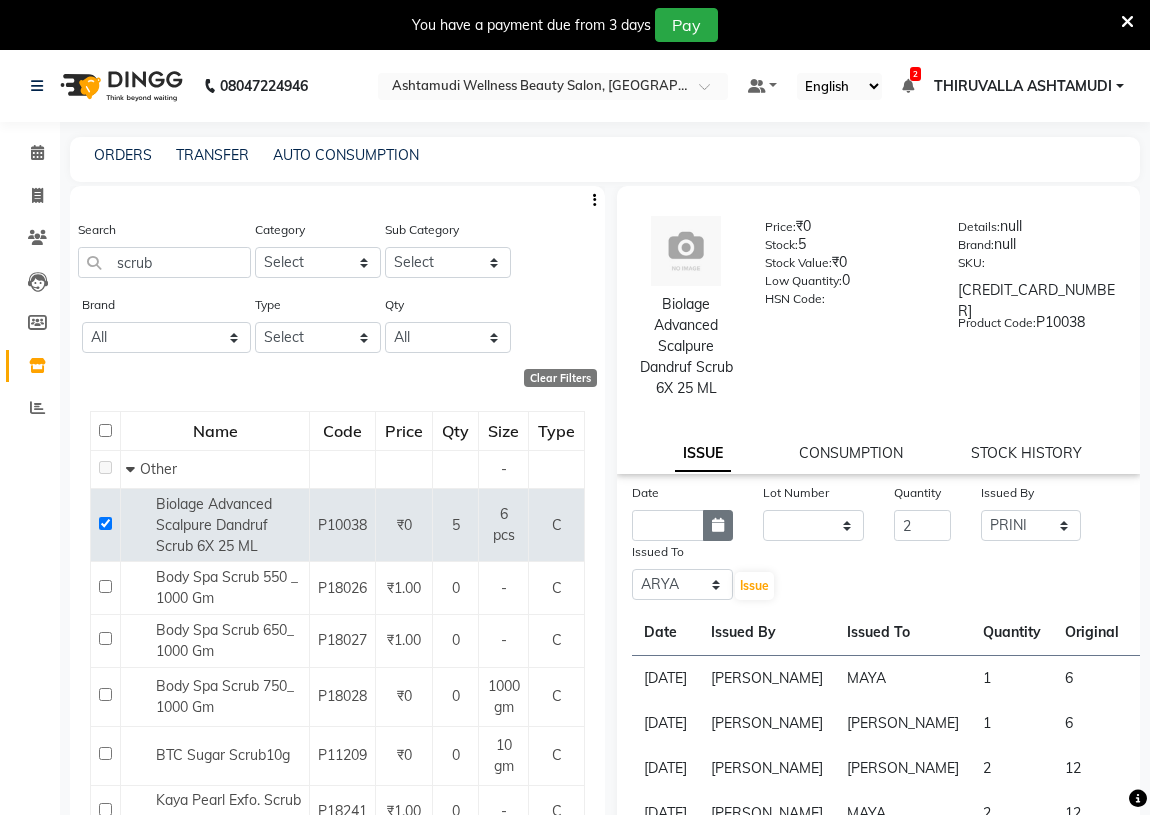 click 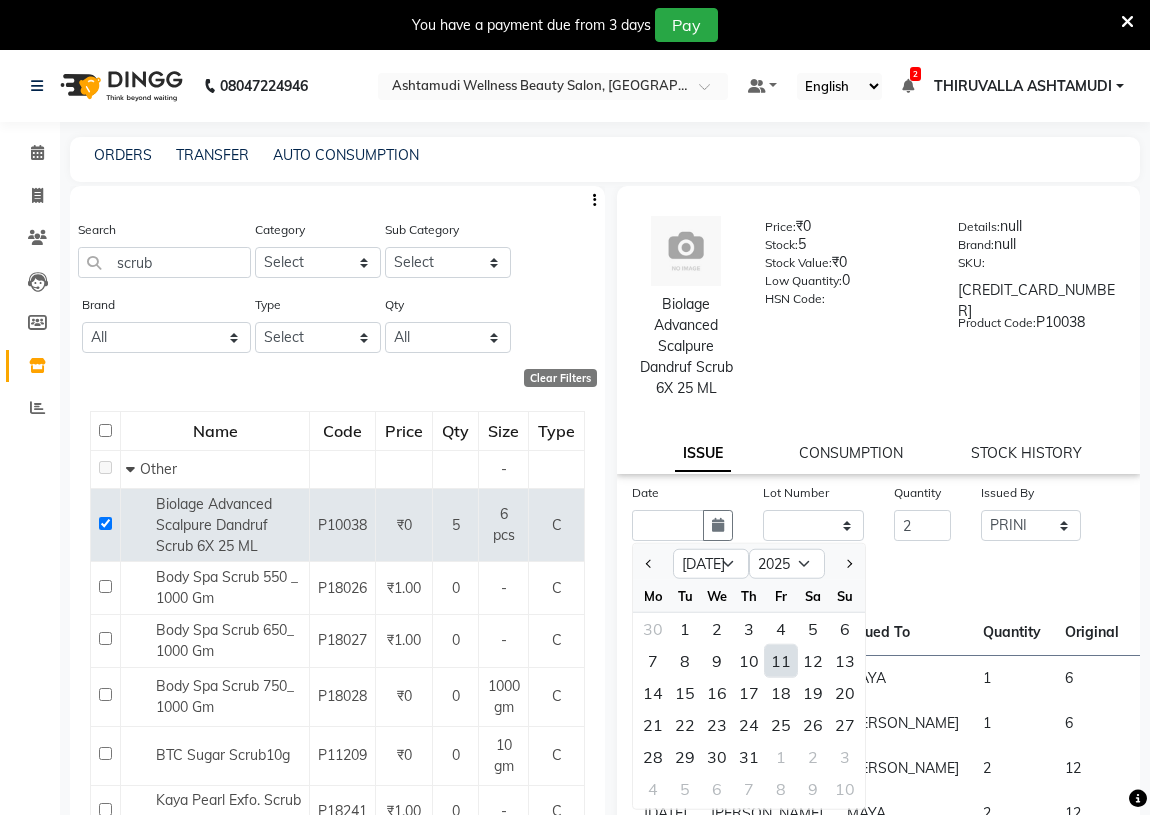 click on "11" 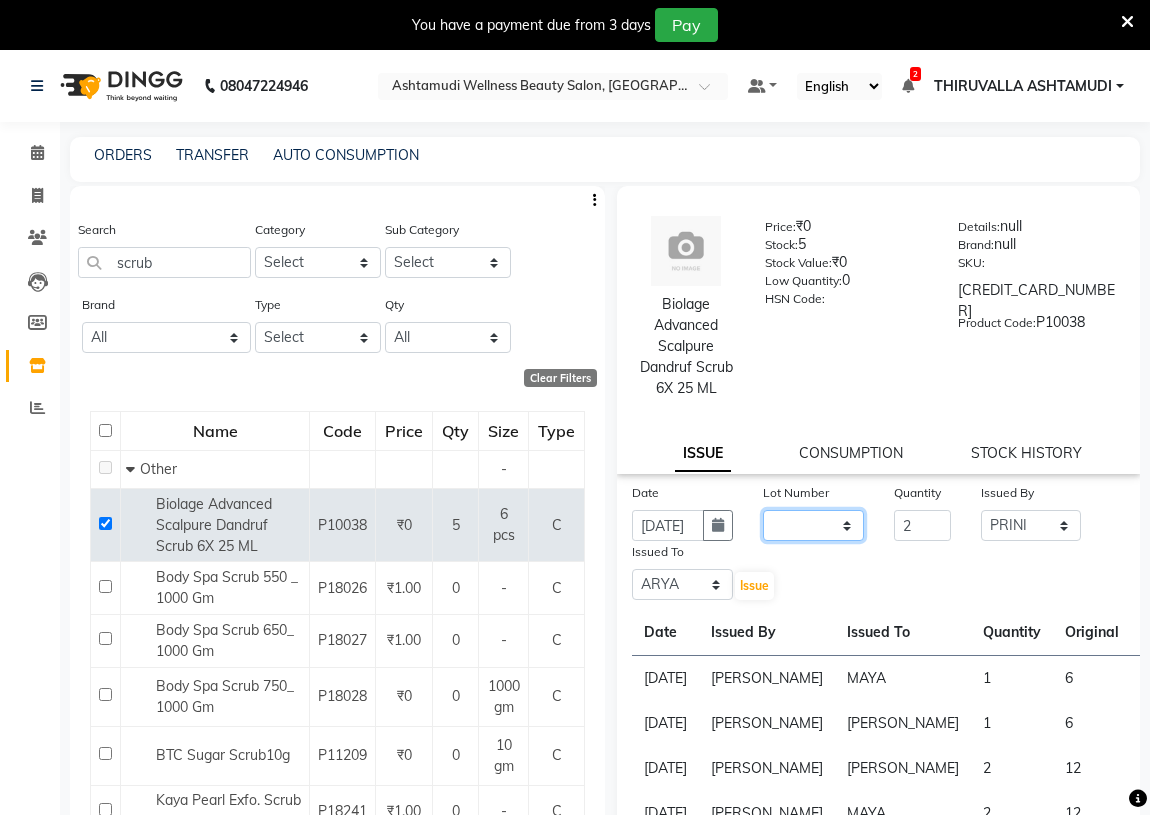 click on "None" 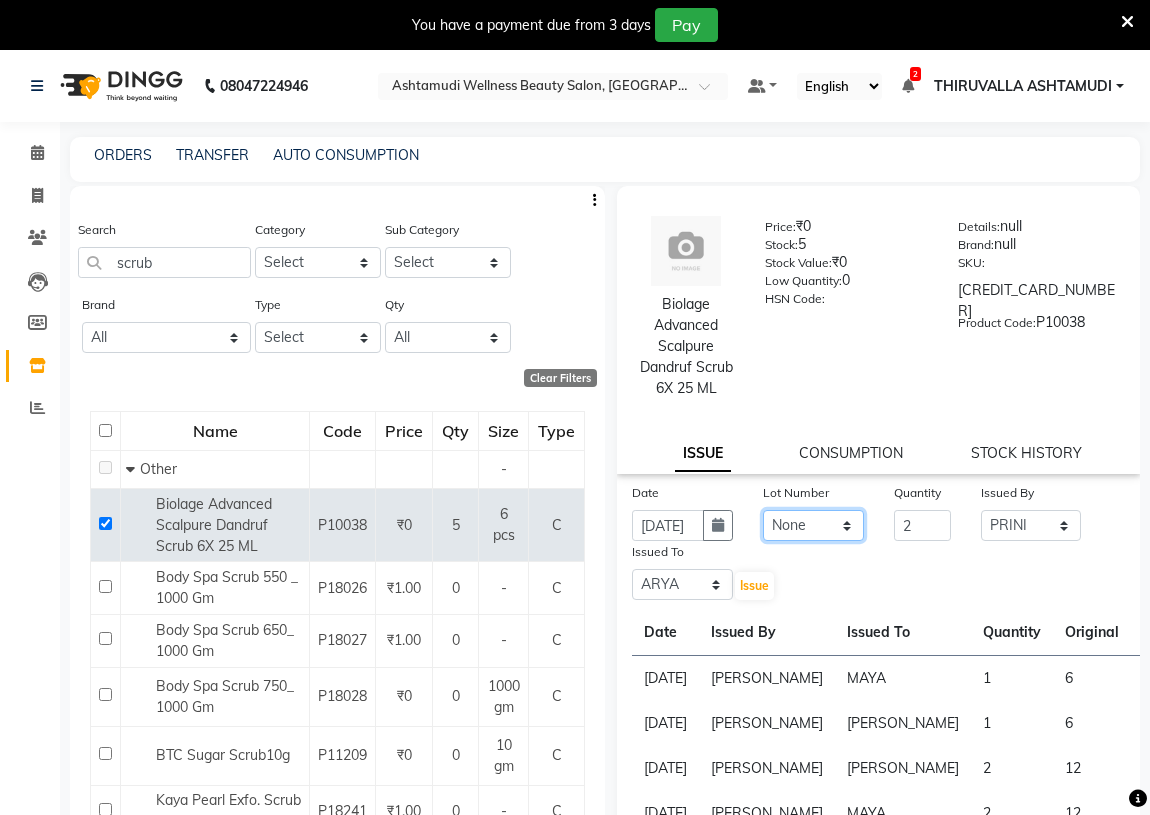 click on "None" 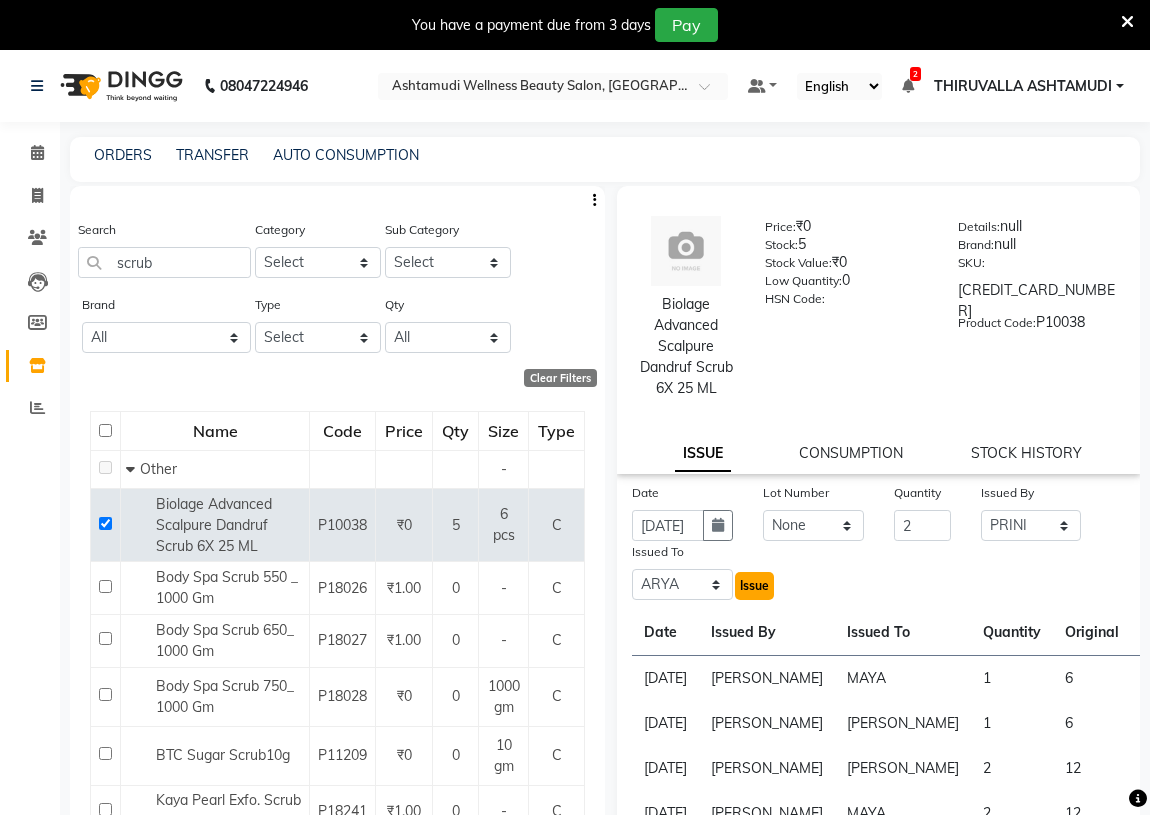click on "Issue" 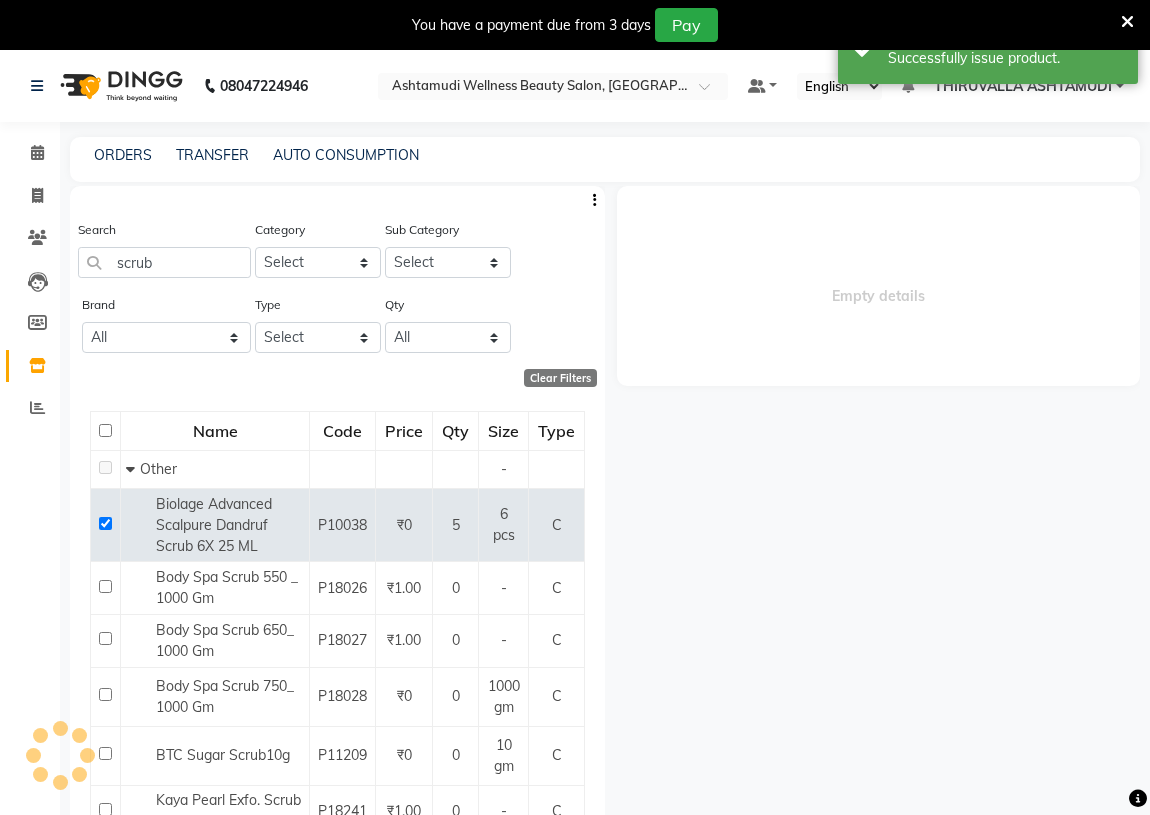 select 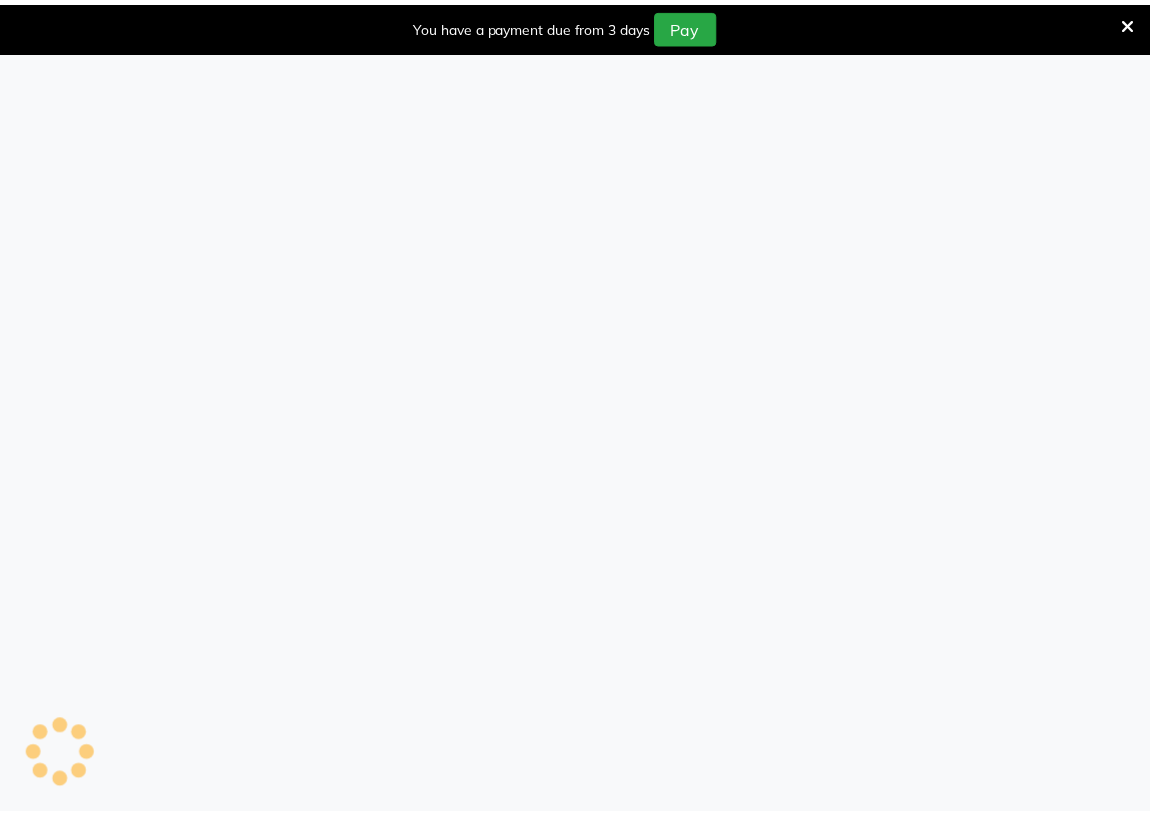 scroll, scrollTop: 0, scrollLeft: 0, axis: both 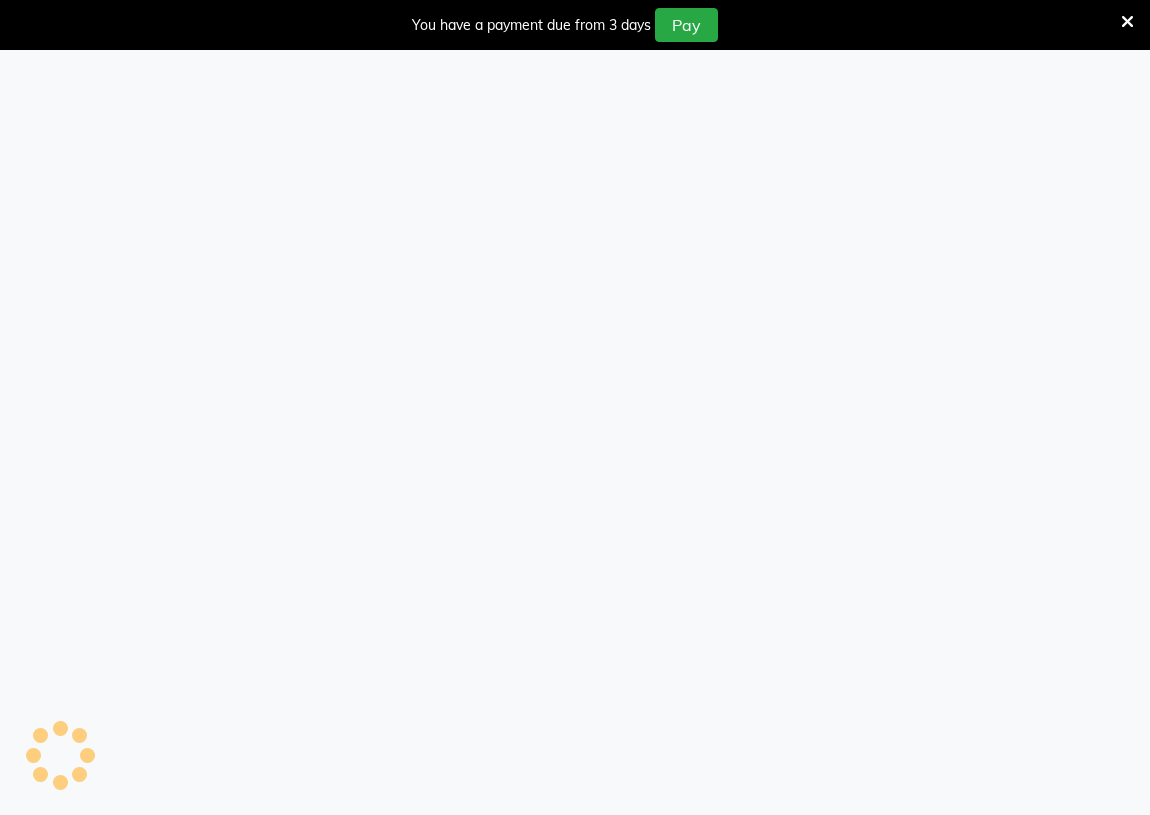 select 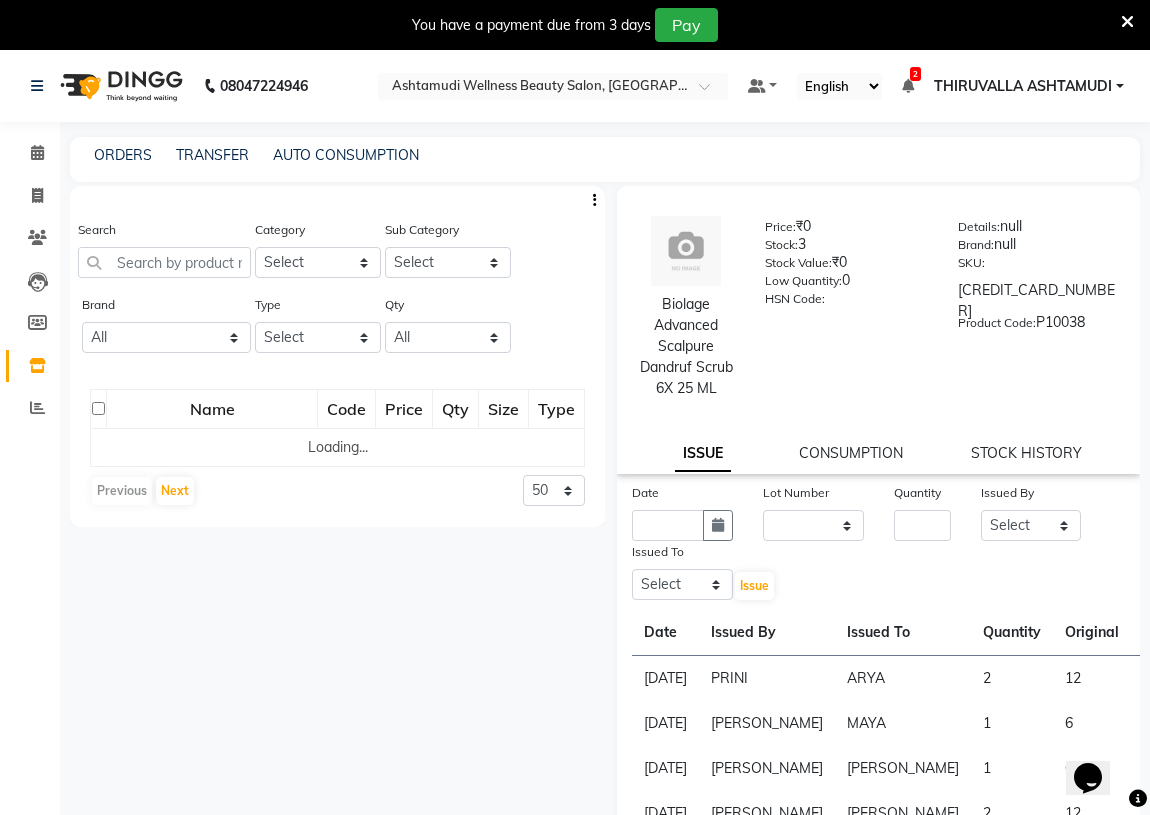 scroll, scrollTop: 0, scrollLeft: 0, axis: both 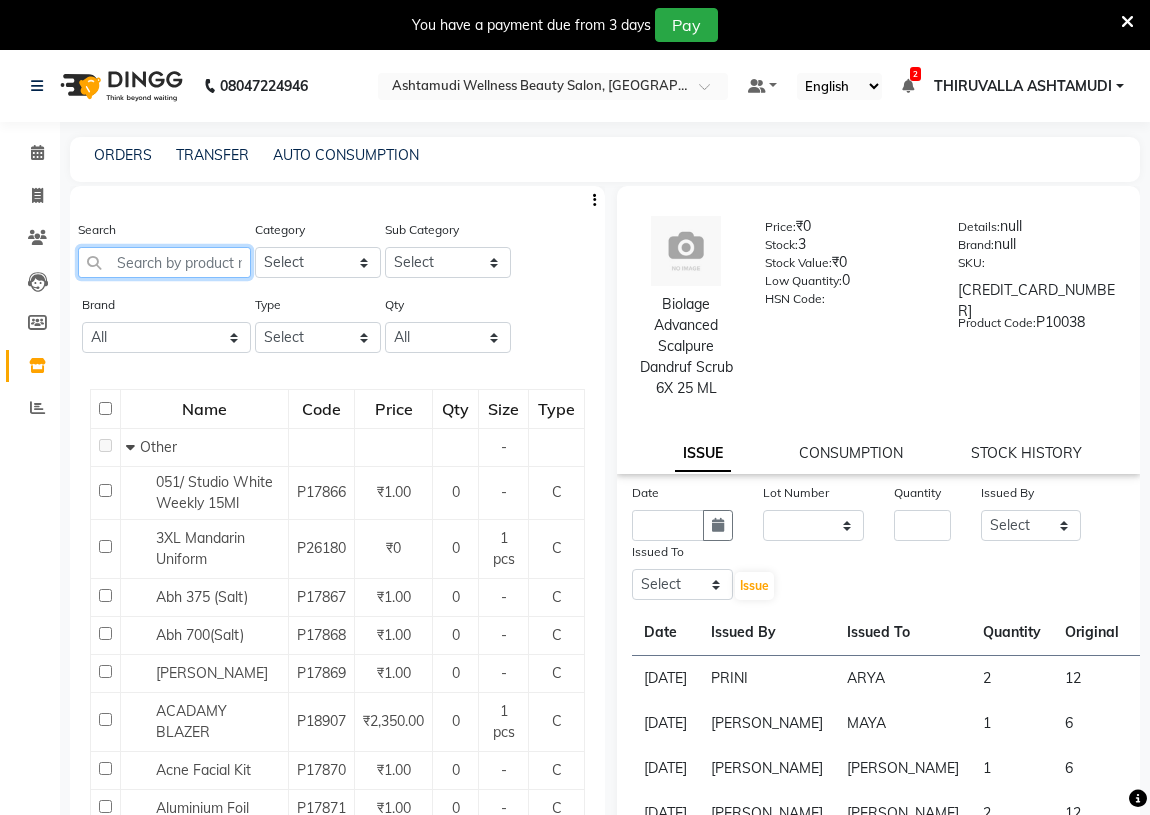click 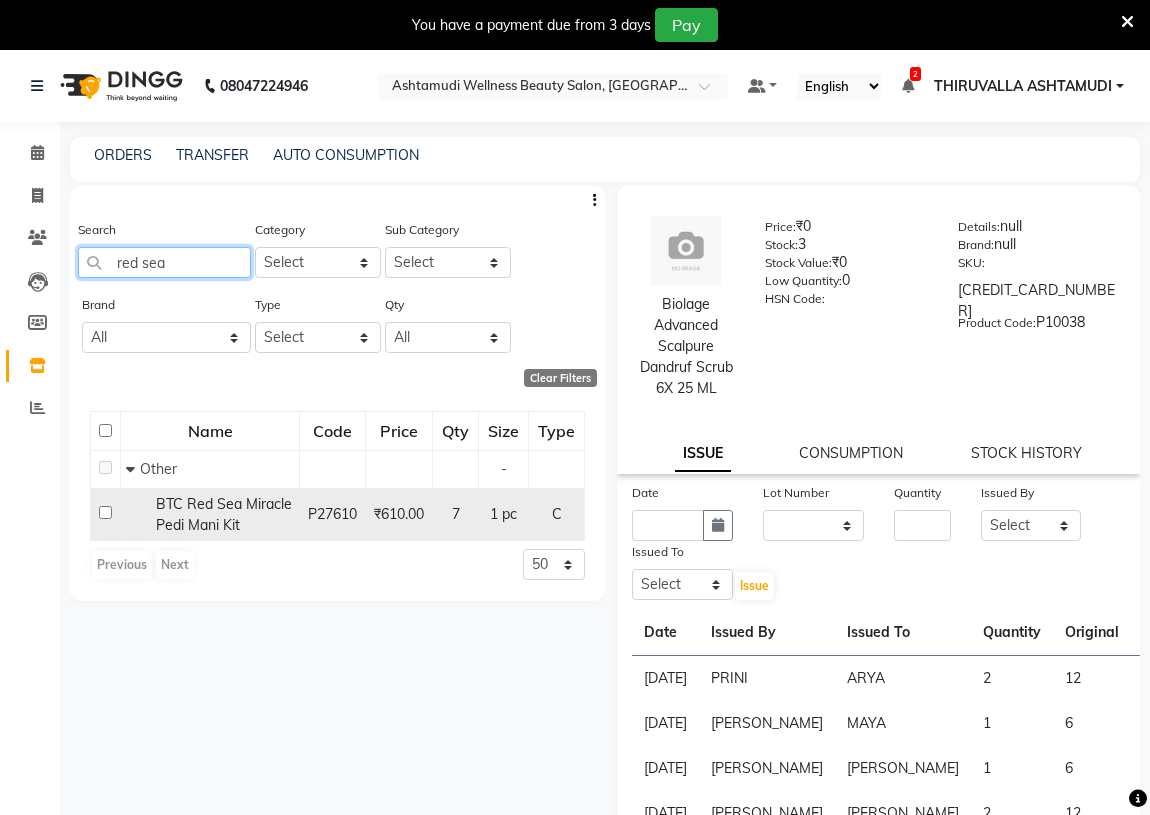 type on "red sea" 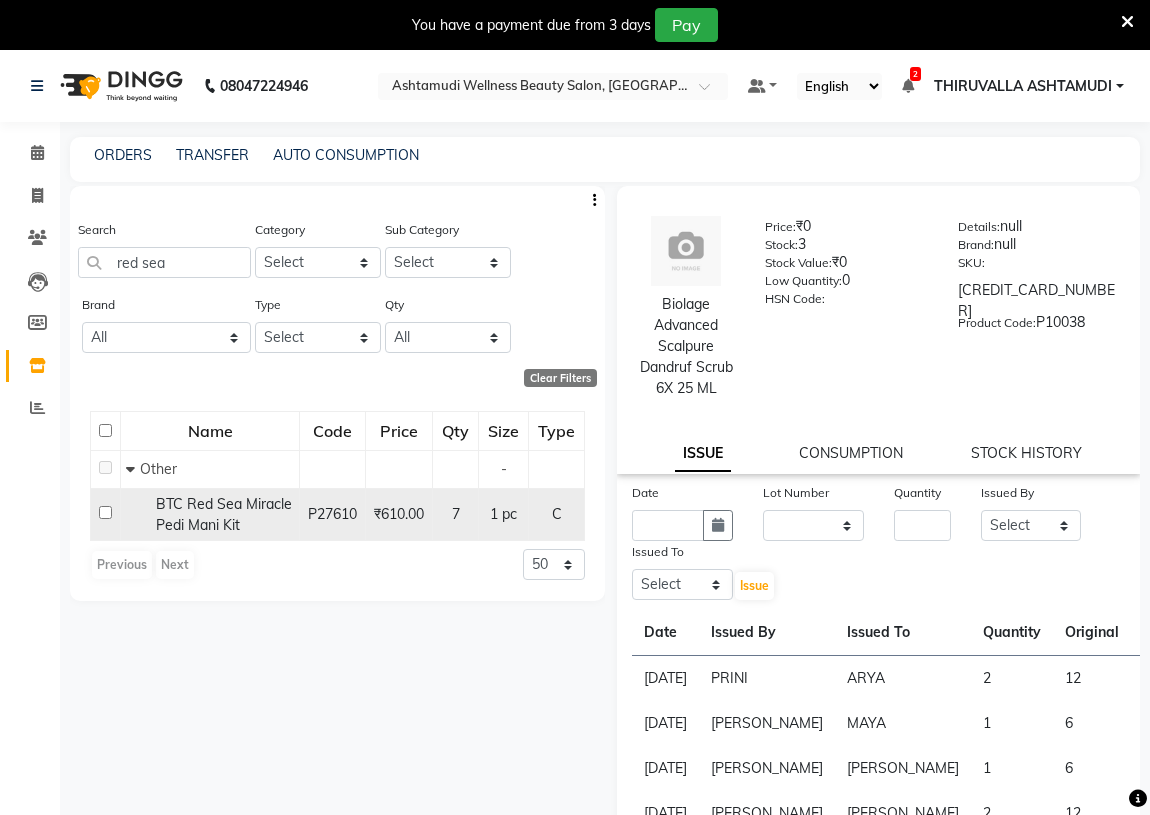 click 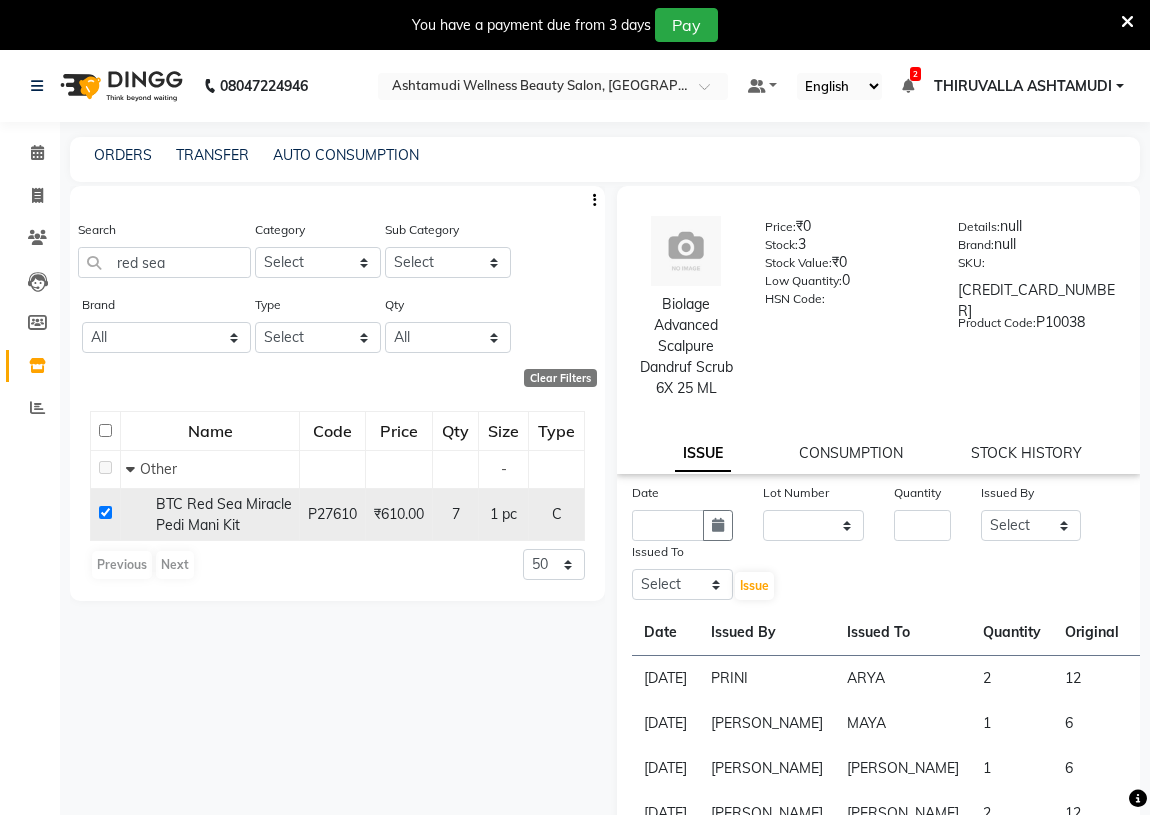 checkbox on "true" 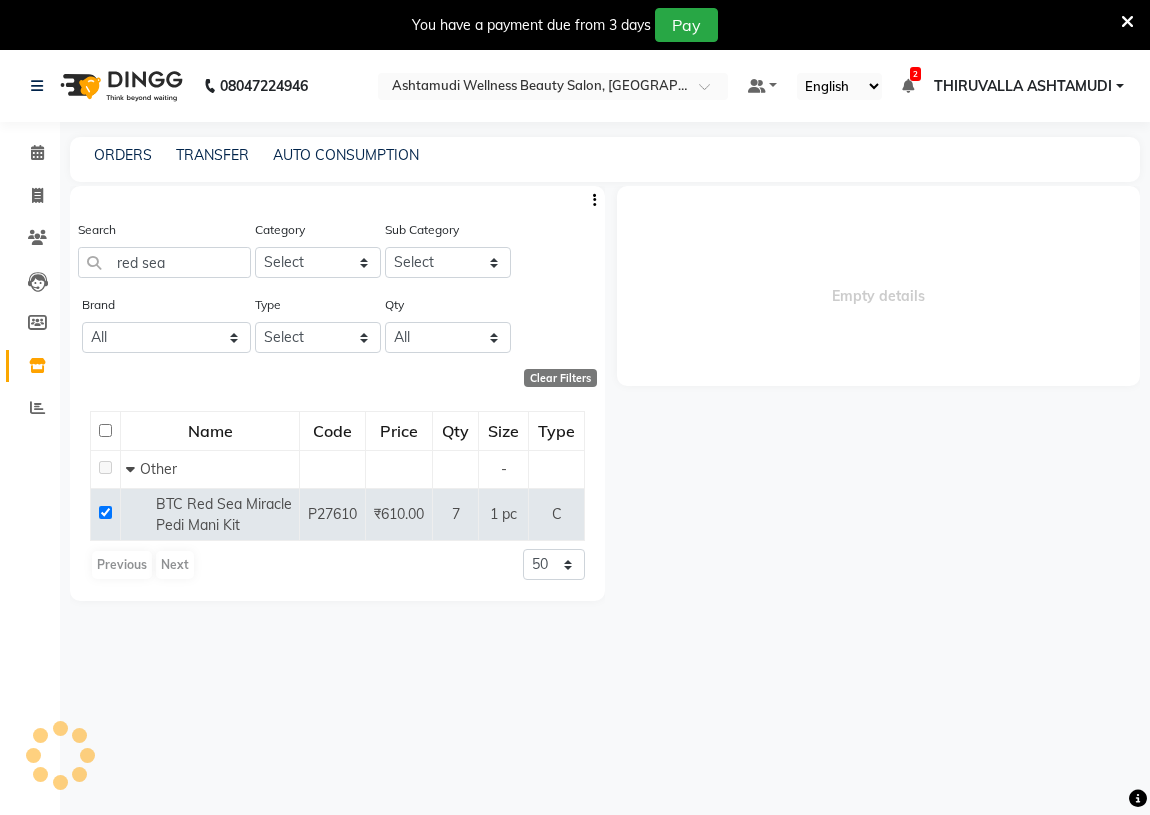 select 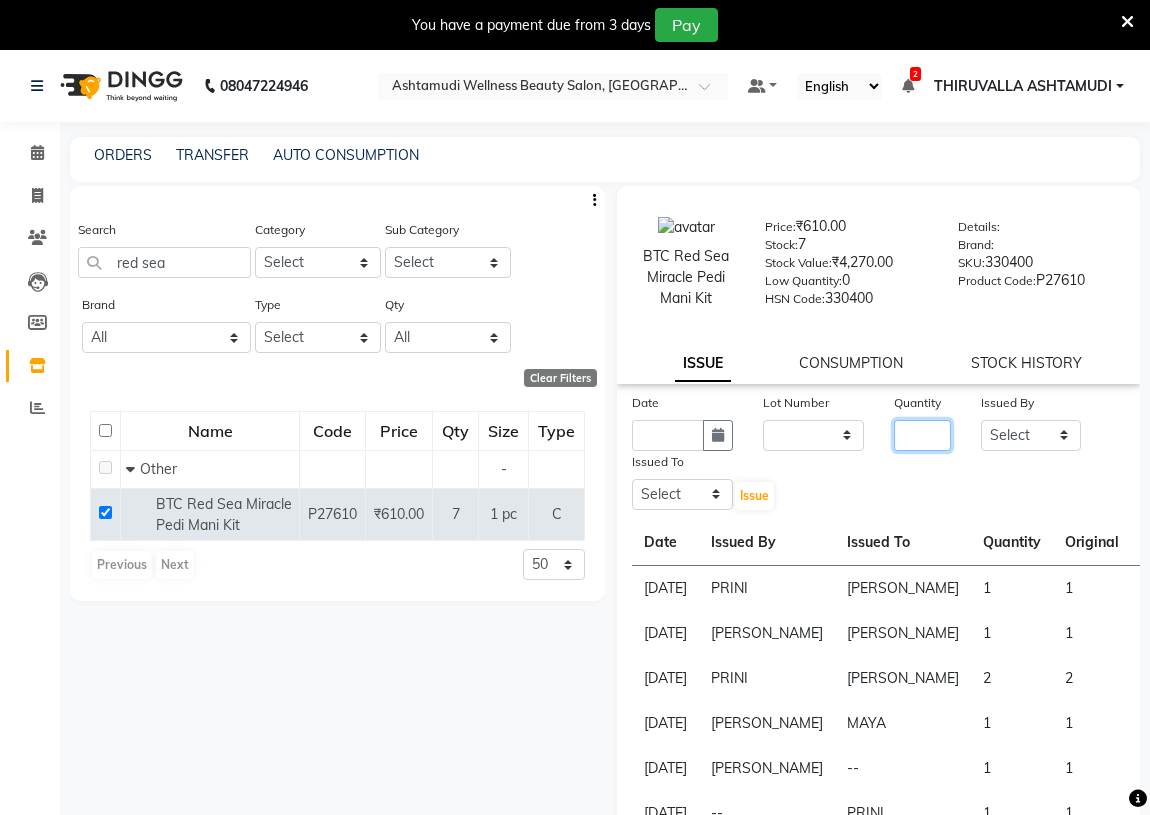 click 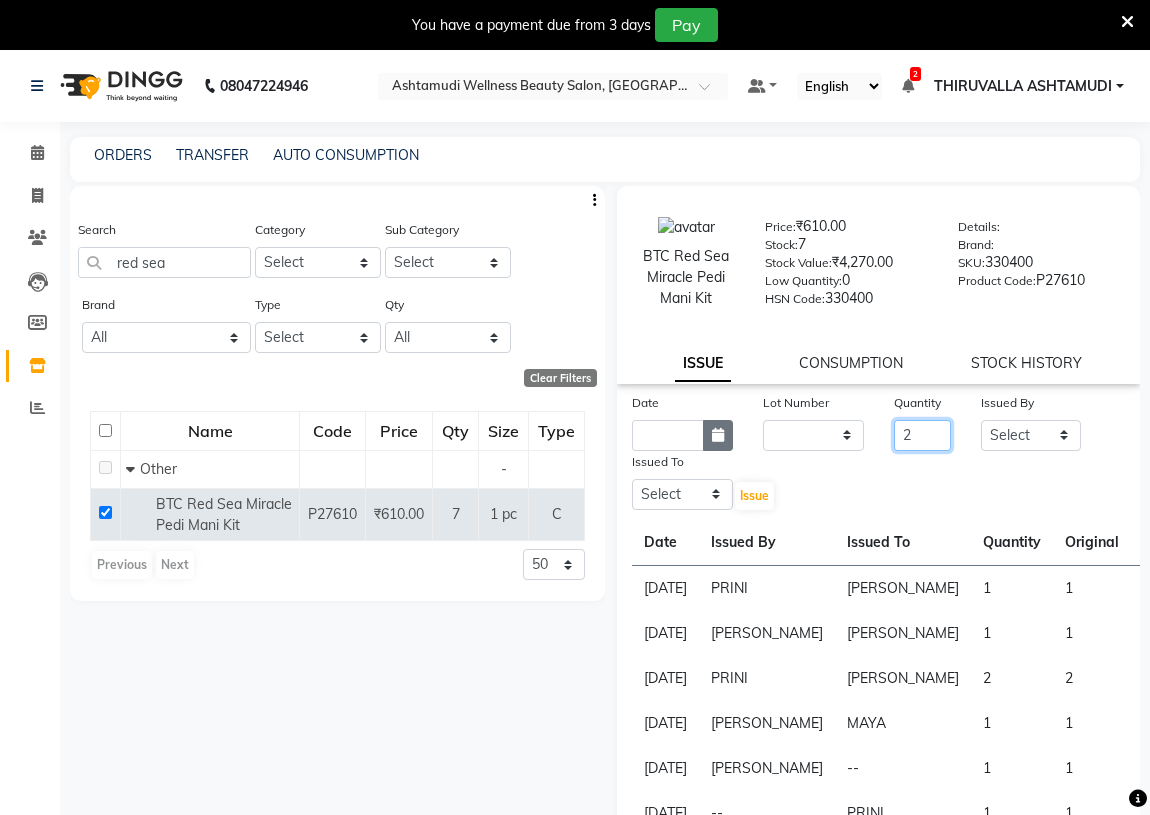 type on "2" 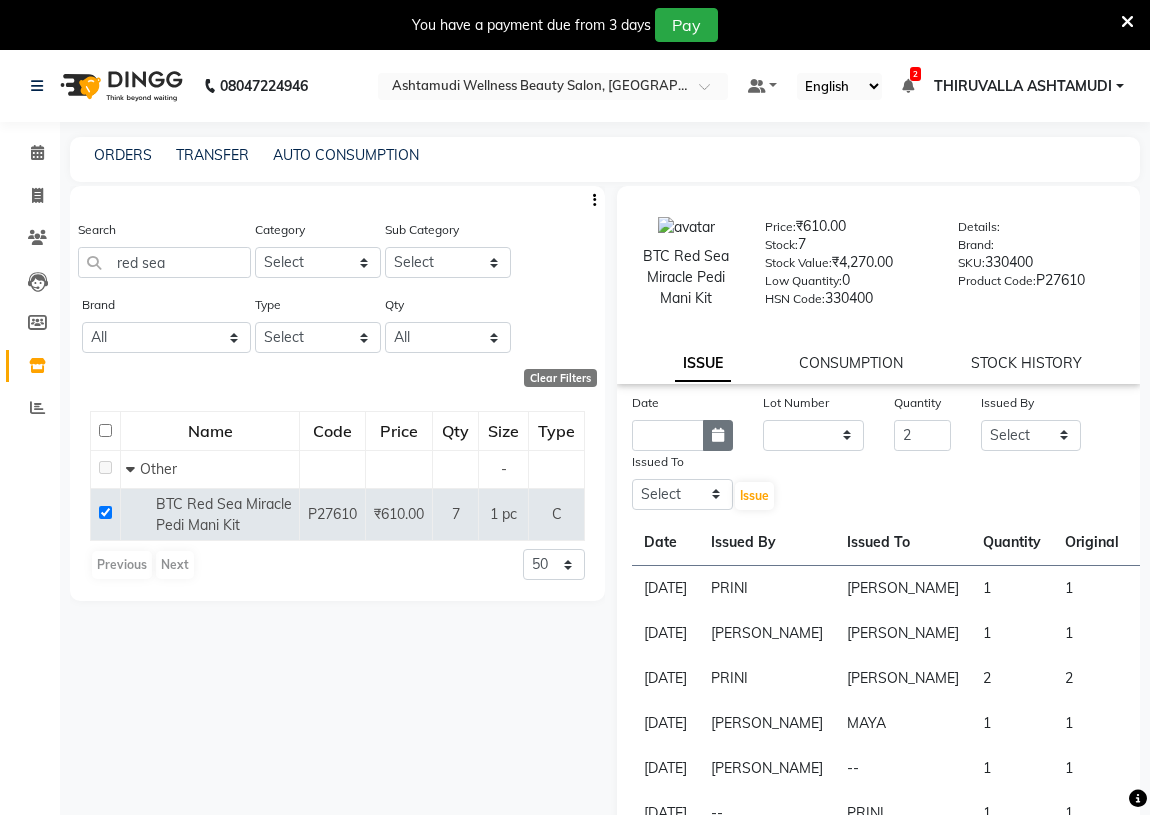 click 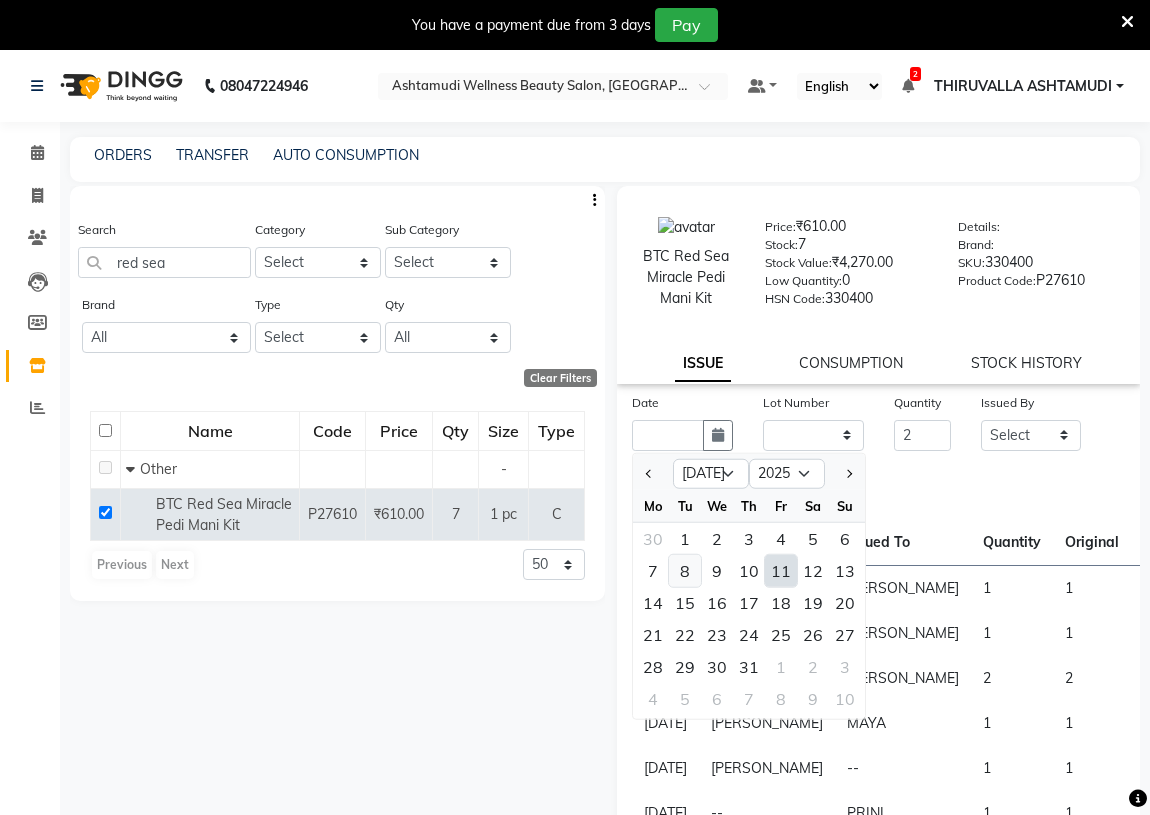 click on "8" 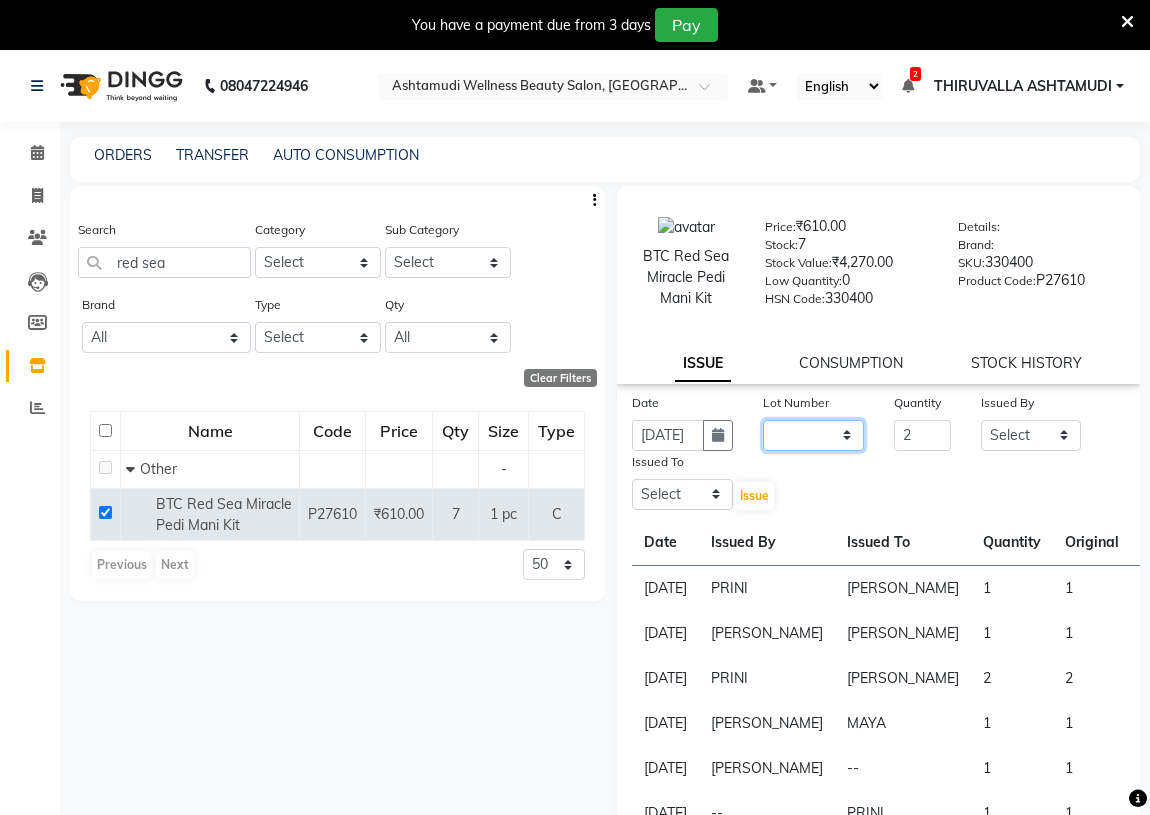 click on "None" 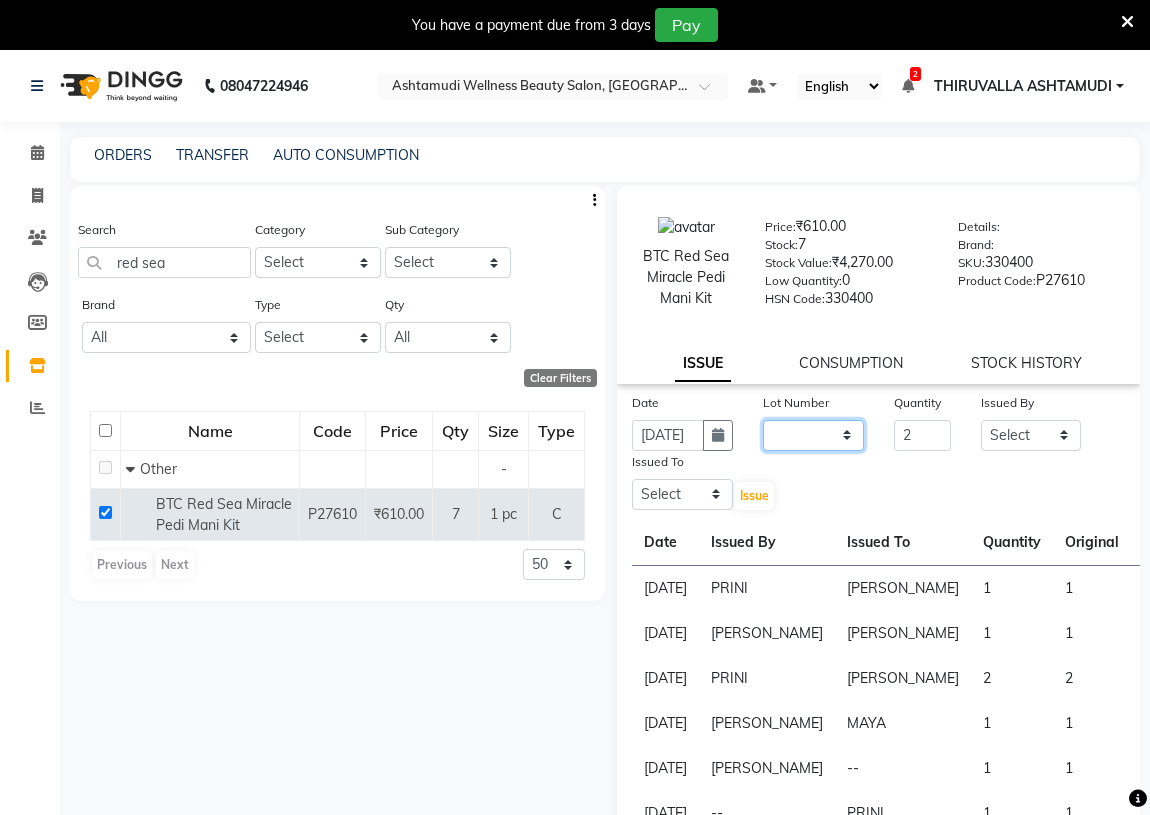 select on "0: null" 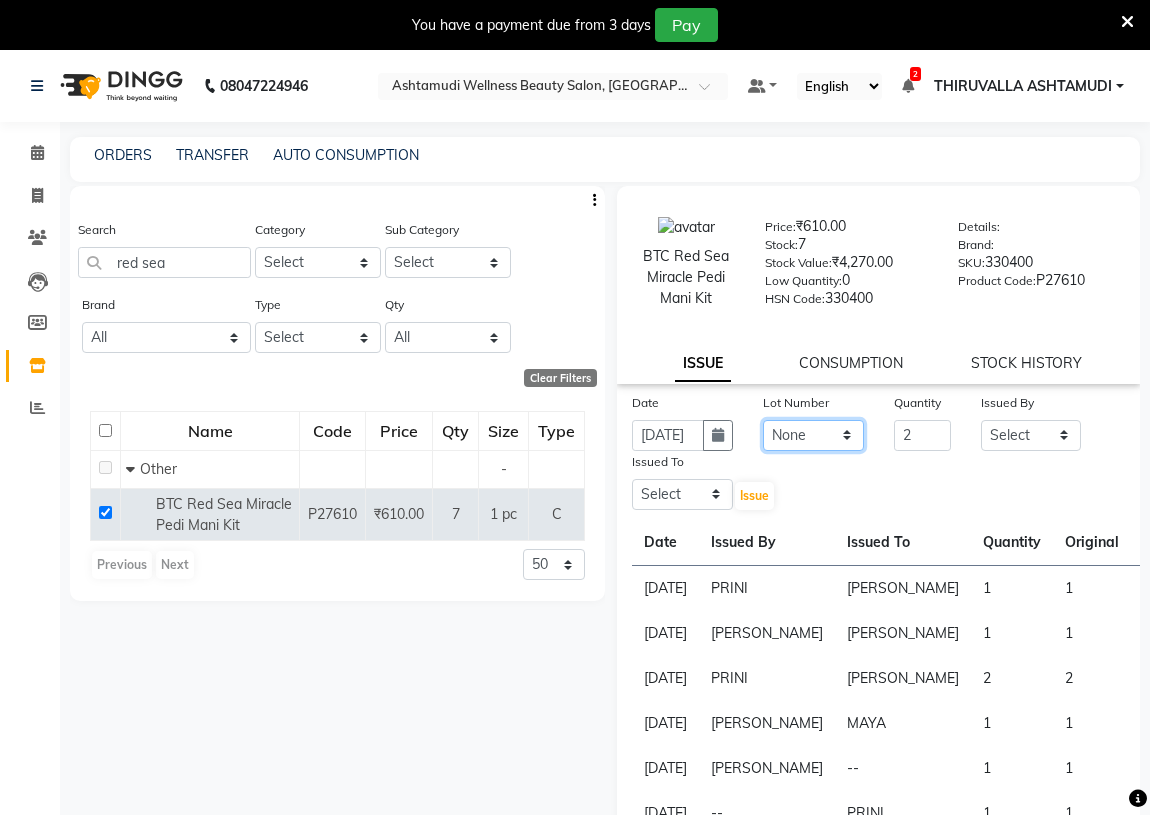 click on "None" 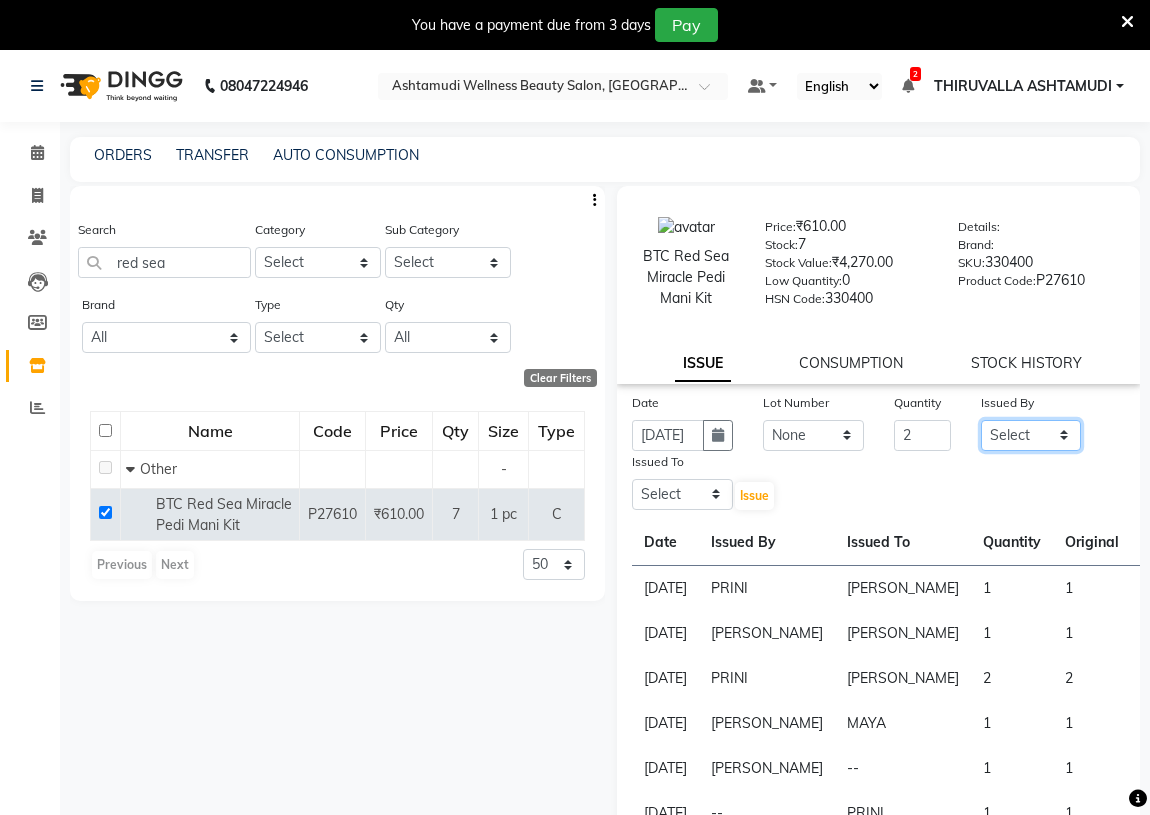click on "Select ABHIRAMI		 [PERSON_NAME] [PERSON_NAME]	[PERSON_NAME]	 [PERSON_NAME] [PERSON_NAME]		 [PERSON_NAME] SHINY ABY THIRUVALLA ASHTAMUDI" 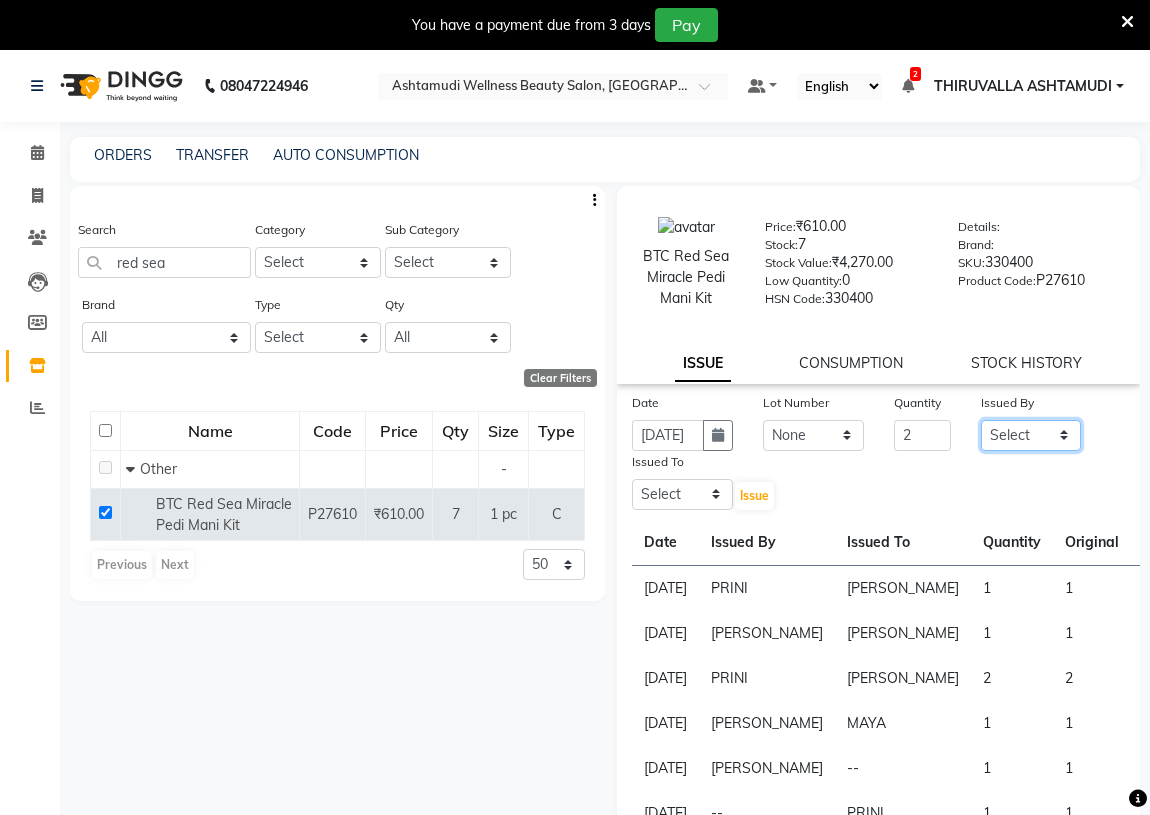 select on "26995" 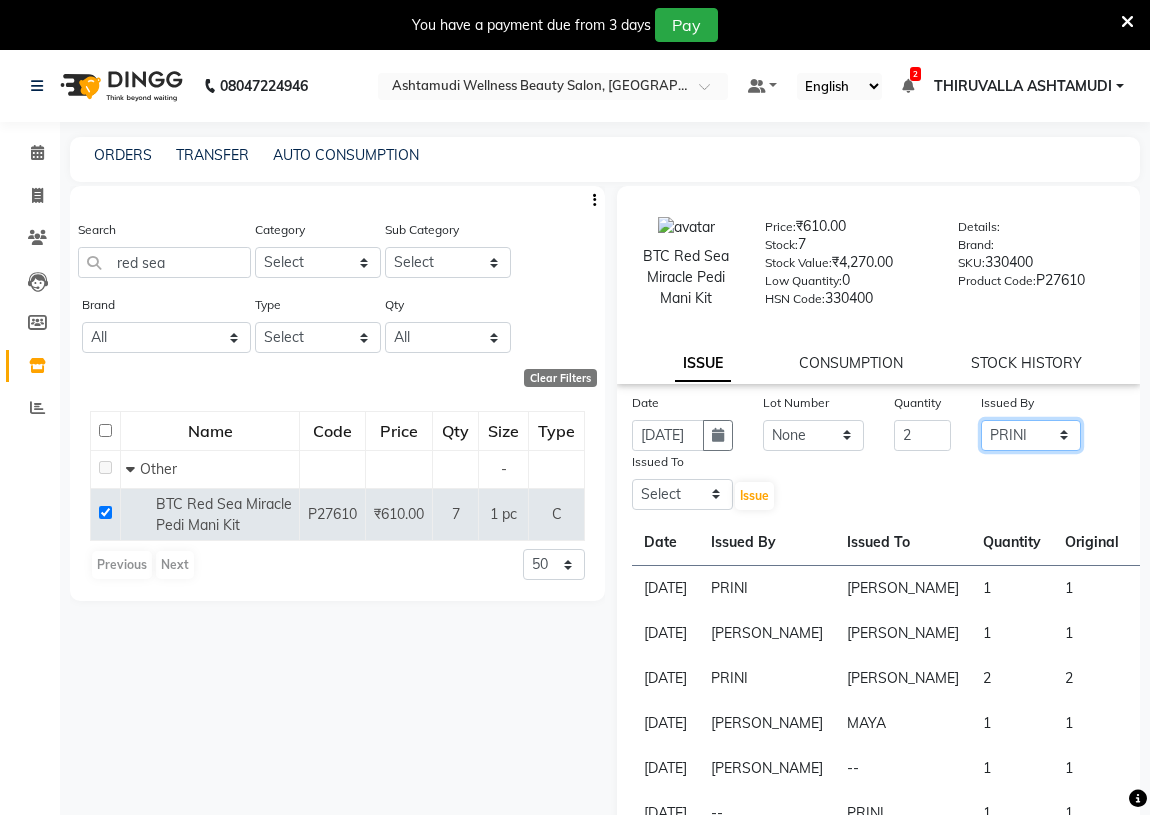 click on "Select ABHIRAMI		 [PERSON_NAME] [PERSON_NAME]	[PERSON_NAME]	 [PERSON_NAME] [PERSON_NAME]		 [PERSON_NAME] SHINY ABY THIRUVALLA ASHTAMUDI" 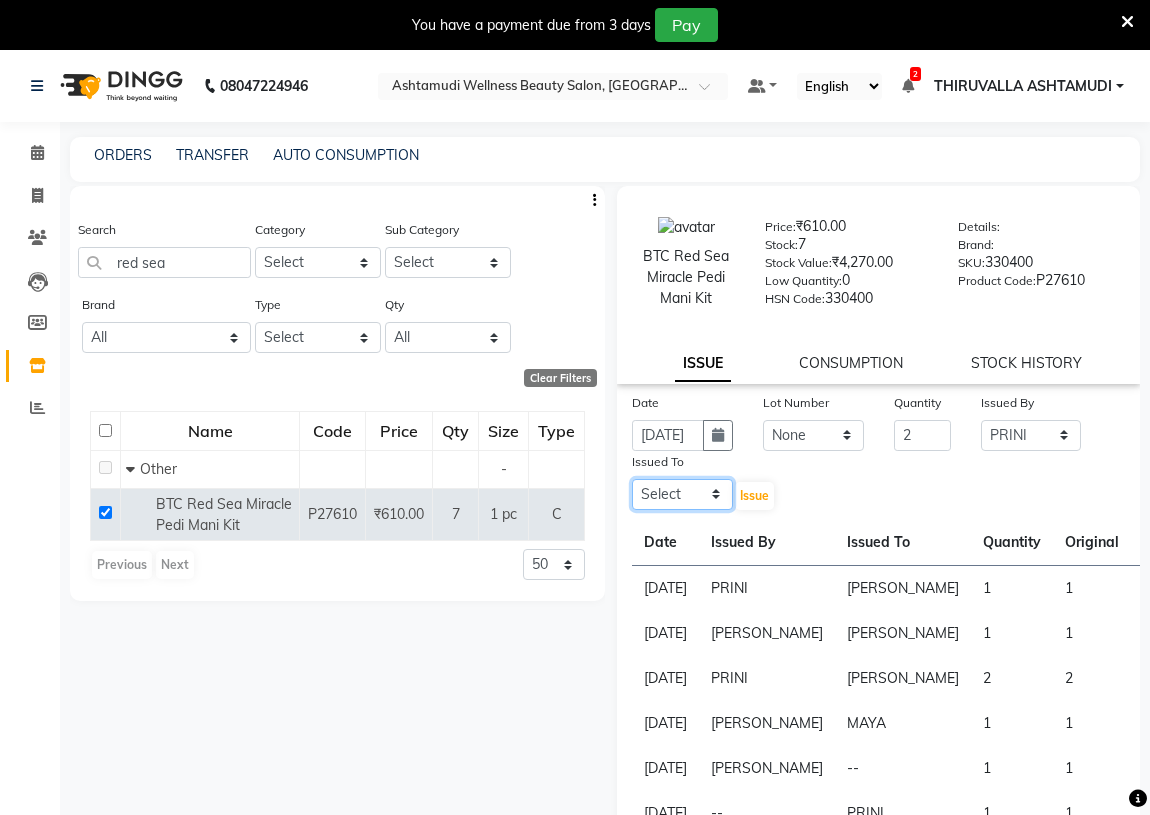 click on "Select ABHIRAMI		 [PERSON_NAME] [PERSON_NAME]	[PERSON_NAME]	 [PERSON_NAME] [PERSON_NAME]		 [PERSON_NAME] SHINY ABY THIRUVALLA ASHTAMUDI" 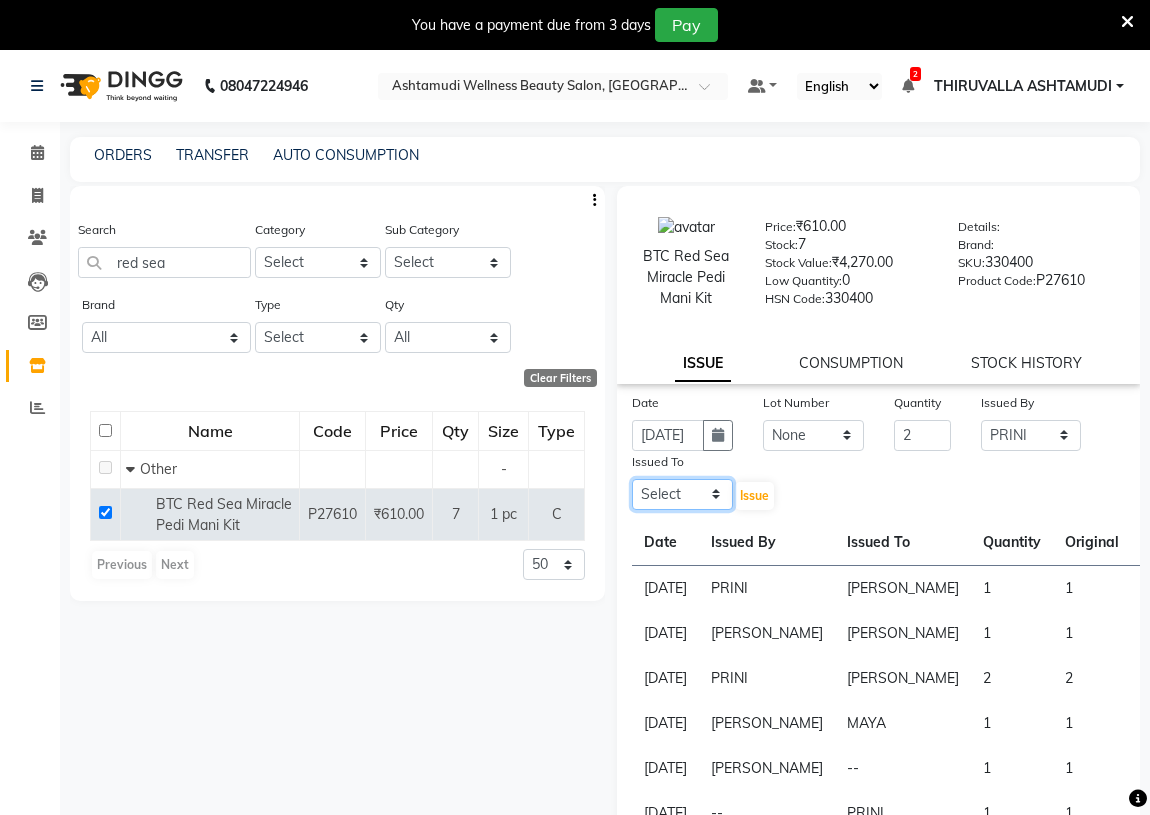 select on "42901" 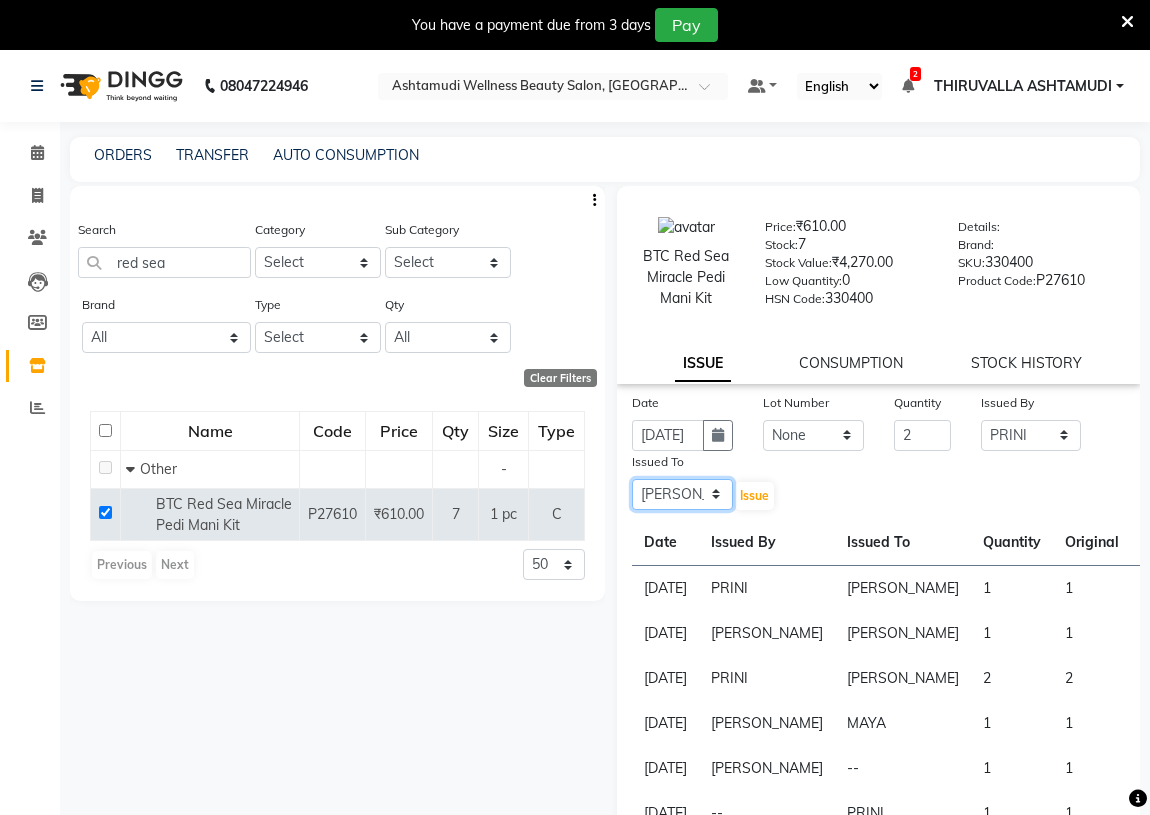 click on "Select ABHIRAMI		 [PERSON_NAME] [PERSON_NAME]	[PERSON_NAME]	 [PERSON_NAME] [PERSON_NAME]		 [PERSON_NAME] SHINY ABY THIRUVALLA ASHTAMUDI" 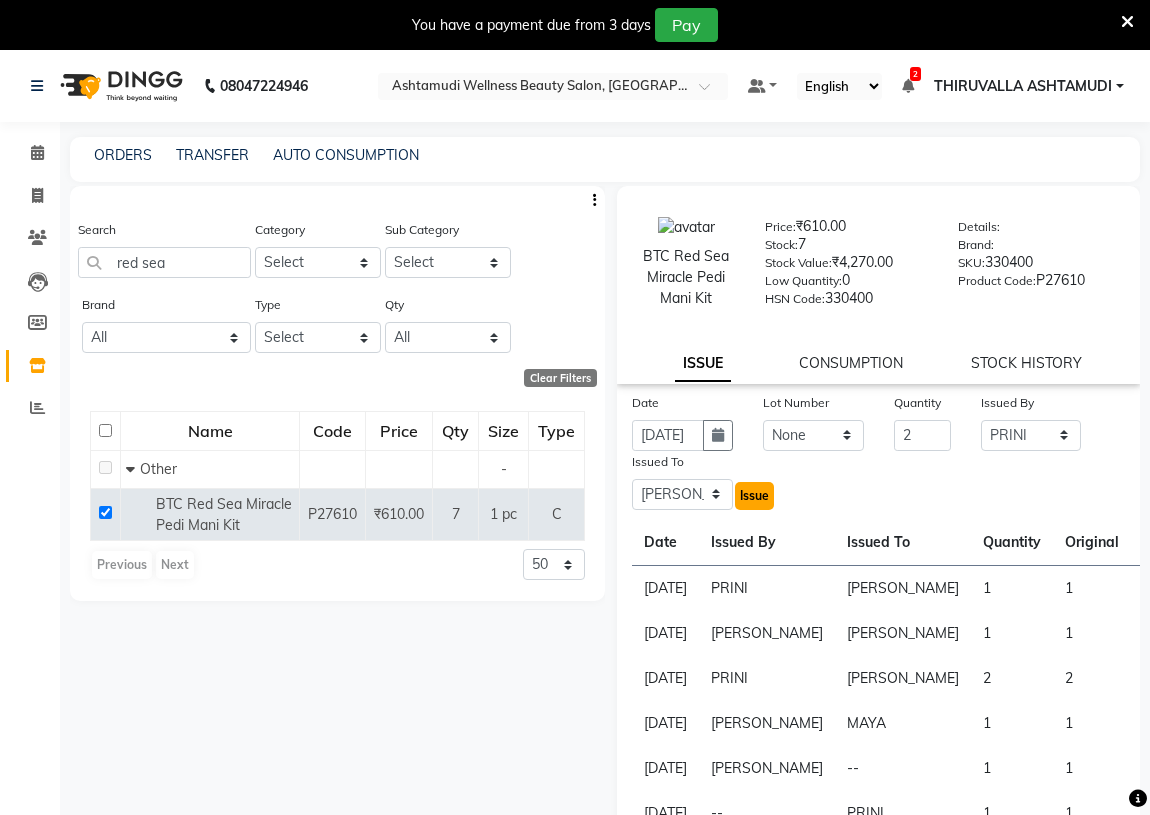click on "Issue" 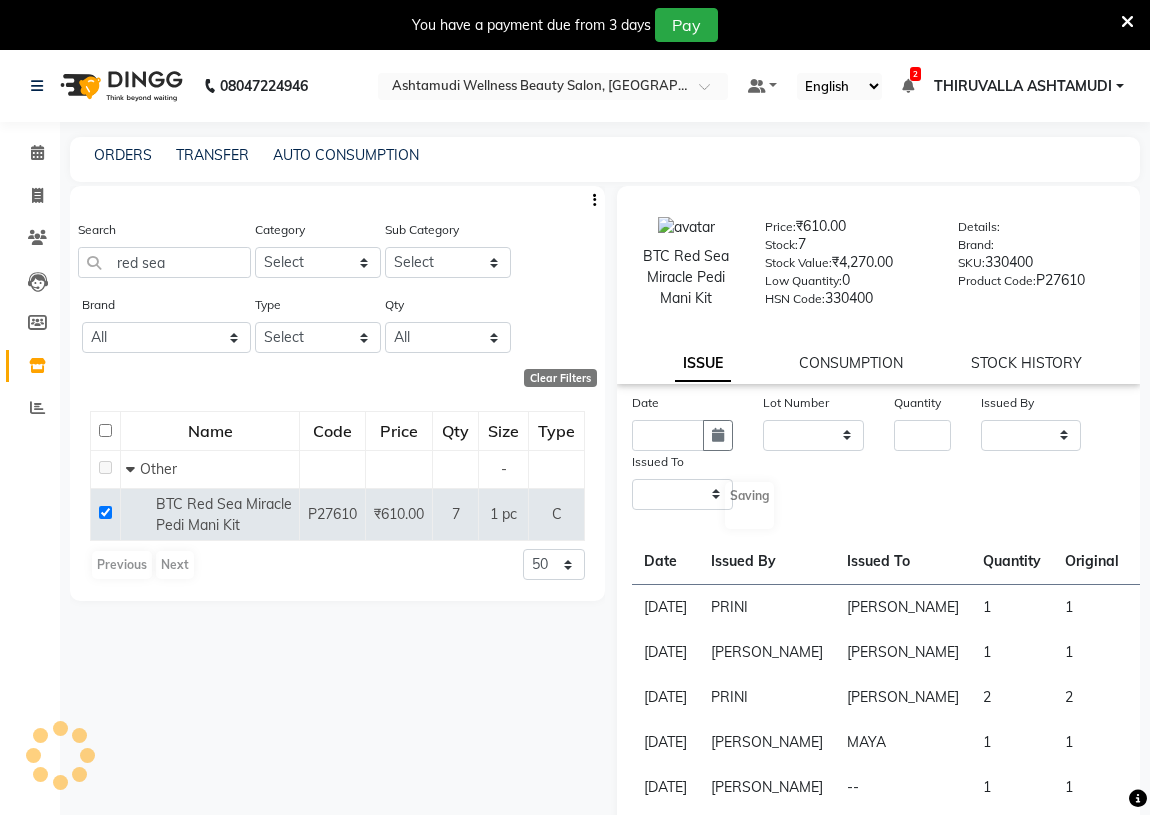 select 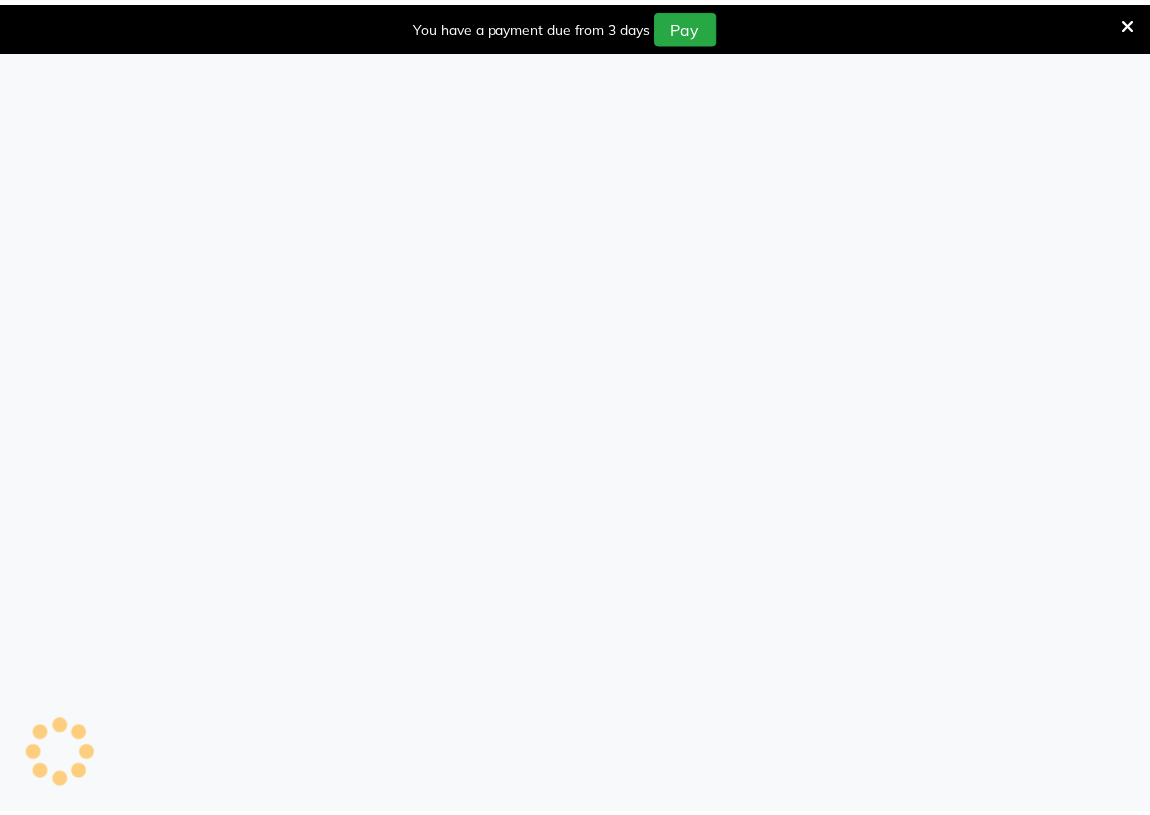 scroll, scrollTop: 0, scrollLeft: 0, axis: both 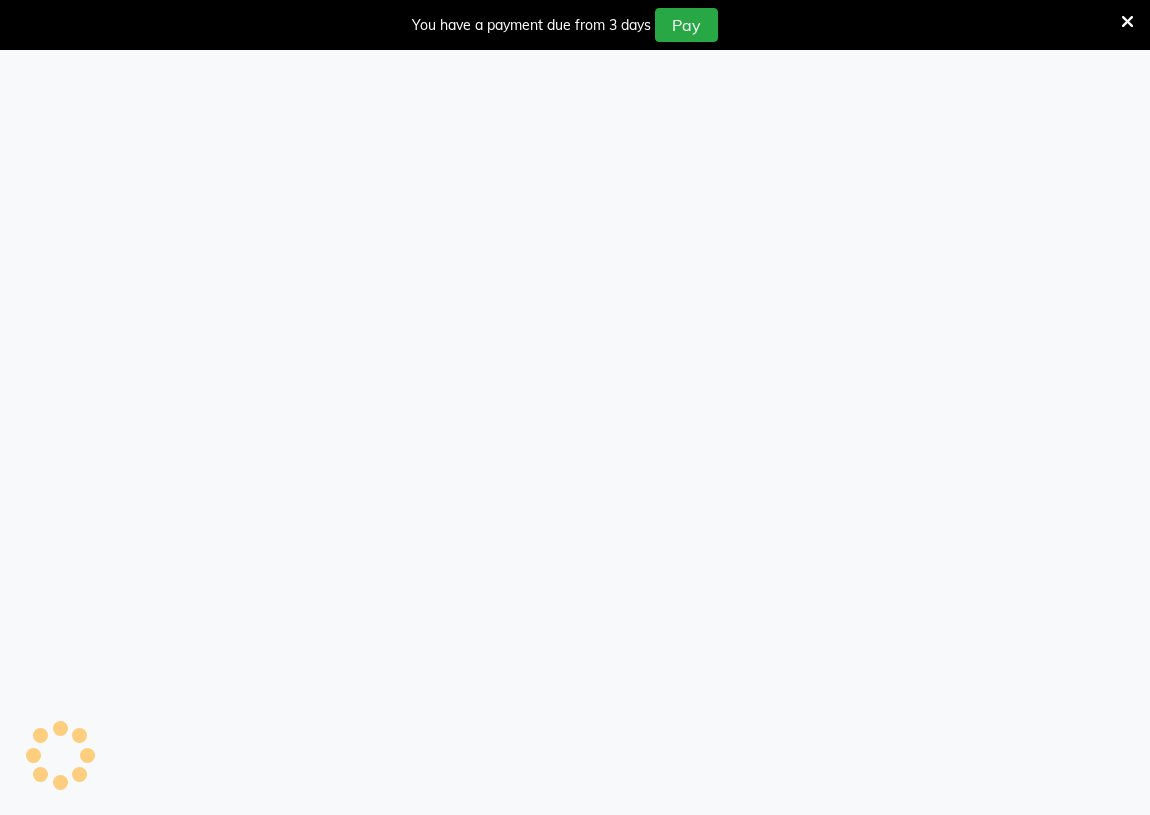 select 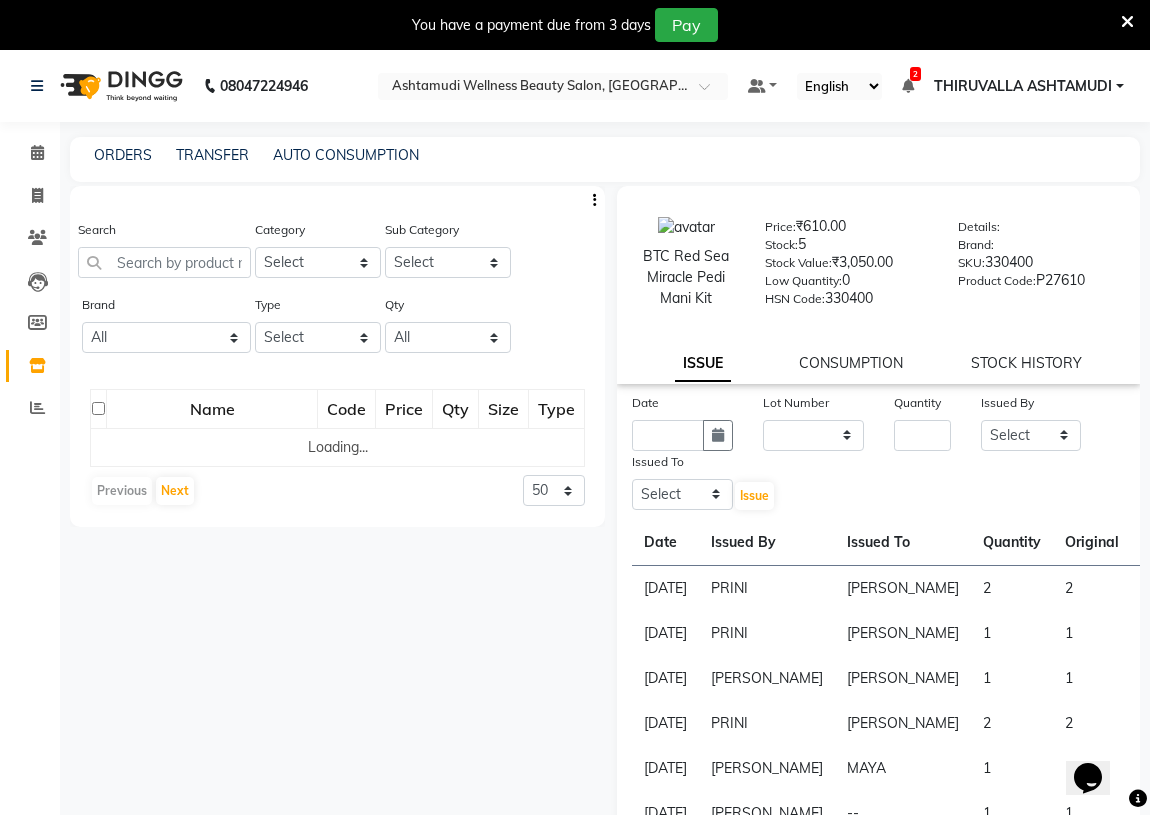 scroll, scrollTop: 0, scrollLeft: 0, axis: both 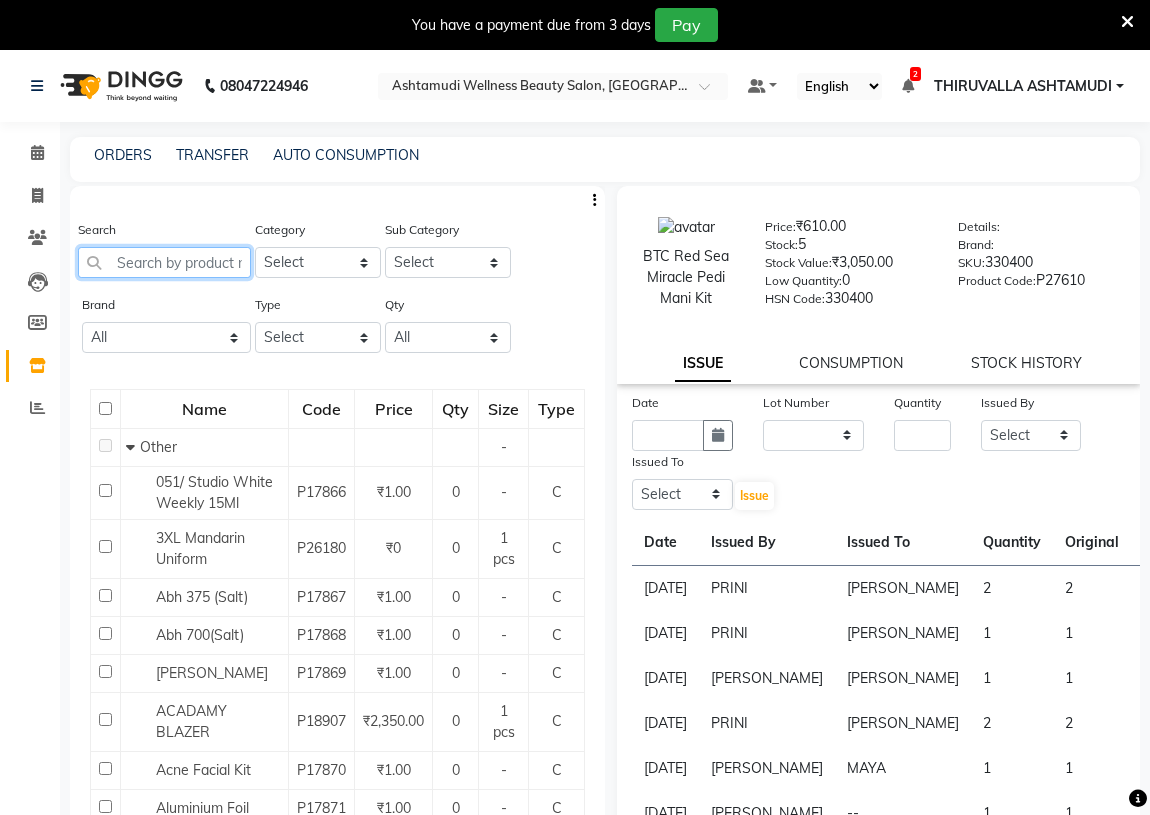 click 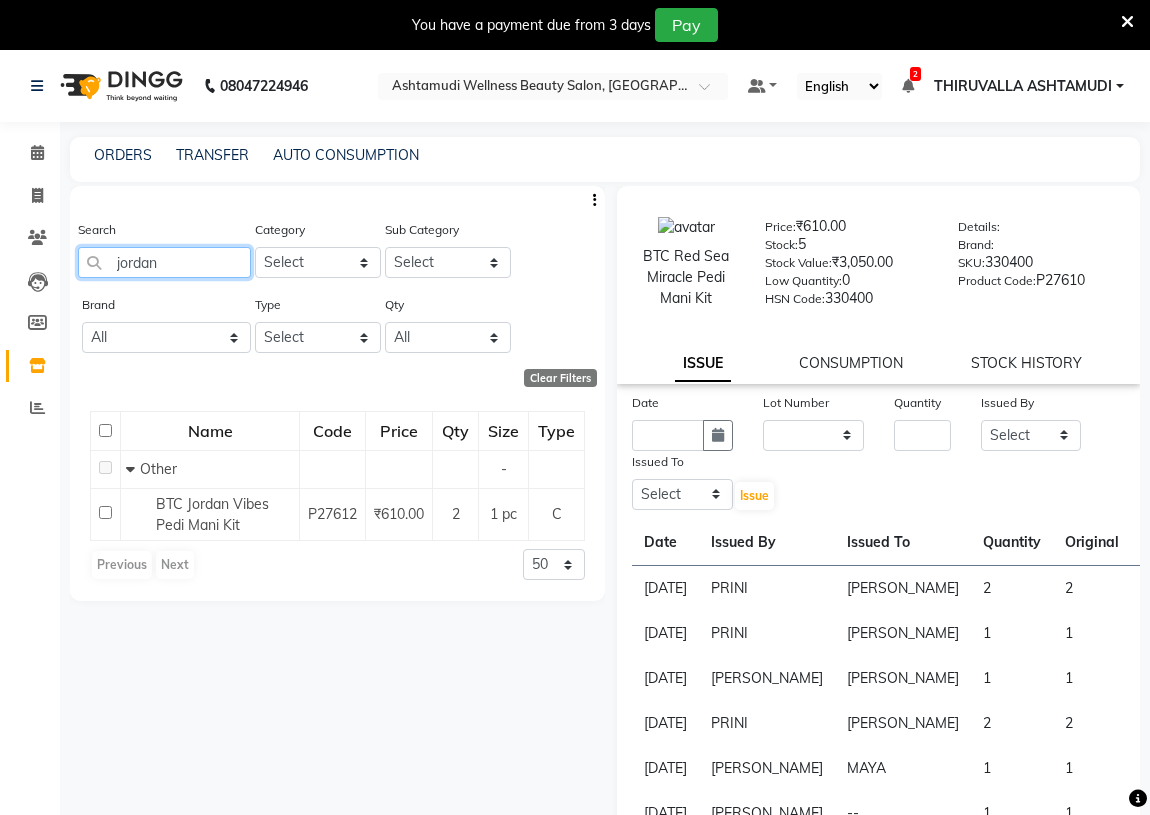 drag, startPoint x: 174, startPoint y: 269, endPoint x: 102, endPoint y: 268, distance: 72.00694 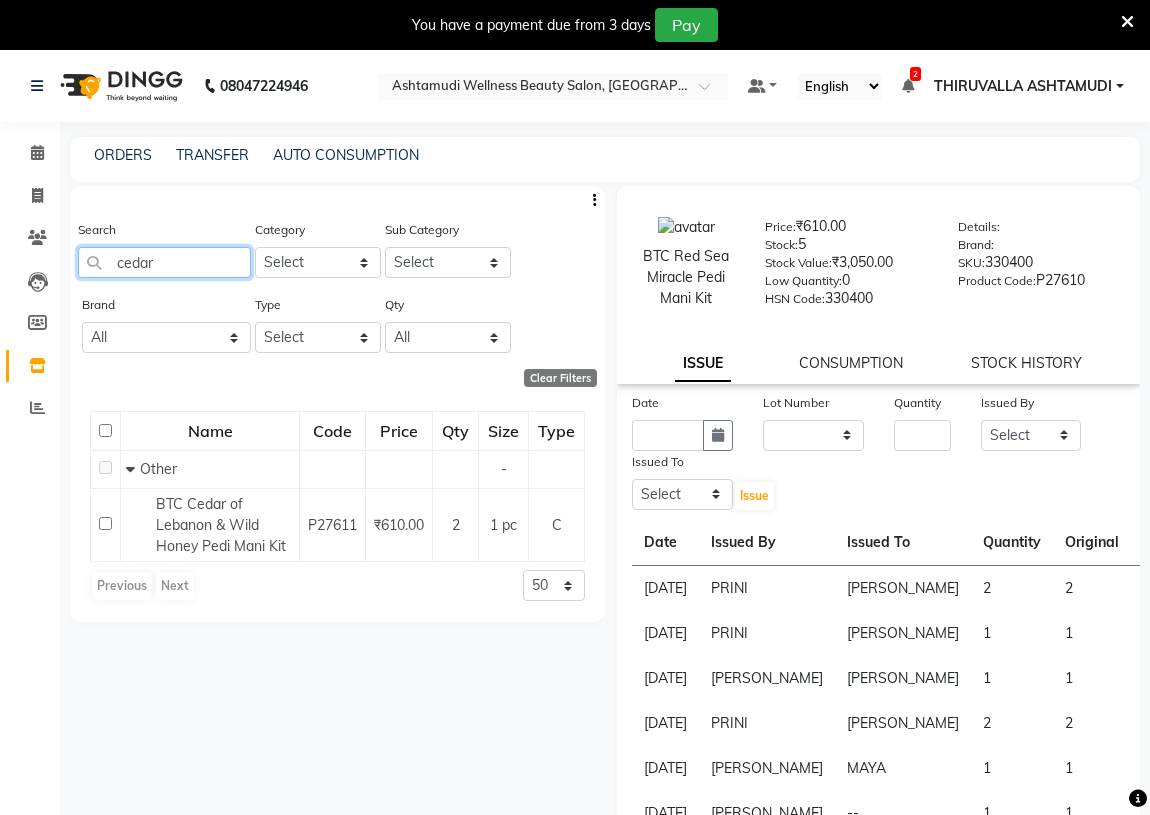 drag, startPoint x: 199, startPoint y: 264, endPoint x: 109, endPoint y: 263, distance: 90.005554 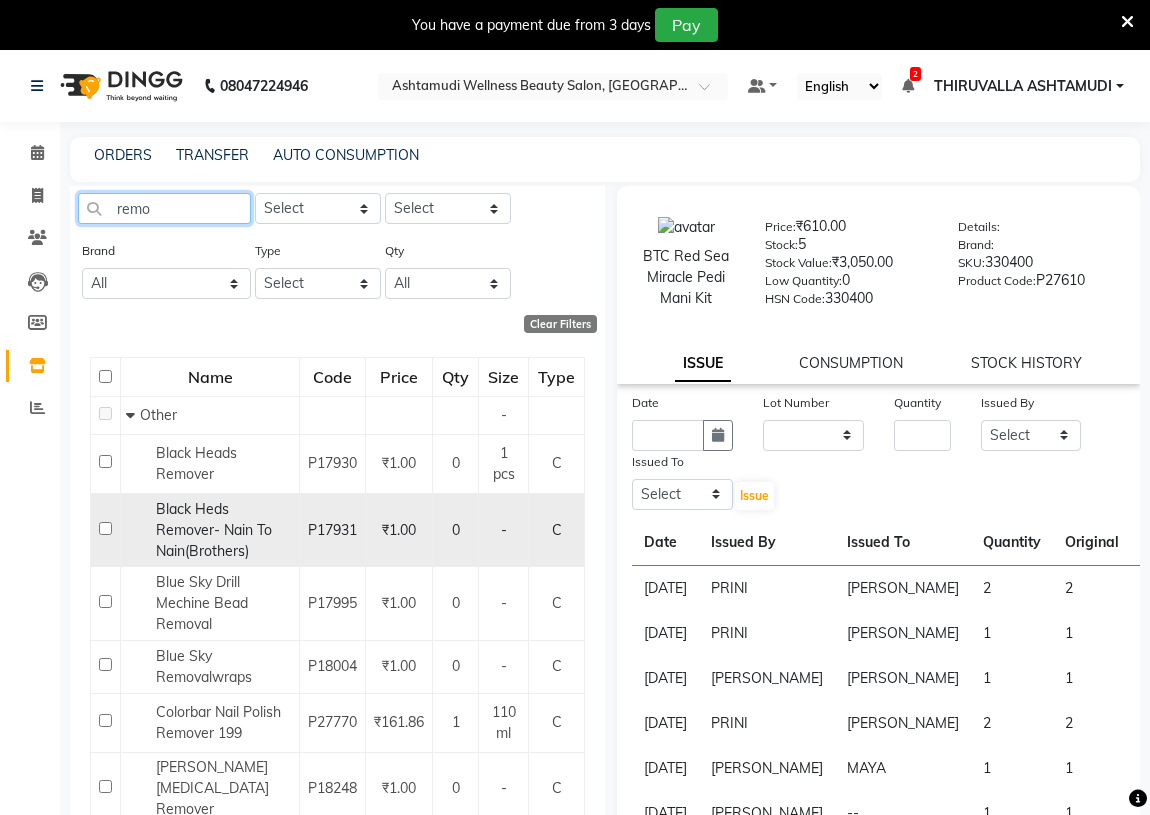 scroll, scrollTop: 0, scrollLeft: 0, axis: both 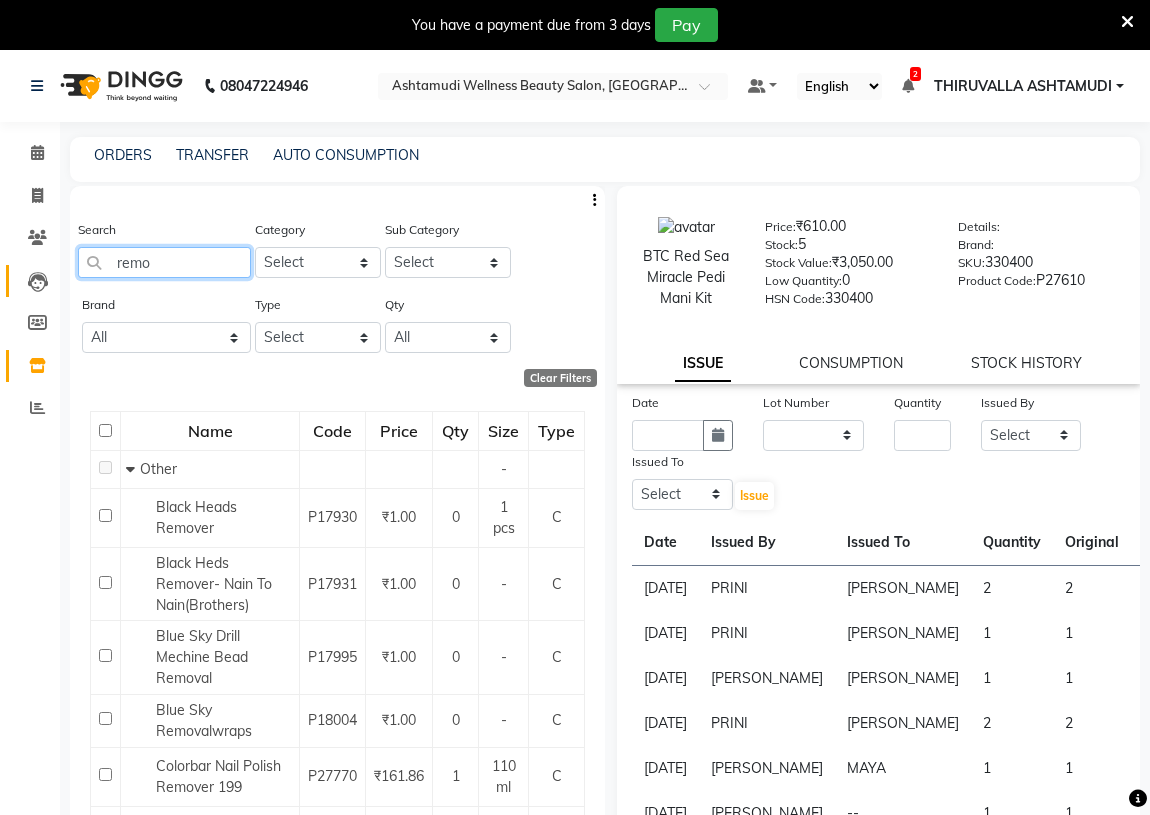 drag, startPoint x: 177, startPoint y: 278, endPoint x: 48, endPoint y: 278, distance: 129 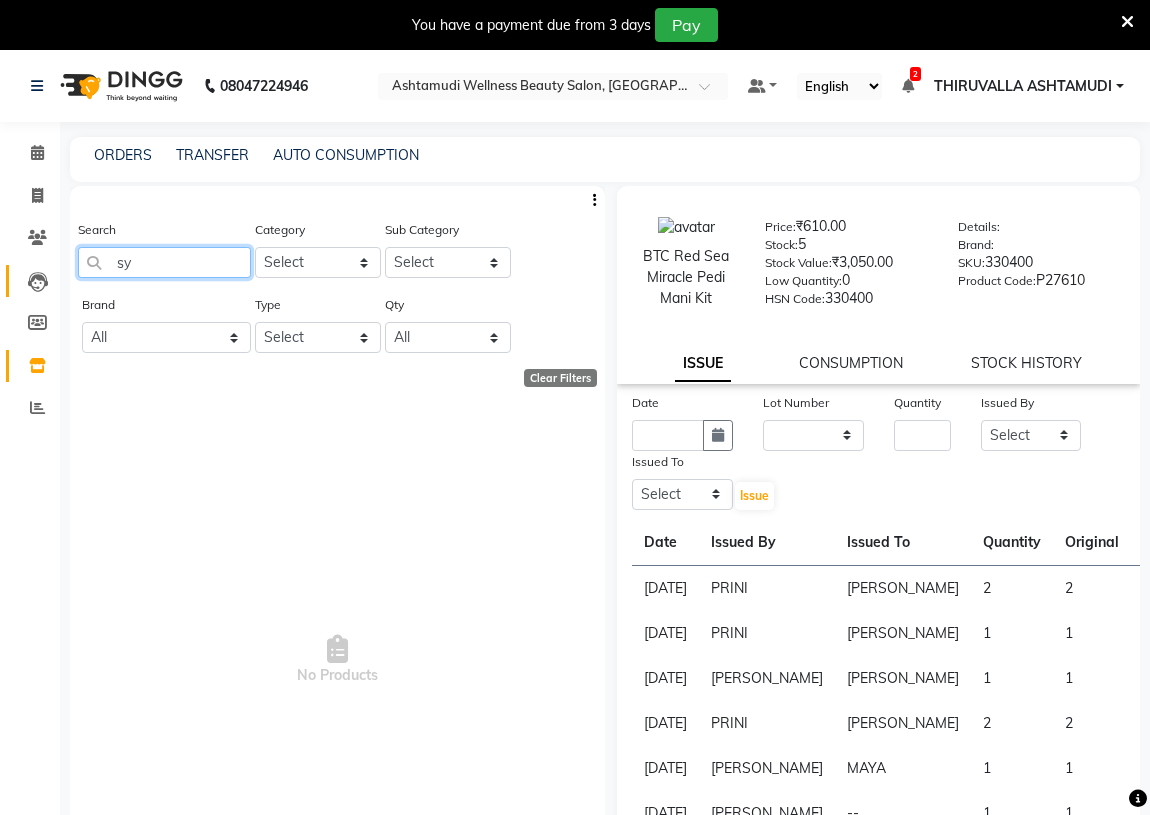 type on "s" 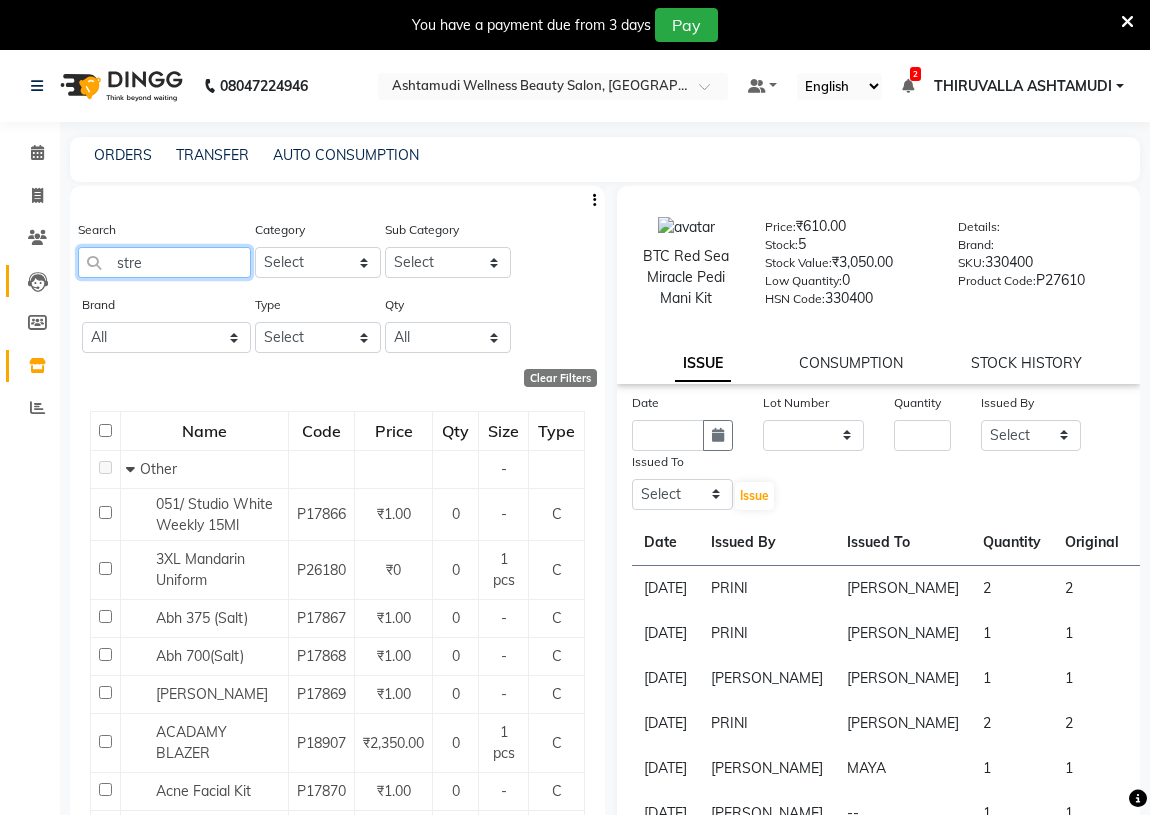 type on "strex" 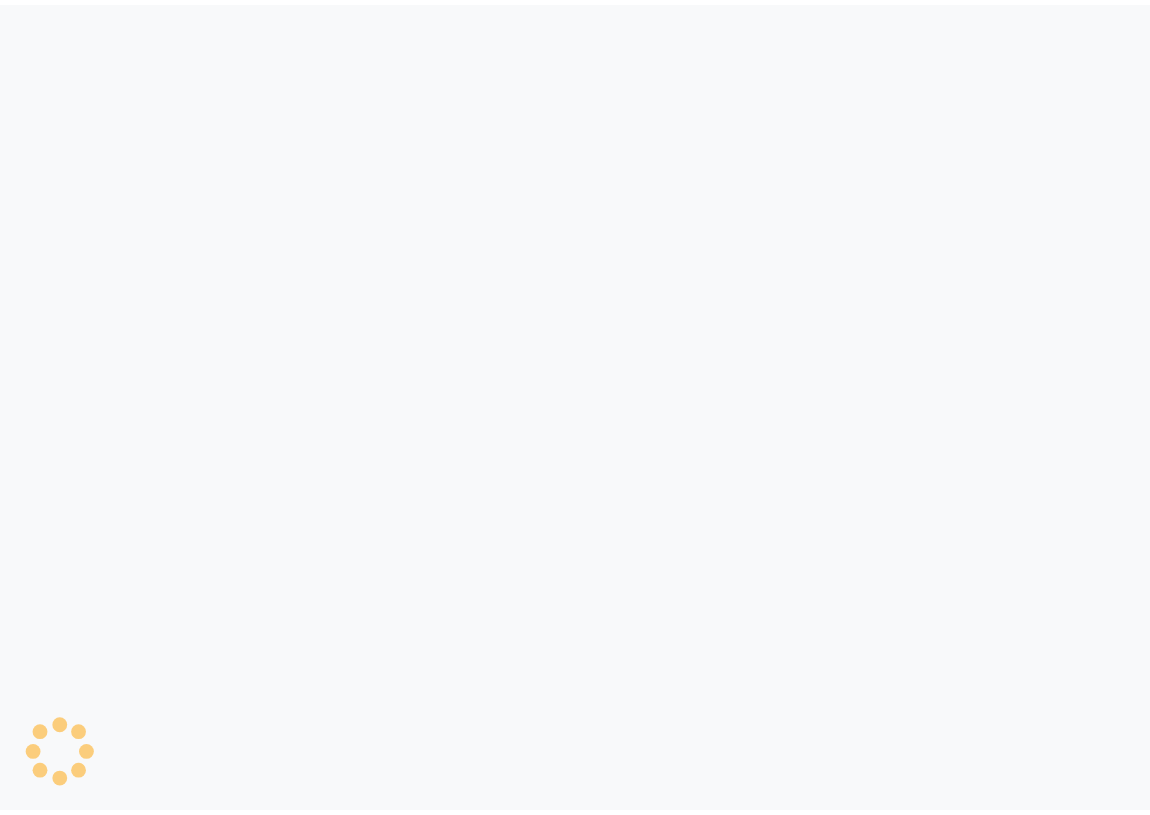 scroll, scrollTop: 0, scrollLeft: 0, axis: both 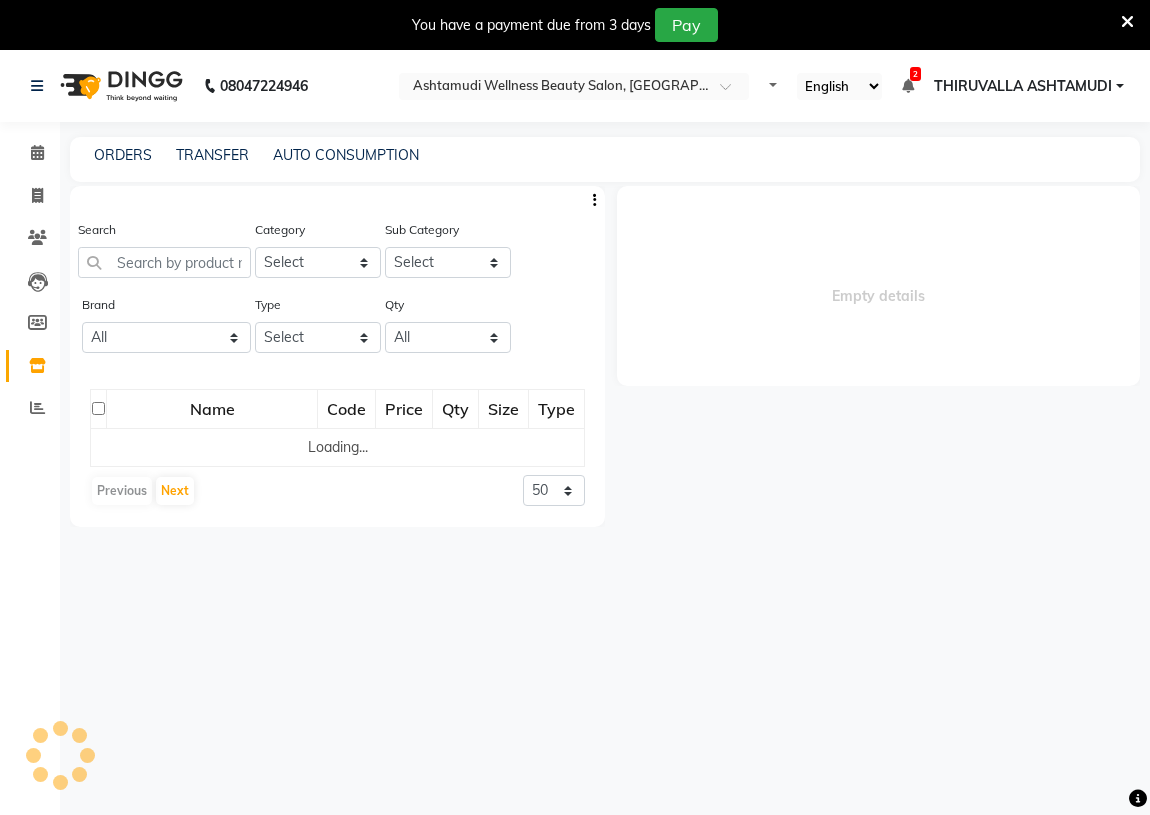 select 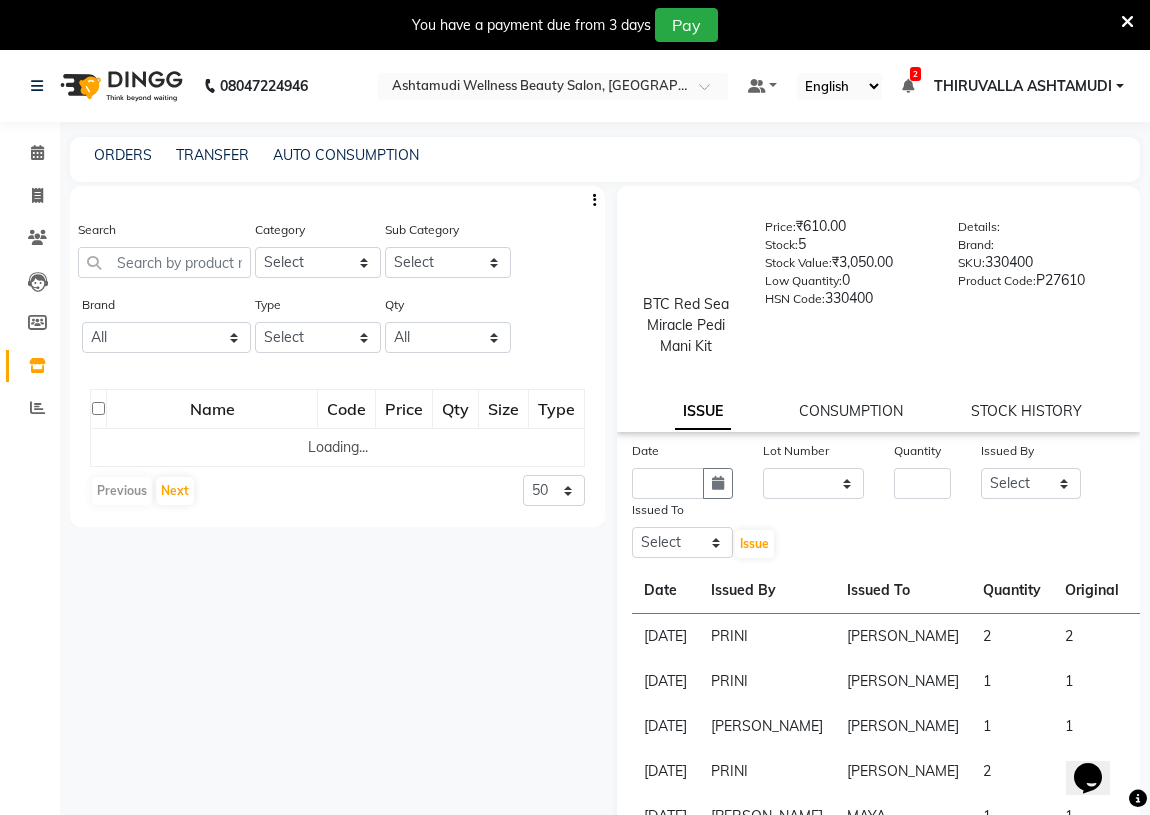 scroll, scrollTop: 0, scrollLeft: 0, axis: both 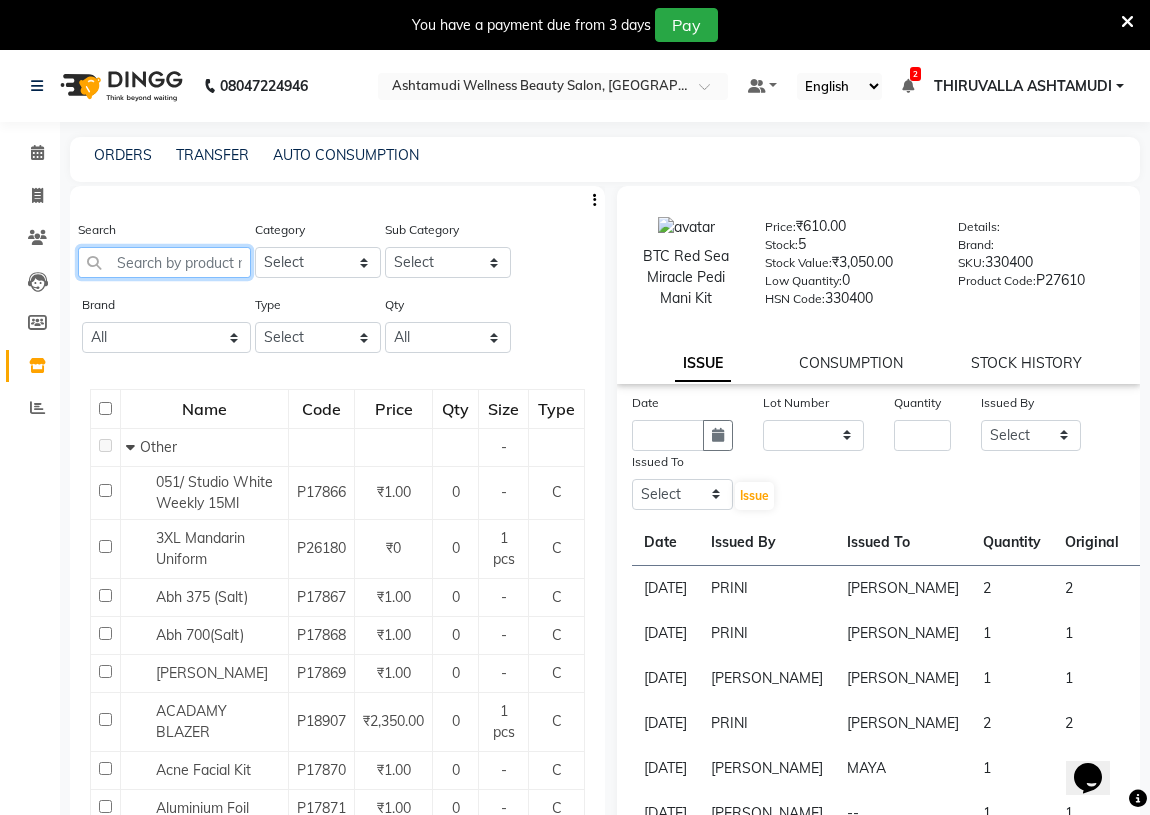 click 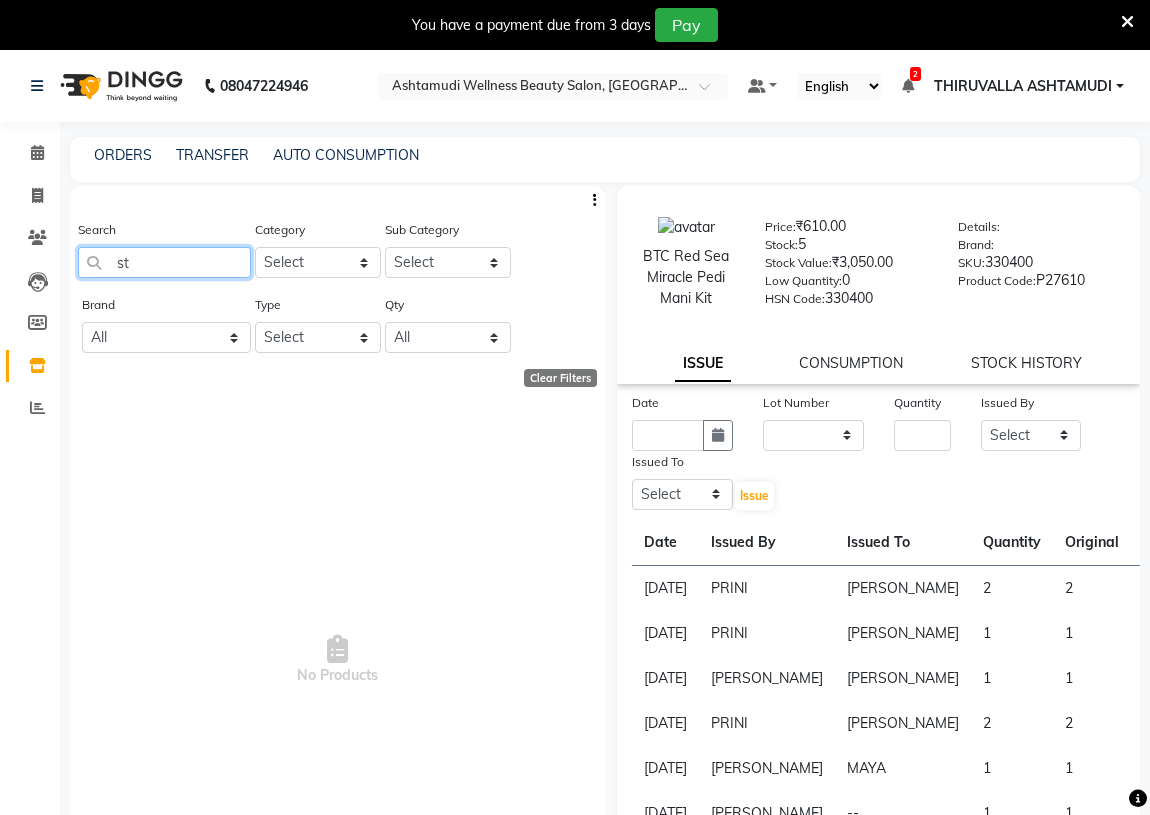 type on "s" 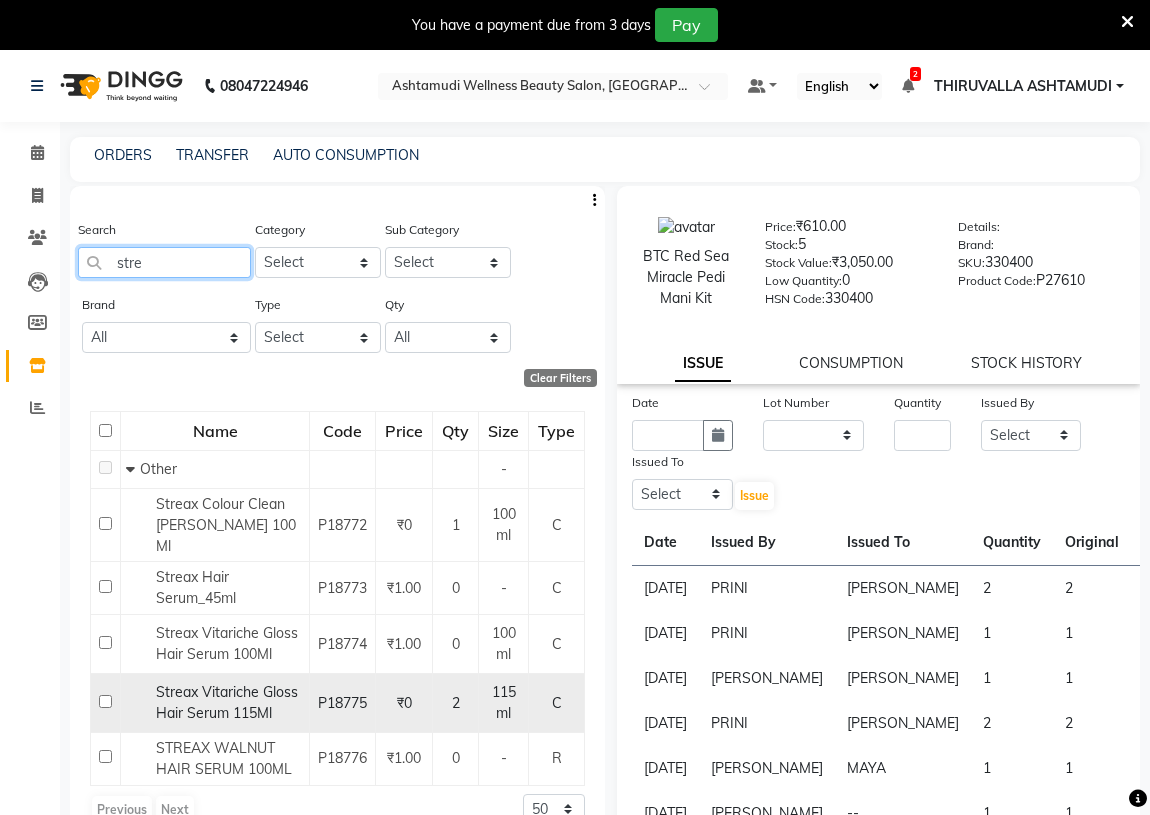 type on "stre" 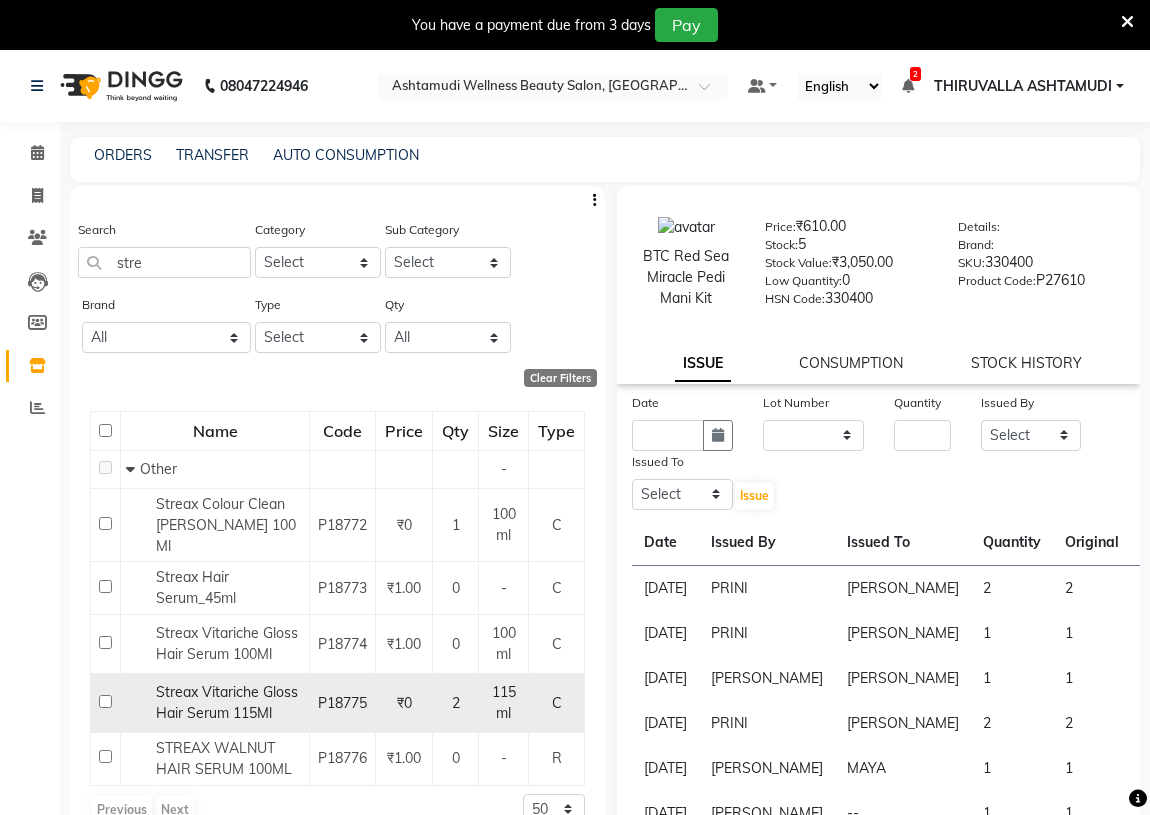 click 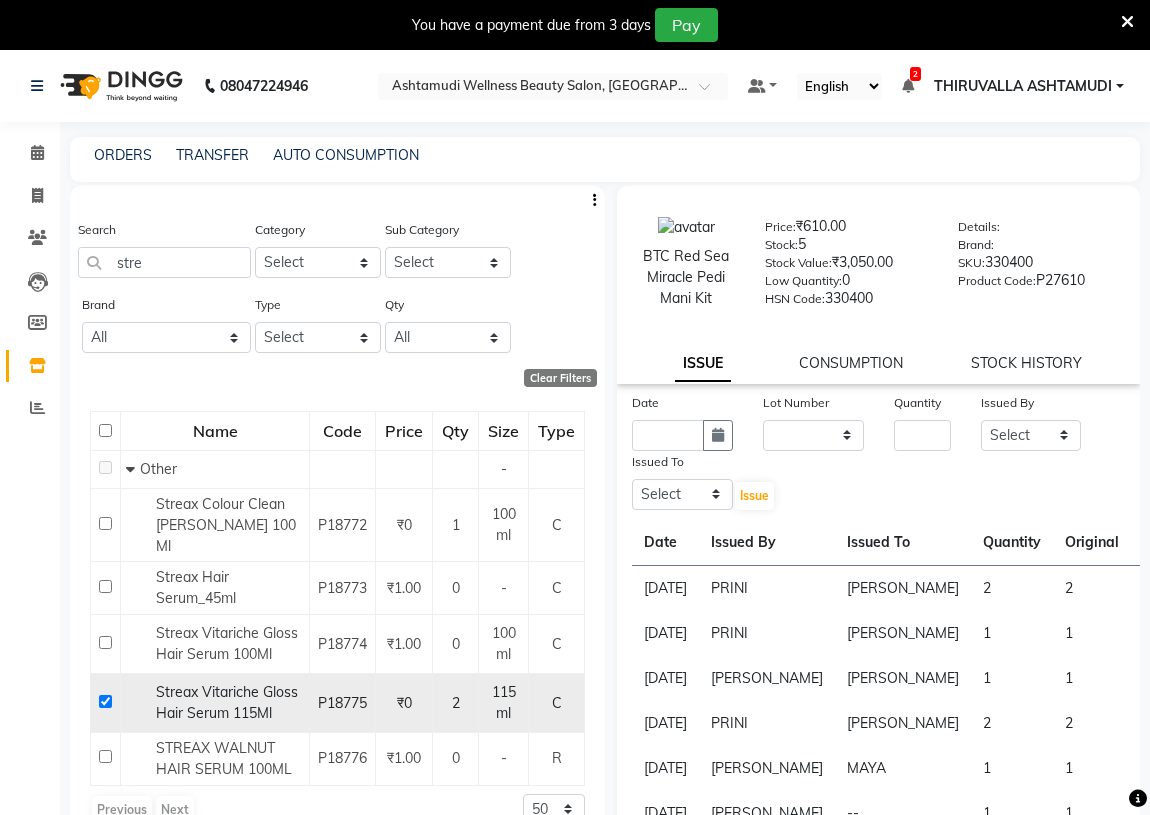 checkbox on "true" 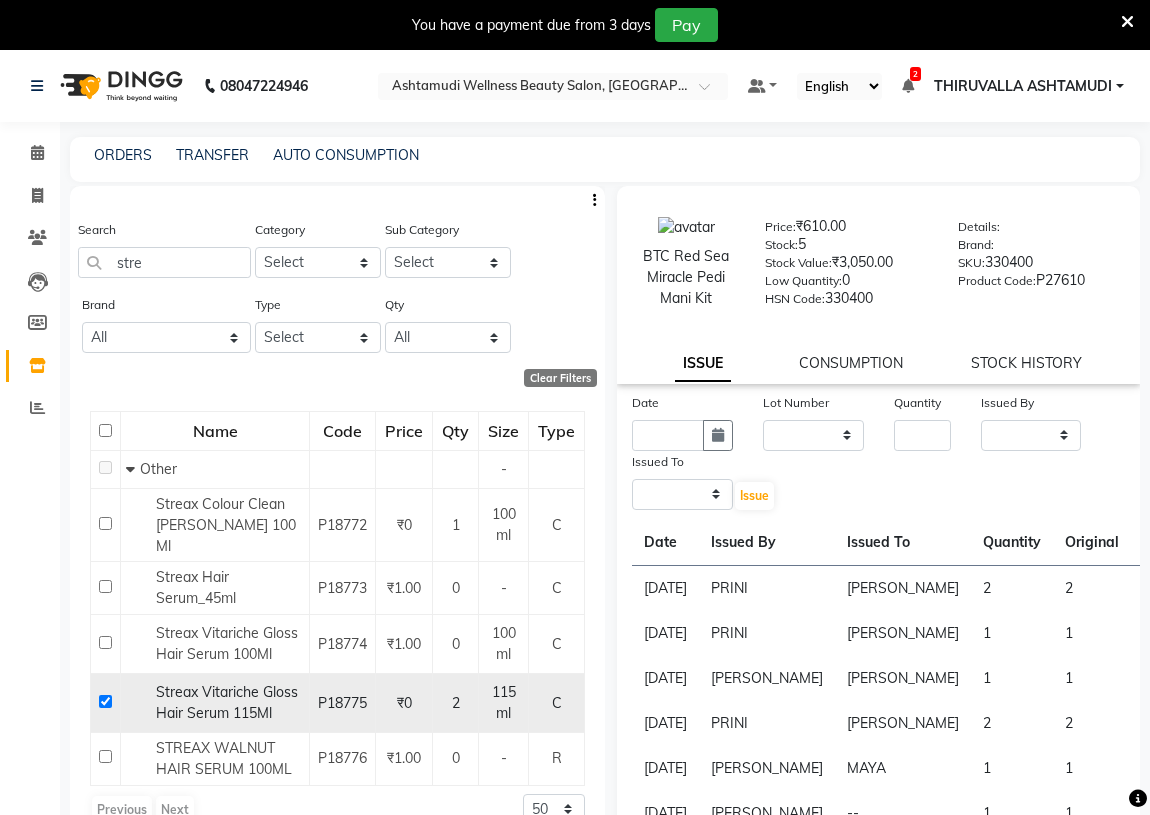 select 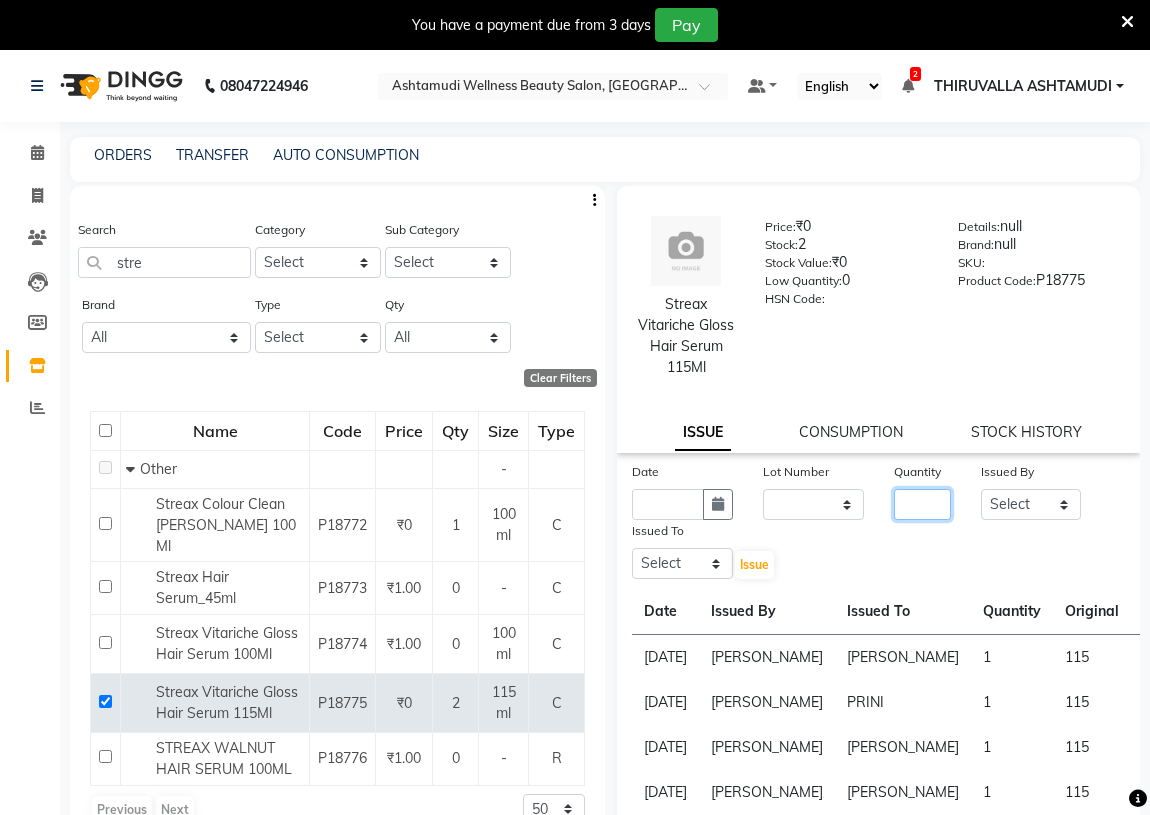 click 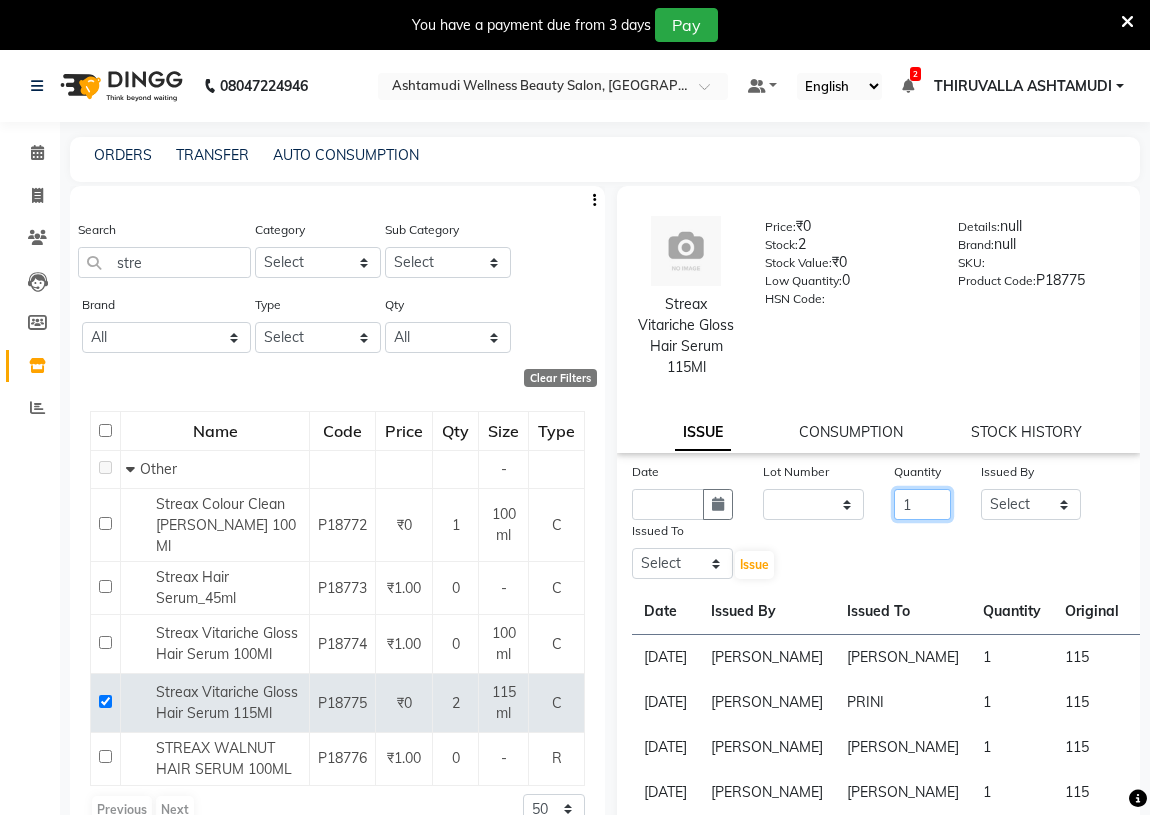 type on "1" 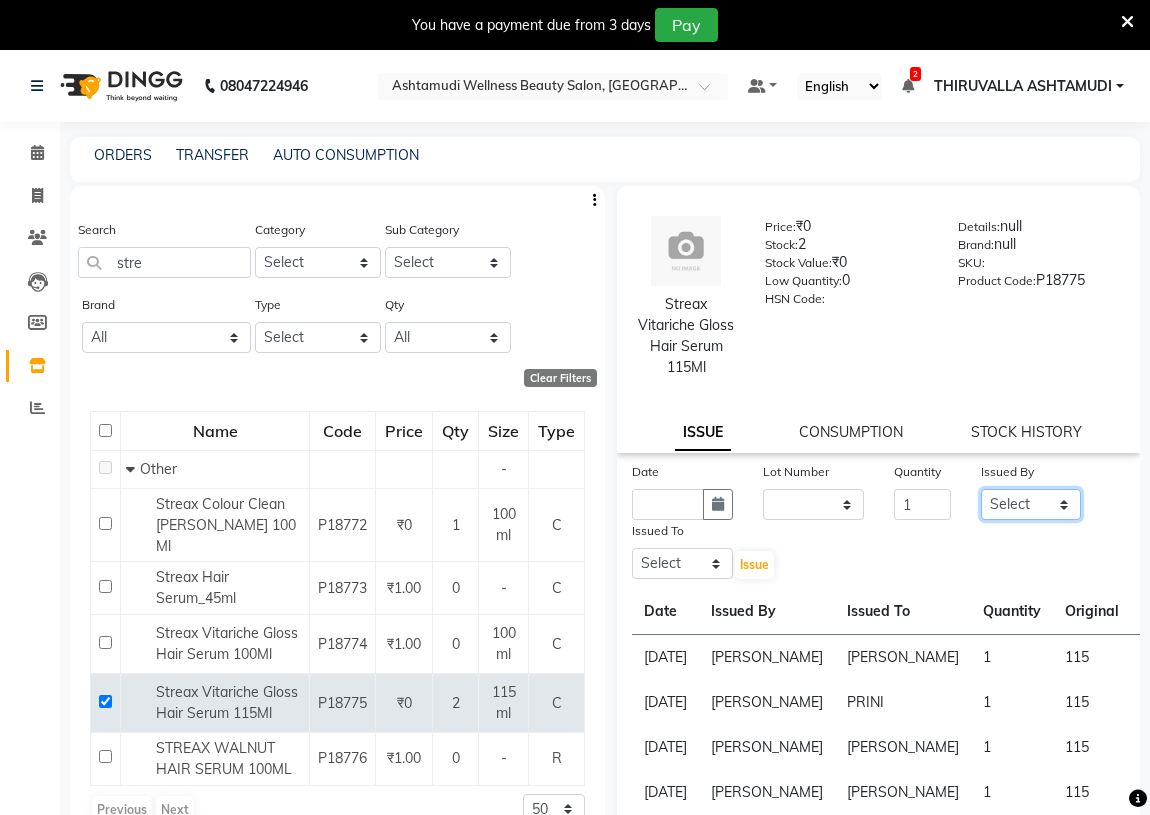 click on "Select ABHIRAMI		 ARYA Eshani GAYATHRIDEVI	K C	 JISNA KHEM MAYA MAYA Nila PRINI		 RINA RAI SHINY ABY THIRUVALLA ASHTAMUDI" 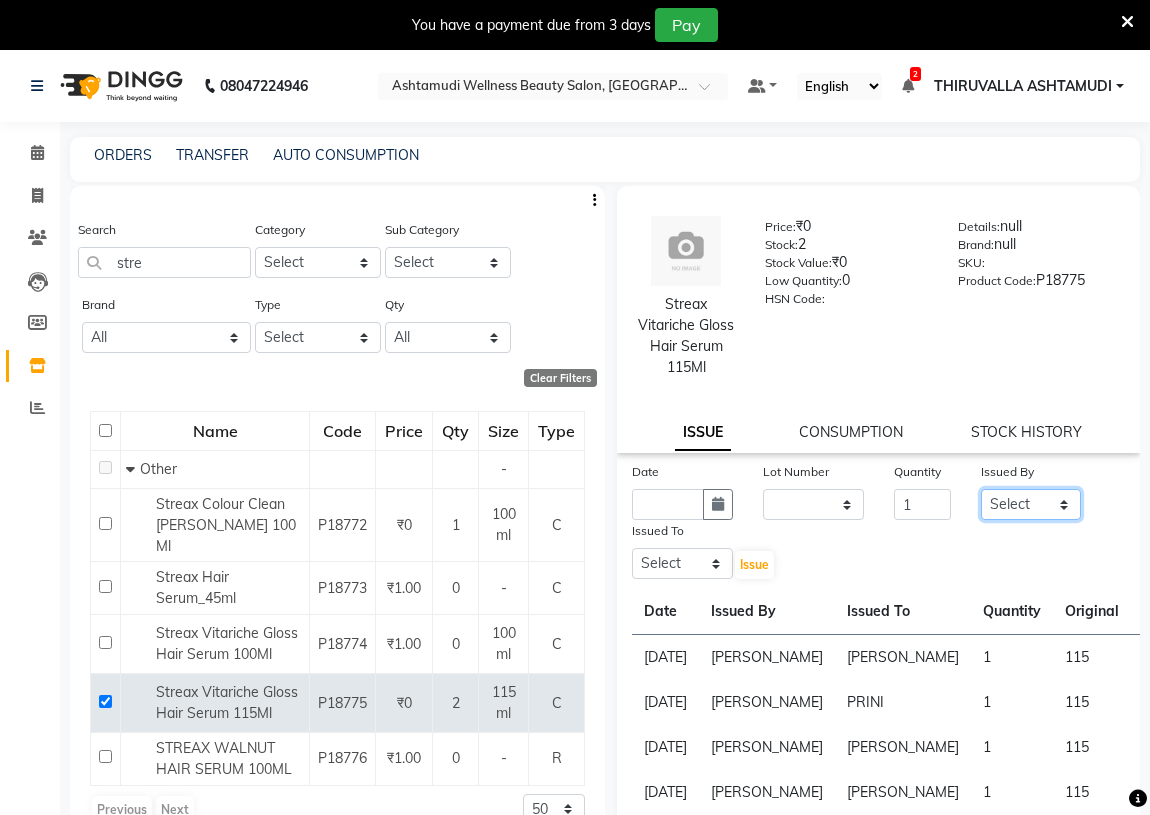 select on "75196" 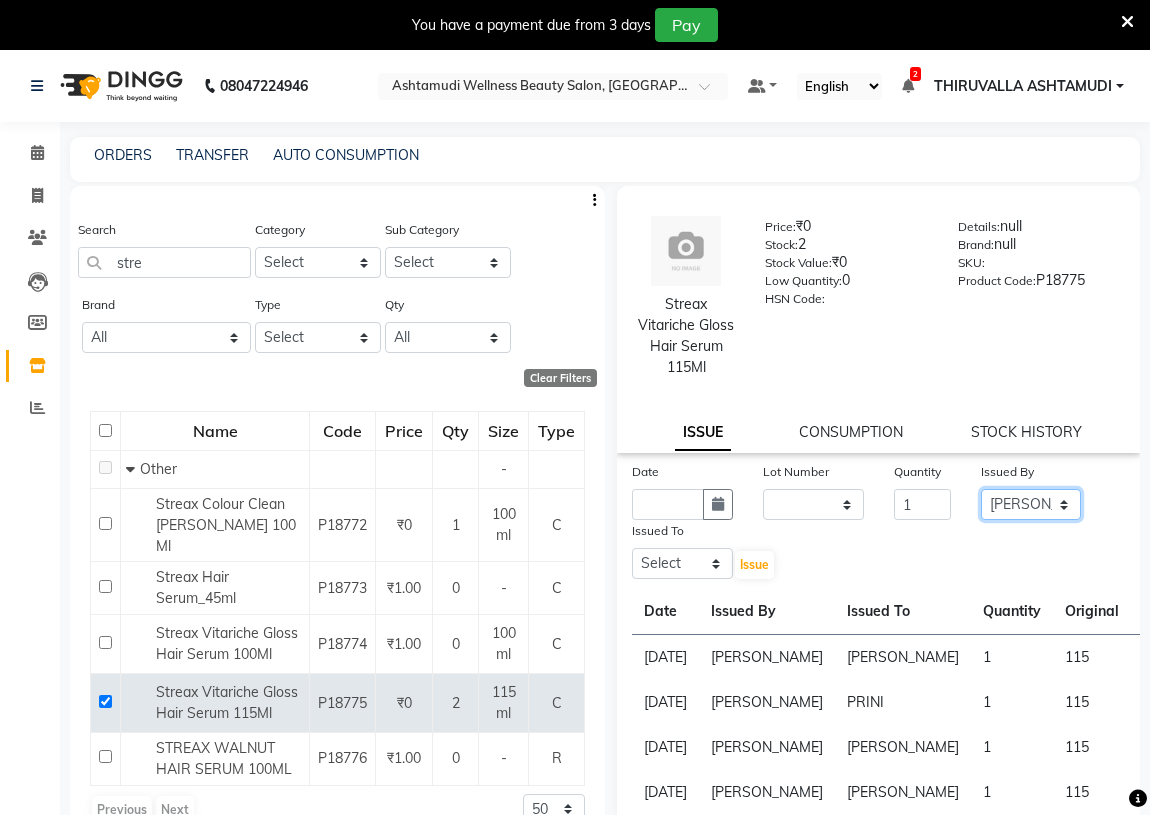 click on "Select ABHIRAMI		 ARYA Eshani GAYATHRIDEVI	K C	 JISNA KHEM MAYA MAYA Nila PRINI		 RINA RAI SHINY ABY THIRUVALLA ASHTAMUDI" 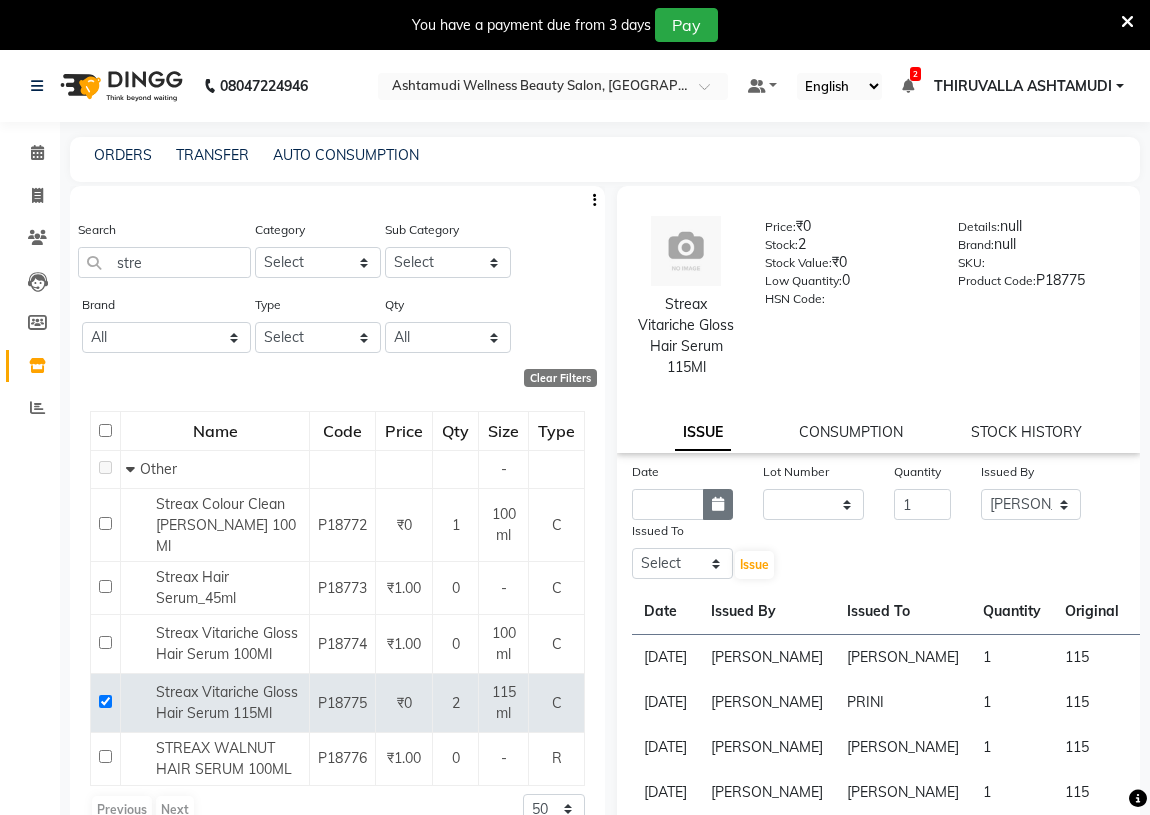 click 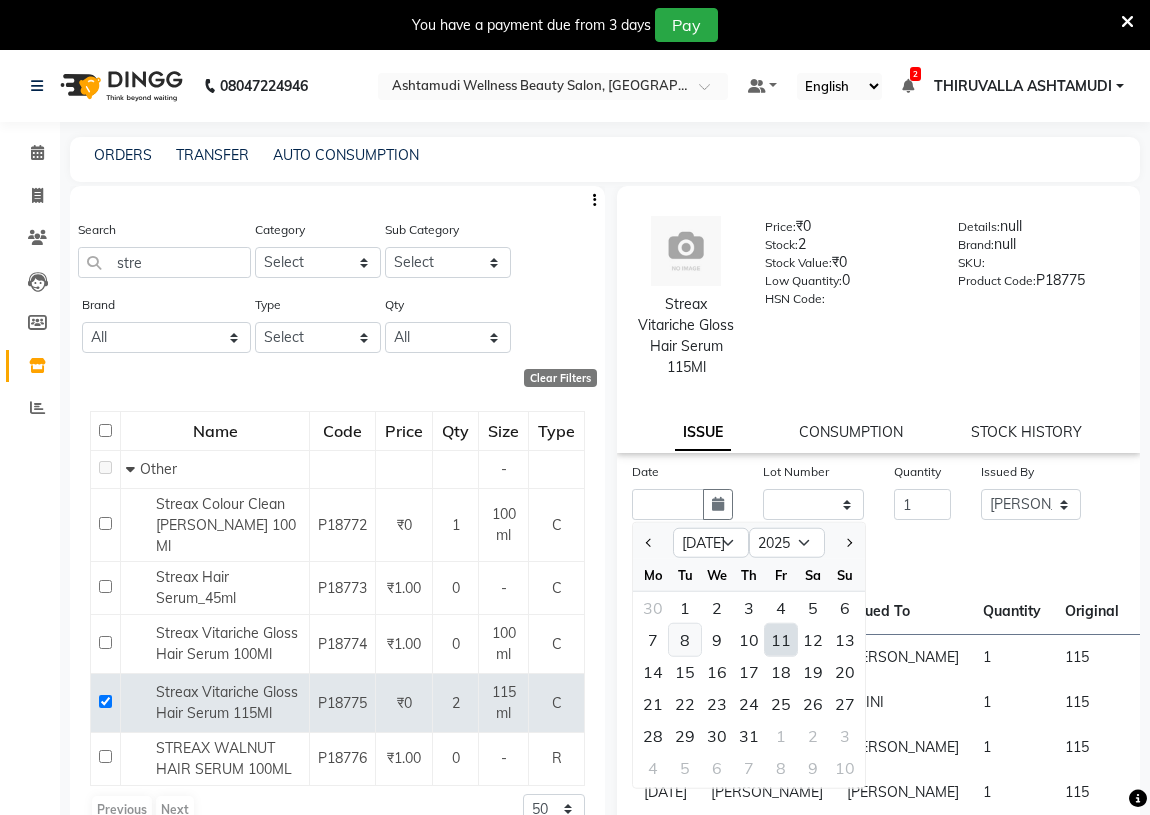 click on "8" 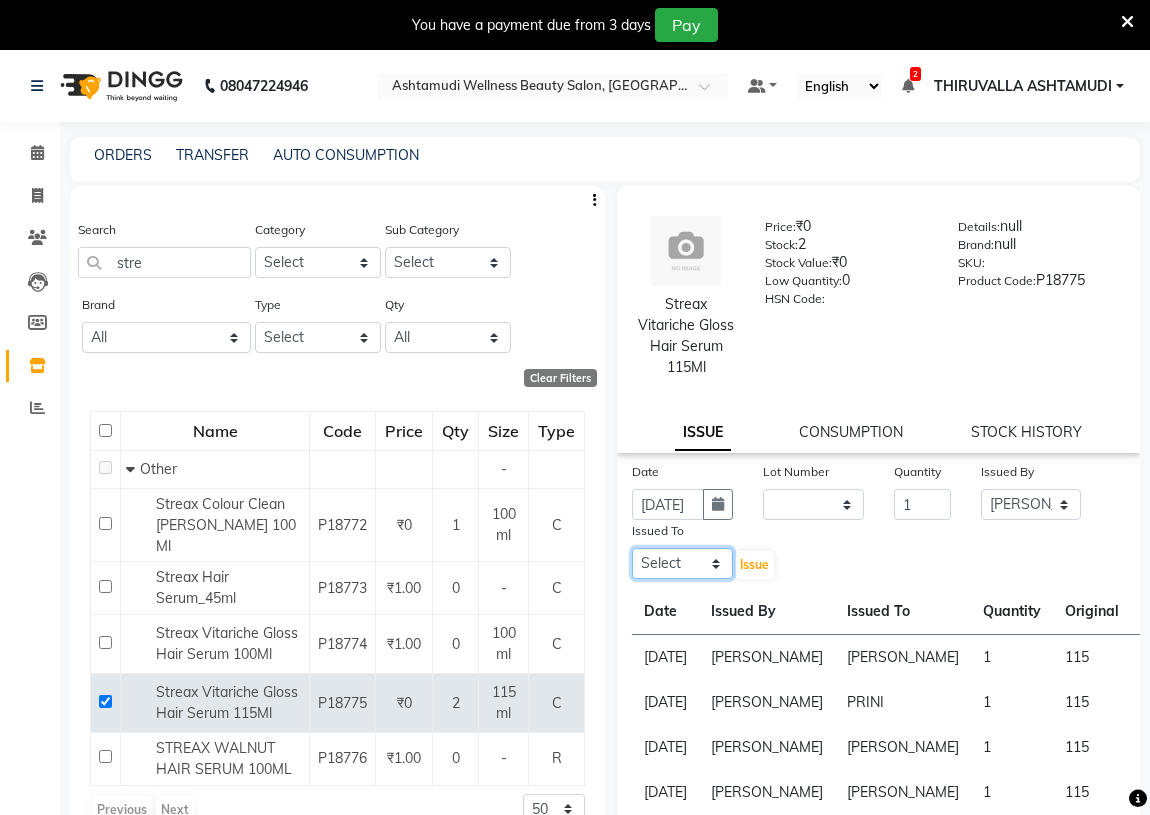 click on "Select ABHIRAMI		 ARYA Eshani GAYATHRIDEVI	K C	 JISNA KHEM MAYA MAYA Nila PRINI		 RINA RAI SHINY ABY THIRUVALLA ASHTAMUDI" 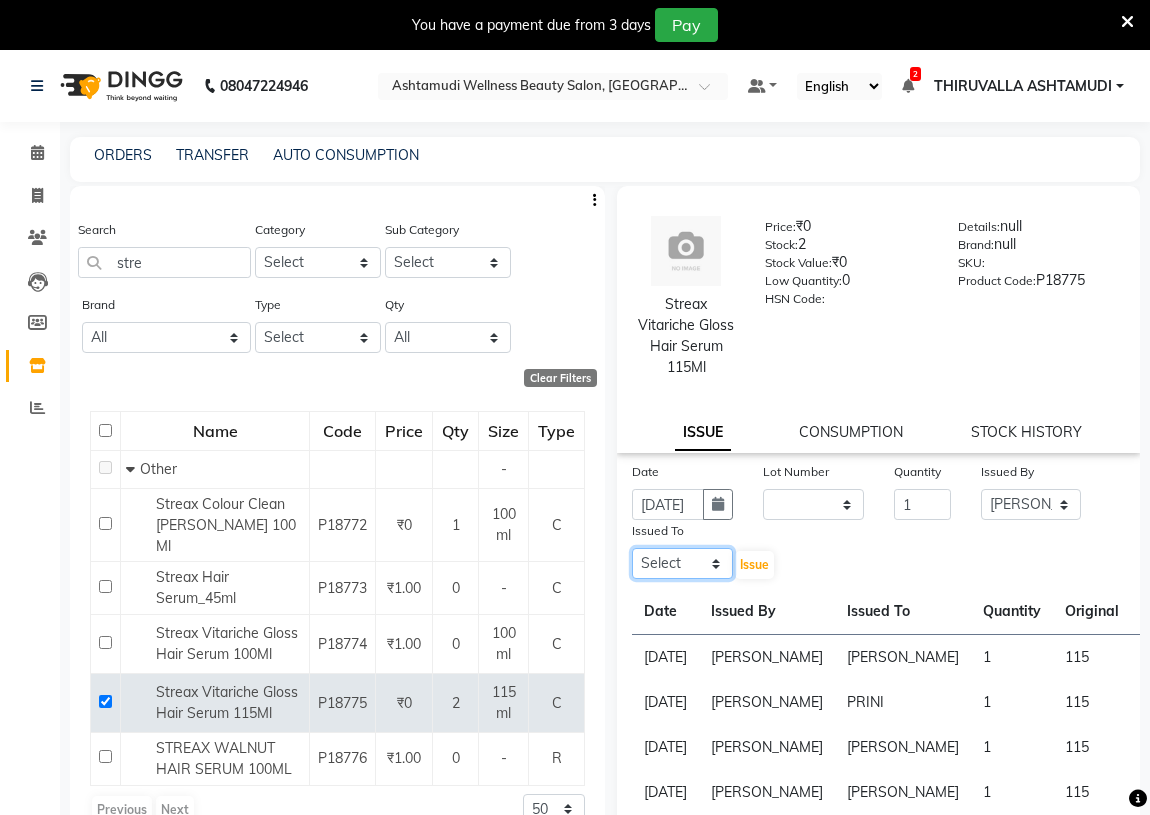 select on "26995" 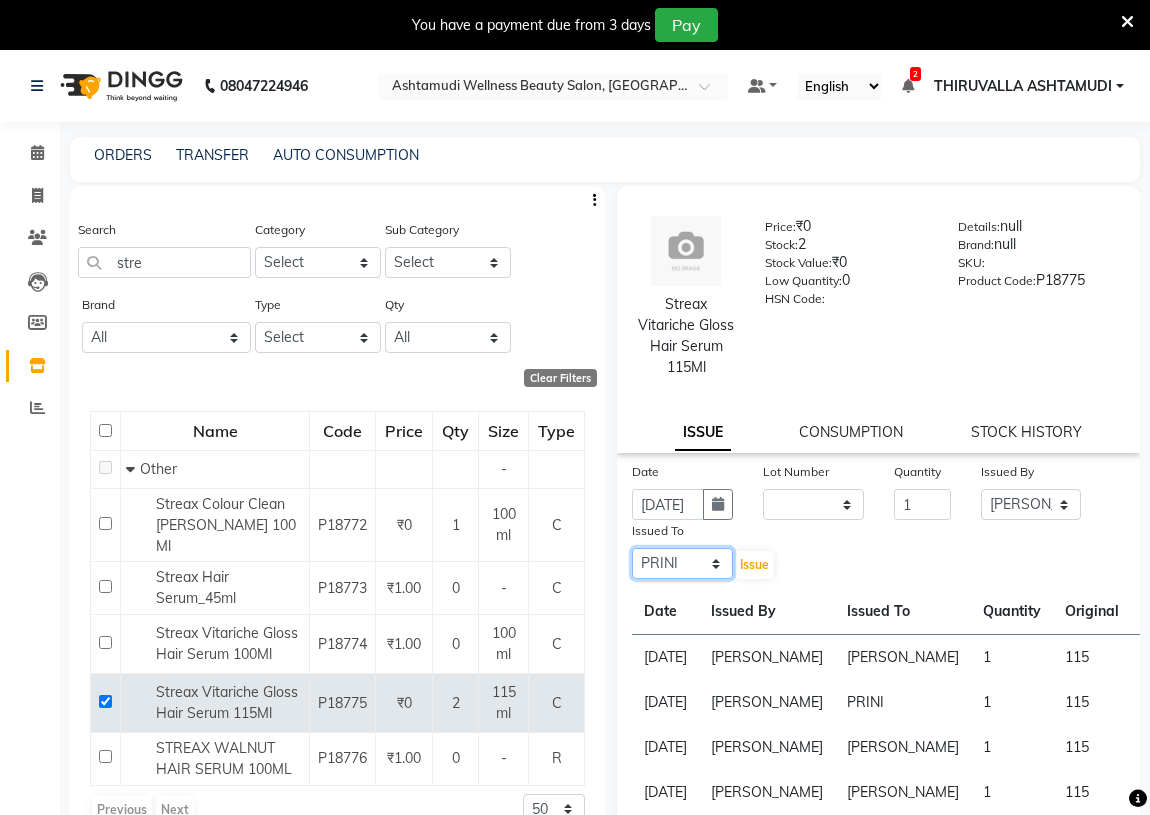click on "Select ABHIRAMI		 ARYA Eshani GAYATHRIDEVI	K C	 JISNA KHEM MAYA MAYA Nila PRINI		 RINA RAI SHINY ABY THIRUVALLA ASHTAMUDI" 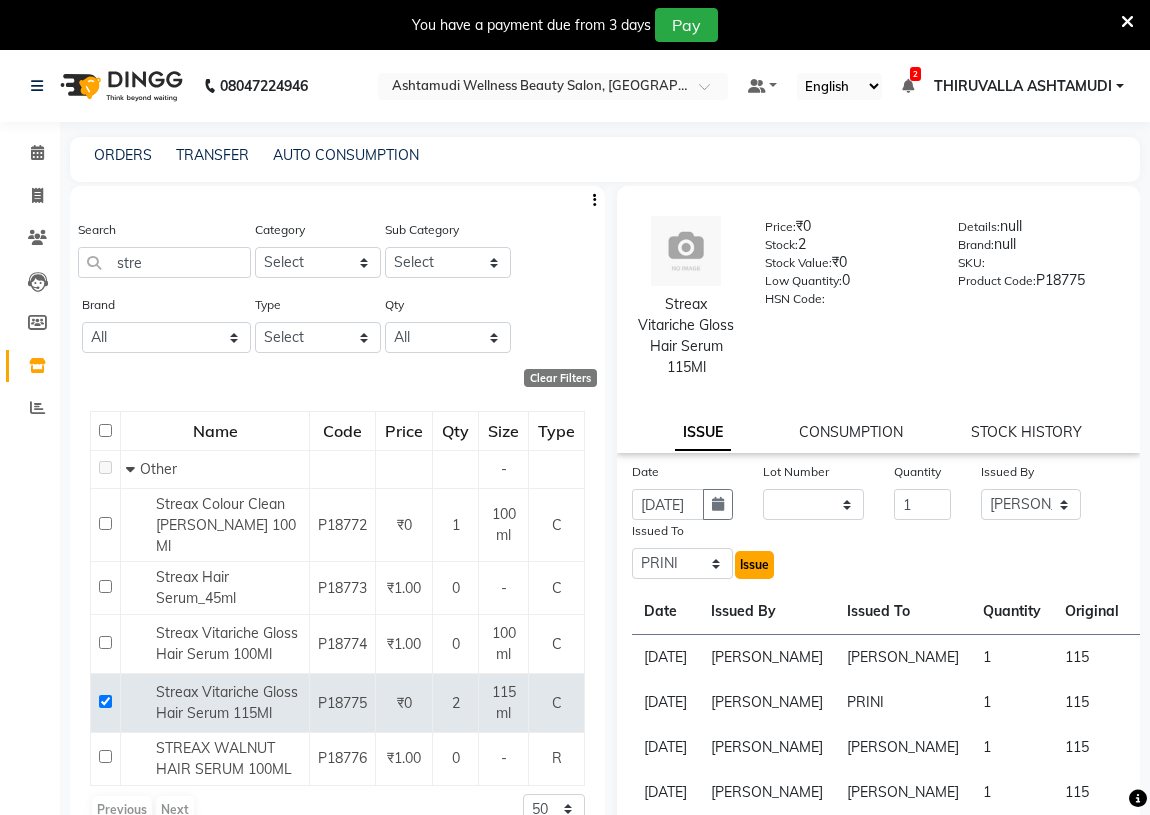 click on "Issue" 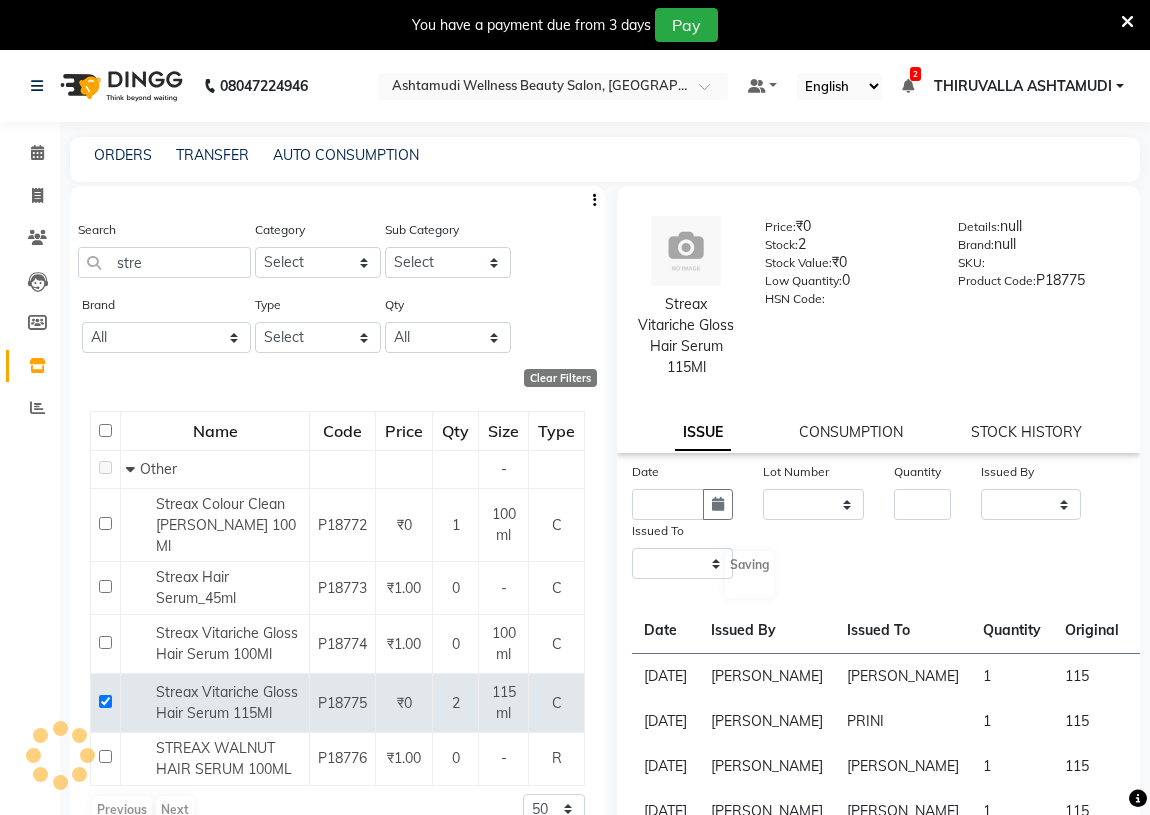 select 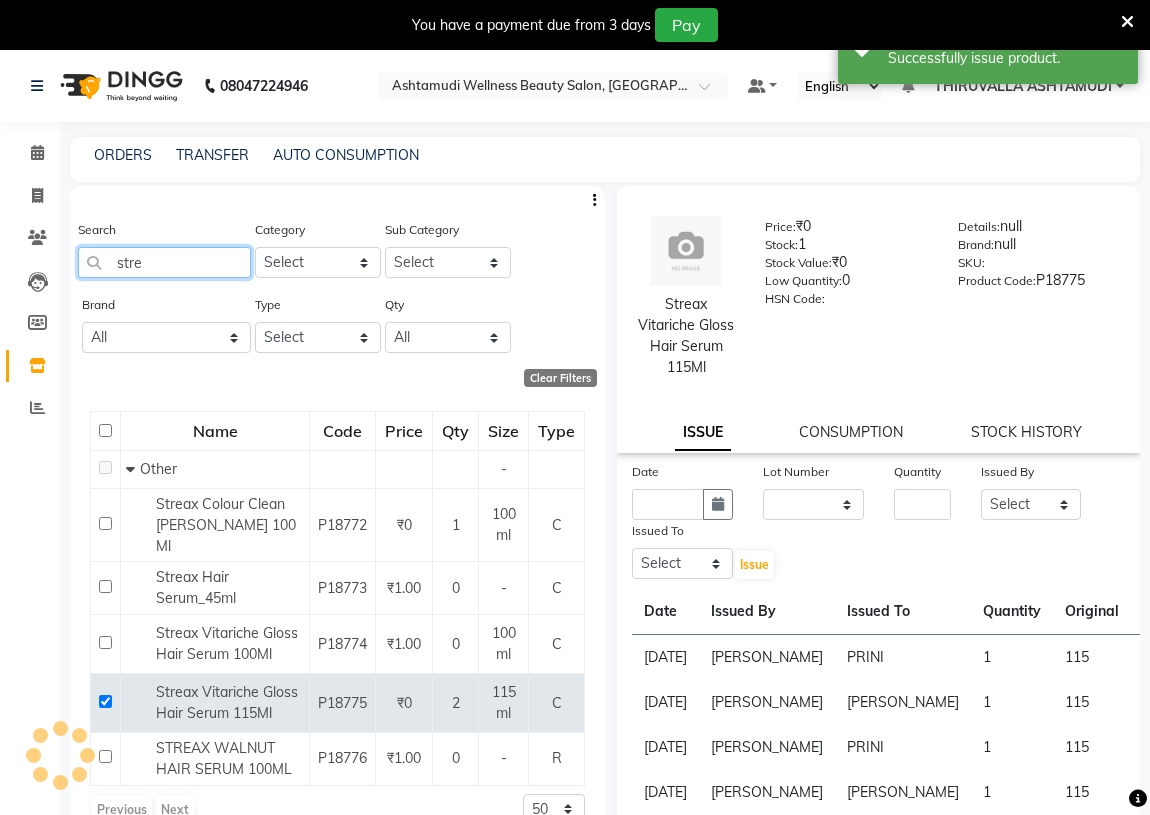 click on "stre" 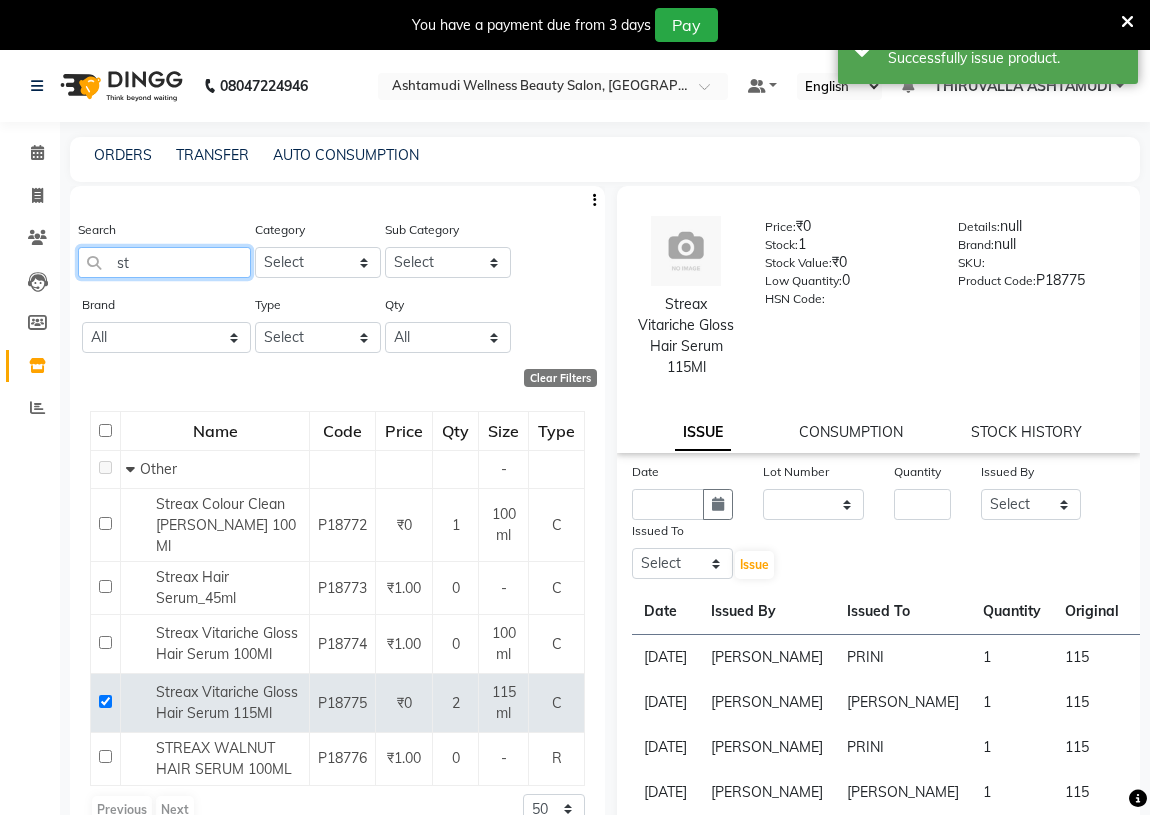 type on "s" 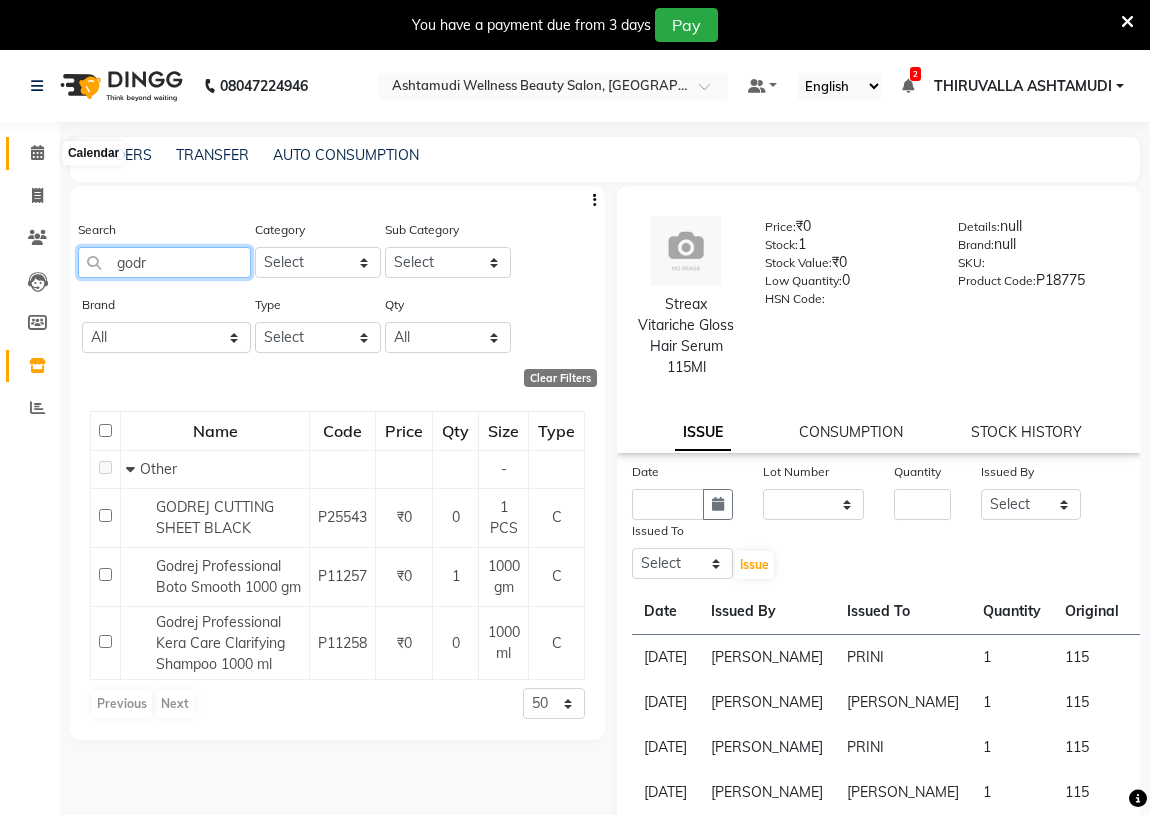 type on "godr" 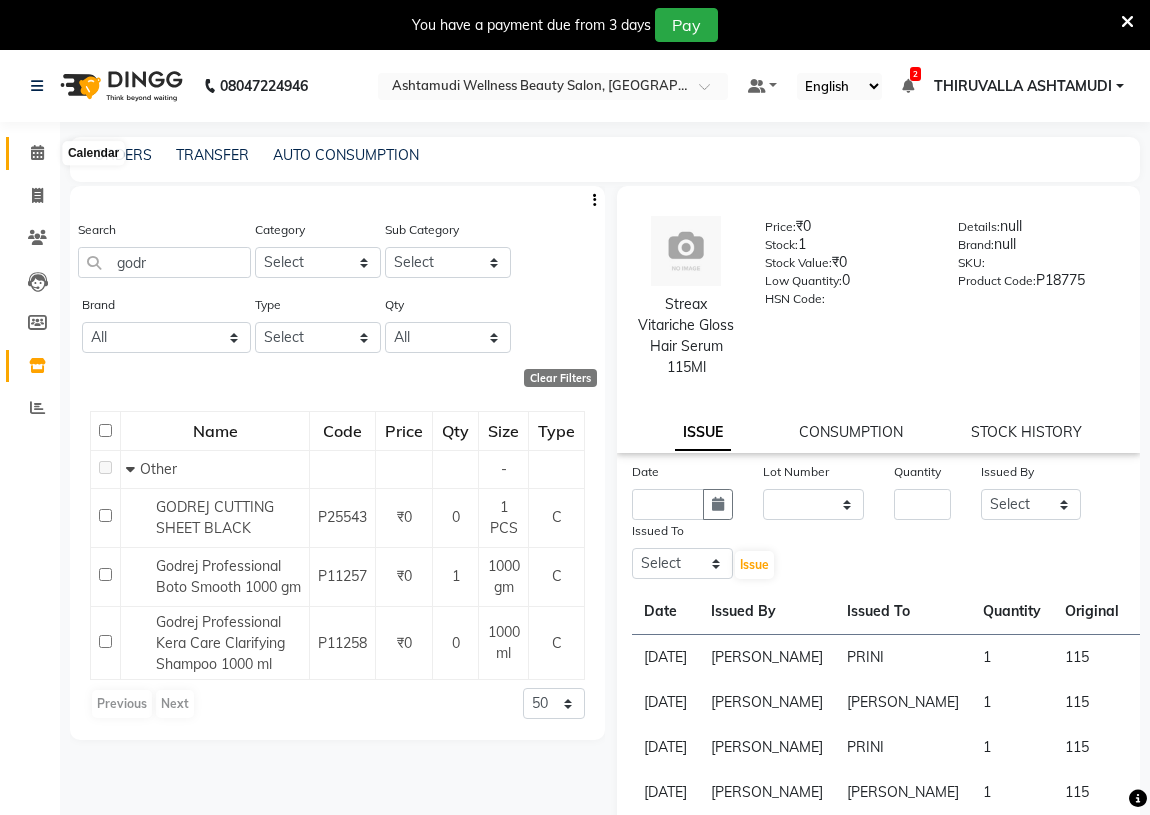 click 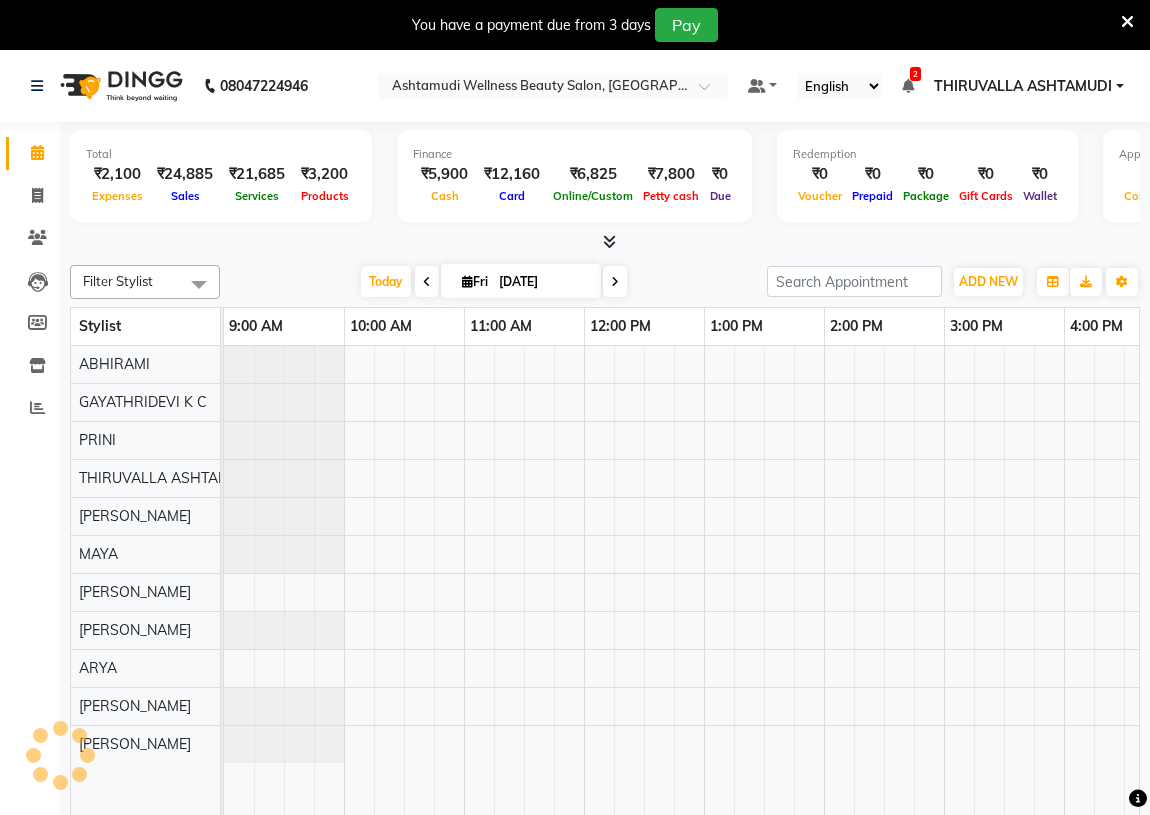 scroll, scrollTop: 0, scrollLeft: 764, axis: horizontal 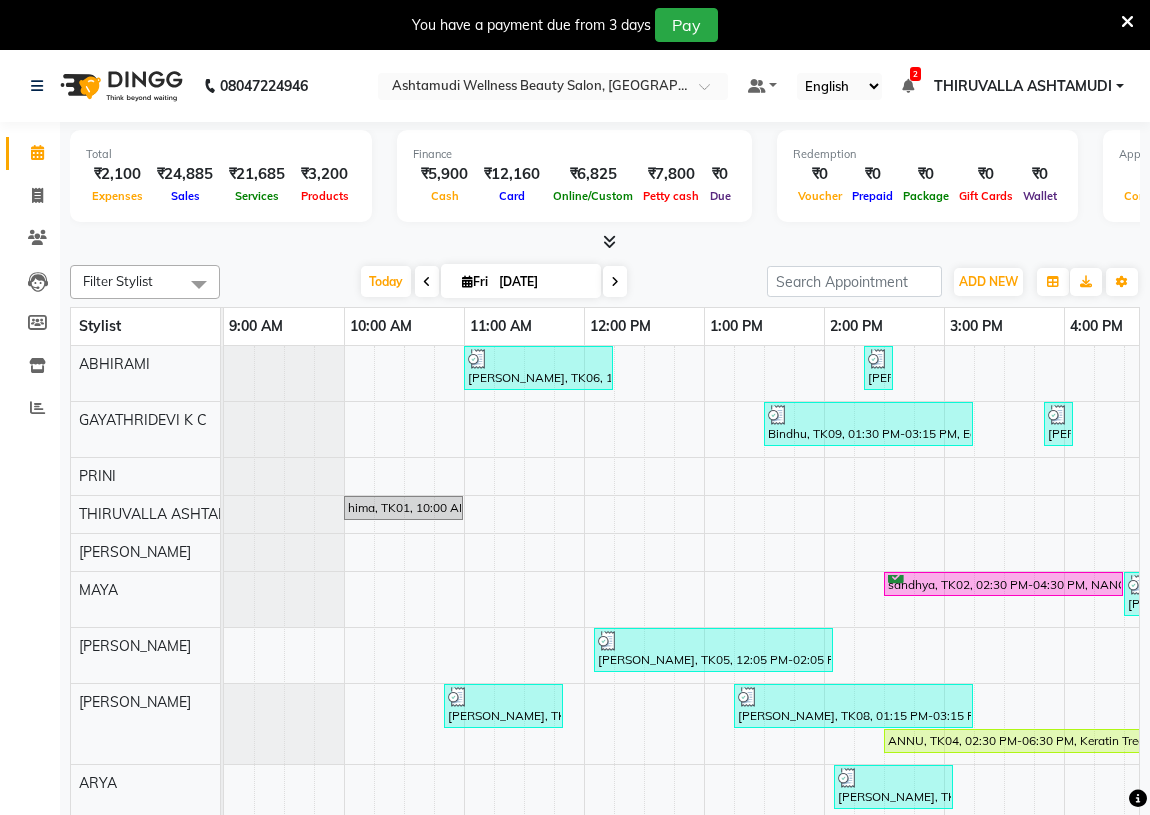 click at bounding box center (1127, 22) 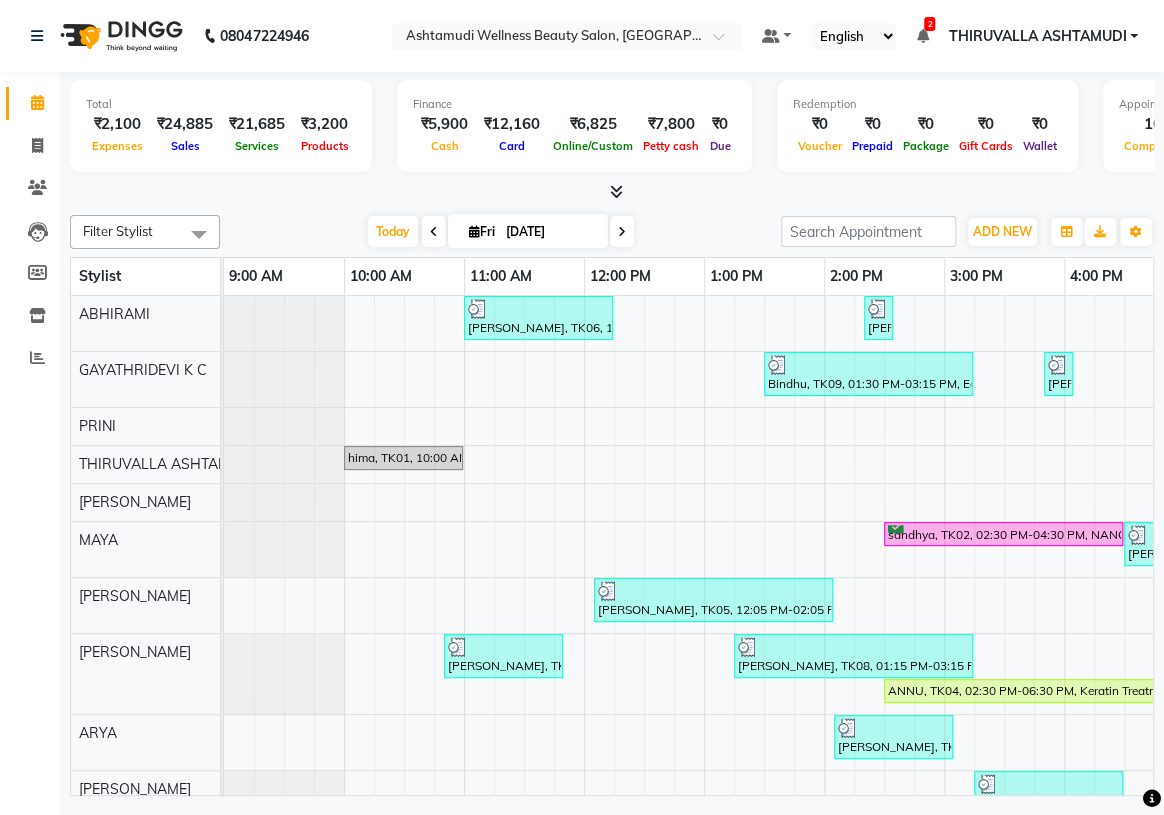 click on "Fri" at bounding box center [482, 231] 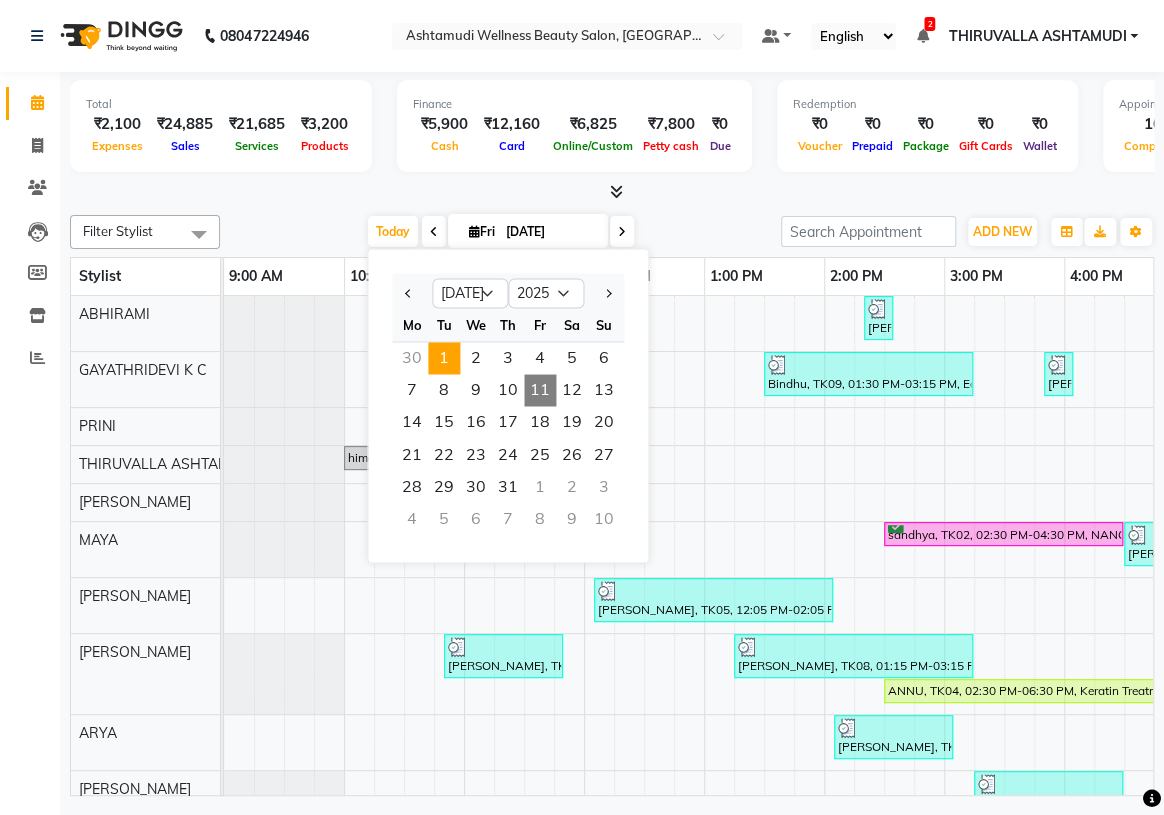 click on "1" at bounding box center (444, 358) 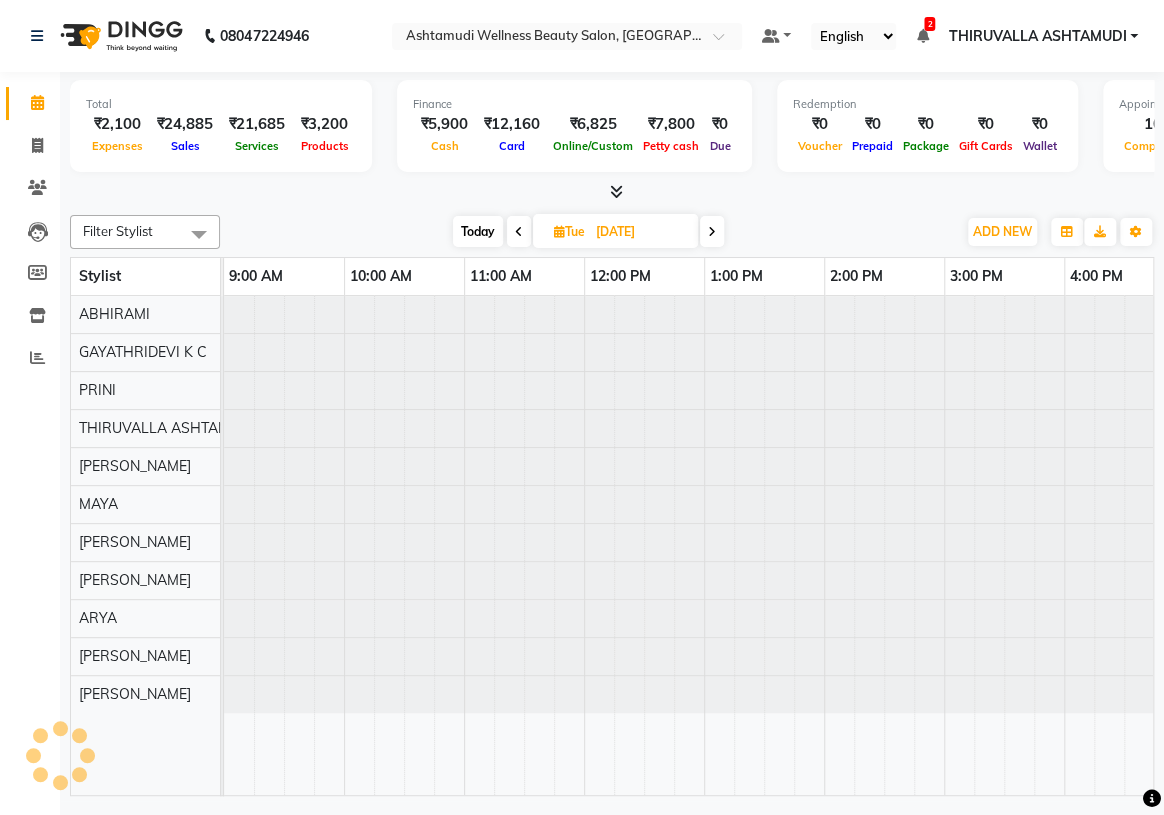 scroll, scrollTop: 0, scrollLeft: 750, axis: horizontal 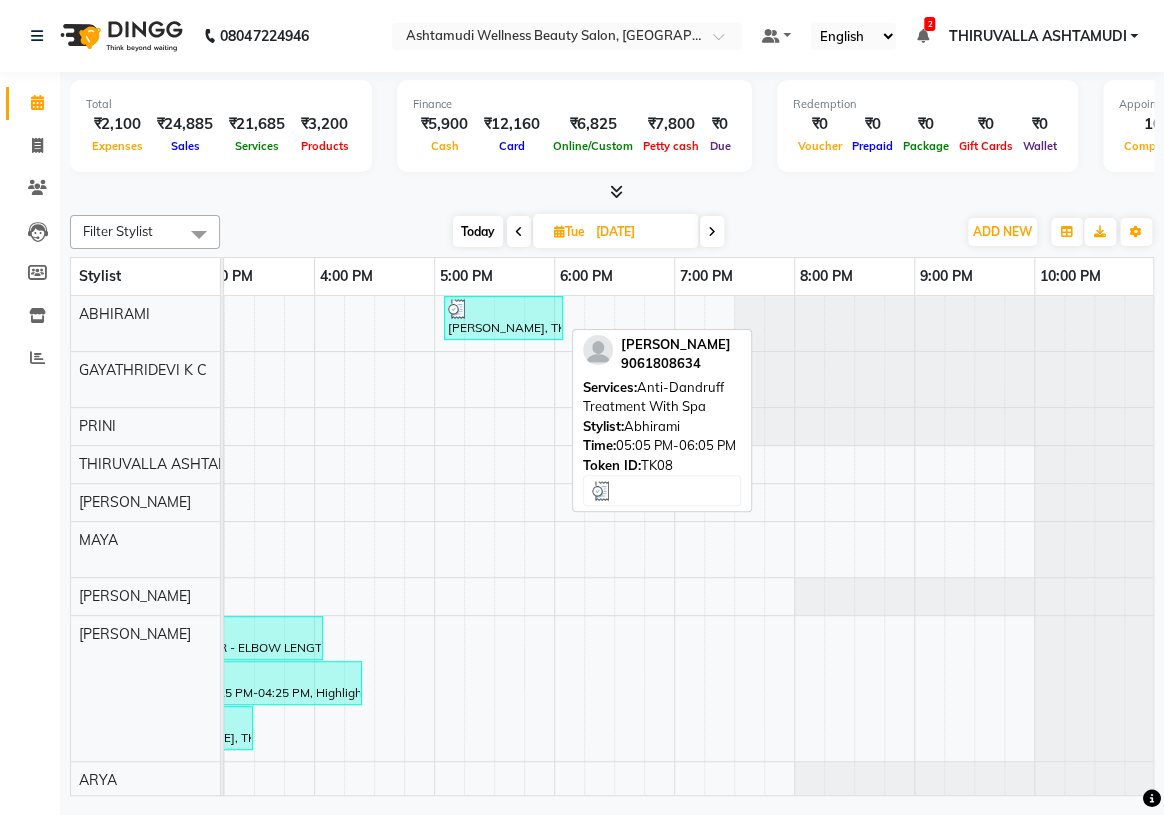 click at bounding box center [503, 309] 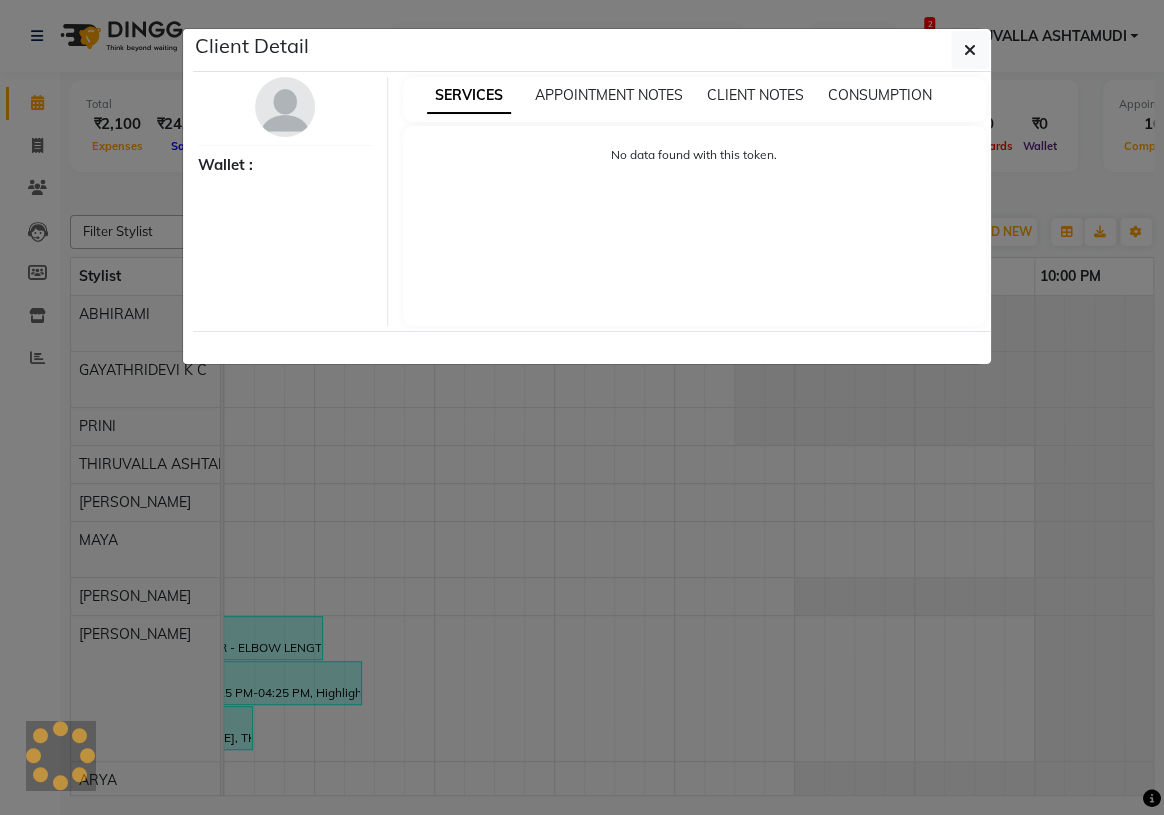select on "3" 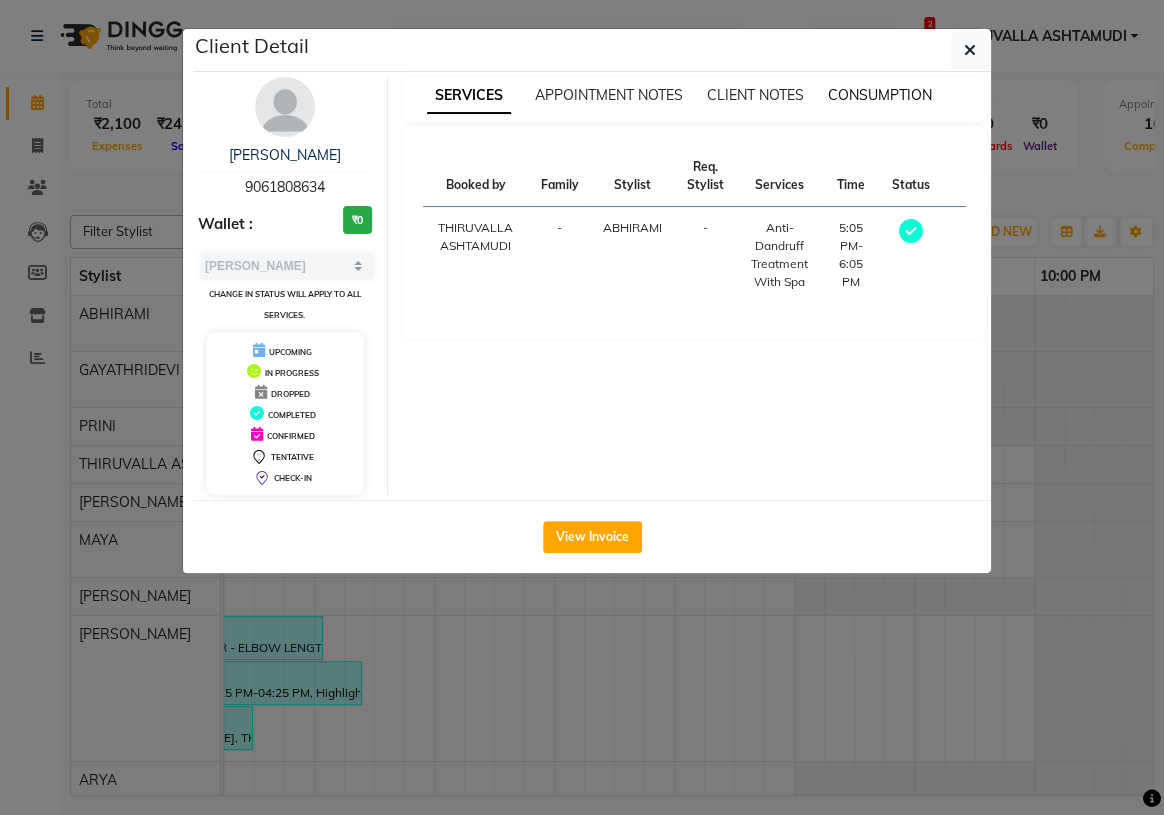 click on "CONSUMPTION" at bounding box center [880, 95] 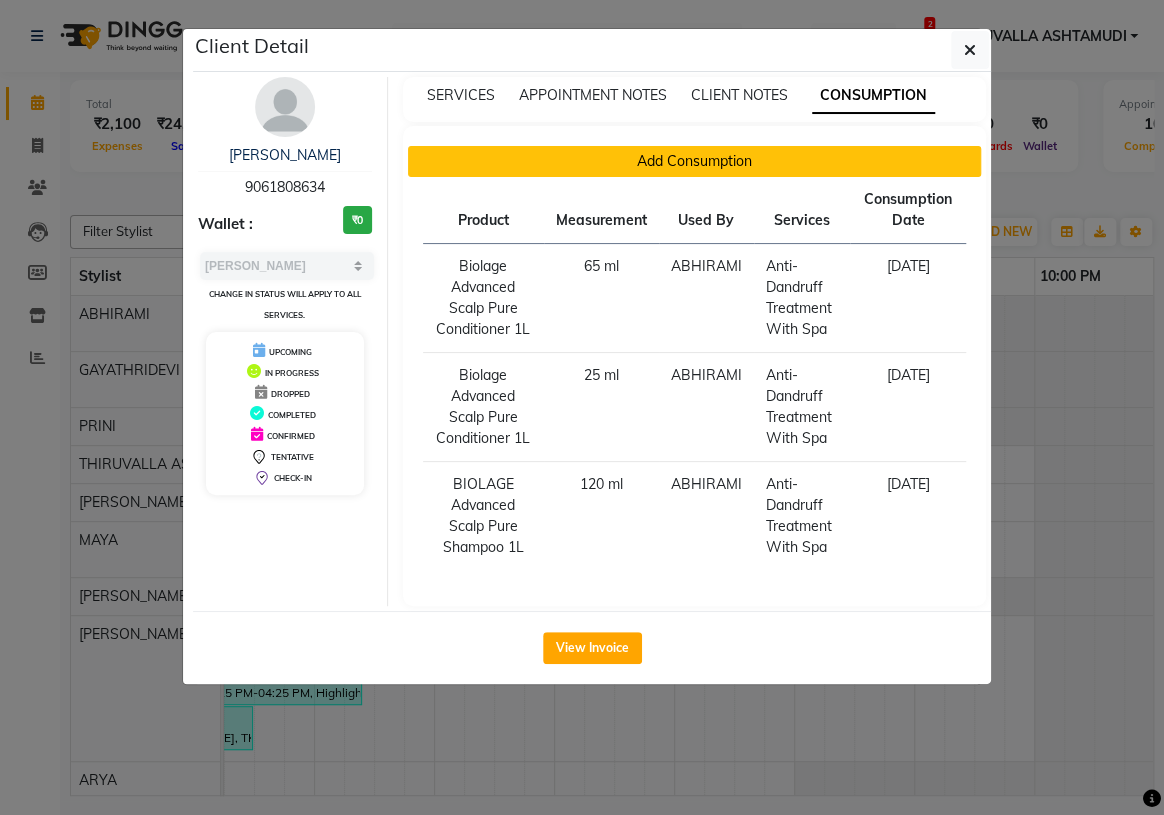 click on "Add Consumption" at bounding box center [695, 161] 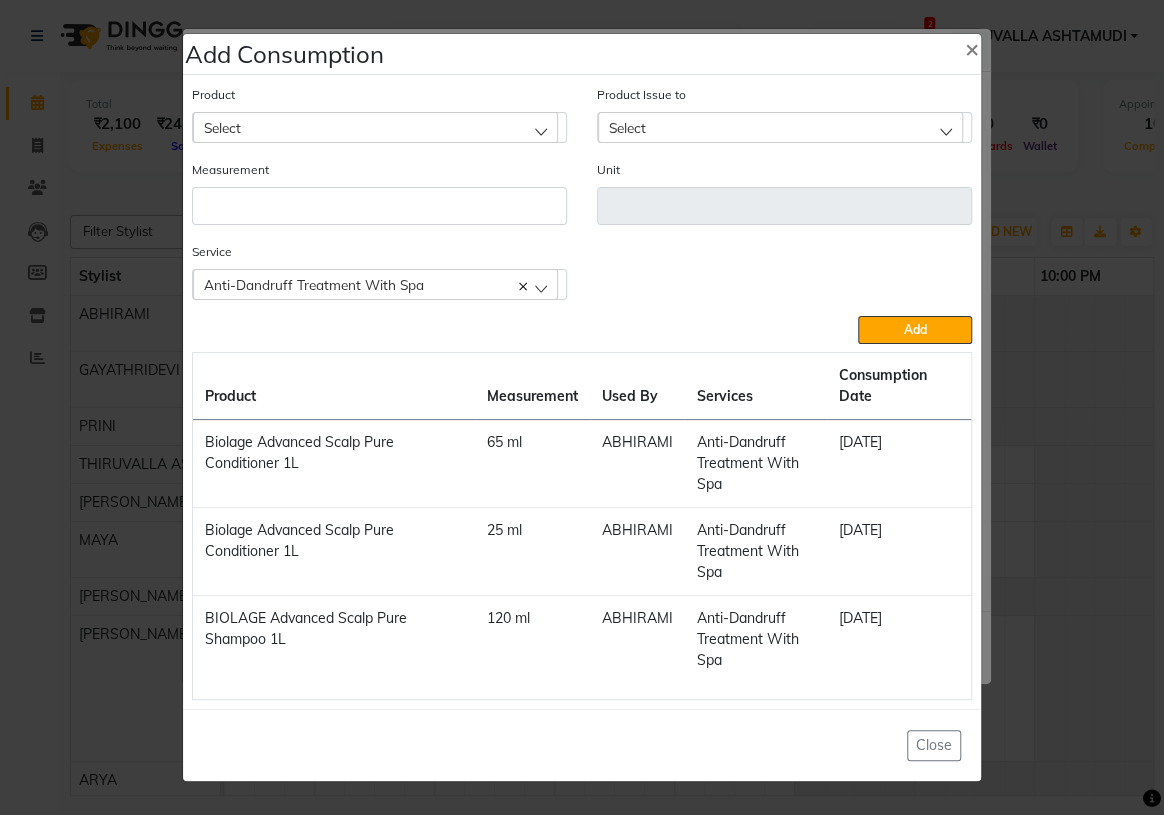 click on "Select" 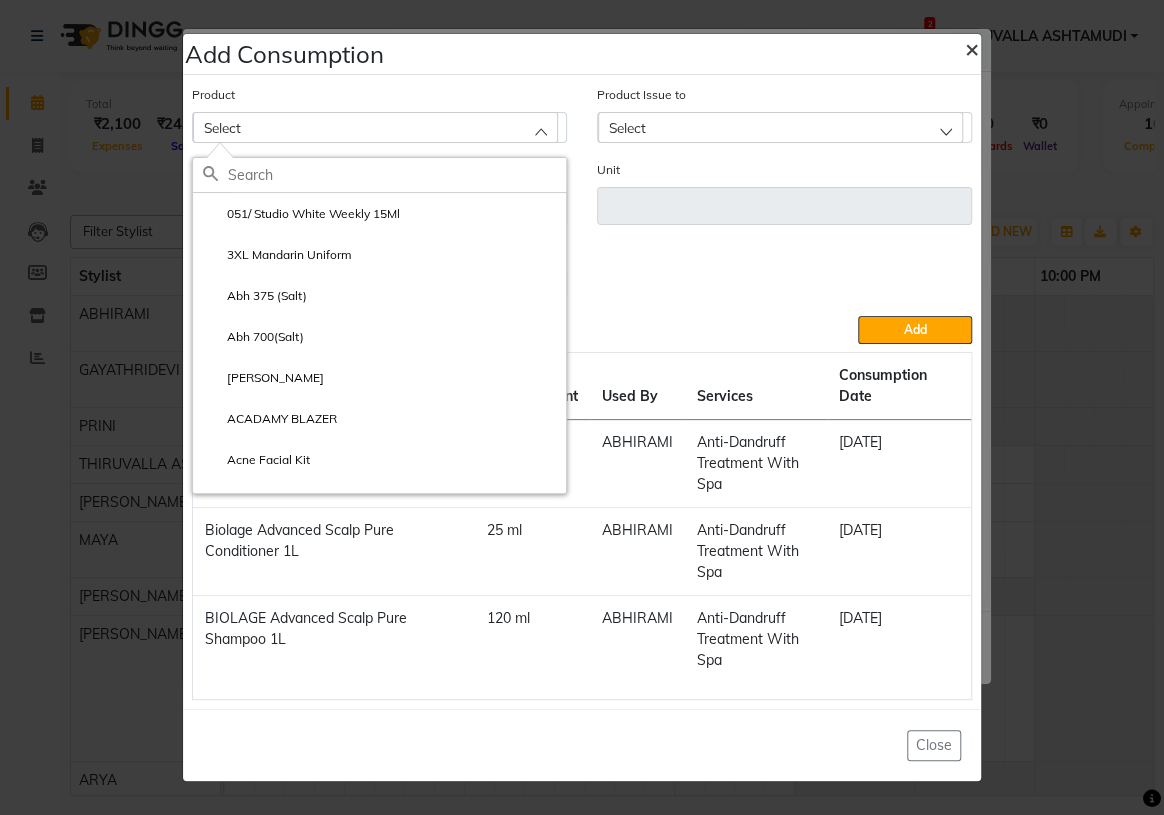 click on "×" 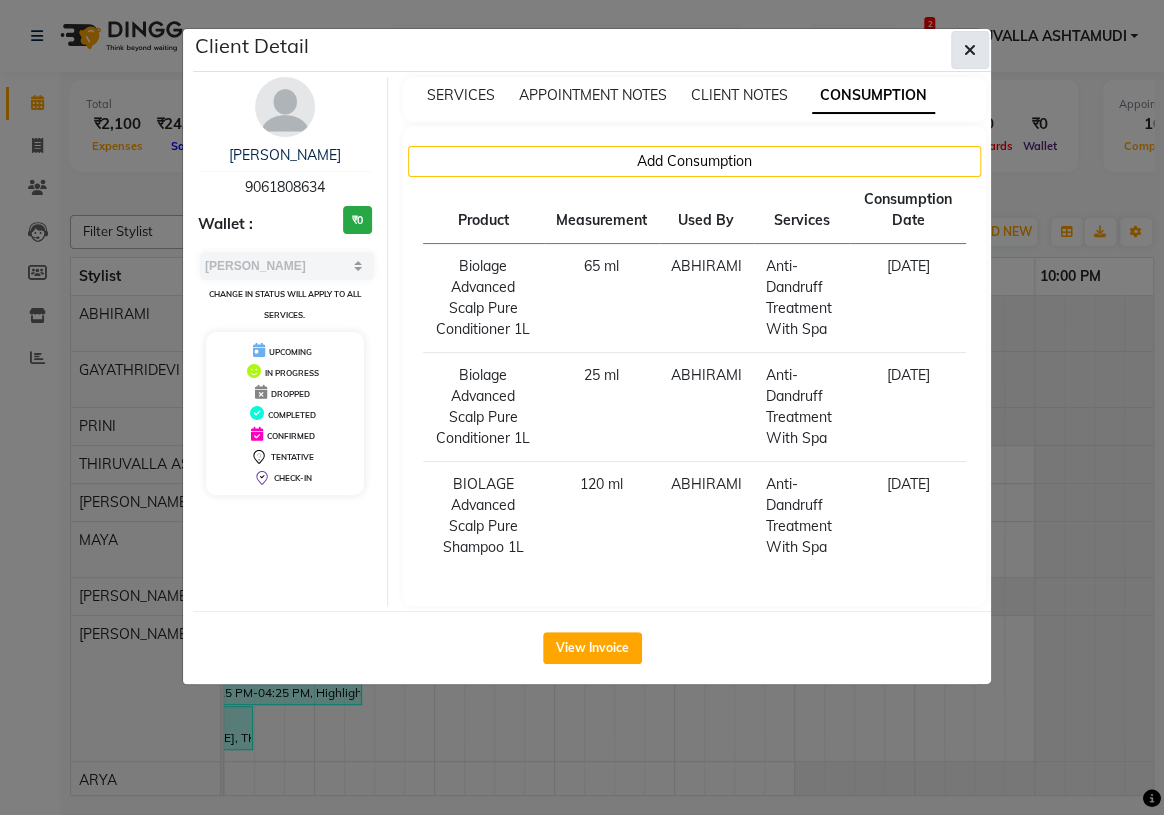click 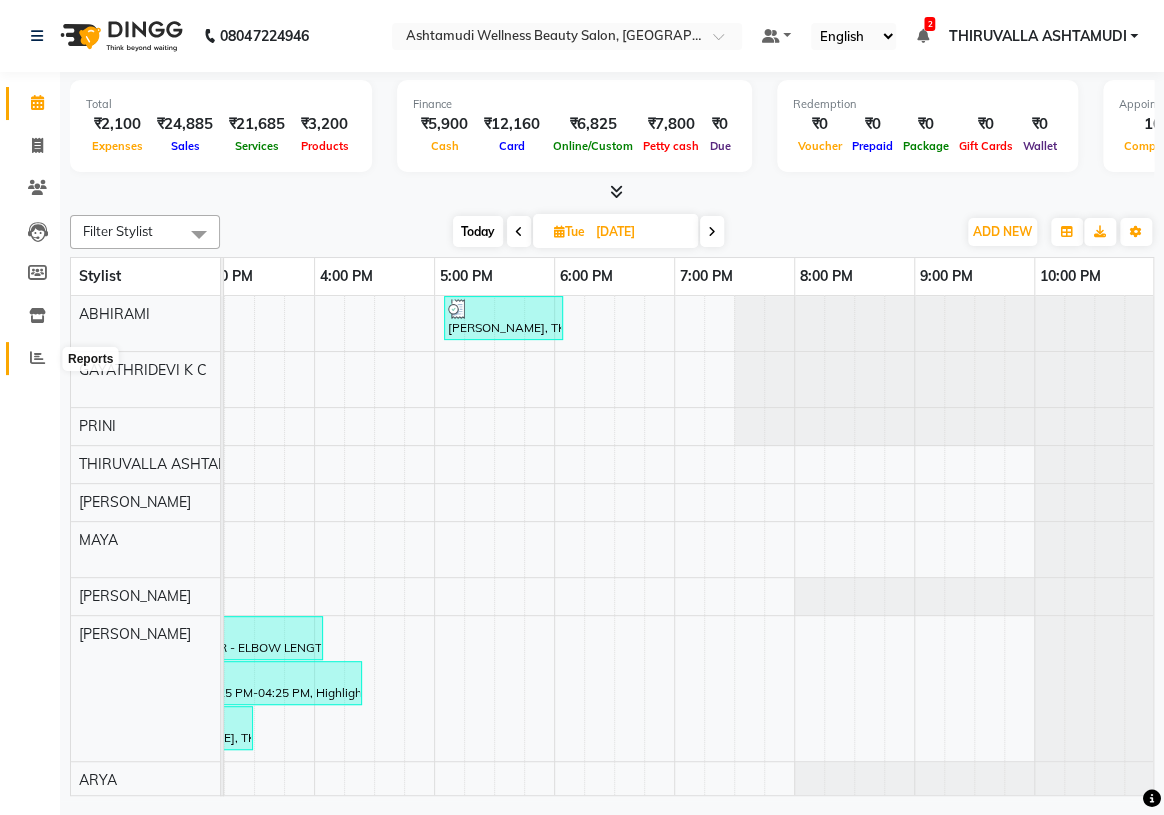 click 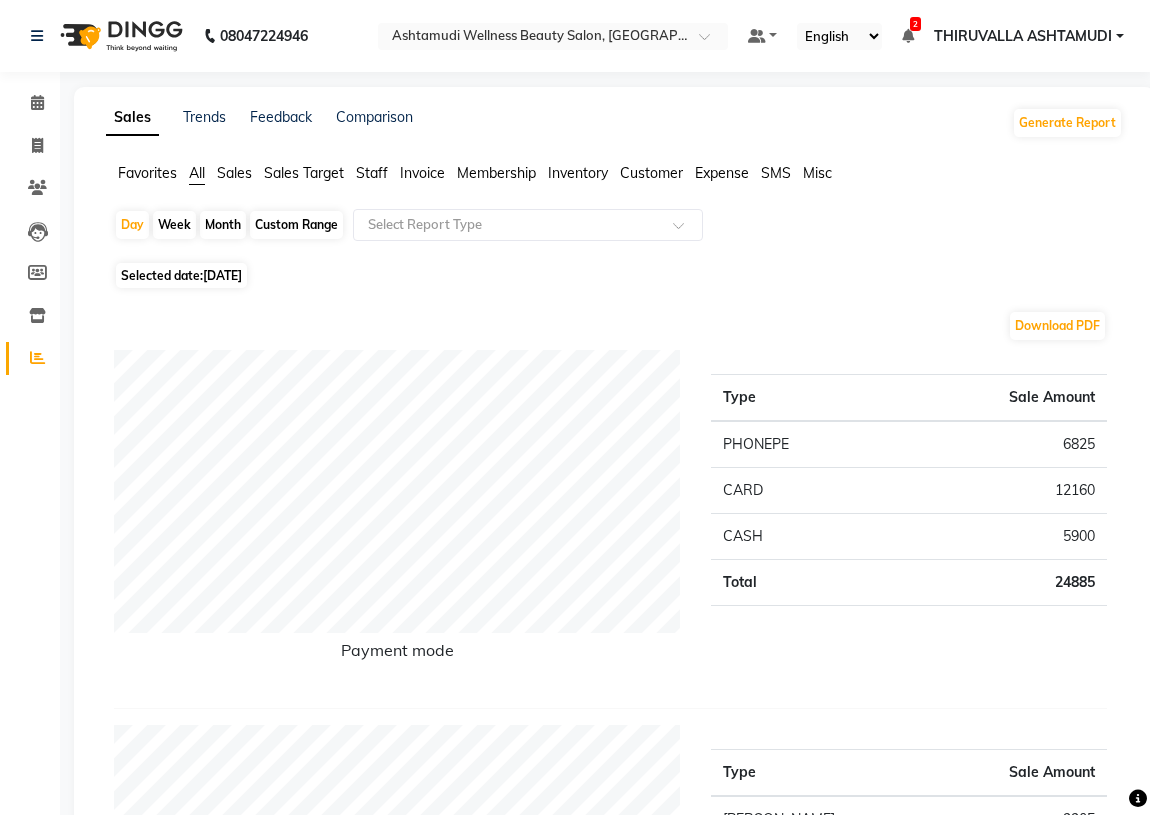click on "Selected date:  11-07-2025" 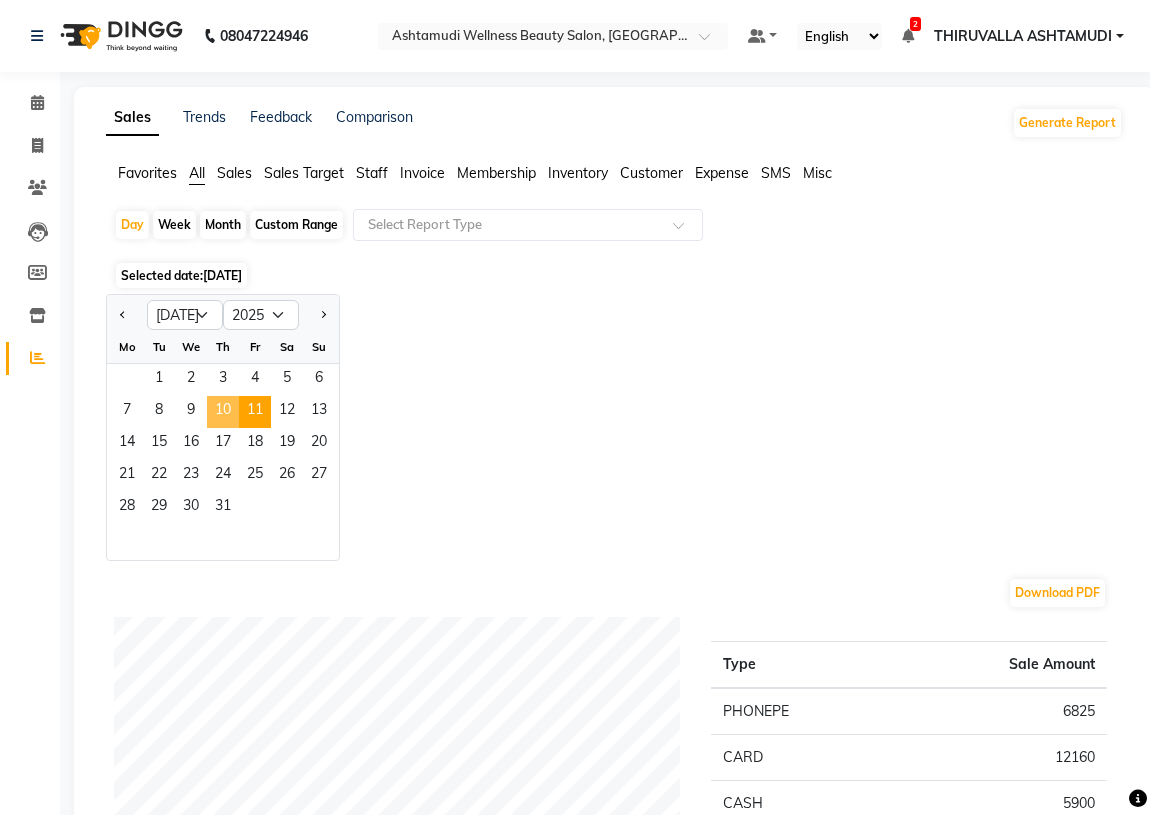 click on "10" 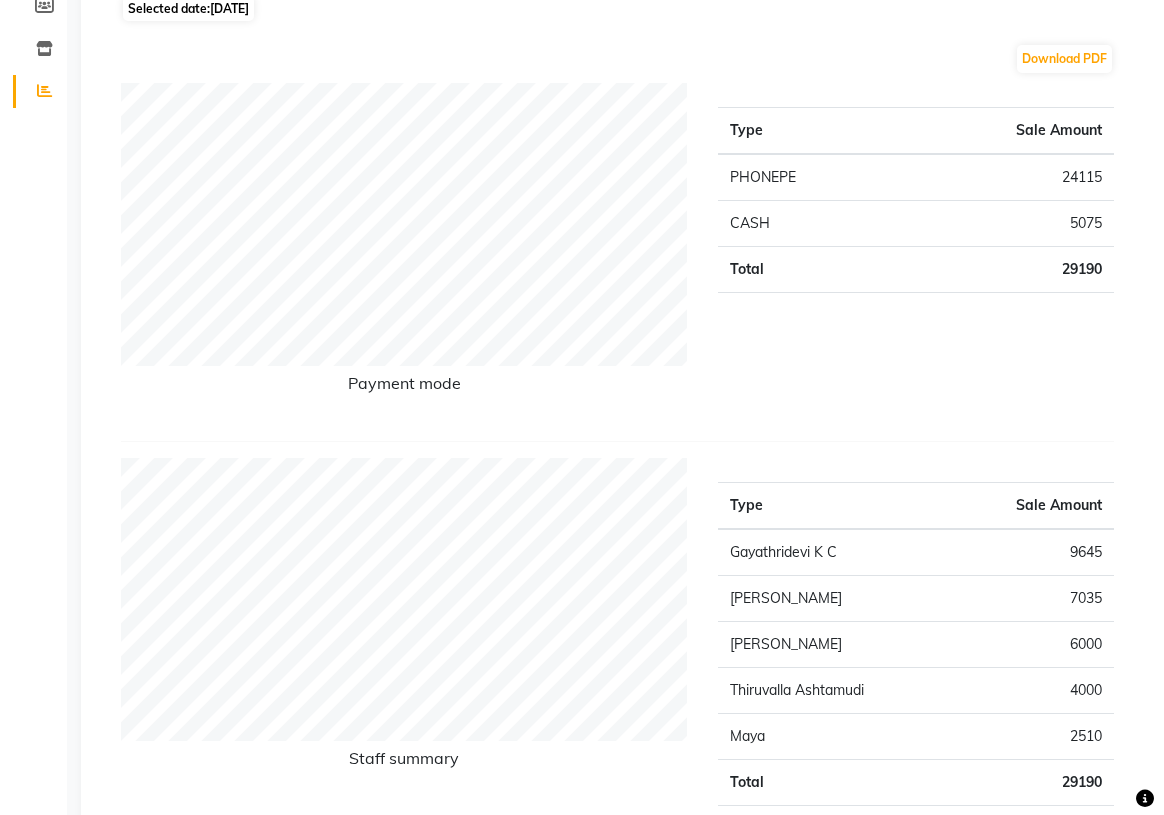 scroll, scrollTop: 0, scrollLeft: 0, axis: both 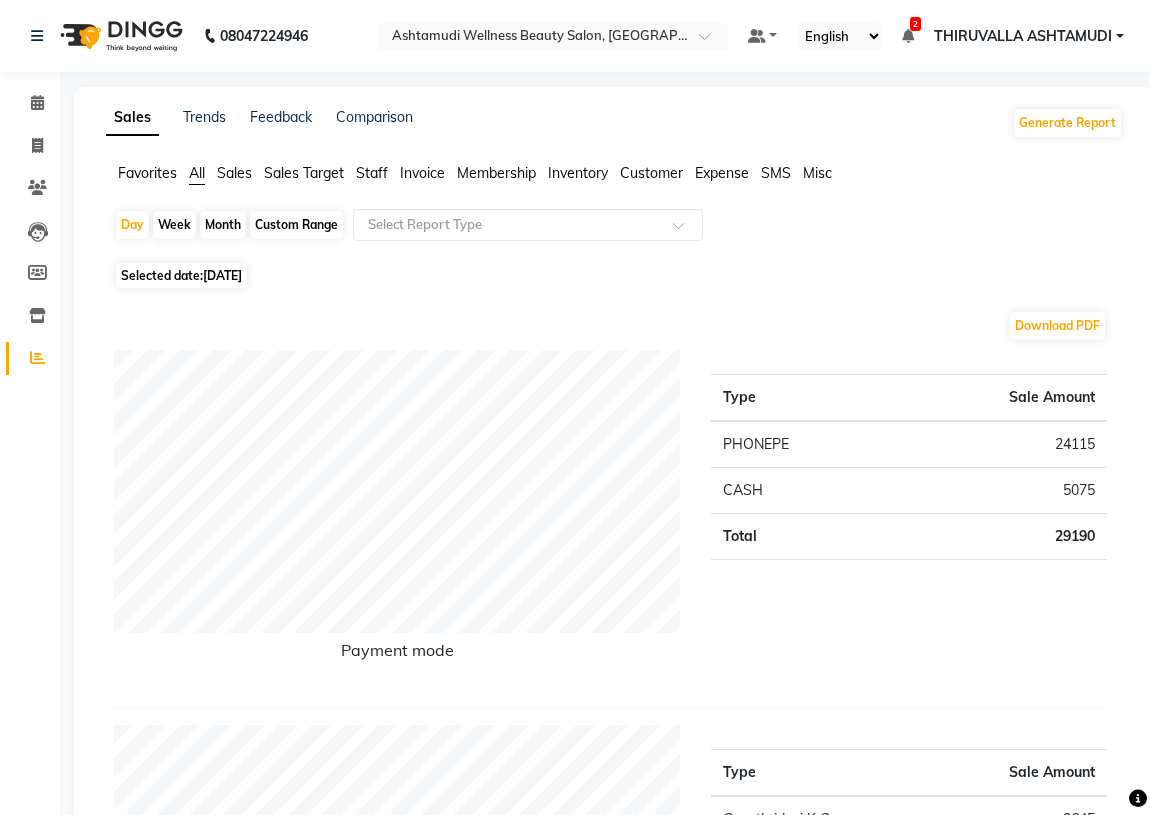 click on "10-07-2025" 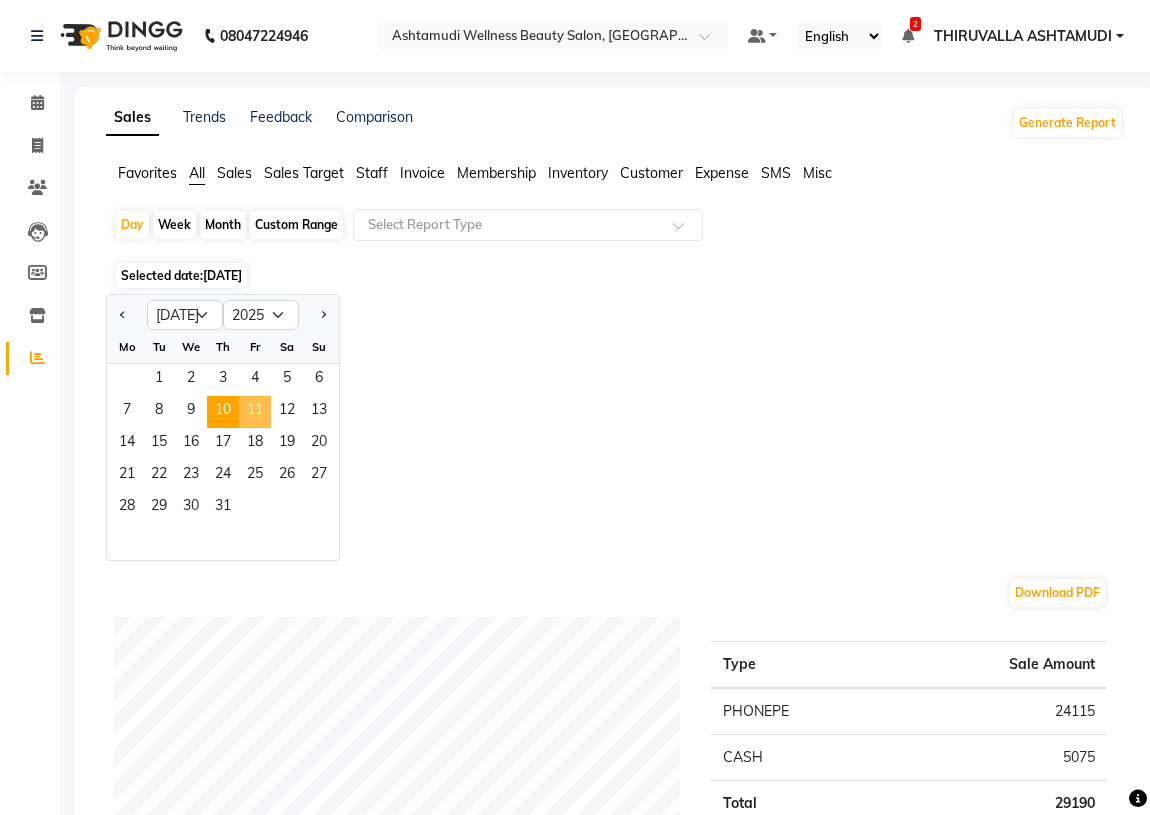 click on "11" 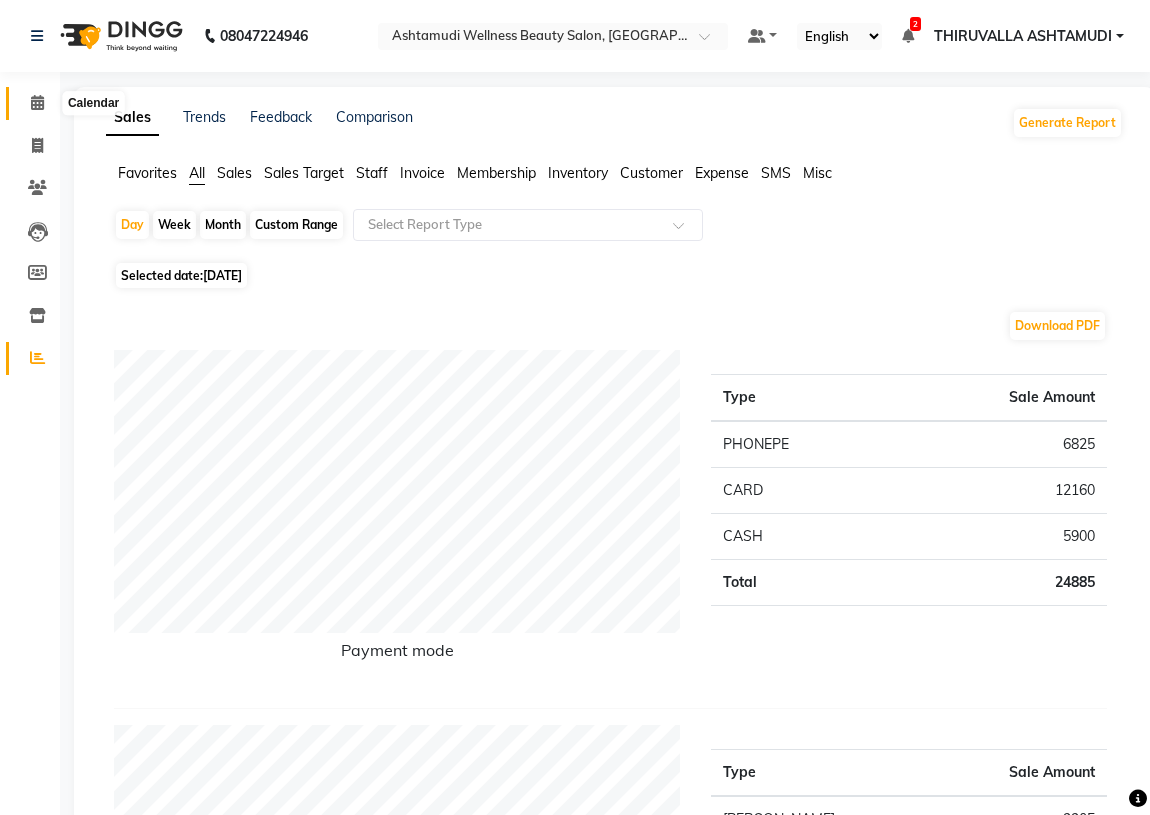 click 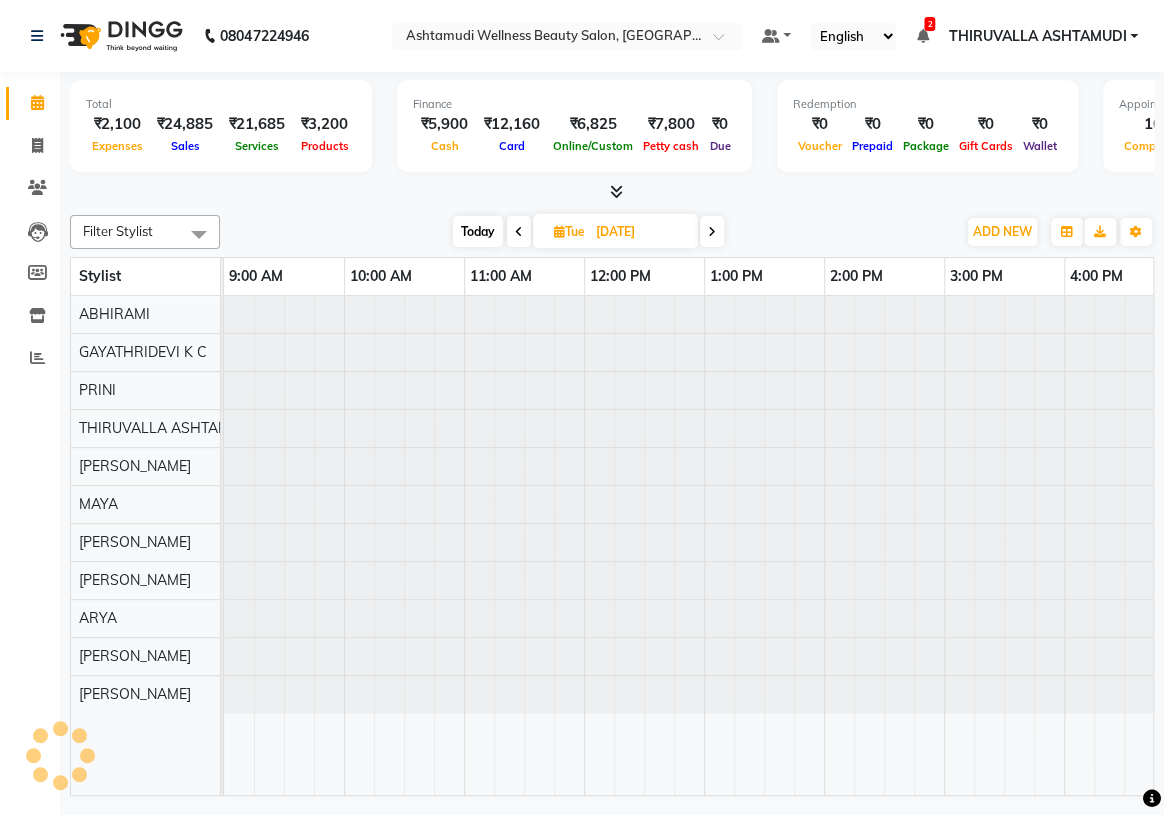 scroll, scrollTop: 0, scrollLeft: 0, axis: both 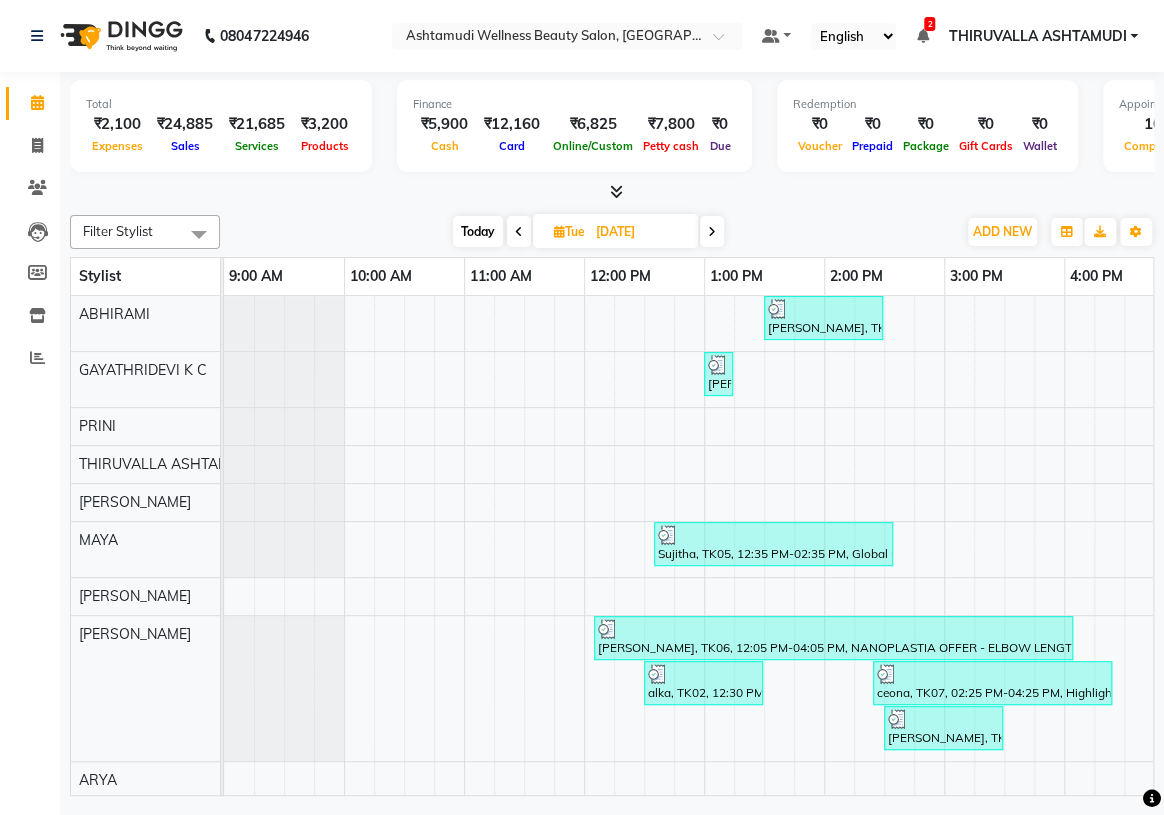 click on "Today" at bounding box center (478, 231) 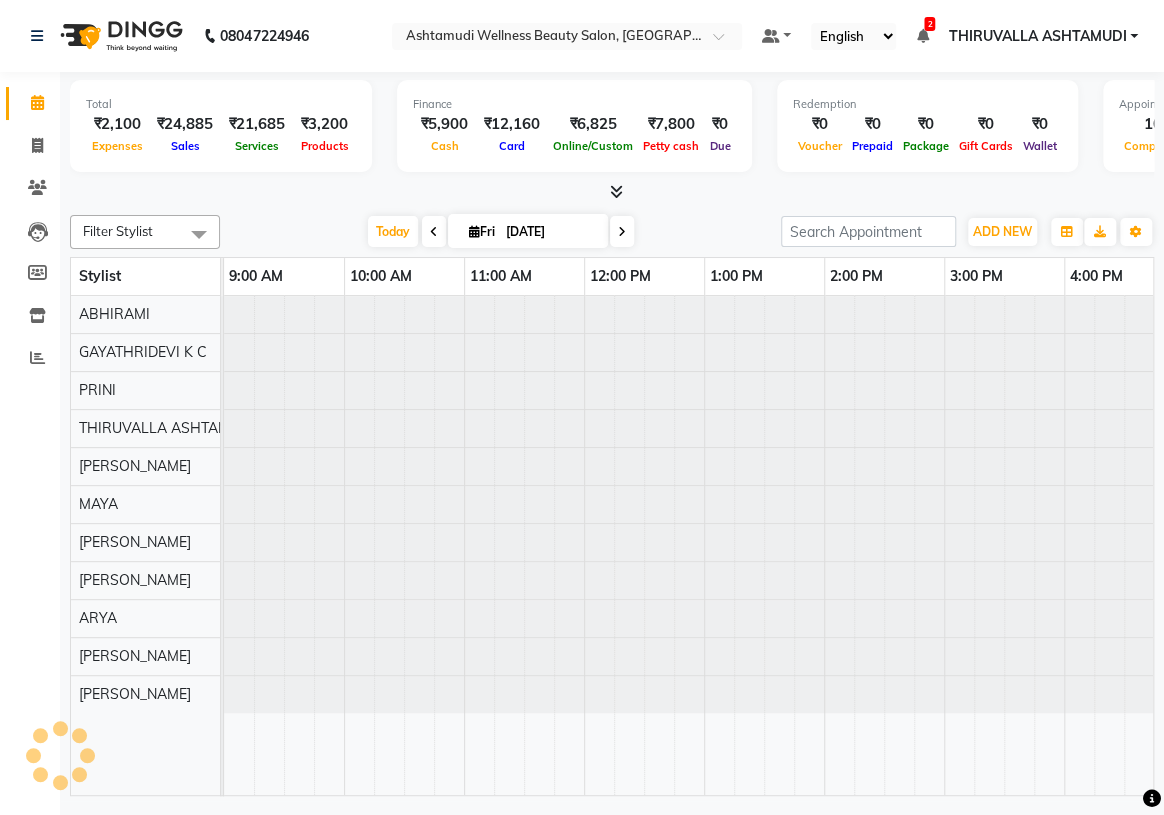 scroll, scrollTop: 0, scrollLeft: 750, axis: horizontal 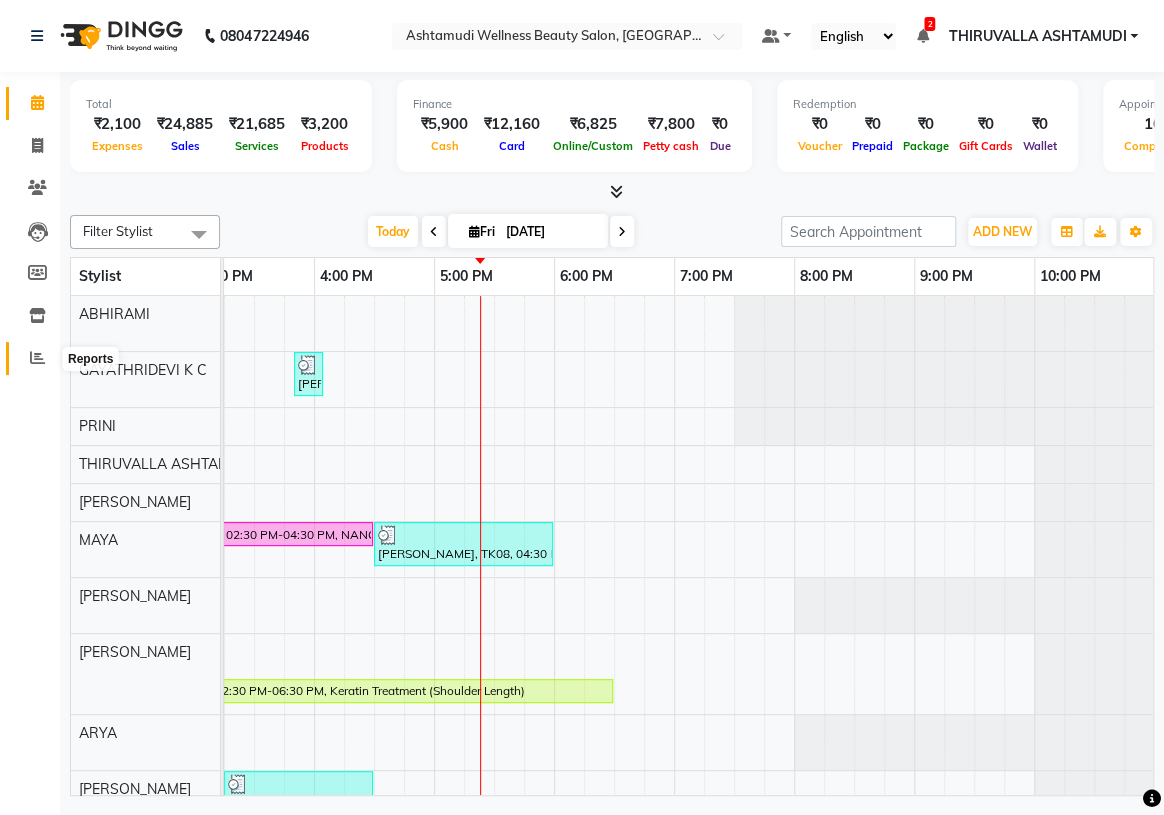click 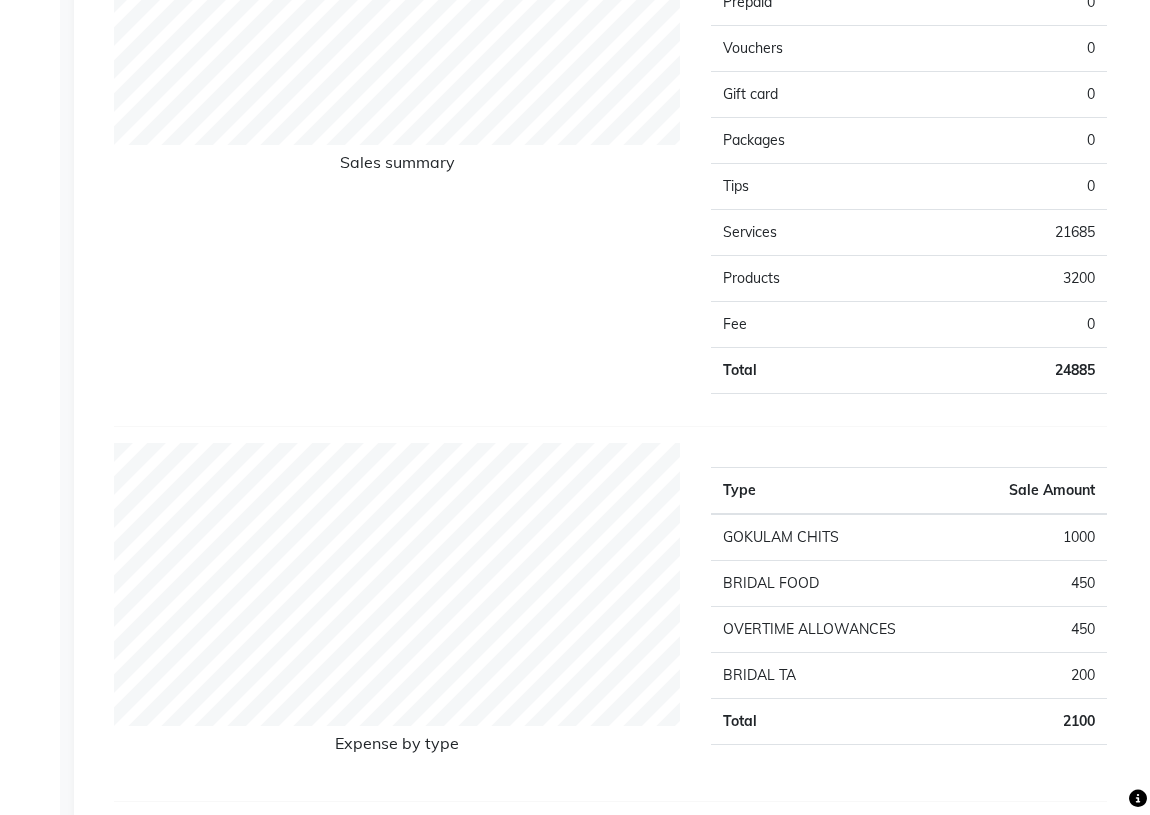 scroll, scrollTop: 1363, scrollLeft: 0, axis: vertical 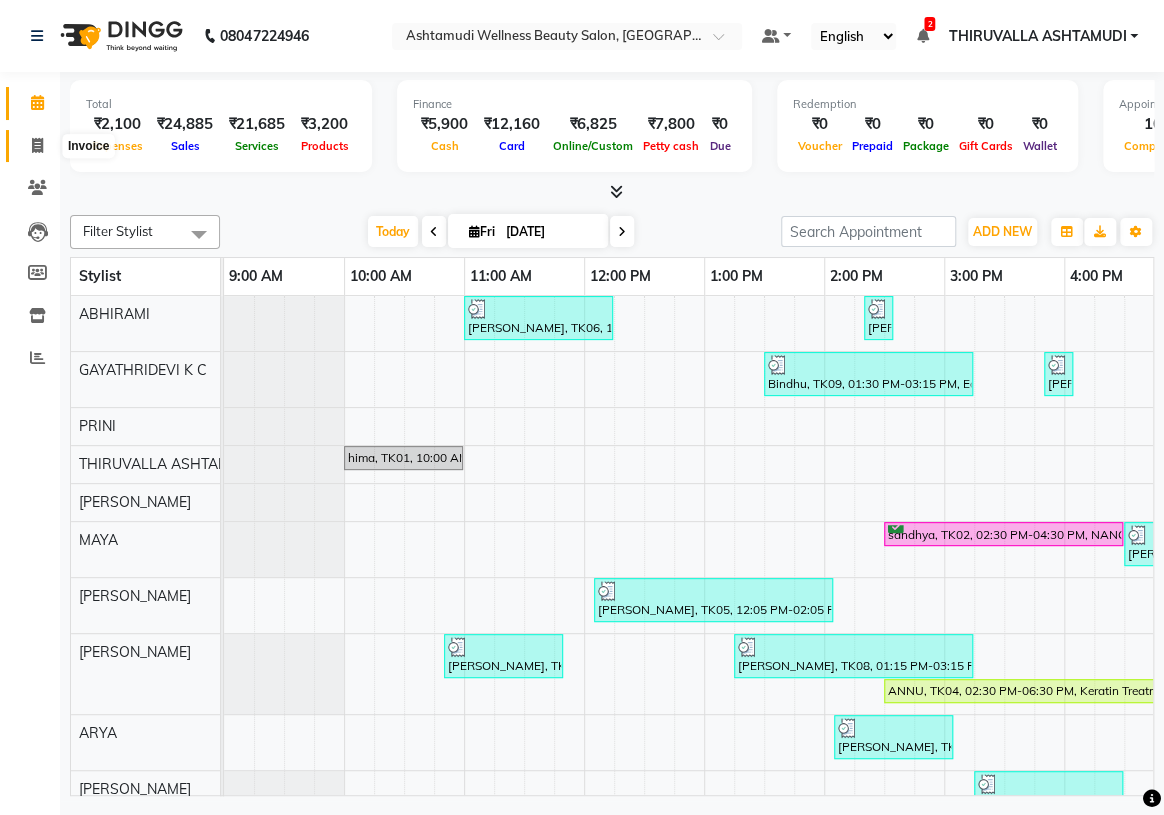 click 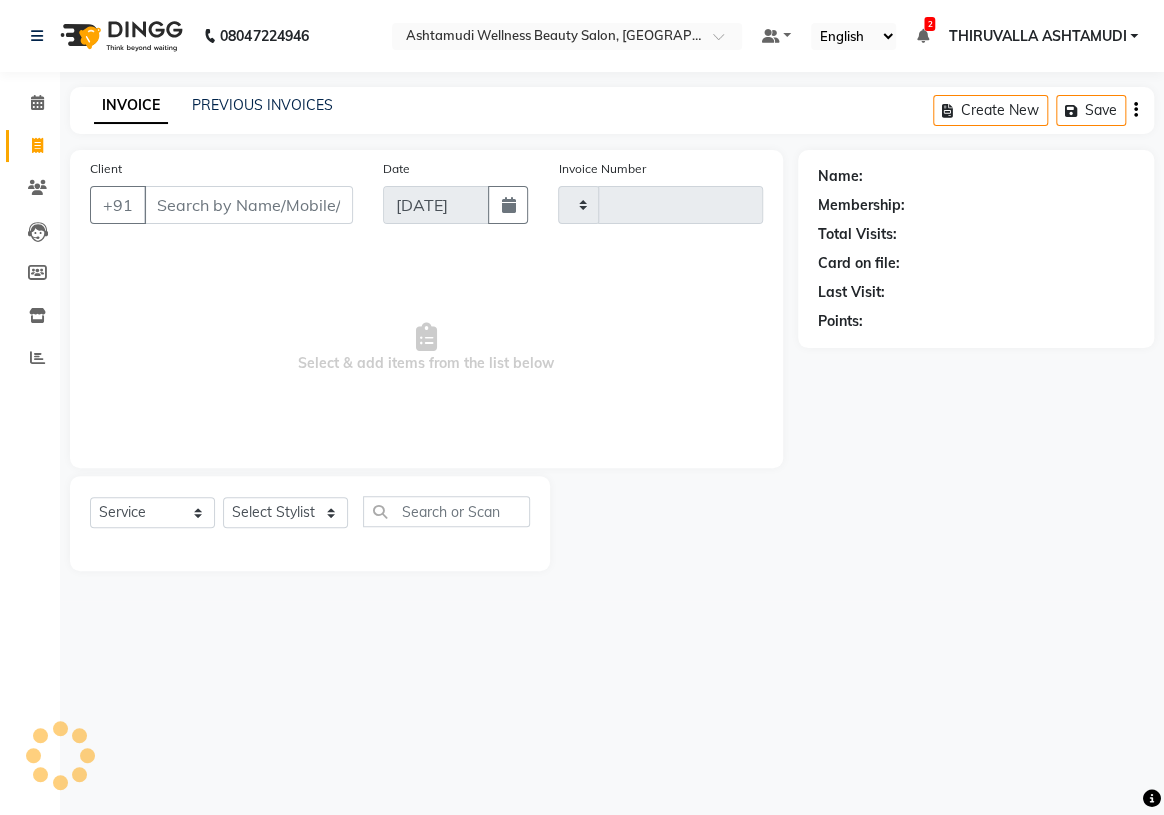 type on "0977" 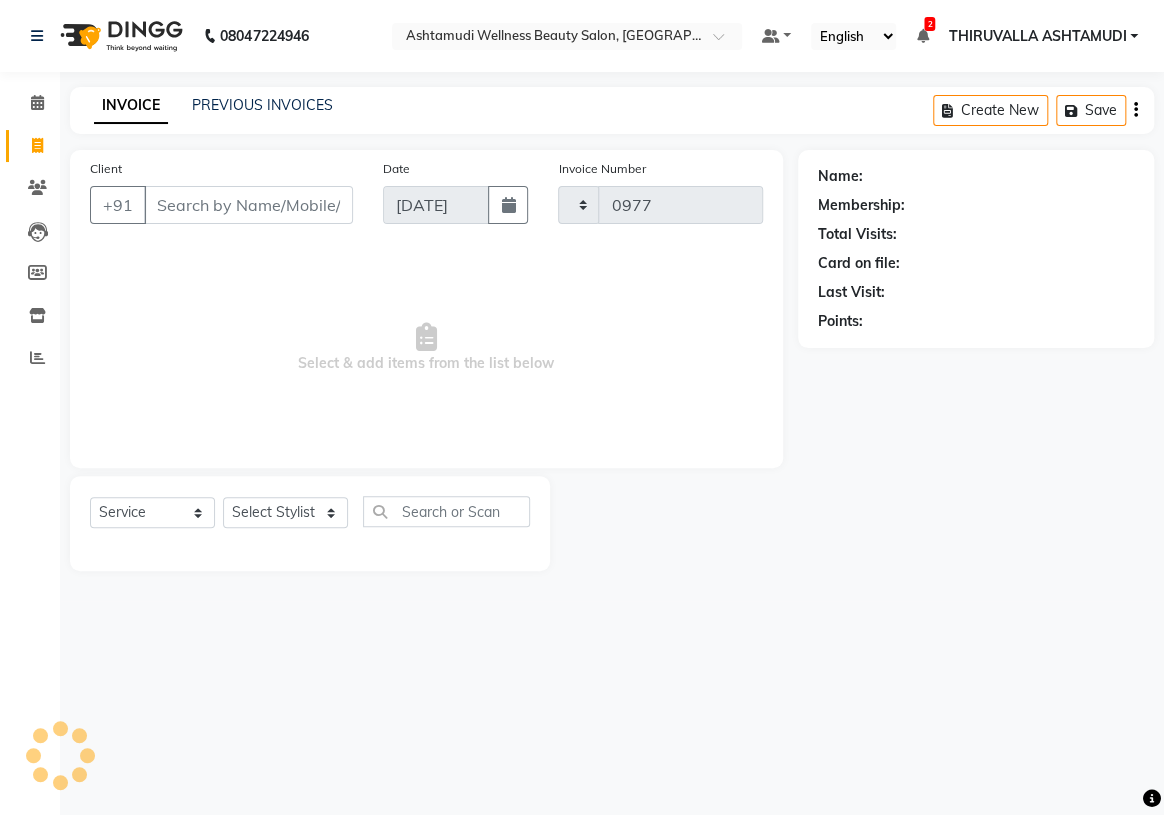 select on "4634" 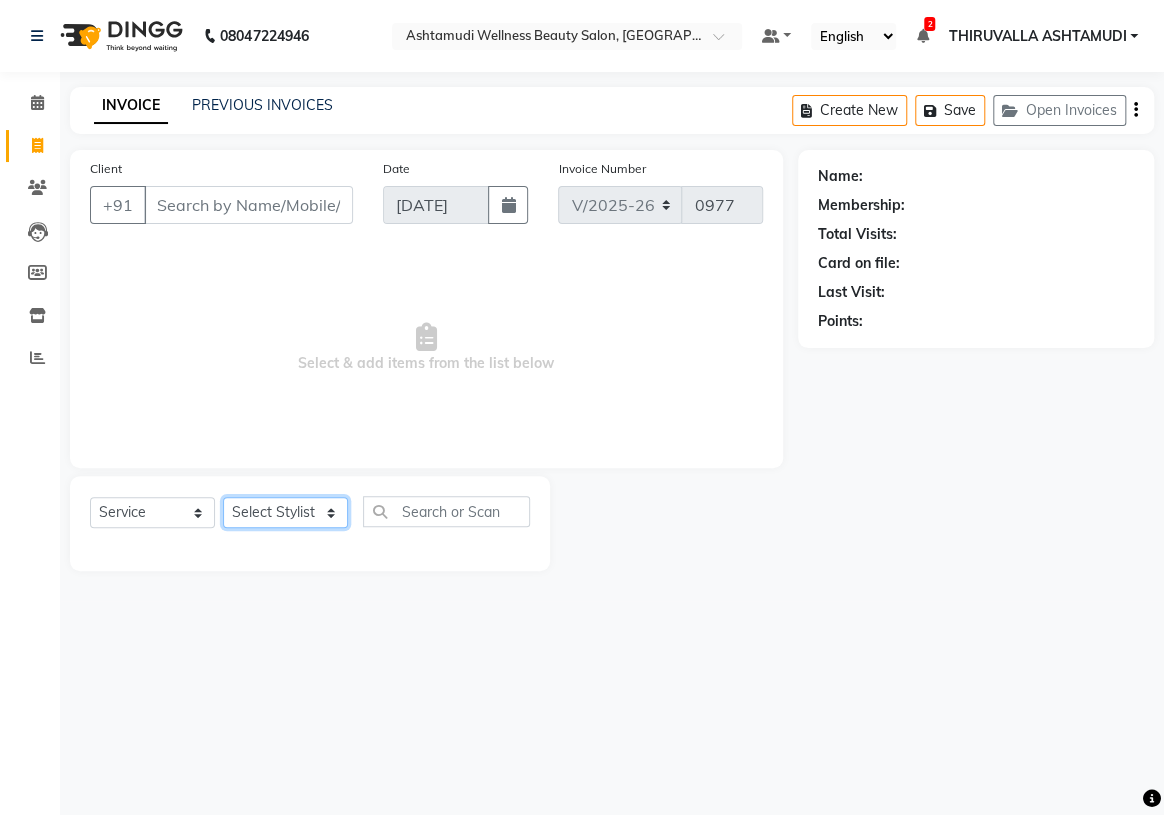 click on "Select Stylist" 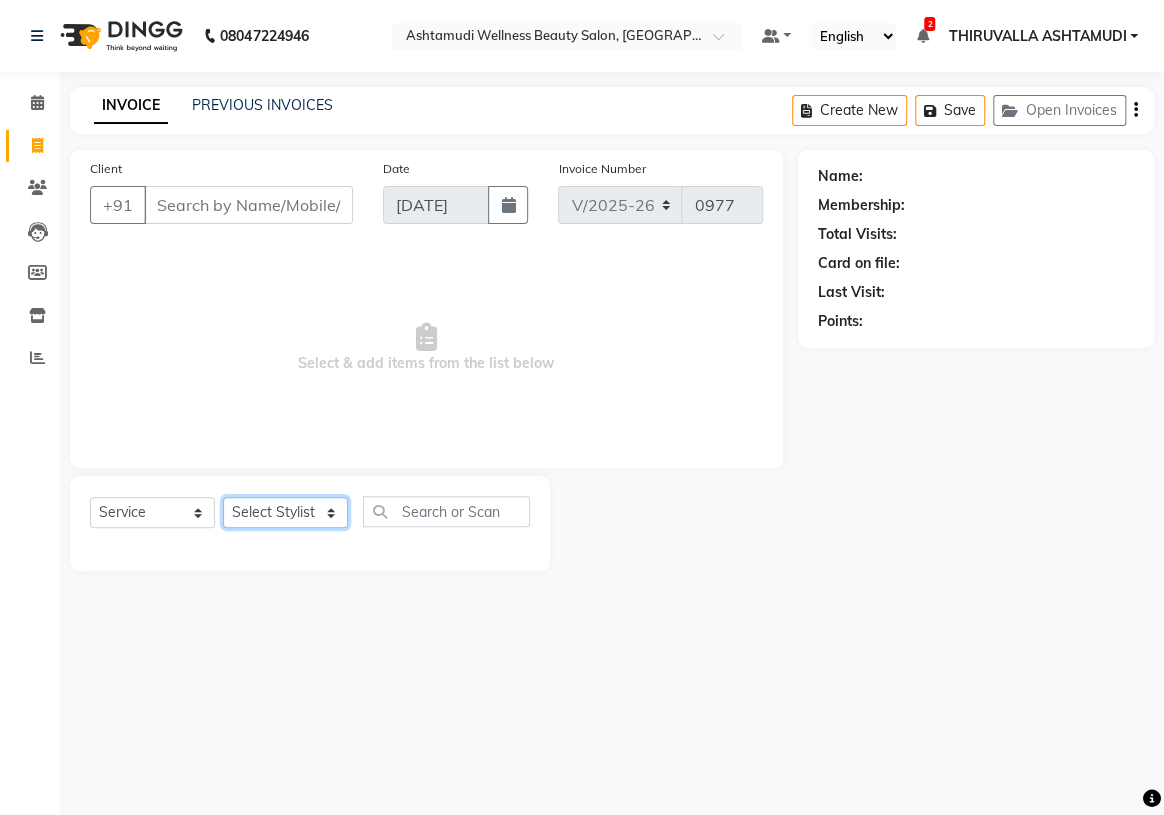 select on "26992" 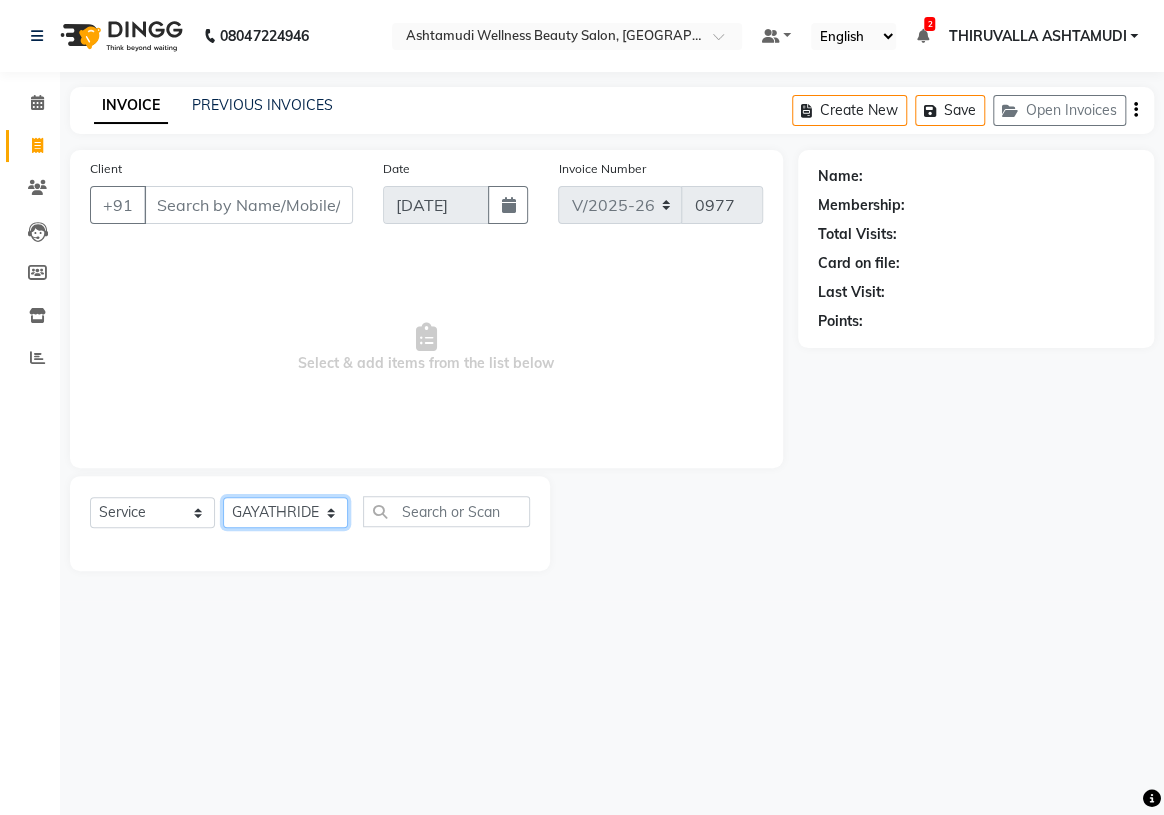 click on "Select Stylist ABHIRAMI		 ARYA Eshani GAYATHRIDEVI	K C	 JISNA KHEM MAYA MAYA Nila PRINI		 RINA RAI SHINY ABY THIRUVALLA ASHTAMUDI" 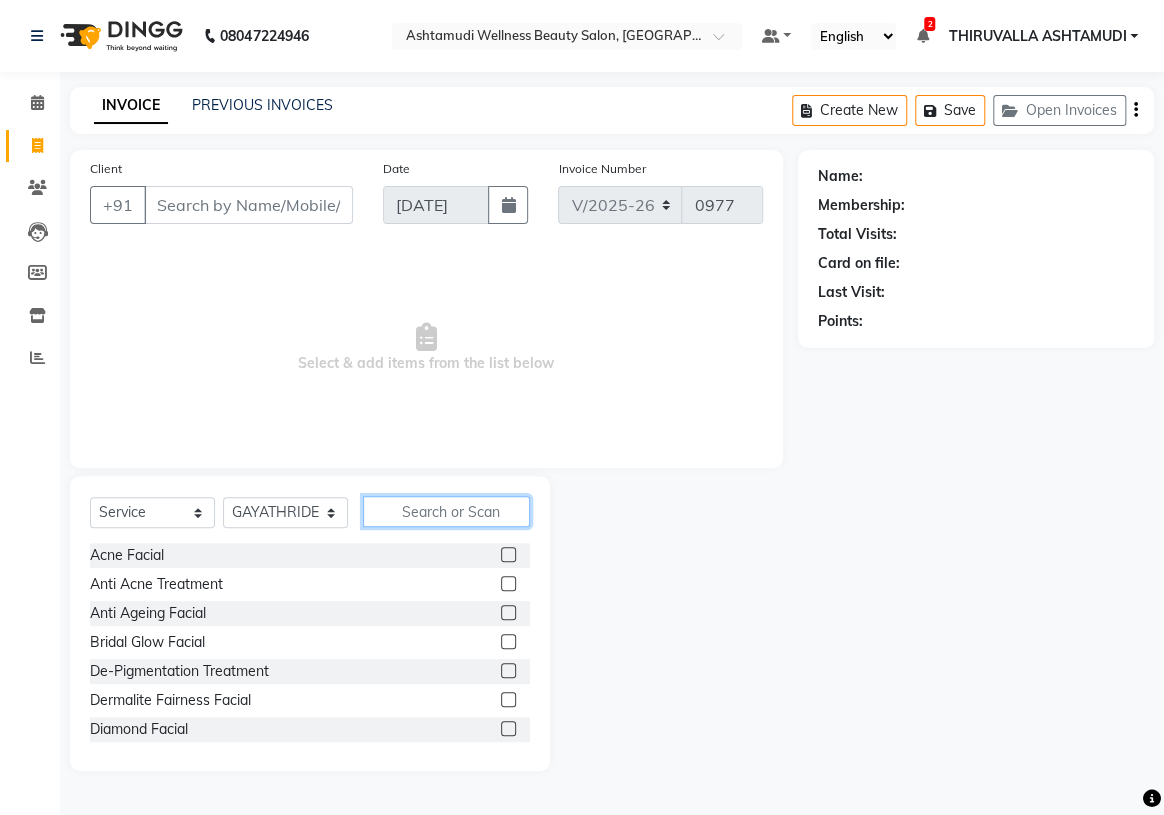 click 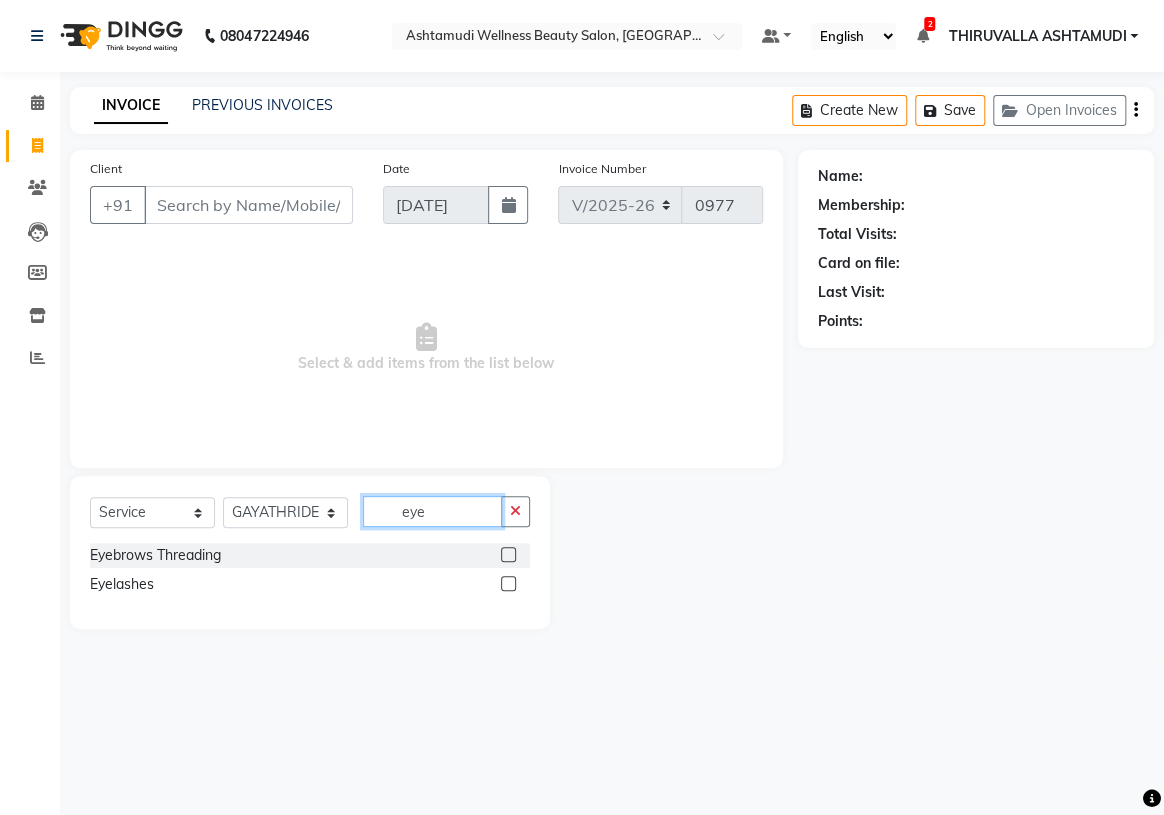 type on "eye" 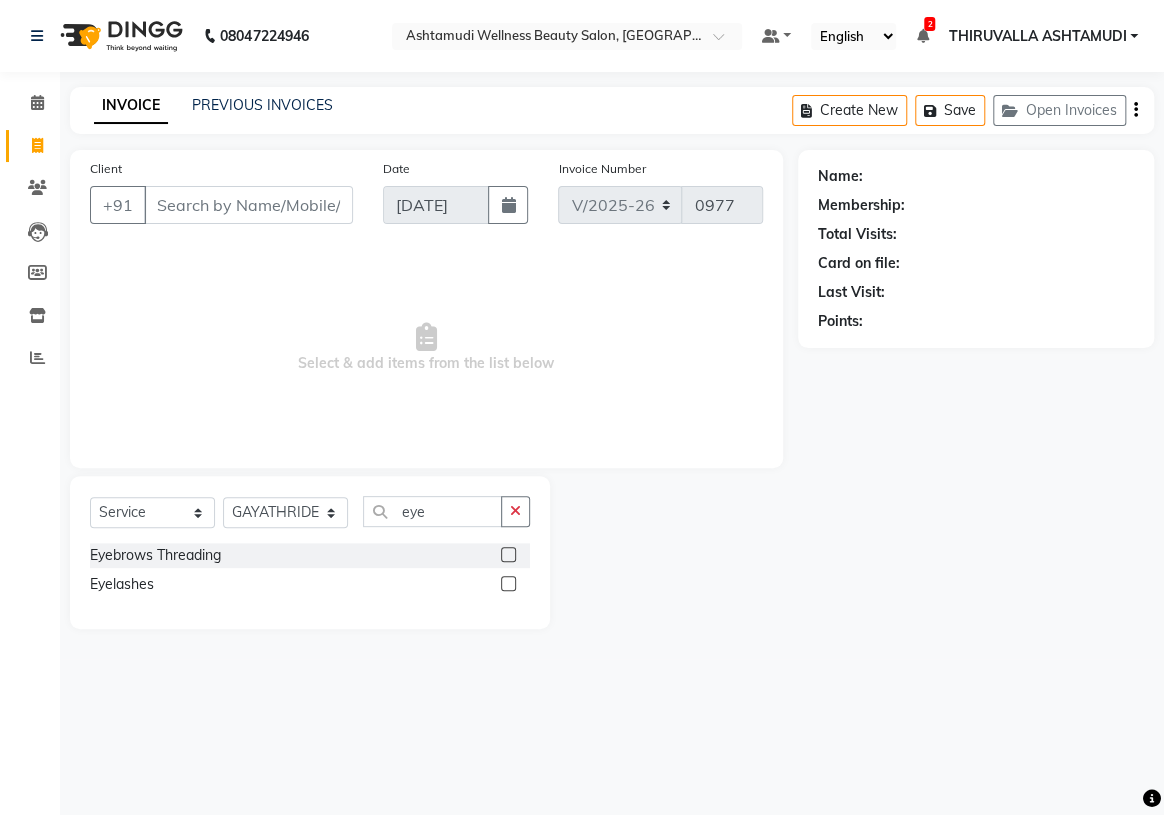 click 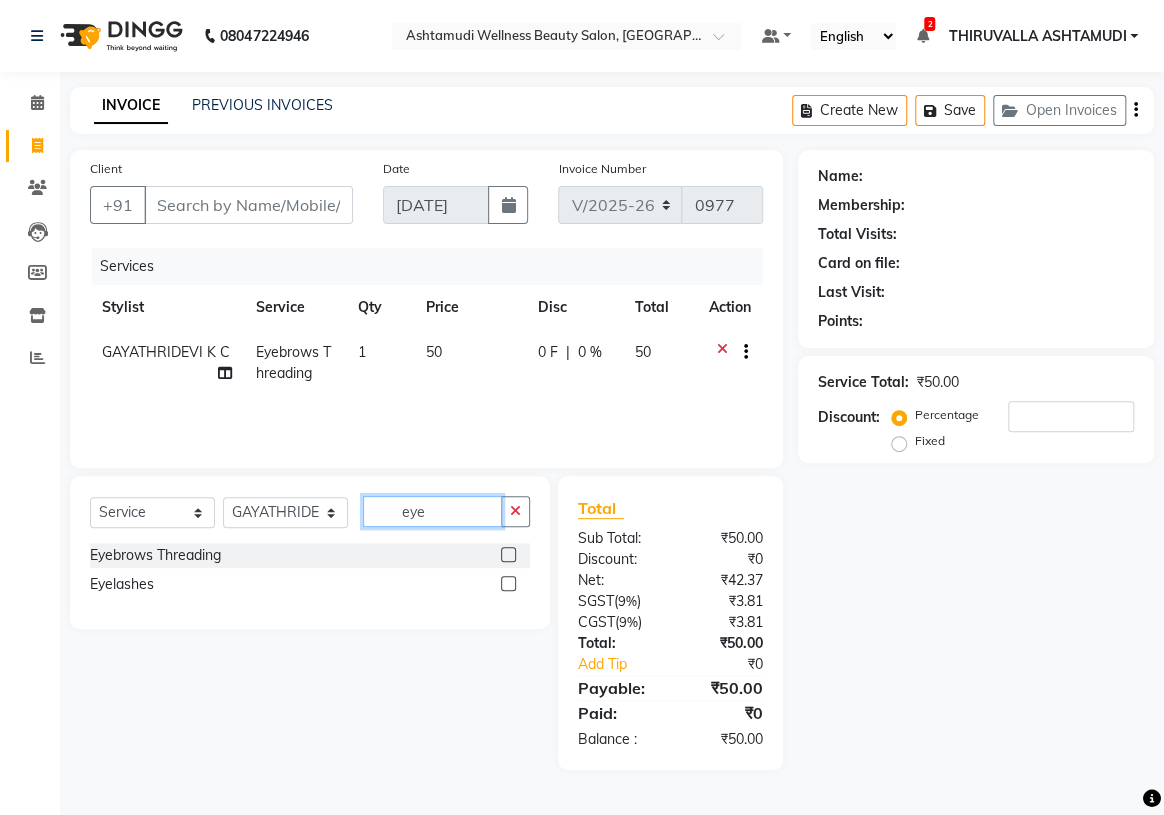 checkbox on "false" 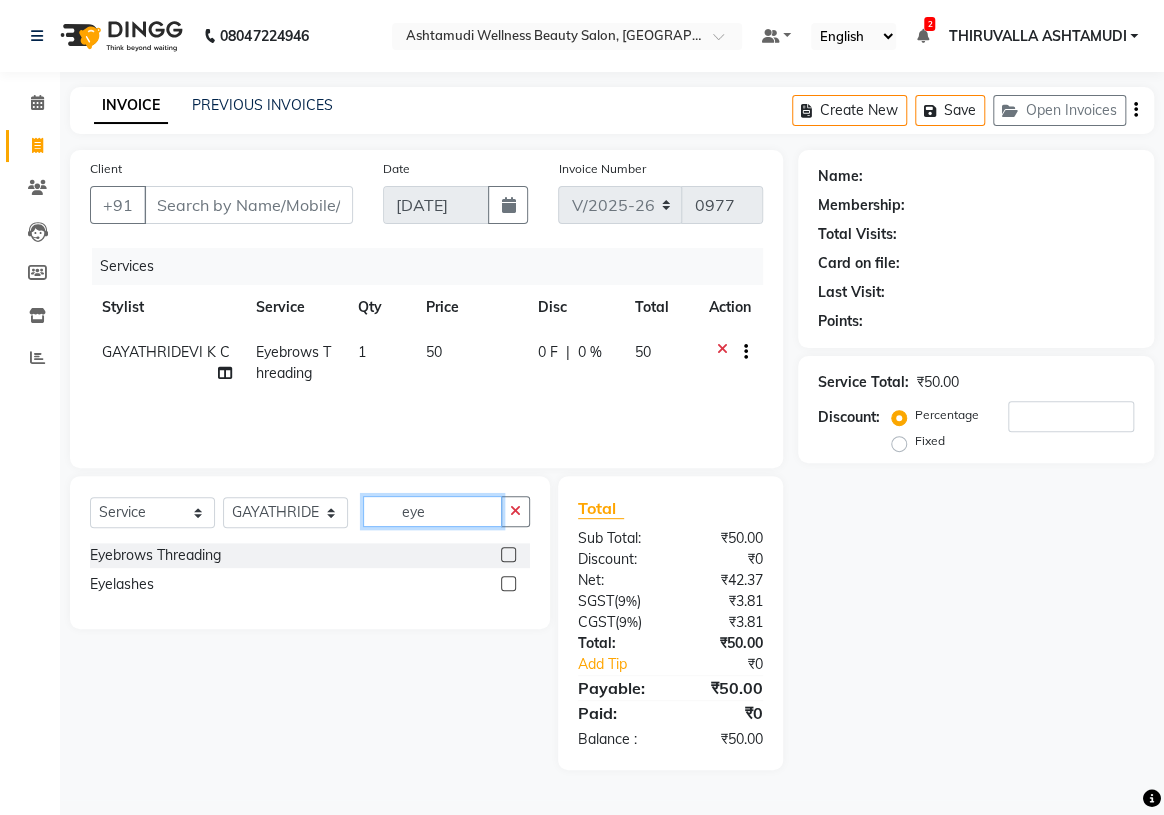 drag, startPoint x: 449, startPoint y: 518, endPoint x: 381, endPoint y: 523, distance: 68.18358 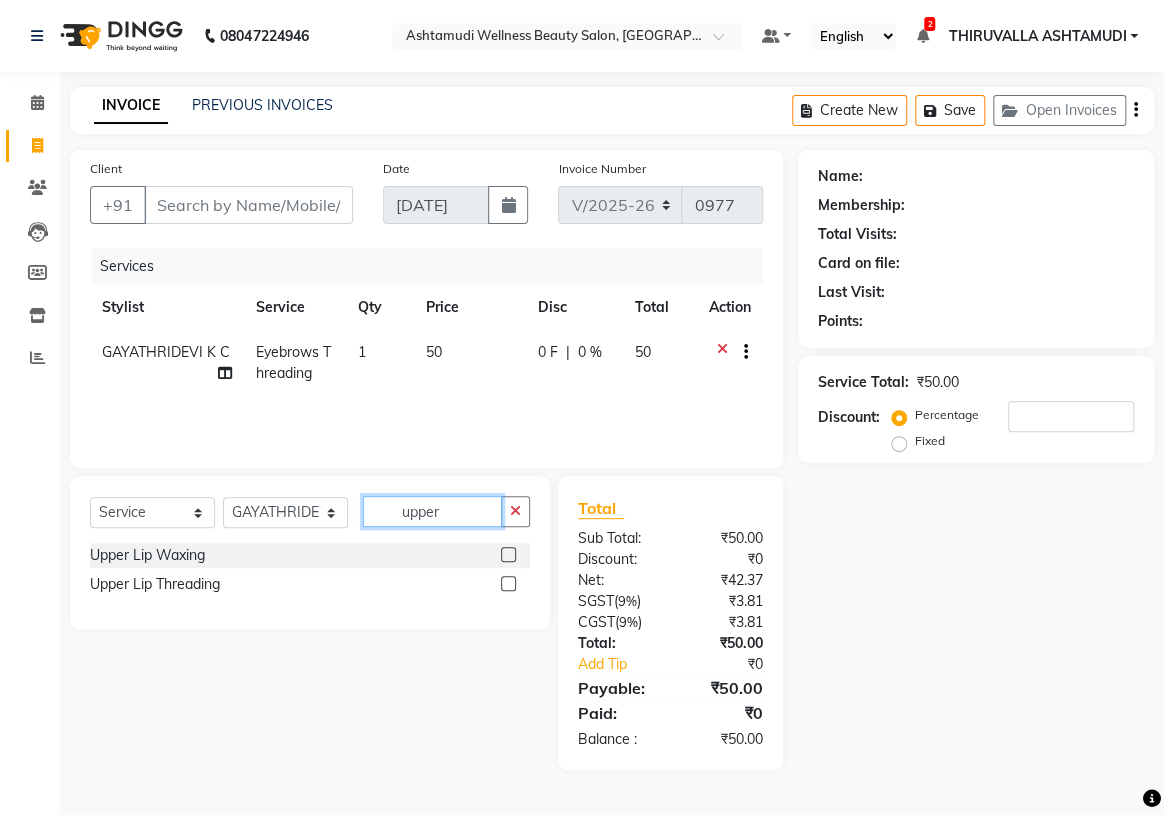 type on "upper" 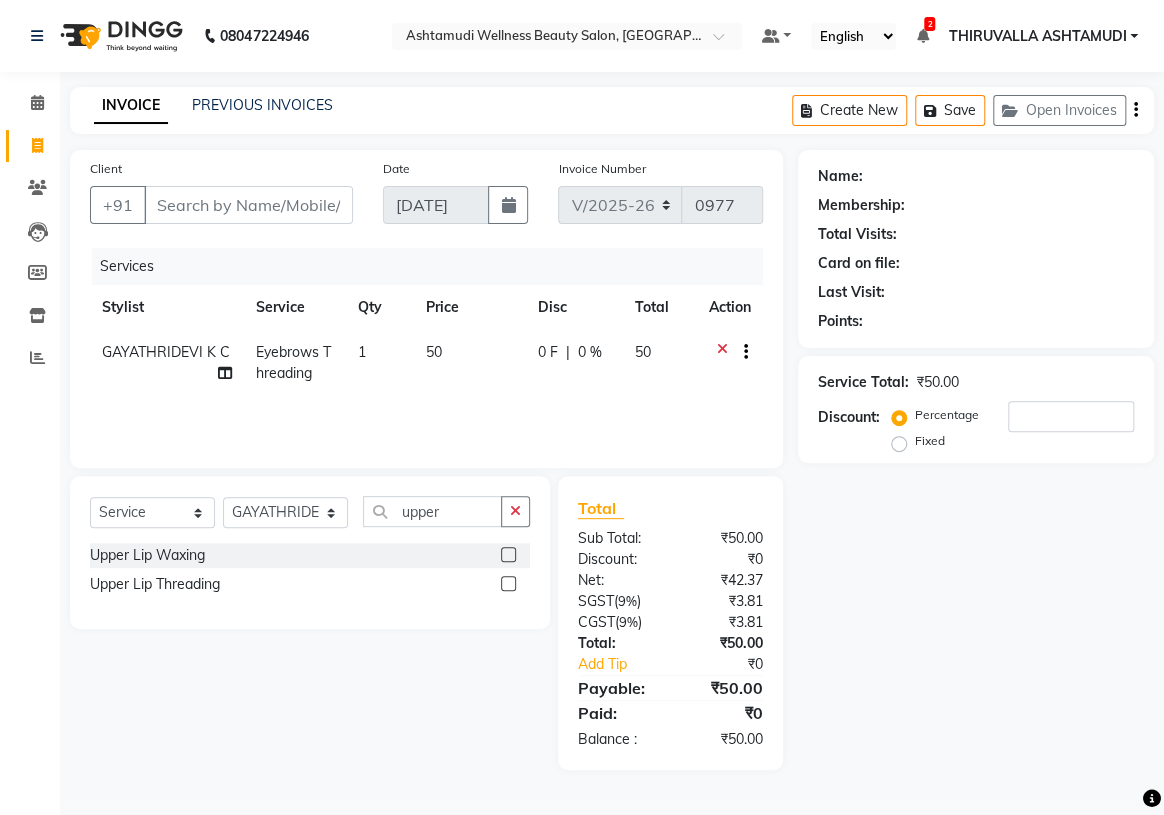 click 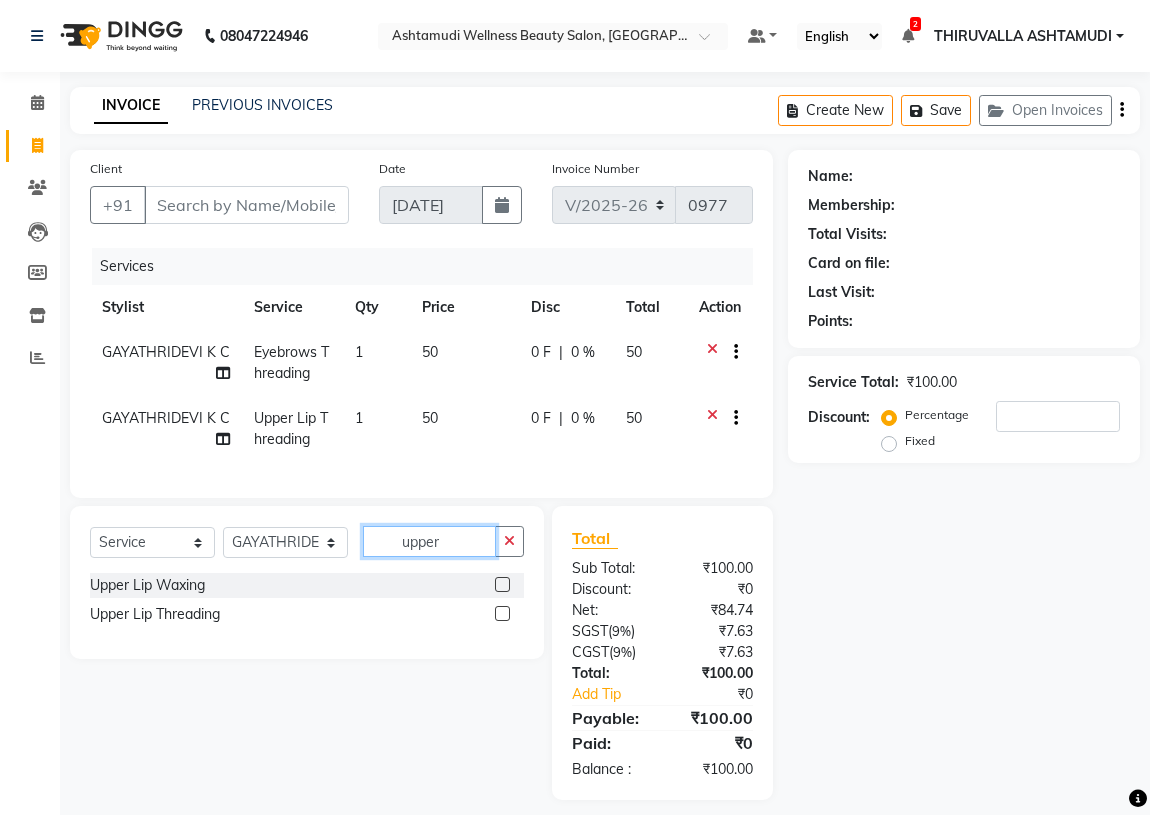 checkbox on "false" 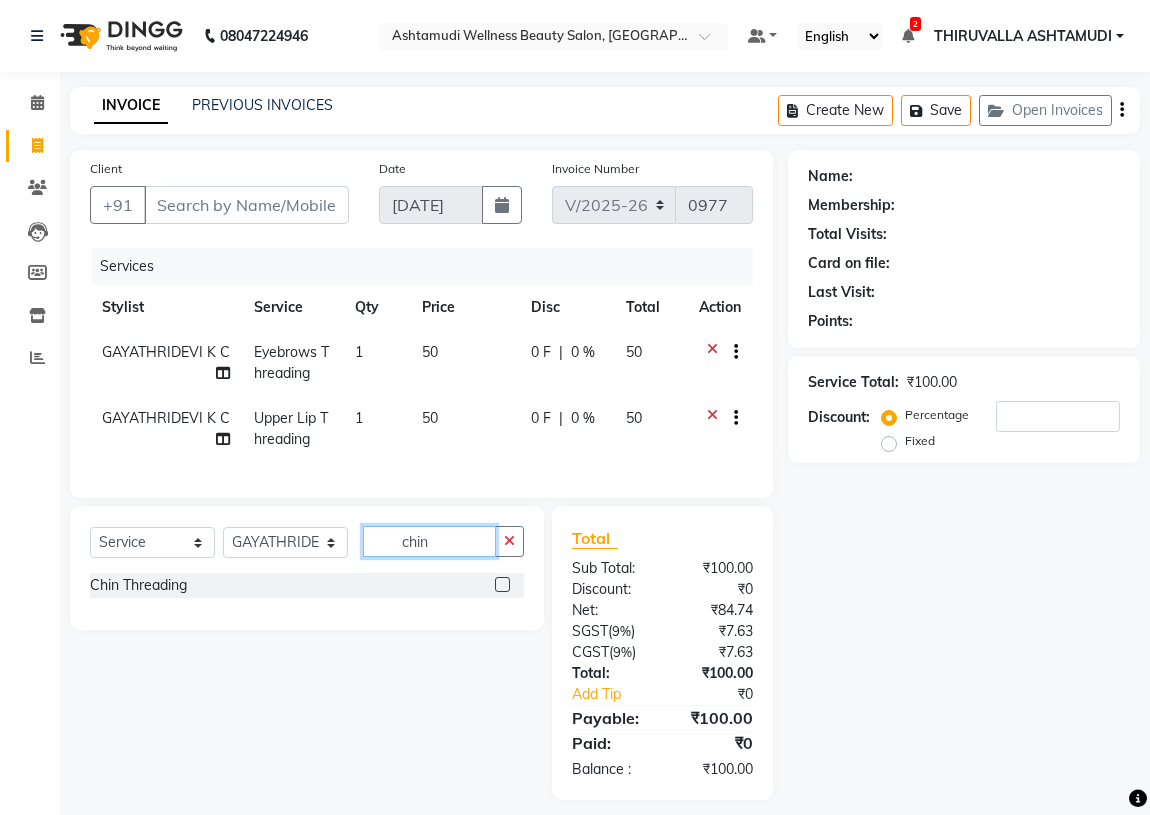 type on "chin" 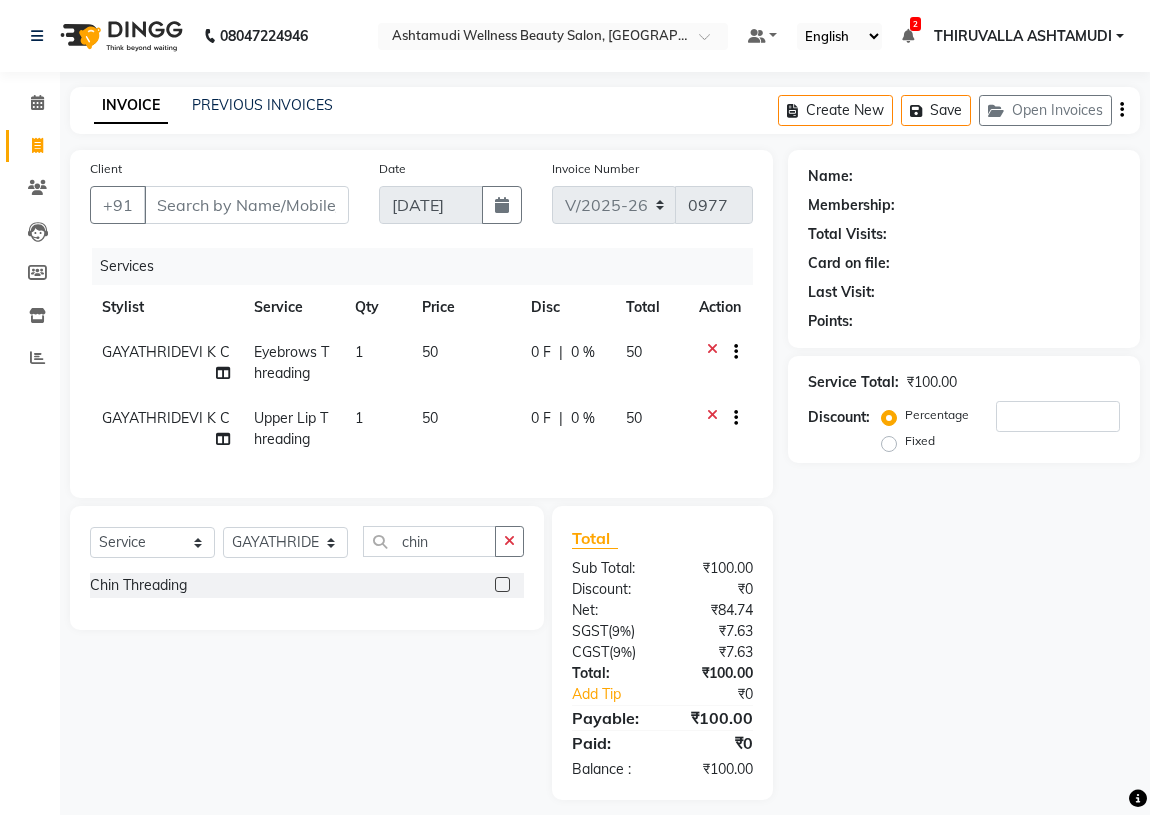 click 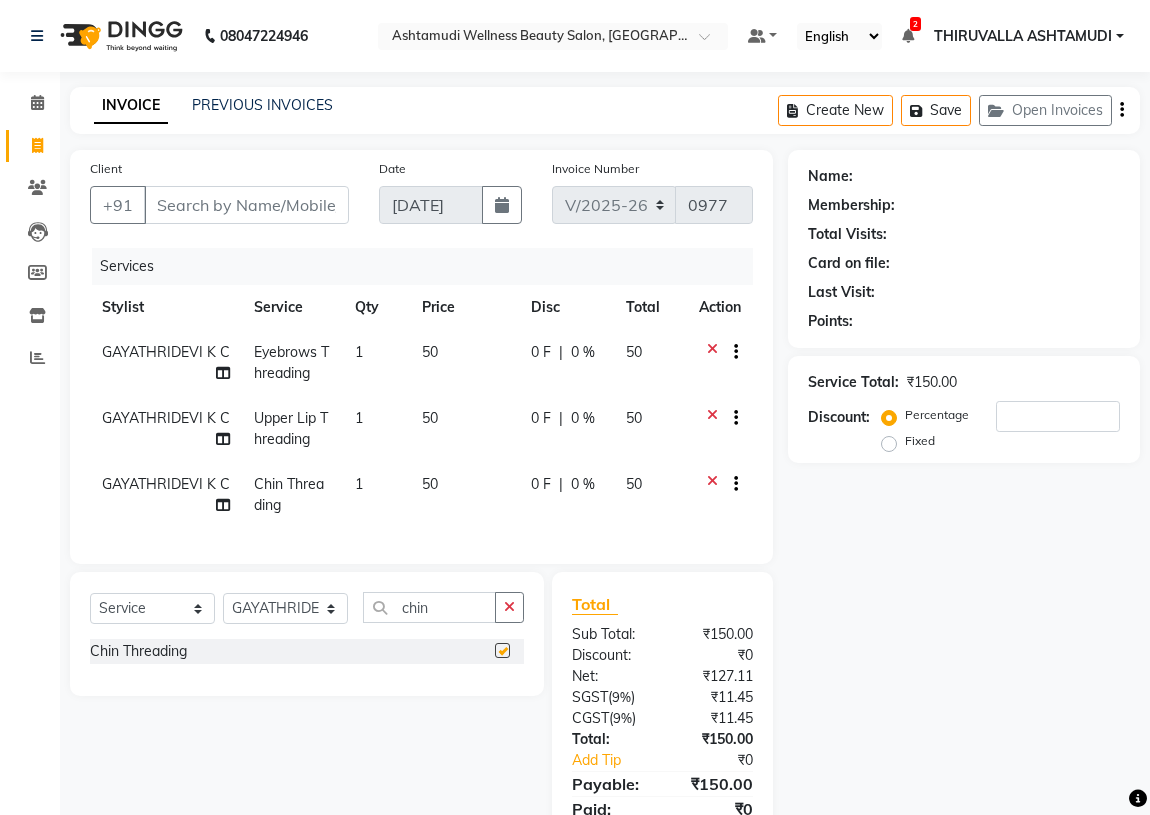 checkbox on "false" 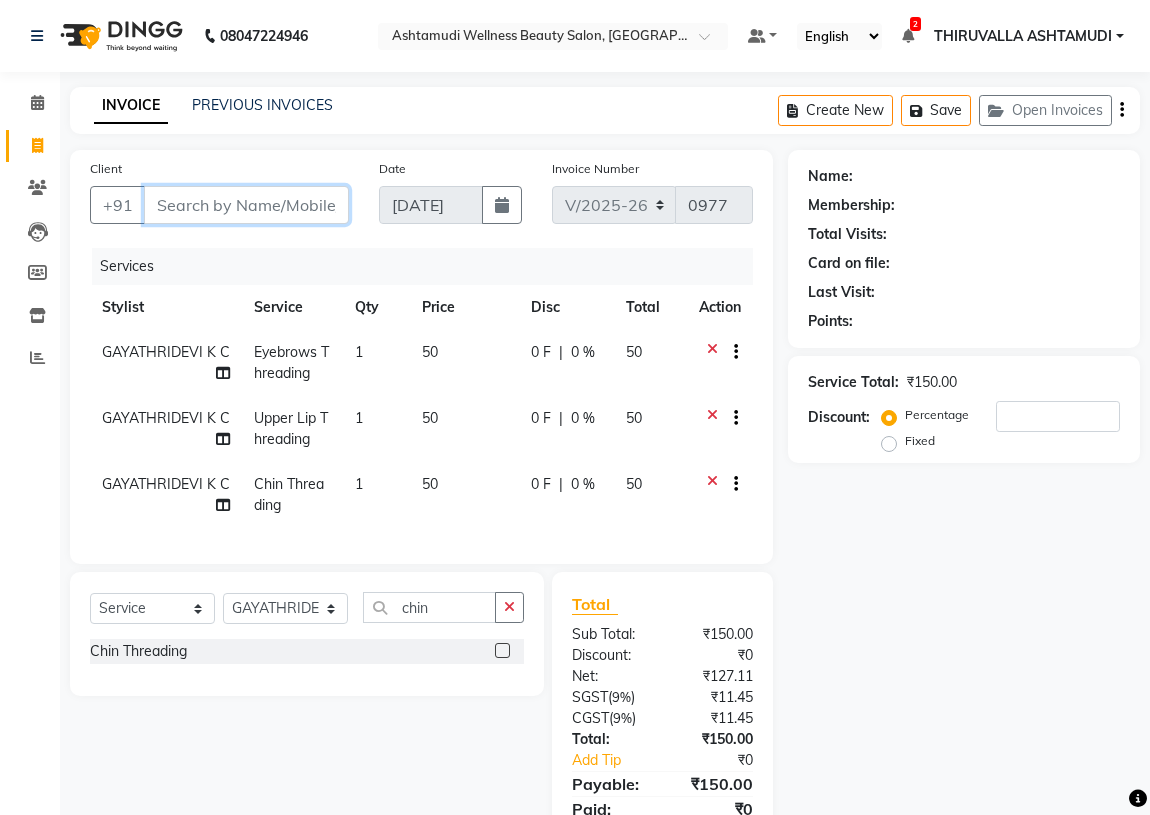click on "Client" at bounding box center [246, 205] 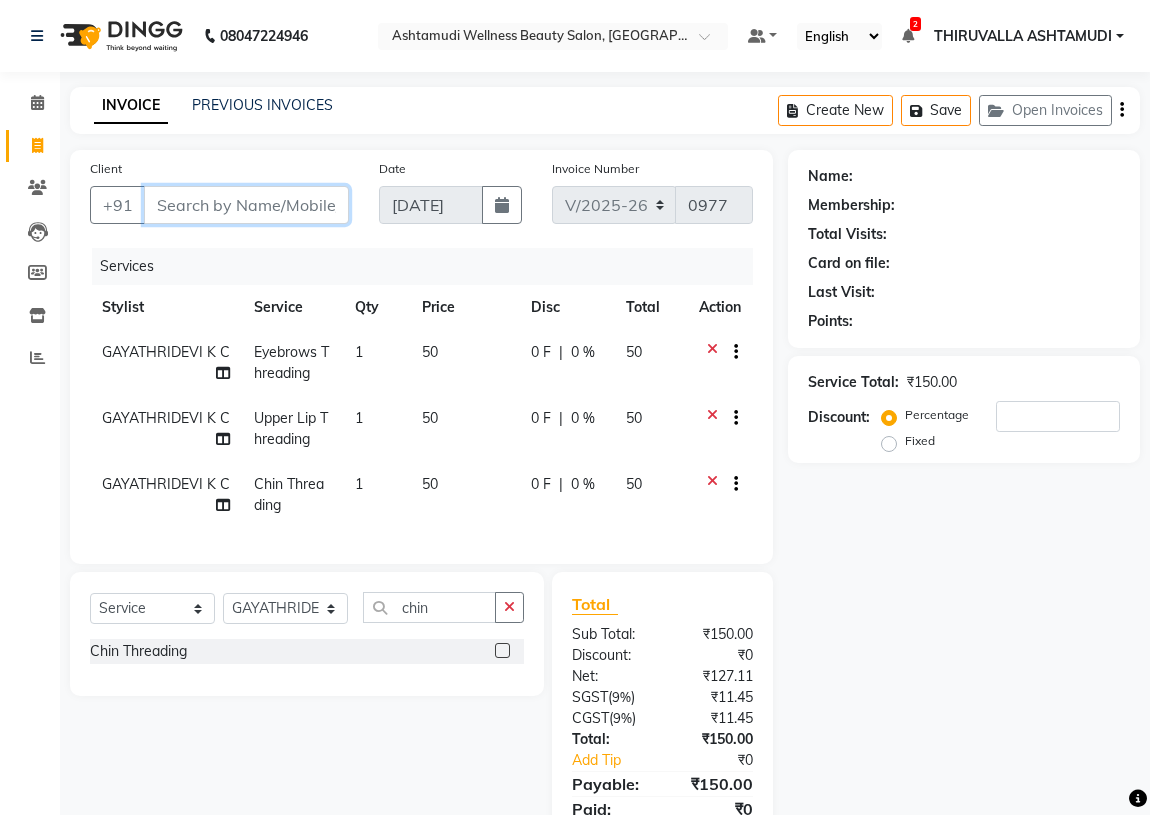 type on "9" 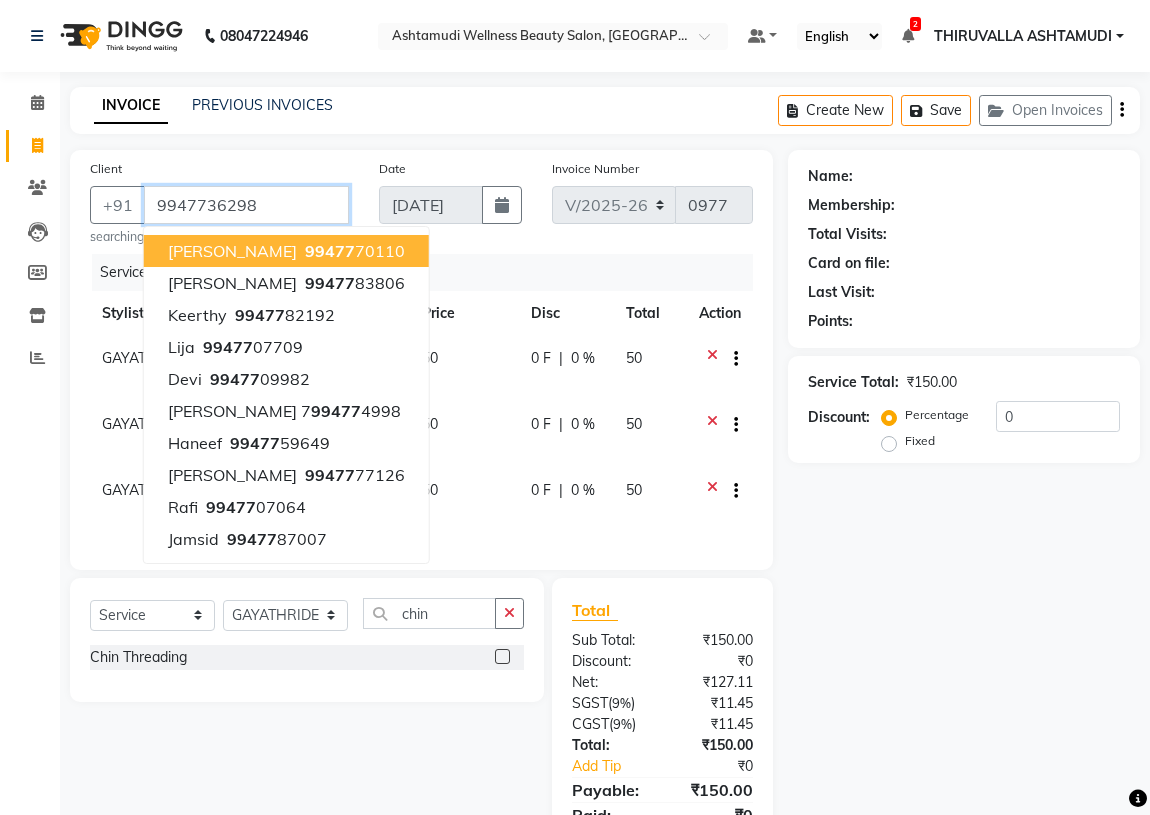 type on "9947736298" 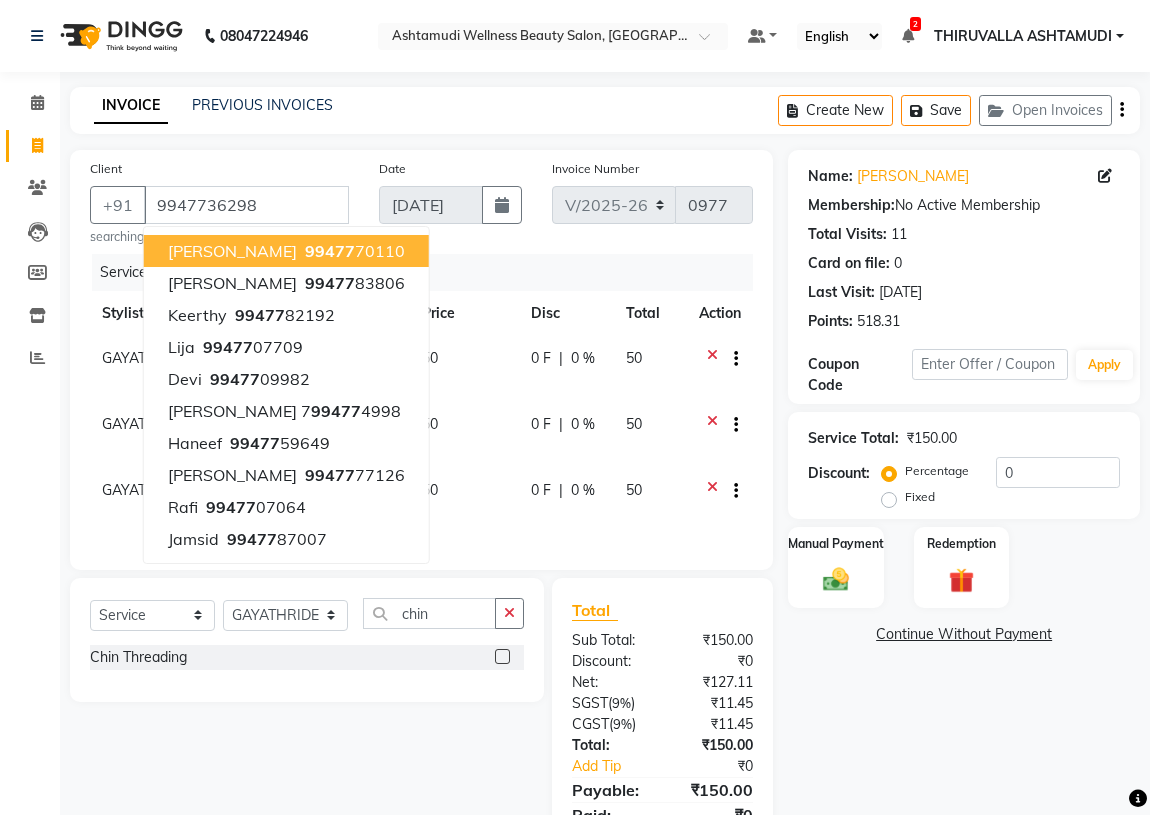 click on "Name: Suni Reji Membership:  No Active Membership  Total Visits:  11 Card on file:  0 Last Visit:   05-04-2025 Points:   518.31  Coupon Code Apply Service Total:  ₹150.00  Discount:  Percentage   Fixed  0 Manual Payment Redemption  Continue Without Payment" 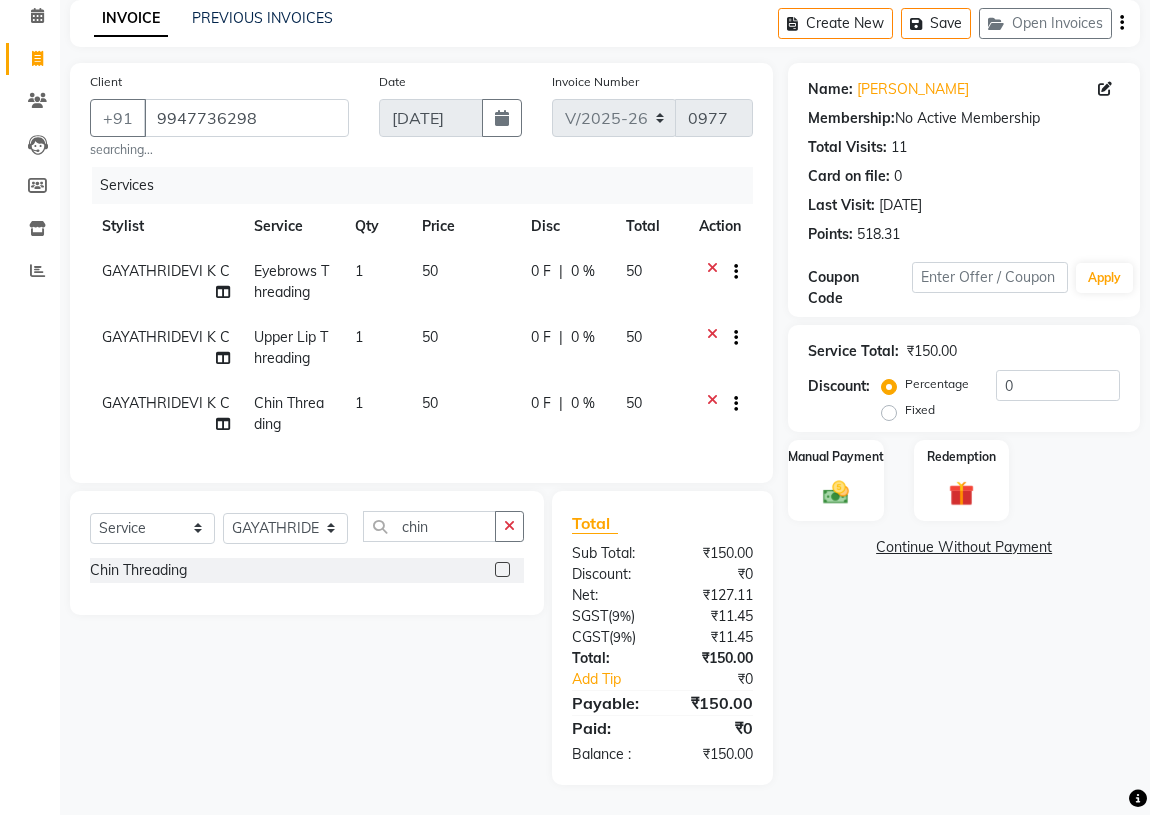 scroll, scrollTop: 101, scrollLeft: 0, axis: vertical 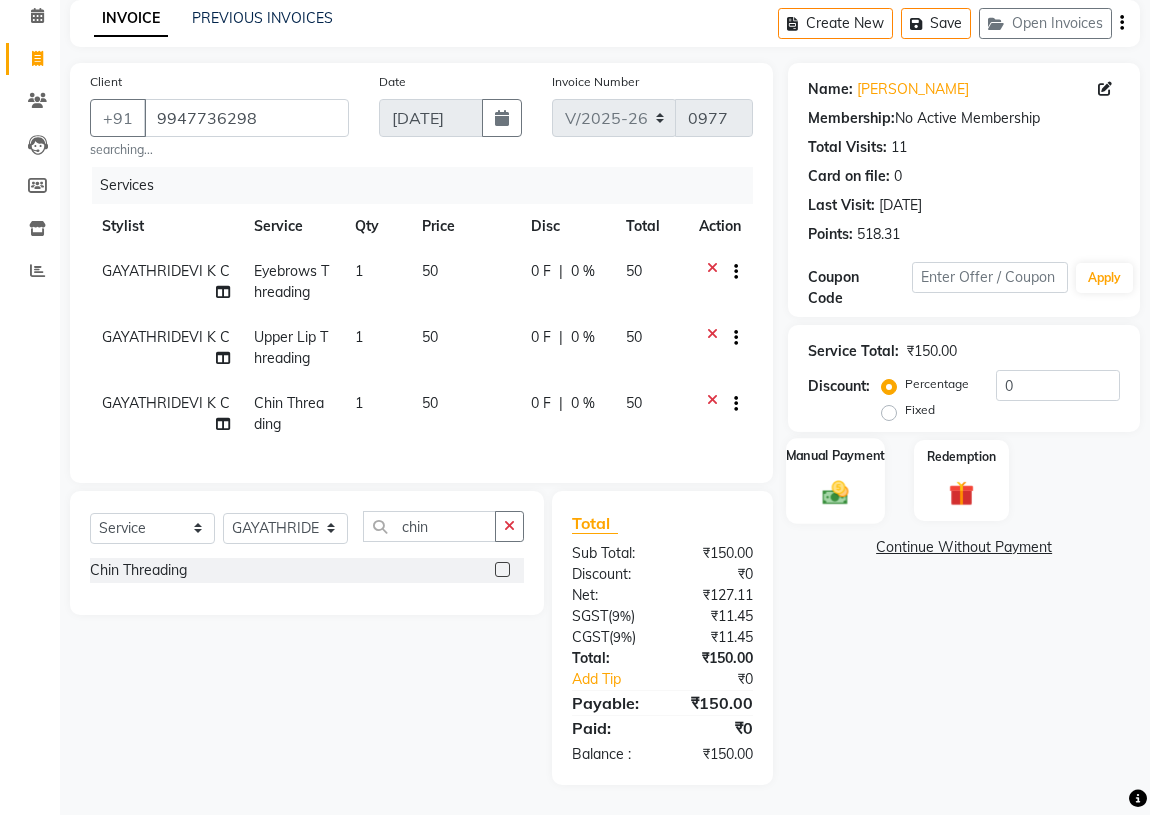 click 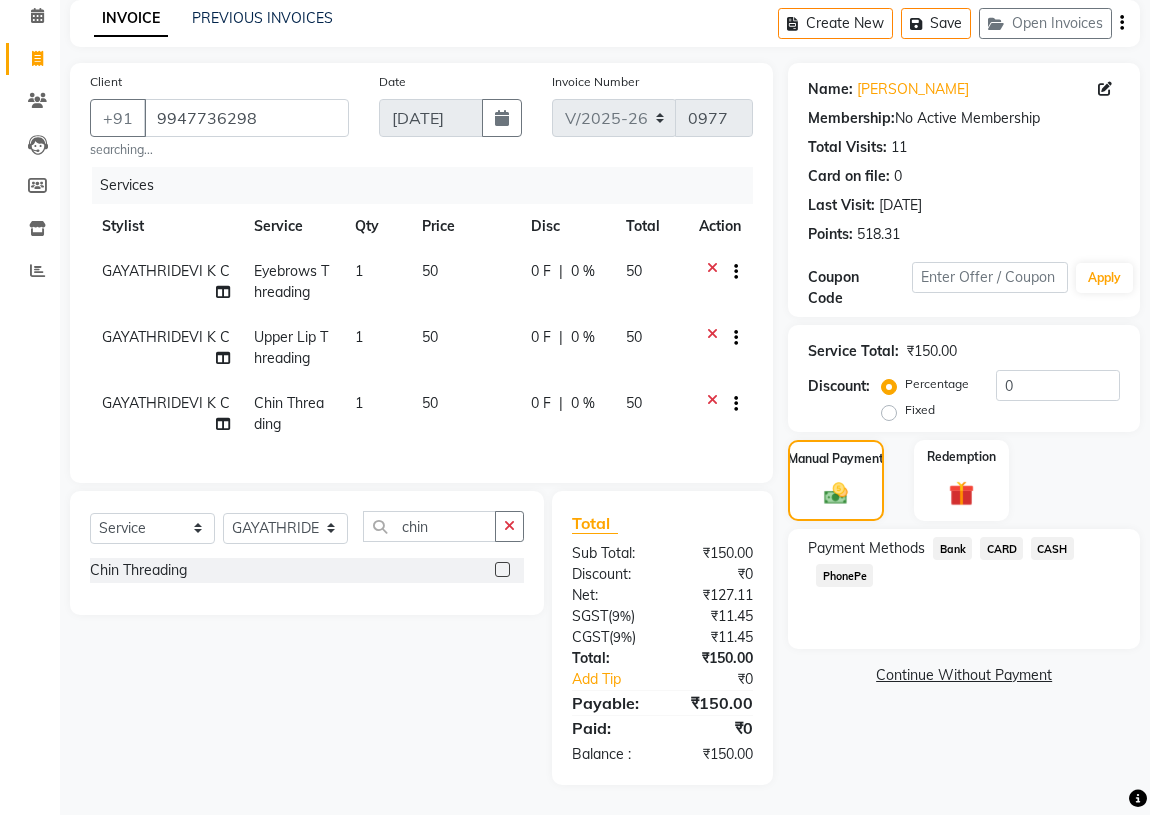 click on "CASH" 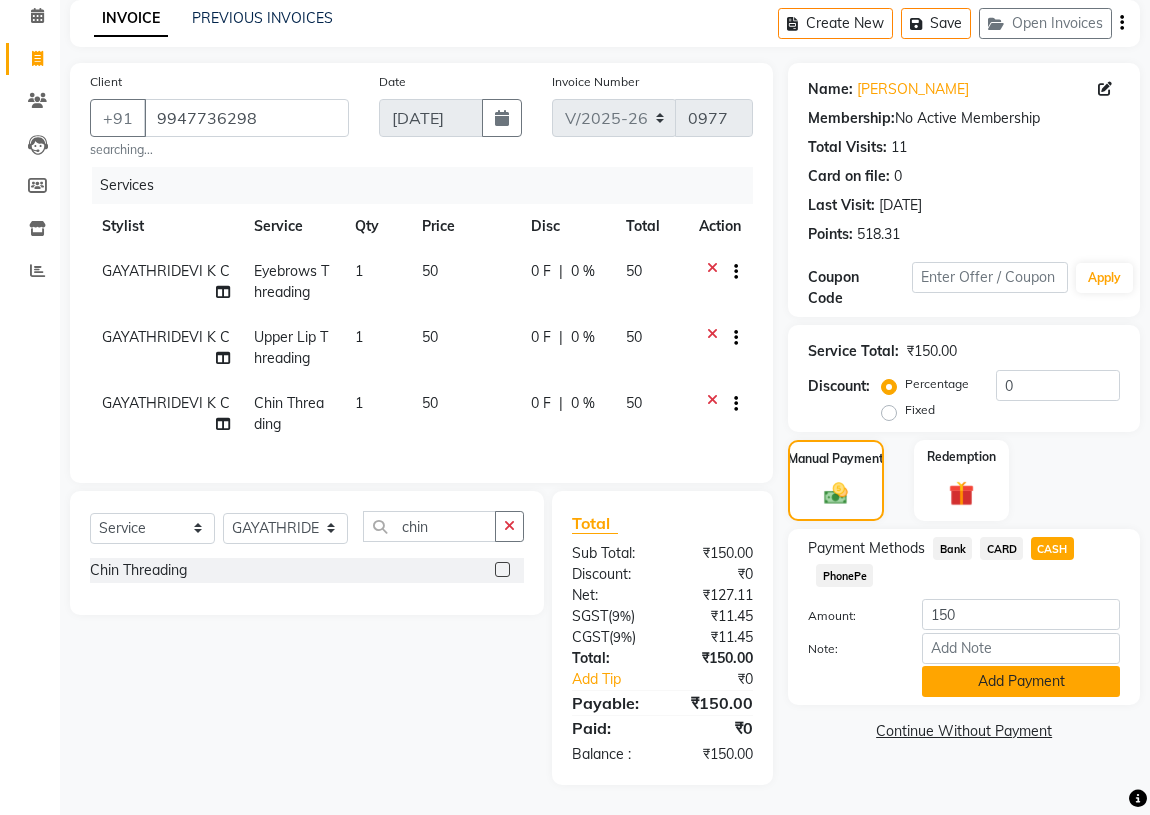 click on "Add Payment" 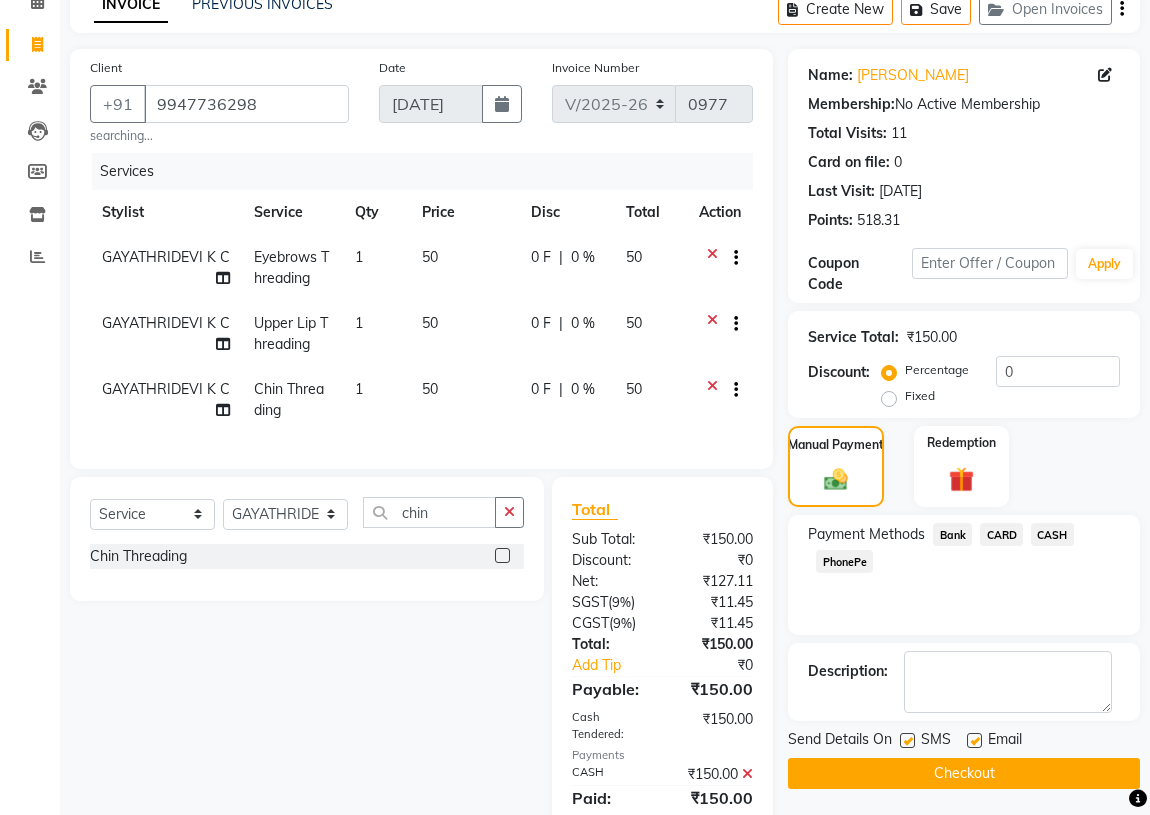 click on "Checkout" 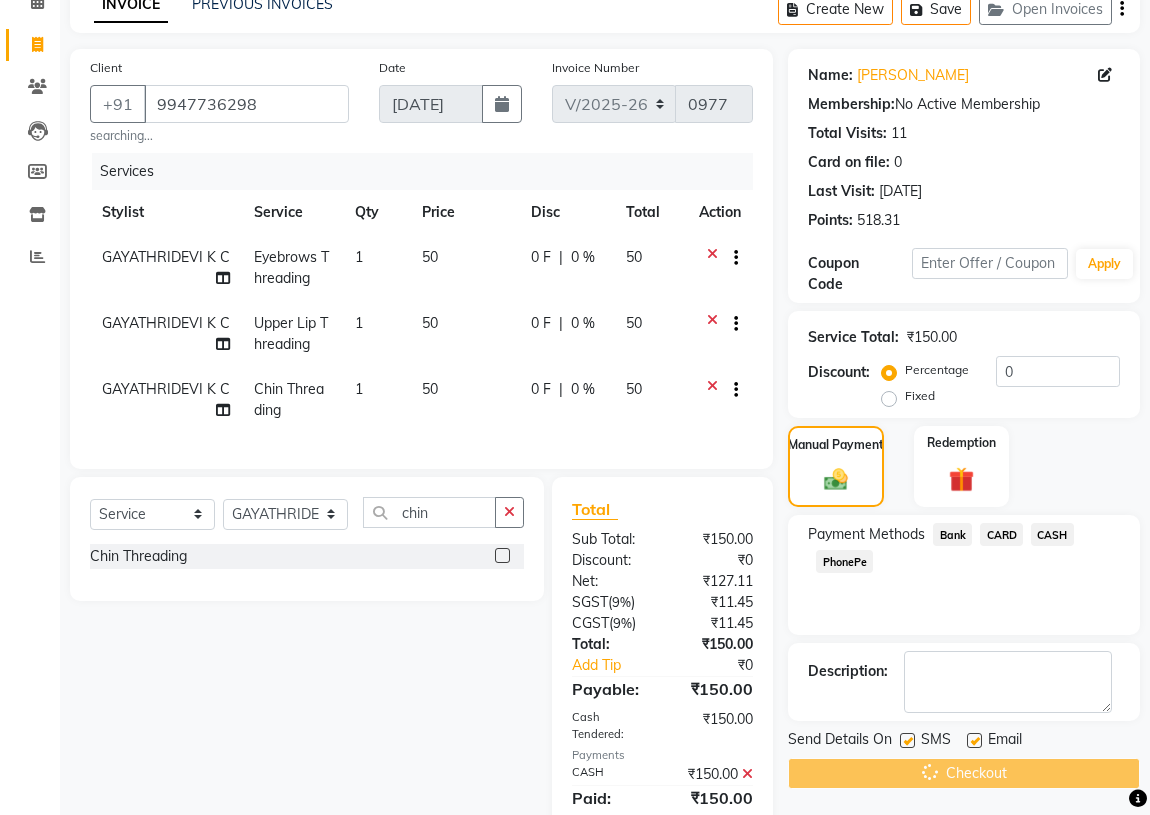 scroll, scrollTop: 155, scrollLeft: 0, axis: vertical 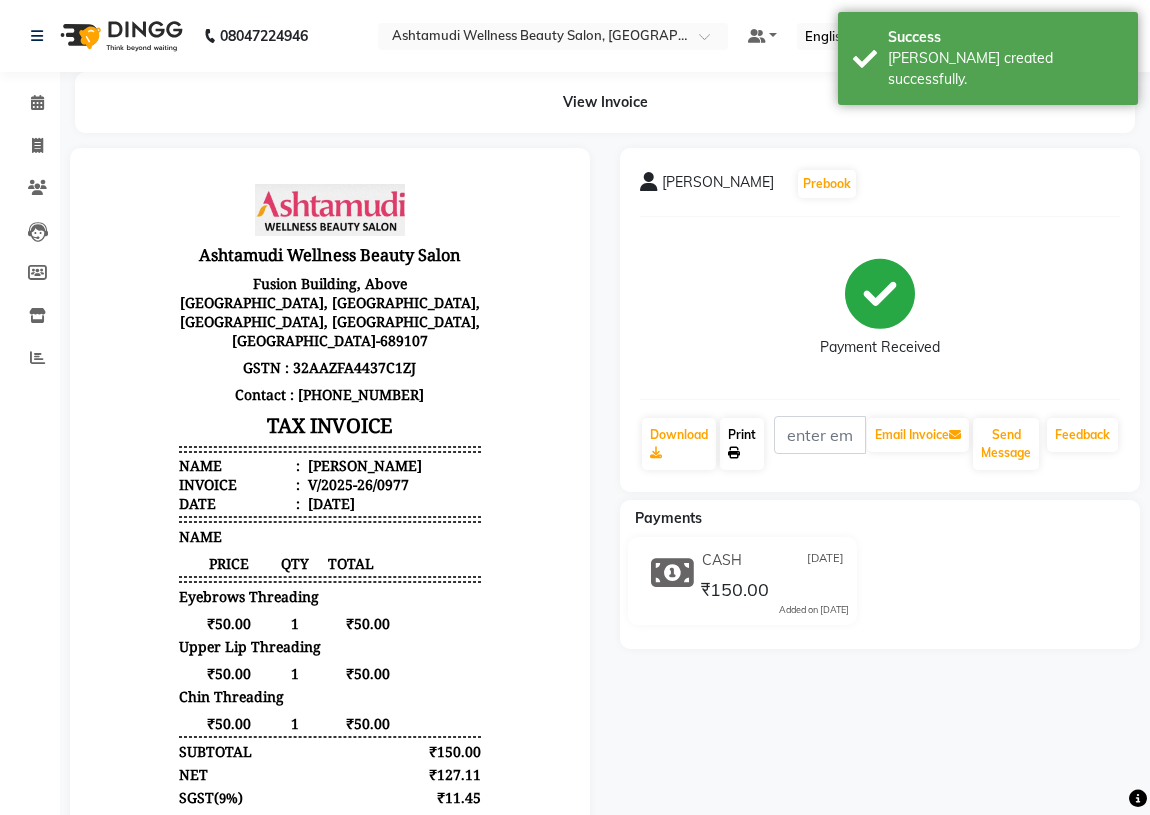click 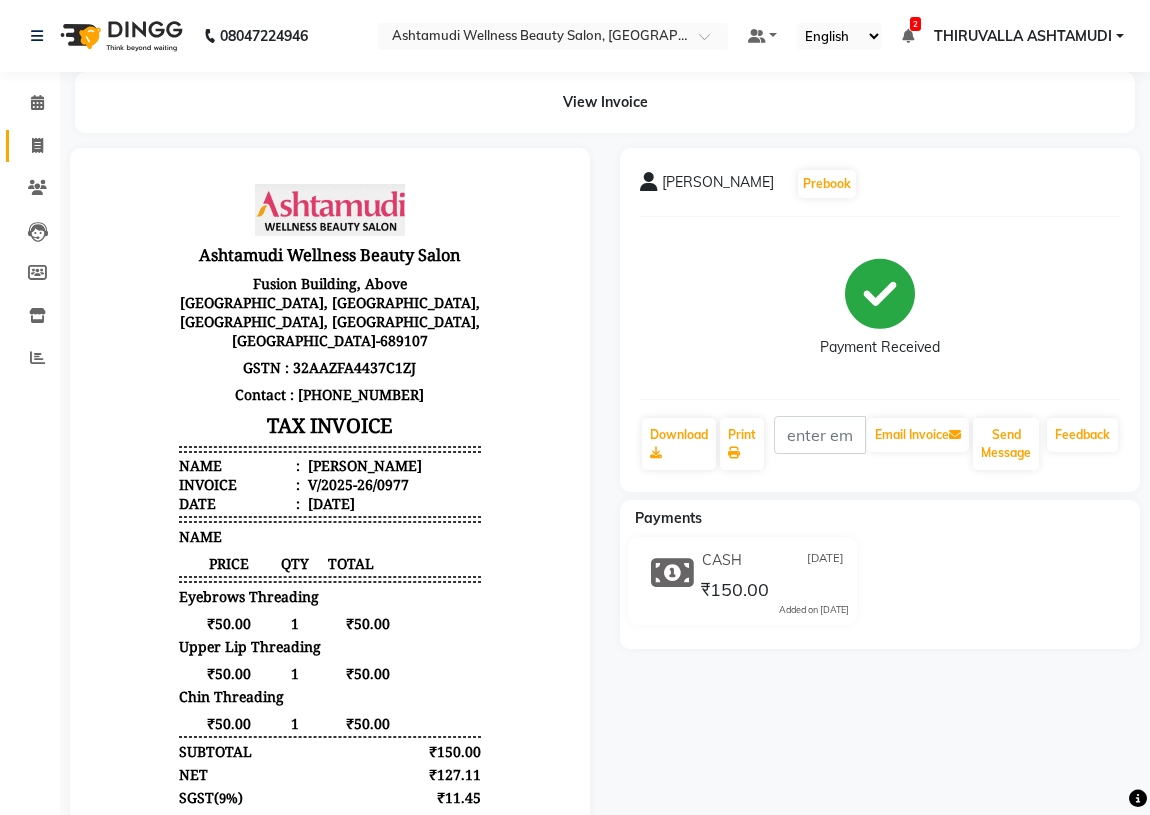 click 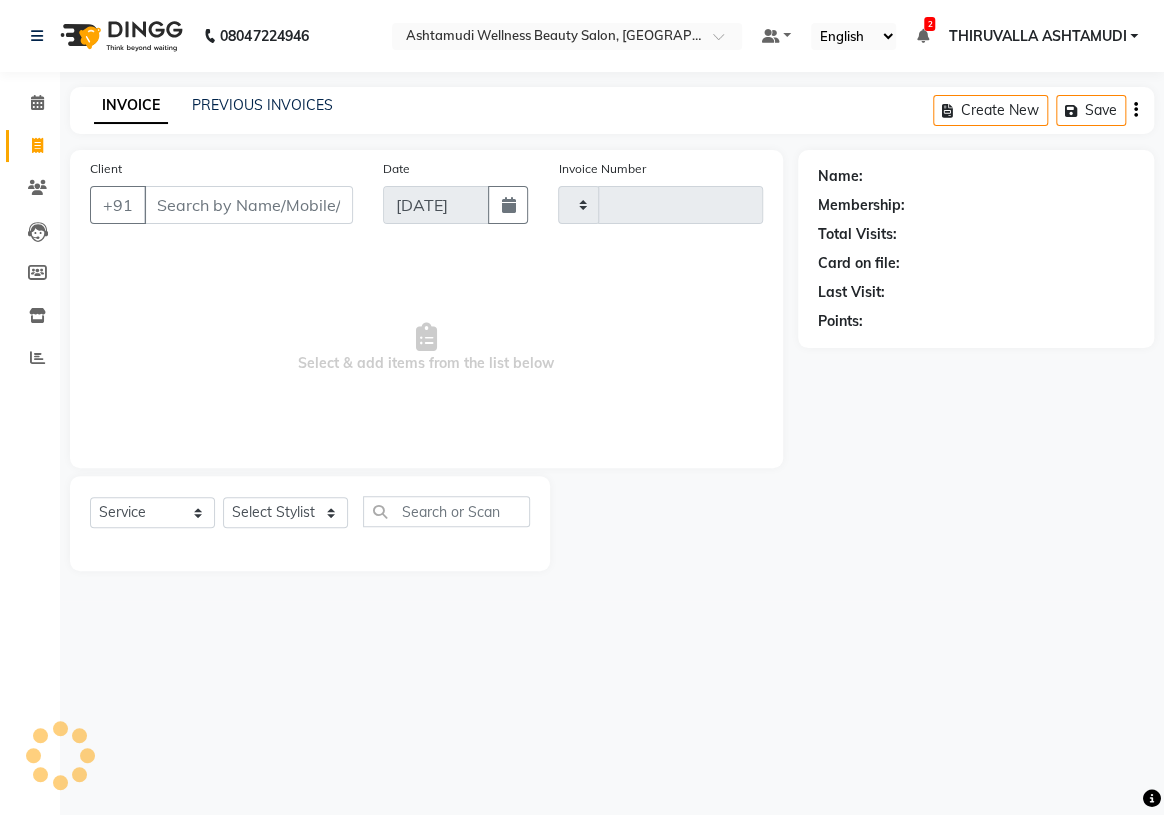 type on "0978" 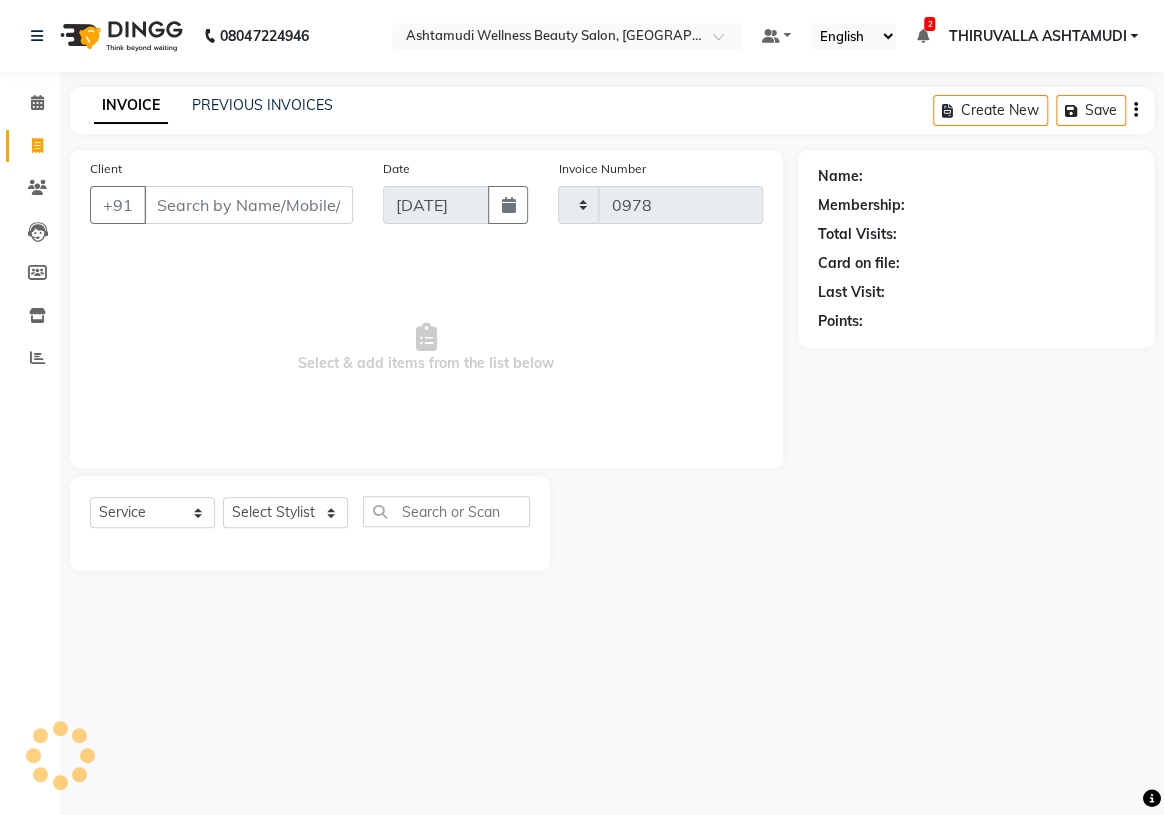 select on "4634" 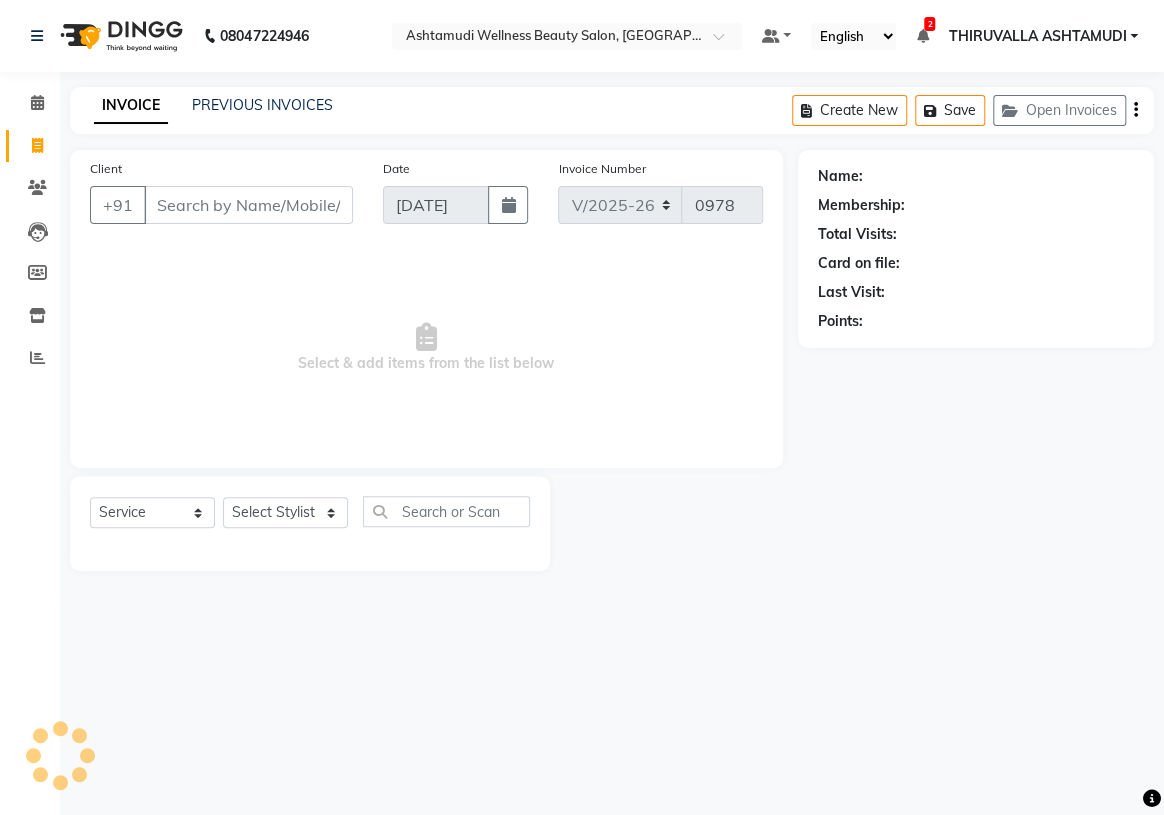 click on "Client" at bounding box center [248, 205] 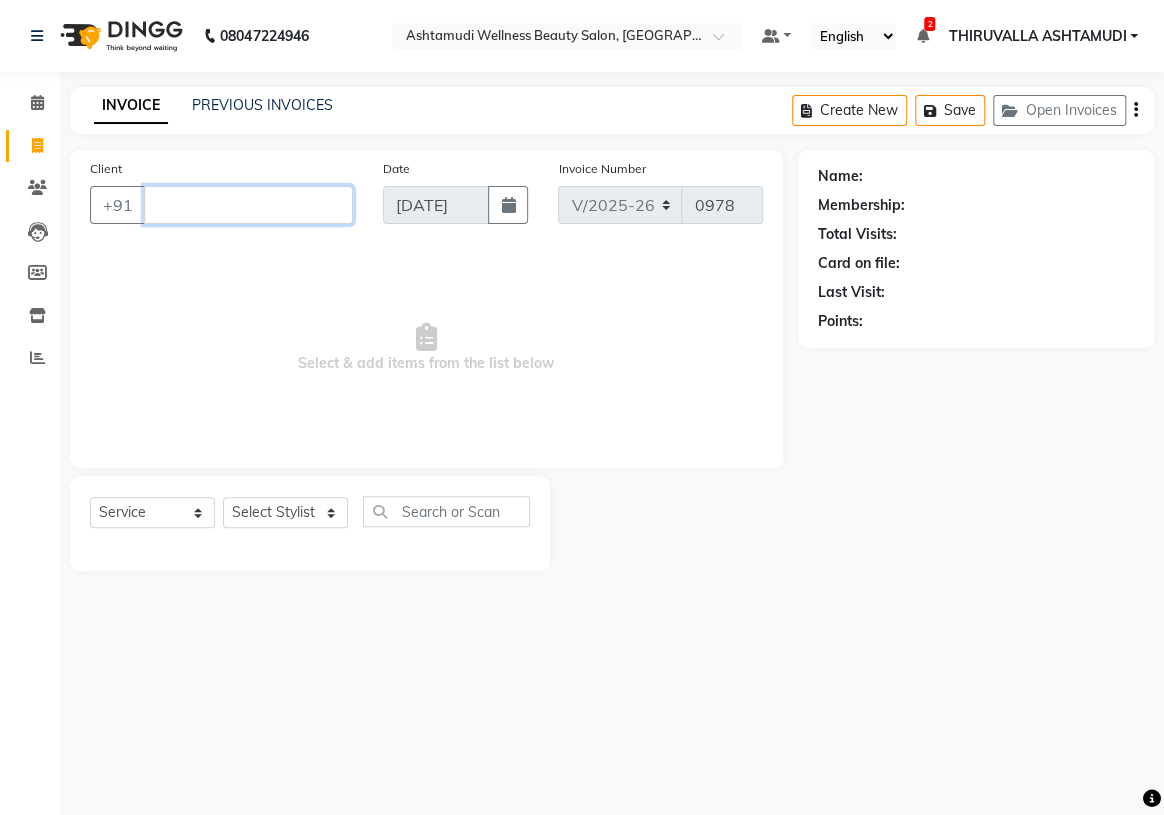 click on "Client" at bounding box center (248, 205) 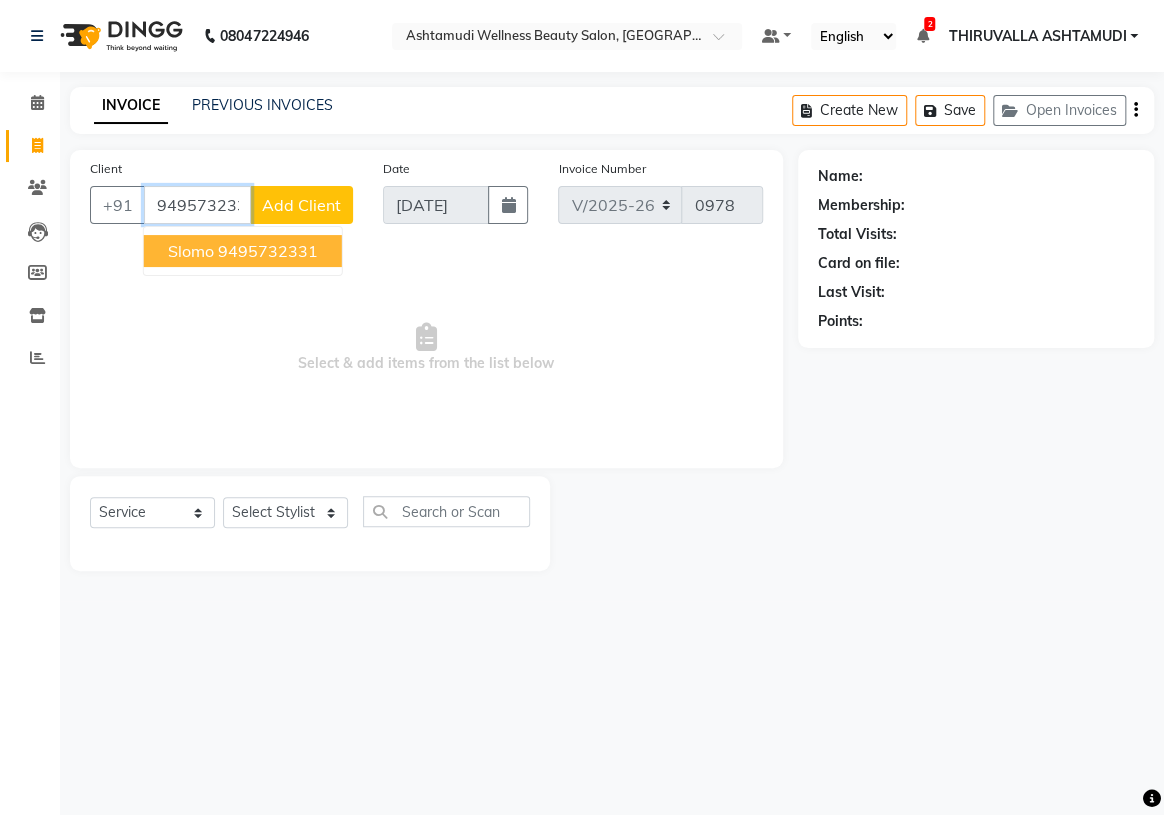 click on "9495732331" at bounding box center [268, 251] 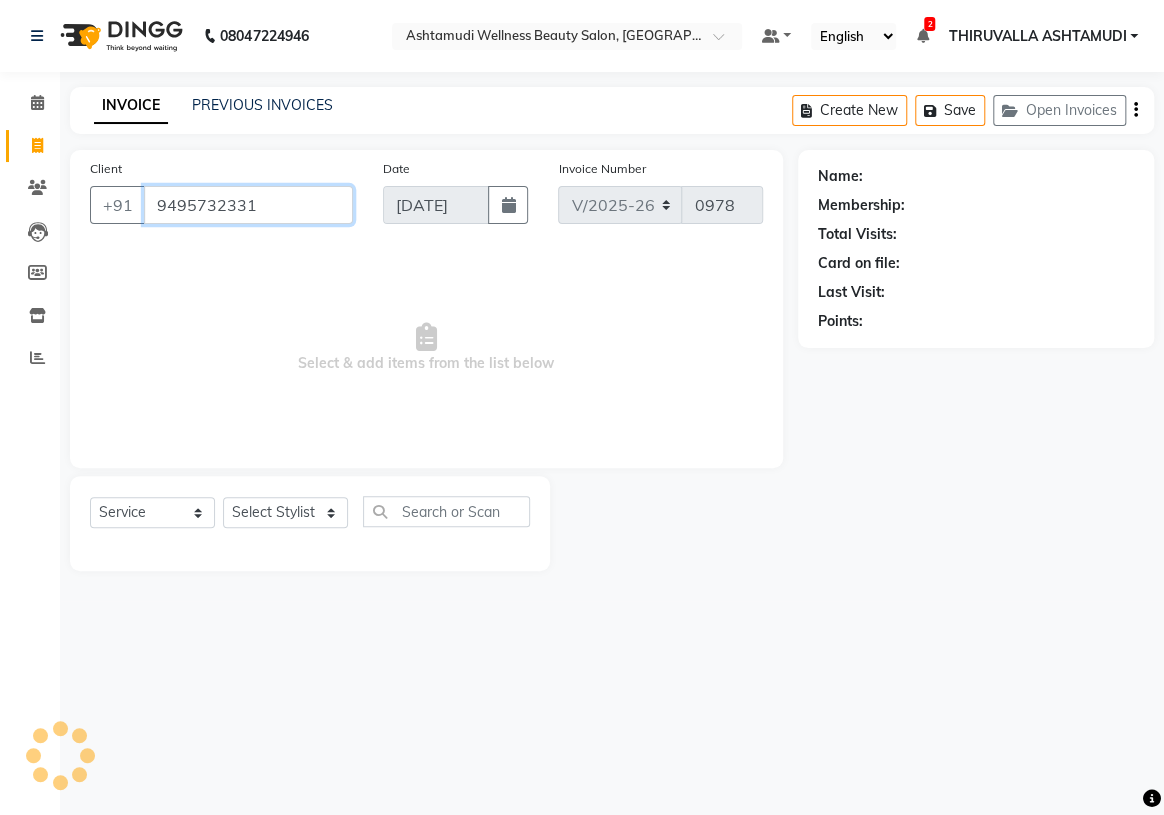 type on "9495732331" 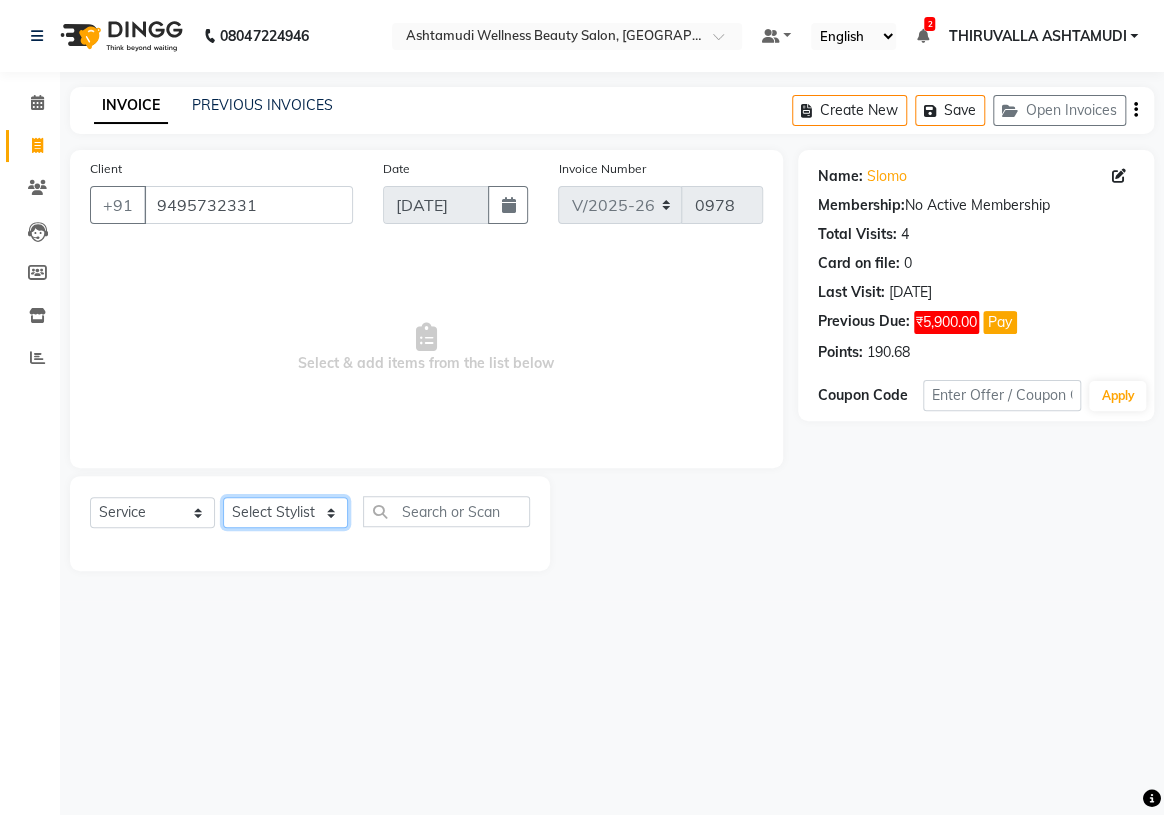 click on "Select Stylist ABHIRAMI		 ARYA Eshani GAYATHRIDEVI	K C	 JISNA KHEM MAYA MAYA Nila PRINI		 RINA RAI SHINY ABY THIRUVALLA ASHTAMUDI" 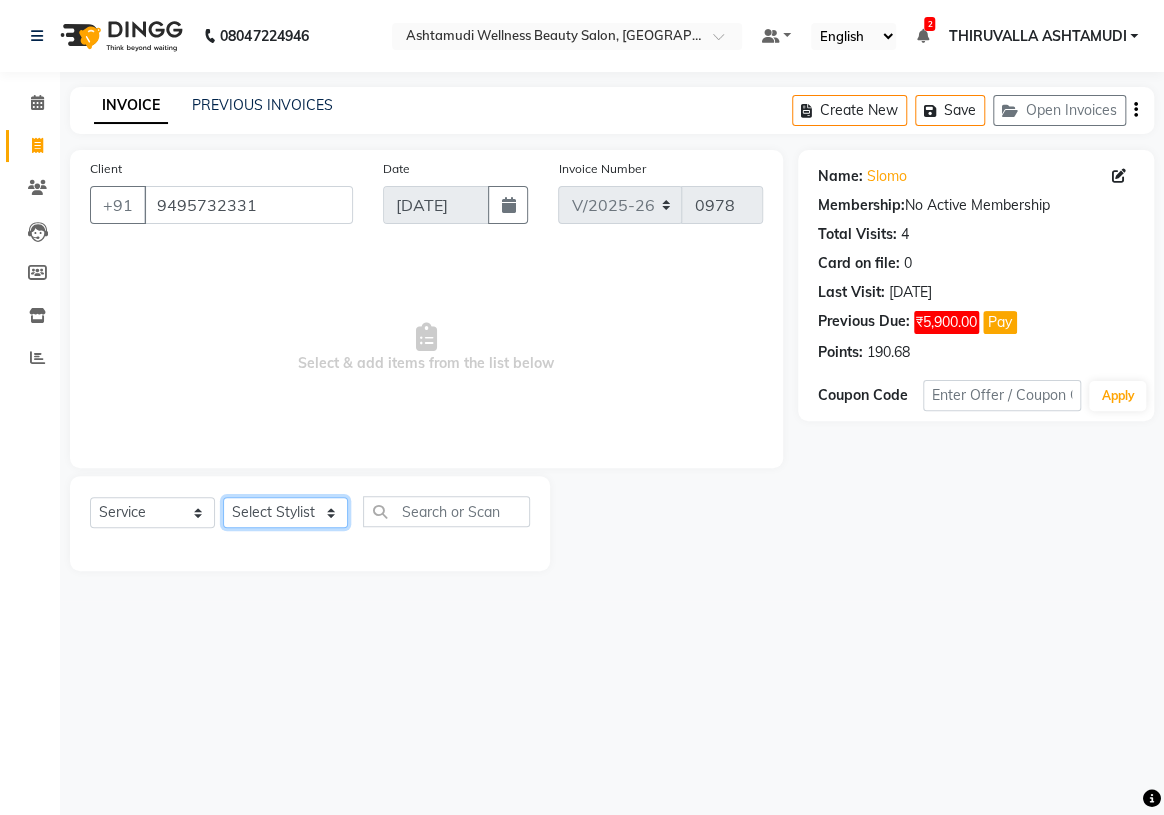 select on "45185" 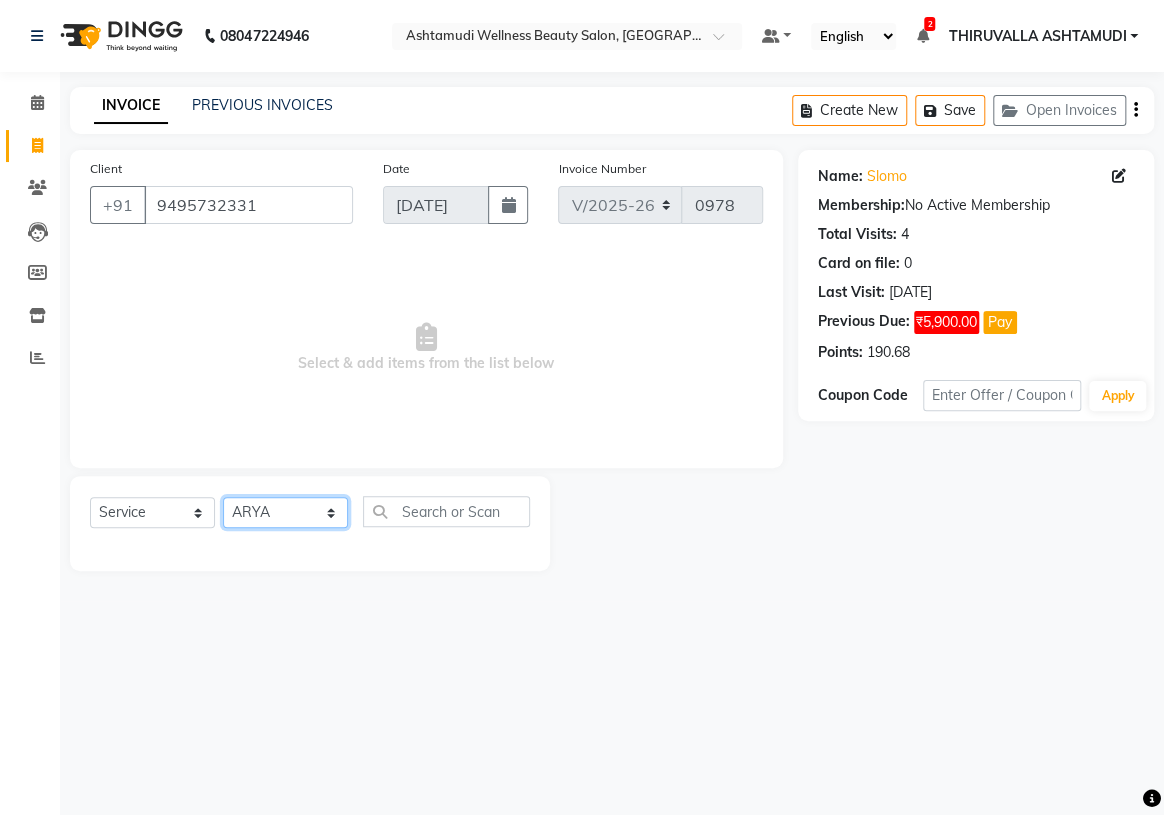 click on "Select Stylist ABHIRAMI		 ARYA Eshani GAYATHRIDEVI	K C	 JISNA KHEM MAYA MAYA Nila PRINI		 RINA RAI SHINY ABY THIRUVALLA ASHTAMUDI" 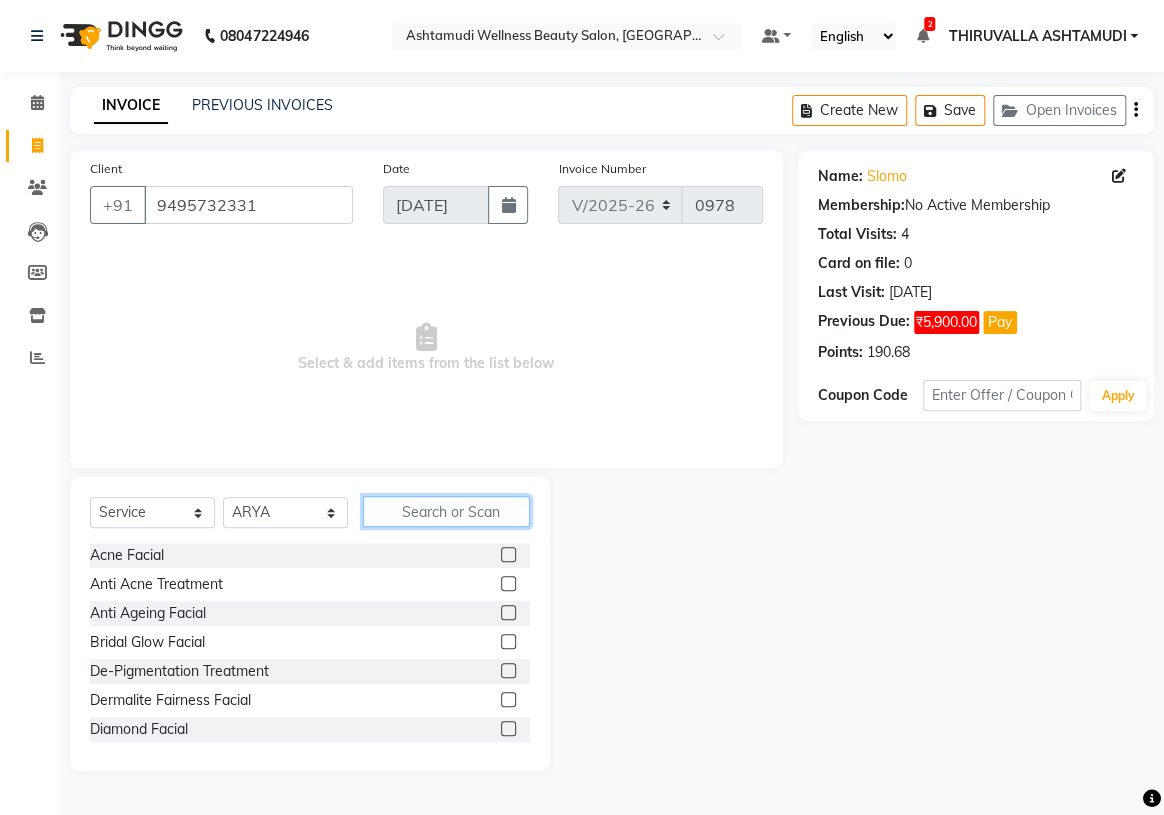 click 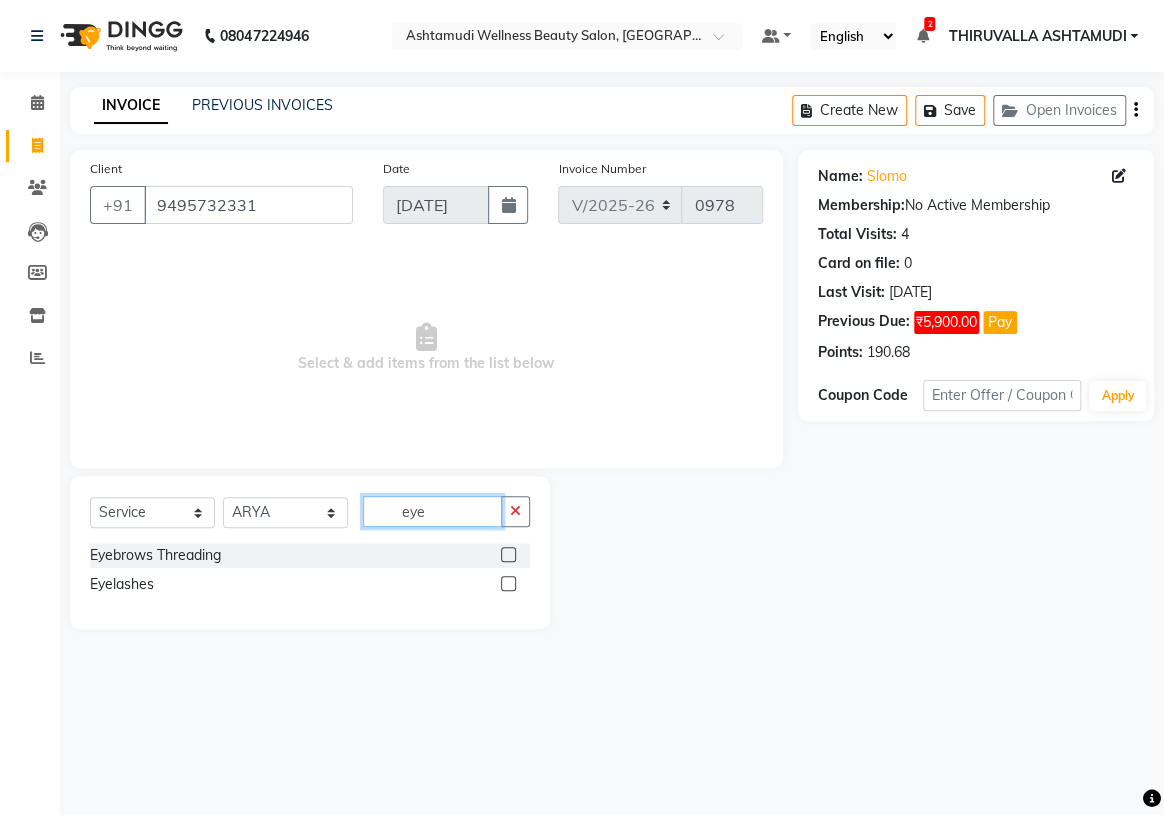 type on "eye" 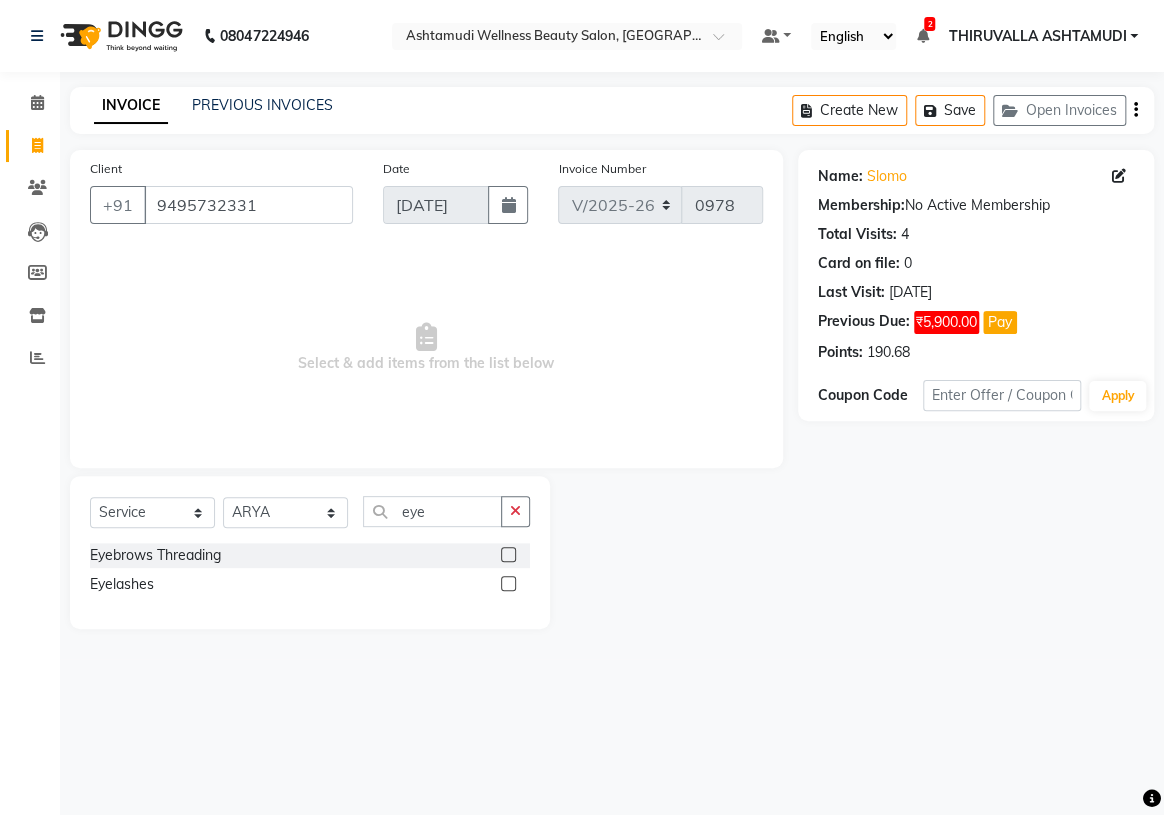 click 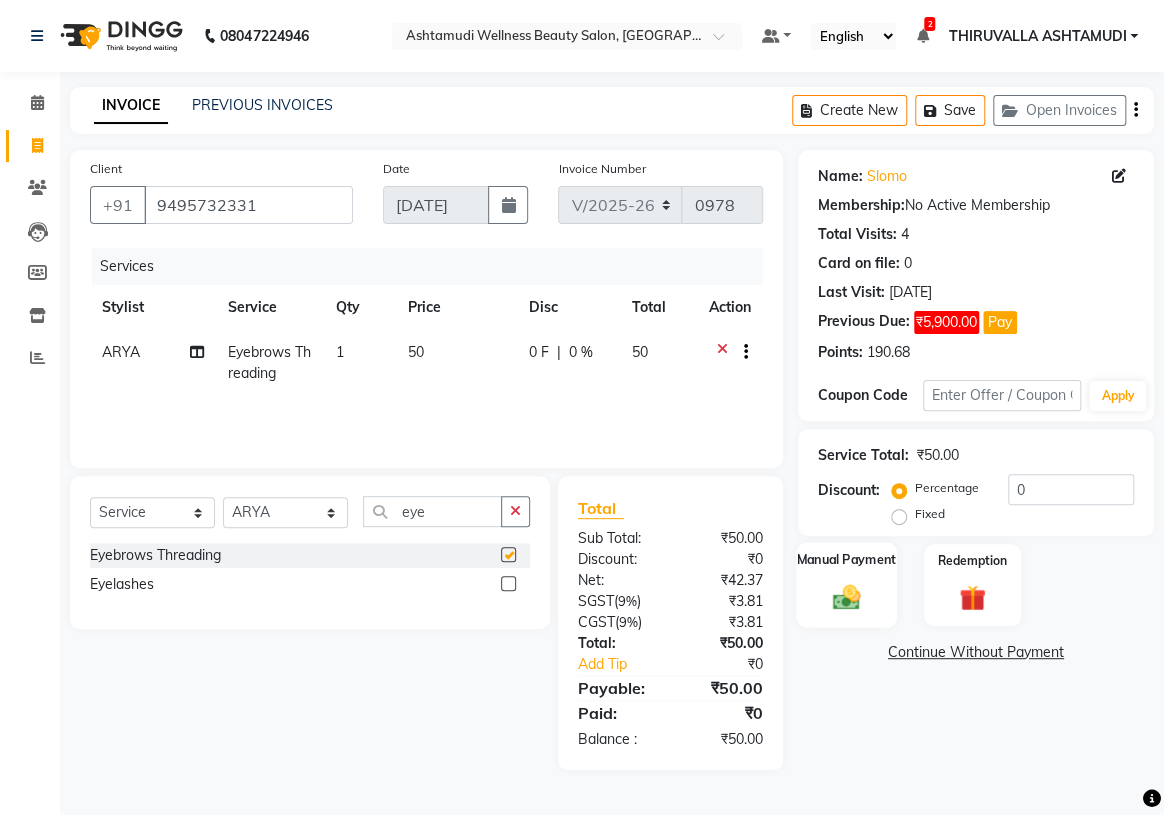 checkbox on "false" 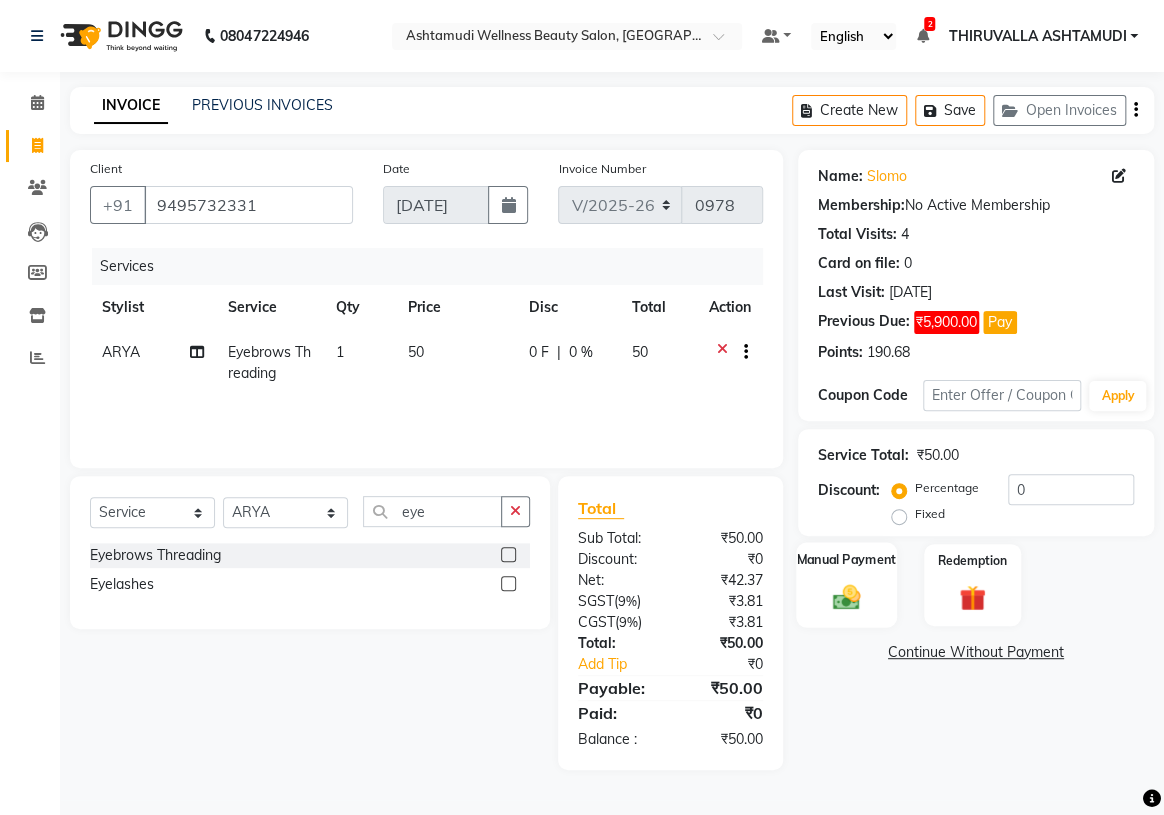 click 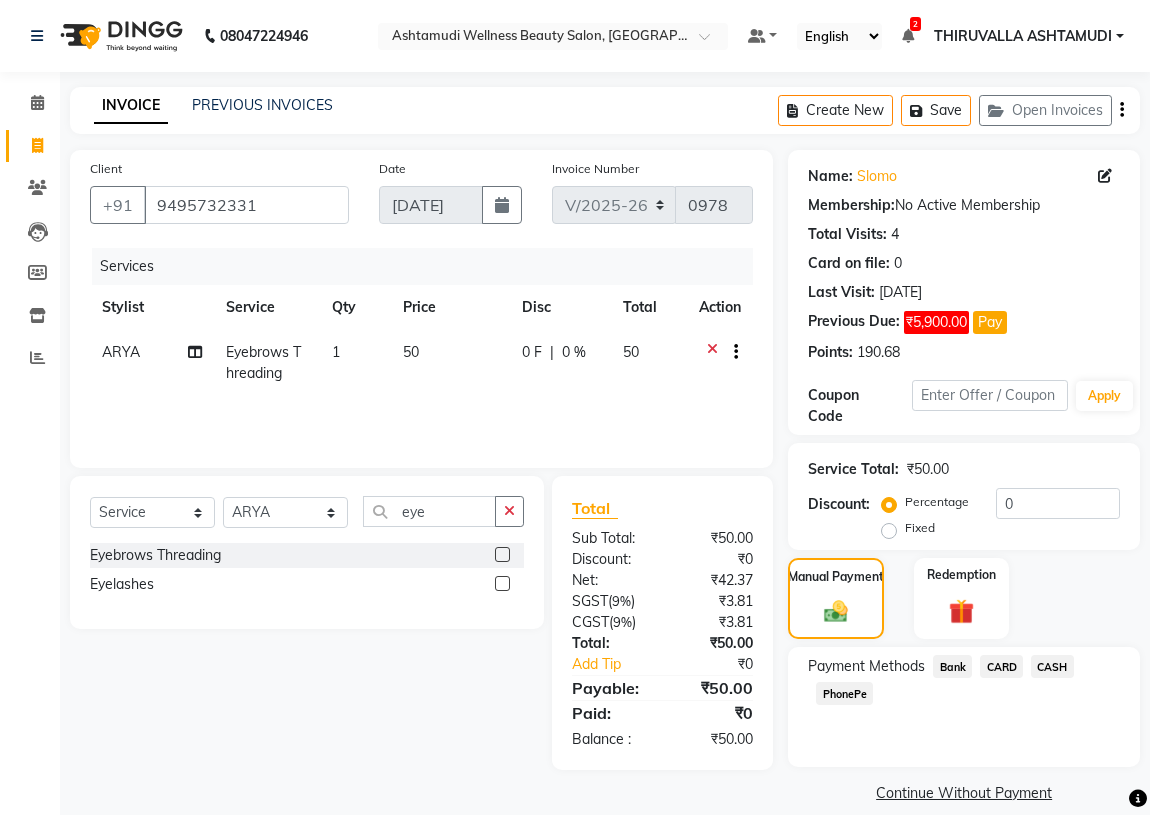 click on "CASH" 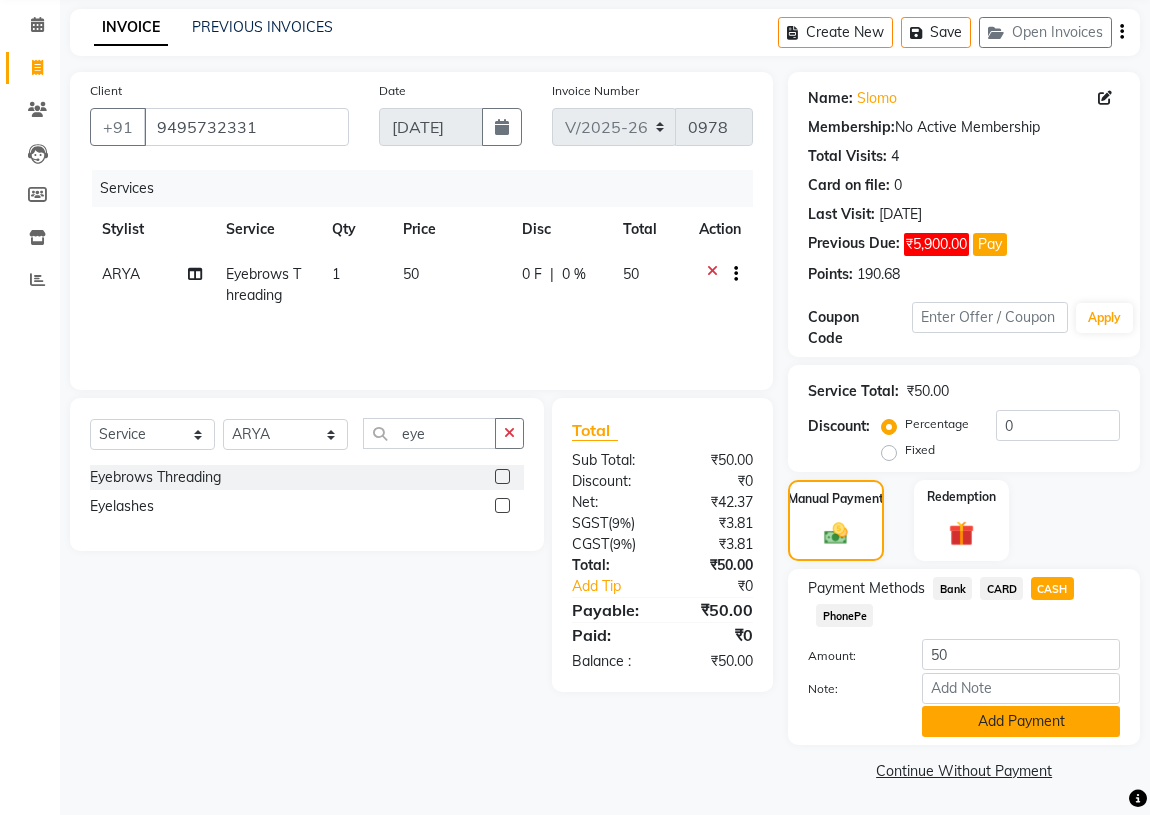 click on "Add Payment" 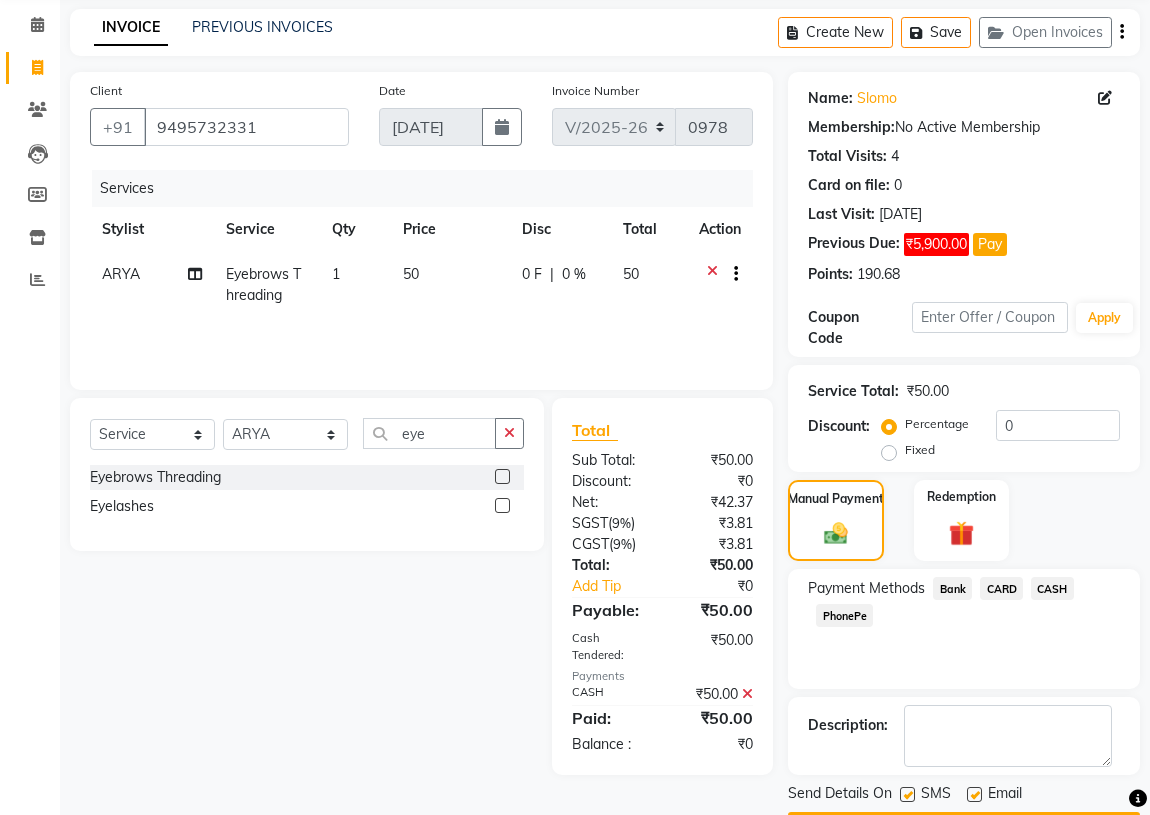 scroll, scrollTop: 134, scrollLeft: 0, axis: vertical 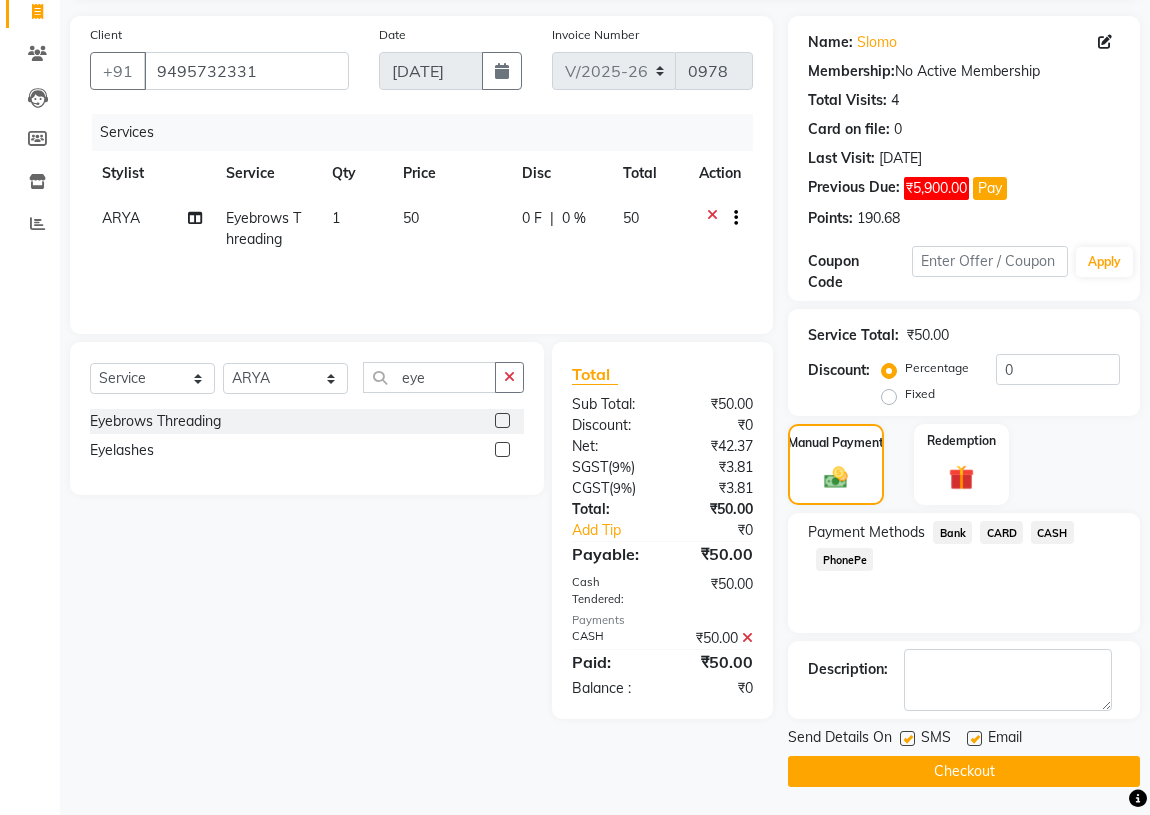 click on "Checkout" 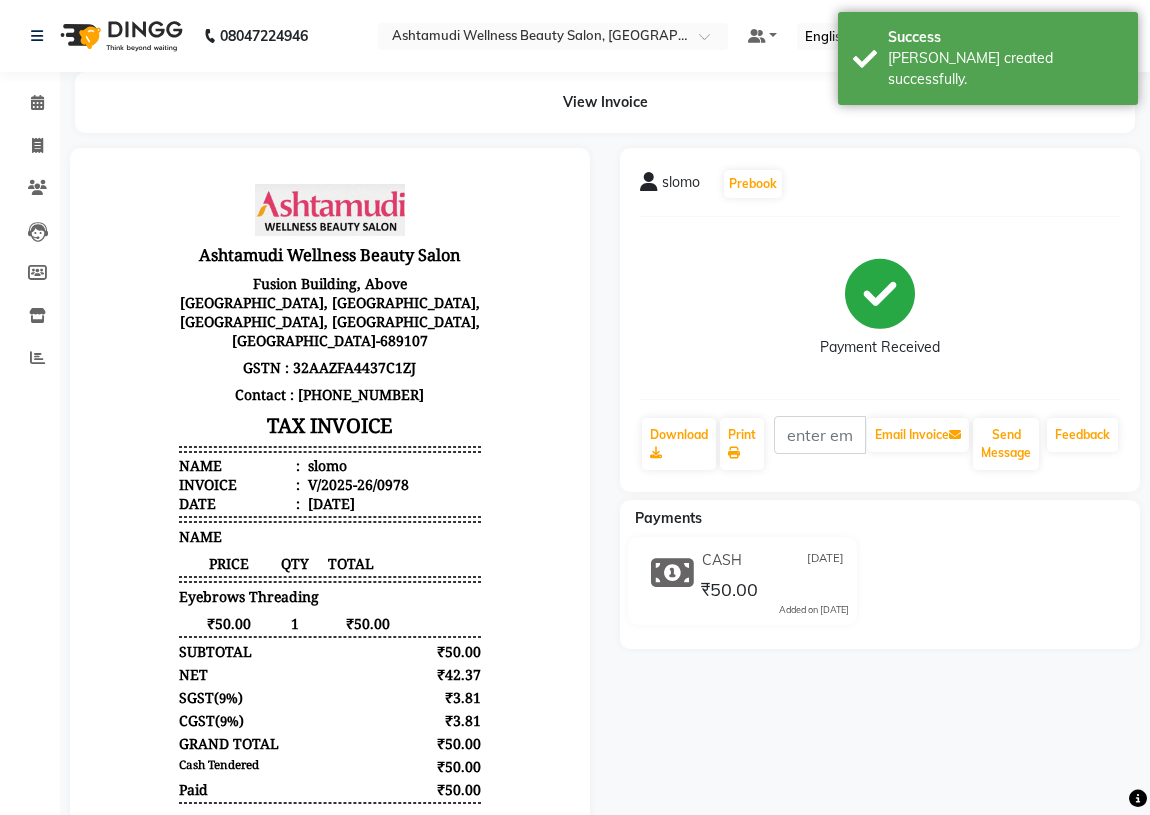 scroll, scrollTop: 0, scrollLeft: 0, axis: both 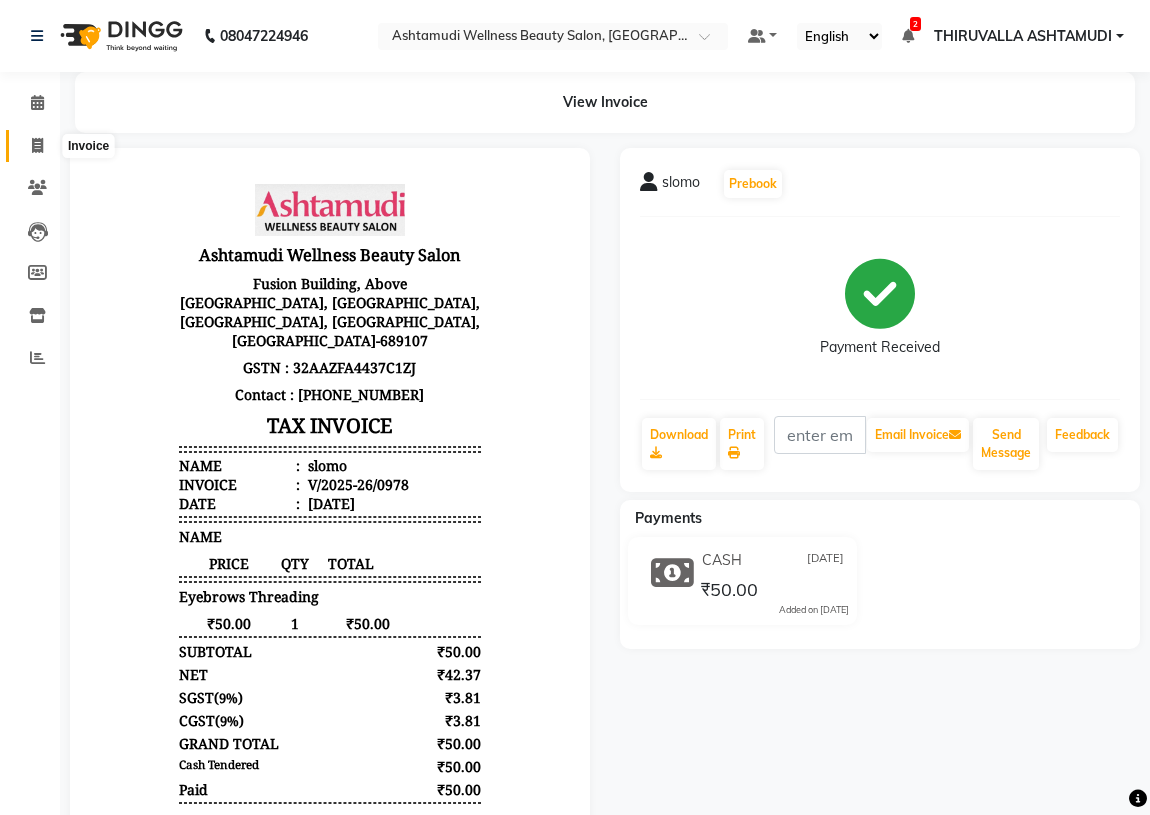 click 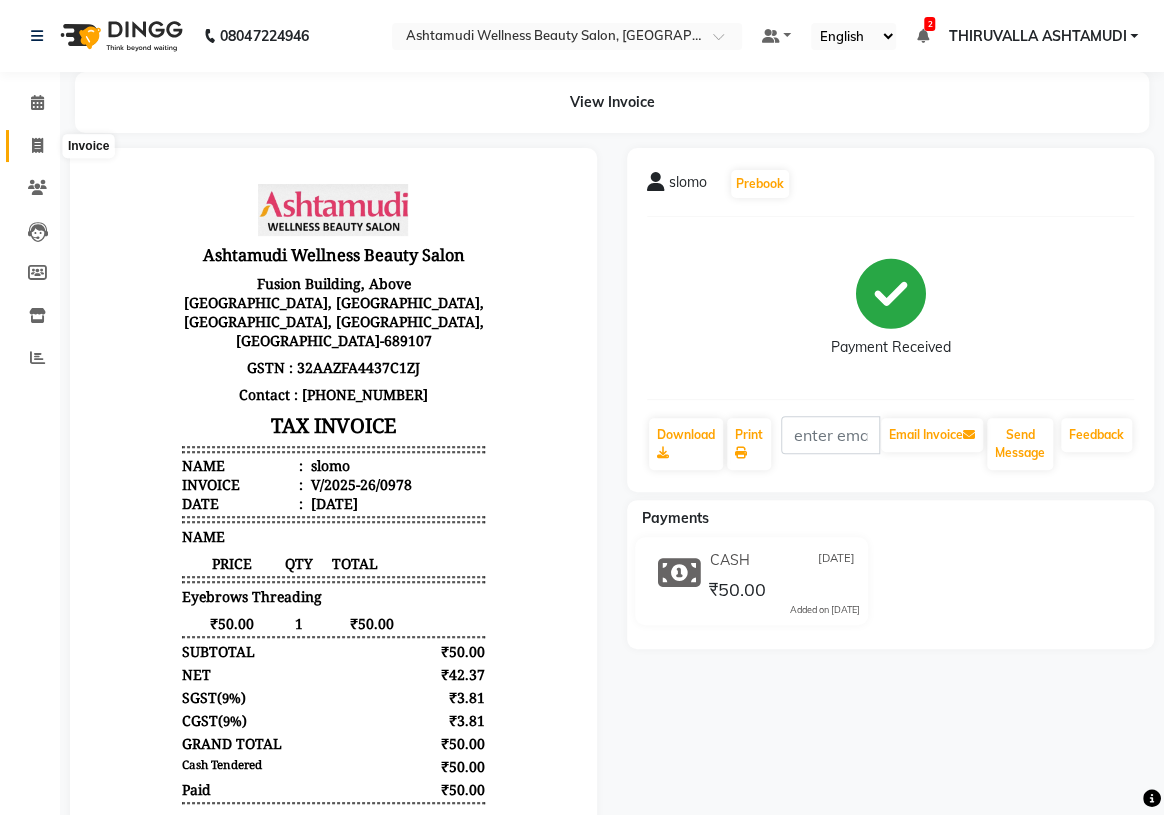select on "service" 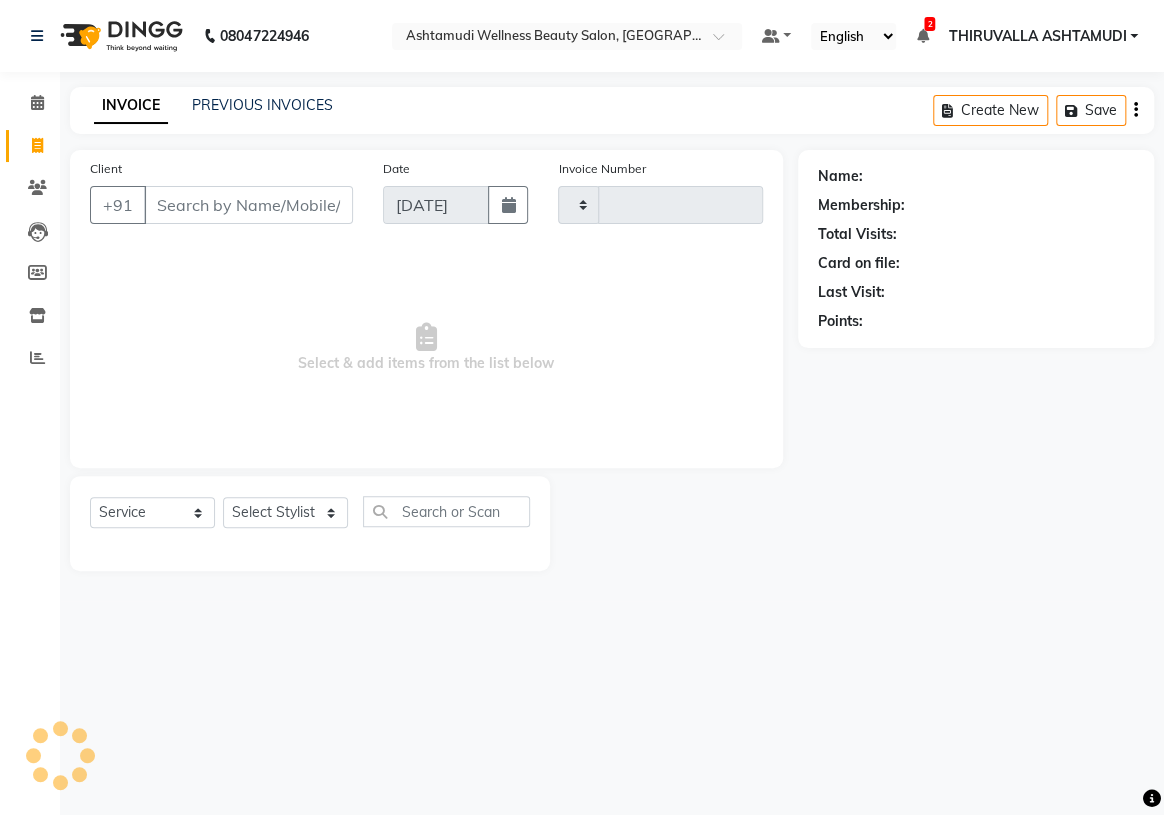 type on "0979" 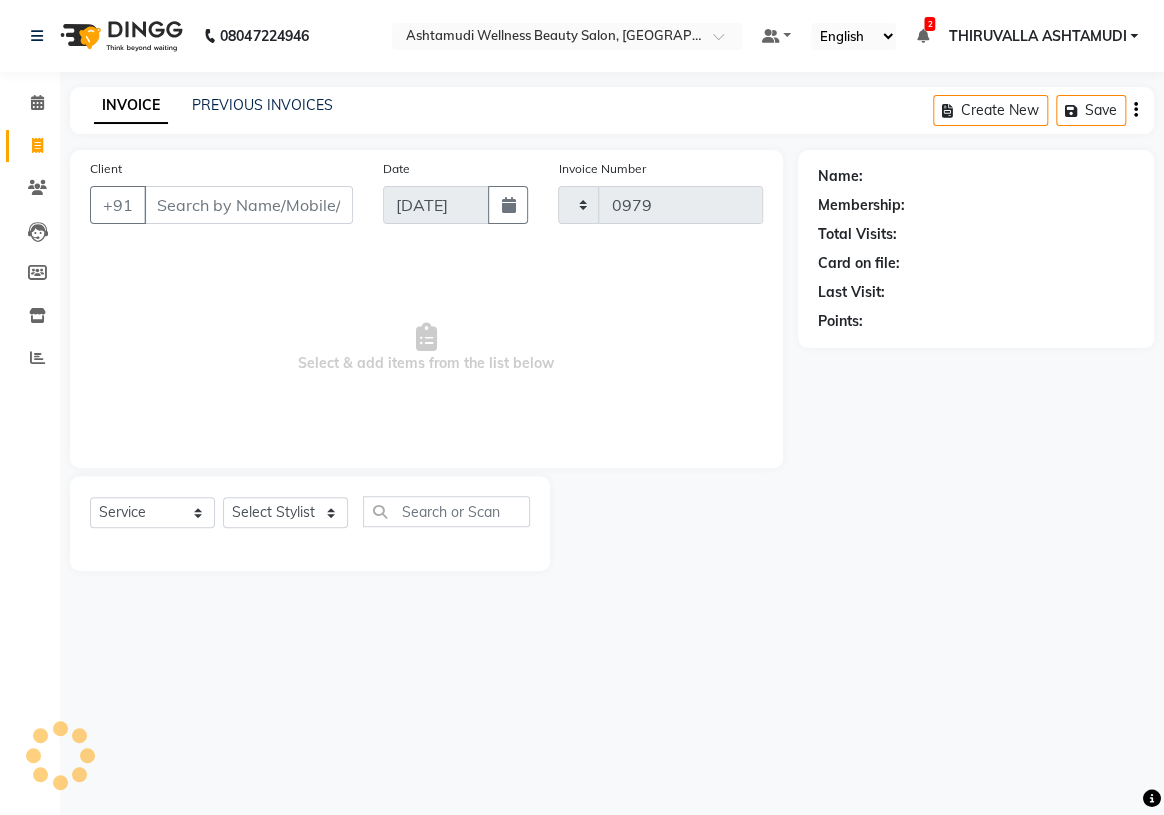 select on "4634" 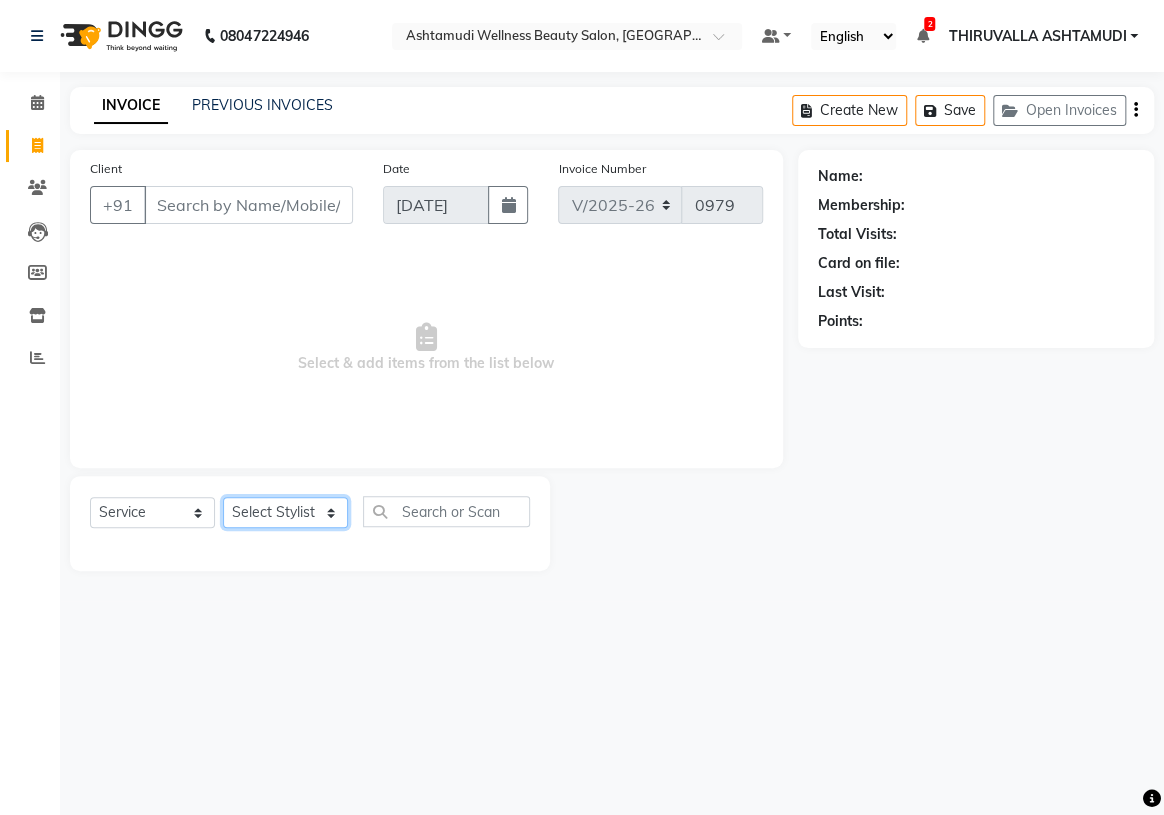 click on "Select Stylist" 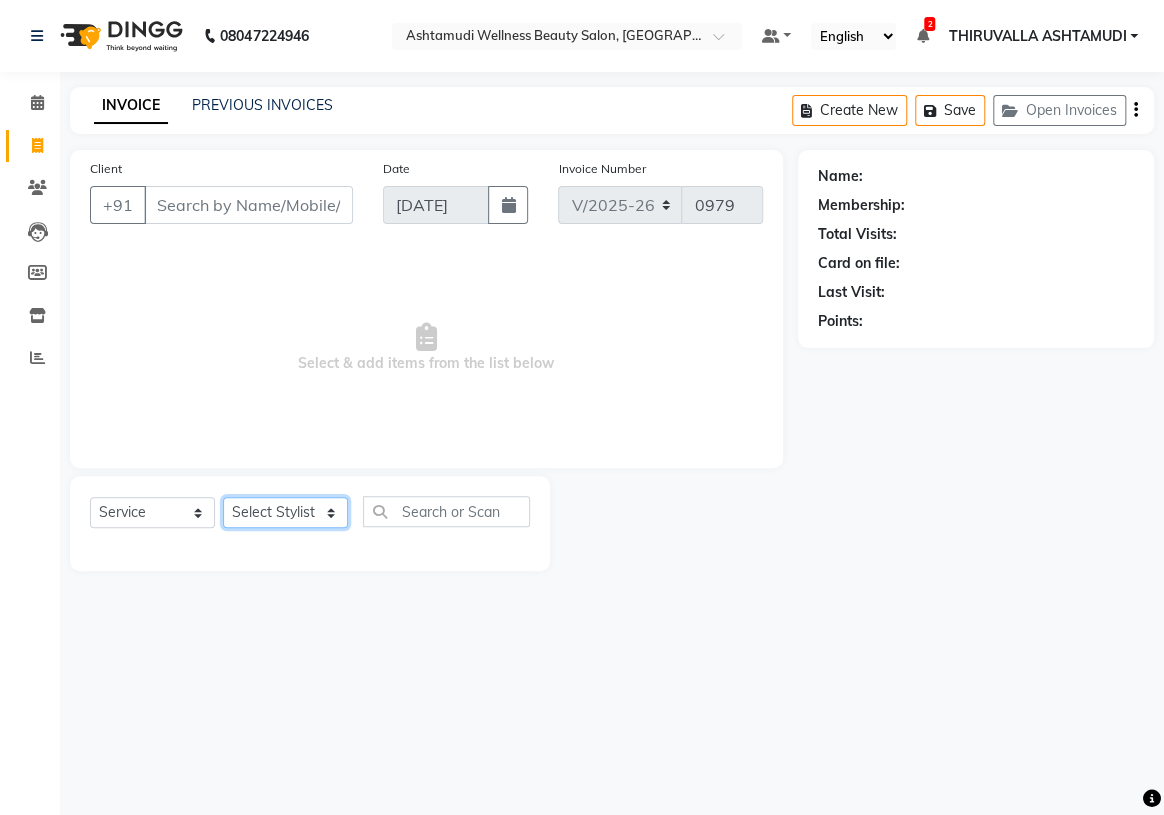 select on "38877" 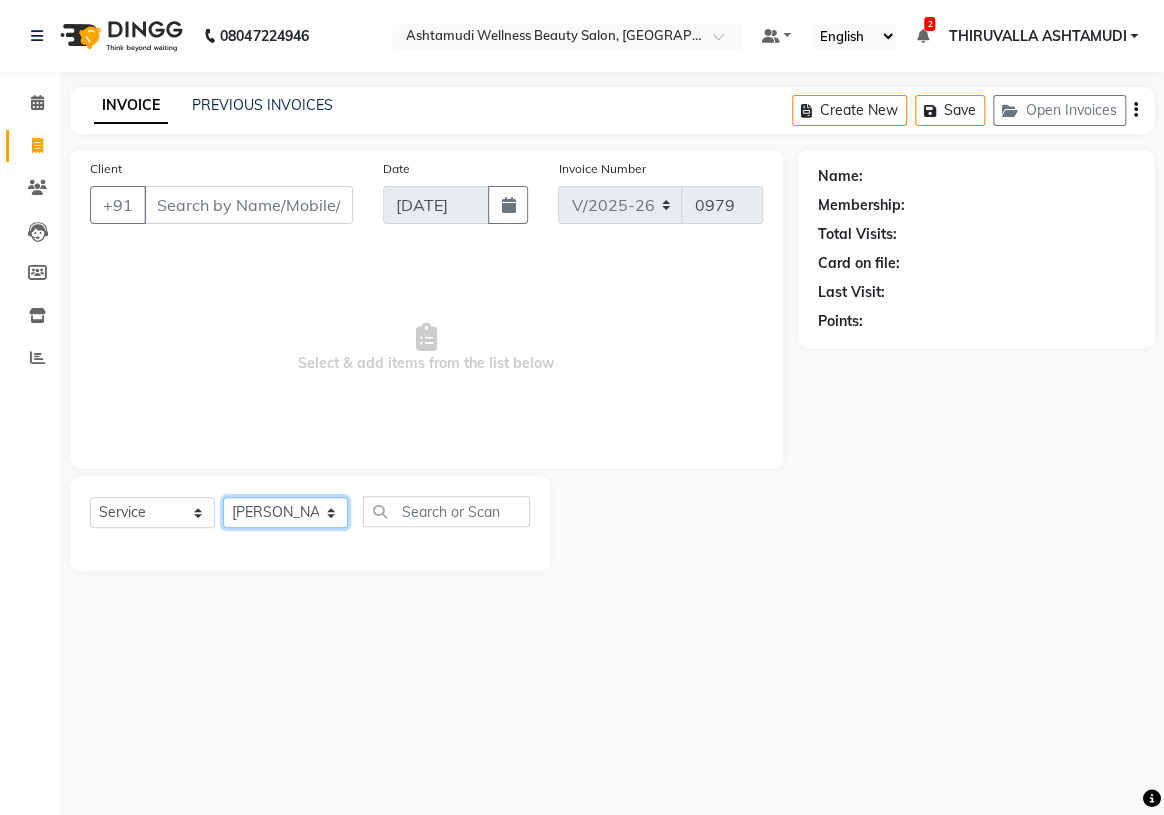 click on "Select Stylist ABHIRAMI		 ARYA Eshani GAYATHRIDEVI	K C	 JISNA KHEM MAYA MAYA Nila PRINI		 RINA RAI SHINY ABY THIRUVALLA ASHTAMUDI" 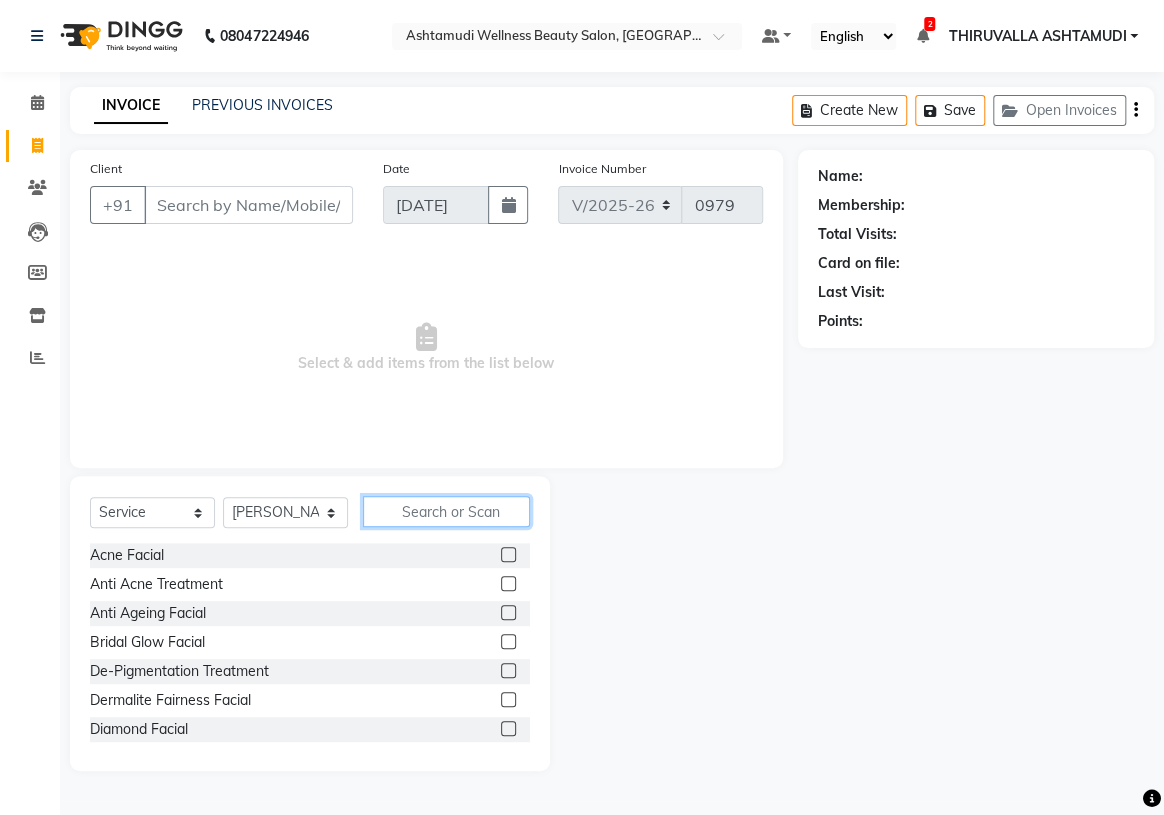 click 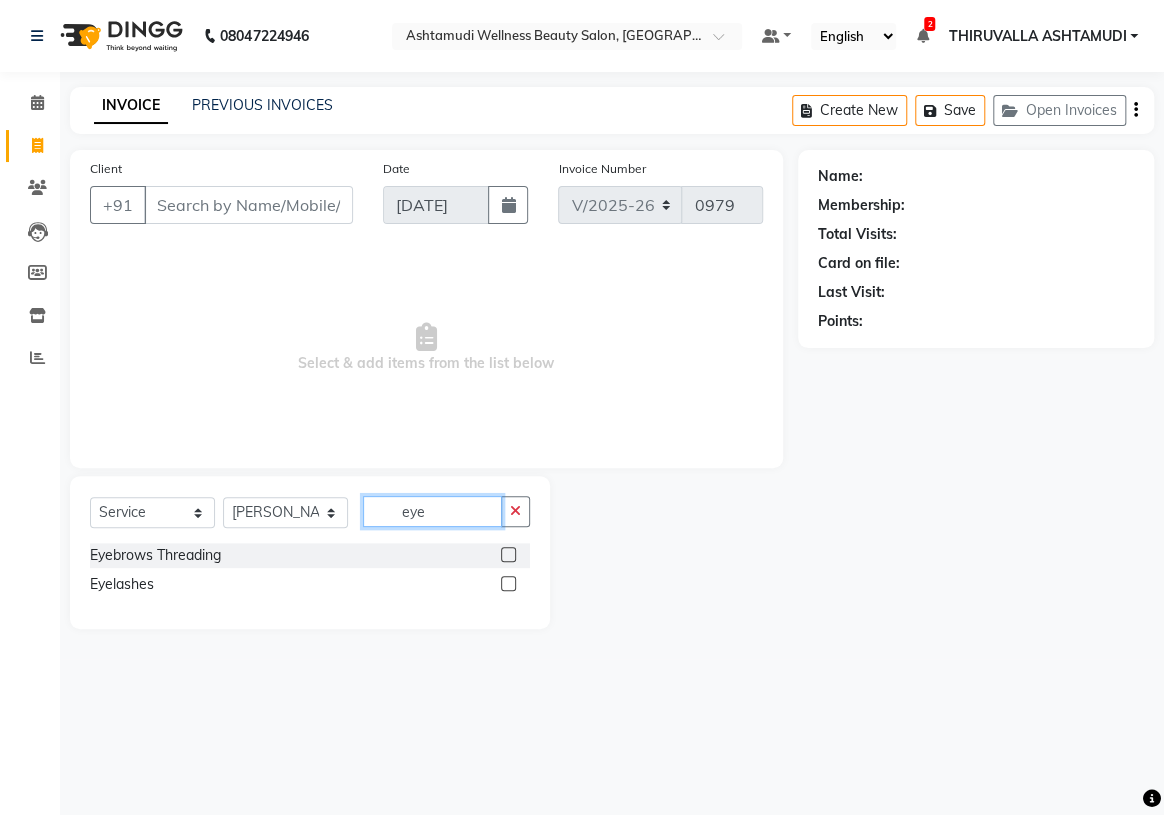 type on "eye" 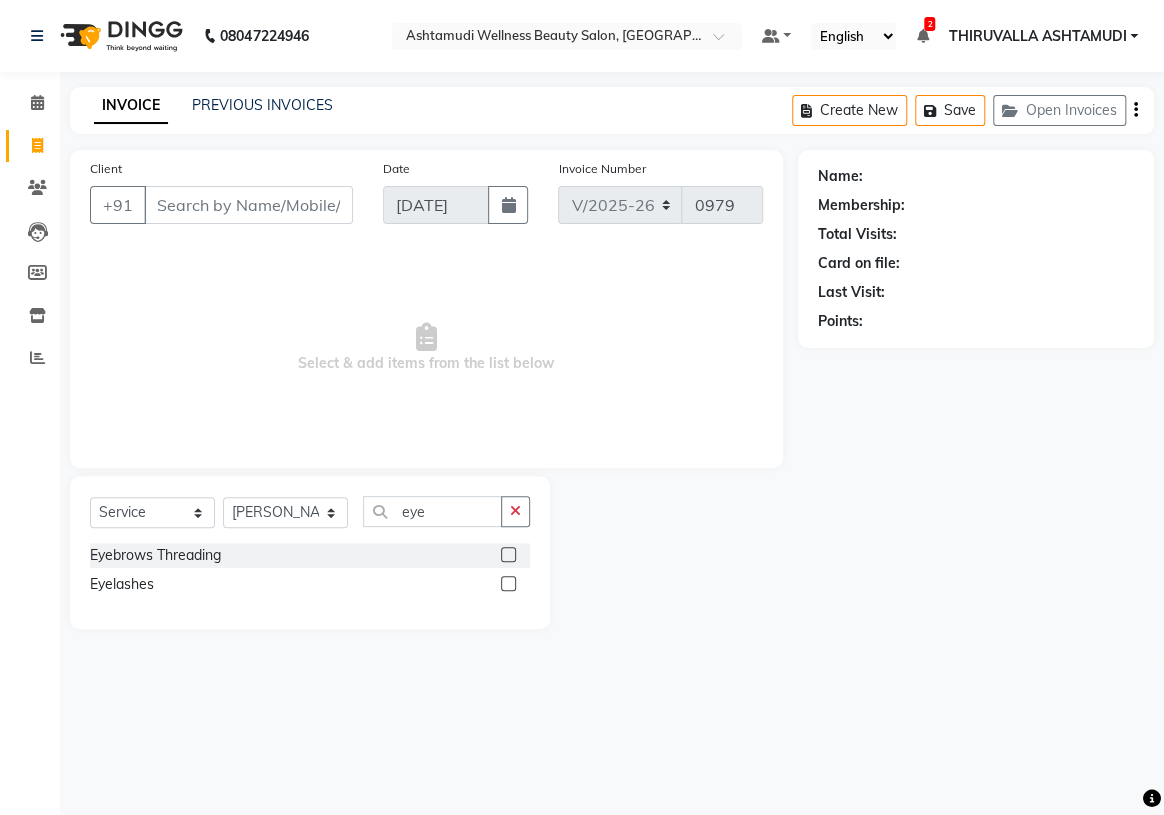 click 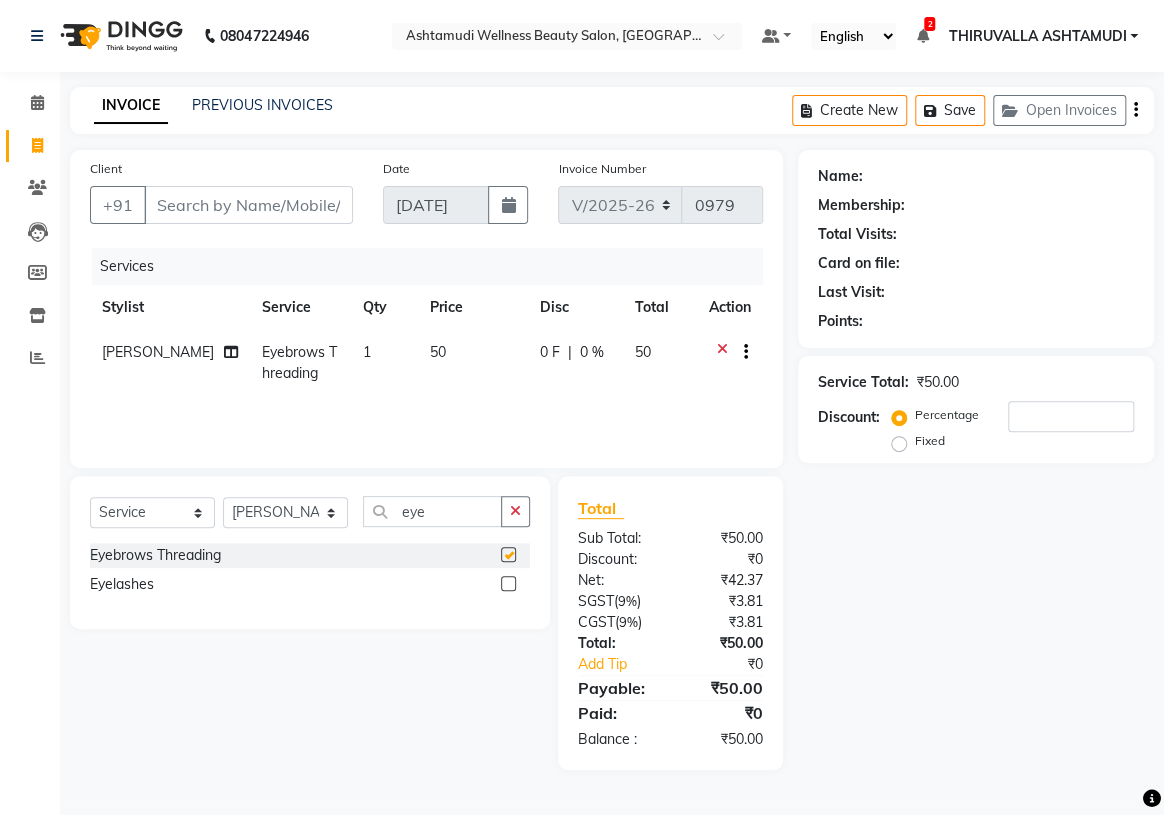 checkbox on "false" 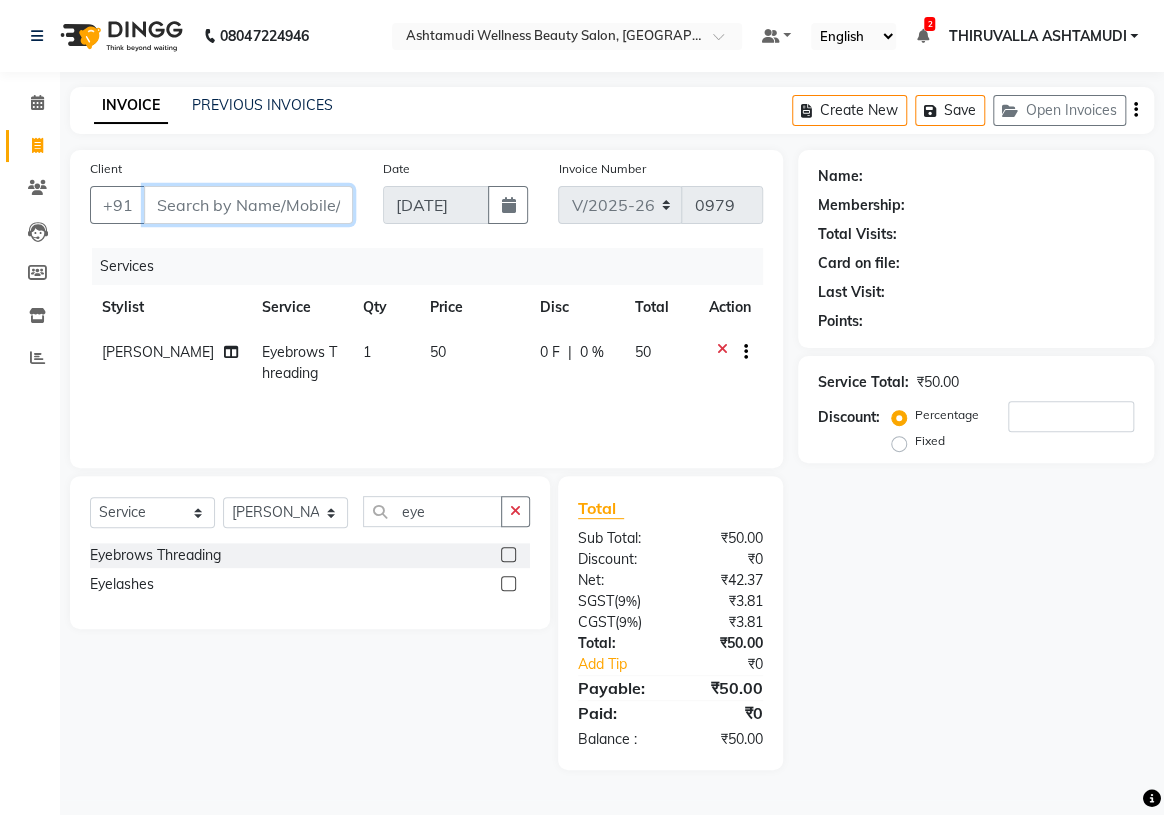 click on "Client" at bounding box center (248, 205) 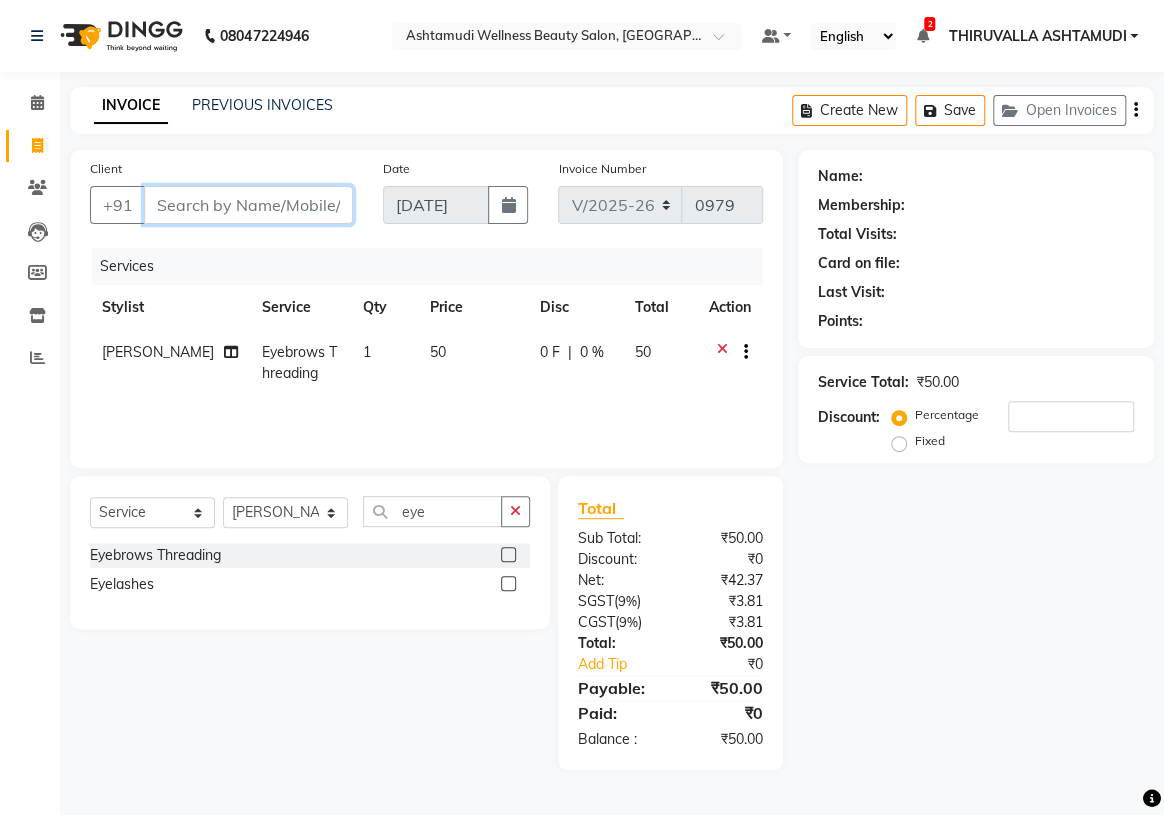 type on "7" 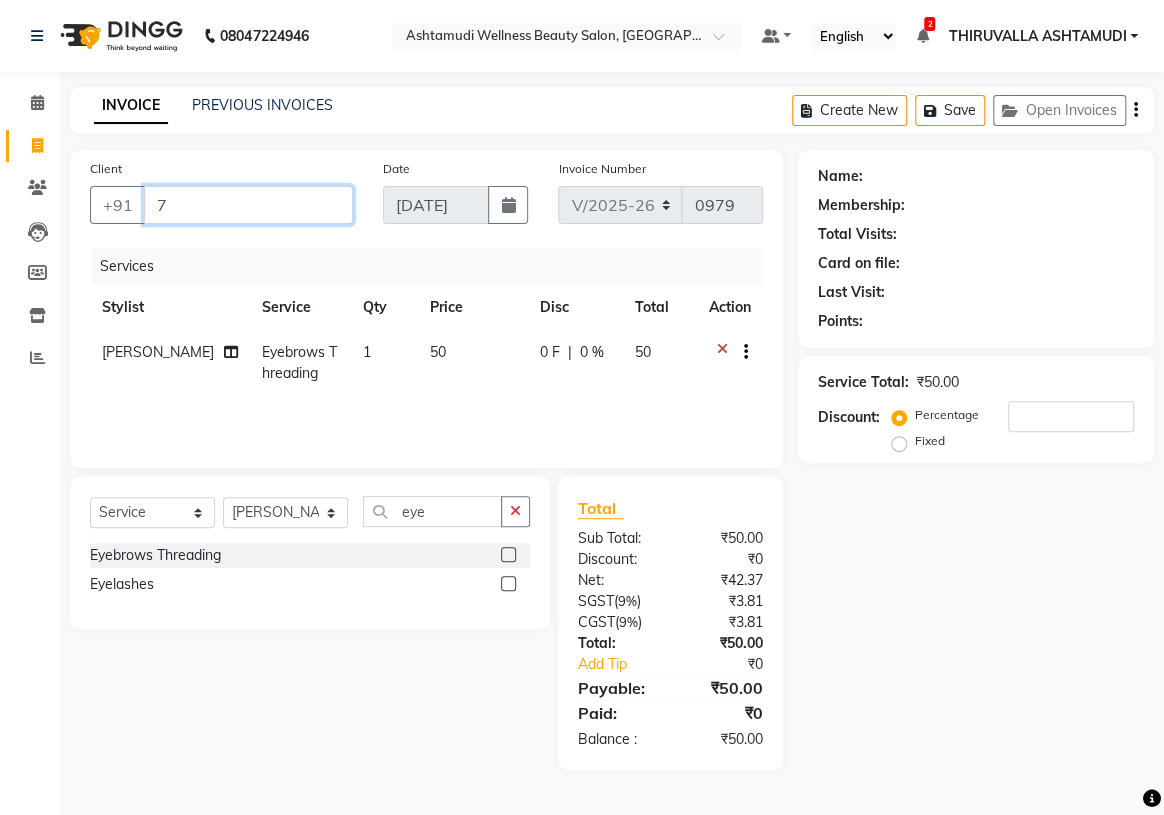 type on "0" 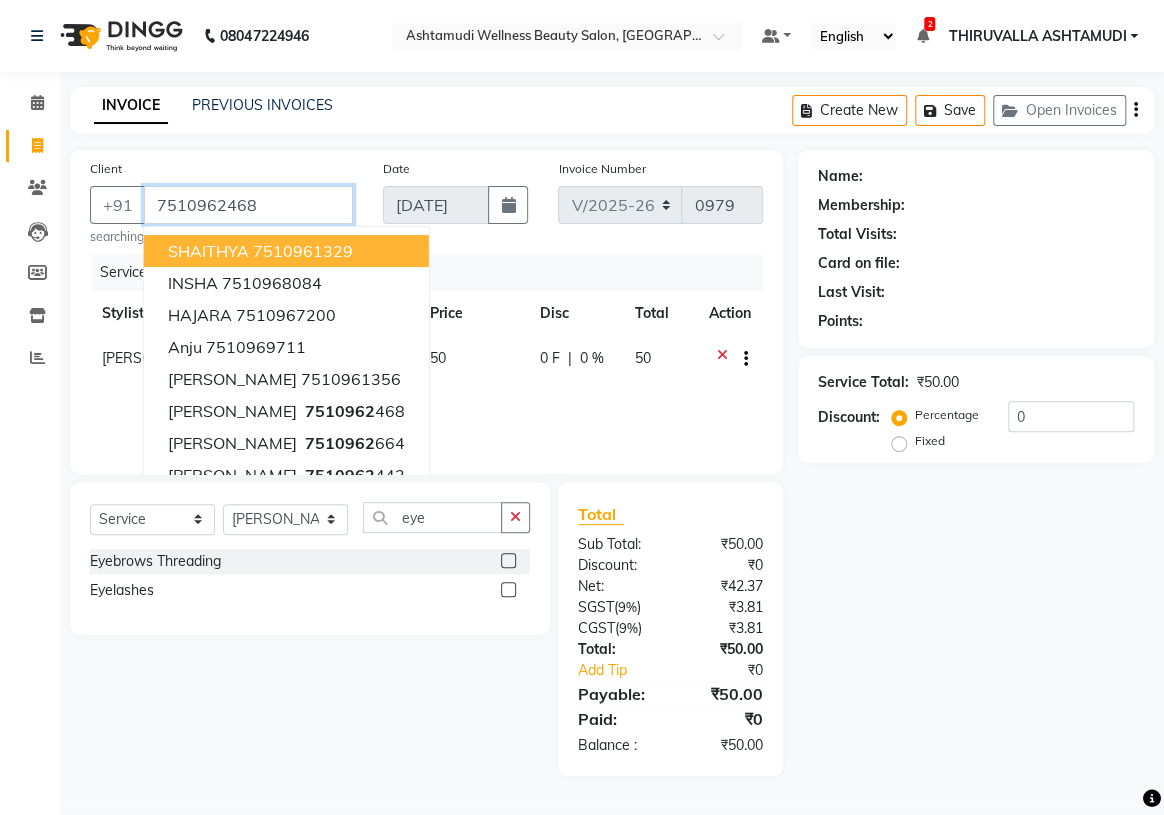 type on "7510962468" 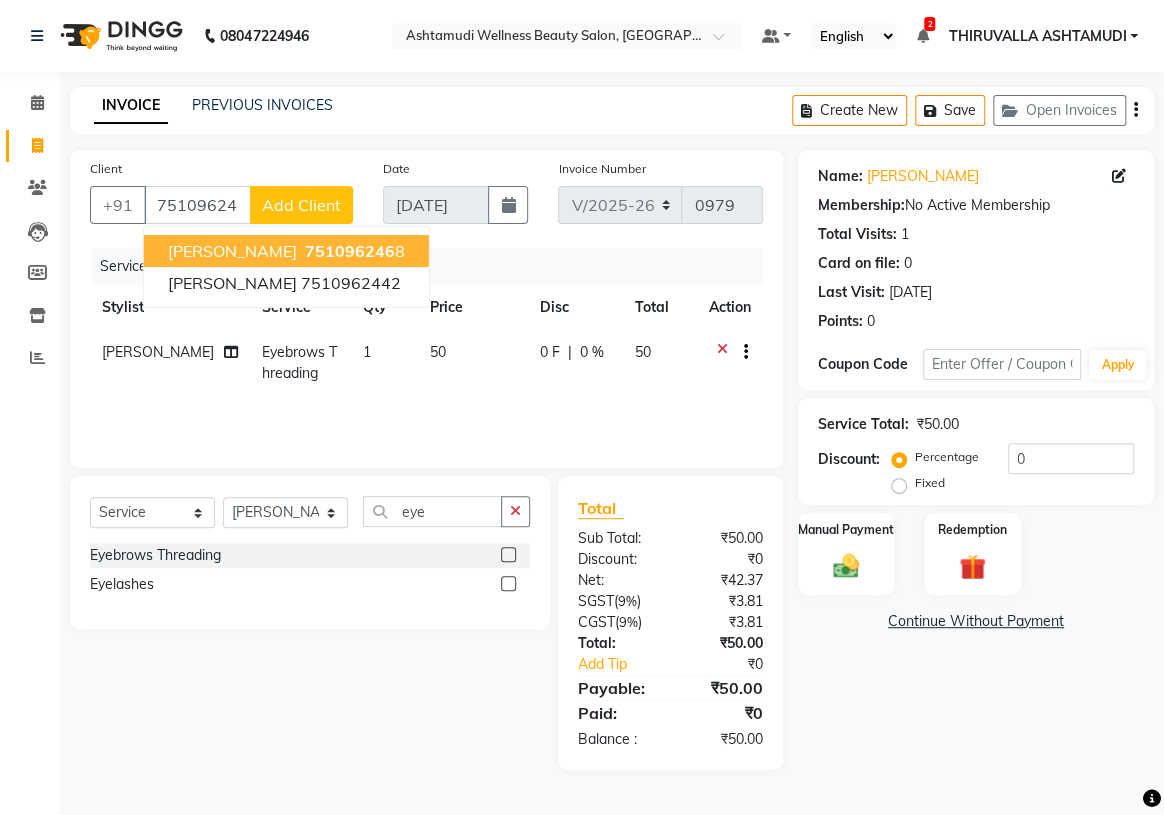 click on "Neetu   751096246 8" at bounding box center (286, 251) 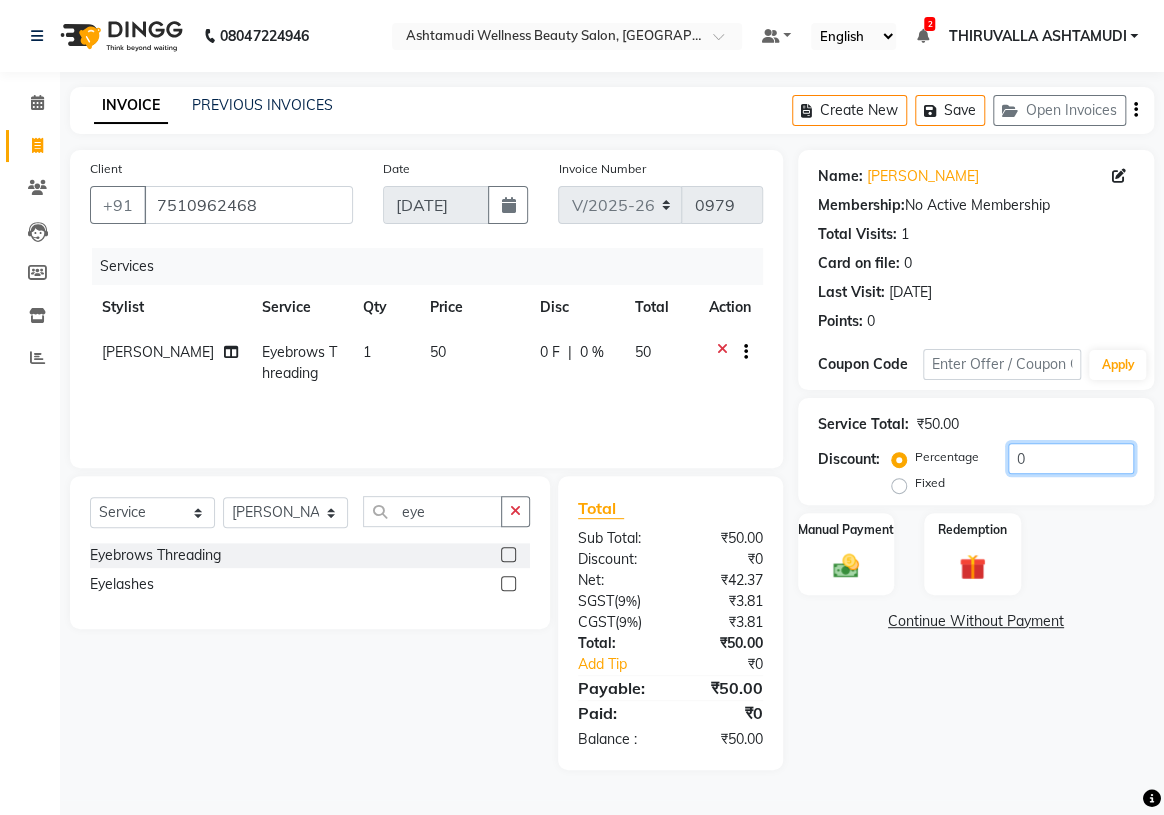 drag, startPoint x: 1094, startPoint y: 450, endPoint x: 974, endPoint y: 476, distance: 122.78436 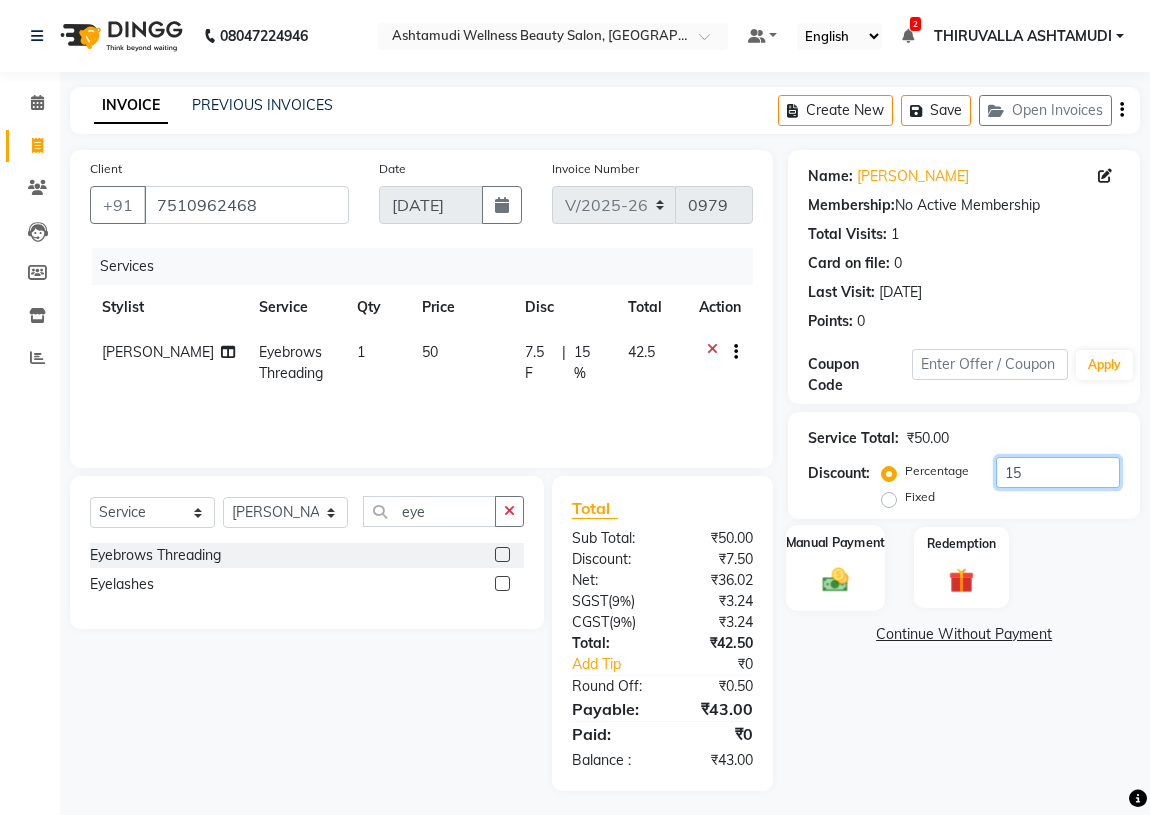 type on "15" 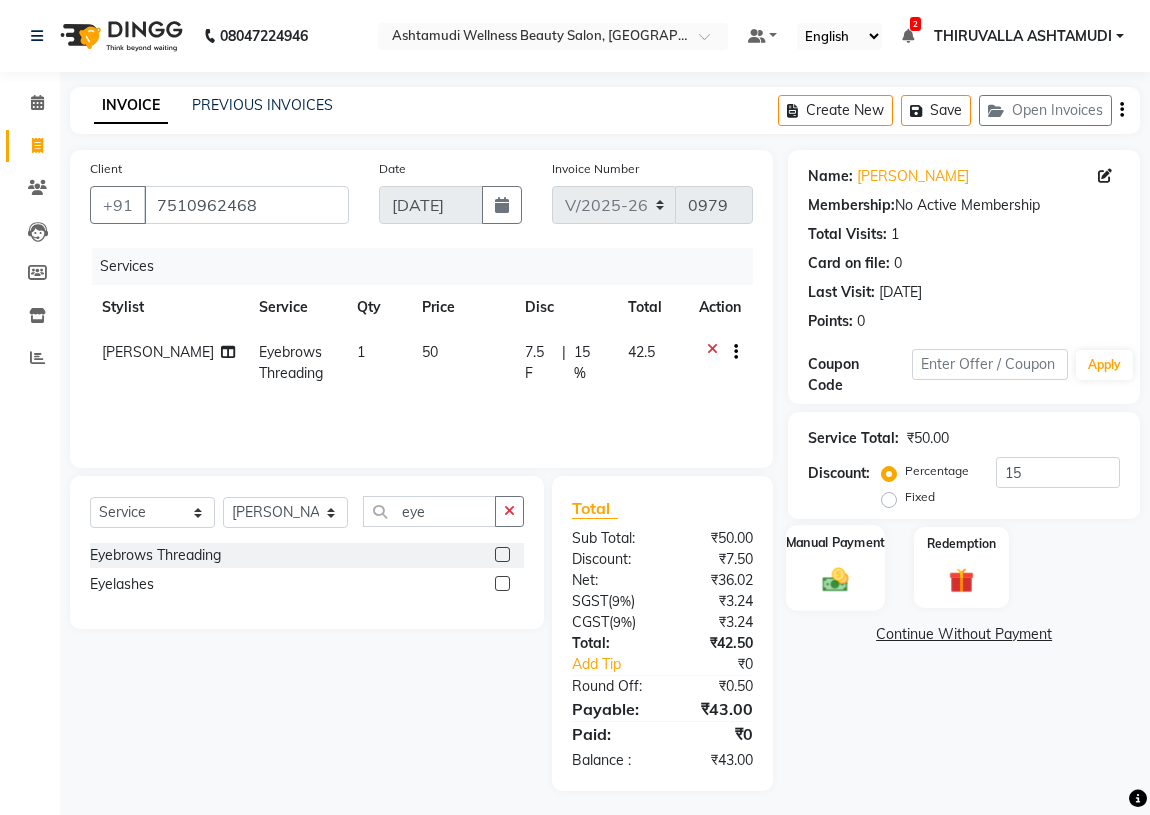 click 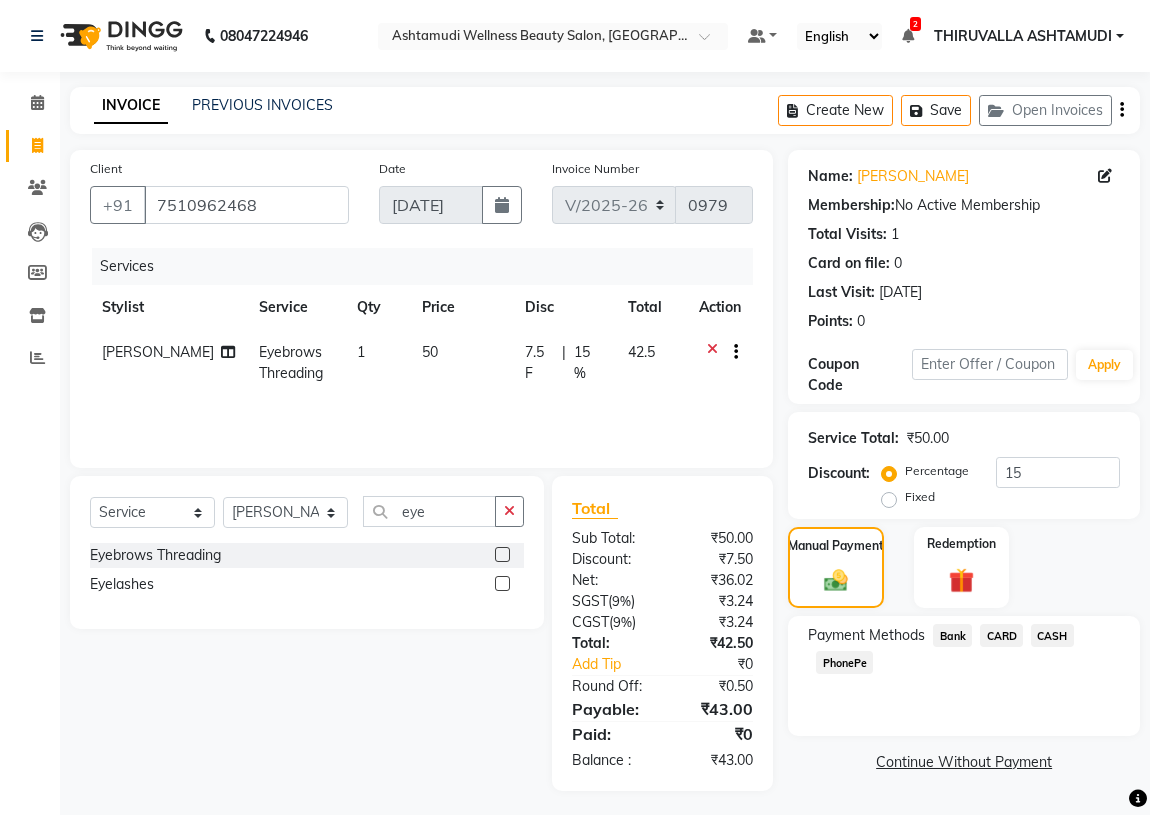 click on "PhonePe" 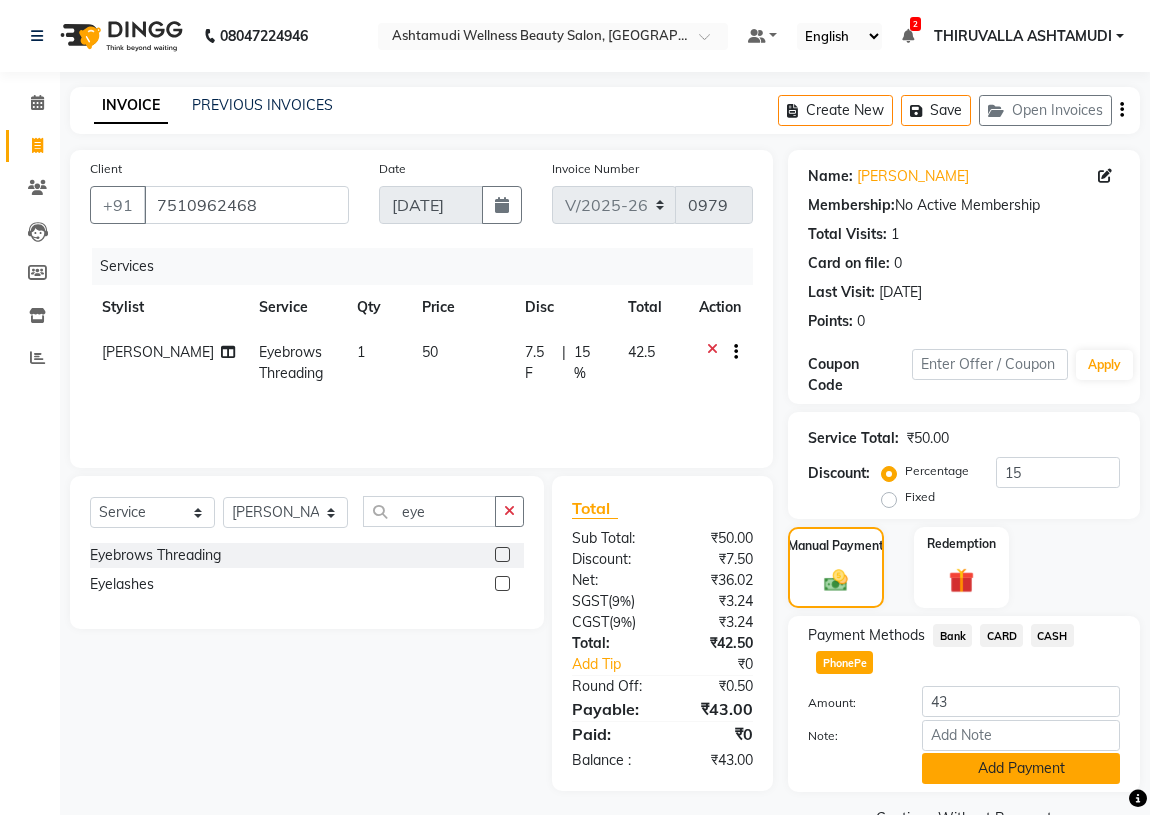 click on "Add Payment" 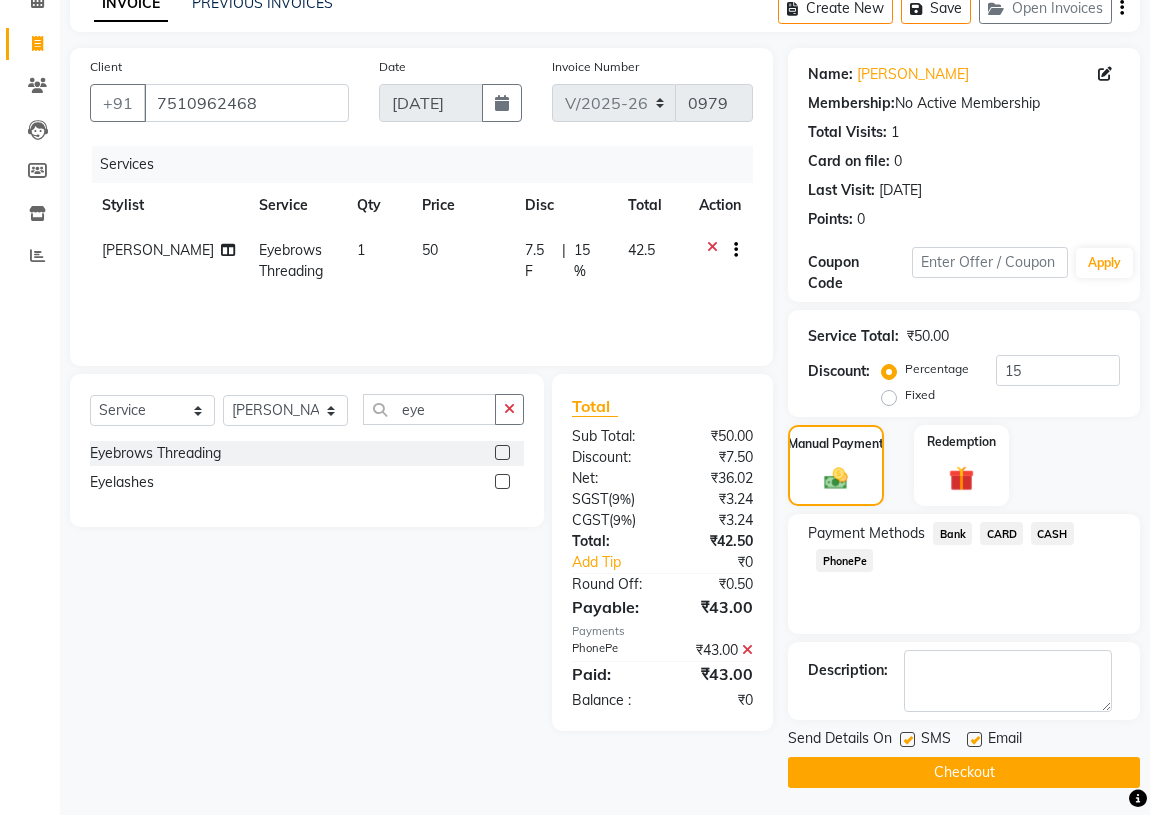 scroll, scrollTop: 103, scrollLeft: 0, axis: vertical 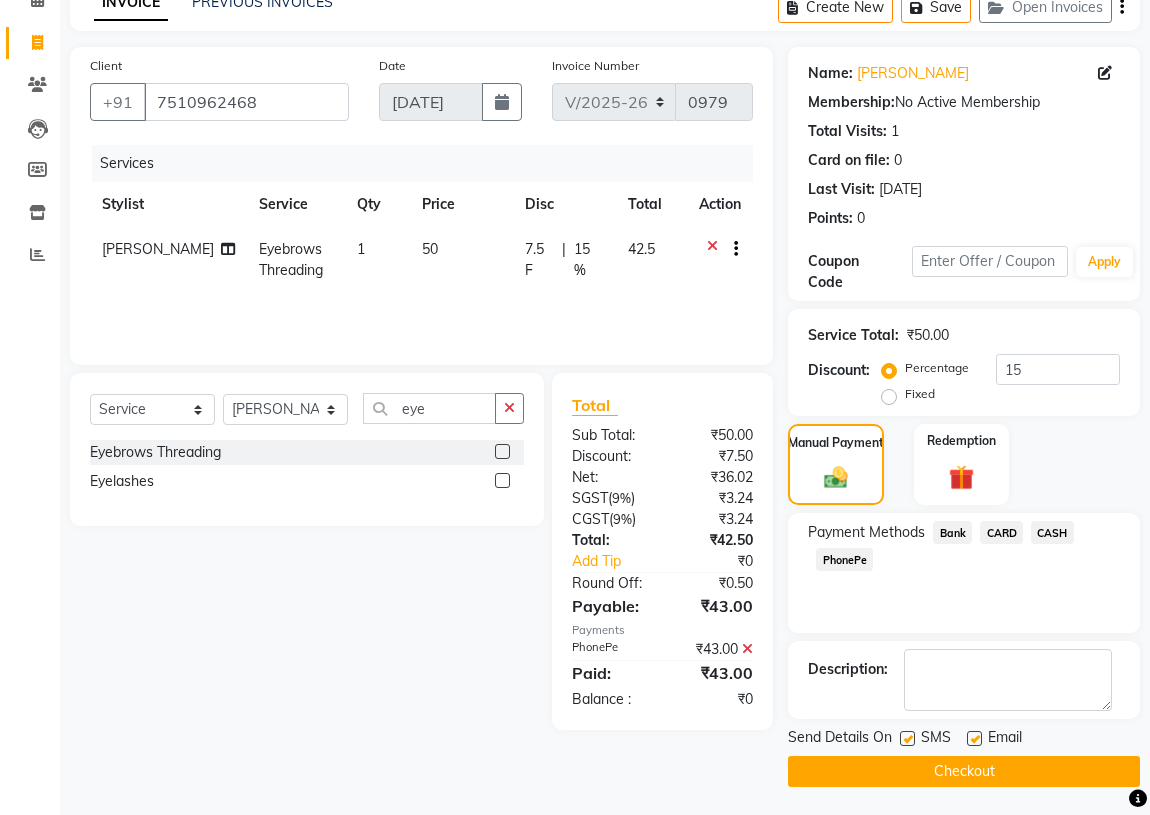 click on "Checkout" 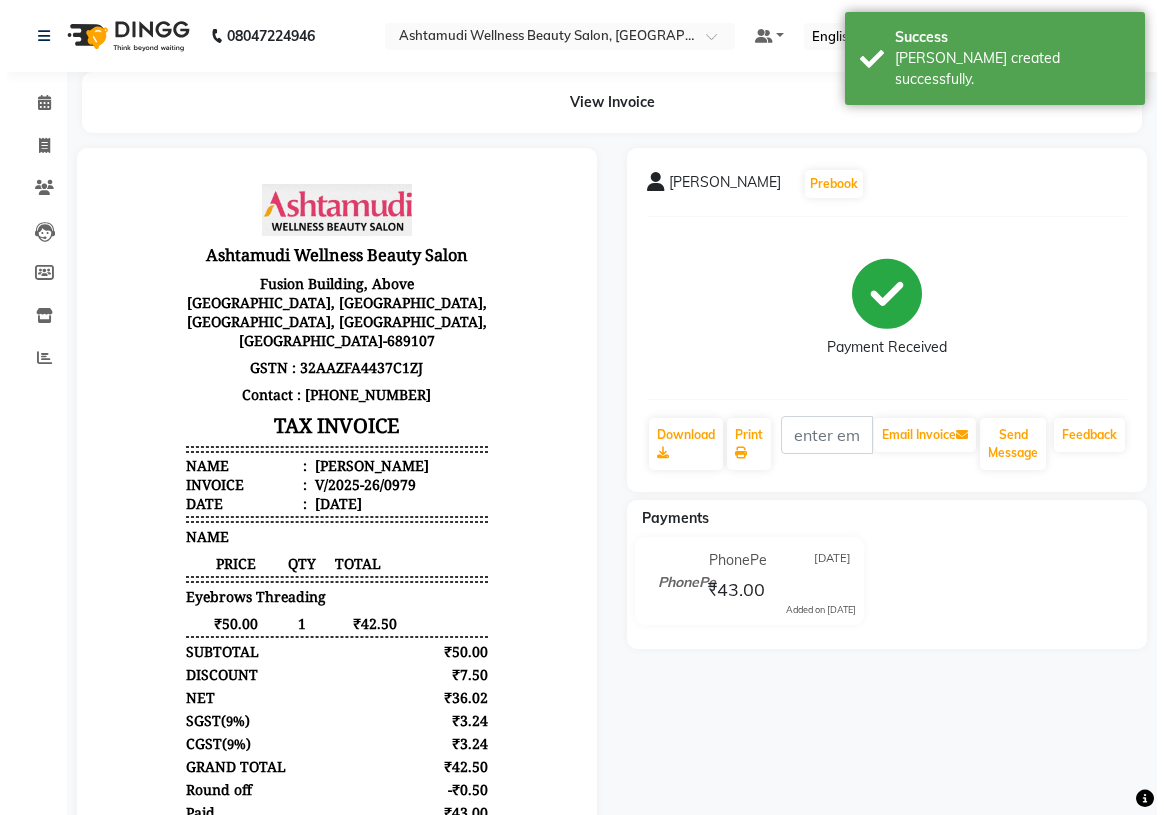 scroll, scrollTop: 0, scrollLeft: 0, axis: both 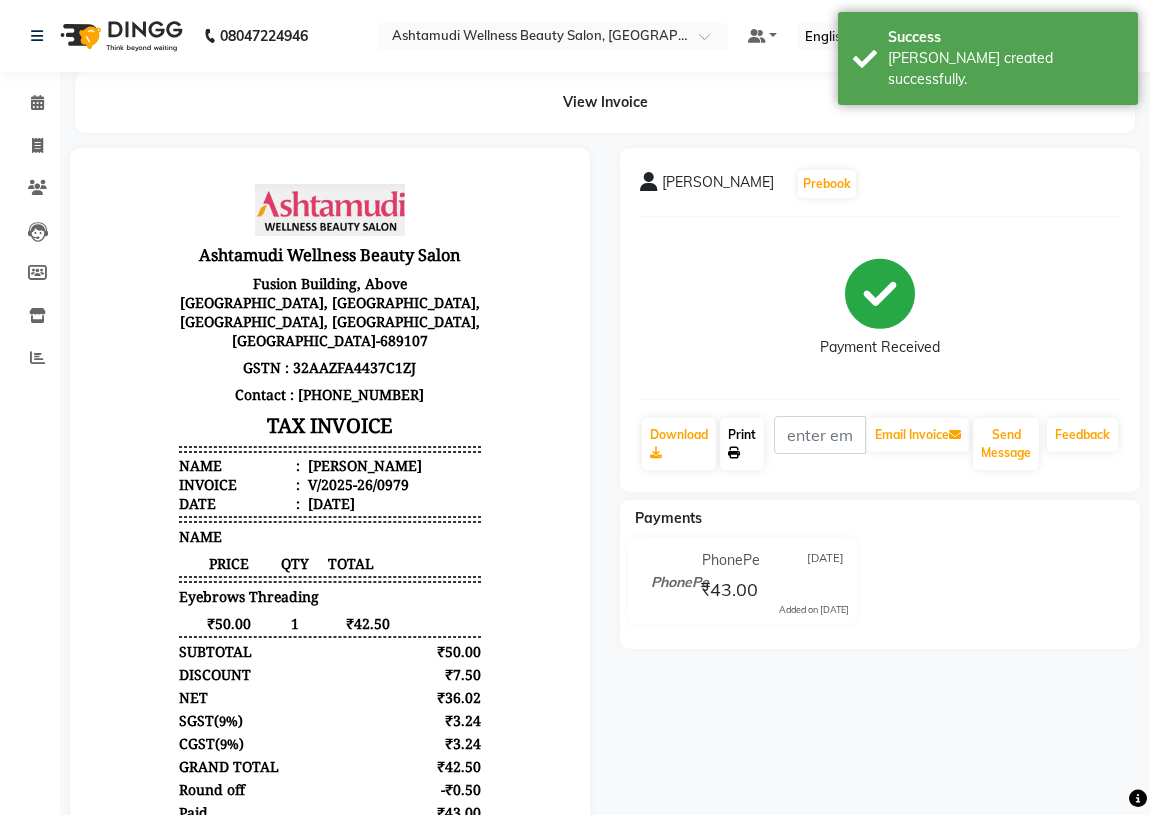 click 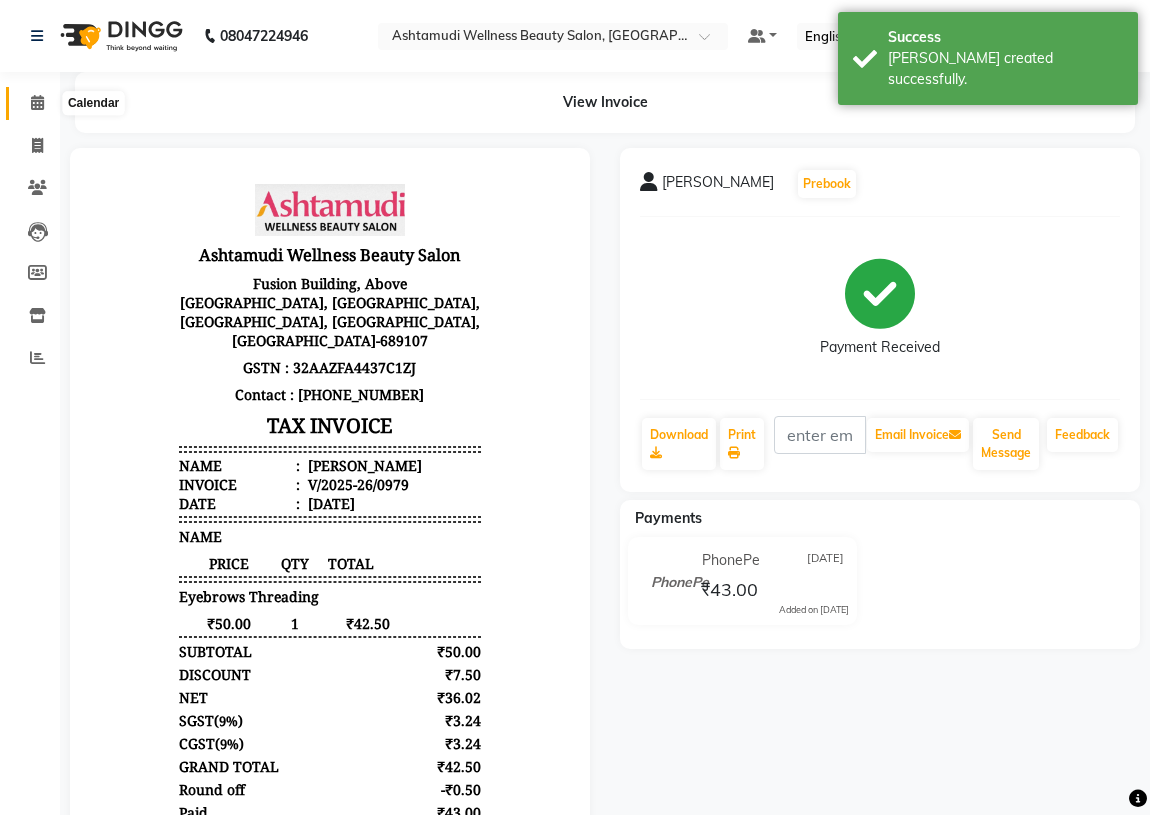 click 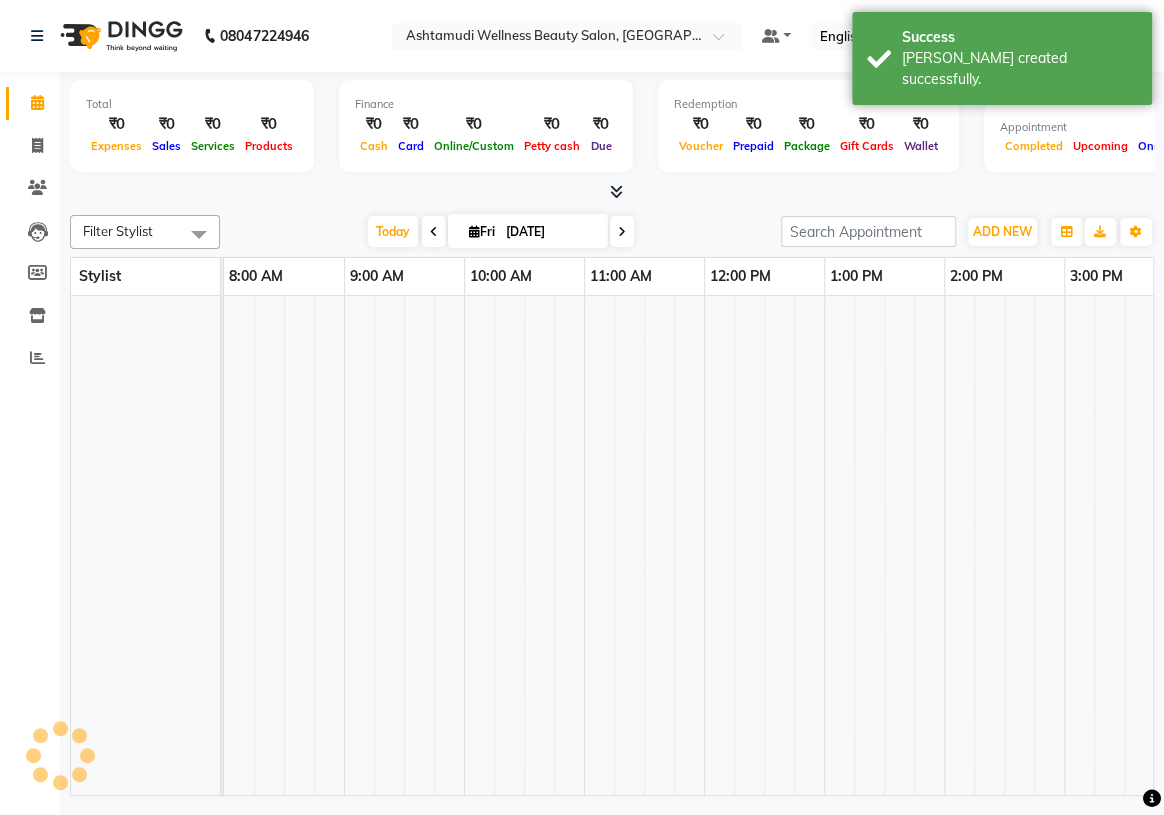 scroll, scrollTop: 0, scrollLeft: 0, axis: both 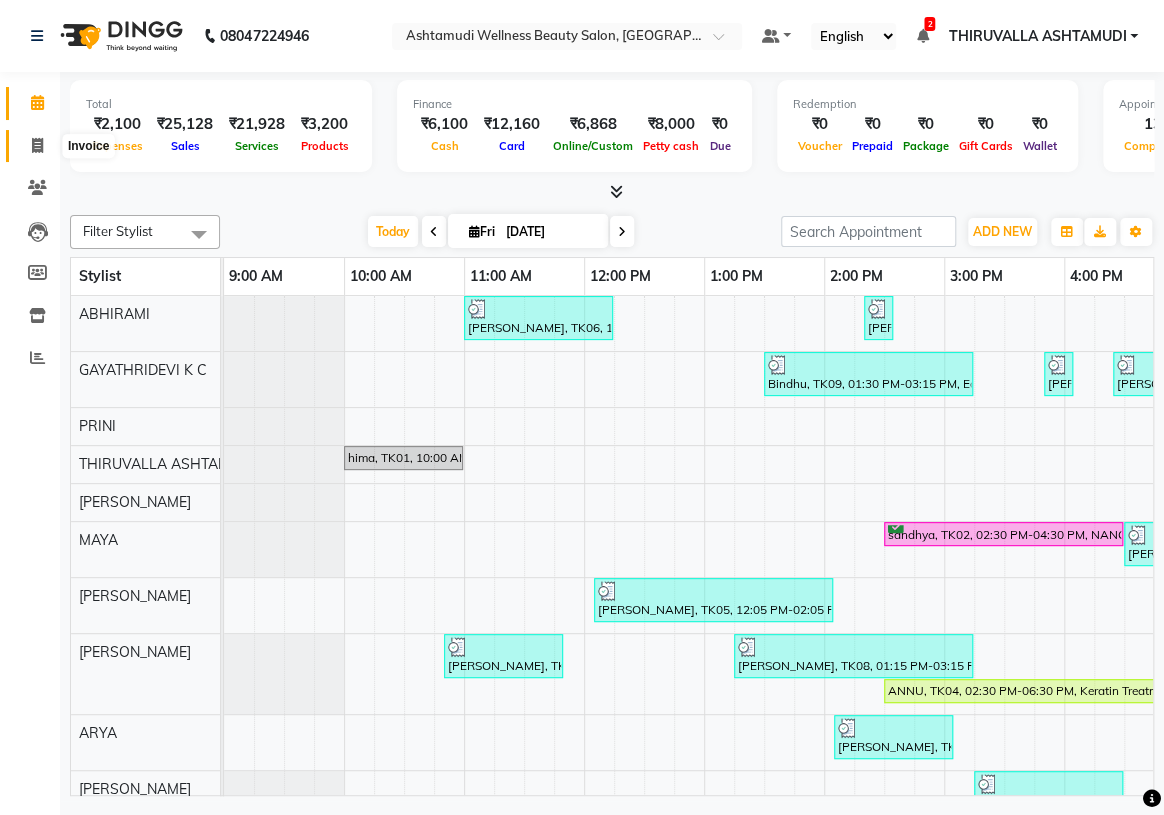 click 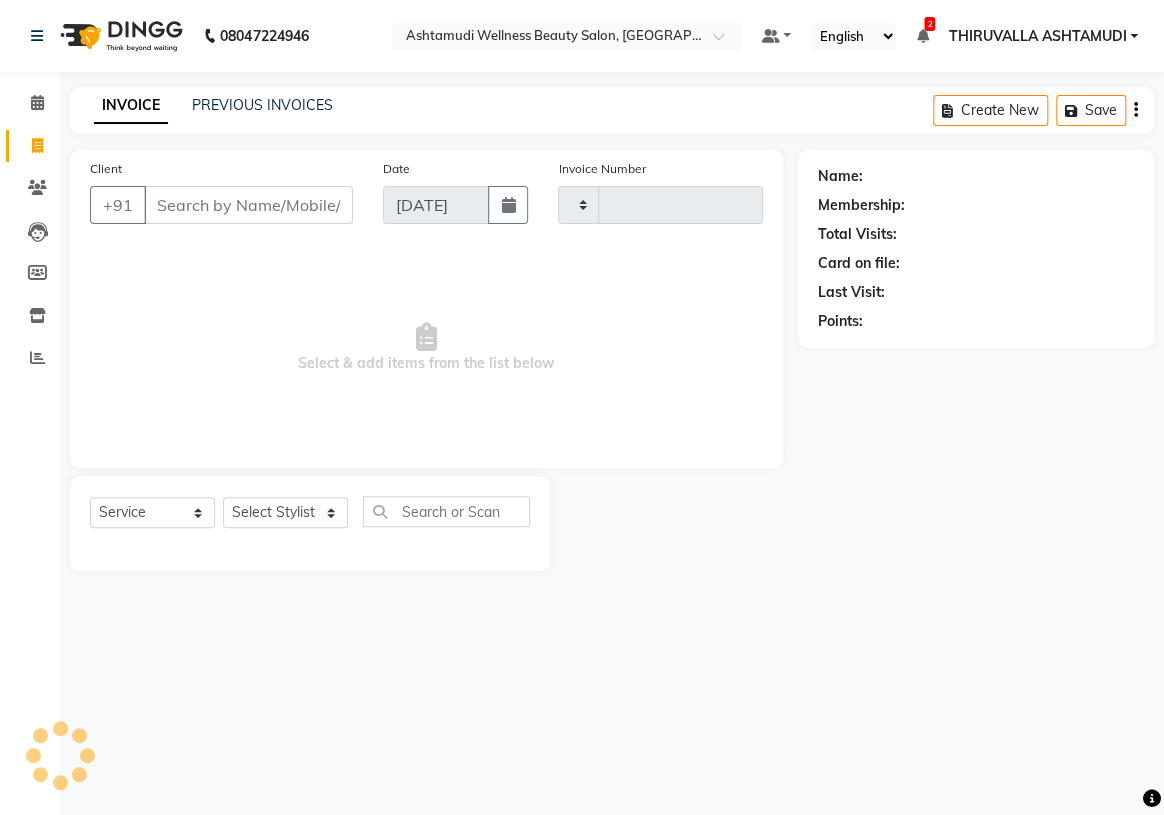 type on "0980" 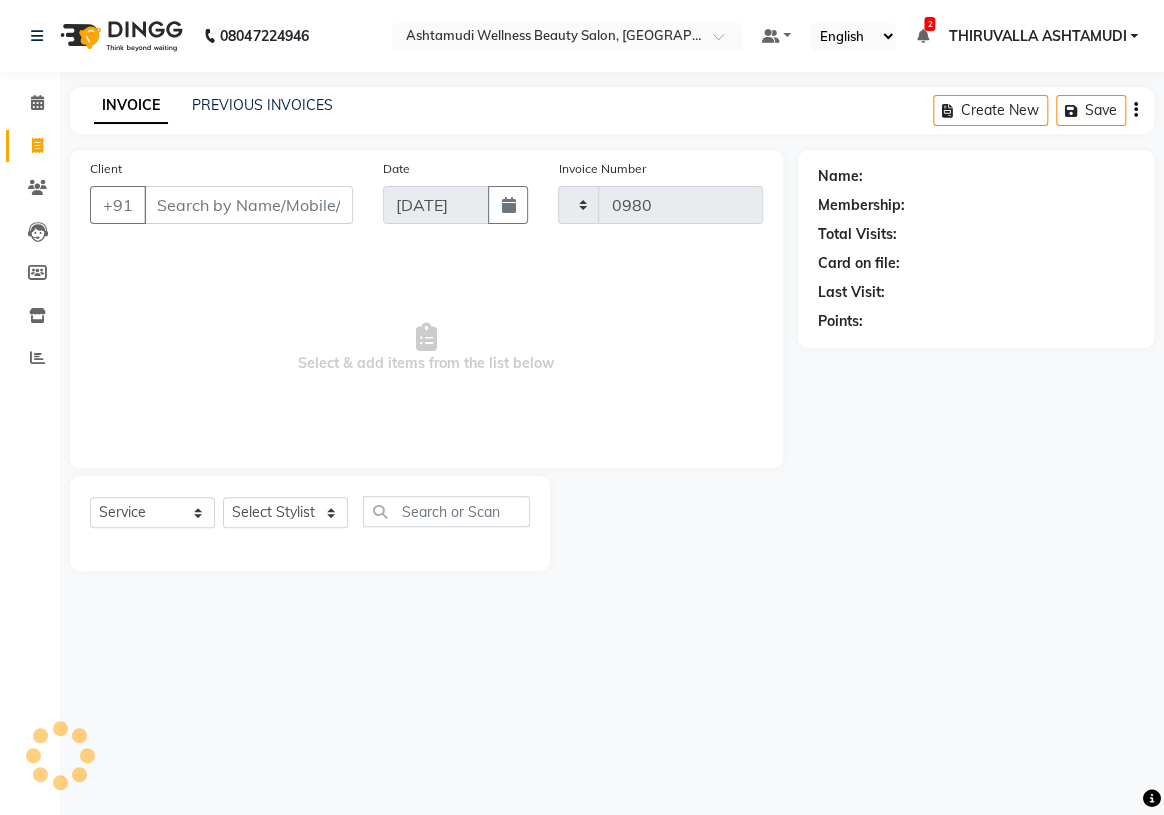 select on "4634" 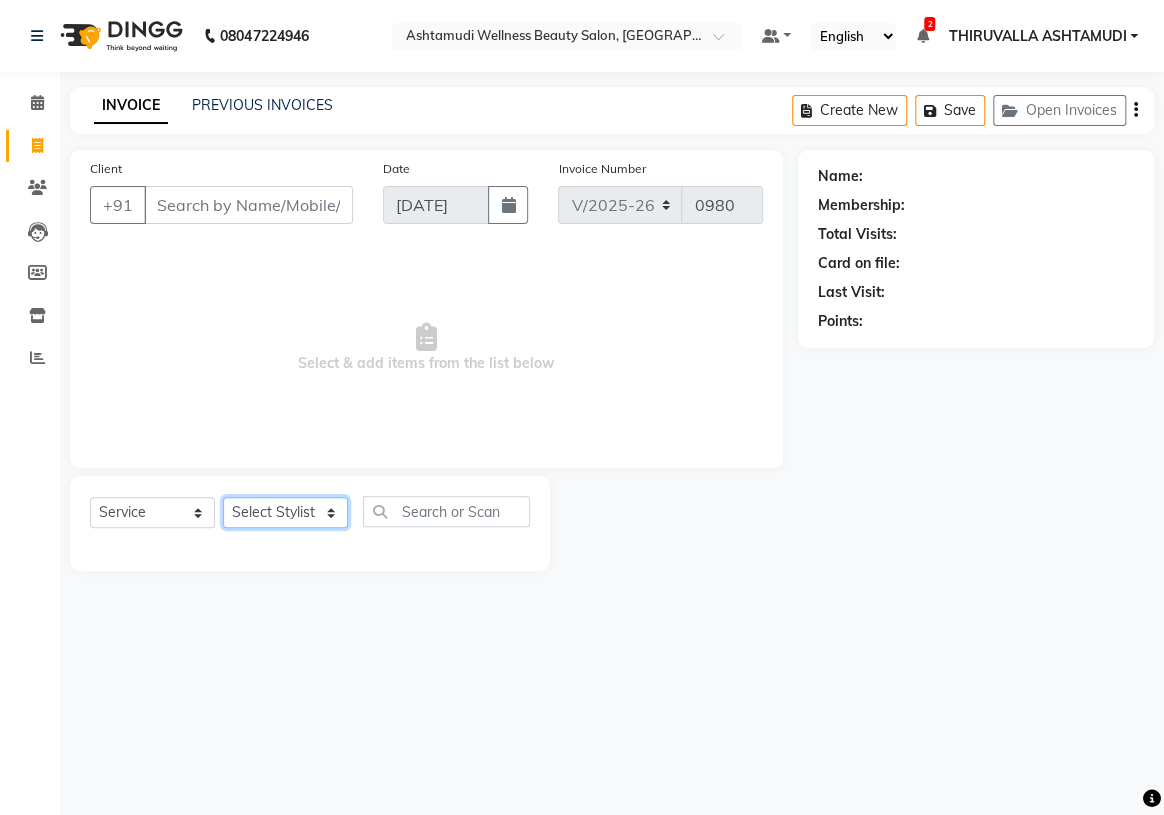 click on "Select Stylist ABHIRAMI		 ARYA Eshani GAYATHRIDEVI	K C	 JISNA KHEM MAYA MAYA Nila PRINI		 RINA RAI SHINY ABY THIRUVALLA ASHTAMUDI" 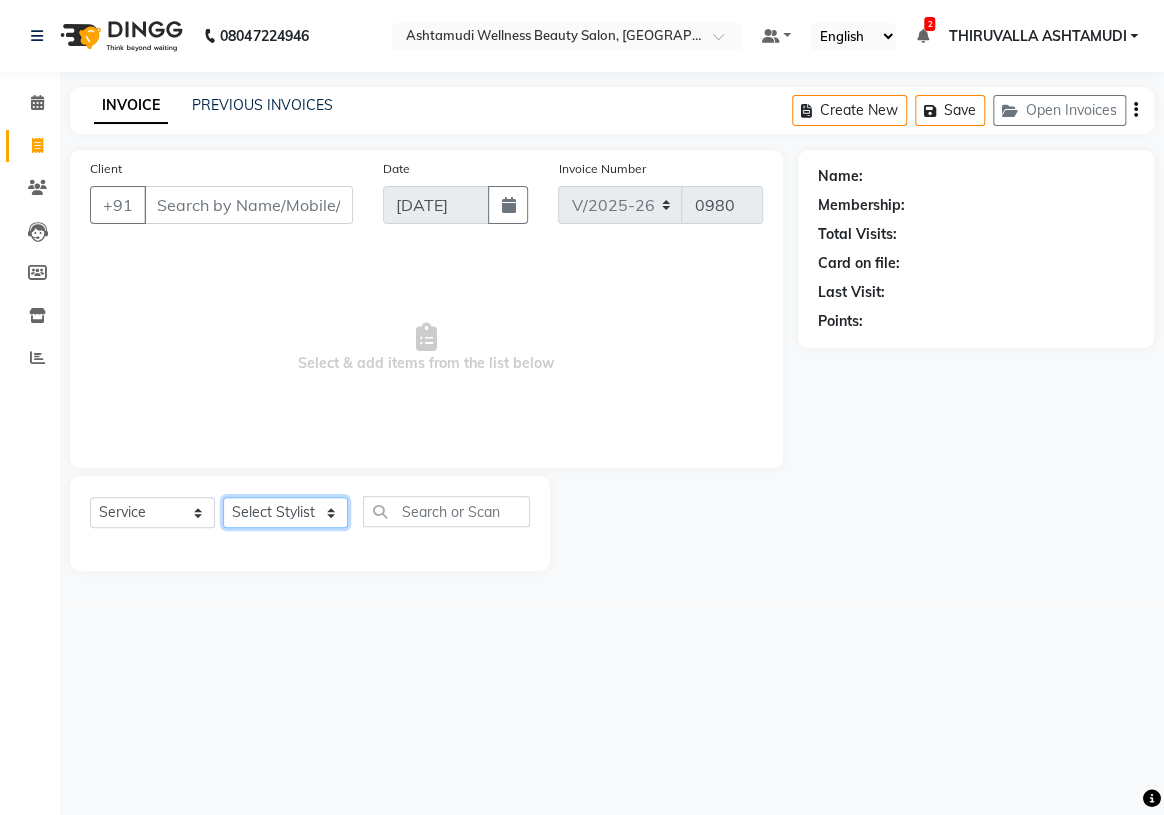 select on "26992" 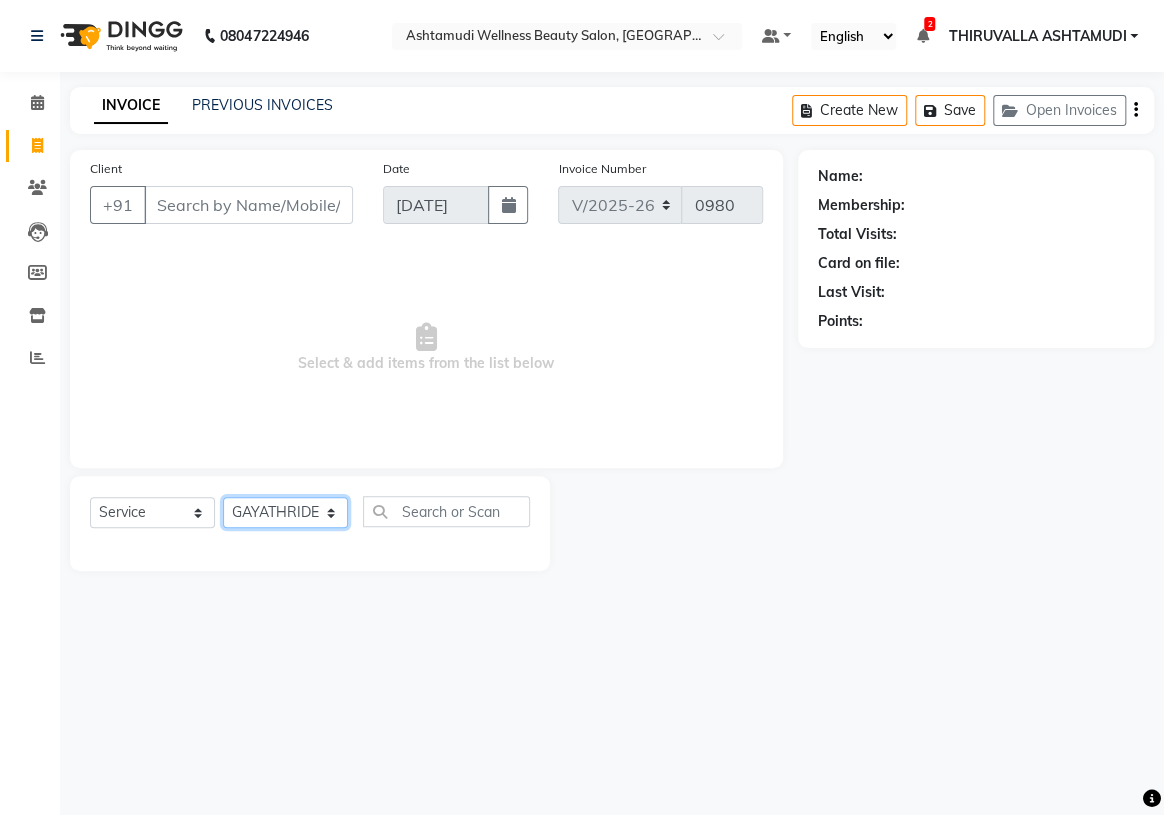 click on "Select Stylist ABHIRAMI		 ARYA Eshani GAYATHRIDEVI	K C	 JISNA KHEM MAYA MAYA Nila PRINI		 RINA RAI SHINY ABY THIRUVALLA ASHTAMUDI" 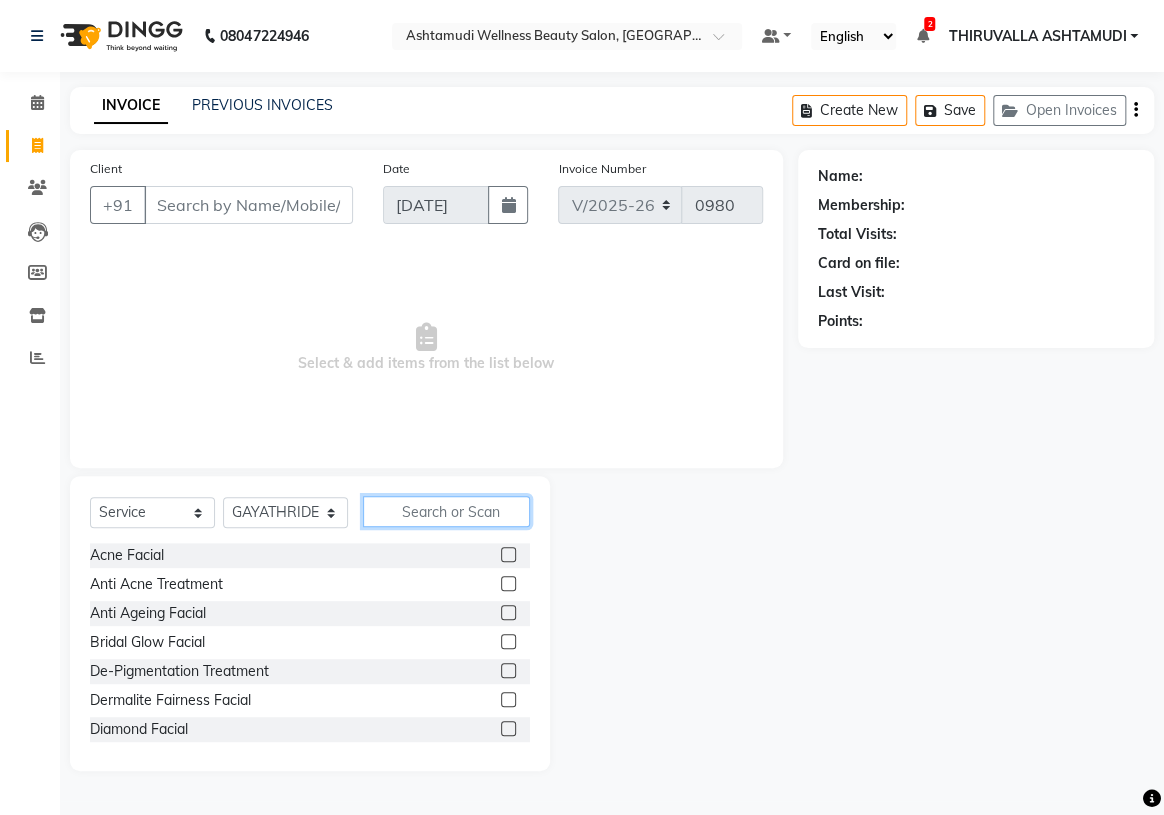 click 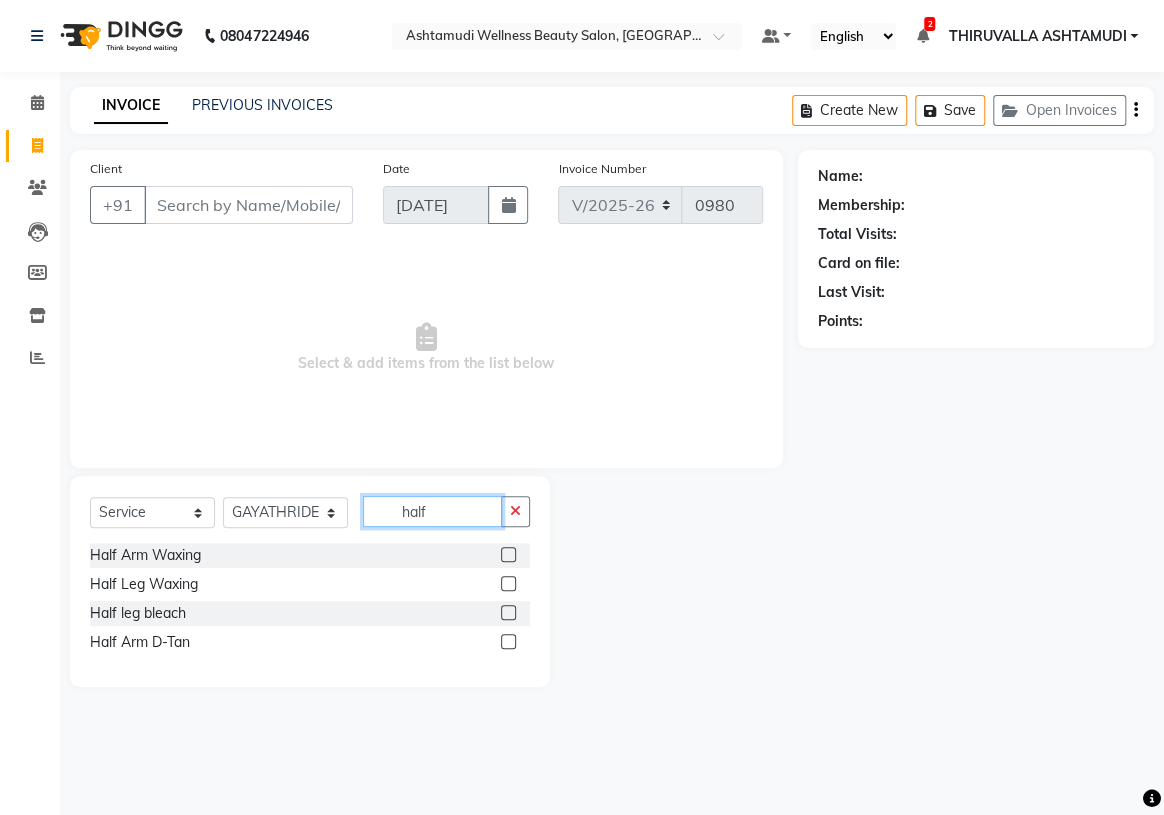 type on "half" 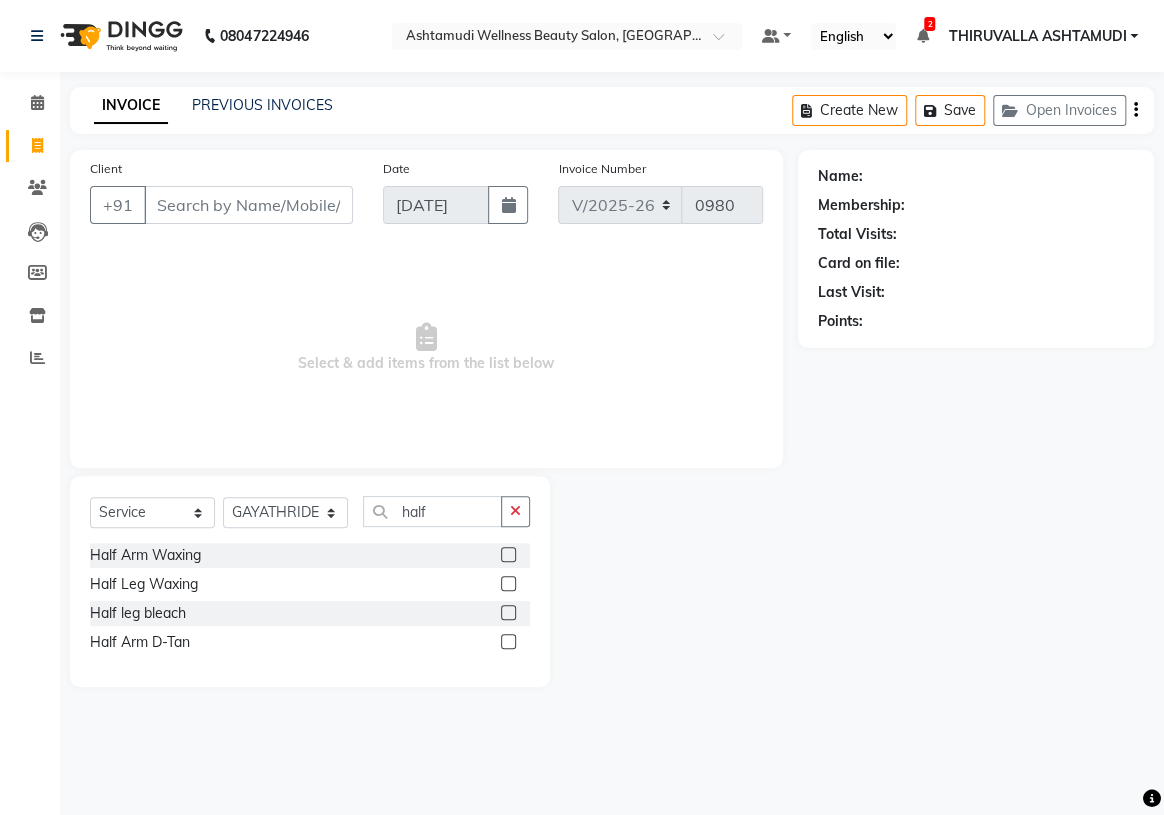 click 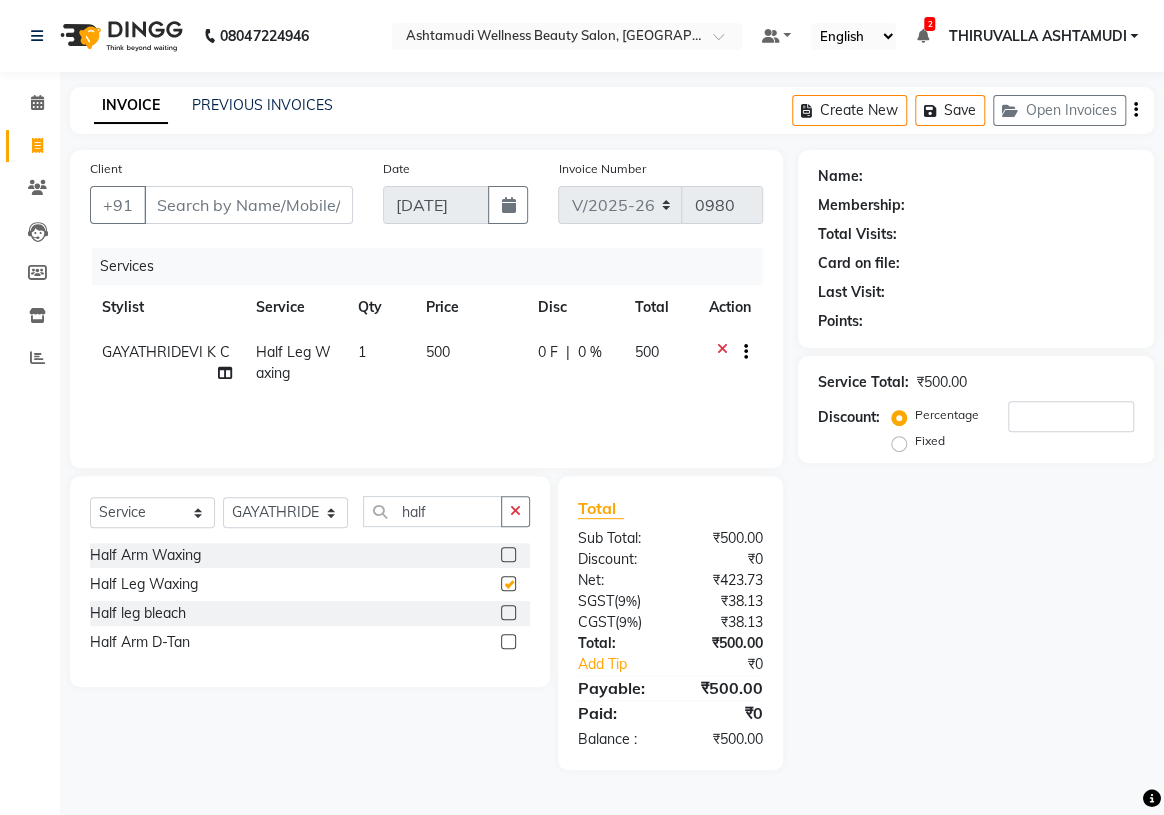 checkbox on "false" 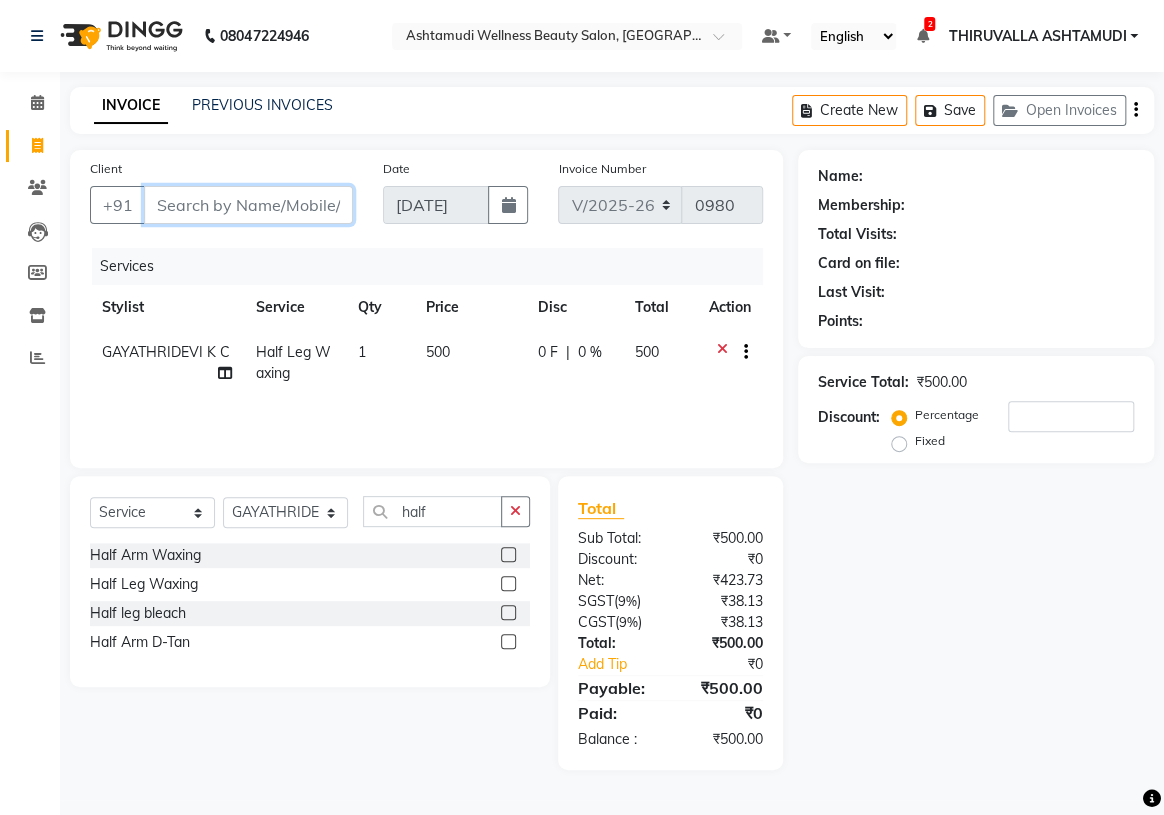 click on "Client" at bounding box center [248, 205] 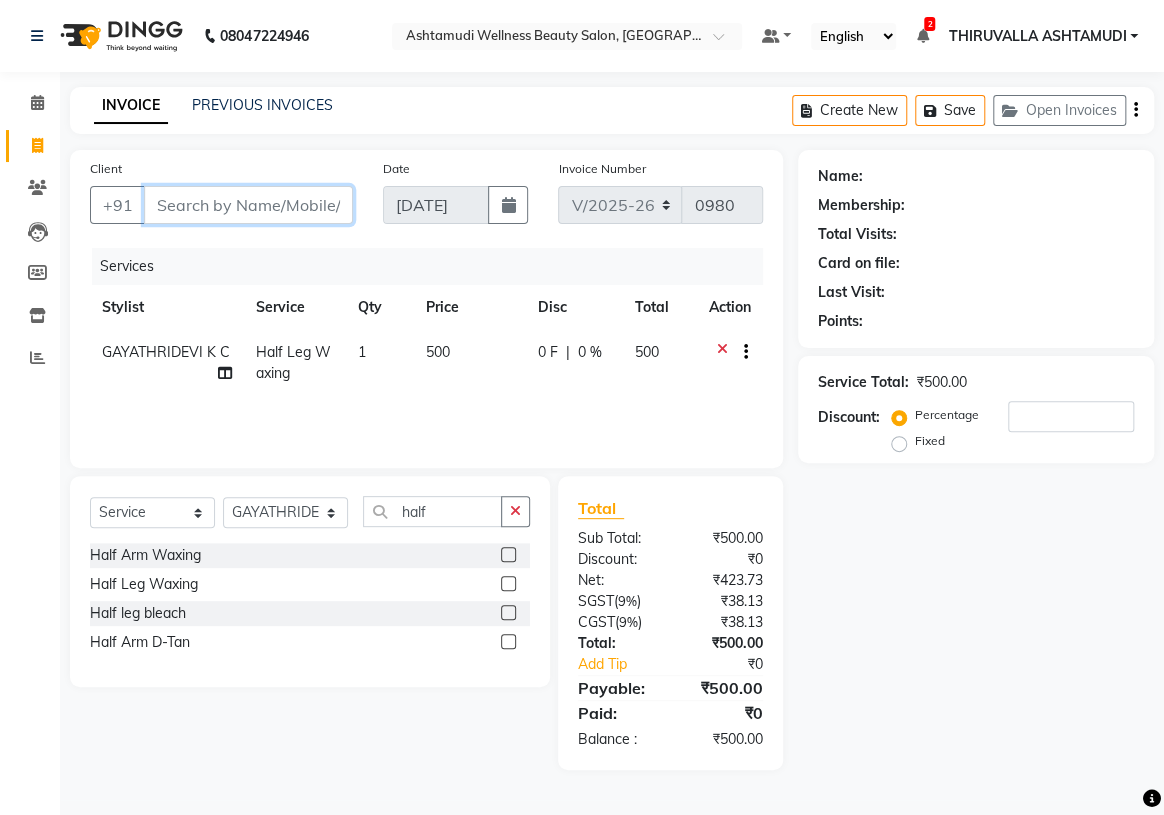 click on "Client" at bounding box center [248, 205] 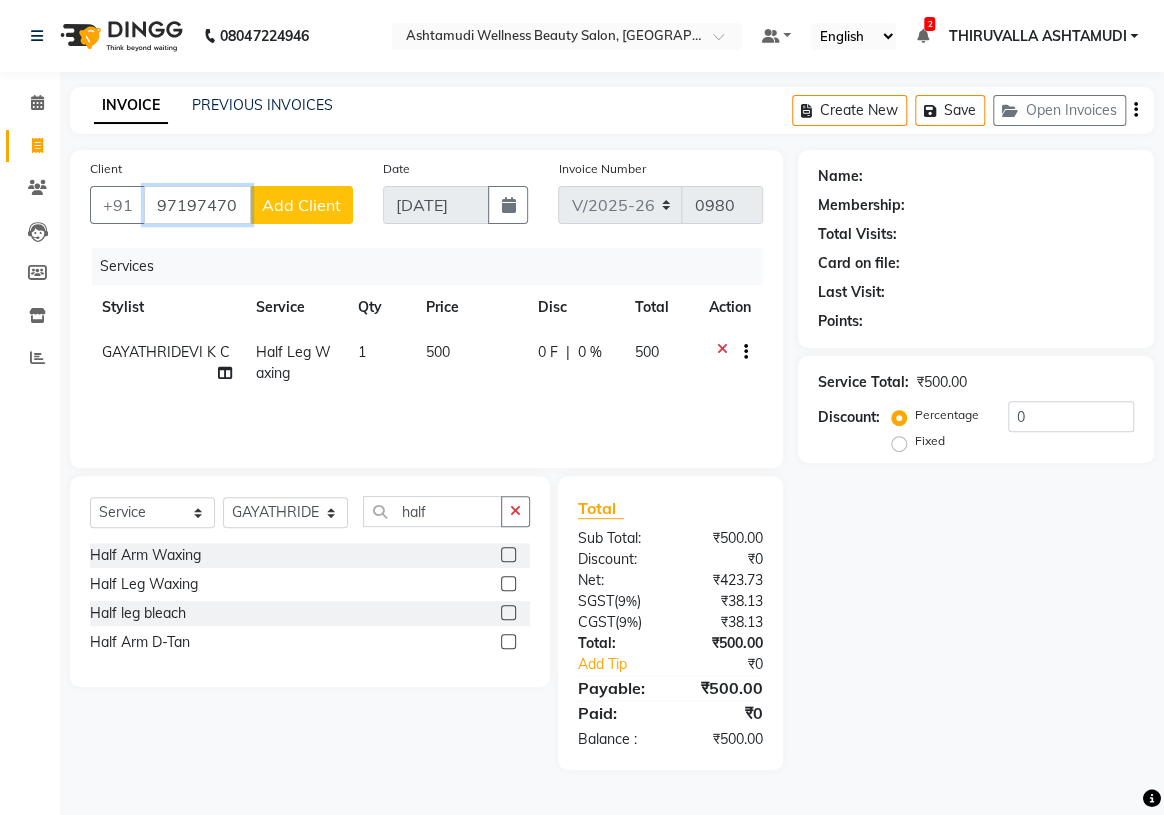 type on "971974701274" 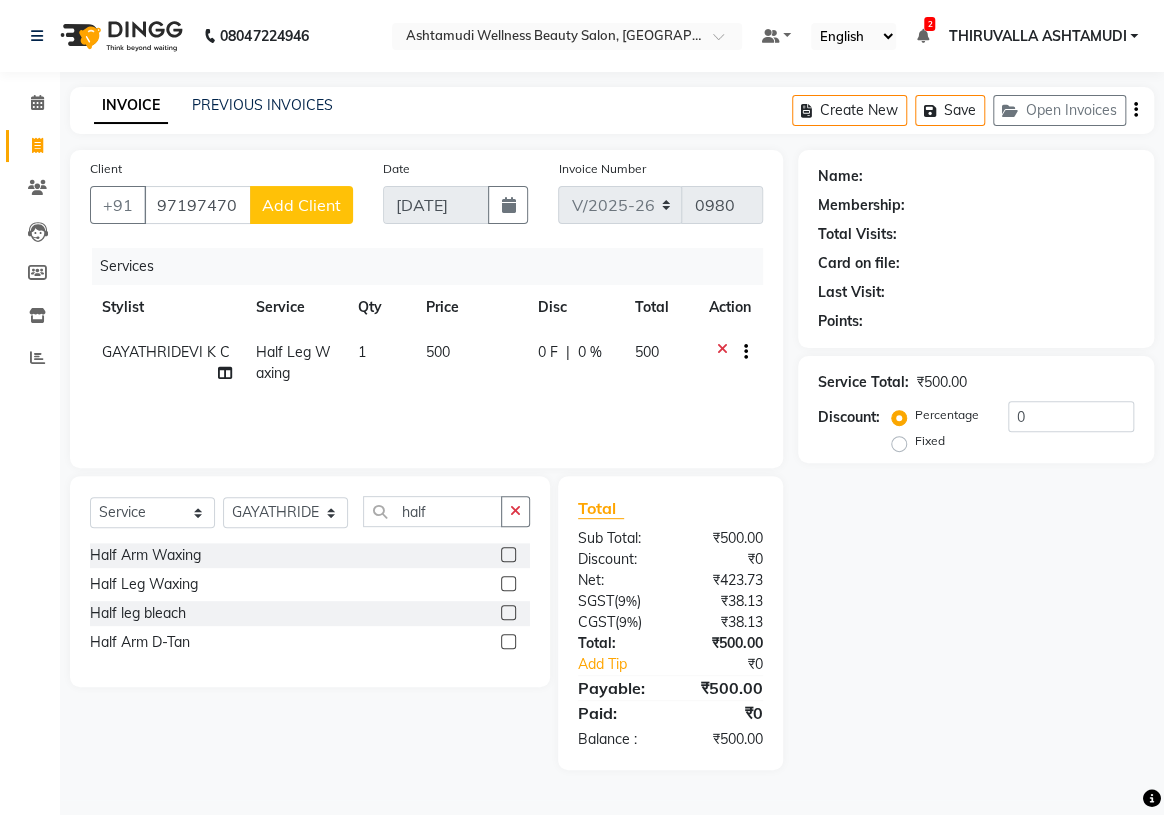 click on "Add Client" 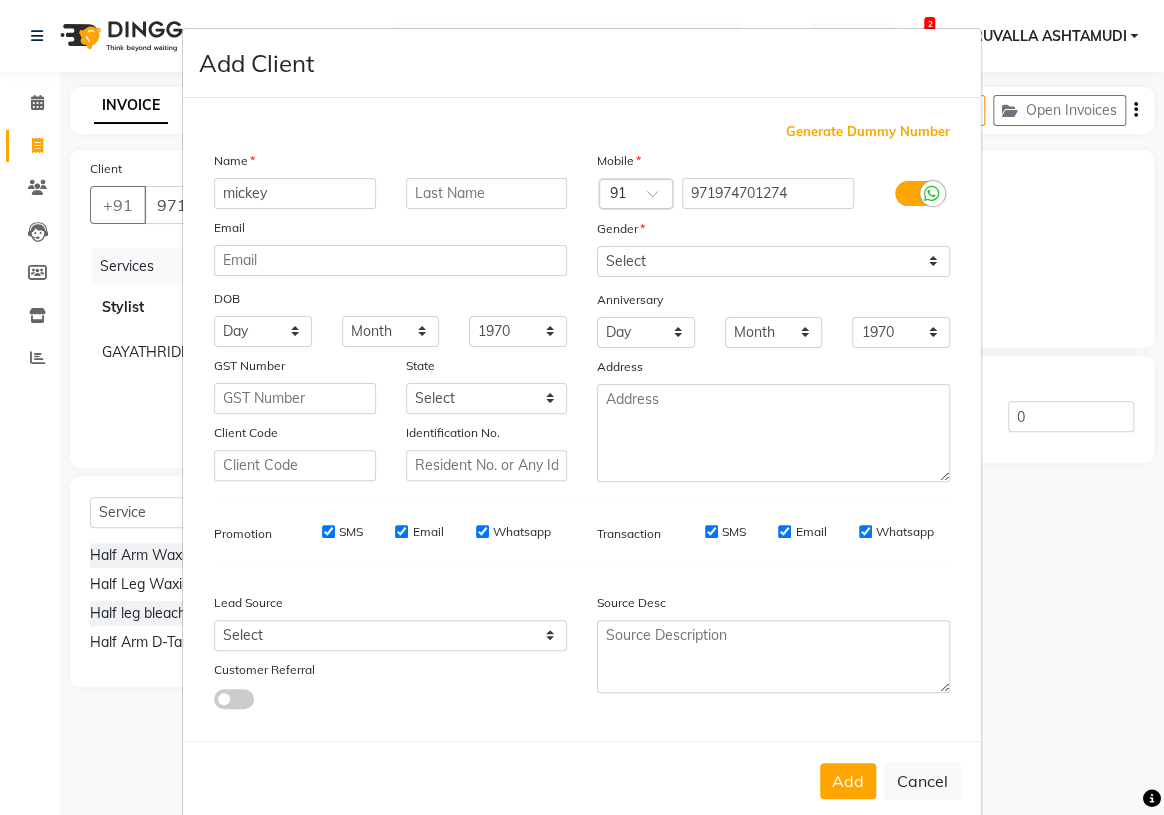 type on "mickey" 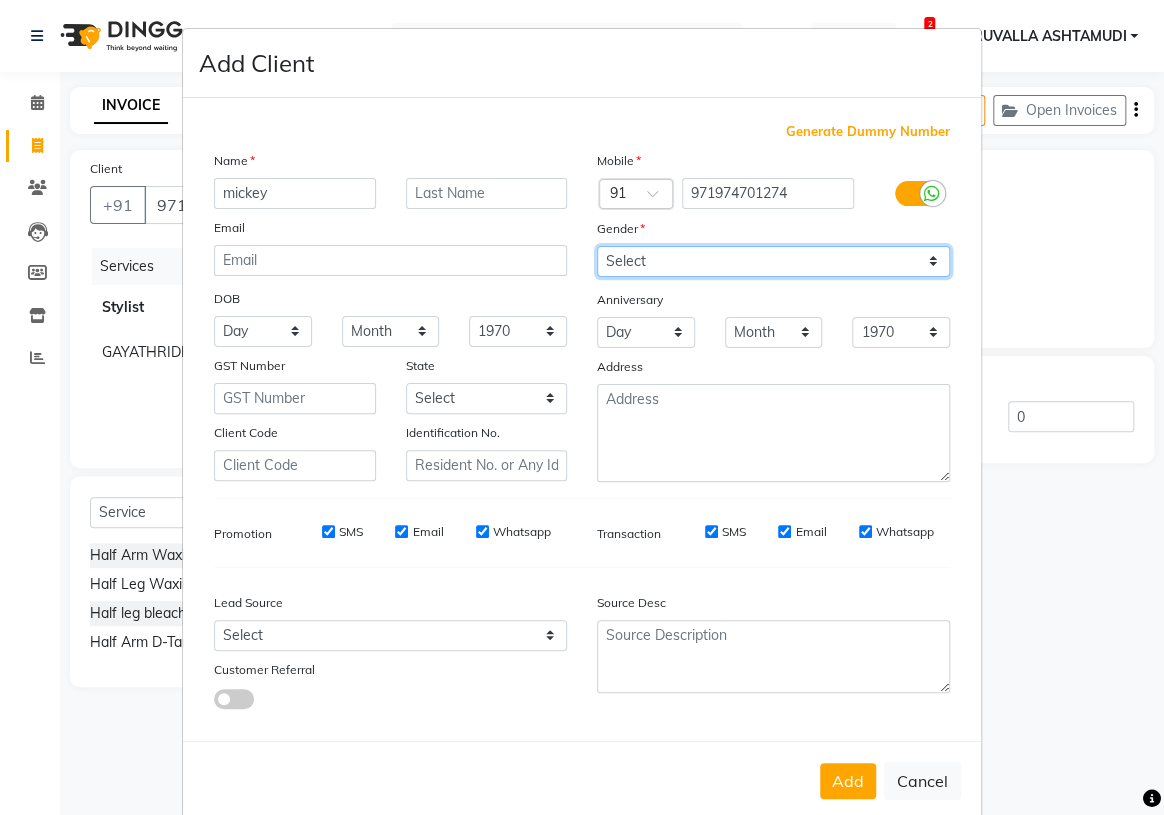 click on "Select Male Female Other Prefer Not To Say" at bounding box center (773, 261) 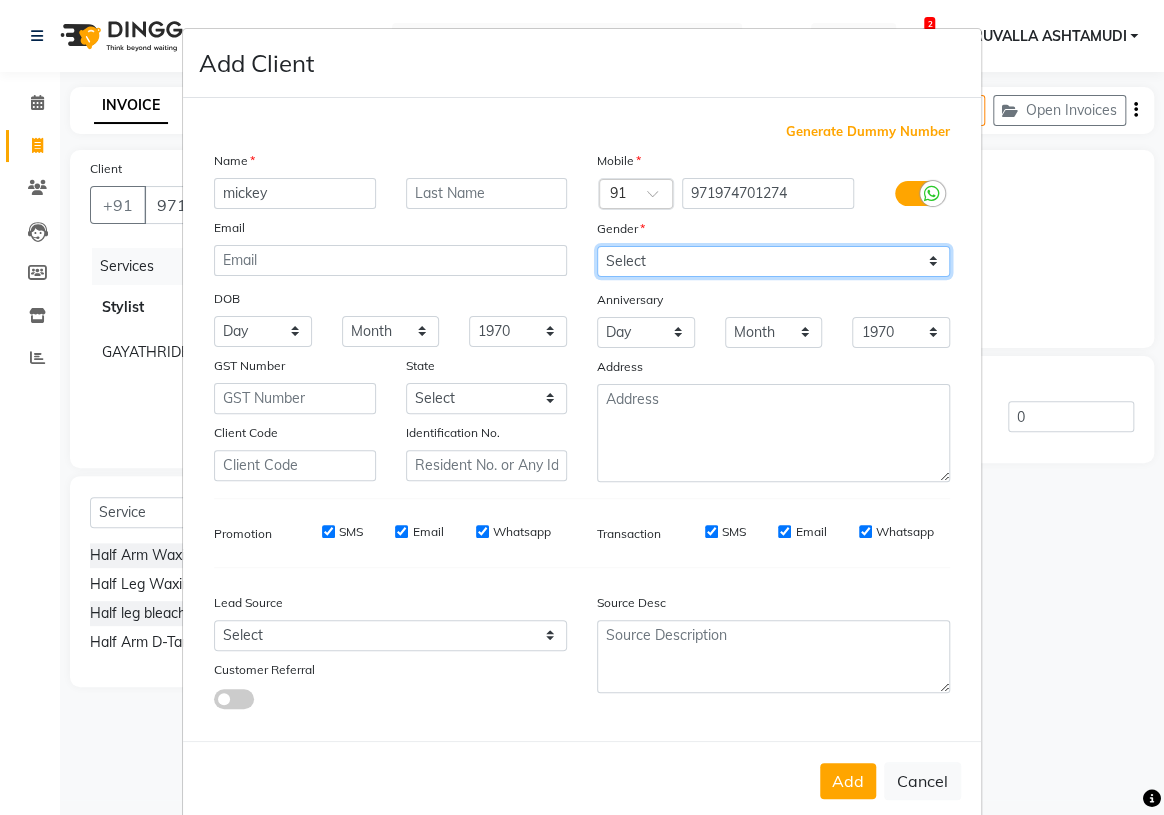 select on "female" 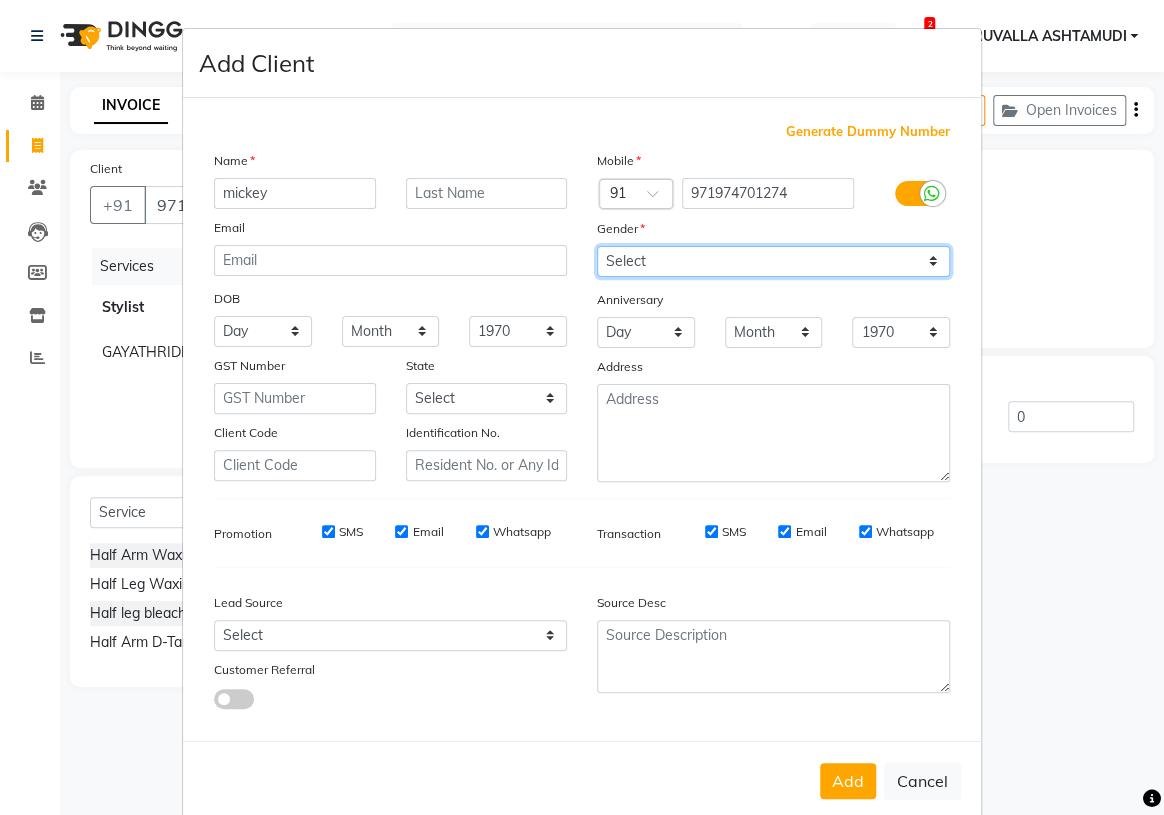 click on "Select Male Female Other Prefer Not To Say" at bounding box center [773, 261] 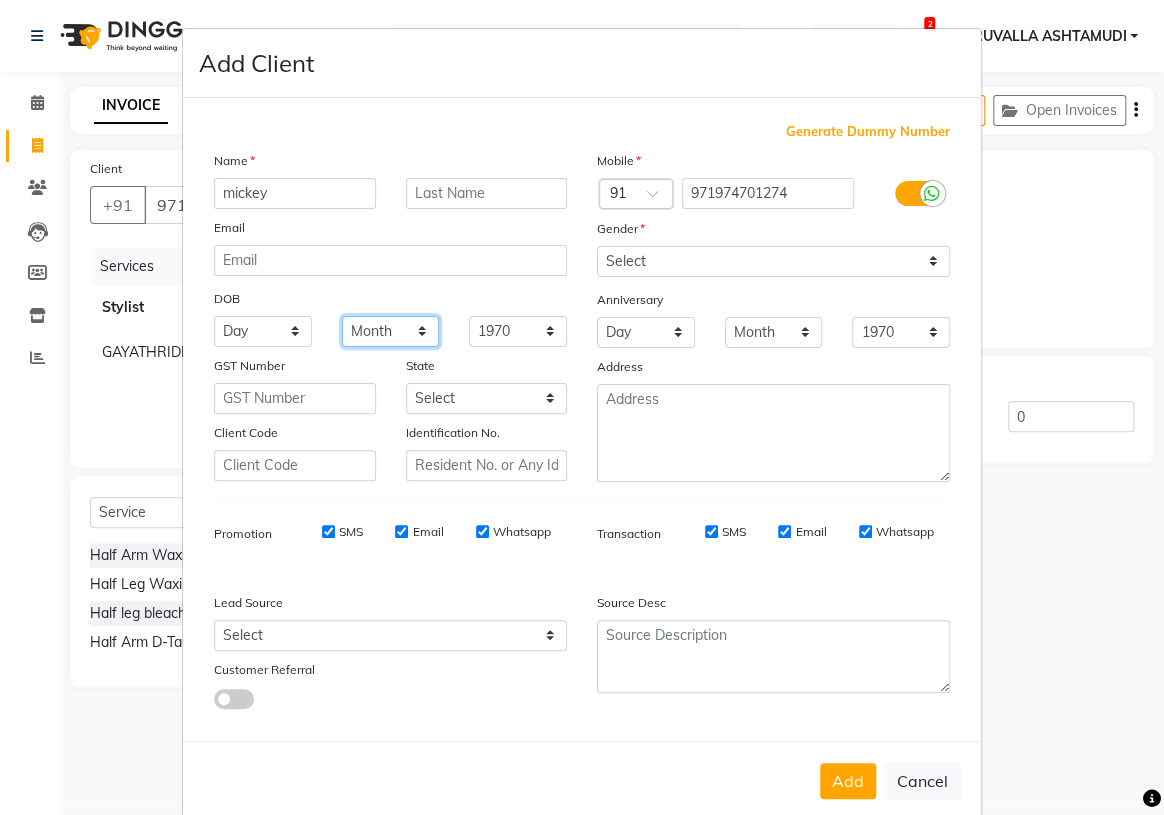 click on "Month January February March April May June July August September October November December" at bounding box center [391, 331] 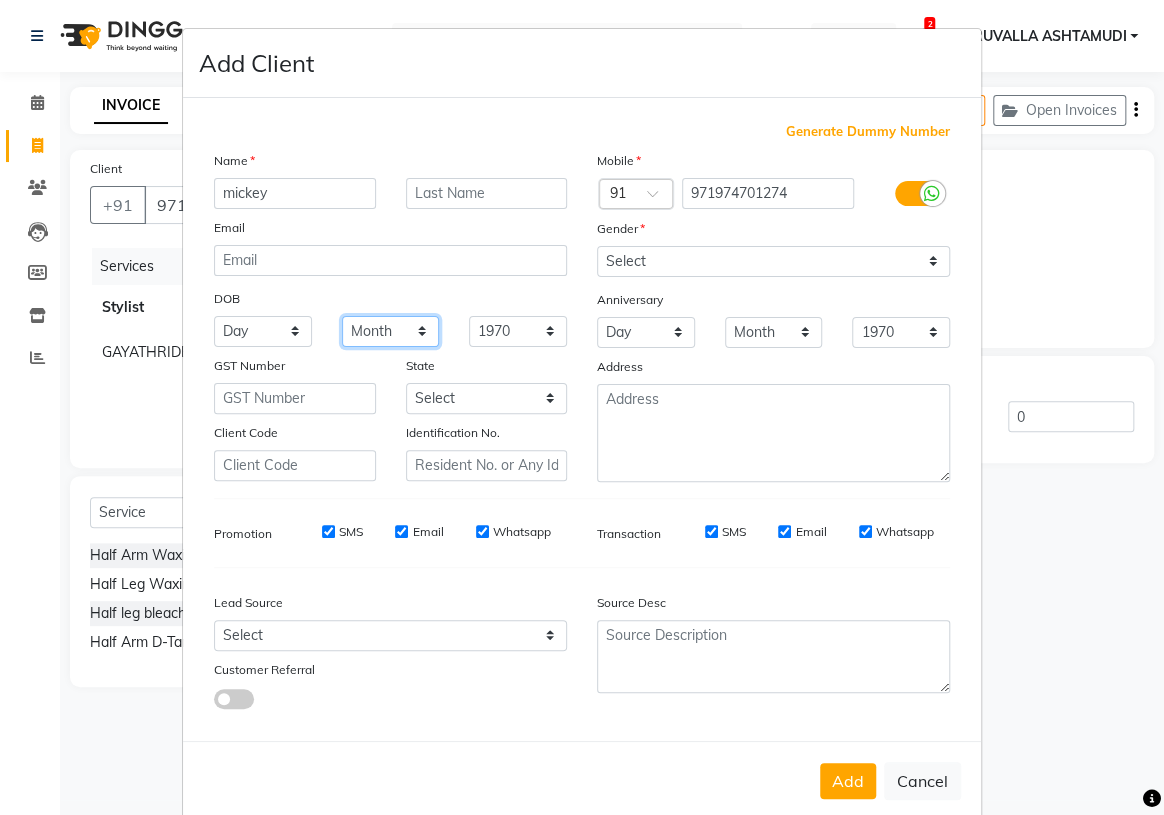 select on "12" 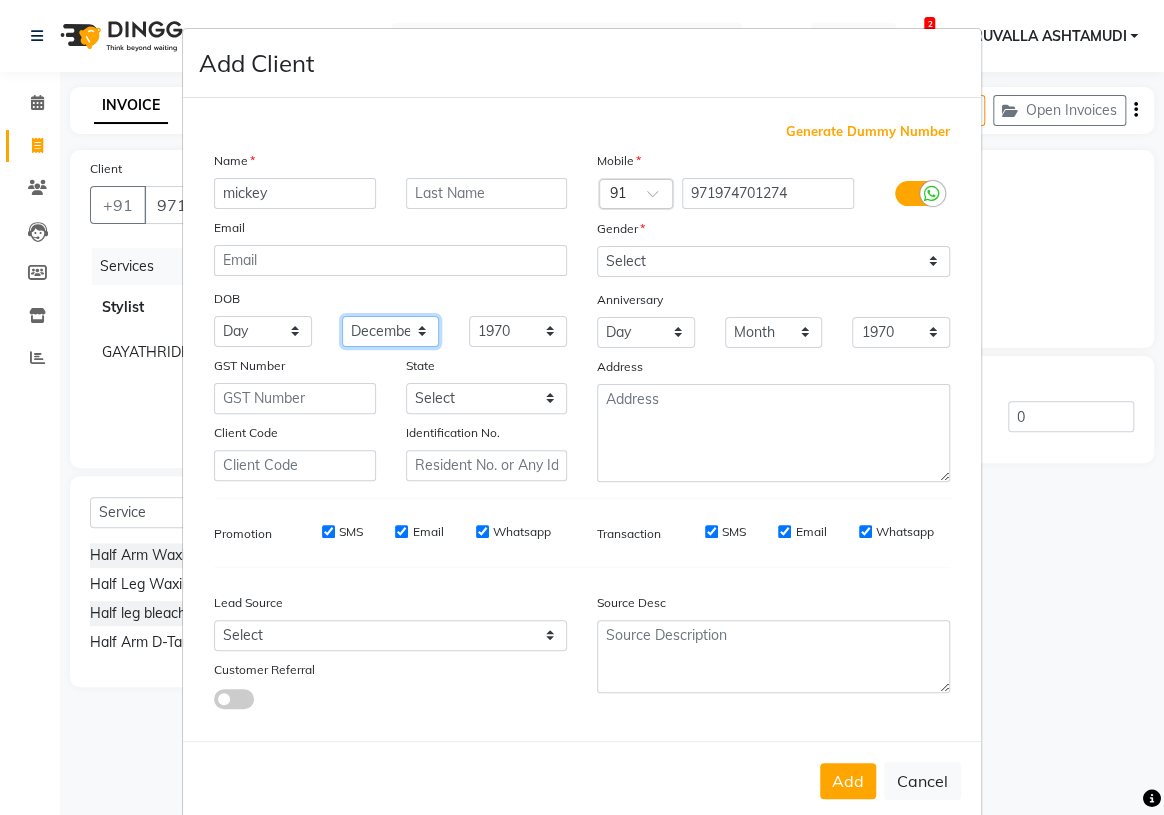click on "Month January February March April May June July August September October November December" at bounding box center [391, 331] 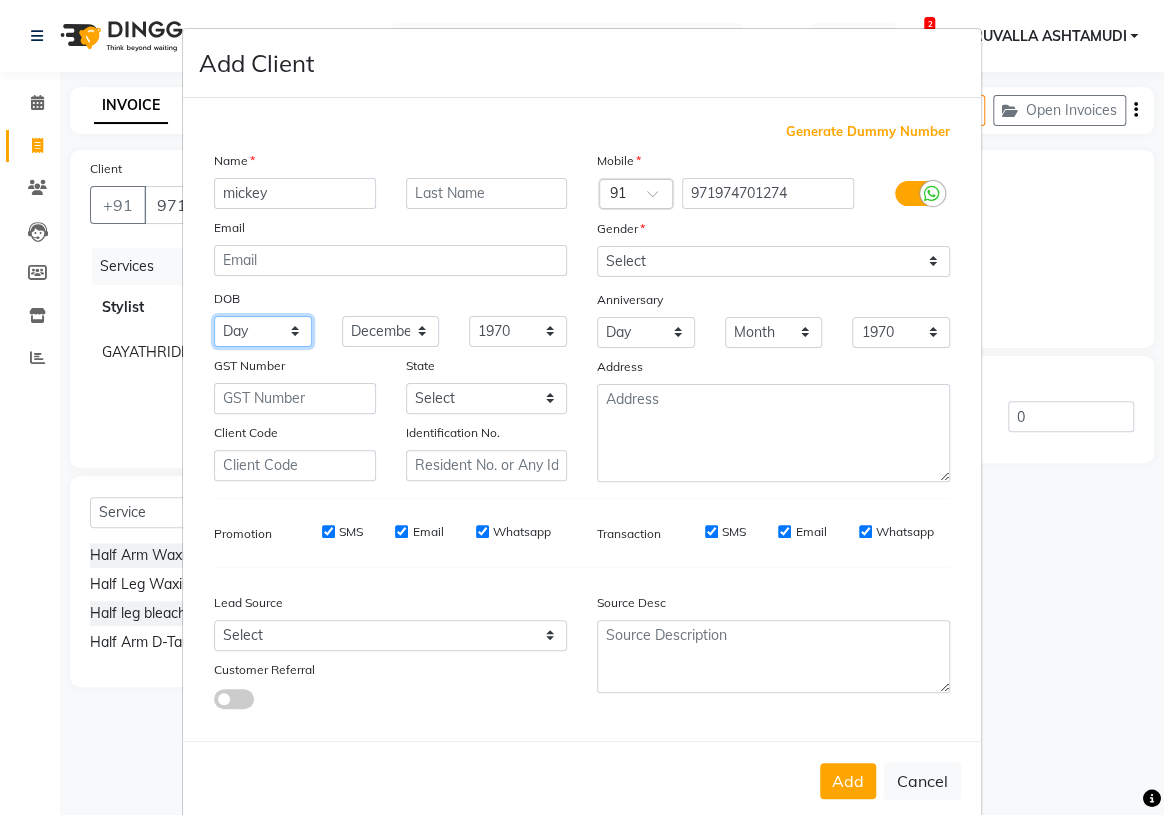click on "Day 01 02 03 04 05 06 07 08 09 10 11 12 13 14 15 16 17 18 19 20 21 22 23 24 25 26 27 28 29 30 31" at bounding box center [263, 331] 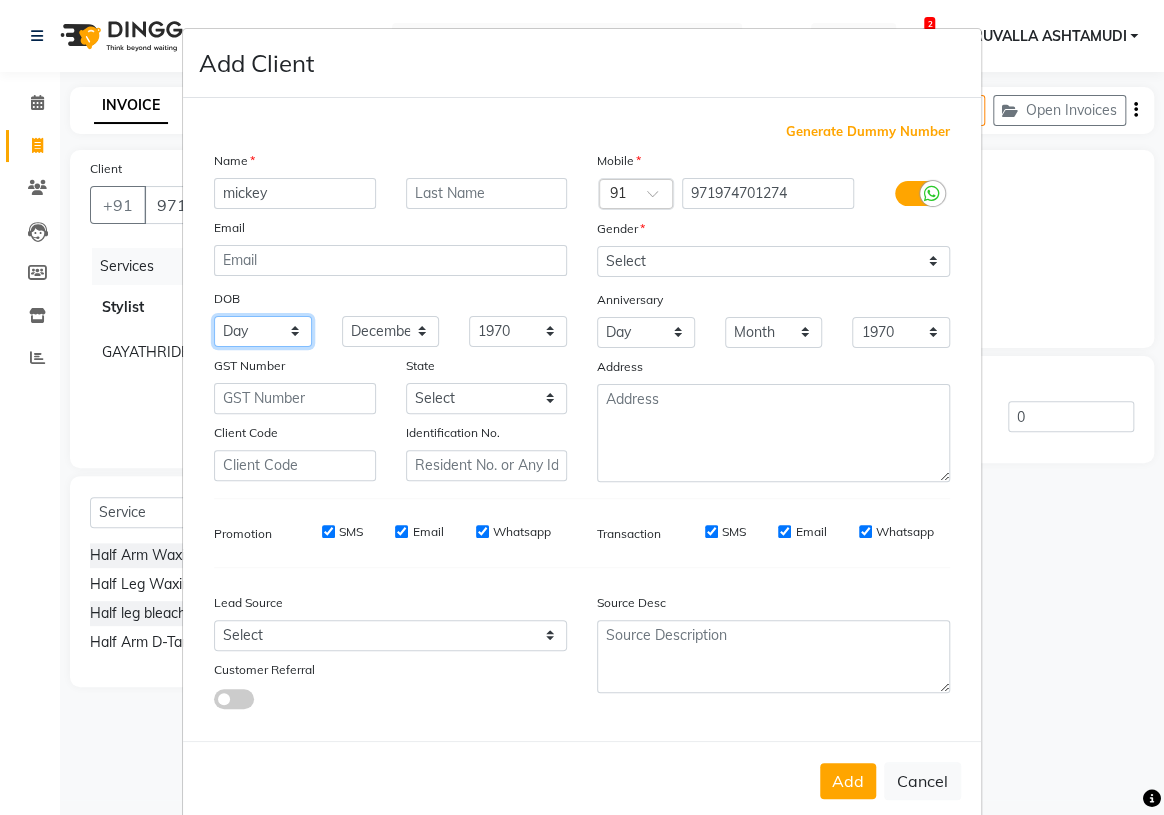 select on "21" 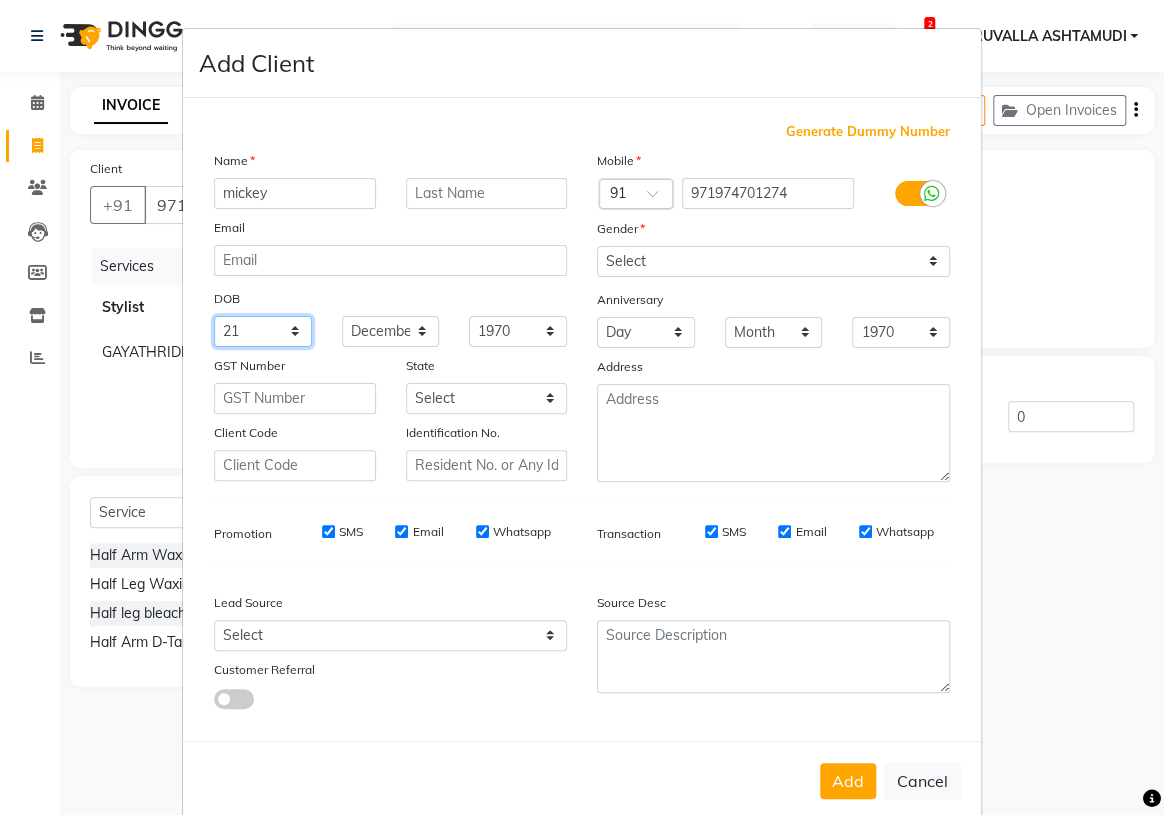 click on "Day 01 02 03 04 05 06 07 08 09 10 11 12 13 14 15 16 17 18 19 20 21 22 23 24 25 26 27 28 29 30 31" at bounding box center (263, 331) 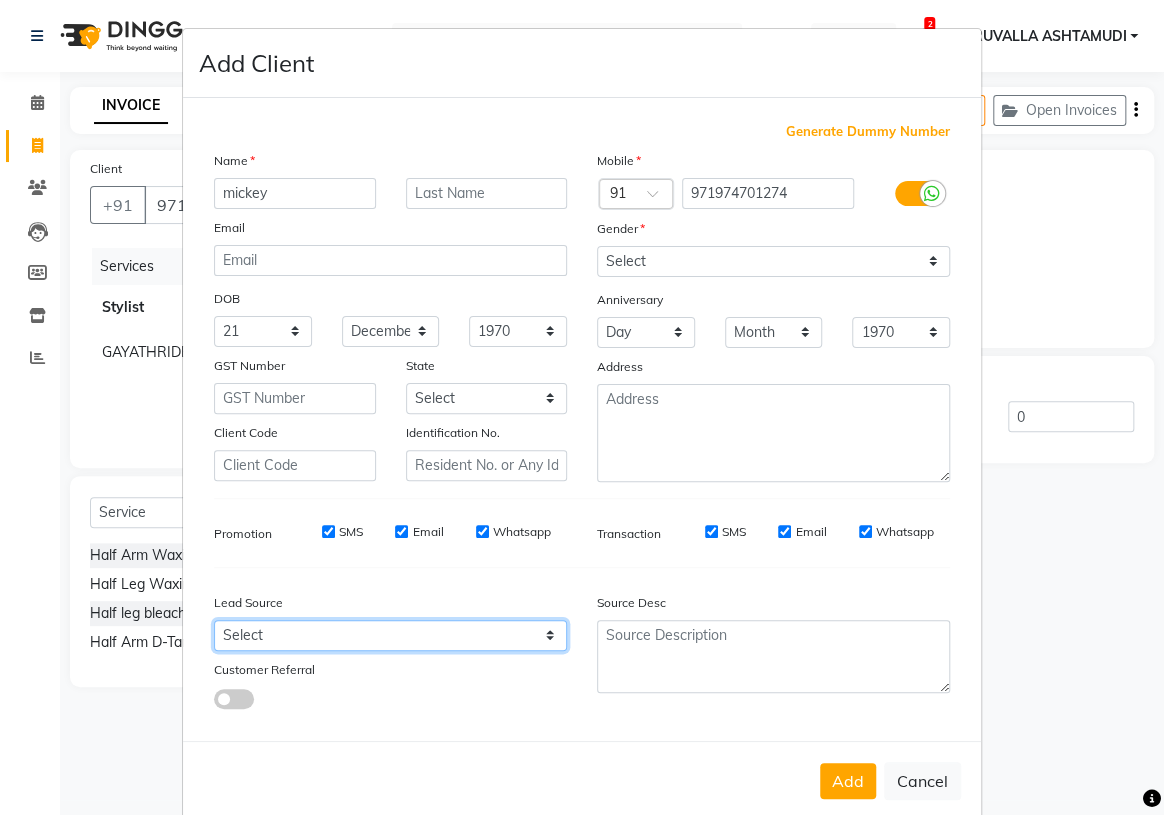 click on "Select Walk-in Referral Internet Friend Word of Mouth Advertisement Facebook JustDial Google Other Instagram  YouTube  WhatsApp" at bounding box center (390, 635) 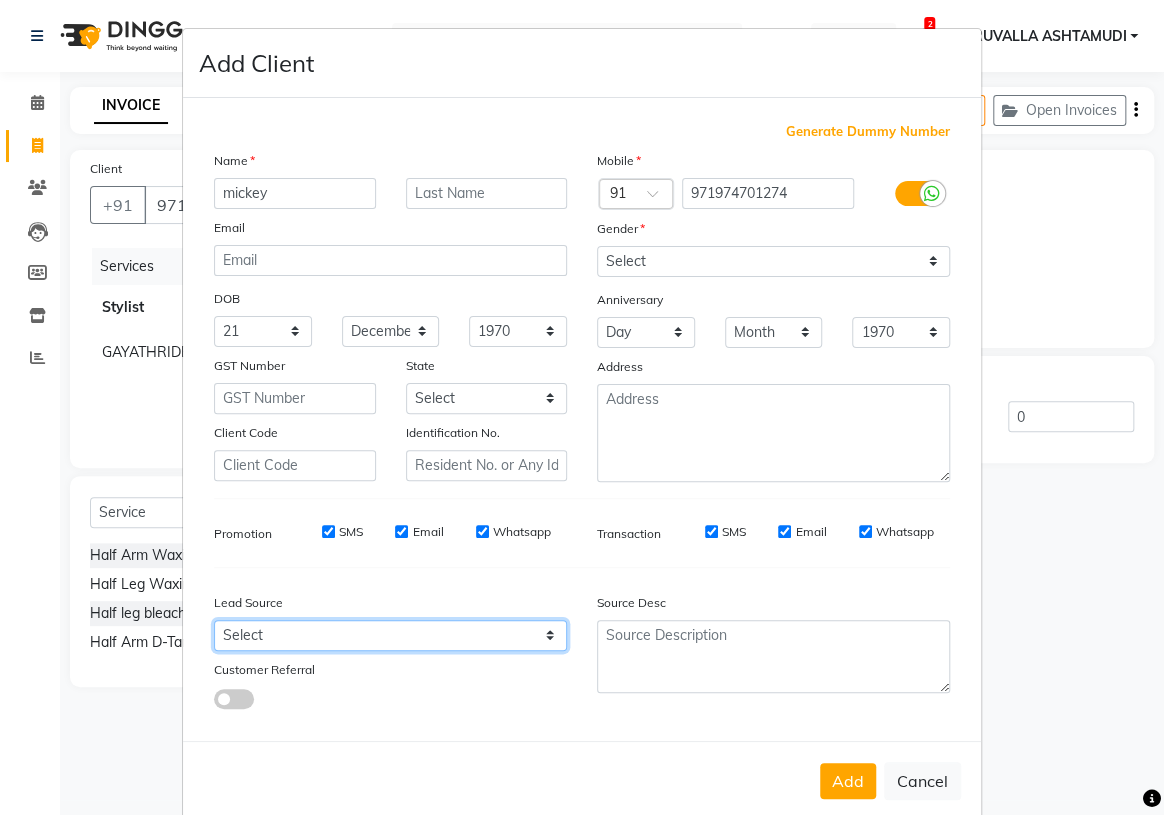 select on "31356" 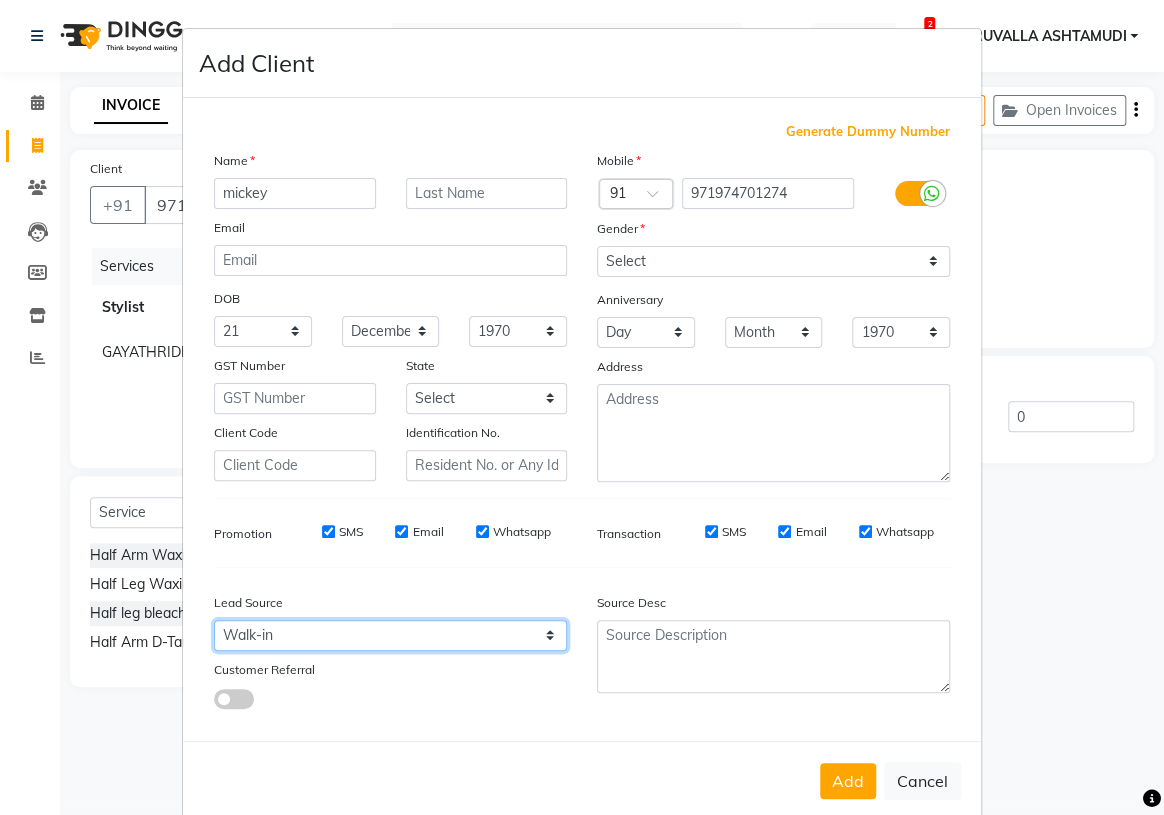click on "Select Walk-in Referral Internet Friend Word of Mouth Advertisement Facebook JustDial Google Other Instagram  YouTube  WhatsApp" at bounding box center (390, 635) 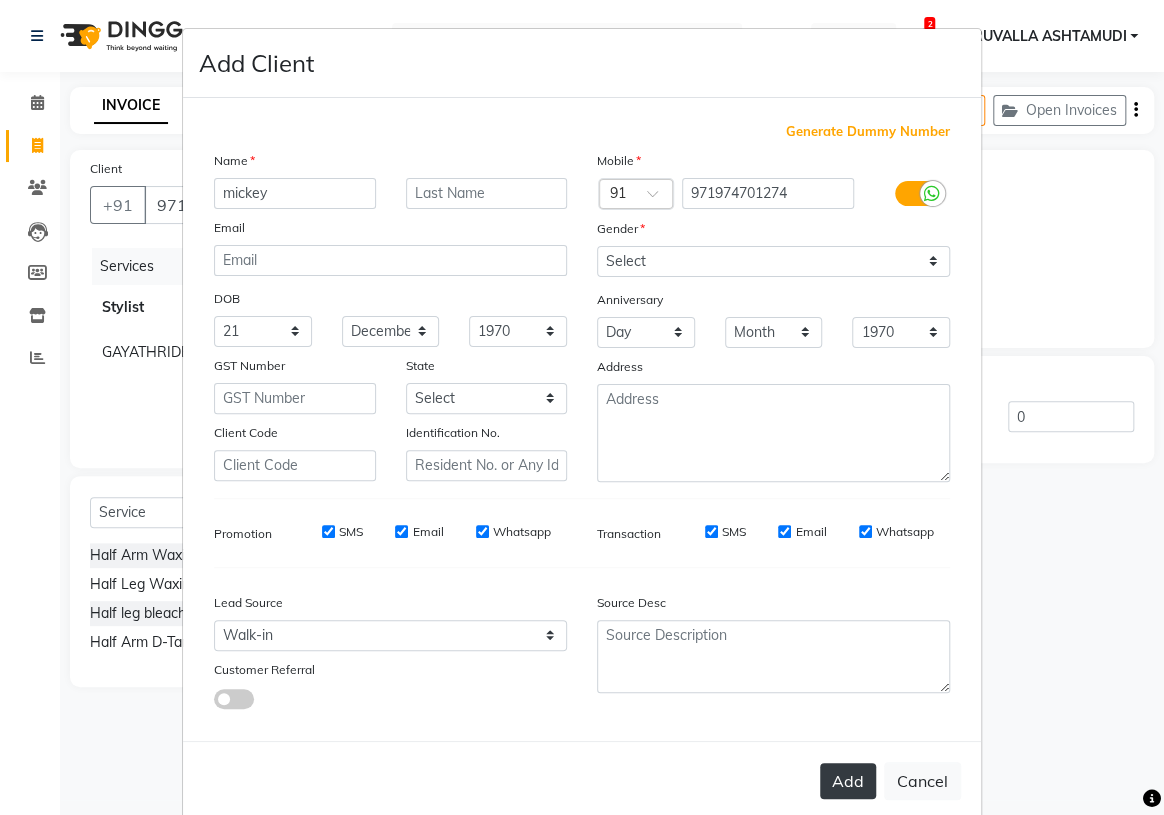 click on "Add" at bounding box center [848, 781] 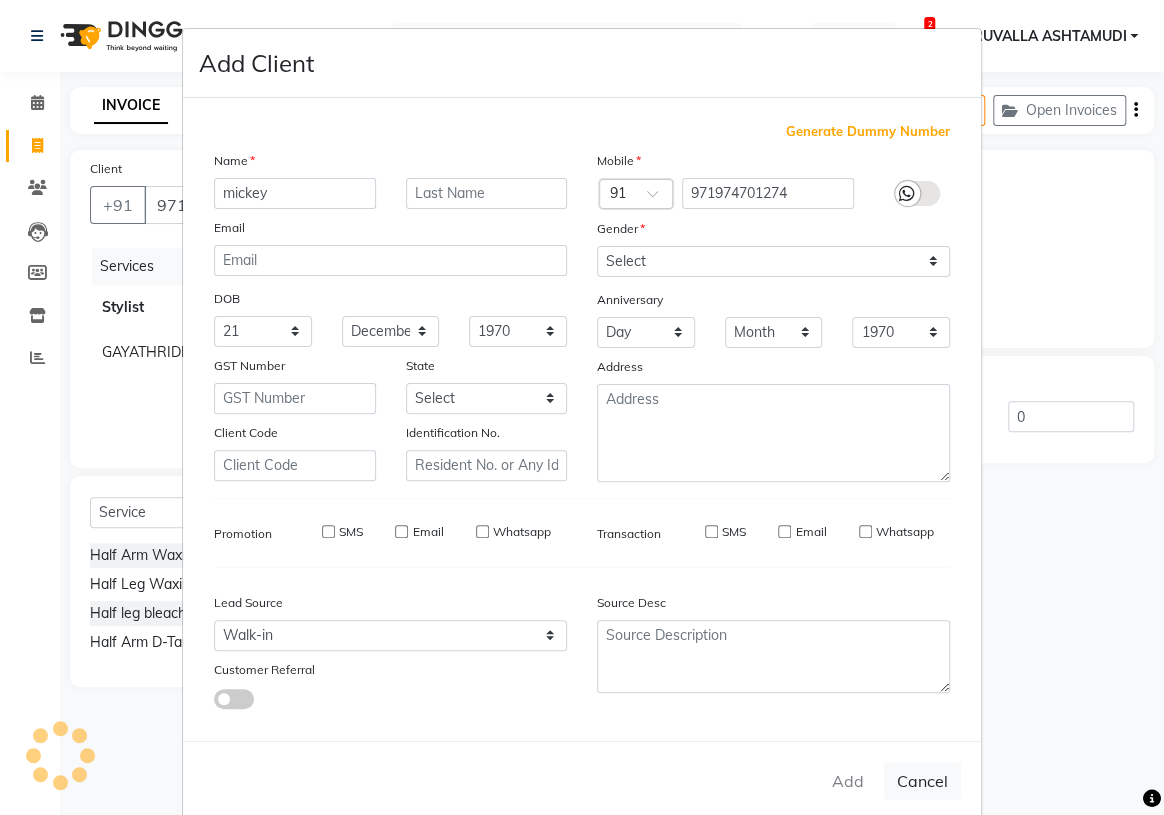 type 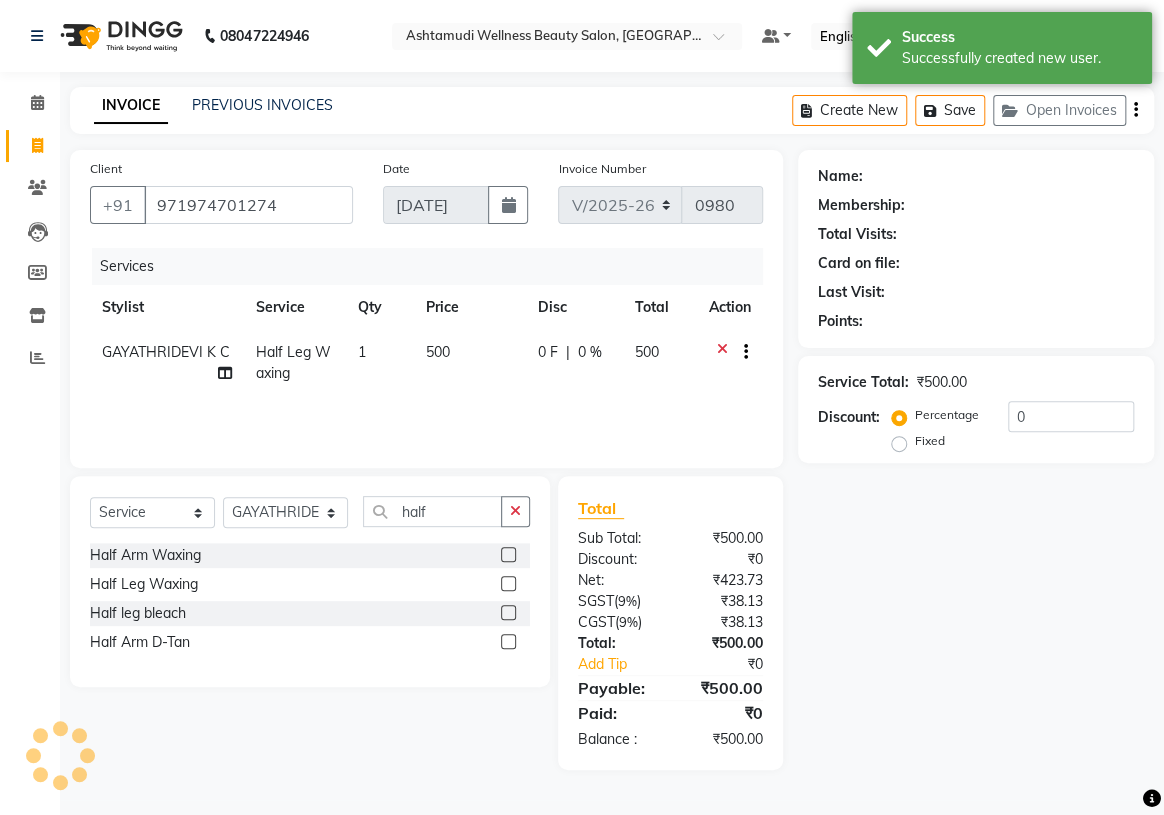 select on "1: Object" 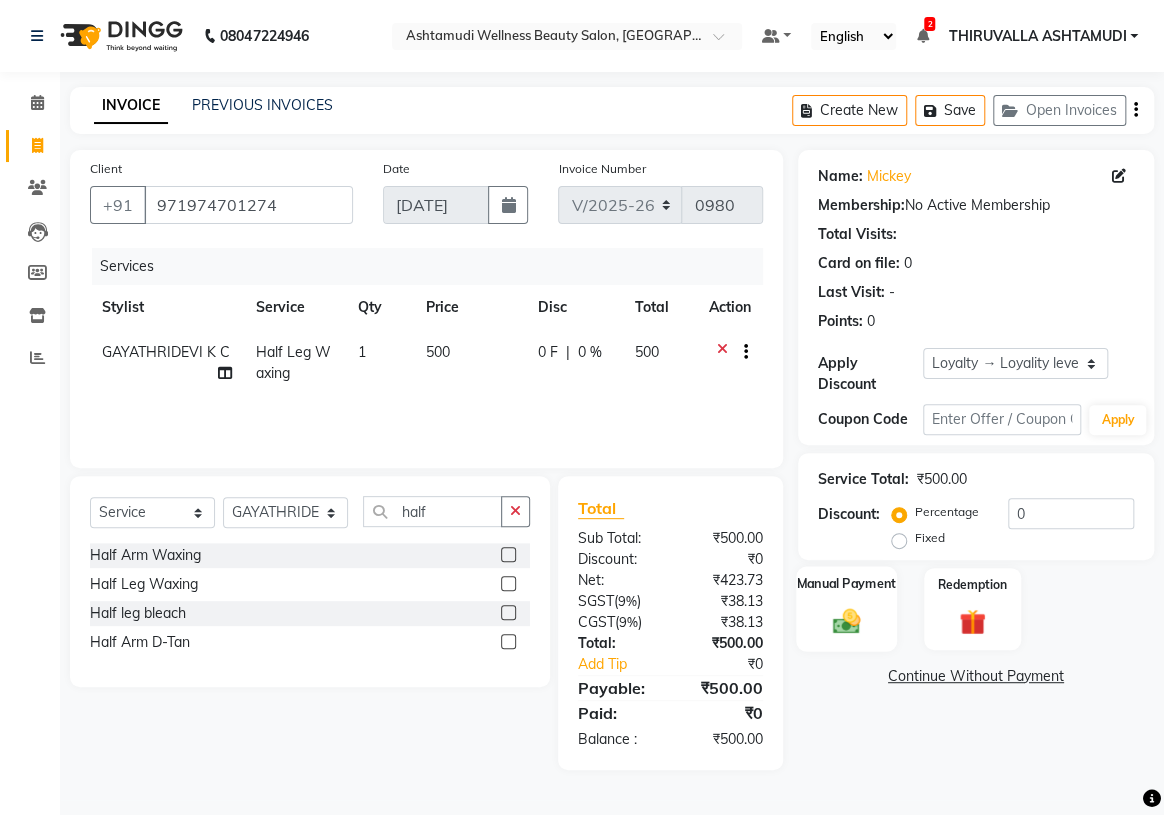 click 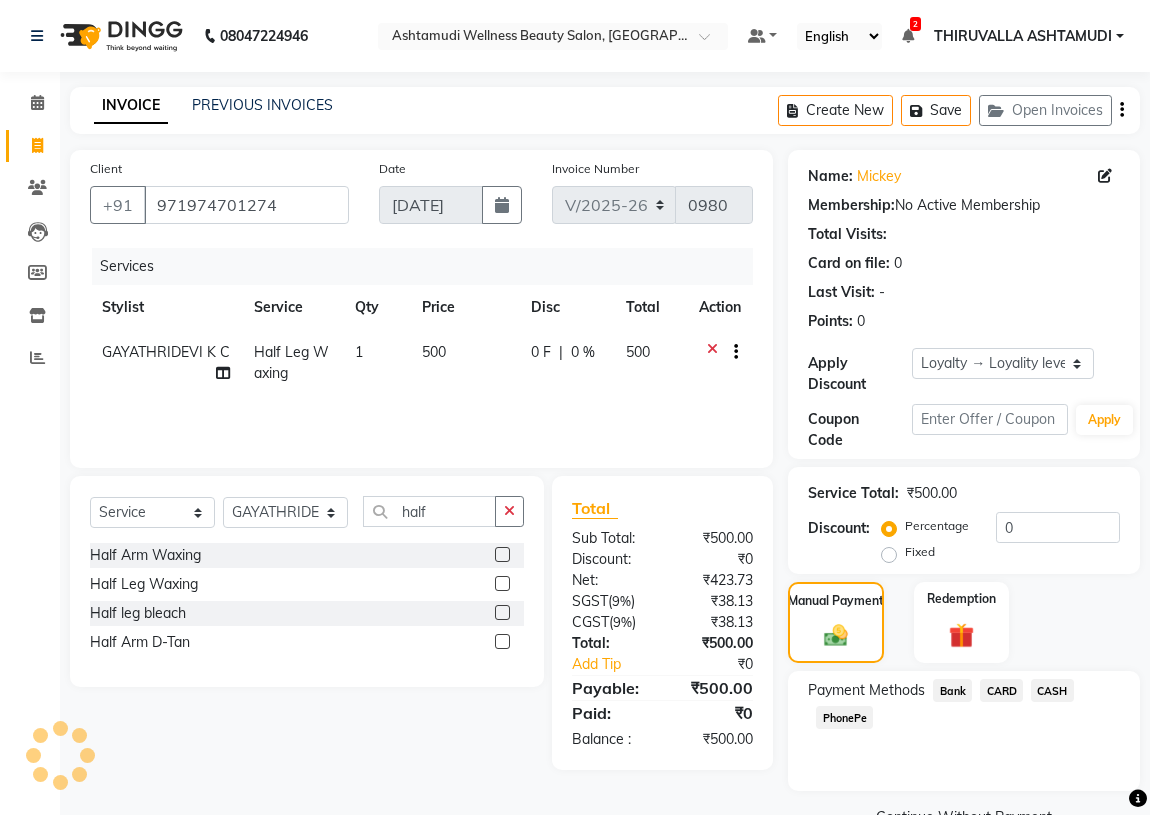 click on "CARD" 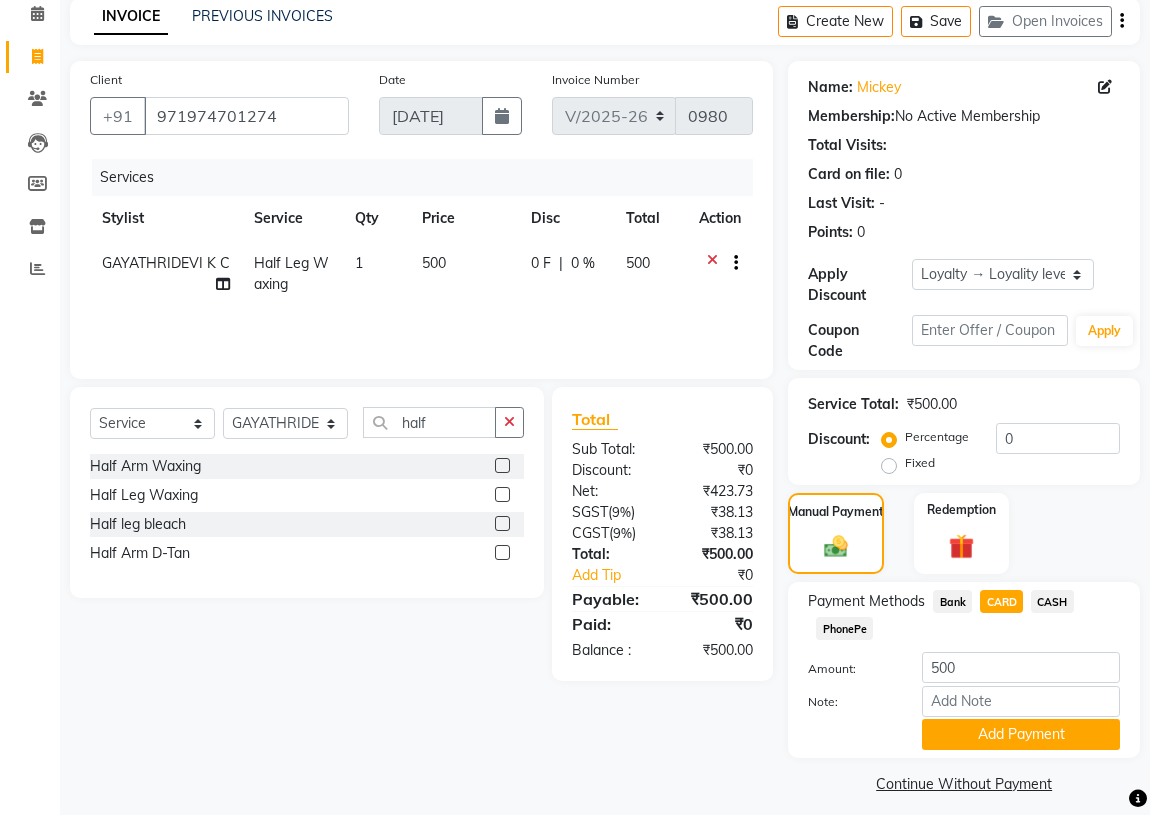 scroll, scrollTop: 101, scrollLeft: 0, axis: vertical 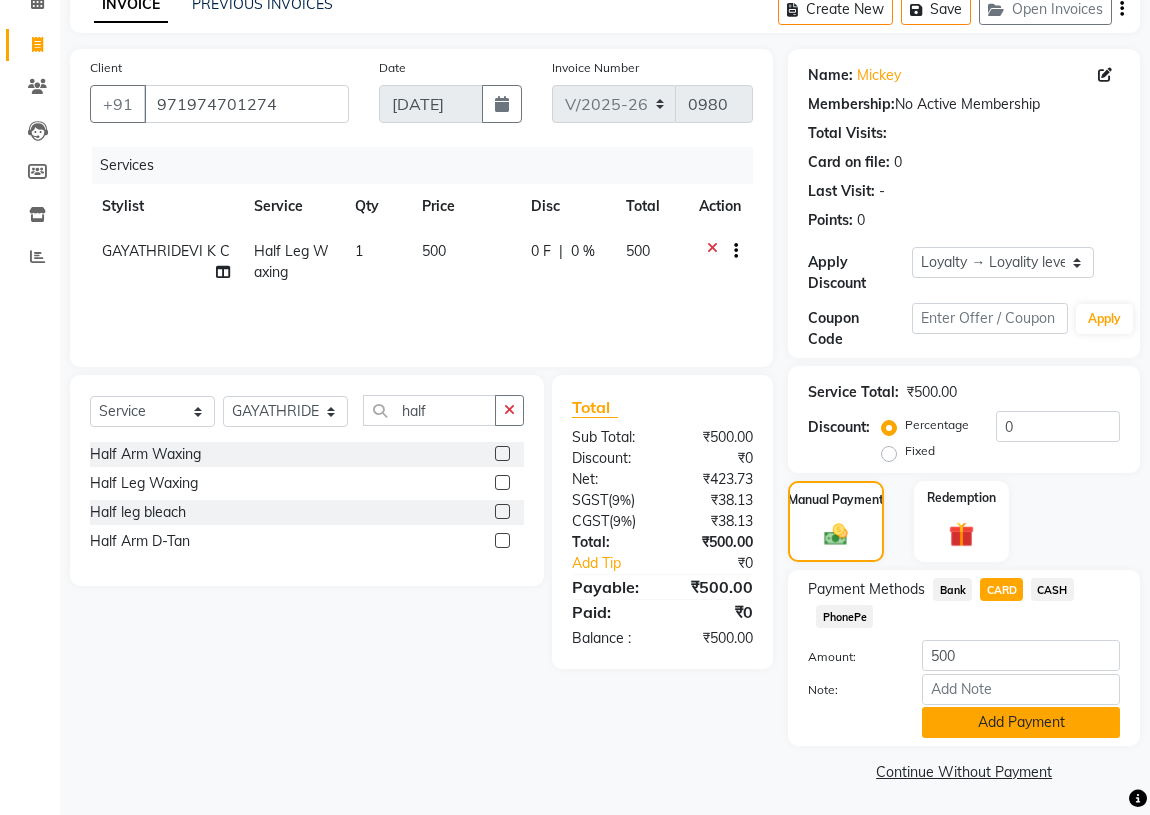 click on "Add Payment" 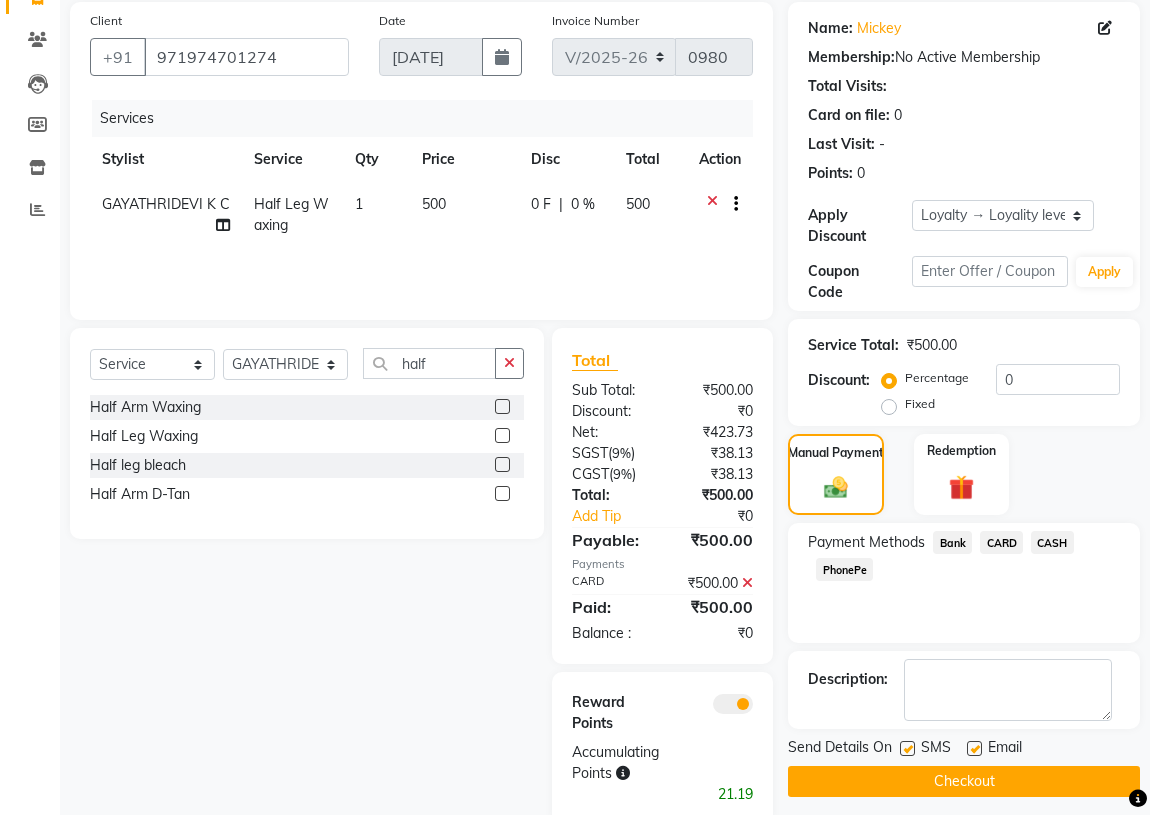 scroll, scrollTop: 188, scrollLeft: 0, axis: vertical 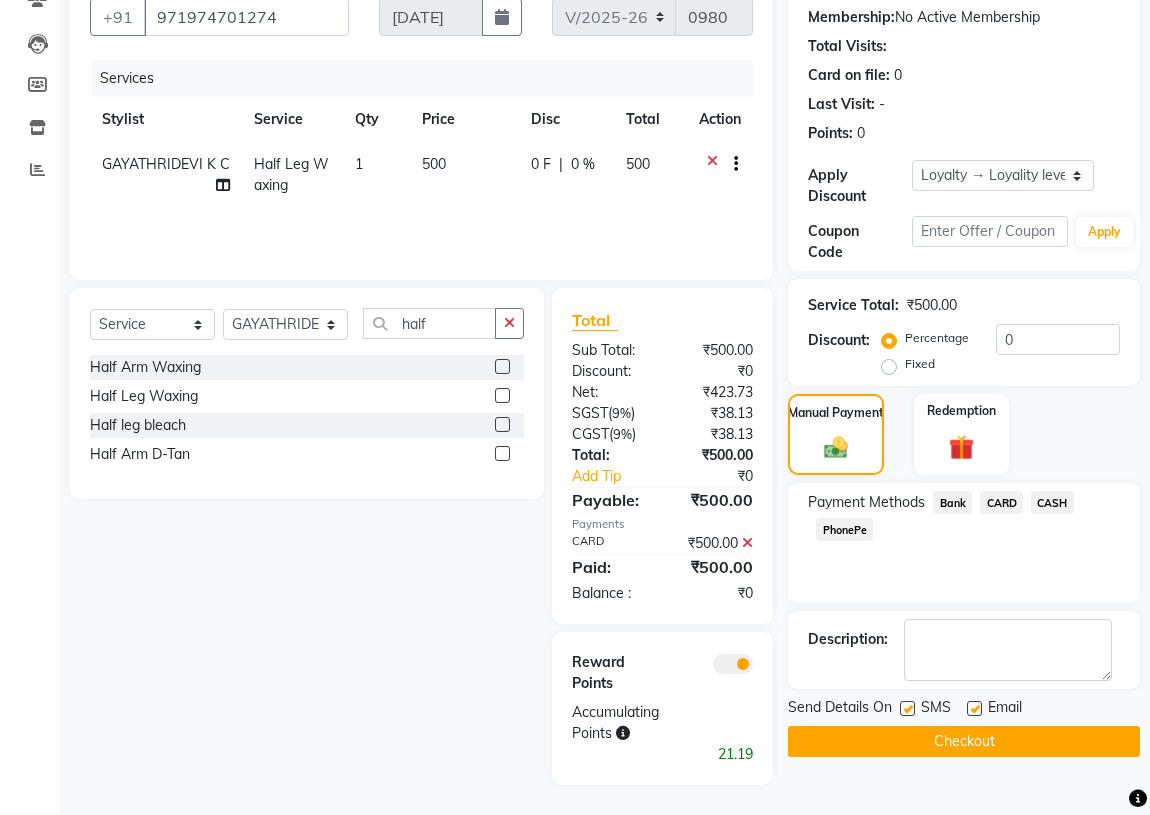 click on "CARD" 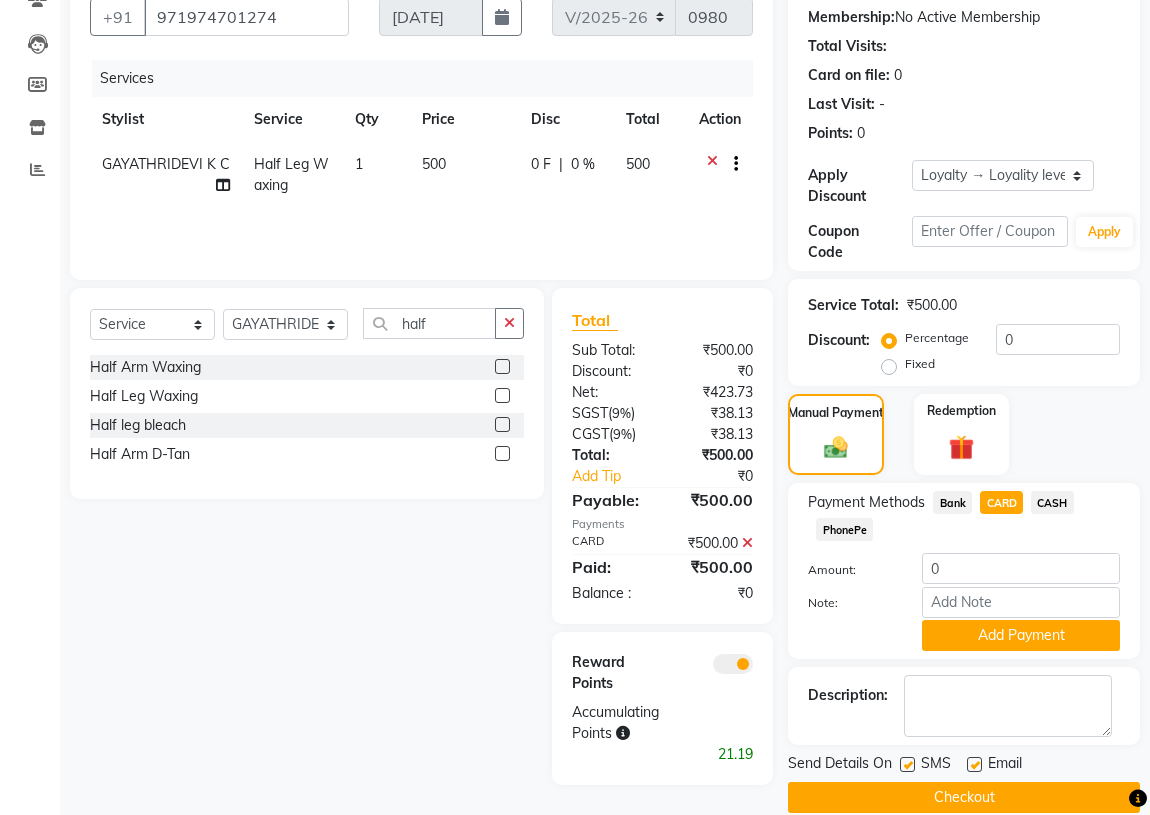 click on "Checkout" 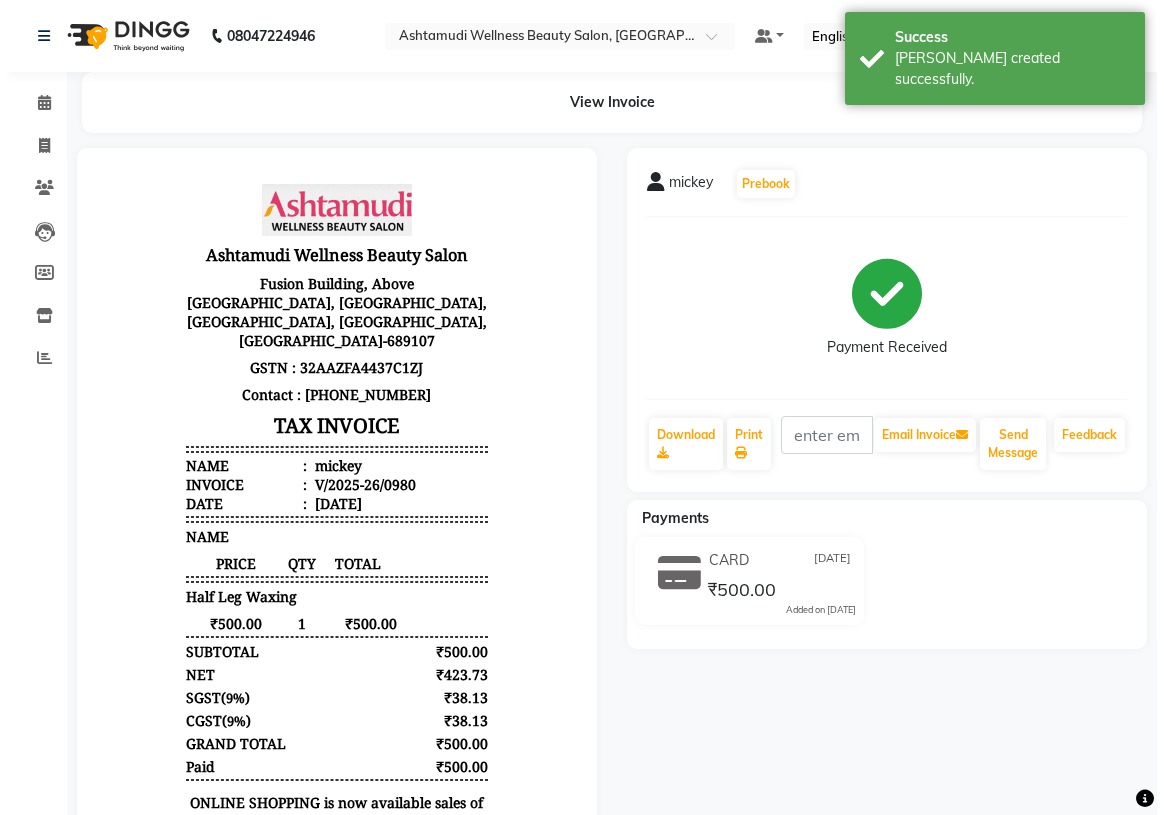 scroll, scrollTop: 0, scrollLeft: 0, axis: both 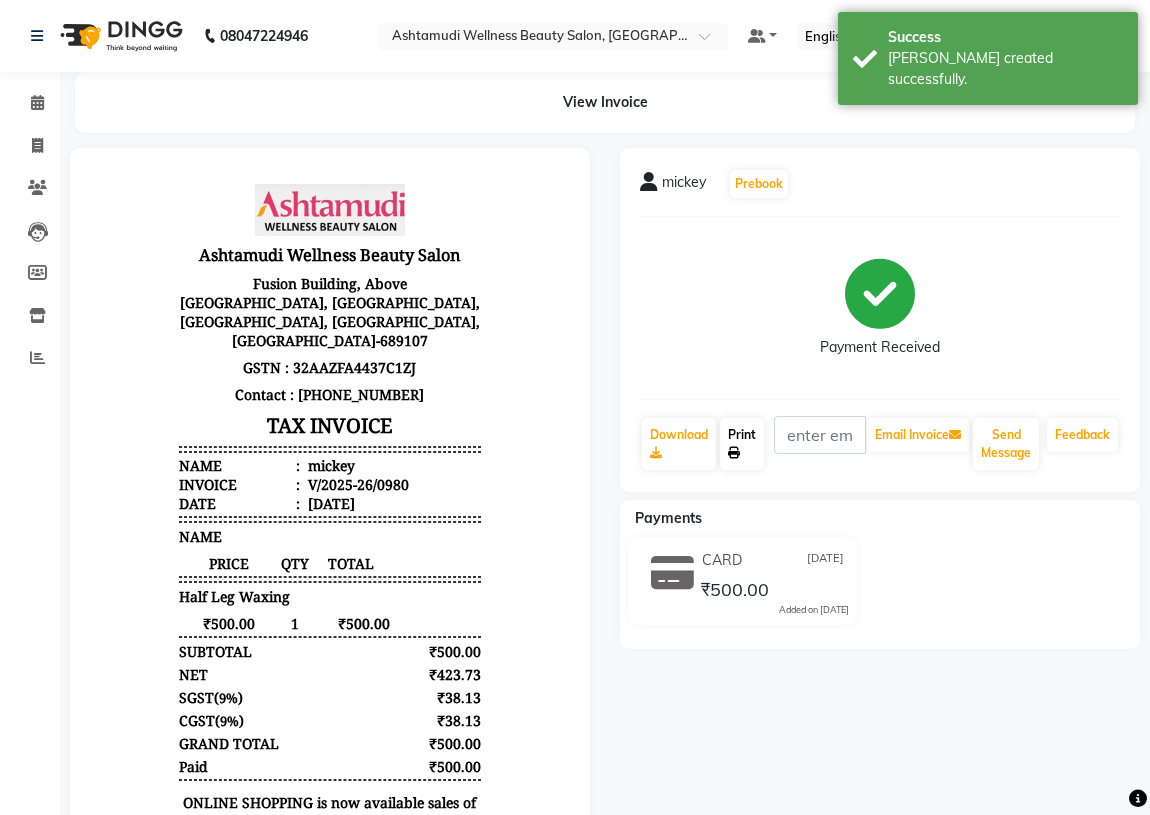 click on "Print" 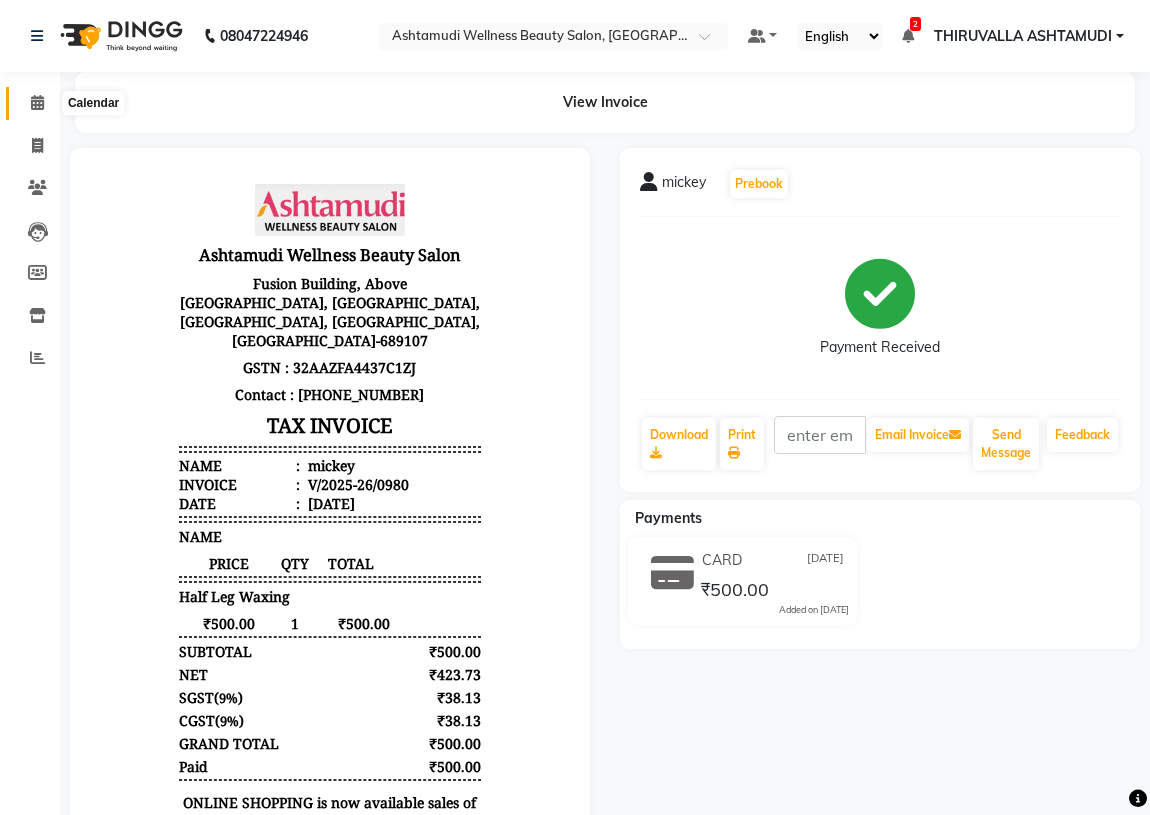 click 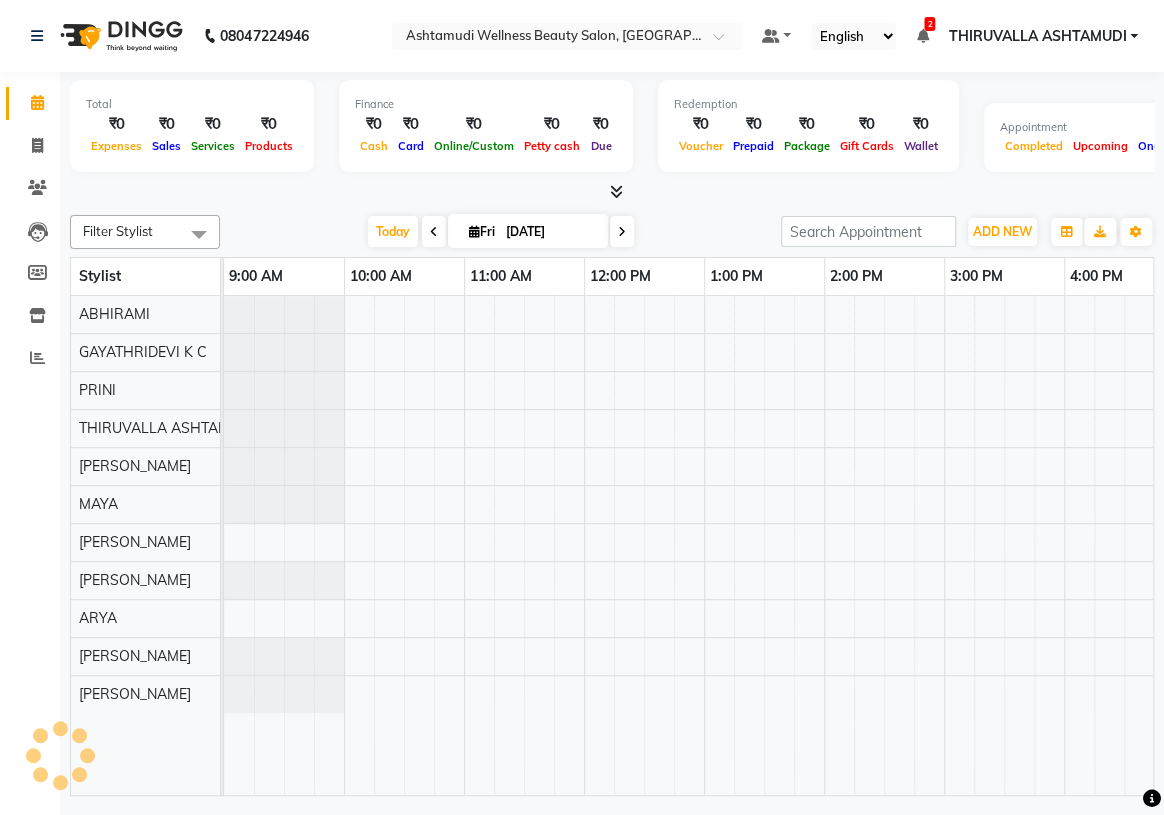 scroll, scrollTop: 0, scrollLeft: 0, axis: both 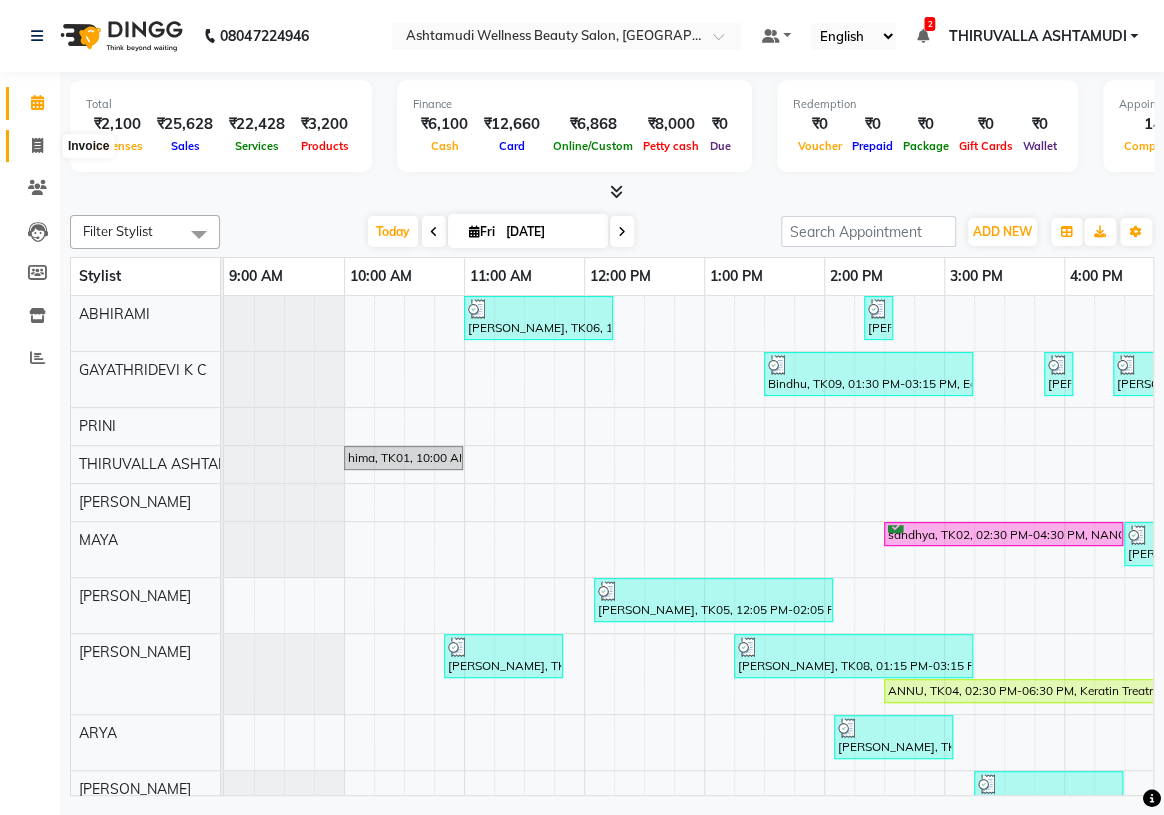 click 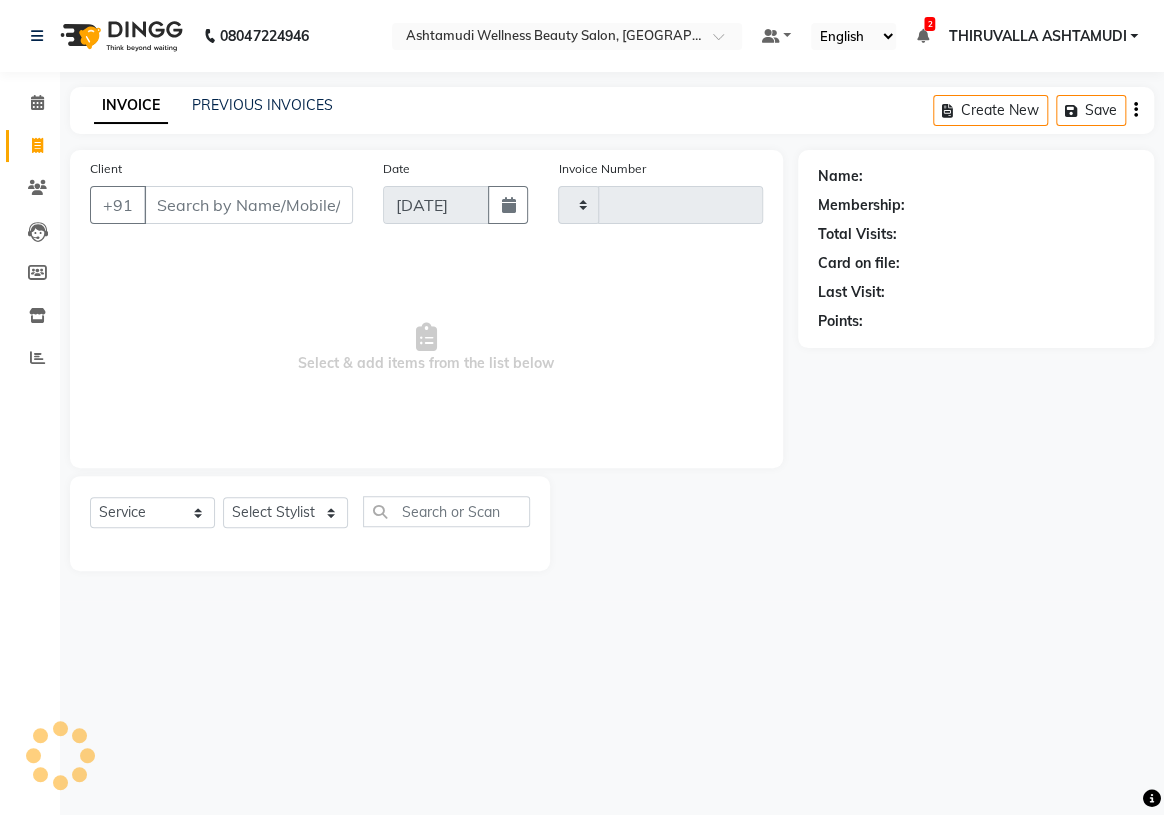 type on "0981" 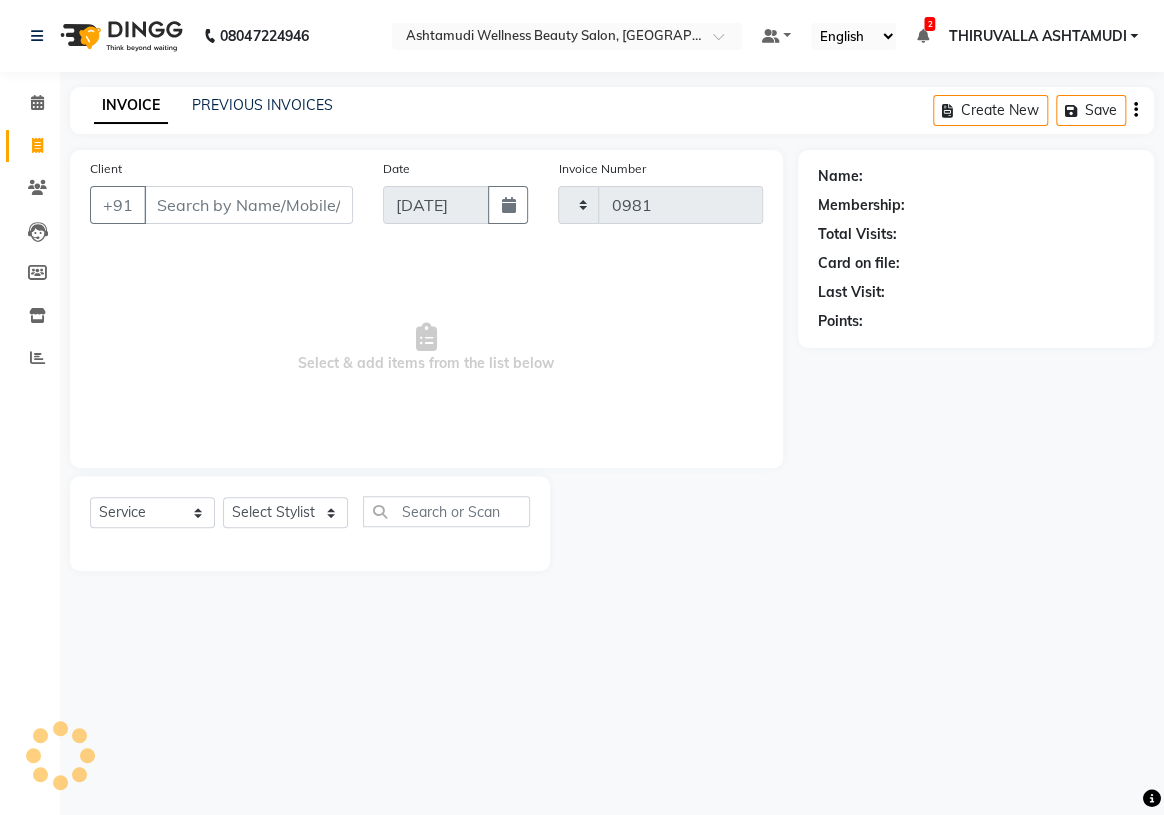 select on "4634" 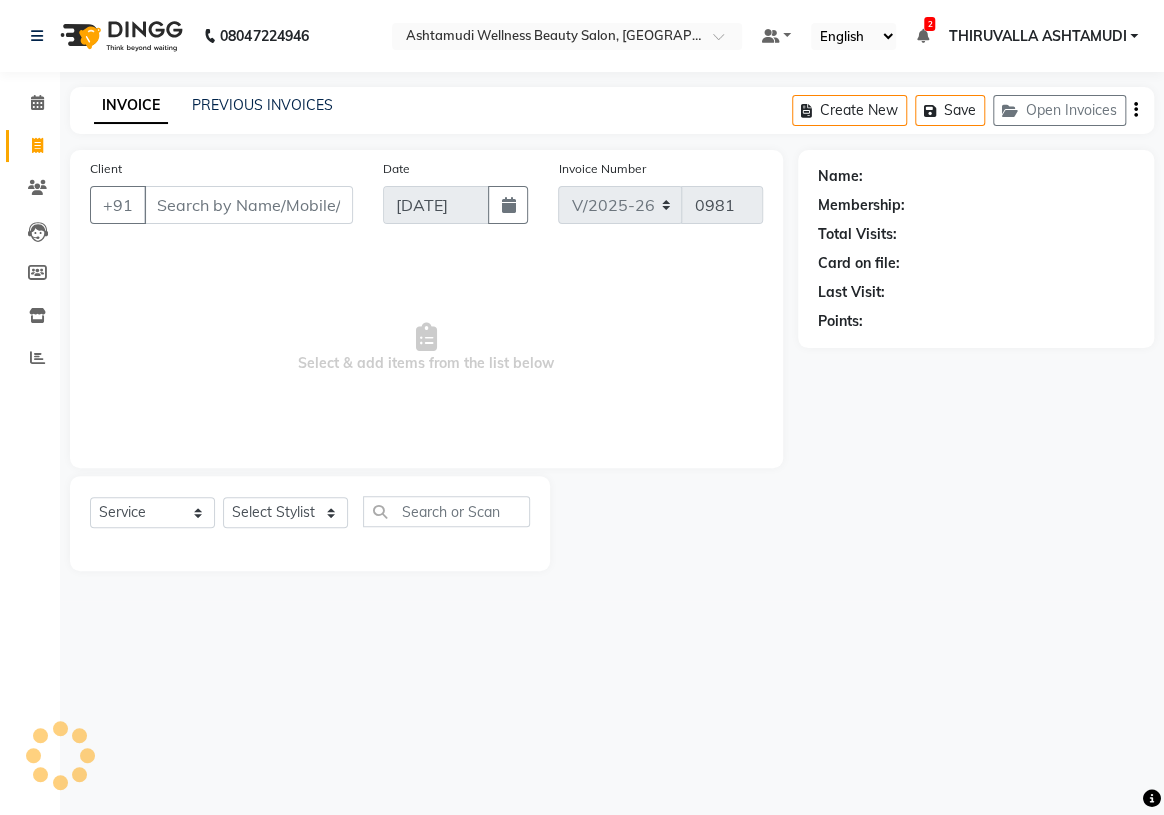 click on "Client" at bounding box center [248, 205] 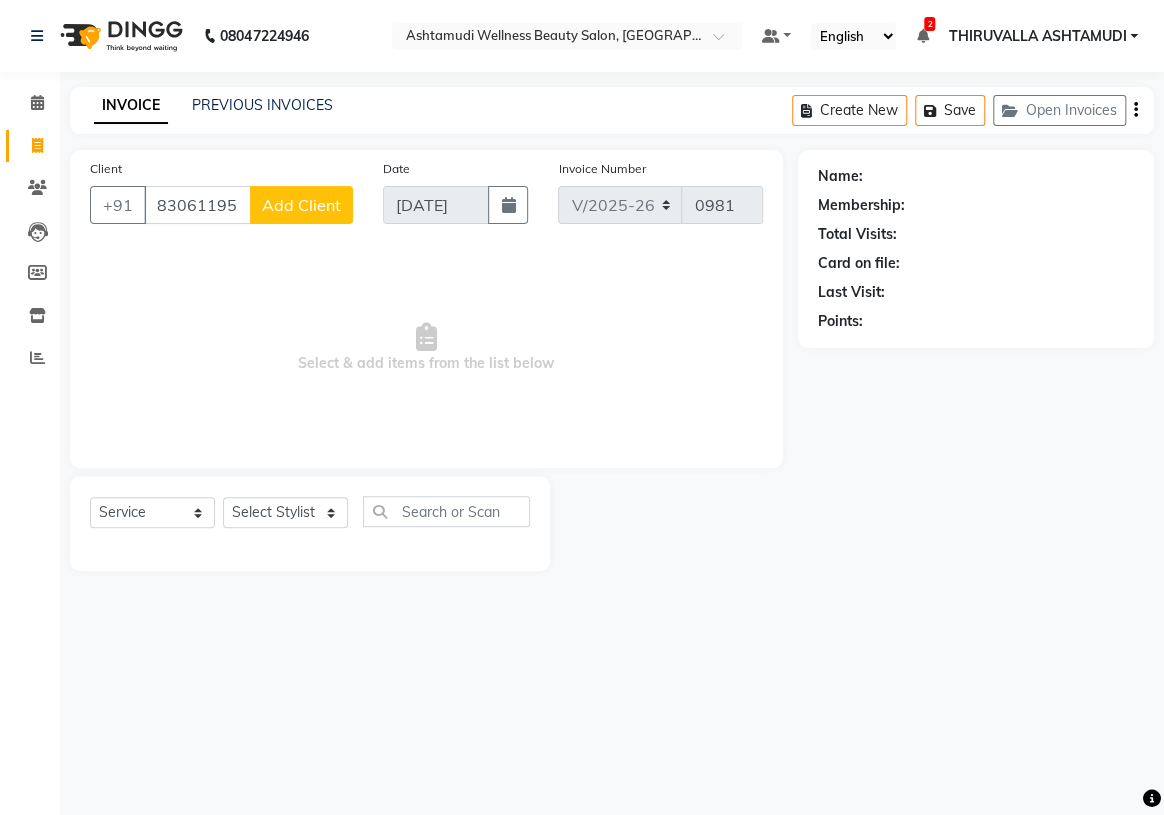 click on "8306119511" at bounding box center (197, 205) 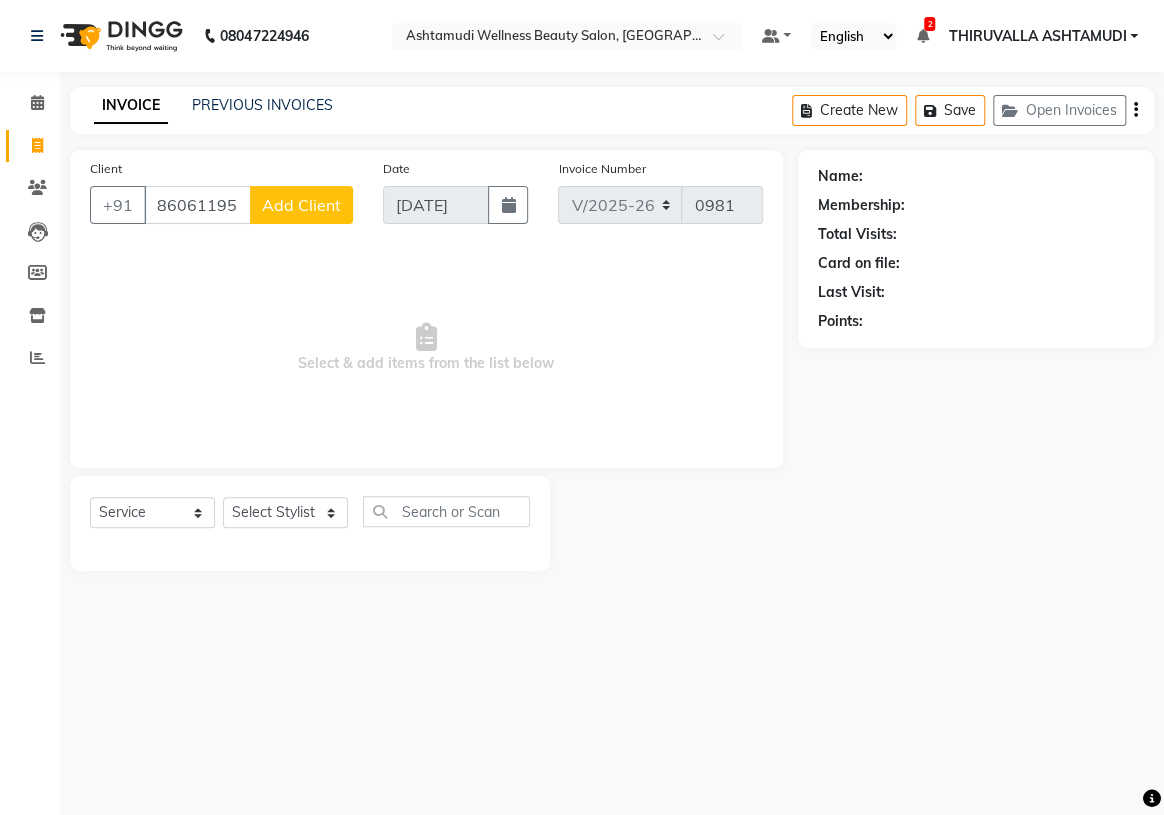 click on "8606119511" at bounding box center [197, 205] 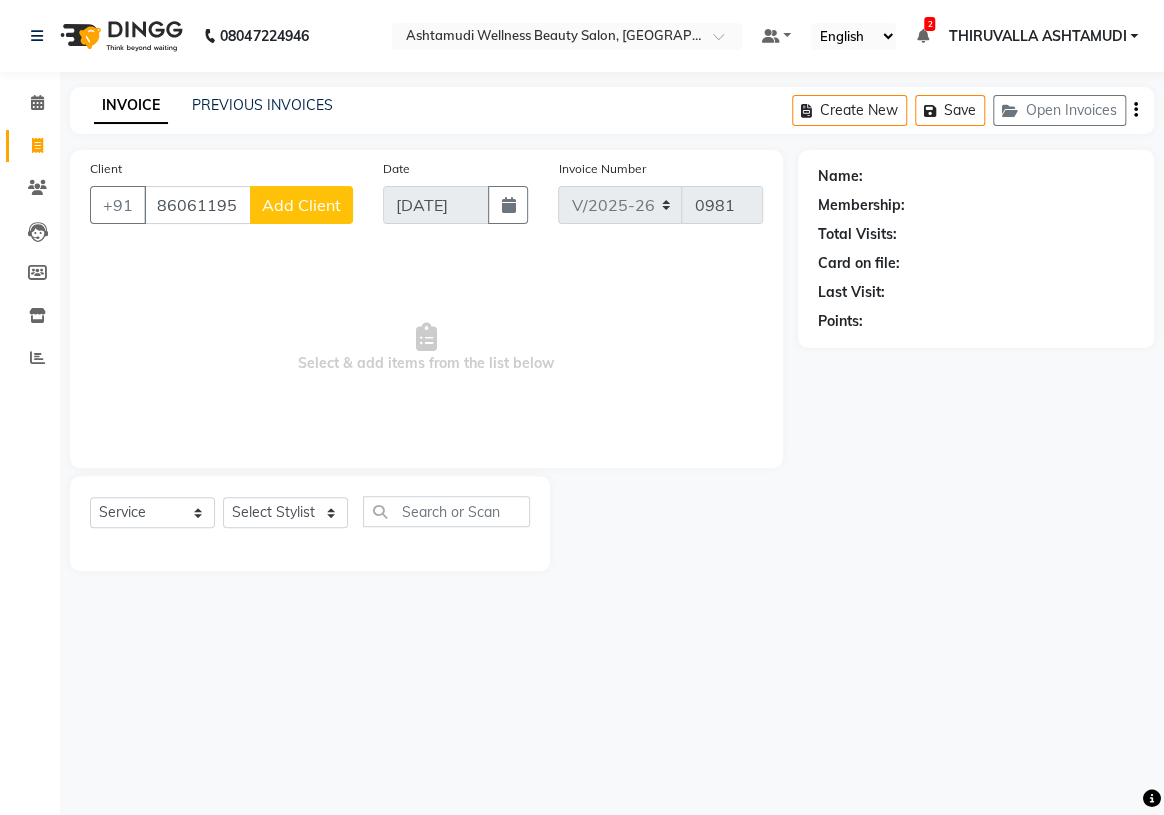 click on "8606119511" at bounding box center (197, 205) 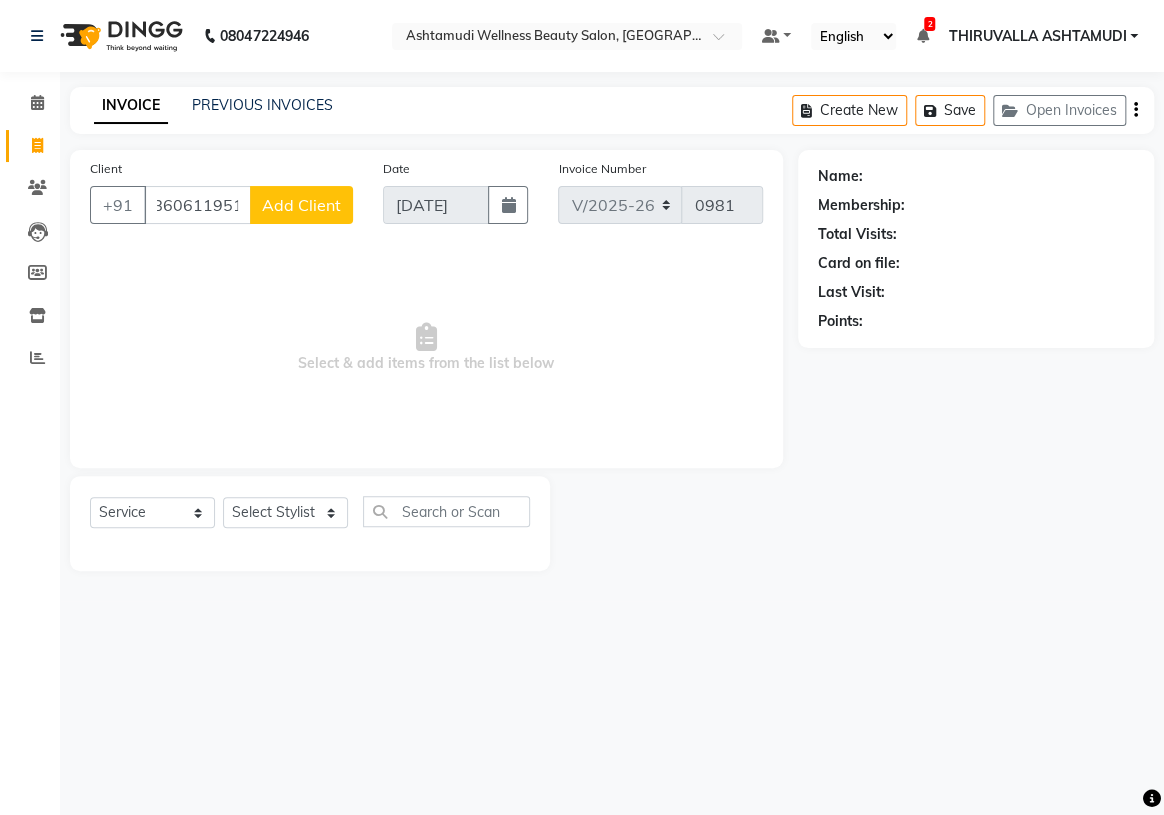 scroll, scrollTop: 0, scrollLeft: 0, axis: both 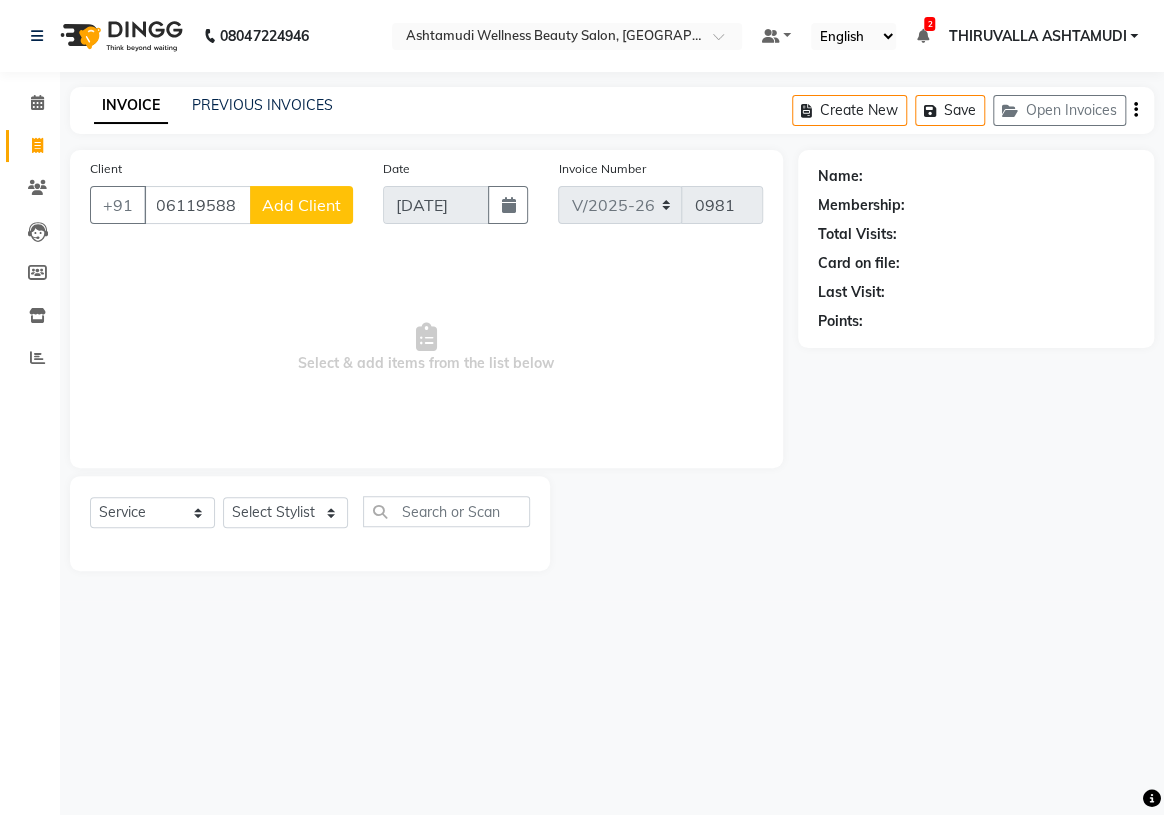 drag, startPoint x: 157, startPoint y: 207, endPoint x: 243, endPoint y: 210, distance: 86.05231 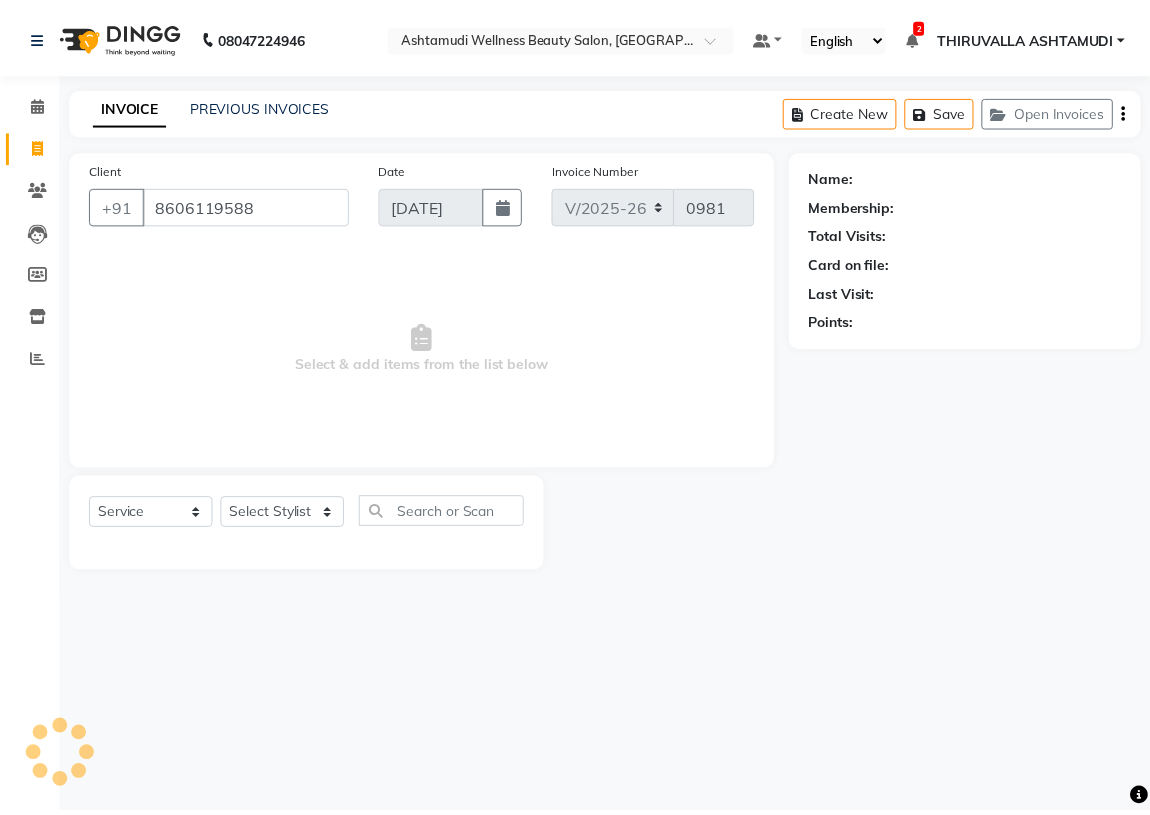 scroll, scrollTop: 0, scrollLeft: 0, axis: both 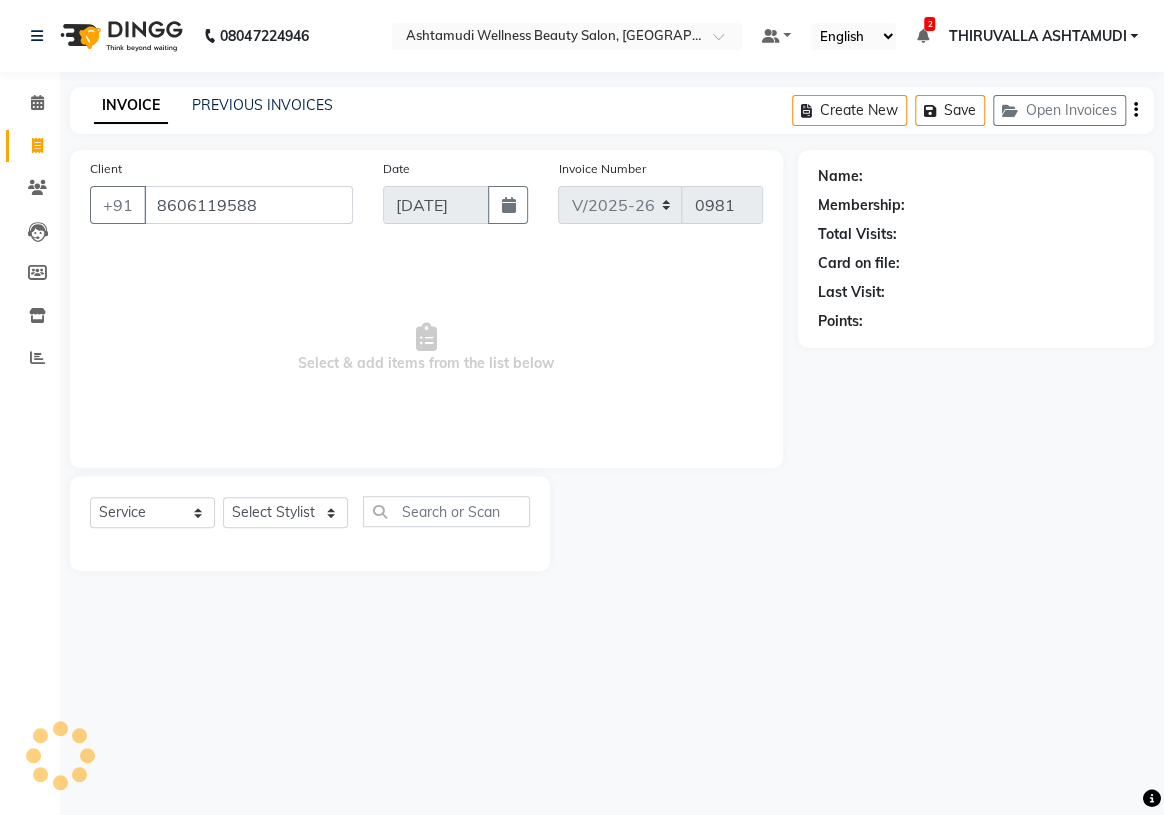 type on "8606119588" 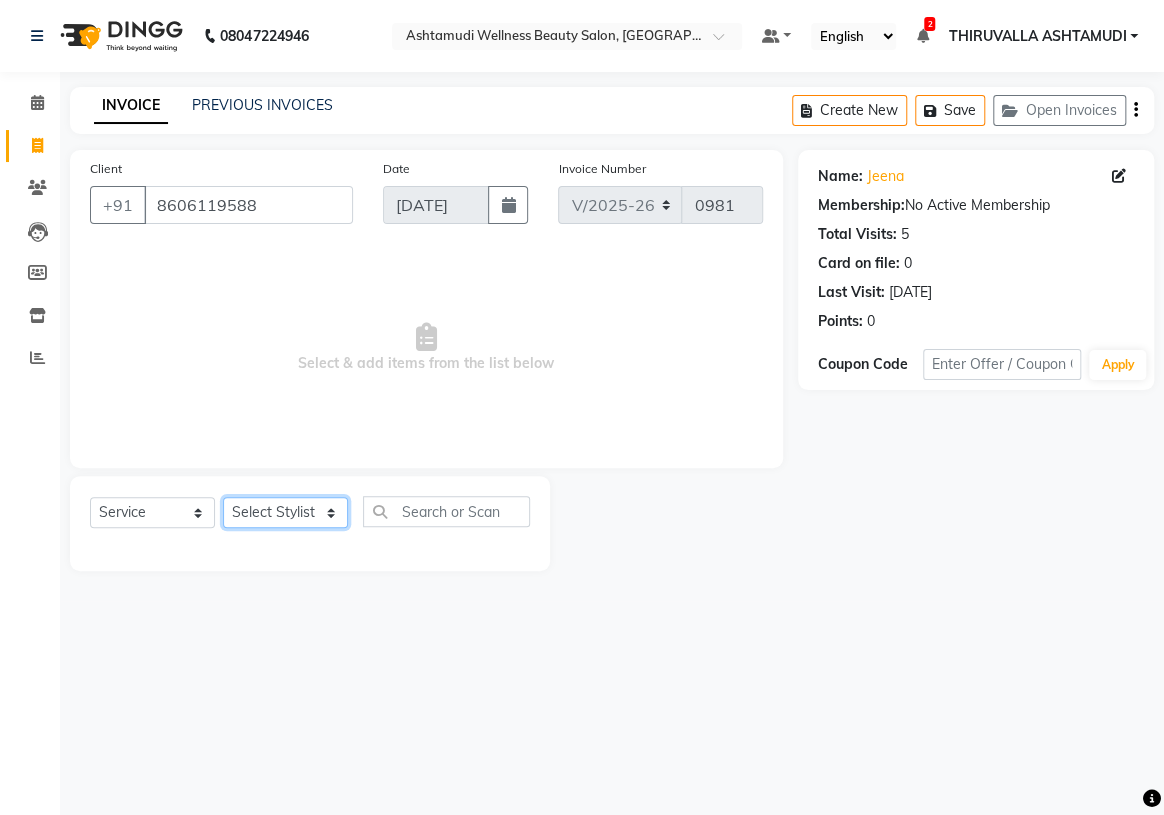 click on "Select Stylist ABHIRAMI		 ARYA Eshani GAYATHRIDEVI	K C	 JISNA KHEM MAYA MAYA Nila PRINI		 RINA RAI SHINY ABY THIRUVALLA ASHTAMUDI" 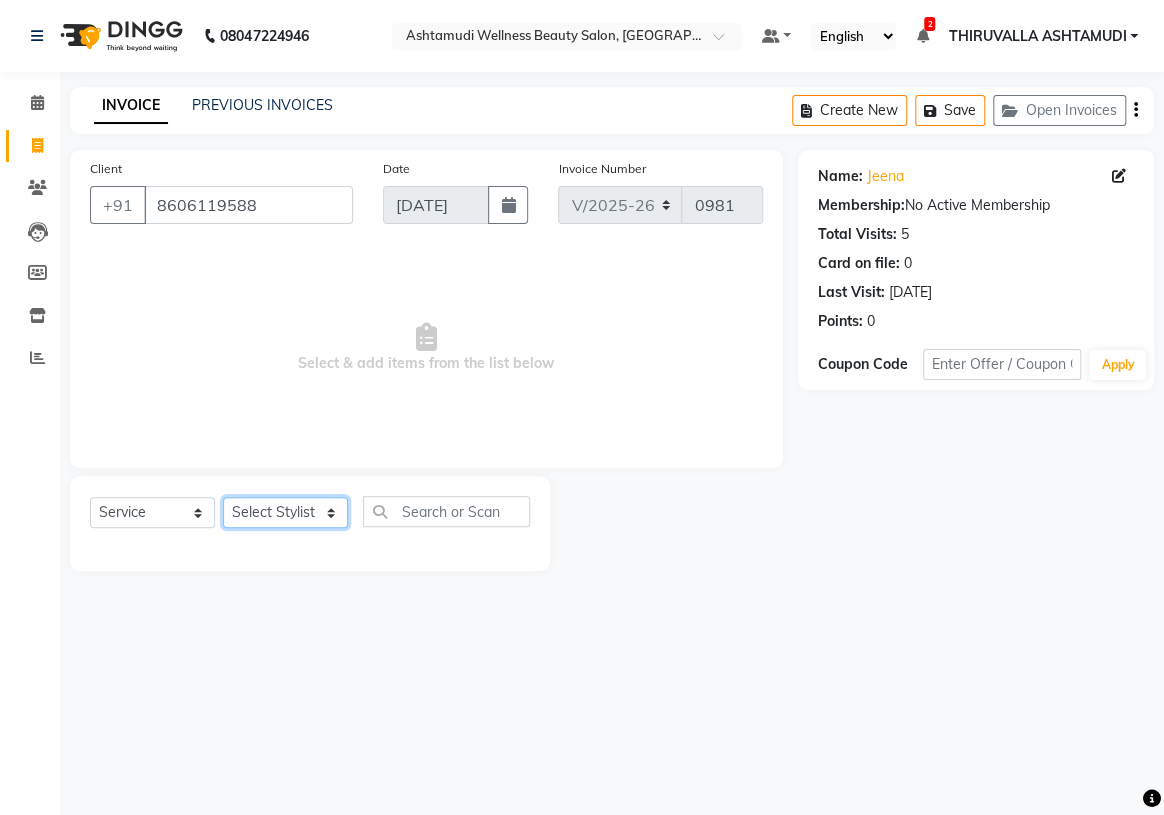 select on "45185" 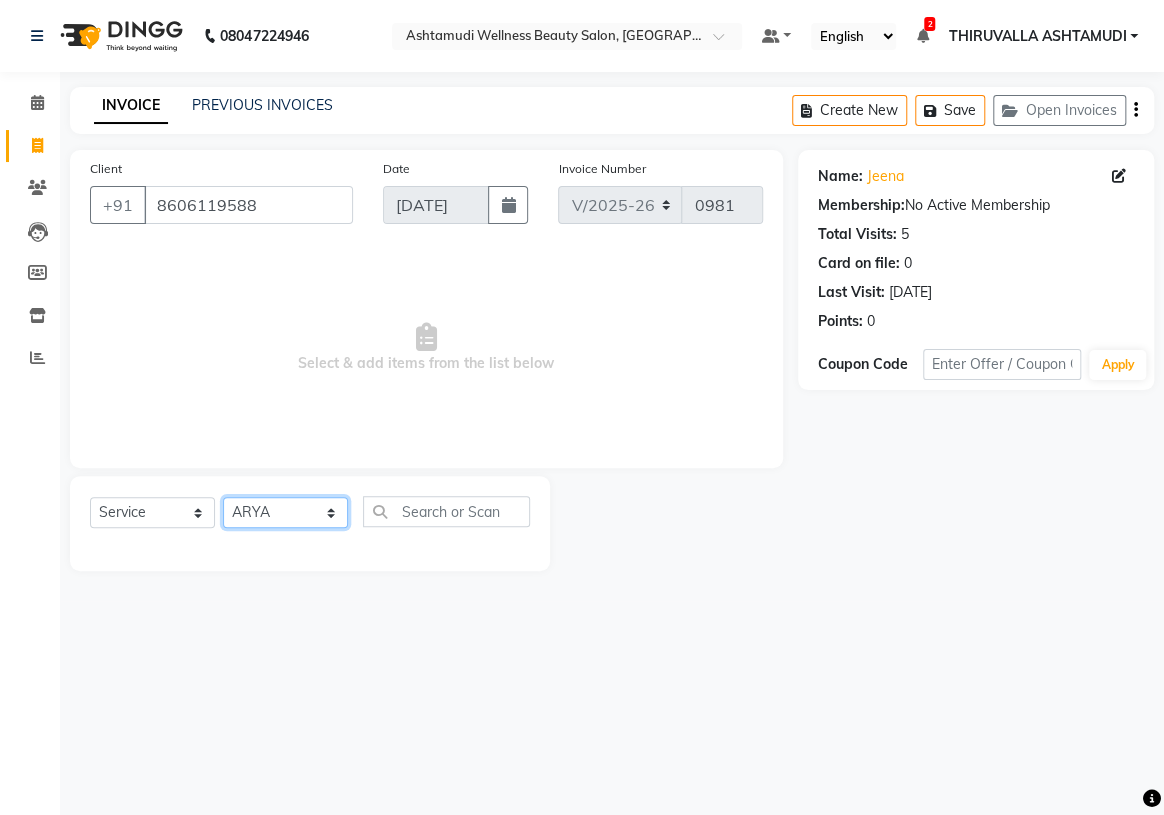 click on "Select Stylist ABHIRAMI		 ARYA Eshani GAYATHRIDEVI	K C	 JISNA KHEM MAYA MAYA Nila PRINI		 RINA RAI SHINY ABY THIRUVALLA ASHTAMUDI" 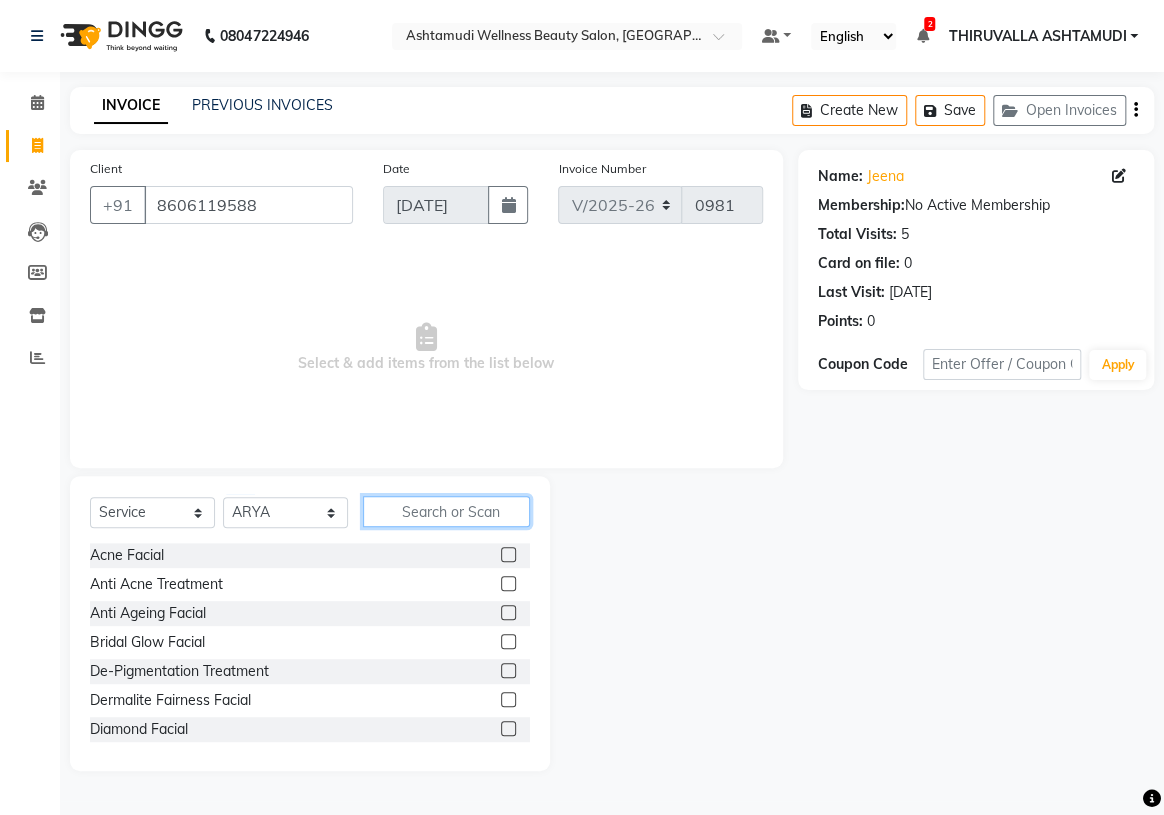 click 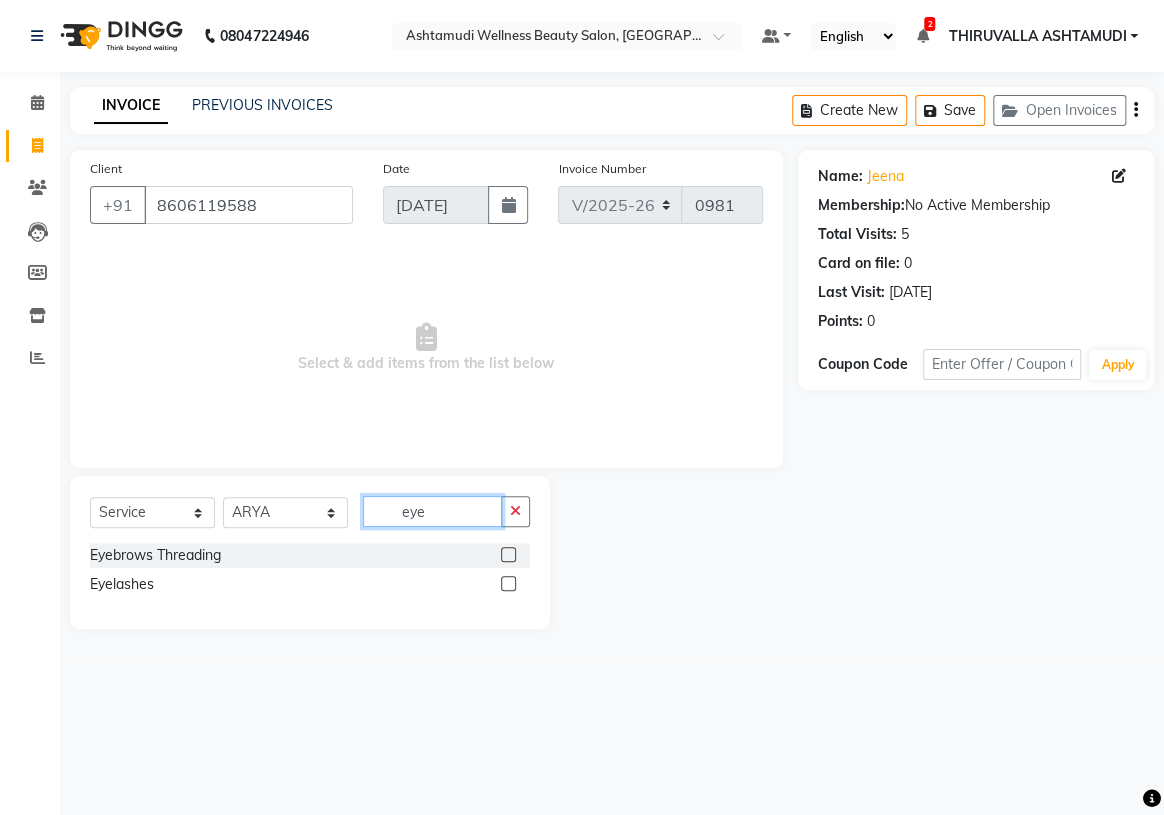 type on "eye" 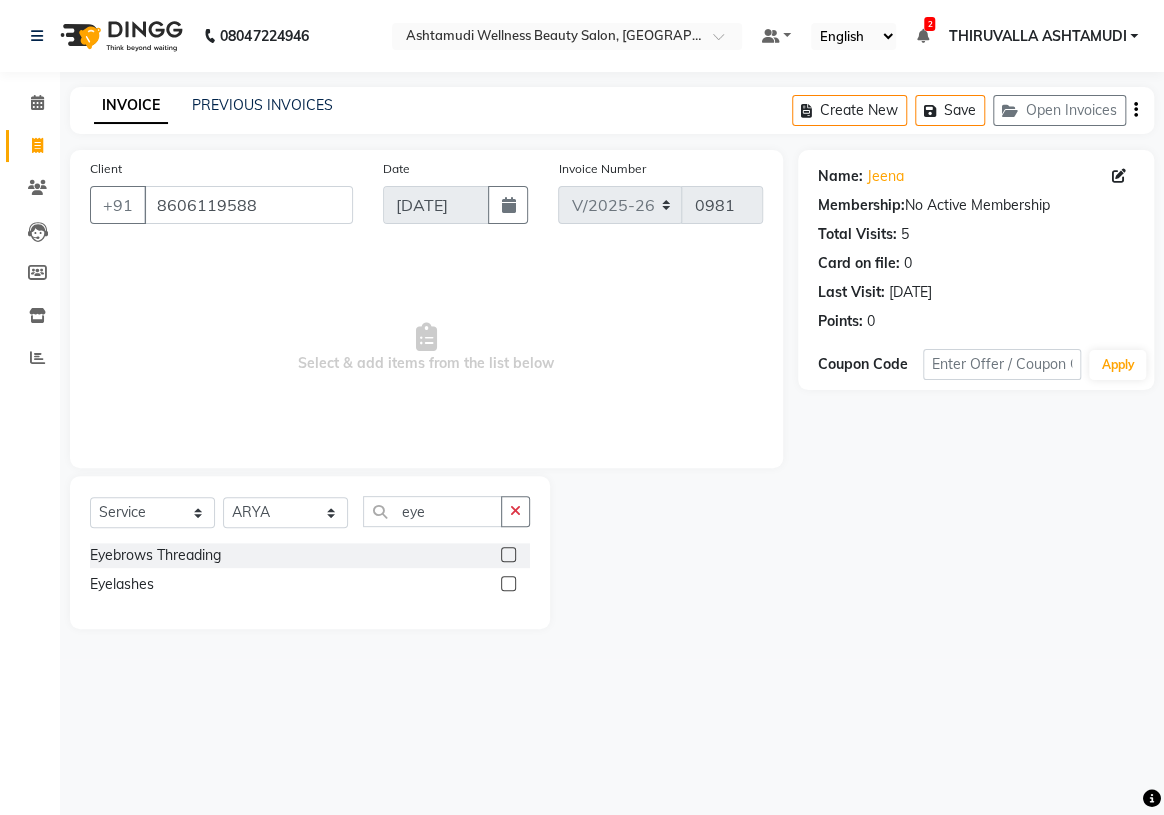 click 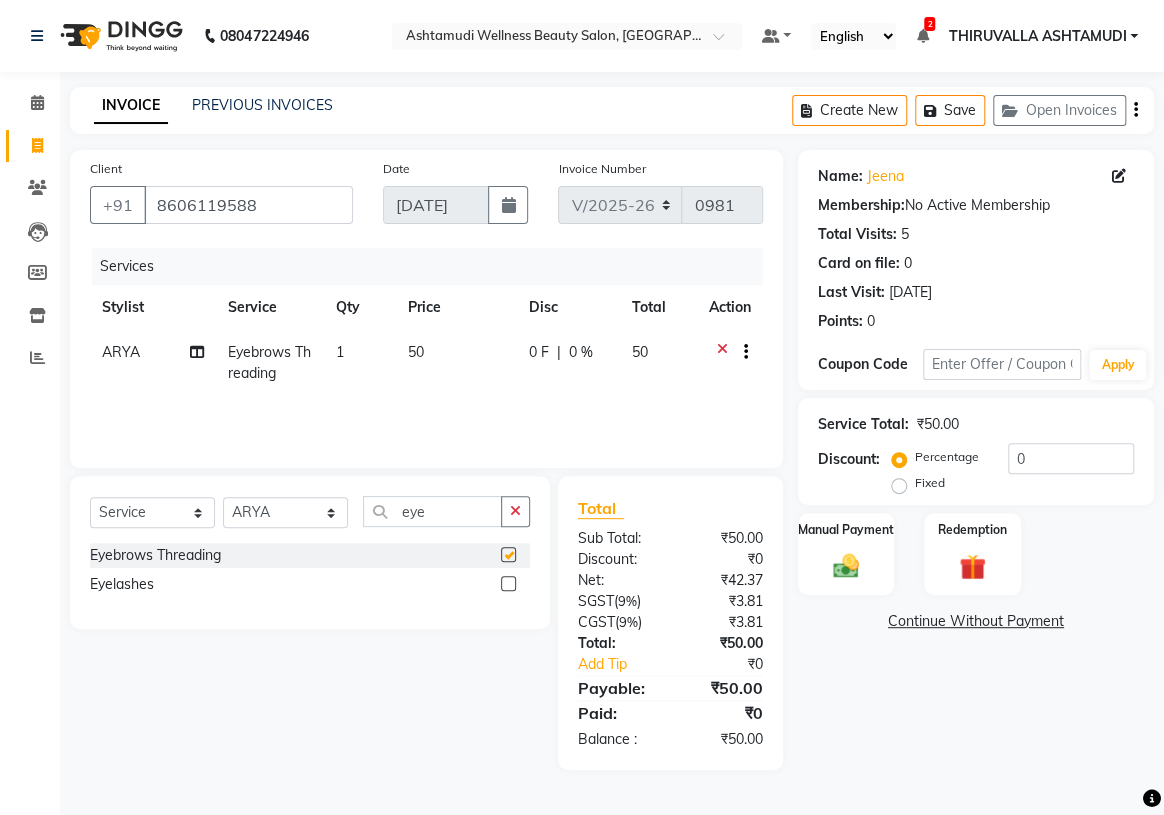 checkbox on "false" 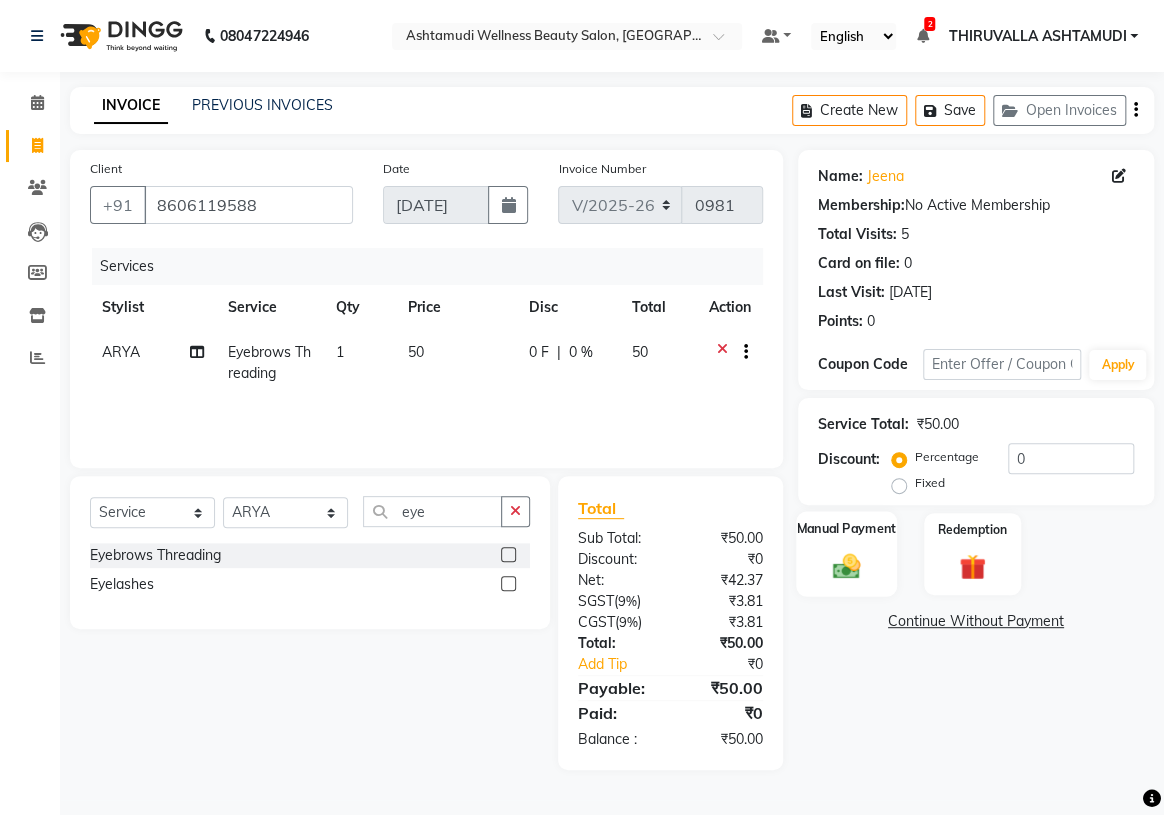 click 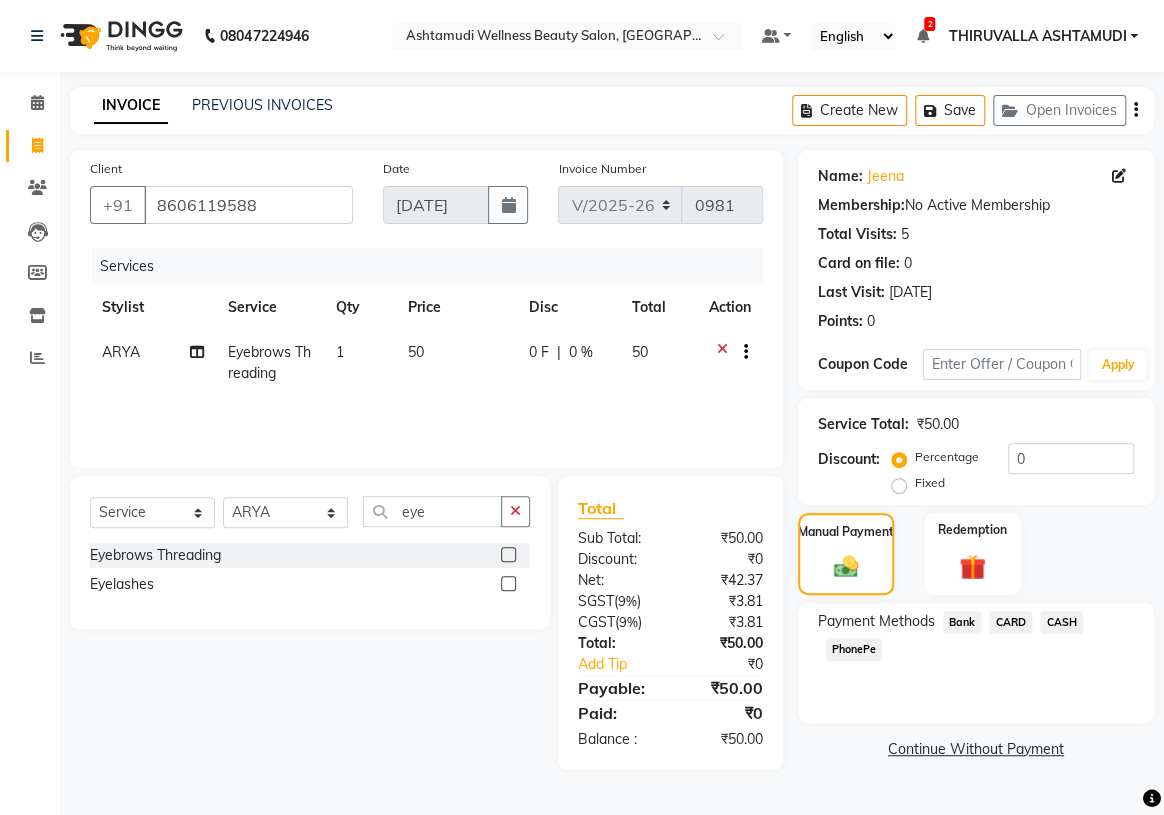 click on "PhonePe" 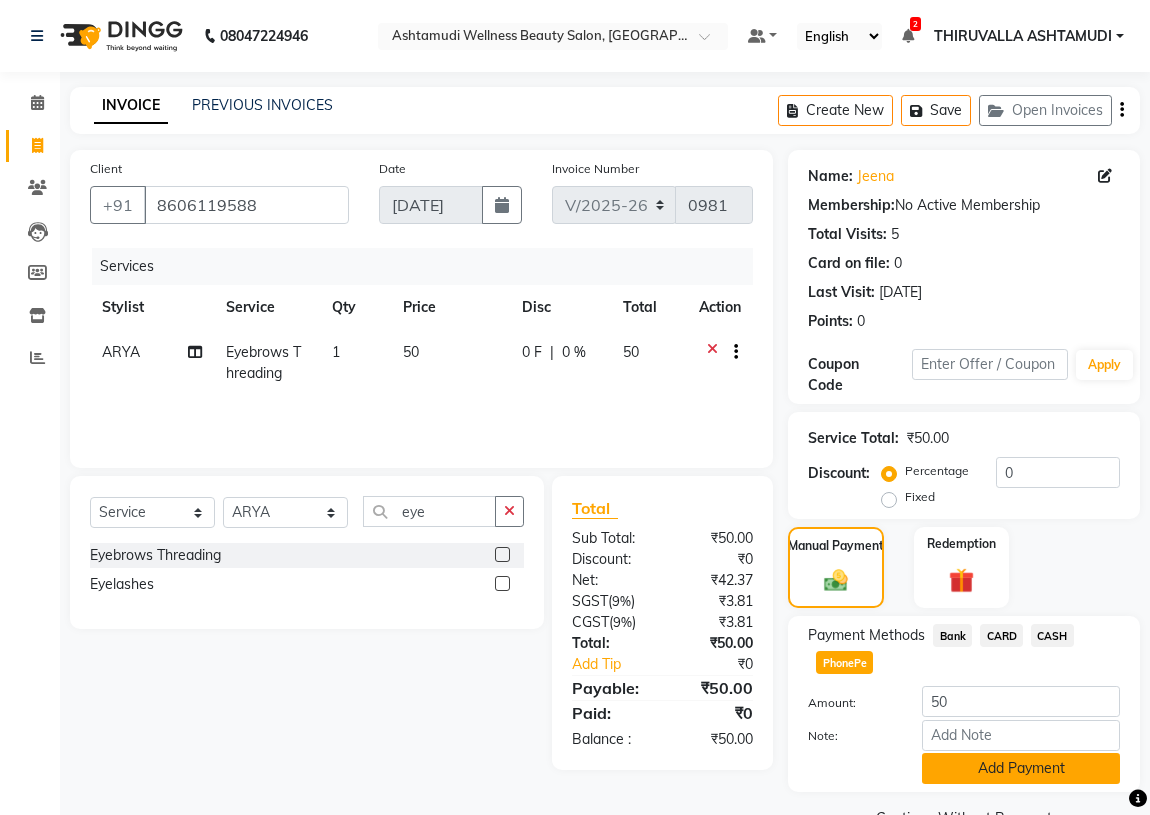 click on "Add Payment" 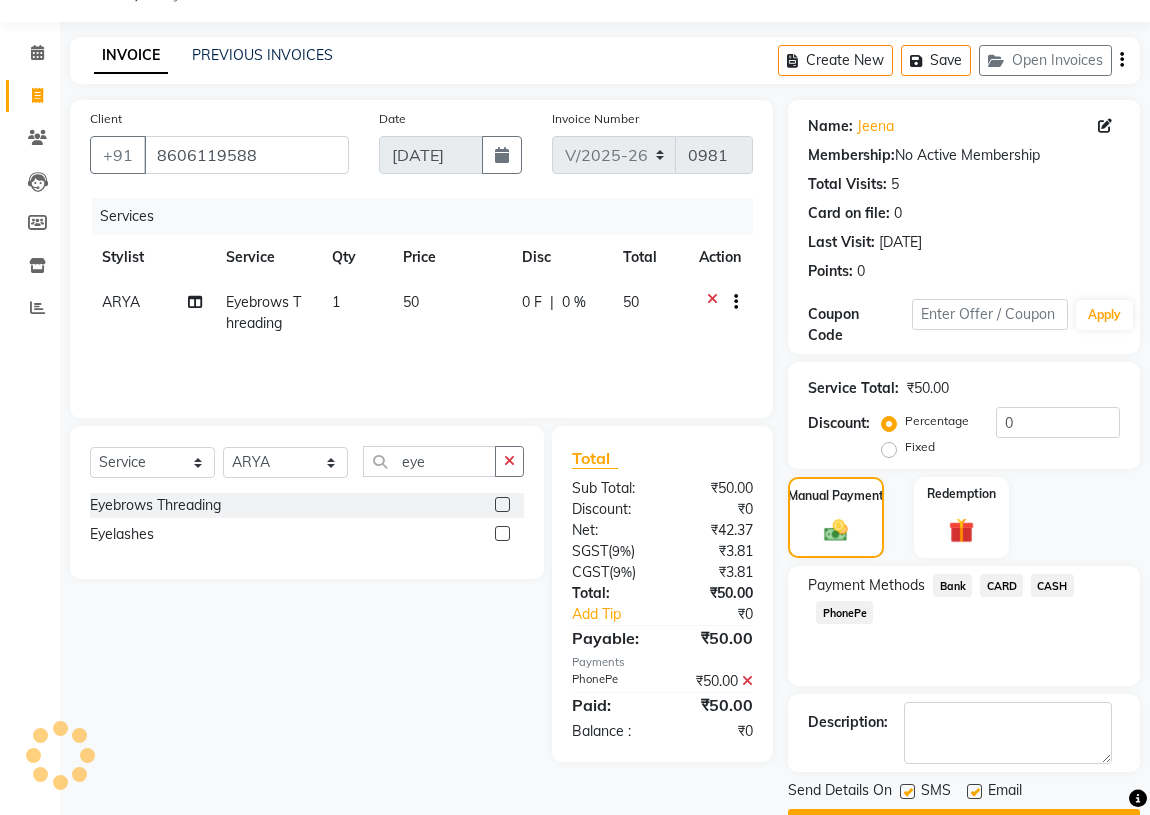 scroll, scrollTop: 103, scrollLeft: 0, axis: vertical 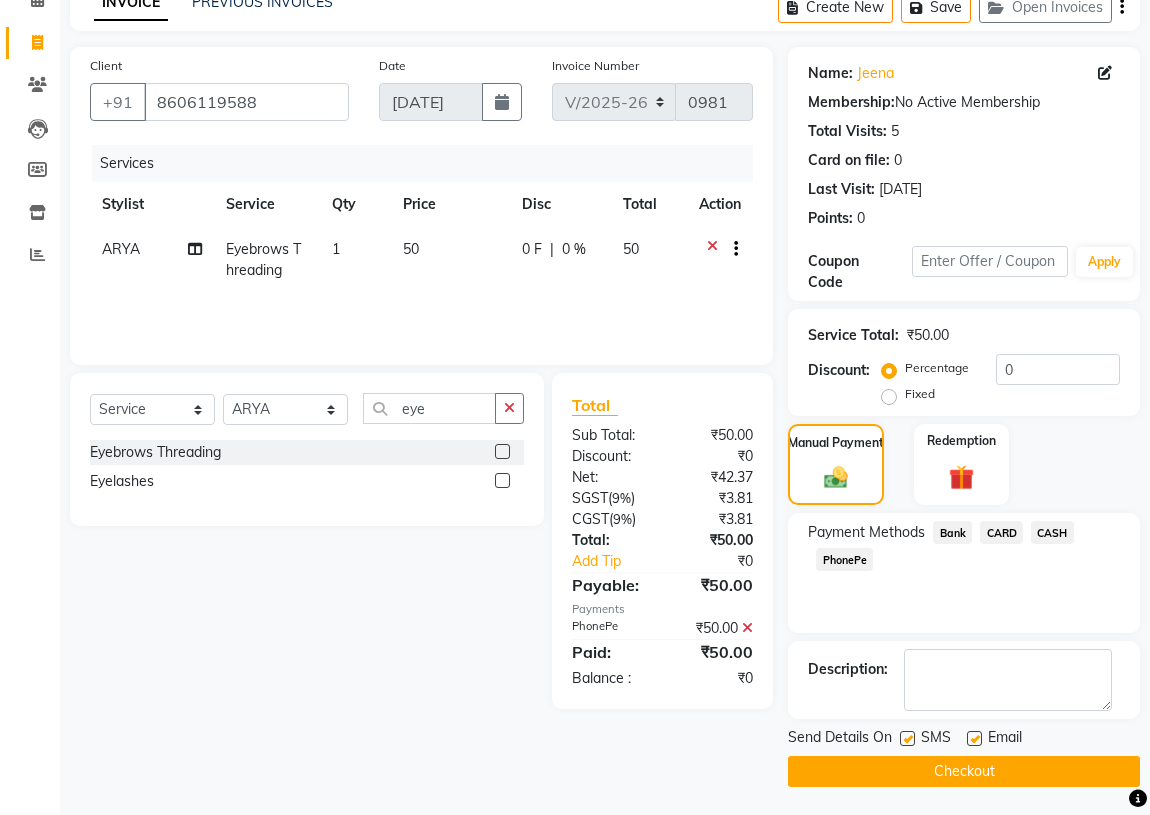 click on "Checkout" 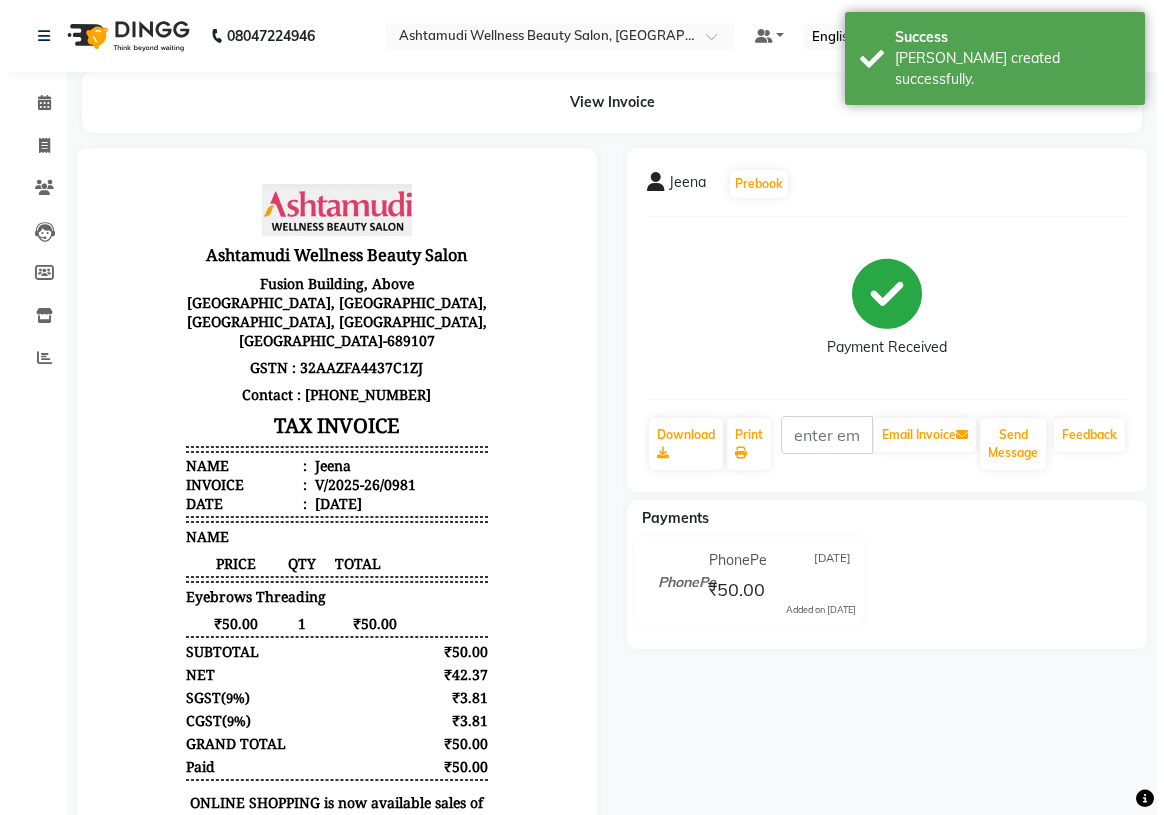 scroll, scrollTop: 0, scrollLeft: 0, axis: both 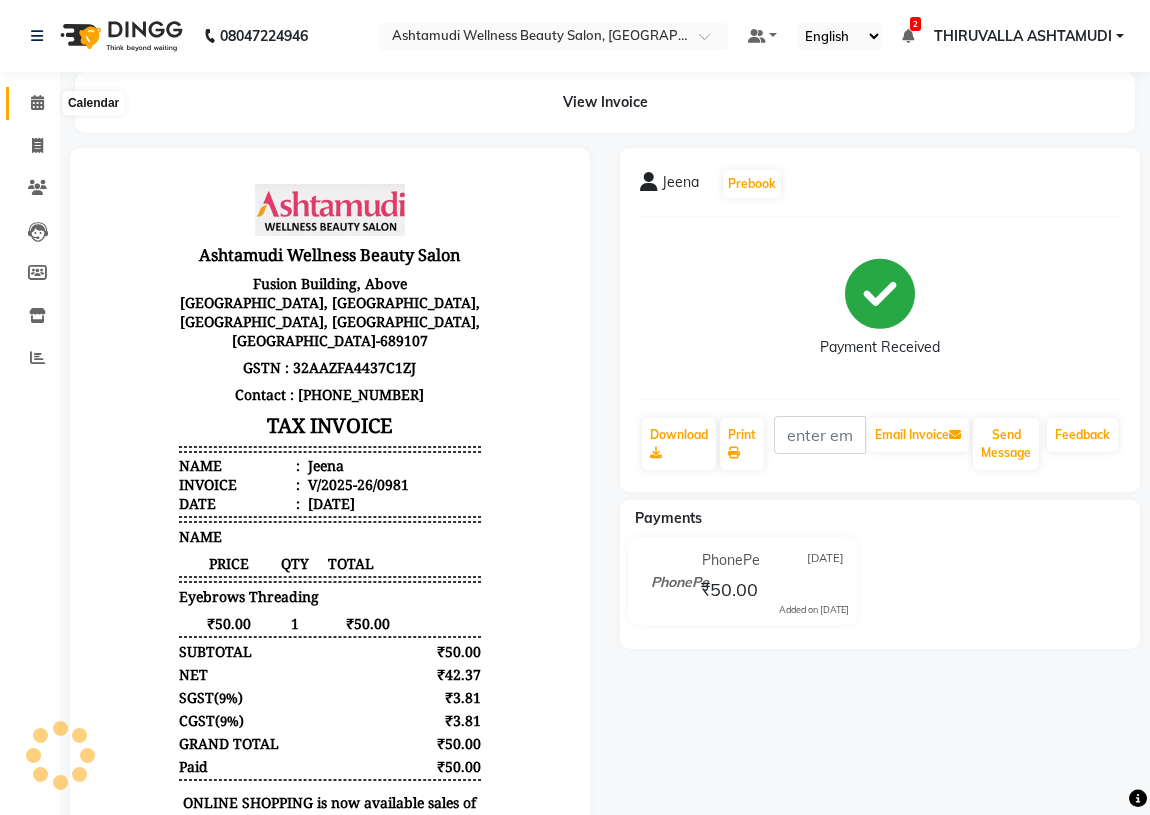 click 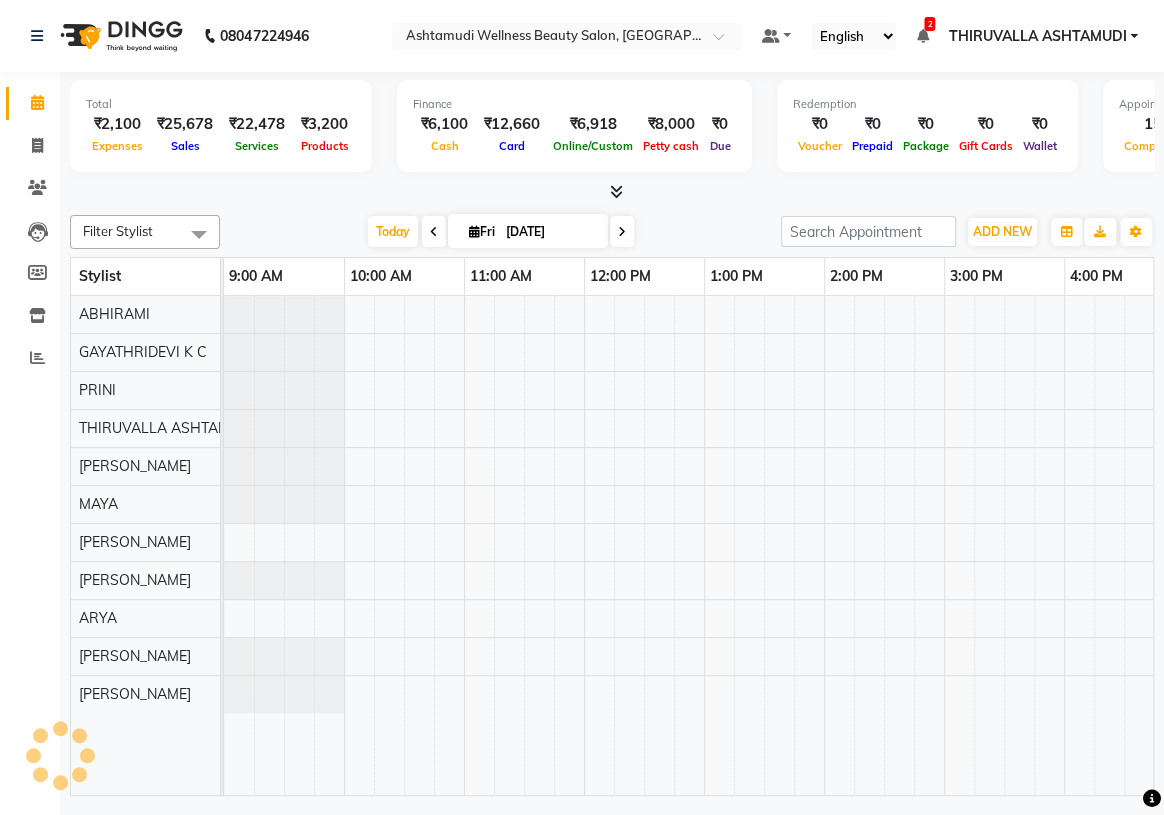 scroll, scrollTop: 0, scrollLeft: 0, axis: both 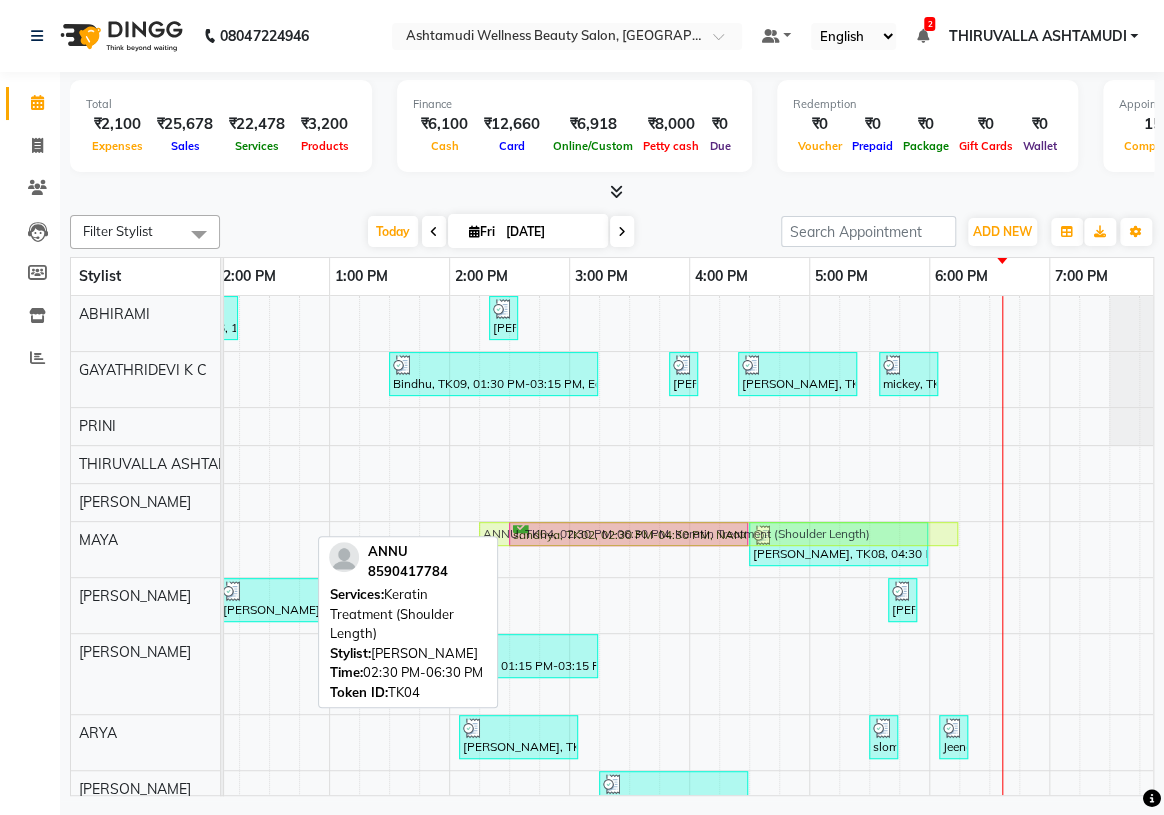 drag, startPoint x: 603, startPoint y: 690, endPoint x: 565, endPoint y: 522, distance: 172.24402 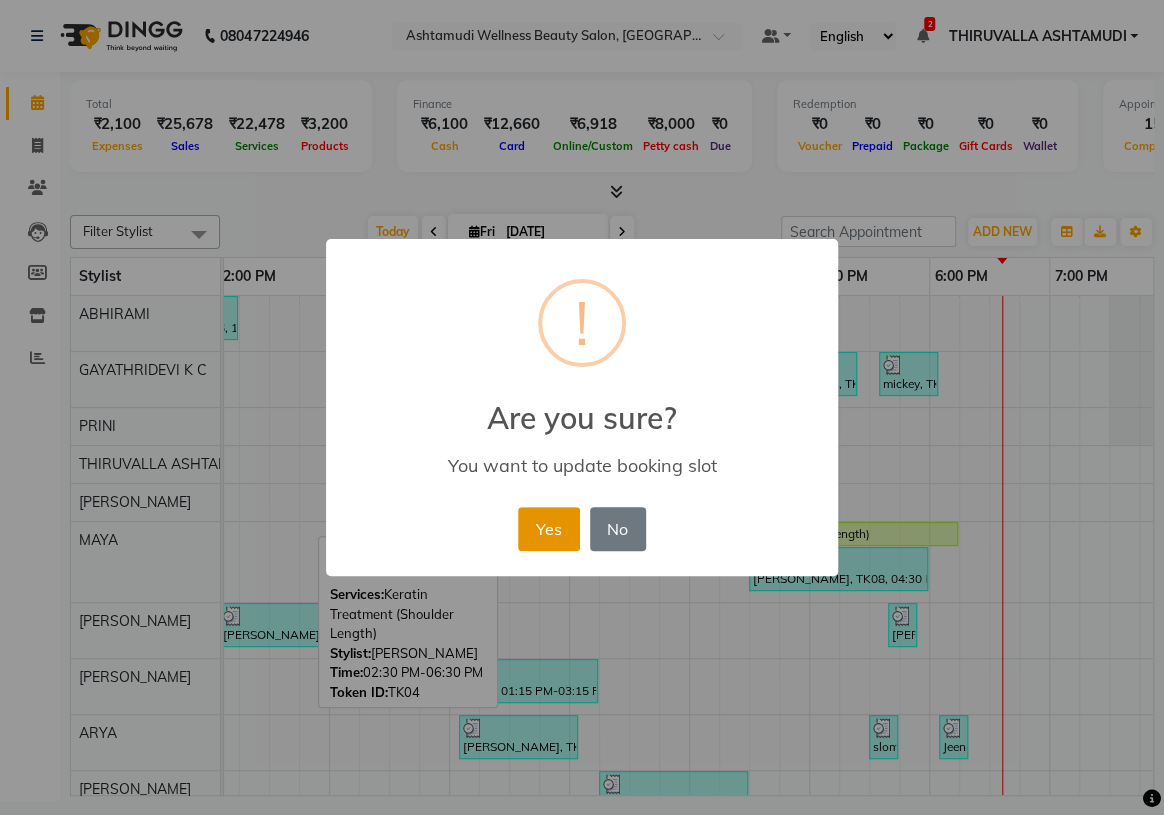 click on "Yes" at bounding box center [548, 529] 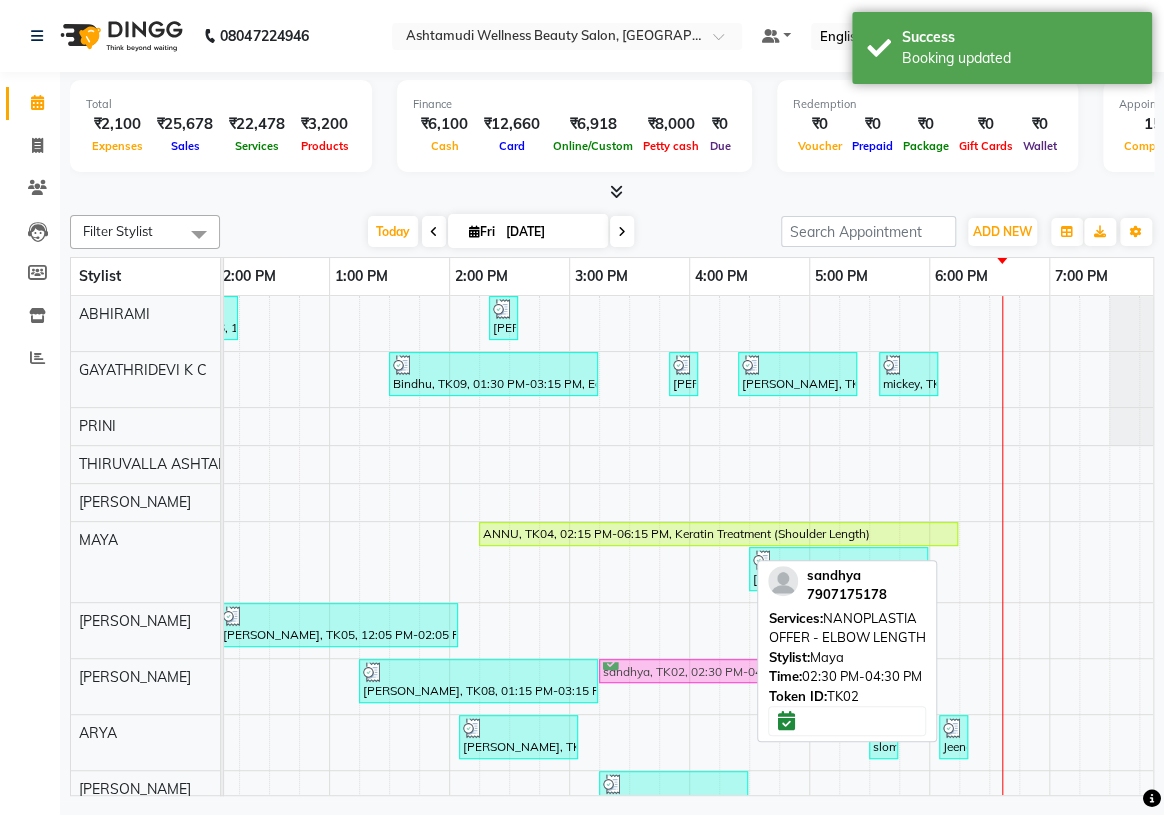 drag, startPoint x: 642, startPoint y: 557, endPoint x: 745, endPoint y: 700, distance: 176.2328 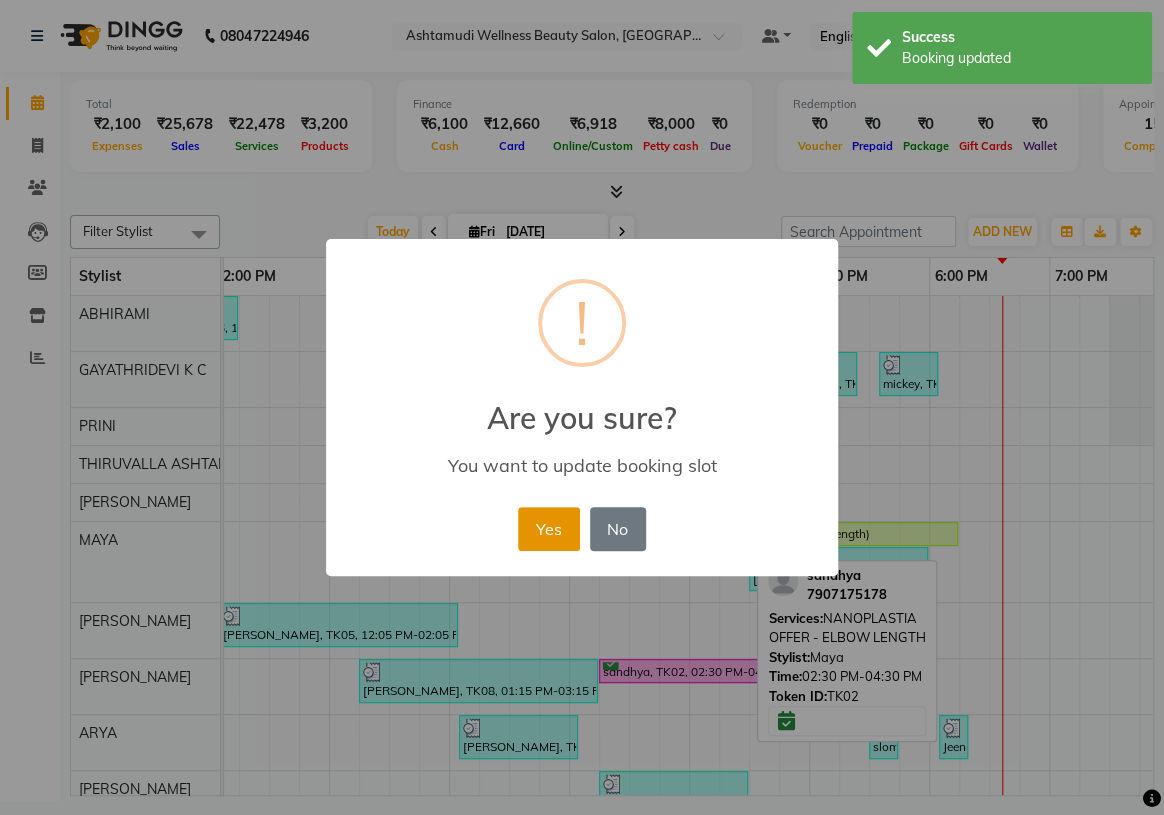 click on "Yes" at bounding box center [548, 529] 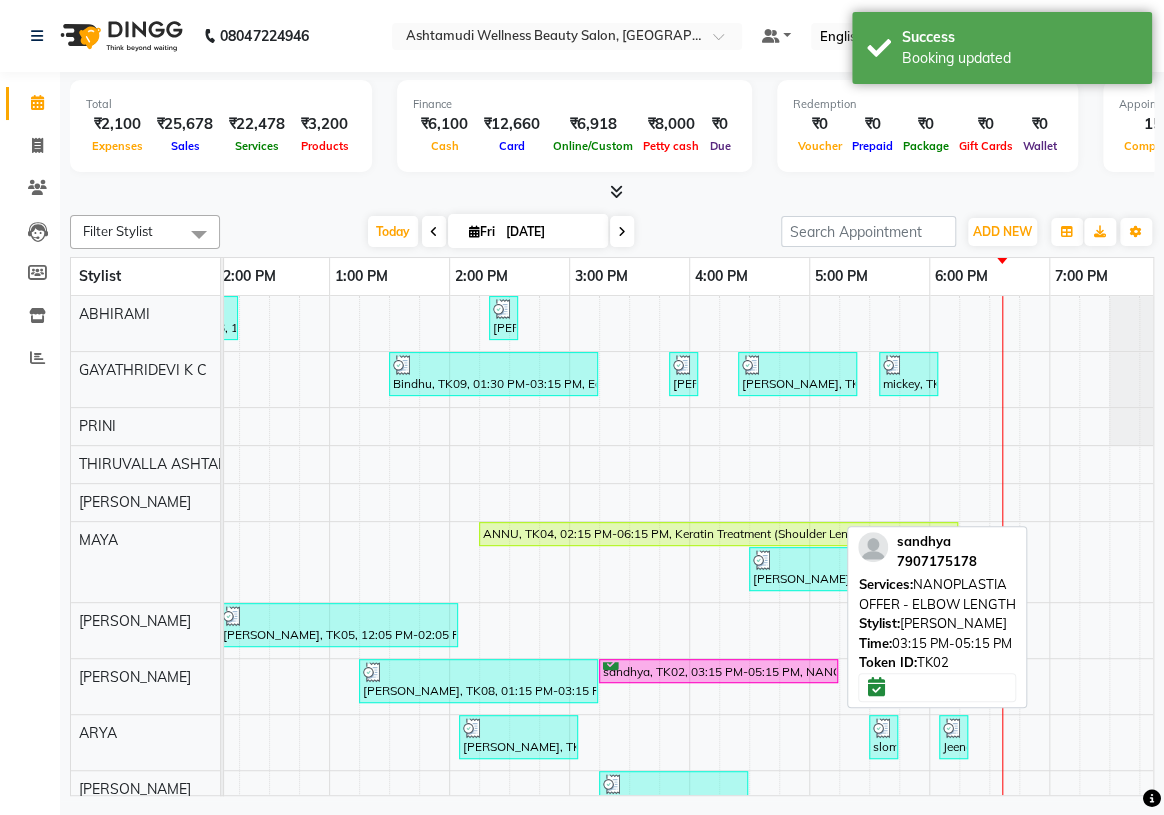 click on "sandhya, TK02, 03:15 PM-05:15 PM, NANOPLASTIA OFFER - ELBOW LENGTH" at bounding box center [718, 671] 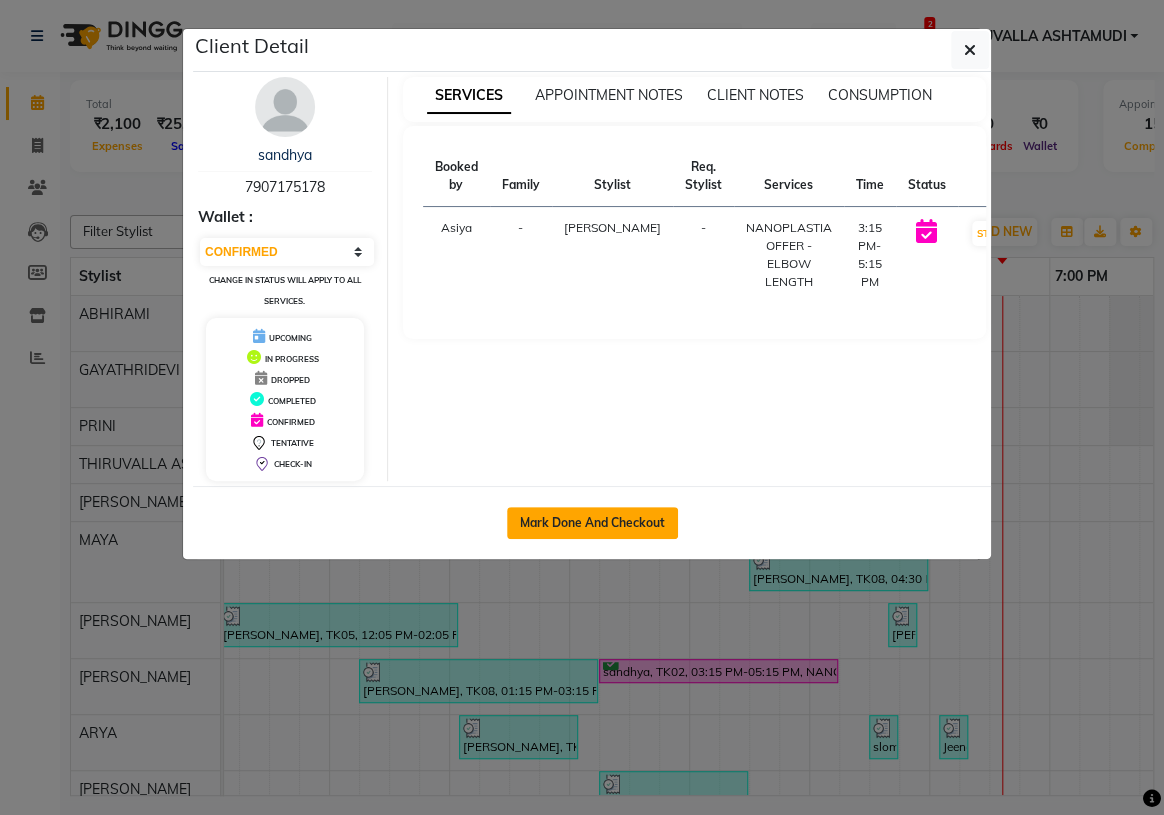 click on "Mark Done And Checkout" 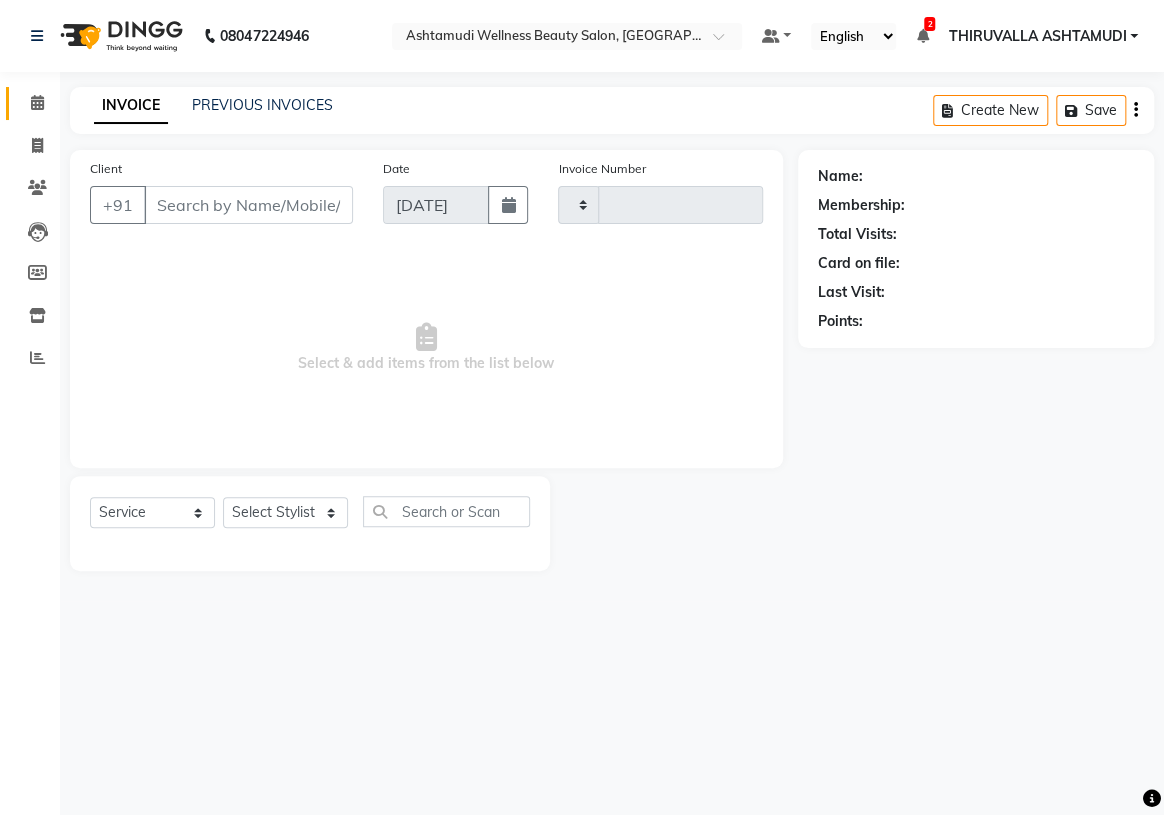 type on "0982" 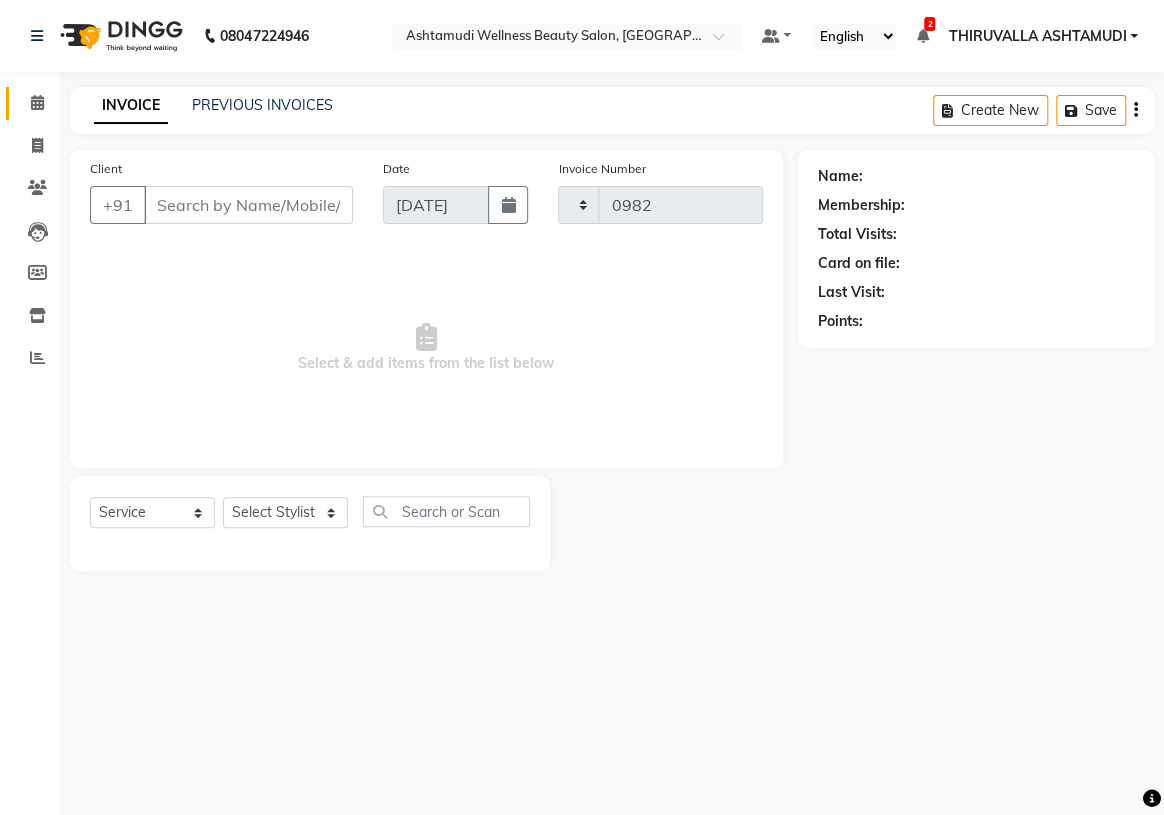 select on "3" 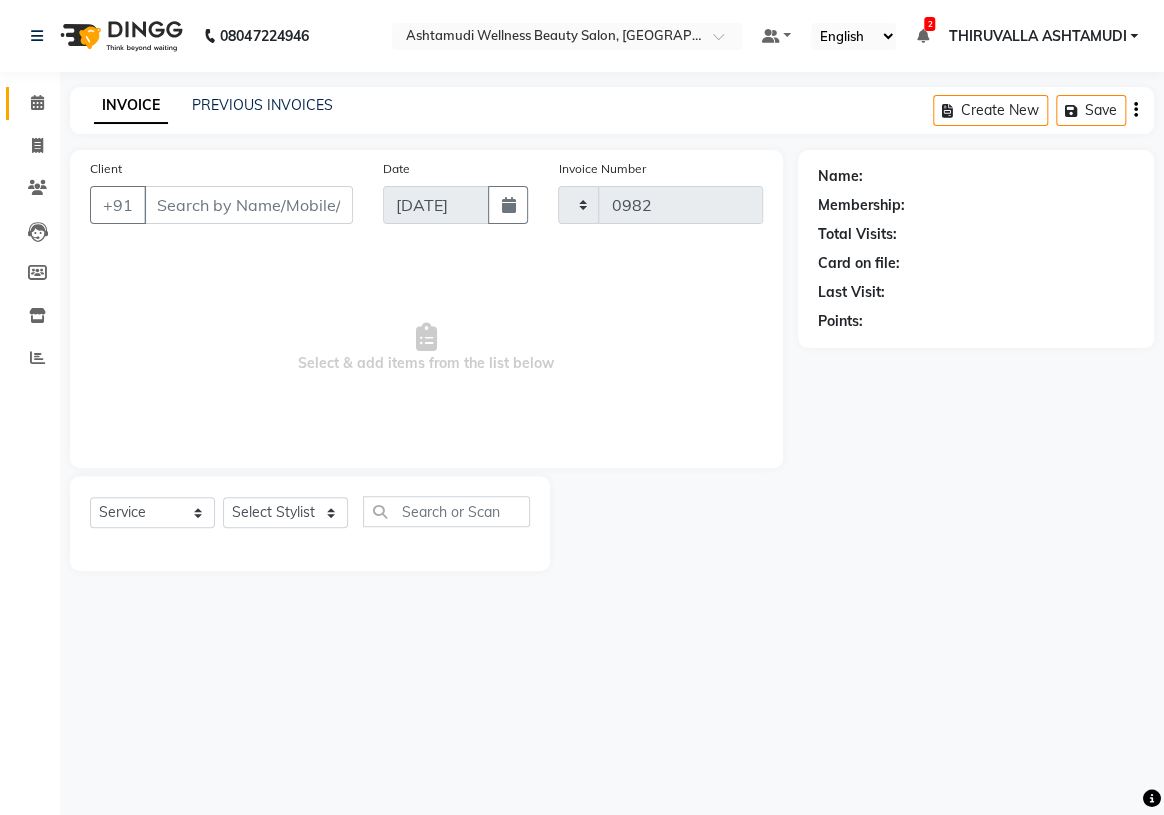 select on "4634" 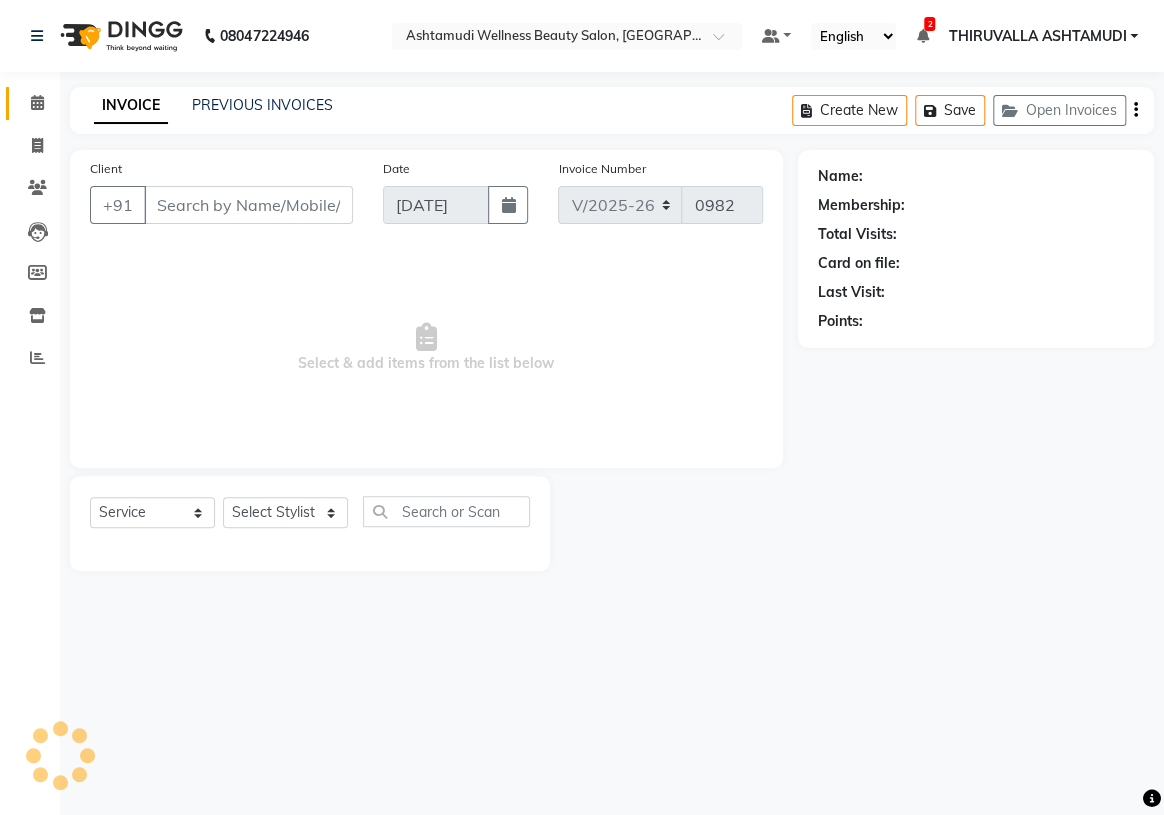 type on "7907175178" 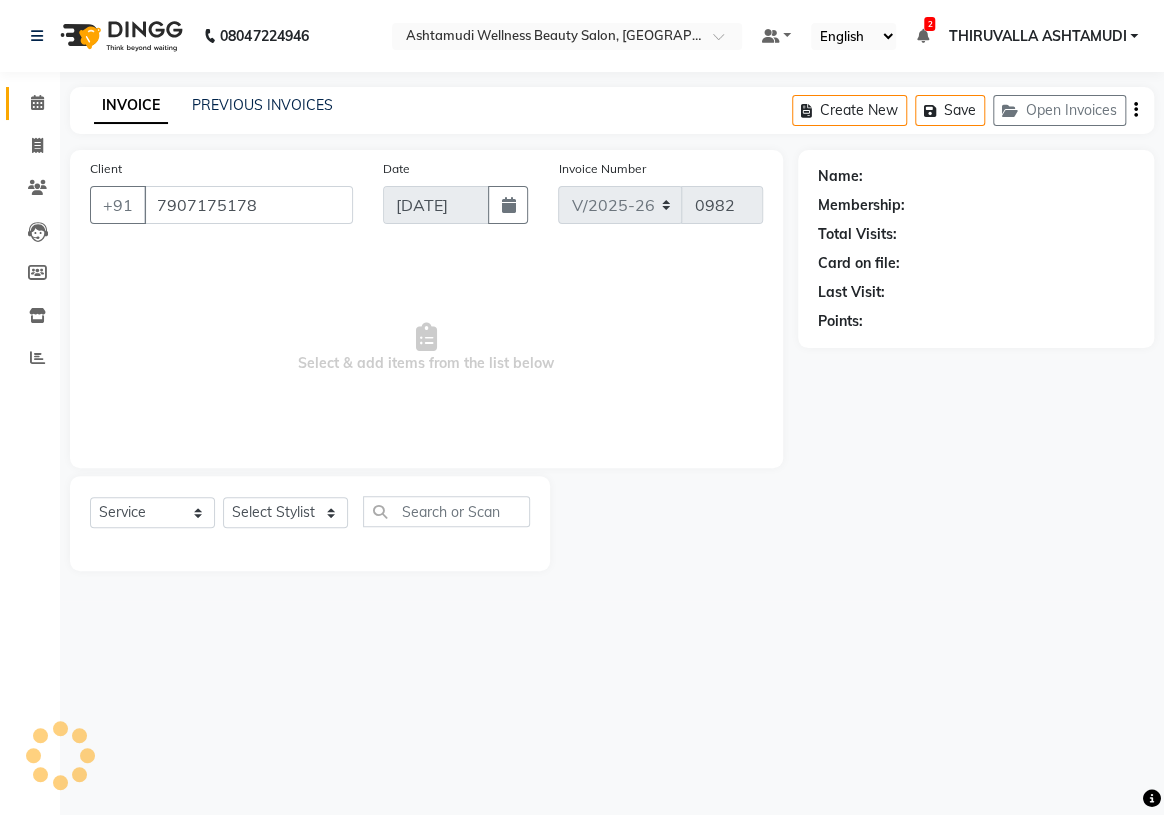 select on "42901" 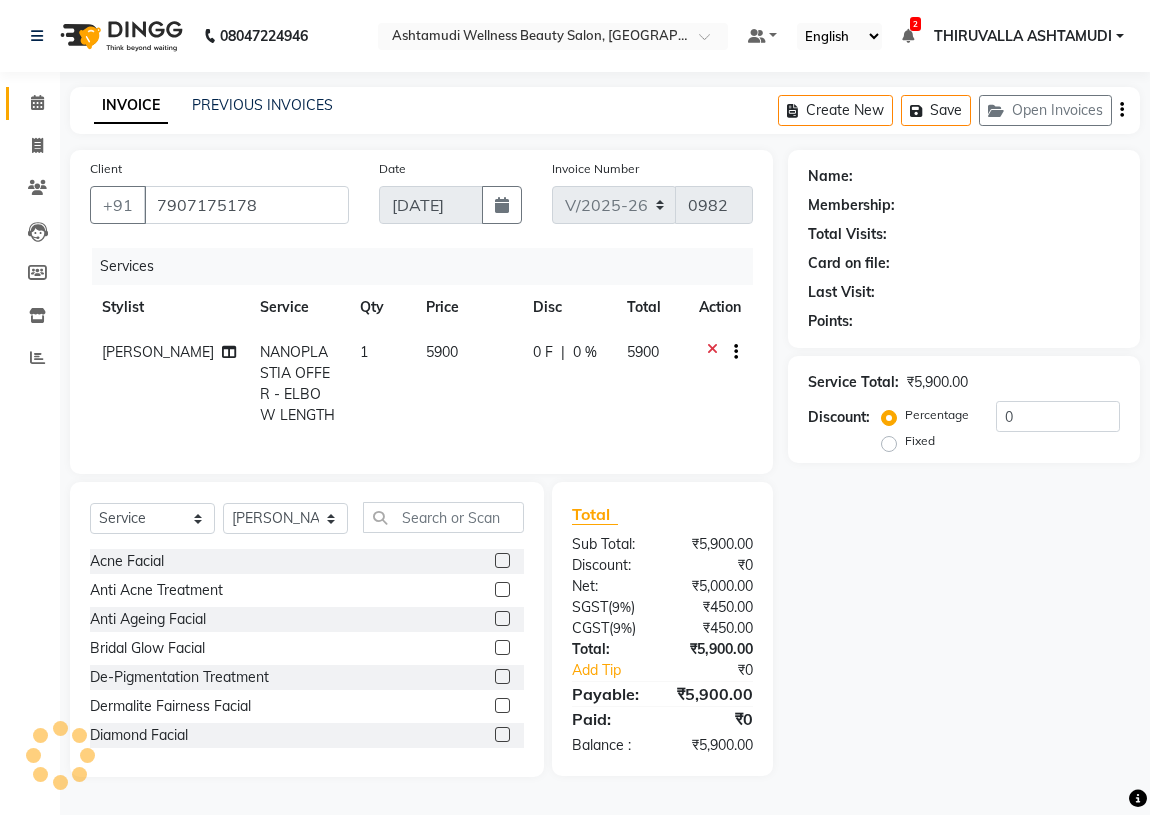 select on "1: Object" 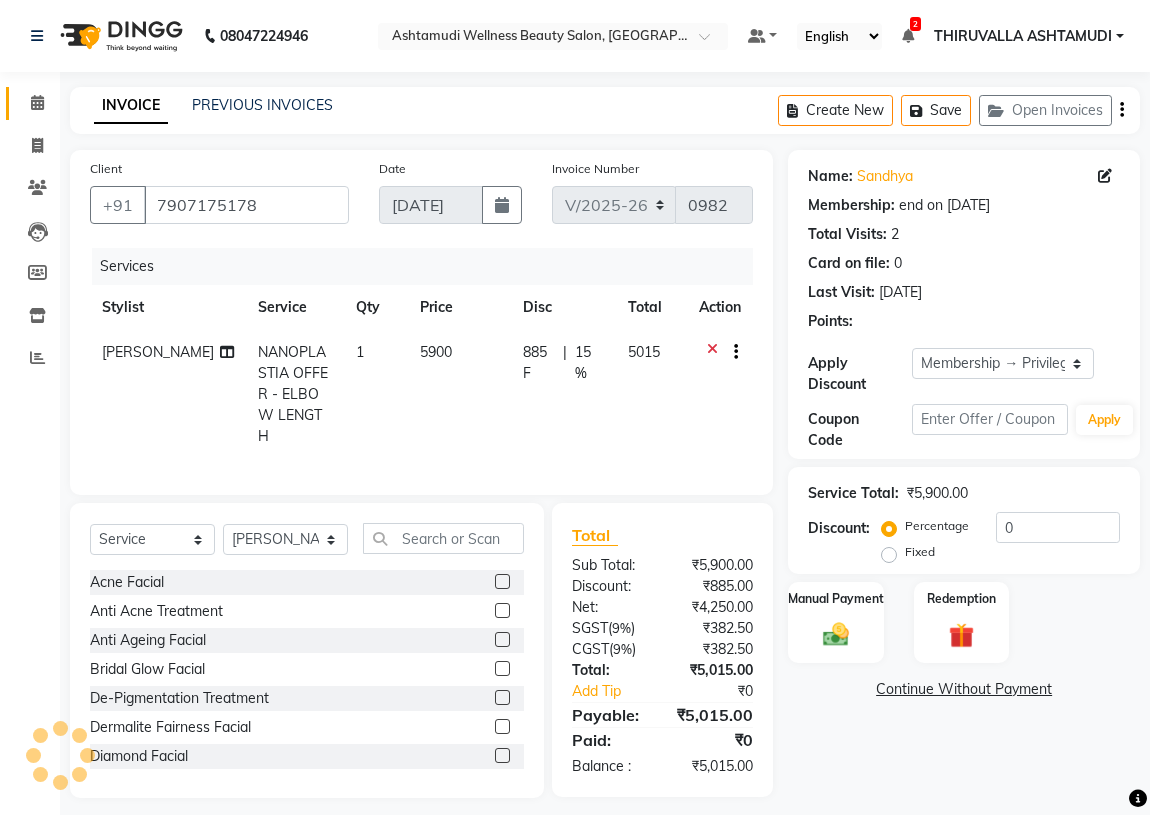 type on "15" 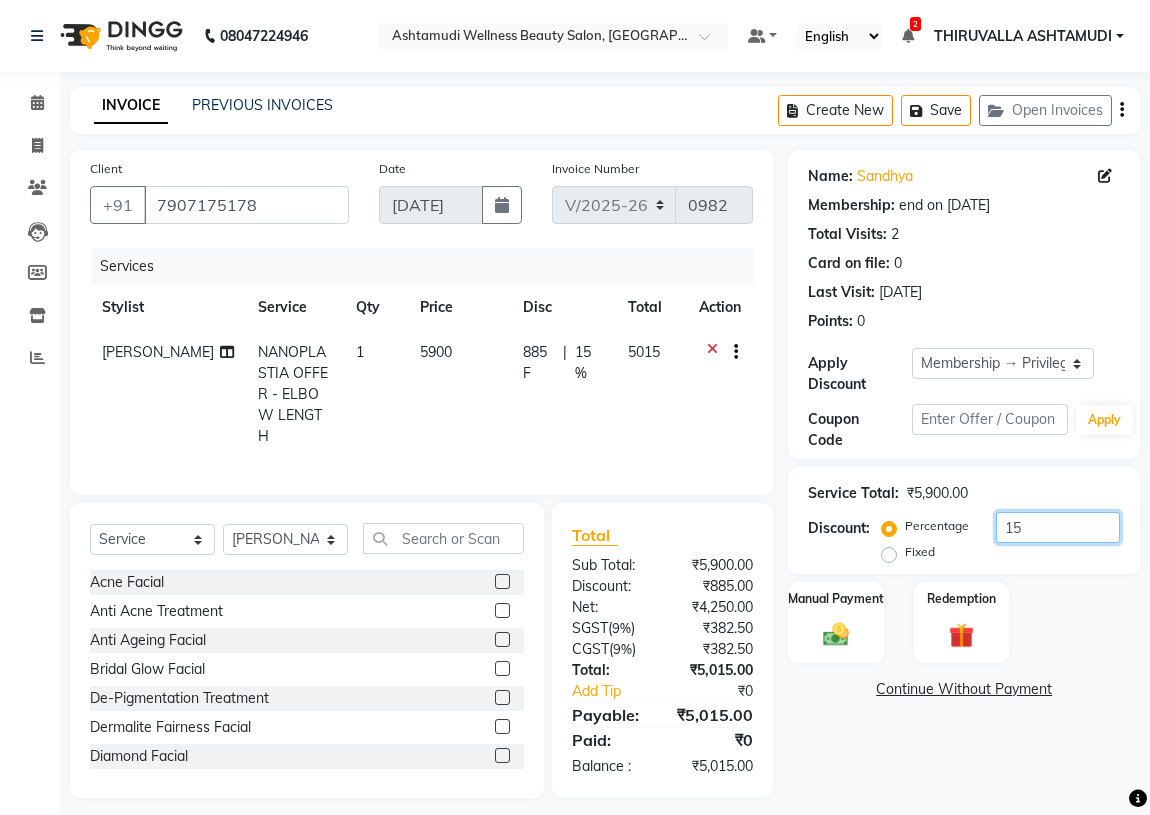 drag, startPoint x: 1095, startPoint y: 530, endPoint x: 1005, endPoint y: 530, distance: 90 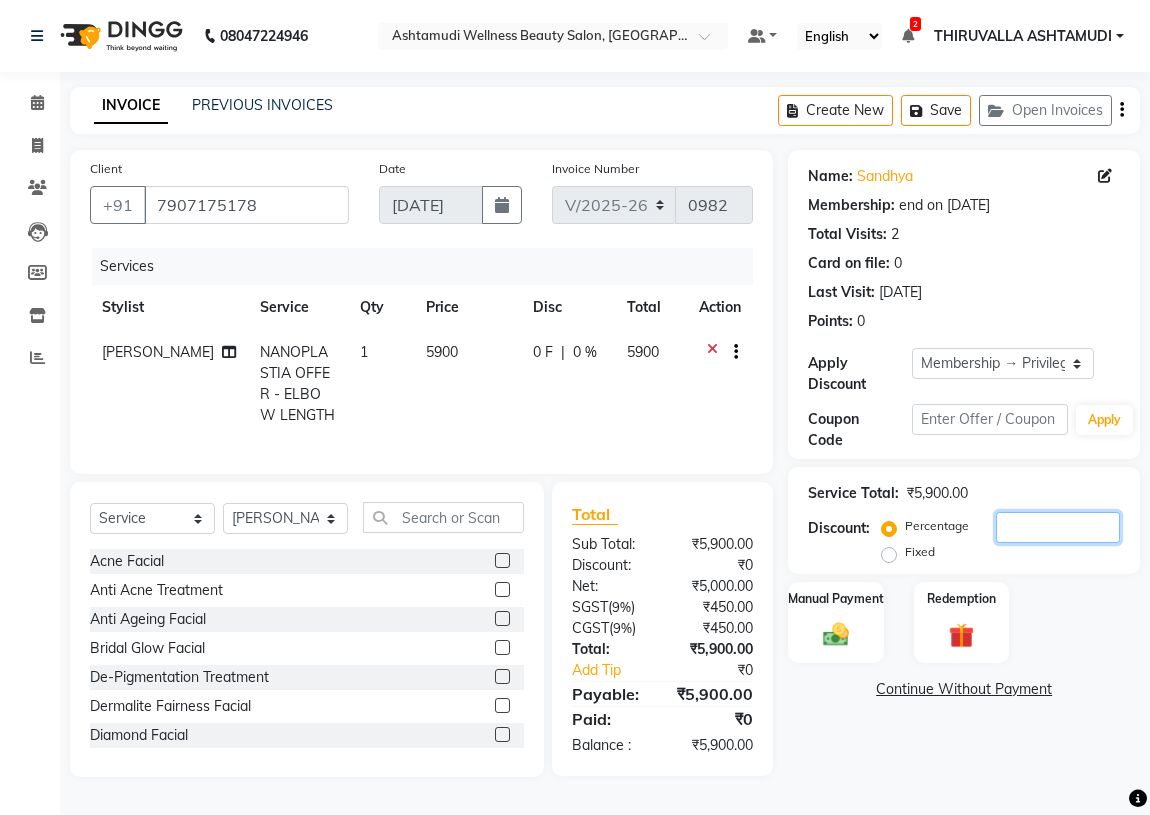 type 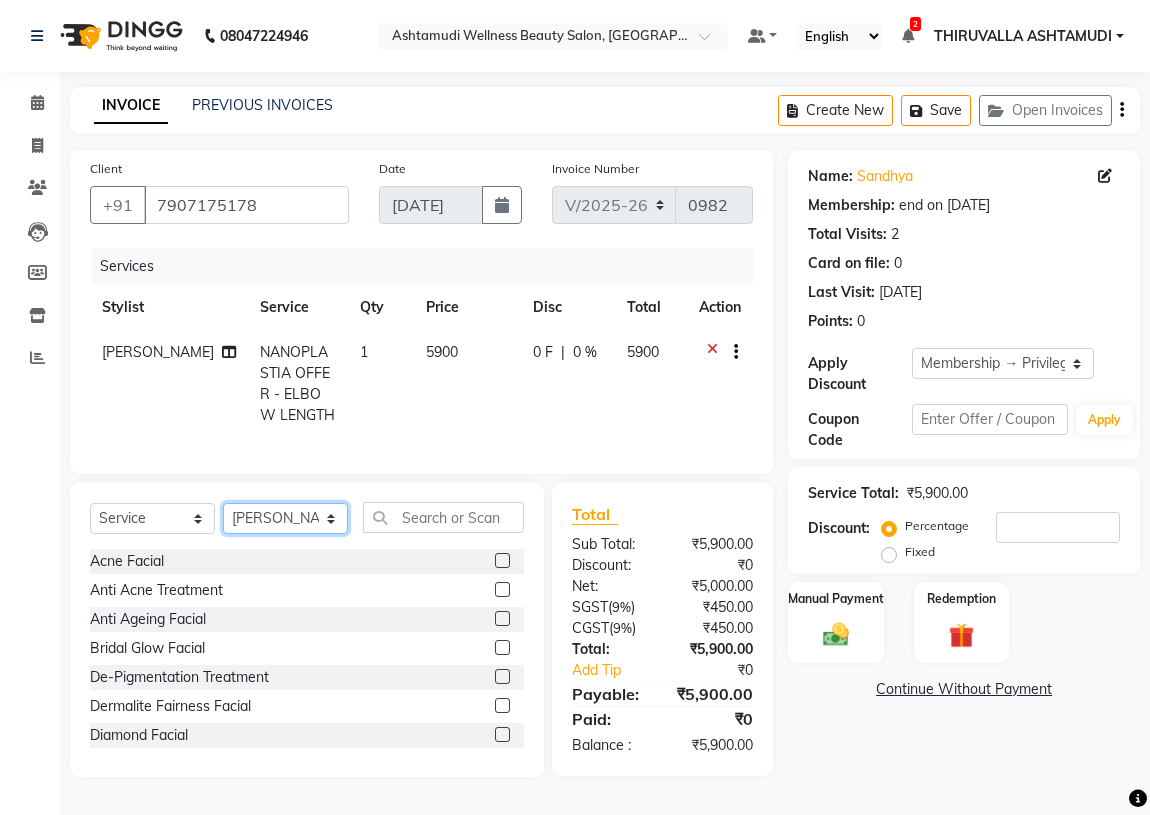 click on "Select Stylist ABHIRAMI		 ARYA Eshani GAYATHRIDEVI	K C	 JISNA KHEM MAYA MAYA Nila PRINI		 RINA RAI SHINY ABY THIRUVALLA ASHTAMUDI" 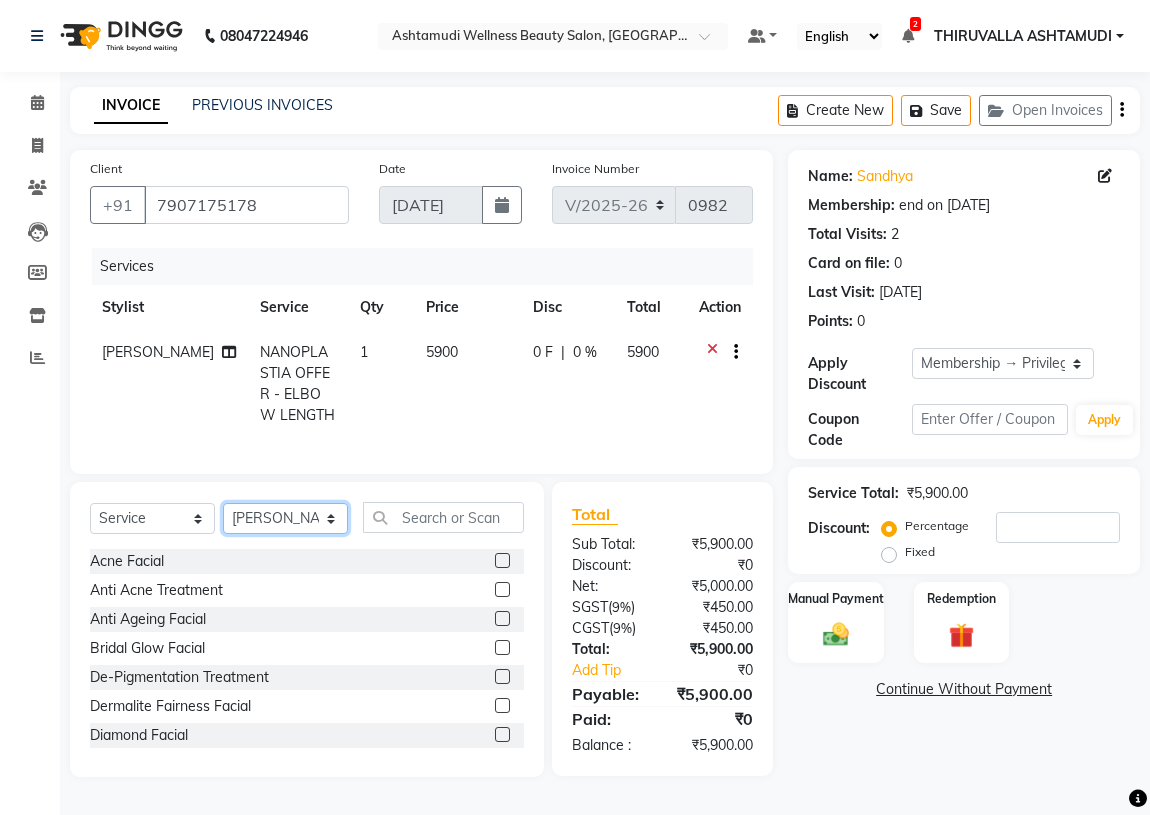 select on "60487" 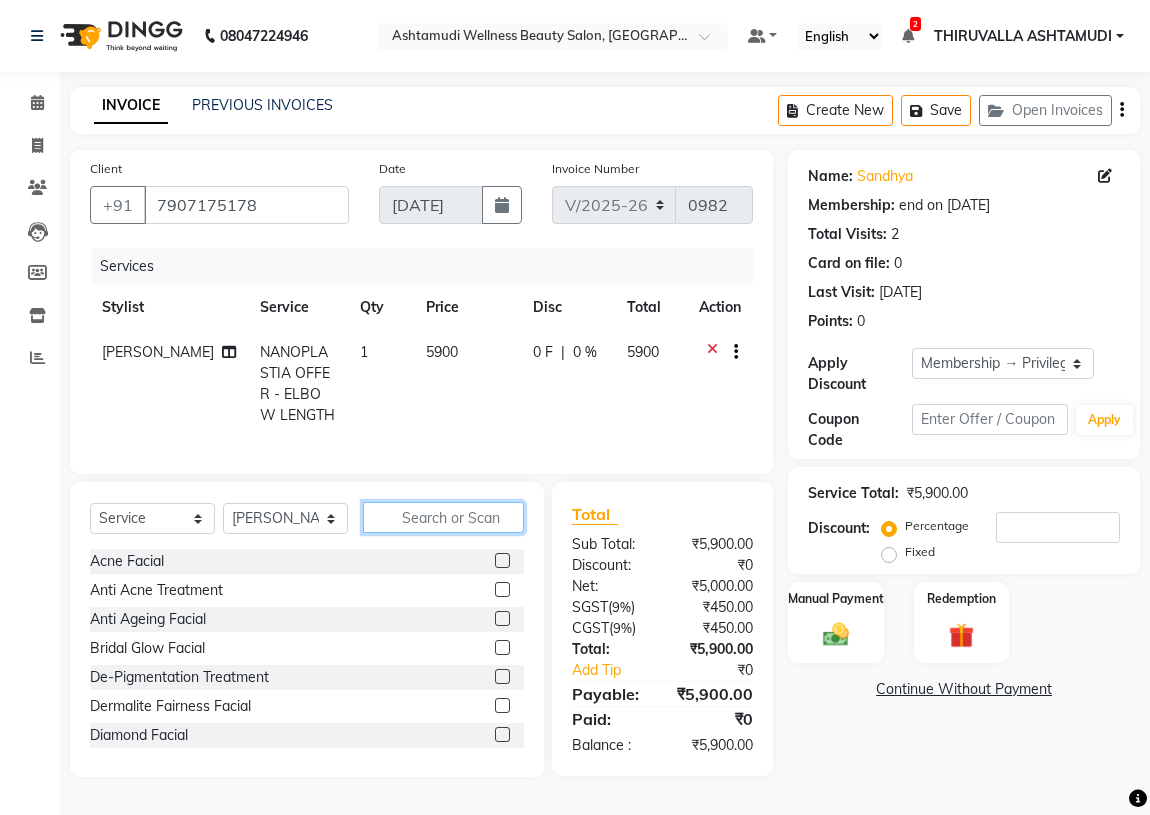 click 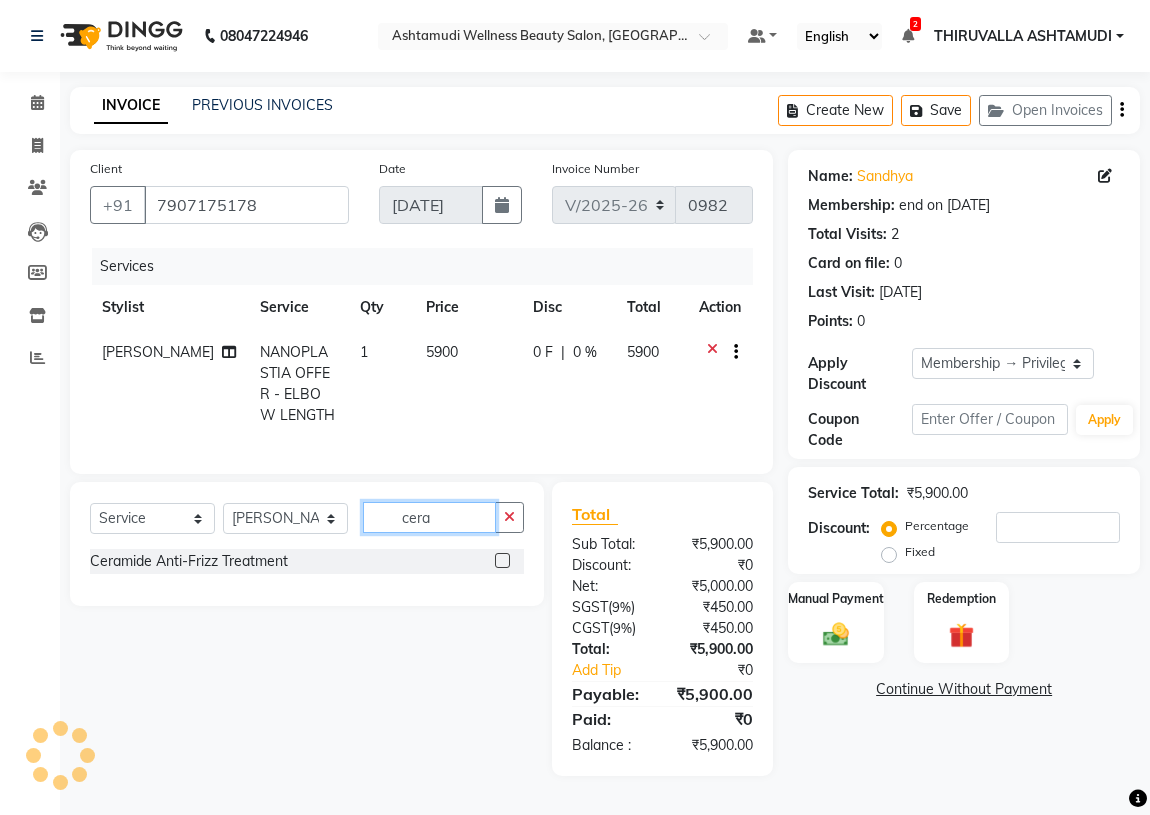 type on "cera" 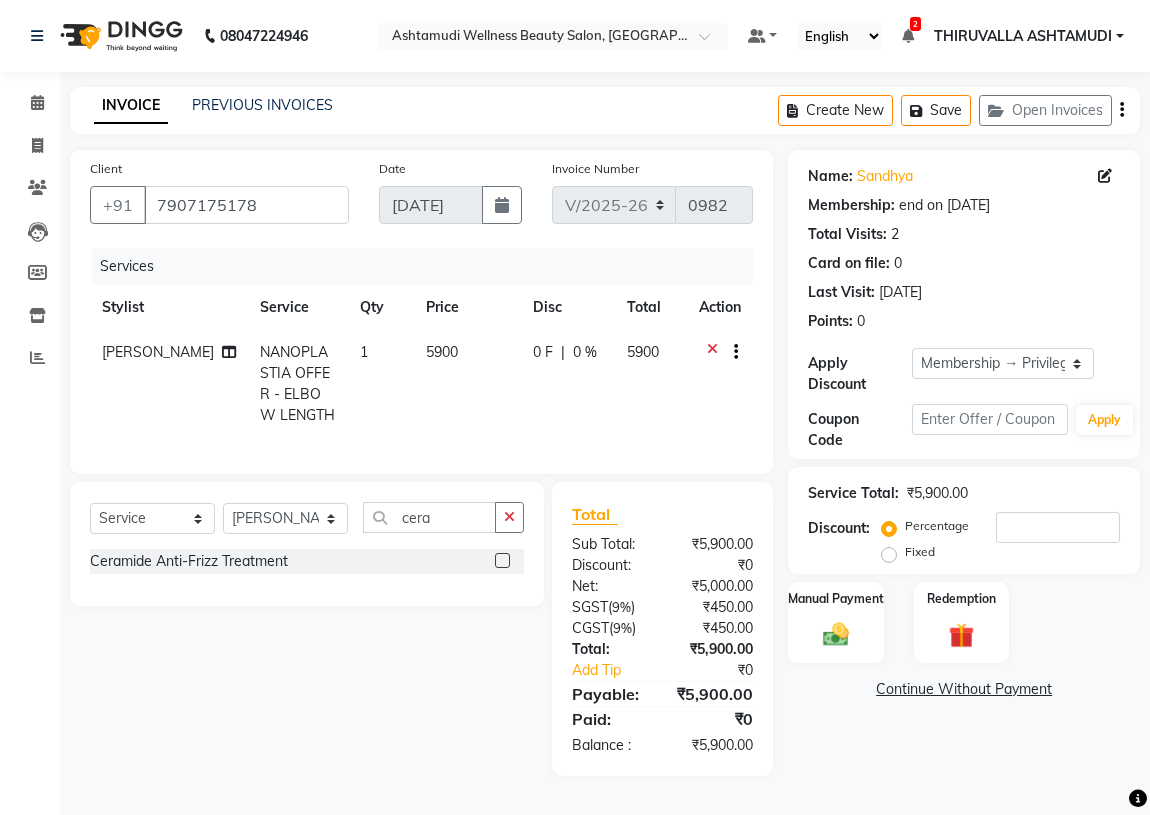 click 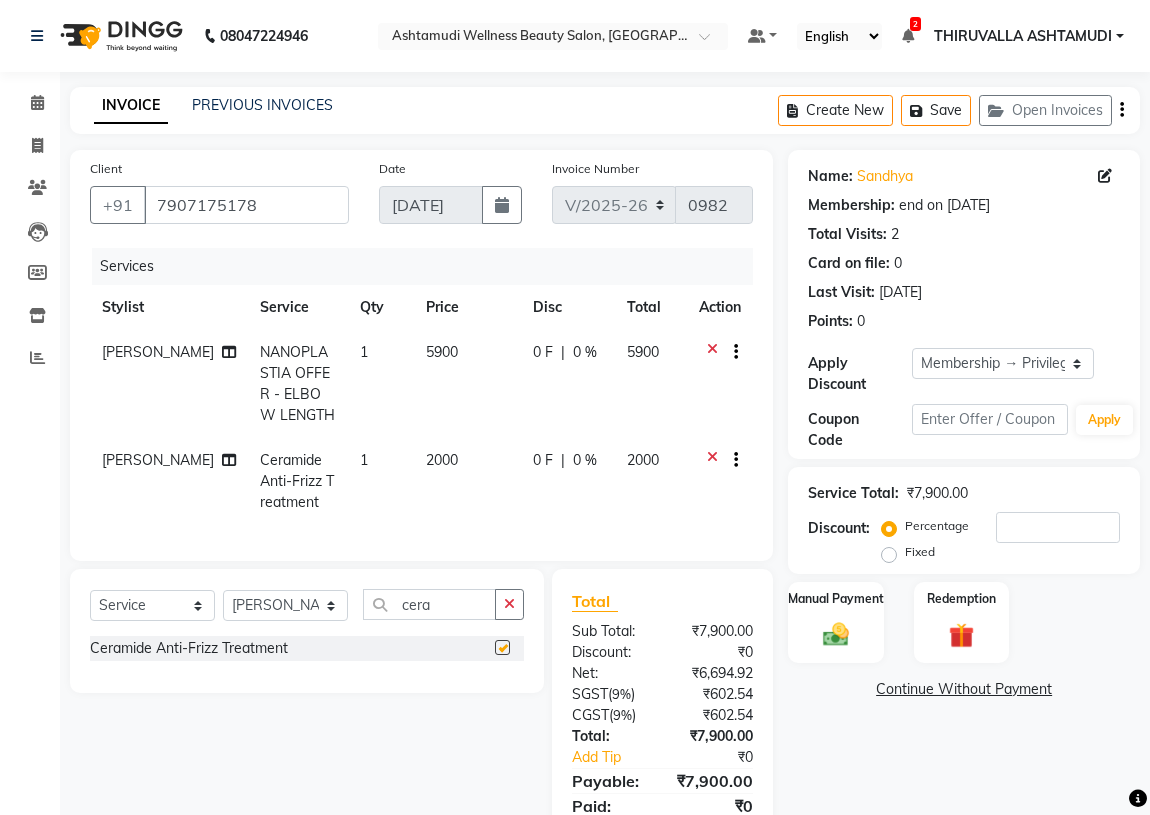 checkbox on "false" 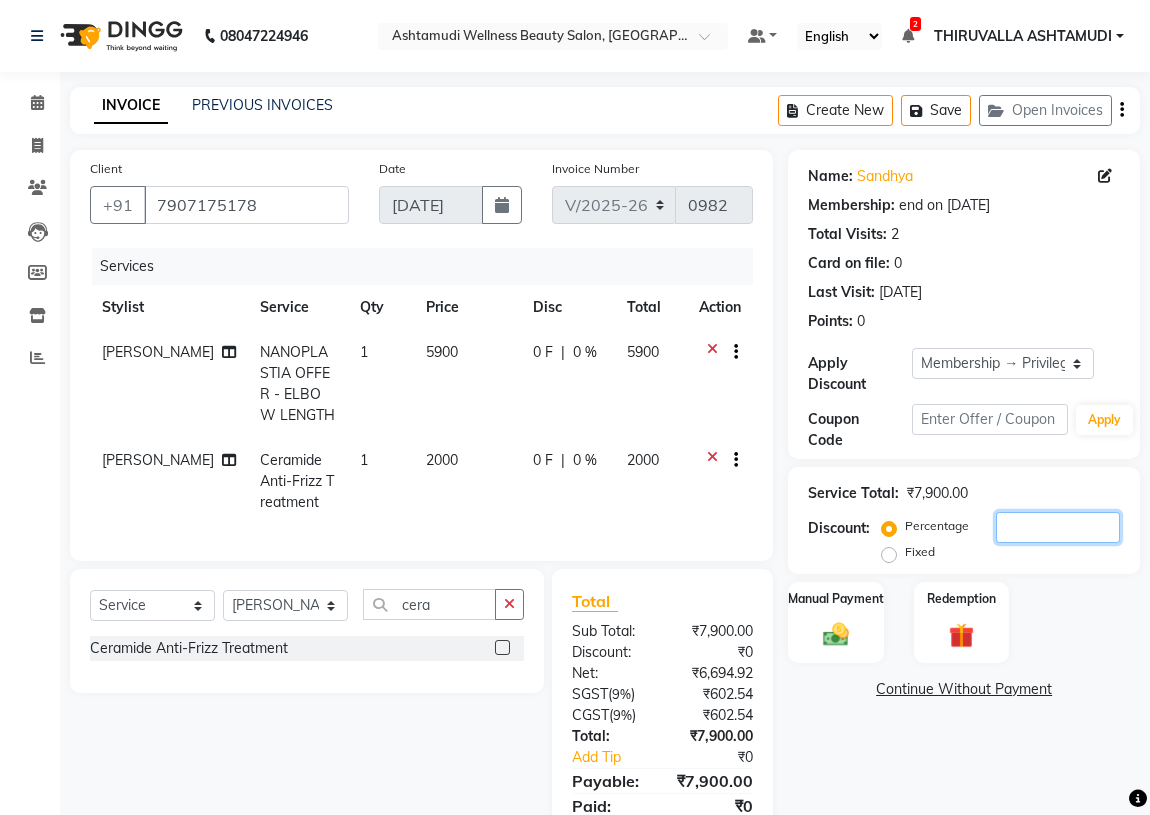 click 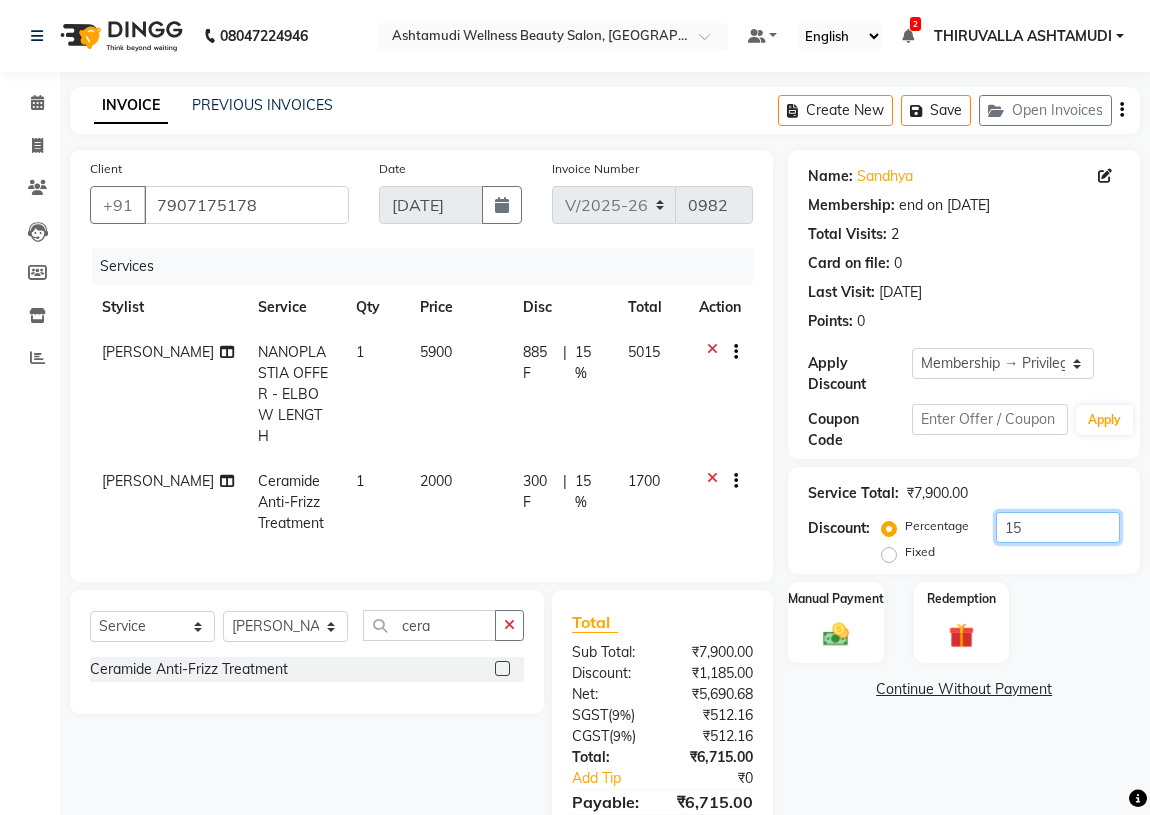 type on "15" 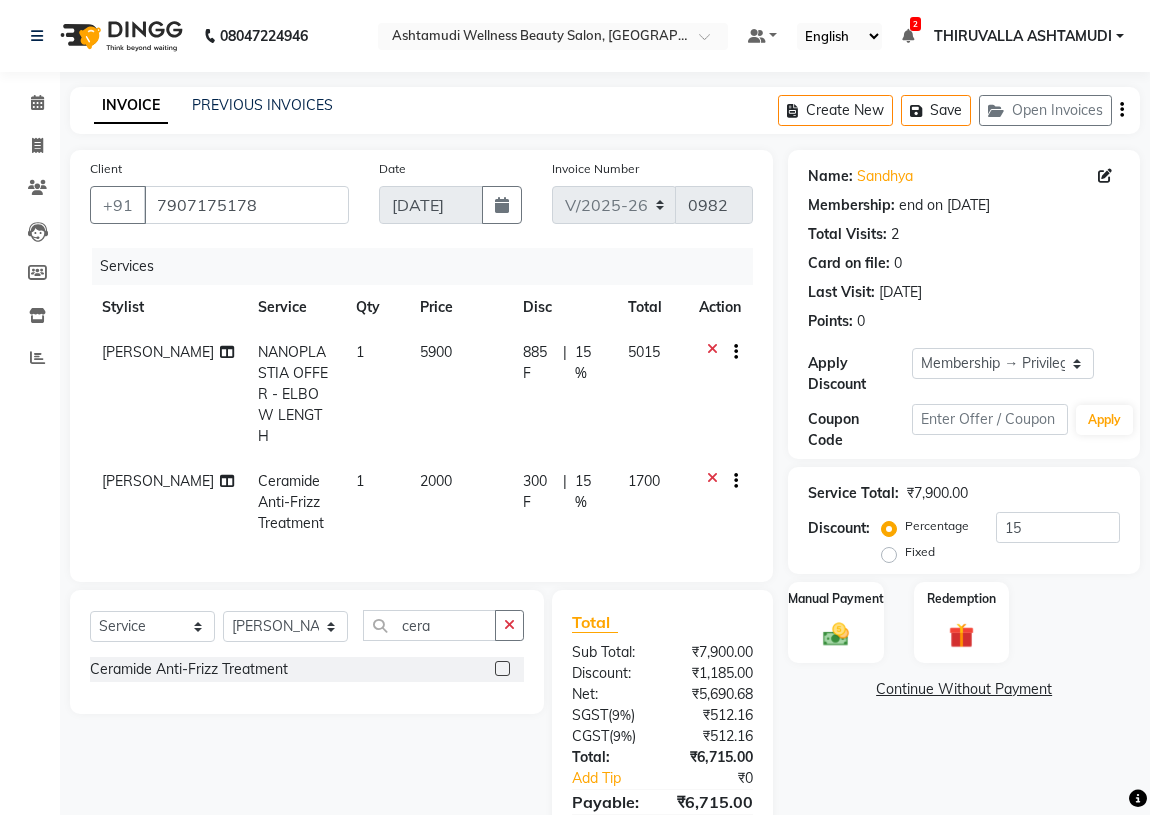 click on "15 %" 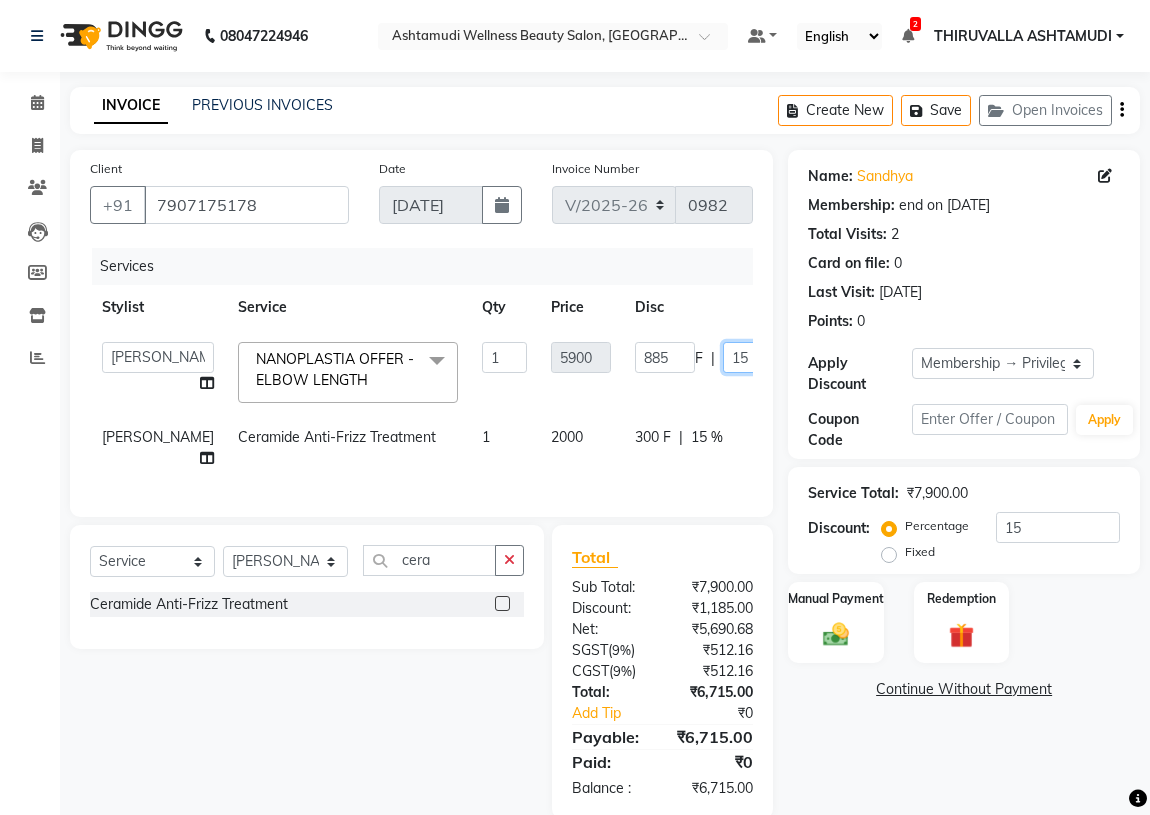 click on "15" 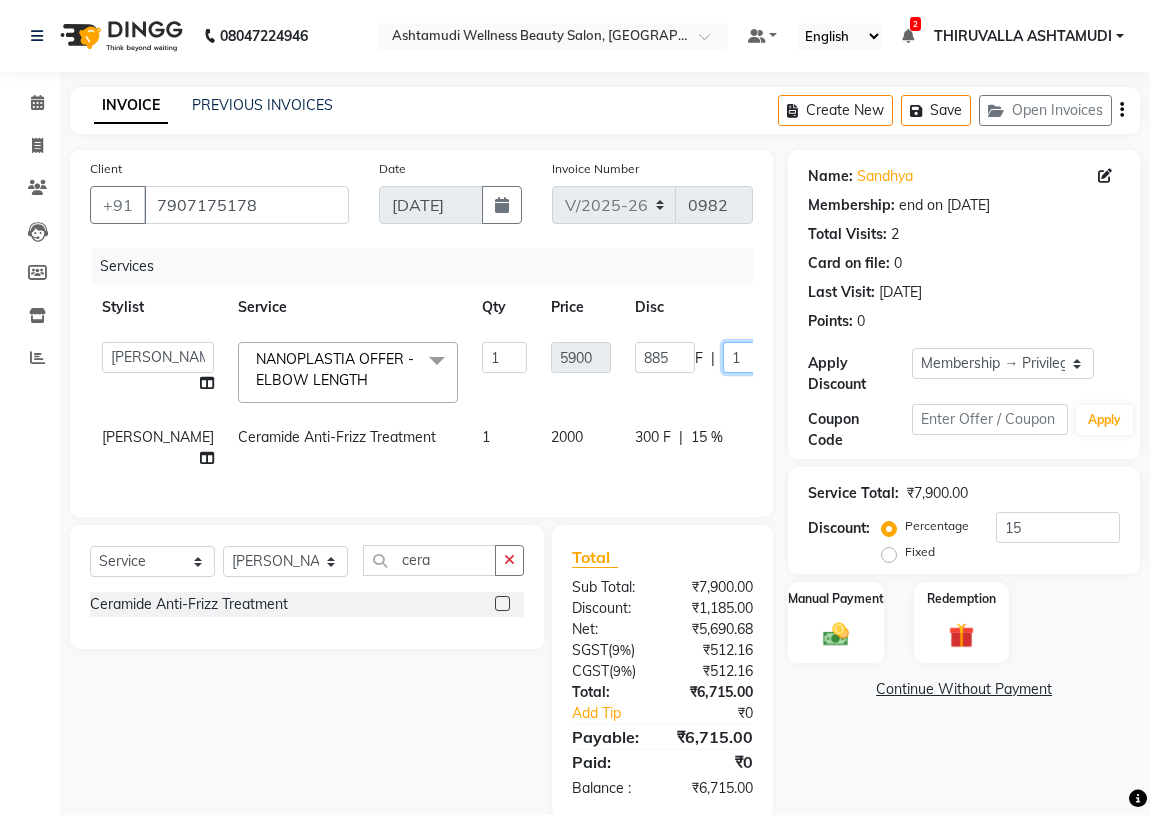 type 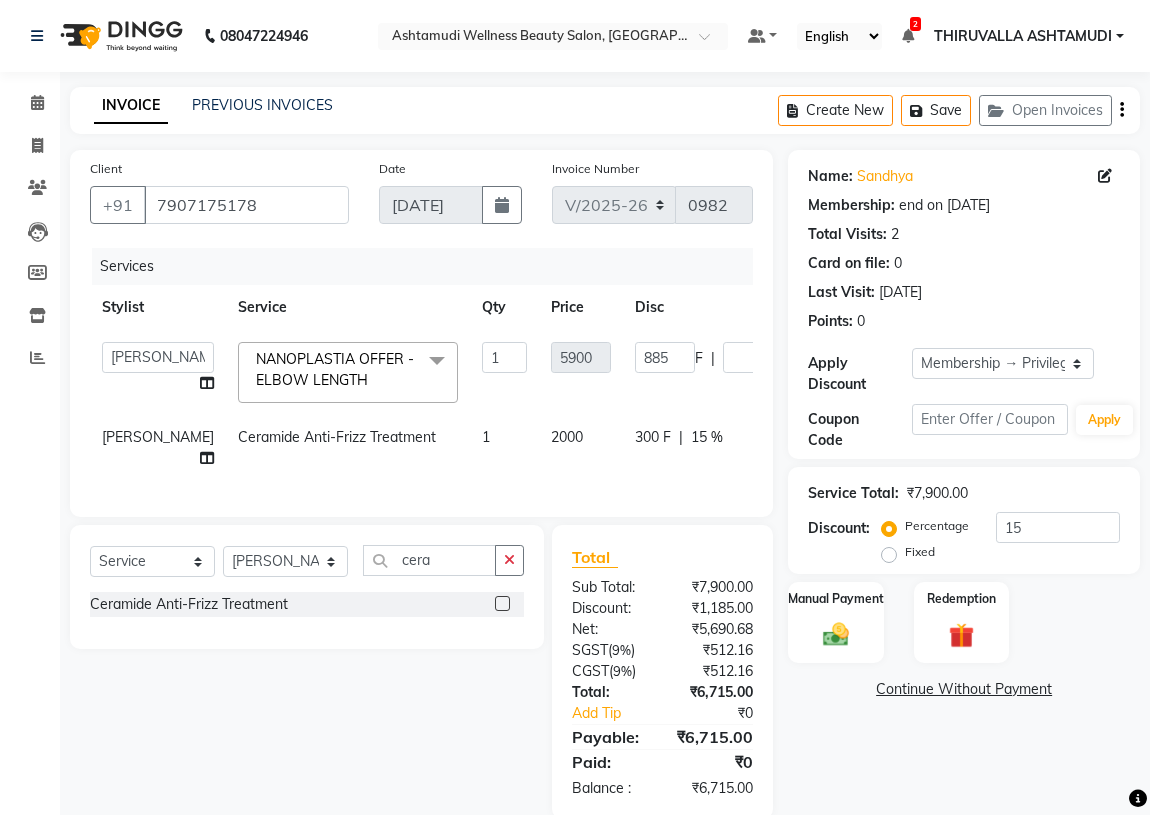 click on "Name: Sandhya  Membership: end on 12-12-2025 Total Visits:  2 Card on file:  0 Last Visit:   25-07-2024 Points:   0  Apply Discount Select Membership → Privilege Card Coupon Code Apply Service Total:  ₹7,900.00  Discount:  Percentage   Fixed  15 Manual Payment Redemption  Continue Without Payment" 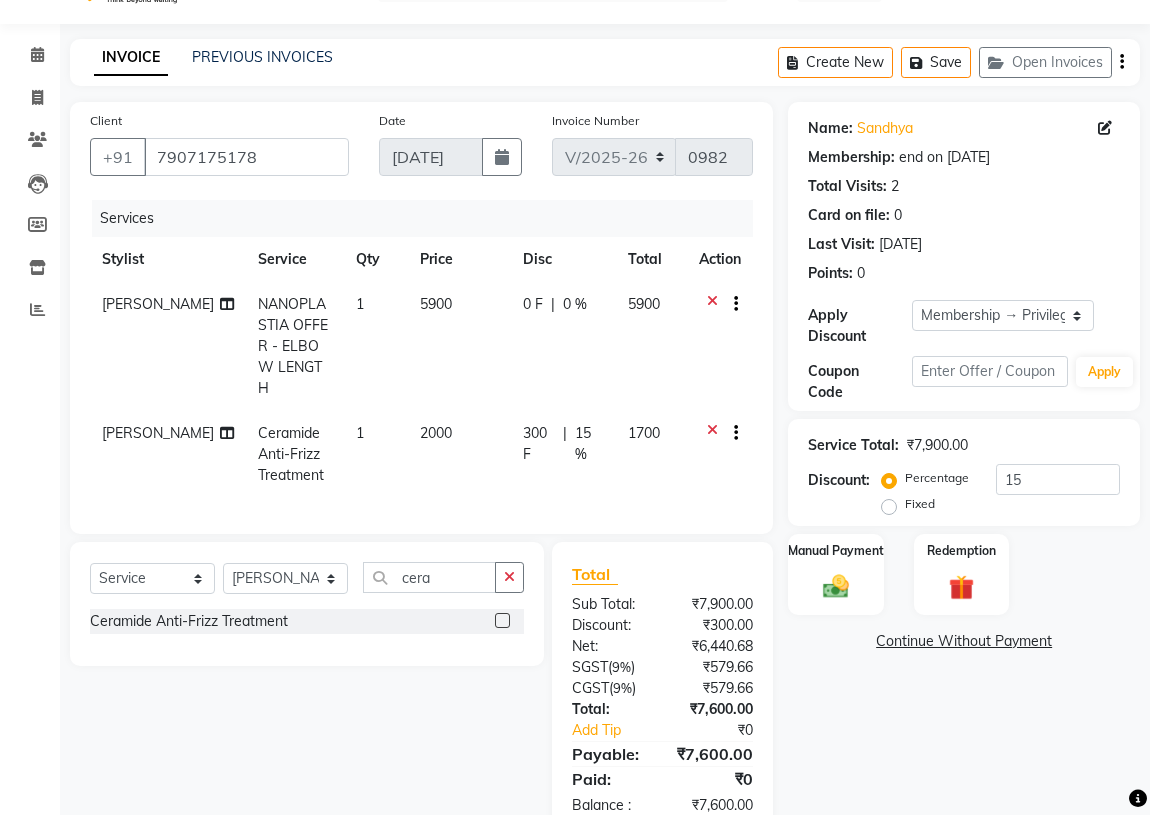 scroll, scrollTop: 91, scrollLeft: 0, axis: vertical 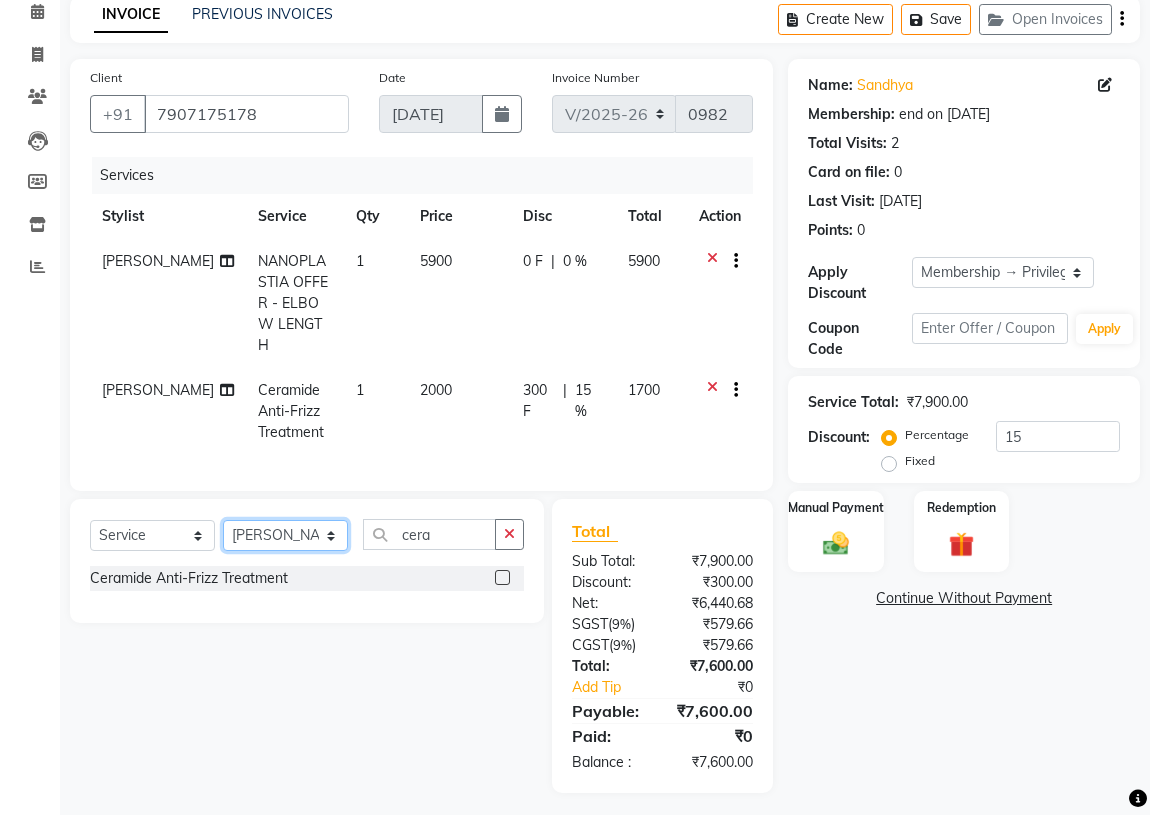 click on "Select Stylist ABHIRAMI		 ARYA Eshani GAYATHRIDEVI	K C	 JISNA KHEM MAYA MAYA Nila PRINI		 RINA RAI SHINY ABY THIRUVALLA ASHTAMUDI" 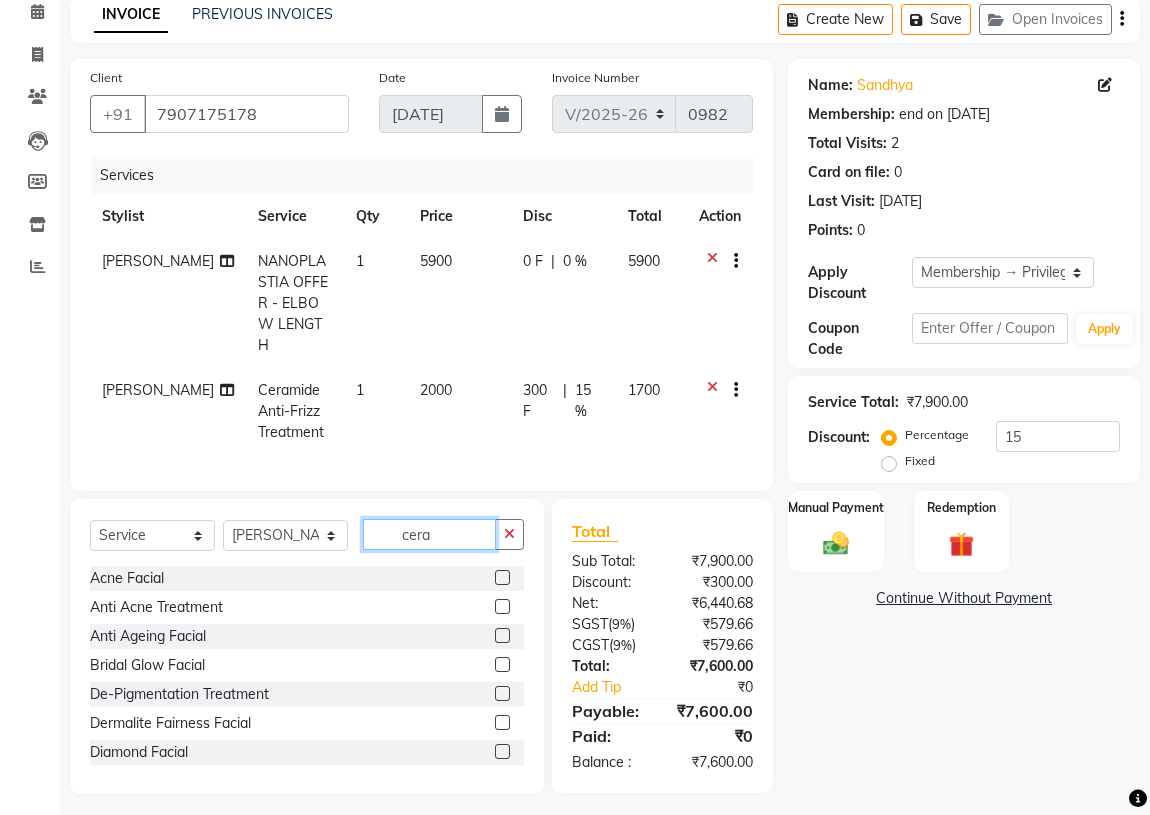 drag, startPoint x: 438, startPoint y: 529, endPoint x: 373, endPoint y: 539, distance: 65.76473 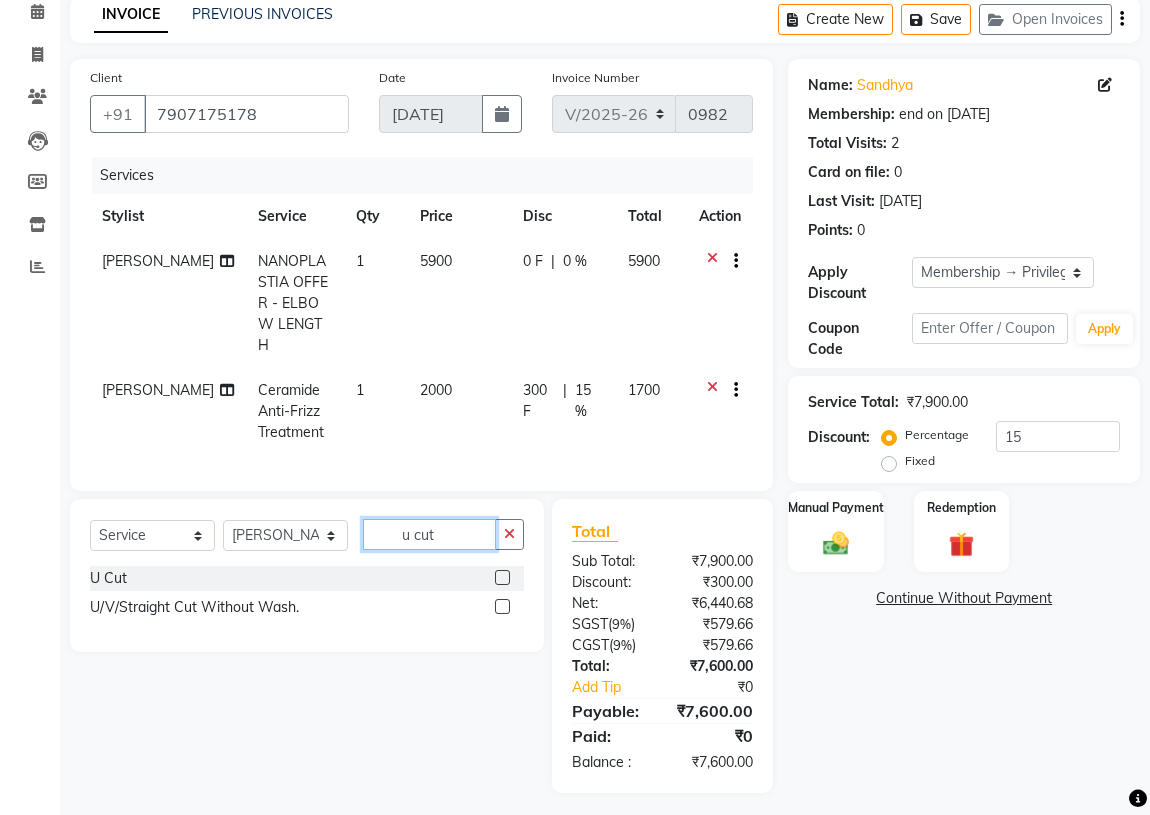 type on "u cut" 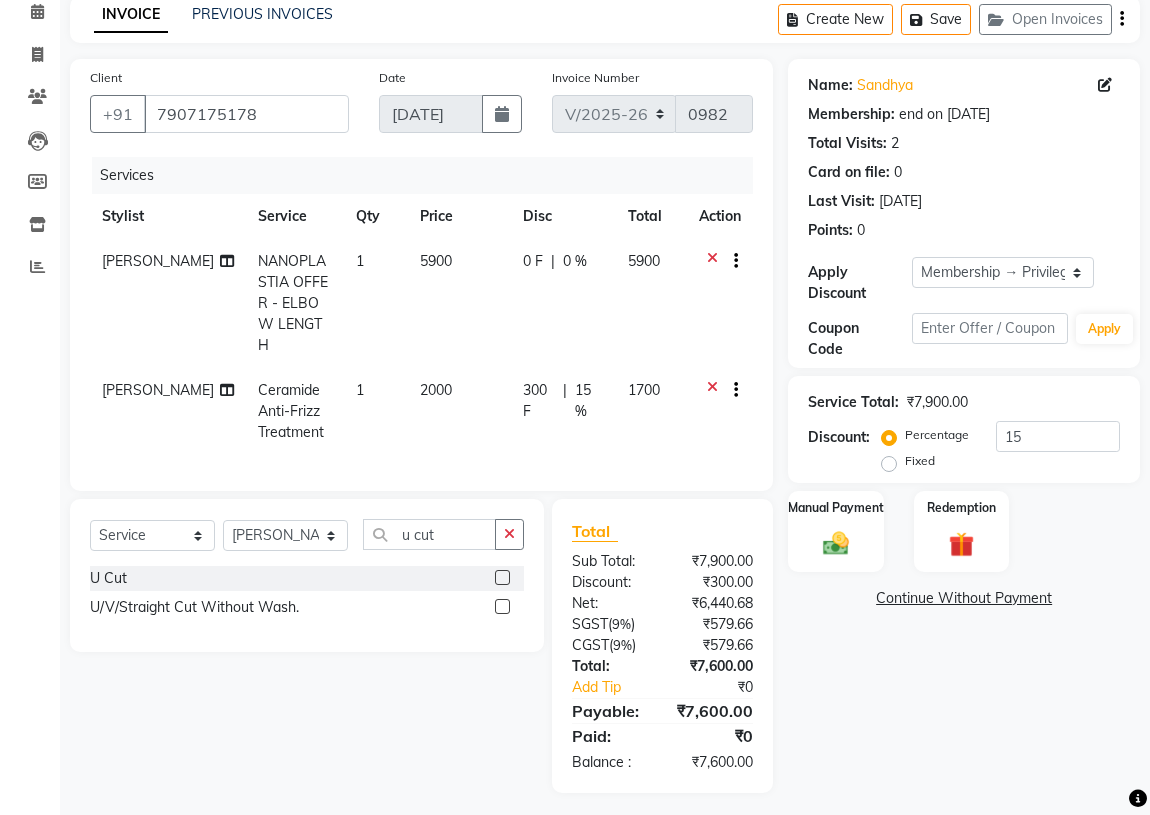 click 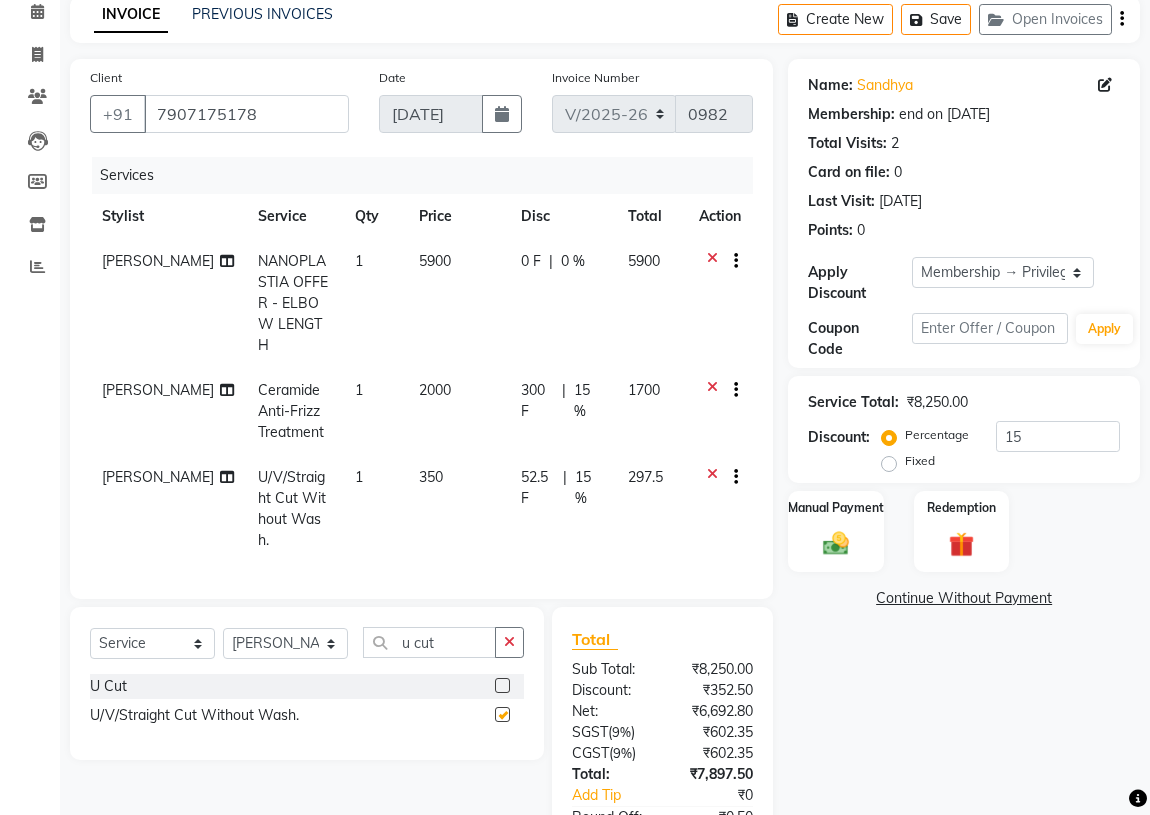 checkbox on "false" 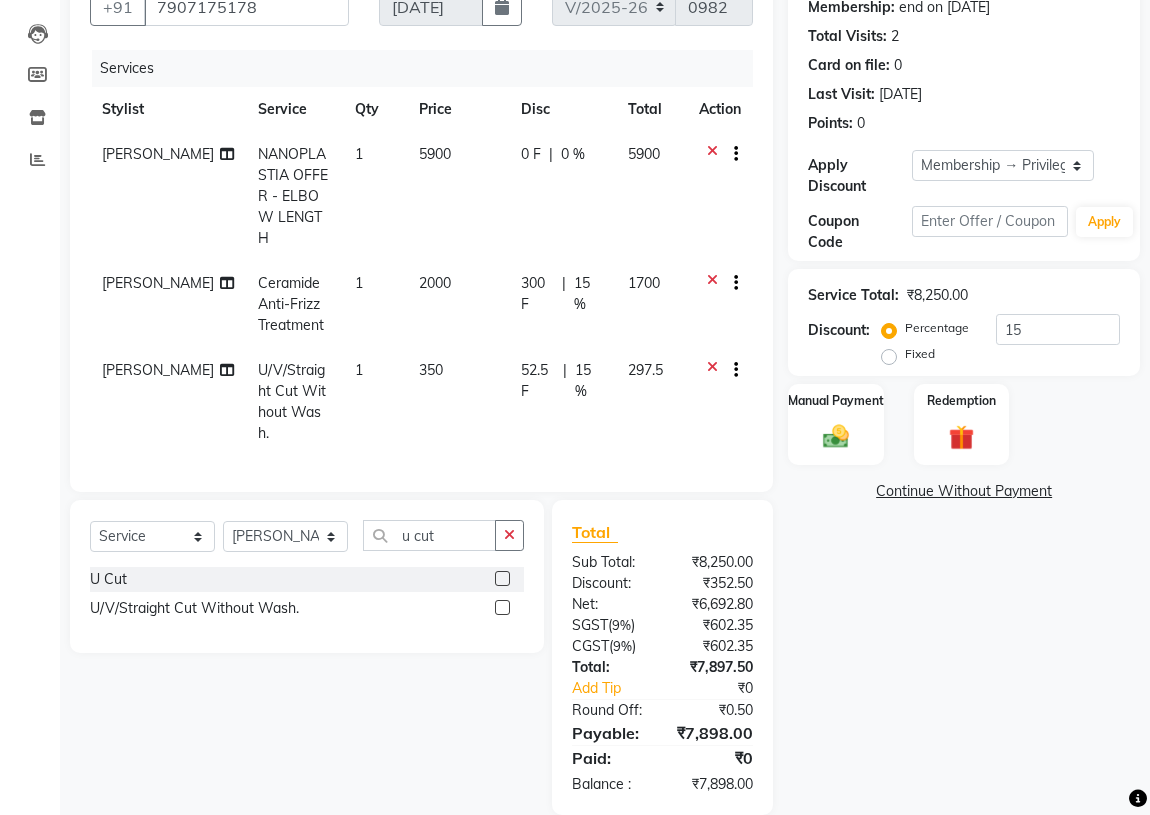 scroll, scrollTop: 200, scrollLeft: 0, axis: vertical 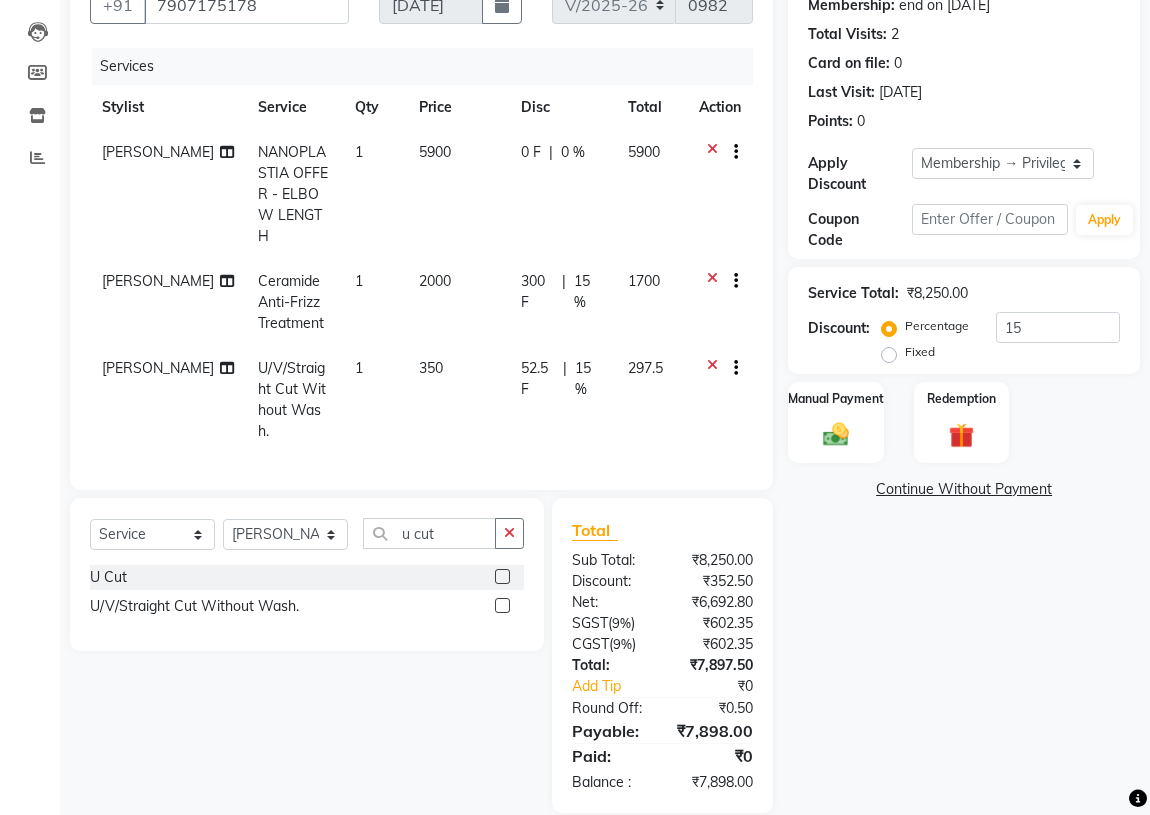 click on "[PERSON_NAME]" 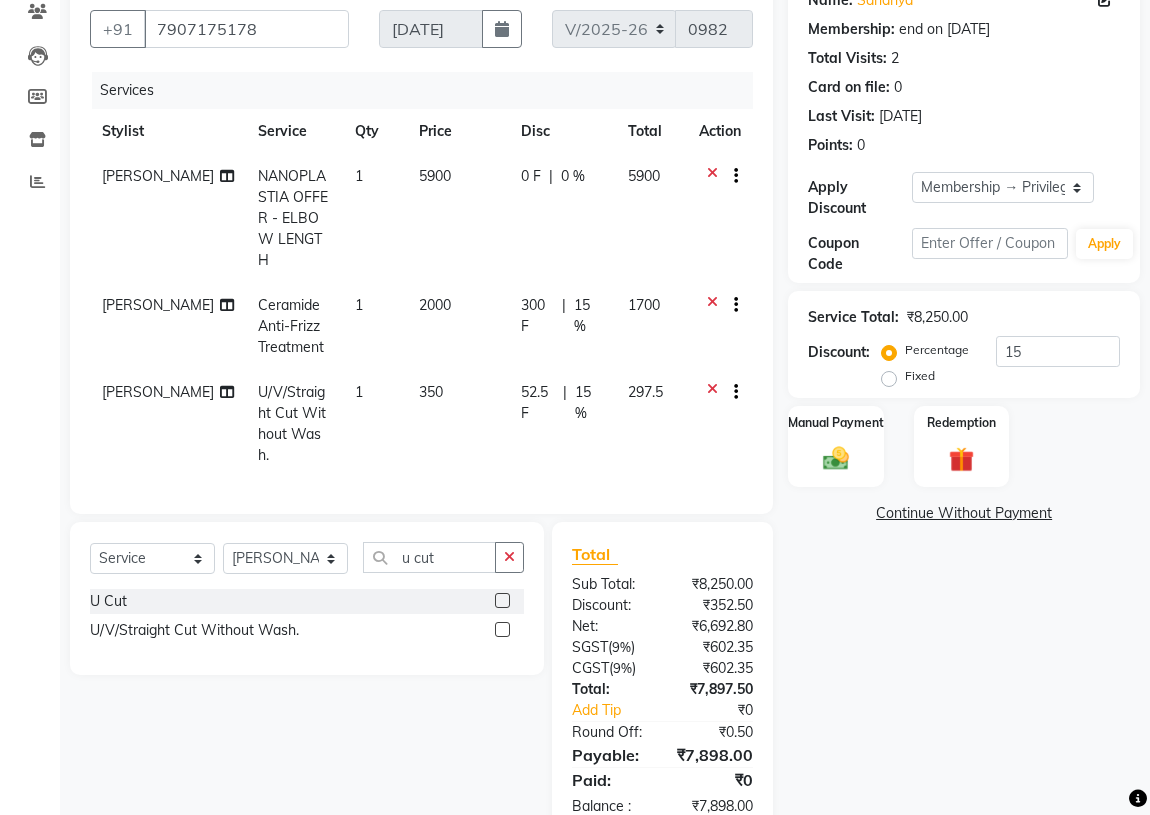 select on "60487" 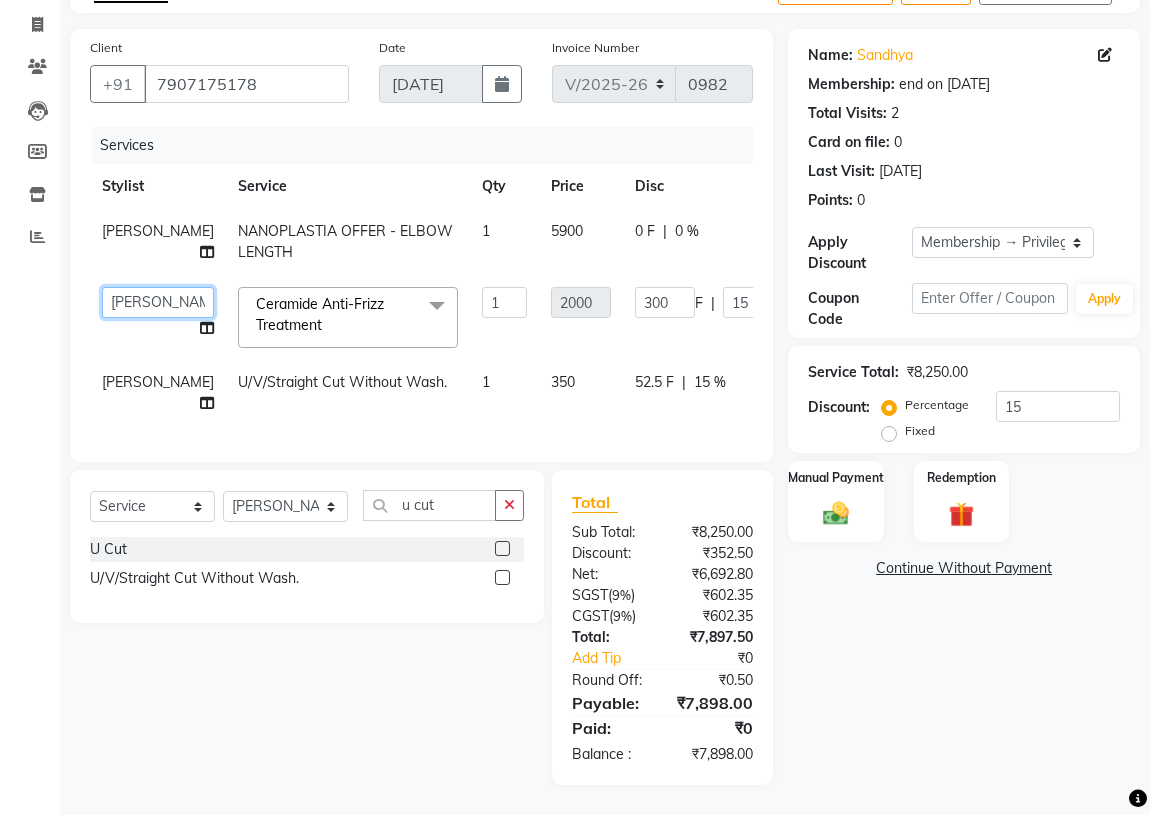 click on "ABHIRAMI		   ARYA   Eshani   GAYATHRIDEVI	K C	   JISNA   KHEM MAYA   MAYA   Nila   PRINI		   RINA RAI   SHINY ABY   THIRUVALLA ASHTAMUDI" 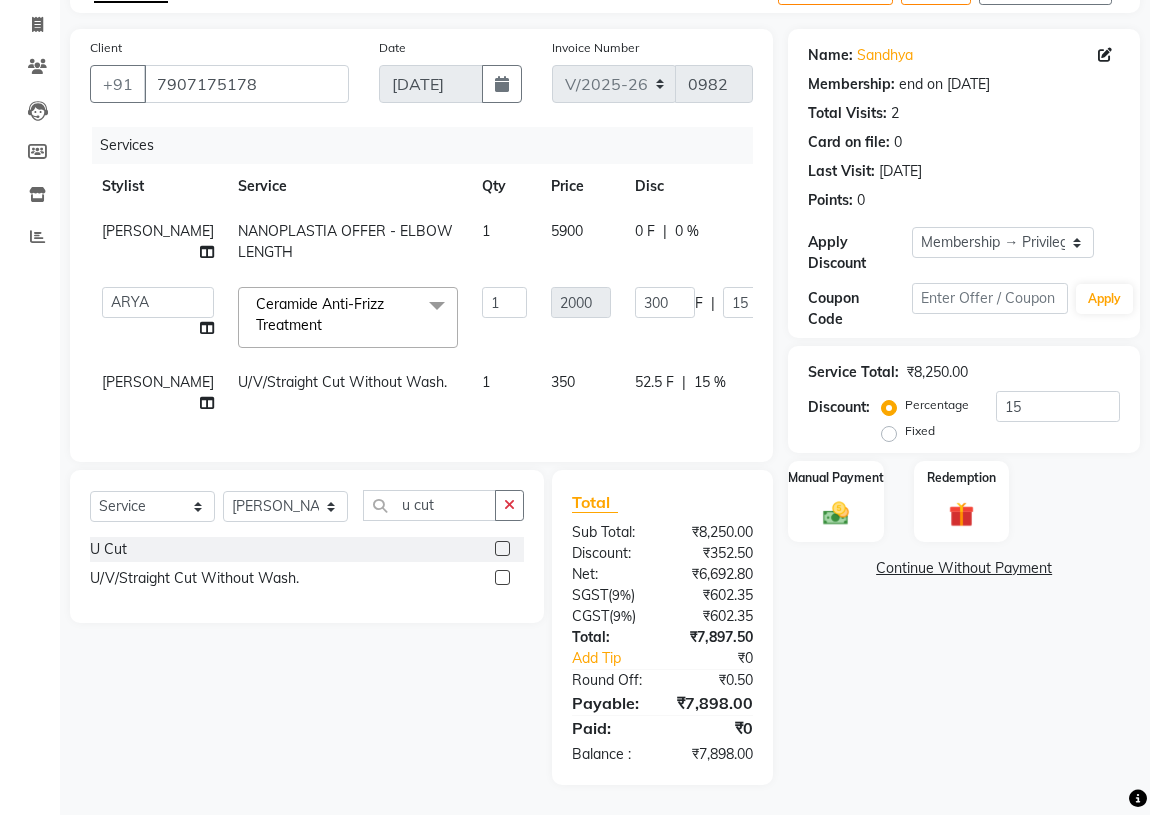 select on "45185" 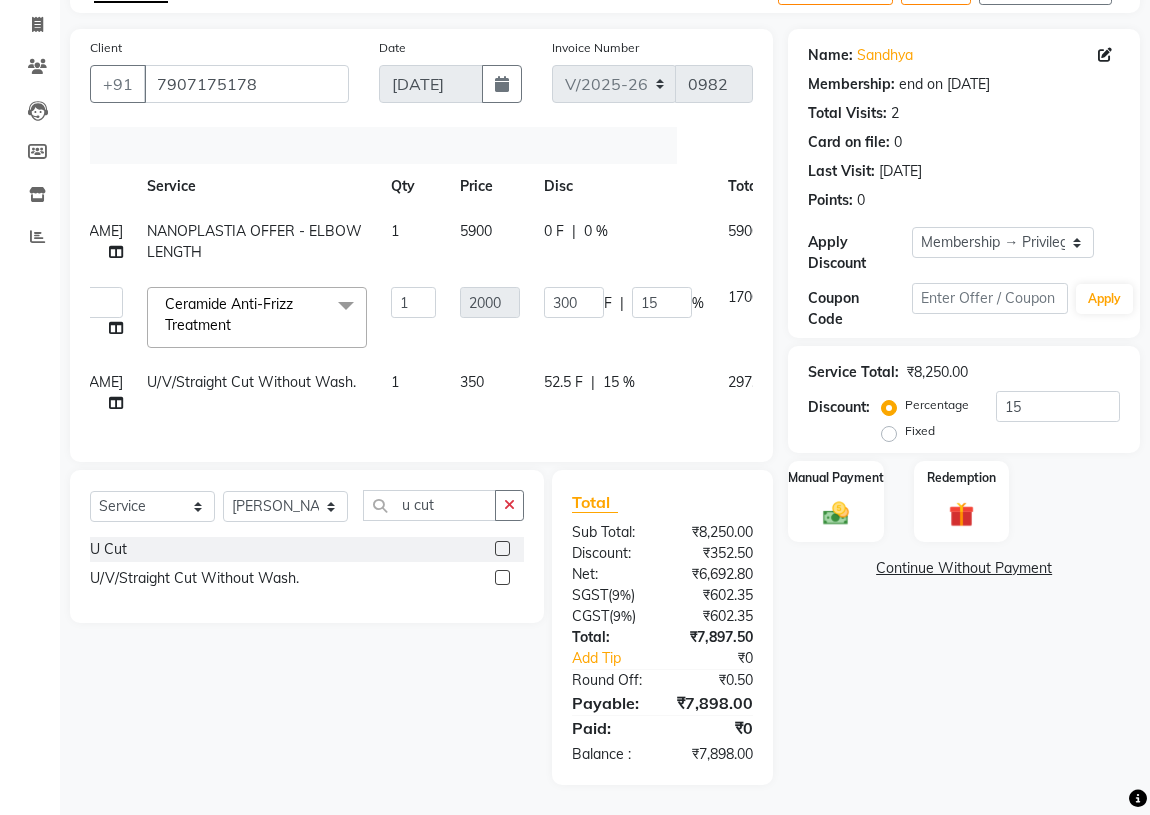 scroll, scrollTop: 0, scrollLeft: 108, axis: horizontal 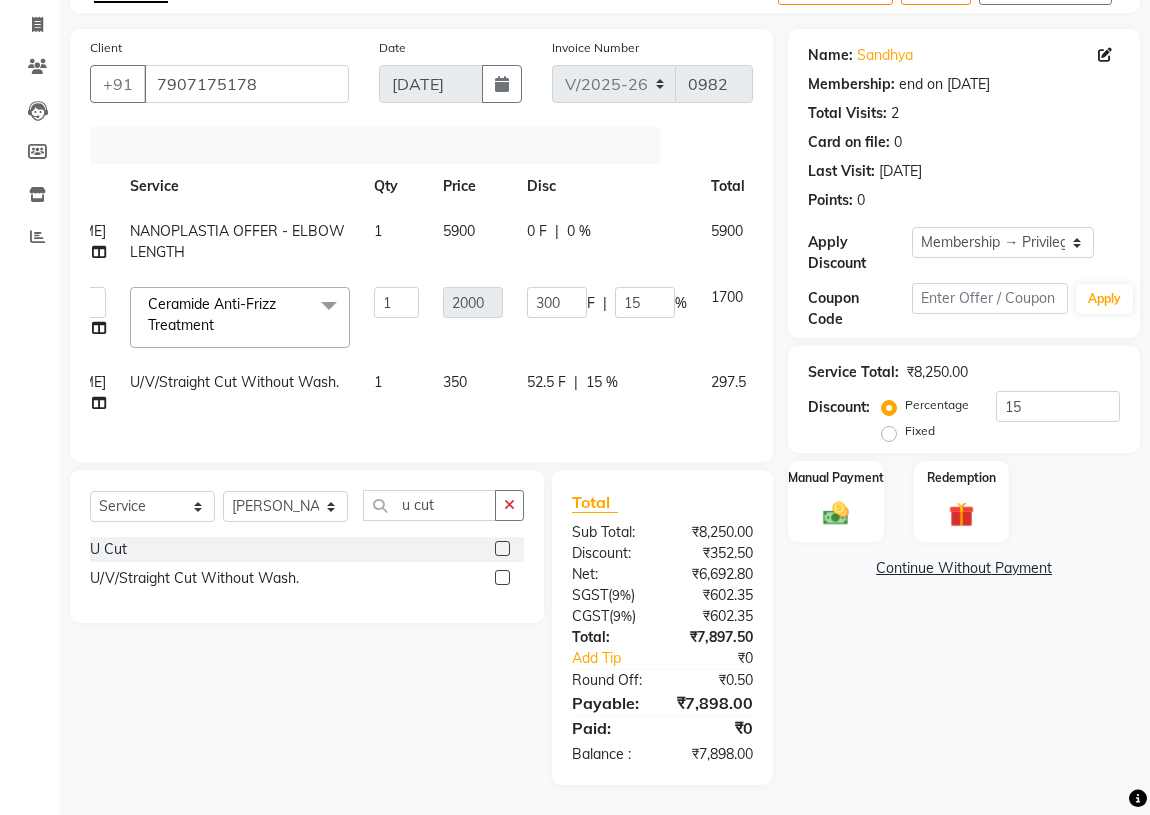 click on "Name: Sandhya  Membership: end on 12-12-2025 Total Visits:  2 Card on file:  0 Last Visit:   25-07-2024 Points:   0  Apply Discount Select Membership → Privilege Card Coupon Code Apply Service Total:  ₹8,250.00  Discount:  Percentage   Fixed  15 Manual Payment Redemption  Continue Without Payment" 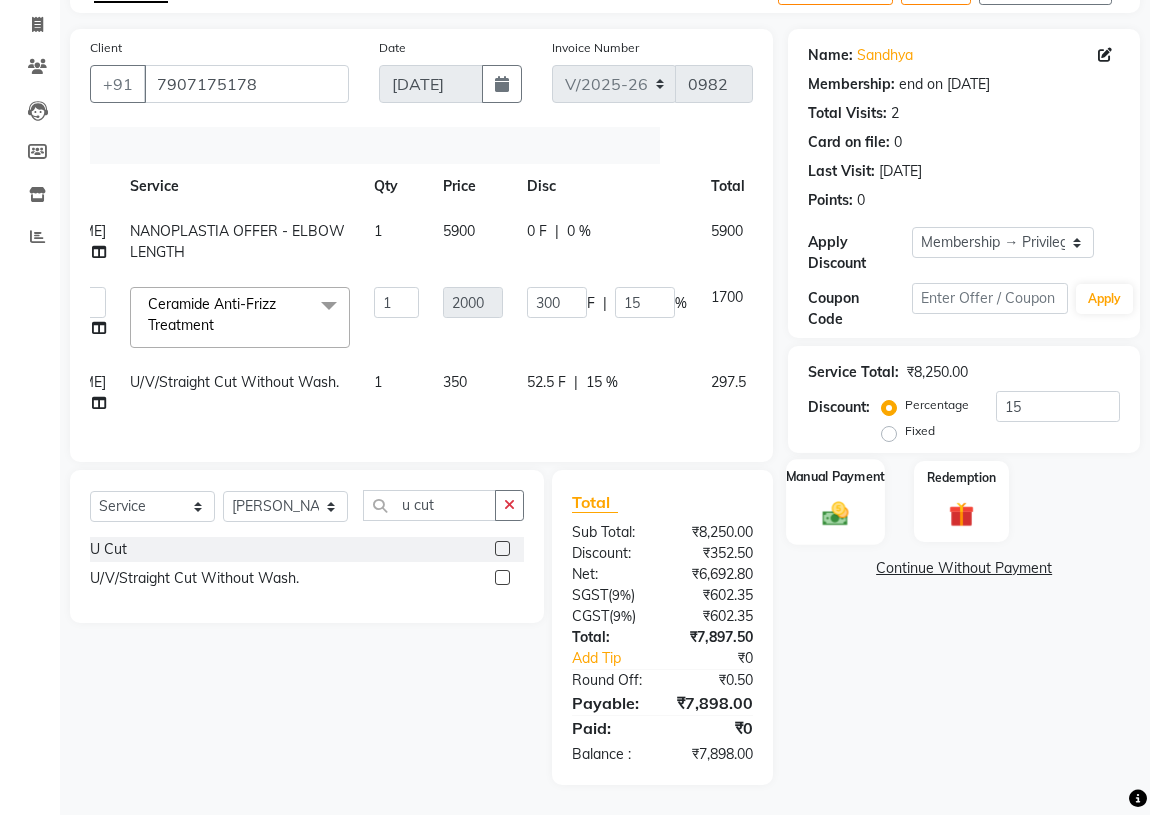 click 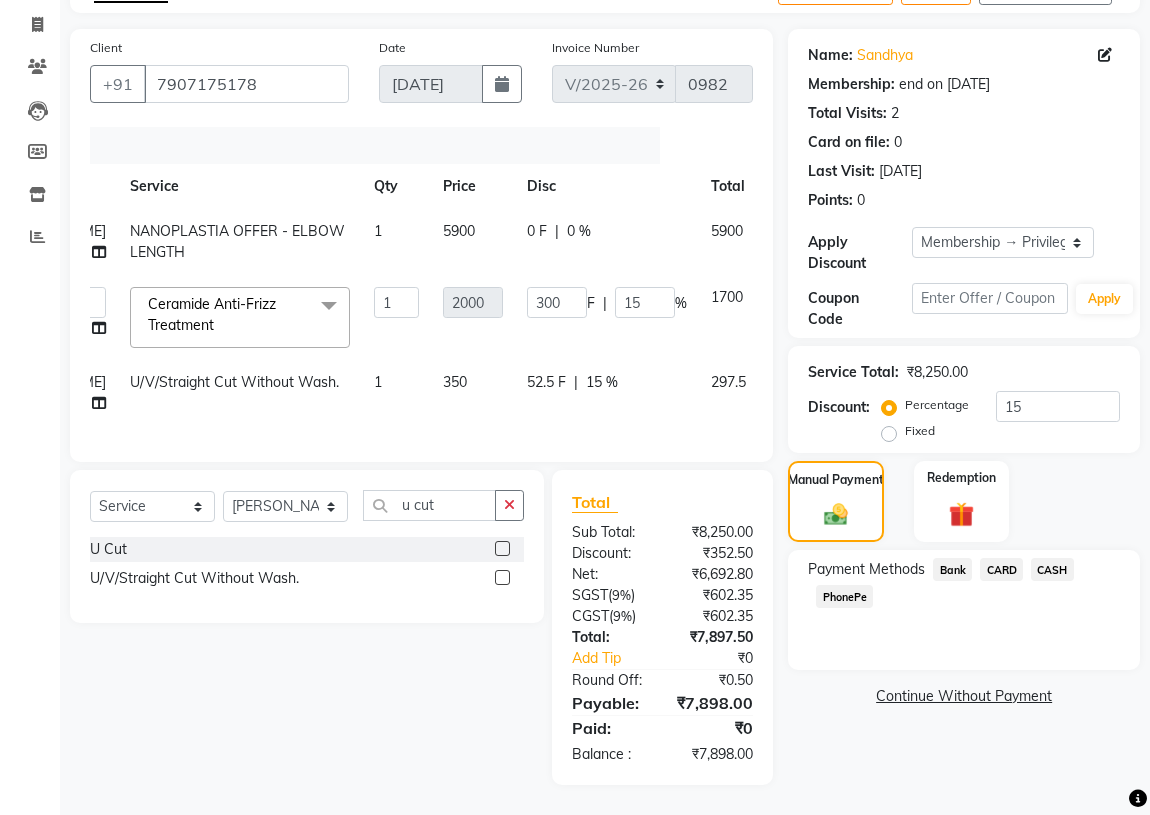 click on "PhonePe" 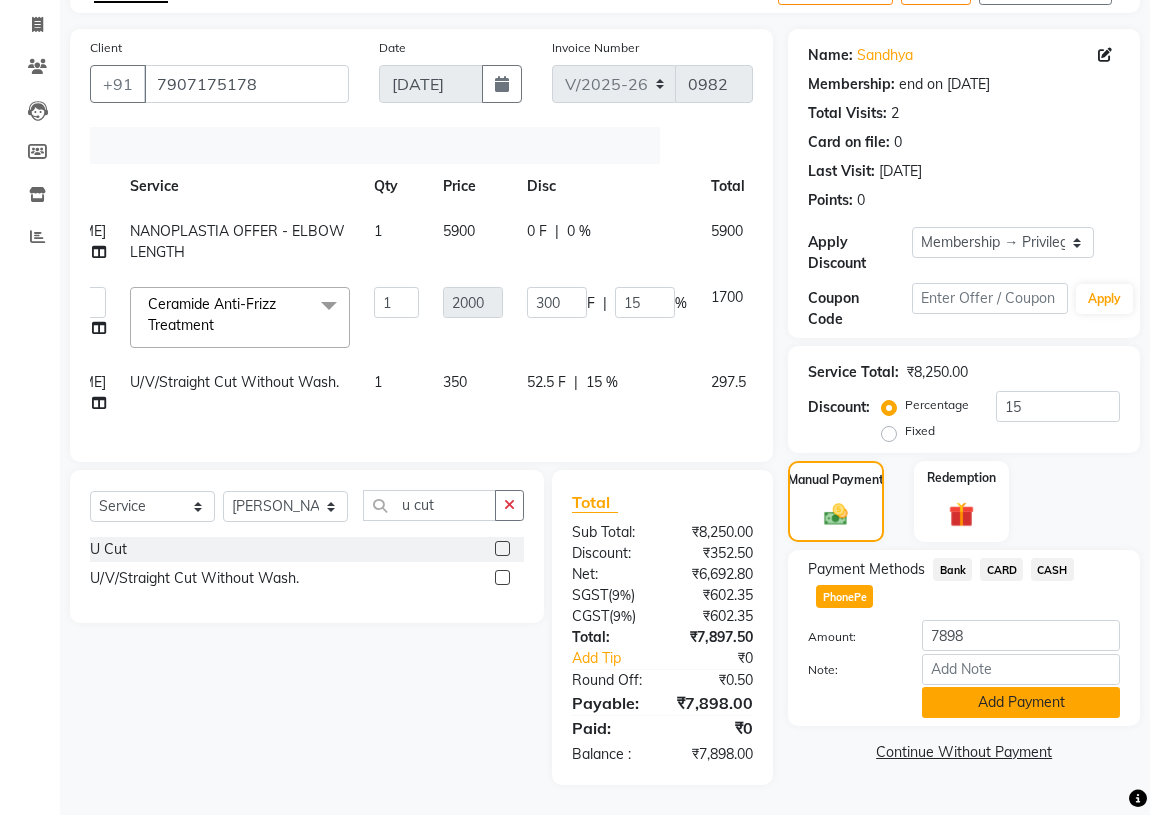 click on "Add Payment" 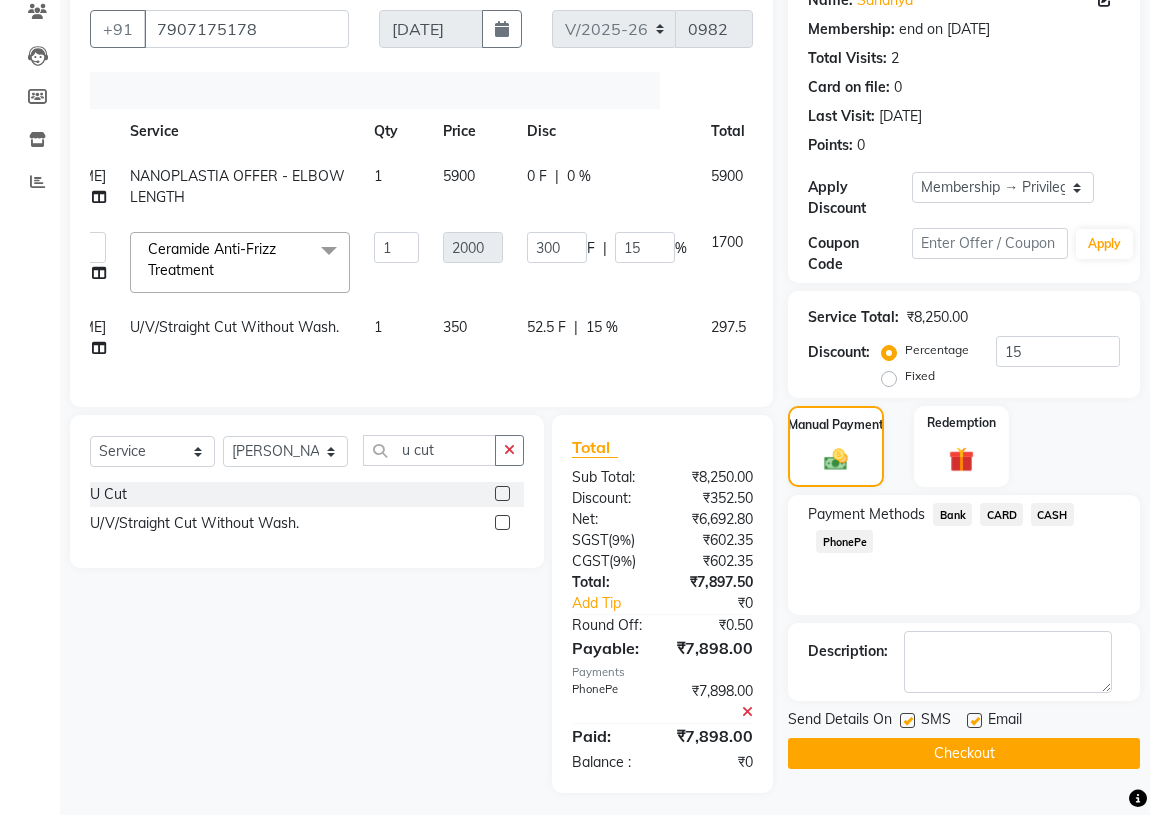 click on "Checkout" 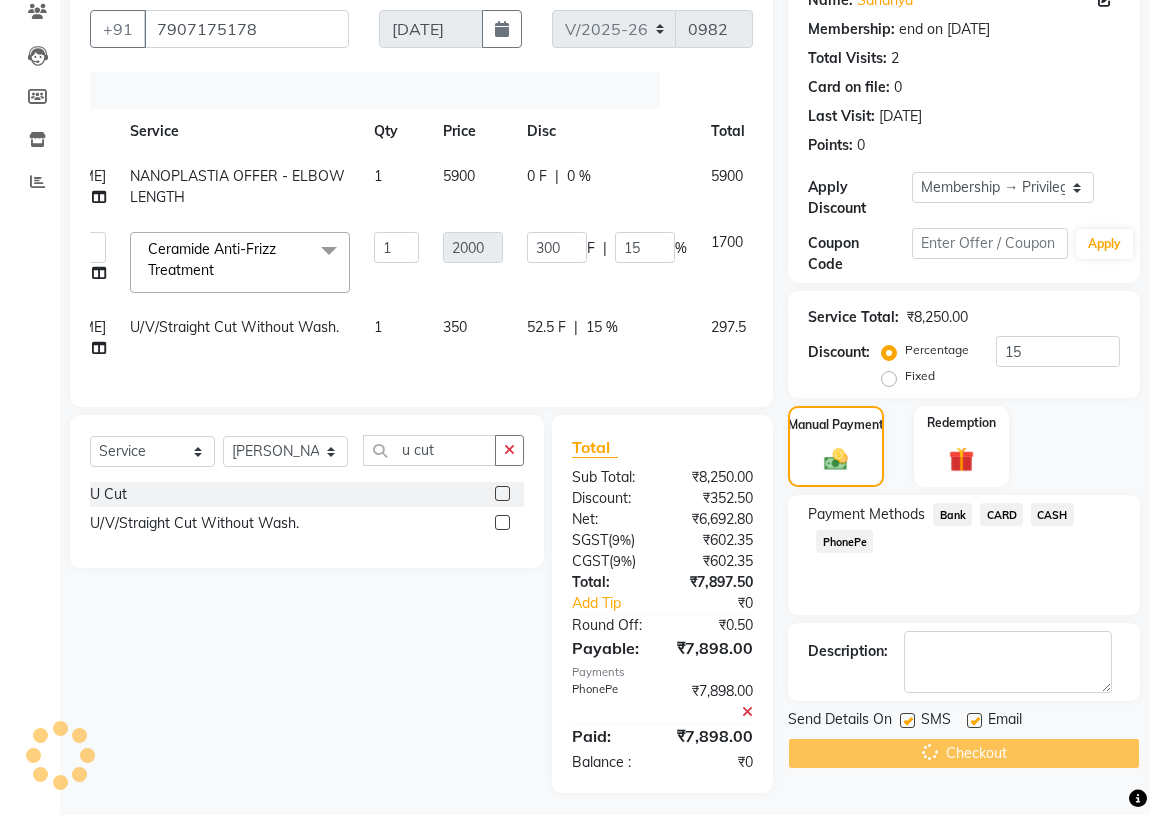scroll, scrollTop: 239, scrollLeft: 0, axis: vertical 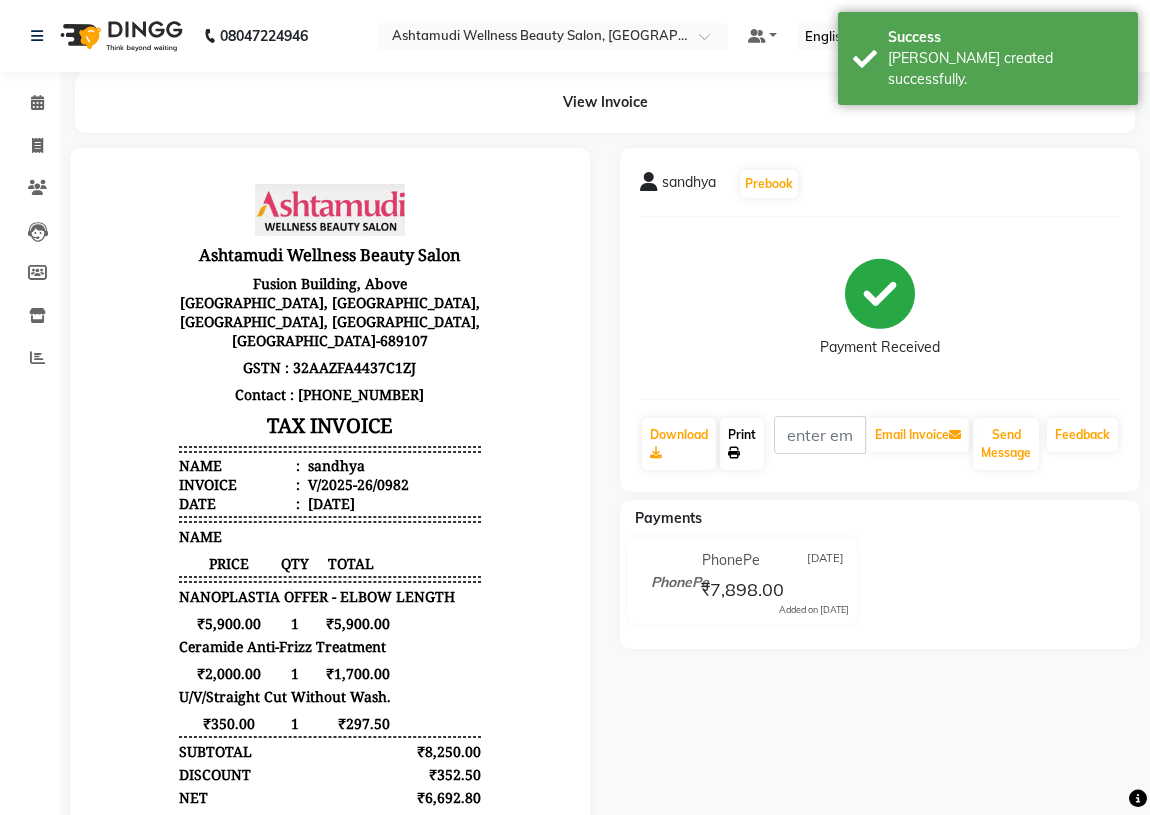click on "Print" 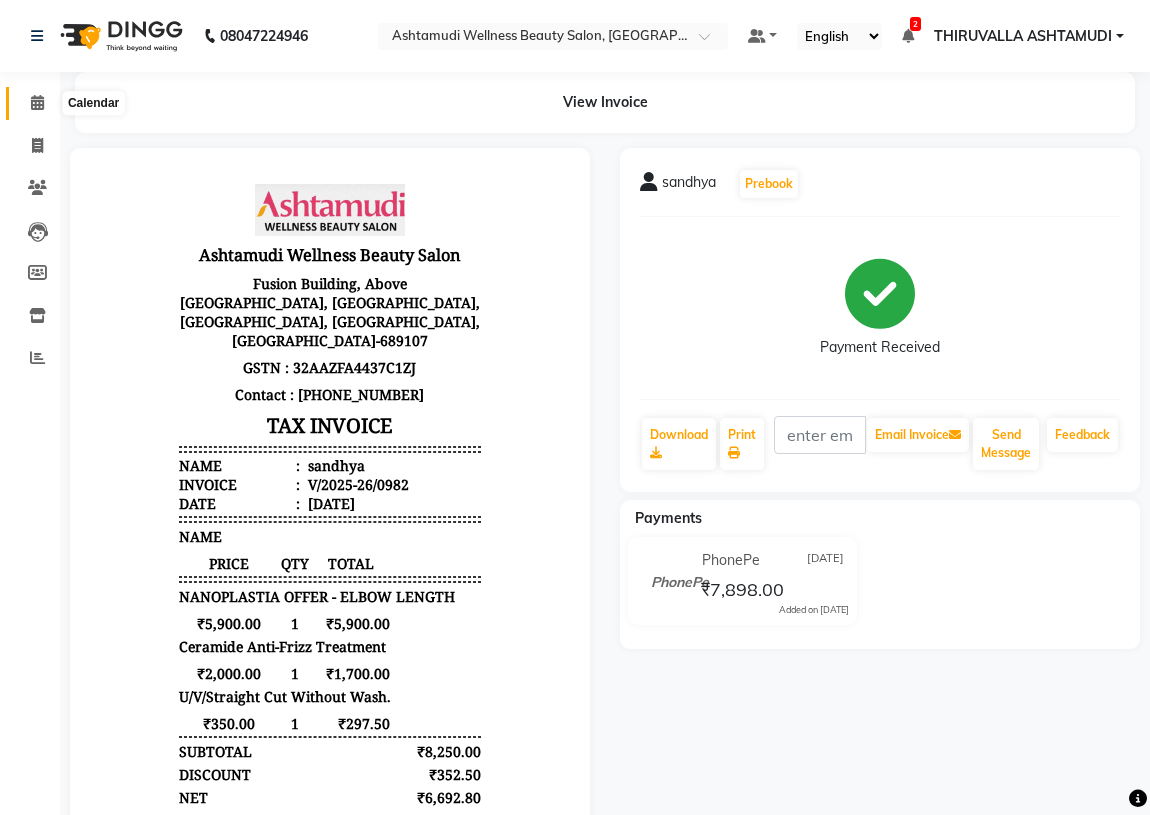 click 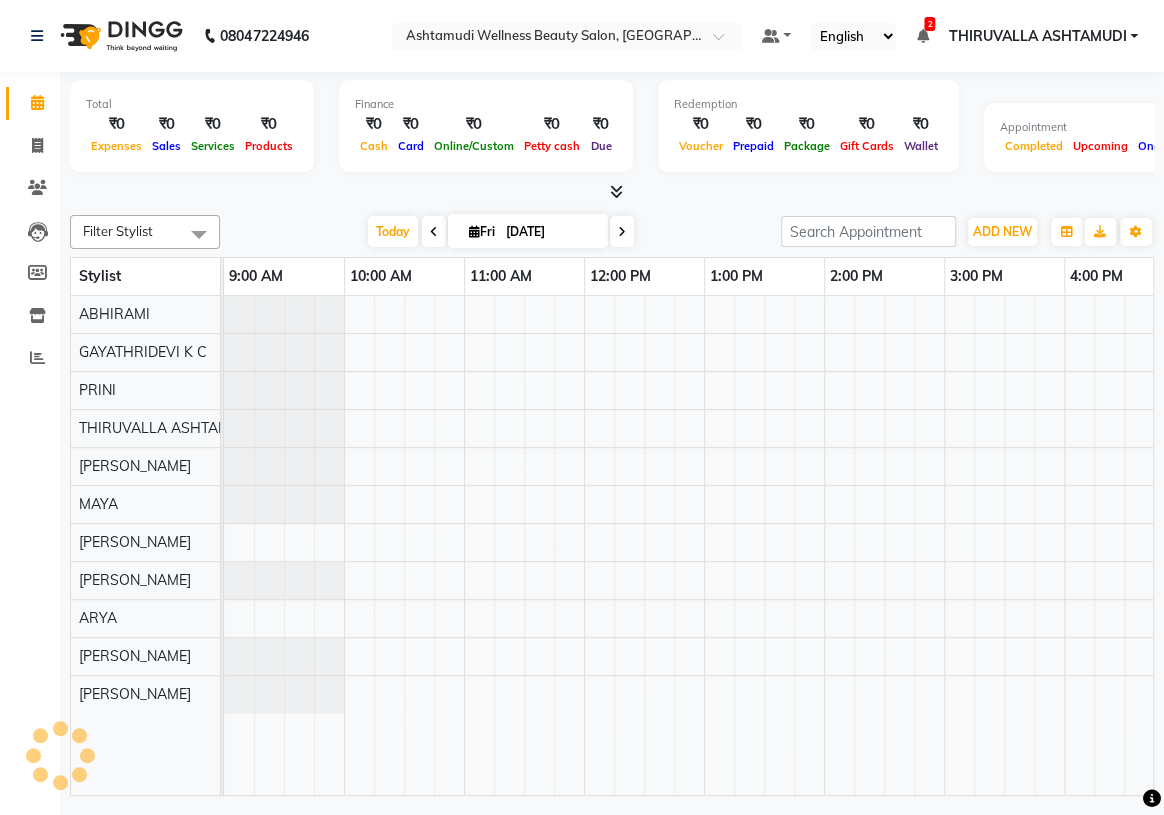 scroll, scrollTop: 0, scrollLeft: 0, axis: both 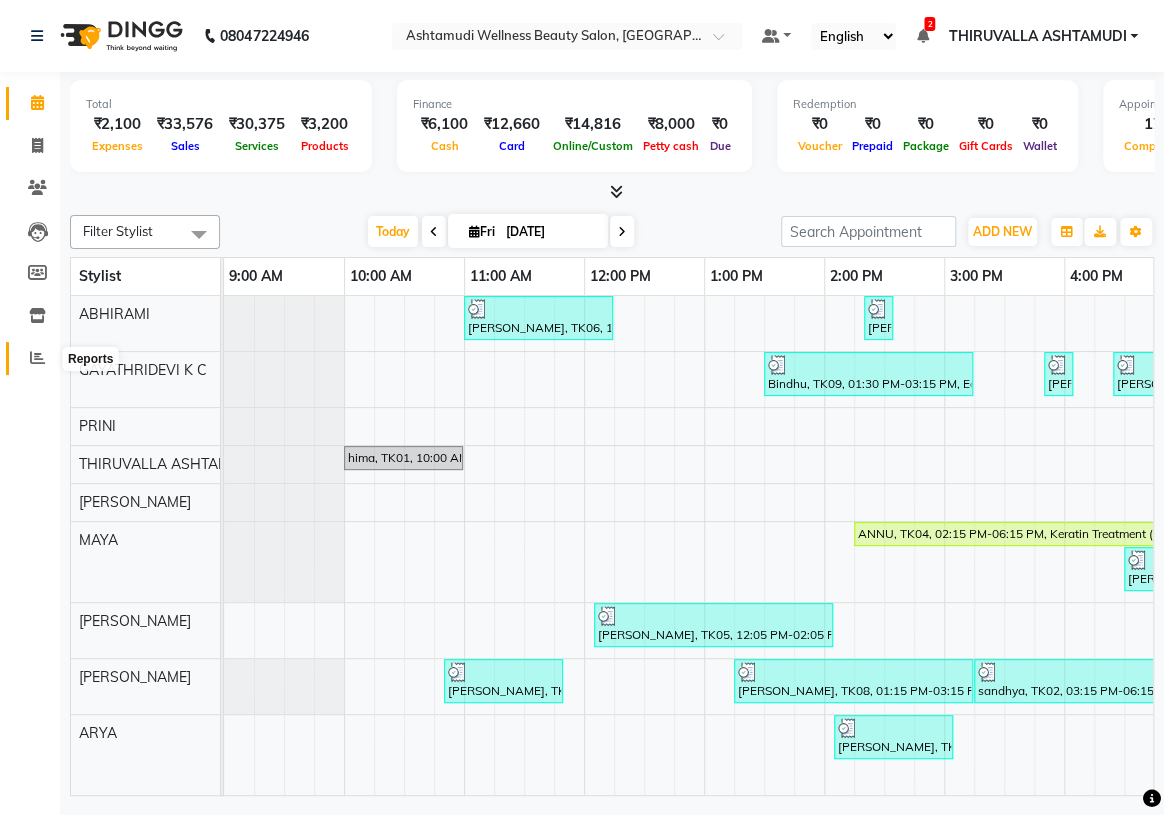 click 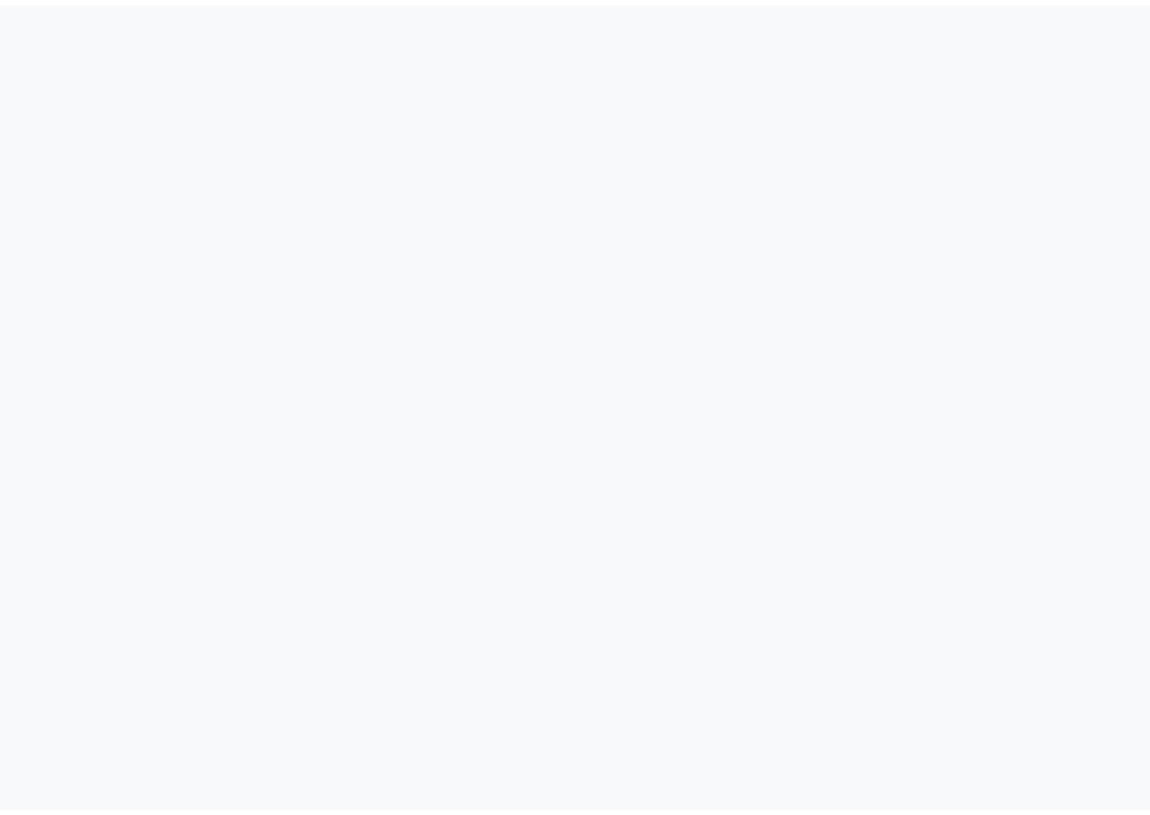 scroll, scrollTop: 0, scrollLeft: 0, axis: both 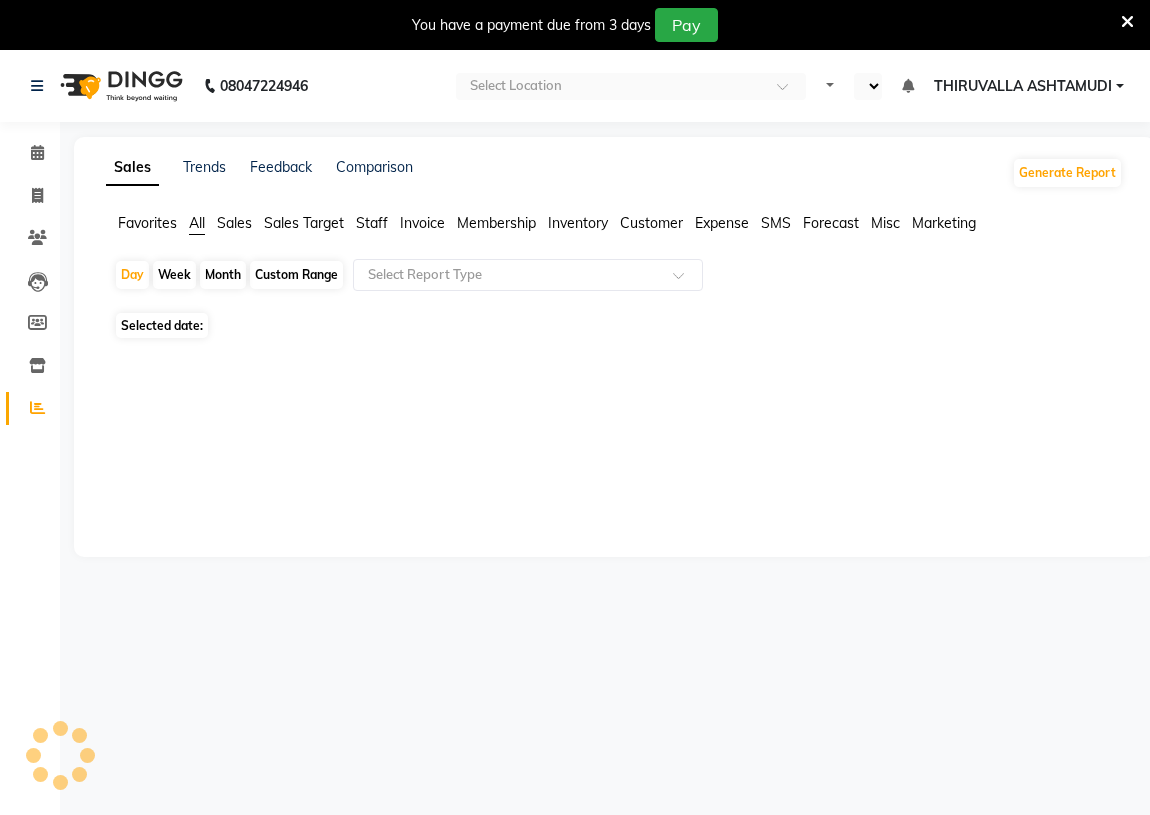 select on "en" 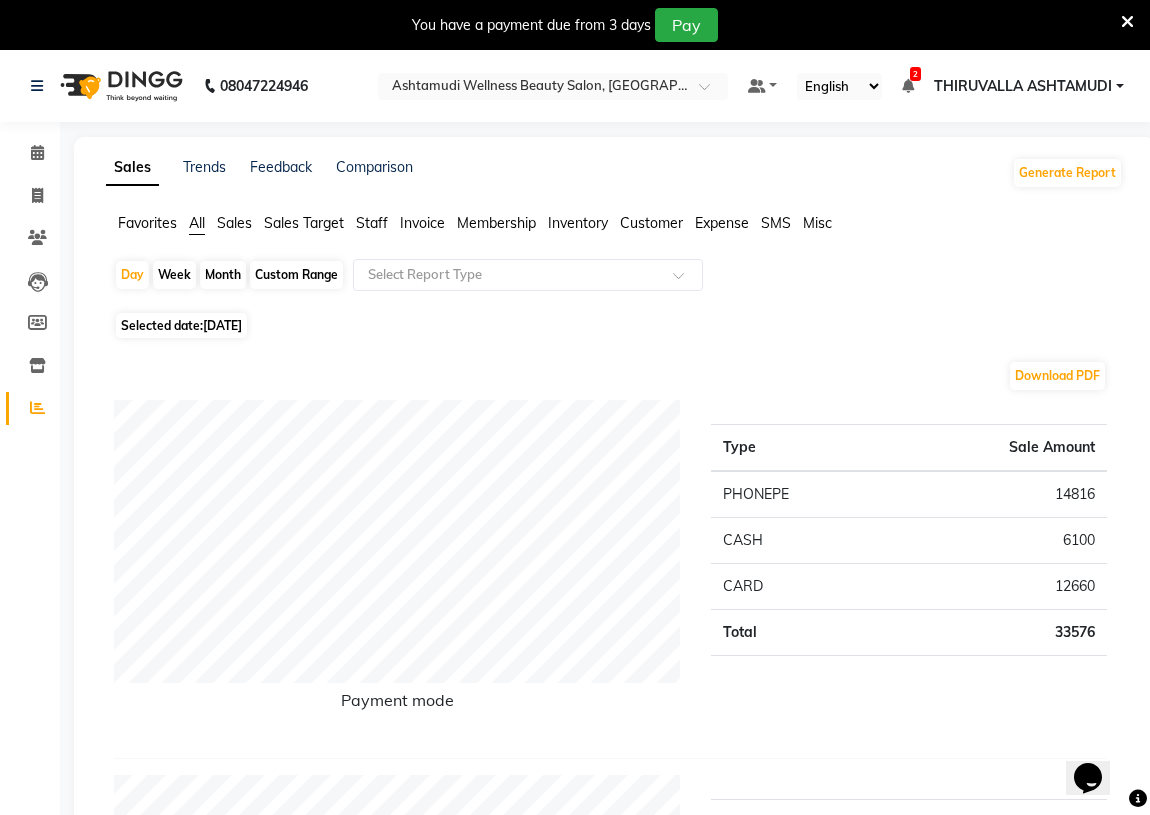 scroll, scrollTop: 0, scrollLeft: 0, axis: both 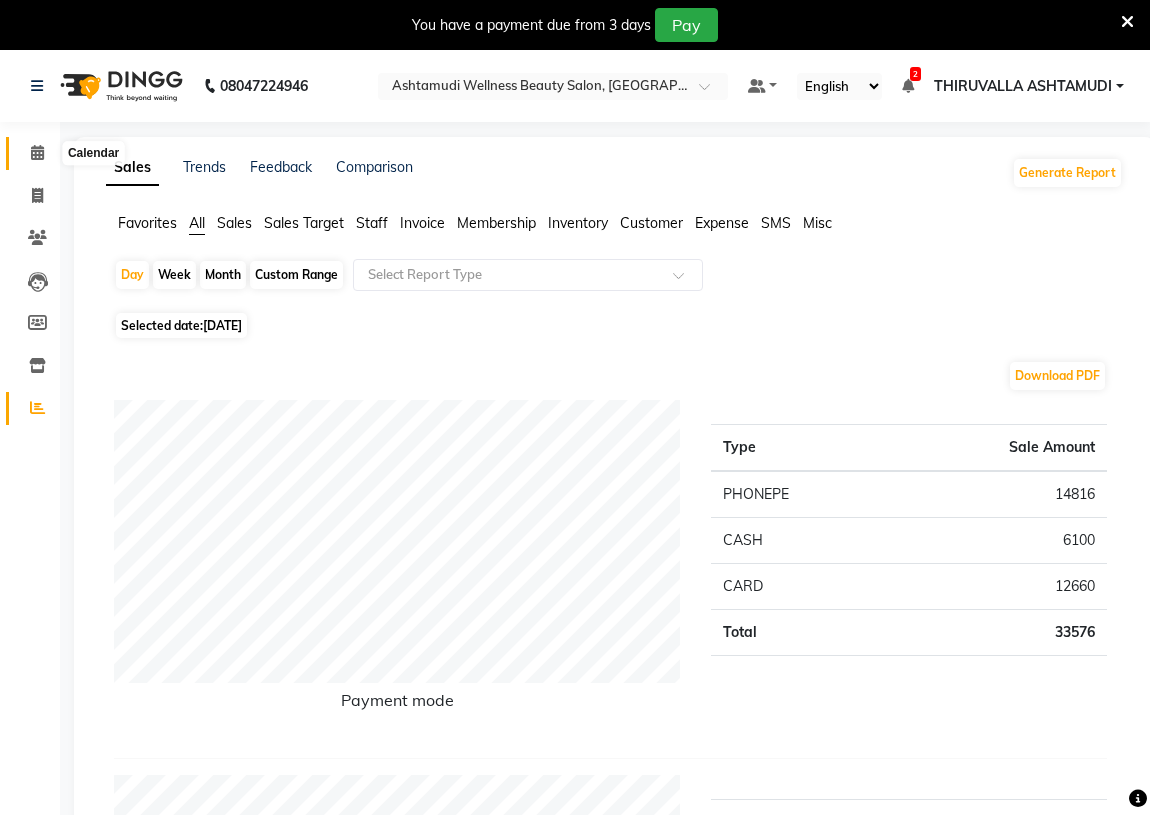 click 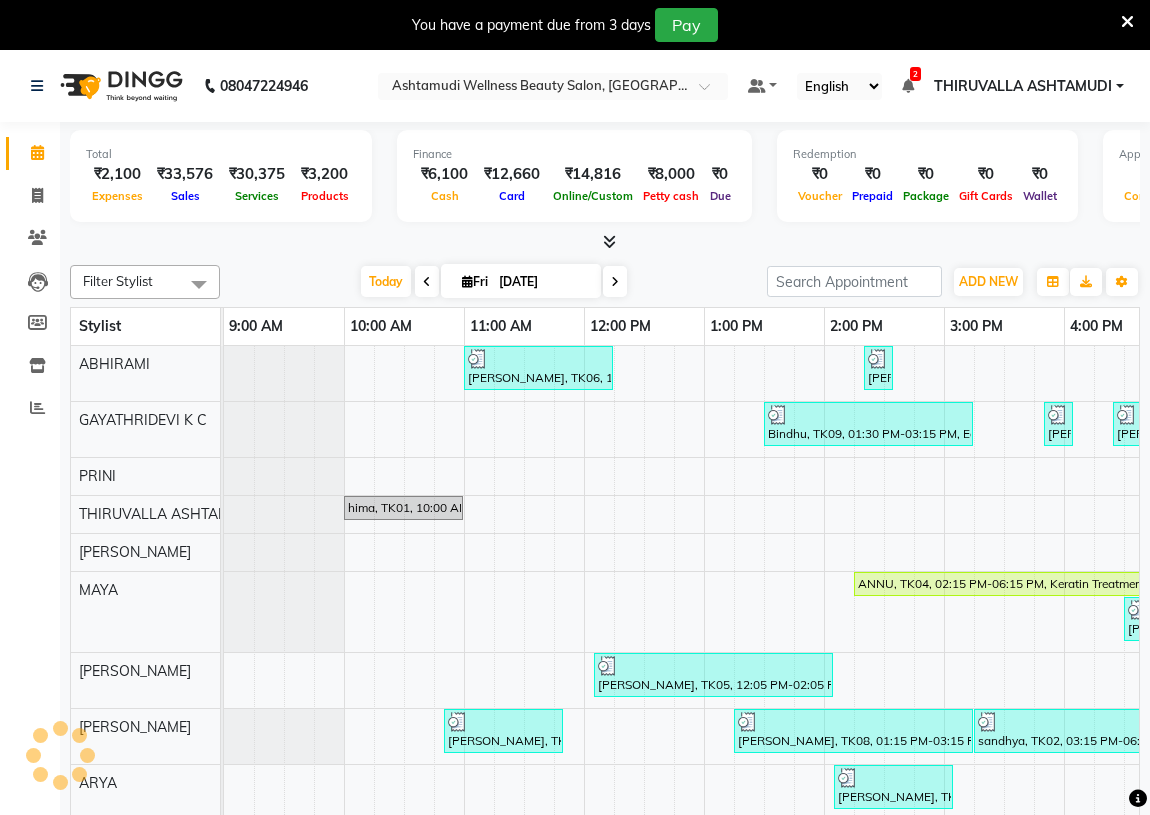 scroll, scrollTop: 0, scrollLeft: 764, axis: horizontal 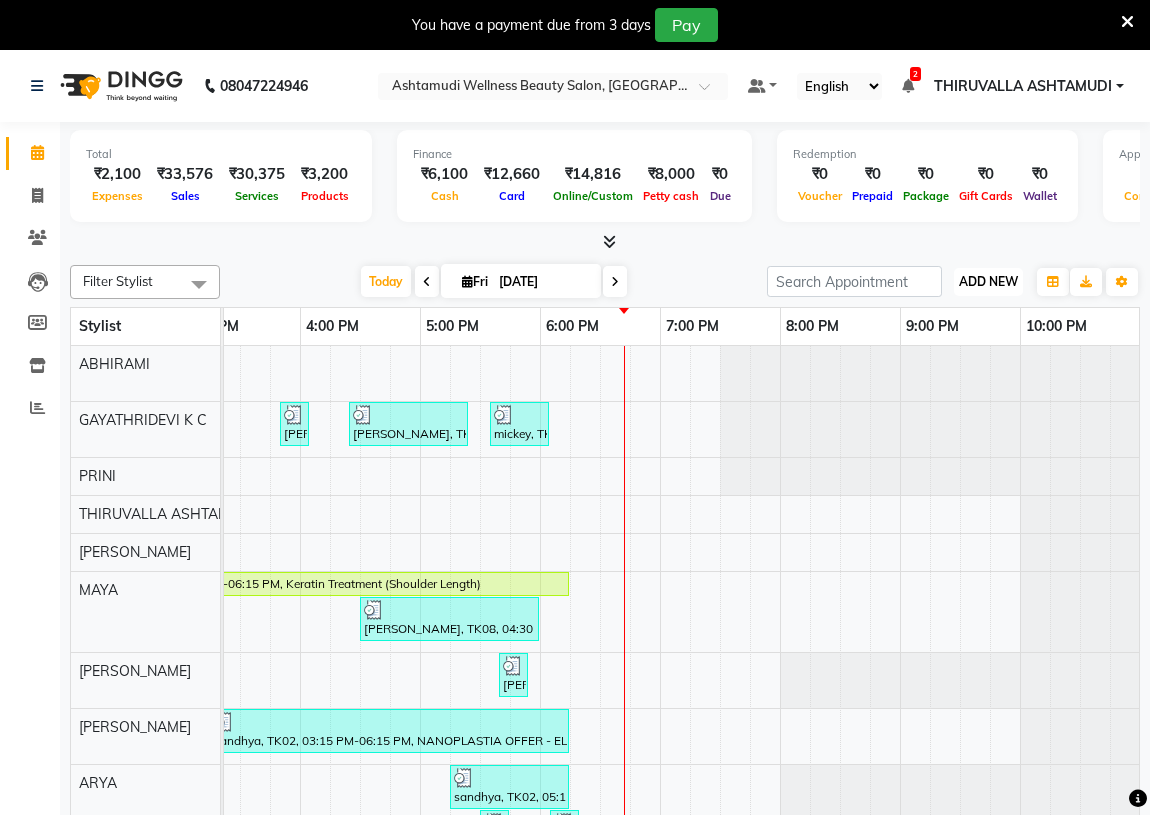 click on "ADD NEW" at bounding box center (988, 281) 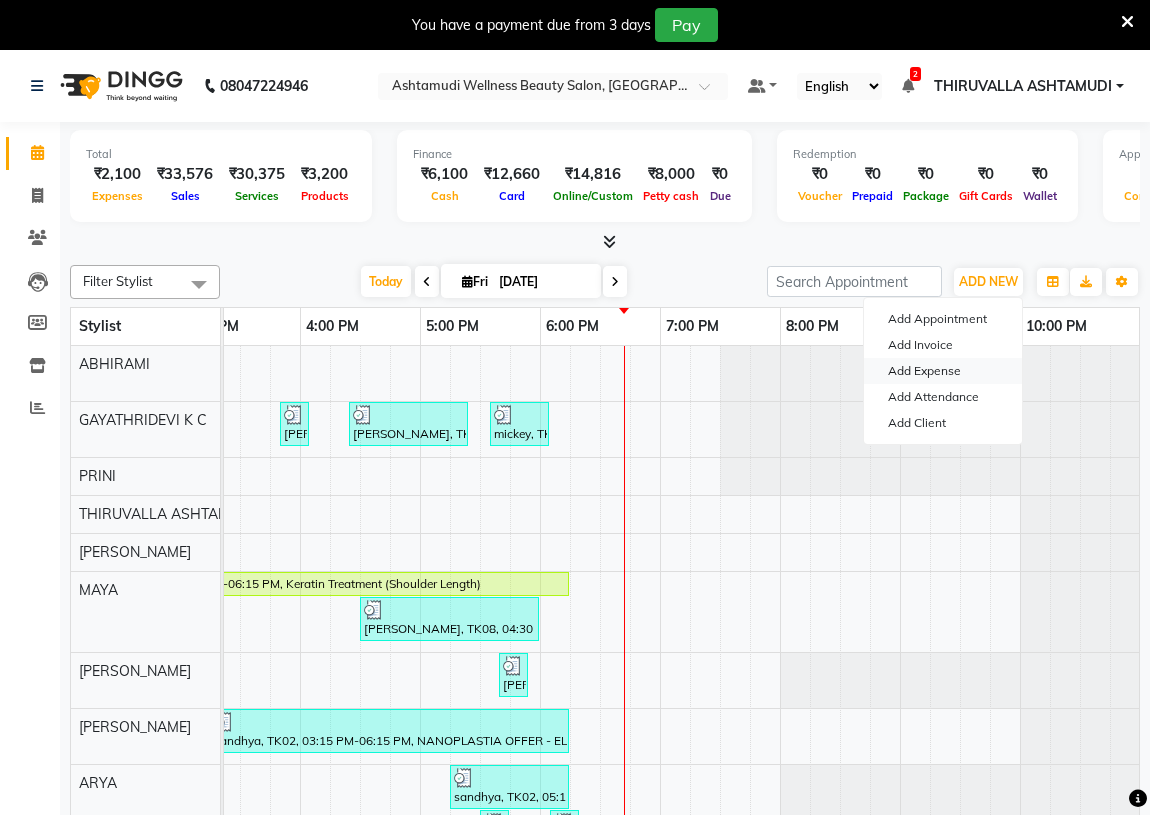 click on "Add Expense" at bounding box center (943, 371) 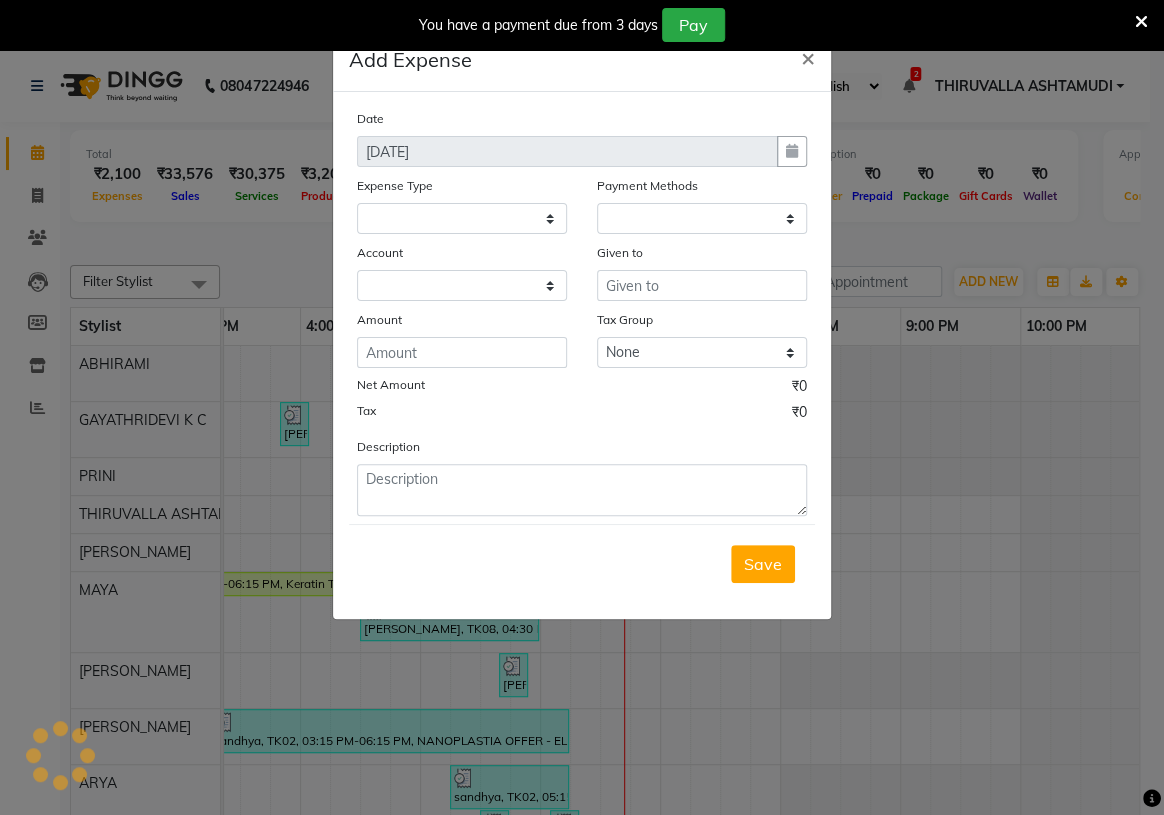 select 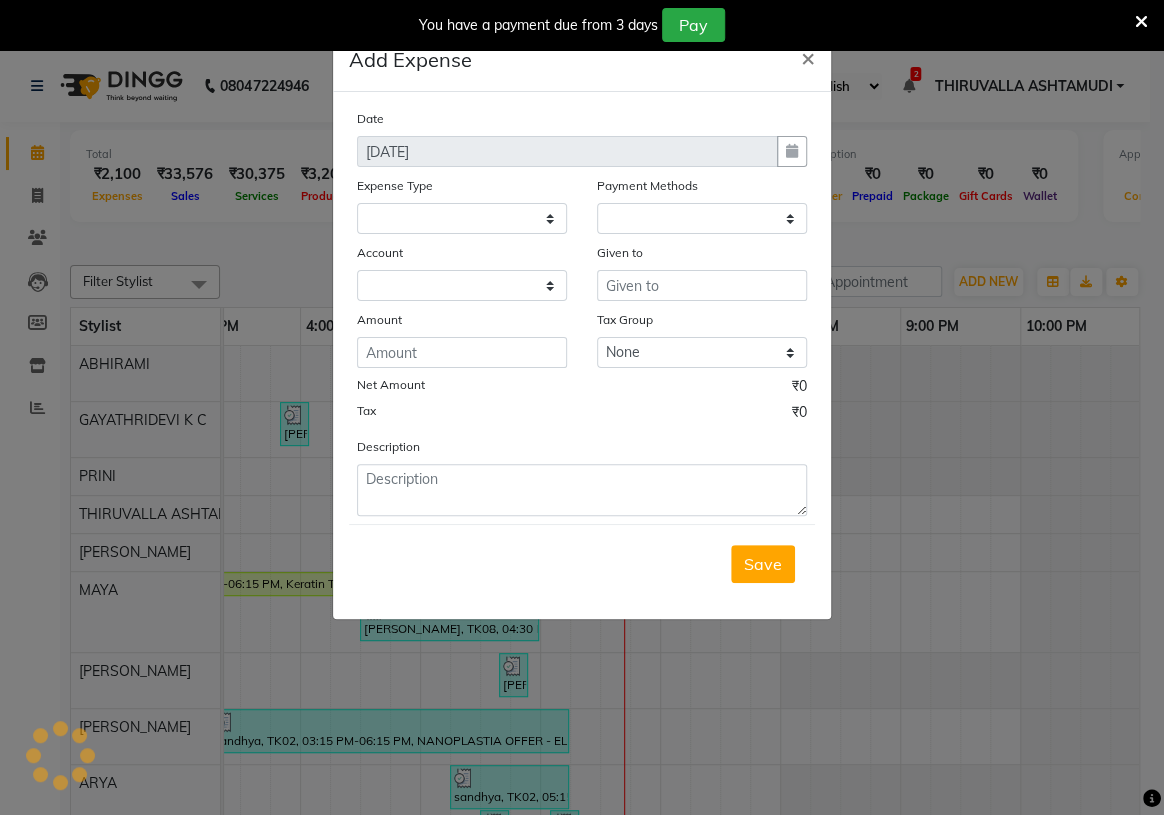 select on "1" 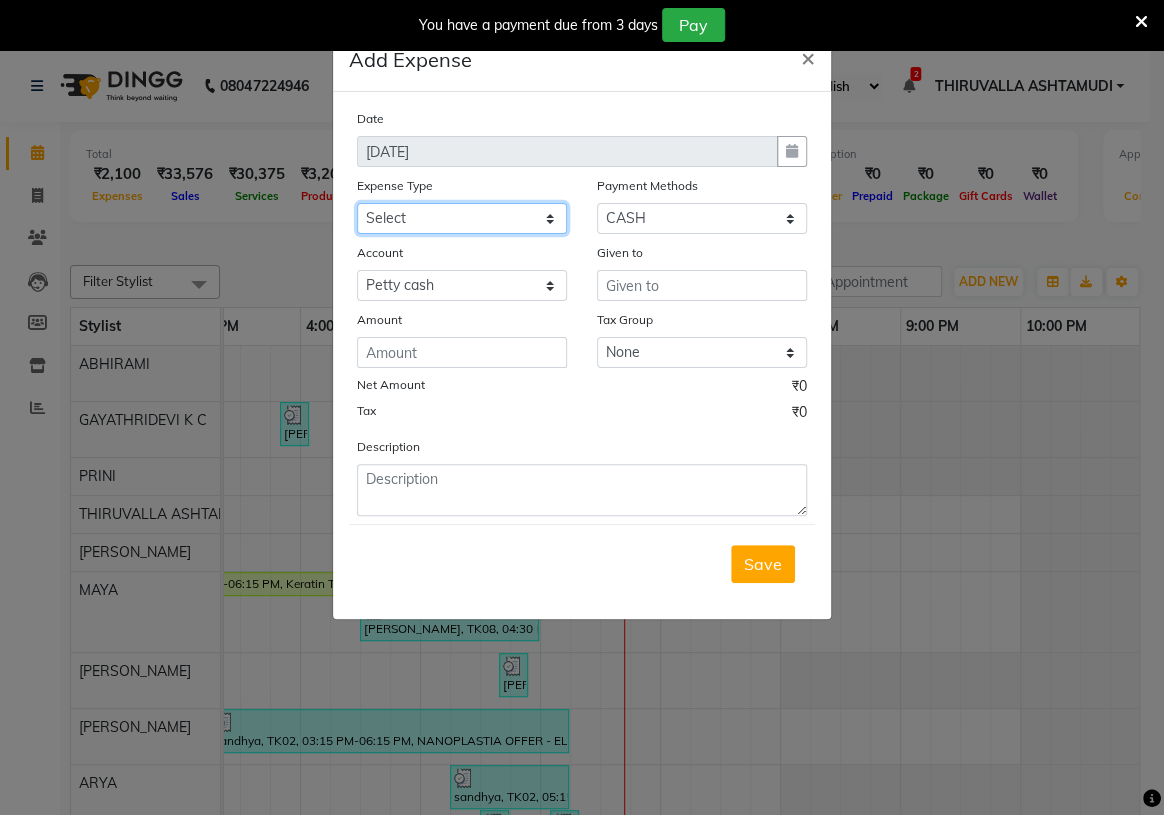 click on "Select ACCOMODATION EXPENSES ADVERTISEMENT SALES PROMOTIONAL EXPENSES Bonus BRIDAL ACCESSORIES REFUND BRIDAL COMMISSION BRIDAL FOOD BRIDAL INCENTIVES BRIDAL ORNAMENTS REFUND BRIDAL TA CASH DEPOSIT RAK BANK COMPUTER ACCESSORIES MOBILE PHONE Donation and Charity Expenses ELECTRICITY CHARGES ELECTRONICS FITTINGS Event Expense FISH FOOD EXPENSES FOOD REFRESHMENT FOR CLIENTS FOOD REFRESHMENT FOR STAFFS Freight And Forwarding Charges FUEL FOR GENERATOR FURNITURE AND EQUIPMENTS Gifts for Clients GIFTS FOR STAFFS GOKULAM CHITS HOSTEL RENT LAUNDRY EXPENSES LICENSE OTHER FEES LOADING UNLOADING CHARGES Medical Expenses MEHNDI PAYMENTS MISCELLANEOUS EXPENSES NEWSPAPER PERIODICALS Ornaments Maintenance Expense OVERTIME ALLOWANCES Payment For Pest Control Perfomance based incentives POSTAGE COURIER CHARGES Printing PRINTING STATIONERY EXPENSES PROFESSIONAL TAX REPAIRS MAINTENANCE ROUND OFF Salary SALARY ADVANCE Sales Incentives Membership Card SALES INCENTIVES PRODUCT SALES INCENTIVES SERVICES SALON ESSENTIALS SALON RENT" 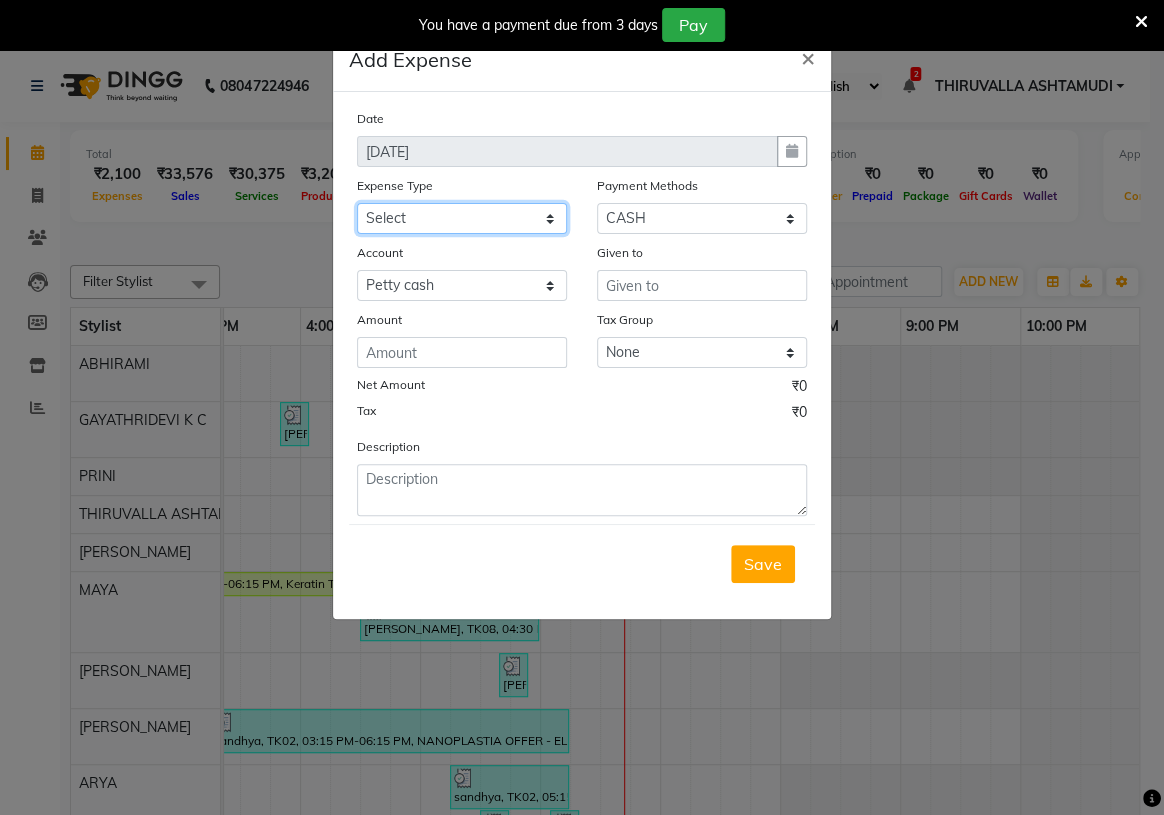 select on "6172" 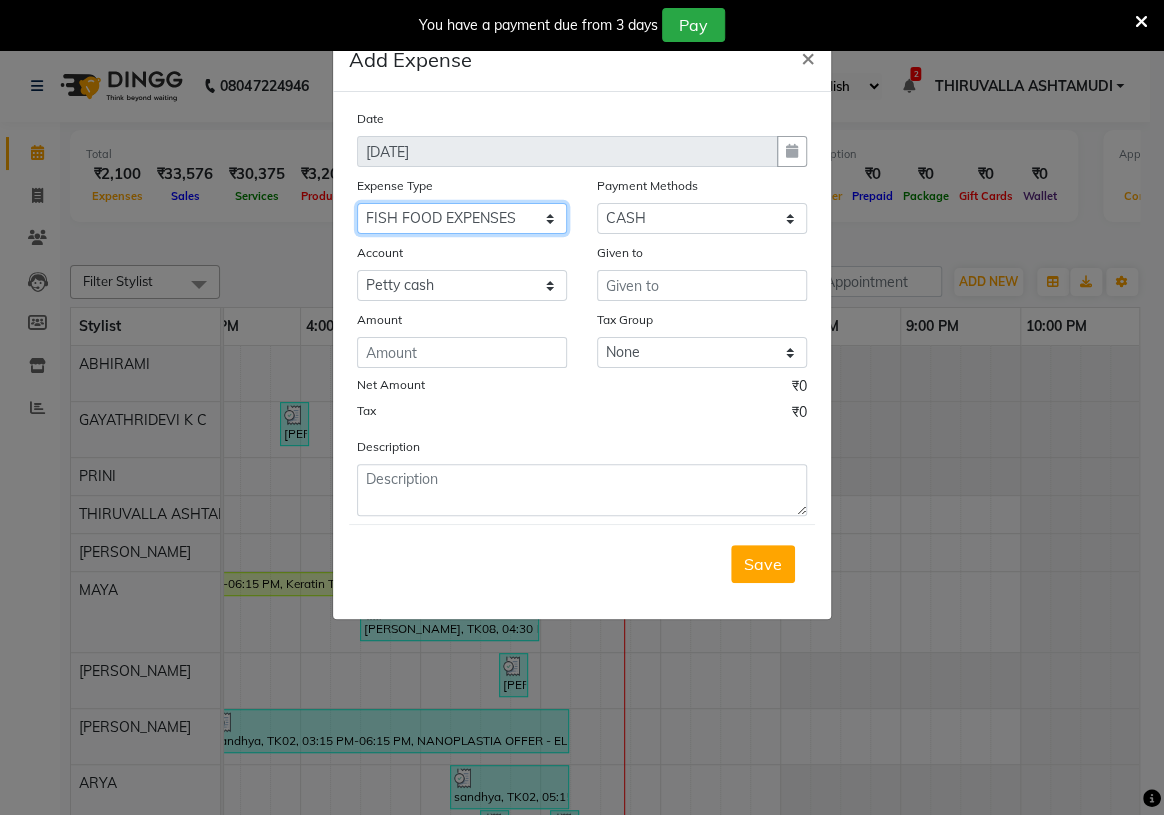 click on "Select ACCOMODATION EXPENSES ADVERTISEMENT SALES PROMOTIONAL EXPENSES Bonus BRIDAL ACCESSORIES REFUND BRIDAL COMMISSION BRIDAL FOOD BRIDAL INCENTIVES BRIDAL ORNAMENTS REFUND BRIDAL TA CASH DEPOSIT RAK BANK COMPUTER ACCESSORIES MOBILE PHONE Donation and Charity Expenses ELECTRICITY CHARGES ELECTRONICS FITTINGS Event Expense FISH FOOD EXPENSES FOOD REFRESHMENT FOR CLIENTS FOOD REFRESHMENT FOR STAFFS Freight And Forwarding Charges FUEL FOR GENERATOR FURNITURE AND EQUIPMENTS Gifts for Clients GIFTS FOR STAFFS GOKULAM CHITS HOSTEL RENT LAUNDRY EXPENSES LICENSE OTHER FEES LOADING UNLOADING CHARGES Medical Expenses MEHNDI PAYMENTS MISCELLANEOUS EXPENSES NEWSPAPER PERIODICALS Ornaments Maintenance Expense OVERTIME ALLOWANCES Payment For Pest Control Perfomance based incentives POSTAGE COURIER CHARGES Printing PRINTING STATIONERY EXPENSES PROFESSIONAL TAX REPAIRS MAINTENANCE ROUND OFF Salary SALARY ADVANCE Sales Incentives Membership Card SALES INCENTIVES PRODUCT SALES INCENTIVES SERVICES SALON ESSENTIALS SALON RENT" 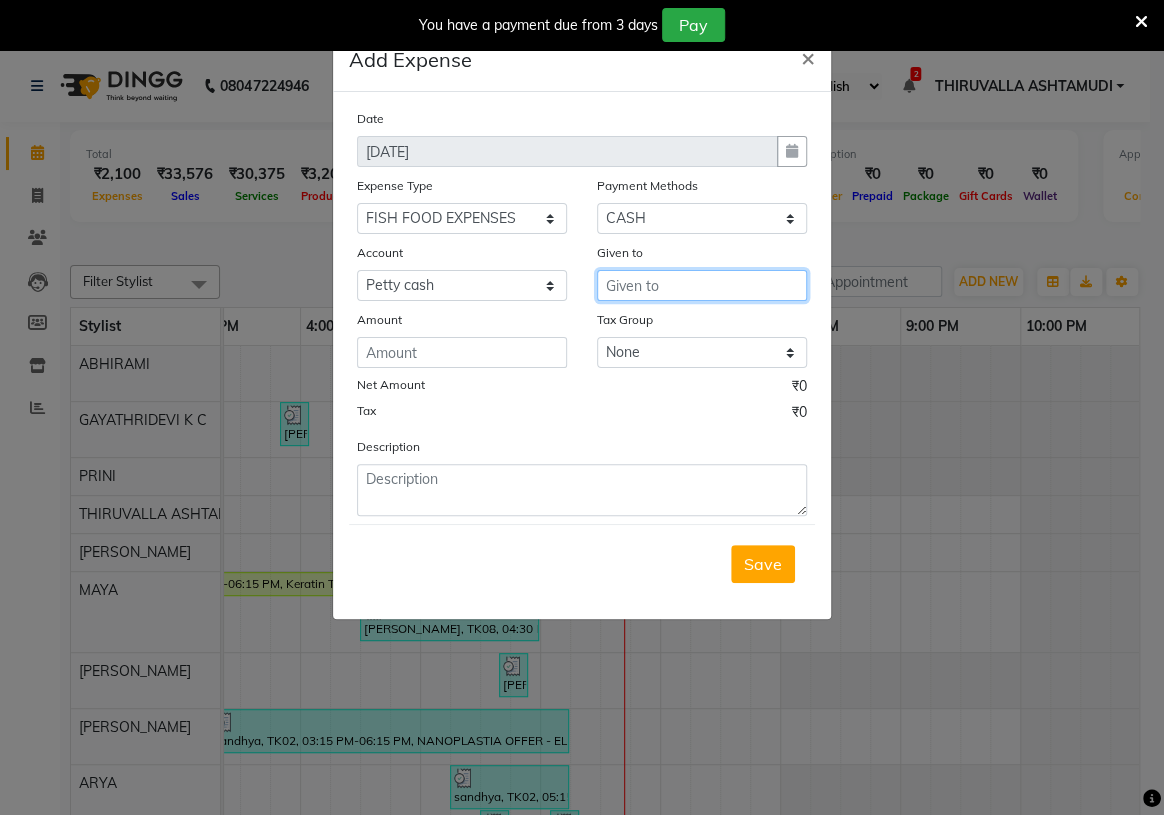 drag, startPoint x: 676, startPoint y: 295, endPoint x: 694, endPoint y: 290, distance: 18.681541 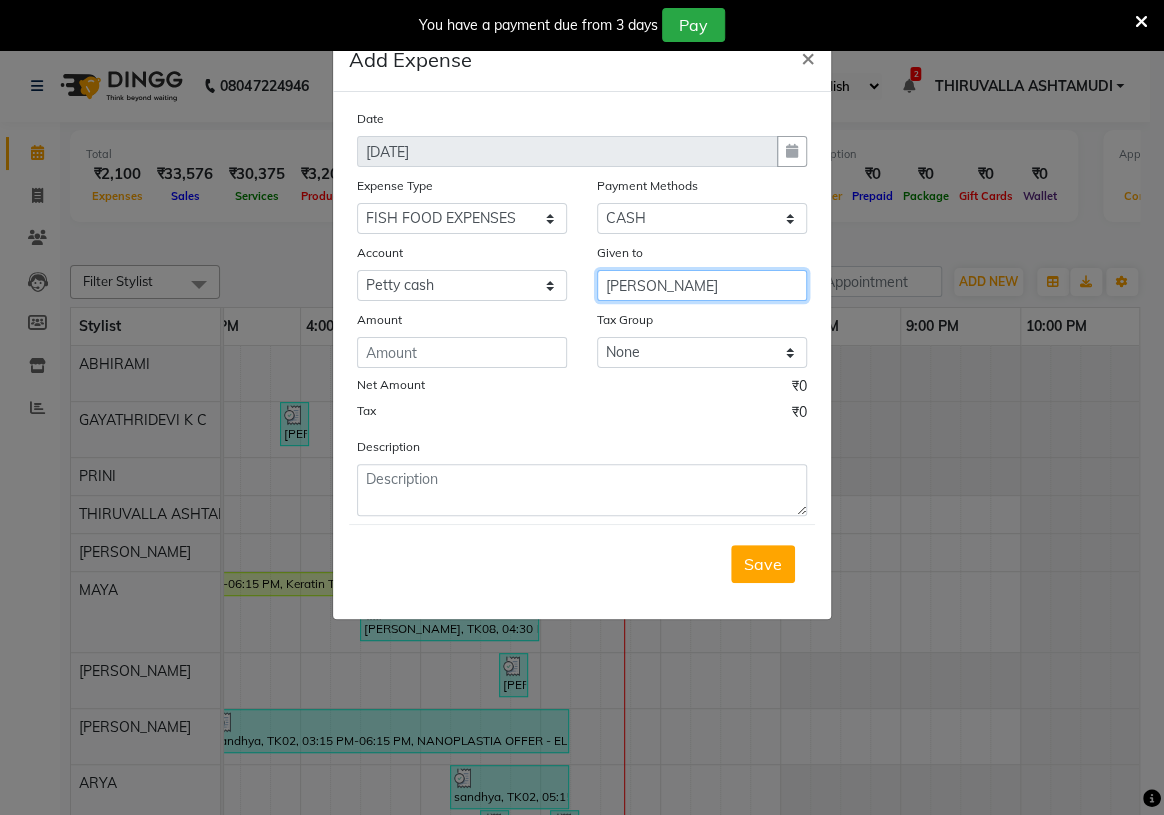 type on "[PERSON_NAME]" 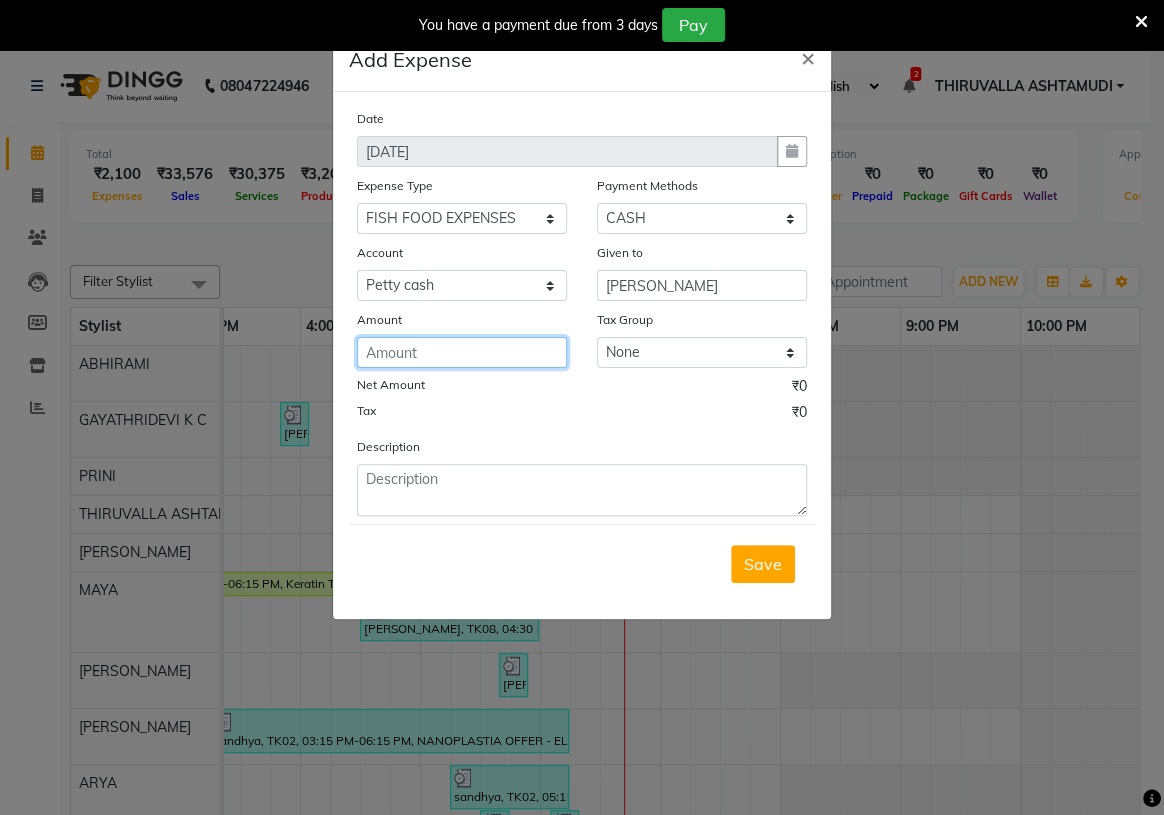 click 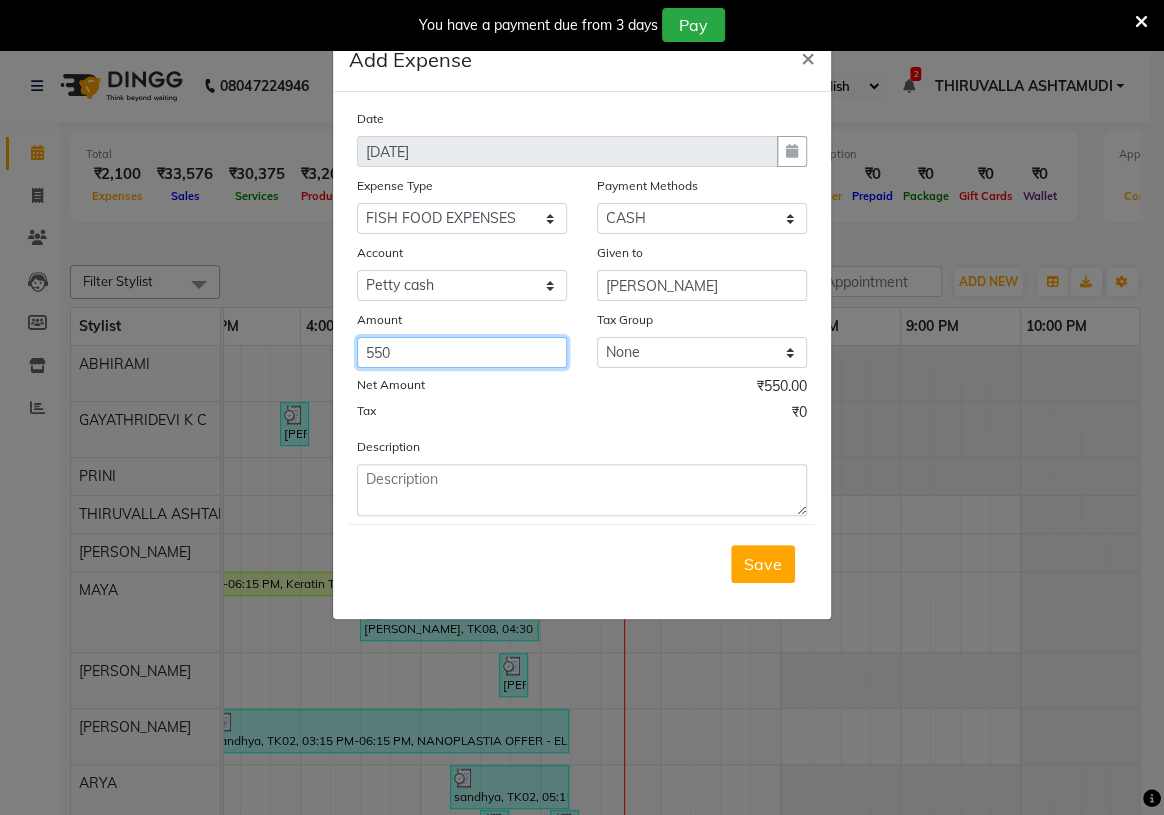 type on "550" 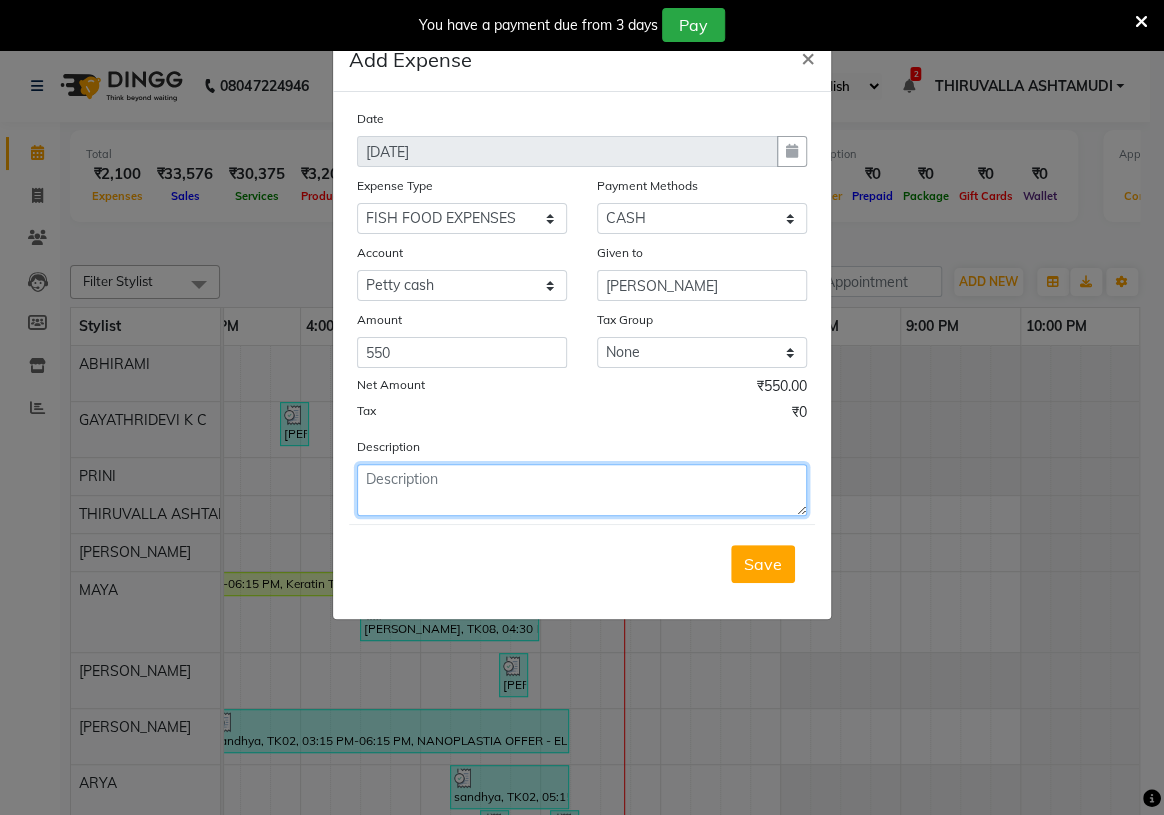 click 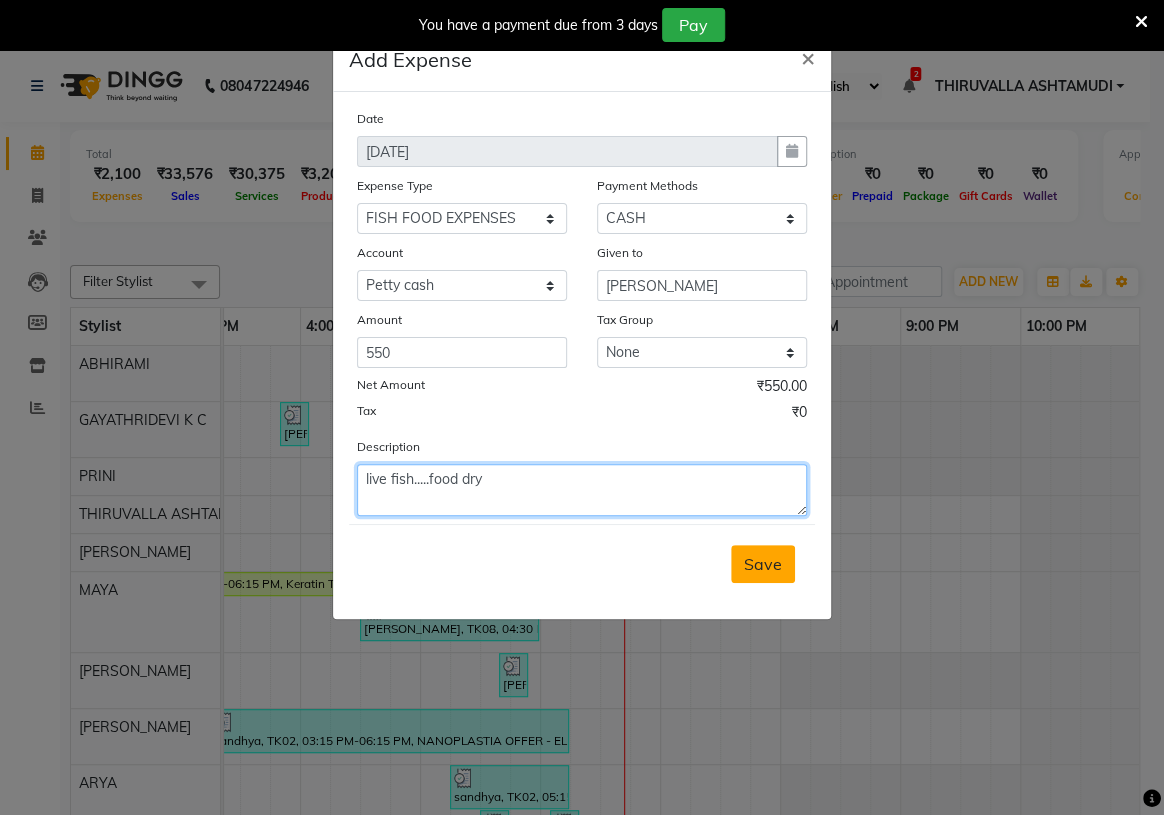 type on "live fish.....food dry" 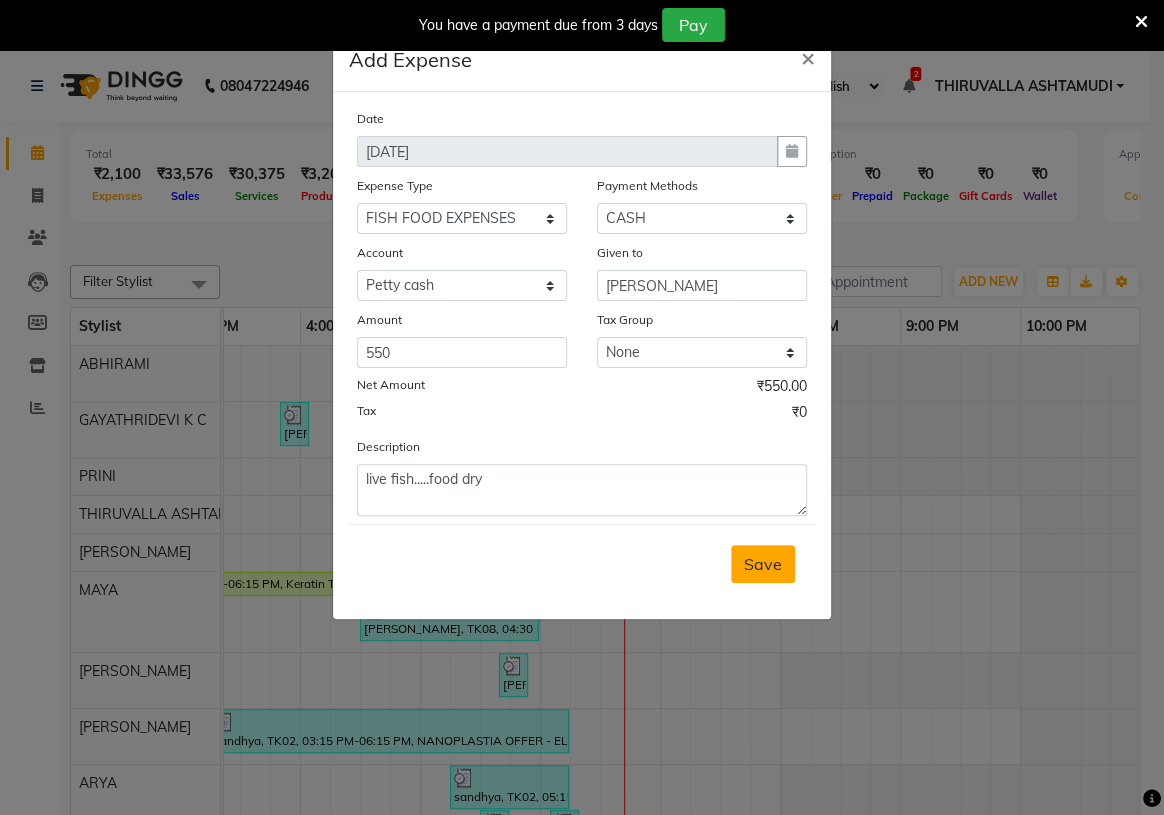 click on "Save" at bounding box center [763, 564] 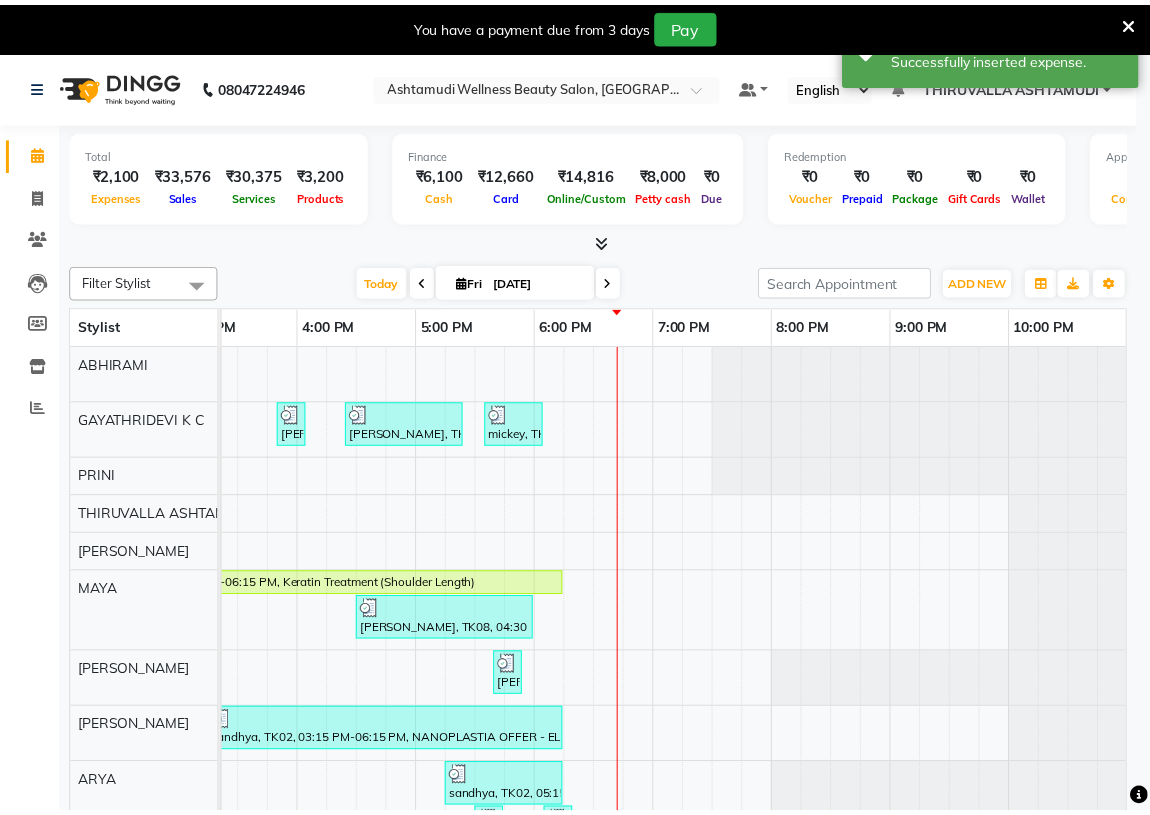scroll, scrollTop: 0, scrollLeft: 750, axis: horizontal 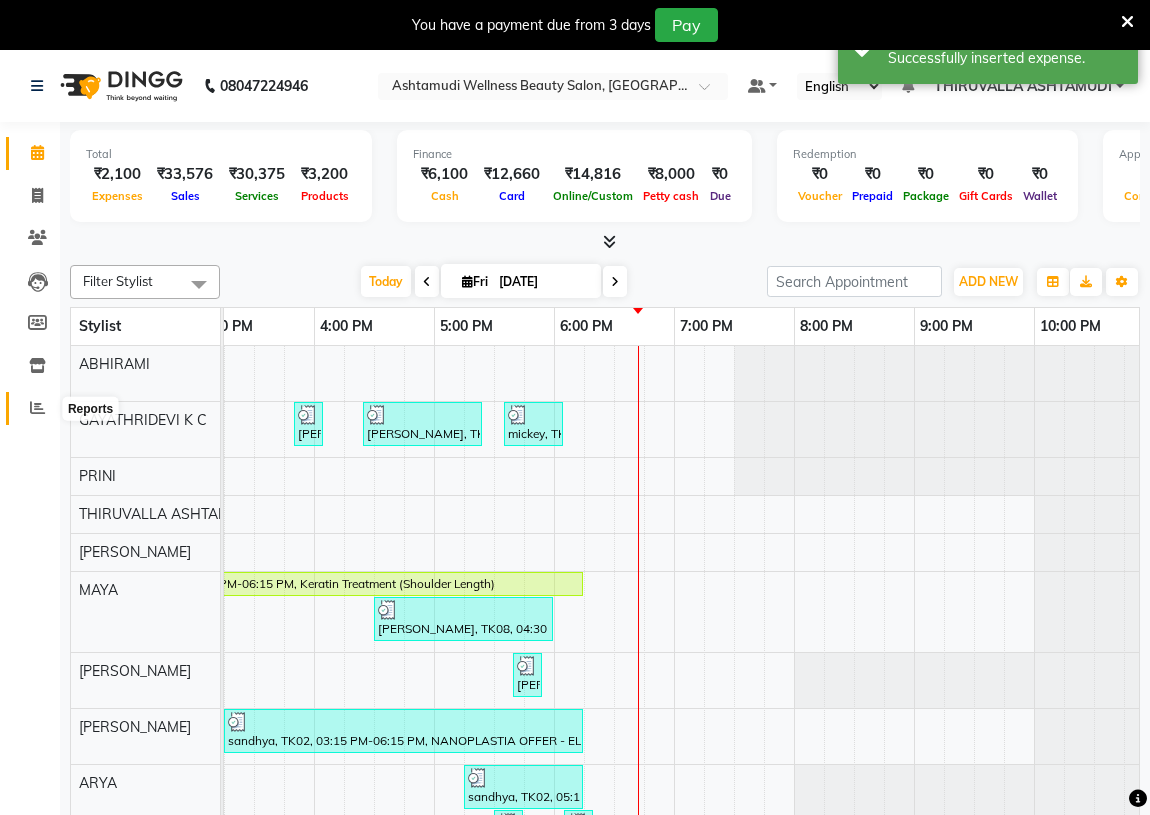 click 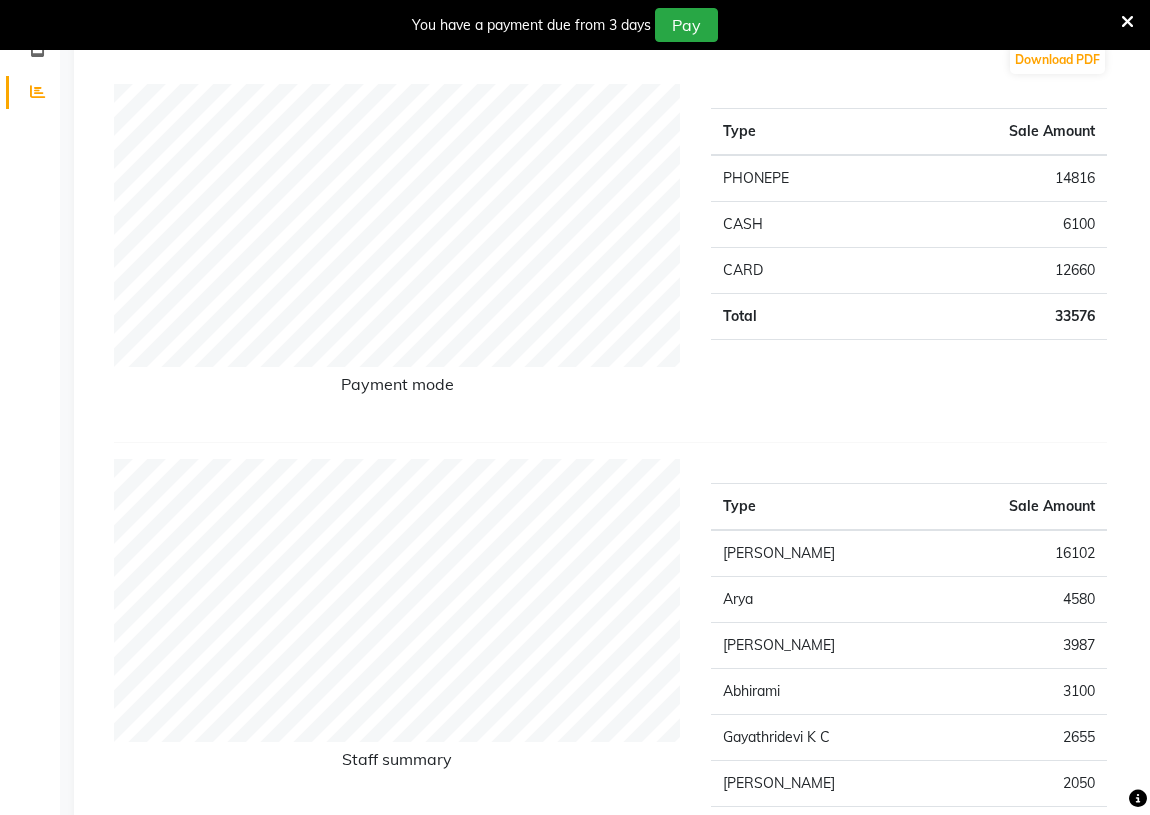 scroll, scrollTop: 50, scrollLeft: 0, axis: vertical 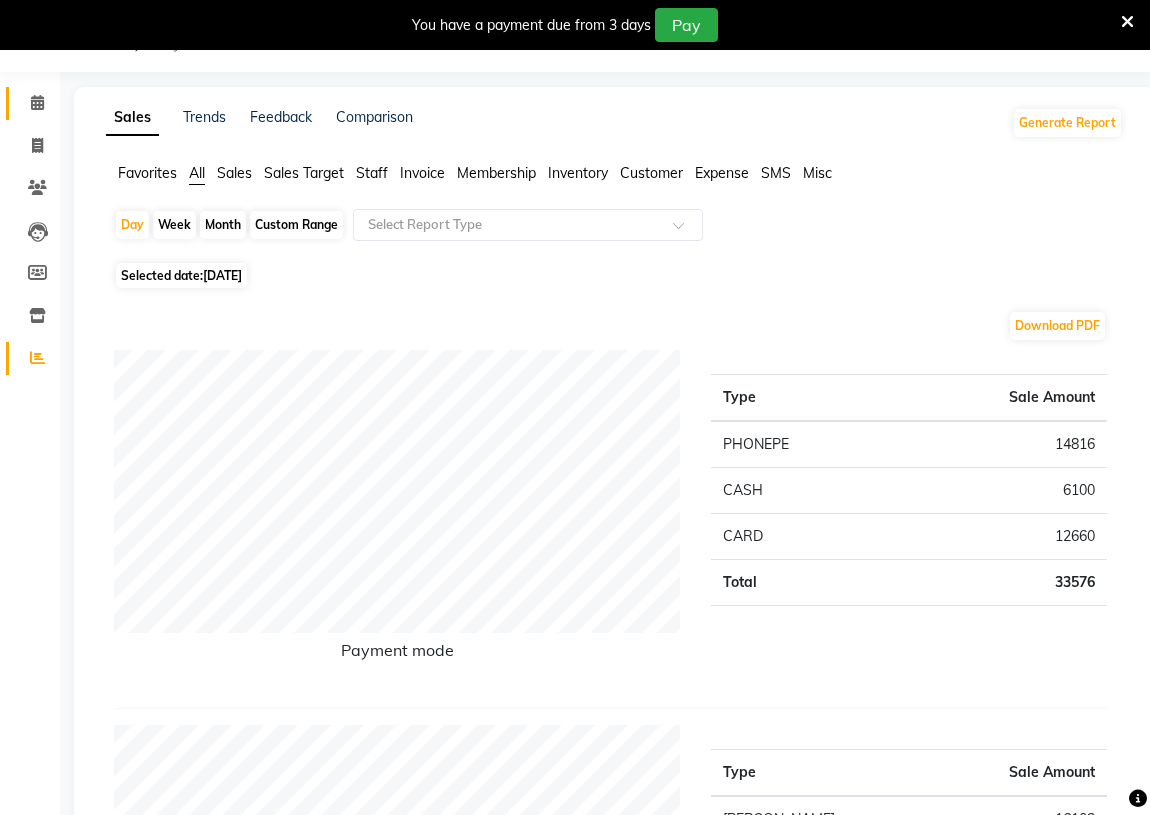 click 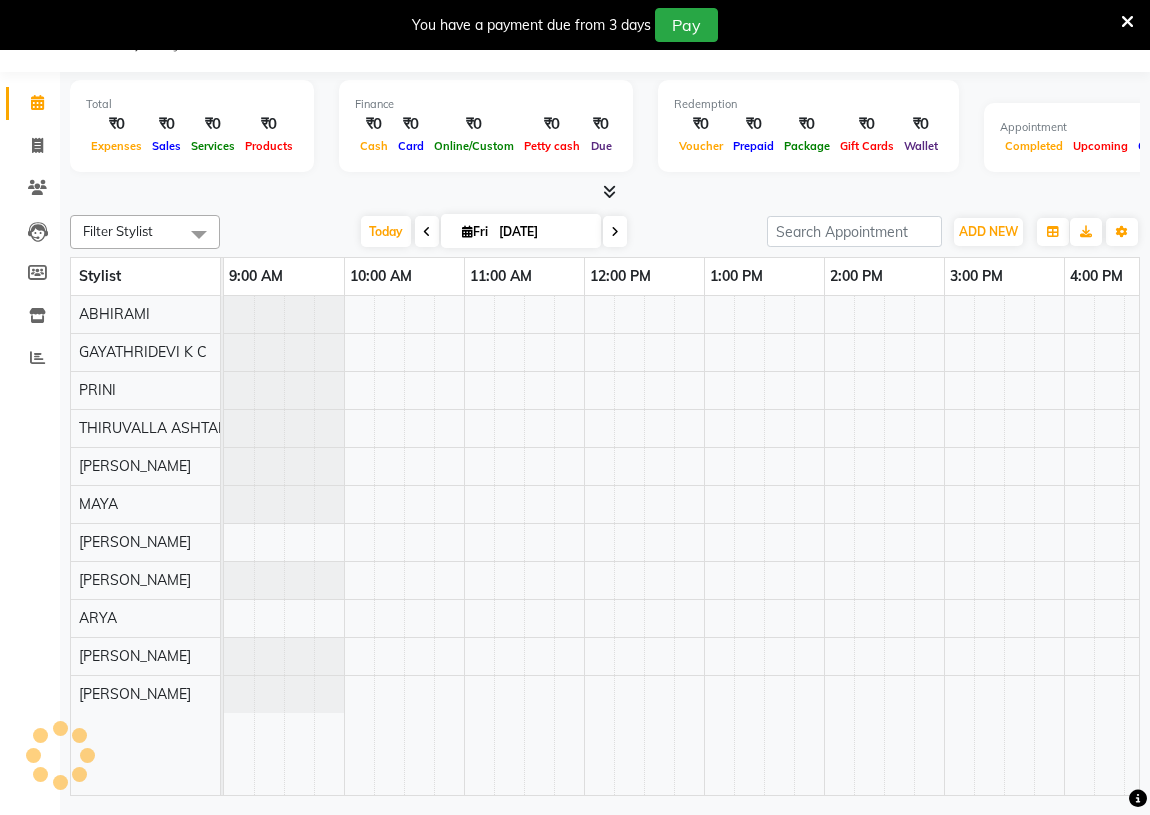 scroll, scrollTop: 0, scrollLeft: 0, axis: both 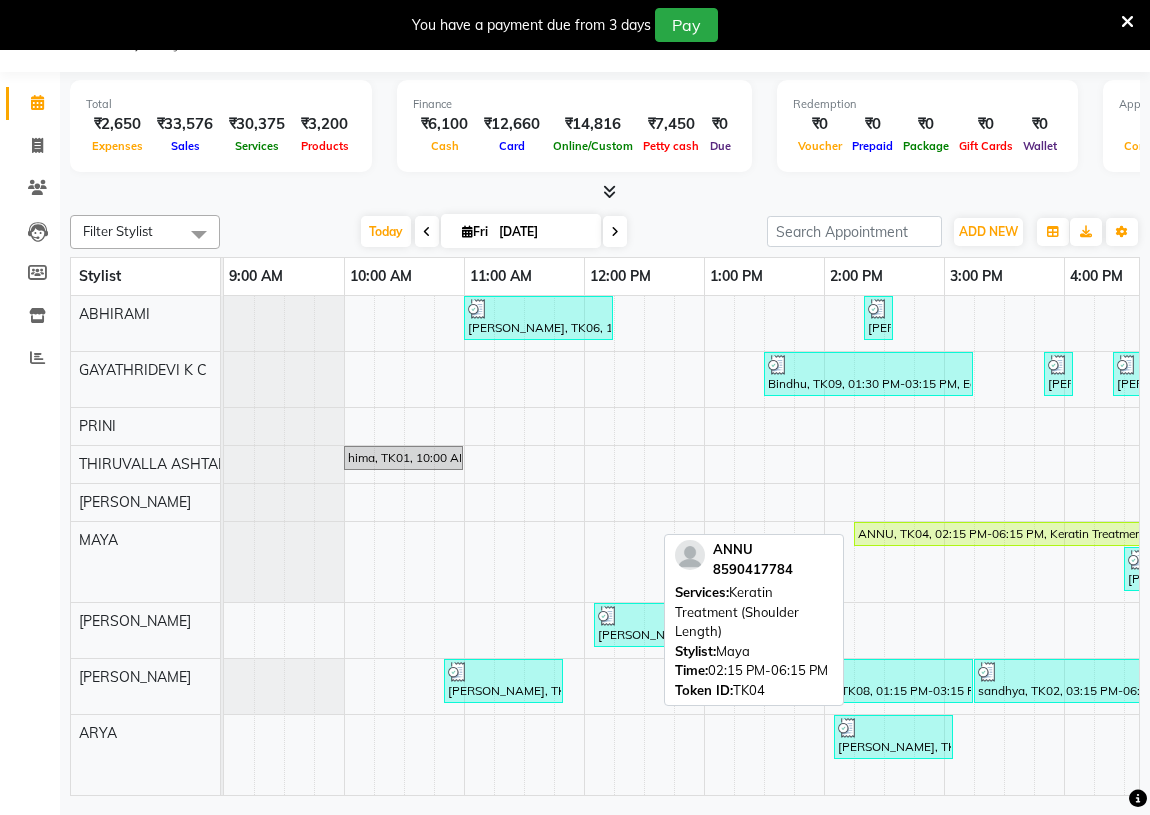 click on "ANNU, TK04, 02:15 PM-06:15 PM, Keratin Treatment (Shoulder Length)" at bounding box center [1093, 534] 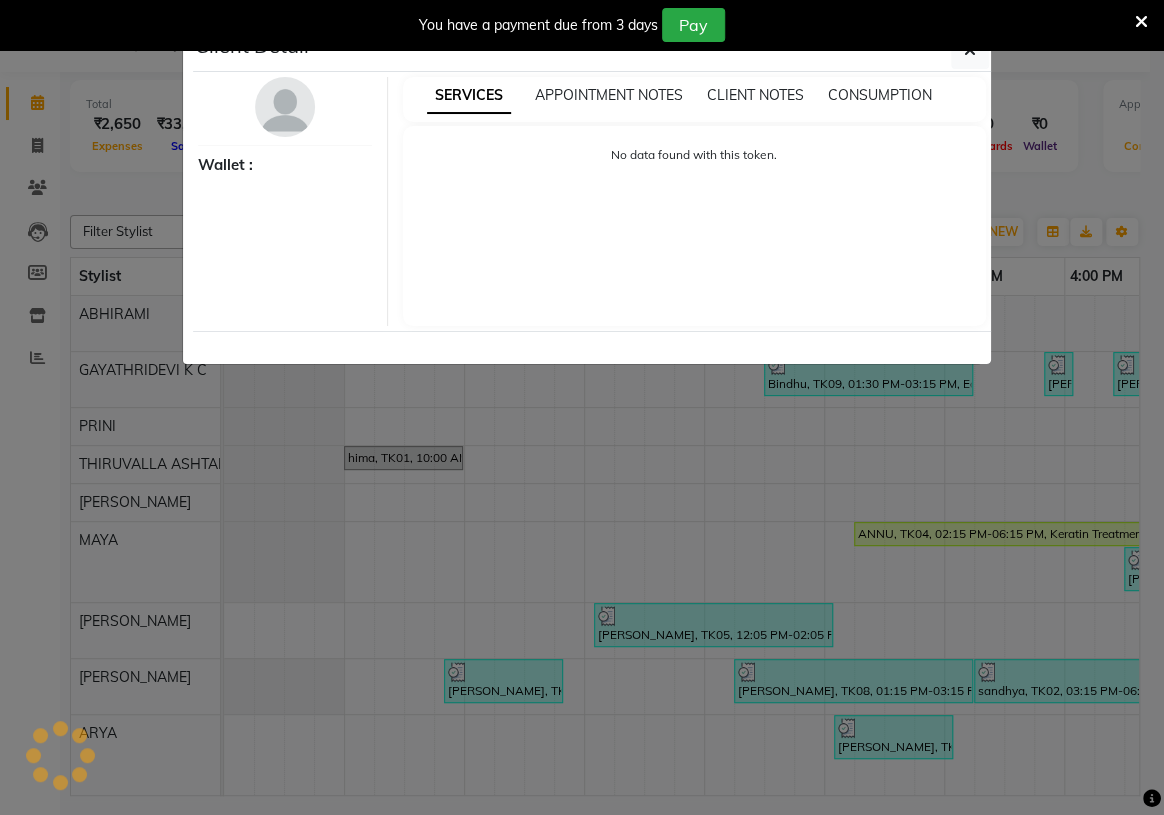 select on "1" 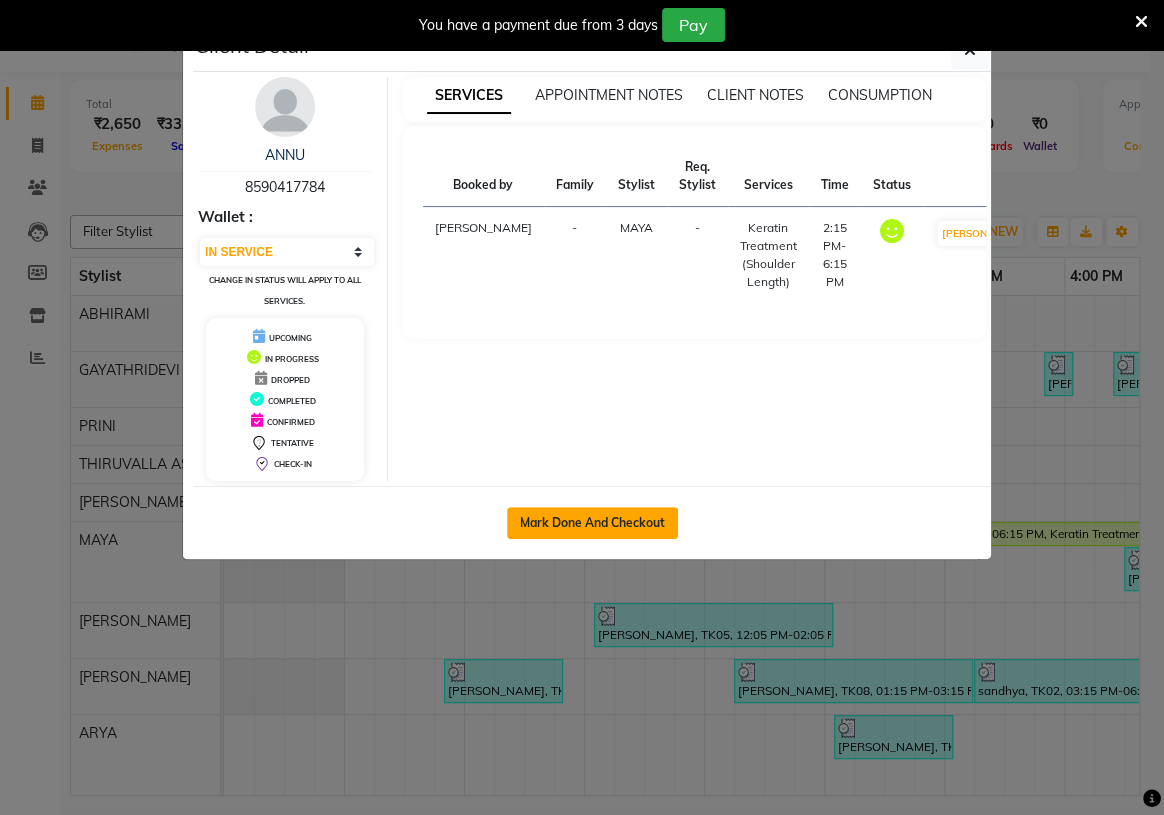 click on "Mark Done And Checkout" 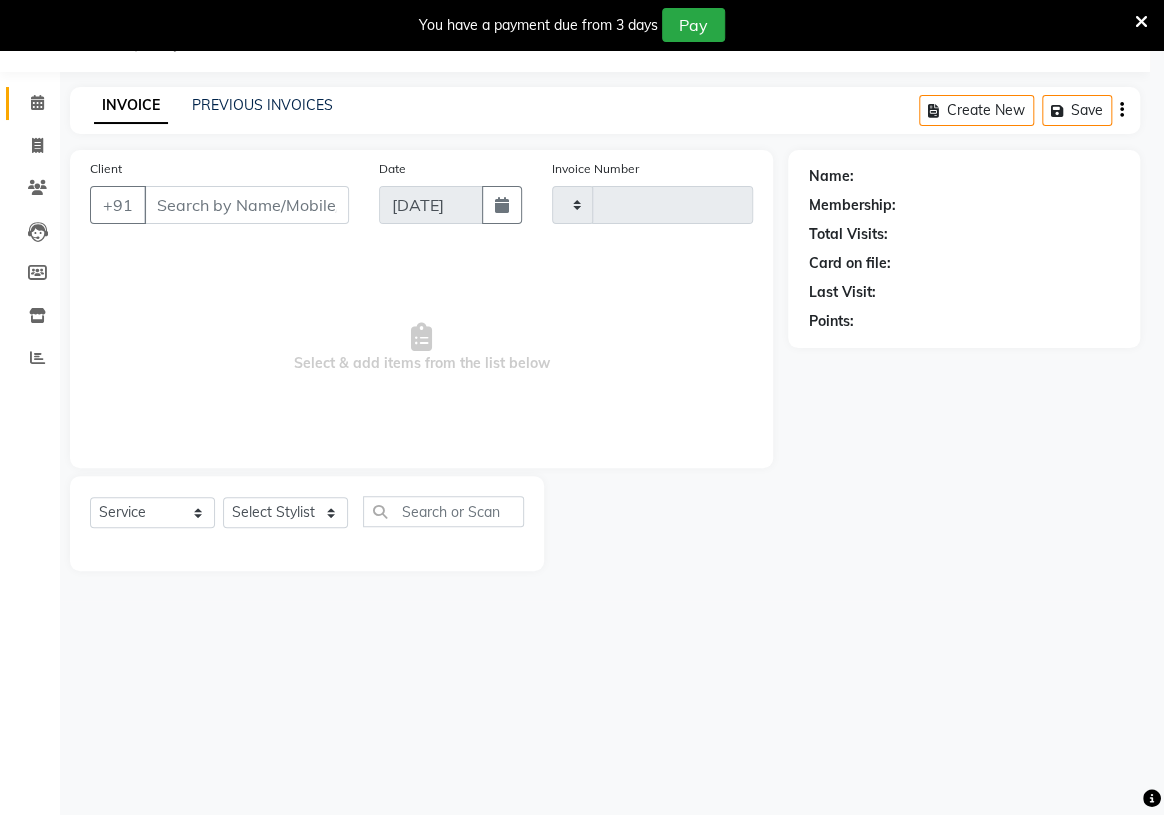 type on "0983" 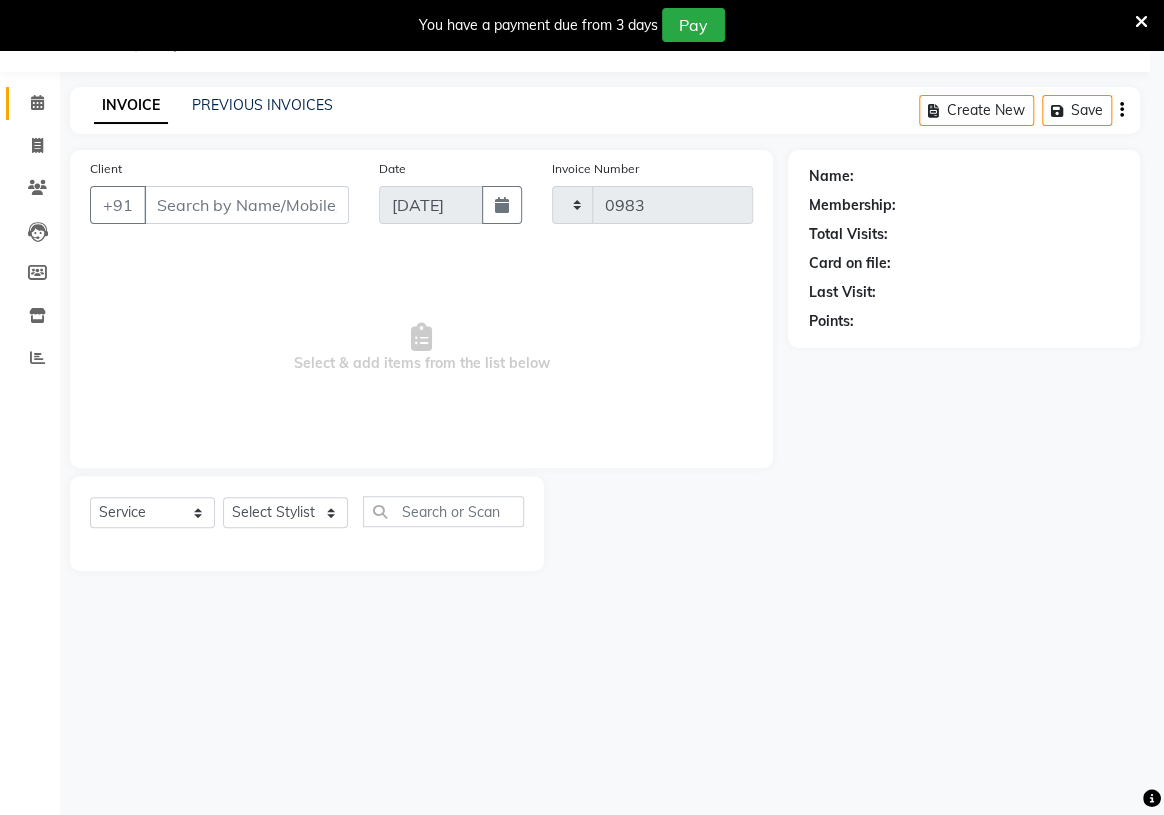 select on "3" 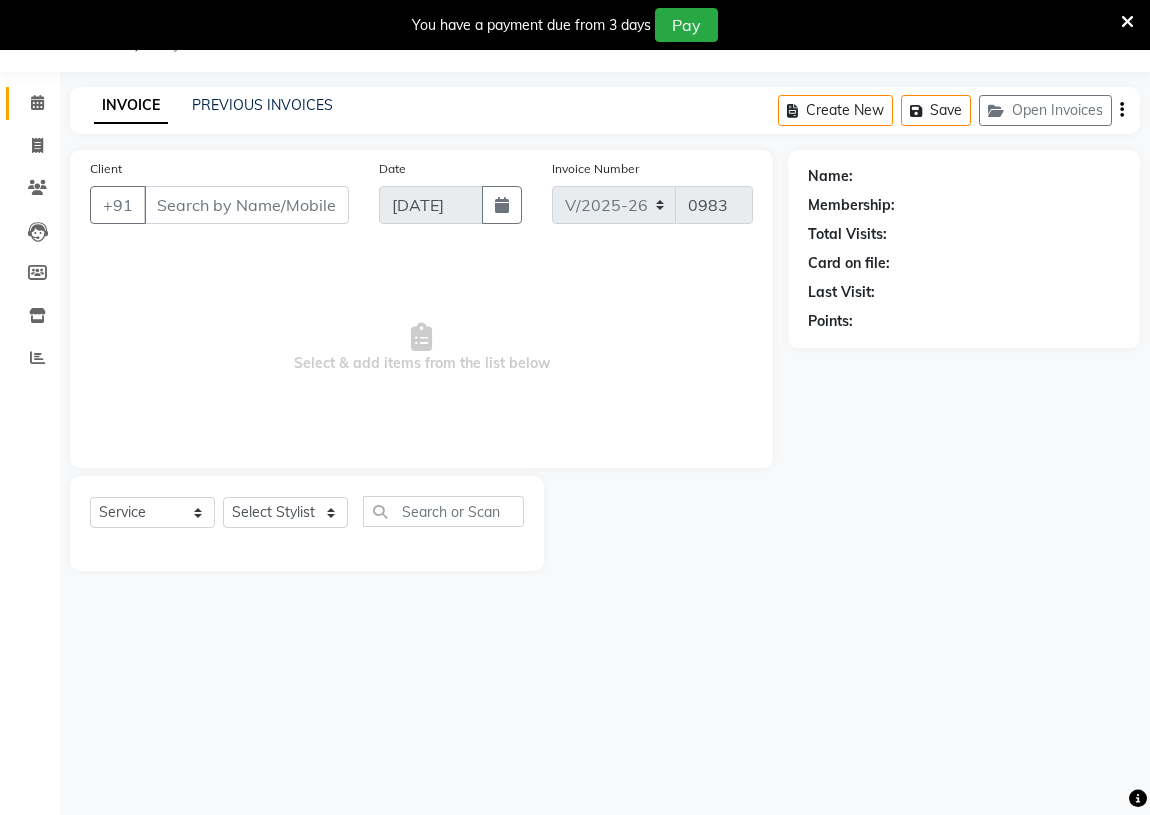 type on "8590417784" 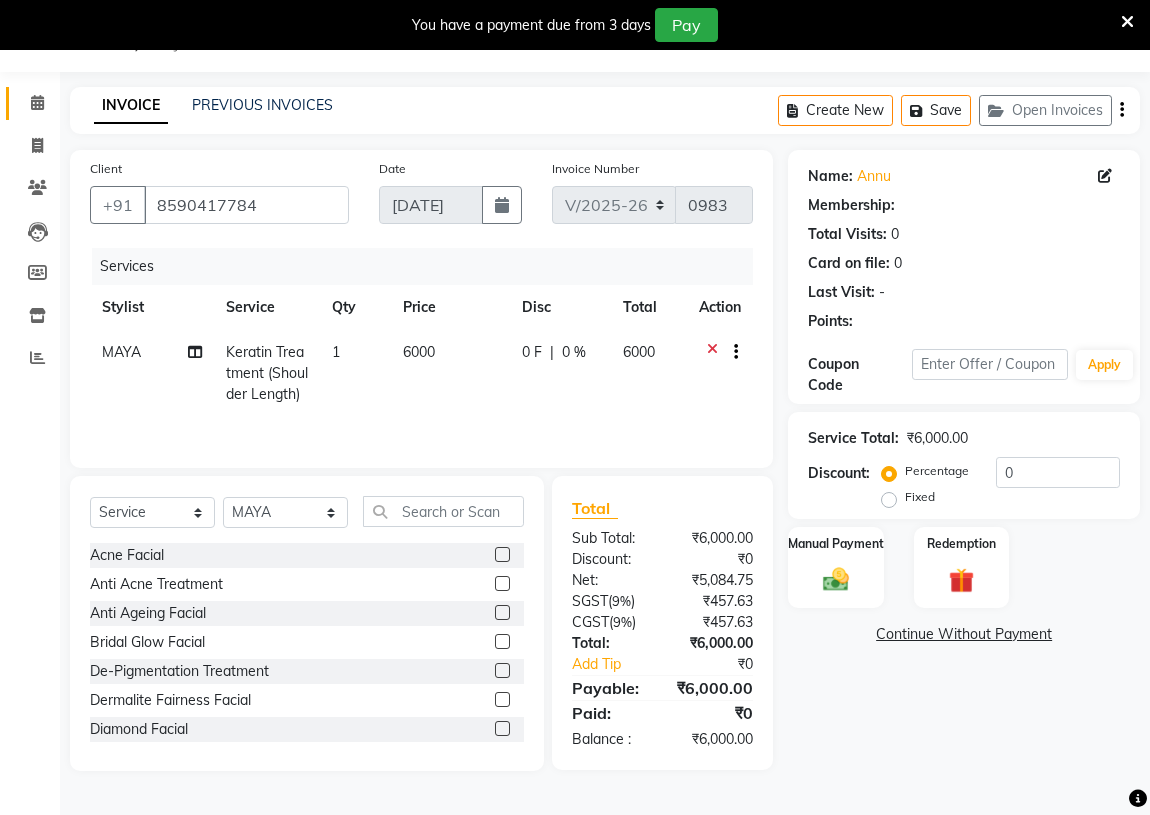 select on "1: Object" 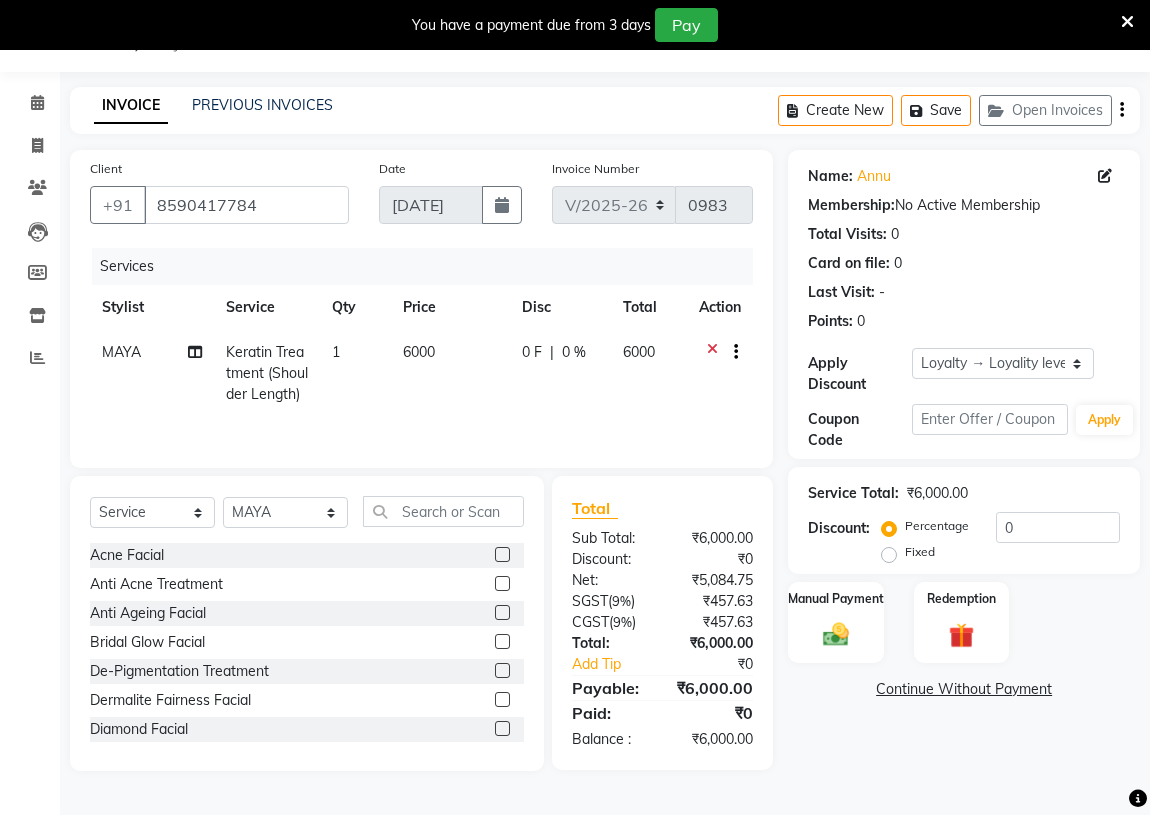 click 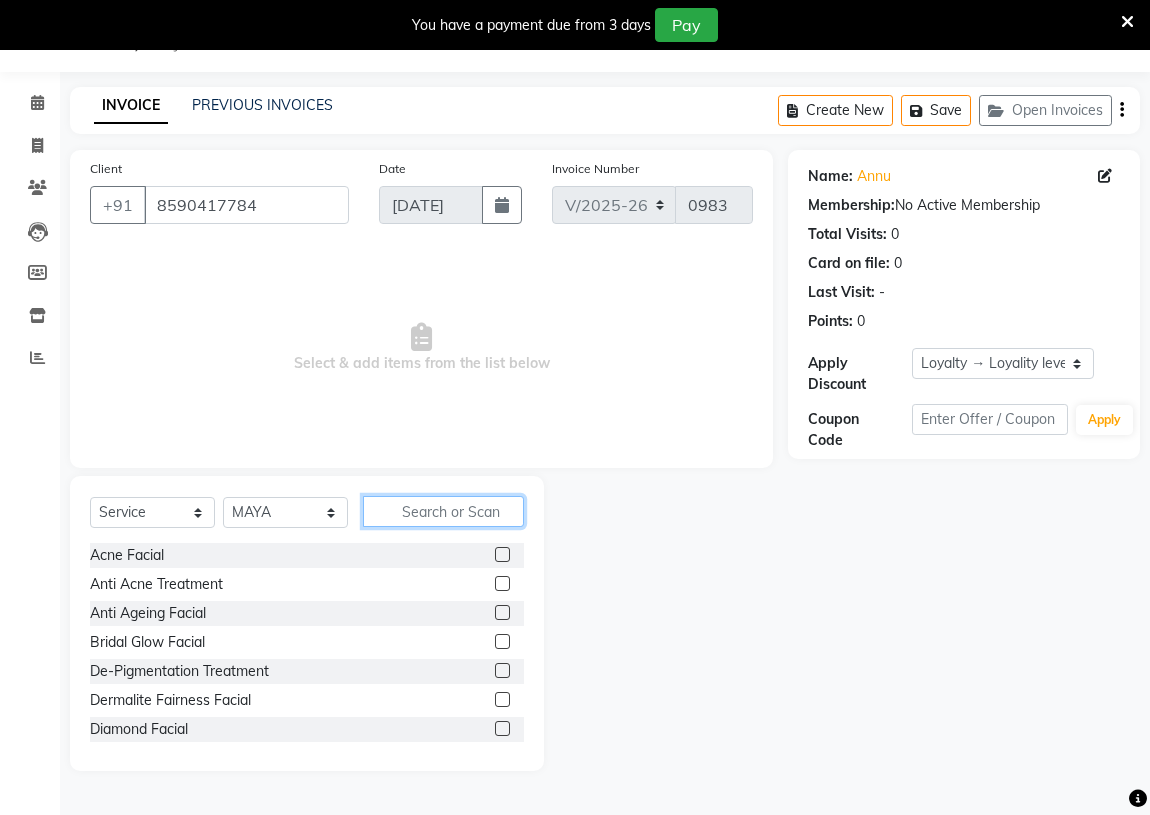 click 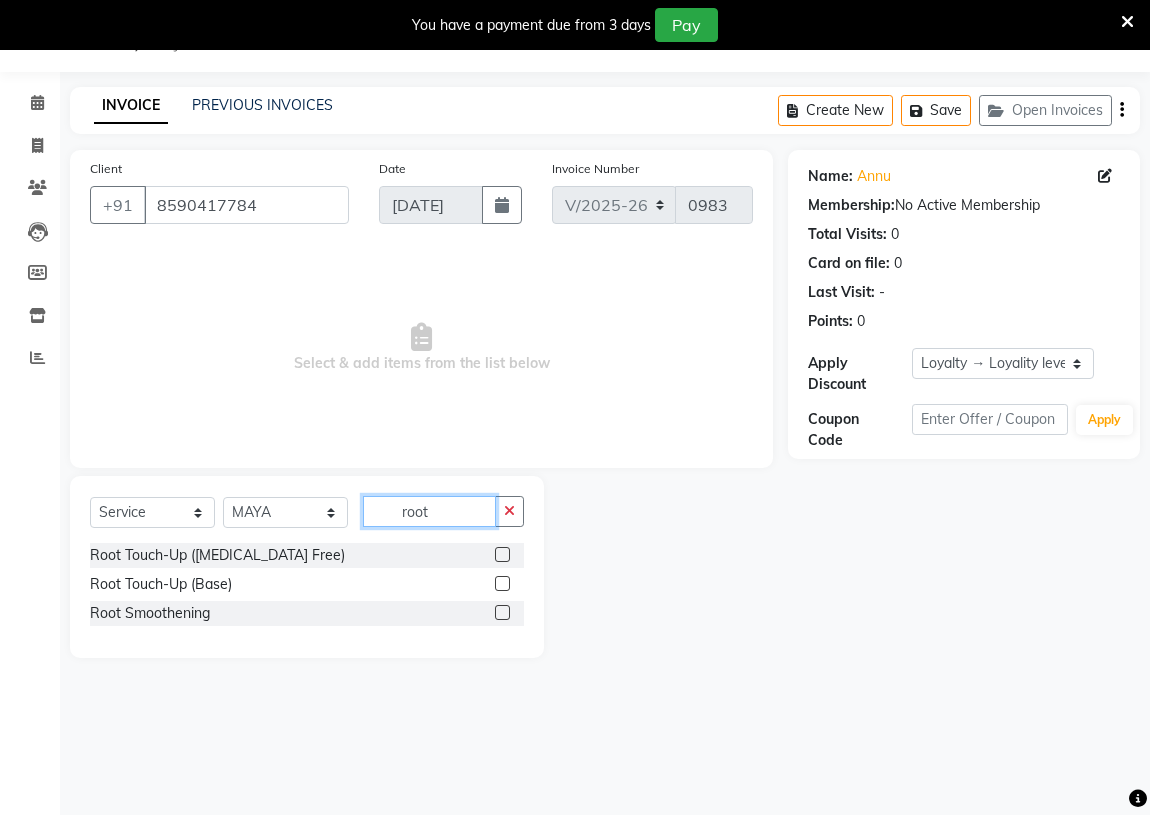 type on "root" 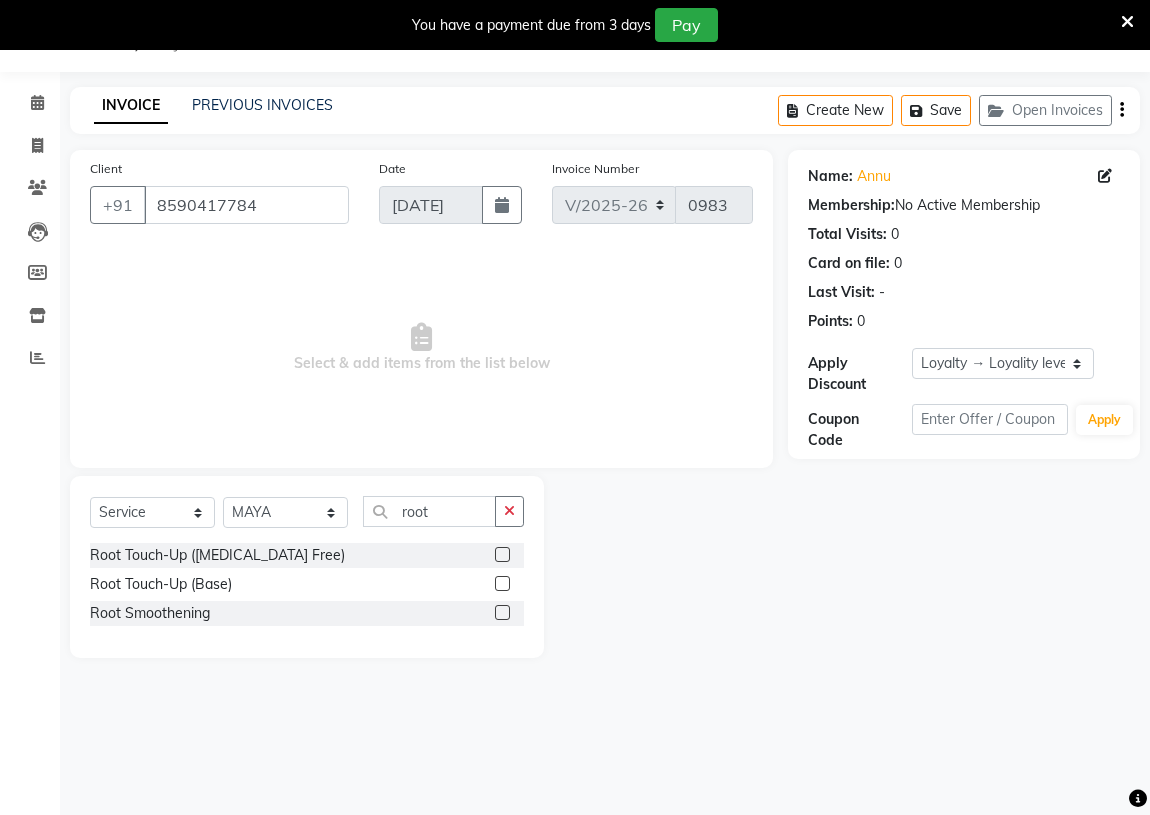 click 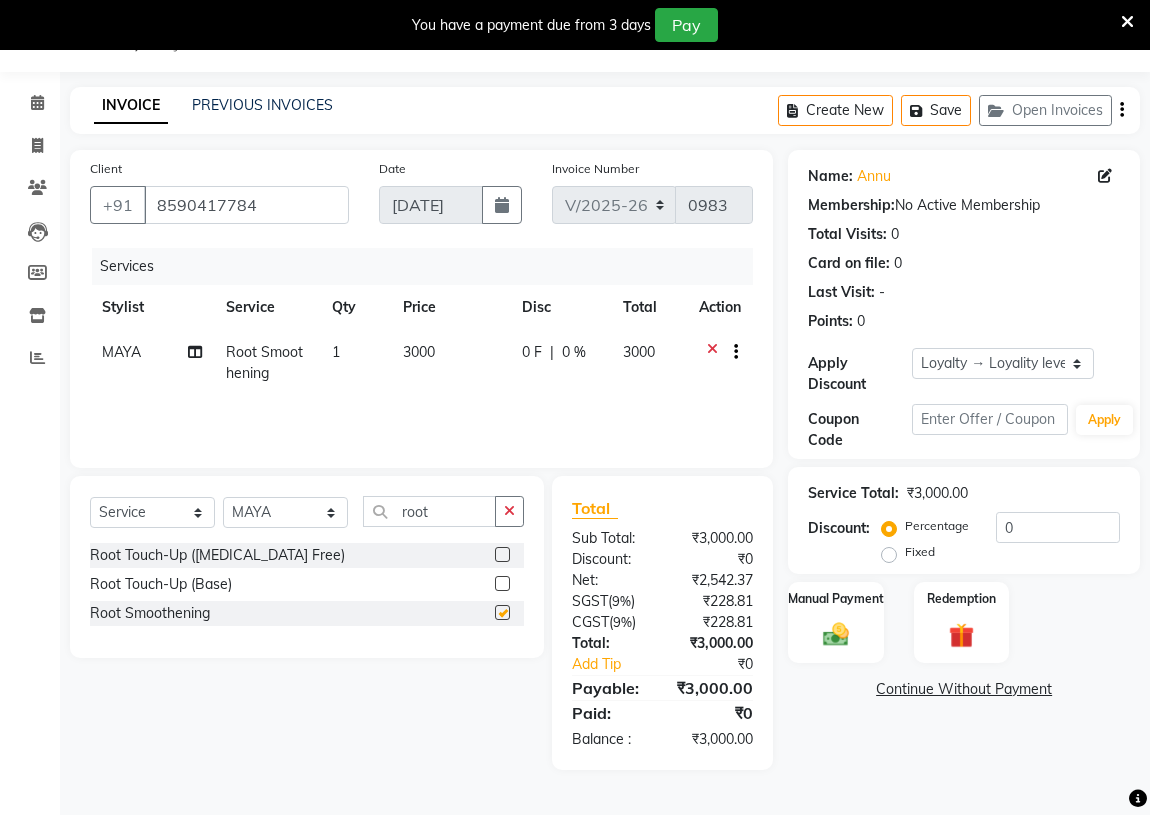 checkbox on "false" 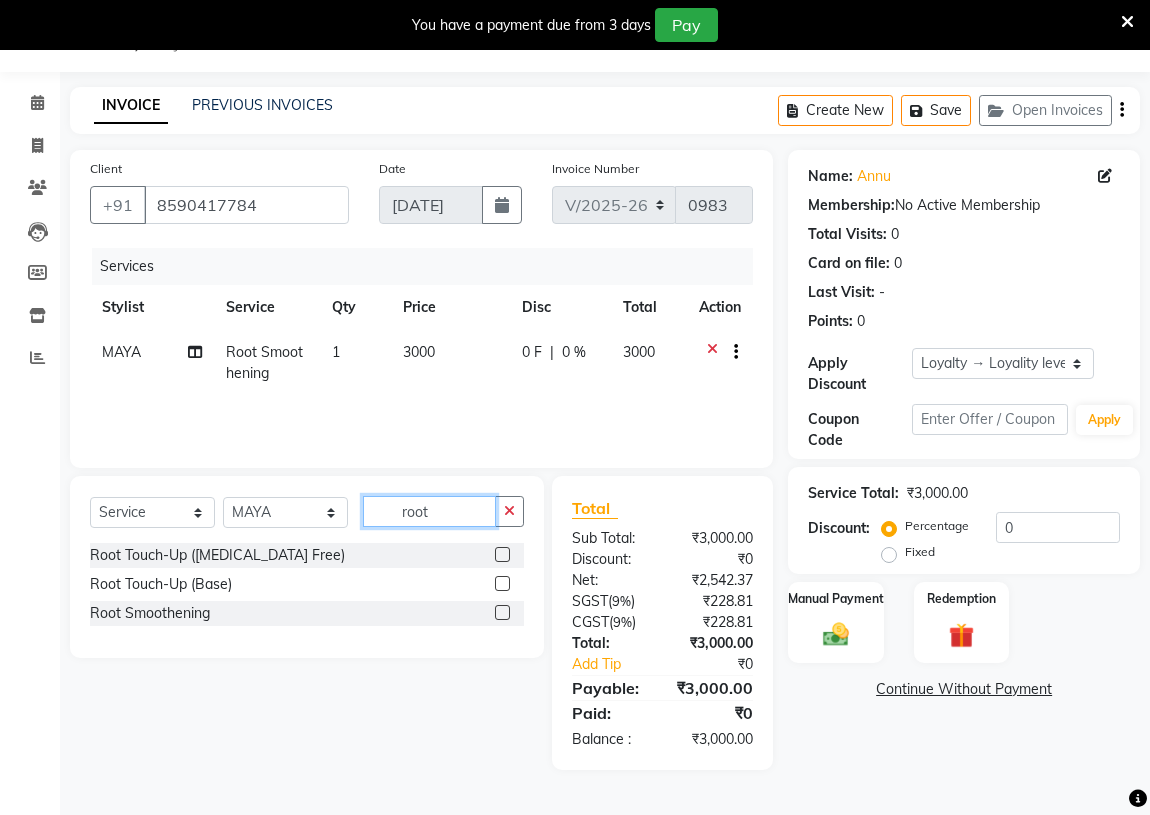 drag, startPoint x: 447, startPoint y: 515, endPoint x: 377, endPoint y: 517, distance: 70.028564 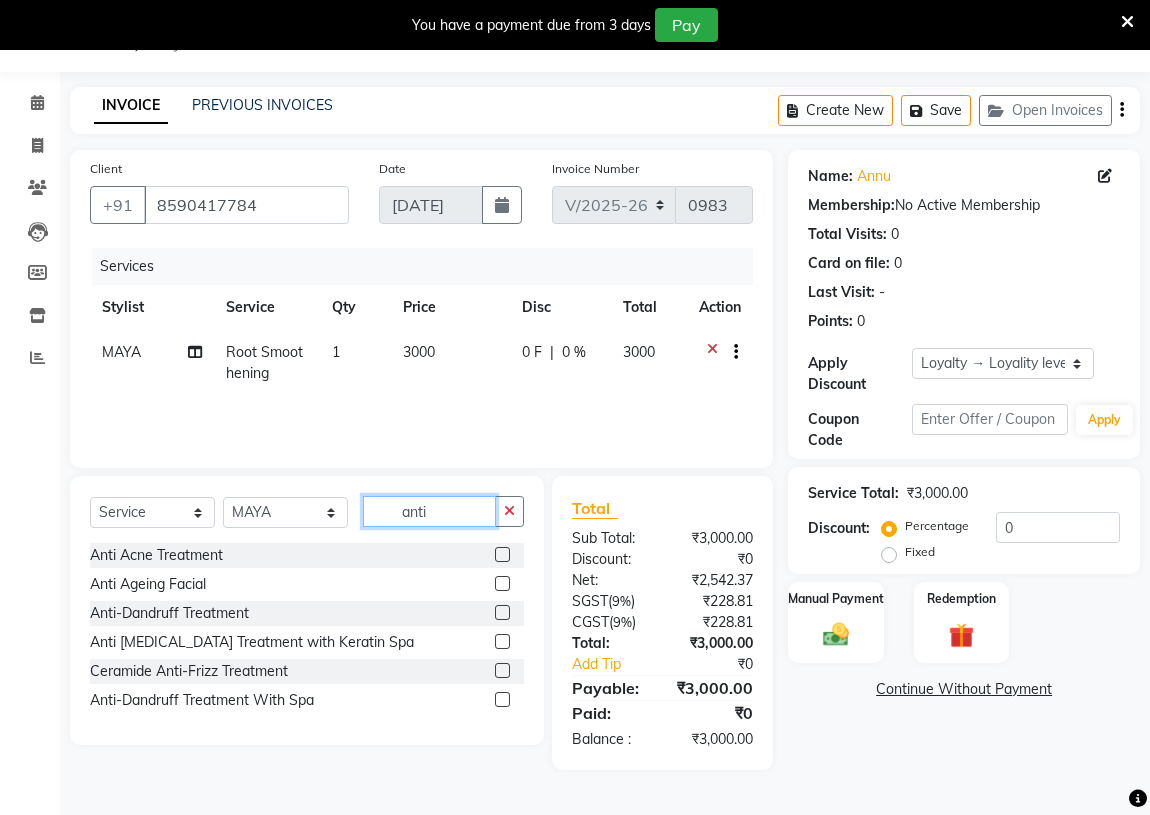 type on "anti" 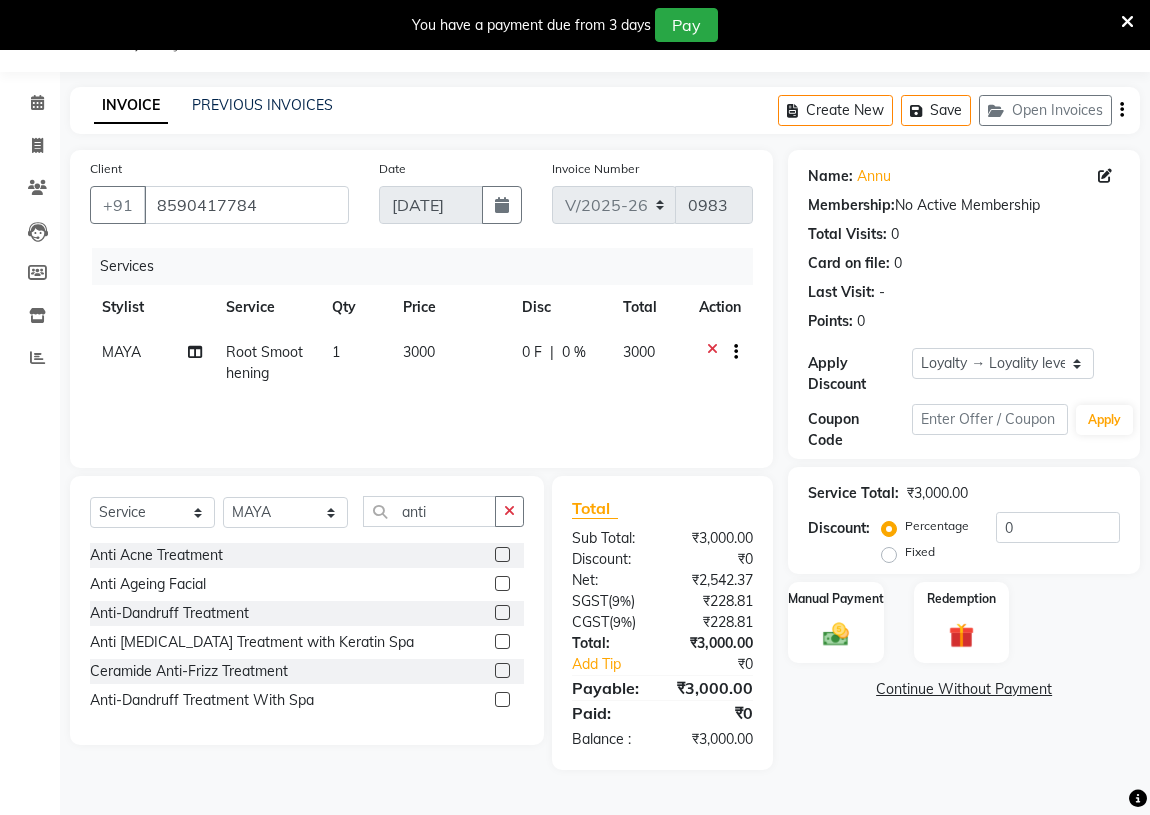 click 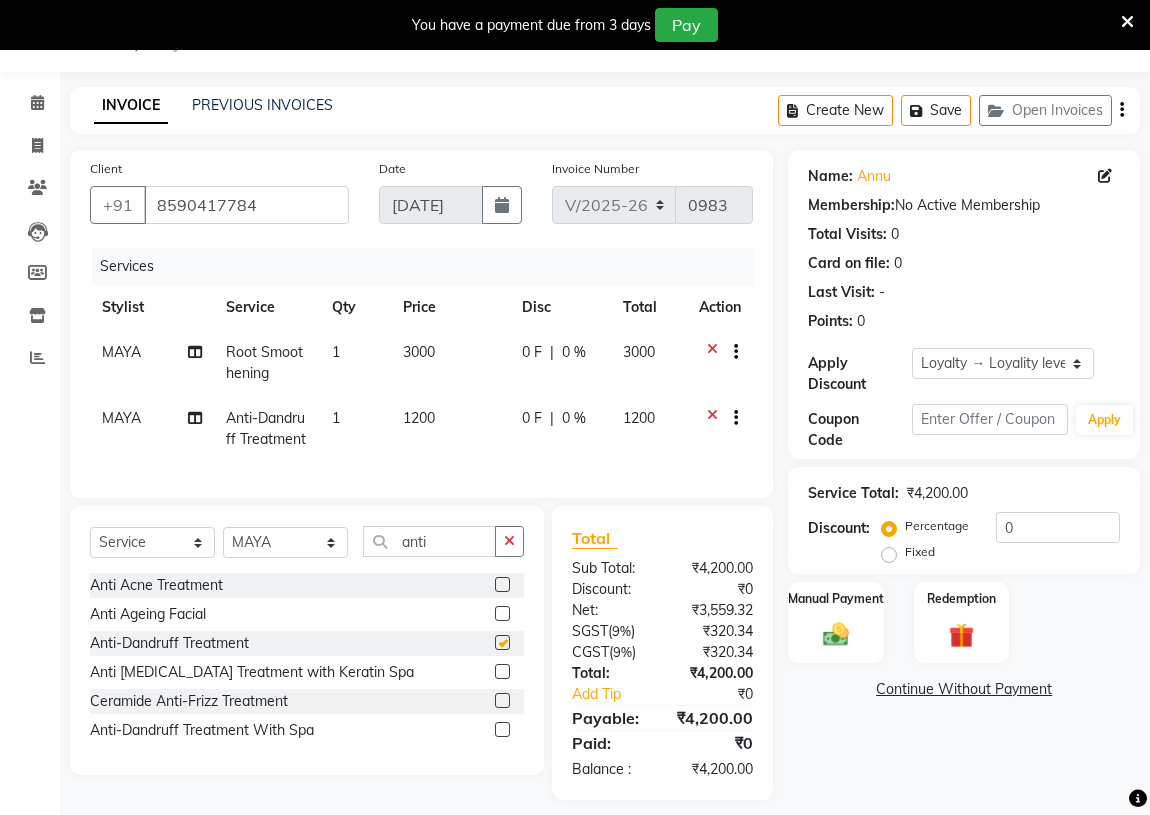 checkbox on "false" 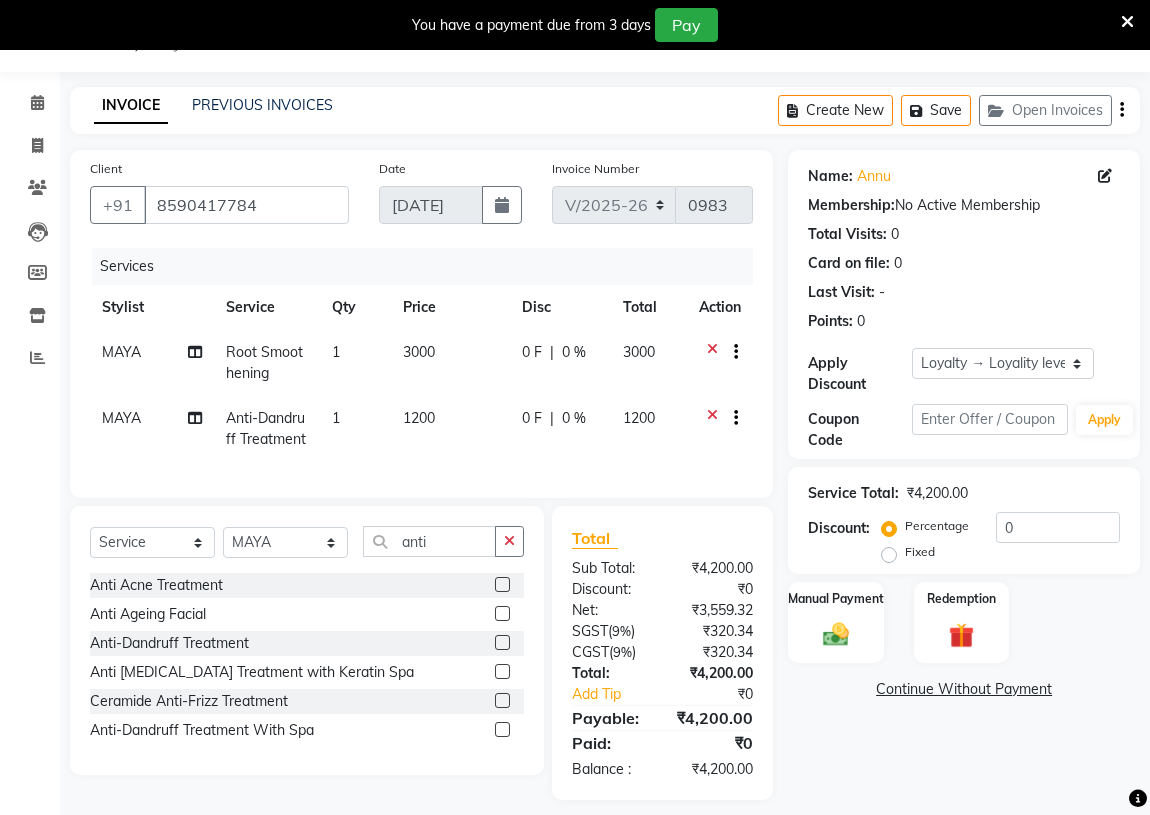 click on "0 F" 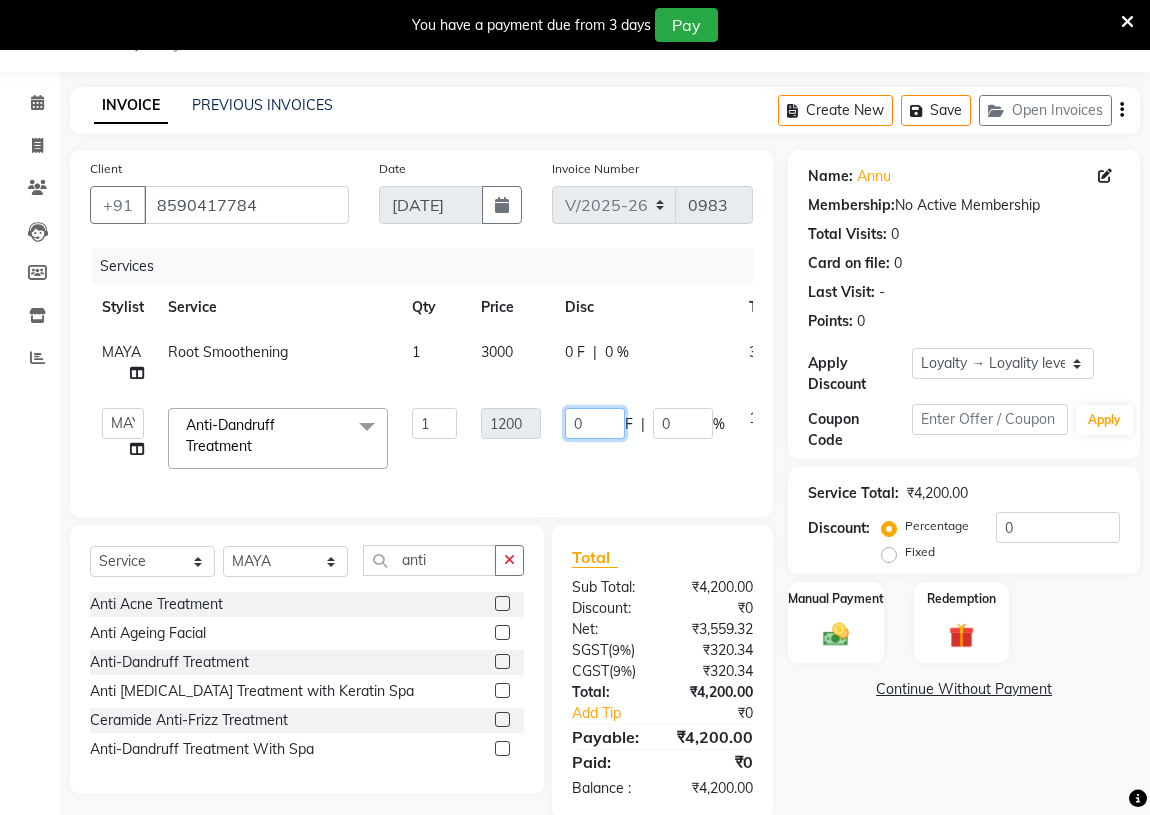 click on "0" 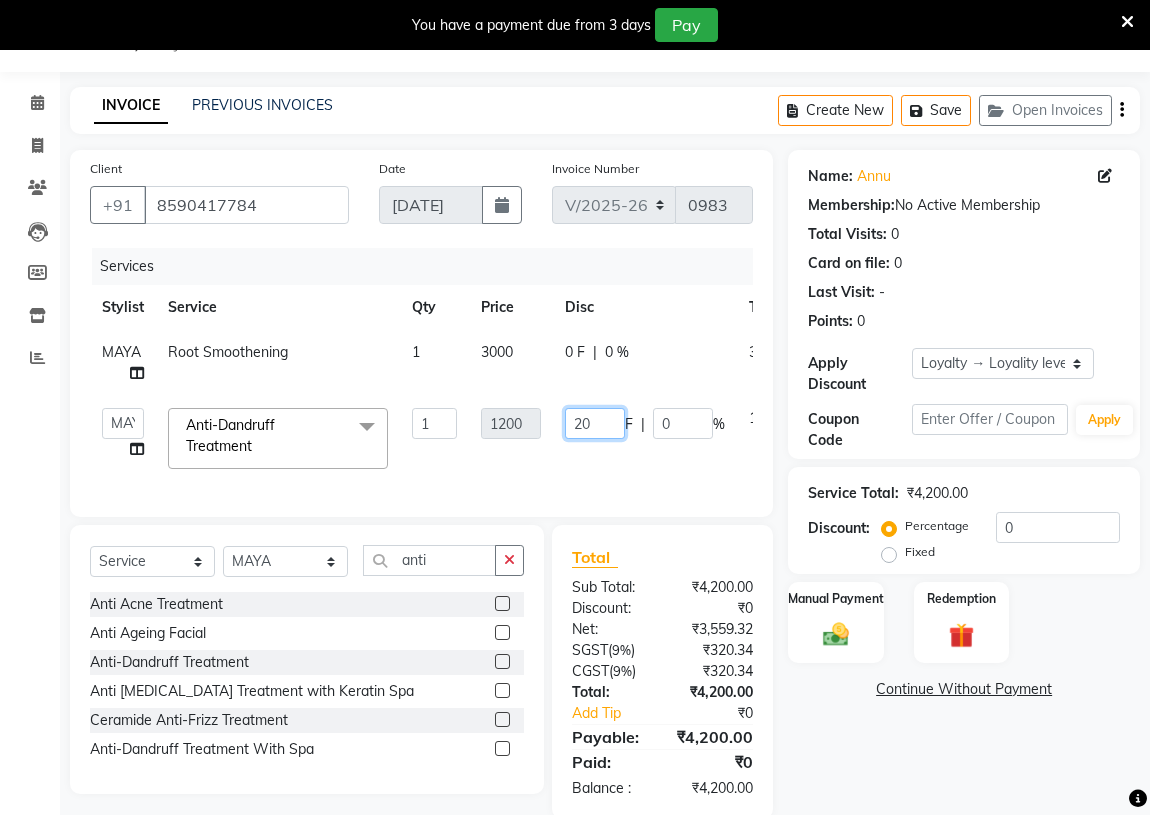 type on "200" 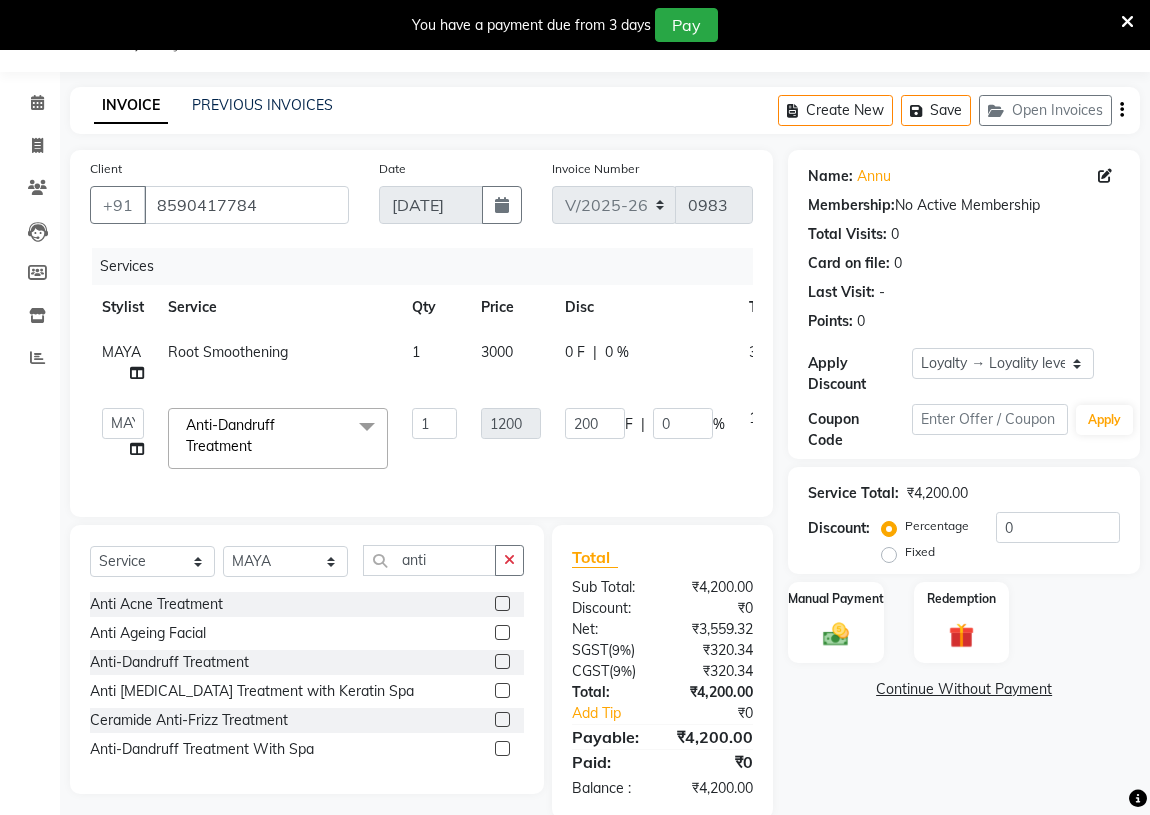 click on "ABHIRAMI		   ARYA   Eshani   GAYATHRIDEVI	K C	   JISNA   KHEM MAYA   MAYA   Nila   PRINI		   RINA RAI   SHINY ABY   THIRUVALLA ASHTAMUDI  Anti-Dandruff Treatment   x Acne Facial Anti Acne Treatment Anti Ageing Facial Bridal Glow Facial De-Pigmentation Treatment Dermalite Fairness Facial Diamond Facial D-Tan Cleanup D-Tan Facial D-Tan Pack Fruit Facial Fyc Bamboo Charcoal Facial Fyc Bio Marine Facial Fyc Fruit Fusion Facial Fyc Luster Gold Facial Fyc Pure Vit-C Facial Fyc Red Wine Facial Glovite Facial Gold Moroccan Vit C facial Dry Skin Gold Moroccan Vit C facial Oily Skin Golden Facial Hydra Brightening Facial Hydra Facial Hydramoist Facial Microdermabrasion Treatment Normal Cleanup O2C2 Facial Oxy Blast Facial Oxy Bleach Pearl Facial Protein Bleach Red Carpet DNA facial Sensi Glow Facial Skin Glow Facial Skin Lightening Facial Skin Whitening Facial Stemcell  Facial Veg Peel Facial Un-Tan Facial  Korean Glass Skin Facial Anti-Dandruff Treatment  Hair Spa Hot Oil Massage Keratin Spa Protien Spa Heel Peel 1" 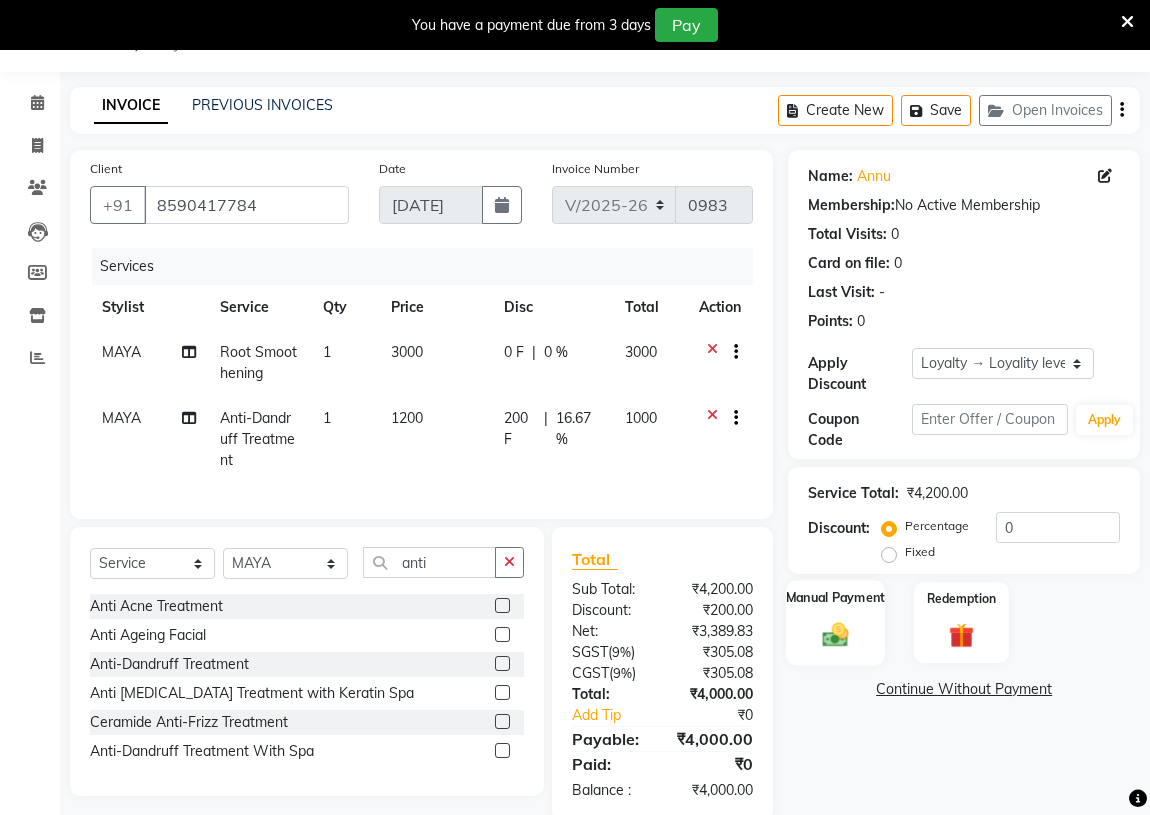 click on "Manual Payment" 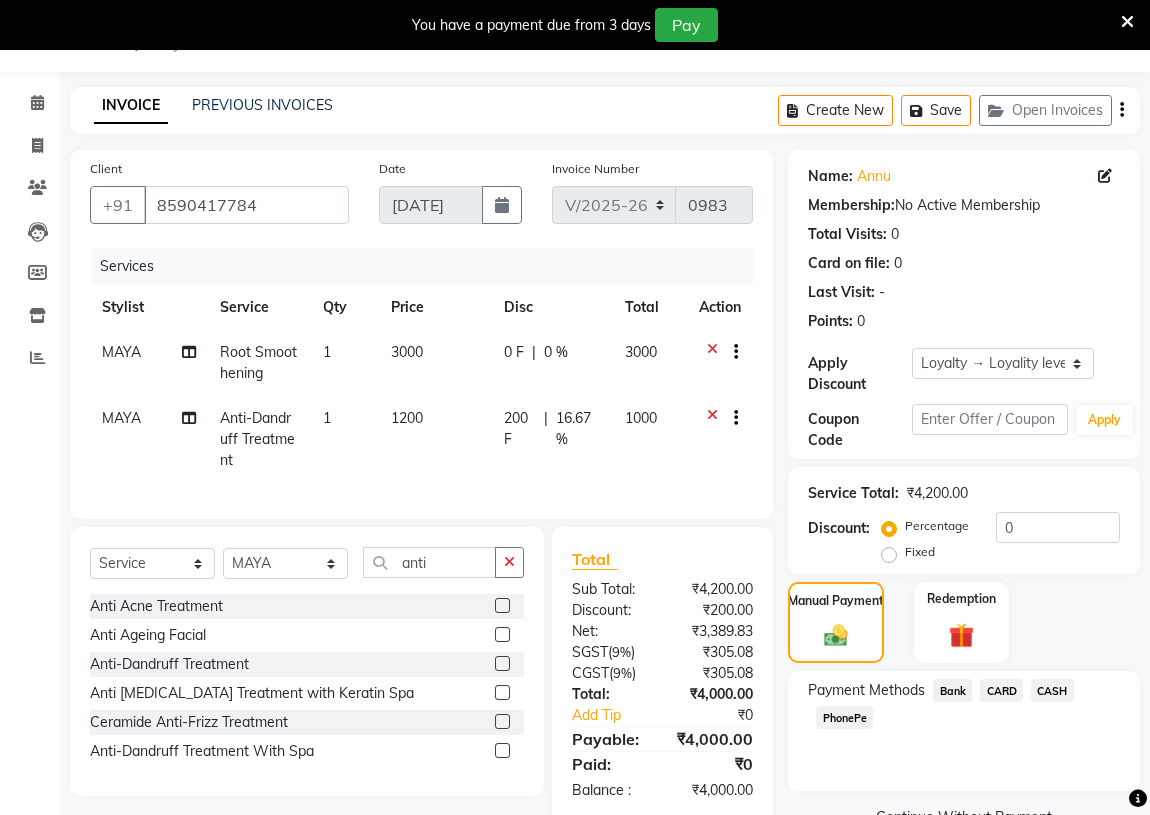 click on "CASH" 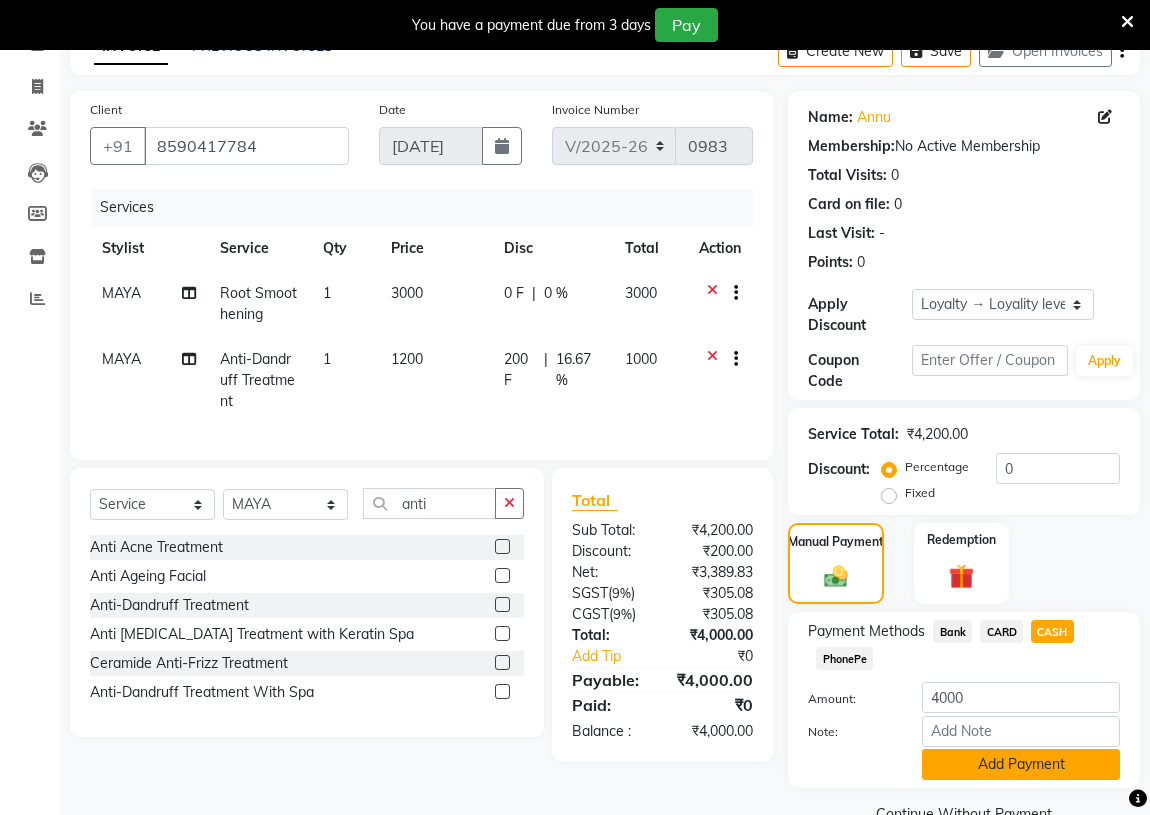 scroll, scrollTop: 140, scrollLeft: 0, axis: vertical 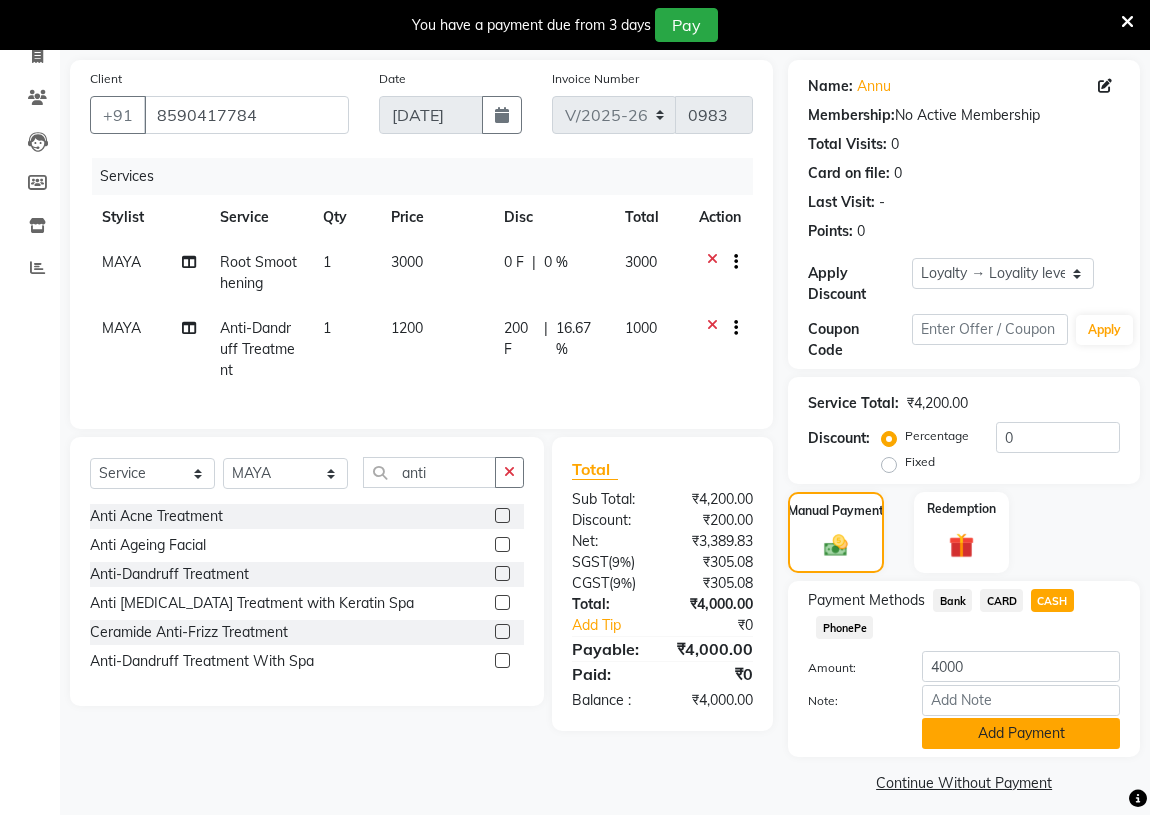 click on "Add Payment" 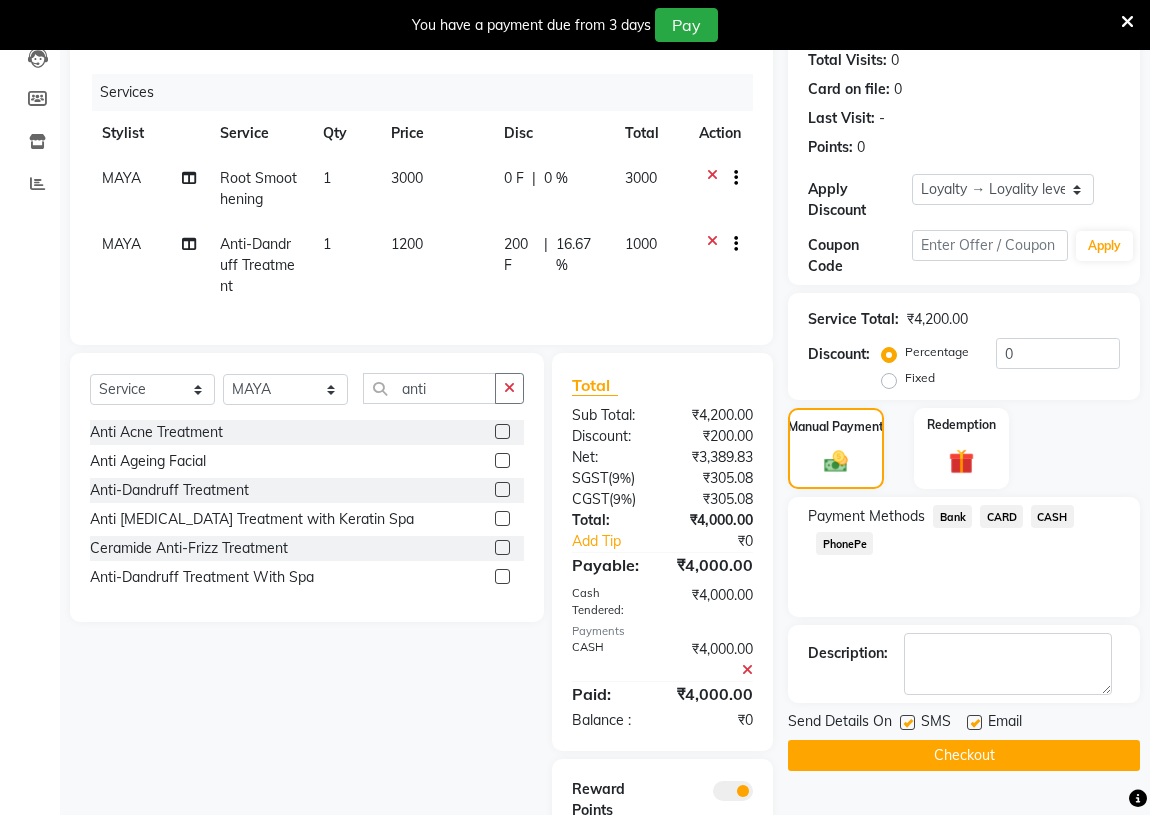 scroll, scrollTop: 365, scrollLeft: 0, axis: vertical 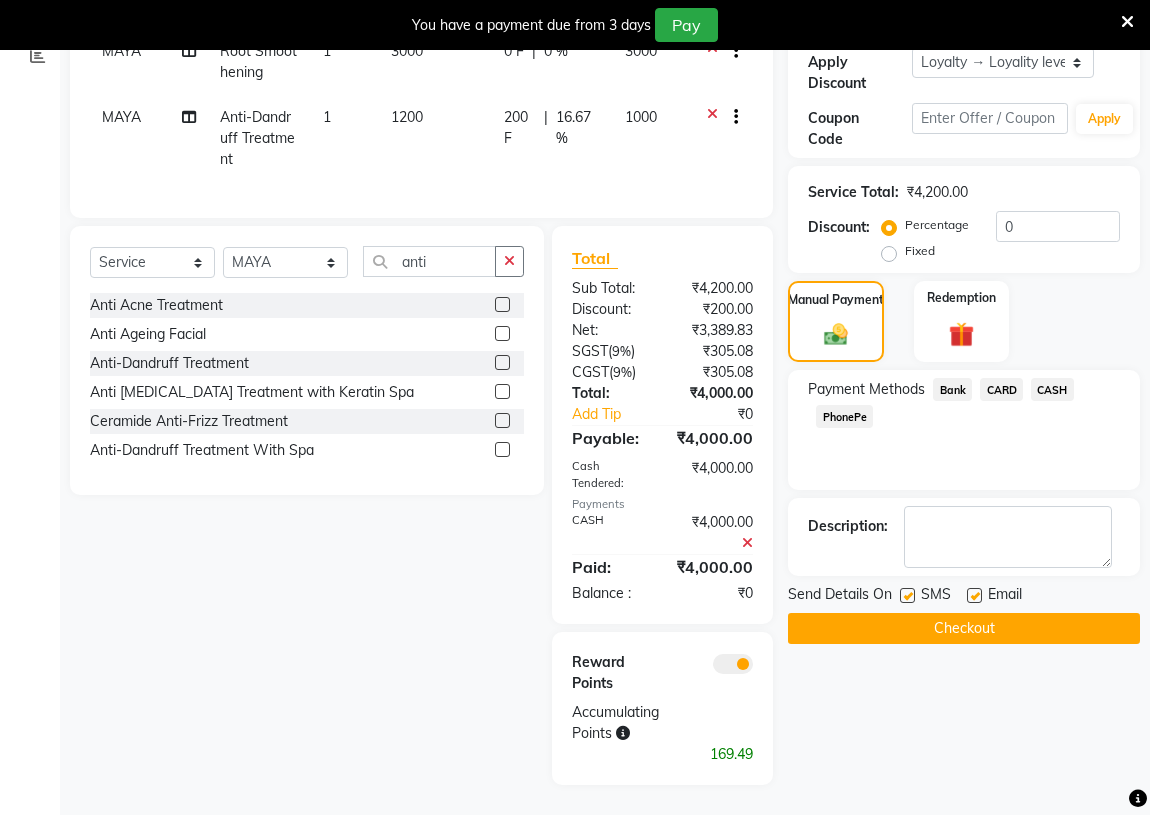 click on "Checkout" 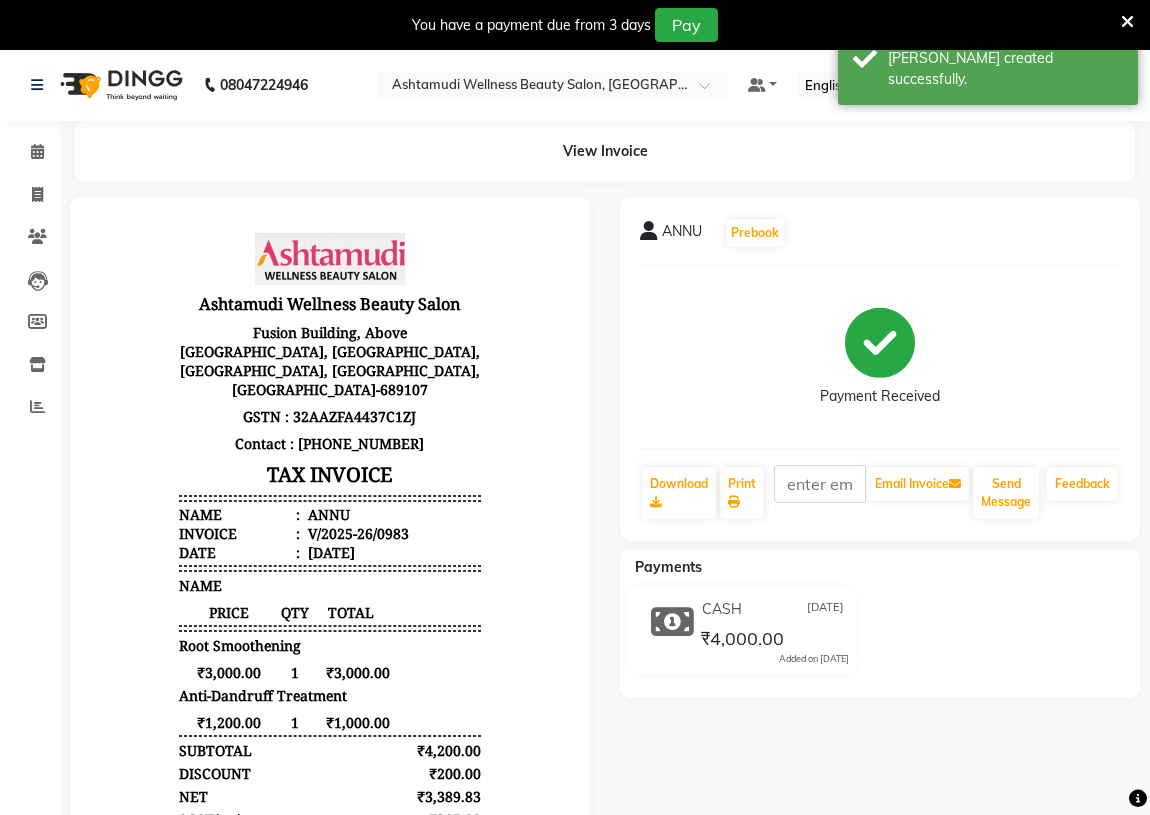 scroll, scrollTop: 0, scrollLeft: 0, axis: both 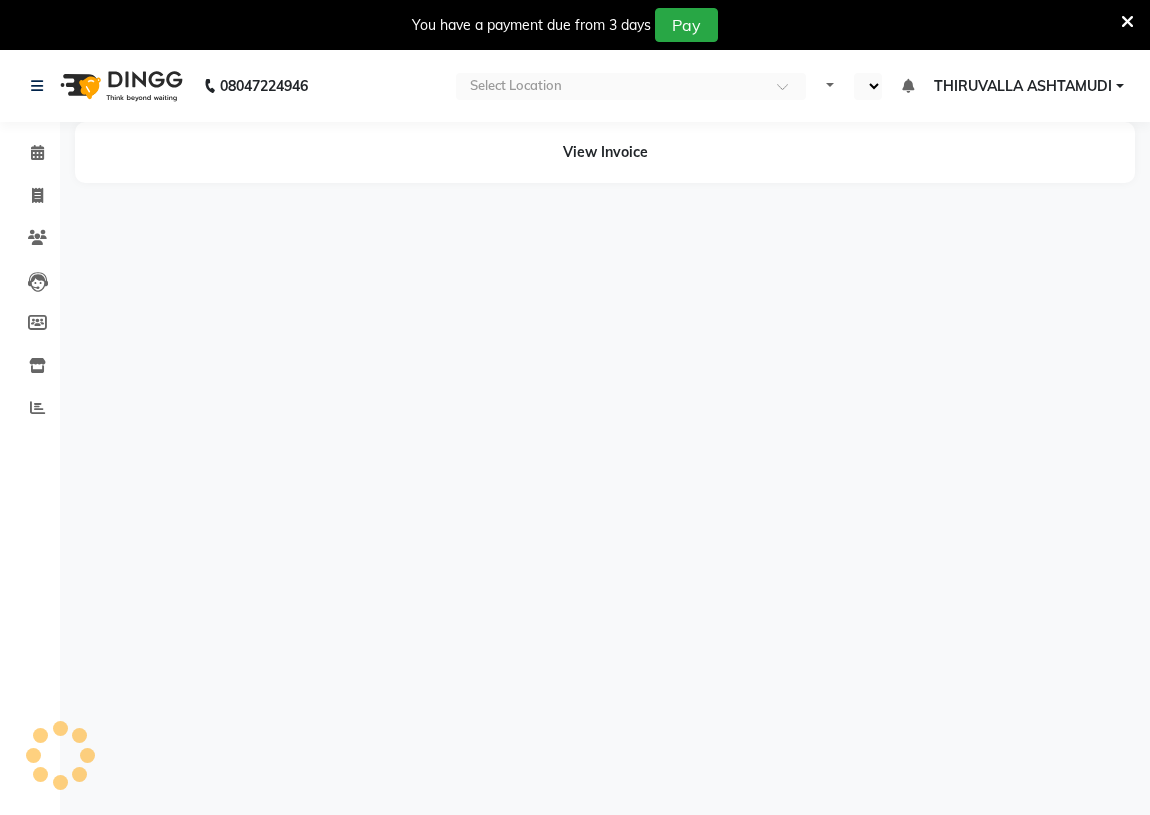 select on "en" 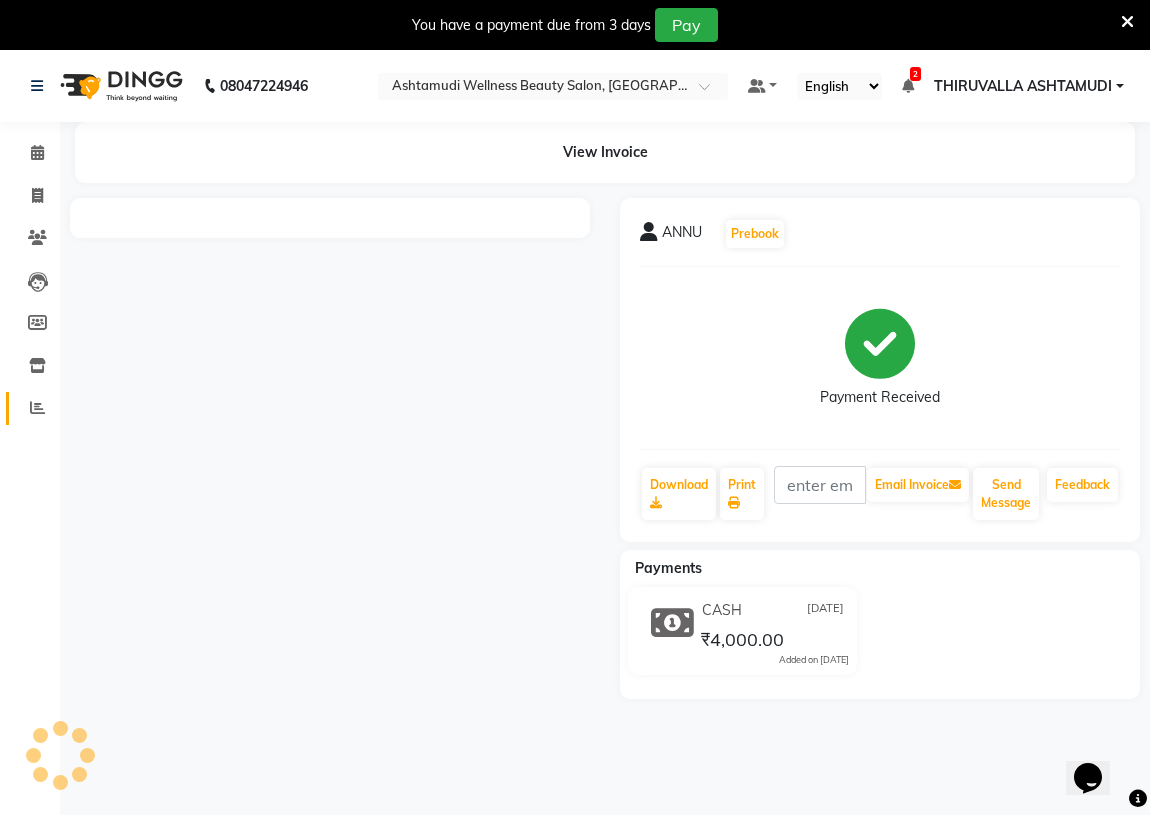 scroll, scrollTop: 0, scrollLeft: 0, axis: both 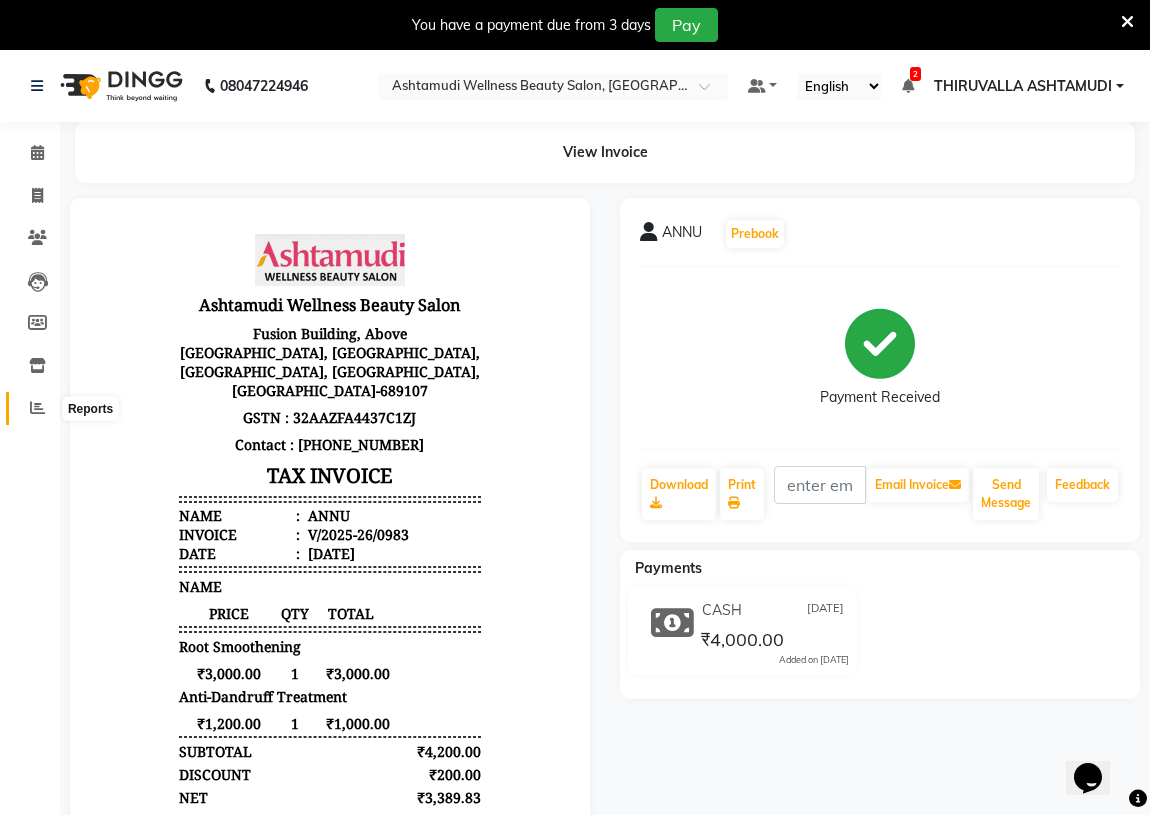 click 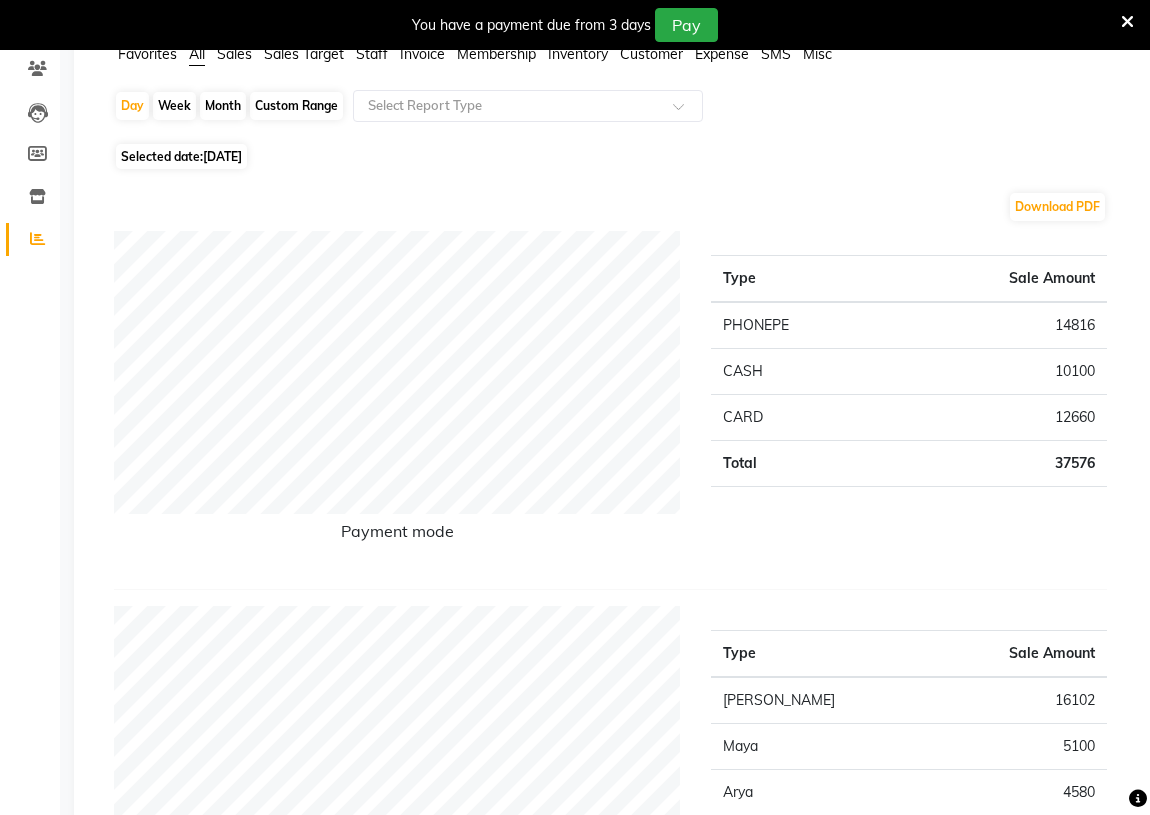 scroll, scrollTop: 181, scrollLeft: 0, axis: vertical 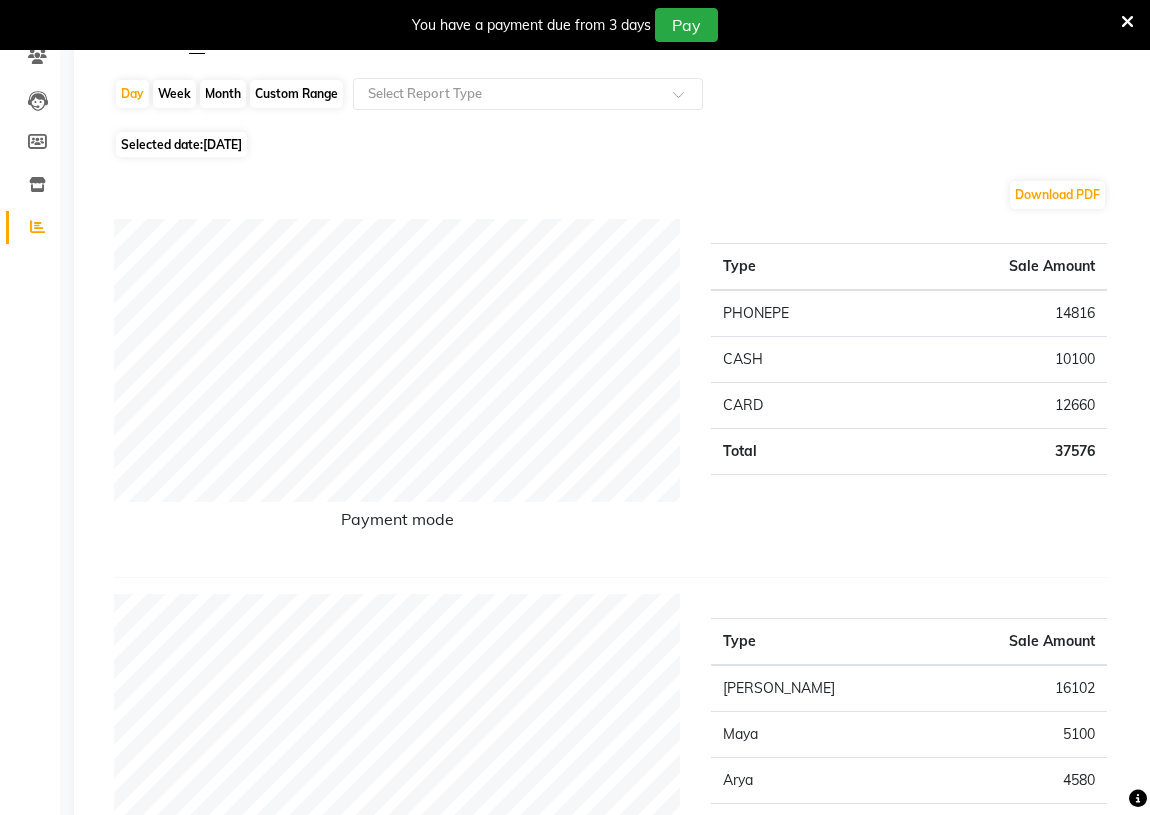 click at bounding box center [1127, 25] 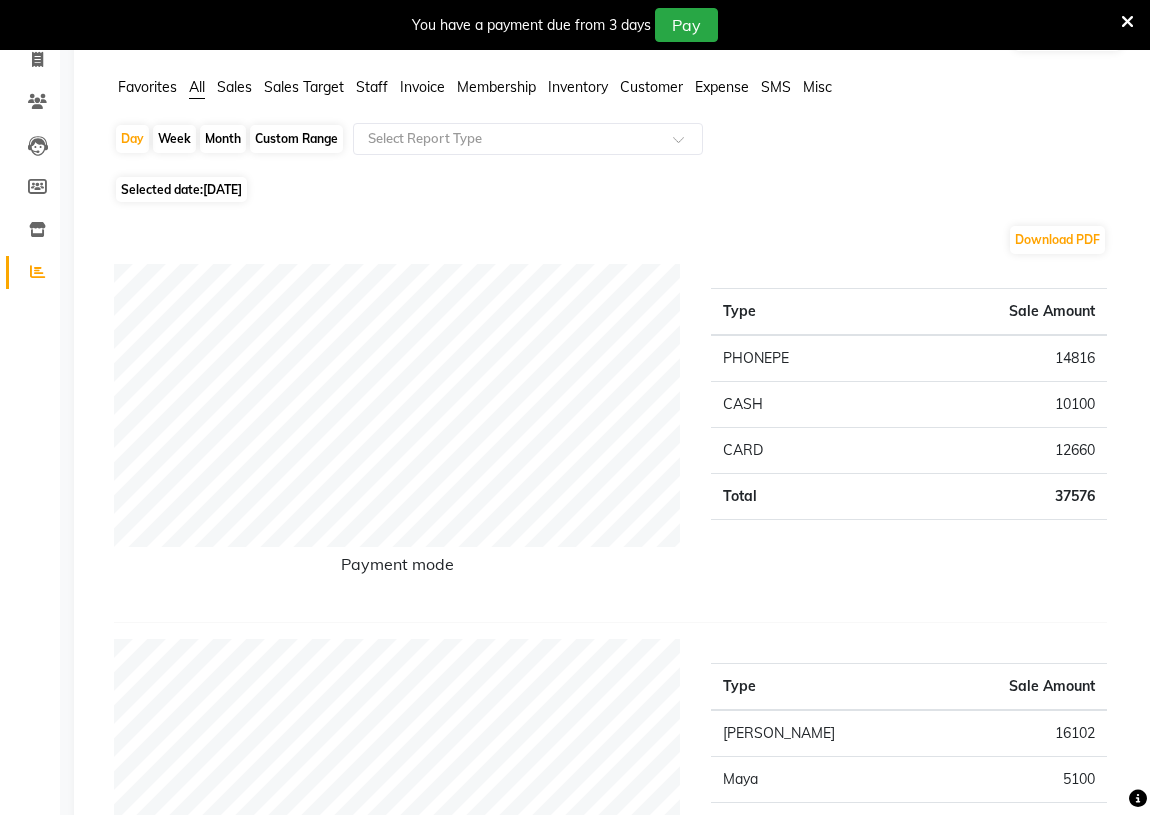 scroll, scrollTop: 0, scrollLeft: 0, axis: both 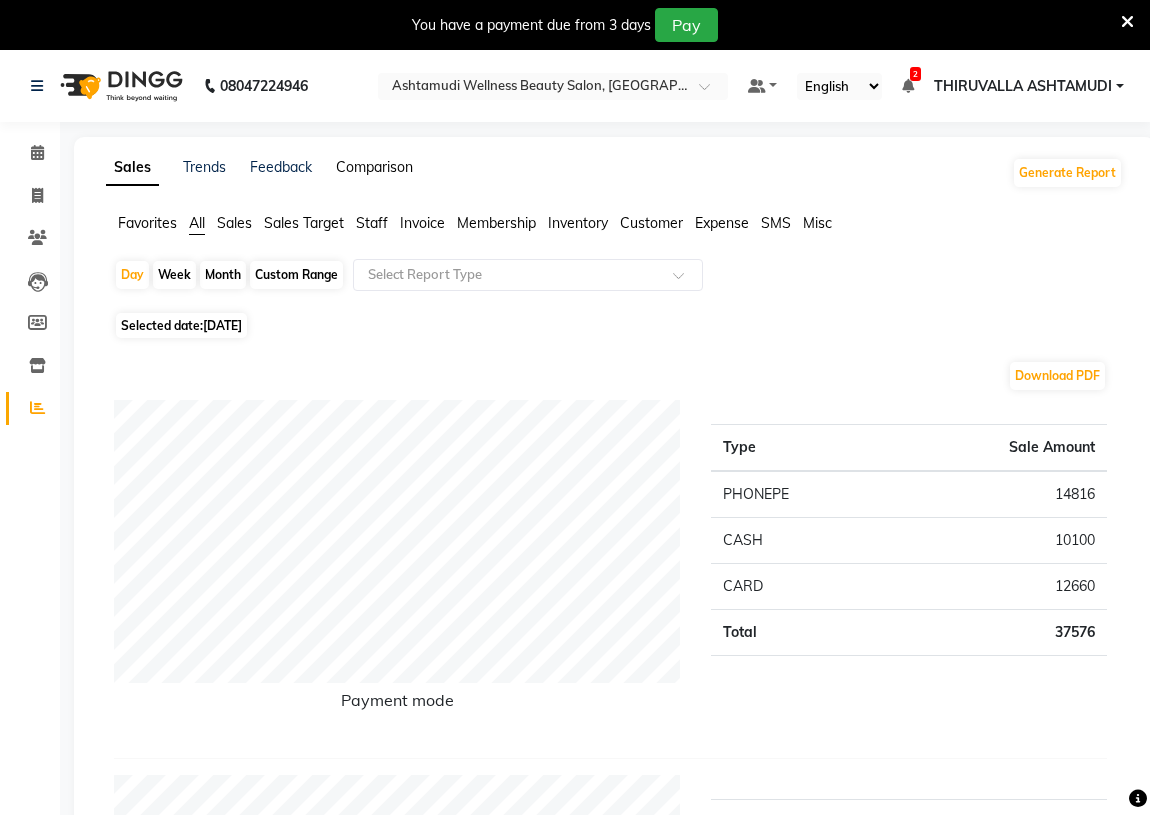 click on "Comparison" 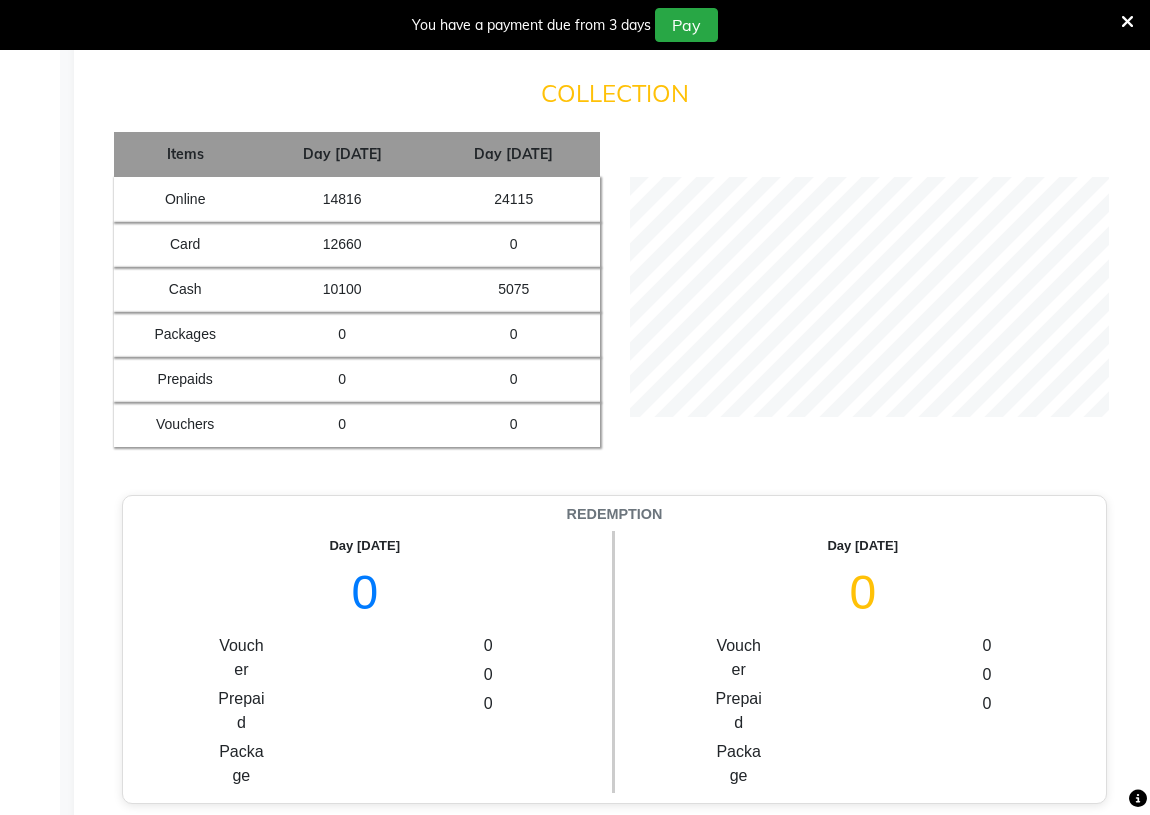 scroll, scrollTop: 818, scrollLeft: 0, axis: vertical 